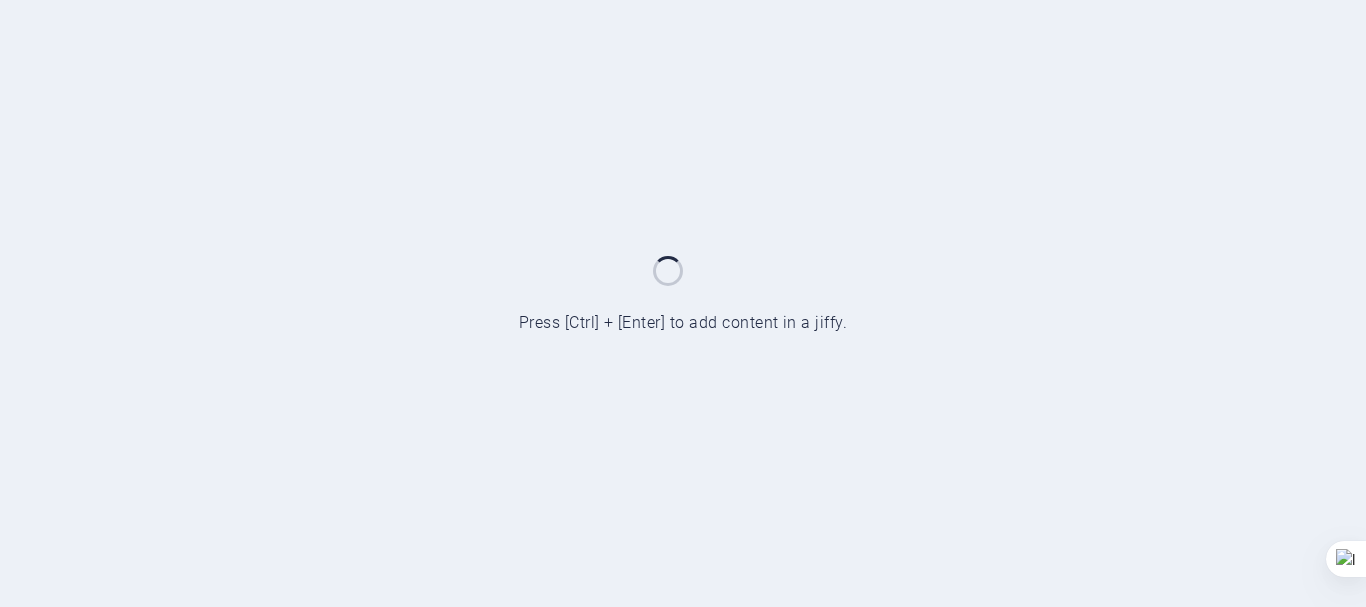 scroll, scrollTop: 0, scrollLeft: 0, axis: both 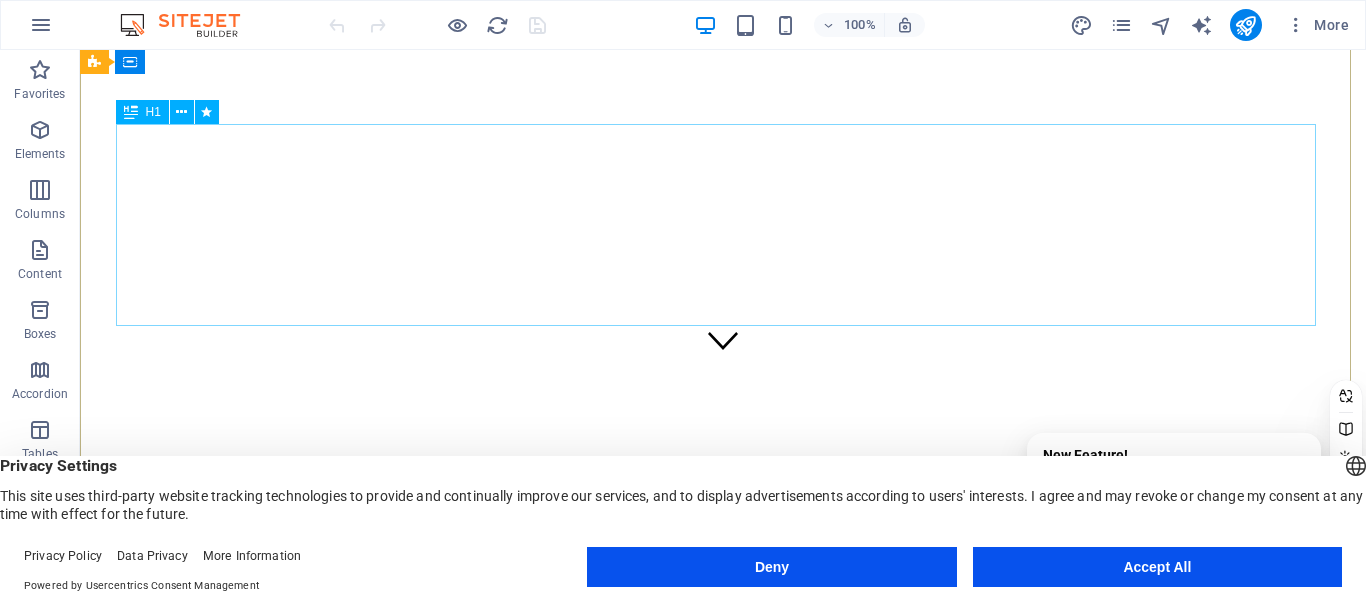 click on "Elevate Your Business With Sustainable Energy And Strategic Consulting" at bounding box center (723, 1007) 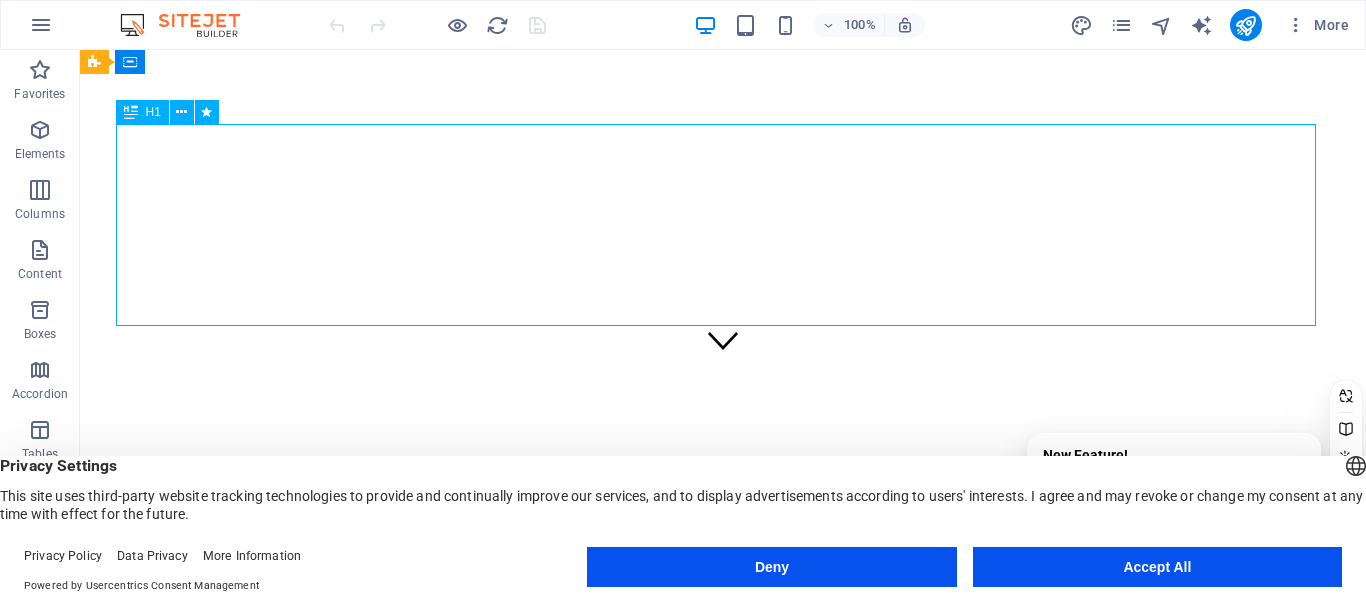 click on "Elevate Your Business With Sustainable Energy And Strategic Consulting" at bounding box center (723, 1007) 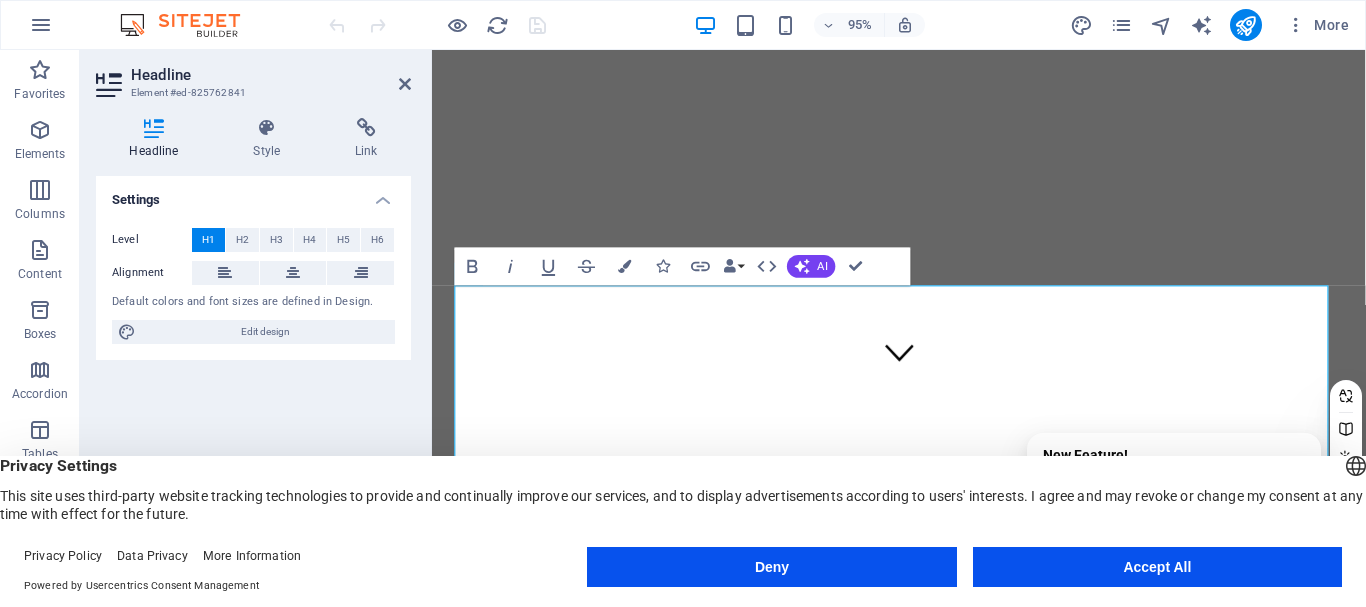 scroll, scrollTop: 0, scrollLeft: 0, axis: both 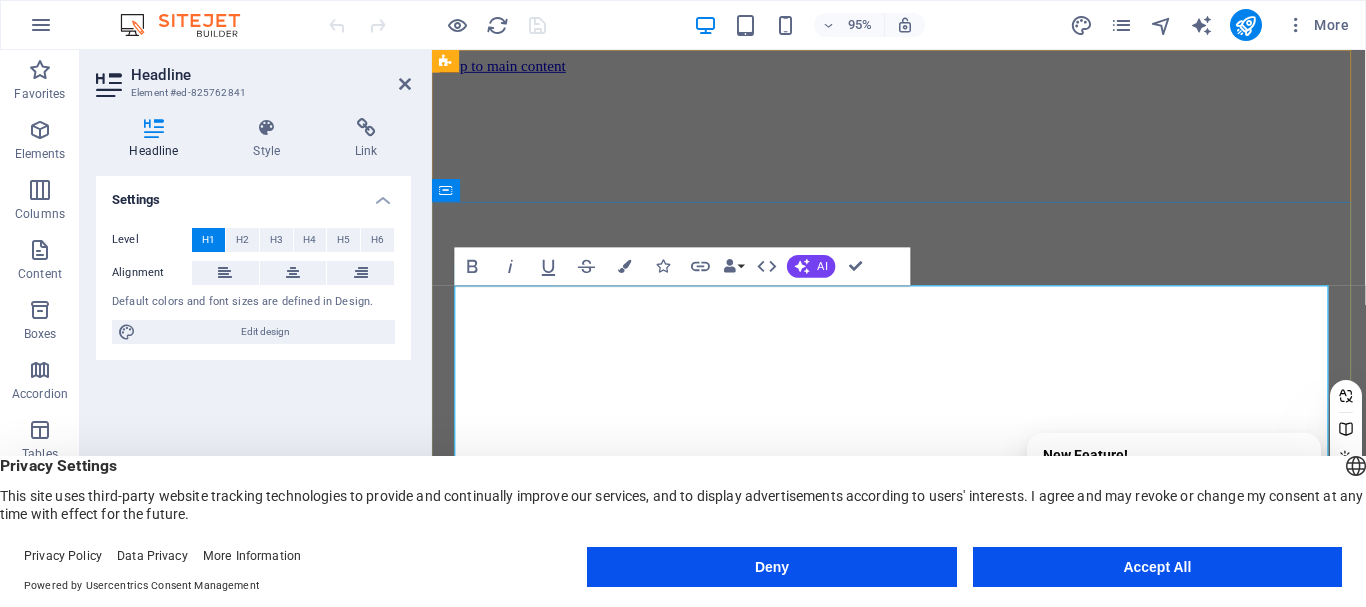 click on "Elevate Your Business With Sustainable Energy And Strategic Consulting" at bounding box center (923, 1226) 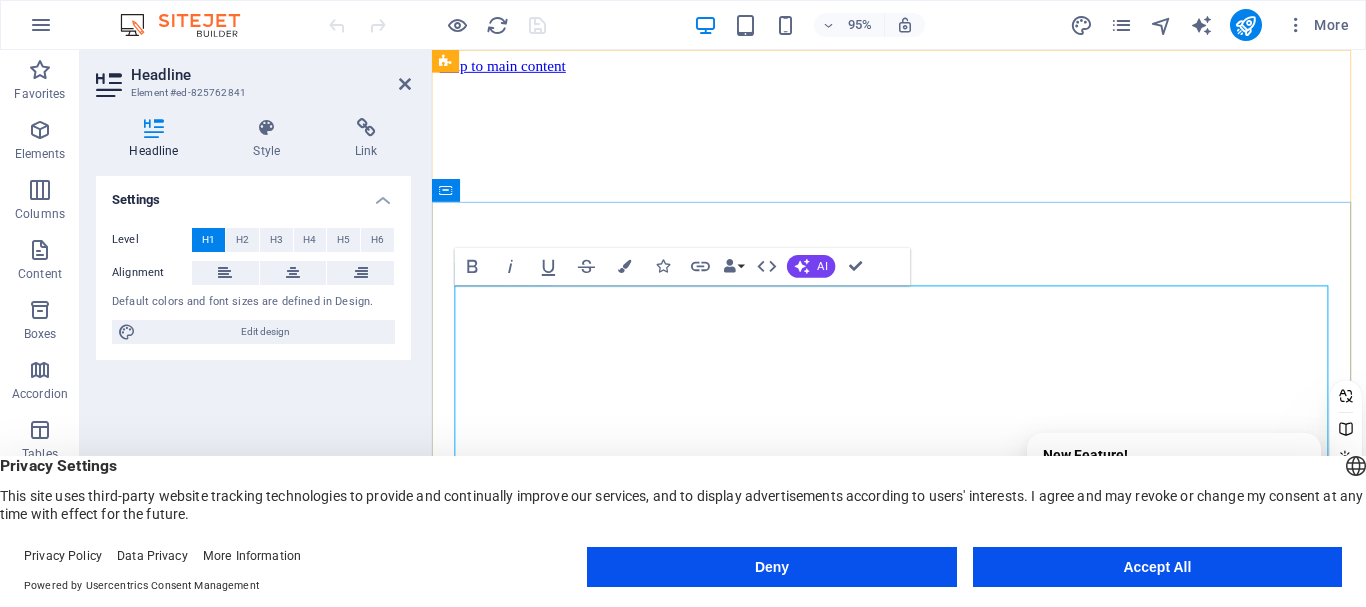 click on "Elevate Your Business With Sustainable Energy And Strategic Consulting" at bounding box center (923, 1226) 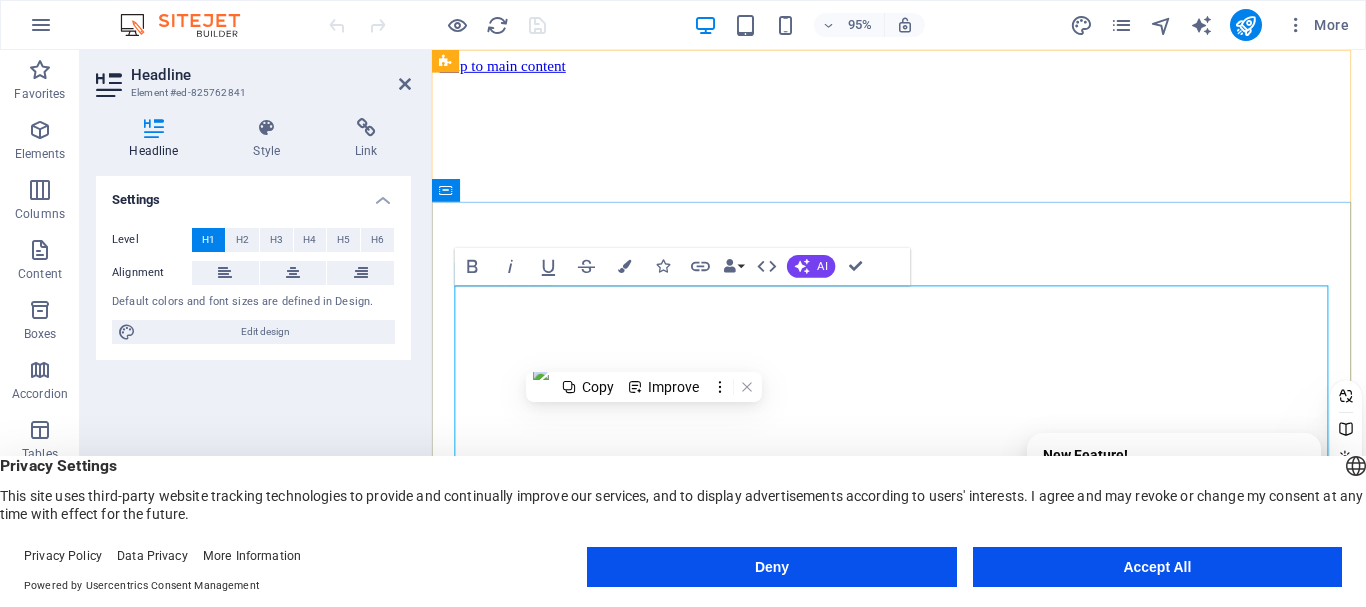 click on "Elevate Your Business With Sustainable Energy And Strategic Consulting" at bounding box center [923, 1226] 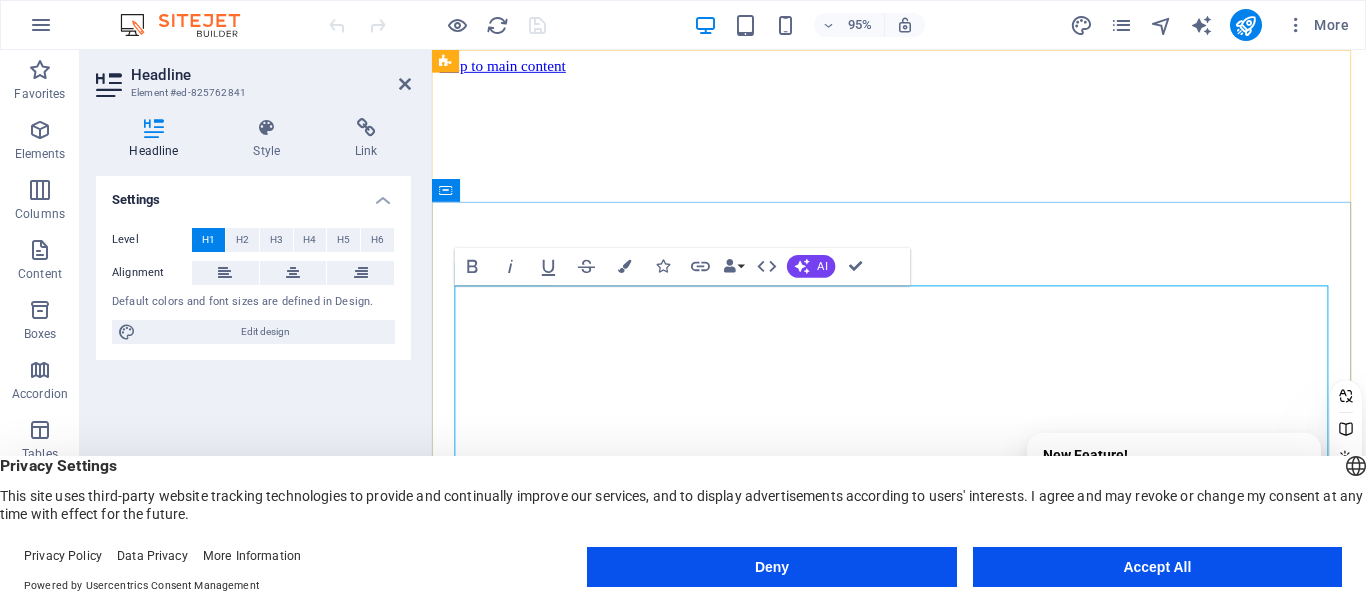 click on "Elevate Your Business With Sustainable Energy And Strategic Consulting" at bounding box center (923, 1226) 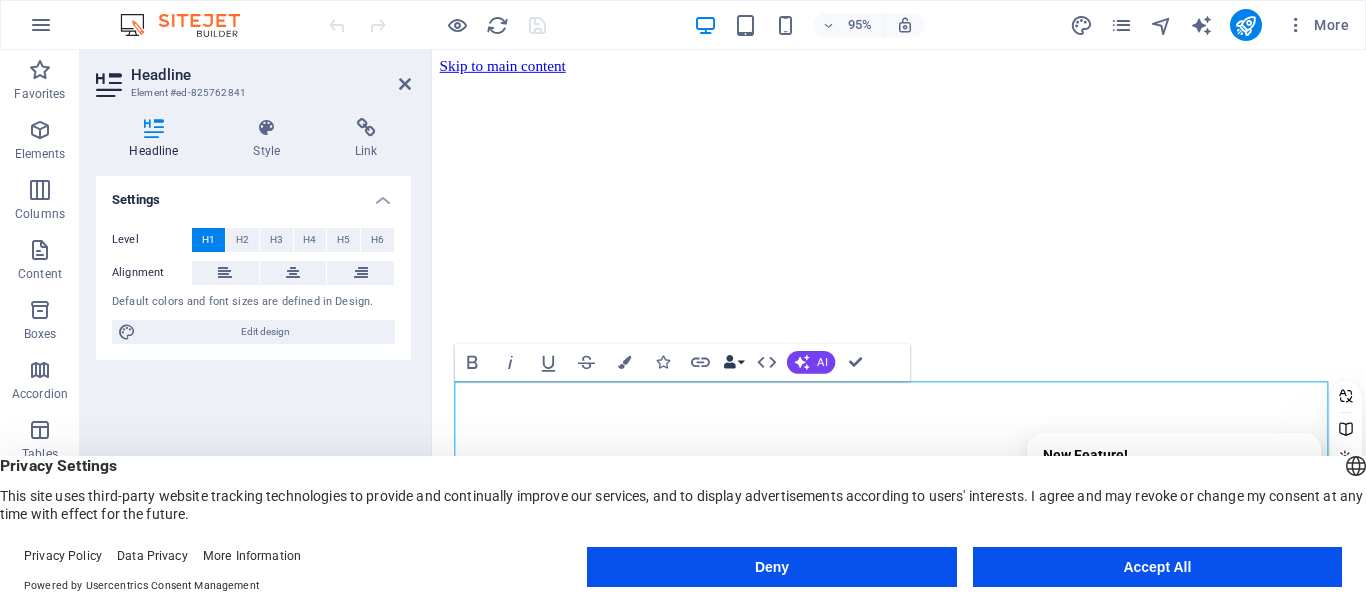 type 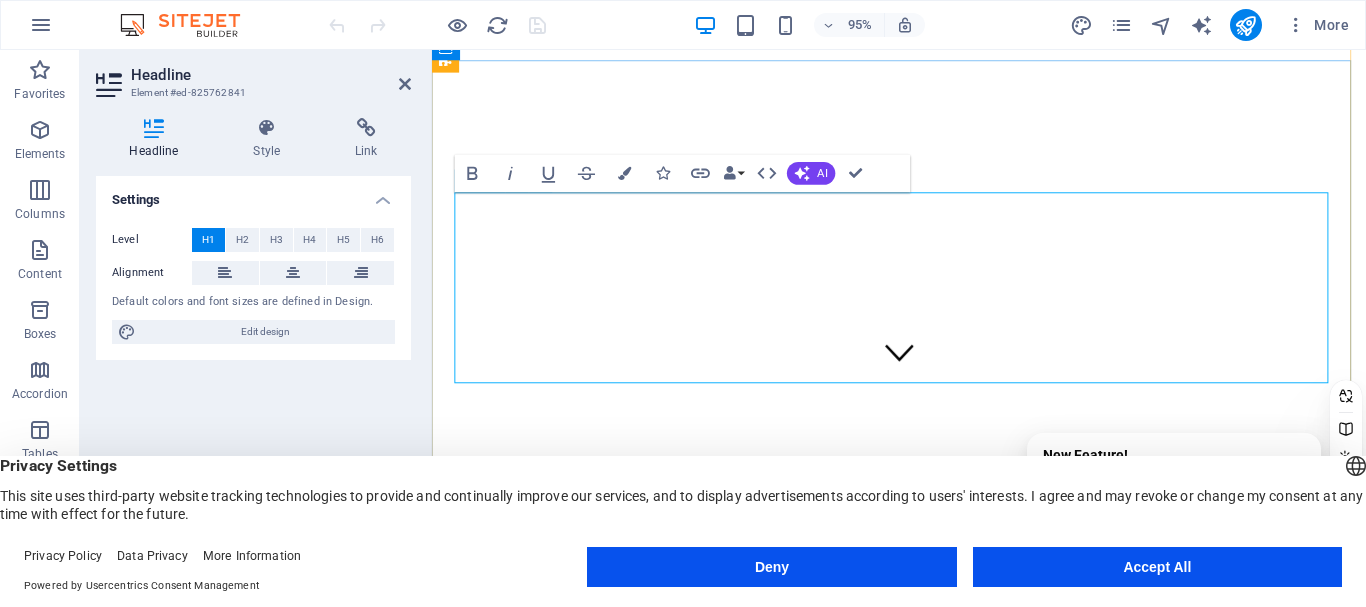 scroll, scrollTop: 149, scrollLeft: 0, axis: vertical 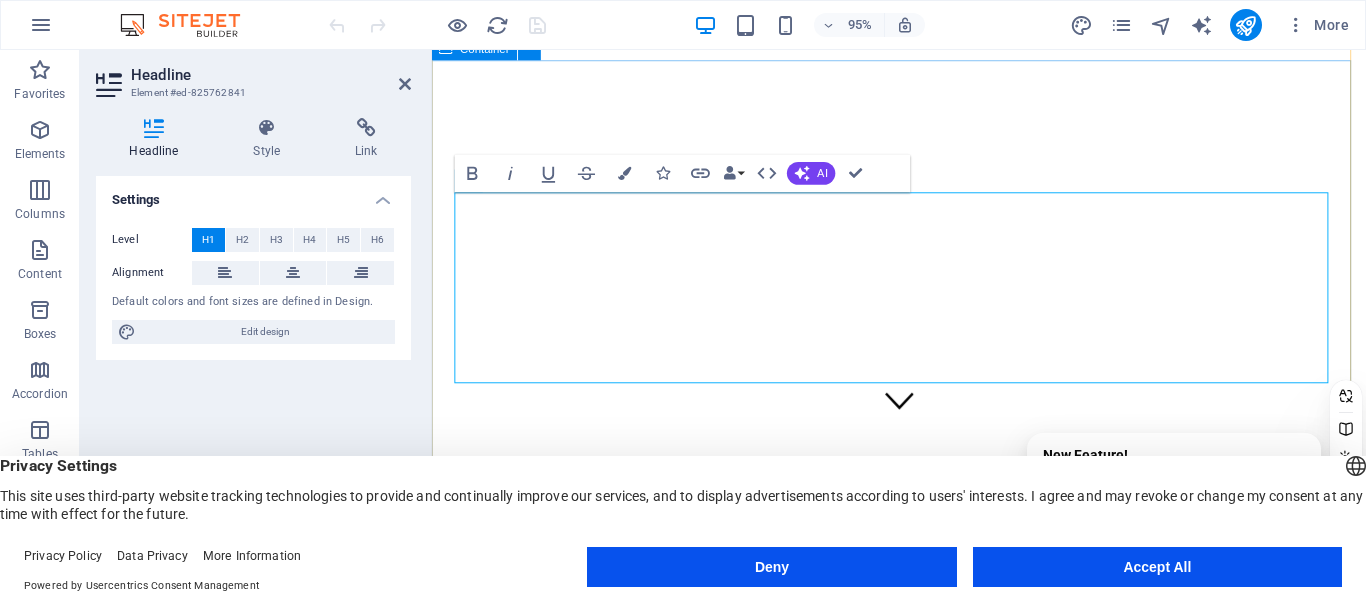 click on "UD. BANGUN BALI ‌Baja Ringan, Gypsum & PVC Empowering businesses for a greener future and strategic growth Get Started" at bounding box center [923, 1207] 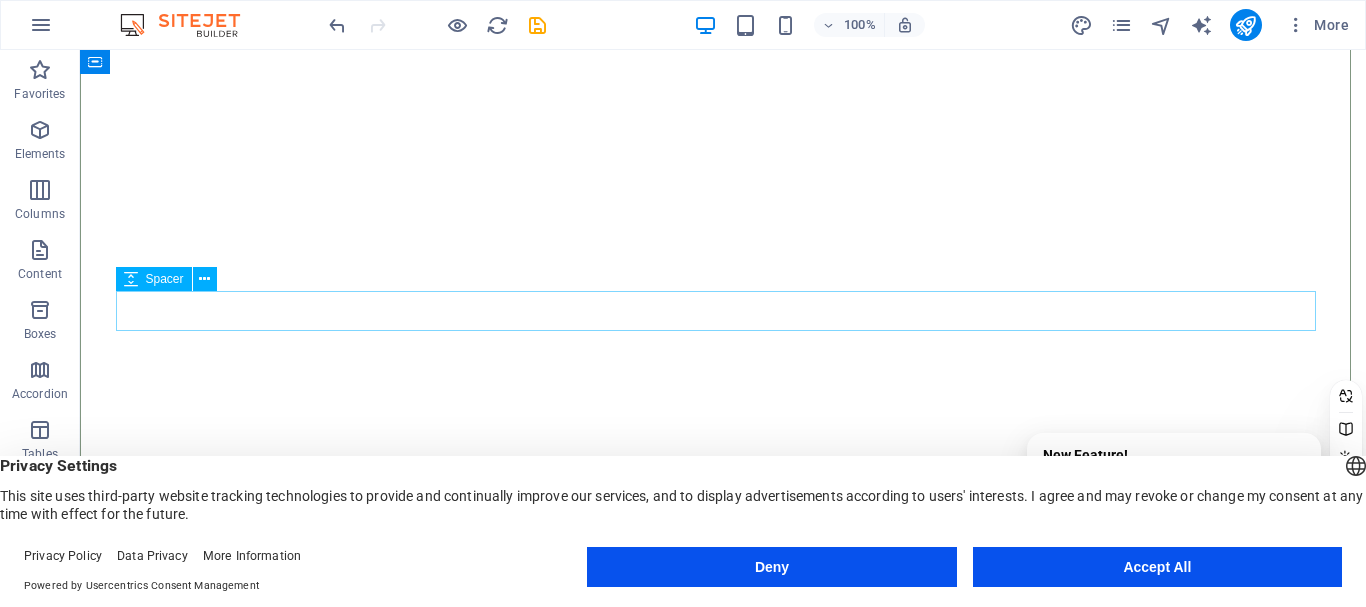 scroll, scrollTop: 300, scrollLeft: 0, axis: vertical 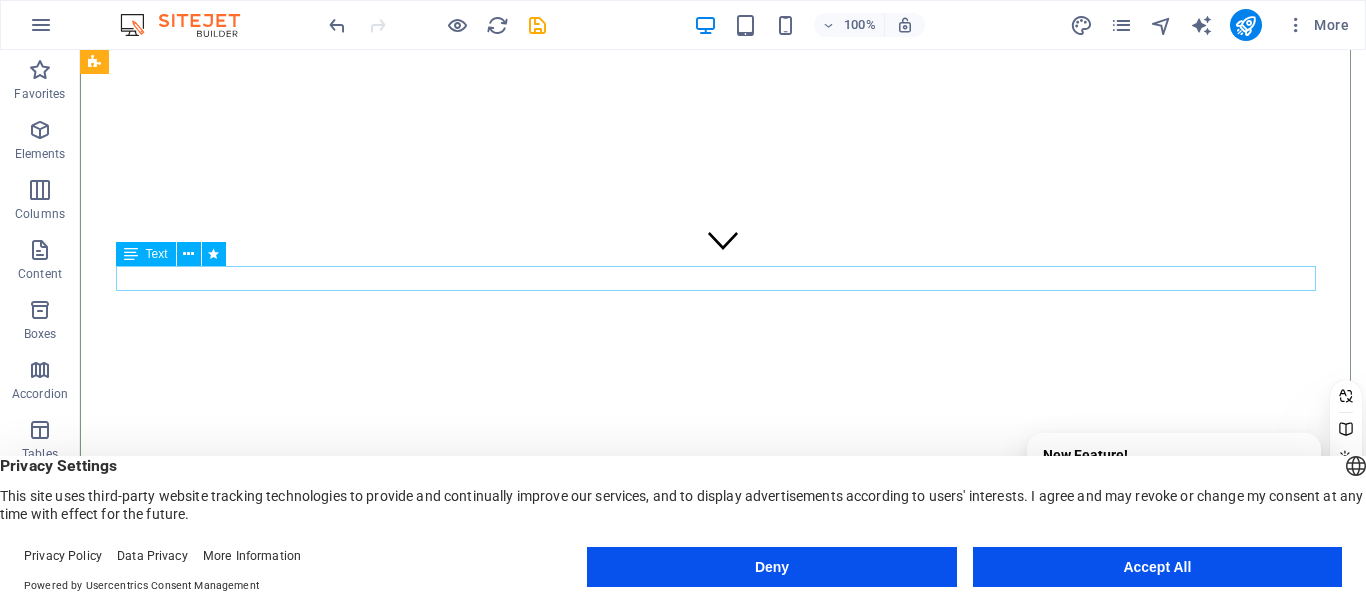 click on "Empowering businesses for a greener future and strategic growth" at bounding box center [723, 1051] 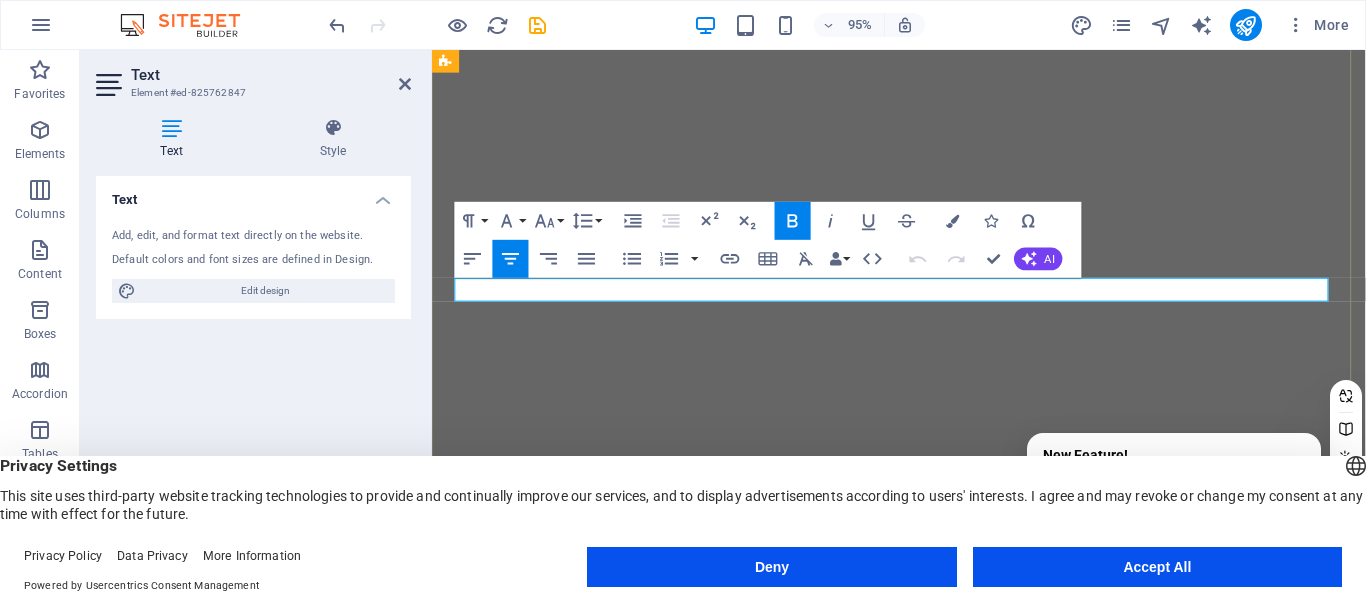 click on "Empowering businesses for a greener future and strategic growth" at bounding box center (923, 1051) 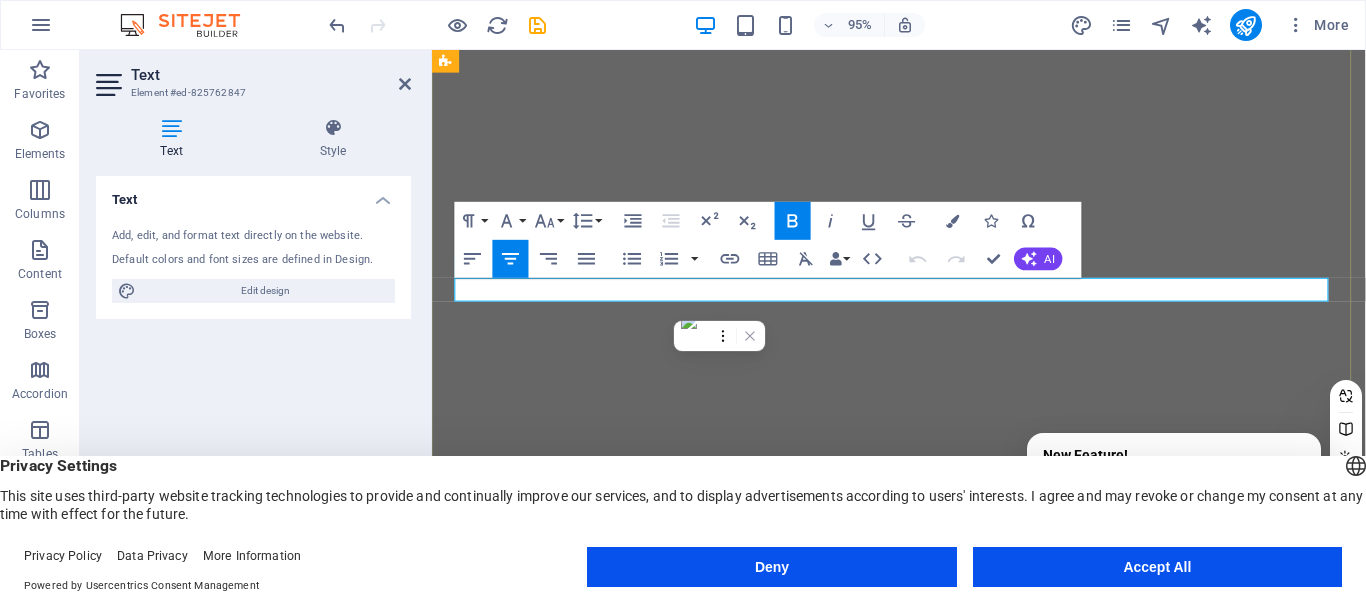 click on "Empowering businesses for a greener future and strategic growth" at bounding box center [923, 1051] 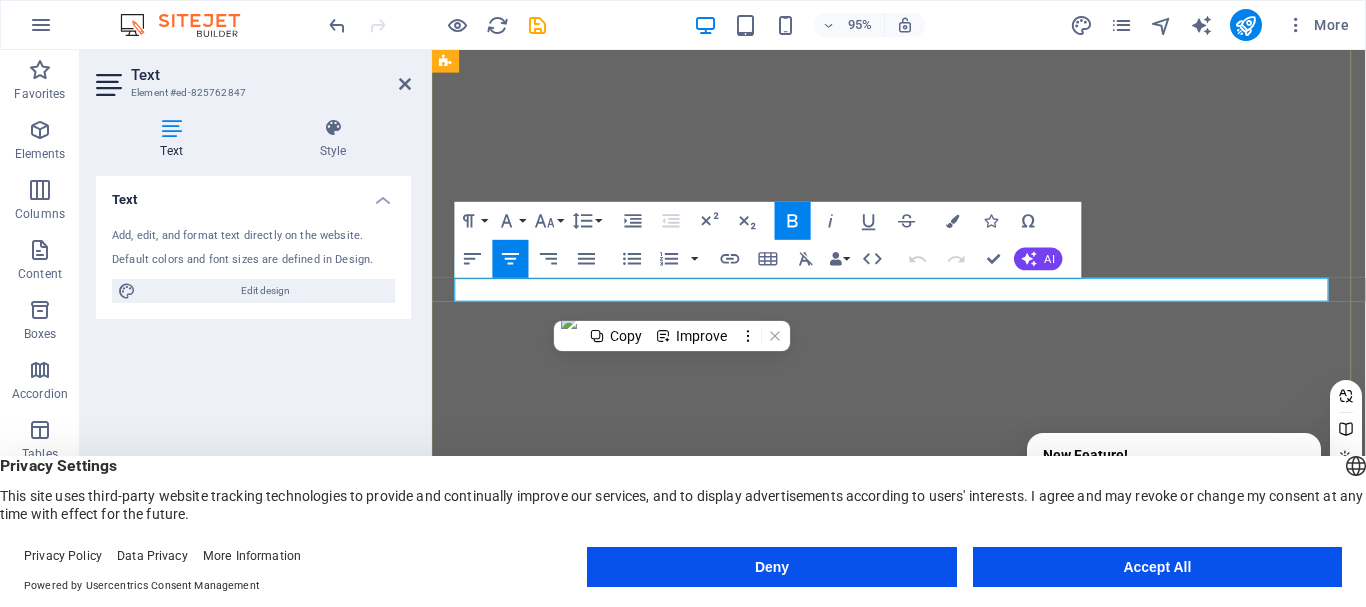 scroll, scrollTop: 279, scrollLeft: 0, axis: vertical 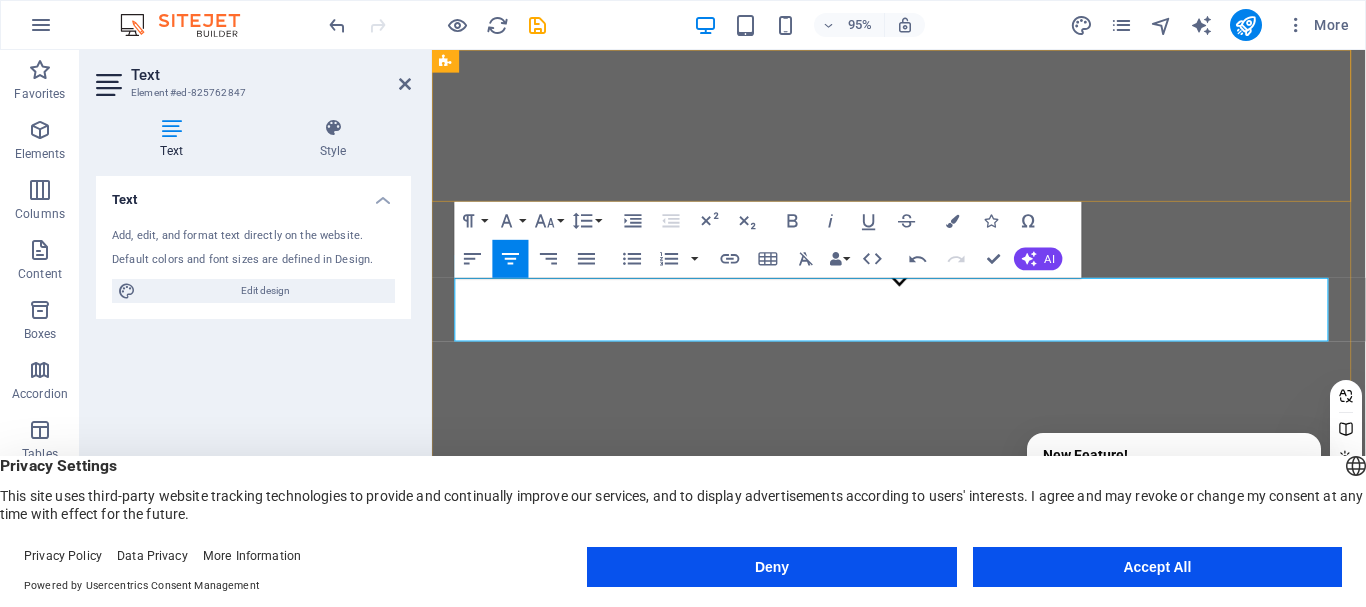 click on "Our Story Our Team Our Strengths Projects Contact Us Get Started" at bounding box center (923, 793) 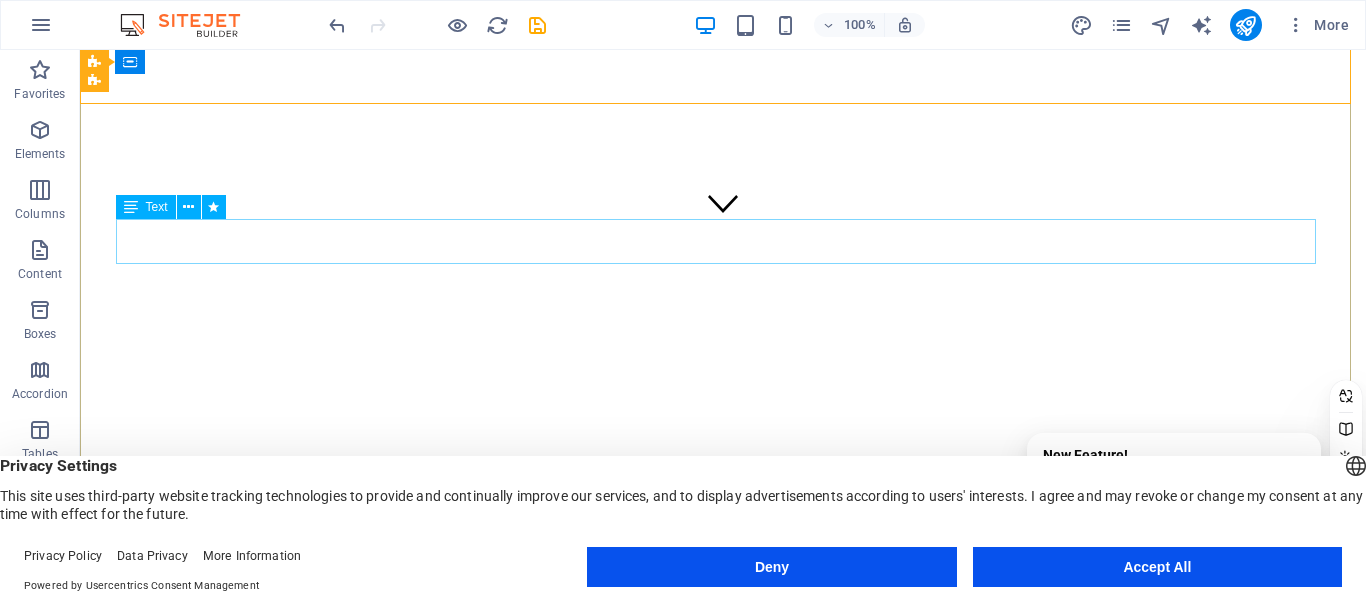scroll, scrollTop: 279, scrollLeft: 0, axis: vertical 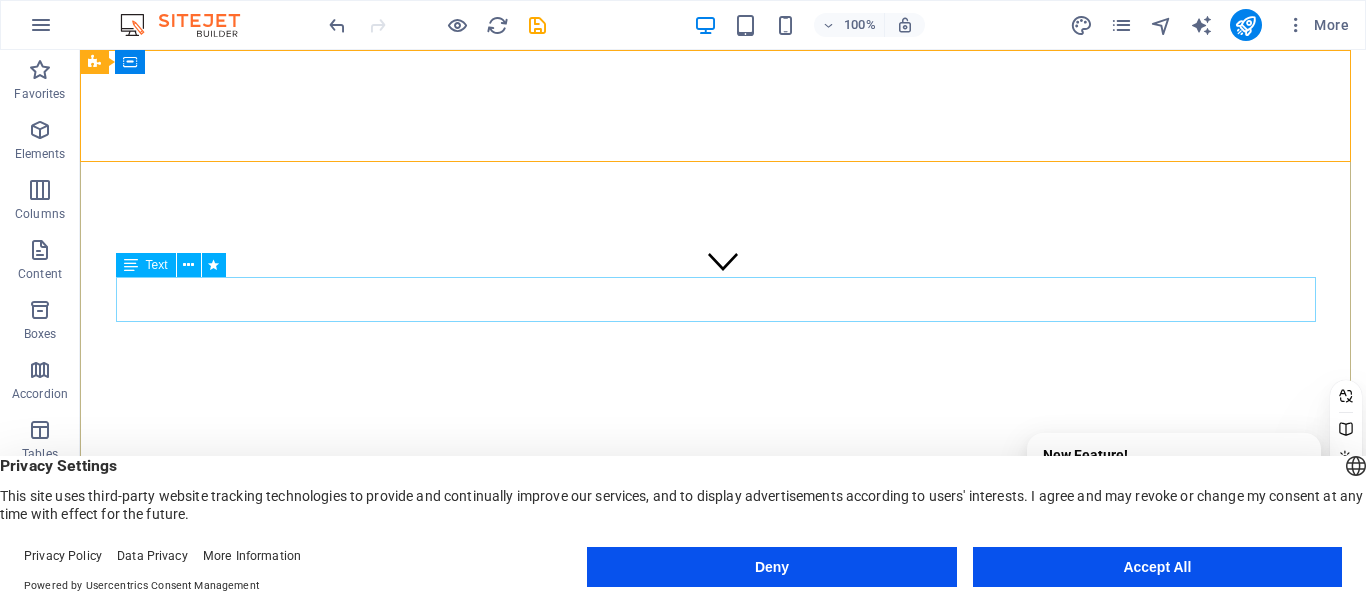 click on "Kami adalah supplier dan aplikator terpercaya di bidang baja ringan, gypsum, dan PVC. Dengan pengalaman dan tenaga ahli yang profesional, kami berkomitmen memberikan produk berkualitas tinggi serta layanan pemasangan yang rapi, cepat, dan bergaransi." at bounding box center [723, 1080] 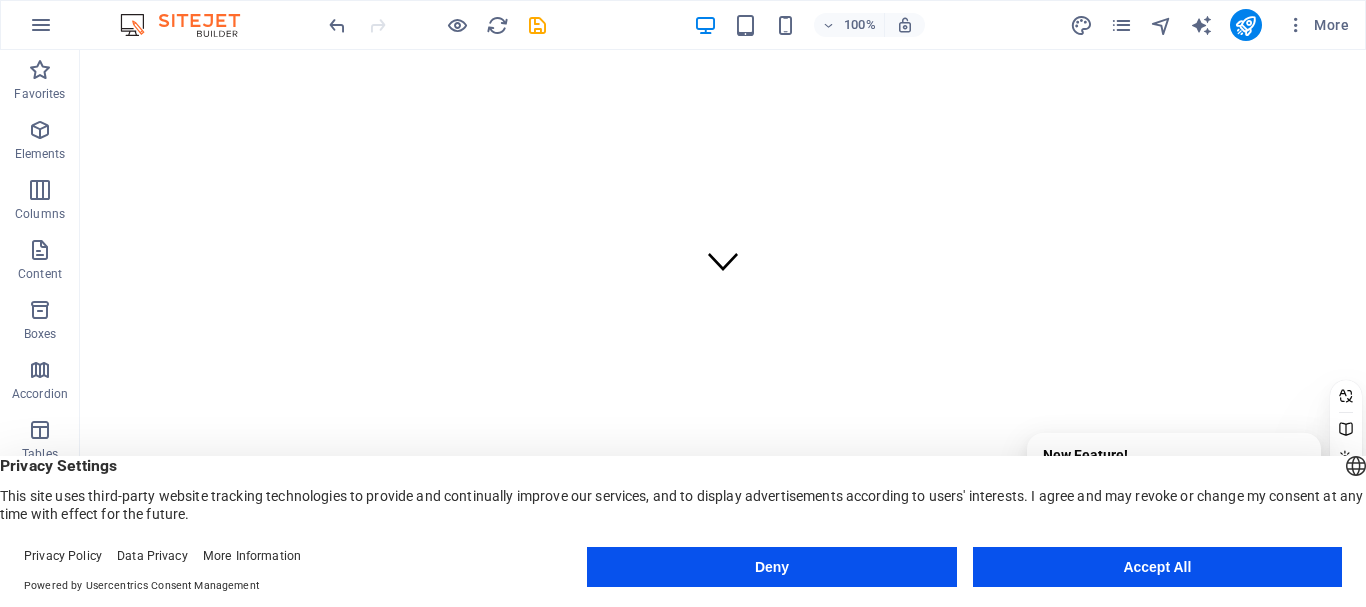 drag, startPoint x: 547, startPoint y: 280, endPoint x: 551, endPoint y: 305, distance: 25.317978 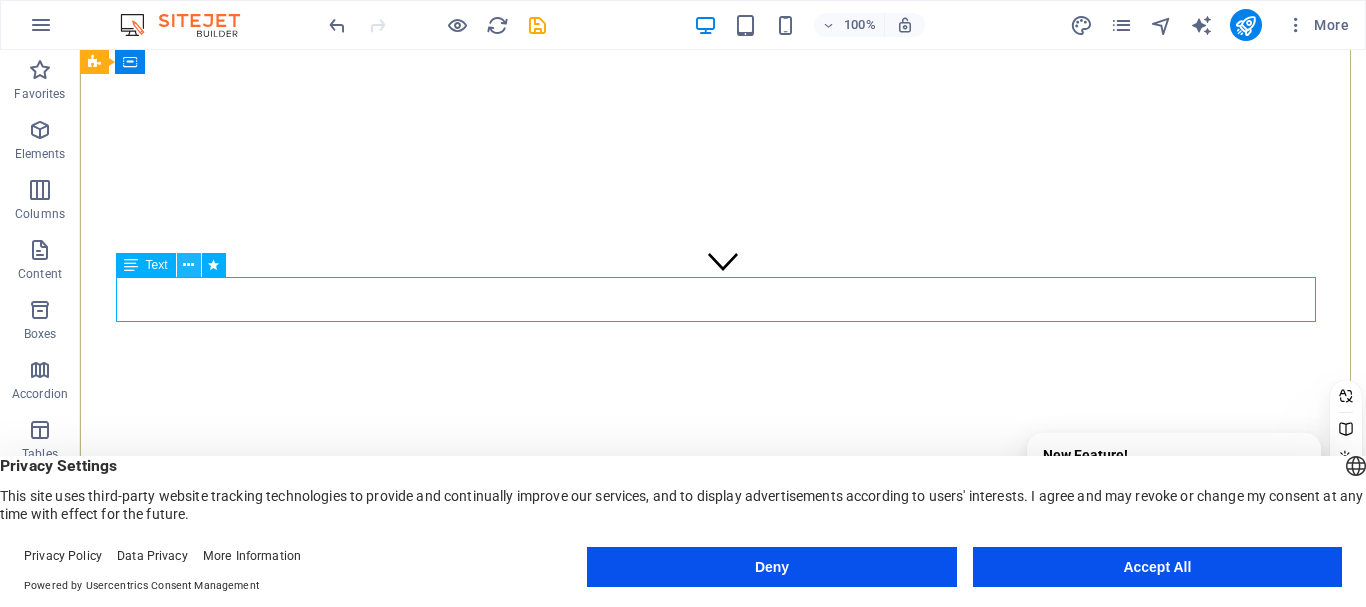 click at bounding box center (188, 265) 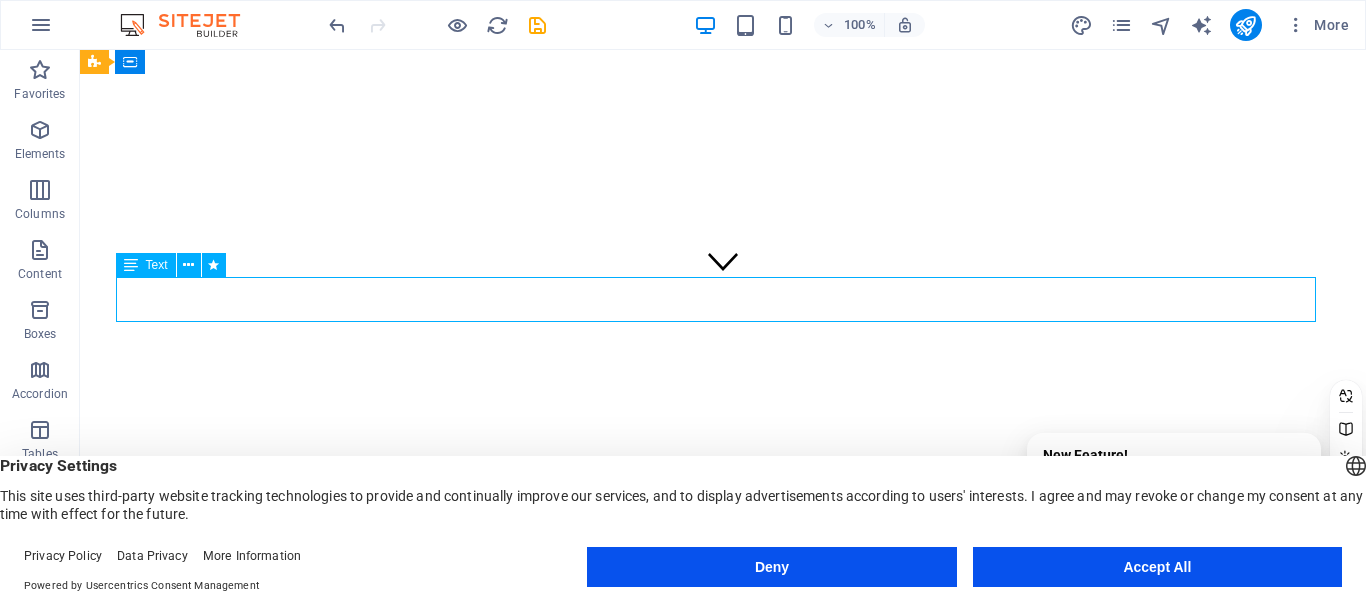 drag, startPoint x: 115, startPoint y: 309, endPoint x: 163, endPoint y: 305, distance: 48.166378 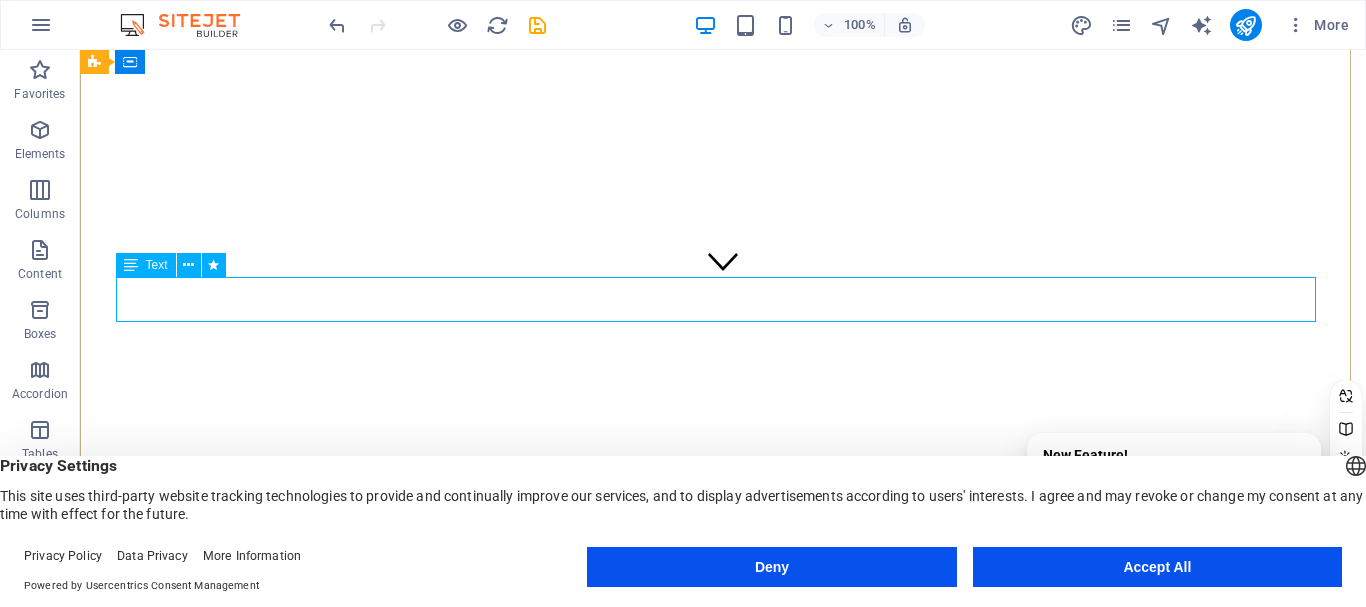 drag, startPoint x: 125, startPoint y: 263, endPoint x: 148, endPoint y: 264, distance: 23.021729 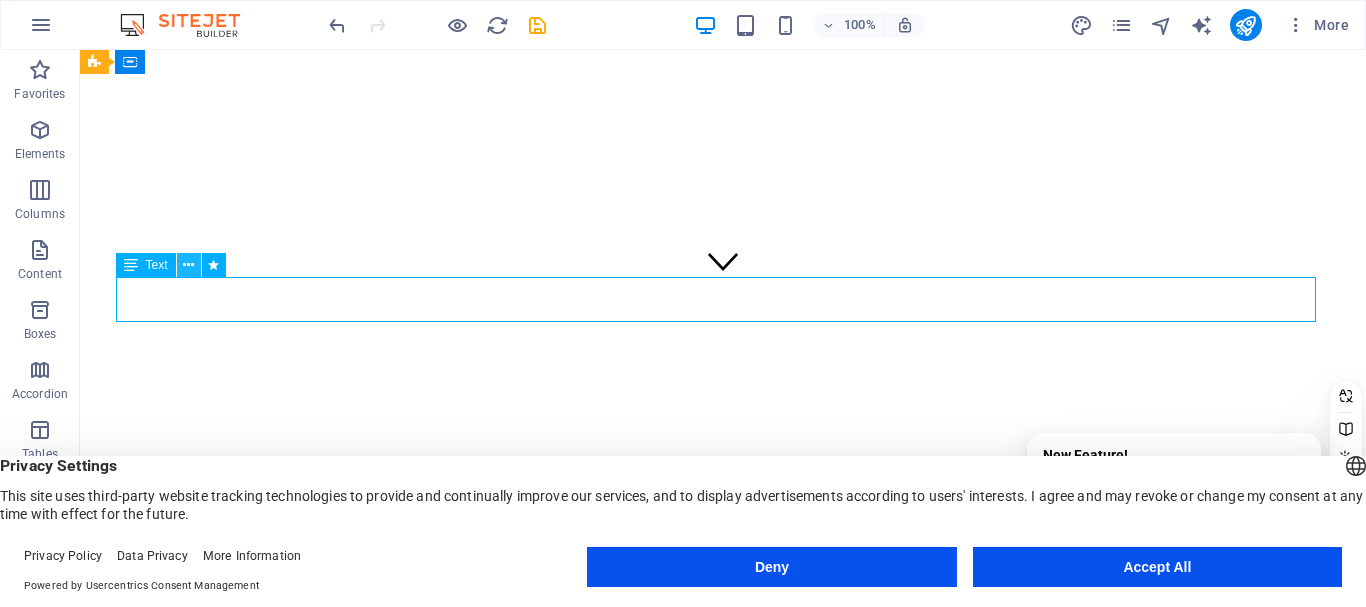 click at bounding box center [189, 265] 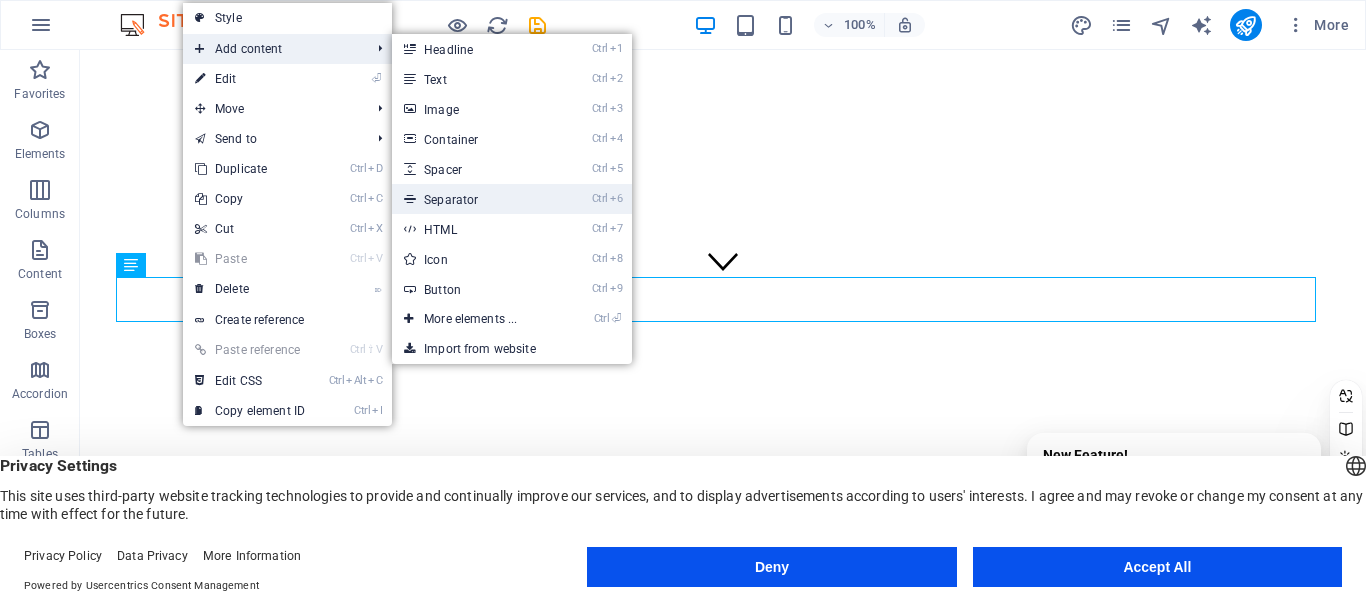 click on "Ctrl 6  Separator" at bounding box center [474, 199] 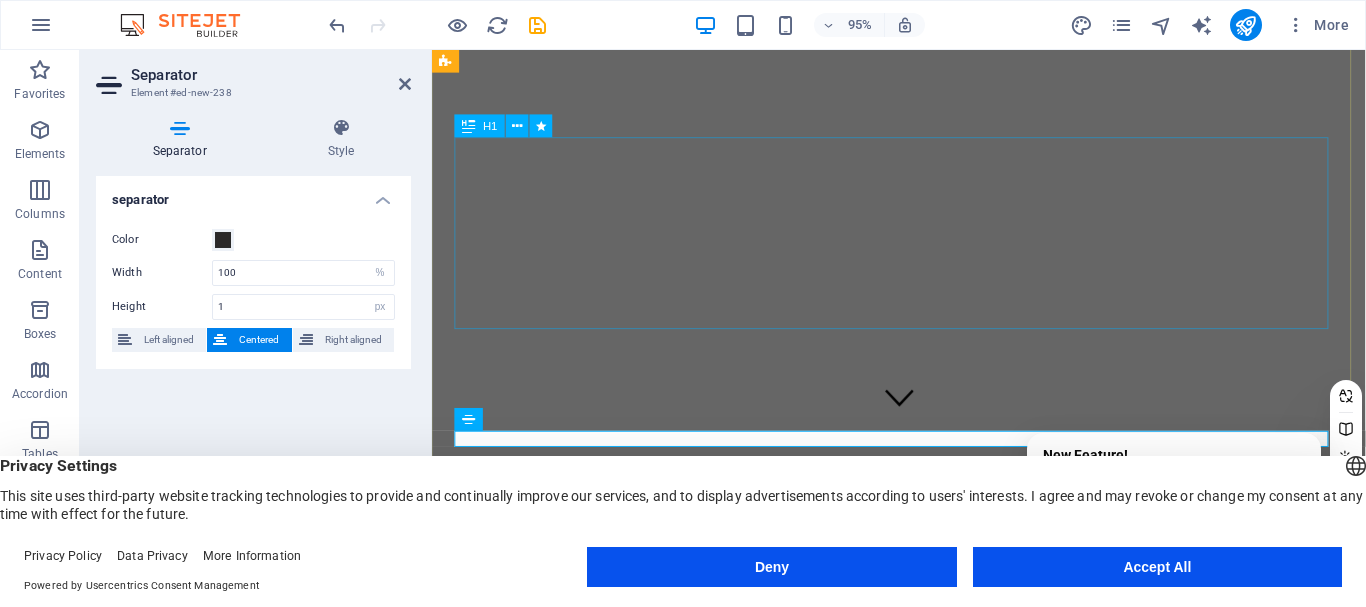 scroll, scrollTop: 279, scrollLeft: 0, axis: vertical 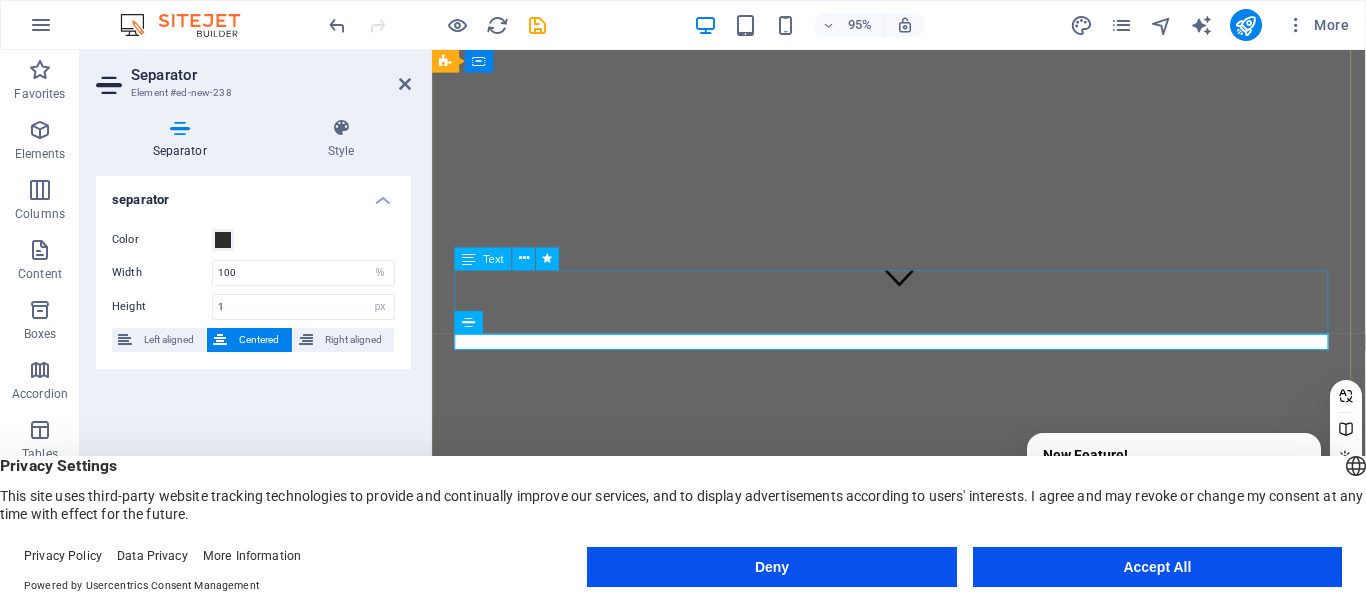 click on "Kami adalah supplier dan aplikator terpercaya di bidang baja ringan, gypsum, dan PVC. Dengan pengalaman dan tenaga ahli yang profesional, kami berkomitmen memberikan produk berkualitas tinggi serta layanan pemasangan yang rapi, cepat, dan bergaransi." at bounding box center (923, 1080) 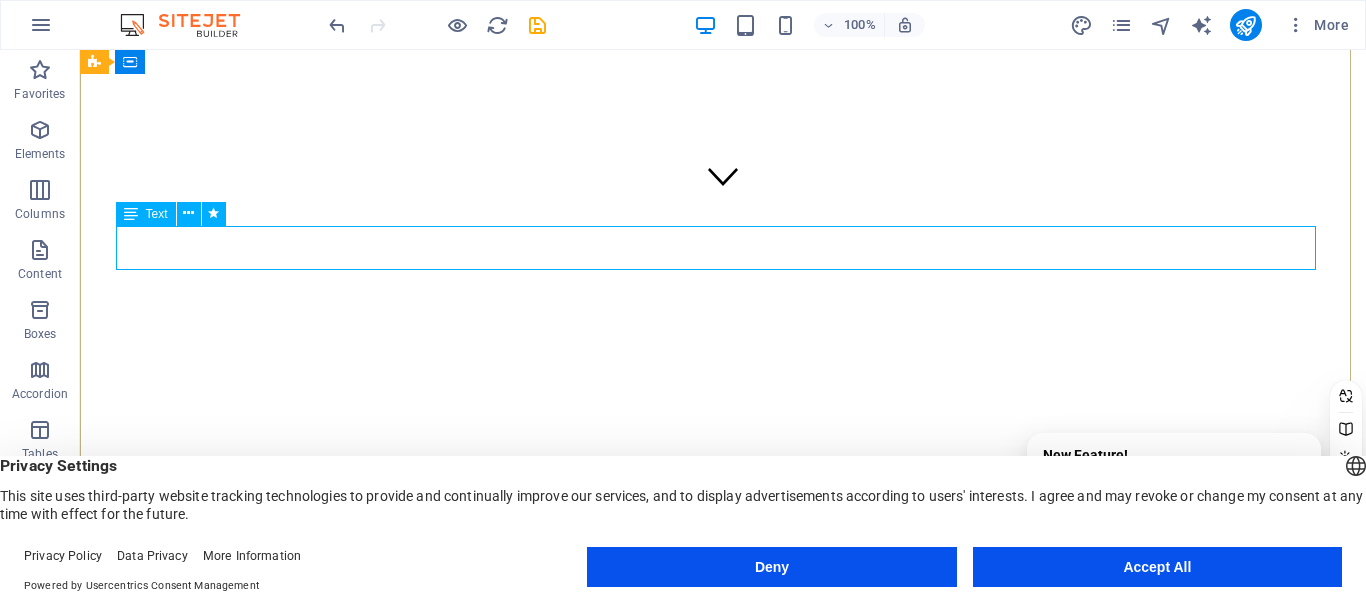 scroll, scrollTop: 379, scrollLeft: 0, axis: vertical 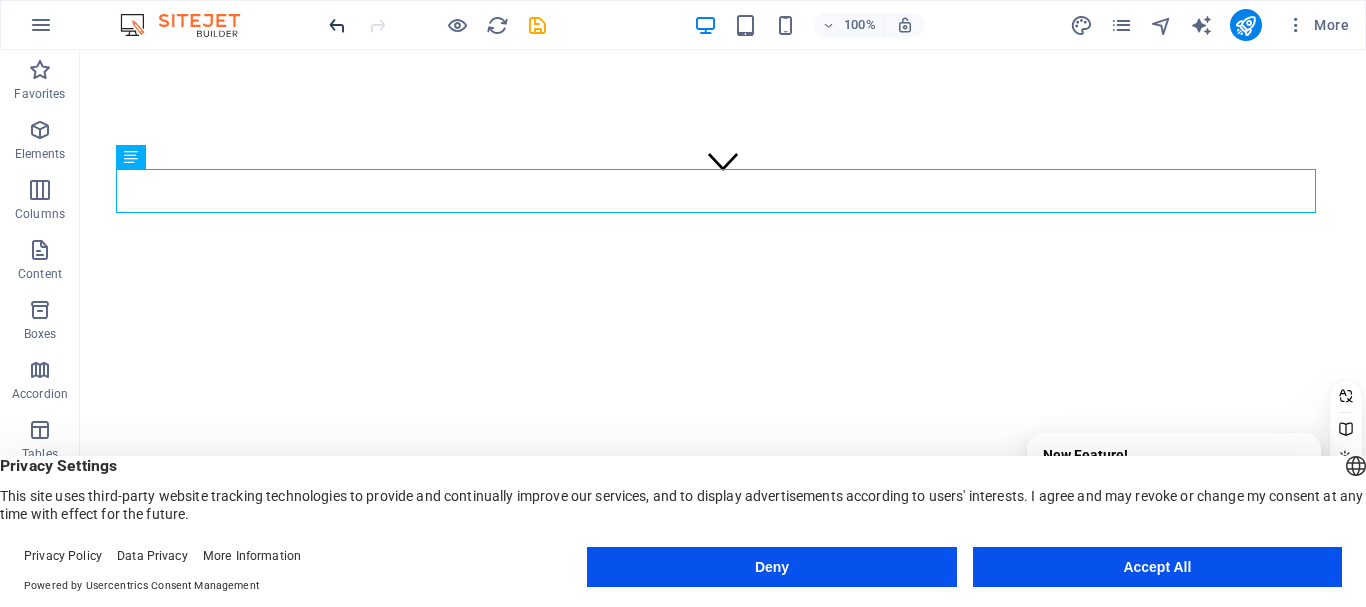 click at bounding box center [337, 25] 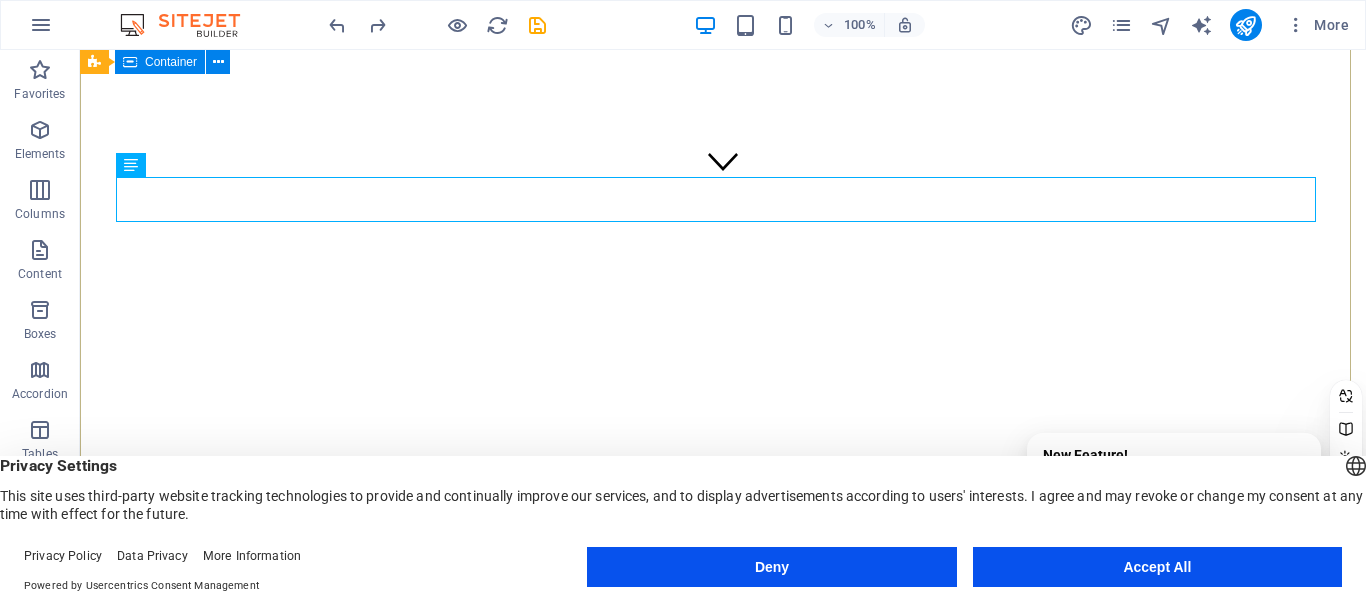 click on "UD. BANGUN BALI Baja Ringan, Gypsum & PVC Kami adalah supplier dan aplikator terpercaya di bidang baja ringan, gypsum, dan PVC. Dengan pengalaman dan tenaga ahli yang profesional, kami berkomitmen memberikan produk berkualitas tinggi serta layanan pemasangan yang rapi, cepat, dan bergaransi. Get Started" at bounding box center [723, 984] 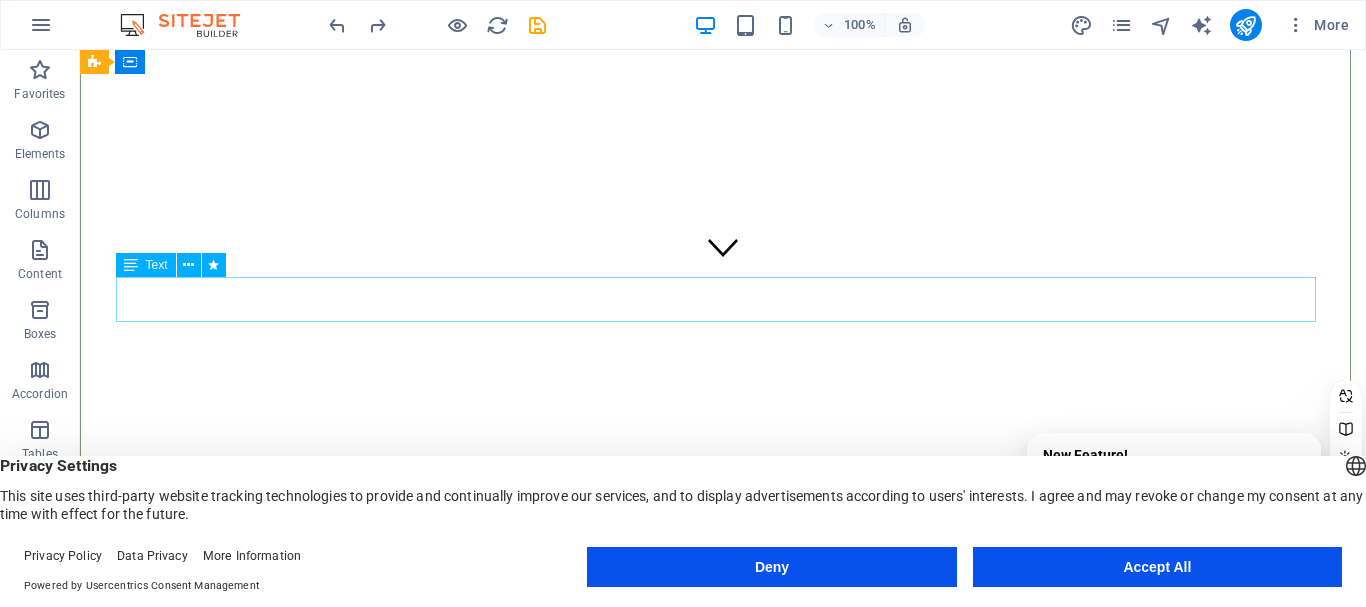 scroll, scrollTop: 279, scrollLeft: 0, axis: vertical 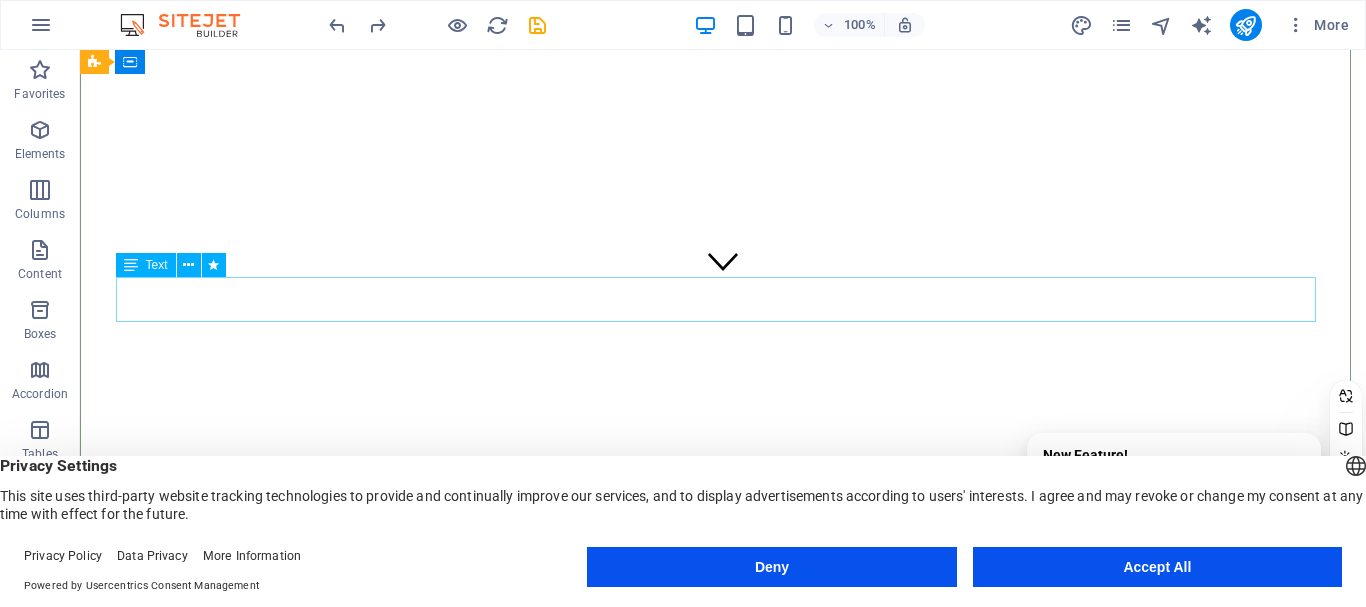 click on "Kami adalah supplier dan aplikator terpercaya di bidang baja ringan, gypsum, dan PVC. Dengan pengalaman dan tenaga ahli yang profesional, kami berkomitmen memberikan produk berkualitas tinggi serta layanan pemasangan yang rapi, cepat, dan bergaransi." at bounding box center [723, 1080] 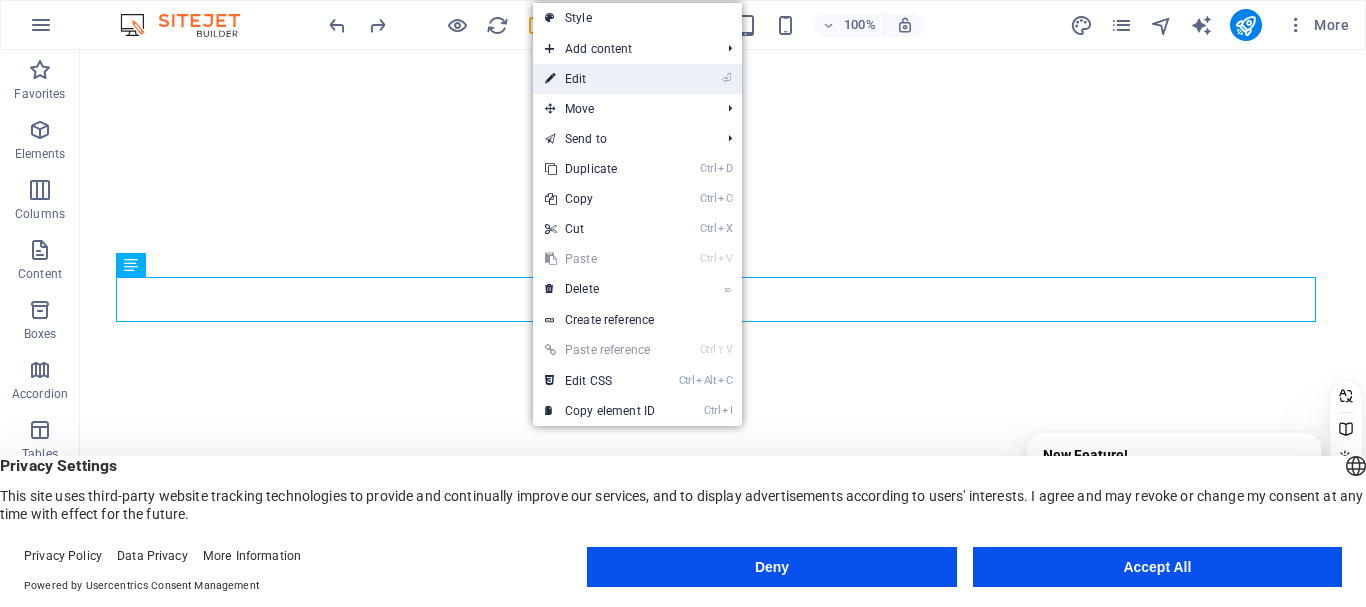 click on "⏎  Edit" at bounding box center (600, 79) 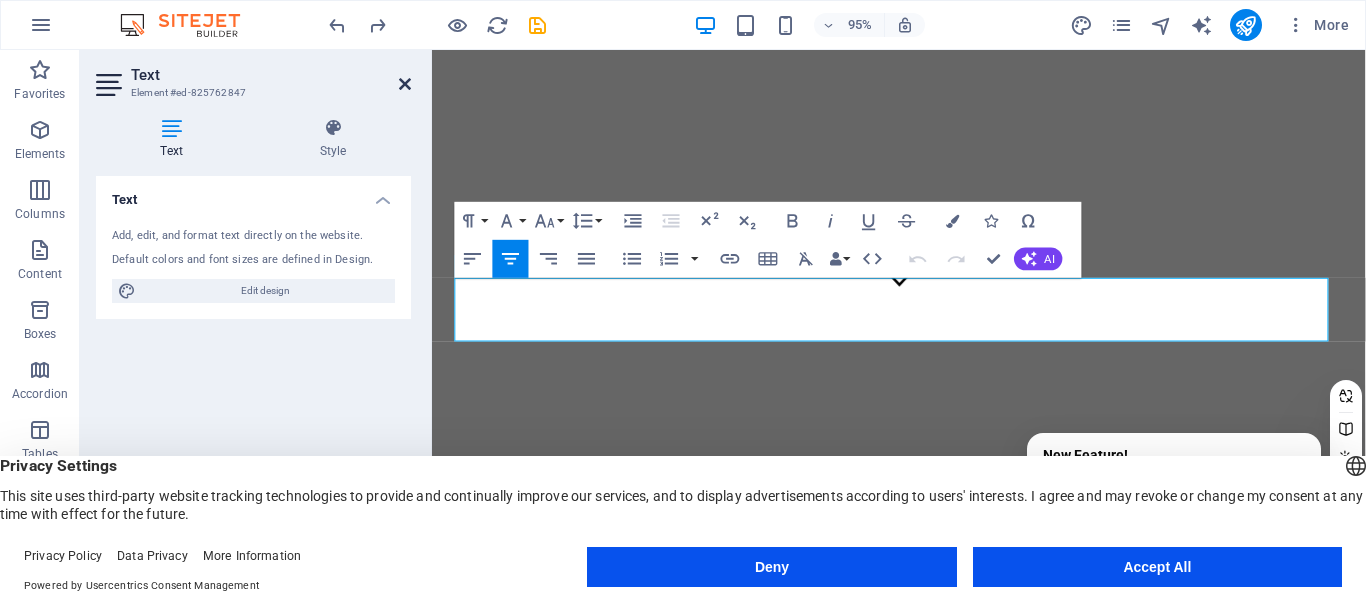 click at bounding box center [405, 84] 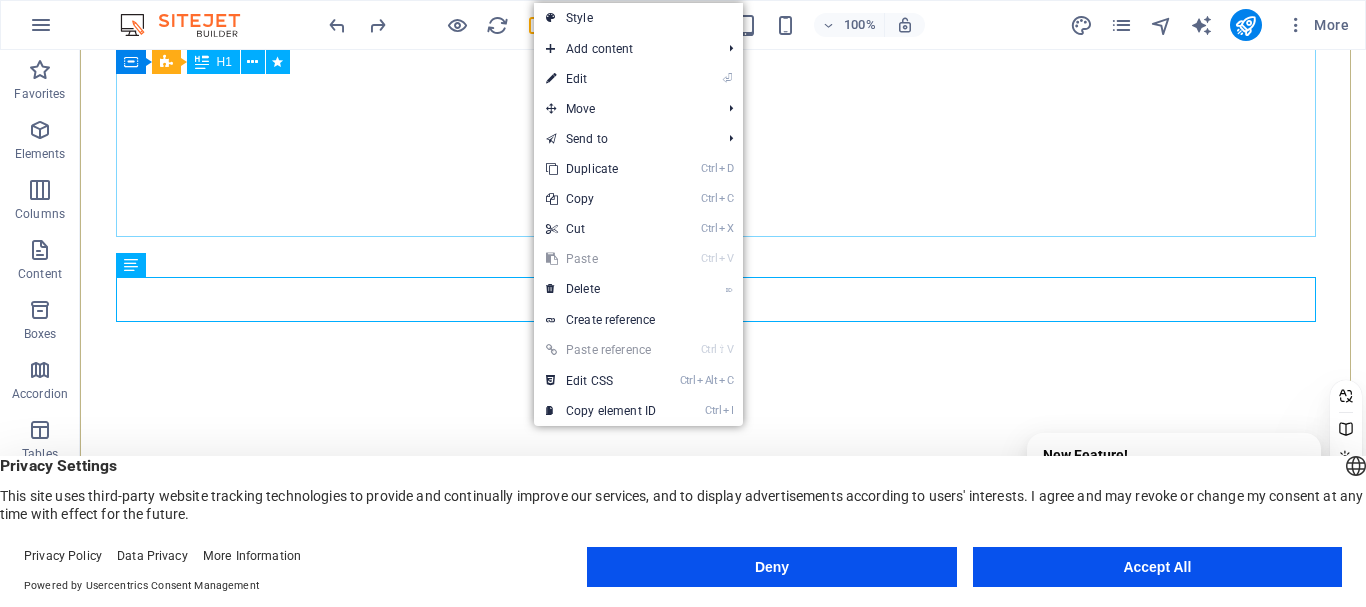 click on "UD. BANGUN BALI Baja Ringan, Gypsum & PVC" at bounding box center [723, 947] 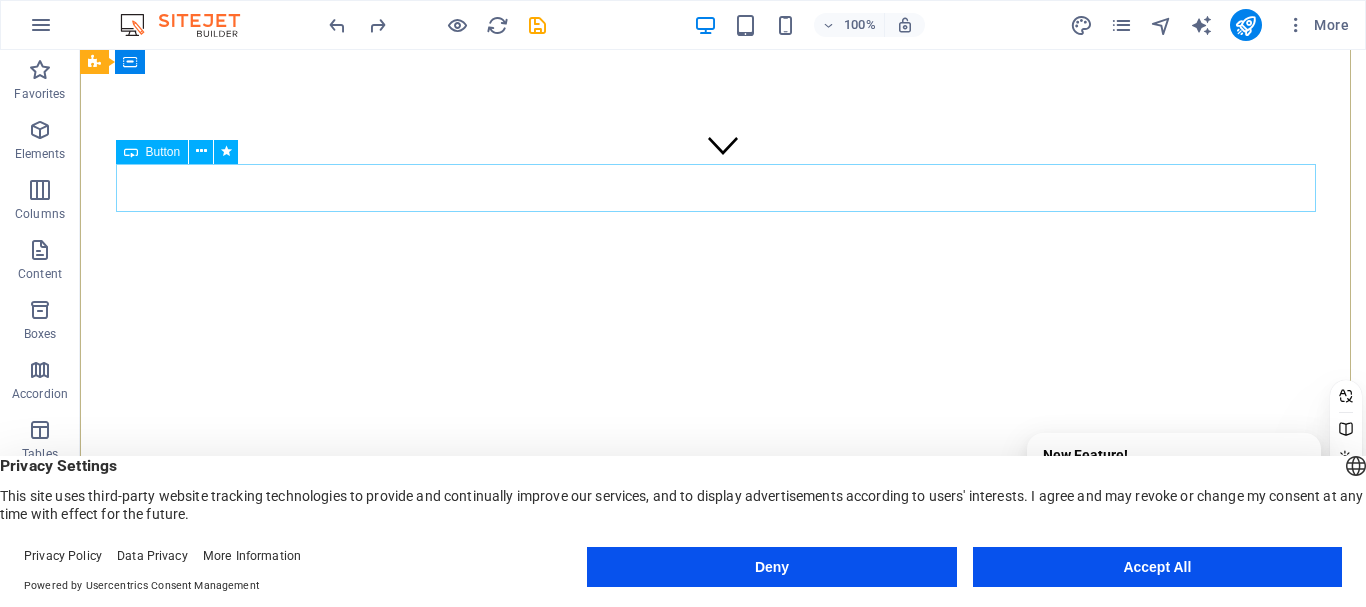 scroll, scrollTop: 379, scrollLeft: 0, axis: vertical 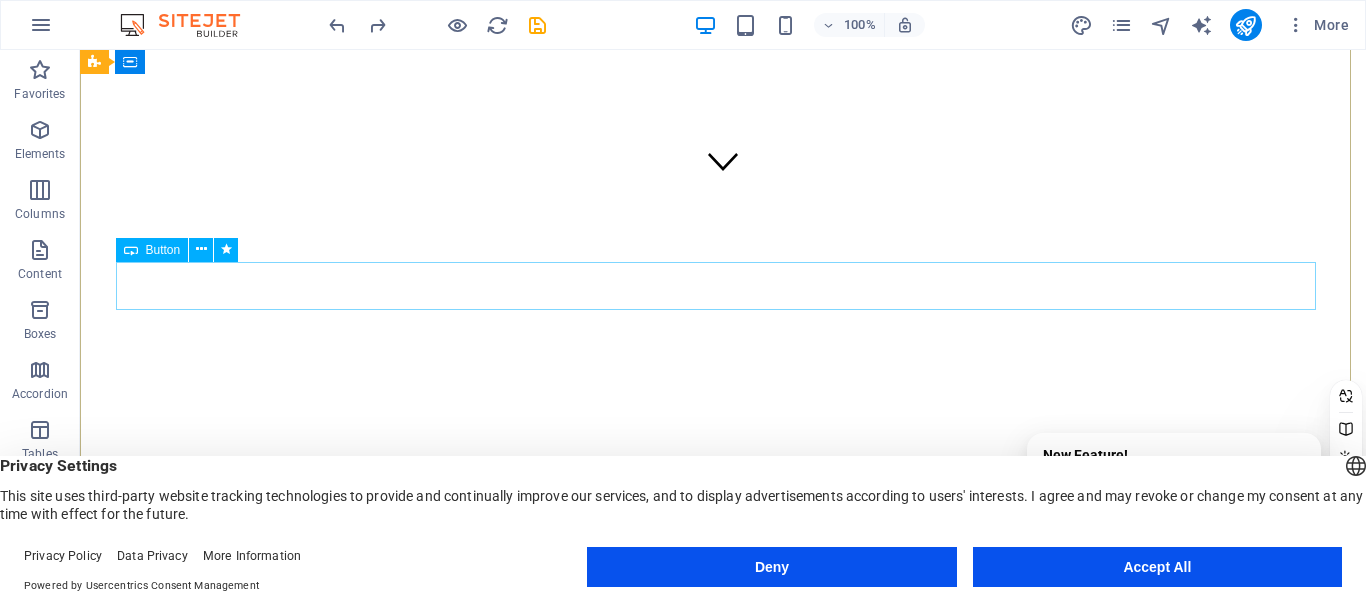 click on "Get Started" at bounding box center [723, 1063] 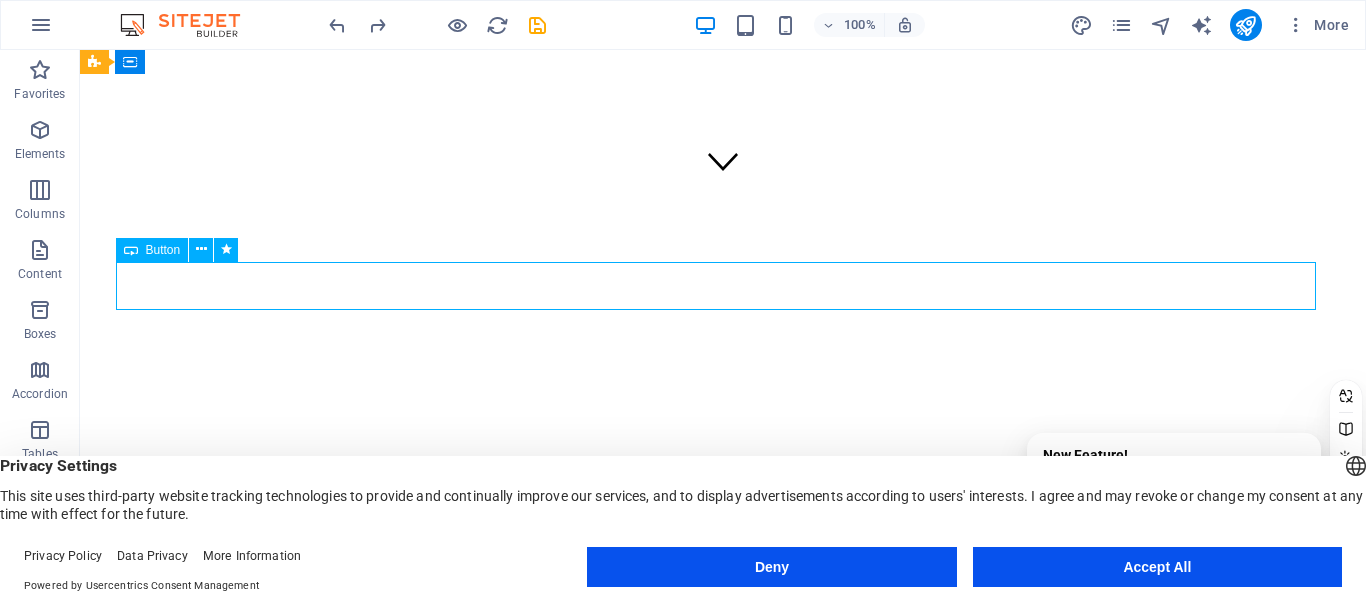 click on "Get Started" at bounding box center [723, 1063] 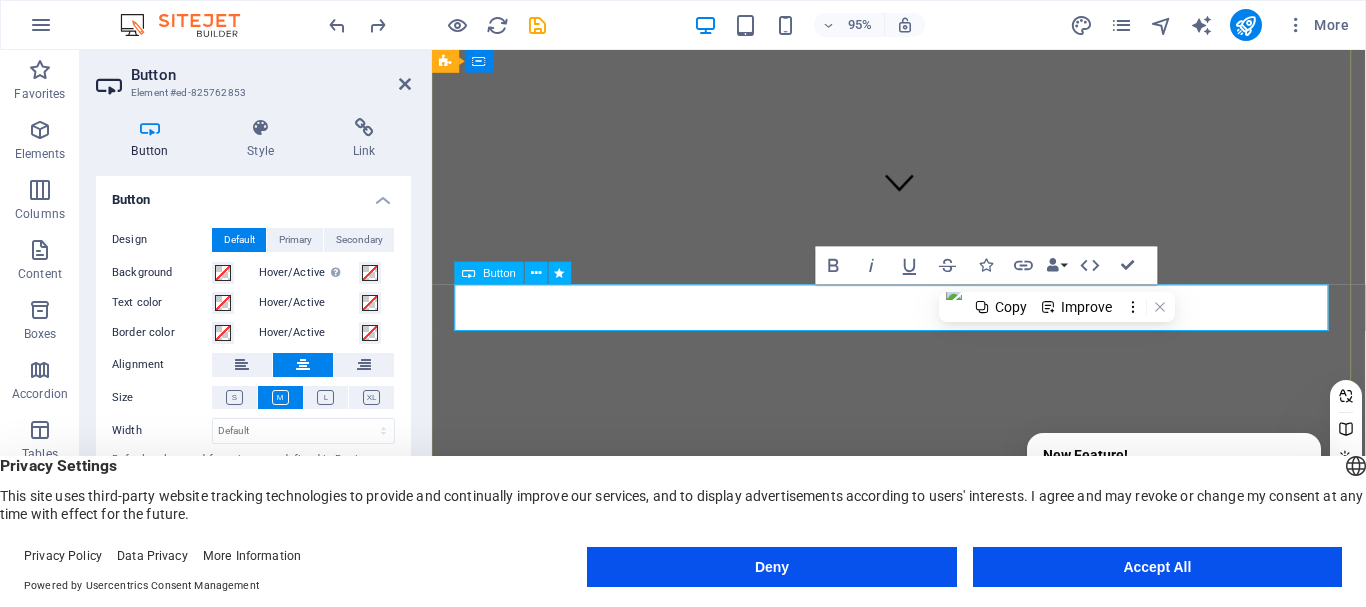 type 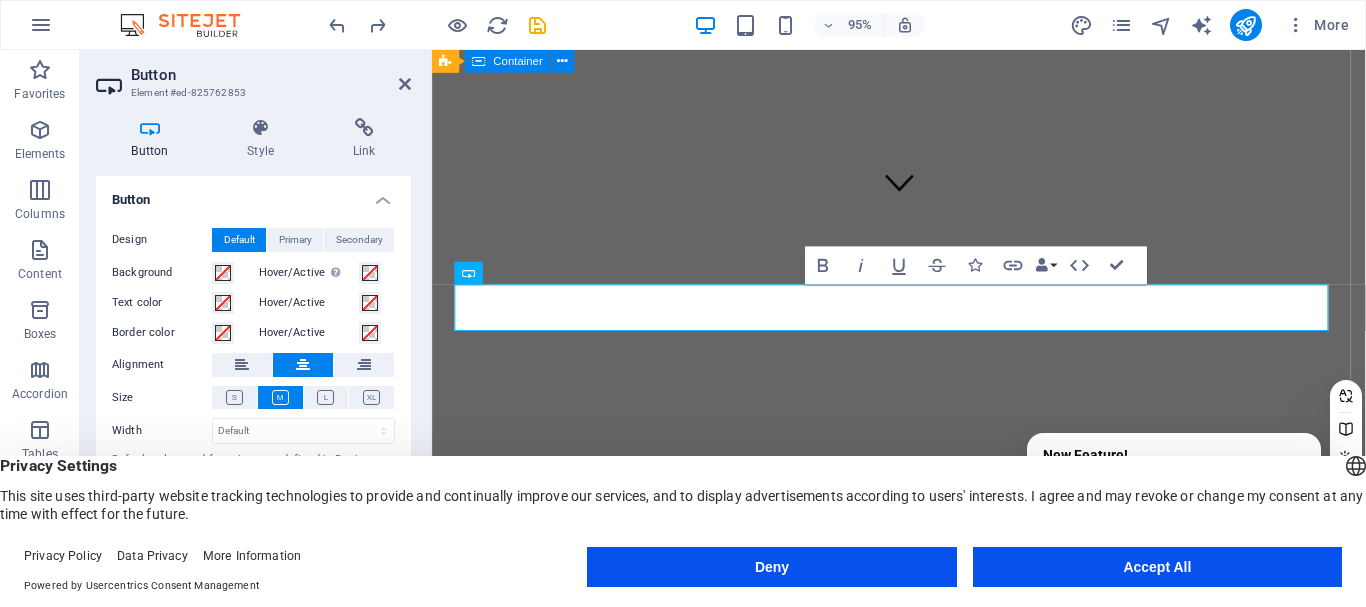 click on "UD. BANGUN BALI Baja Ringan, Gypsum & PVC Kami adalah supplier dan aplikator terpercaya di bidang baja ringan, gypsum, dan PVC. Dengan pengalaman dan tenaga ahli yang profesional, kami berkomitmen memberikan produk berkualitas tinggi serta layanan pemasangan yang rapi, cepat, dan bergaransi. Selengkapnya" at bounding box center [923, 984] 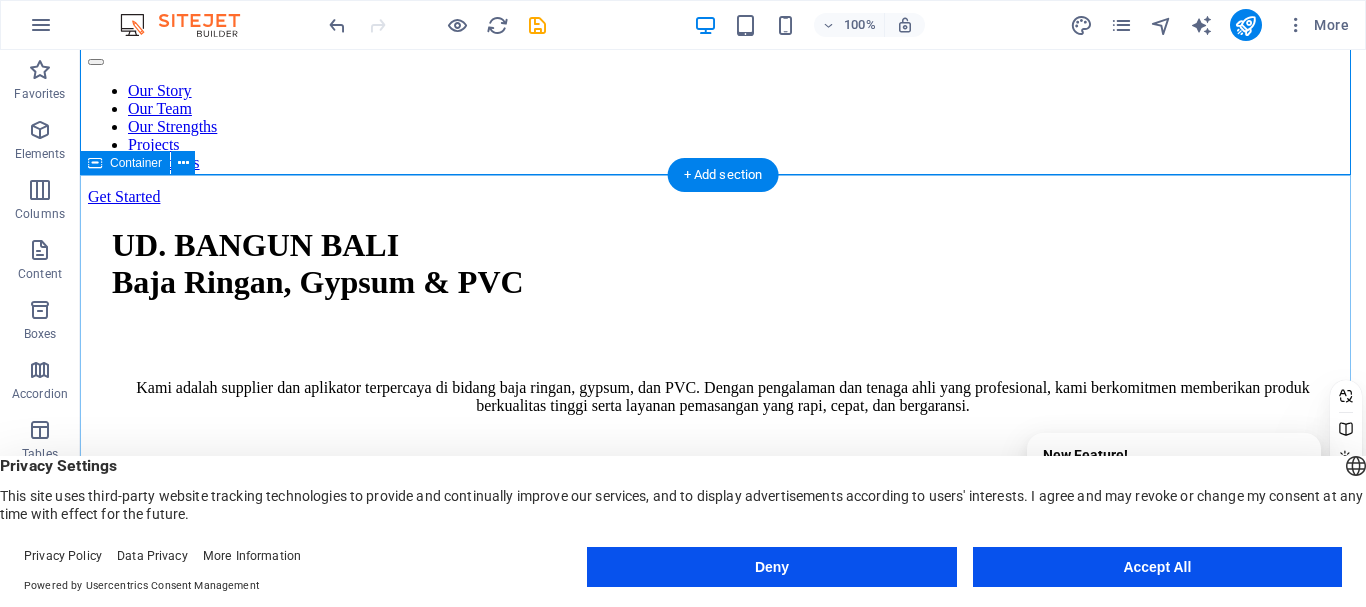 scroll, scrollTop: 968, scrollLeft: 0, axis: vertical 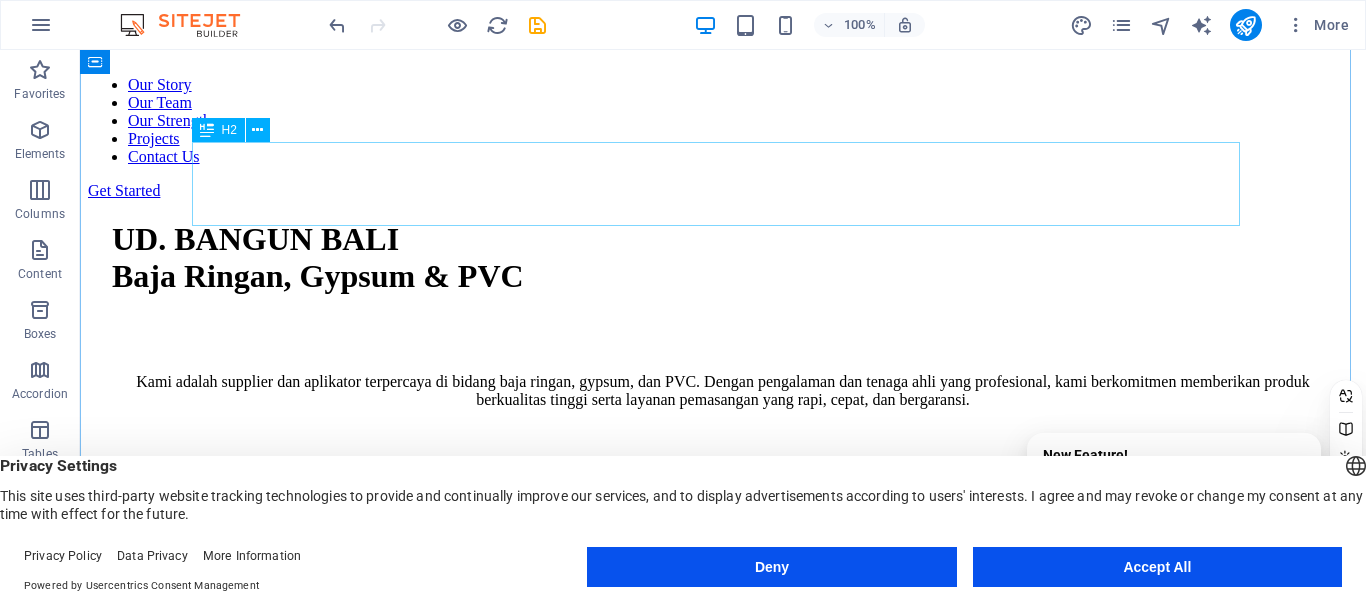 click on "Our Story" at bounding box center (723, 784) 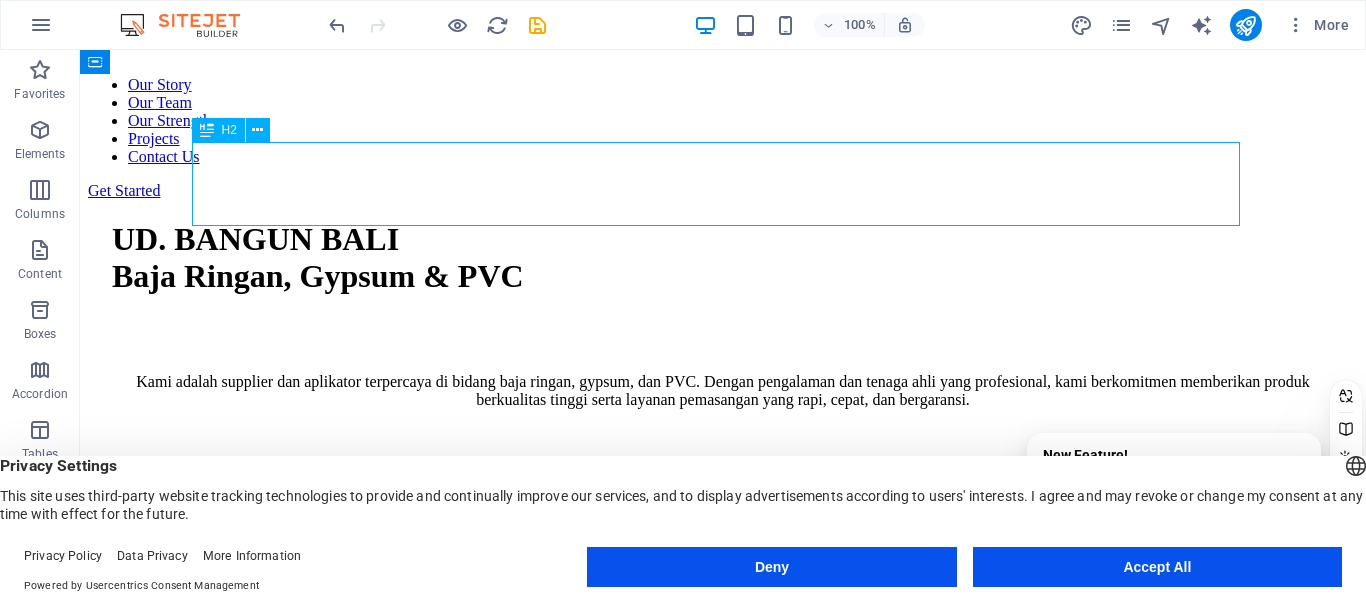 click on "Our Story" at bounding box center (723, 784) 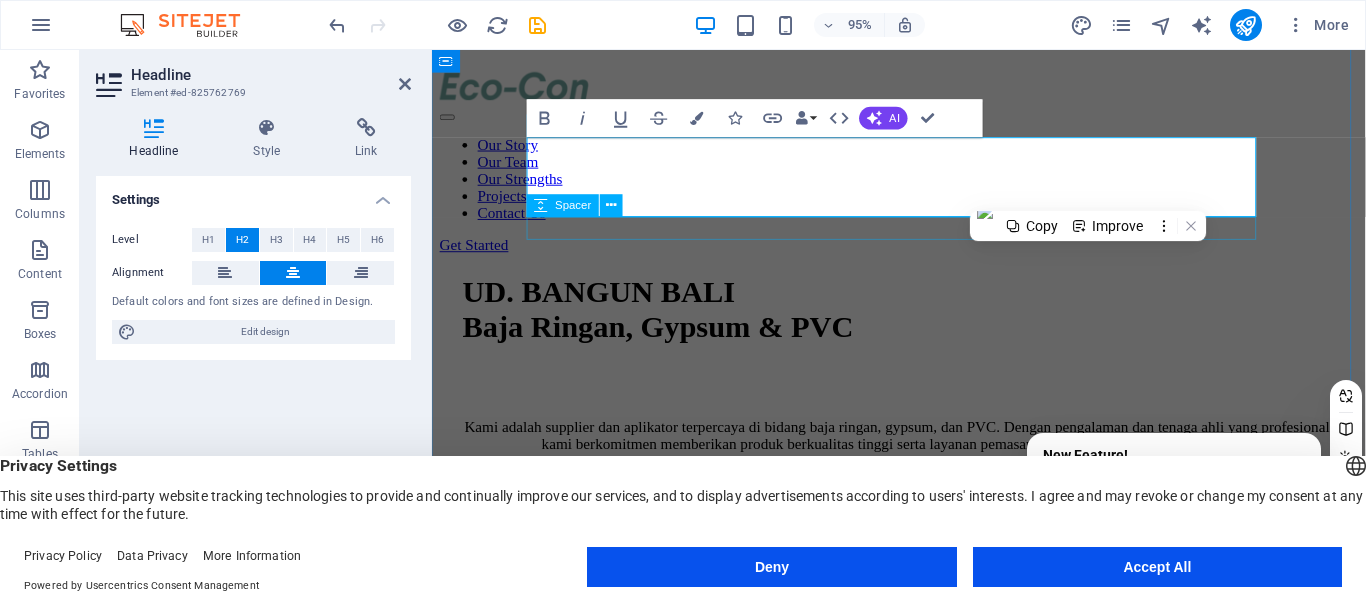 scroll, scrollTop: 868, scrollLeft: 0, axis: vertical 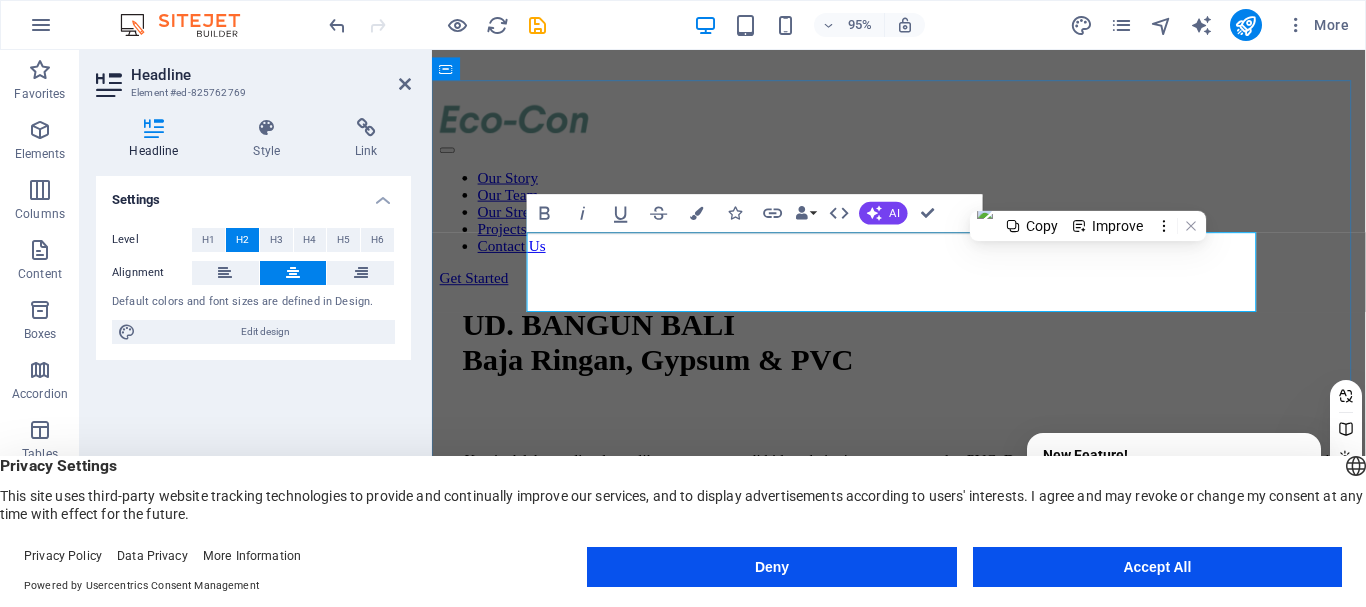 type 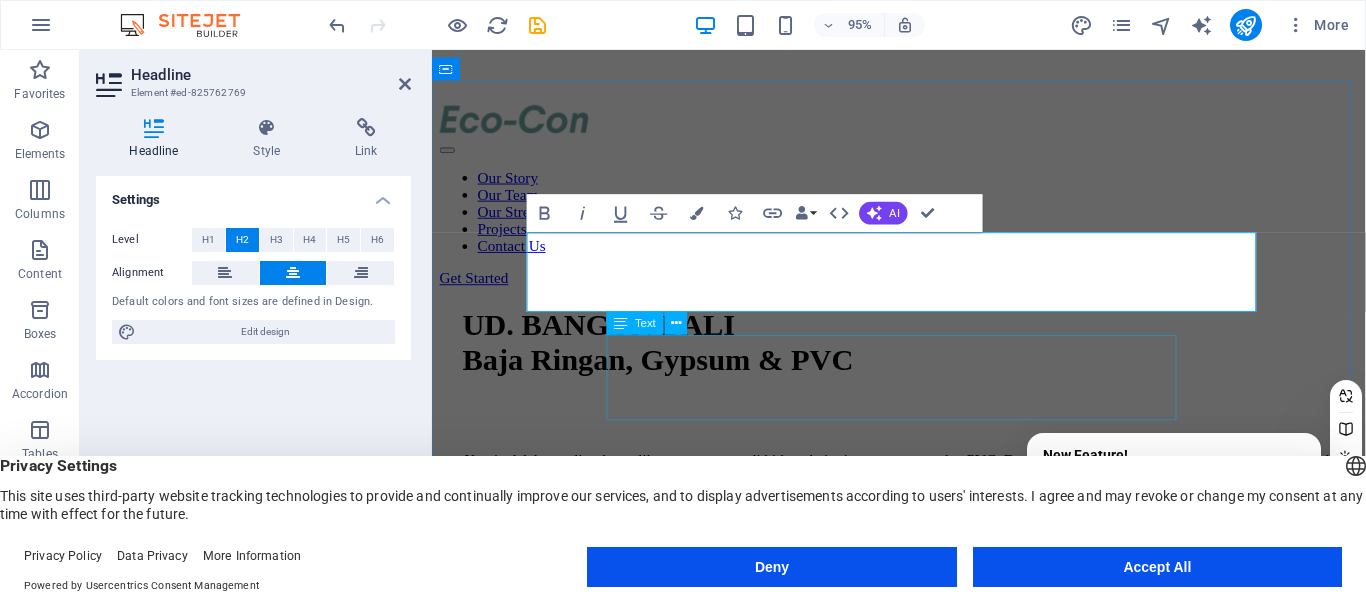 click on "We are a passionate consulting agency dedicated to helping businesses navigate the dynamic landscape of sustainable energy and strategic growth. Our core mission is to empower organizations to thrive while making a positive impact on the environment." at bounding box center (923, 985) 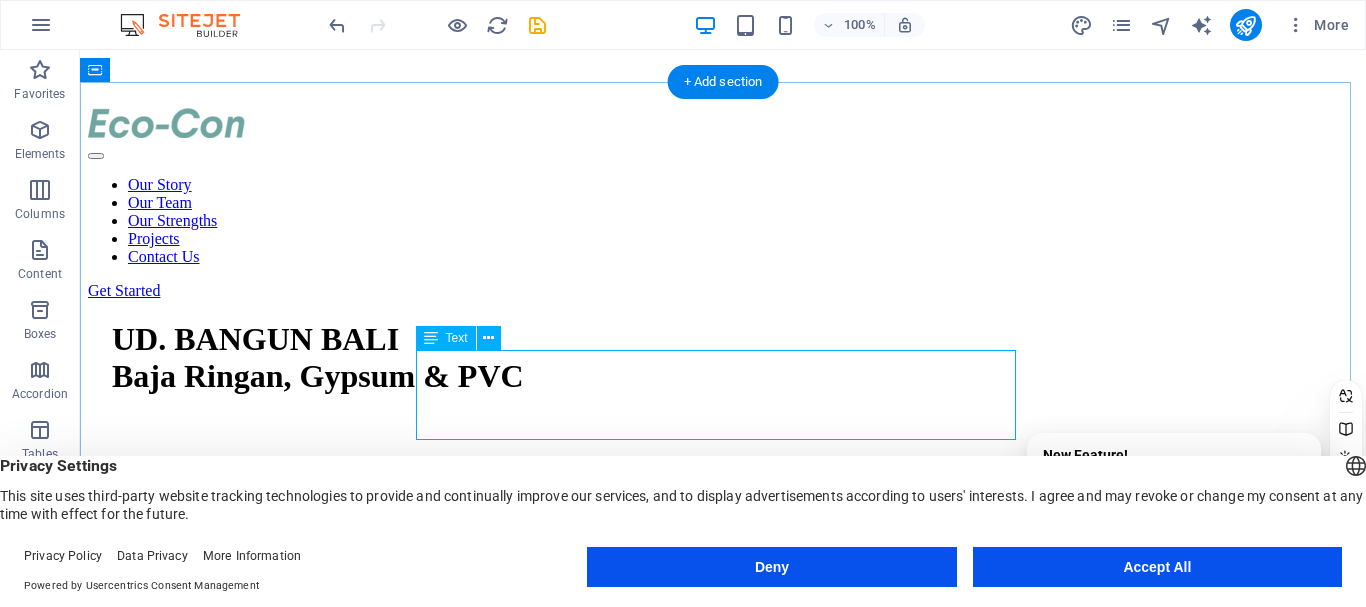 click on "We are a passionate consulting agency dedicated to helping businesses navigate the dynamic landscape of sustainable energy and strategic growth. Our core mission is to empower organizations to thrive while making a positive impact on the environment." at bounding box center (723, 976) 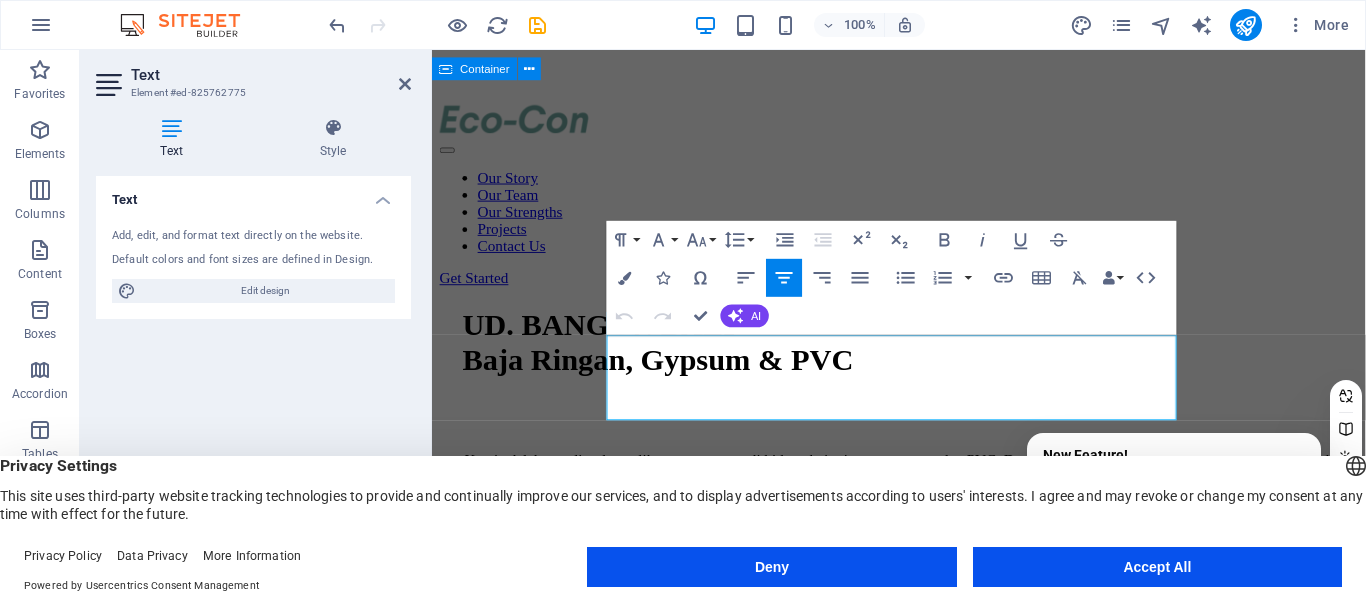 click on "Tentang Kami We are a passionate consulting agency dedicated to helping businesses navigate the dynamic landscape of sustainable energy and strategic growth. Our core mission is to empower organizations to thrive while making a positive impact on the environment. Sustainable Success Partner At Eco-Con, we understand that success is not just about profitability; it's also about sustainability and responsible business practices. With a proven track record of guiding businesses towards greater profitability and environmental responsibility, we have become a trusted partner in the industry. Expertise For Results At Eco-Con, we understand that success is not just about profitability; it's also about sustainability and responsible business practices. With a proven track record of guiding businesses towards greater profitability and environmental responsibility, we have become a trusted partner in the industry." at bounding box center [923, 1560] 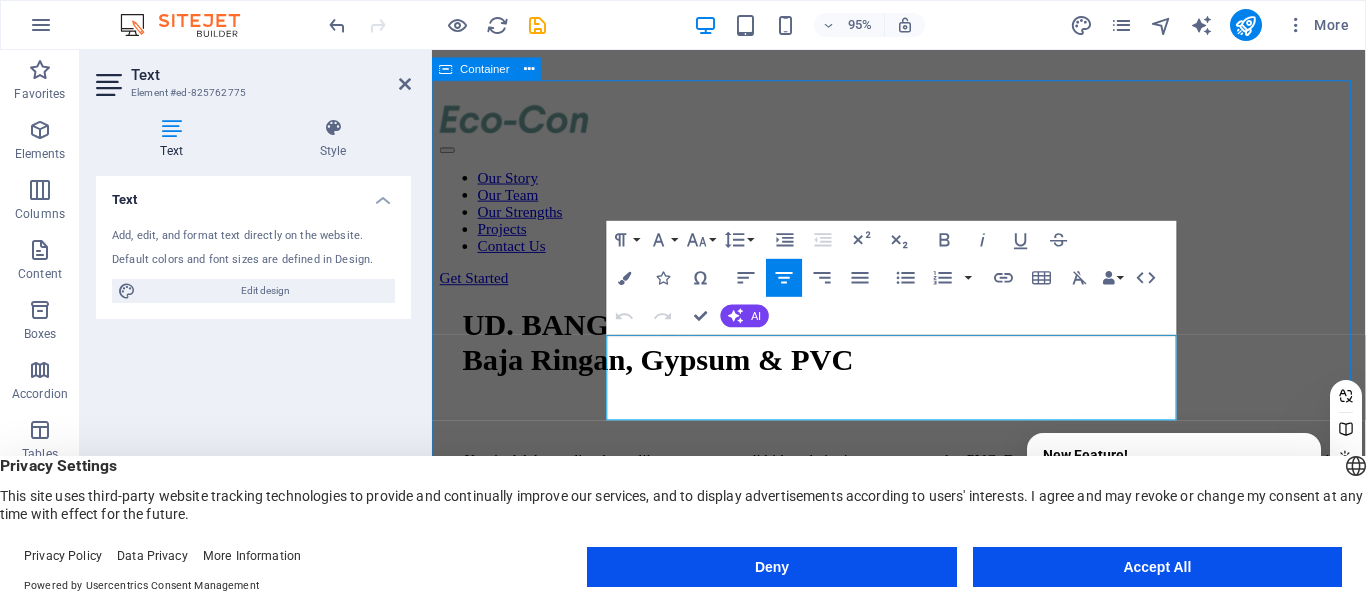 click on "We are a passionate consulting agency dedicated to helping businesses navigate the dynamic landscape of sustainable energy and strategic growth. Our core mission is to empower organizations to thrive while making a positive impact on the environment." at bounding box center (923, 985) 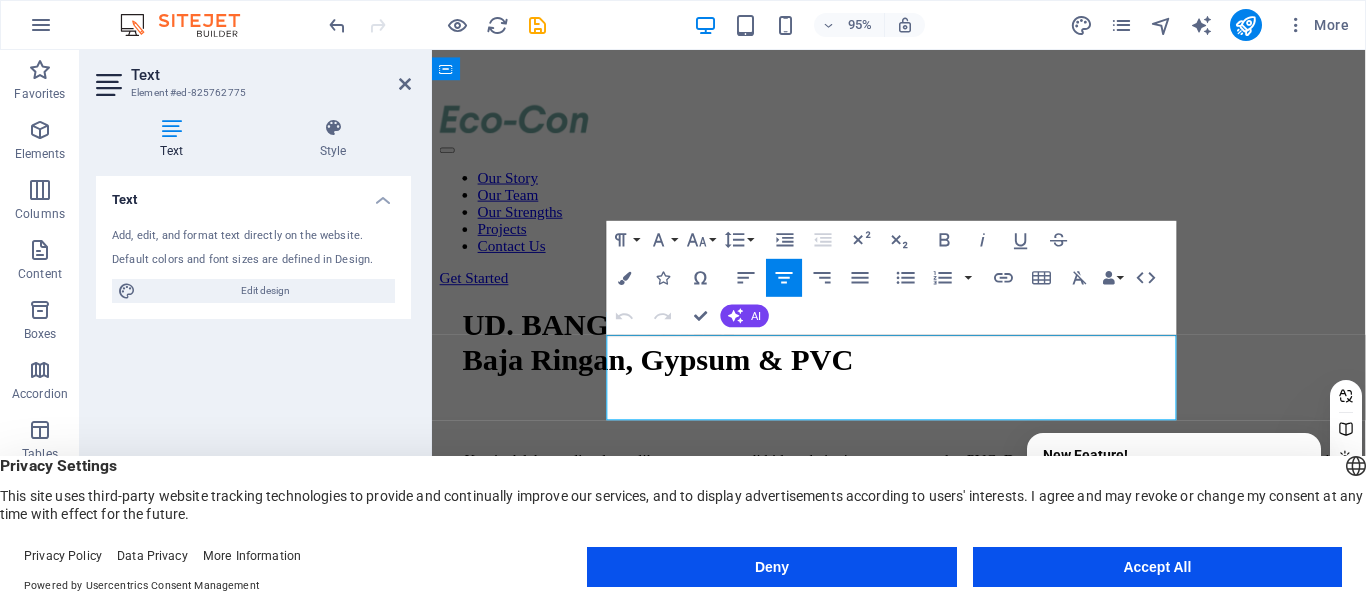 click on "We are a passionate consulting agency dedicated to helping businesses navigate the dynamic landscape of sustainable energy and strategic growth. Our core mission is to empower organizations to thrive while making a positive impact on the environment." at bounding box center [923, 985] 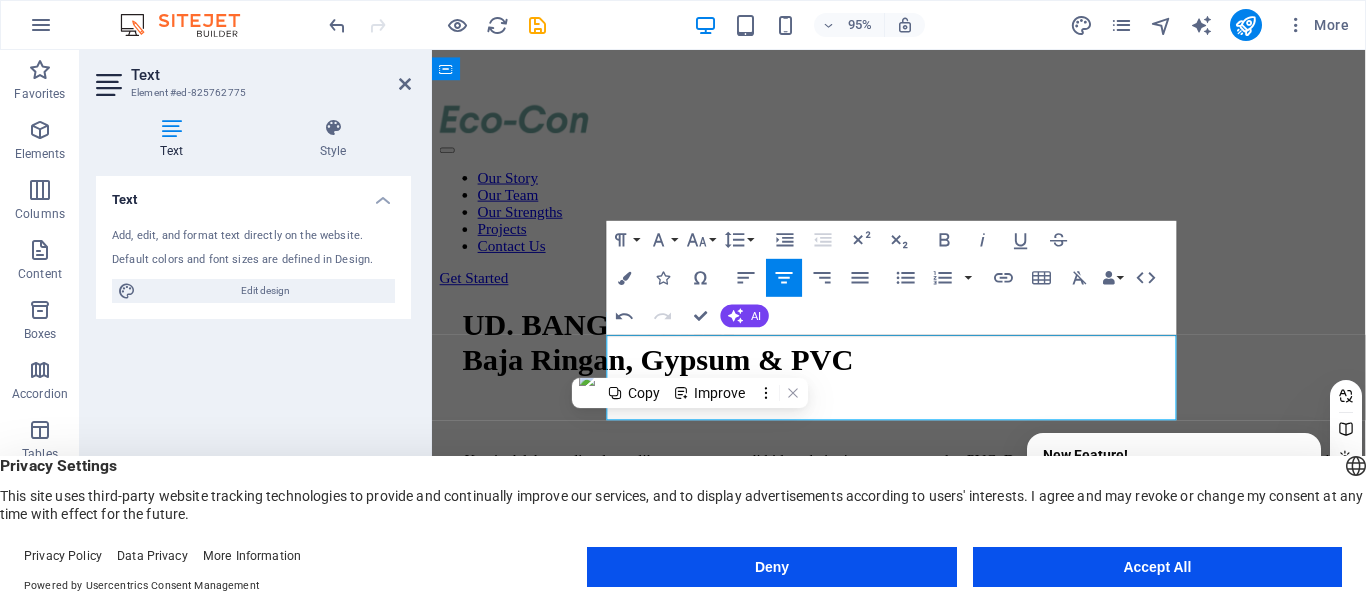 scroll, scrollTop: 4307, scrollLeft: 2, axis: both 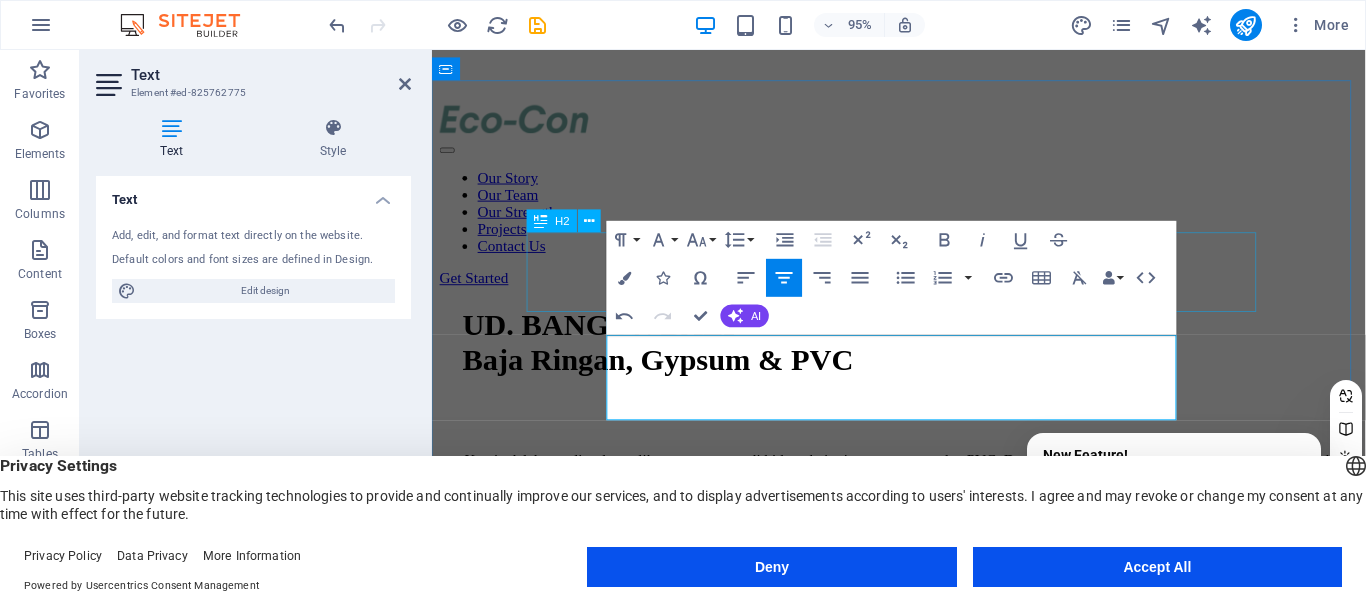 click on "Tentang Kami" at bounding box center (923, 884) 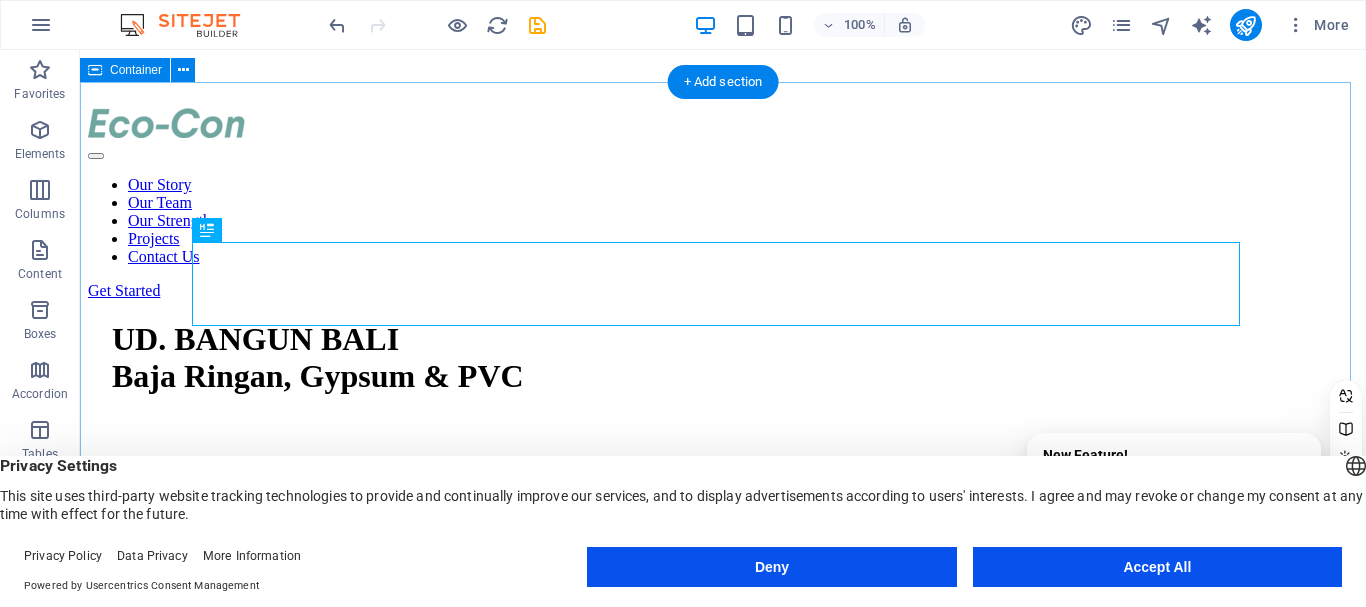 click on "Tentang Kami Kami adalah supplier dan aplikator terpercaya di bidang baja ringan, gypsum, dan PVC. Dengan pengalaman dan tenaga ahli yang profesional, kami berkomitmen memberikan produk berkualitas tinggi serta layanan pemasangan yang rapi, cepat, dan bergaransi. Sustainable Success Partner At Eco-Con, we understand that success is not just about profitability; it's also about sustainability and responsible business practices. With a proven track record of guiding businesses towards greater profitability and environmental responsibility, we have become a trusted partner in the industry. Expertise For Results At Eco-Con, we understand that success is not just about profitability; it's also about sustainability and responsible business practices. With a proven track record of guiding businesses towards greater profitability and environmental responsibility, we have become a trusted partner in the industry." at bounding box center (723, 1684) 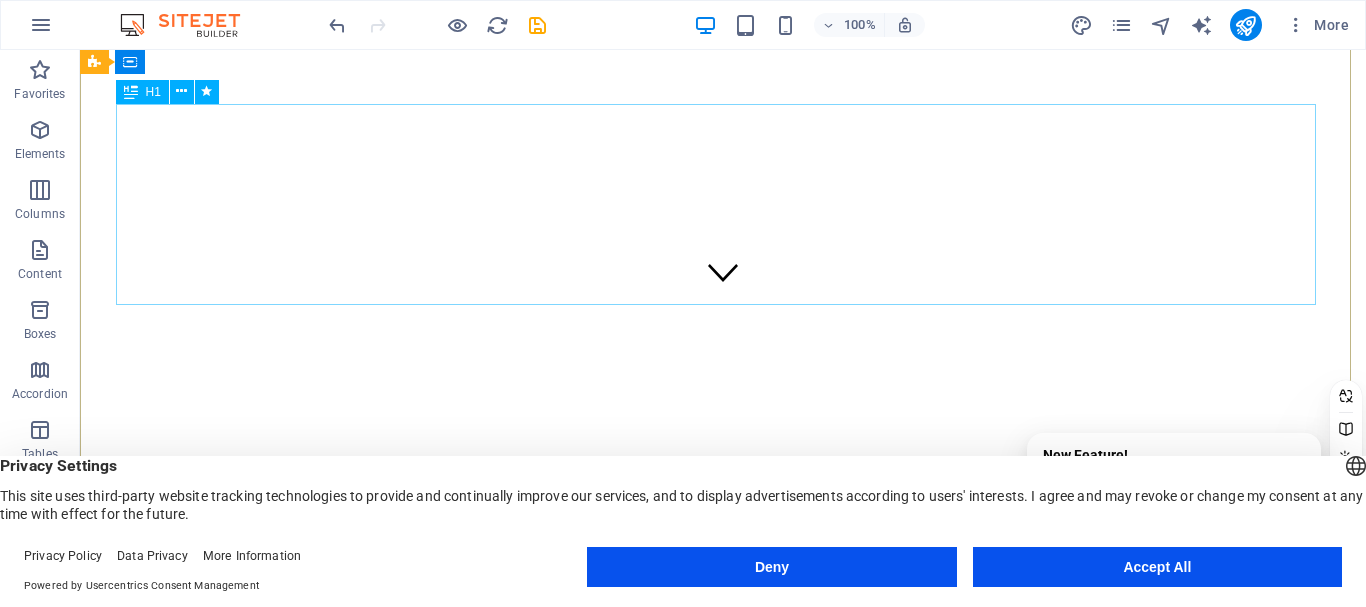 scroll, scrollTop: 168, scrollLeft: 0, axis: vertical 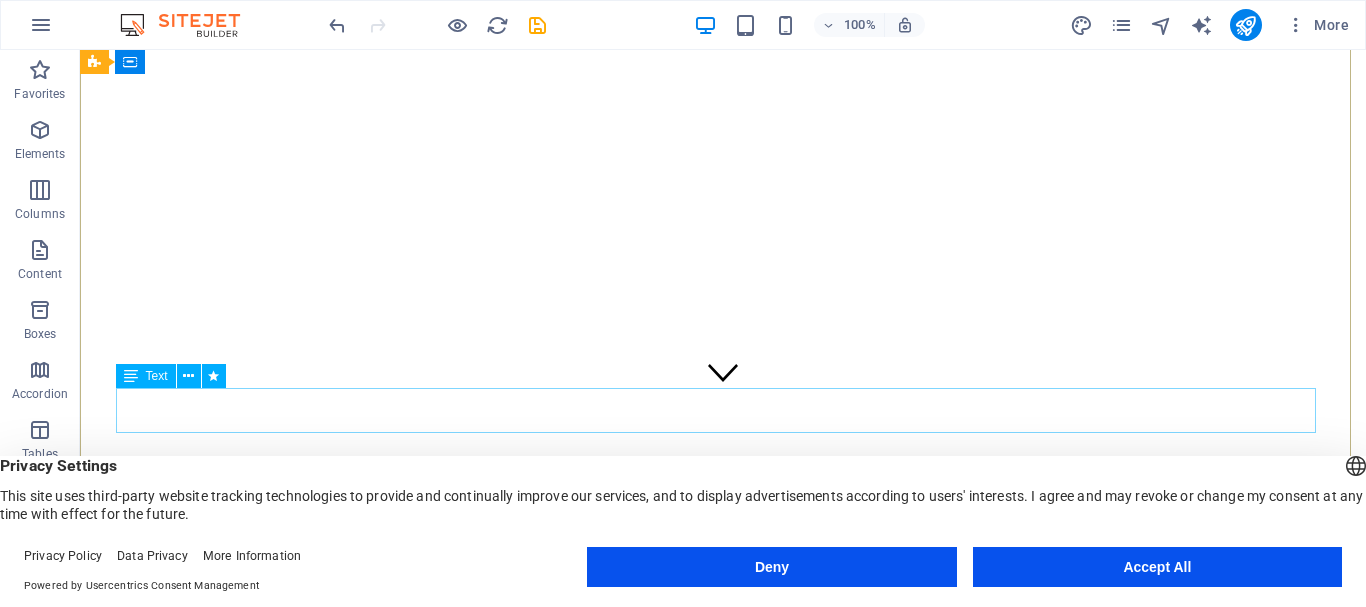click on "Kami adalah supplier dan aplikator terpercaya di bidang baja ringan, gypsum, dan PVC. Dengan pengalaman dan tenaga ahli yang profesional, kami berkomitmen memberikan produk berkualitas tinggi serta layanan pemasangan yang rapi, cepat, dan bergaransi." at bounding box center (723, 1191) 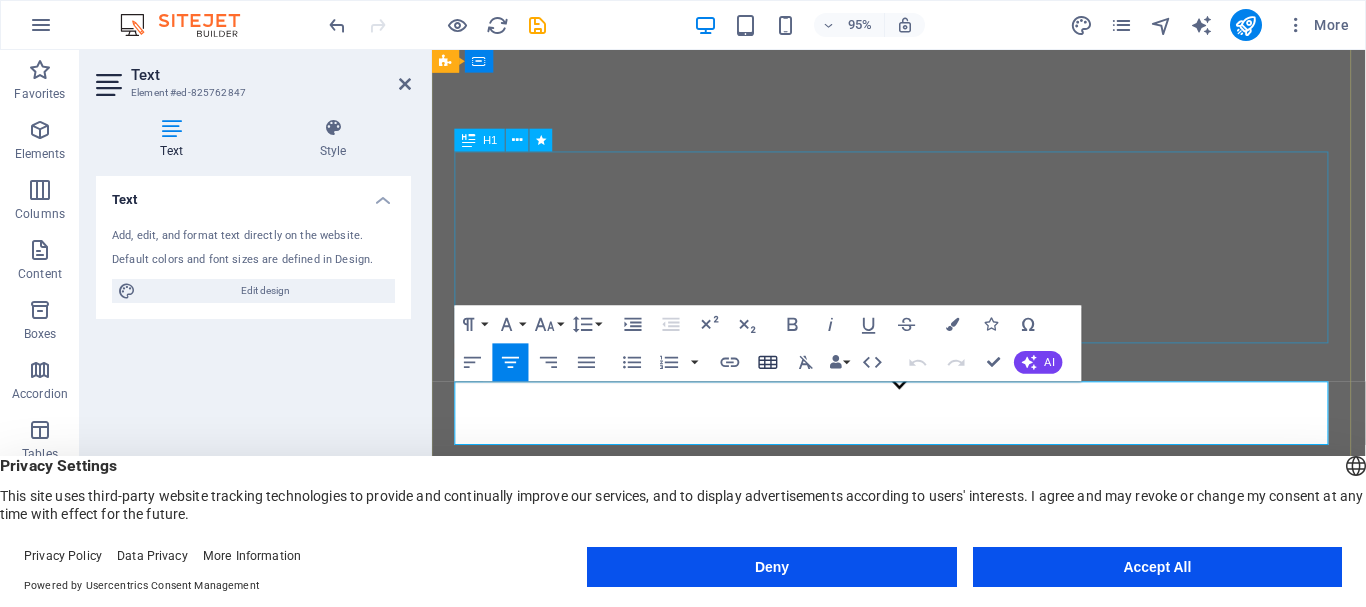 scroll, scrollTop: 268, scrollLeft: 0, axis: vertical 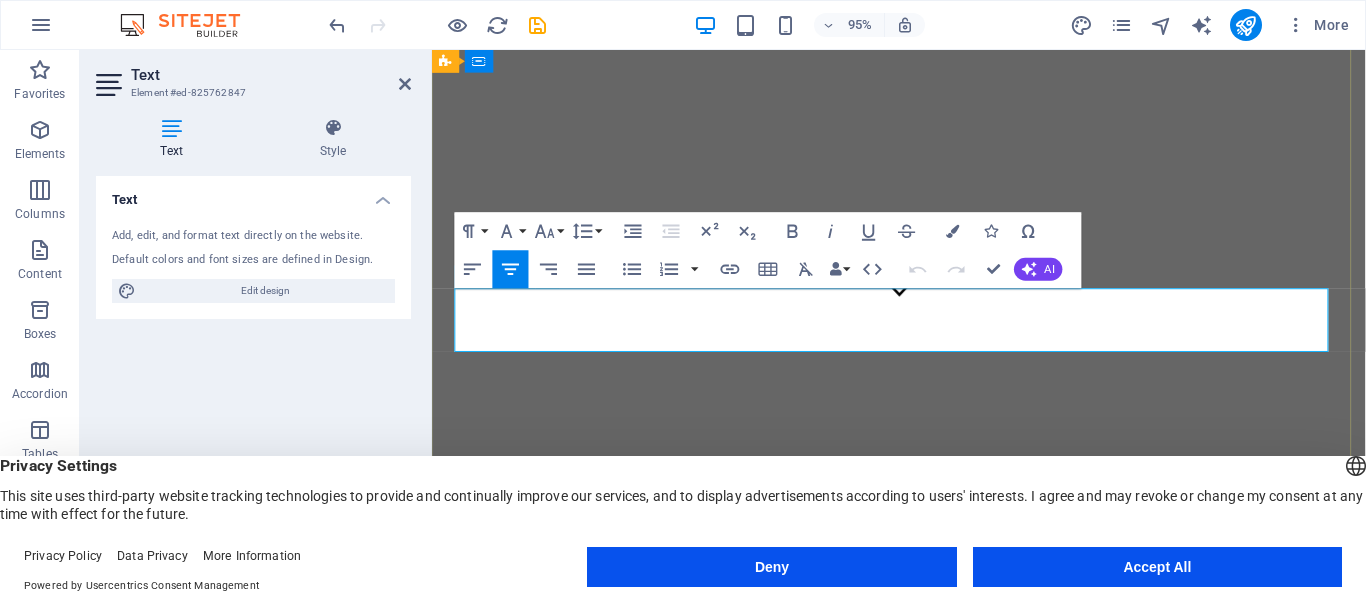 click on "Kami adalah supplier dan aplikator terpercaya di bidang baja ringan, gypsum, dan PVC. Dengan pengalaman dan tenaga ahli yang profesional, kami berkomitmen memberikan produk berkualitas tinggi serta layanan pemasangan yang rapi, cepat, dan bergaransi." at bounding box center (923, 1091) 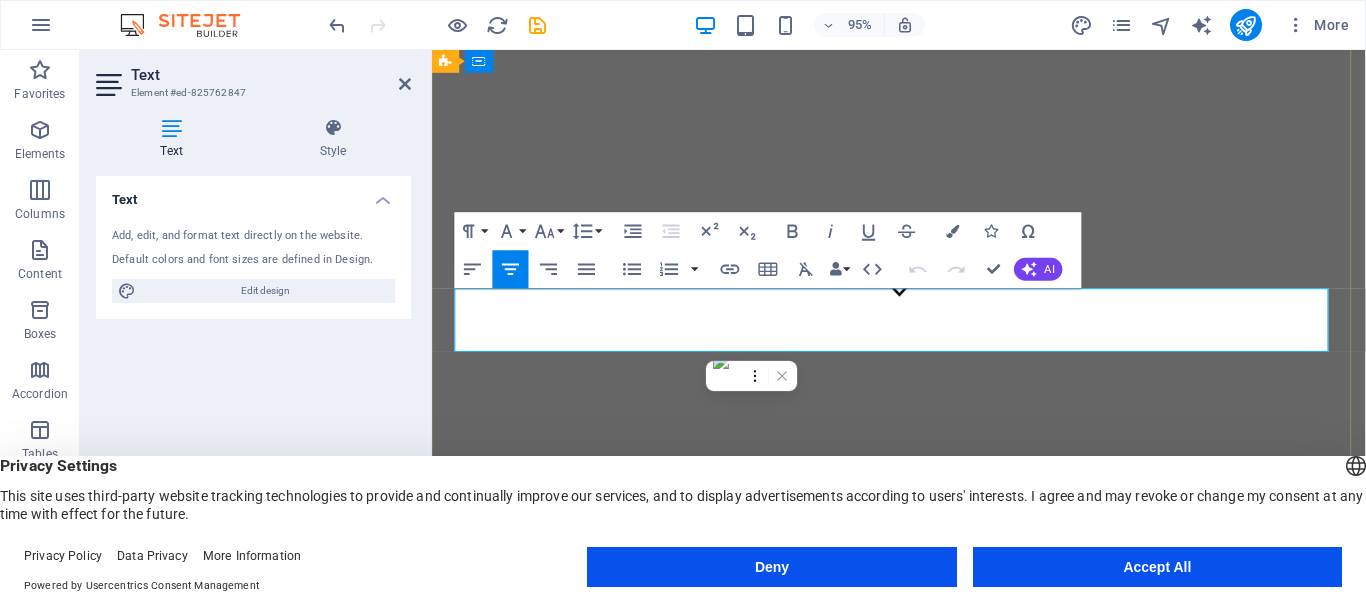 click on "Kami adalah supplier dan aplikator terpercaya di bidang baja ringan, gypsum, dan PVC. Dengan pengalaman dan tenaga ahli yang profesional, kami berkomitmen memberikan produk berkualitas tinggi serta layanan pemasangan yang rapi, cepat, dan bergaransi." at bounding box center [923, 1091] 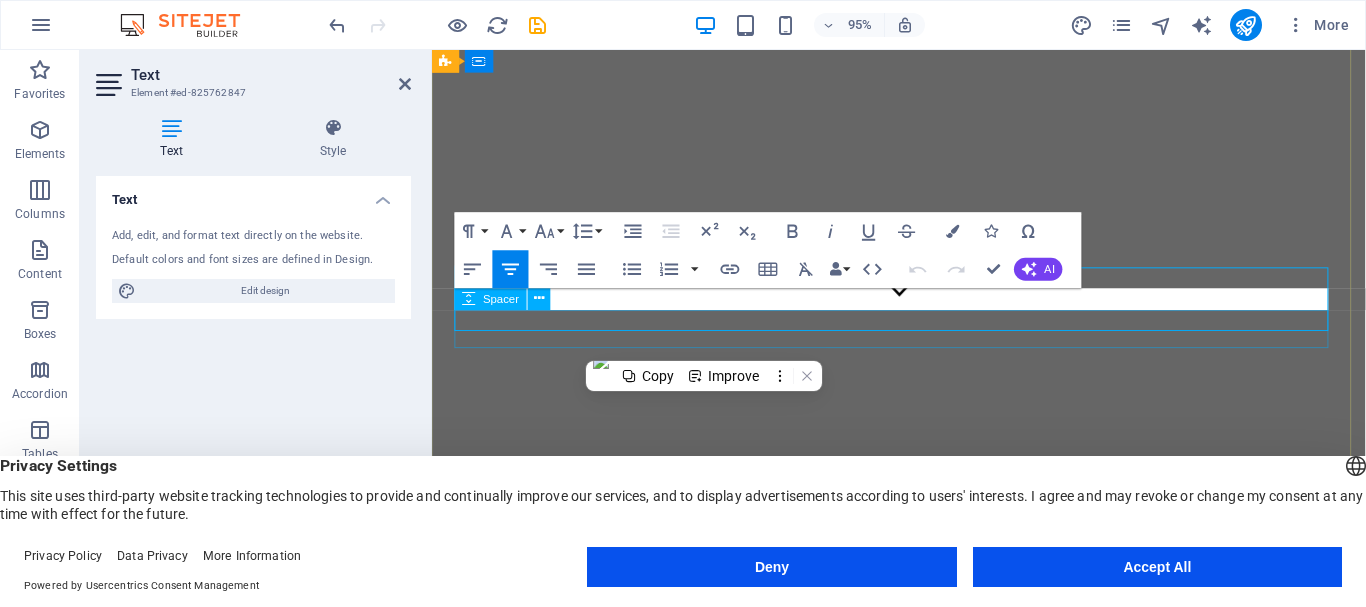 scroll, scrollTop: 290, scrollLeft: 0, axis: vertical 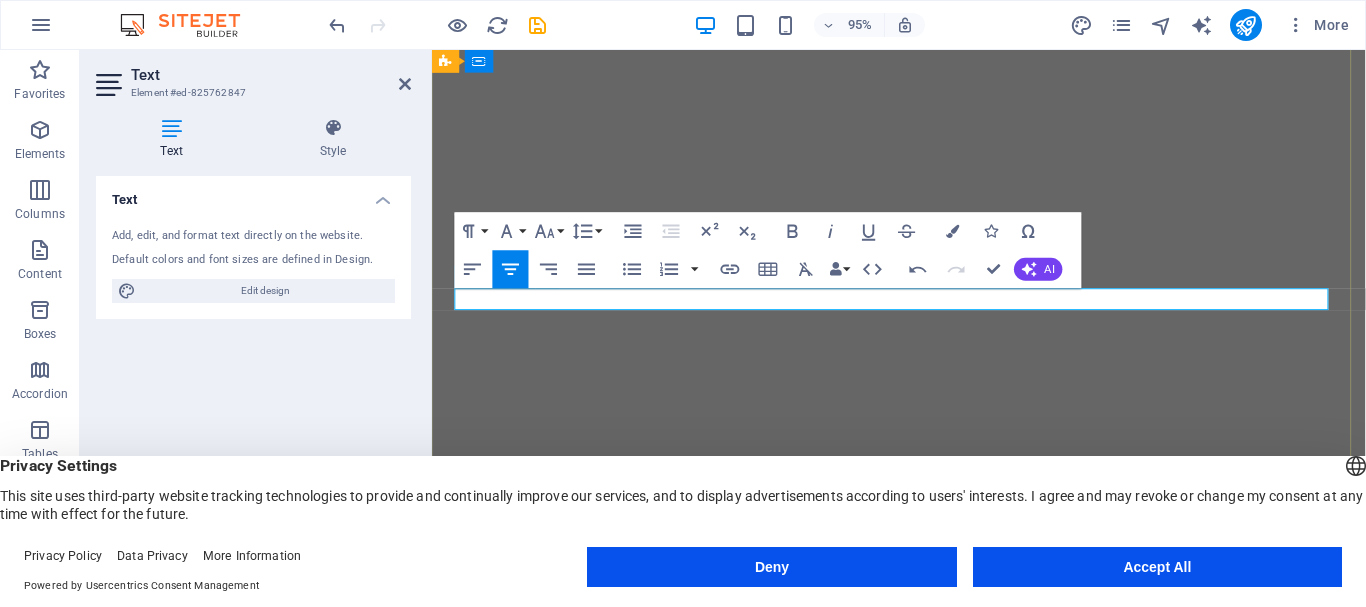 type 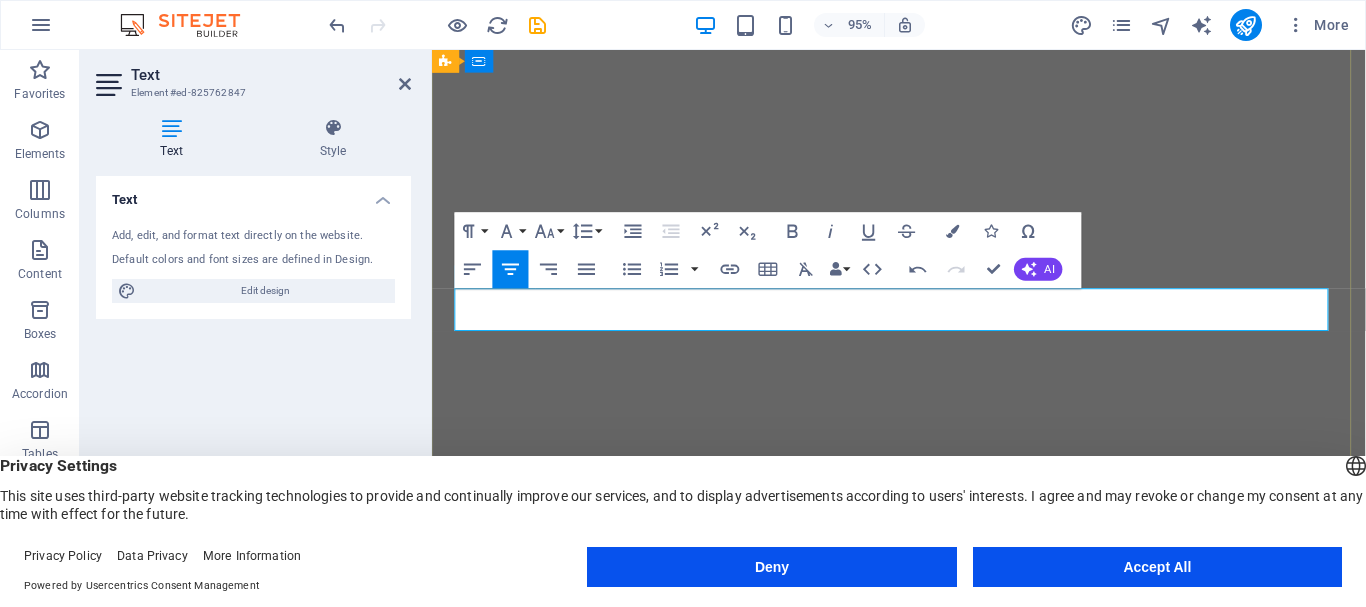click on "Tidak lupa dengan garansi 10Tahun" at bounding box center (923, 1105) 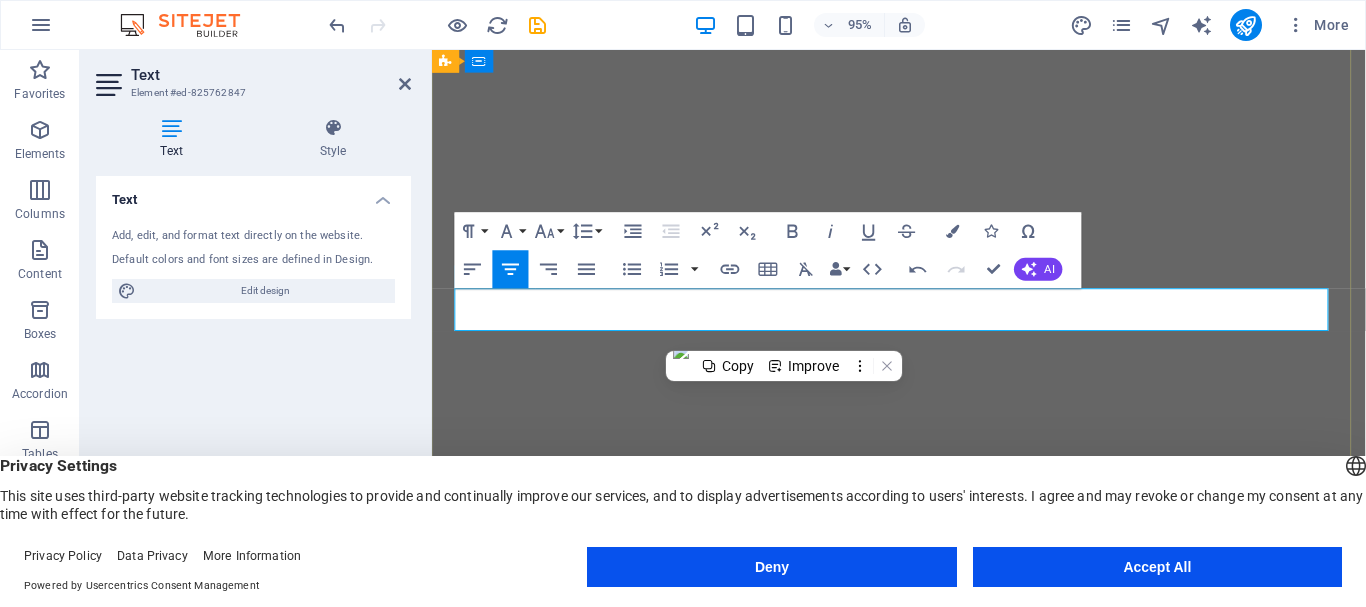 click on "Tidak lupa dengan garansi 10Tahun" at bounding box center (923, 1105) 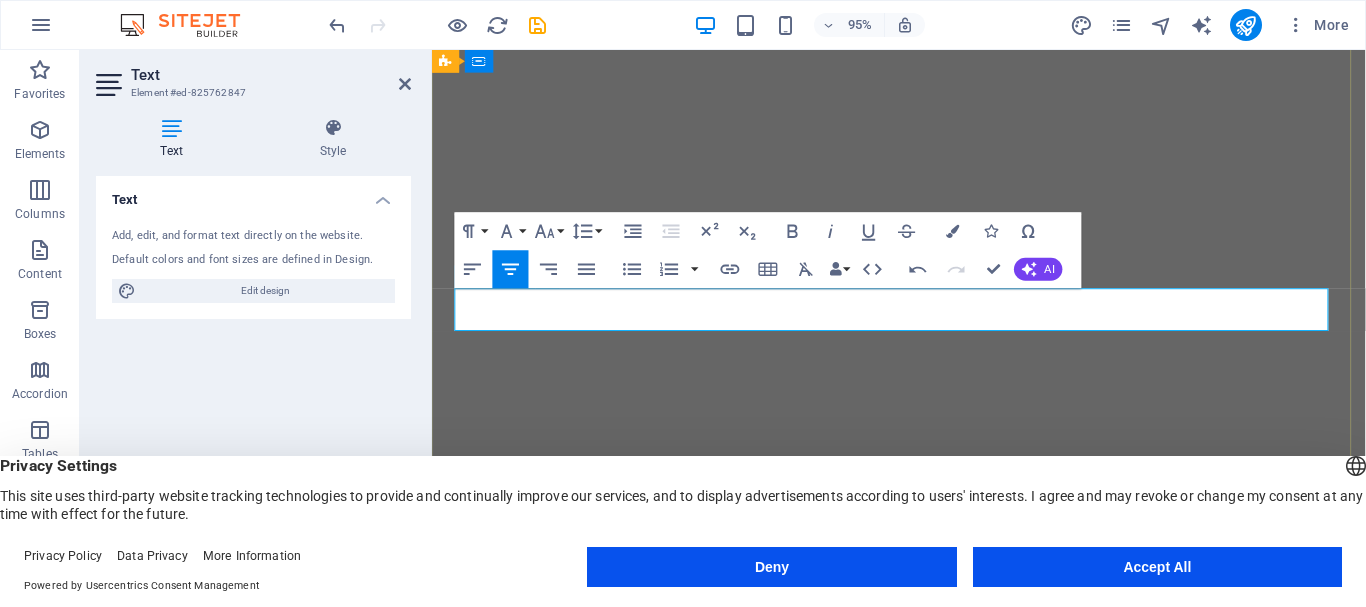 drag, startPoint x: 770, startPoint y: 335, endPoint x: 1069, endPoint y: 336, distance: 299.00168 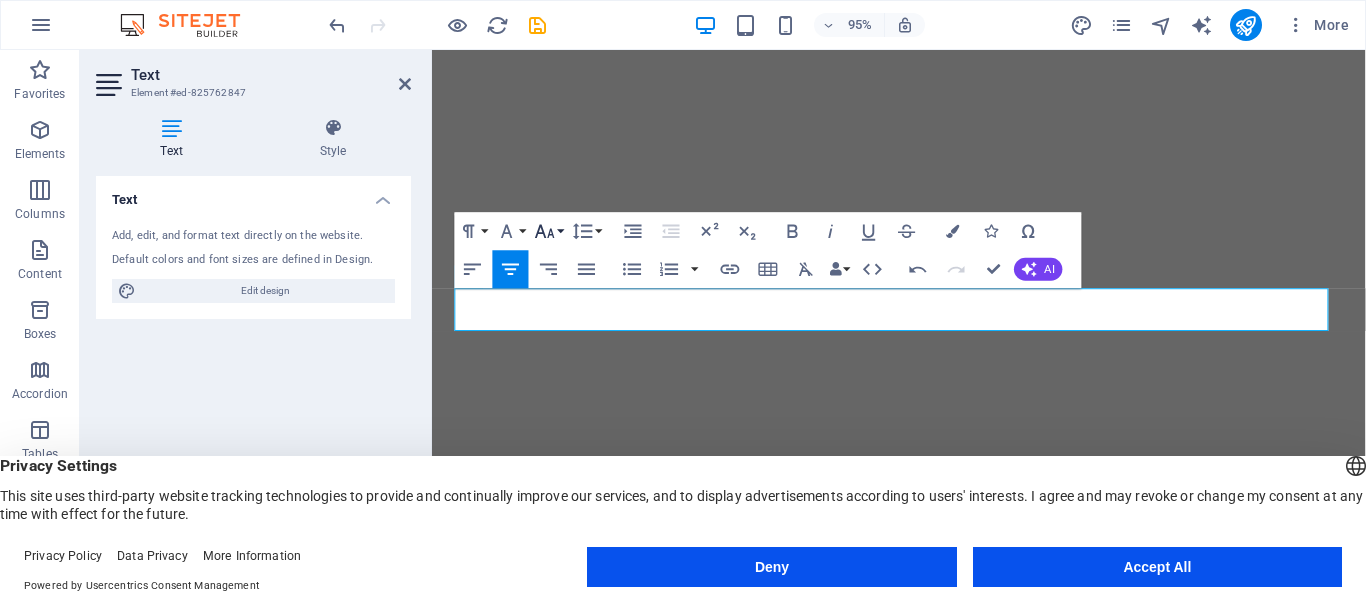 click 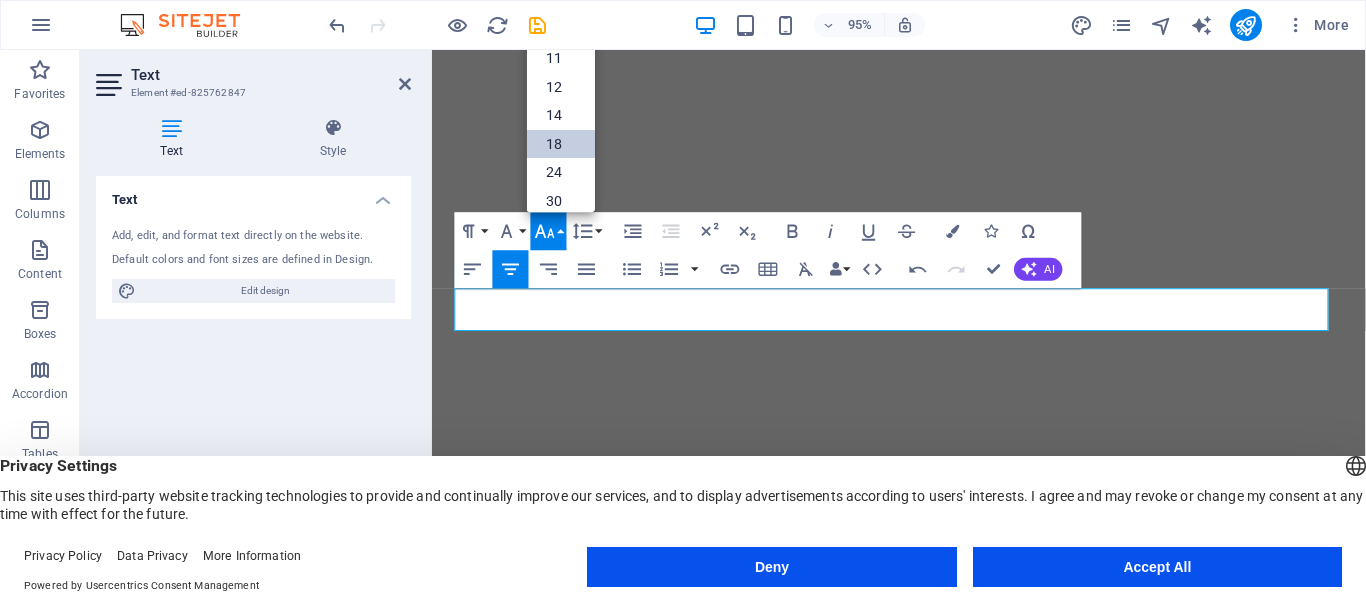 click on "18" at bounding box center (561, 144) 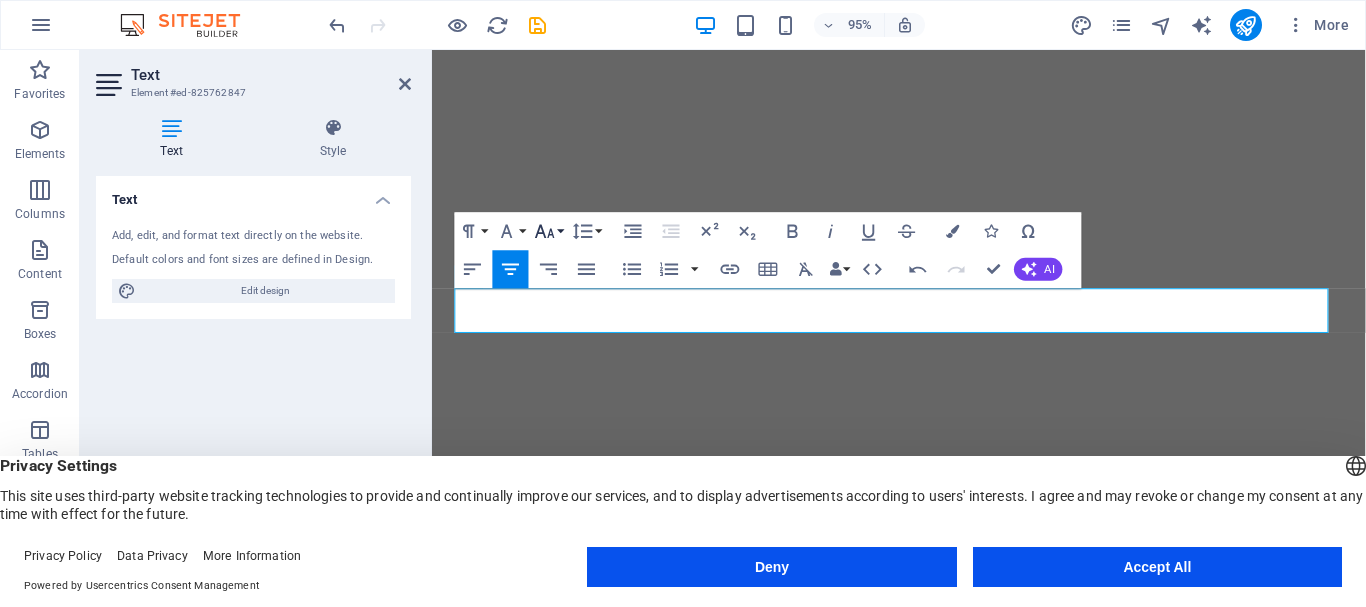 click 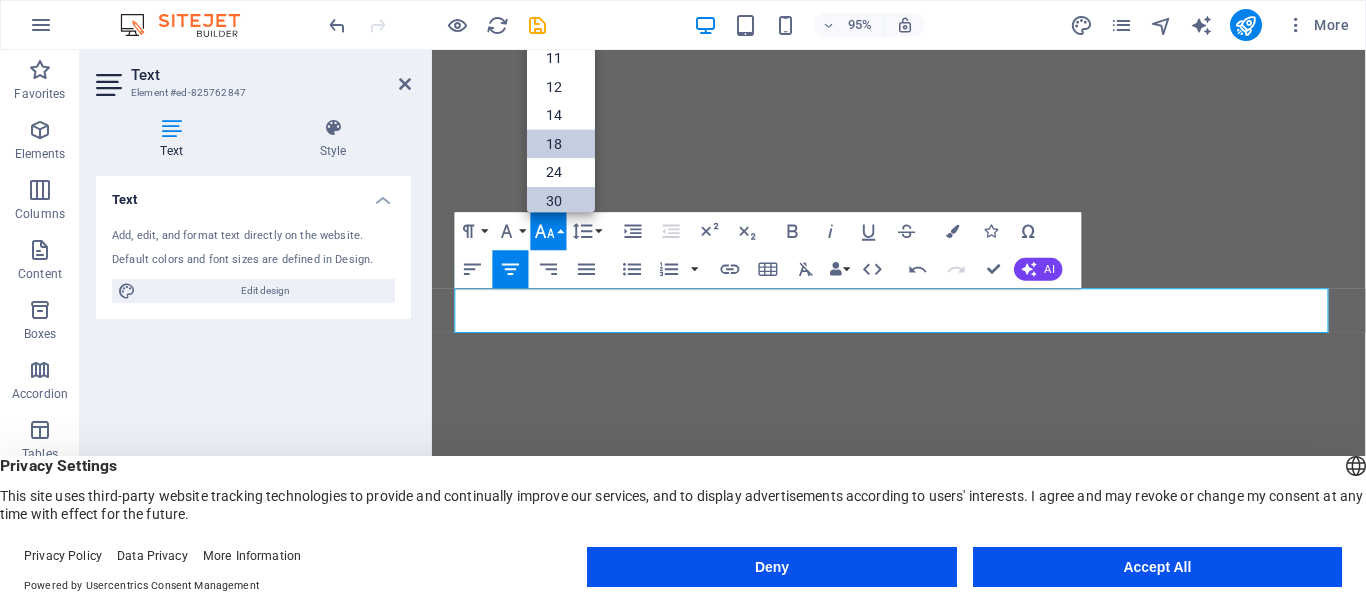 scroll, scrollTop: 100, scrollLeft: 0, axis: vertical 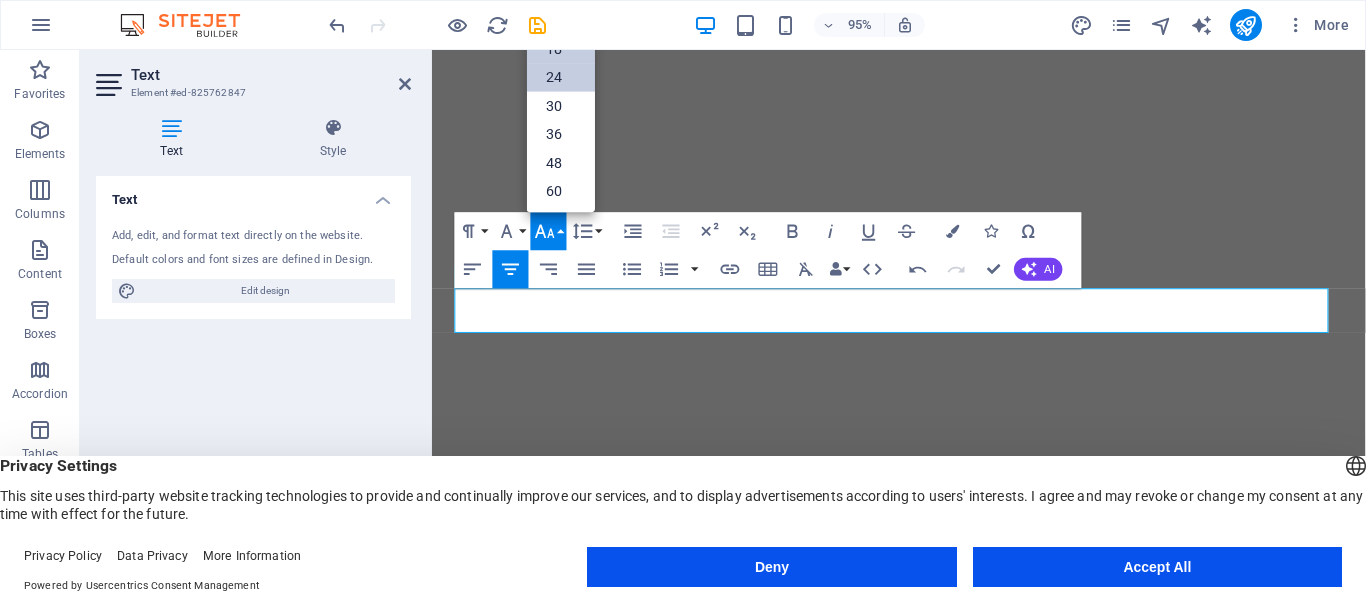 click on "24" at bounding box center (561, 77) 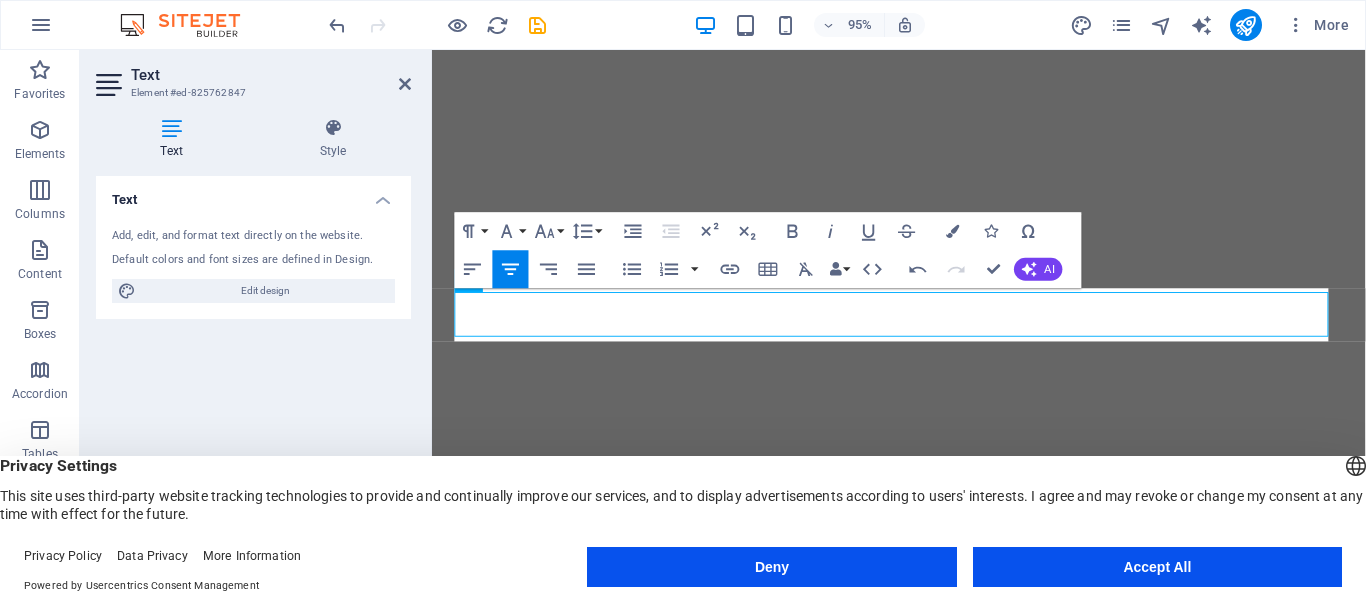 scroll, scrollTop: 274, scrollLeft: 0, axis: vertical 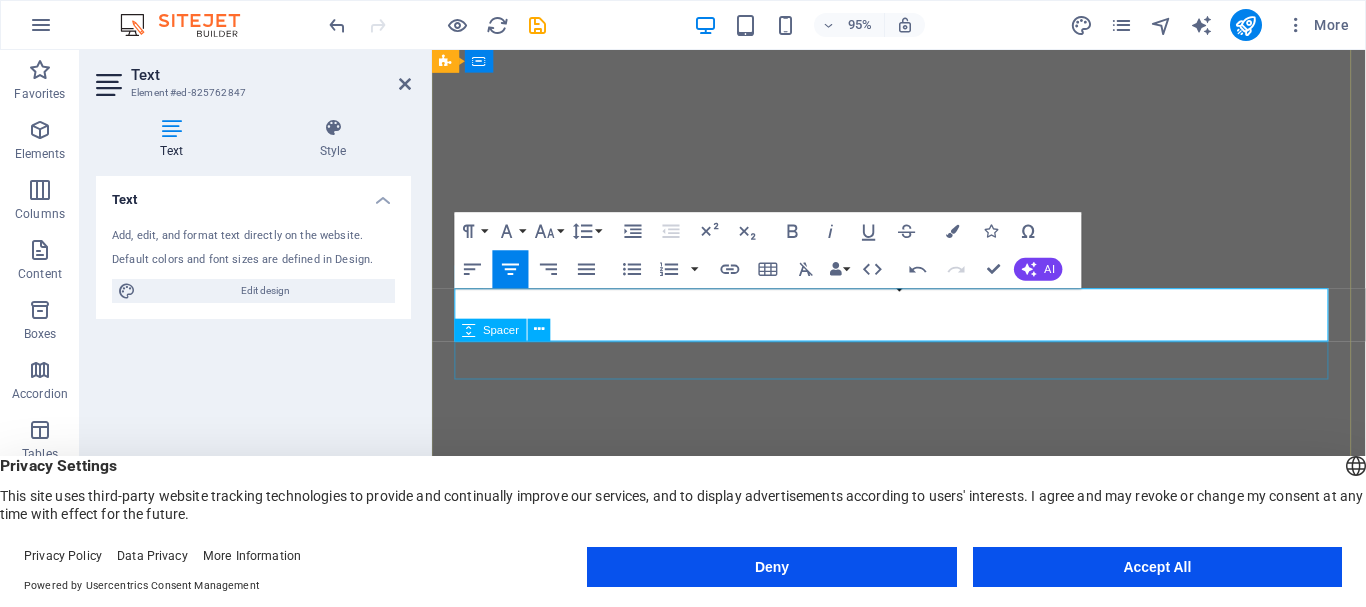 click at bounding box center (923, 1164) 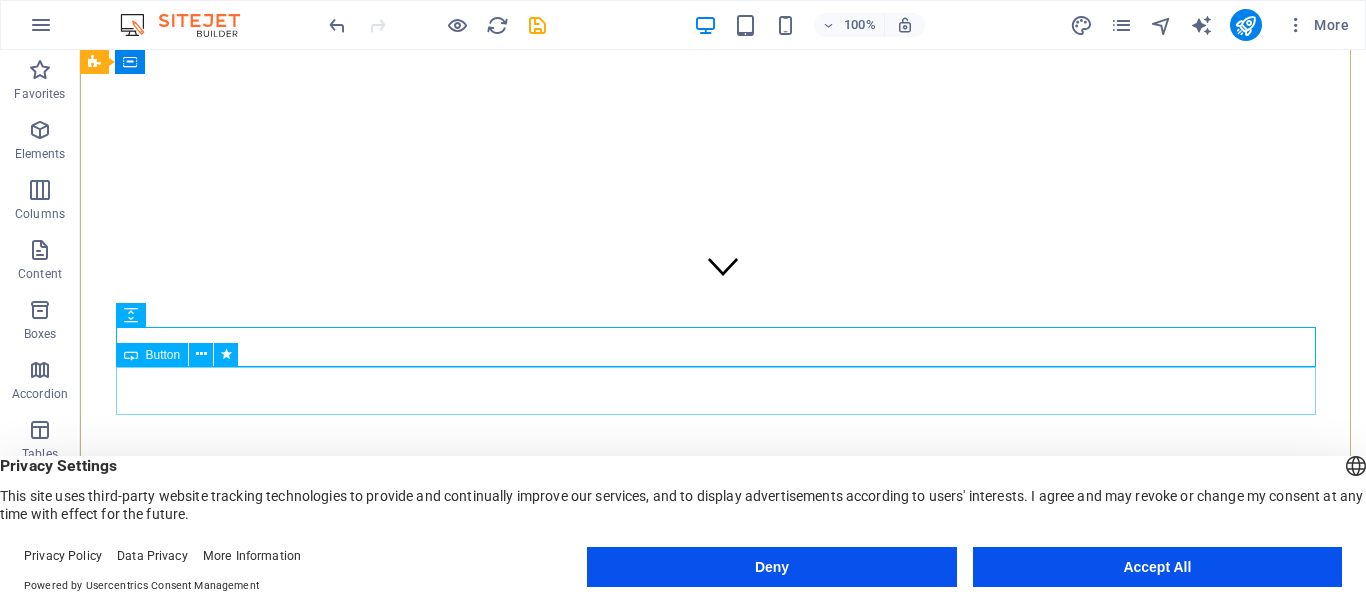 click on "Selengkapnya" at bounding box center [723, 1184] 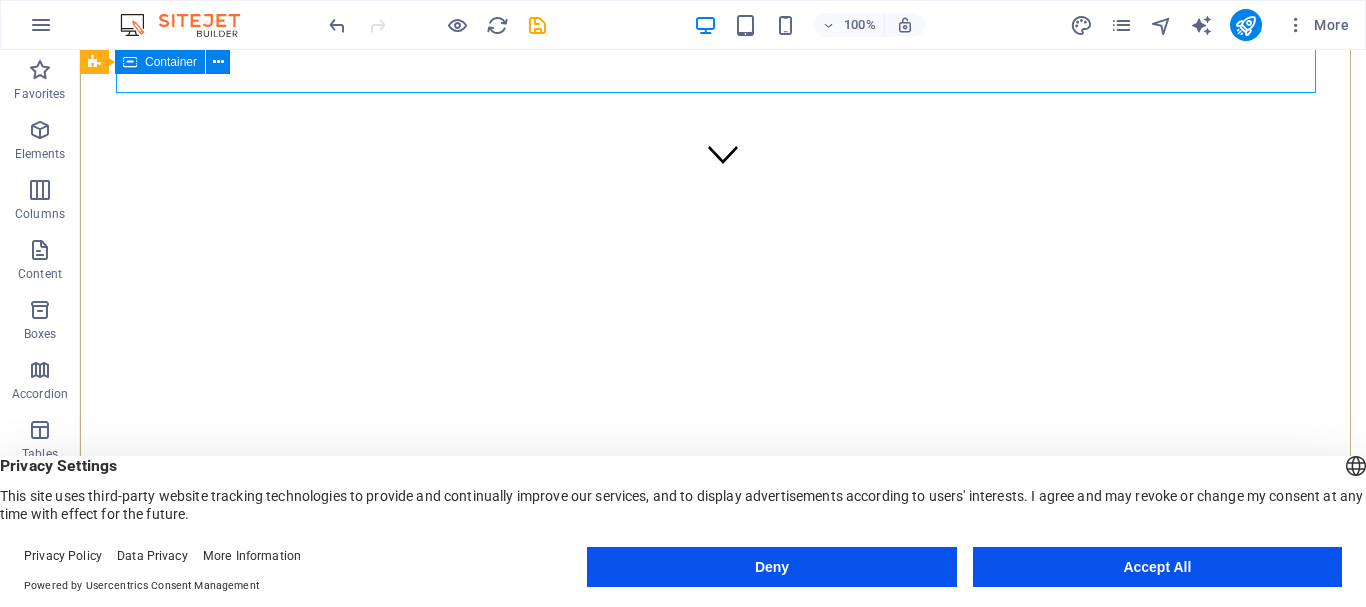 scroll, scrollTop: 274, scrollLeft: 0, axis: vertical 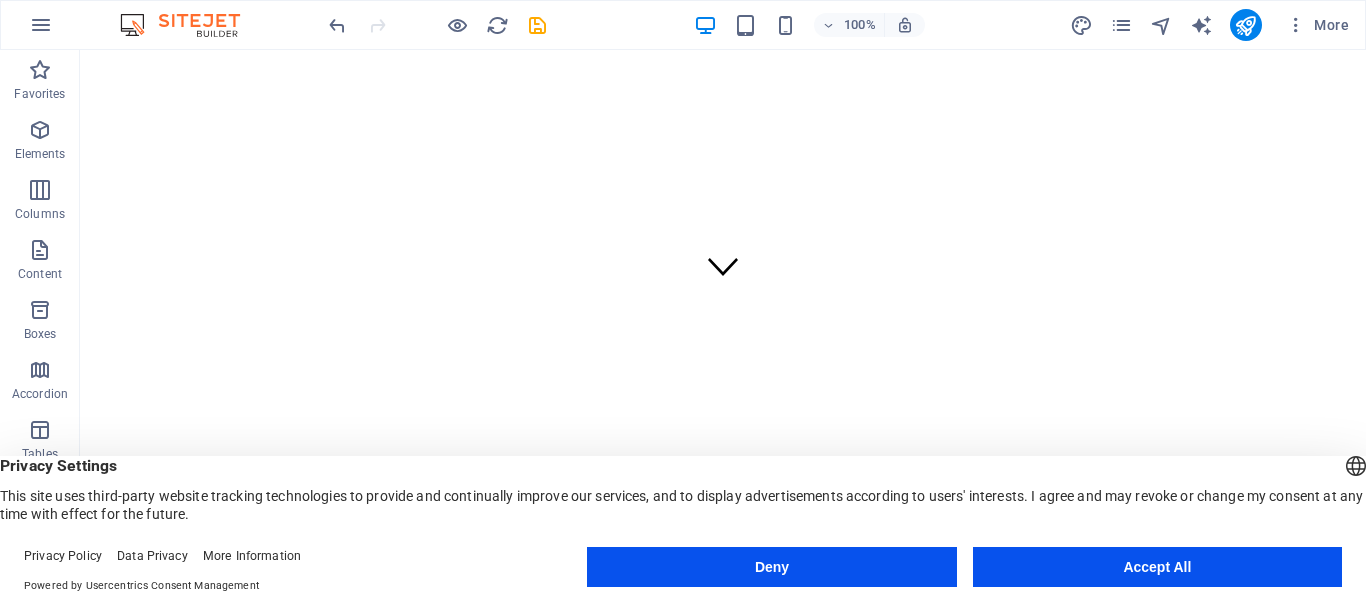 drag, startPoint x: 785, startPoint y: 391, endPoint x: 784, endPoint y: 329, distance: 62.008064 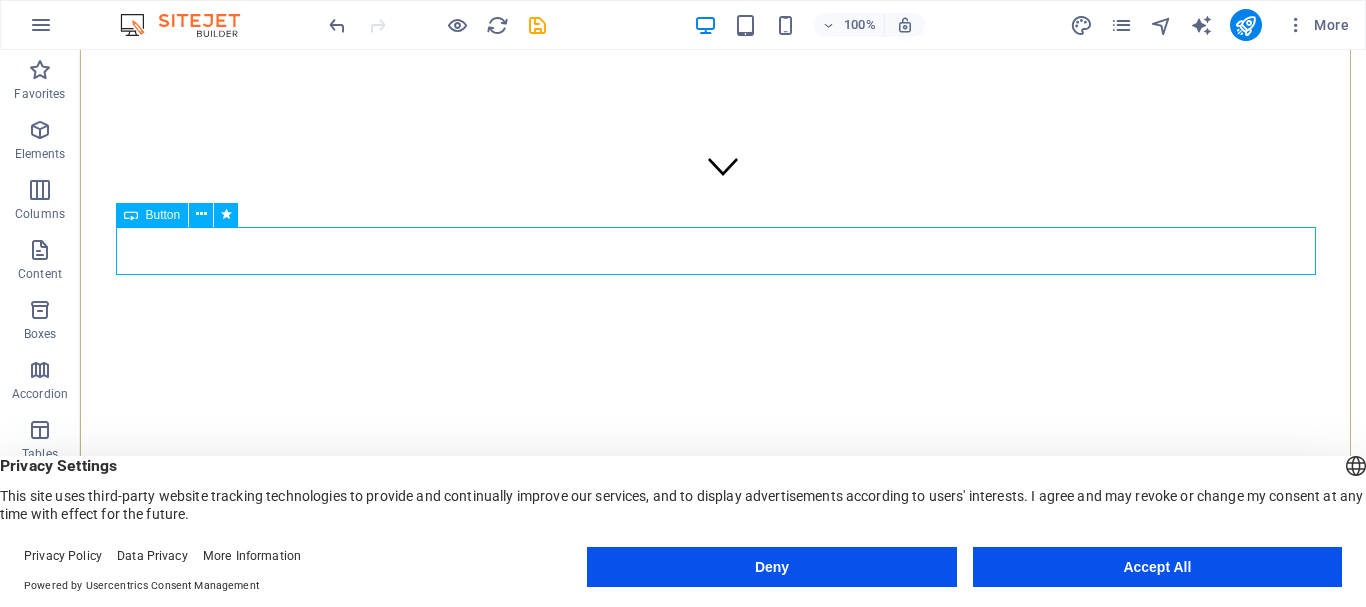 scroll, scrollTop: 274, scrollLeft: 0, axis: vertical 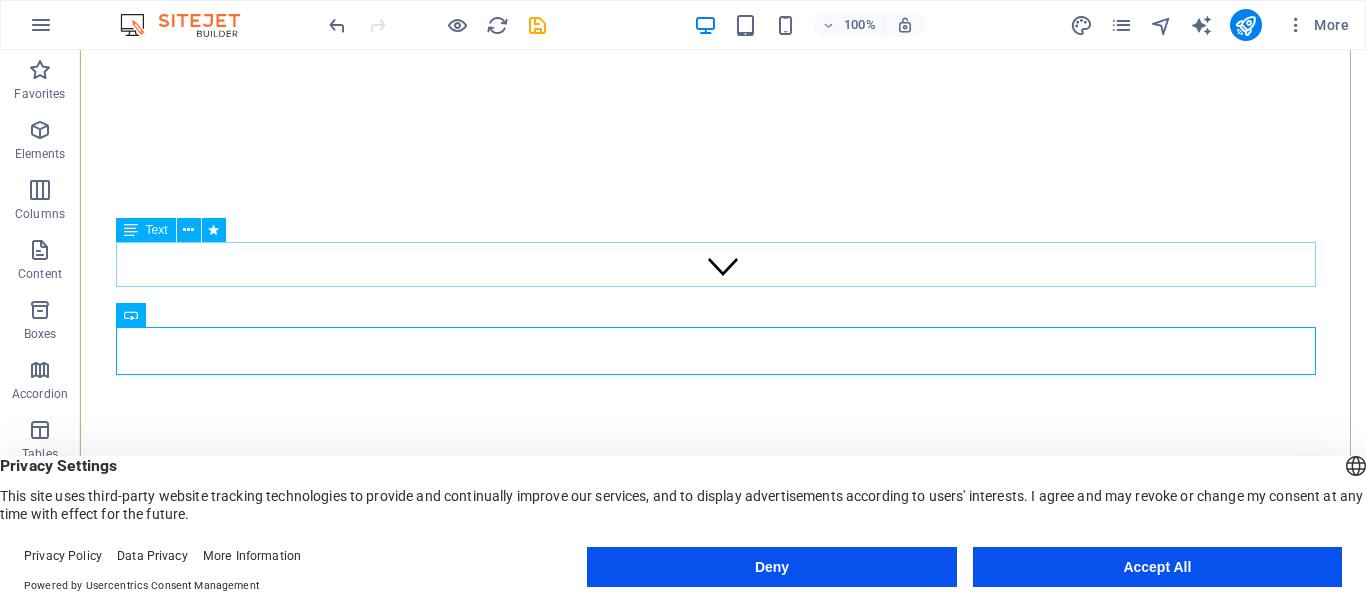 click on "Menyediakan produk berkualitas dan jasa aplikator profesional untuk proyek Anda. Berani memberikan garansi 10Tahun" at bounding box center [723, 1037] 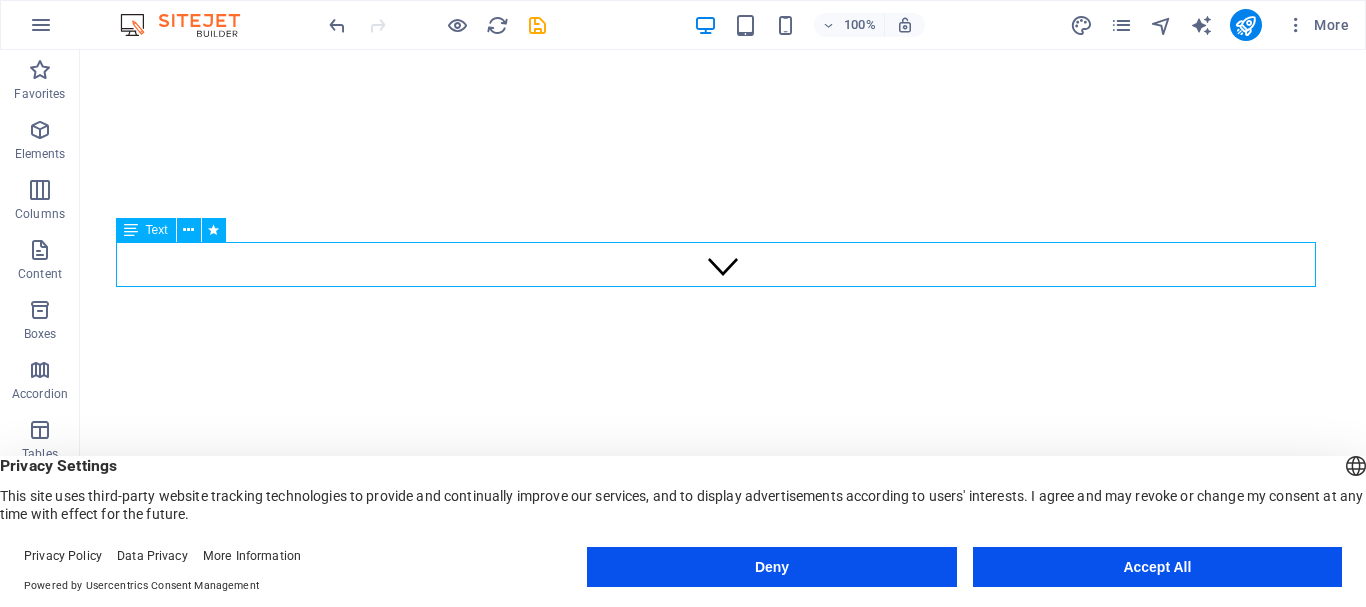 click on "Menyediakan produk berkualitas dan jasa aplikator profesional untuk proyek Anda. Berani memberikan garansi 10Tahun" at bounding box center [723, 1037] 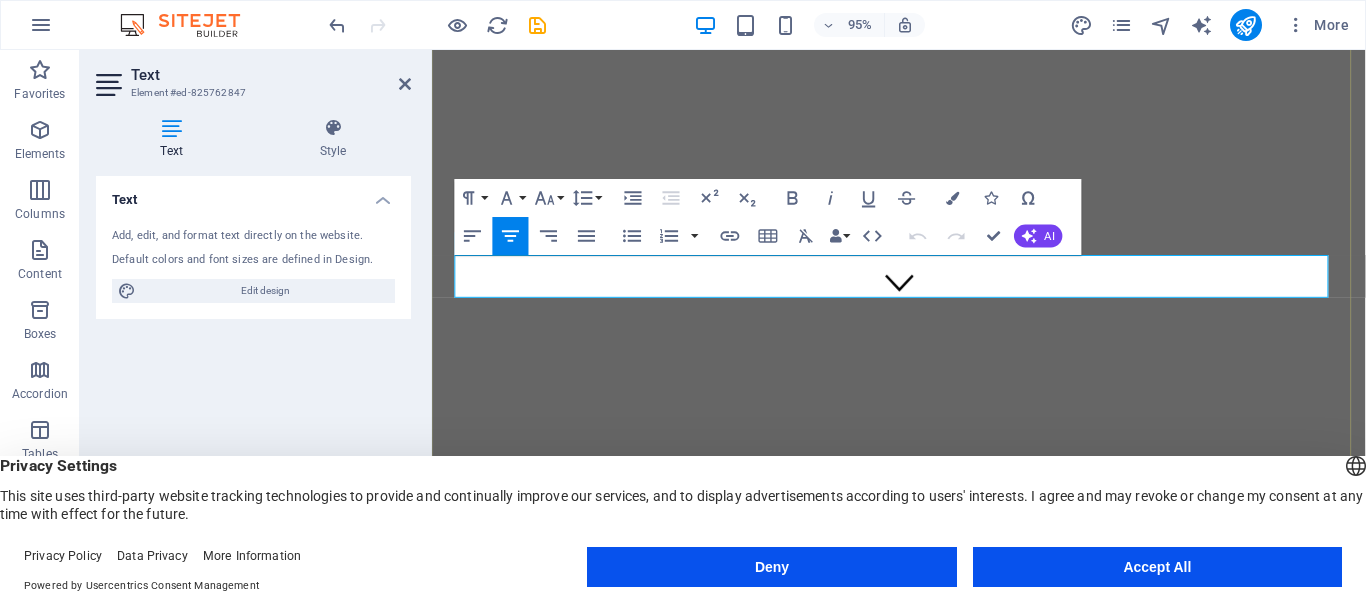 click on "Berani memberikan garansi 10Tahun" at bounding box center [923, 1054] 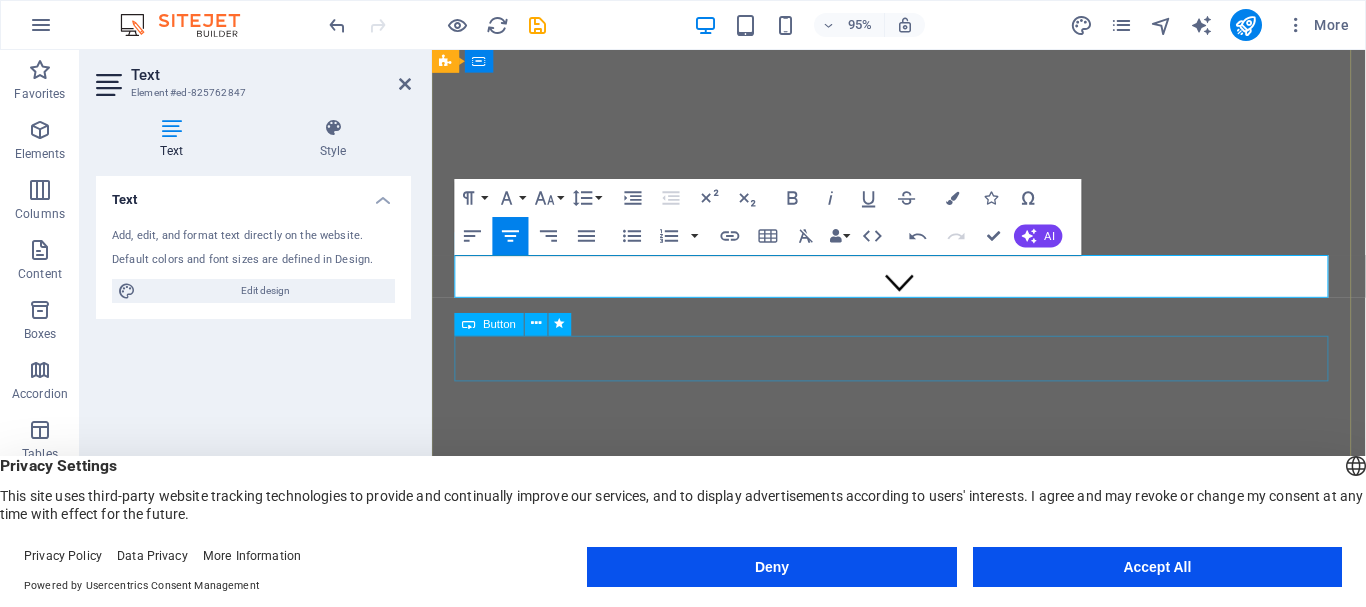 click on "Selengkapnya" at bounding box center [923, 1128] 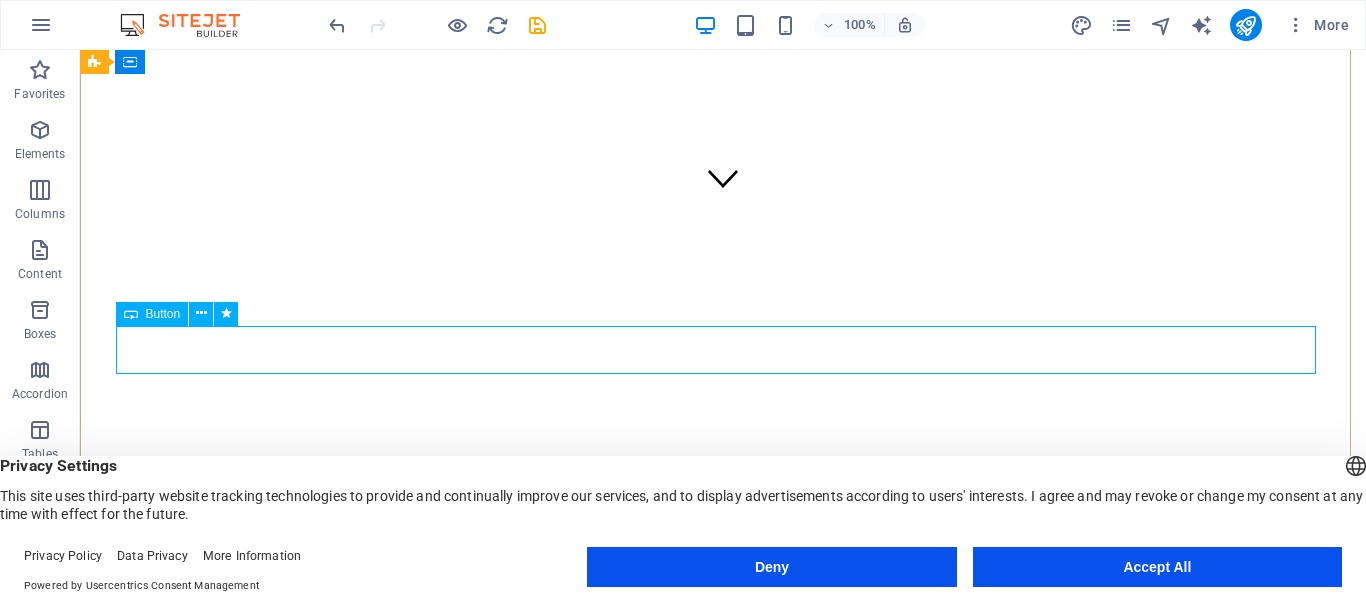 scroll, scrollTop: 474, scrollLeft: 0, axis: vertical 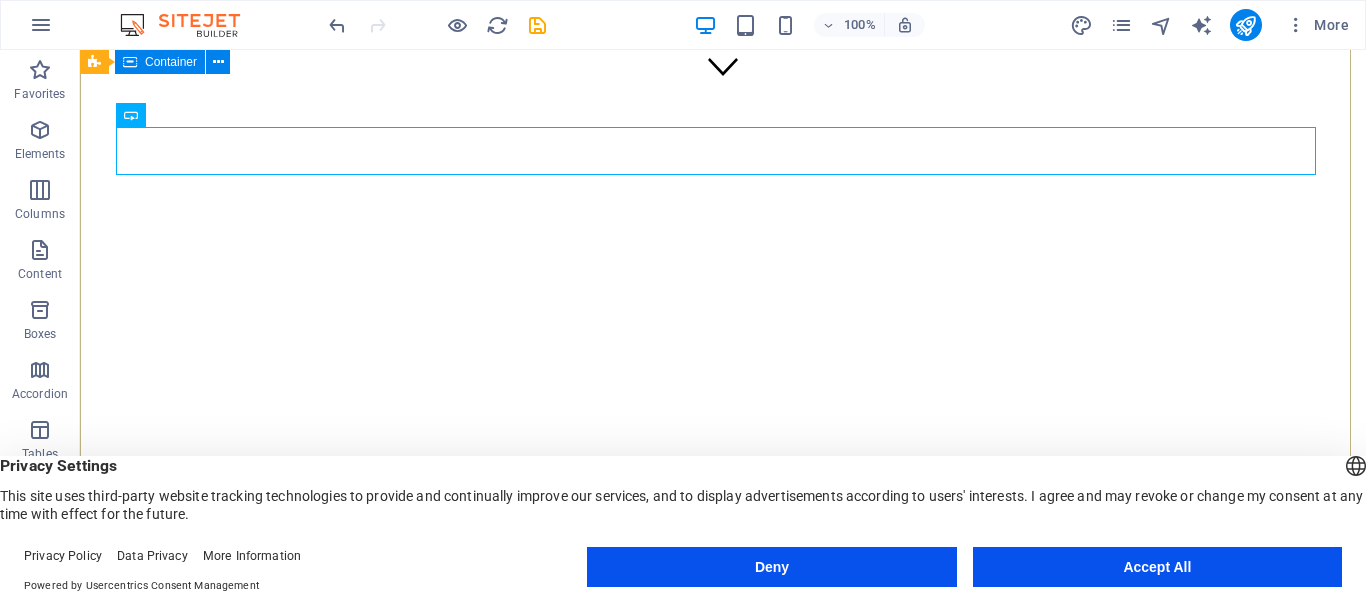 click on "UD. BANGUN BALI Baja Ringan, Gypsum & PVC Menyediakan produk berkualitas dan jasa aplikator profesional untuk proyek Anda. Berani memberikan garansi 10Tahun. Selengkapnya" at bounding box center [723, 889] 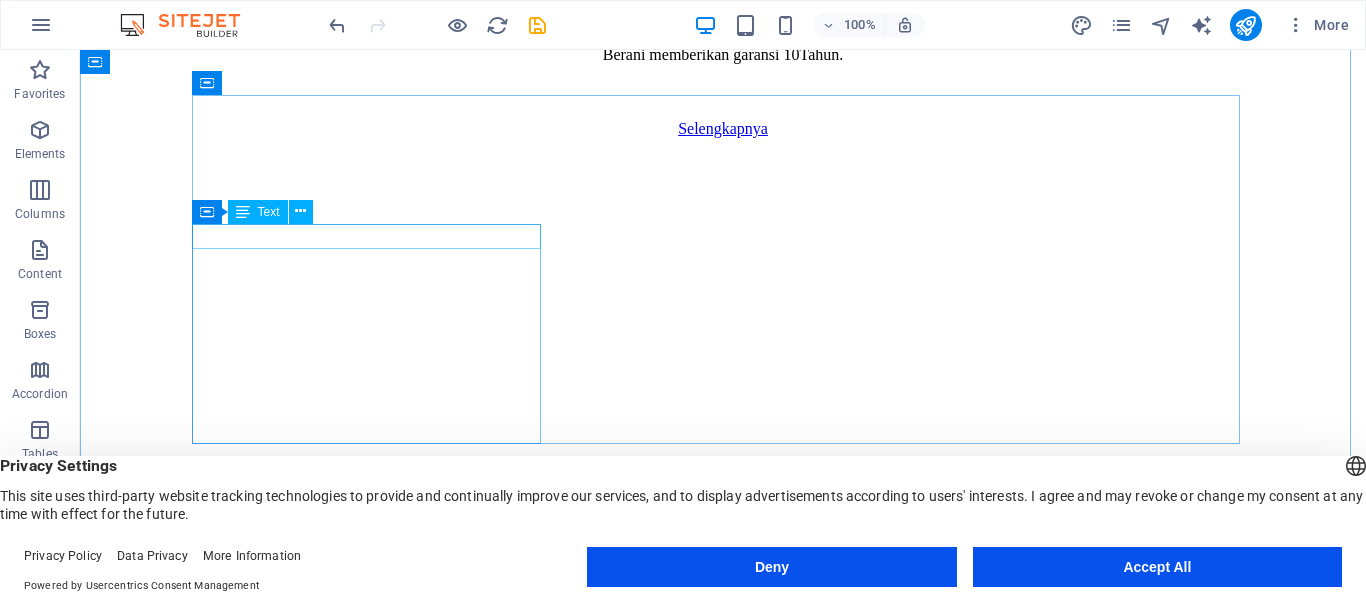 scroll, scrollTop: 1274, scrollLeft: 0, axis: vertical 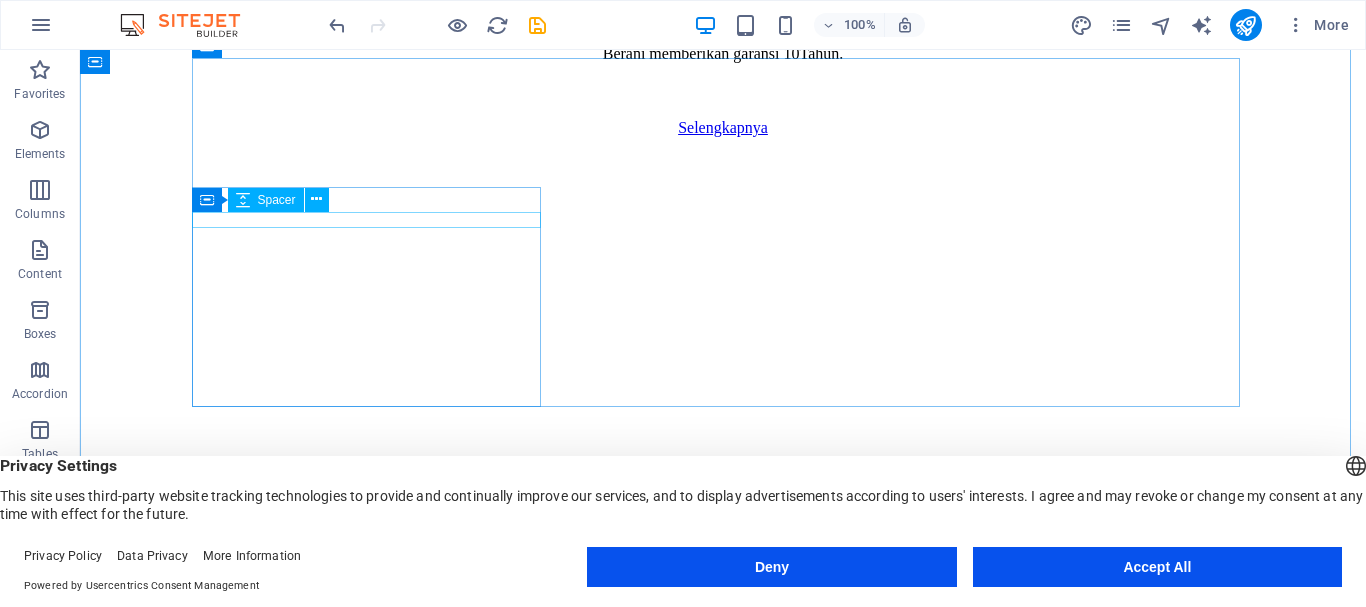 click on "Container   Spacer" at bounding box center [267, 200] 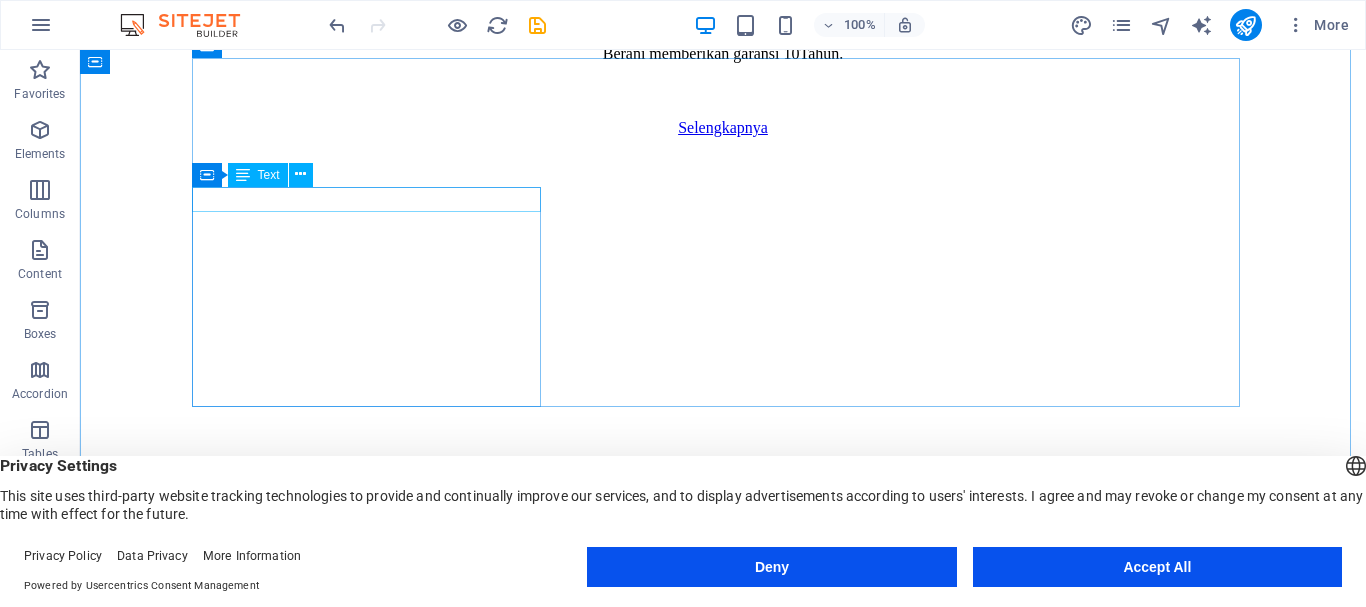 click on "Sustainable Success Partner" at bounding box center [723, 654] 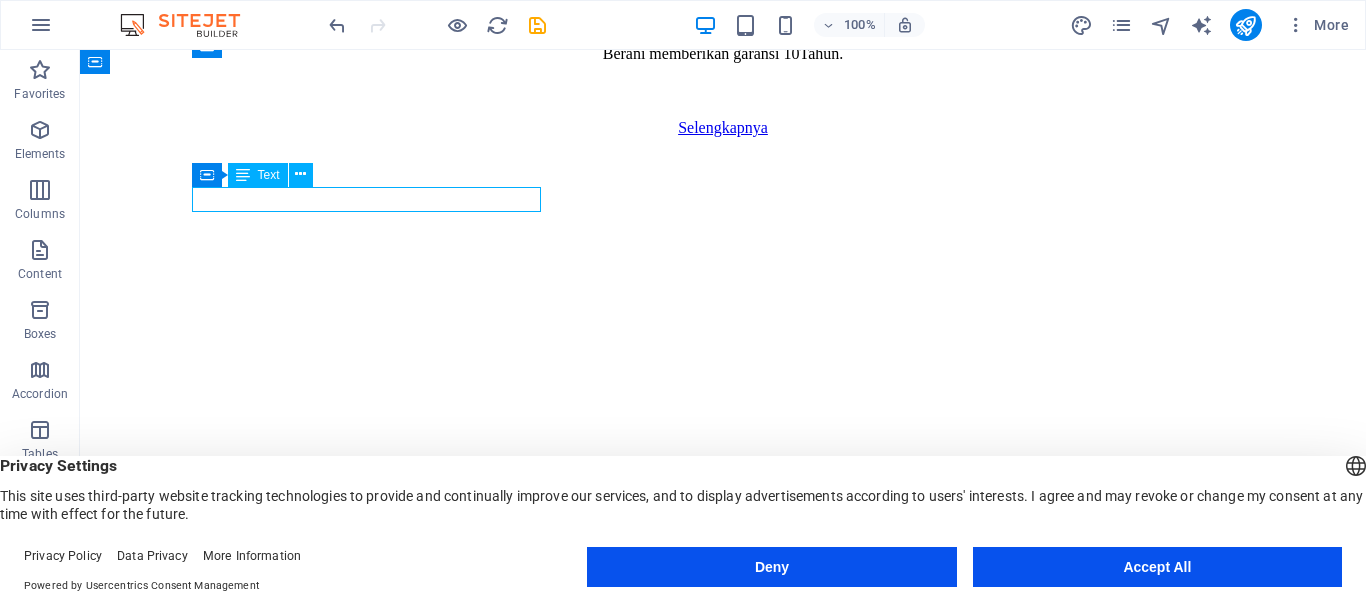 click on "Sustainable Success Partner" at bounding box center [723, 654] 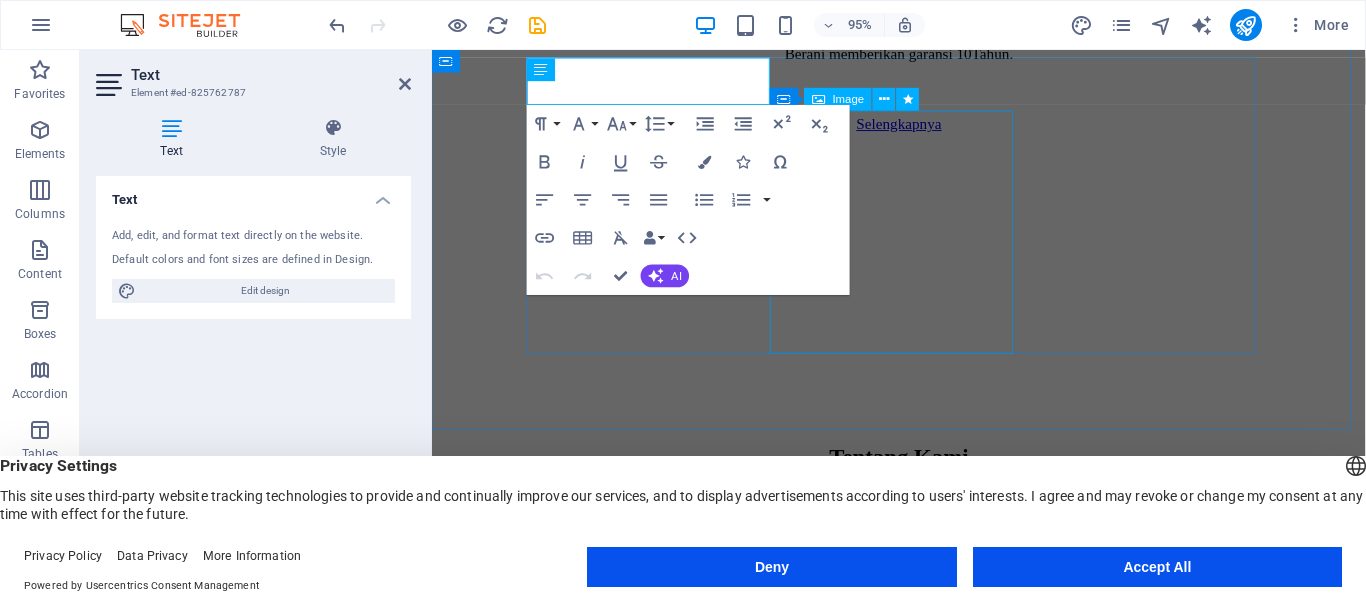 click at bounding box center (923, 1294) 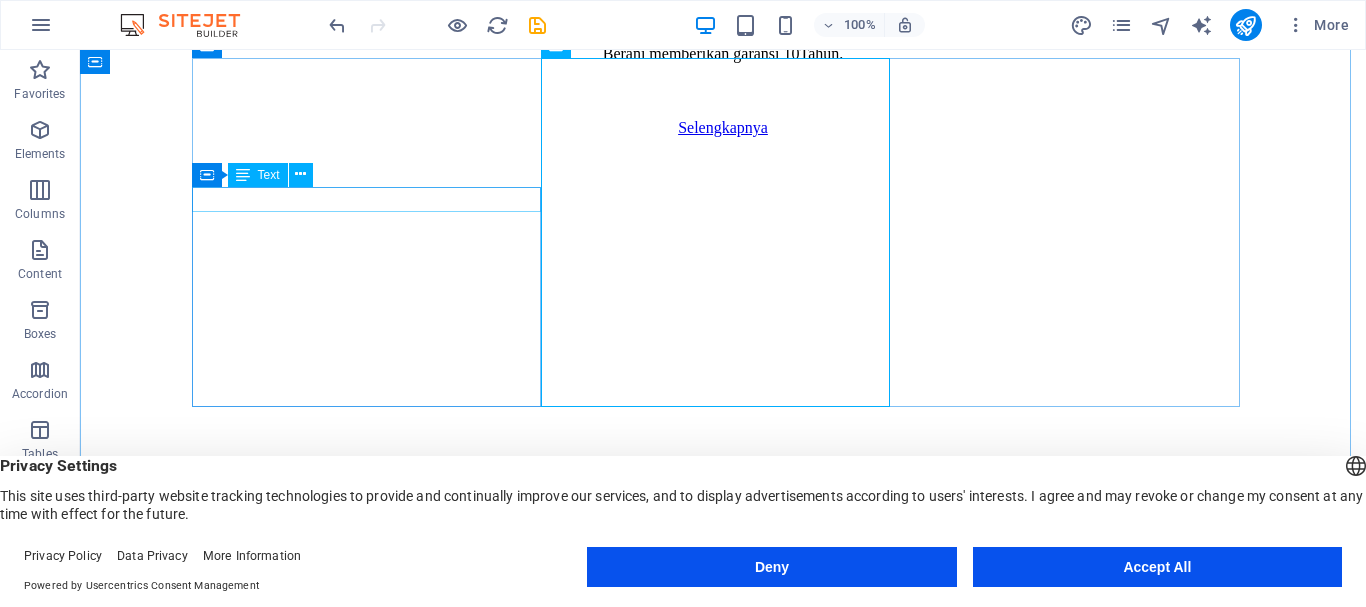 click on "Sustainable Success Partner" at bounding box center (723, 654) 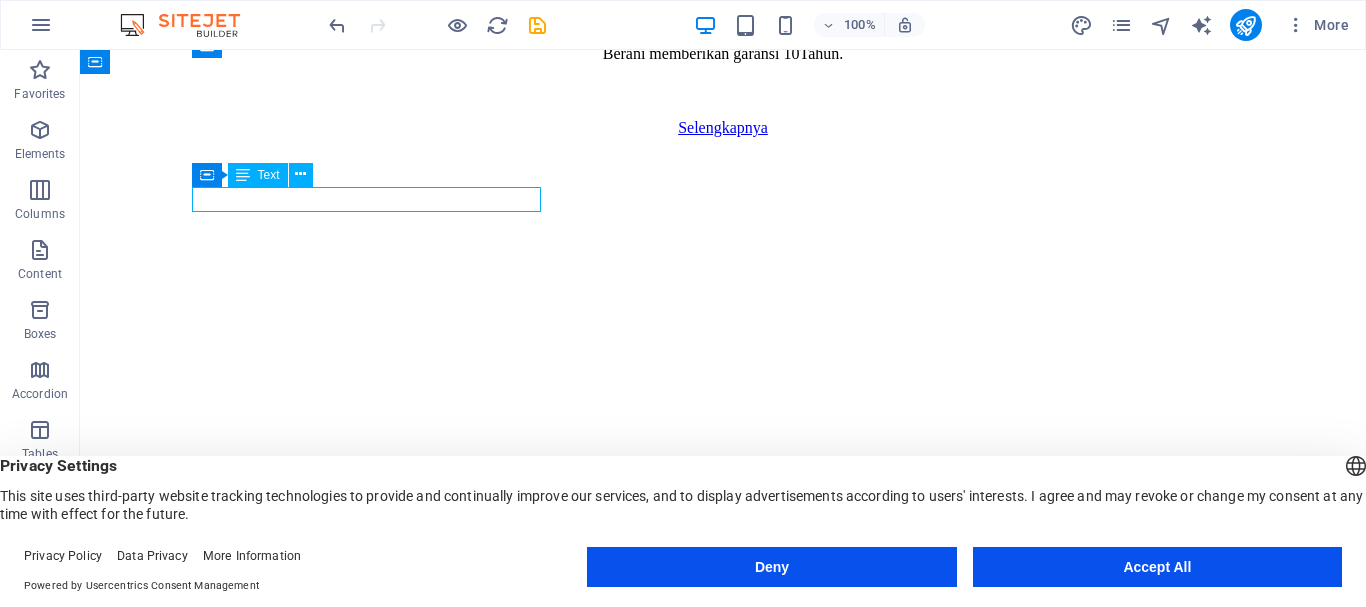 click on "Sustainable Success Partner" at bounding box center [723, 654] 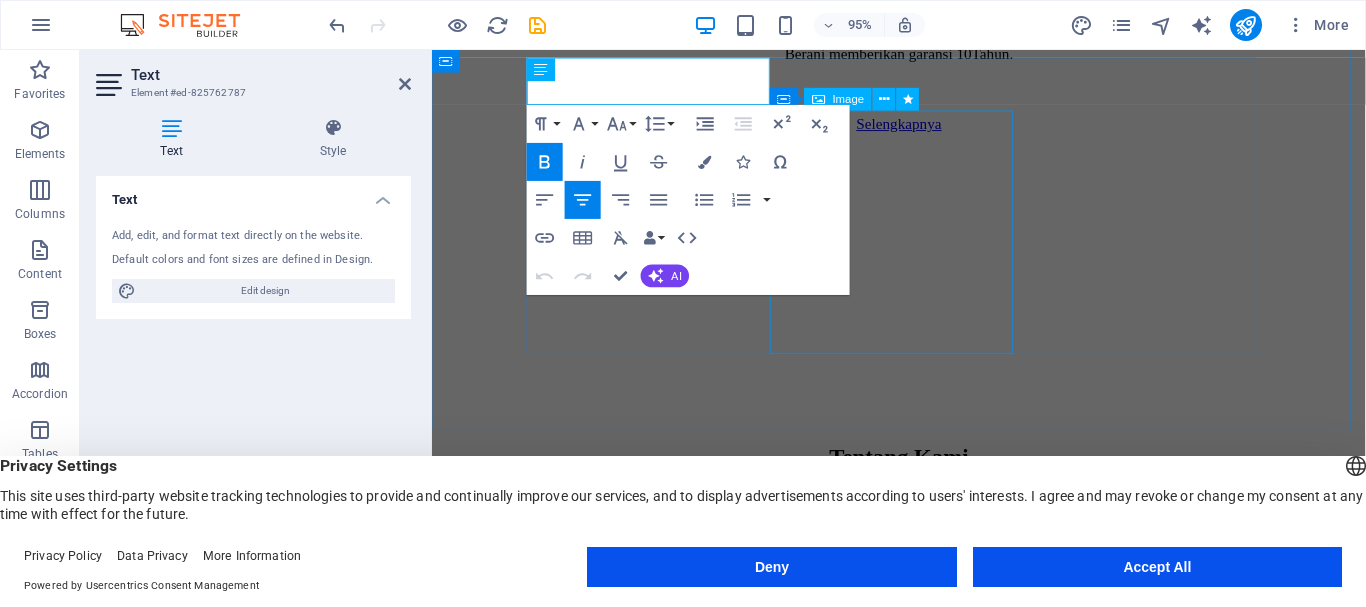 click at bounding box center [923, 1294] 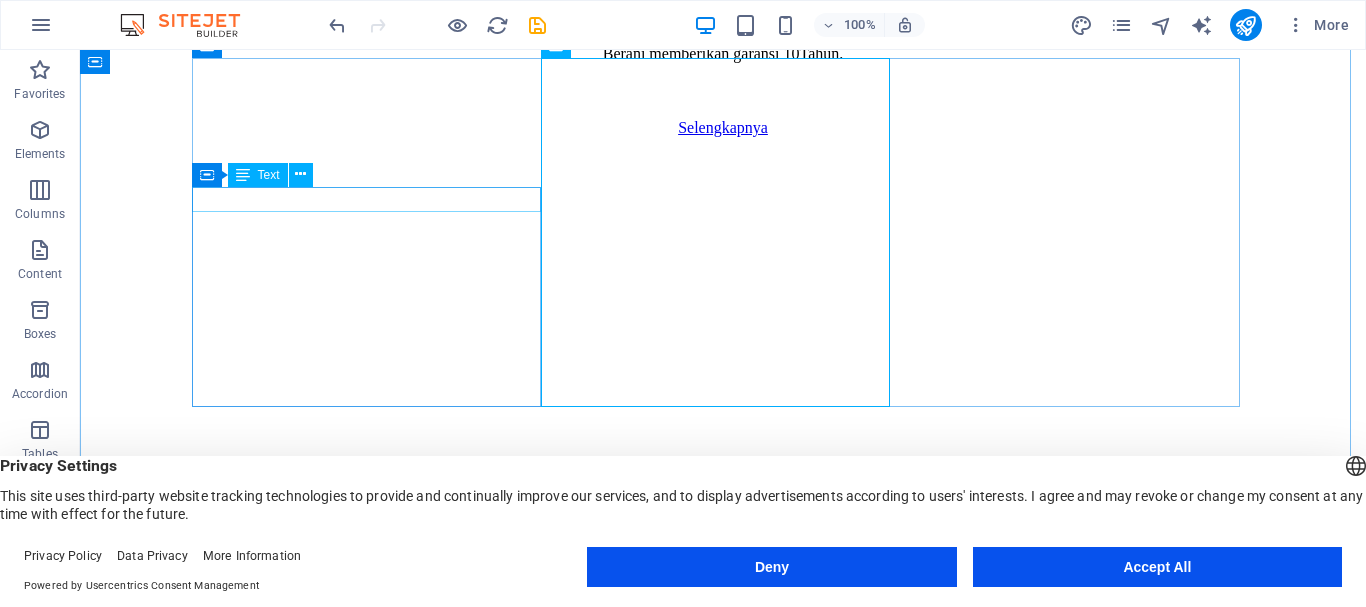 click on "Sustainable Success Partner" at bounding box center (723, 654) 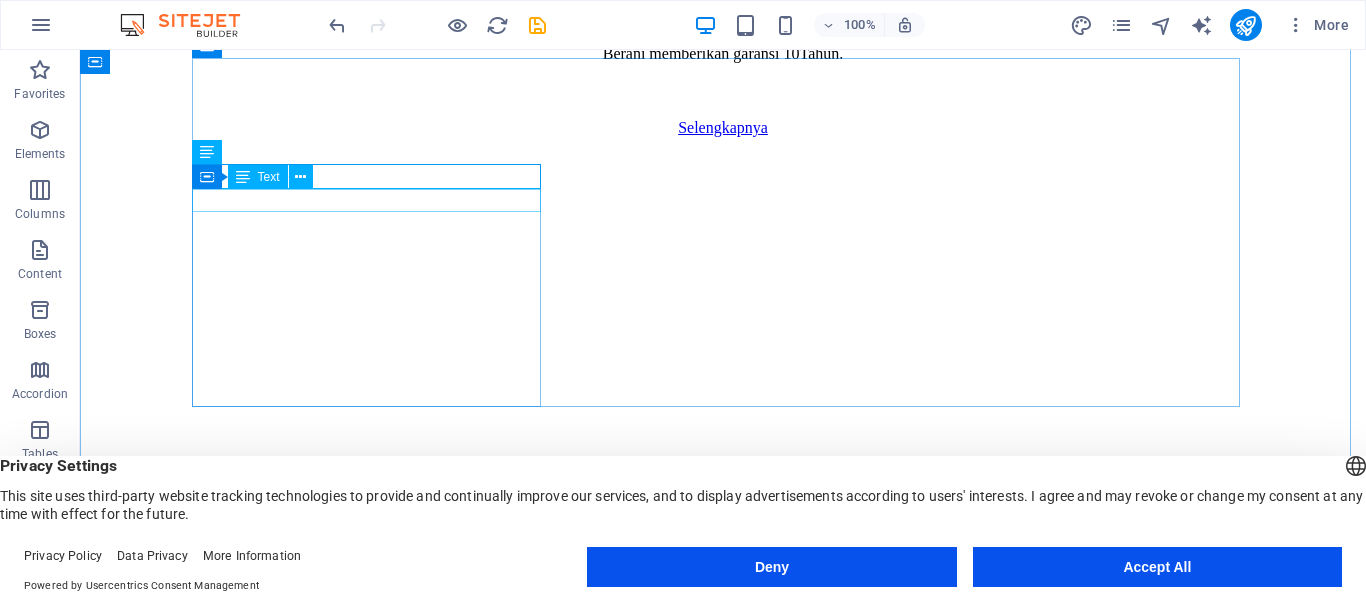 scroll, scrollTop: 1174, scrollLeft: 0, axis: vertical 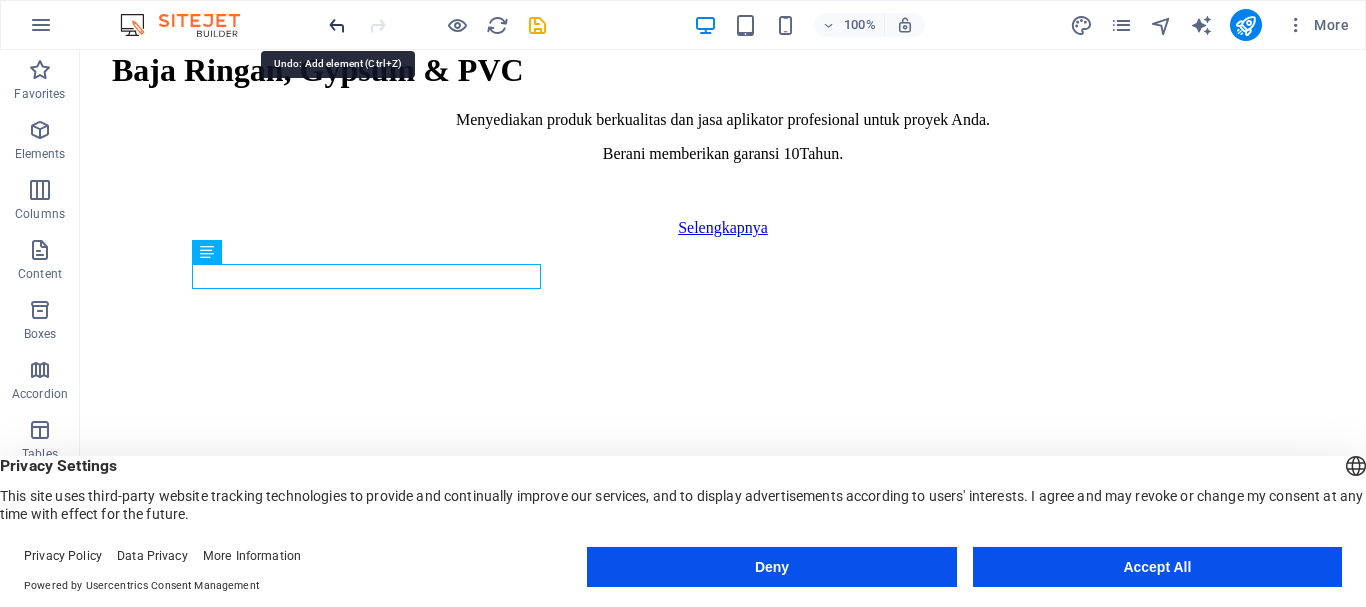 drag, startPoint x: 343, startPoint y: 29, endPoint x: 269, endPoint y: 50, distance: 76.922035 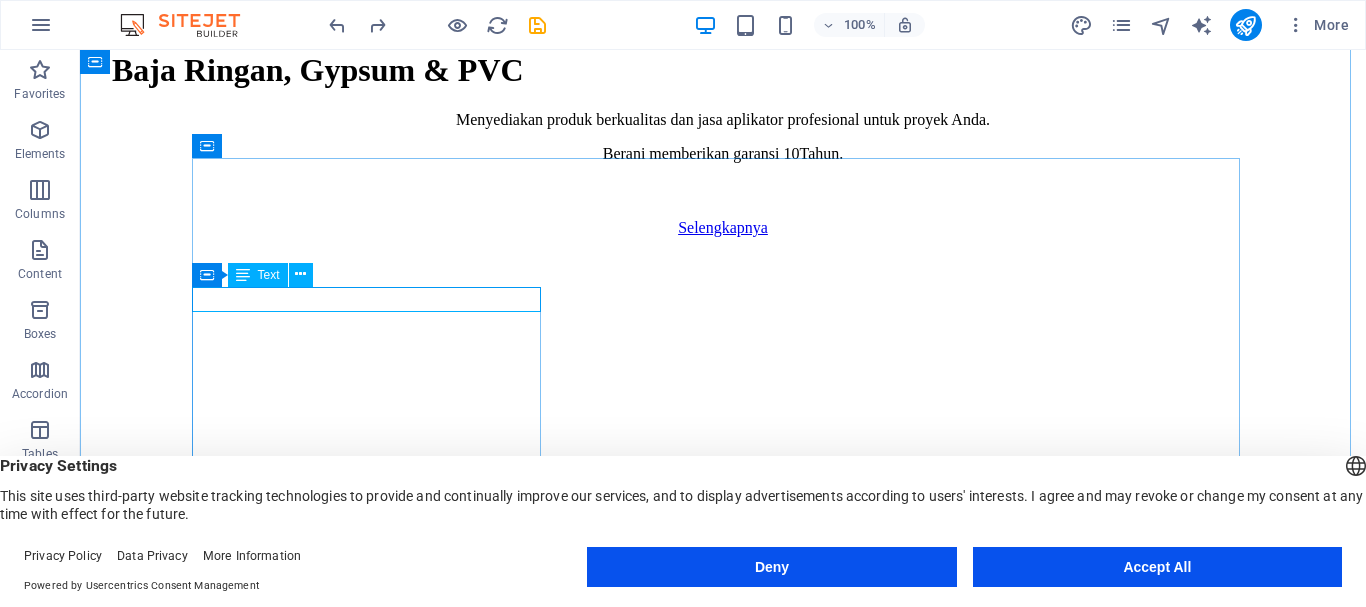 click on "Sustainable Success Partner" at bounding box center (723, 754) 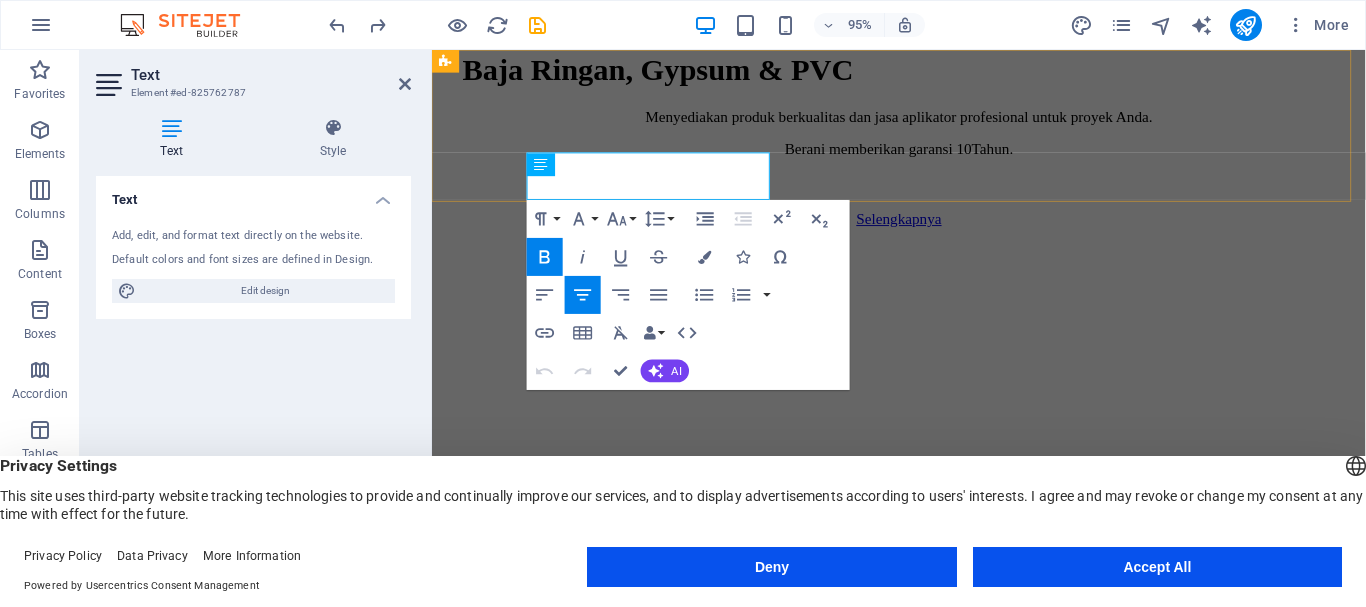 click on "Our Story Our Team Our Strengths Projects Contact Us Get Started" at bounding box center (923, -102) 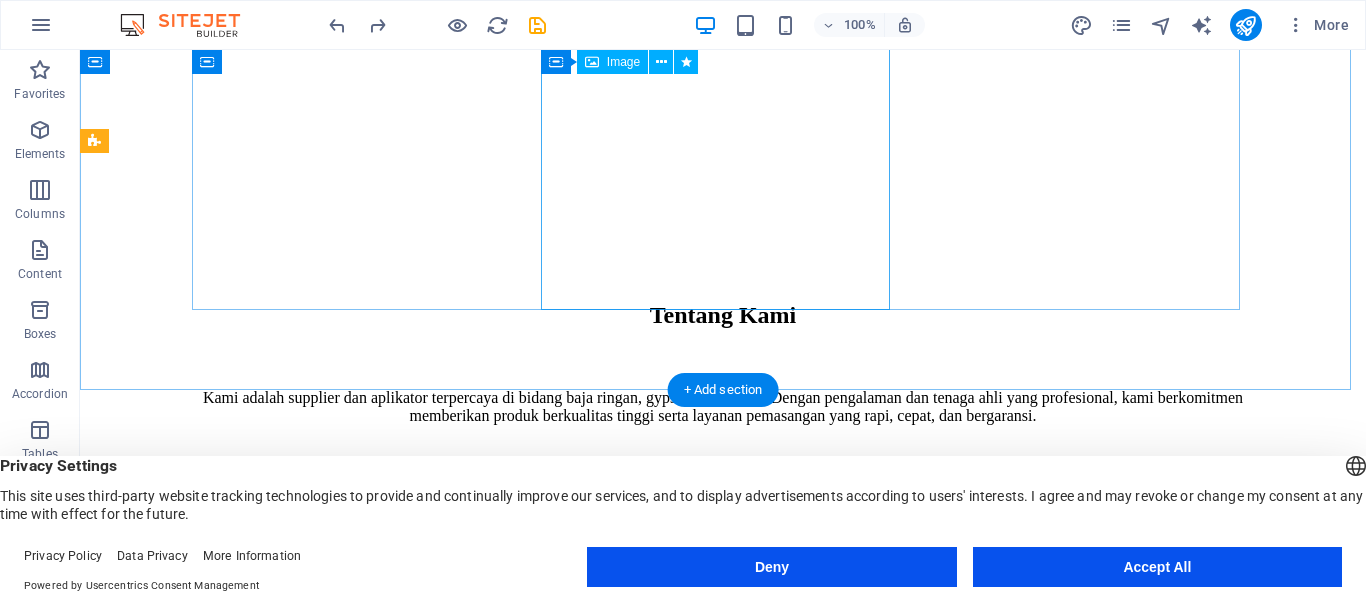 scroll, scrollTop: 1274, scrollLeft: 0, axis: vertical 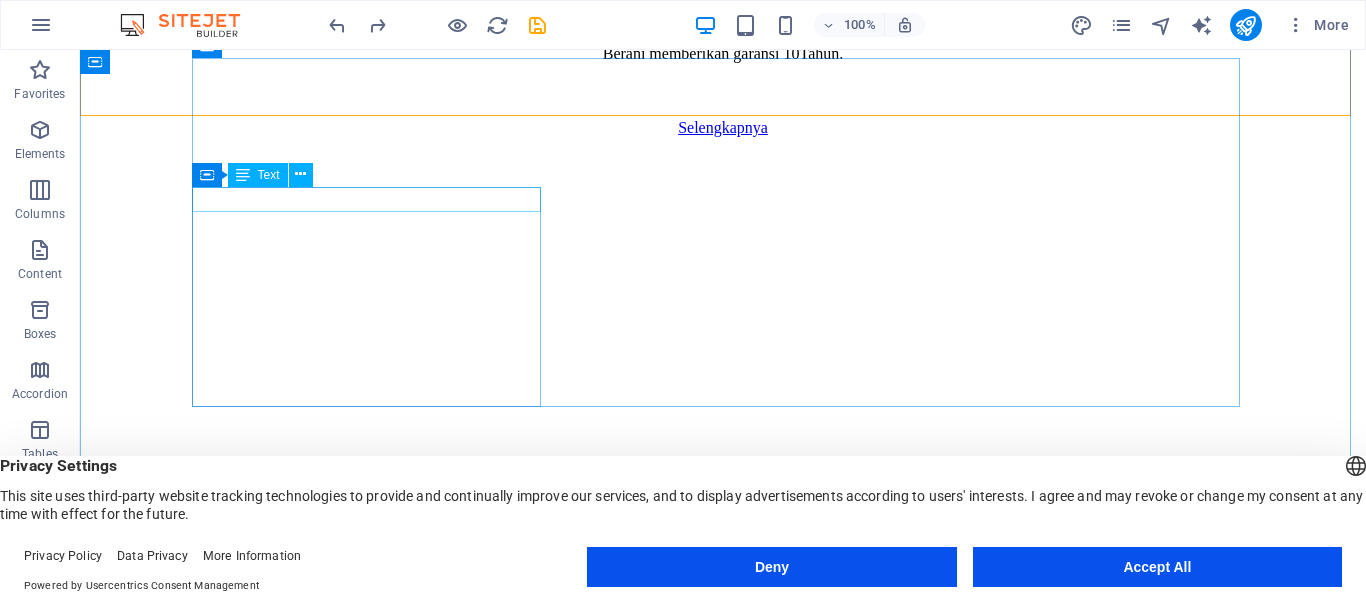 click on "Sustainable Success Partner" at bounding box center (723, 654) 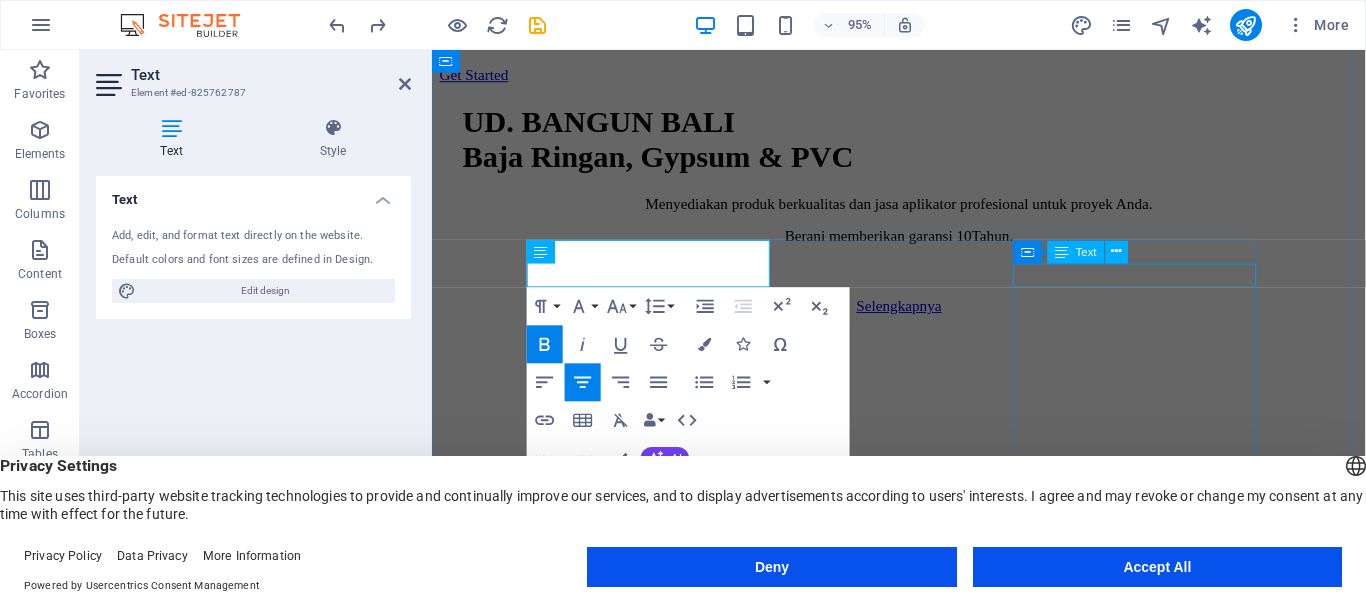 scroll, scrollTop: 1074, scrollLeft: 0, axis: vertical 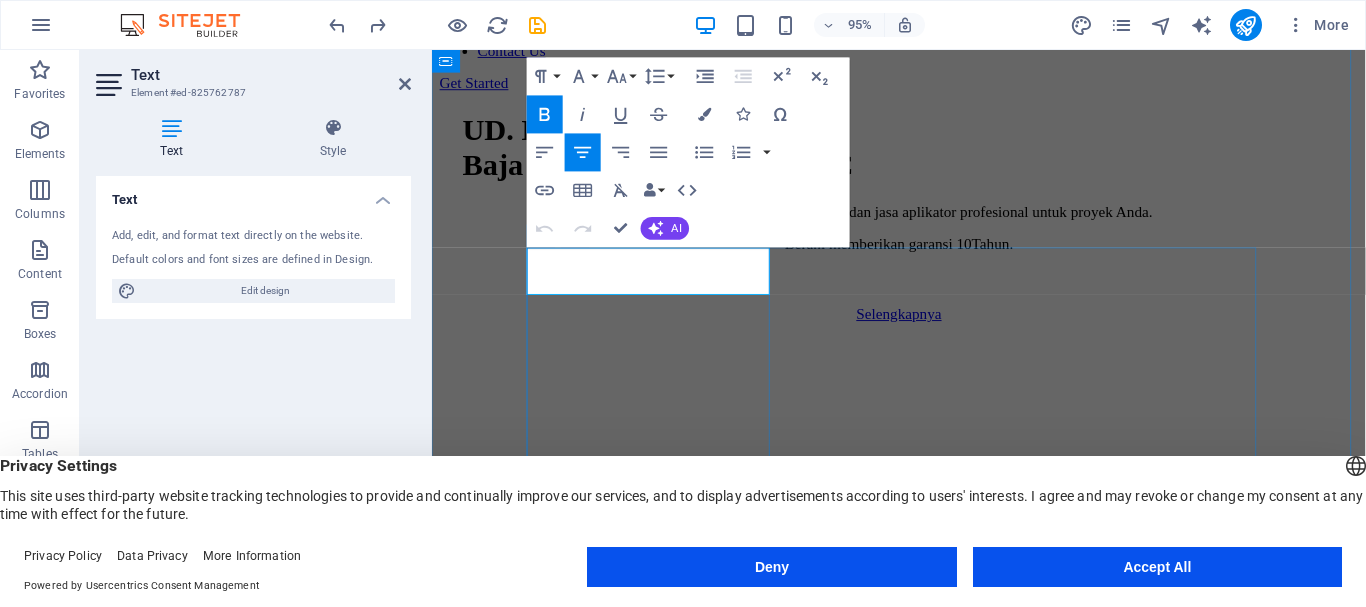 type 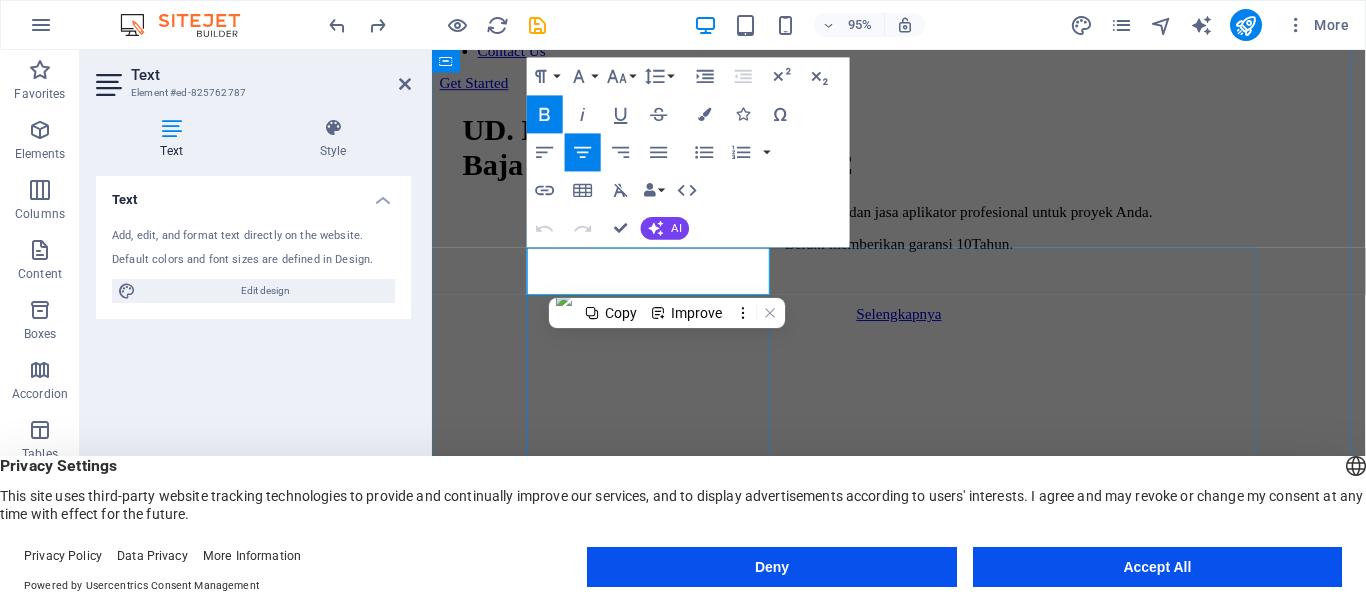 click on "Sustainable Success Partner" at bounding box center [923, 872] 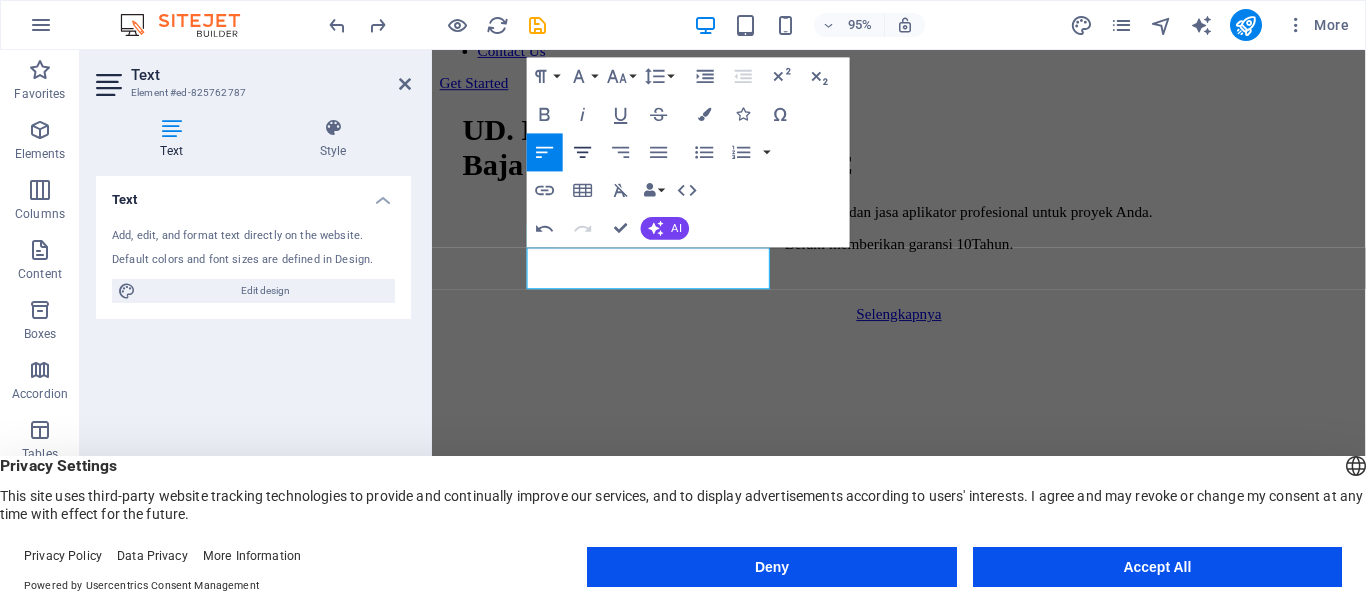 click on "Align Center" at bounding box center (583, 152) 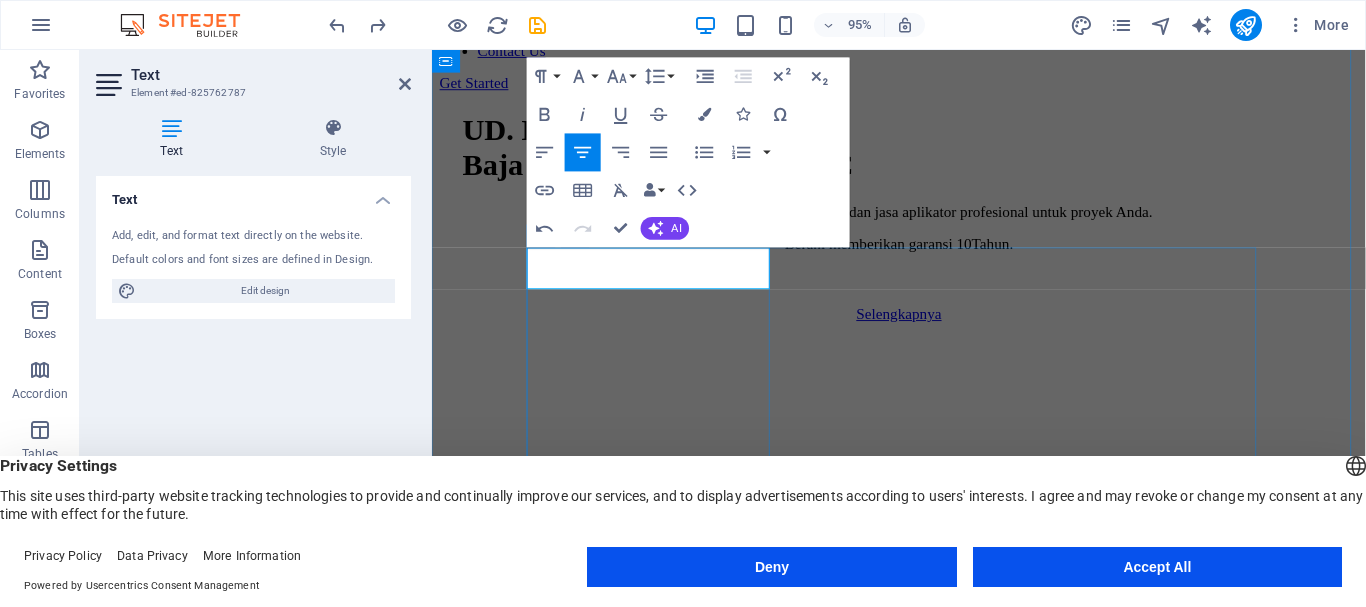click at bounding box center (923, 905) 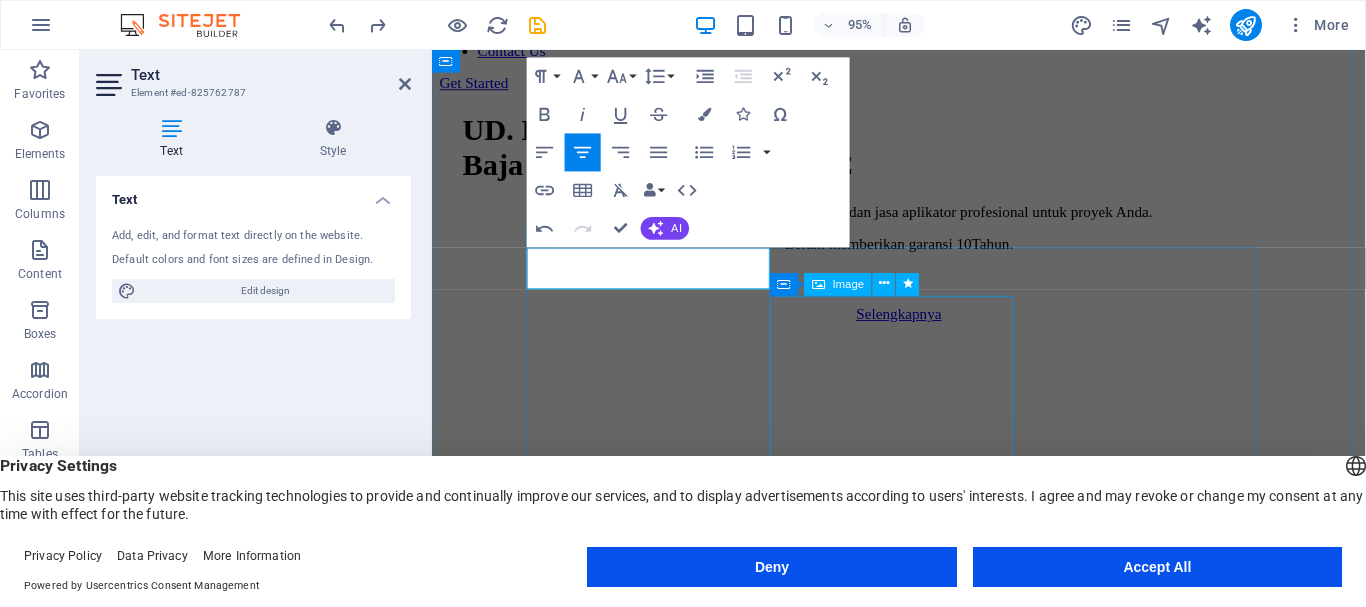 click at bounding box center [923, 1525] 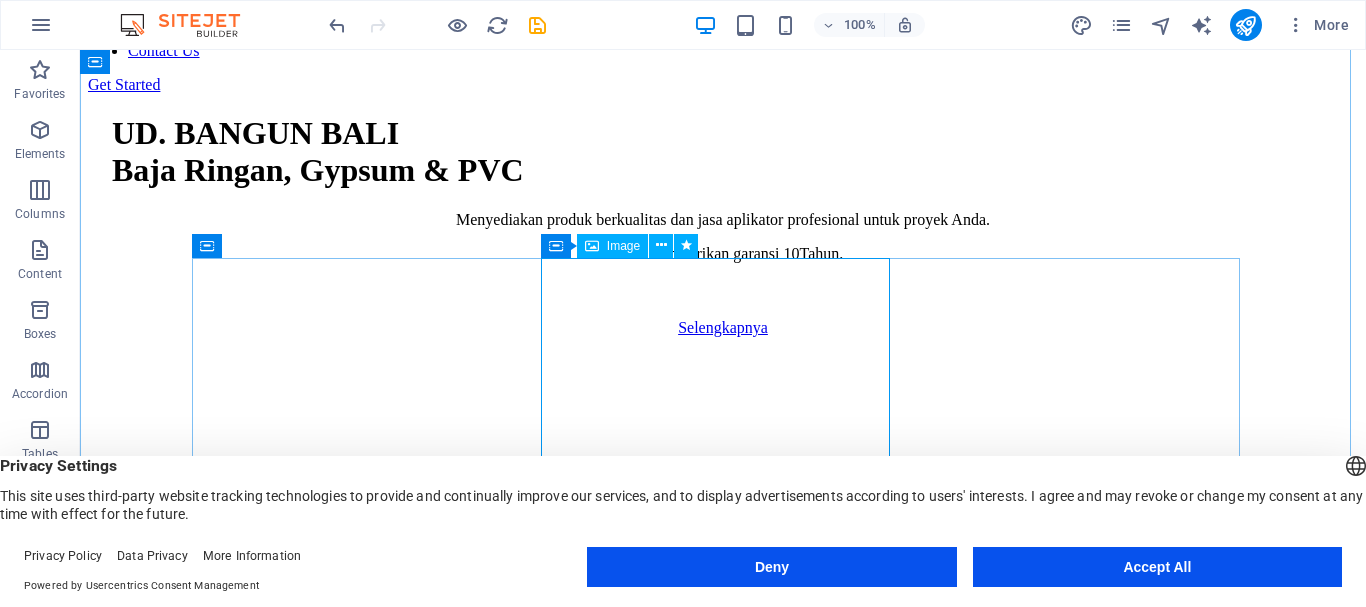scroll, scrollTop: 1174, scrollLeft: 0, axis: vertical 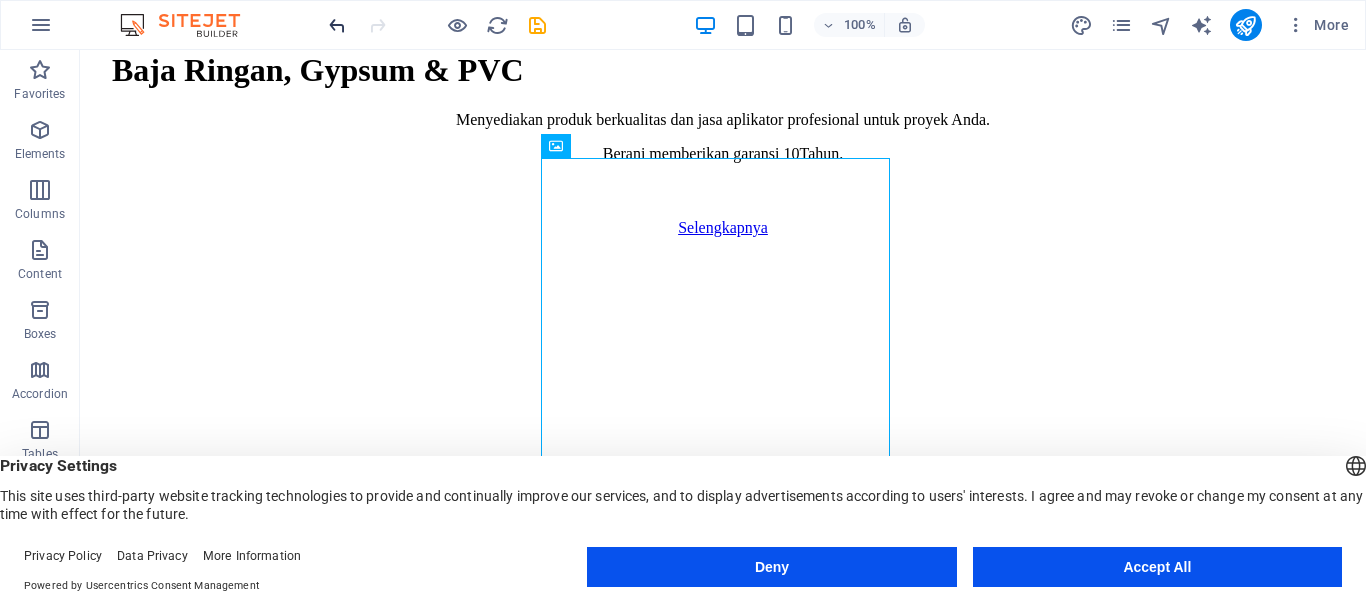 click at bounding box center [337, 25] 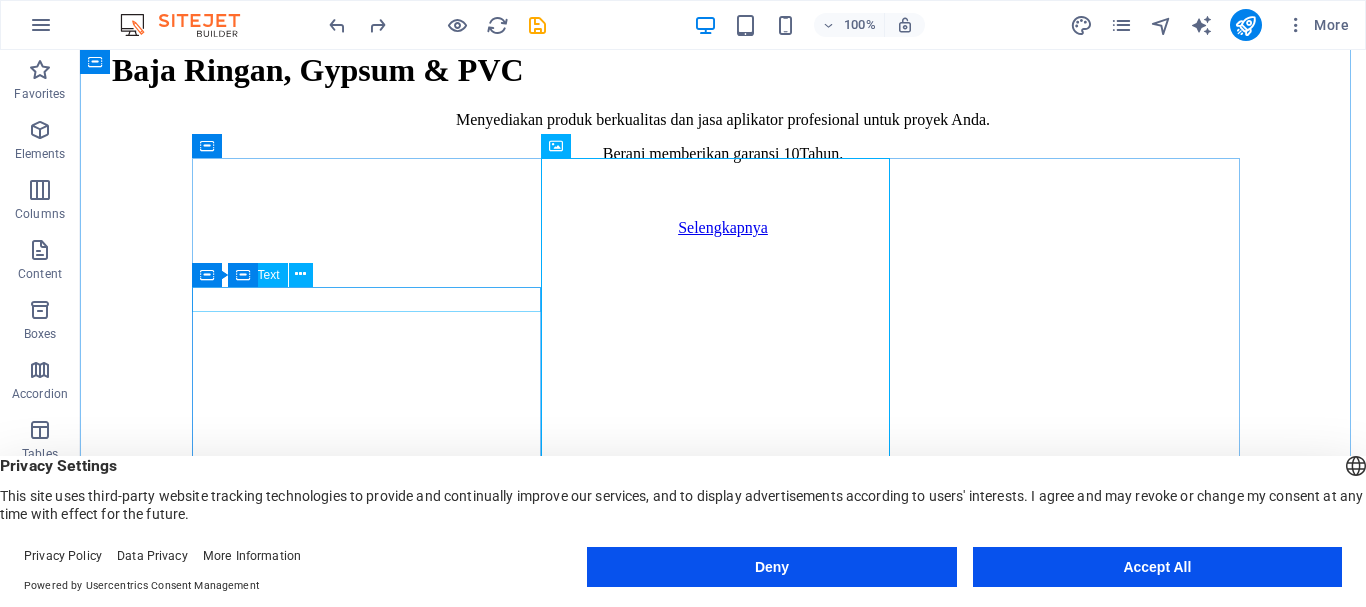 click on "Sustainable Success Partner" at bounding box center (723, 754) 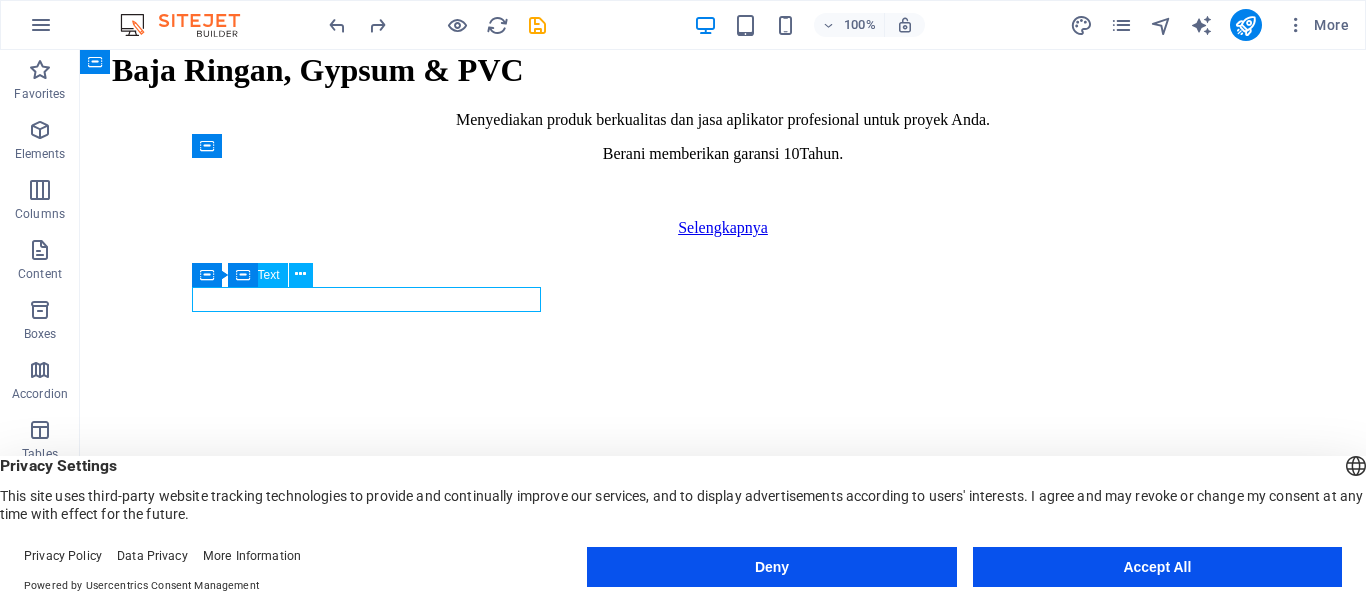 click on "Sustainable Success Partner" at bounding box center [723, 754] 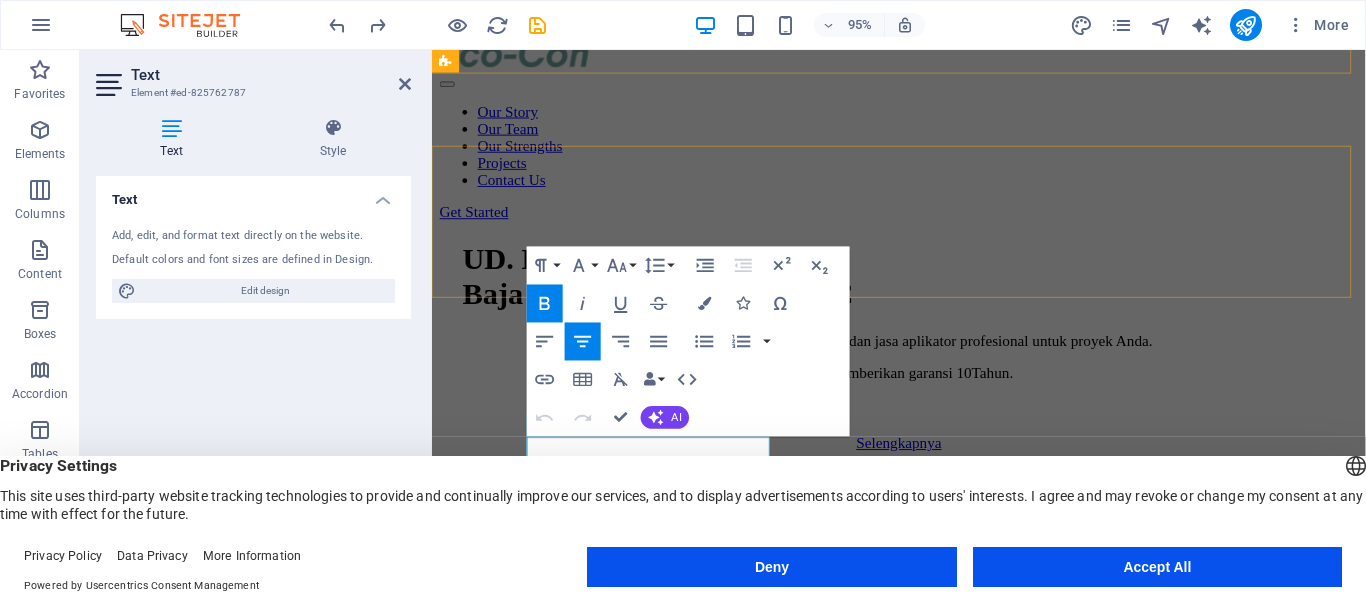 scroll, scrollTop: 974, scrollLeft: 0, axis: vertical 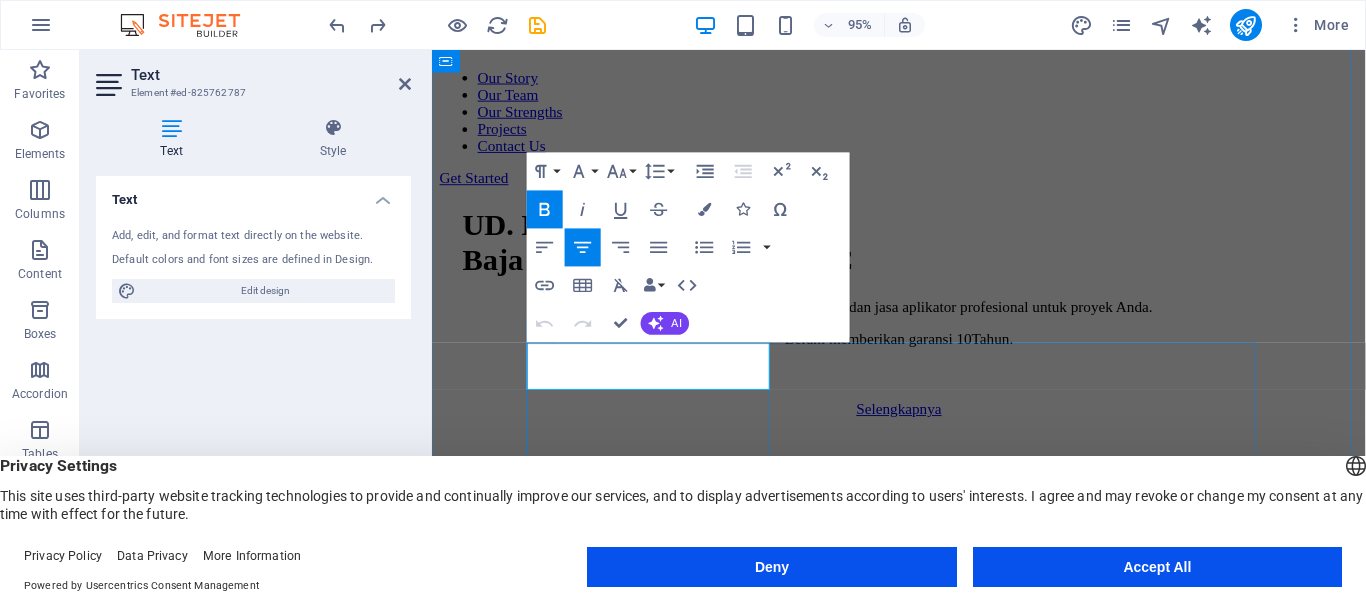 click on "Sustainable Success Partner" at bounding box center [923, 972] 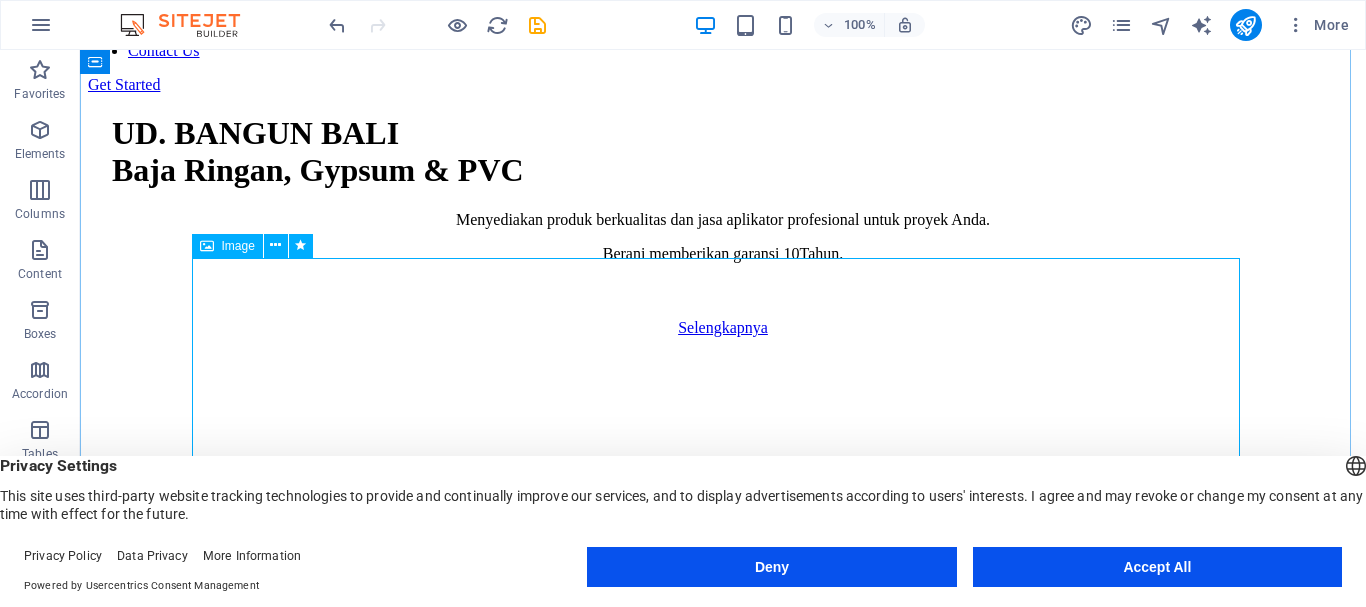 scroll, scrollTop: 874, scrollLeft: 0, axis: vertical 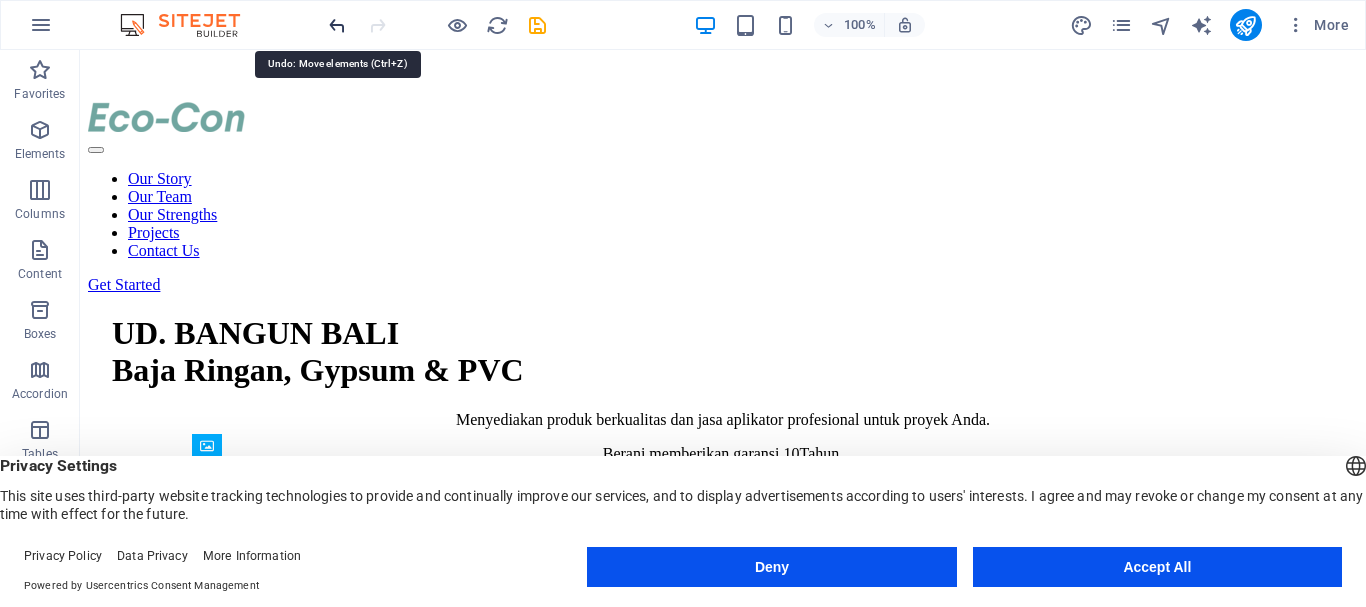 click at bounding box center (337, 25) 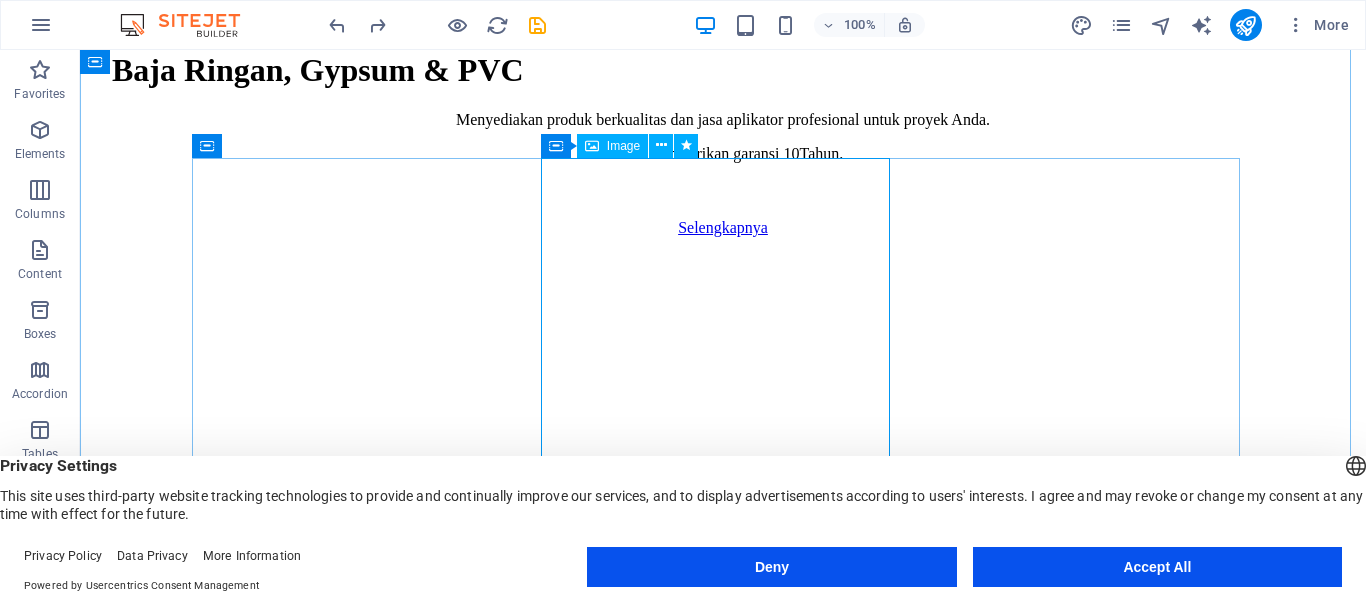 scroll, scrollTop: 1274, scrollLeft: 0, axis: vertical 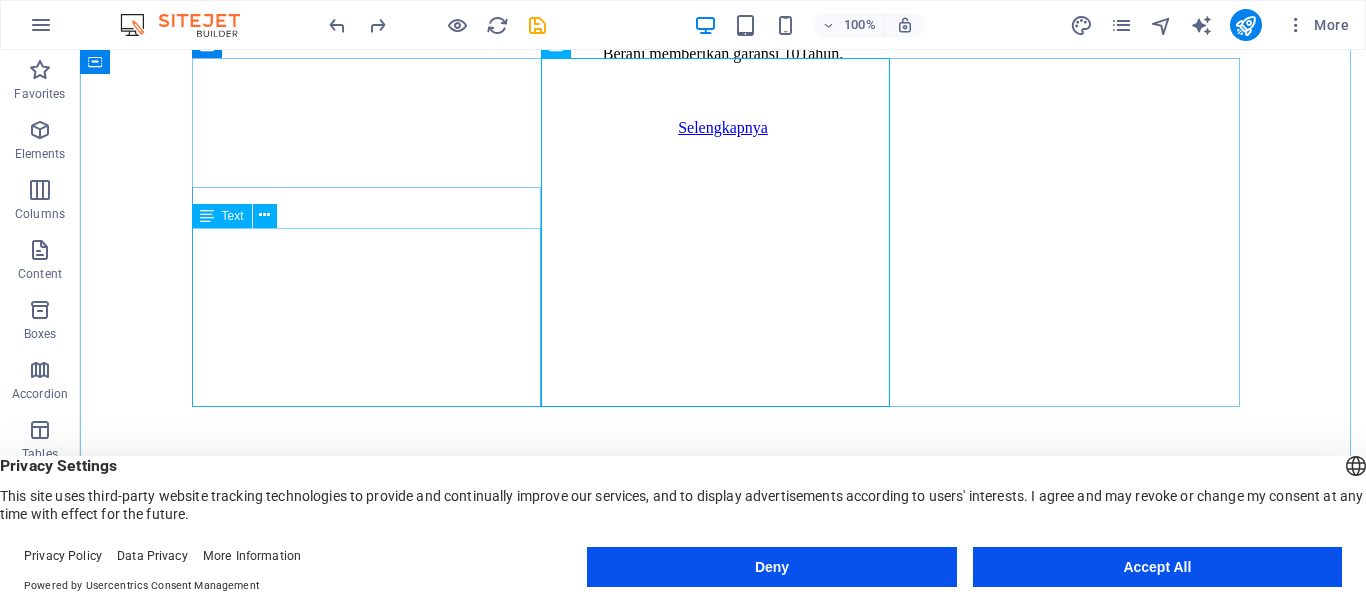 click on "At Eco-Con, we understand that success is not just about profitability; it's also about sustainability and responsible business practices. With a proven track record of guiding businesses towards greater profitability and environmental responsibility, we have become a trusted partner in the industry." at bounding box center [723, 731] 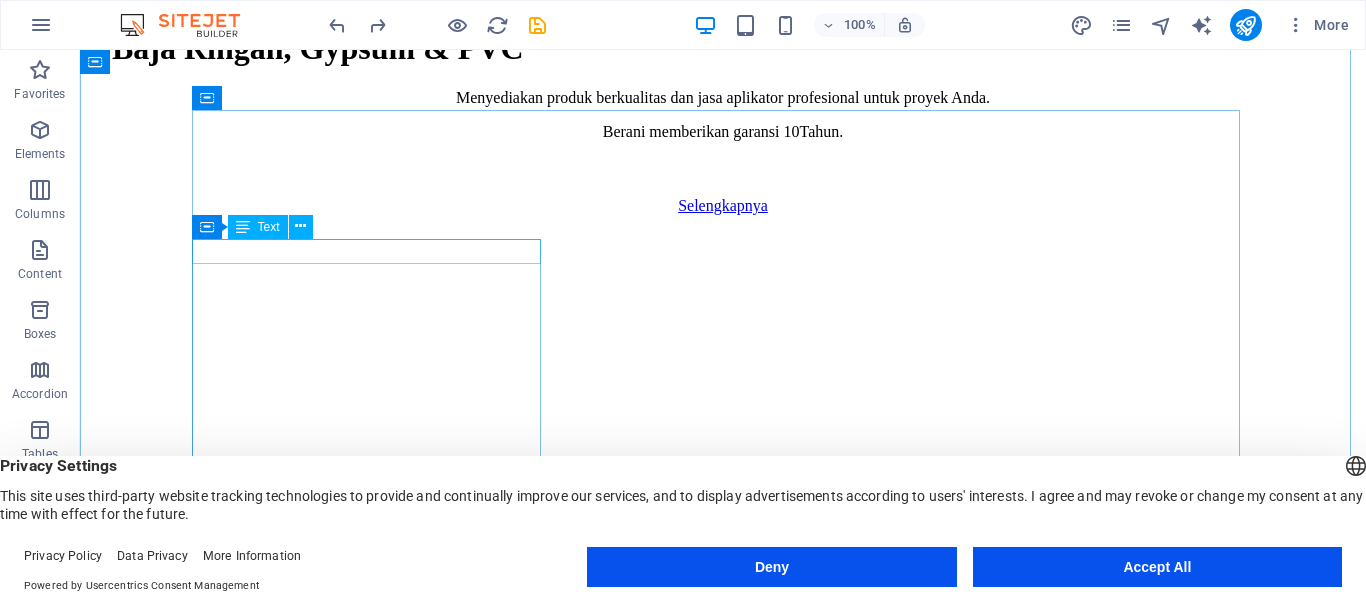 scroll, scrollTop: 1274, scrollLeft: 0, axis: vertical 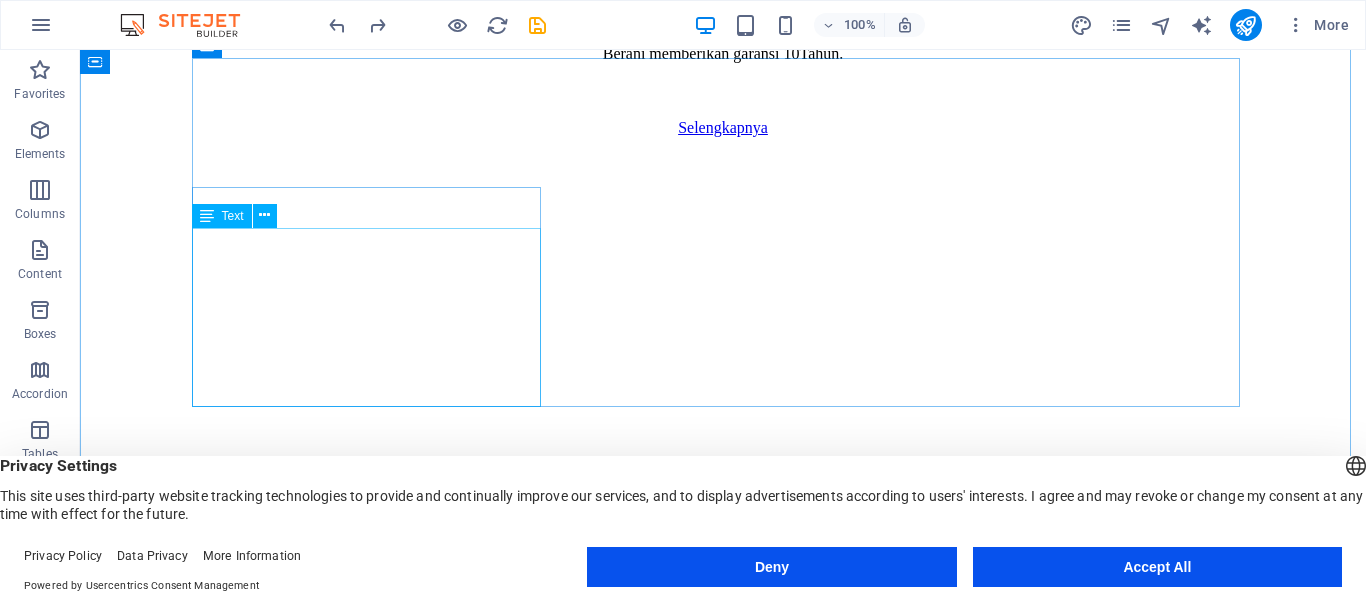 click on "At Eco-Con, we understand that success is not just about profitability; it's also about sustainability and responsible business practices. With a proven track record of guiding businesses towards greater profitability and environmental responsibility, we have become a trusted partner in the industry." at bounding box center [723, 731] 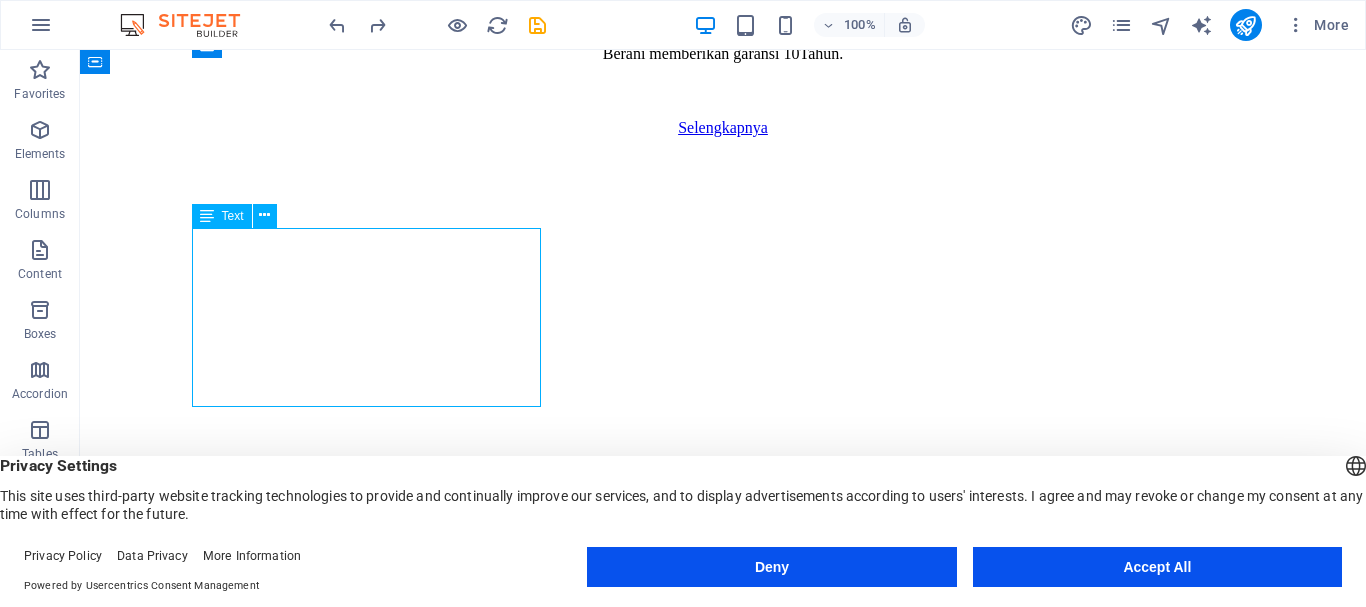 click on "At Eco-Con, we understand that success is not just about profitability; it's also about sustainability and responsible business practices. With a proven track record of guiding businesses towards greater profitability and environmental responsibility, we have become a trusted partner in the industry." at bounding box center (723, 731) 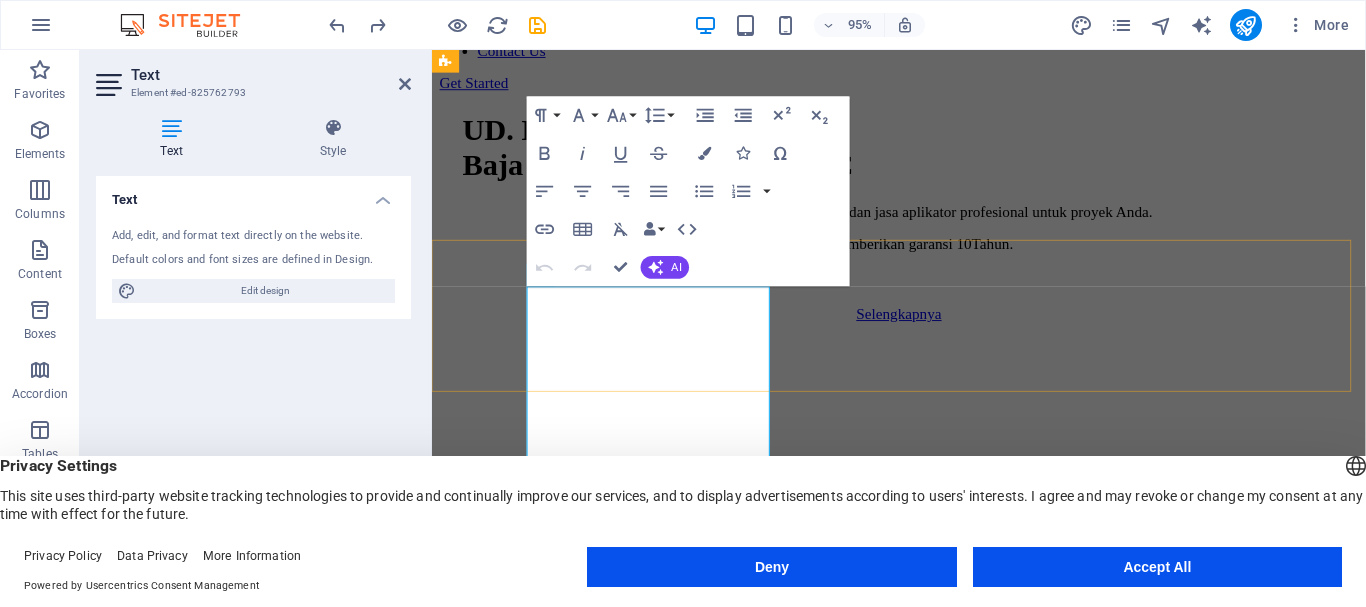 scroll, scrollTop: 1374, scrollLeft: 0, axis: vertical 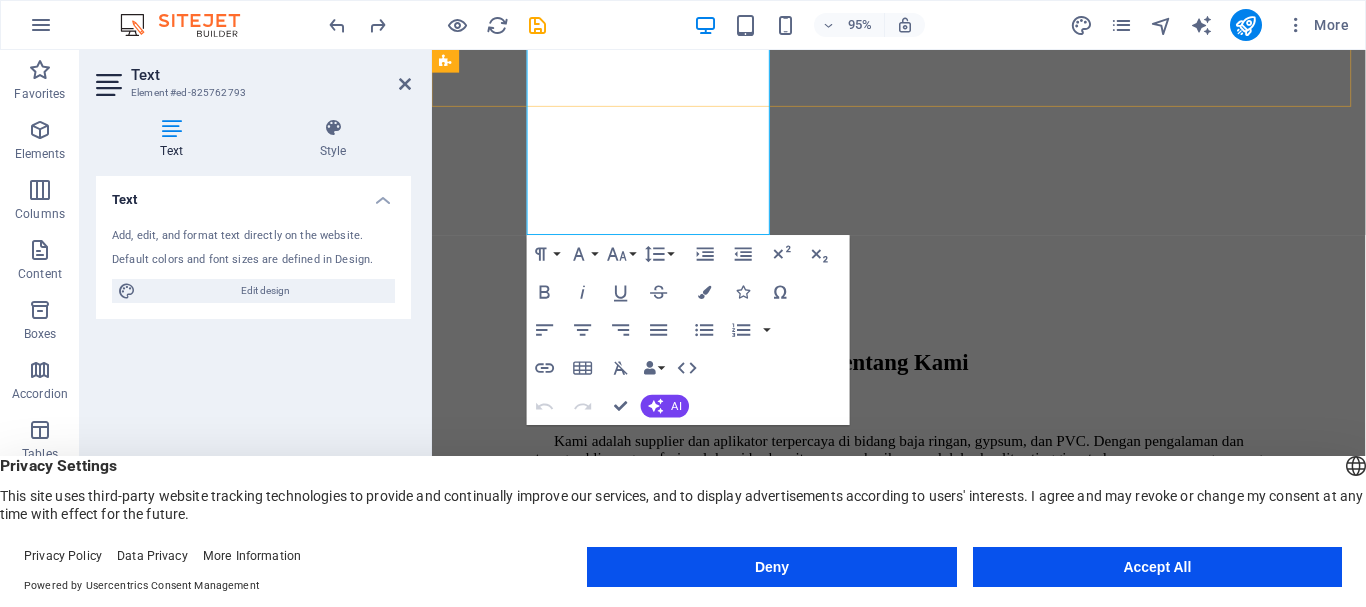 click on "Our Story Our Team Our Strengths Projects Contact Us Get Started" at bounding box center (923, -302) 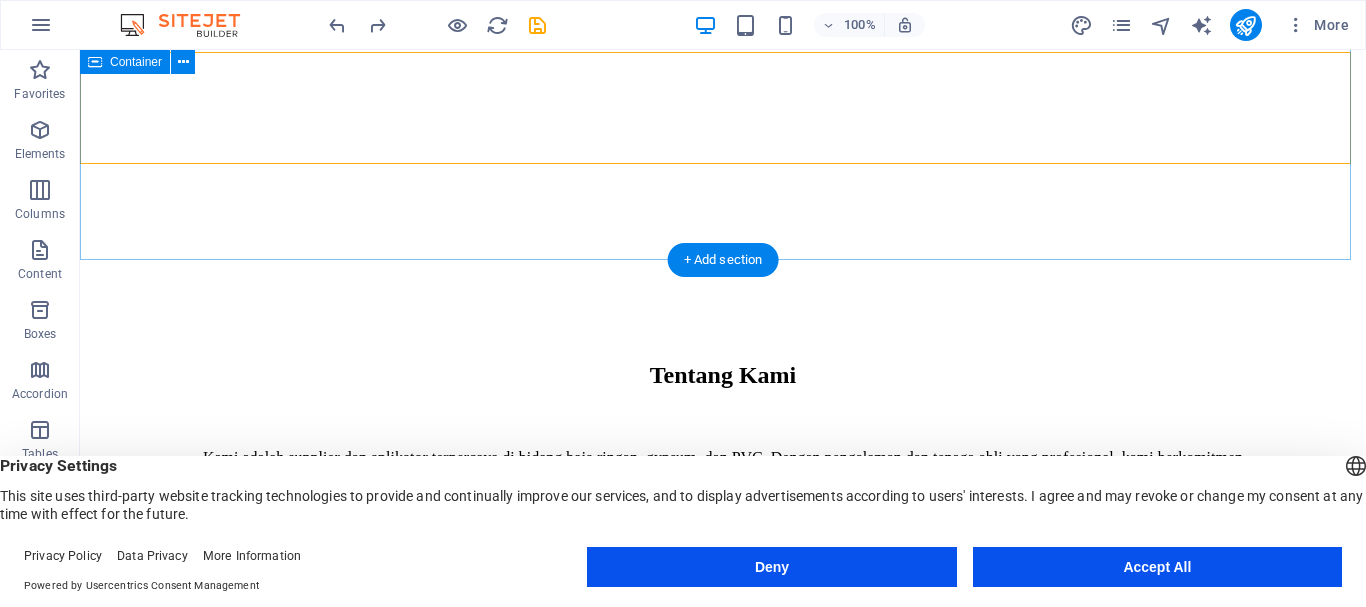 scroll, scrollTop: 1303, scrollLeft: 0, axis: vertical 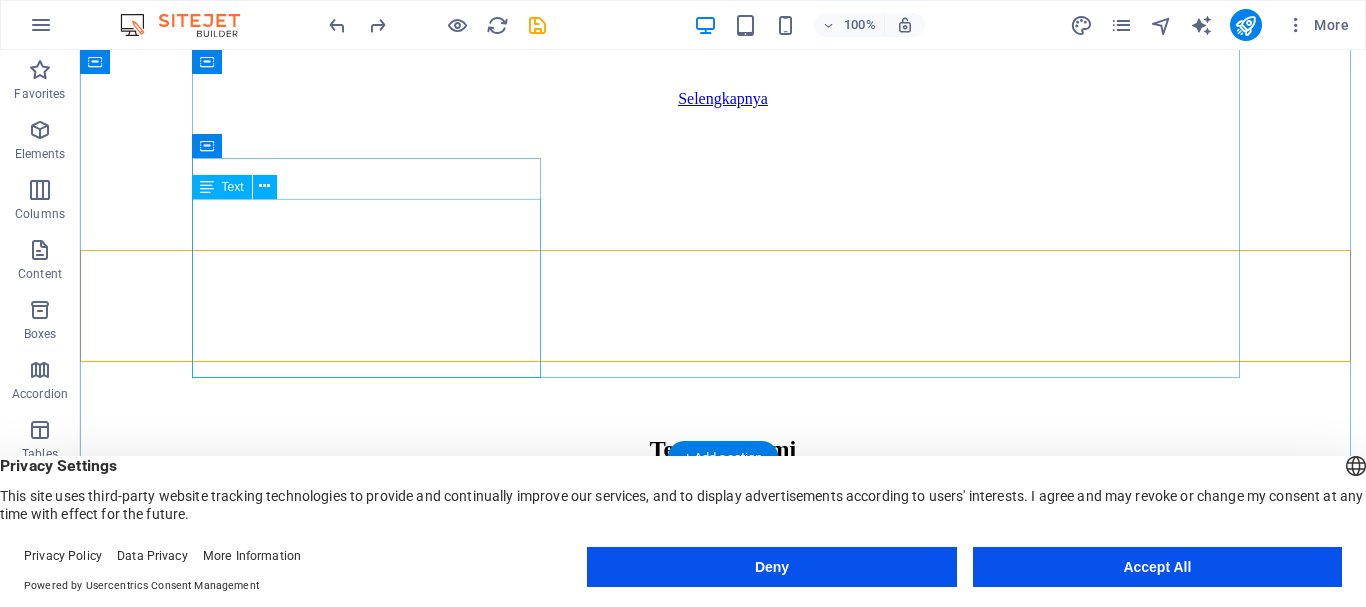 click on "At Eco-Con, we understand that success is not just about profitability; it's also about sustainability and responsible business practices. With a proven track record of guiding businesses towards greater profitability and environmental responsibility, we have become a trusted partner in the industry." at bounding box center (723, 702) 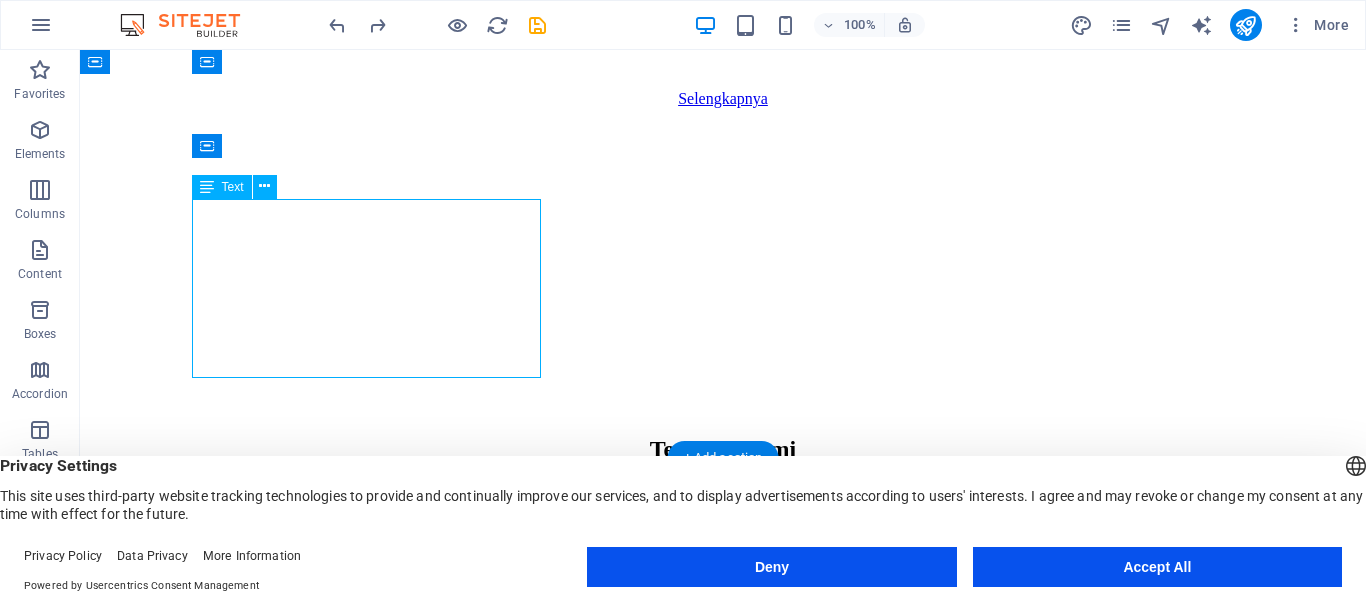click on "At Eco-Con, we understand that success is not just about profitability; it's also about sustainability and responsible business practices. With a proven track record of guiding businesses towards greater profitability and environmental responsibility, we have become a trusted partner in the industry." at bounding box center (723, 702) 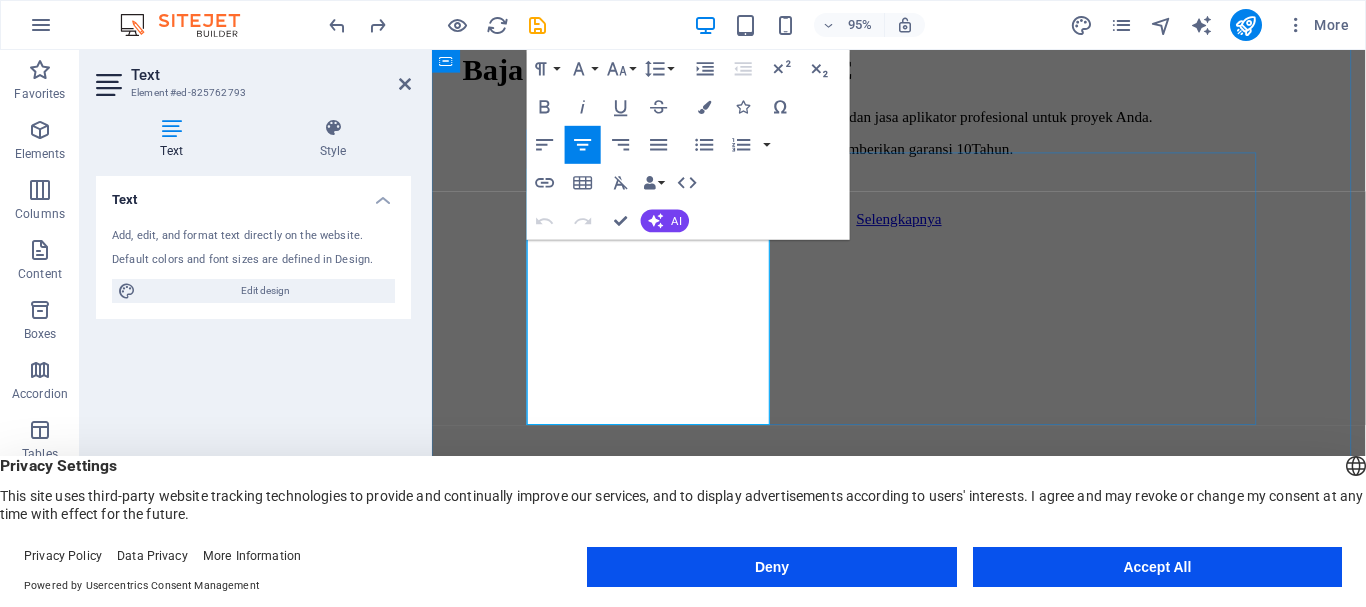 drag, startPoint x: 591, startPoint y: 274, endPoint x: 722, endPoint y: 379, distance: 167.88687 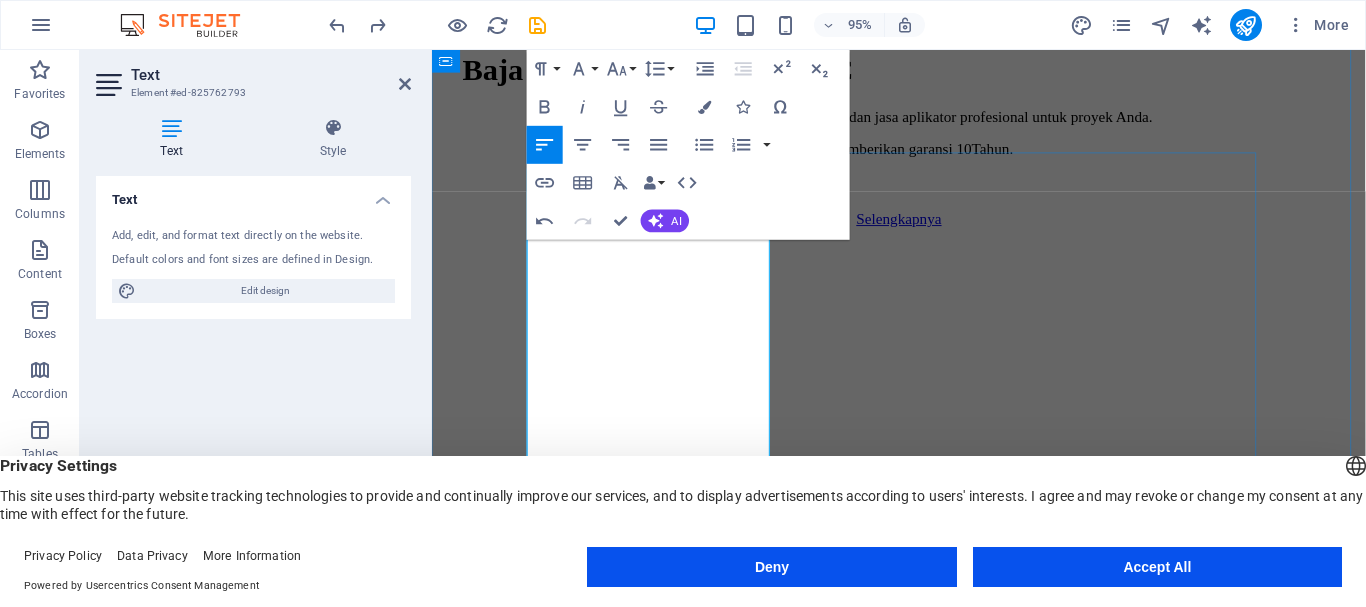 scroll, scrollTop: 6212, scrollLeft: 2, axis: both 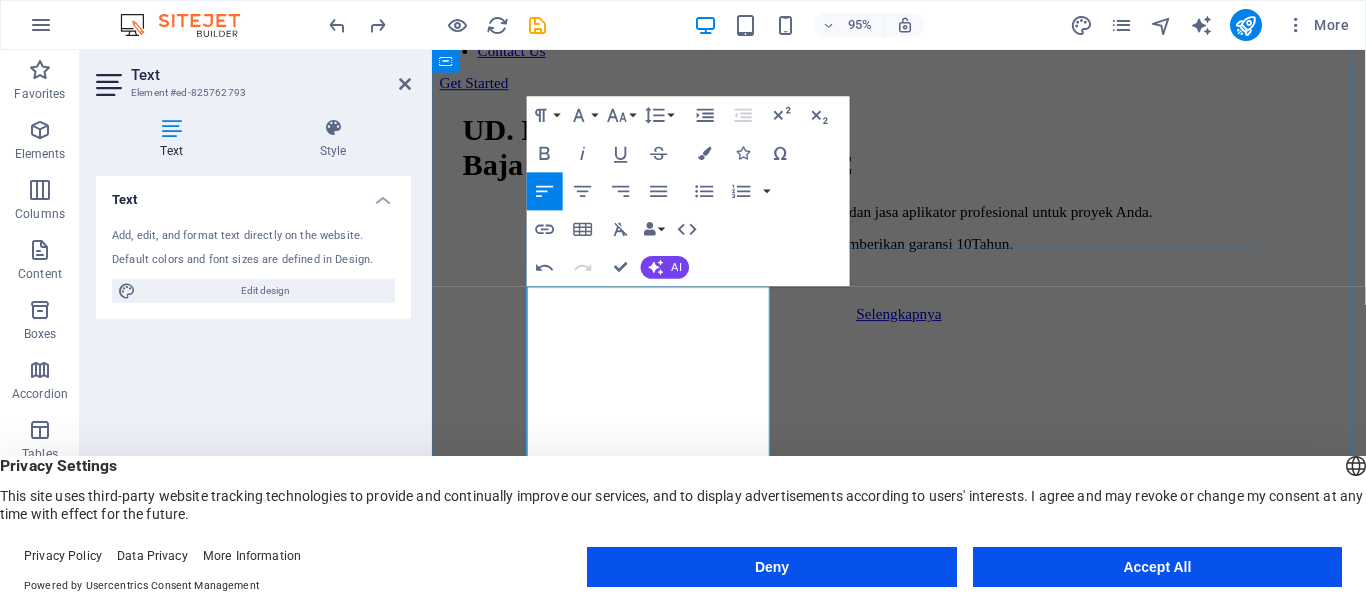 drag, startPoint x: 540, startPoint y: 308, endPoint x: 778, endPoint y: 331, distance: 239.10876 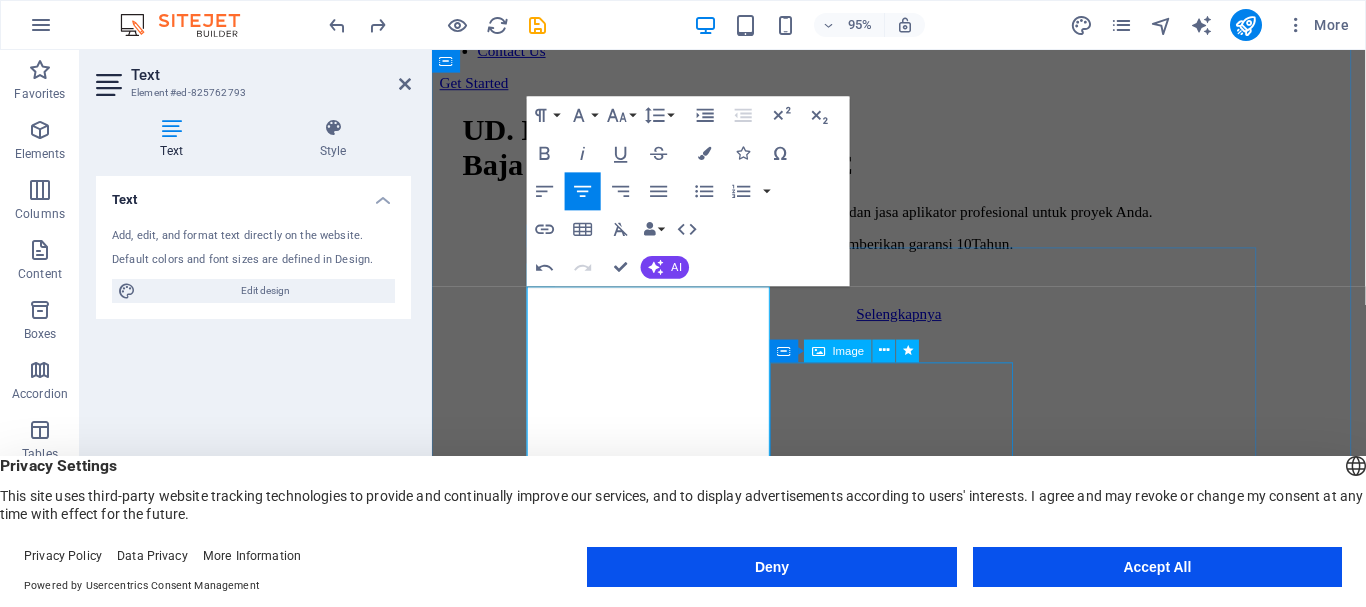 click at bounding box center [923, 1628] 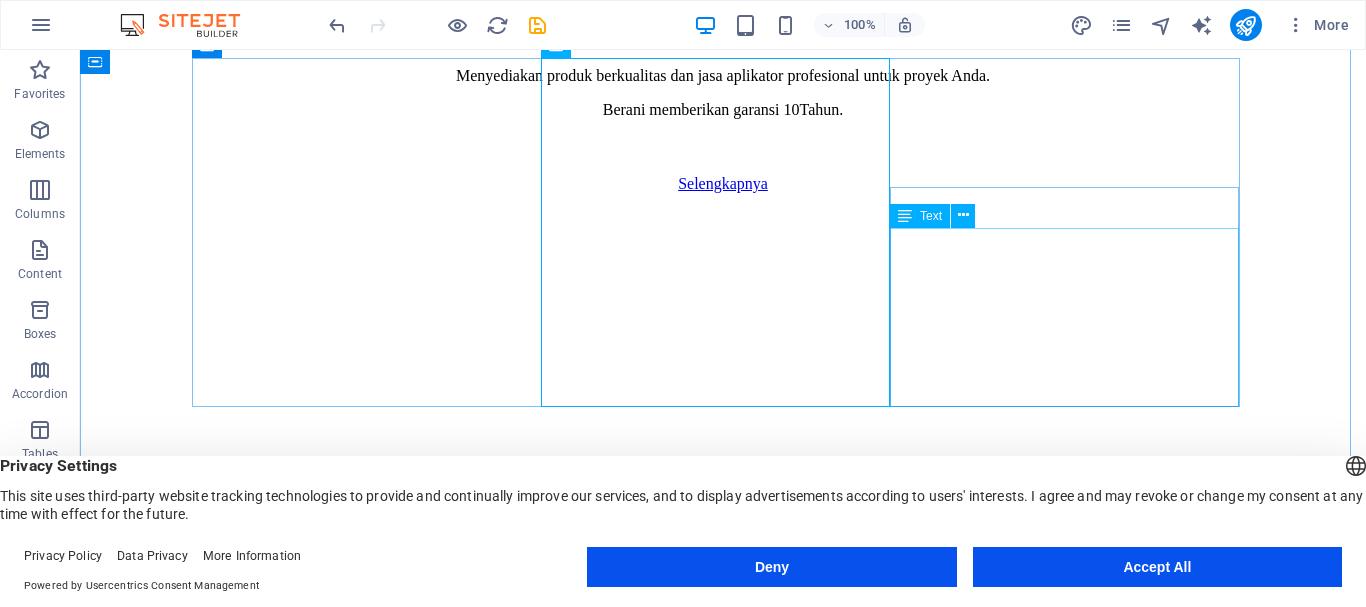 scroll, scrollTop: 1174, scrollLeft: 0, axis: vertical 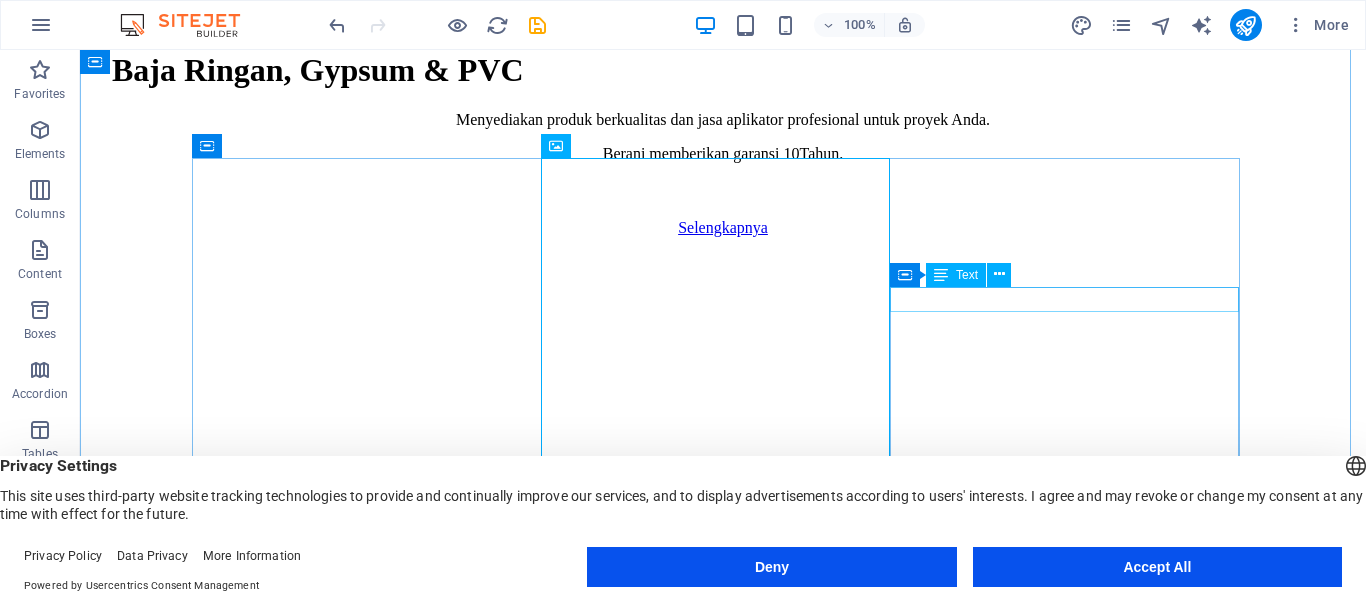 click on "Expertise For Results" at bounding box center (723, 2333) 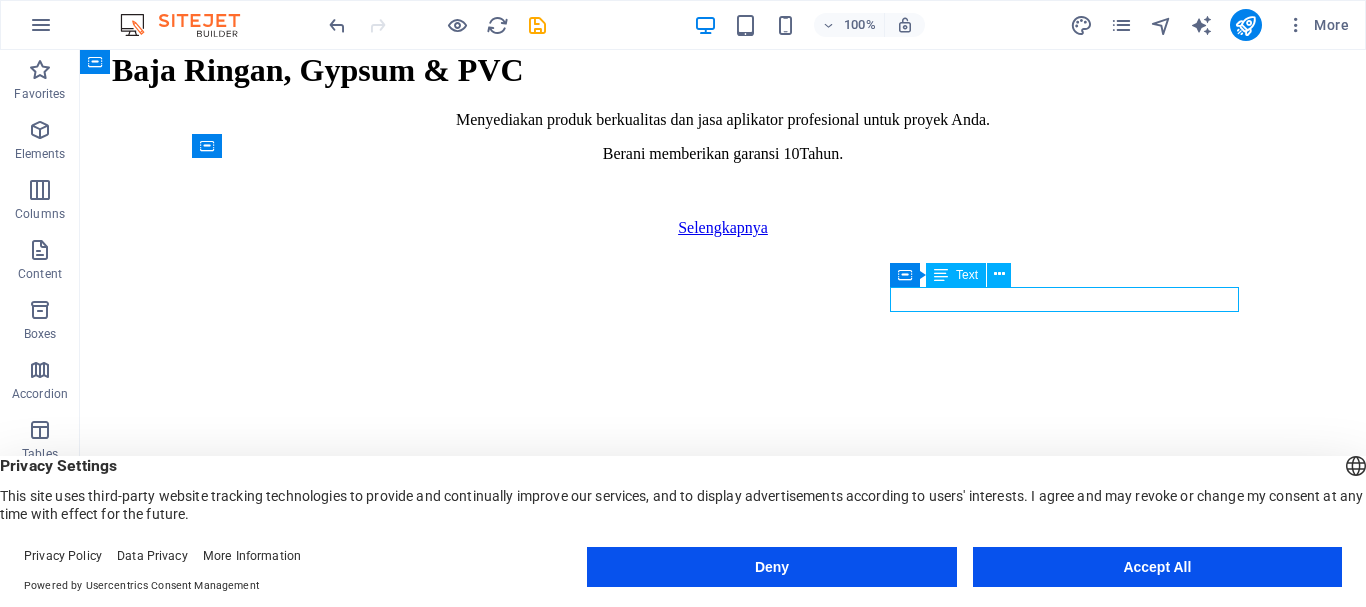 click on "Expertise For Results" at bounding box center (723, 2333) 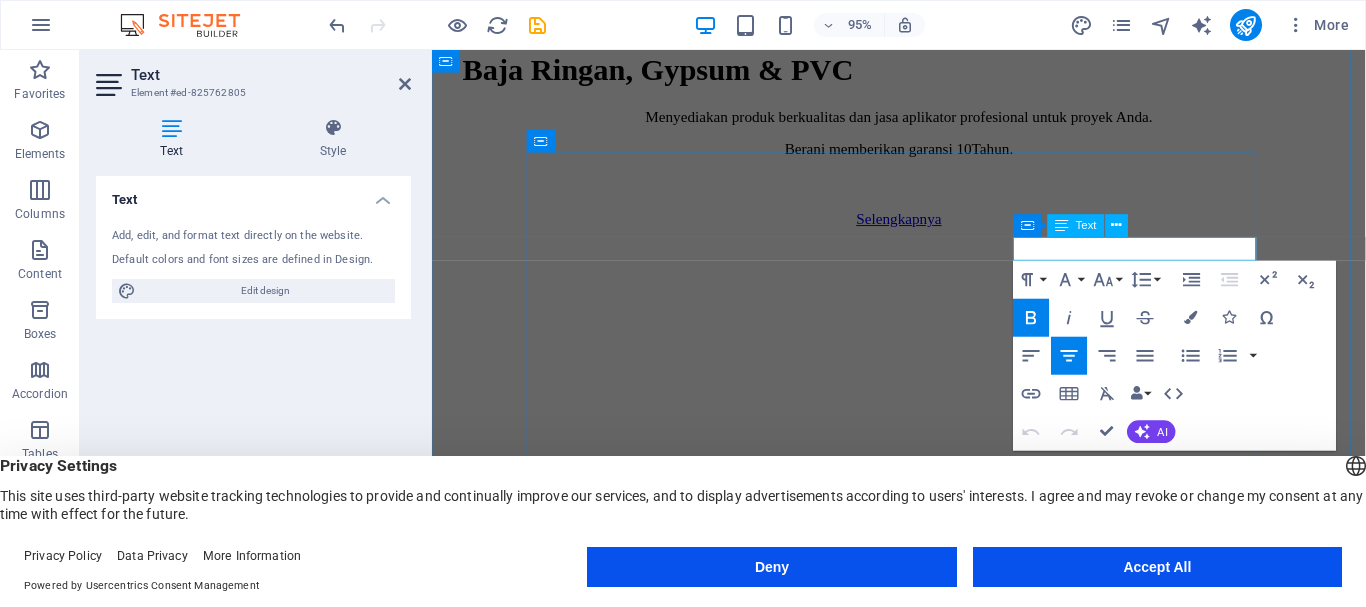 drag, startPoint x: 1263, startPoint y: 258, endPoint x: 1082, endPoint y: 261, distance: 181.02486 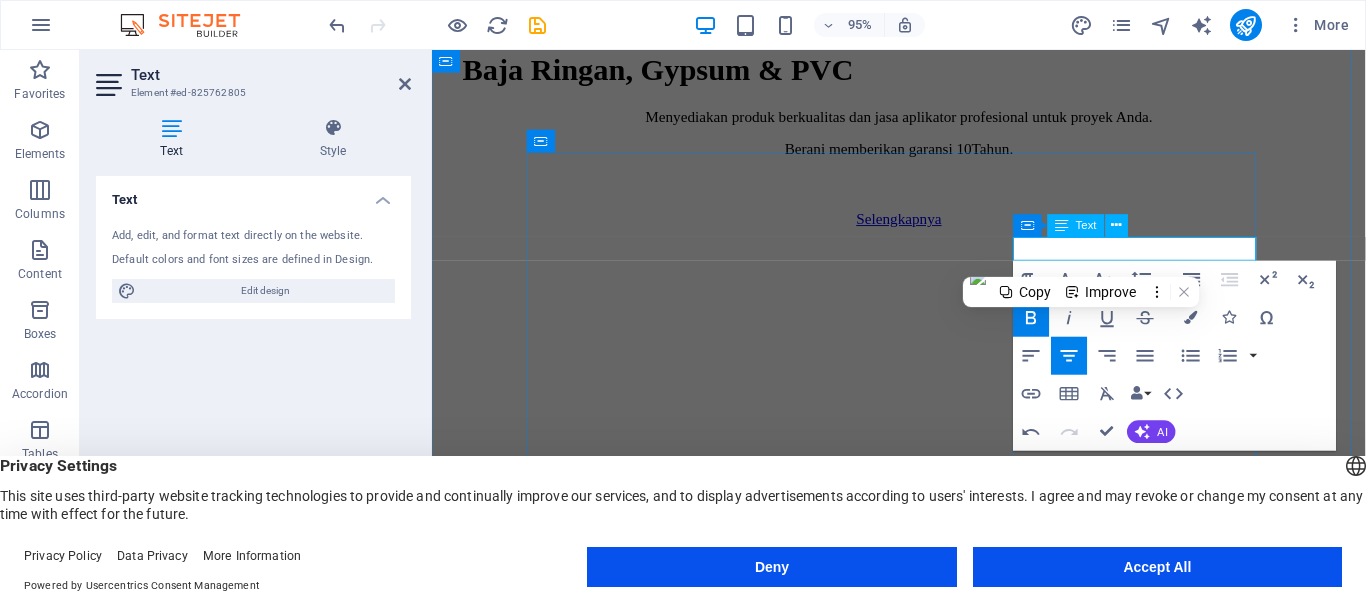scroll, scrollTop: 0, scrollLeft: 8, axis: horizontal 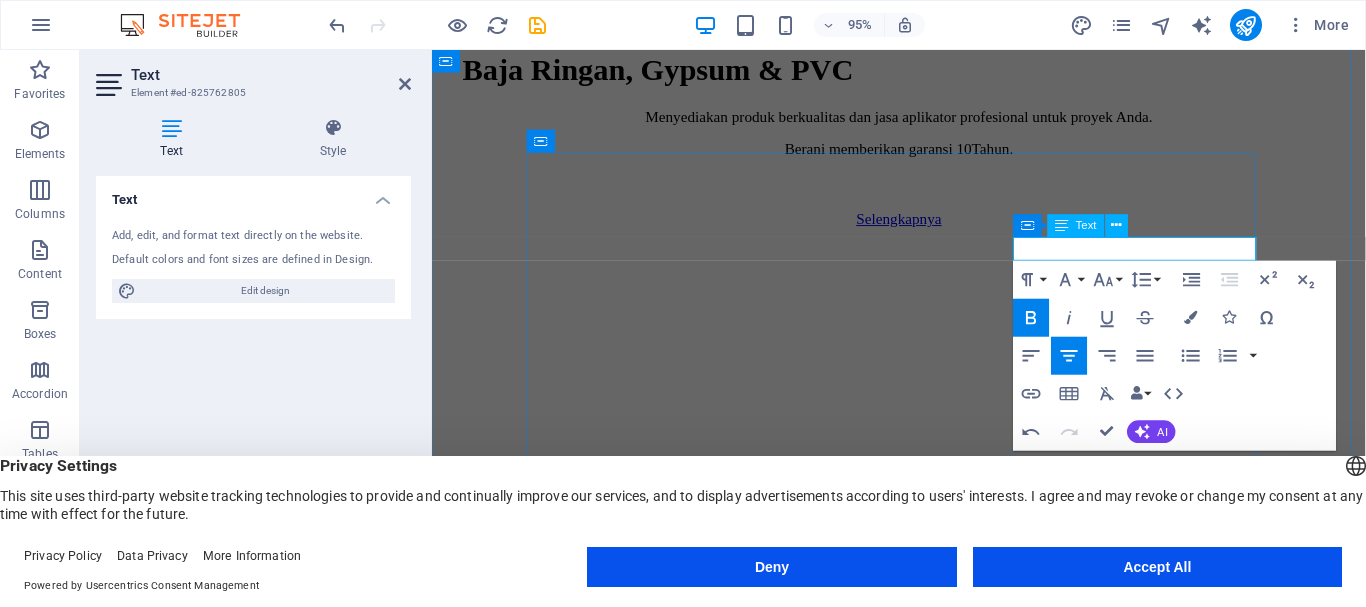 click on "EKenapa Memilih Kami?" at bounding box center [924, 2048] 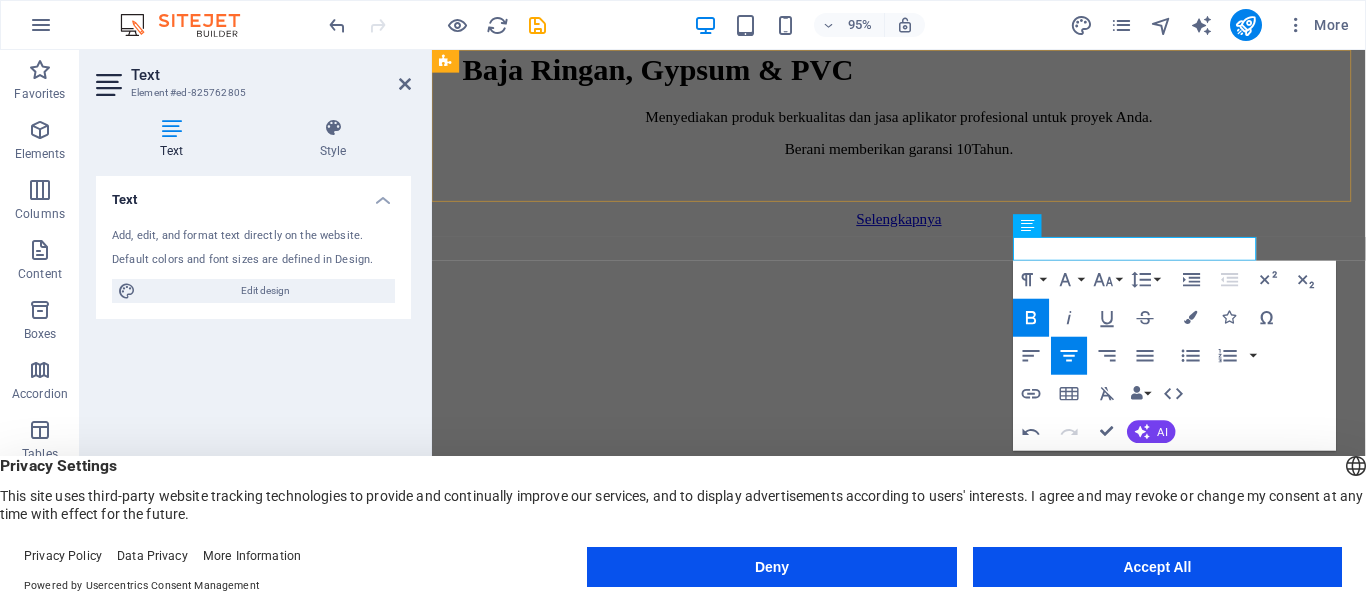 click on "Our Story Our Team Our Strengths Projects Contact Us Get Started" at bounding box center [923, -102] 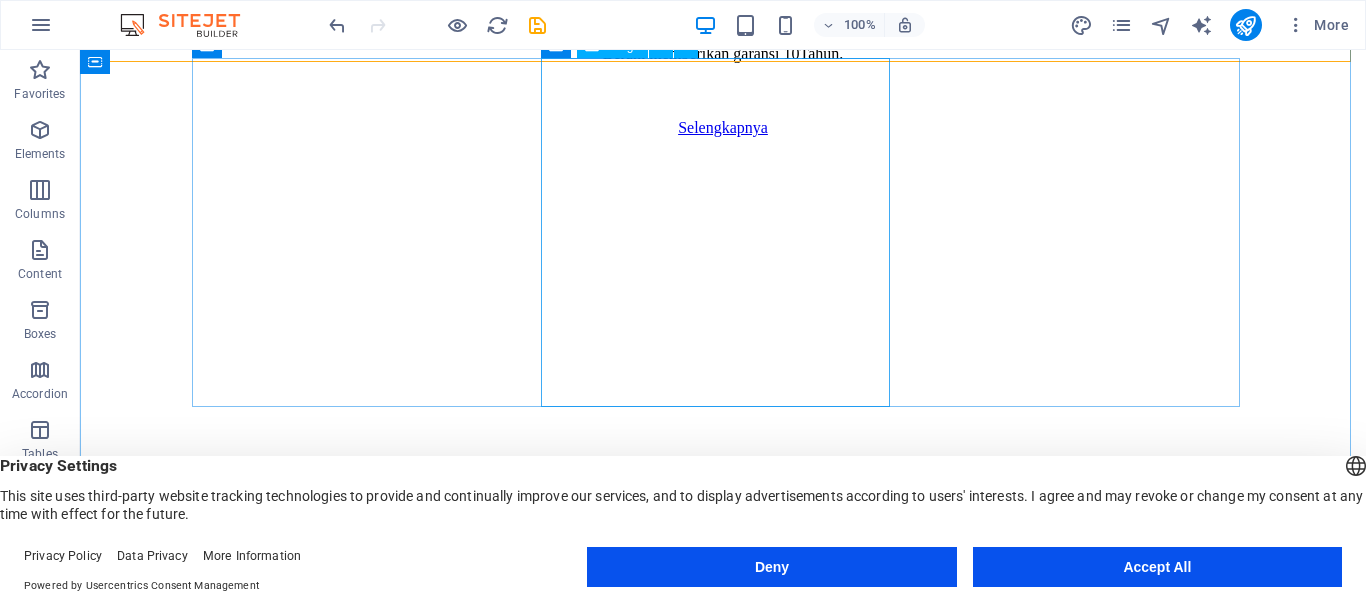 scroll, scrollTop: 1174, scrollLeft: 0, axis: vertical 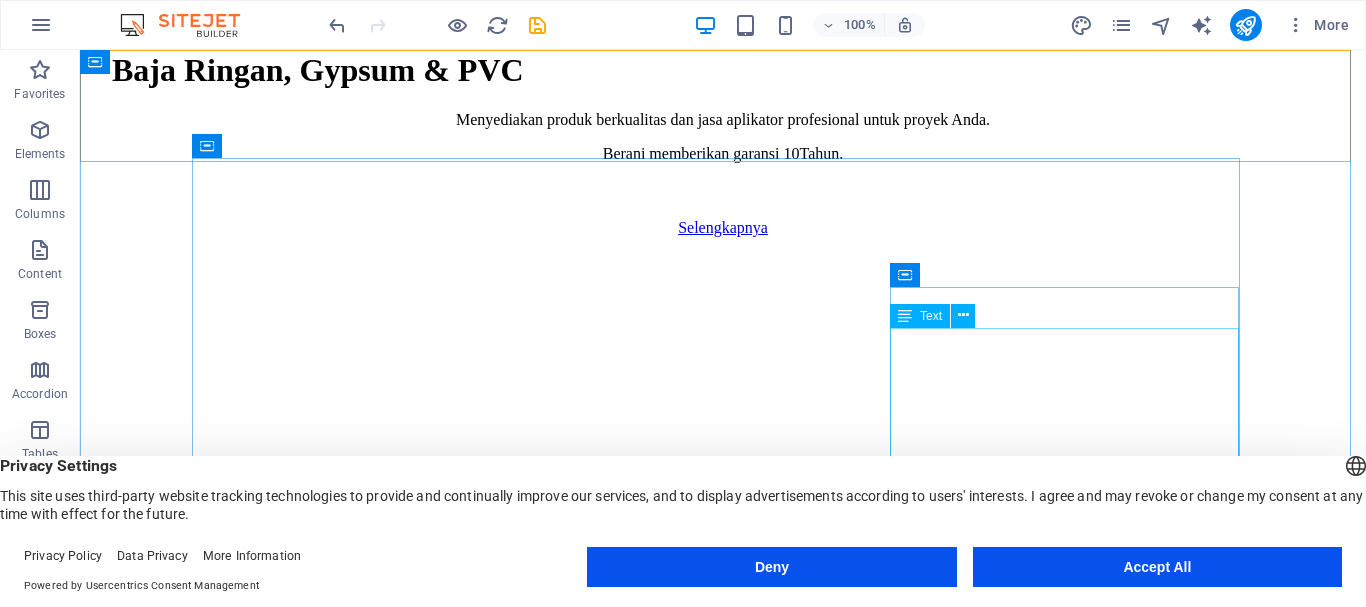click on "At Eco-Con, we understand that success is not just about profitability; it's also about sustainability and responsible business practices. With a proven track record of guiding businesses towards greater profitability and environmental responsibility, we have become a trusted partner in the industry." at bounding box center [723, 2410] 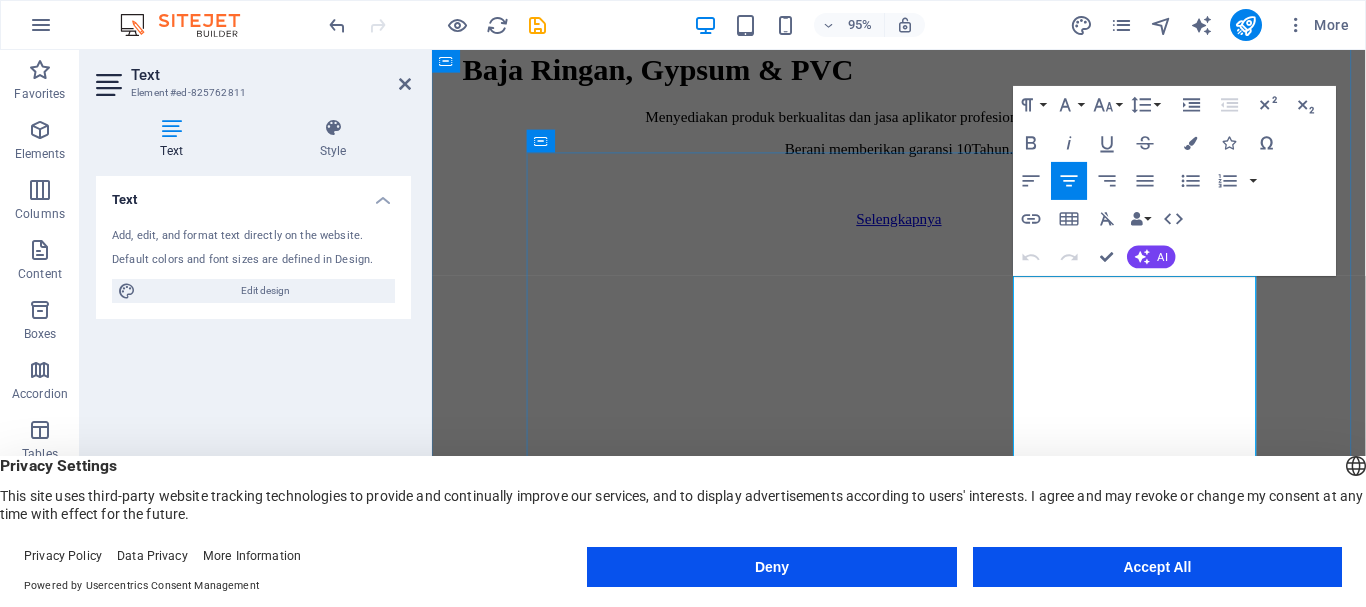 click on "At Eco-Con, we understand that success is not just about profitability; it's also about sustainability and responsible business practices. With a proven track record of guiding businesses towards greater profitability and environmental responsibility, we have become a trusted partner in the industry." at bounding box center (923, 2134) 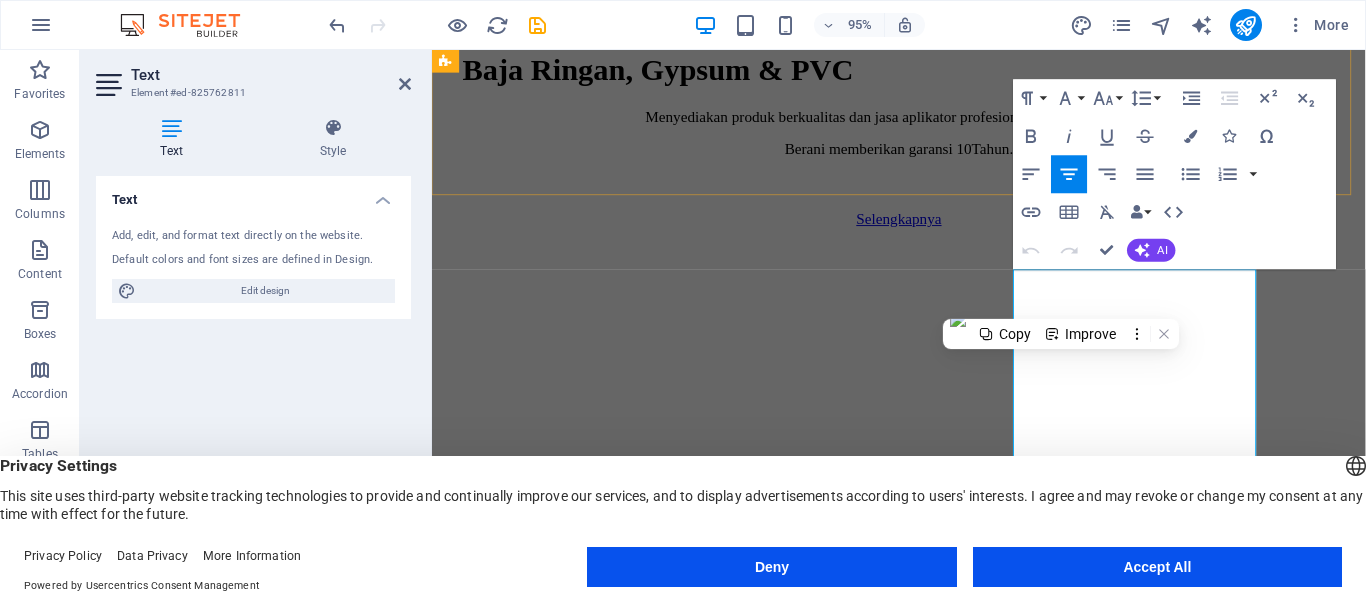 scroll, scrollTop: 1274, scrollLeft: 0, axis: vertical 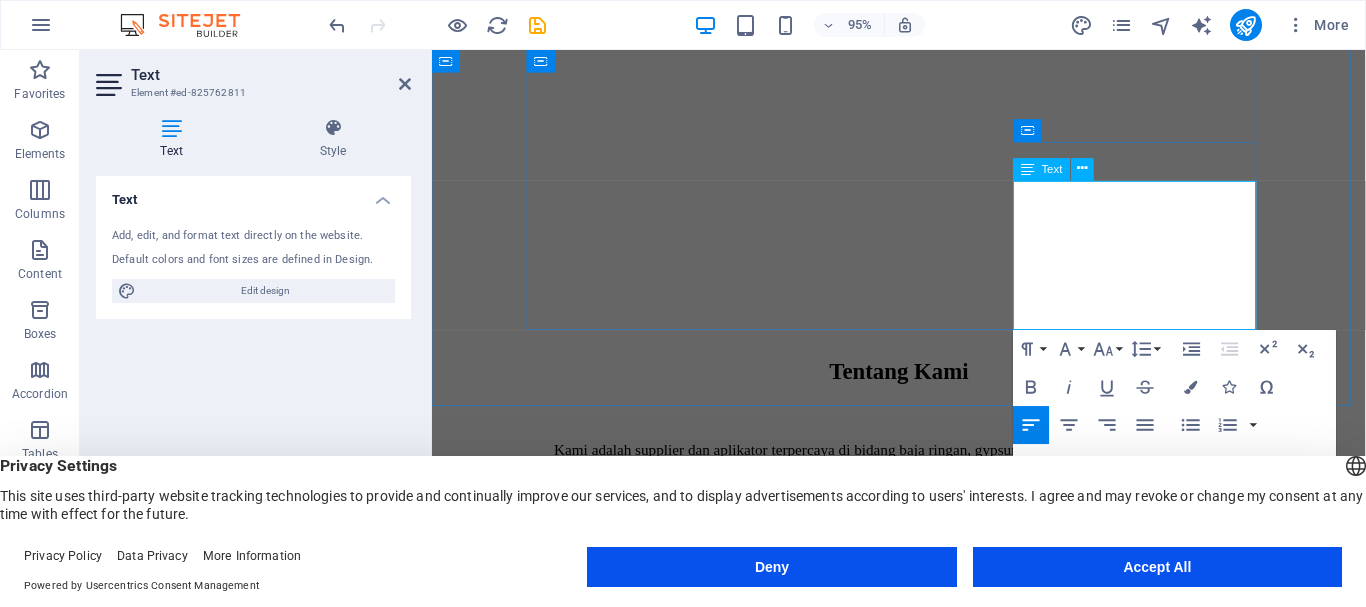 click on "✅ Harga Bersaing & Transparan" at bounding box center [923, 1960] 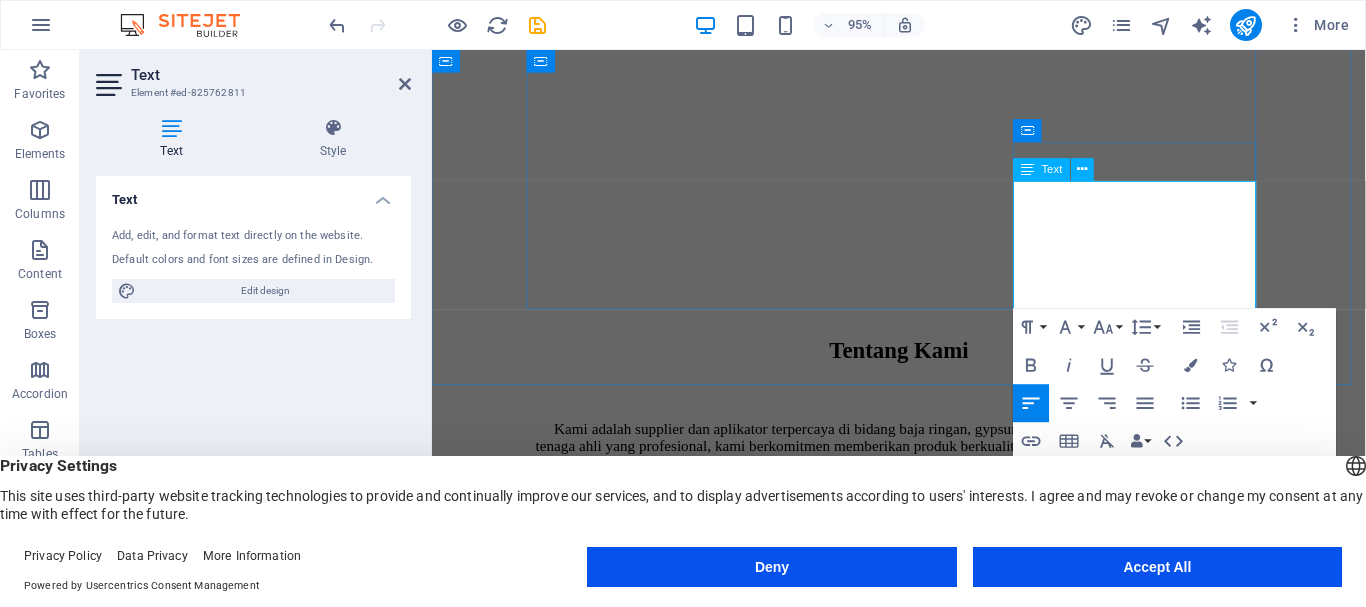 type 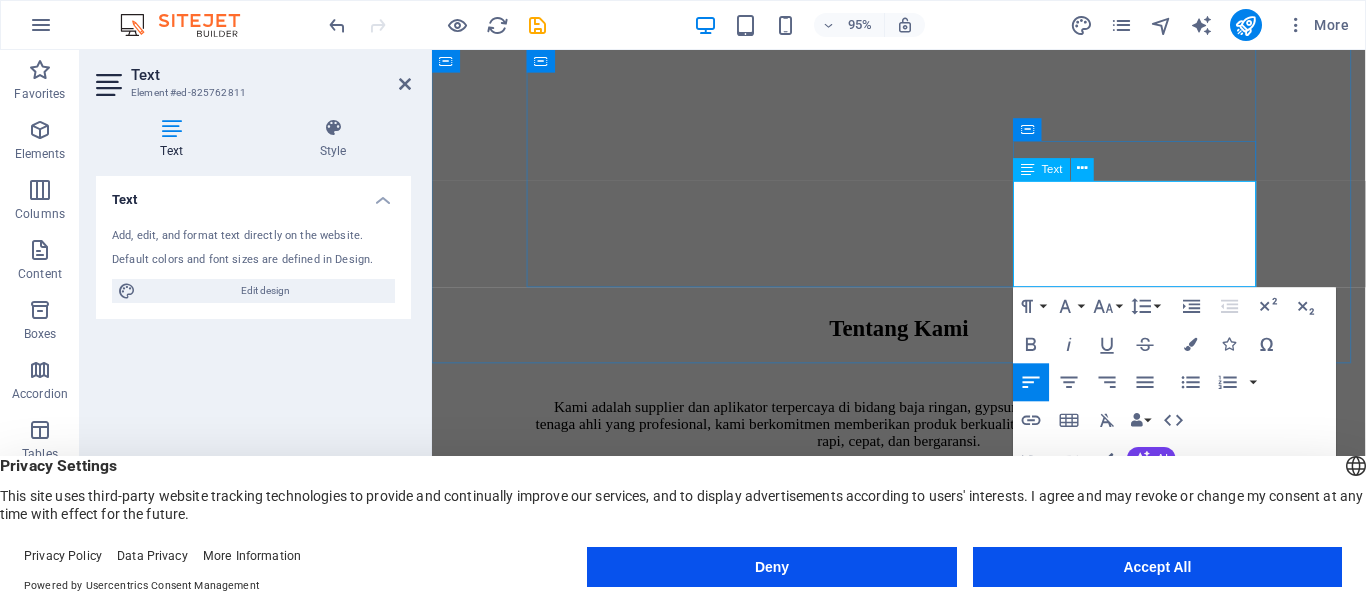 click on "✅ Pengerjaan Cepat & Rapi" at bounding box center (923, 1983) 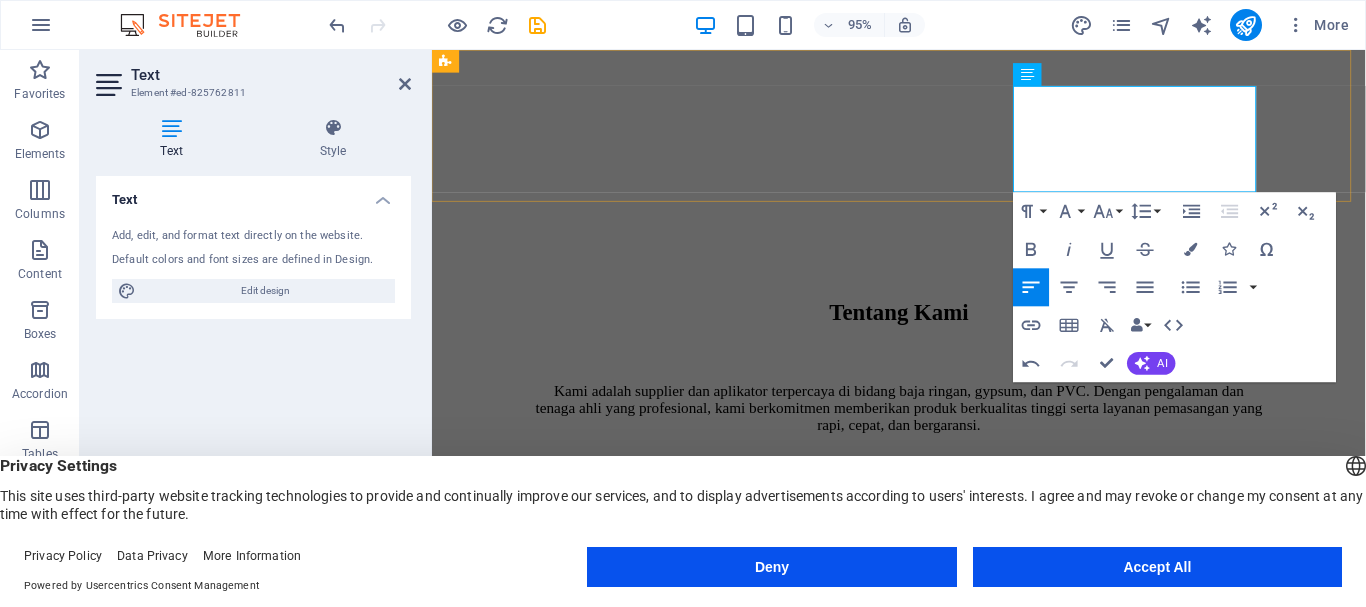 scroll, scrollTop: 1409, scrollLeft: 0, axis: vertical 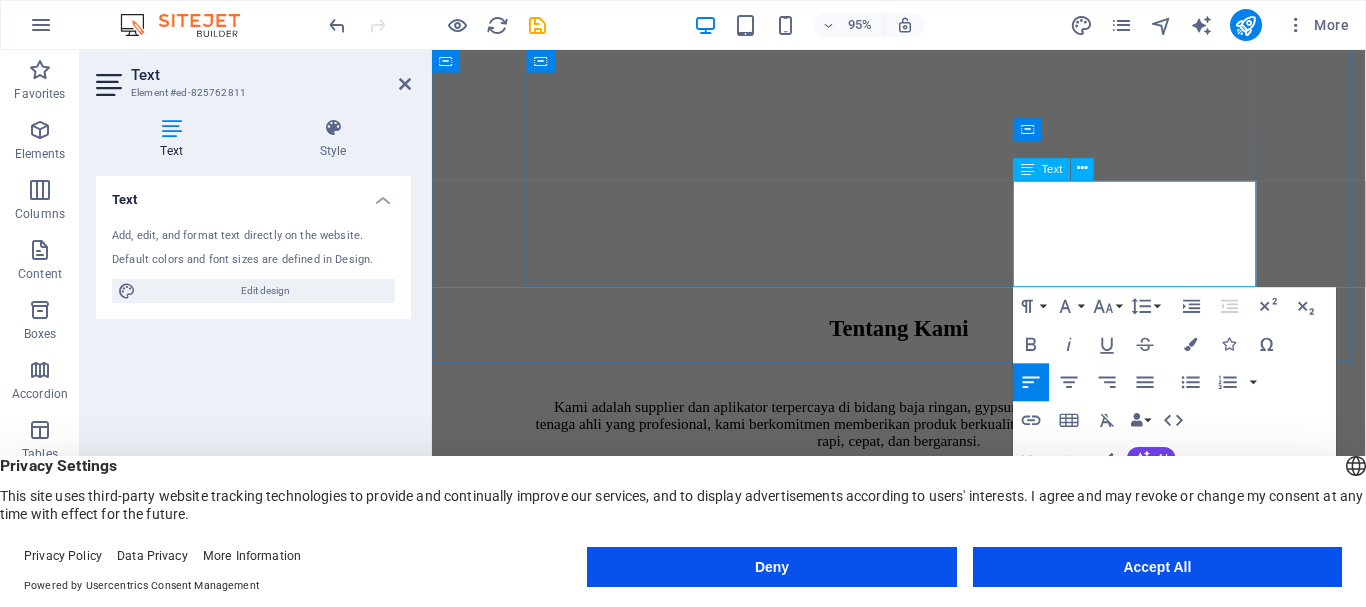 click on "✅ Garansi Kualitas & Kepuas" at bounding box center [923, 2017] 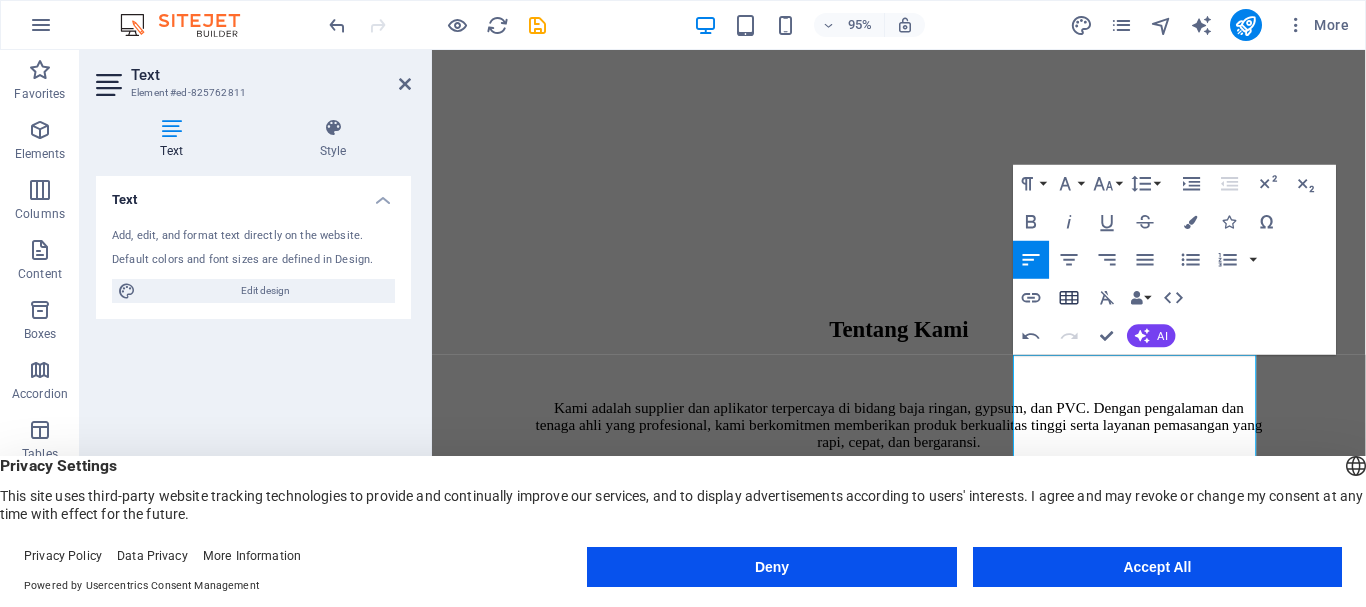 scroll, scrollTop: 1209, scrollLeft: 0, axis: vertical 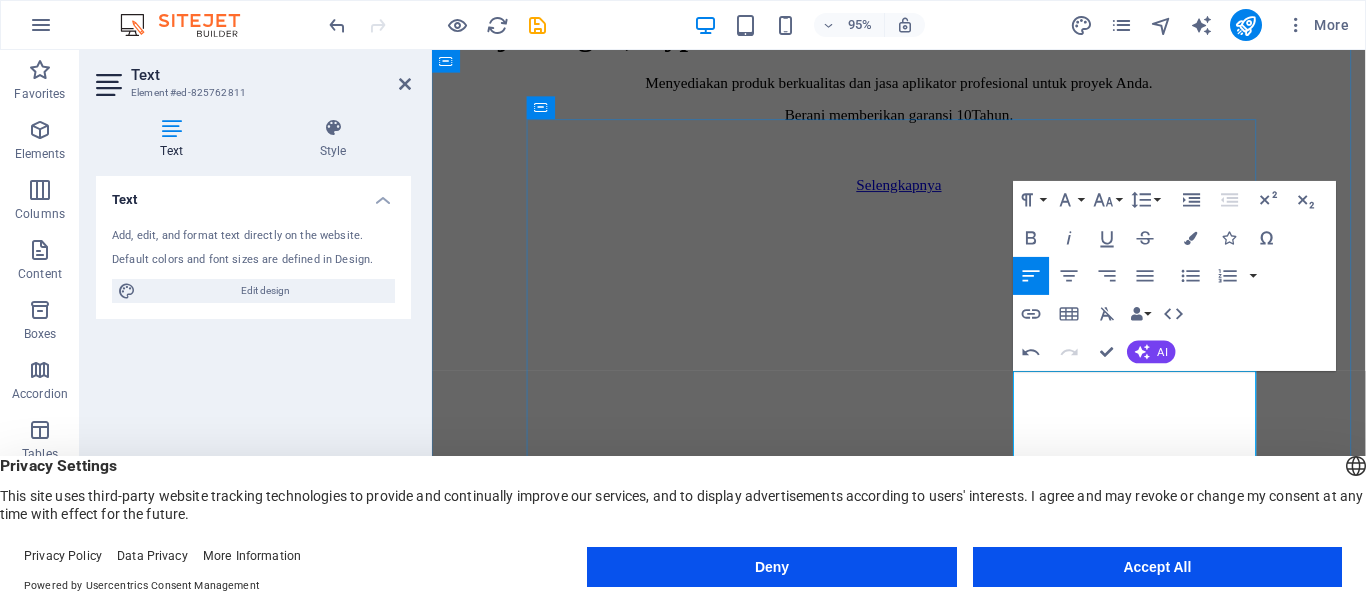 click on "Produk Berkualitas SNI" at bounding box center (923, 2081) 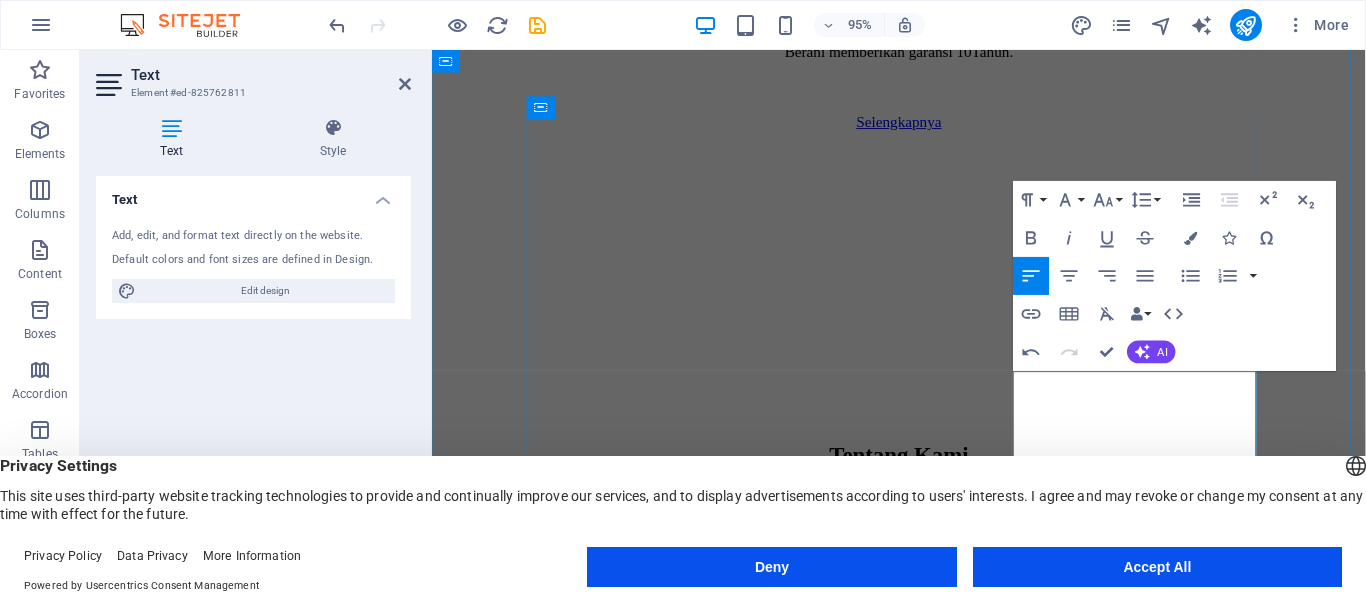 scroll, scrollTop: 1309, scrollLeft: 0, axis: vertical 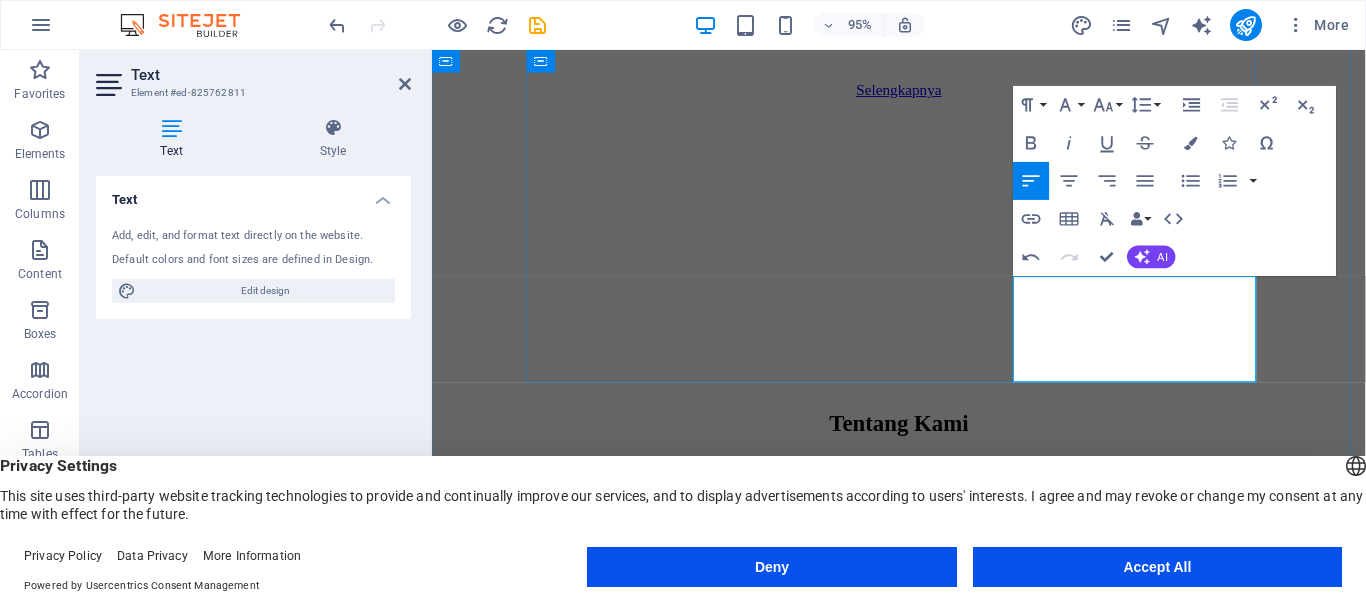 click on "• Harga Bersaing & Transparan" at bounding box center (923, 2015) 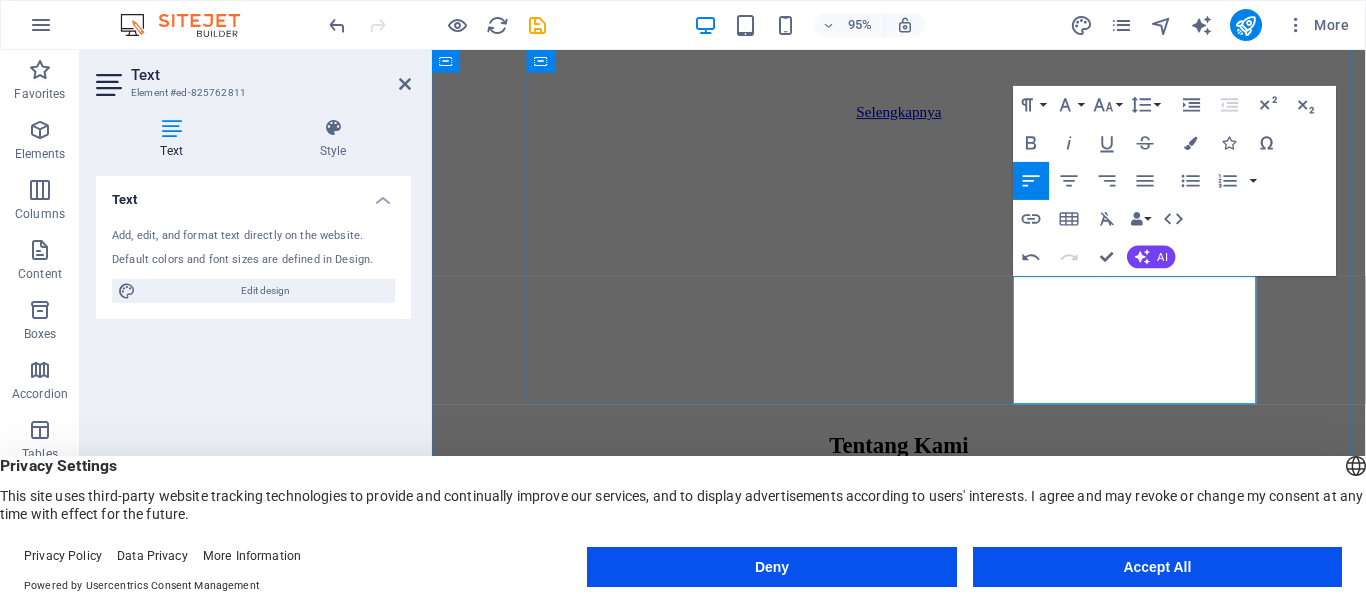 click on "•   Tim Aplikator Berpengalaman" at bounding box center (923, 2072) 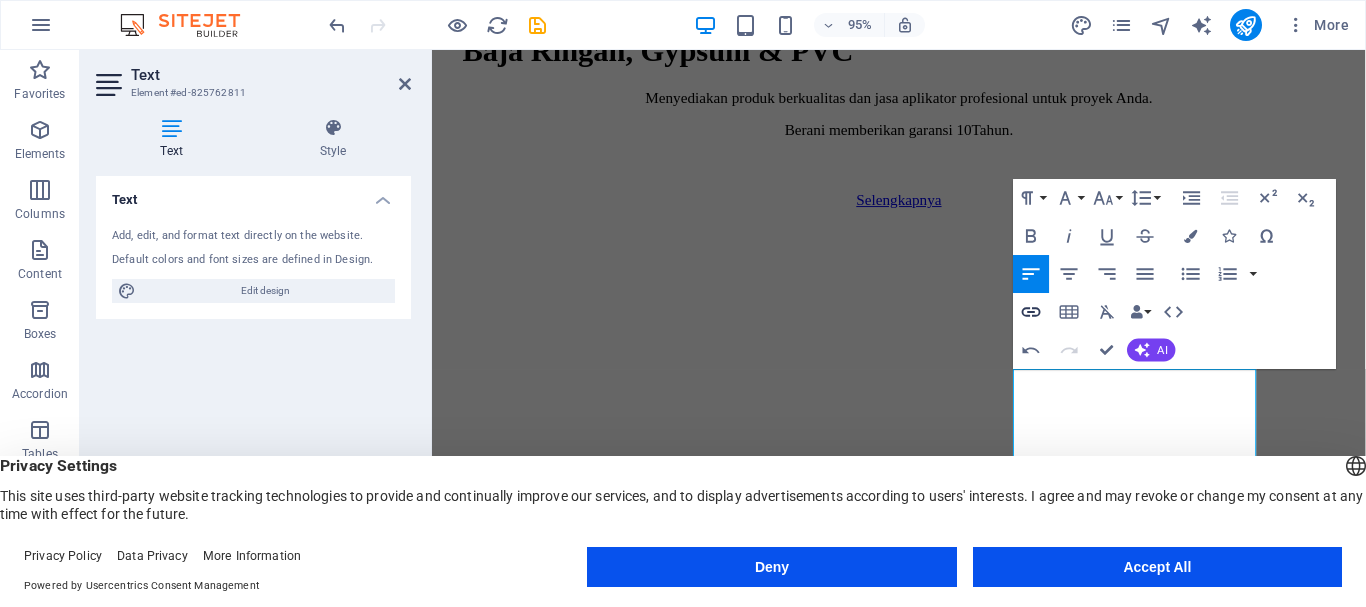 scroll, scrollTop: 1164, scrollLeft: 0, axis: vertical 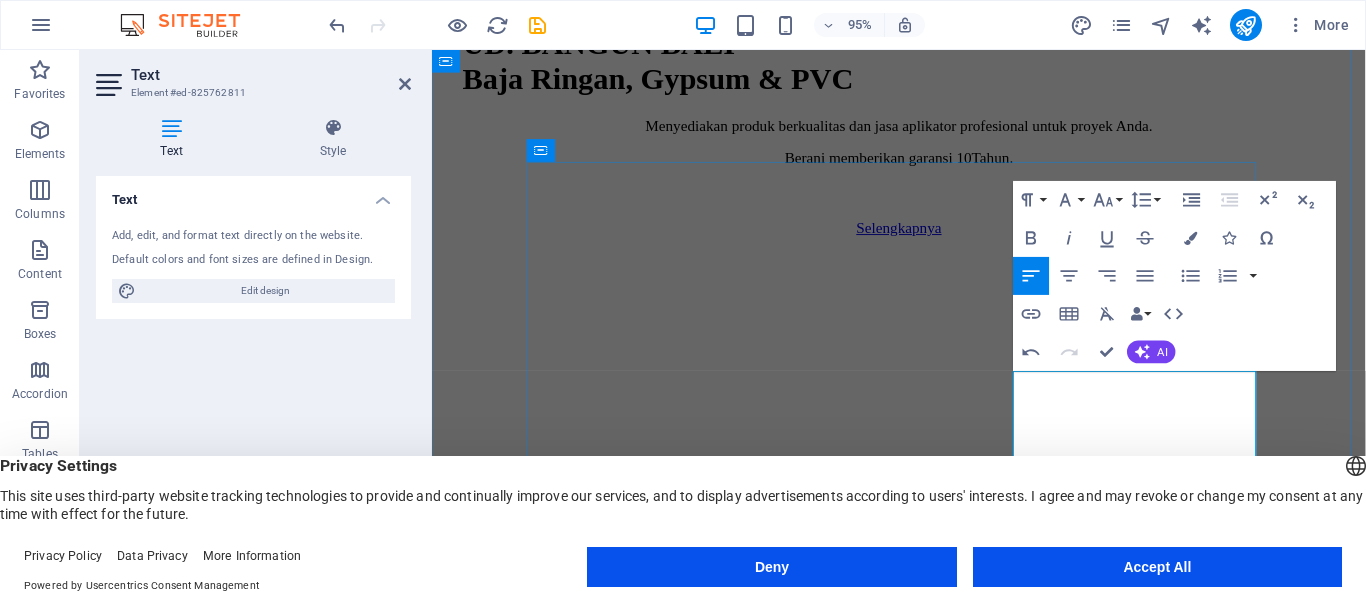 drag, startPoint x: 1044, startPoint y: 399, endPoint x: 1060, endPoint y: 391, distance: 17.888544 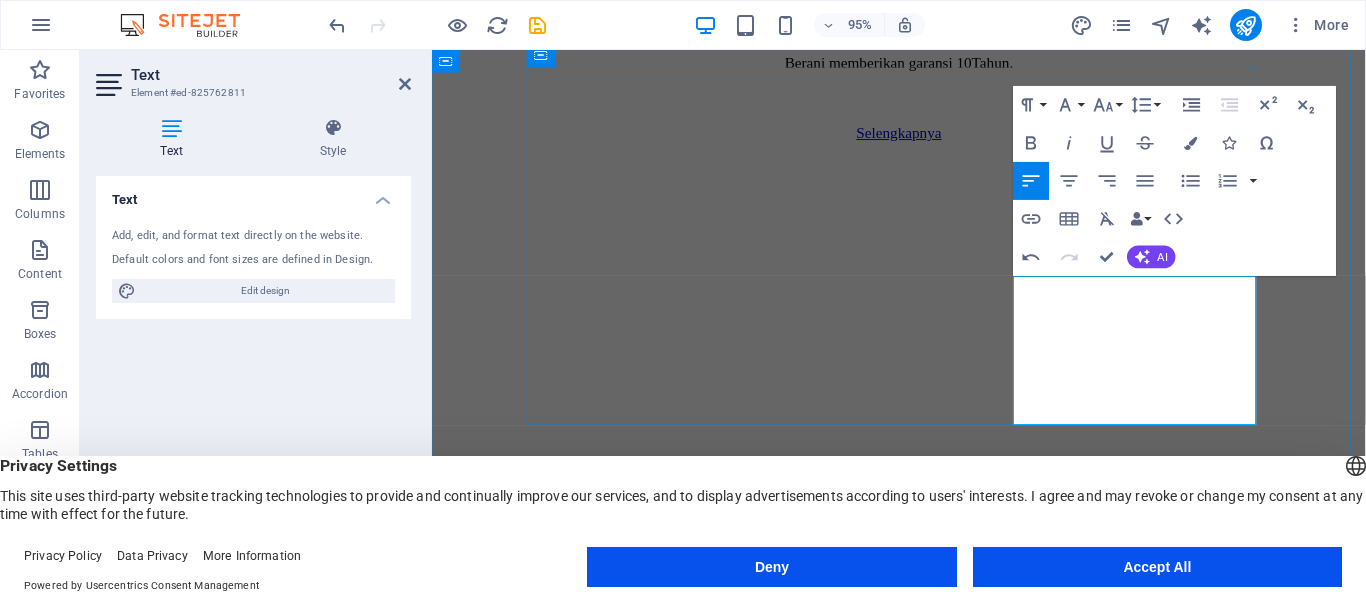 click on "•  Tim Aplikator Berpengalaman" at bounding box center [923, 2094] 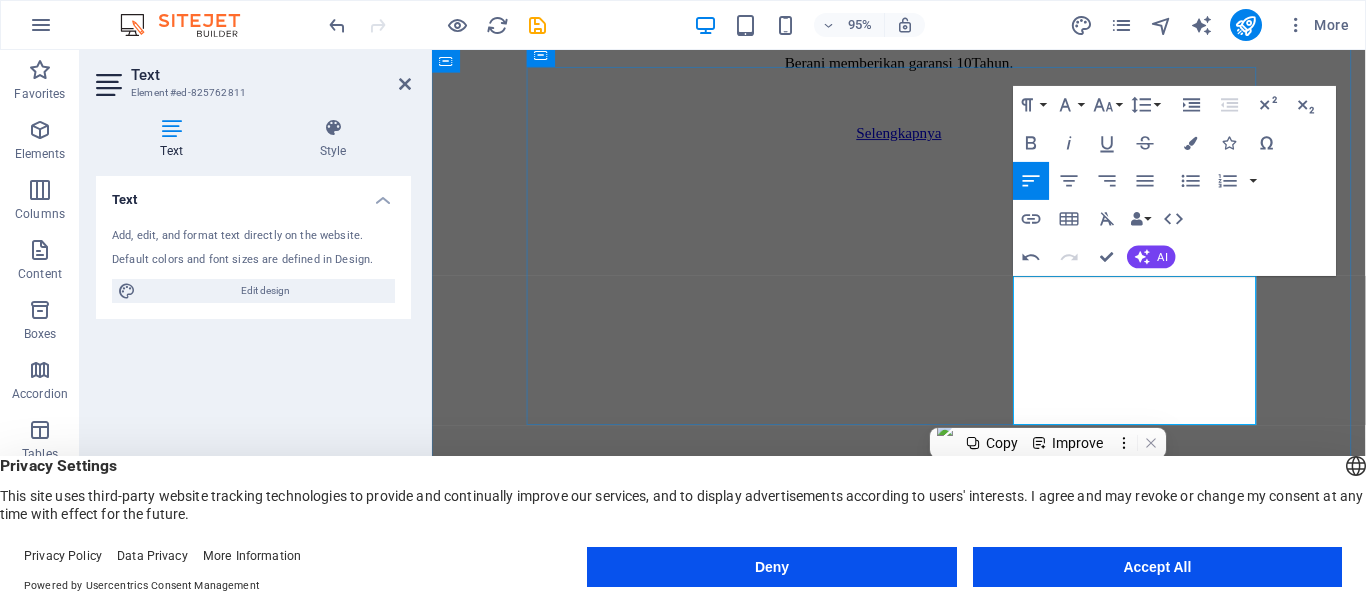 click on "Pengerjaan Cepat & Rapi" at bounding box center [923, 2128] 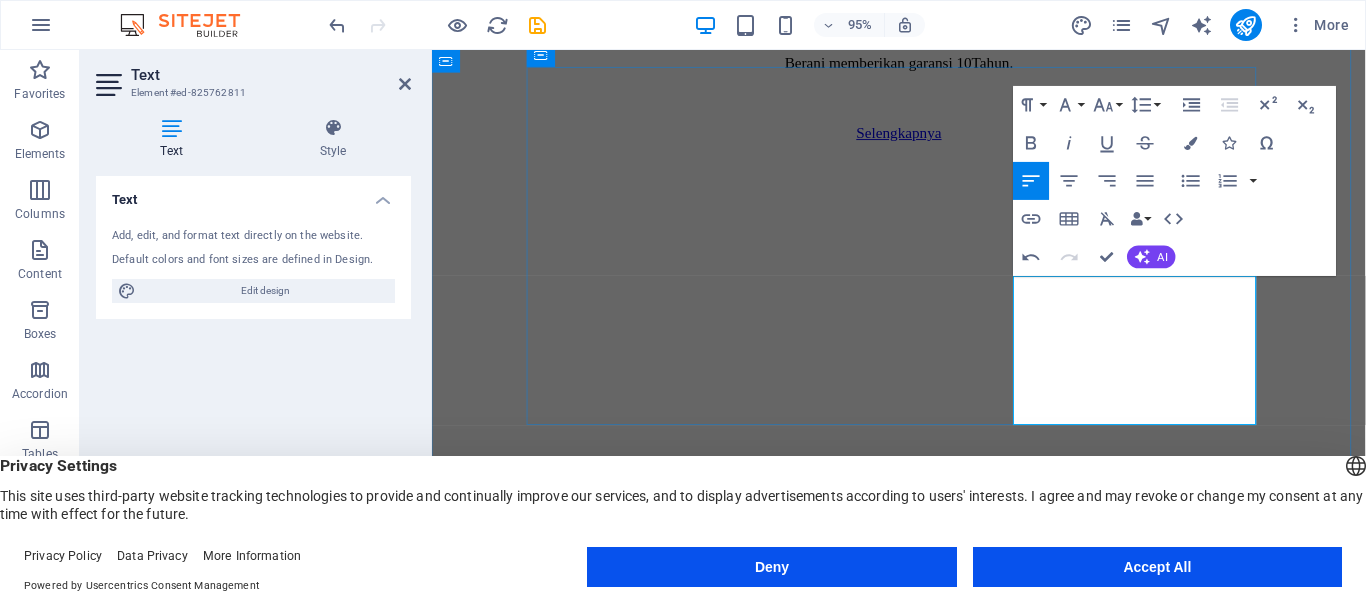 click on "Pengerjaan Cepat & Rapi" at bounding box center (923, 2128) 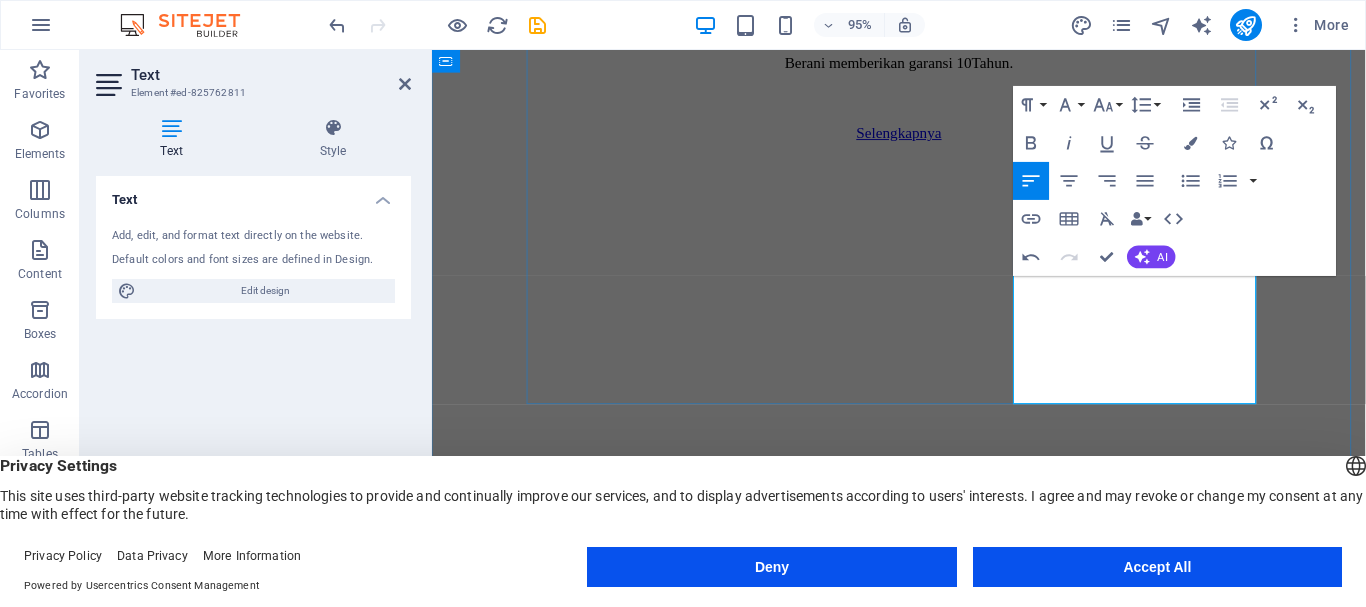 scroll, scrollTop: 1286, scrollLeft: 0, axis: vertical 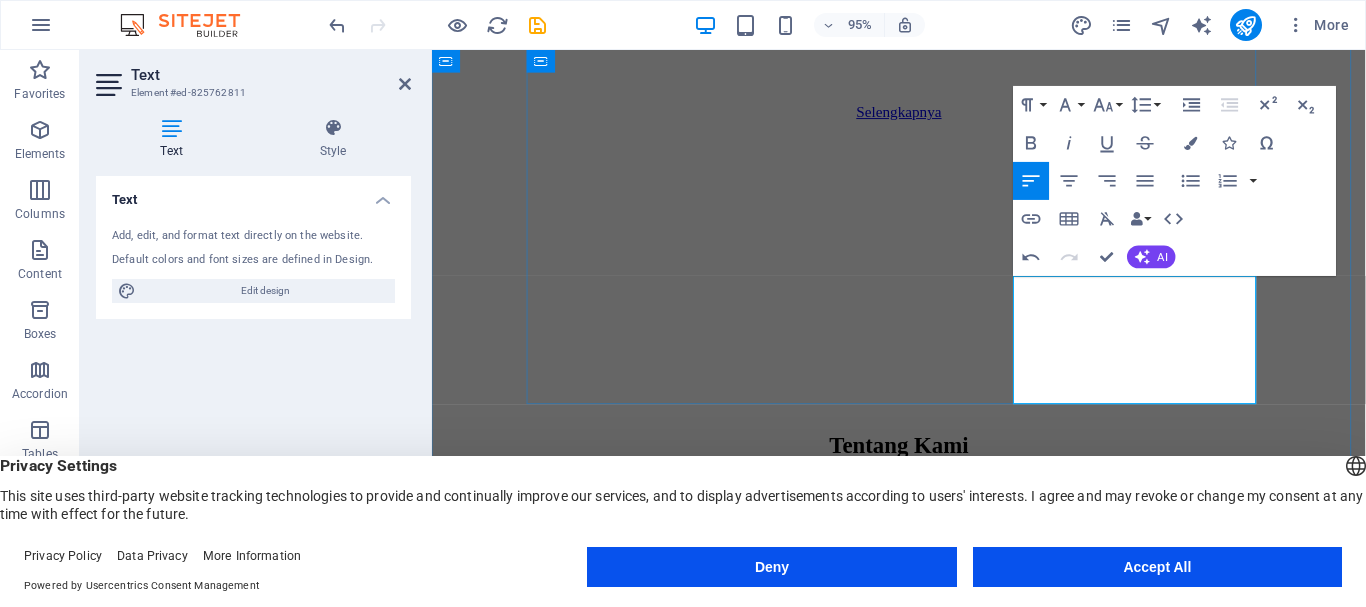 click on "•Pengerjaan Cepat & Rapi" at bounding box center (923, 2106) 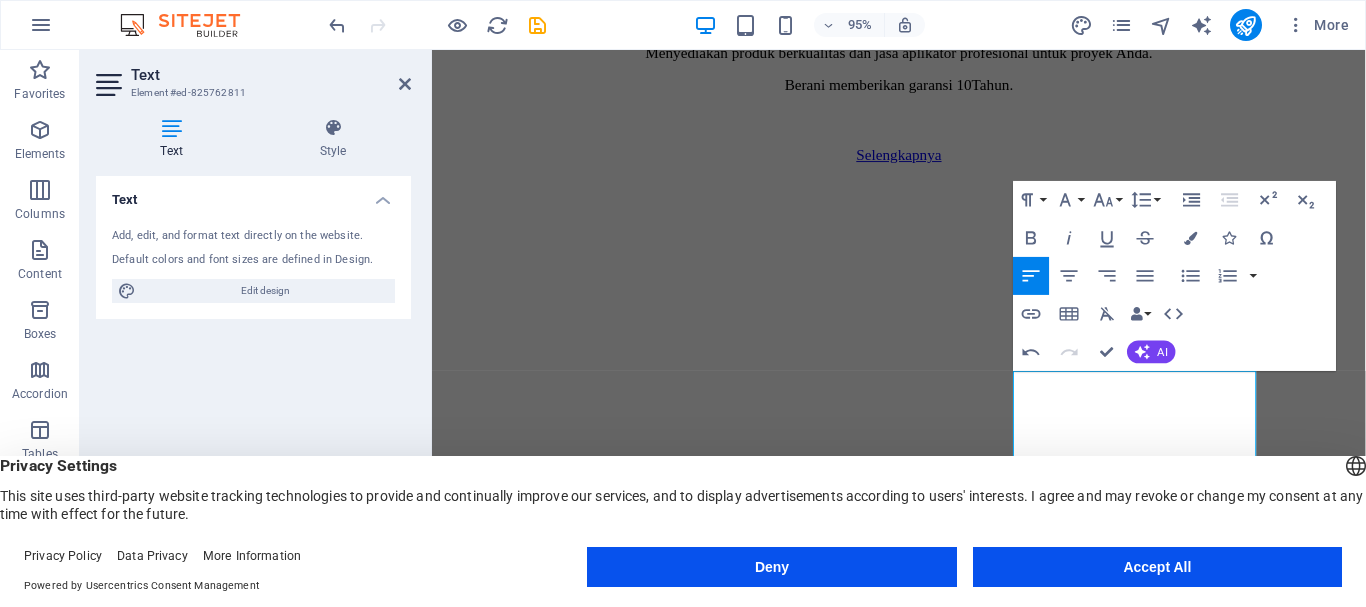 scroll, scrollTop: 1209, scrollLeft: 0, axis: vertical 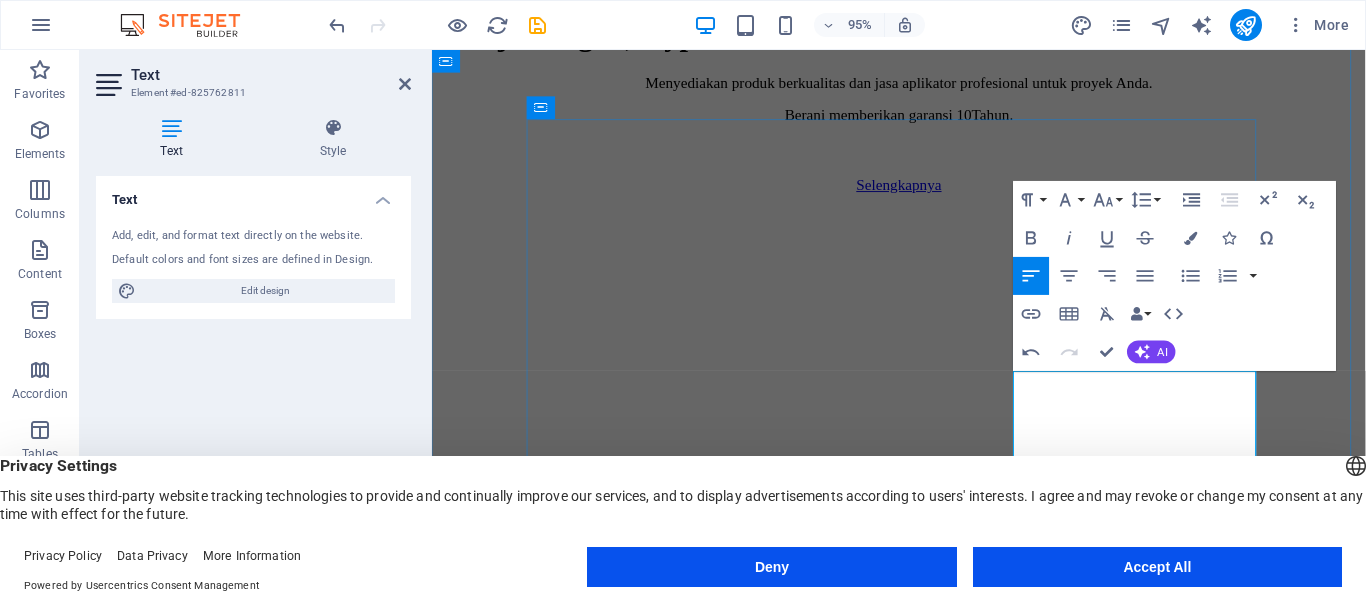 click on "•  Produk Berkualitas SNI" at bounding box center (923, 2081) 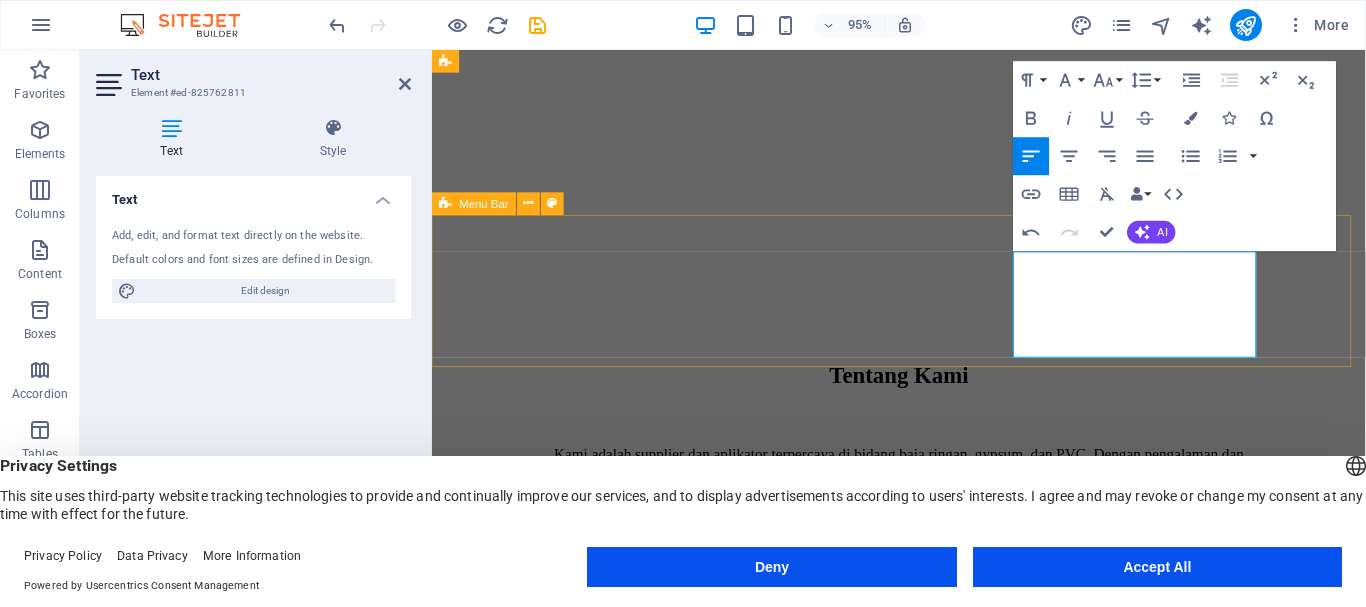 scroll, scrollTop: 1309, scrollLeft: 0, axis: vertical 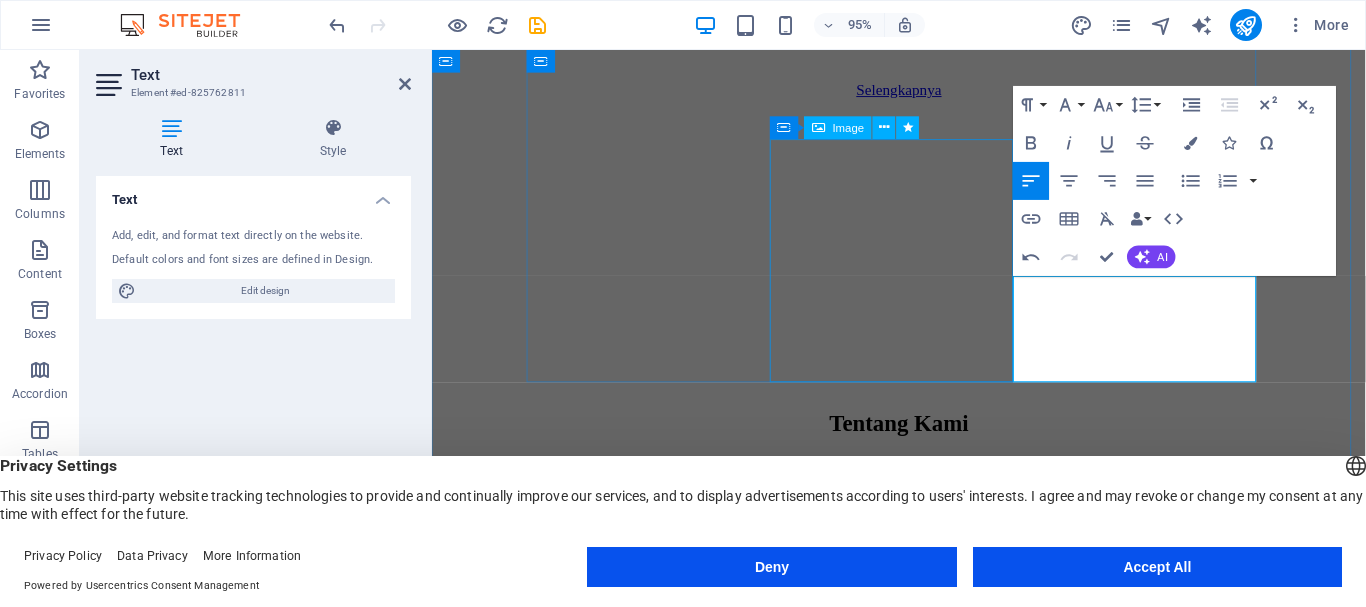 click at bounding box center (923, 1393) 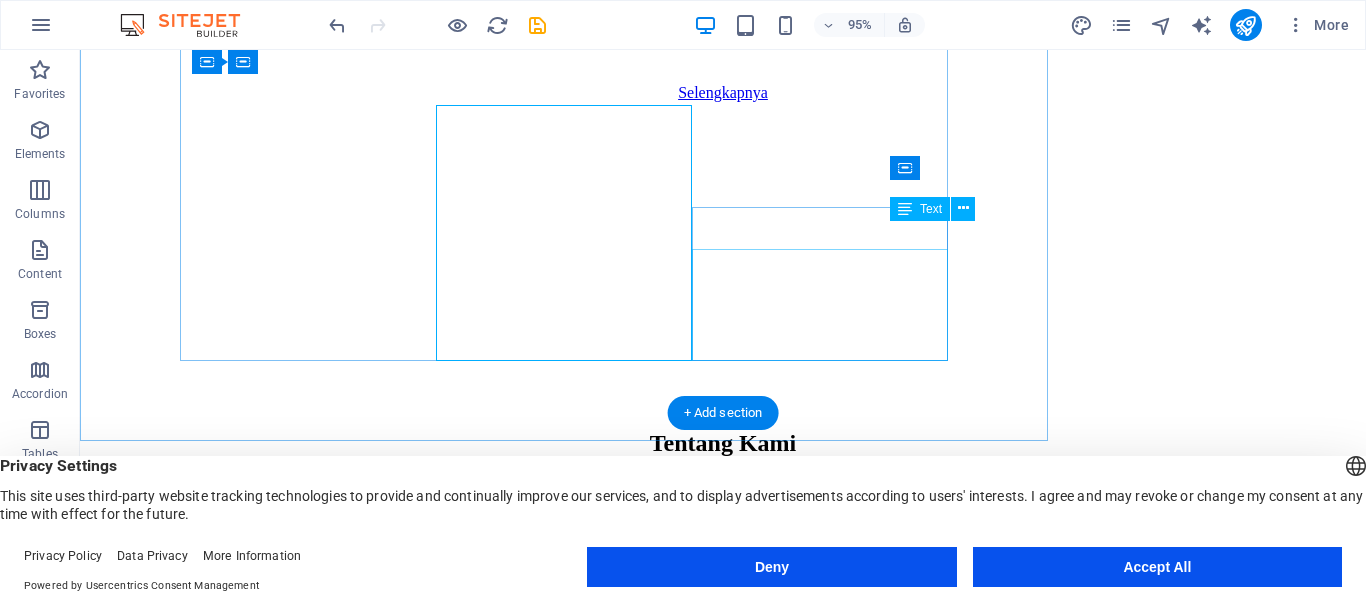 scroll, scrollTop: 1348, scrollLeft: 0, axis: vertical 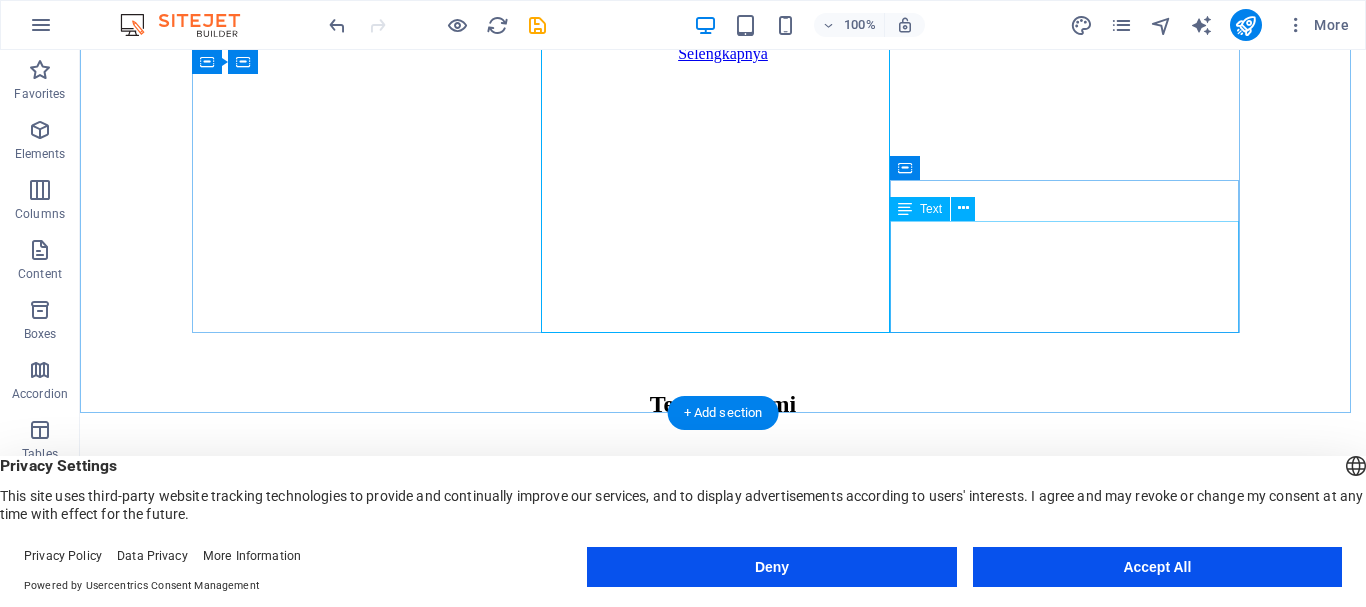 click on "•Produk Berkualitas SNI •Harga Bersaing & Transparan •Tim Aplikator Berpengalaman •Pengerjaan Cepat & Rapi  Garansi Kualitas & Kepuas" at bounding box center (723, 2295) 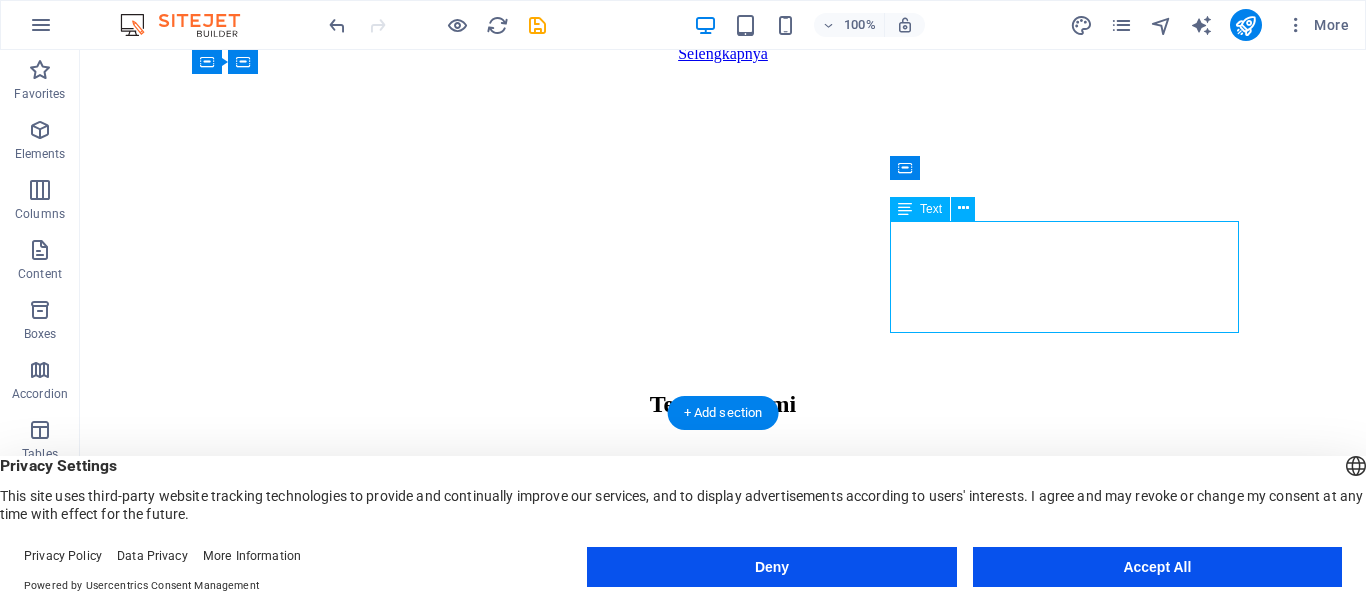 click on "•Produk Berkualitas SNI •Harga Bersaing & Transparan •Tim Aplikator Berpengalaman •Pengerjaan Cepat & Rapi  Garansi Kualitas & Kepuas" at bounding box center (723, 2295) 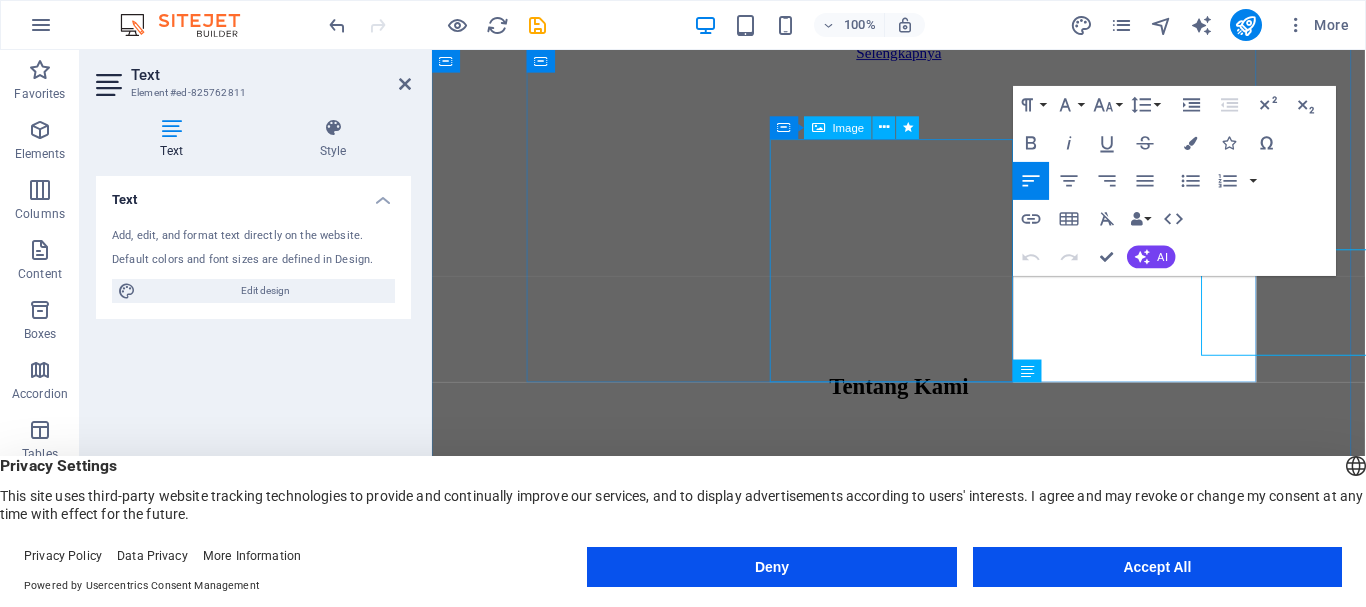 scroll, scrollTop: 1309, scrollLeft: 0, axis: vertical 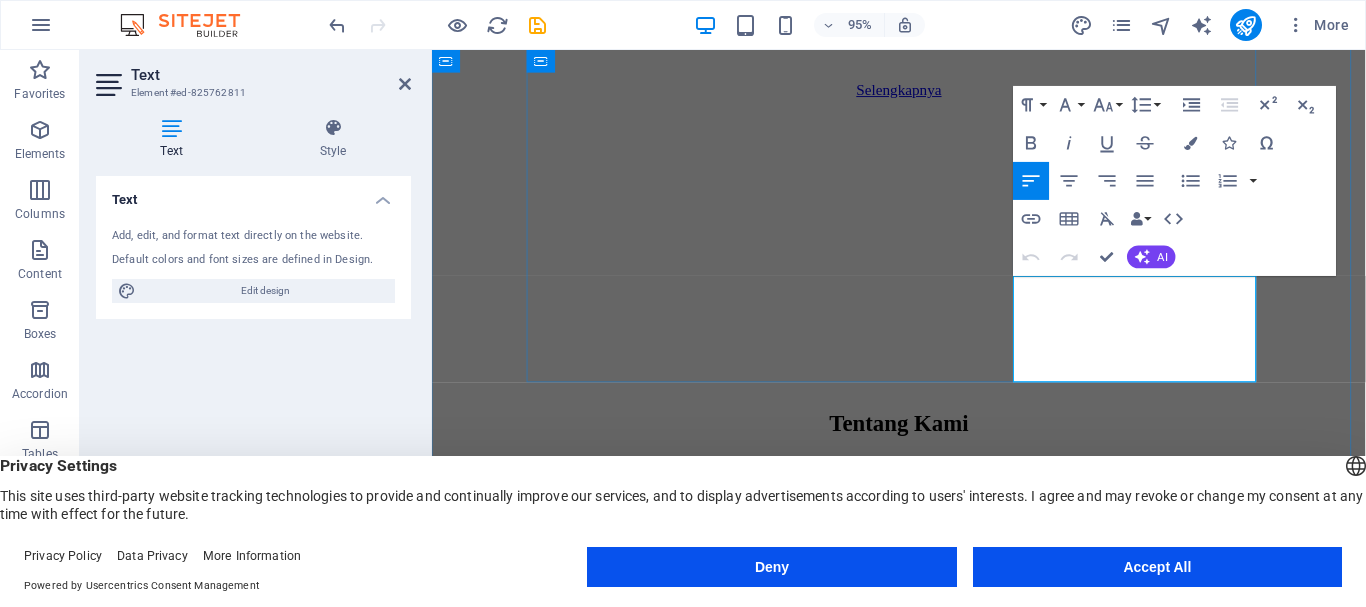 drag, startPoint x: 1045, startPoint y: 383, endPoint x: 1055, endPoint y: 378, distance: 11.18034 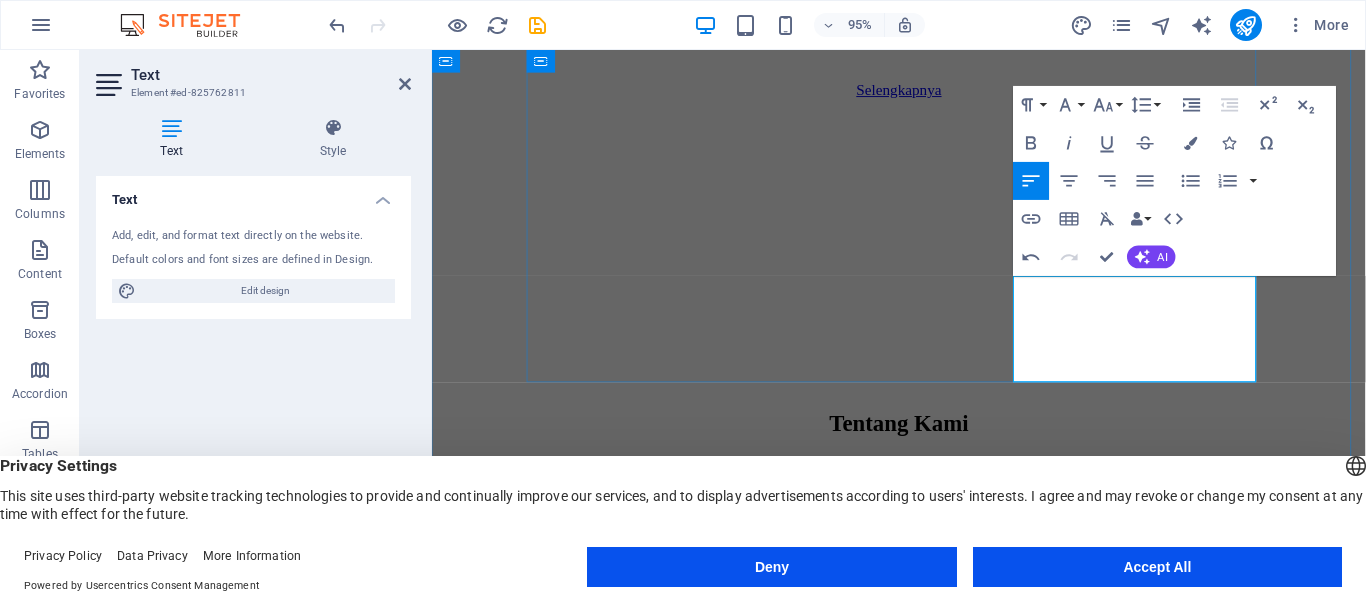 scroll, scrollTop: 0, scrollLeft: 3, axis: horizontal 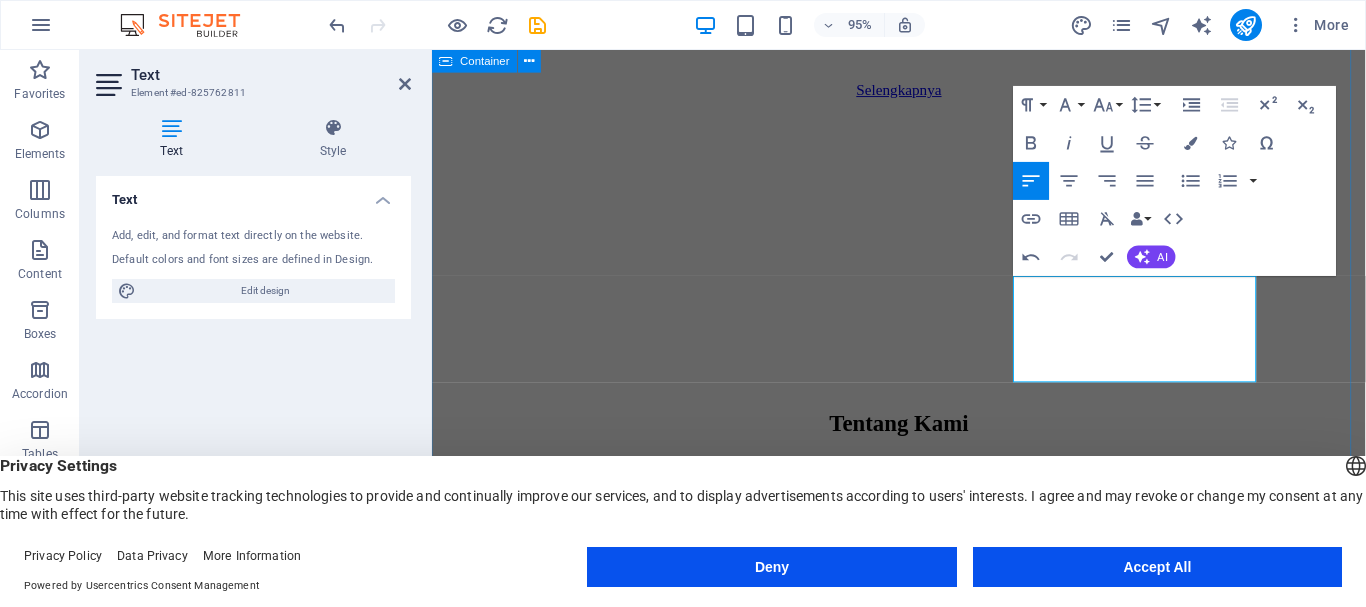 click on "Tentang Kami Kami adalah supplier dan aplikator terpercaya di bidang baja ringan, gypsum, dan PVC. Dengan pengalaman dan tenaga ahli yang profesional, kami berkomitmen memberikan produk berkualitas tinggi serta layanan pemasangan yang rapi, cepat, dan bergaransi. Layanan Kami   •      Supply Baja Ringan Kualitas SNI, harga kompetitif, tersedia berbagai jenis rangka atap, kanopi, dan partisi.      •      Aplikator Gypsum & Plafon PVC Pemasangan plafon gypsum dan PVC dengan desain minimalis, modern, dan hasil finishing terbaik.      •      Konstruksi Rangka Atap Baja Ringan Pemasangan atap baja ringan untuk rumah, ruko, gudang, dan bangunan komersial. Kenapa Memilih Kami? •Produk Berkualitas SNI •Harga Bersaing & Transparan •Tim Aplikator Berpengalaman •Pengerjaan Cepat & Rapi •Garansi Kualitas & Kepuas •" at bounding box center [923, 1236] 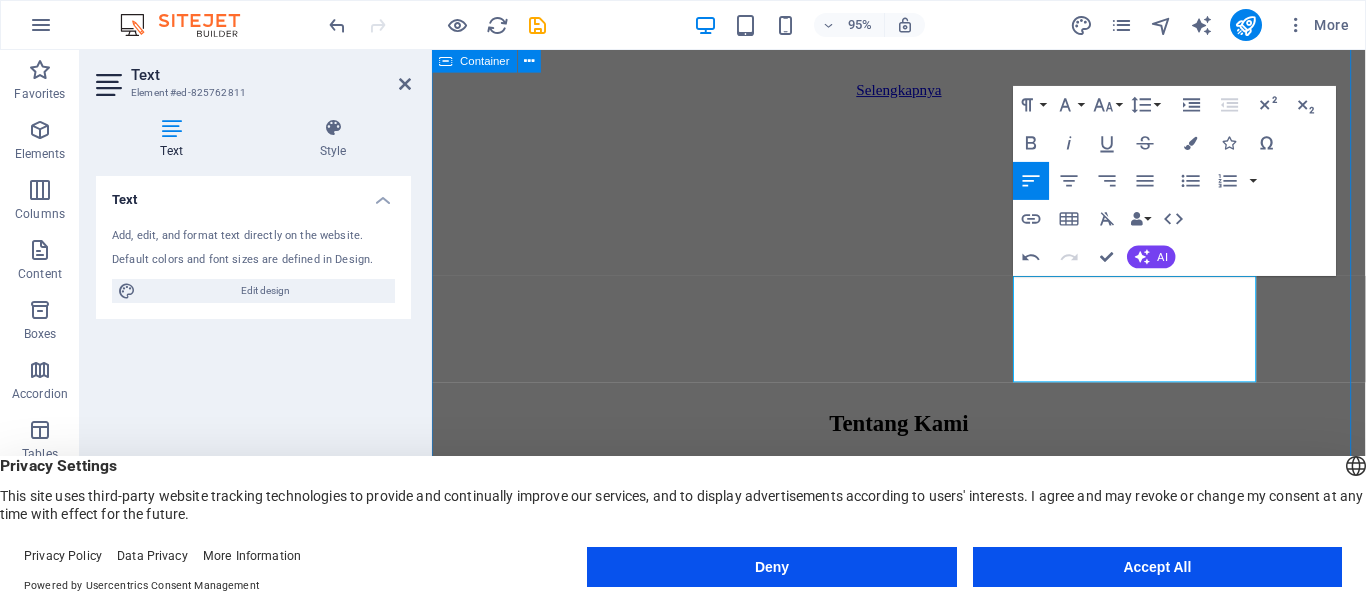 scroll, scrollTop: 1281, scrollLeft: 0, axis: vertical 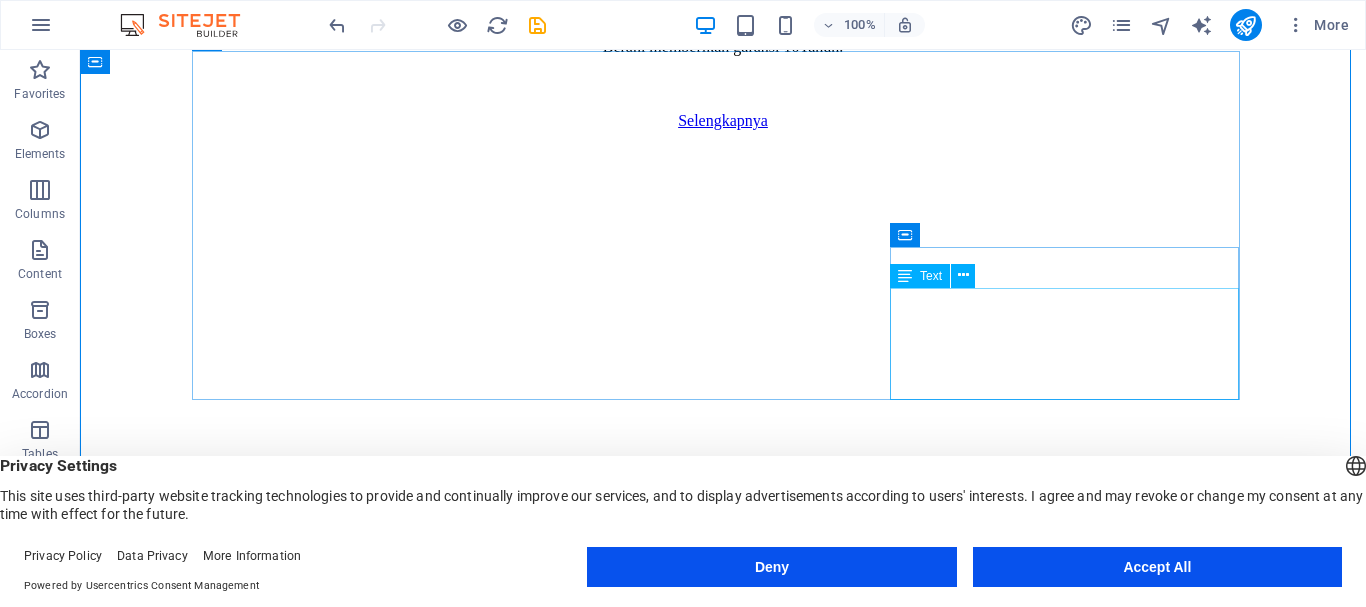 click on "•Produk Berkualitas SNI •Harga Bersaing & Transparan •Tim Aplikator Berpengalaman •Pengerjaan Cepat & Rapi •Garansi Kualitas & Kepuas" at bounding box center [723, 2362] 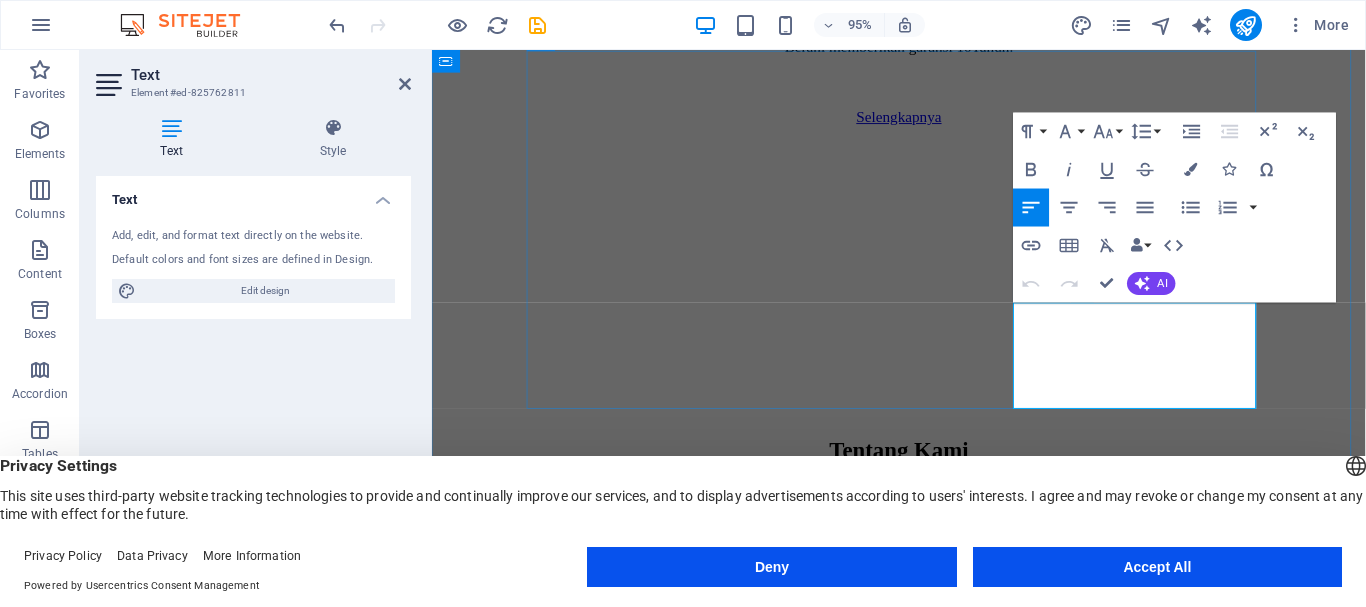 drag, startPoint x: 1043, startPoint y: 329, endPoint x: 1053, endPoint y: 328, distance: 10.049875 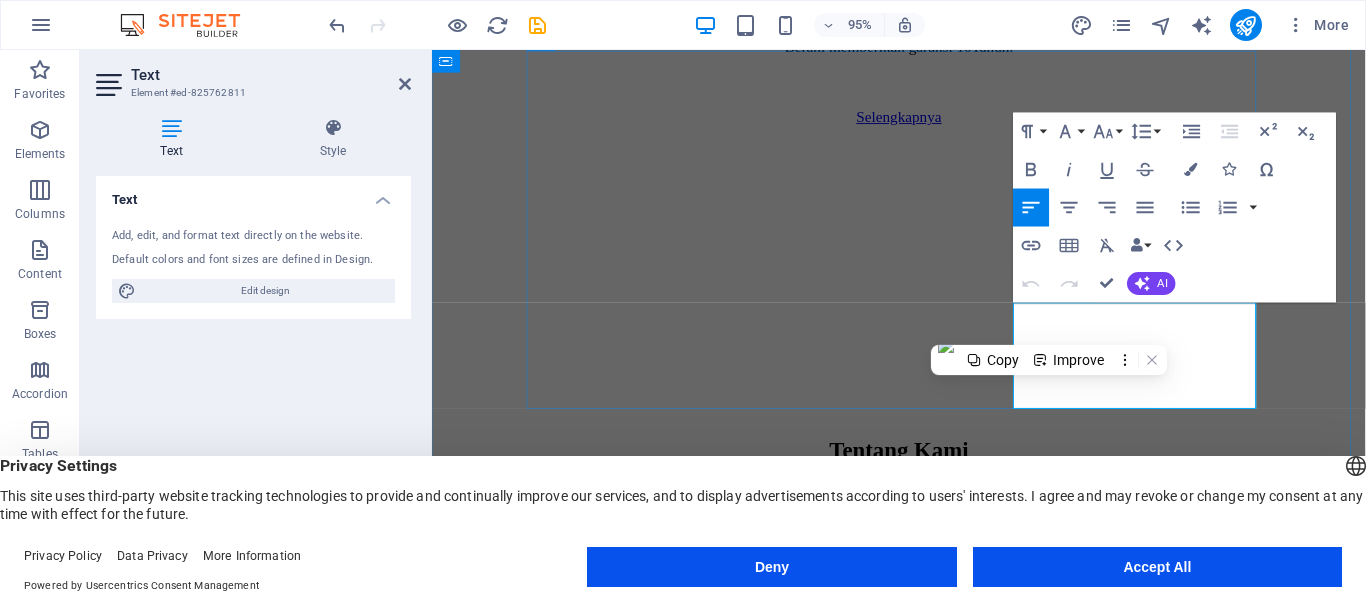 click on "•Produk Berkualitas SNI" at bounding box center (923, 2009) 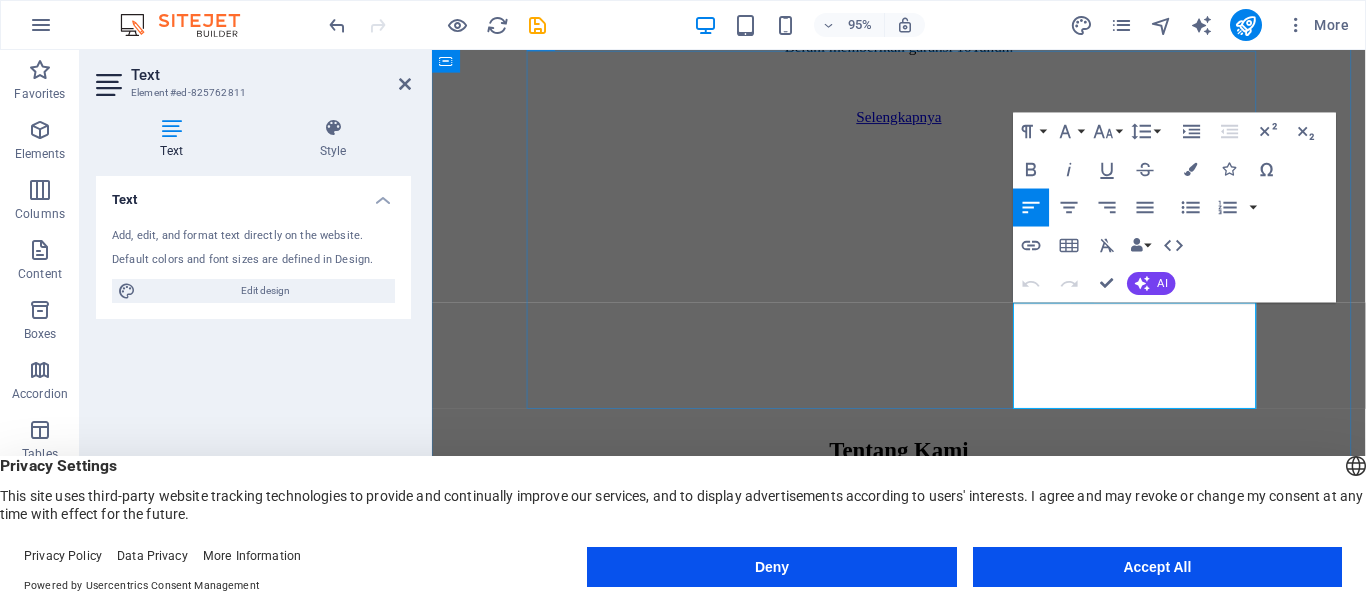 type 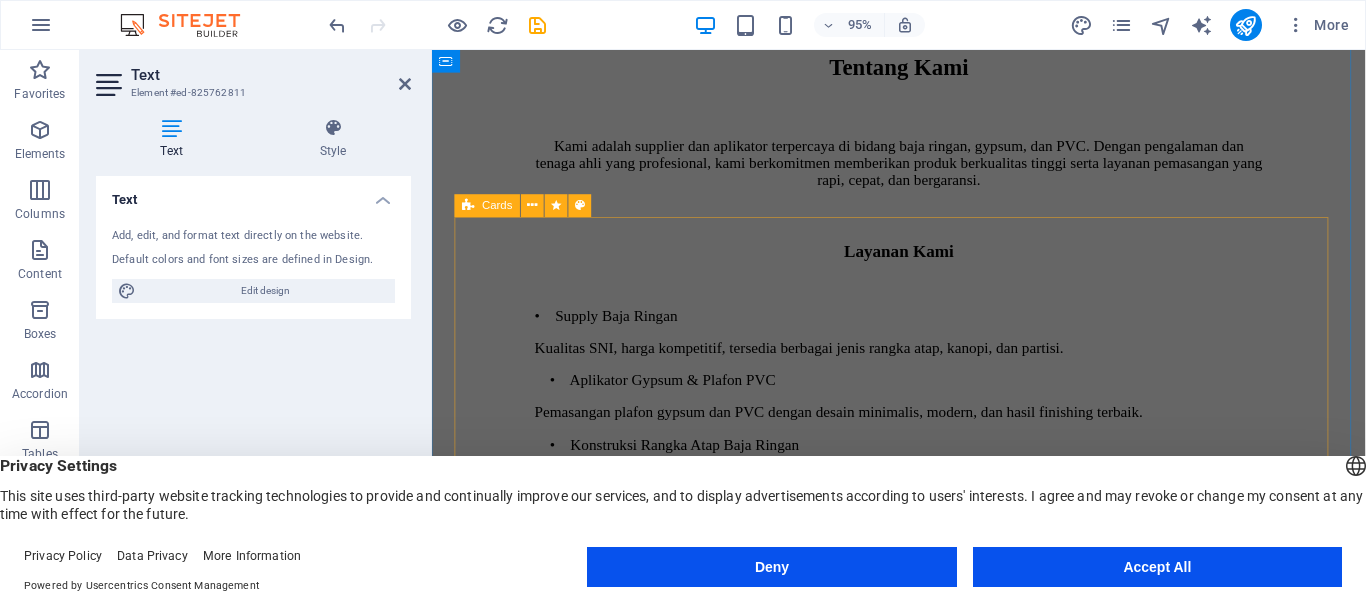 scroll, scrollTop: 1409, scrollLeft: 0, axis: vertical 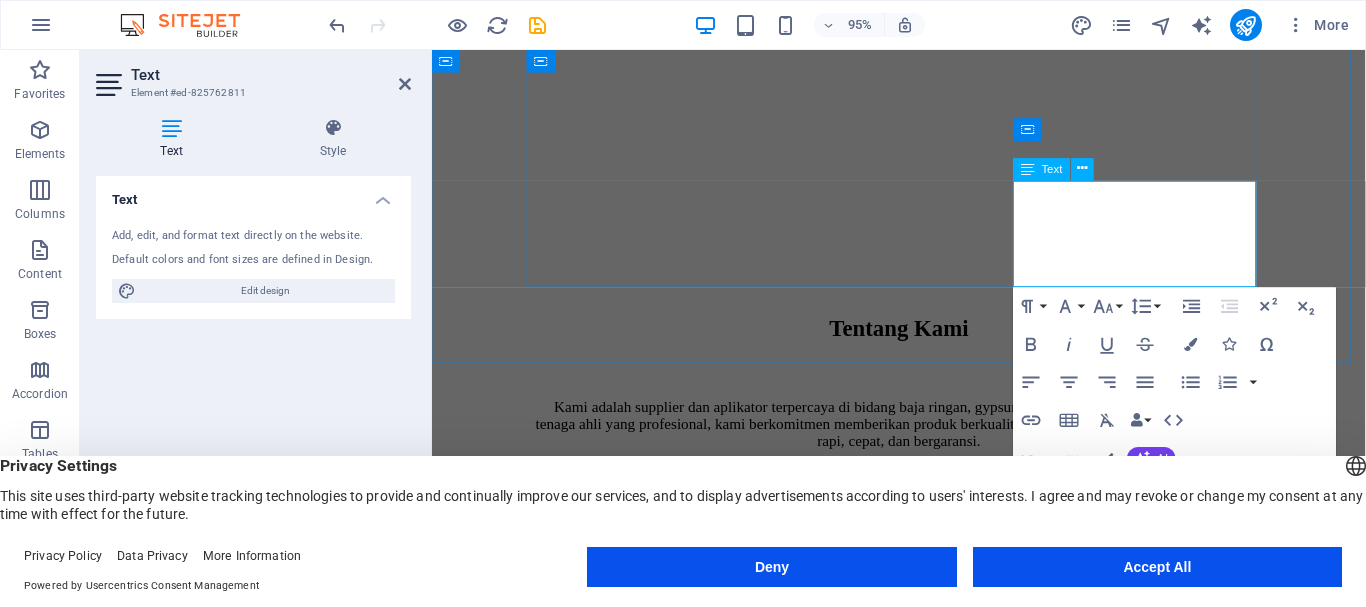 drag, startPoint x: 1048, startPoint y: 221, endPoint x: 1059, endPoint y: 220, distance: 11.045361 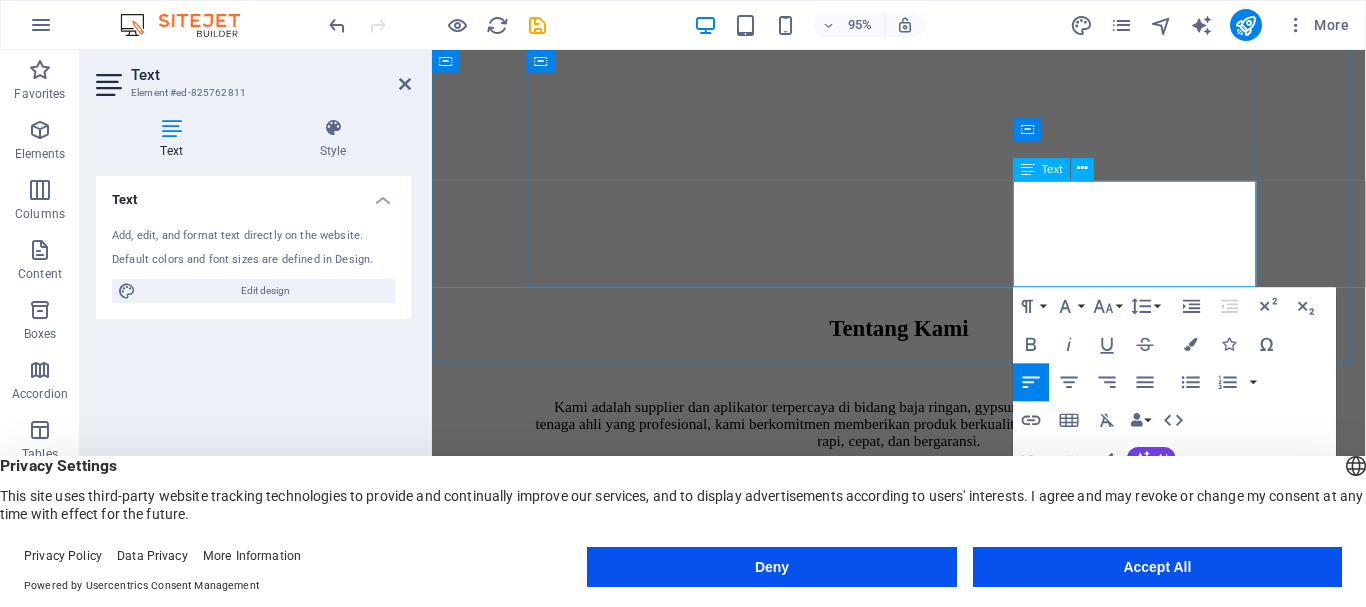 click on "•Tim Aplikator Berpengalaman" at bounding box center (923, 1949) 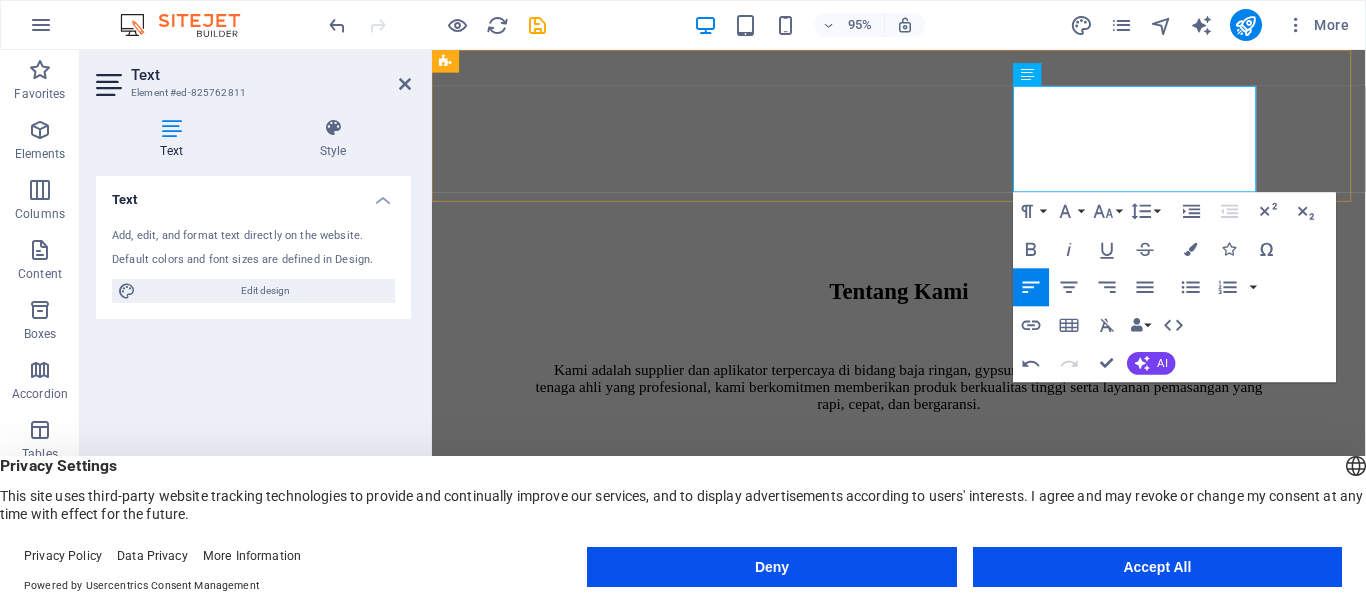 scroll, scrollTop: 1409, scrollLeft: 0, axis: vertical 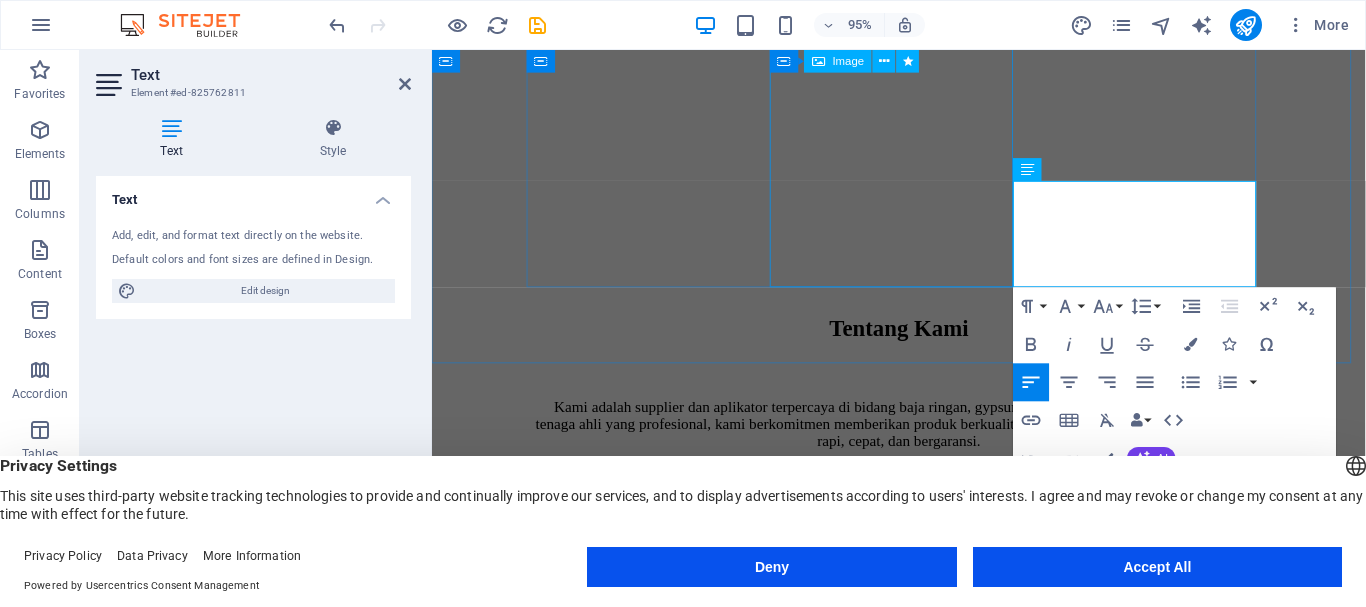 drag, startPoint x: 946, startPoint y: 378, endPoint x: 1272, endPoint y: 355, distance: 326.81033 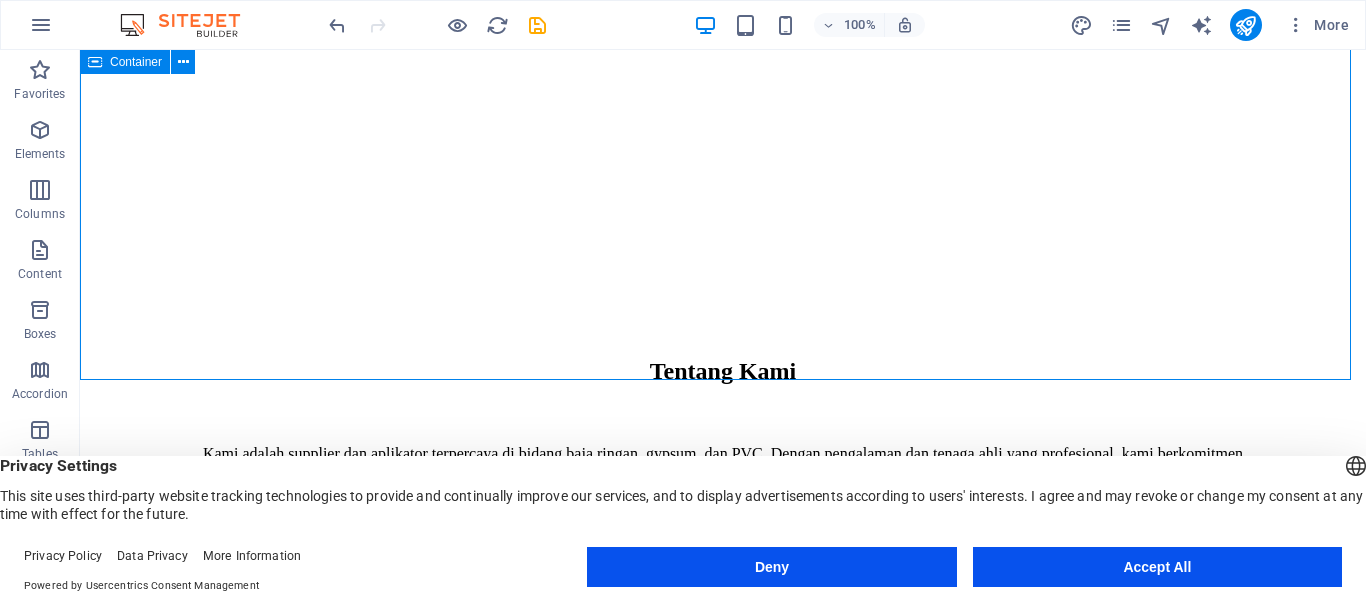 scroll, scrollTop: 1281, scrollLeft: 0, axis: vertical 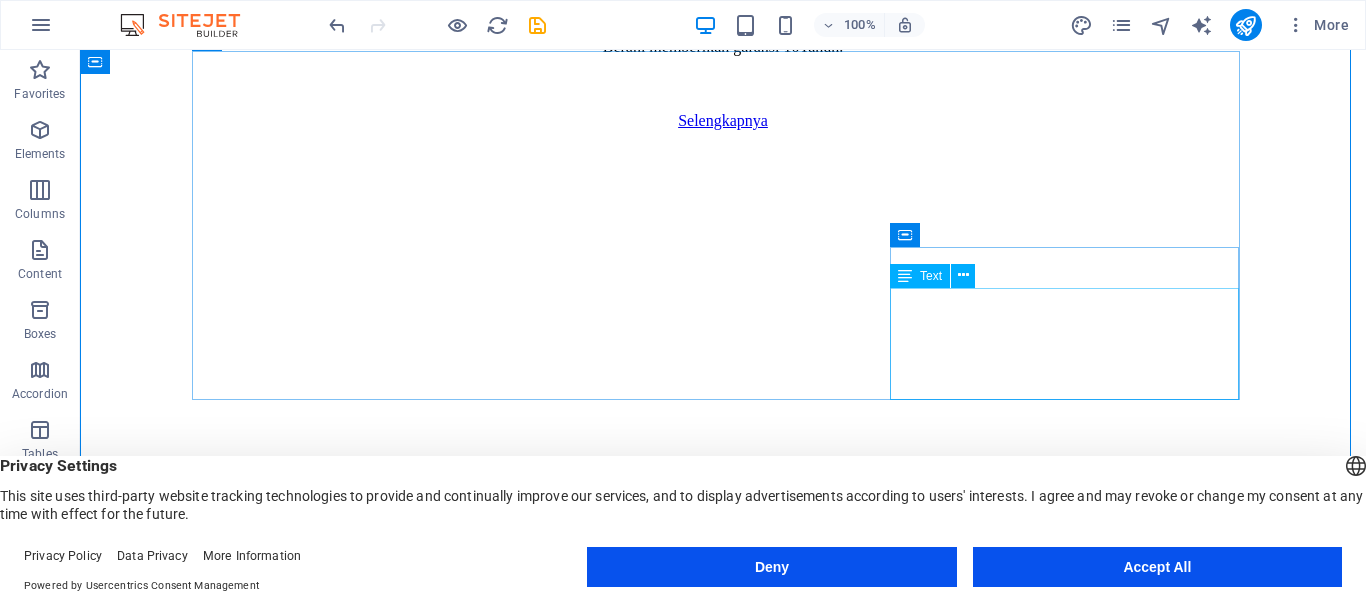 click on "•Produk Berkualitas SNI • Harga Bersaing & Transparan • Tim Aplikator Berpengalaman • Pengerjaan Cepat & Rapi • Garansi Kualitas & Kepuas" at bounding box center (723, 2362) 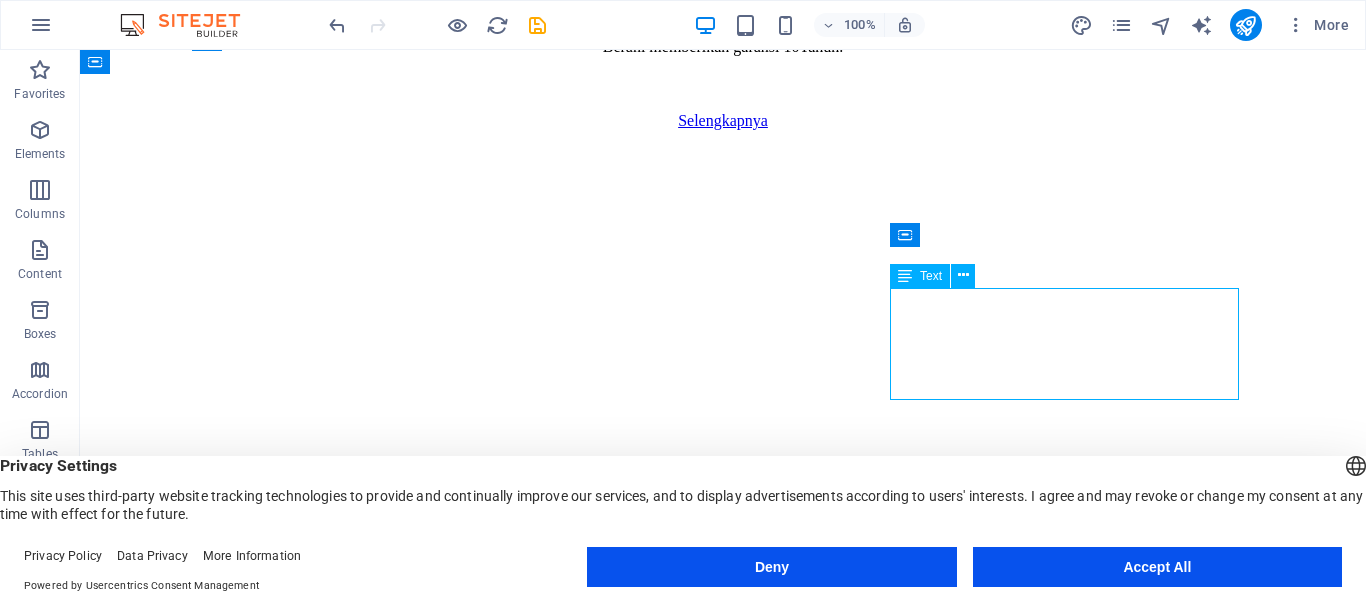 click on "•Produk Berkualitas SNI • Harga Bersaing & Transparan • Tim Aplikator Berpengalaman • Pengerjaan Cepat & Rapi • Garansi Kualitas & Kepuas" at bounding box center (723, 2362) 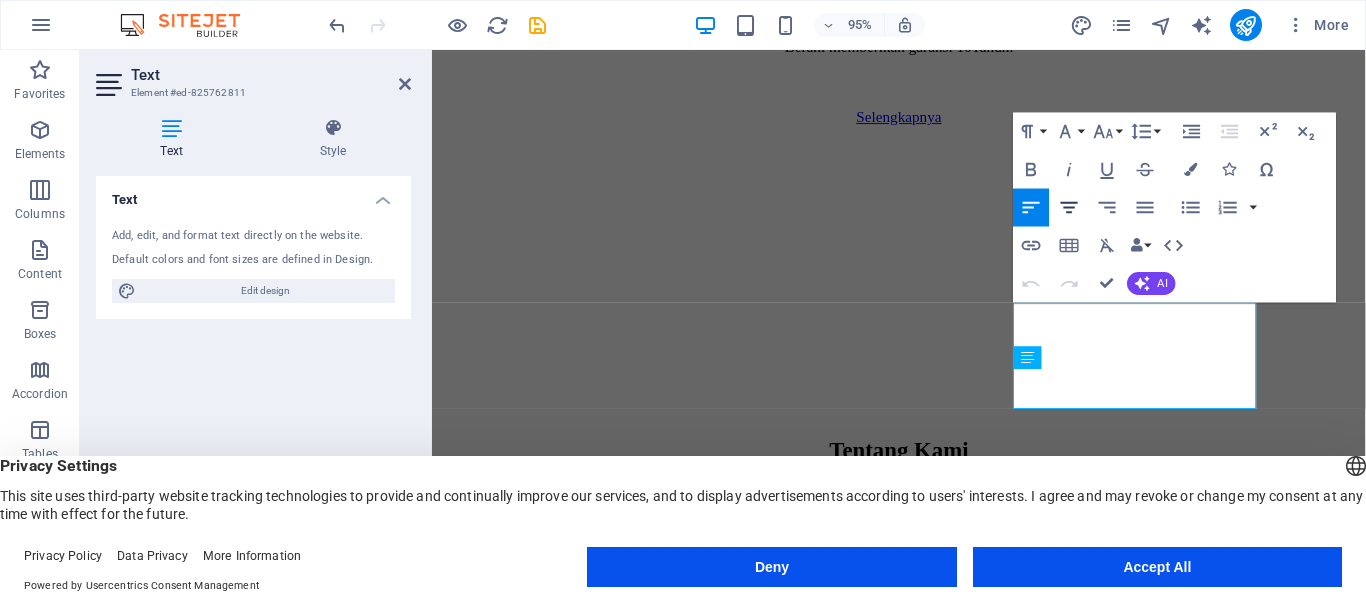 click 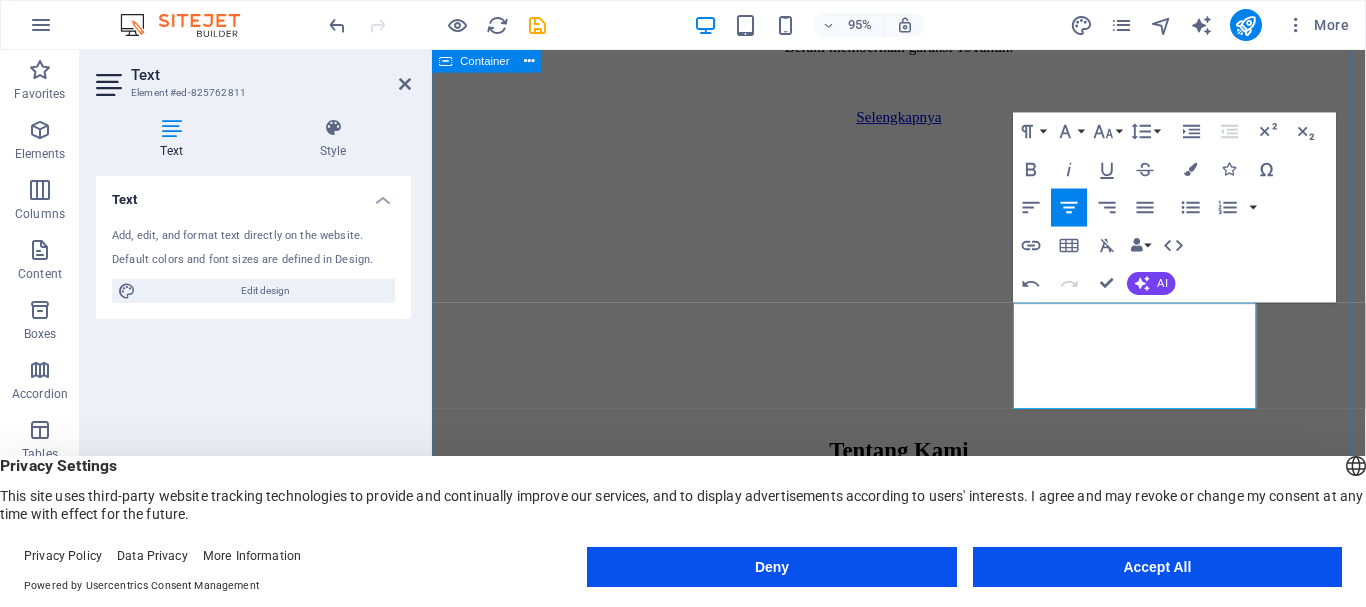 click on "Tentang Kami Kami adalah supplier dan aplikator terpercaya di bidang baja ringan, gypsum, dan PVC. Dengan pengalaman dan tenaga ahli yang profesional, kami berkomitmen memberikan produk berkualitas tinggi serta layanan pemasangan yang rapi, cepat, dan bergaransi. Layanan Kami   •      Supply Baja Ringan Kualitas SNI, harga kompetitif, tersedia berbagai jenis rangka atap, kanopi, dan partisi.      •      Aplikator Gypsum & Plafon PVC Pemasangan plafon gypsum dan PVC dengan desain minimalis, modern, dan hasil finishing terbaik.      •      Konstruksi Rangka Atap Baja Ringan Pemasangan atap baja ringan untuk rumah, ruko, gudang, dan bangunan komersial. Kenapa Memilih Kami? •Produk Berkualitas SNI • Harga Bersaing & Transparan • Tim Aplikator Berpengalaman • Pengerjaan Cepat & Rapi • Garansi Kualitas & Kepuas" at bounding box center (923, 1264) 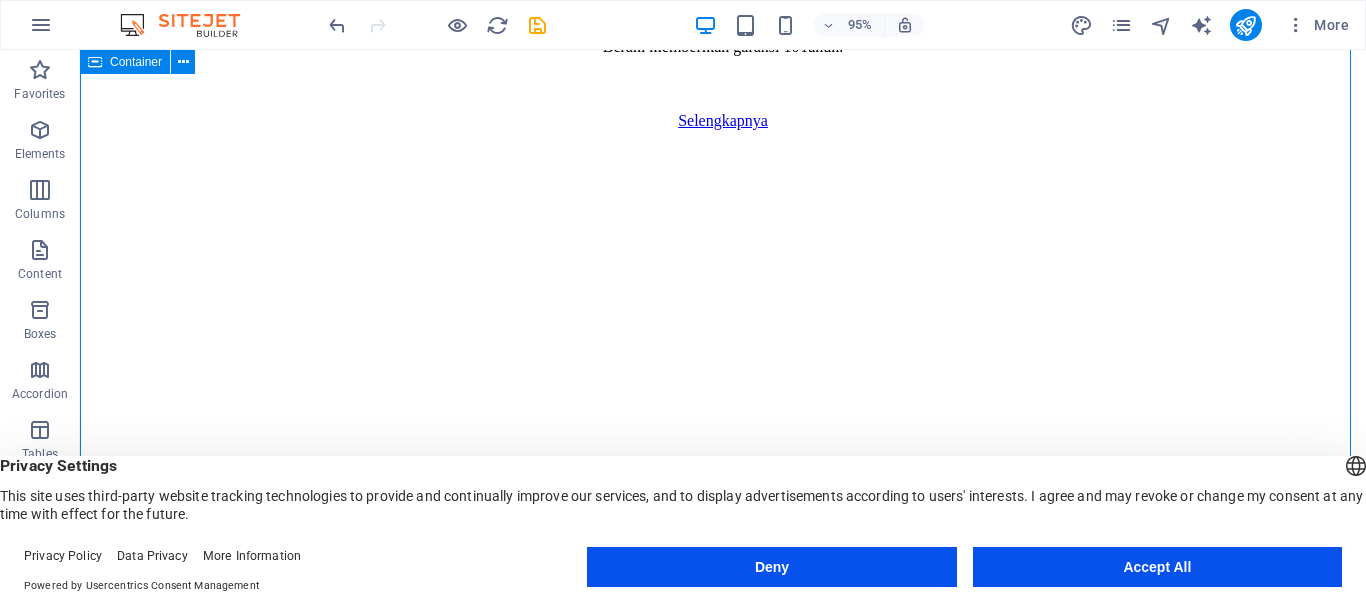 scroll, scrollTop: 1253, scrollLeft: 0, axis: vertical 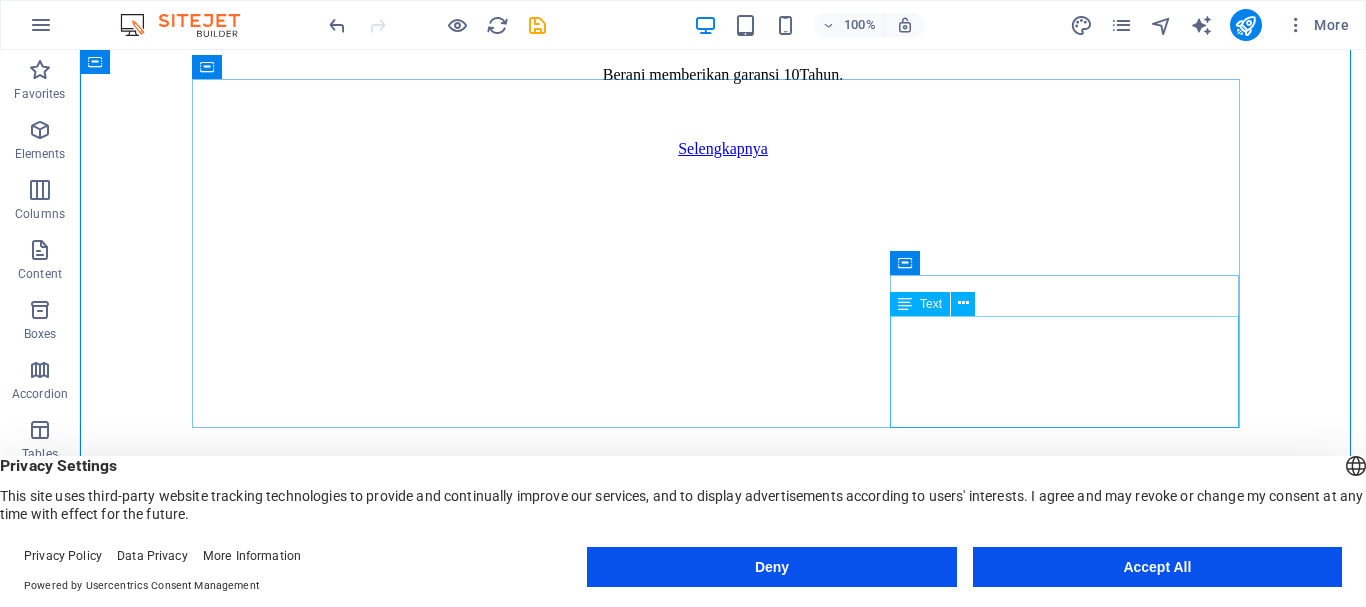 click on "•Produk Berkualitas SNI • Harga Bersaing & Transparan • Tim Aplikator Berpengalaman • Pengerjaan Cepat & Rapi • Garansi Kualitas & Kepuas" at bounding box center [723, 2390] 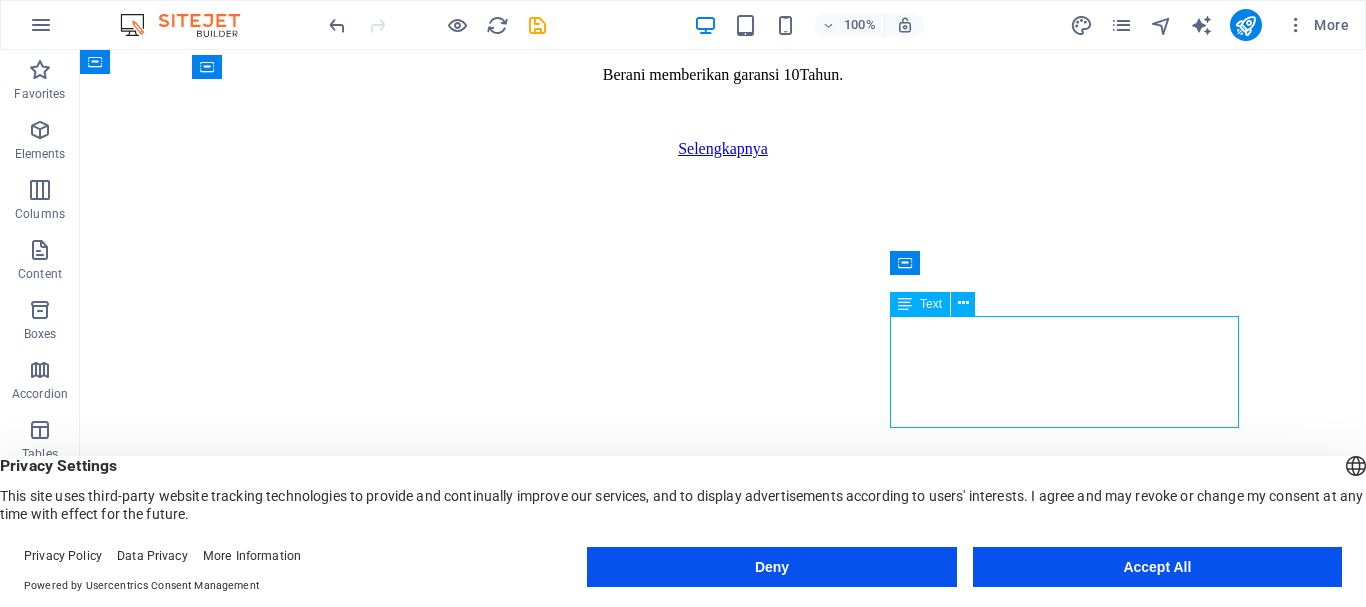 click on "•Produk Berkualitas SNI • Harga Bersaing & Transparan • Tim Aplikator Berpengalaman • Pengerjaan Cepat & Rapi • Garansi Kualitas & Kepuas" at bounding box center (723, 2390) 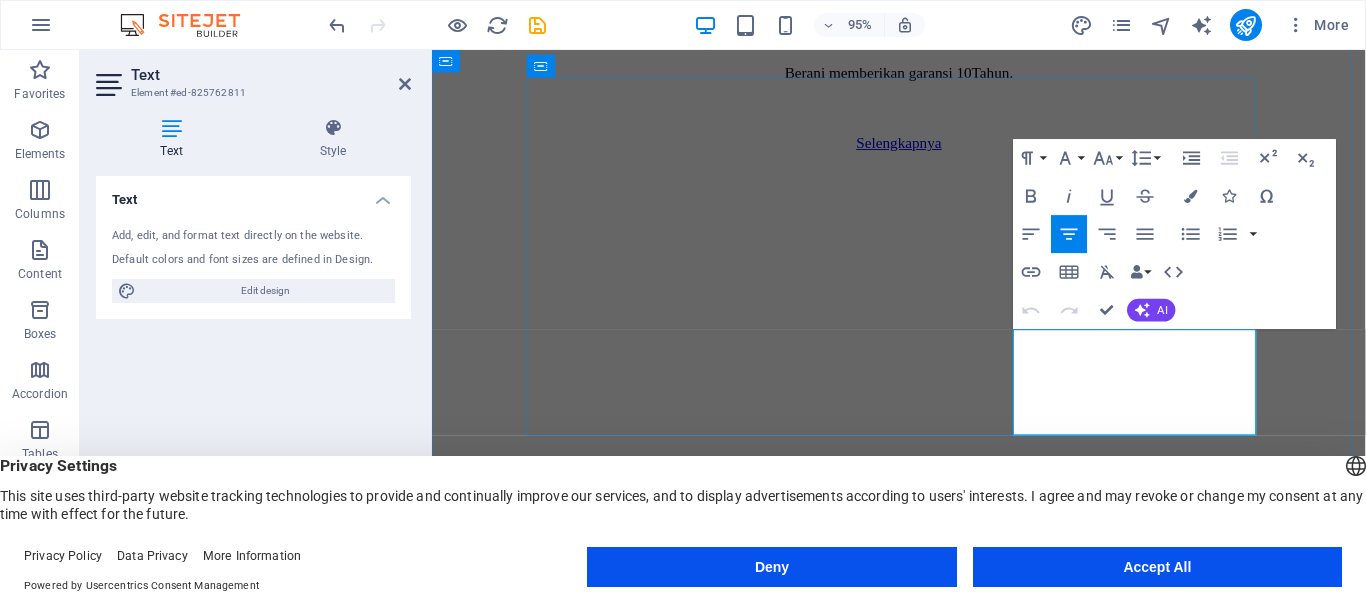 drag, startPoint x: 1155, startPoint y: 383, endPoint x: 1263, endPoint y: 441, distance: 122.588745 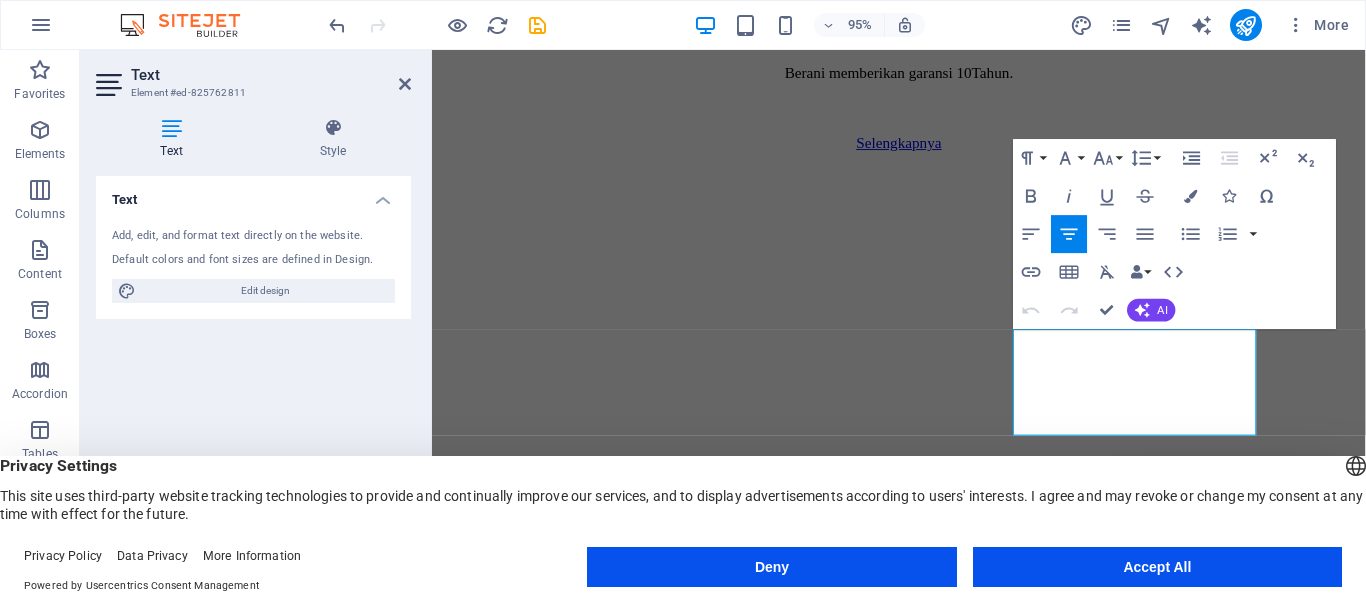 click 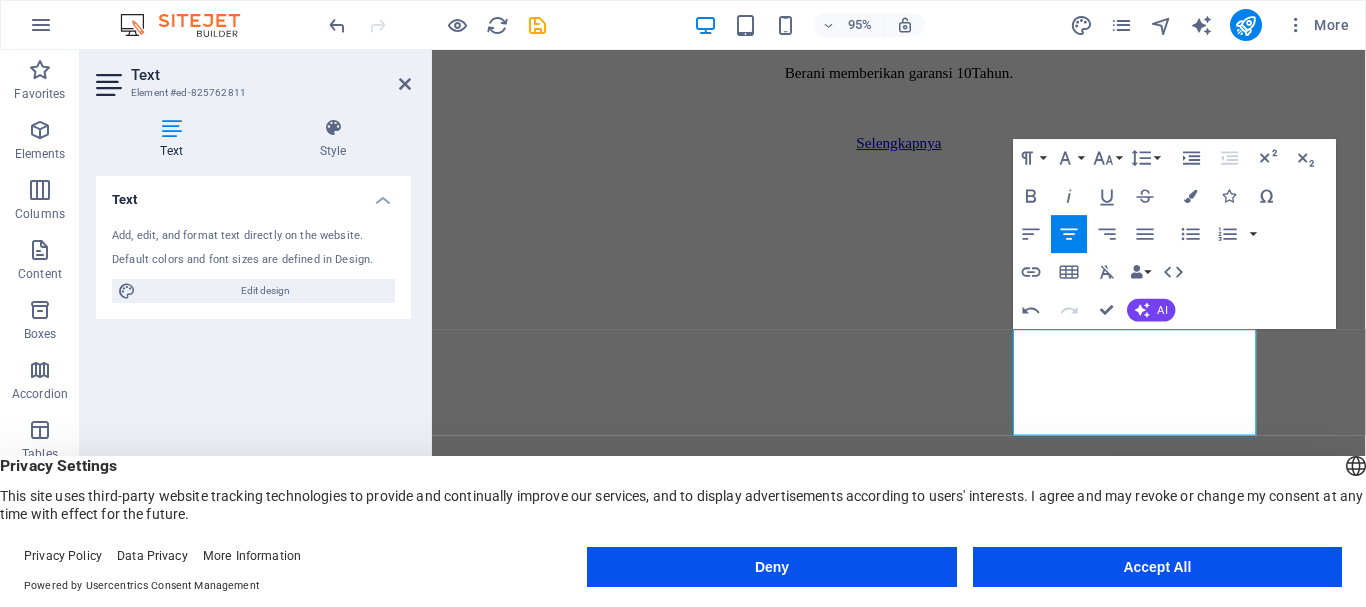 click 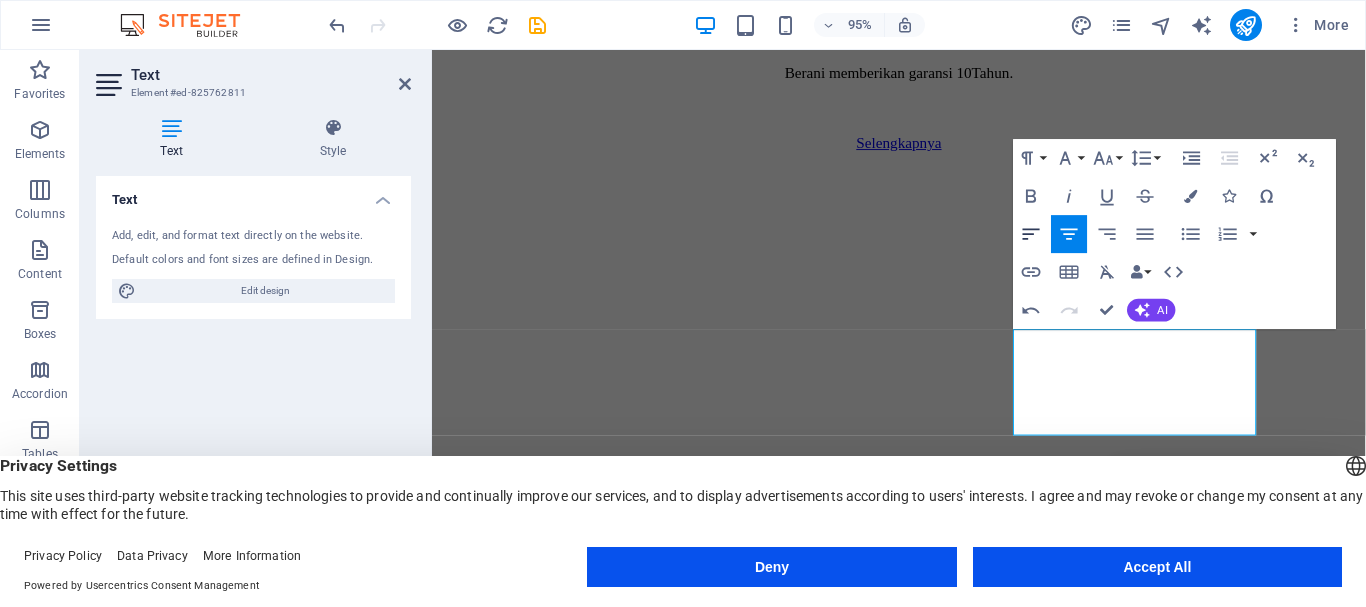 click 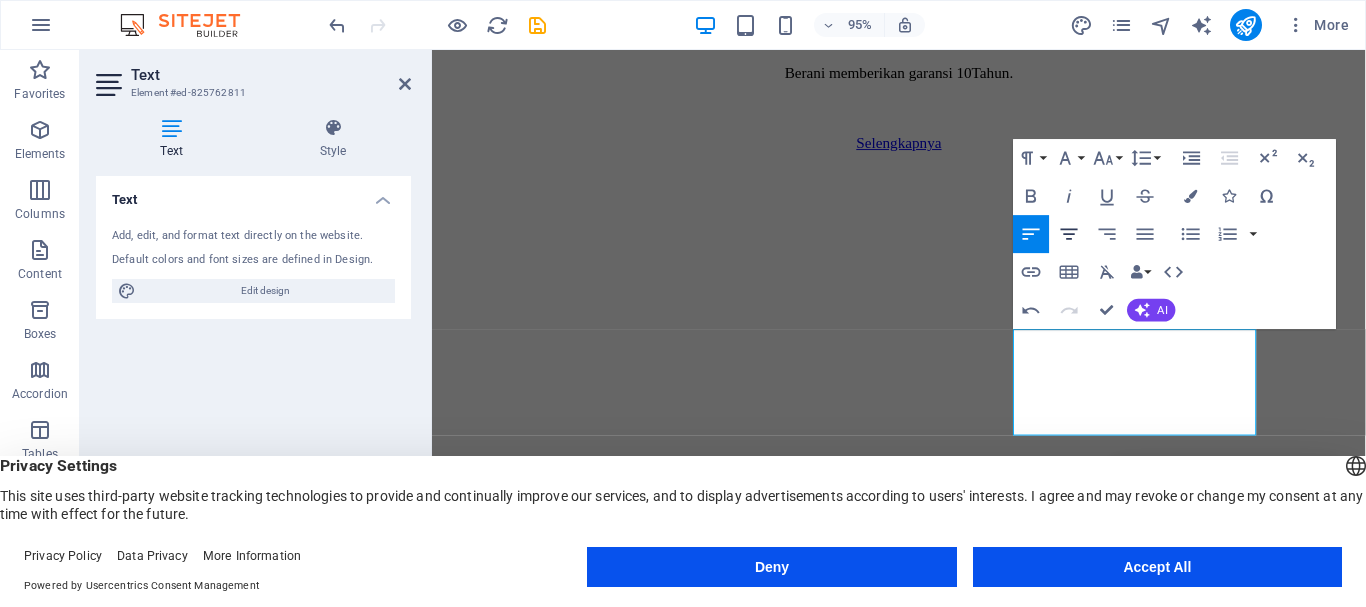 click 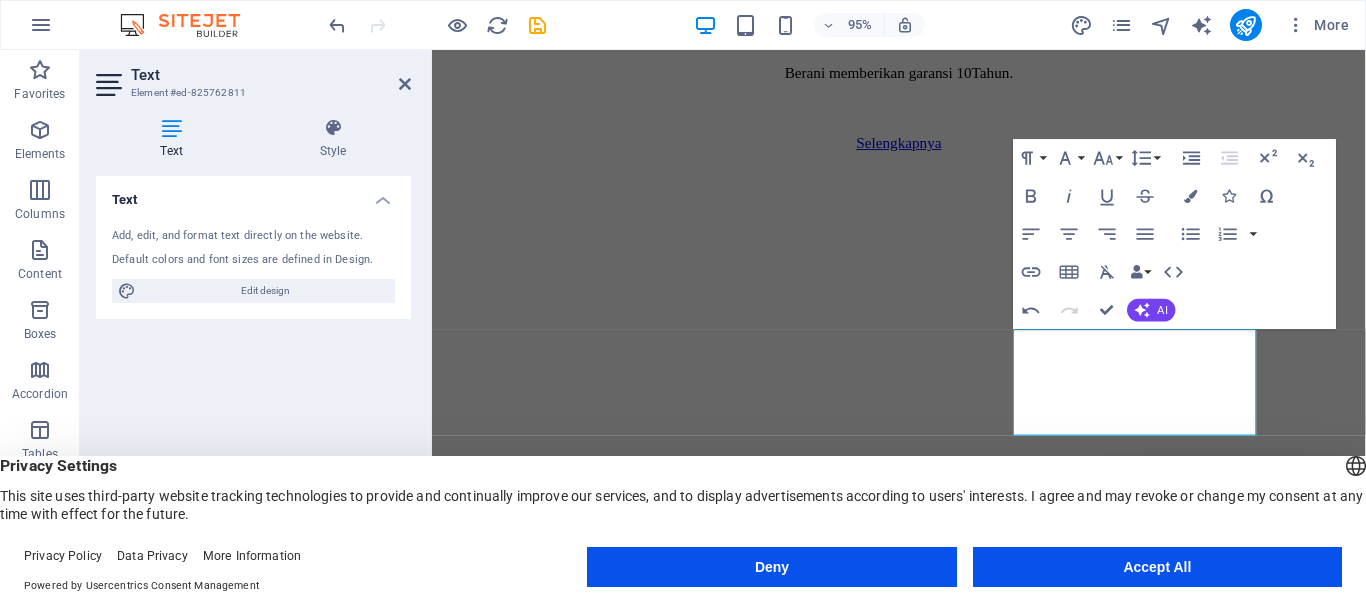 scroll, scrollTop: 1353, scrollLeft: 0, axis: vertical 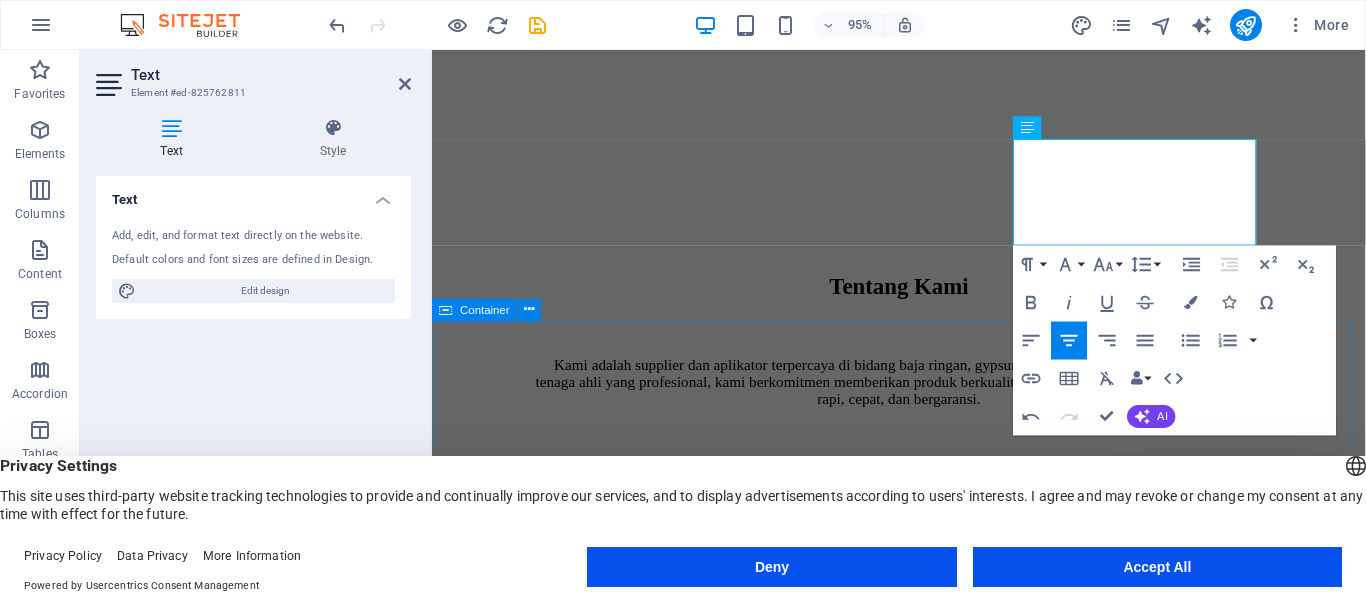 drag, startPoint x: 751, startPoint y: 405, endPoint x: 1085, endPoint y: 375, distance: 335.3446 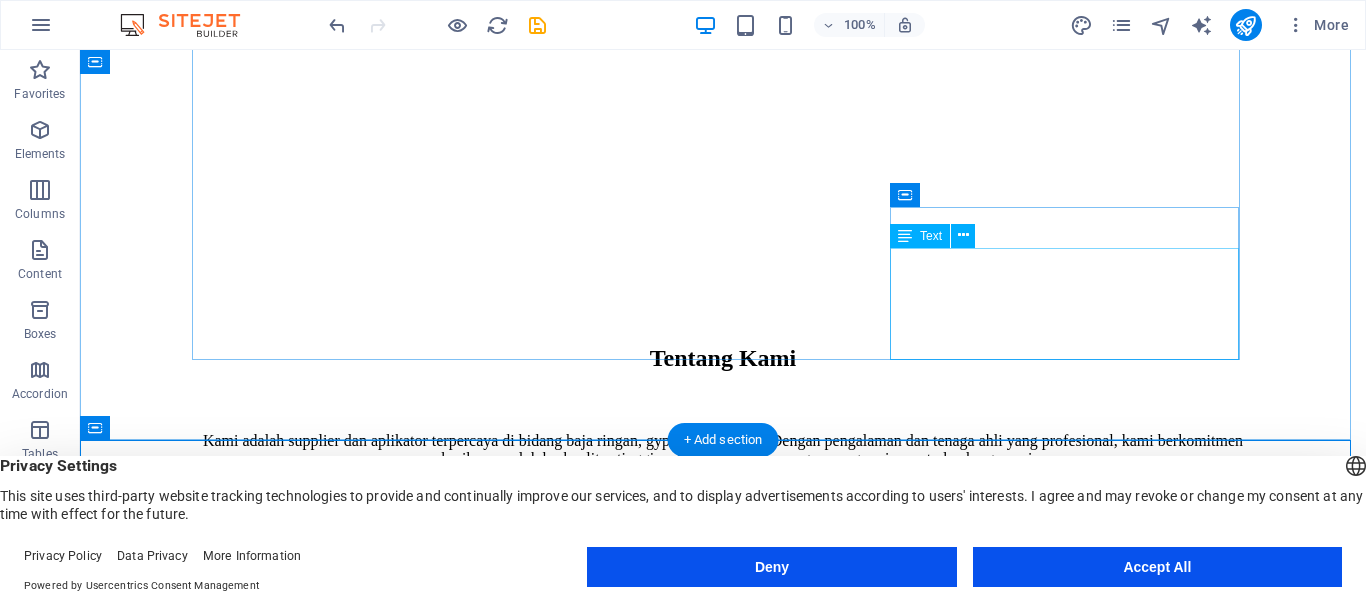 scroll, scrollTop: 1293, scrollLeft: 0, axis: vertical 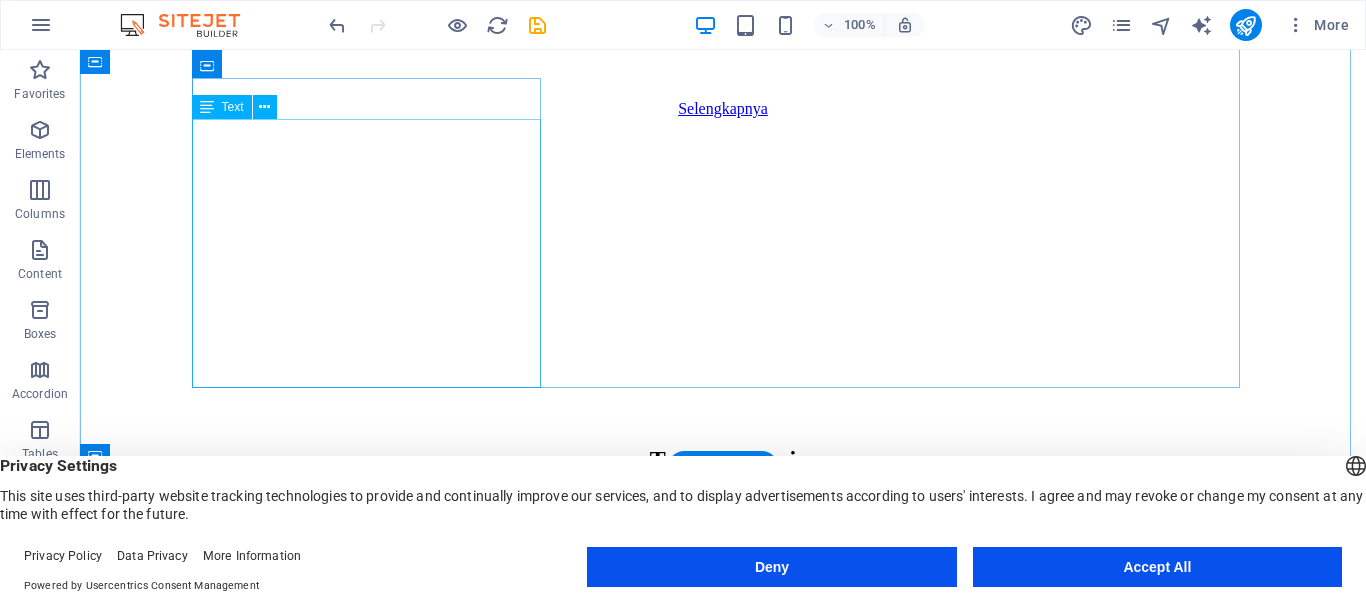 click on "•      Supply Baja Ringan Kualitas SNI, harga kompetitif, tersedia berbagai jenis rangka atap, kanopi, dan partisi.      •      Aplikator Gypsum & Plafon PVC Pemasangan plafon gypsum dan PVC dengan desain minimalis, modern, dan hasil finishing terbaik.      •      Konstruksi Rangka Atap Baja Ringan Pemasangan atap baja ringan untuk rumah, ruko, gudang, dan bangunan komersial." at bounding box center [723, 788] 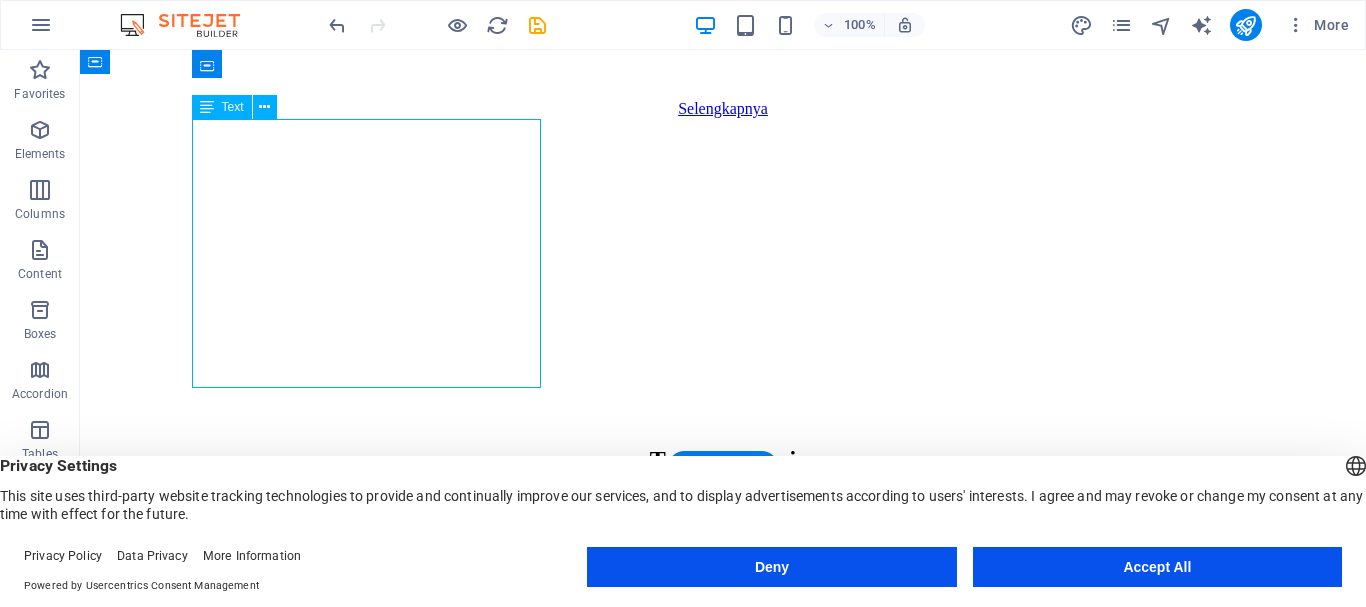 click on "•      Supply Baja Ringan Kualitas SNI, harga kompetitif, tersedia berbagai jenis rangka atap, kanopi, dan partisi.      •      Aplikator Gypsum & Plafon PVC Pemasangan plafon gypsum dan PVC dengan desain minimalis, modern, dan hasil finishing terbaik.      •      Konstruksi Rangka Atap Baja Ringan Pemasangan atap baja ringan untuk rumah, ruko, gudang, dan bangunan komersial." at bounding box center (723, 788) 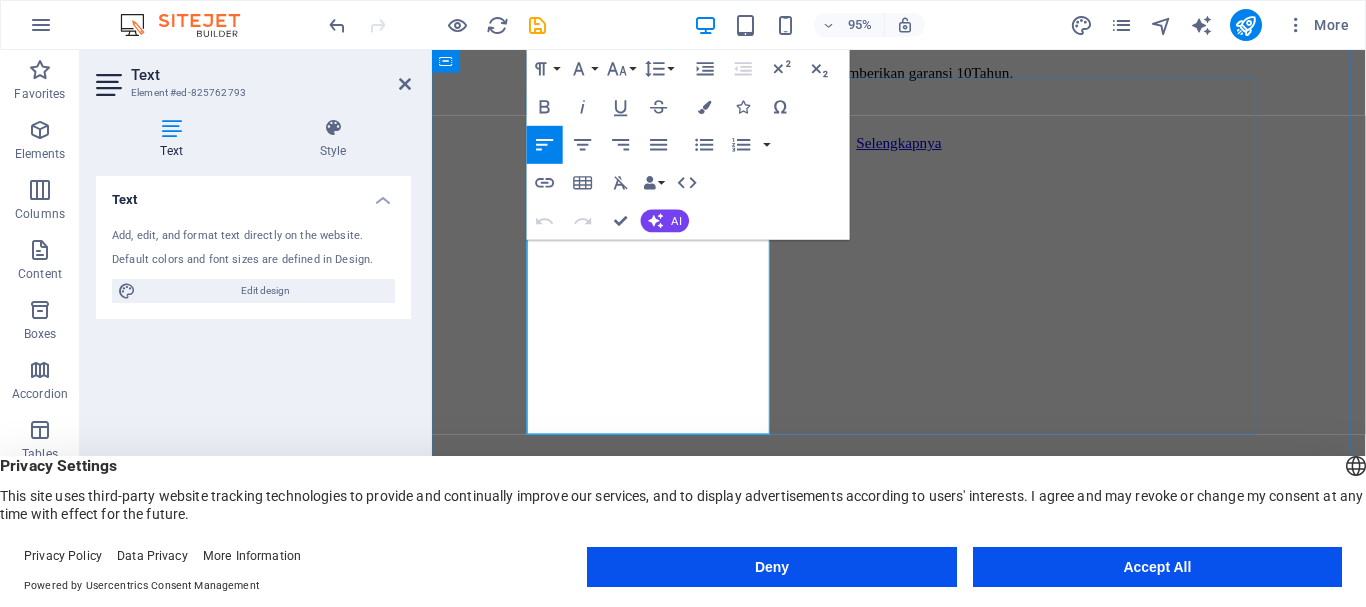 click on "•      Konstruksi Rangka Atap Baja Ringan" at bounding box center [923, 896] 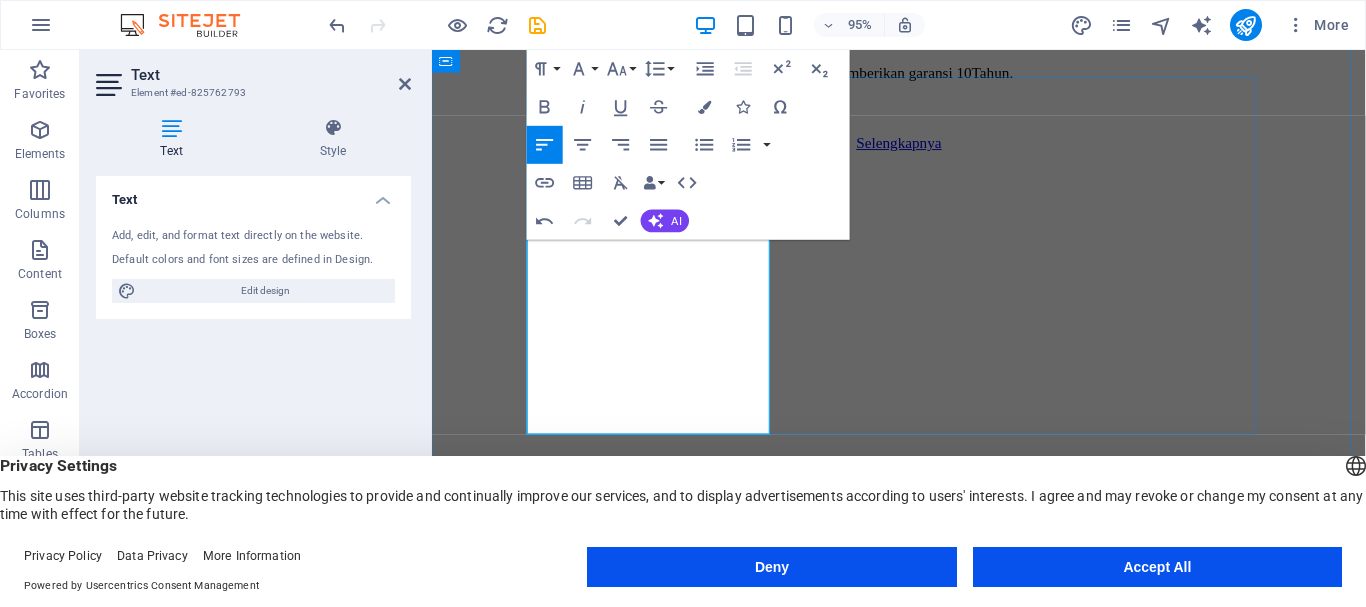 scroll, scrollTop: 0, scrollLeft: 3, axis: horizontal 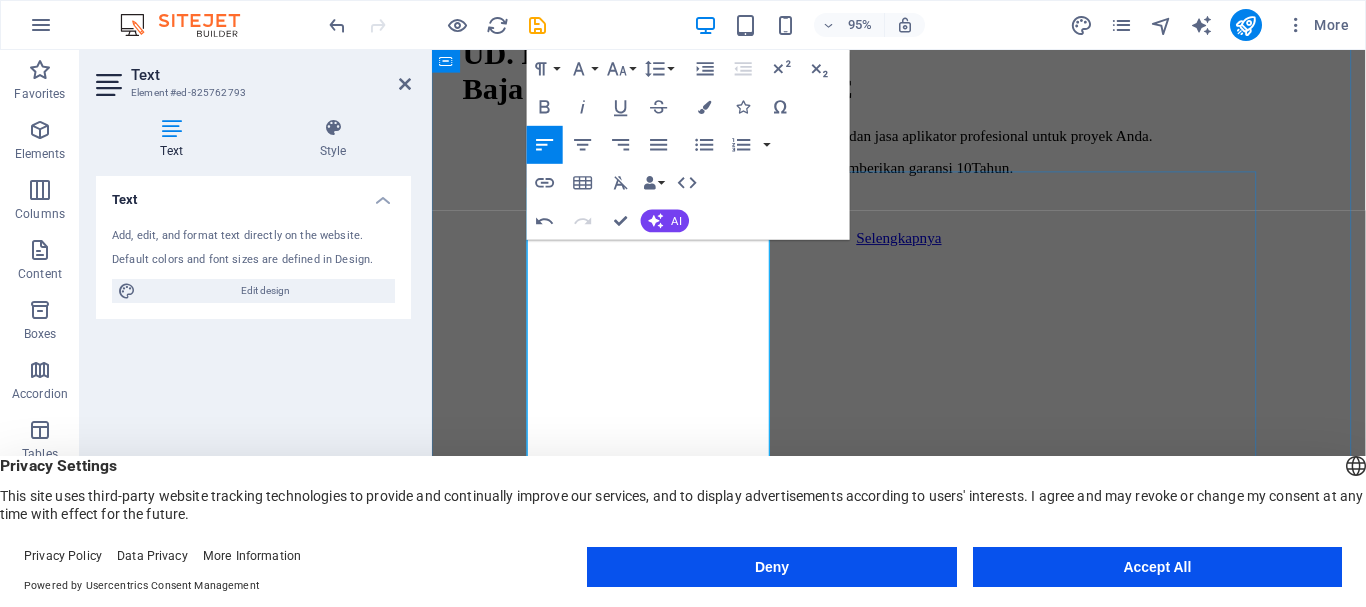 click on "•      Aplikator Gypsum & Plafon PVC" at bounding box center [923, 928] 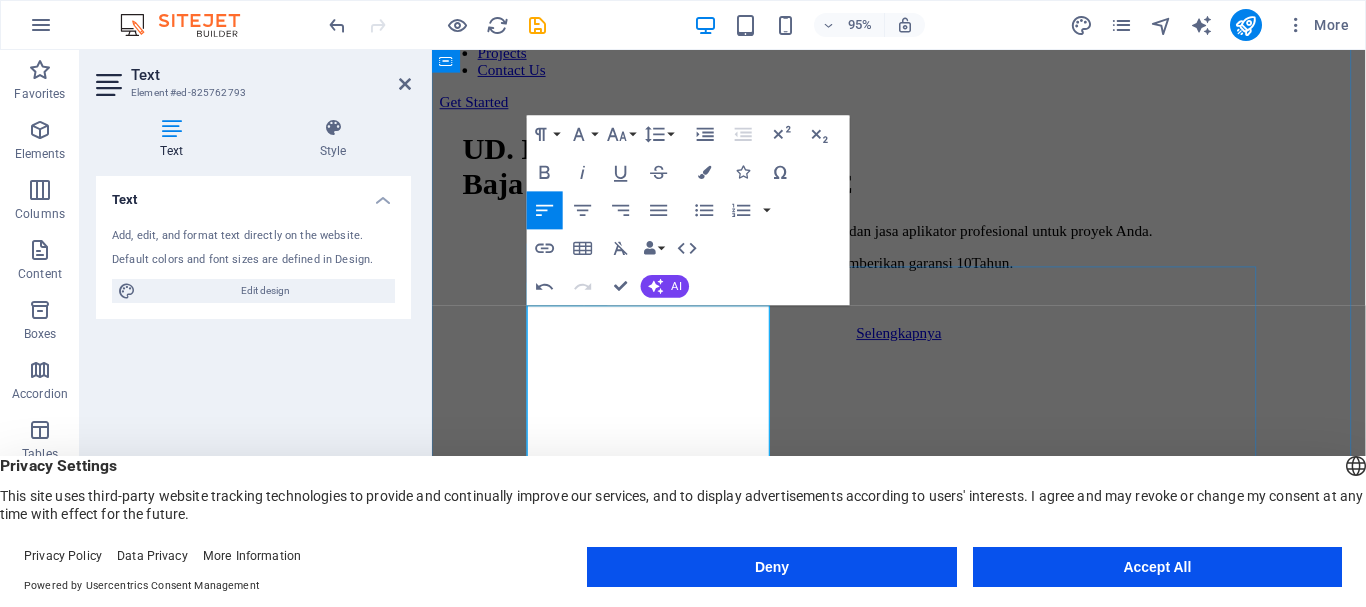click on "•      Supply Baja Ringan" at bounding box center [923, 960] 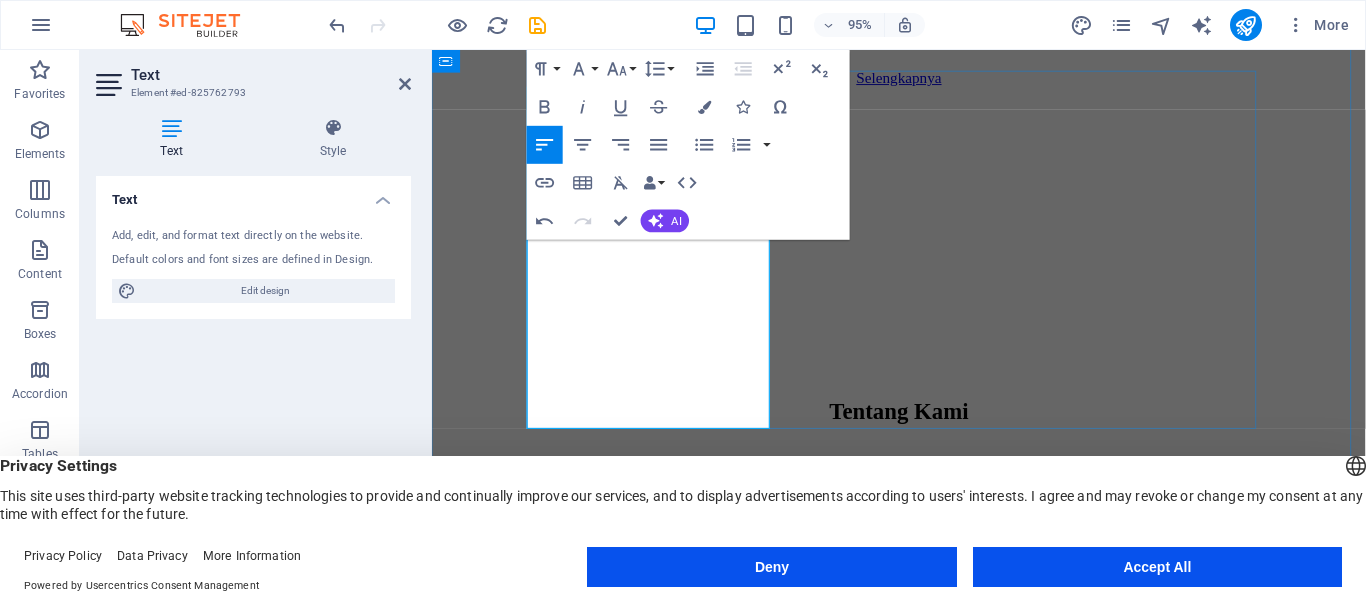 scroll, scrollTop: 1354, scrollLeft: 0, axis: vertical 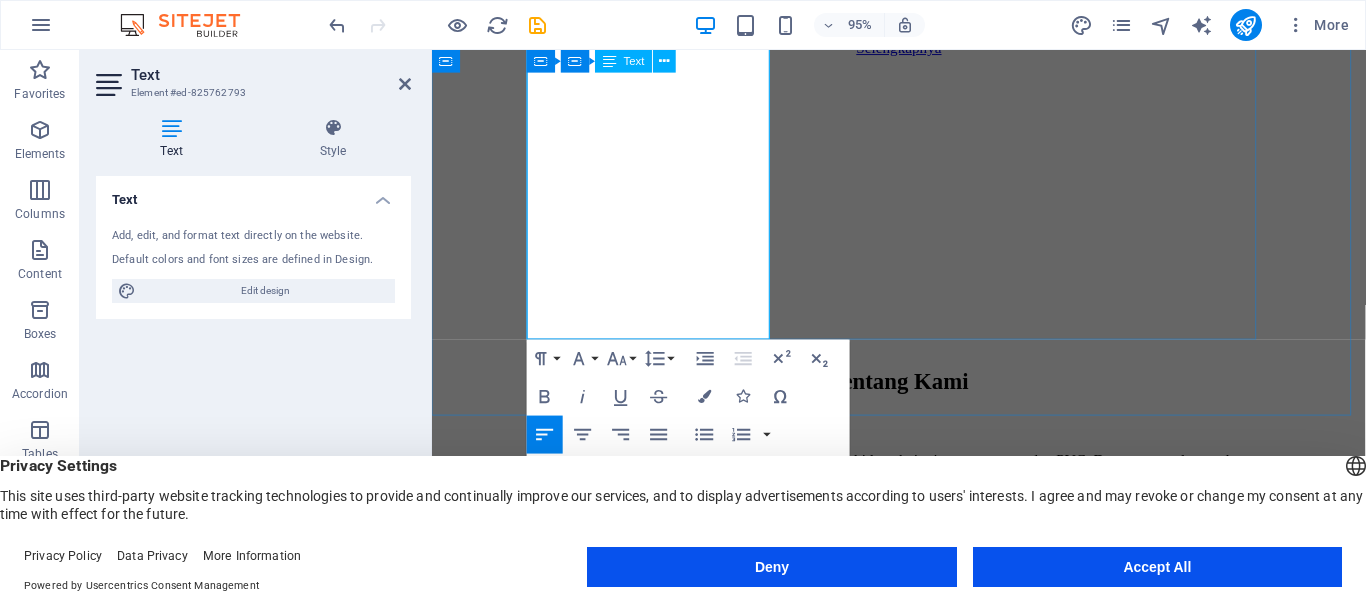 click on "Pemasangan atap baja ringan untuk rumah, ruko, gudang, dan bangunan komersial." at bounding box center (923, 830) 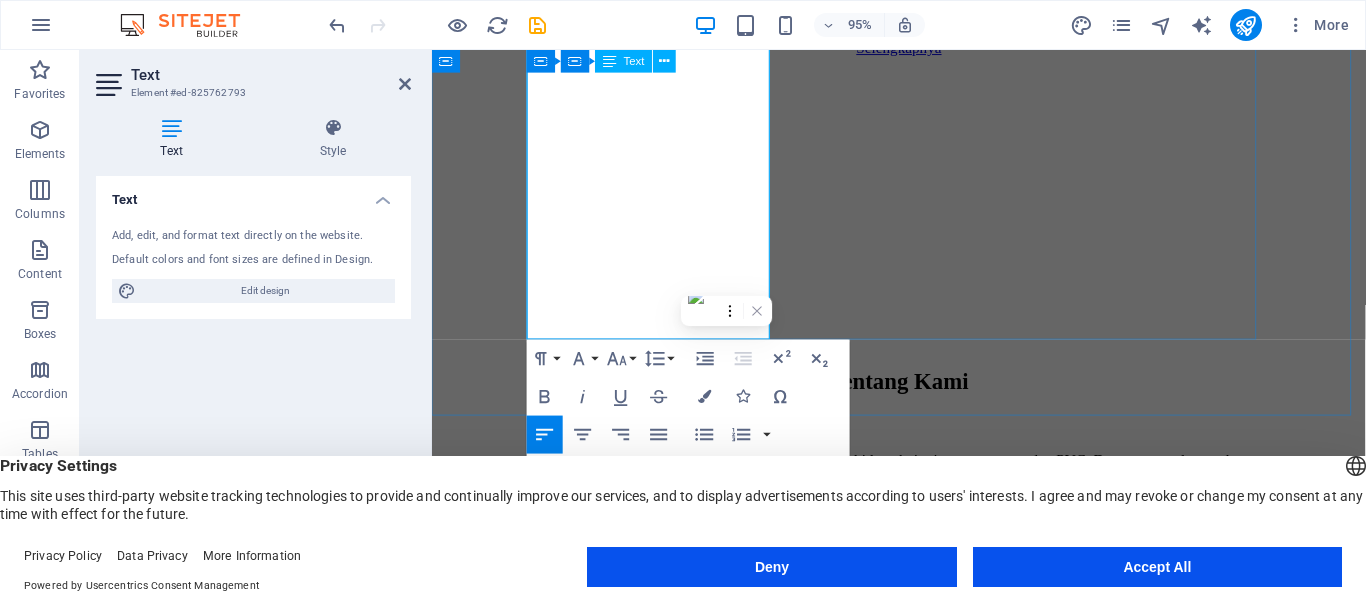 click on "•   Konstruksi Rangka Atap Baja Ringan  Pemasangan atap baja ringan untuk rumah, ruko, gudang, dan bangunan komersial." at bounding box center [923, 805] 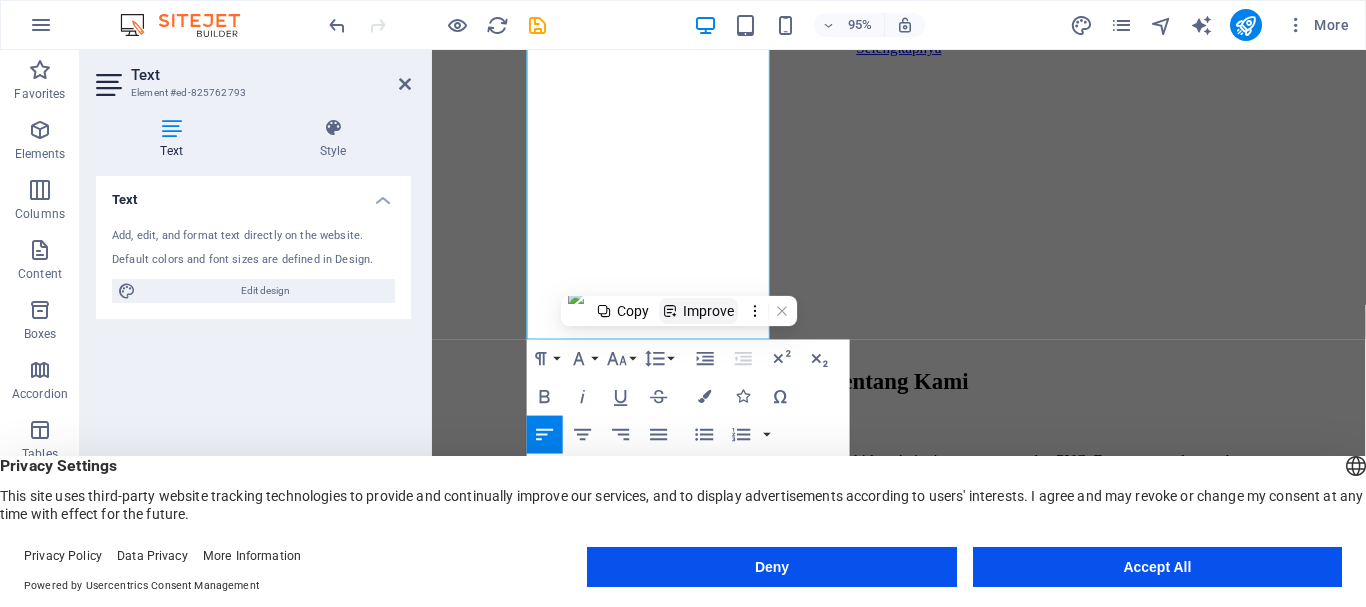 click on "Improve" at bounding box center (698, 311) 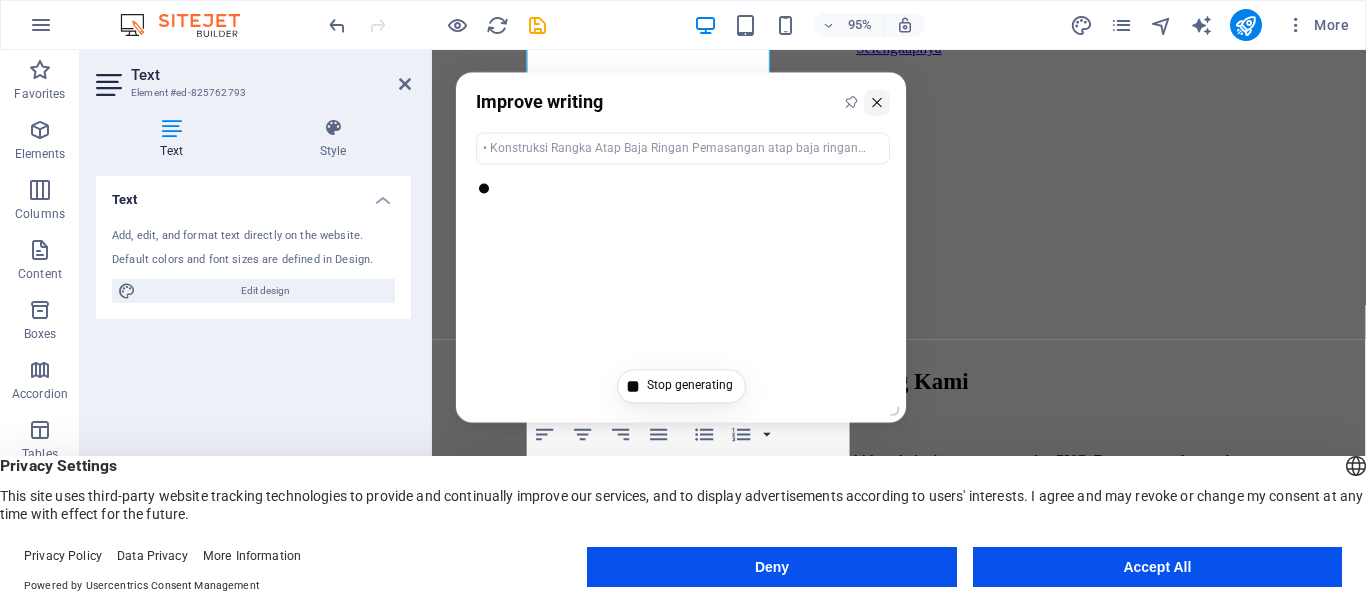 click 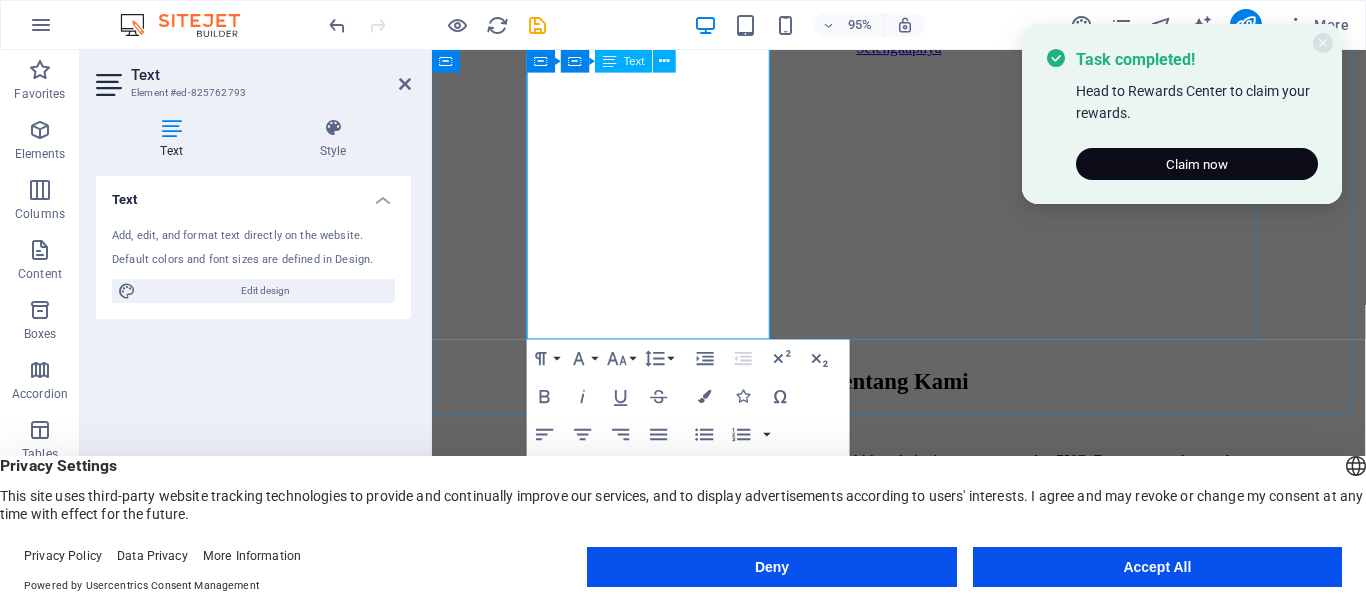 click on "•   Konstruksi Rangka Atap Baja Ringan  Pemasangan atap baja ringan untuk rumah, ruko, gudang, dan bangunan komersial." at bounding box center [923, 805] 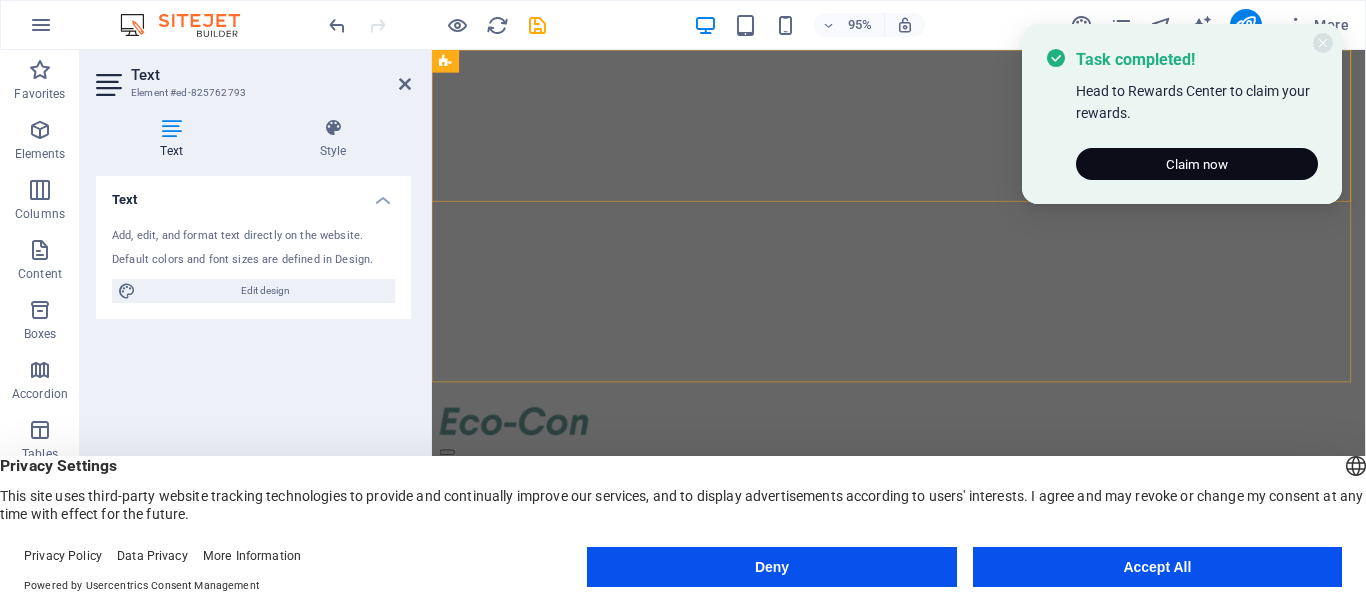 drag, startPoint x: 642, startPoint y: 349, endPoint x: 688, endPoint y: 266, distance: 94.89468 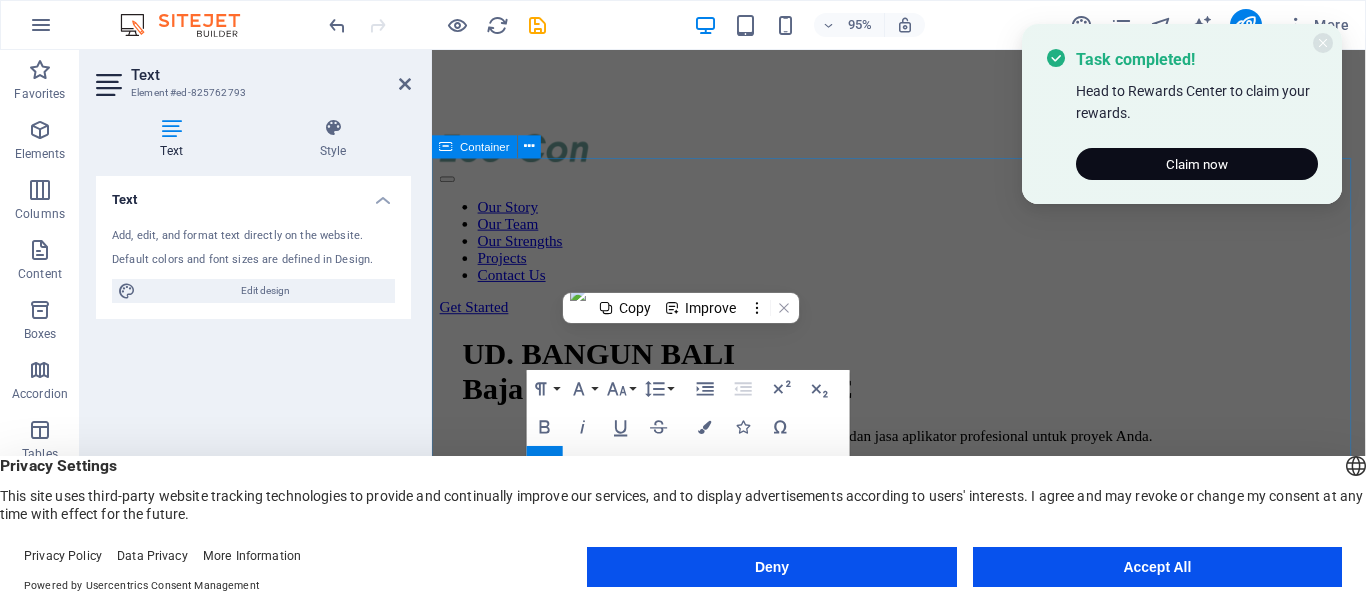 scroll, scrollTop: 950, scrollLeft: 0, axis: vertical 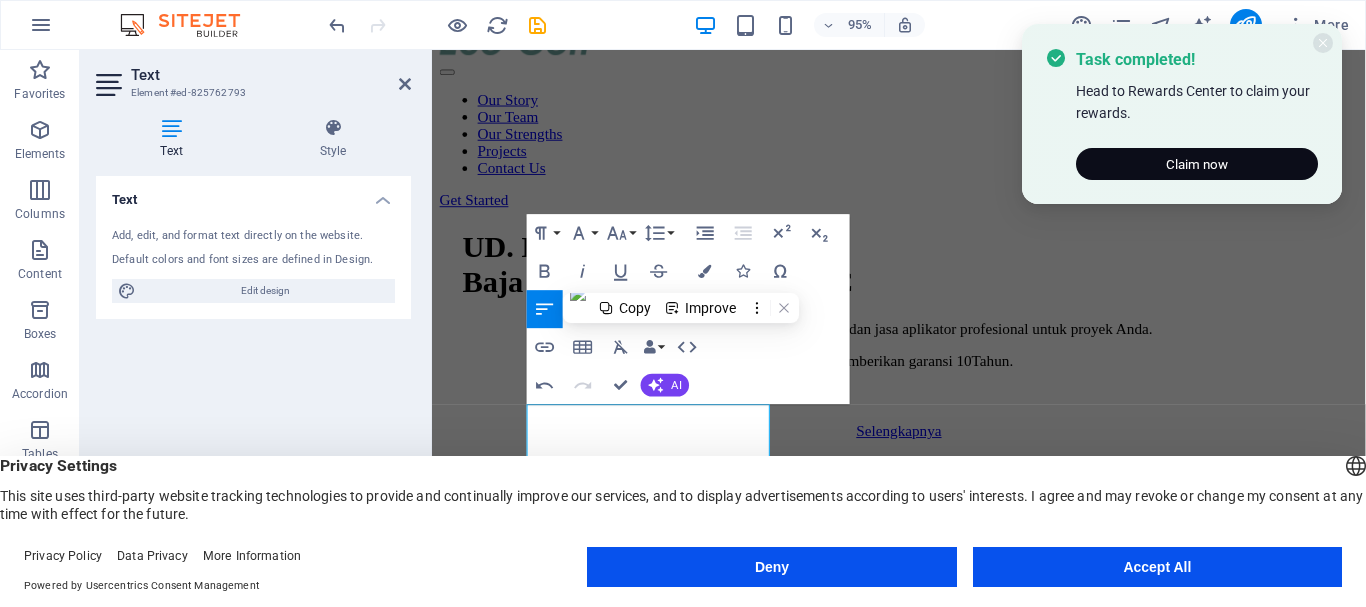 click on "Paragraph Format Normal Heading 1 Heading 2 Heading 3 Heading 4 Heading 5 Heading 6 Code Font Family Arial Georgia Impact Tahoma Times New Roman Verdana Montserrat Oswald Font Size 8 9 10 11 12 14 18 24 30 36 48 60 72 96 Line Height Default Single 1.15 1.5 Double Increase Indent Decrease Indent Superscript Subscript Bold Italic Underline Strikethrough Colors Icons Special Characters Align Left Align Center Align Right Align Justify Unordered List   Default Circle Disc Square    Ordered List   Default Lower Alpha Lower Greek Lower Roman Upper Alpha Upper Roman    Insert Link Insert Table Clear Formatting Data Bindings Company First name Last name Street ZIP code City Email Phone Mobile Fax Custom field 1 Custom field 2 Custom field 3 Custom field 4 Custom field 5 Custom field 6 HTML Undo Redo Confirm (Ctrl+⏎) AI Improve Make shorter Make longer Fix spelling & grammar Translate to English Generate text" at bounding box center [688, 309] 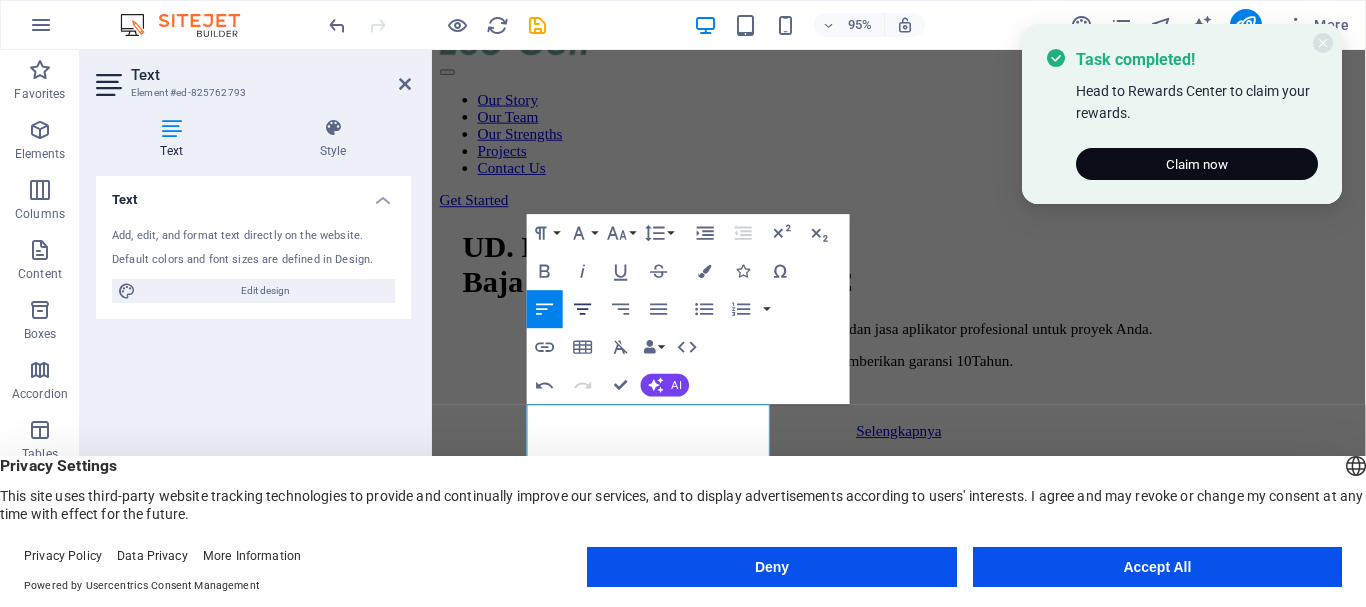 click 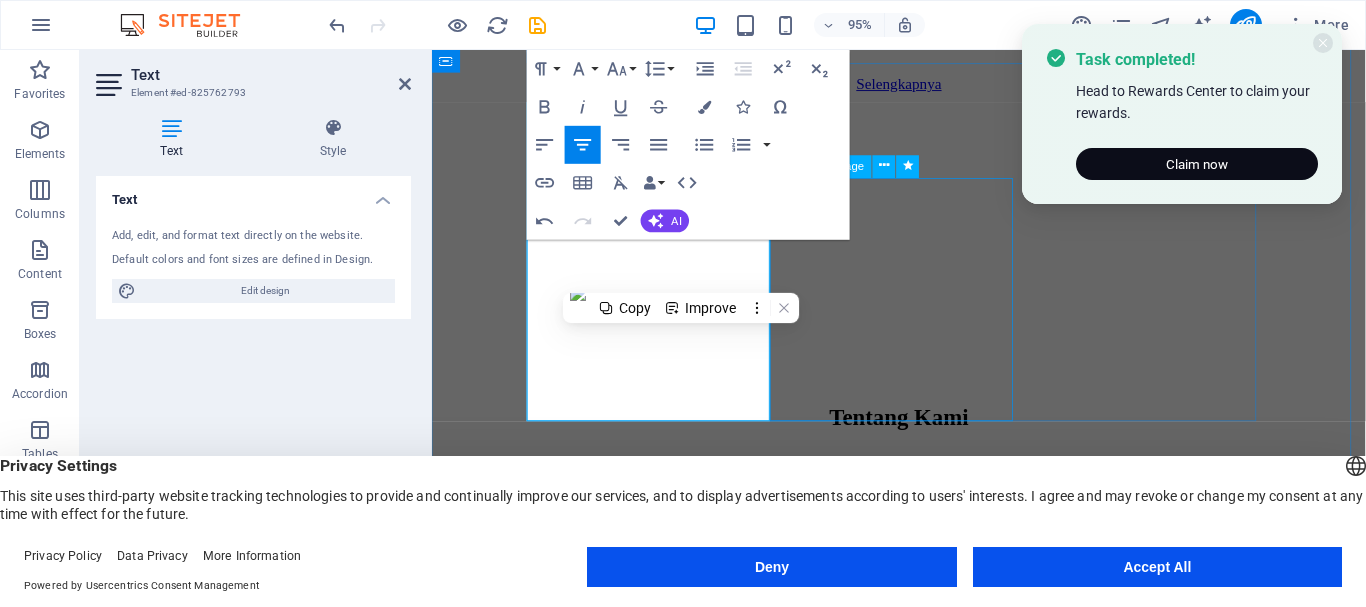 scroll, scrollTop: 1350, scrollLeft: 0, axis: vertical 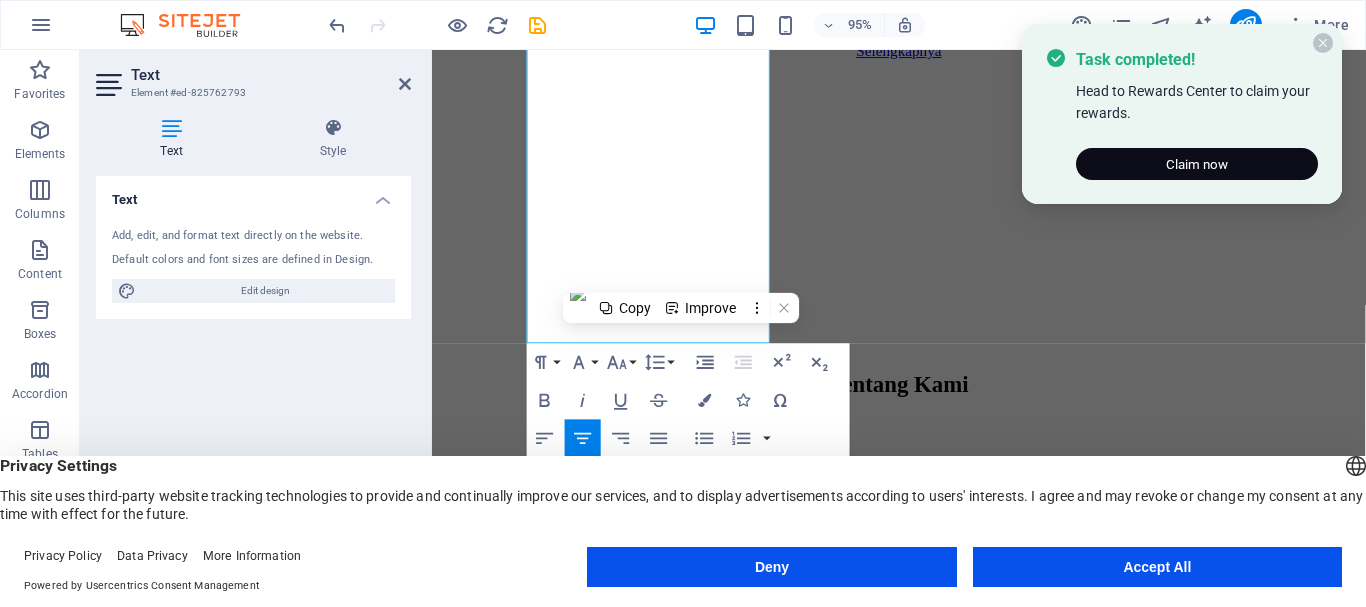click at bounding box center (1323, 43) 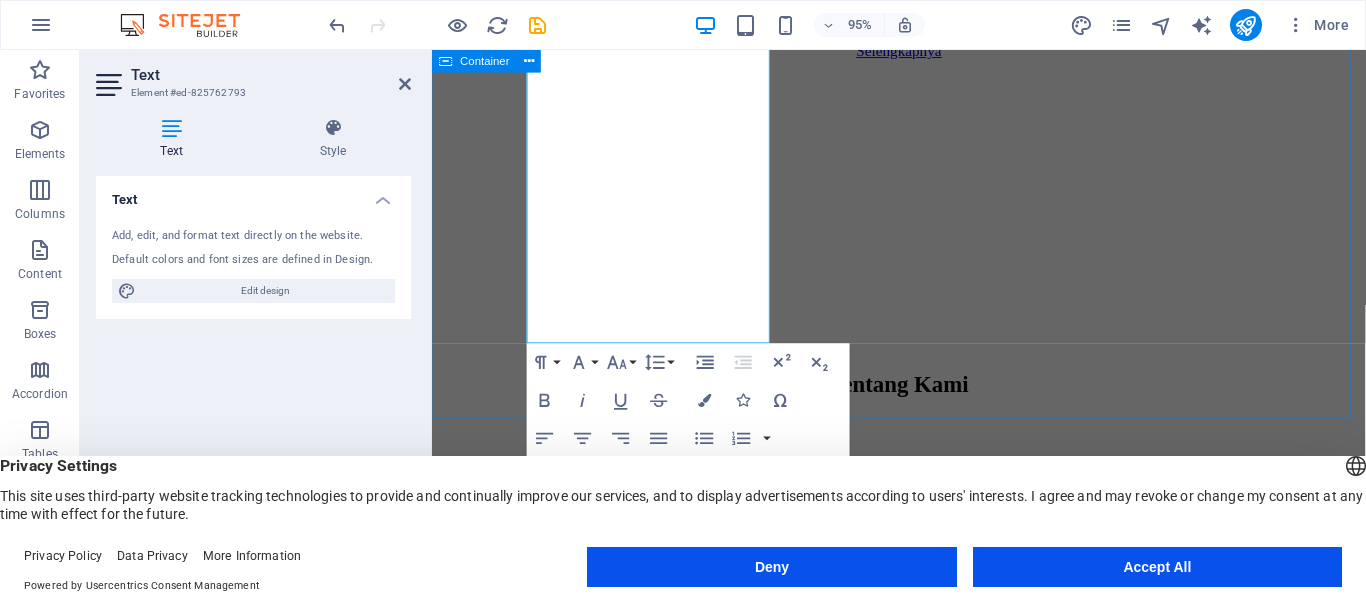 click on "Tentang Kami Kami adalah supplier dan aplikator terpercaya di bidang baja ringan, gypsum, dan PVC. Dengan pengalaman dan tenaga ahli yang profesional, kami berkomitmen memberikan produk berkualitas tinggi serta layanan pemasangan yang rapi, cepat, dan bergaransi. Layanan Kami   •    Supply Baja Ringan Kualitas SNI, harga kompetitif, tersedia berbagai jenis rangka atap, kanopi, dan partisi. •   Aplikator Gypsum & Plafon PVC Pemasangan plafon gypsum dan PVC dengan desain minimalis, modern, dan hasil finishing terbaik. •   Konstruksi Rangka Atap Baja Ringan Pemasangan atap baja ringan untuk rumah, ruko, gudang, dan bangunan komersial. • Kenapa Memilih Kami? •Produk Berkualitas SNI • Harga Bersaing & Transparan • Tim Aplikator Berpengalaman • Pengerjaan Cepat & Rapi • Garansi Kualitas & Kepuas" at bounding box center [923, 1187] 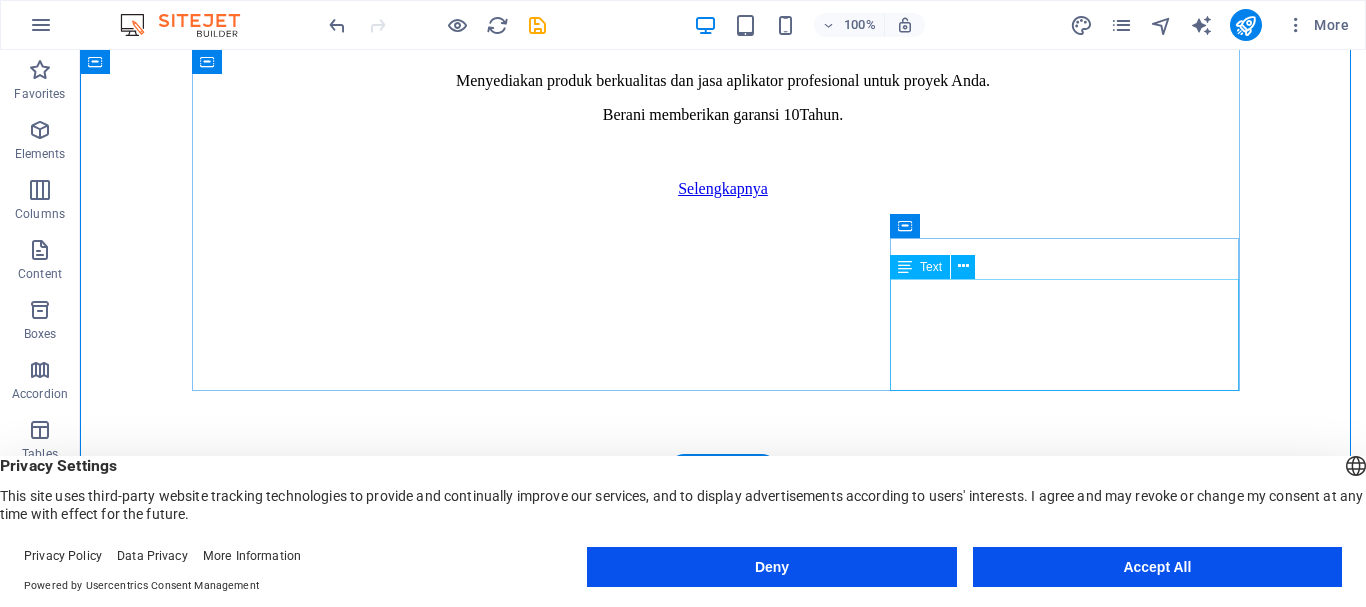 scroll, scrollTop: 1190, scrollLeft: 0, axis: vertical 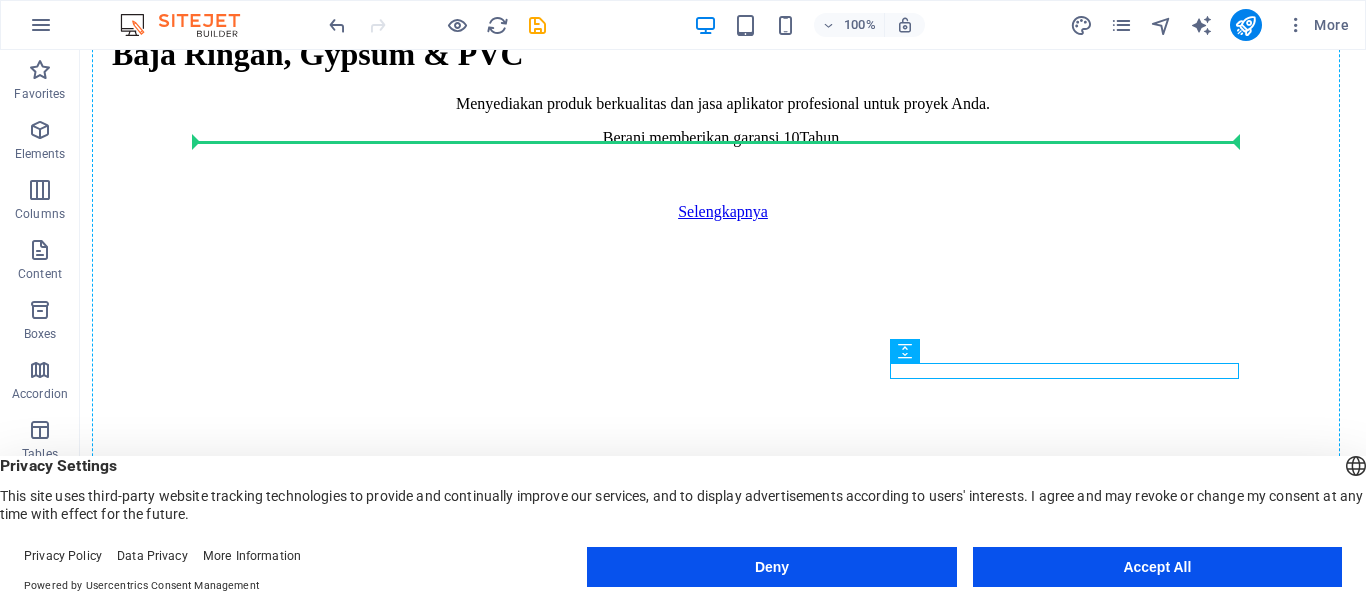 drag, startPoint x: 1062, startPoint y: 374, endPoint x: 1044, endPoint y: 286, distance: 89.822044 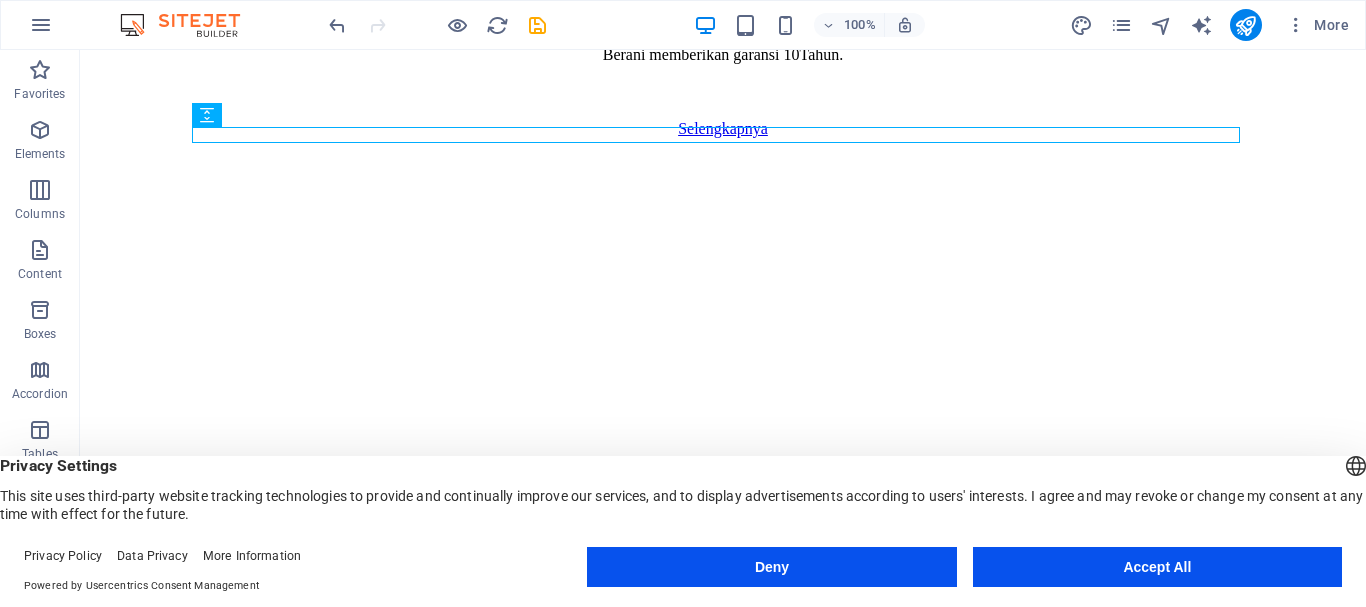 scroll, scrollTop: 1290, scrollLeft: 0, axis: vertical 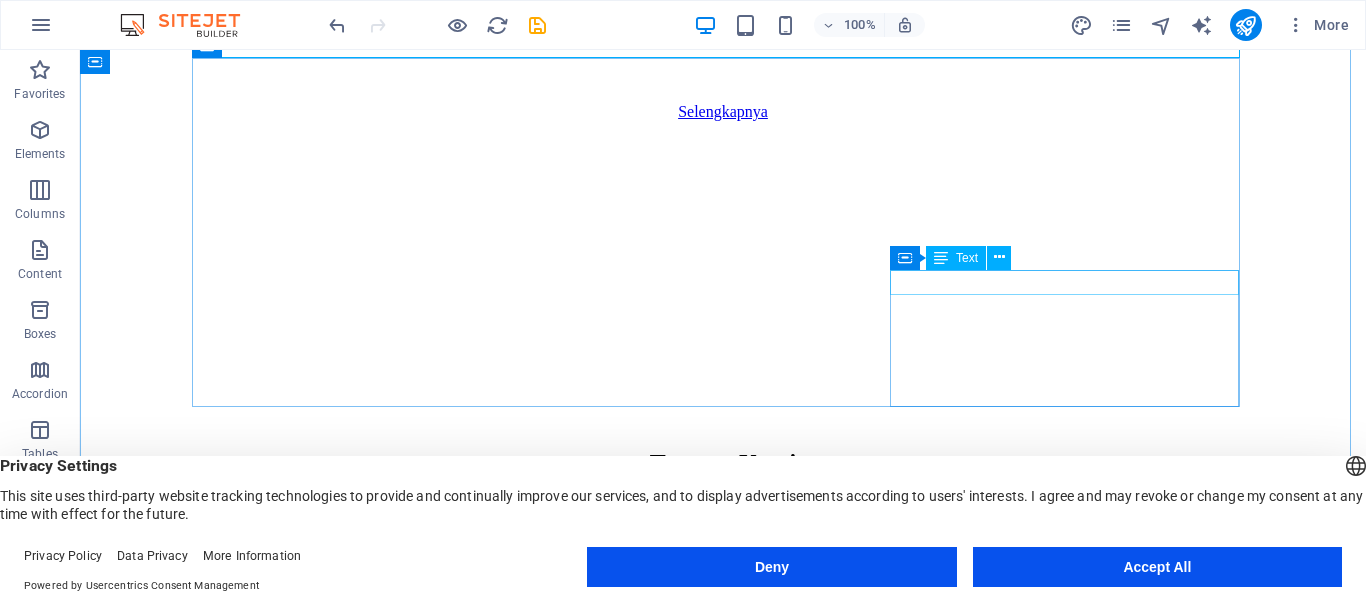drag, startPoint x: 1315, startPoint y: 494, endPoint x: 1048, endPoint y: 300, distance: 330.03787 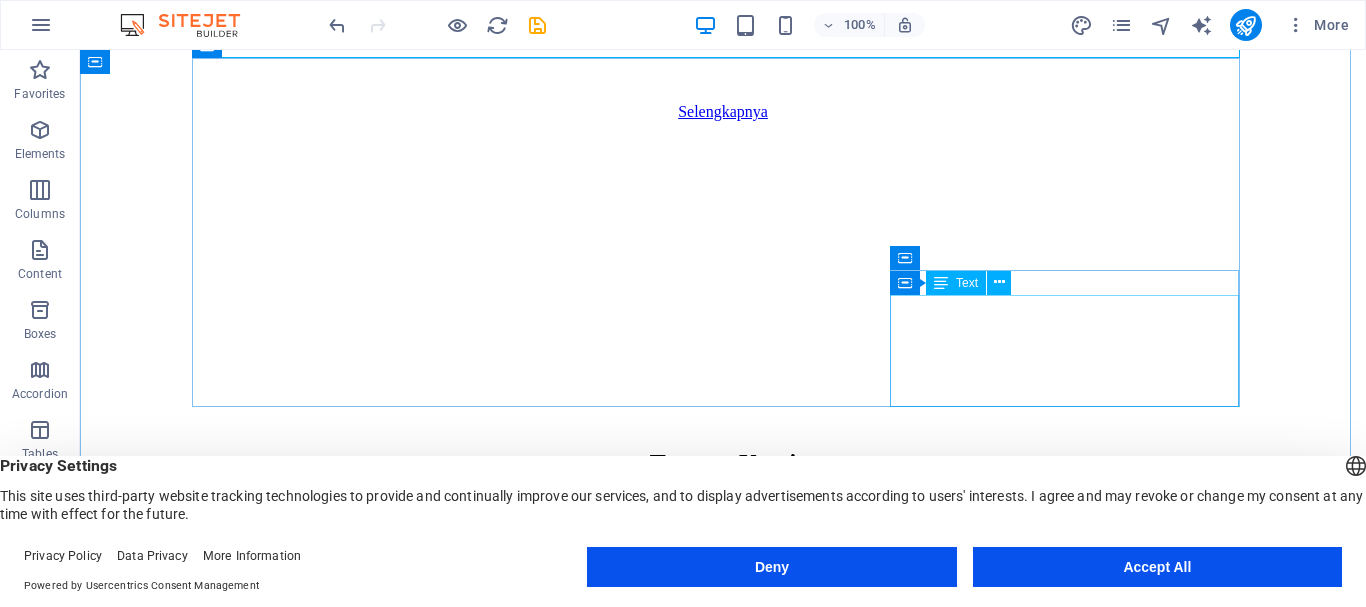 click on "•Produk Berkualitas SNI • Harga Bersaing & Transparan • Tim Aplikator Berpengalaman • Pengerjaan Cepat & Rapi • Garansi Kualitas & Kepuas" at bounding box center (723, 2303) 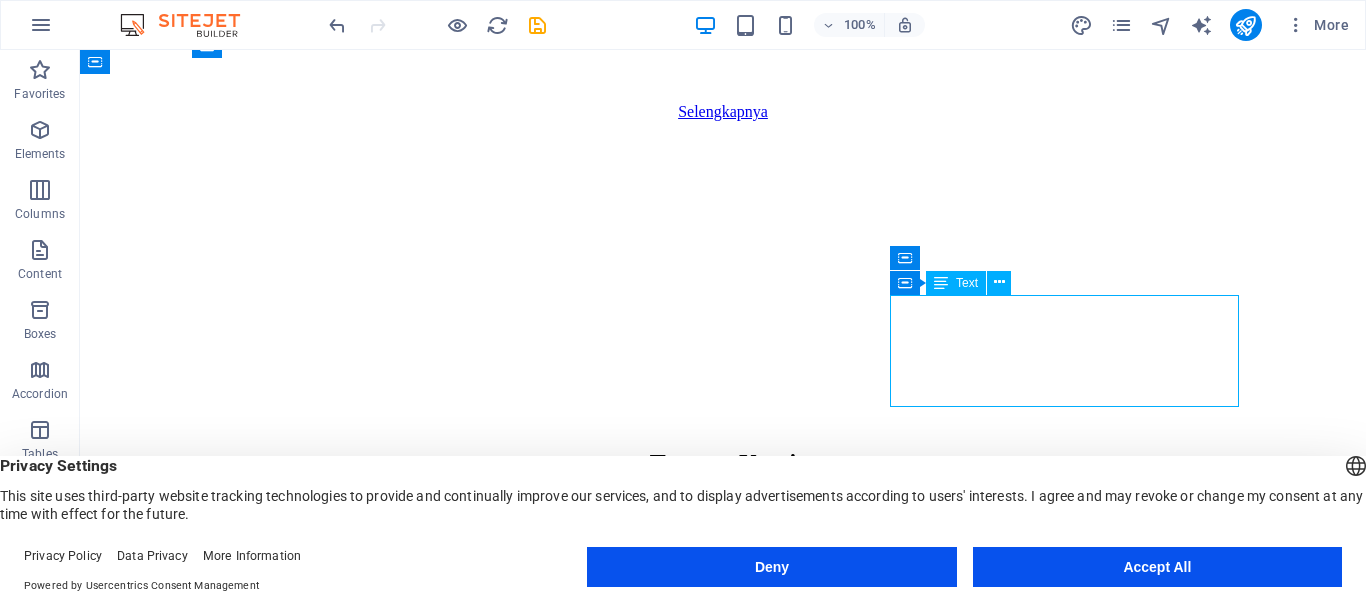 drag, startPoint x: 974, startPoint y: 337, endPoint x: 650, endPoint y: 348, distance: 324.18668 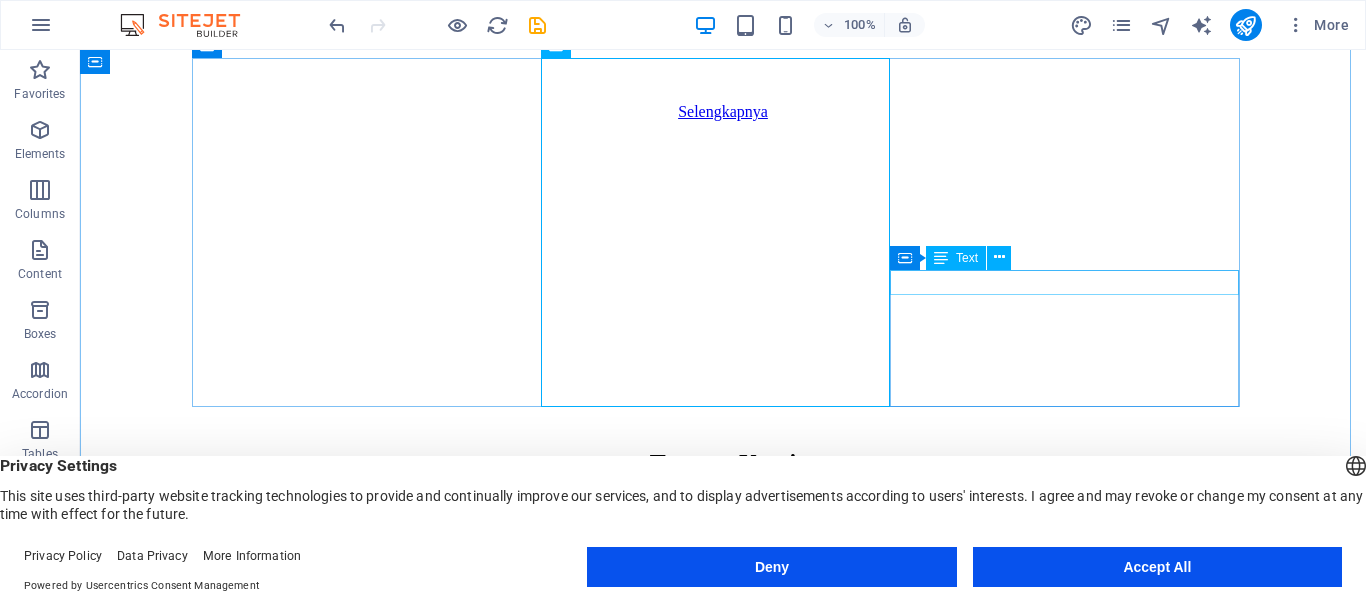 click on "Layanan Kami   •    Supply Baja Ringan Kualitas SNI, harga kompetitif, tersedia berbagai jenis rangka atap, kanopi, dan partisi. •   Aplikator Gypsum & Plafon PVC Pemasangan plafon gypsum dan PVC dengan desain minimalis, modern, dan hasil finishing terbaik. •   Konstruksi Rangka Atap Baja Ringan Pemasangan atap baja ringan untuk rumah, ruko, gudang, dan bangunan komersial. Kenapa Memilih Kami? •Produk Berkualitas SNI • Harga Bersaing & Transparan • Tim Aplikator Berpengalaman • Pengerjaan Cepat & Rapi • Garansi Kualitas & Kepuas" at bounding box center [723, 1512] 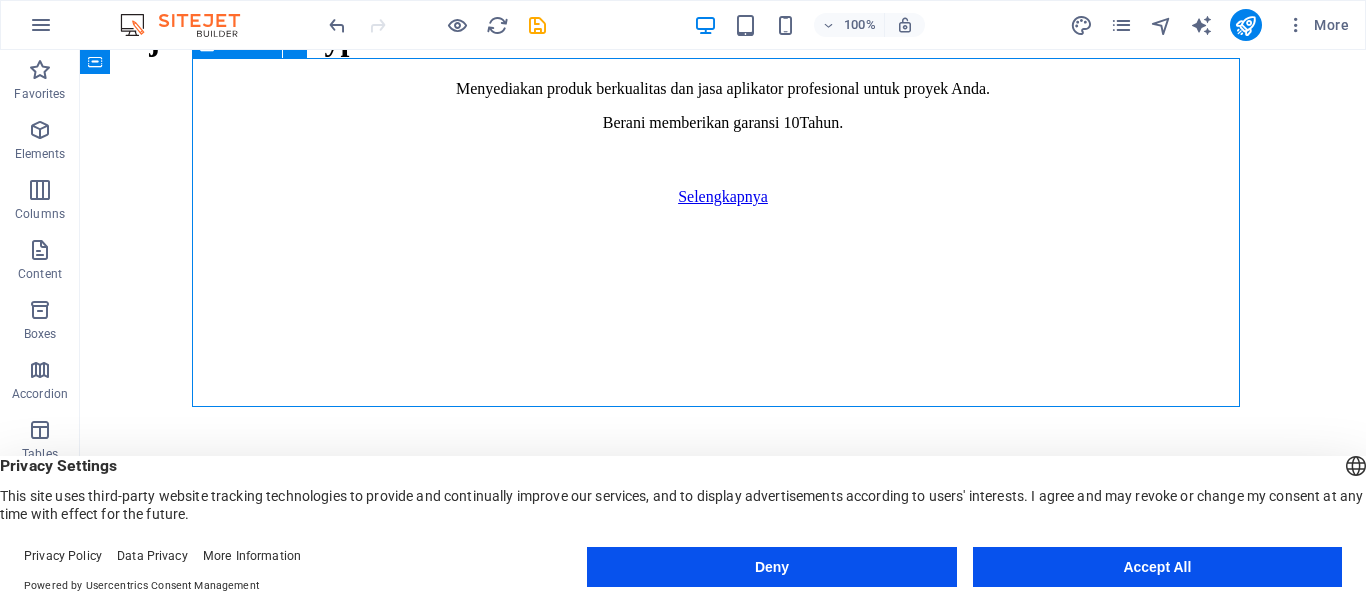 scroll, scrollTop: 1190, scrollLeft: 0, axis: vertical 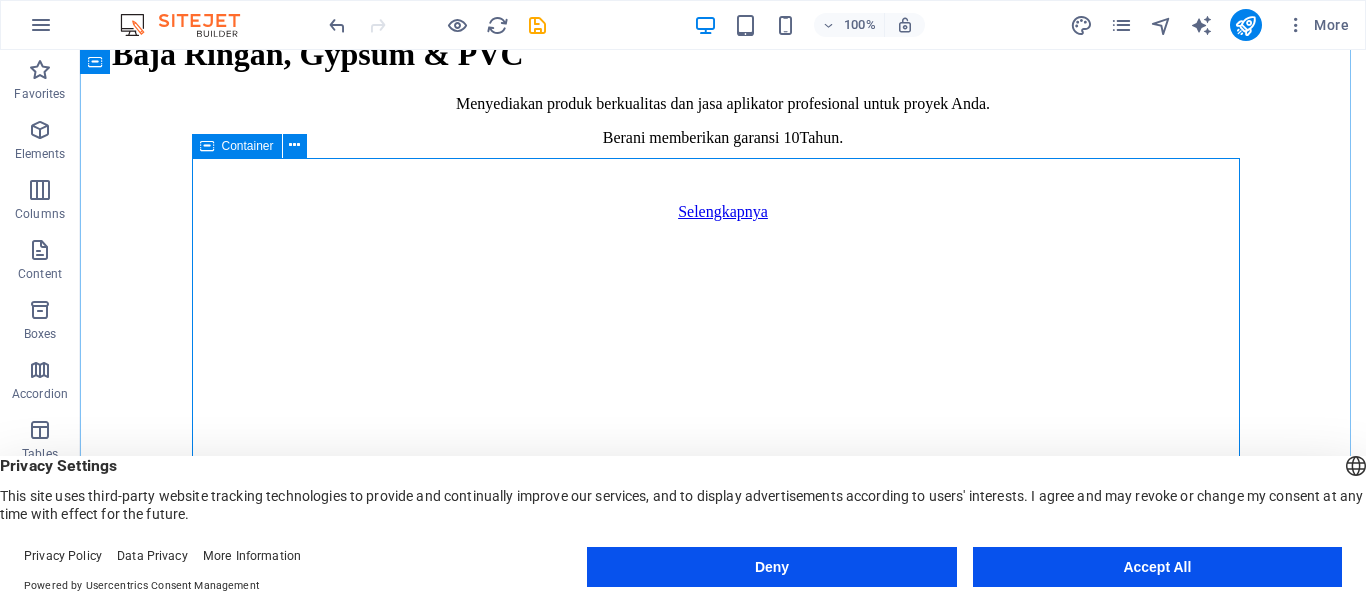 click on "Kenapa Memilih Kami?" at bounding box center [723, 2299] 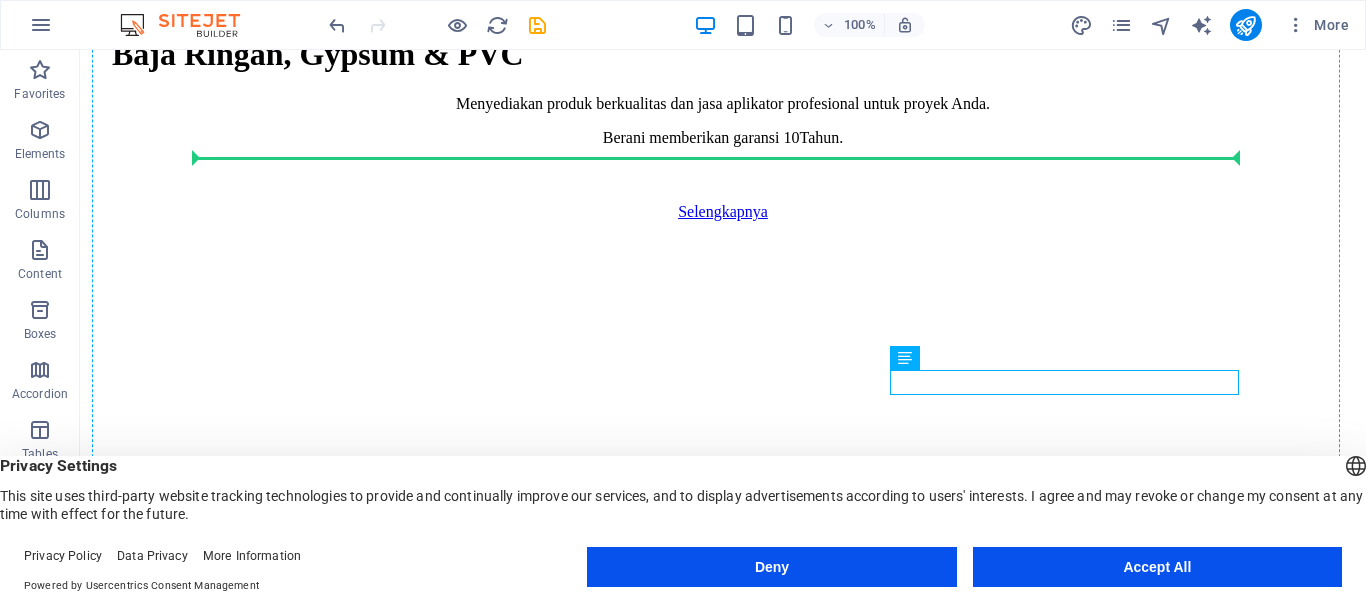 drag, startPoint x: 1176, startPoint y: 379, endPoint x: 1106, endPoint y: 262, distance: 136.34148 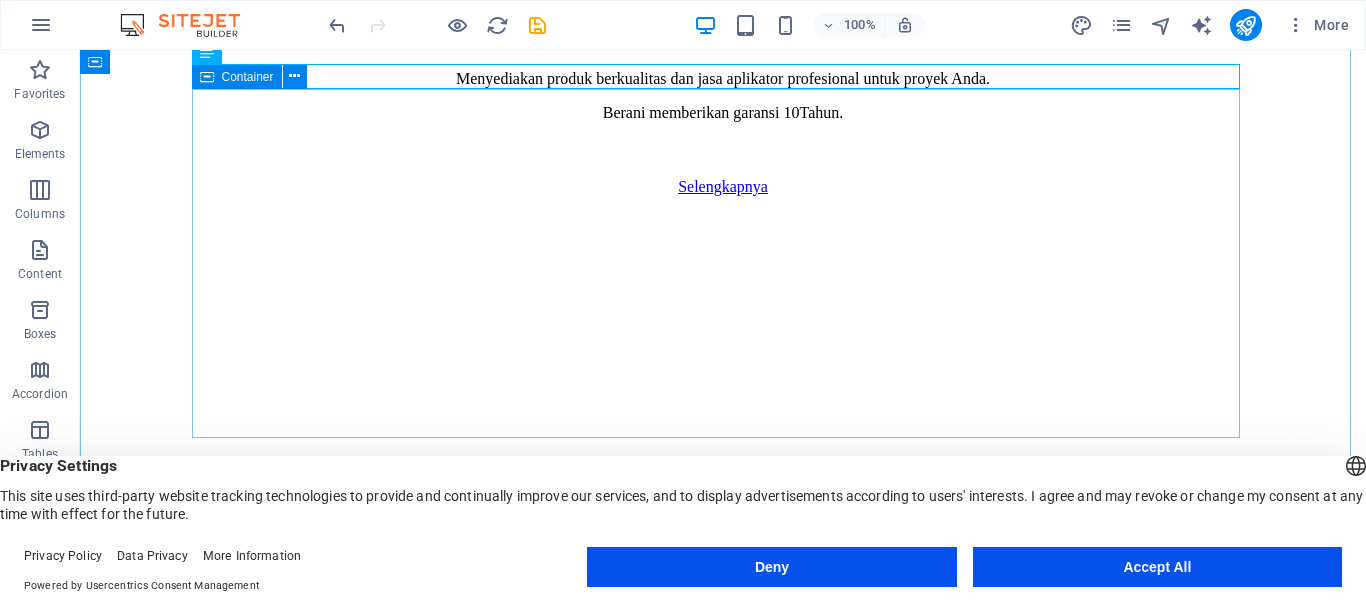 scroll, scrollTop: 1090, scrollLeft: 0, axis: vertical 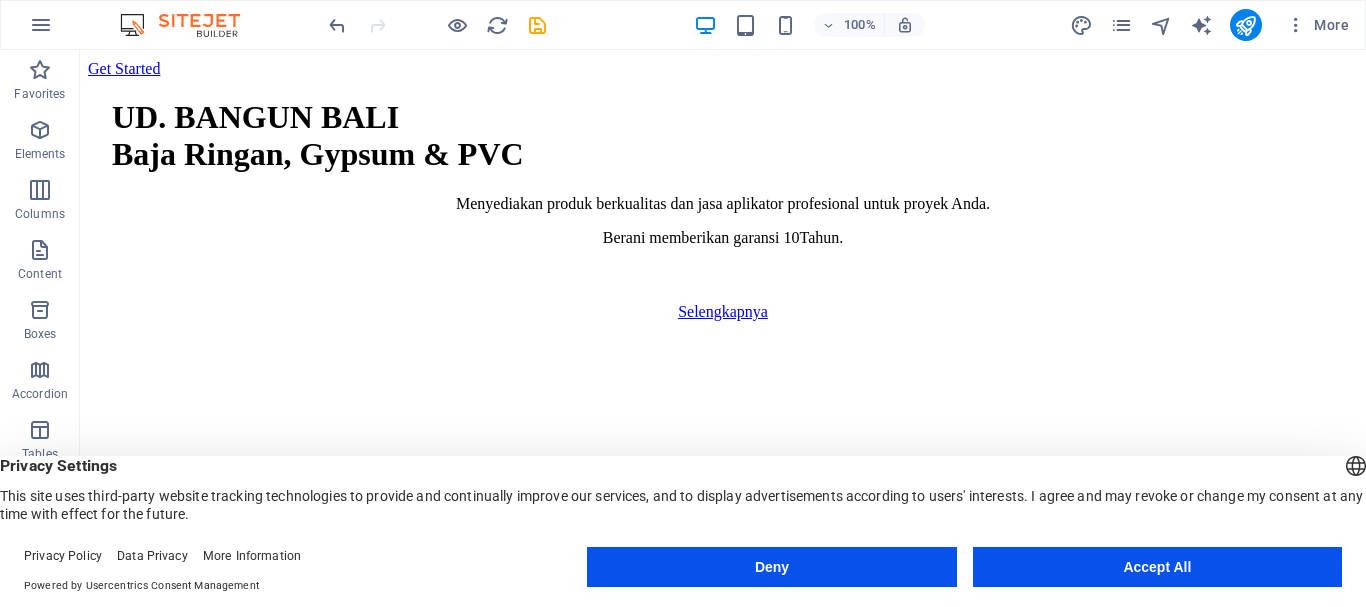drag, startPoint x: 718, startPoint y: 266, endPoint x: 1027, endPoint y: 295, distance: 310.35785 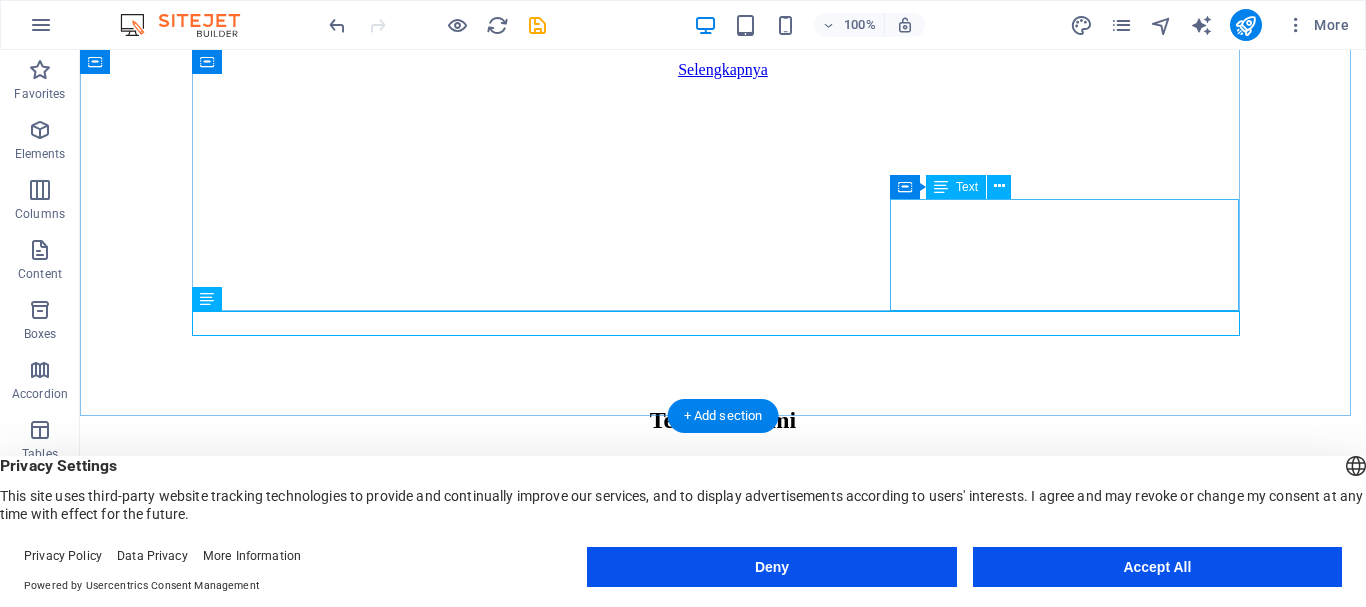 scroll, scrollTop: 1330, scrollLeft: 0, axis: vertical 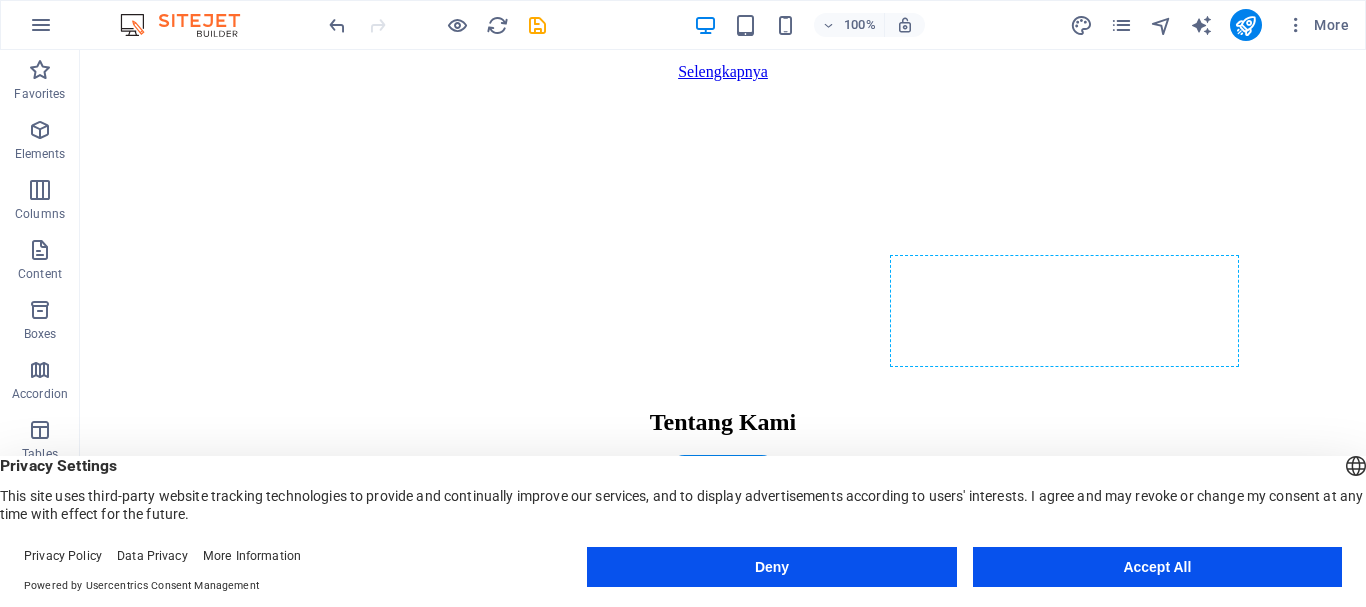 drag, startPoint x: 758, startPoint y: 386, endPoint x: 1042, endPoint y: 198, distance: 340.58774 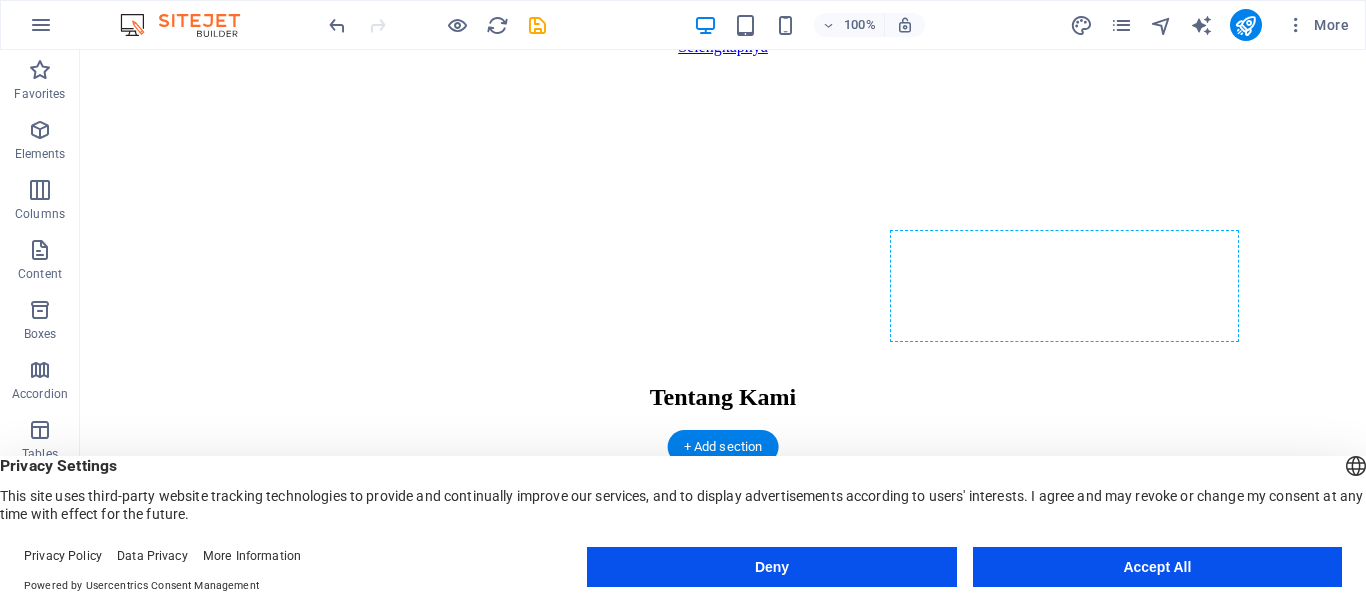 scroll, scrollTop: 1330, scrollLeft: 0, axis: vertical 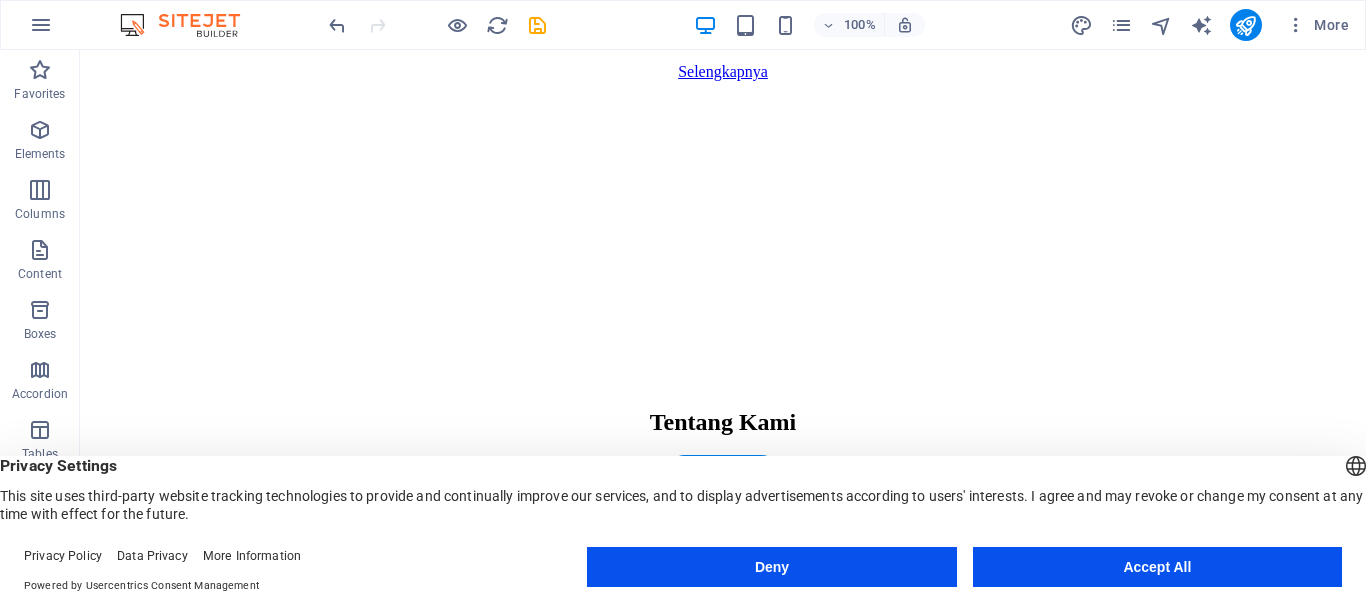 drag, startPoint x: 679, startPoint y: 374, endPoint x: 775, endPoint y: 388, distance: 97.015465 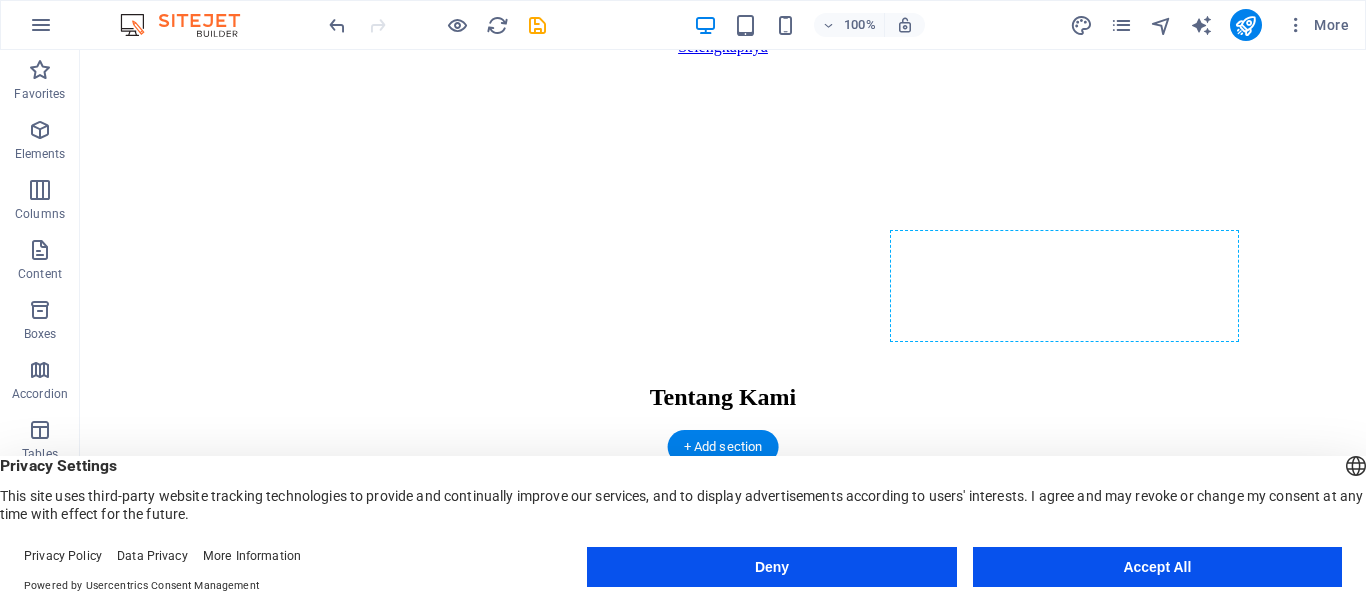 drag, startPoint x: 779, startPoint y: 378, endPoint x: 1048, endPoint y: 247, distance: 299.20227 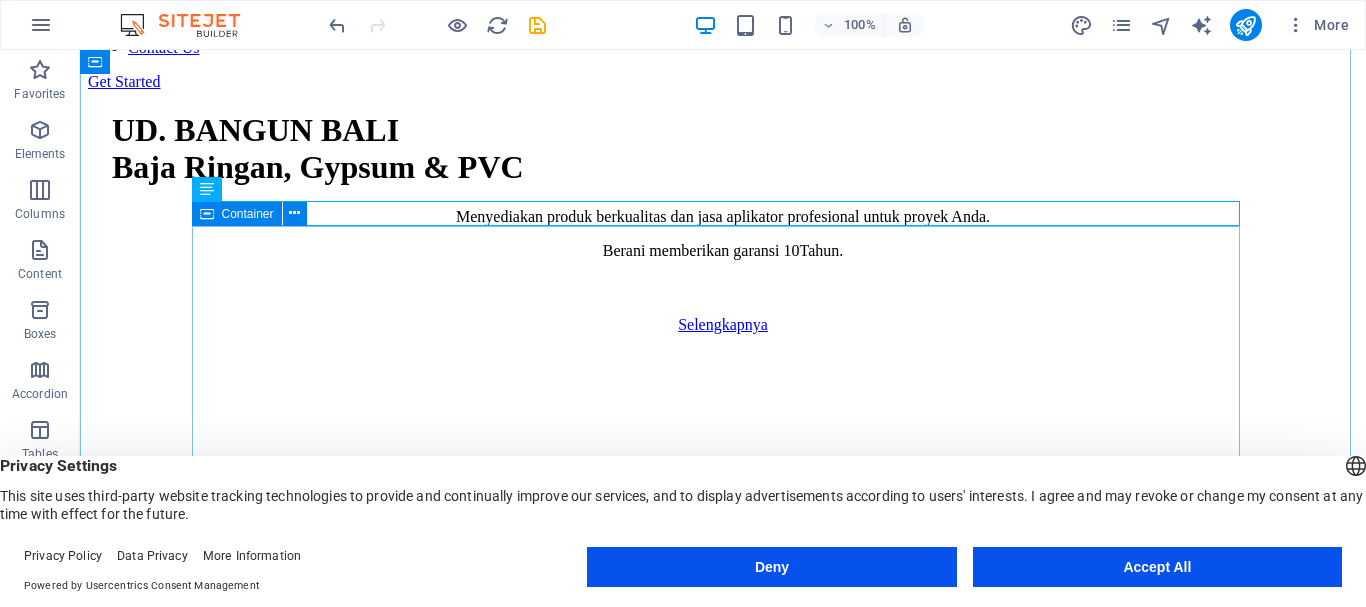 scroll, scrollTop: 1048, scrollLeft: 0, axis: vertical 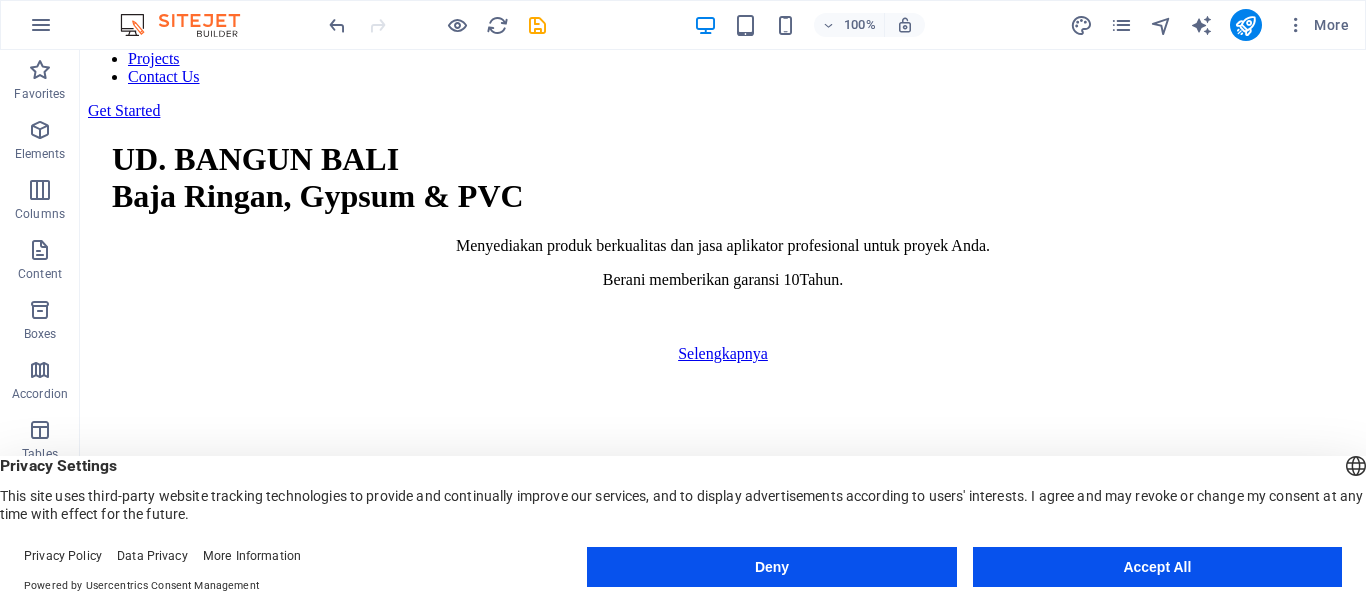 drag, startPoint x: 728, startPoint y: 308, endPoint x: 980, endPoint y: 317, distance: 252.16066 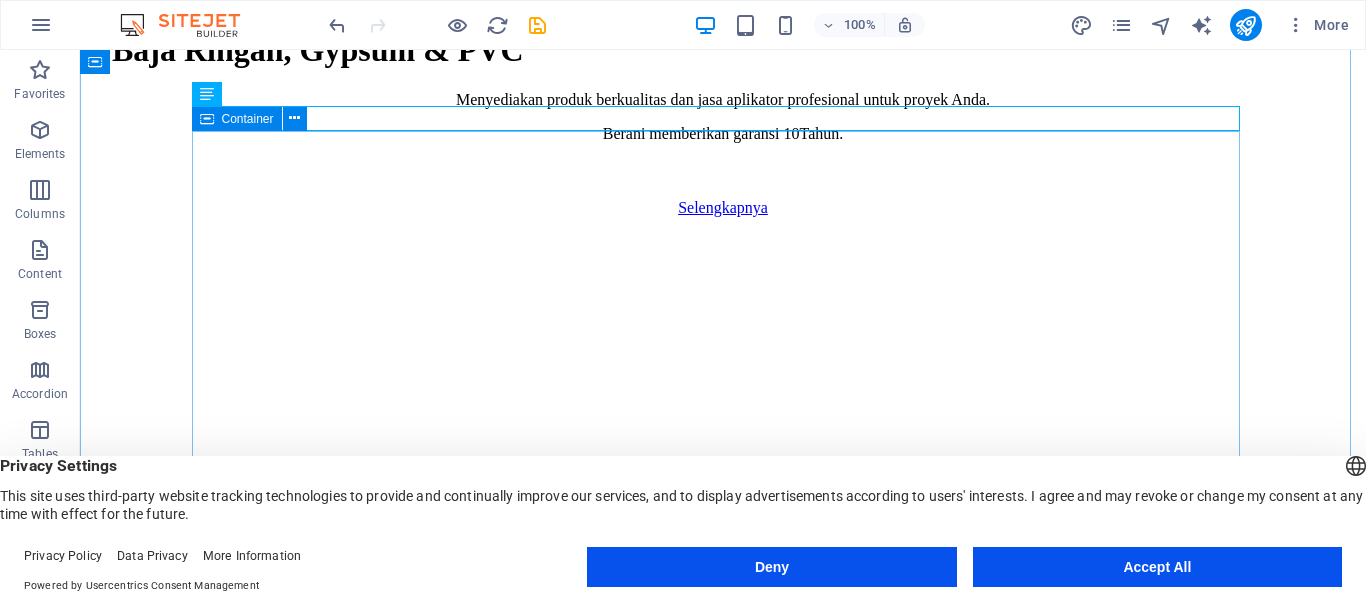 scroll, scrollTop: 1148, scrollLeft: 0, axis: vertical 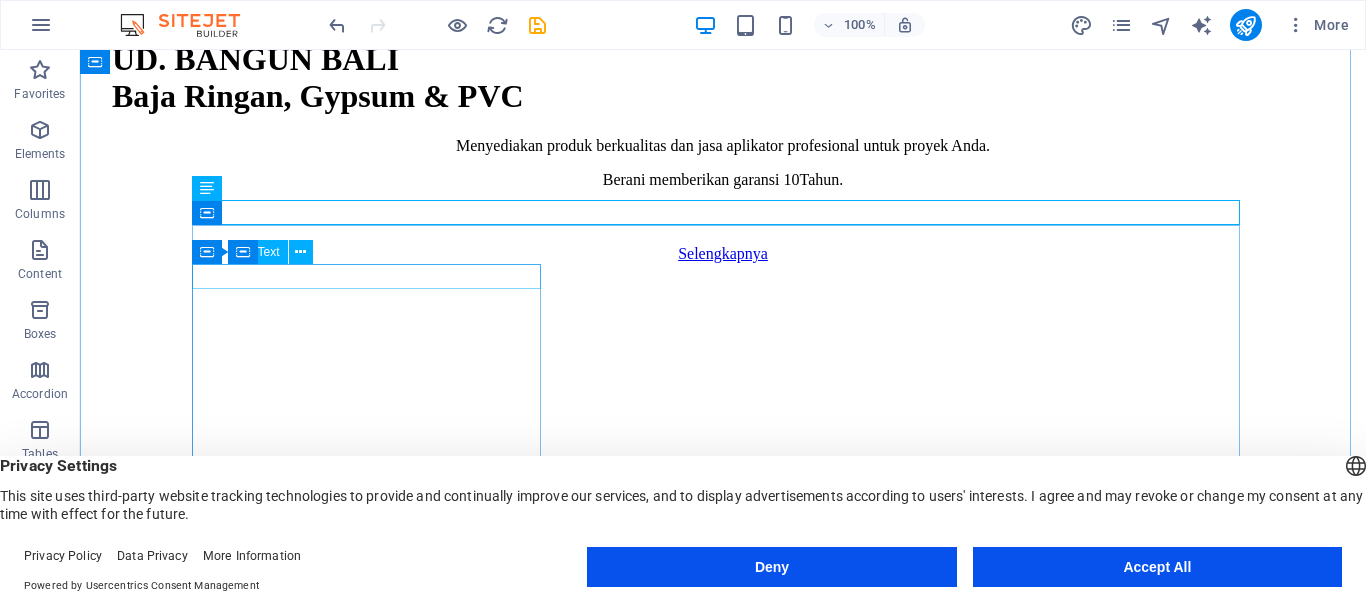 click on "Layanan Kami" at bounding box center [723, 833] 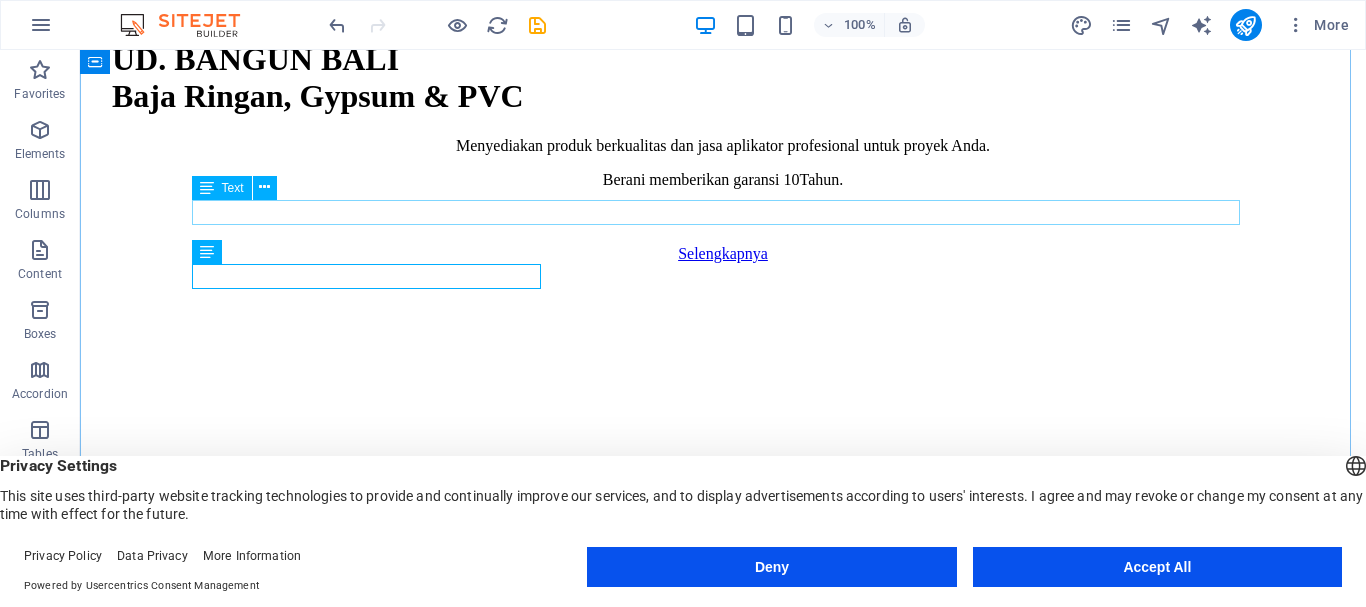 click on "Kenapa Memilih Kami?" at bounding box center (723, 796) 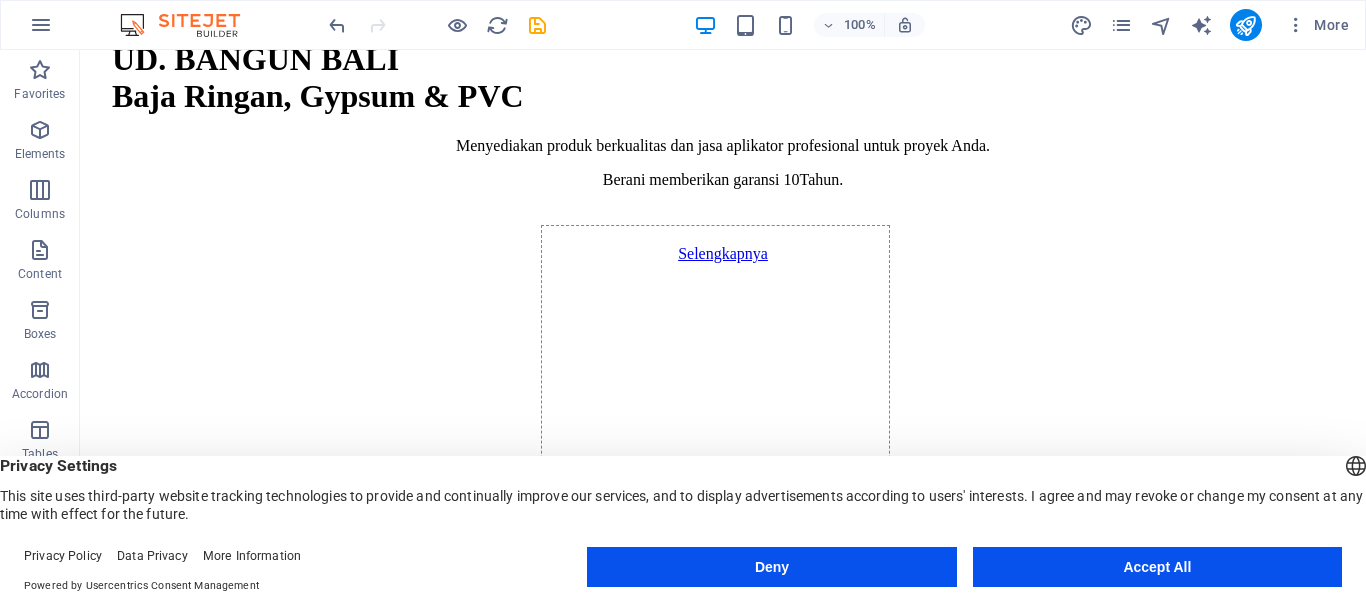 drag, startPoint x: 699, startPoint y: 208, endPoint x: 960, endPoint y: 316, distance: 282.46237 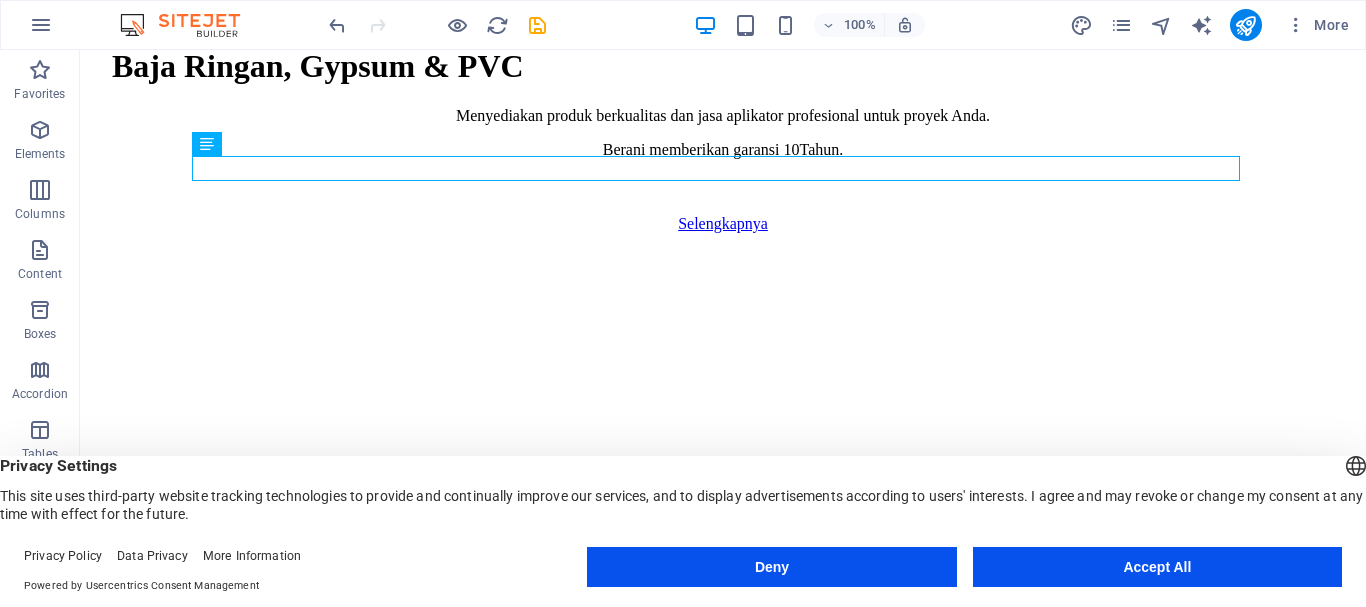 scroll, scrollTop: 1148, scrollLeft: 0, axis: vertical 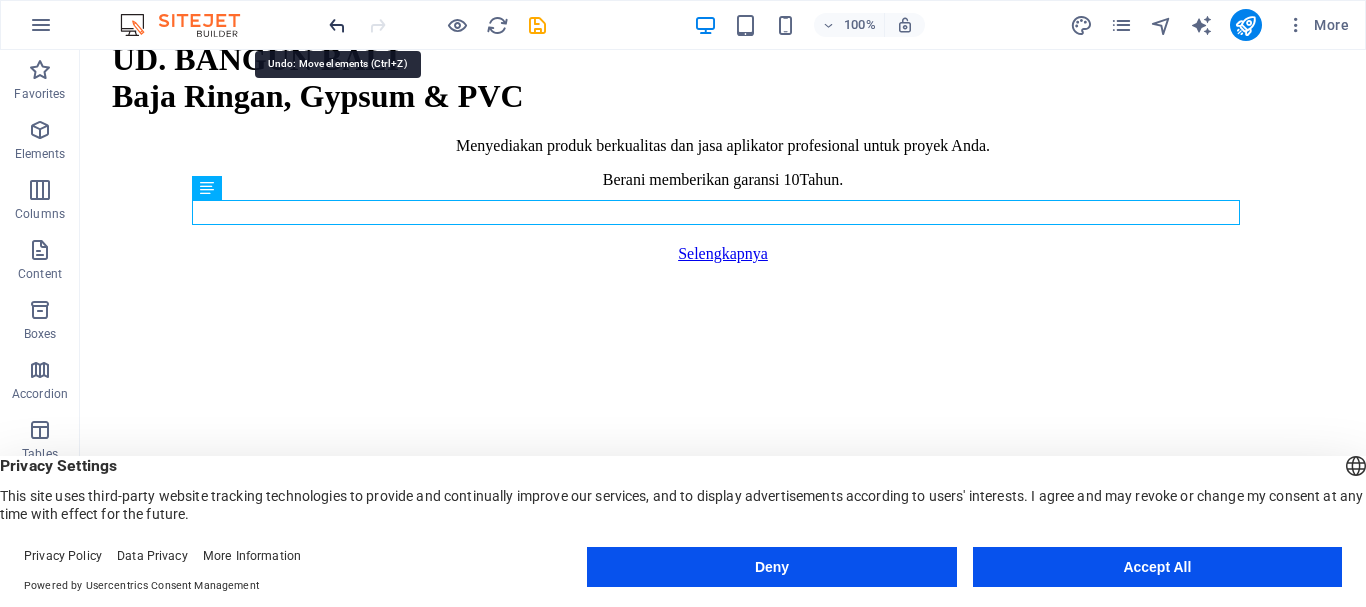 click at bounding box center [337, 25] 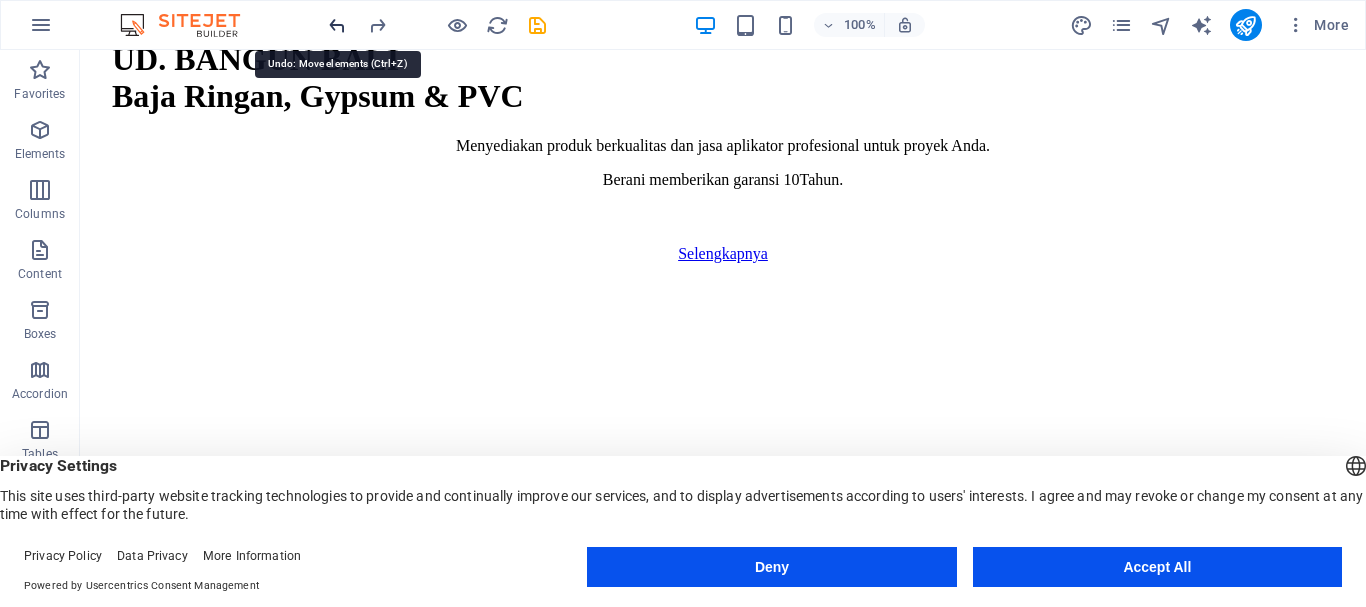 click at bounding box center [337, 25] 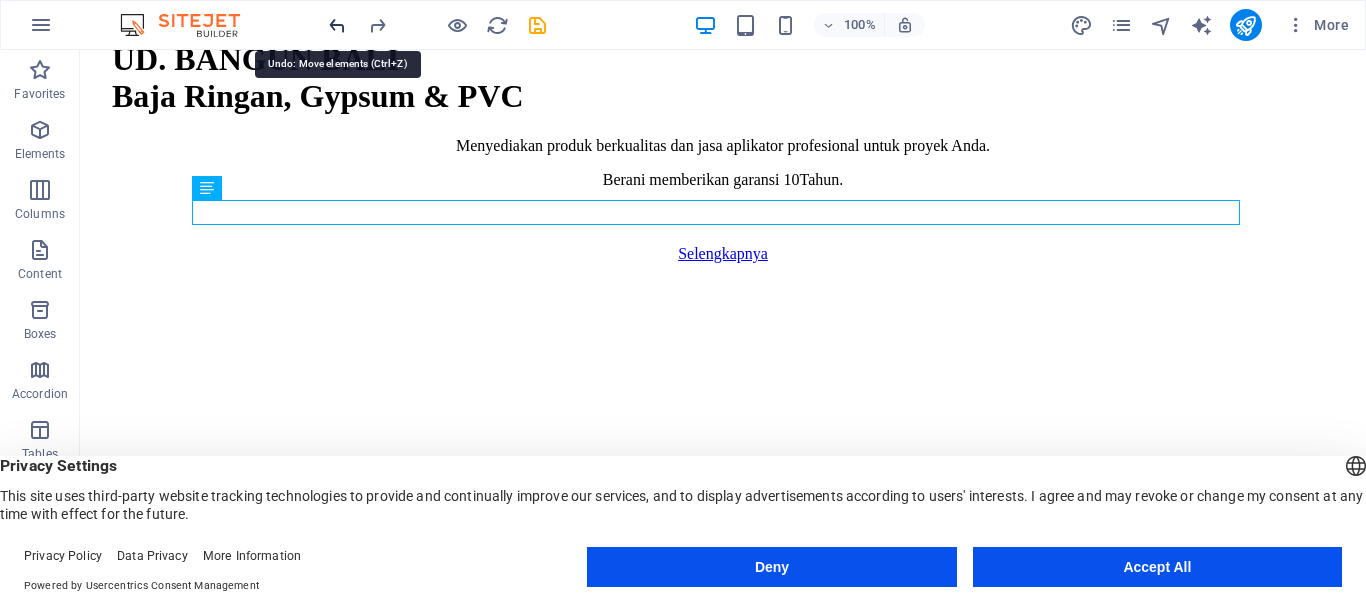 click at bounding box center [337, 25] 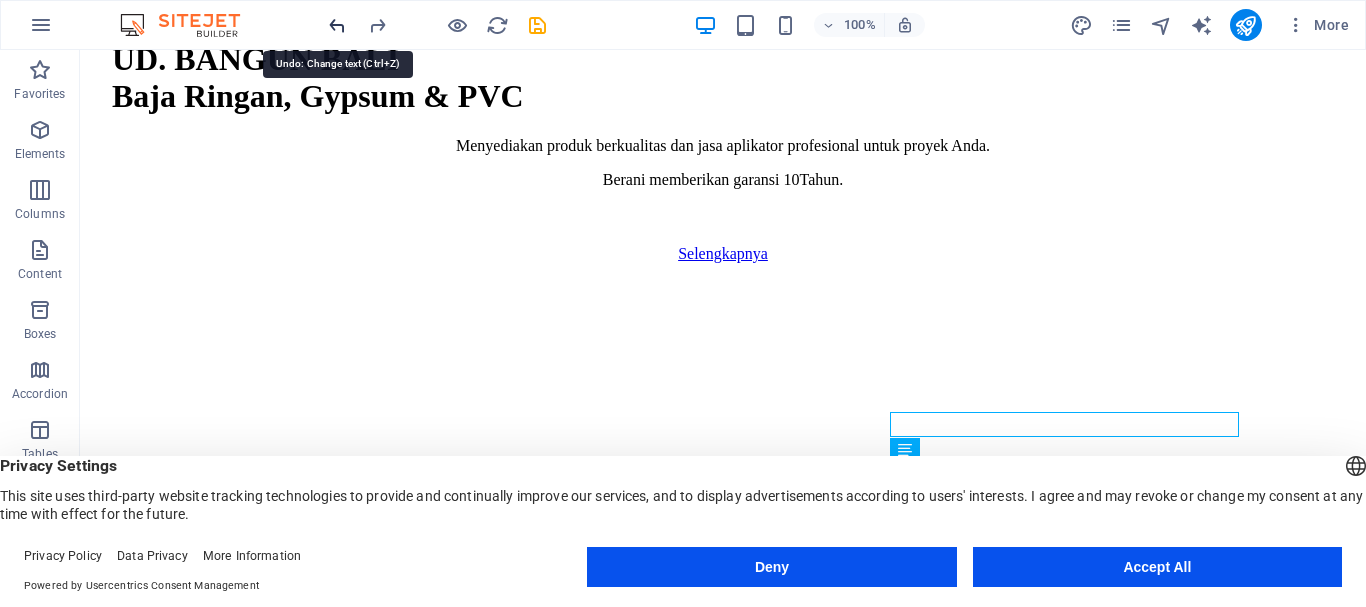 click at bounding box center (337, 25) 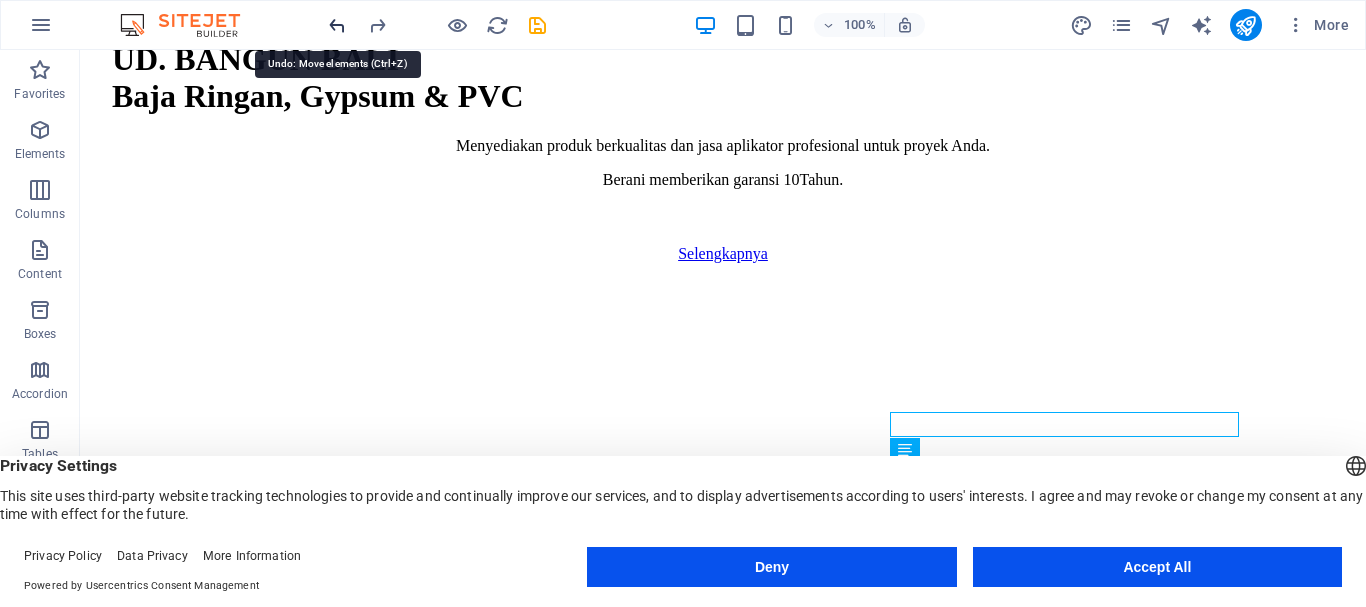 click at bounding box center (337, 25) 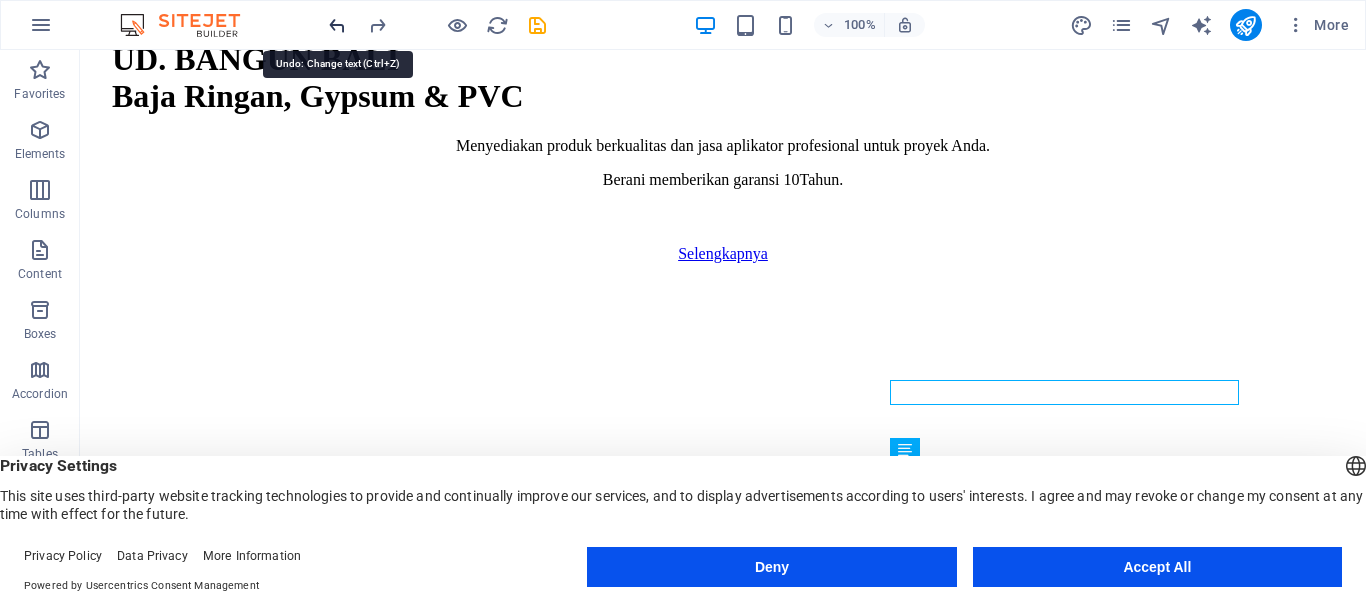 click at bounding box center (337, 25) 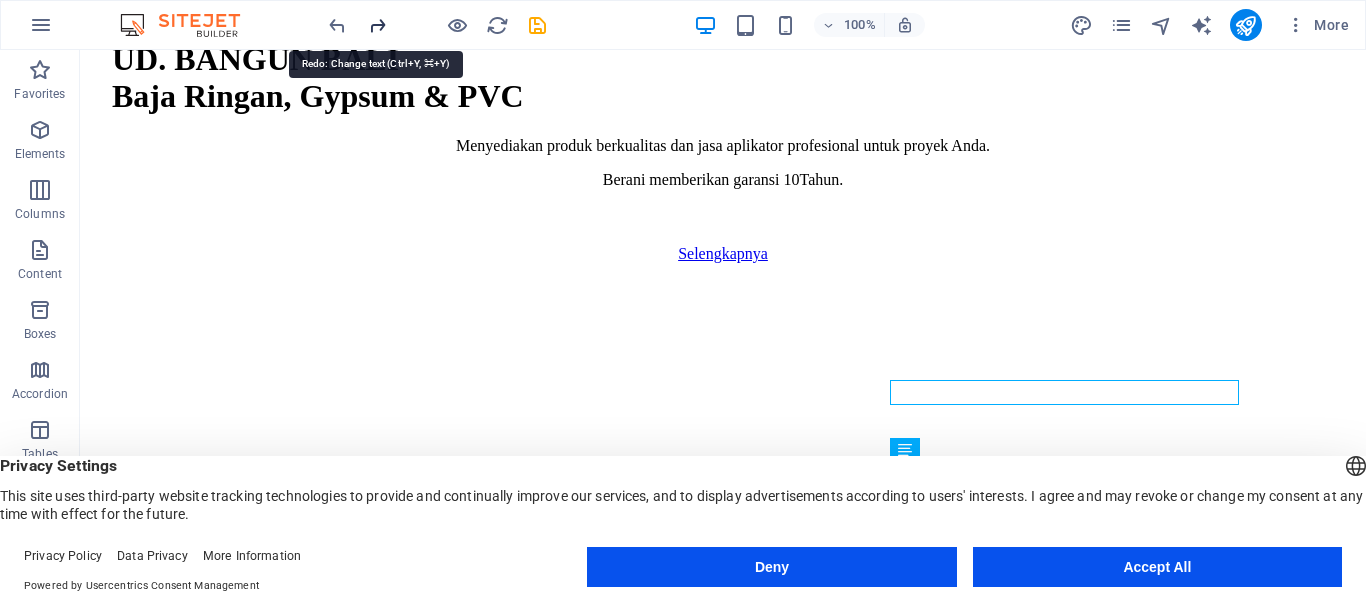 click at bounding box center (377, 25) 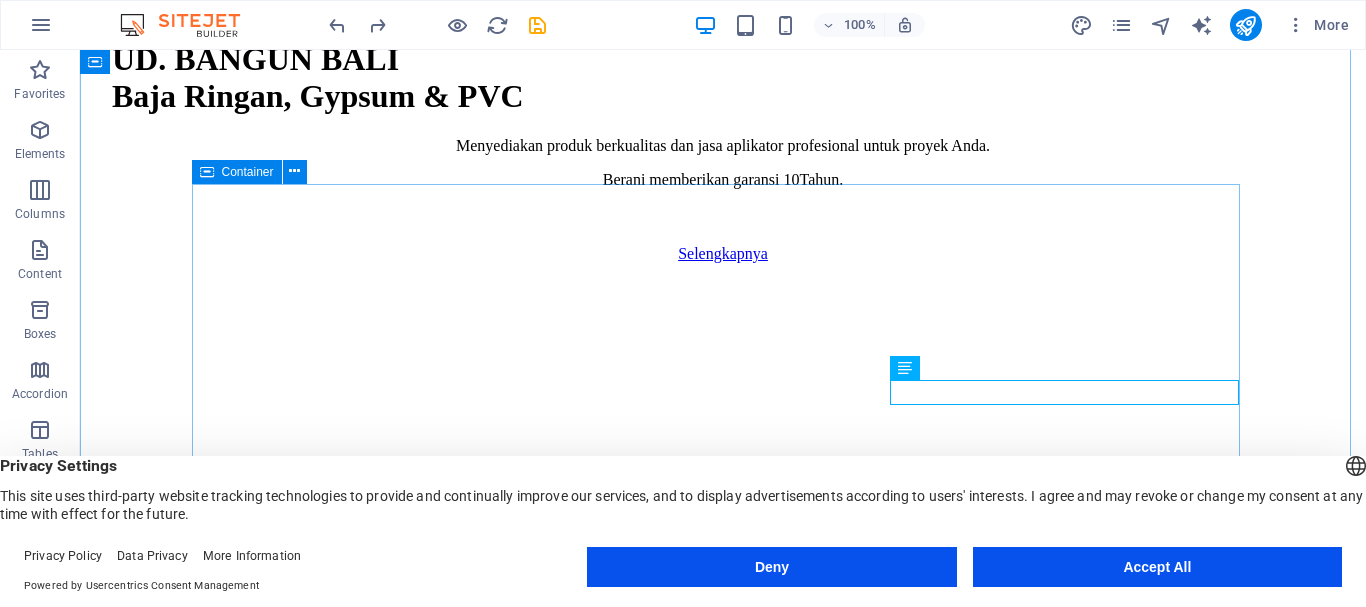 type 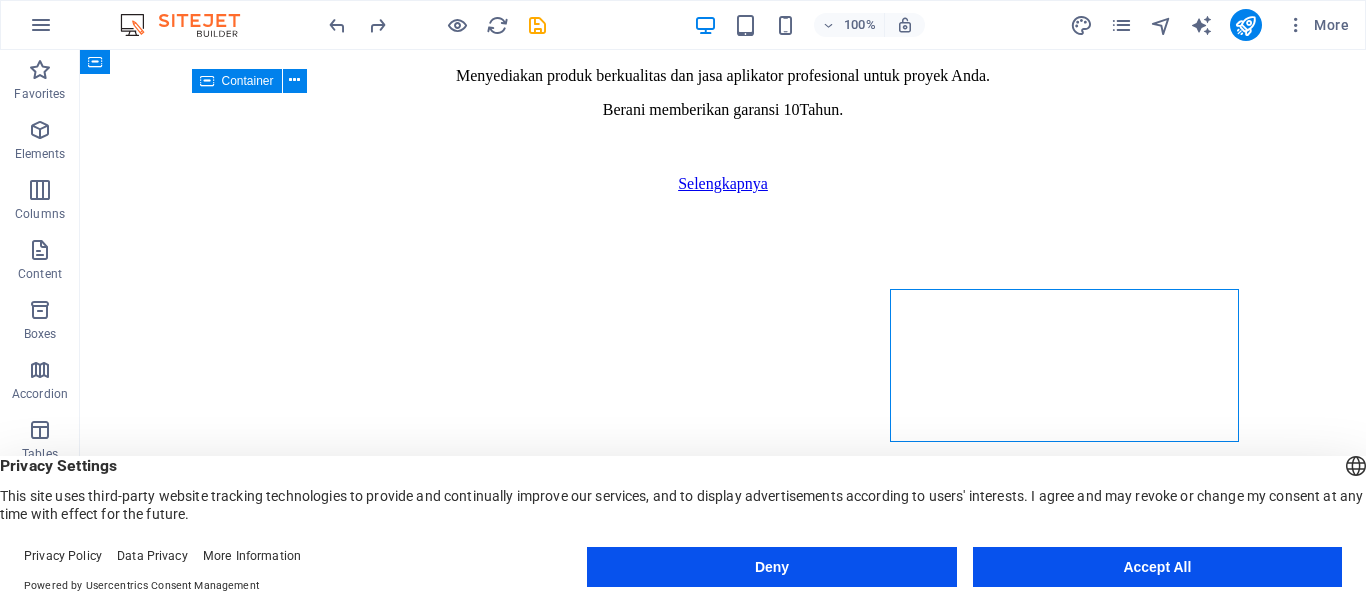 scroll, scrollTop: 1248, scrollLeft: 0, axis: vertical 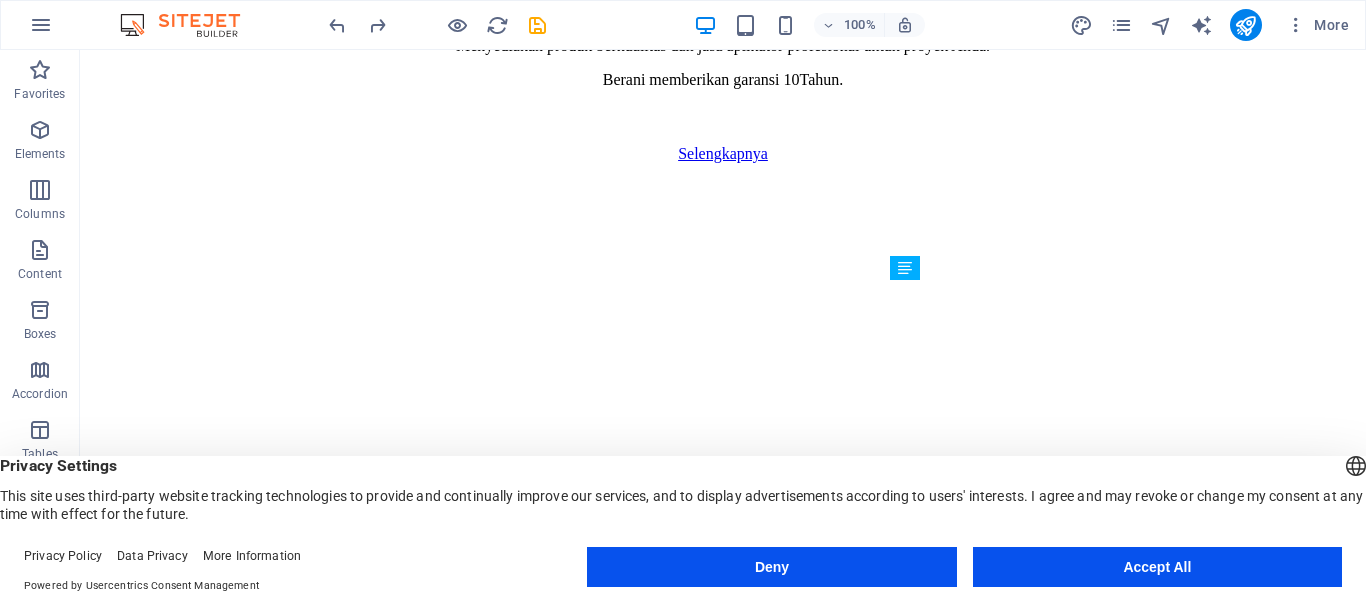 drag, startPoint x: 1057, startPoint y: 386, endPoint x: 1035, endPoint y: 327, distance: 62.968246 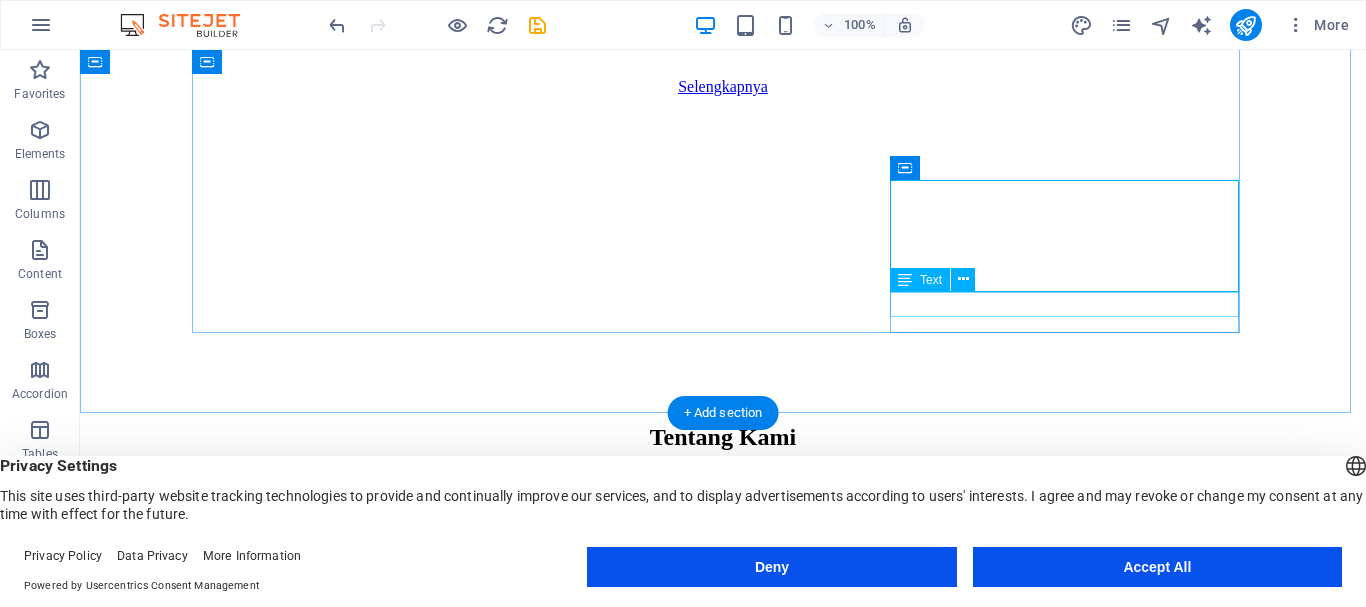 scroll, scrollTop: 1348, scrollLeft: 0, axis: vertical 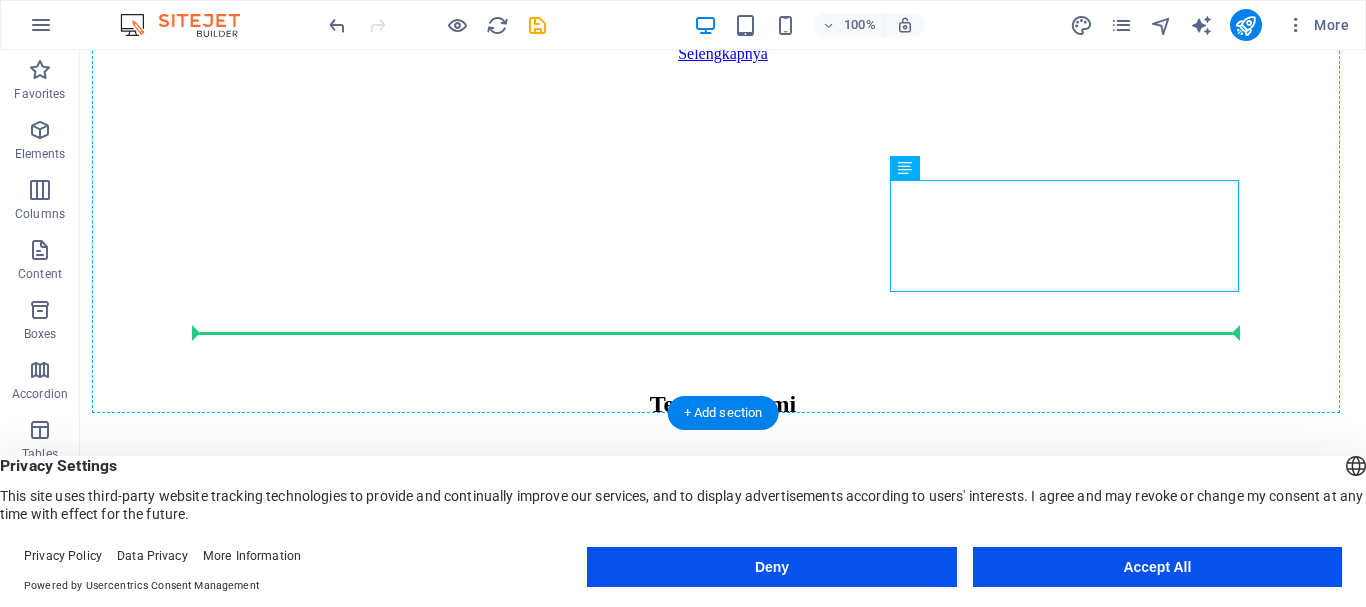 drag, startPoint x: 1044, startPoint y: 258, endPoint x: 1042, endPoint y: 175, distance: 83.02409 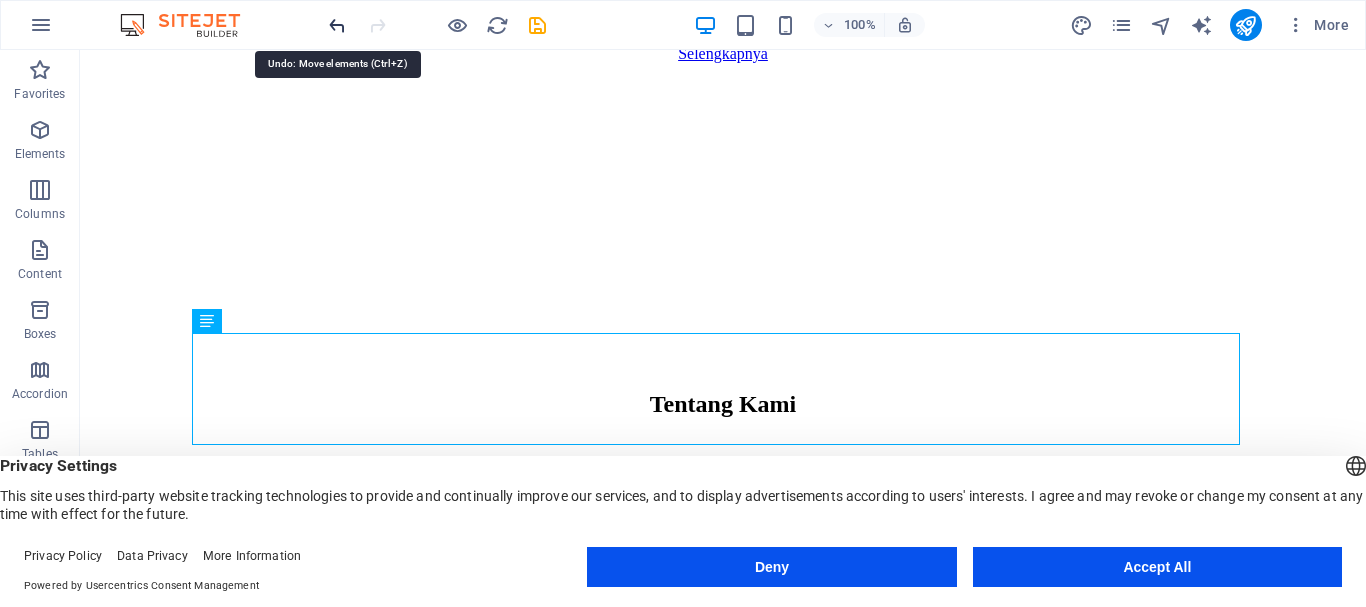 click at bounding box center [337, 25] 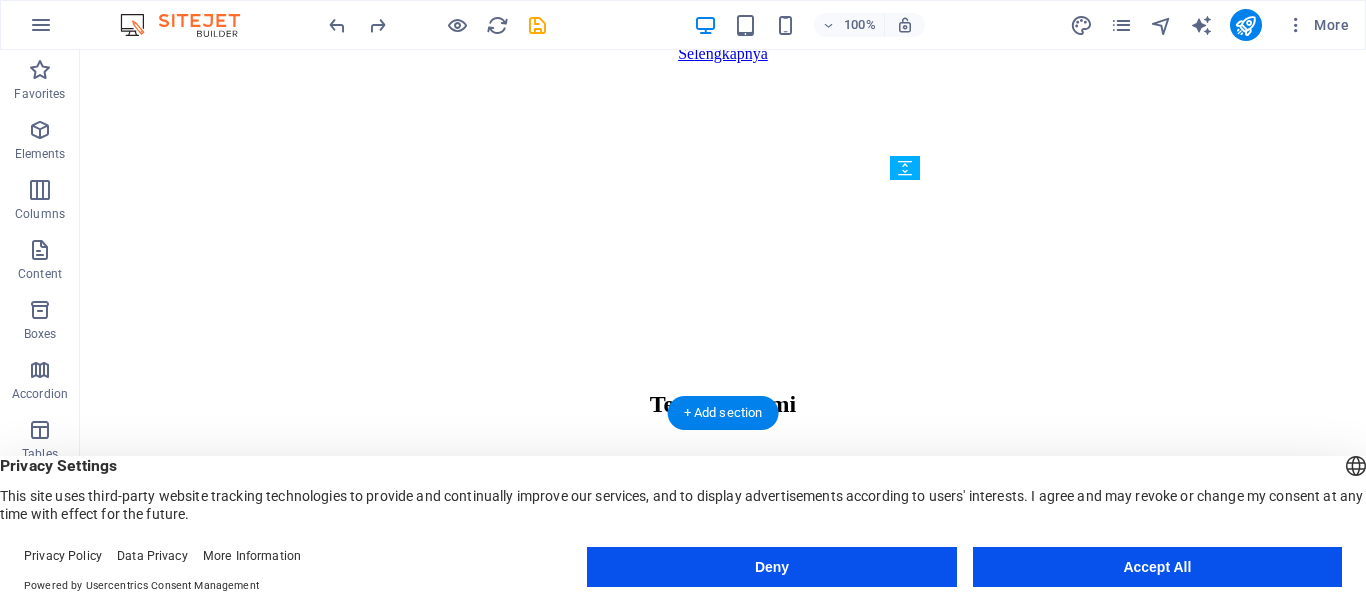 drag, startPoint x: 999, startPoint y: 329, endPoint x: 993, endPoint y: 186, distance: 143.12582 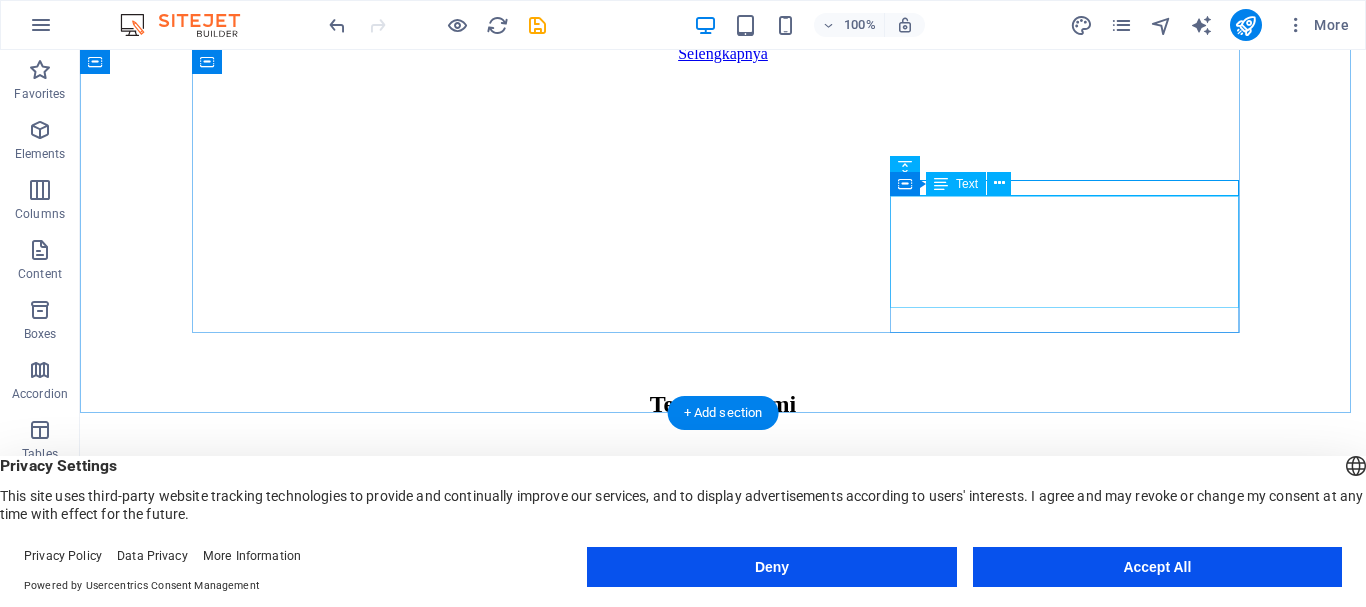 scroll, scrollTop: 1248, scrollLeft: 0, axis: vertical 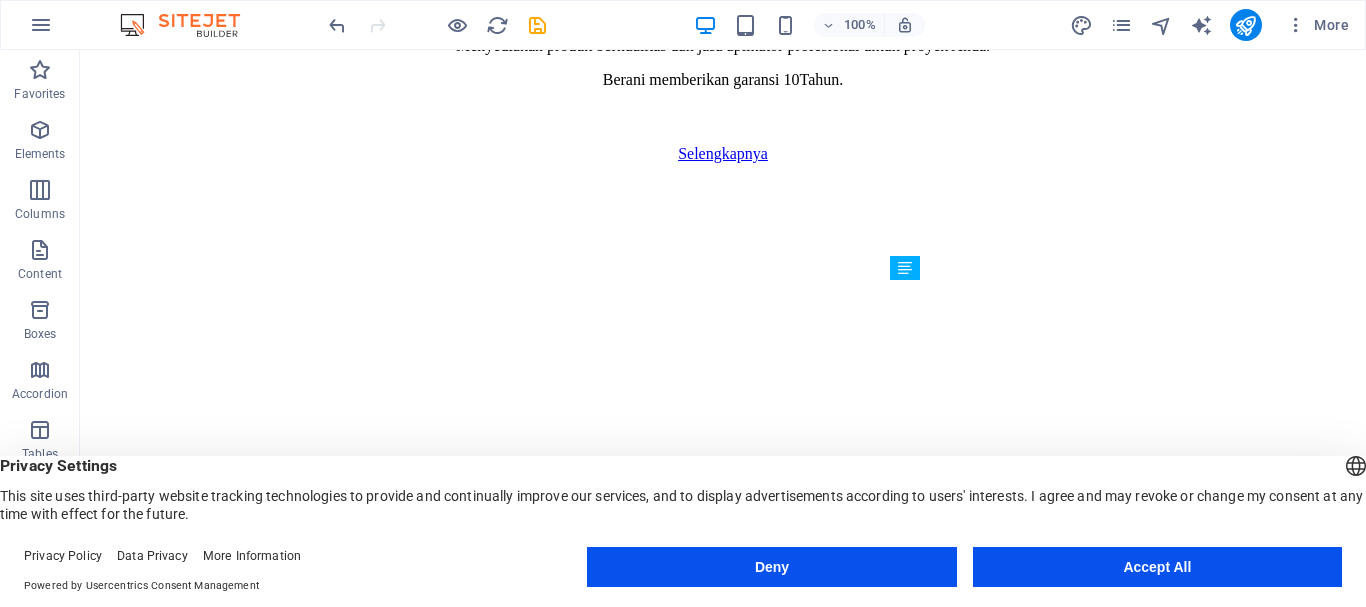 drag, startPoint x: 1000, startPoint y: 416, endPoint x: 1010, endPoint y: 315, distance: 101.49384 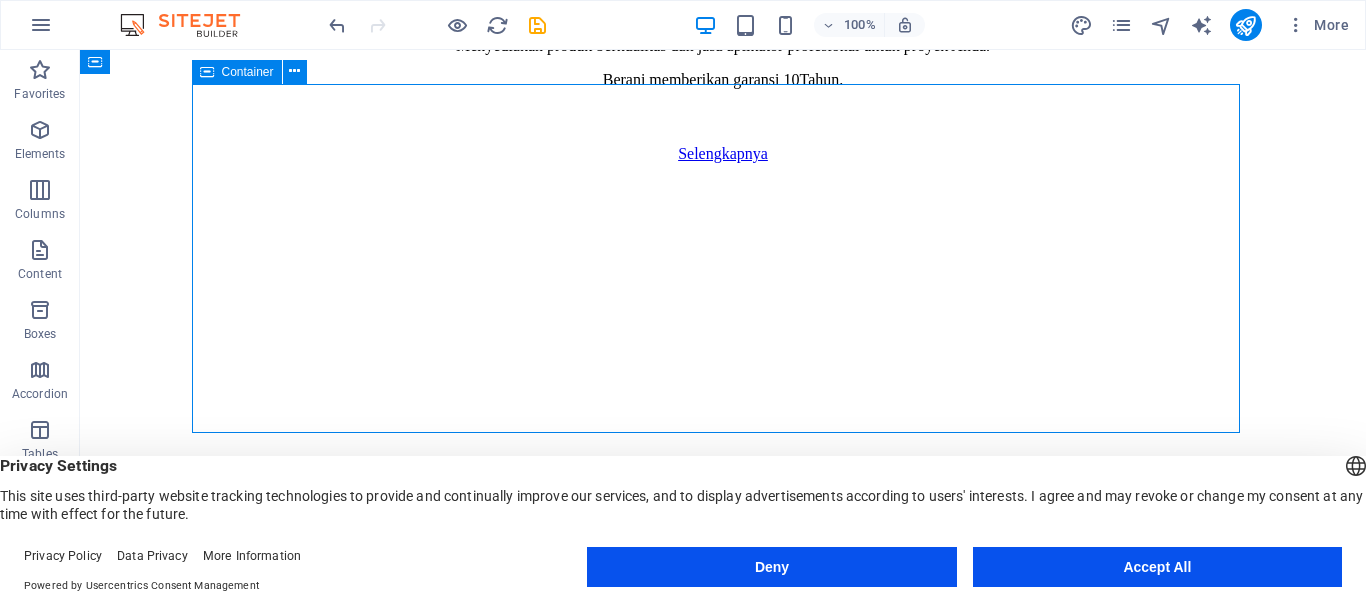 drag, startPoint x: 980, startPoint y: 208, endPoint x: 1174, endPoint y: 280, distance: 206.92995 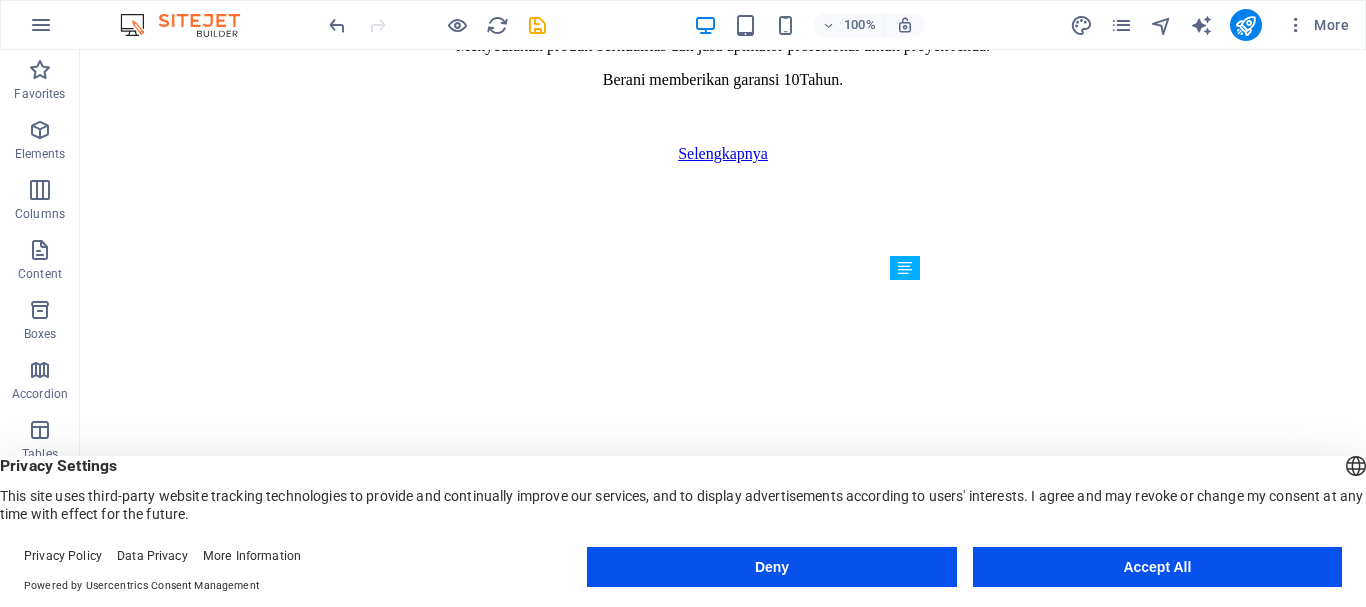 drag, startPoint x: 1226, startPoint y: 322, endPoint x: 1024, endPoint y: 316, distance: 202.0891 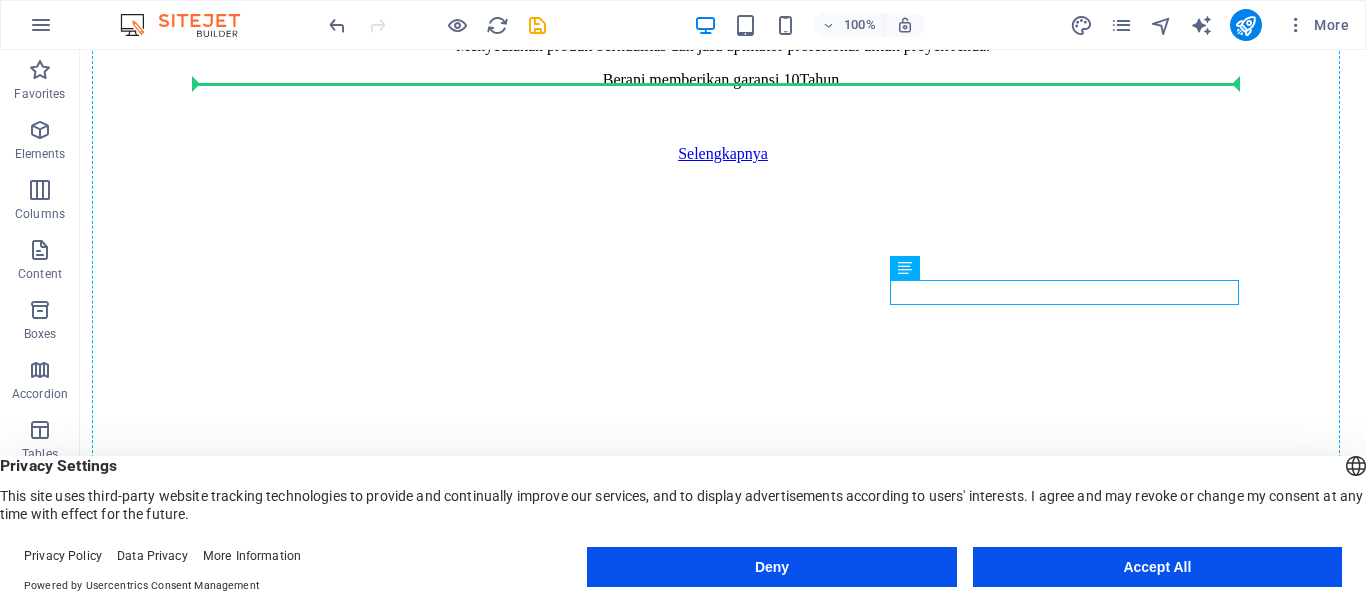 drag, startPoint x: 1049, startPoint y: 295, endPoint x: 1026, endPoint y: 231, distance: 68.007355 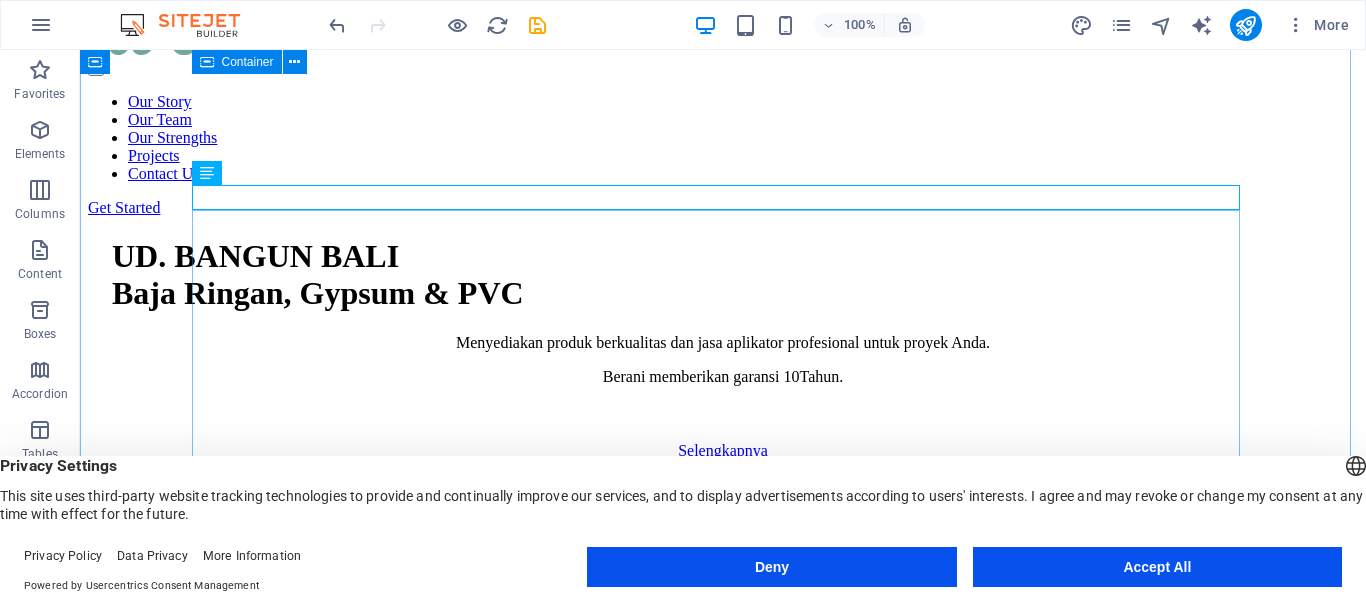 scroll, scrollTop: 948, scrollLeft: 0, axis: vertical 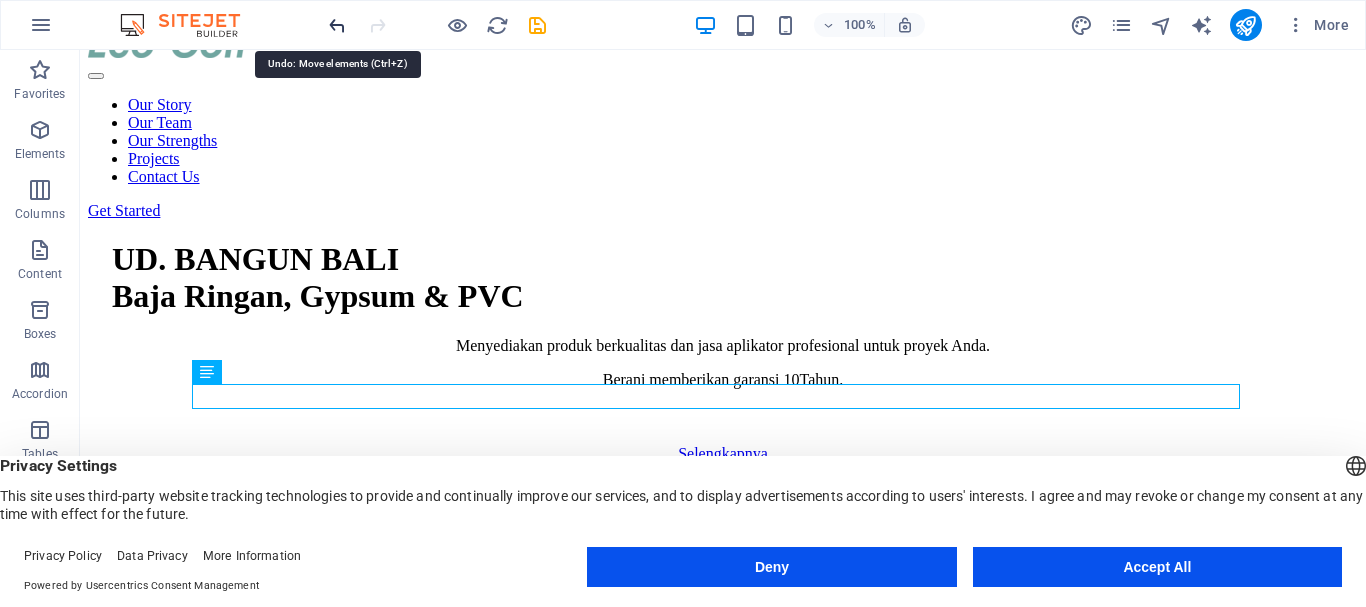 click at bounding box center [337, 25] 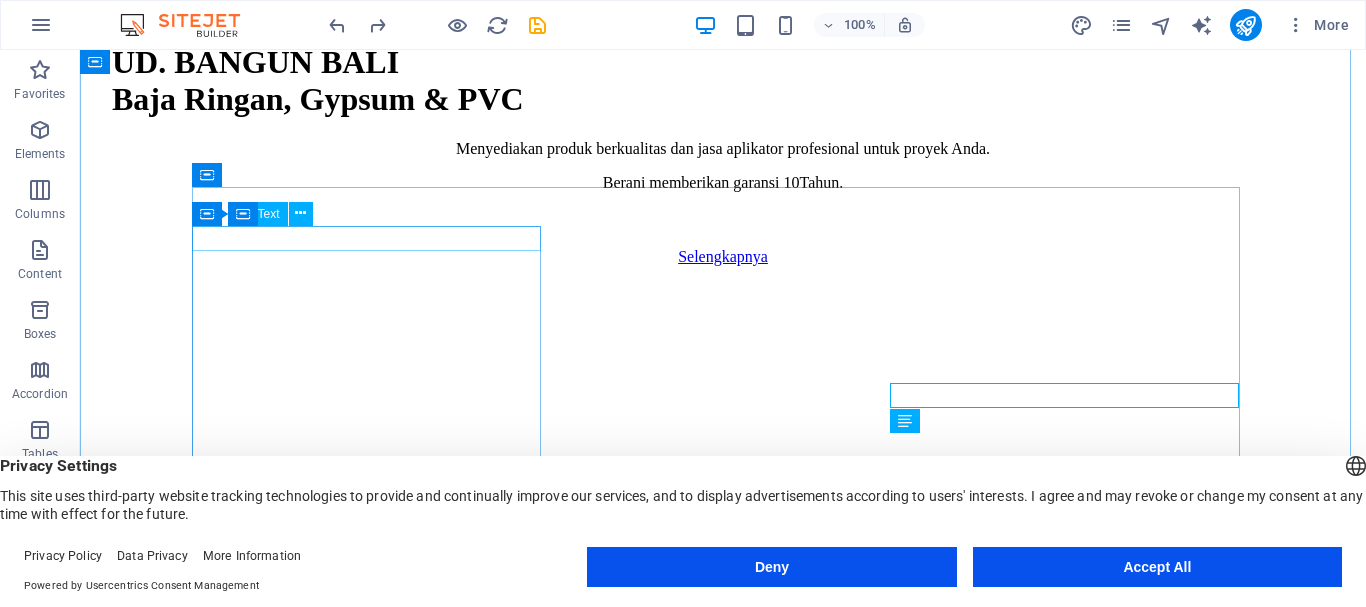 scroll, scrollTop: 1128, scrollLeft: 0, axis: vertical 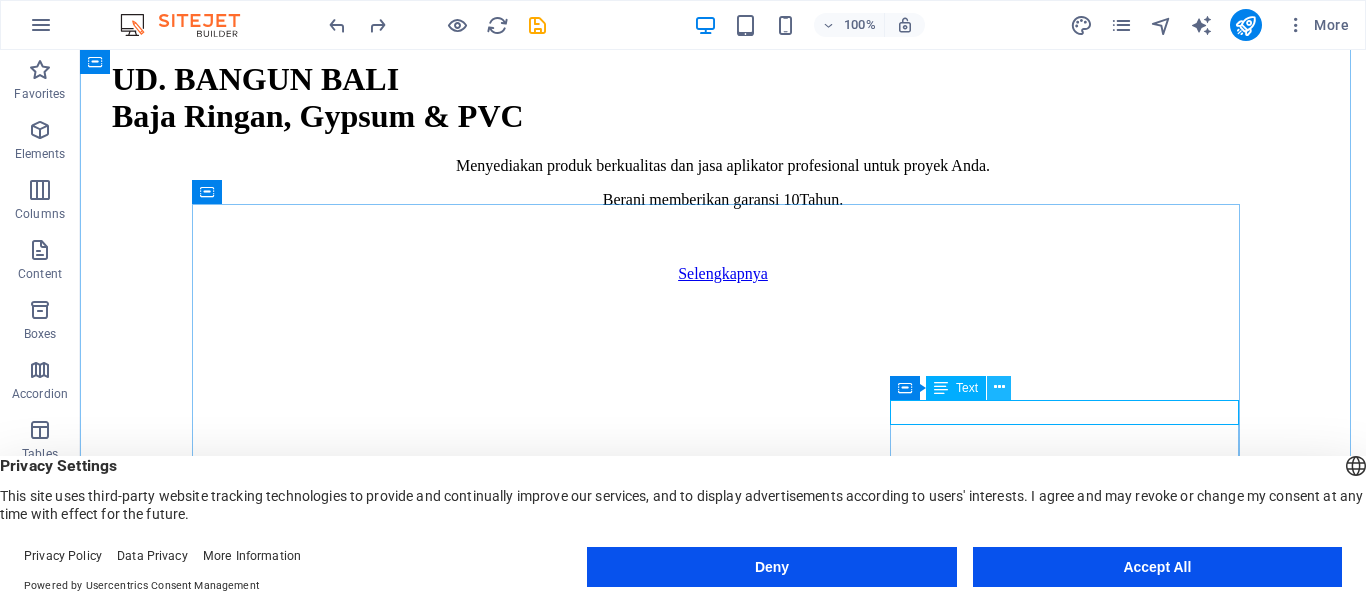 click at bounding box center [999, 387] 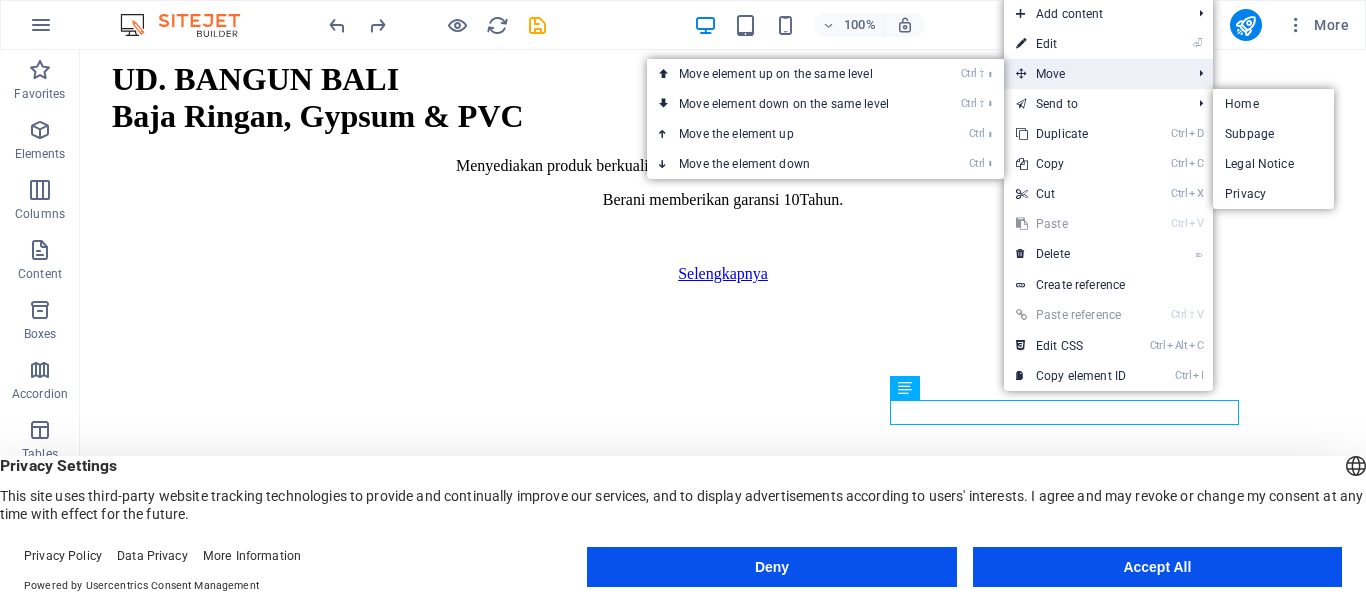 click on "Move" at bounding box center (1093, 74) 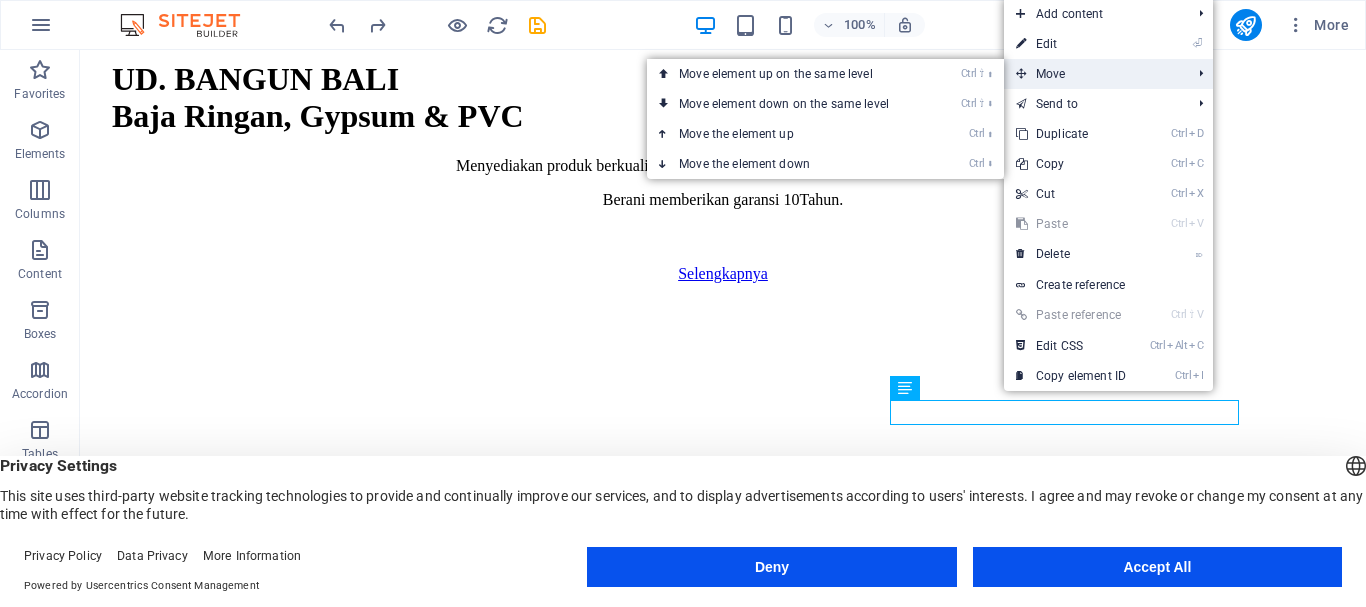 click on "Move" at bounding box center [1093, 74] 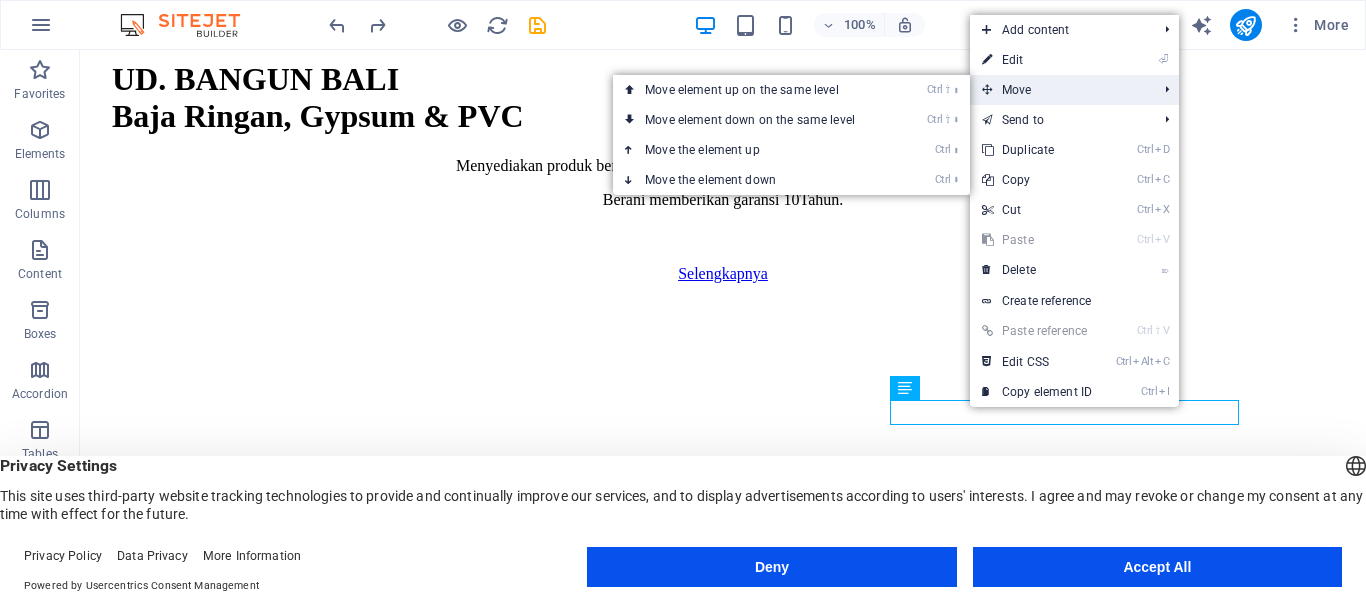 click on "Move" at bounding box center (1059, 90) 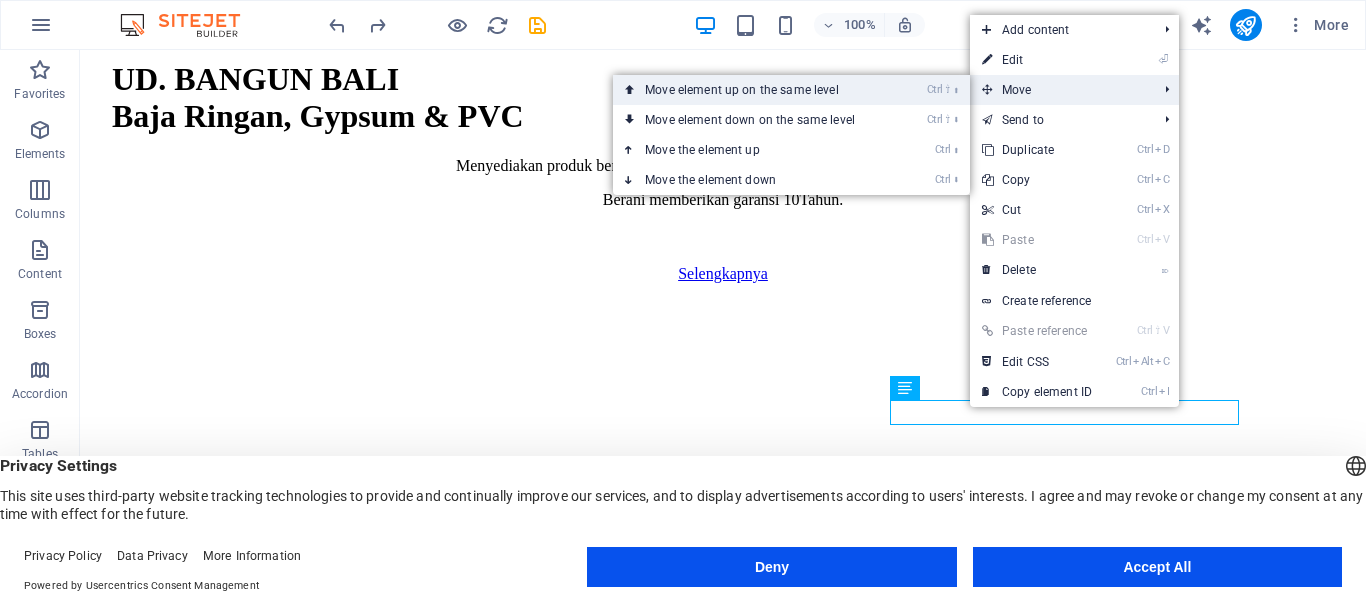 click on "Ctrl ⇧ ⬆  Move element up on the same level" at bounding box center [754, 90] 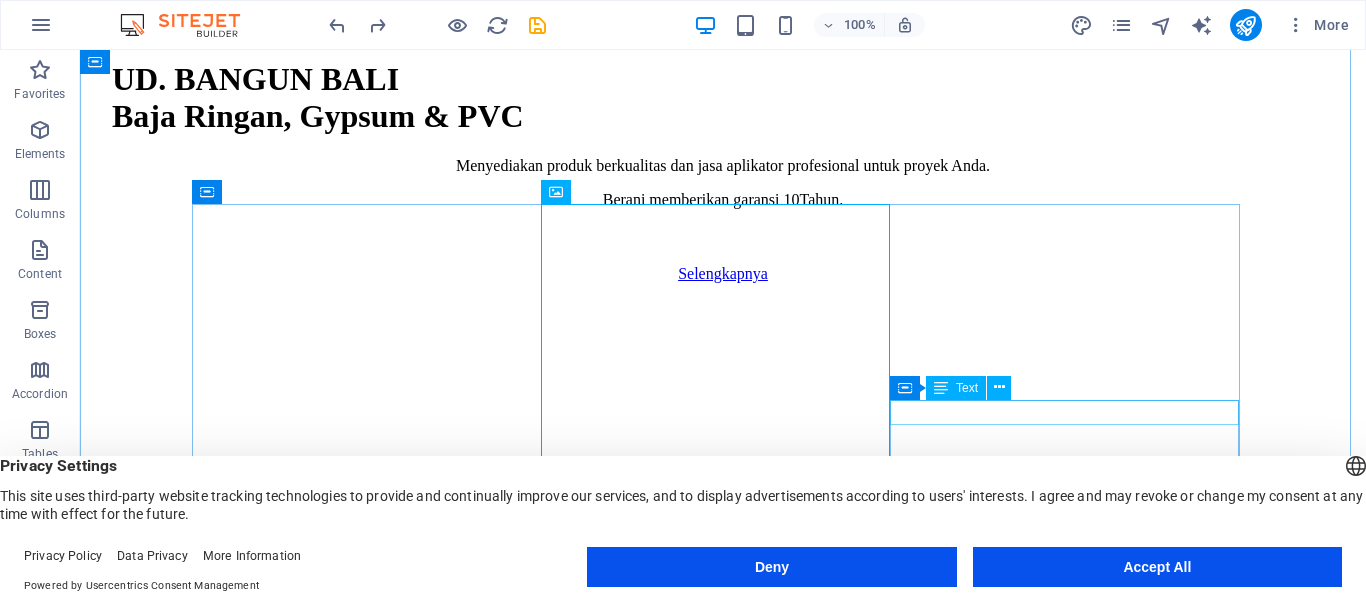 click on "Kenapa Memilih Kami?" at bounding box center [723, 2345] 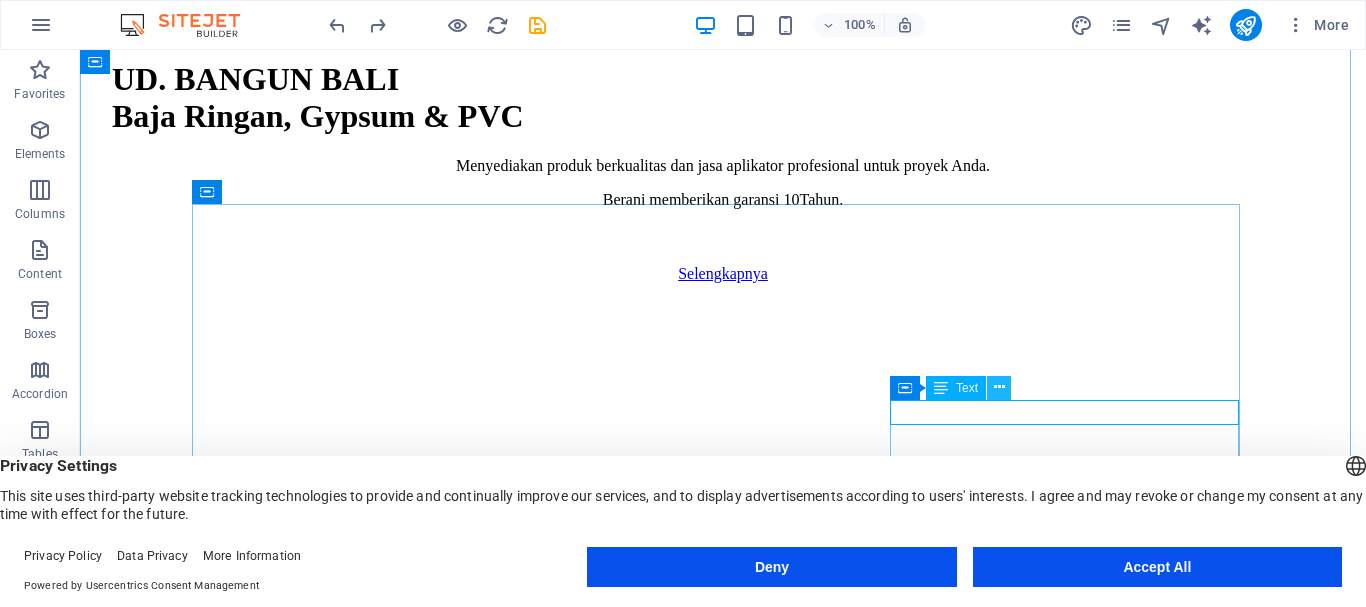 click at bounding box center [999, 387] 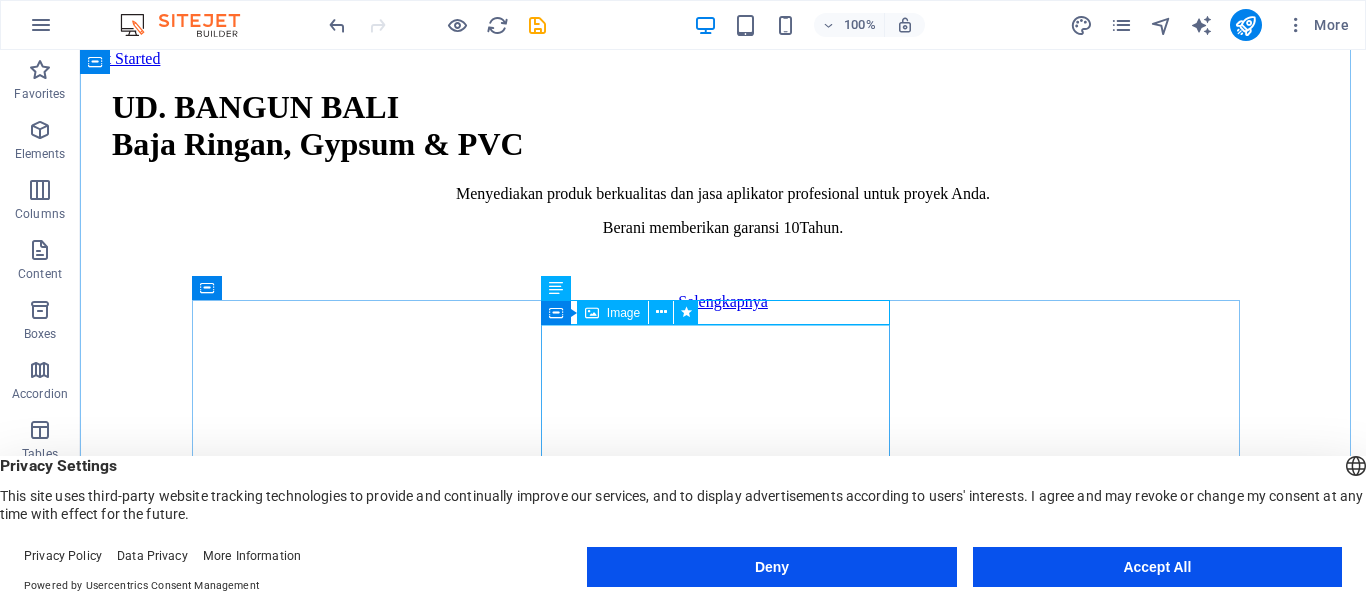scroll, scrollTop: 1132, scrollLeft: 0, axis: vertical 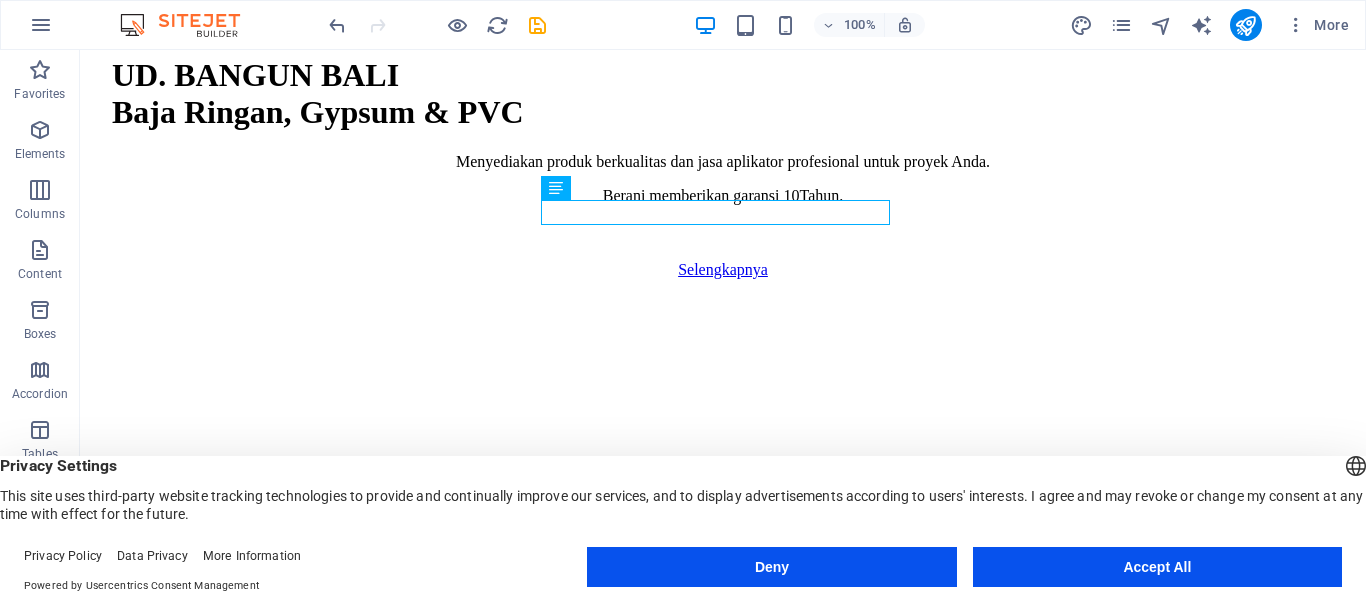 drag, startPoint x: 837, startPoint y: 211, endPoint x: 741, endPoint y: 214, distance: 96.04687 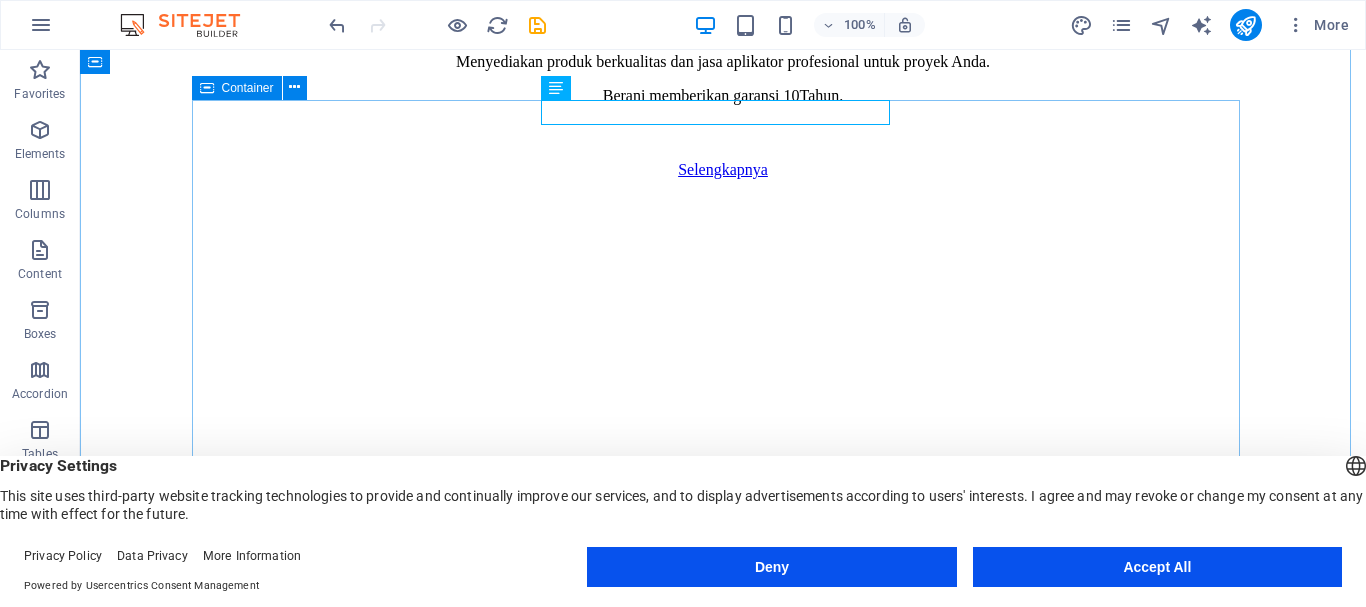 scroll, scrollTop: 1132, scrollLeft: 0, axis: vertical 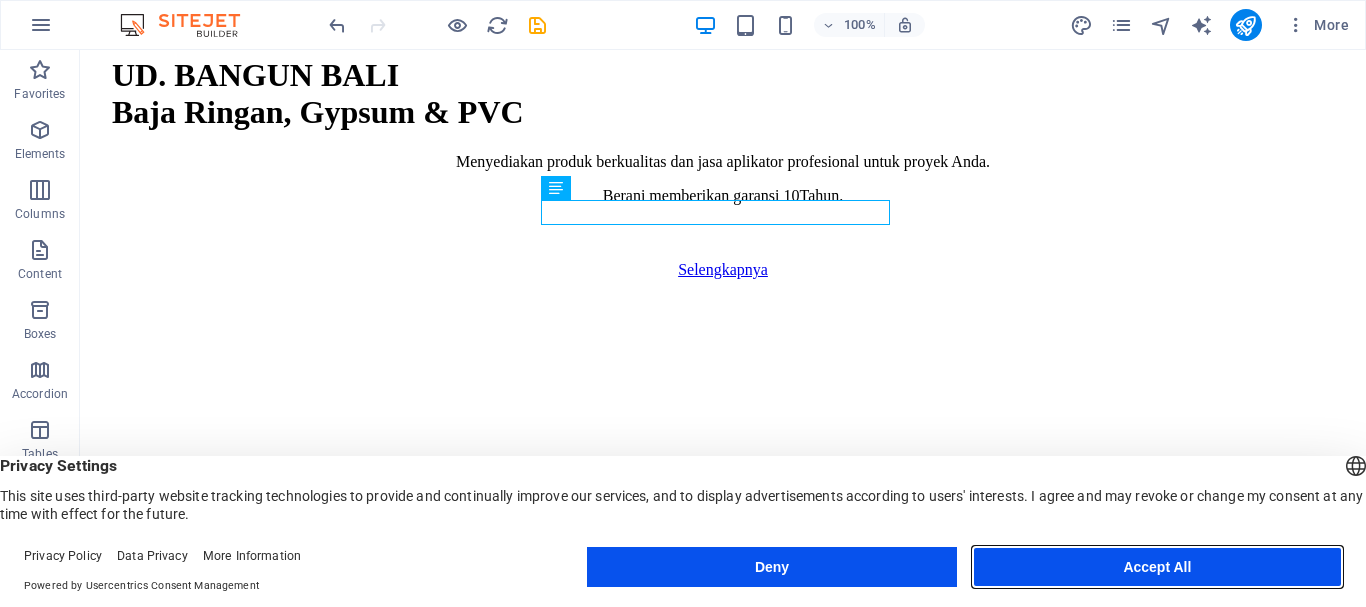 click on "Accept All" at bounding box center [1157, 567] 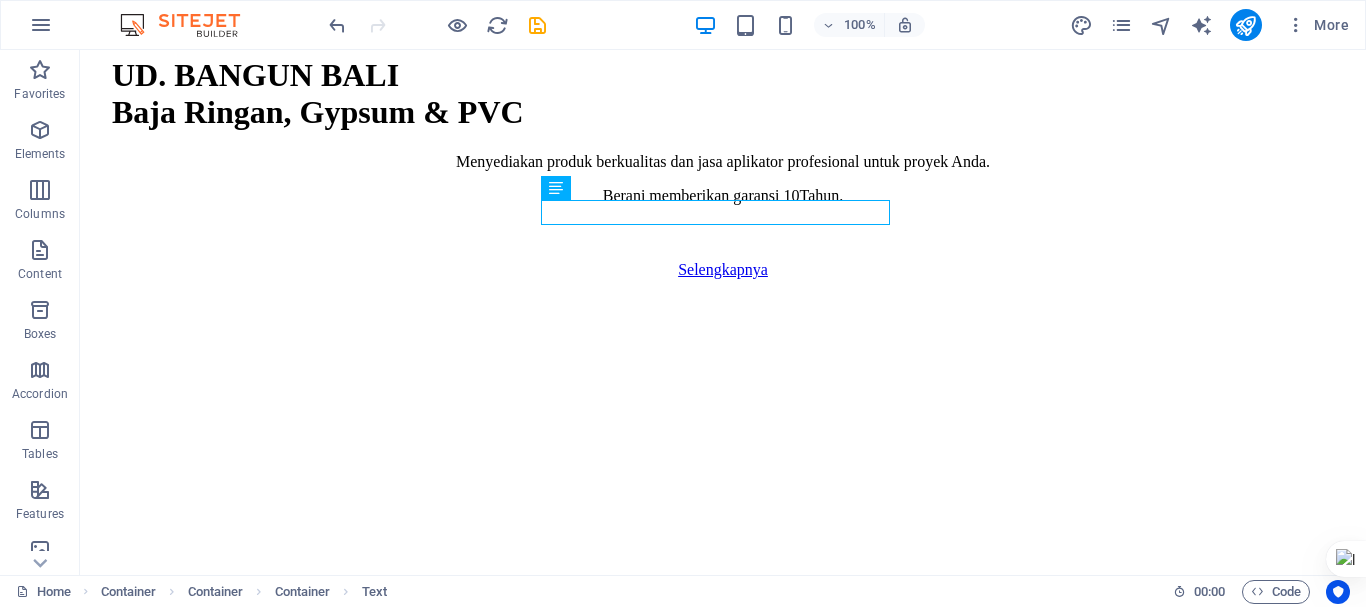 drag, startPoint x: 757, startPoint y: 212, endPoint x: 776, endPoint y: 209, distance: 19.235384 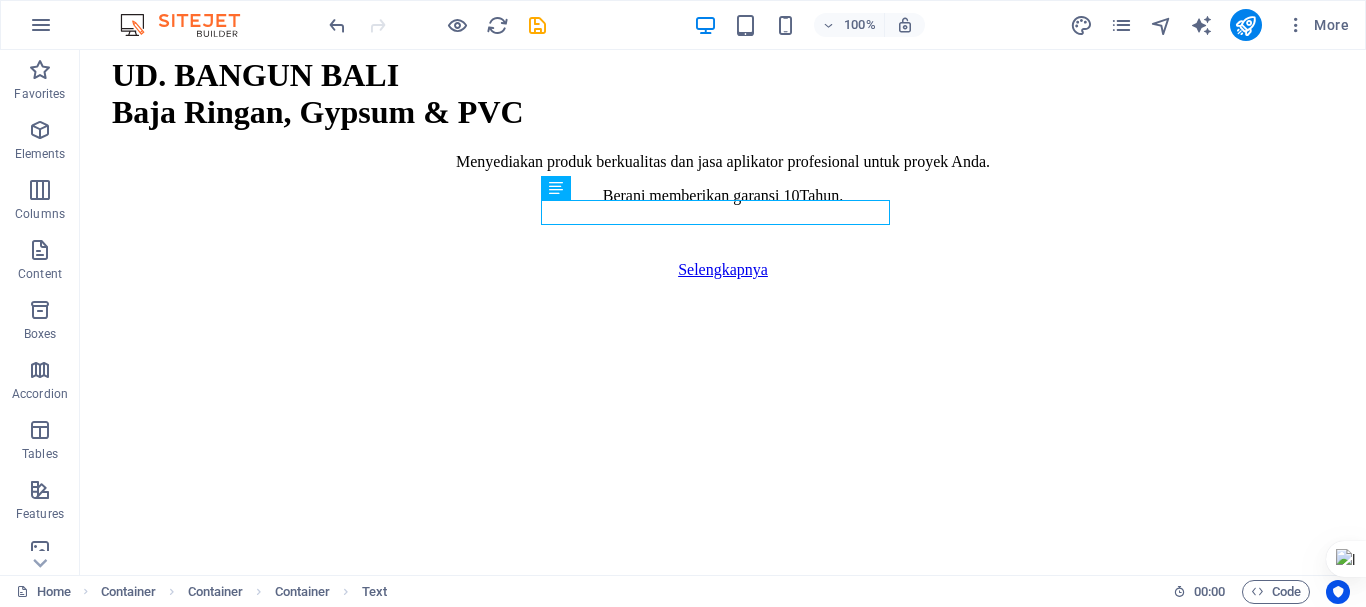 click on "Kenapa Memilih Kami?" at bounding box center (723, 1035) 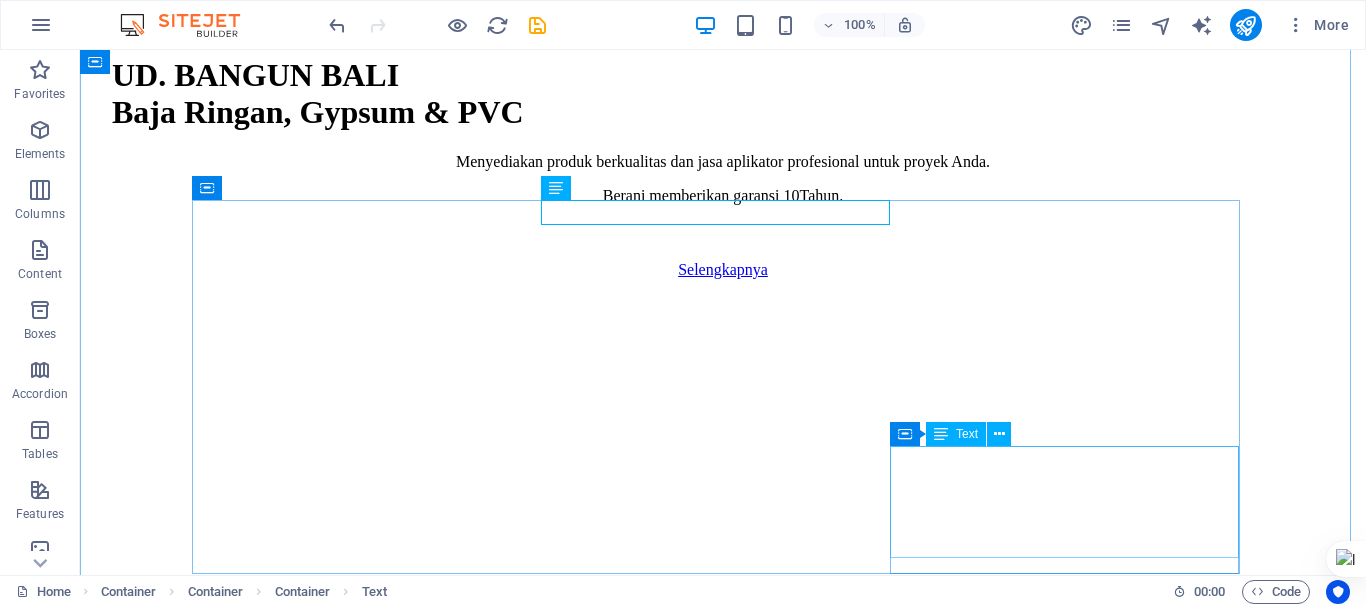 click on "•Produk Berkualitas SNI • Harga Bersaing & Transparan • Tim Aplikator Berpengalaman • Pengerjaan Cepat & Rapi • Garansi Kualitas & Kepuas" at bounding box center (723, 2445) 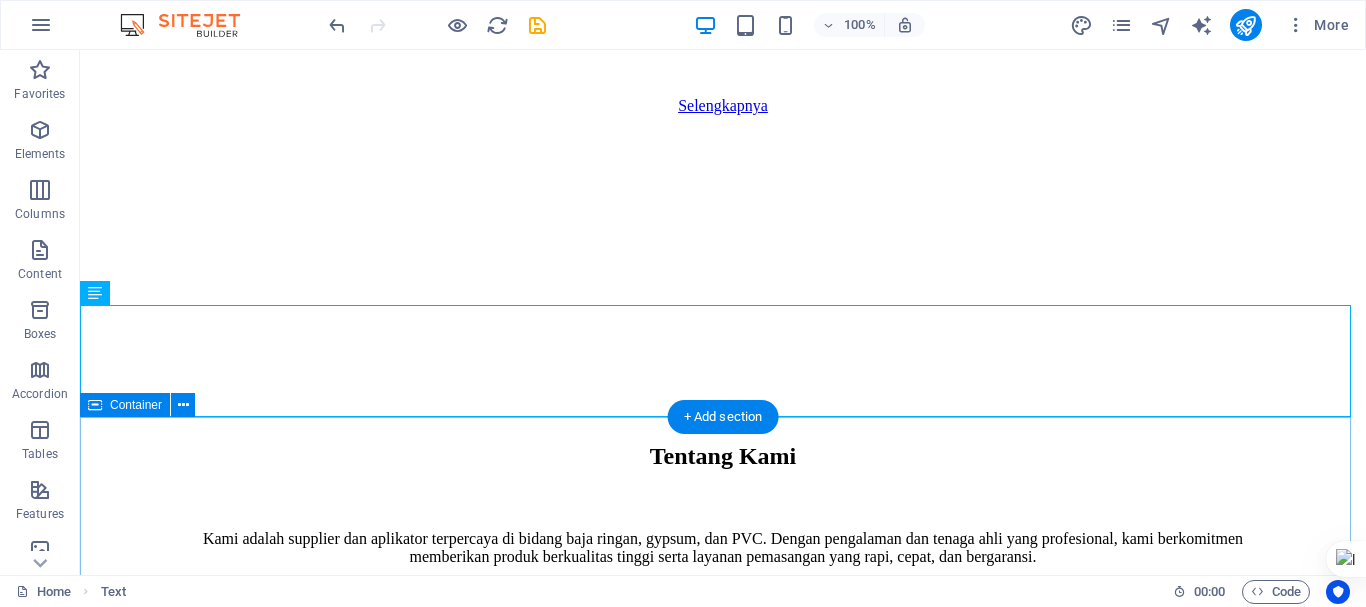 scroll, scrollTop: 1530, scrollLeft: 0, axis: vertical 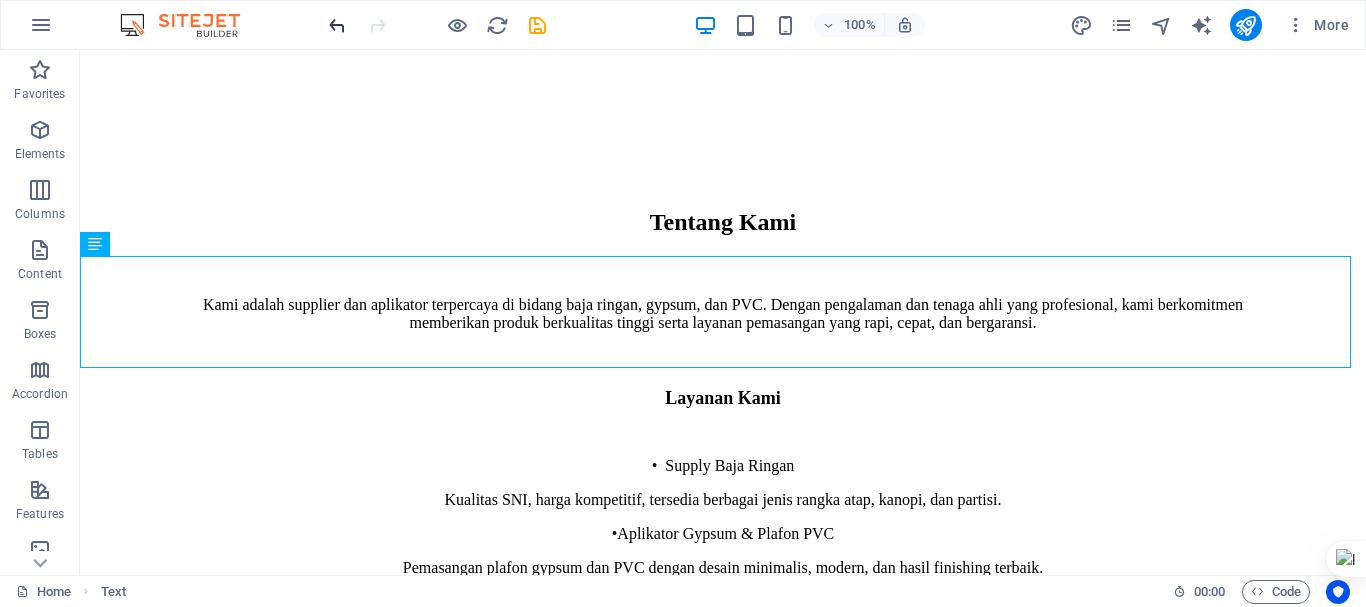 click at bounding box center [337, 25] 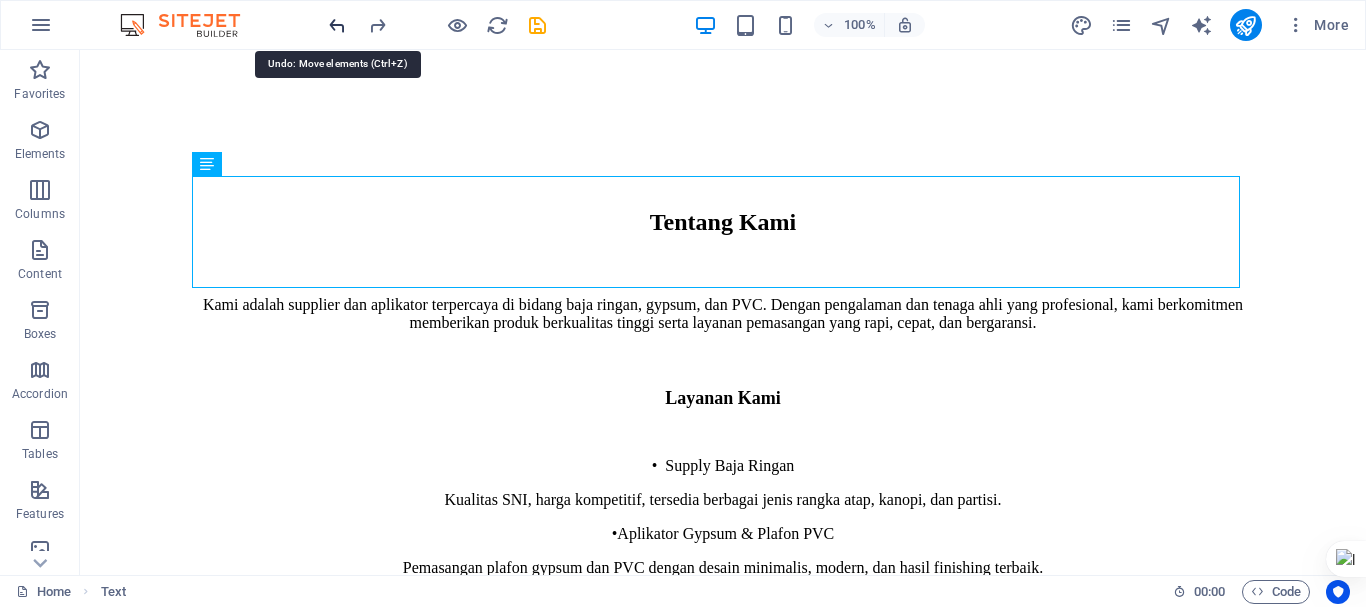 click at bounding box center [337, 25] 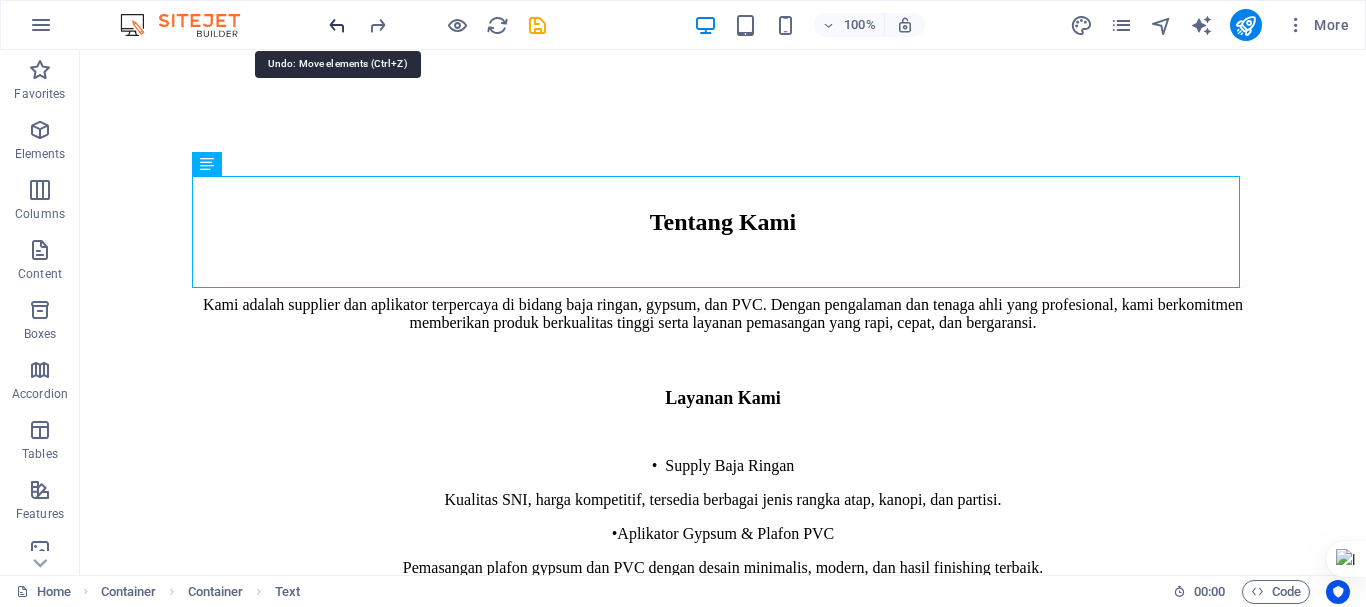 click at bounding box center [337, 25] 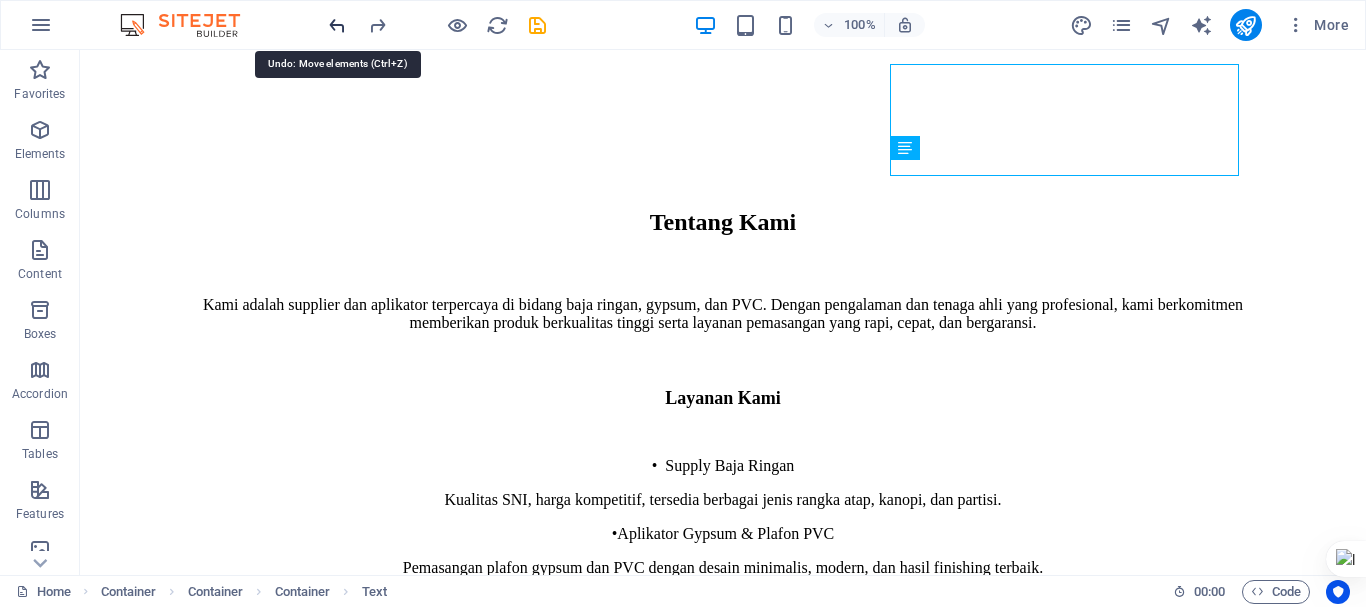 click at bounding box center [337, 25] 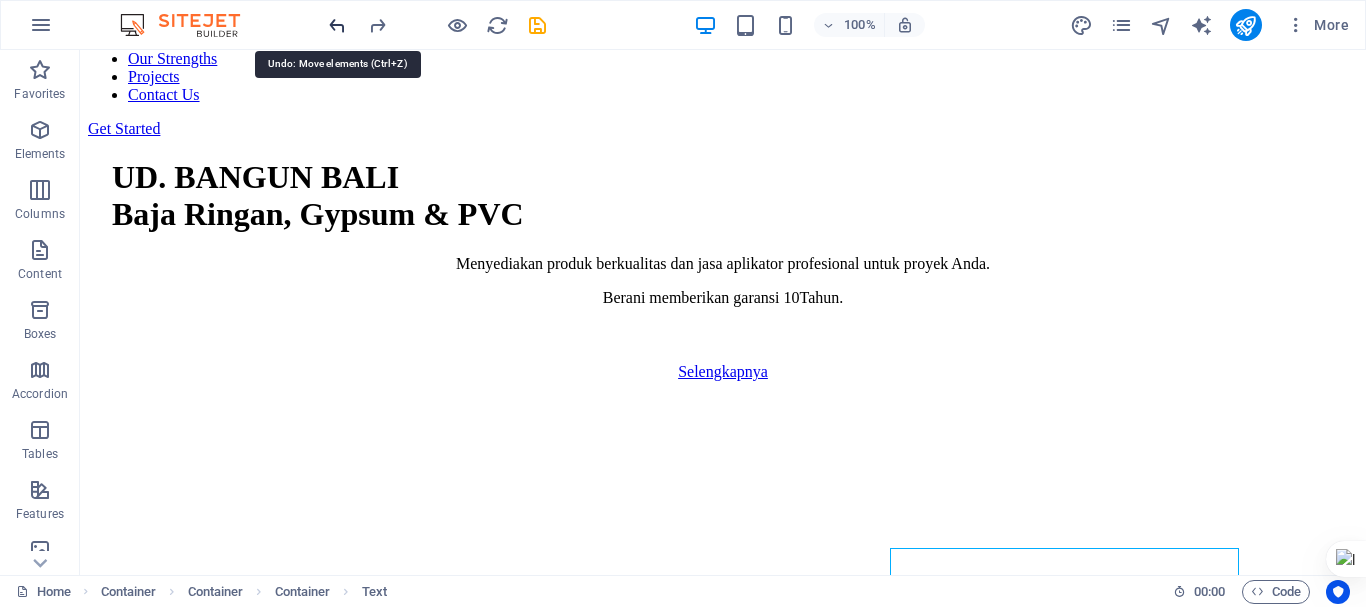 click at bounding box center (337, 25) 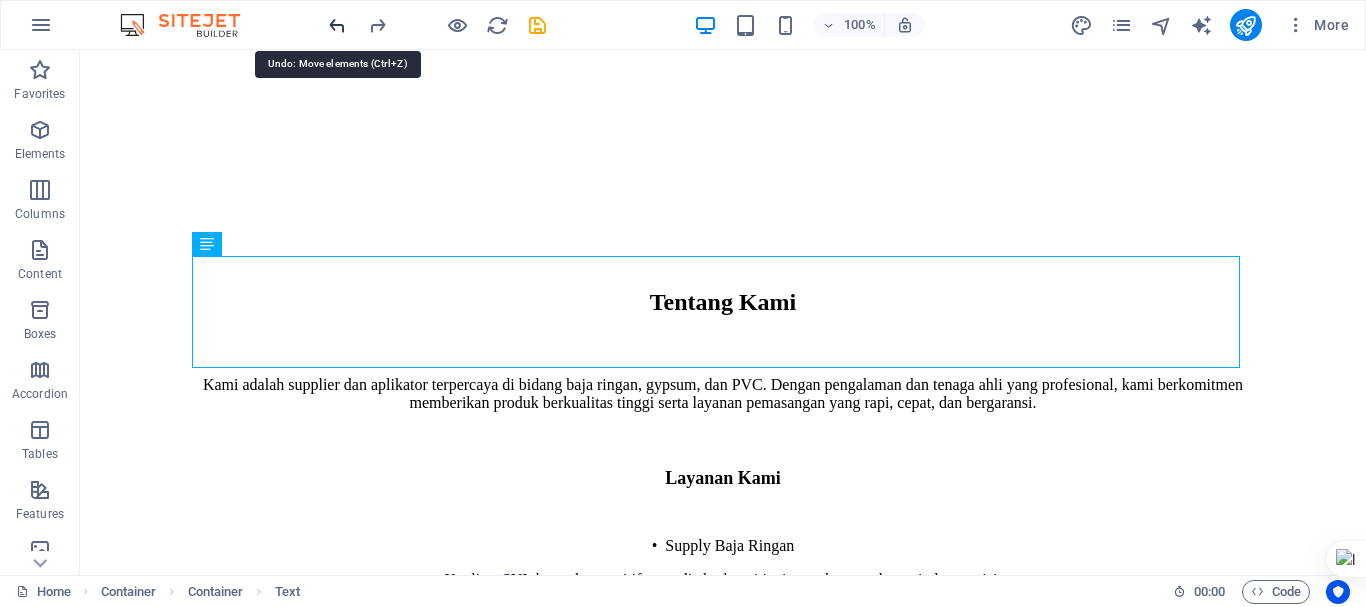 click at bounding box center [337, 25] 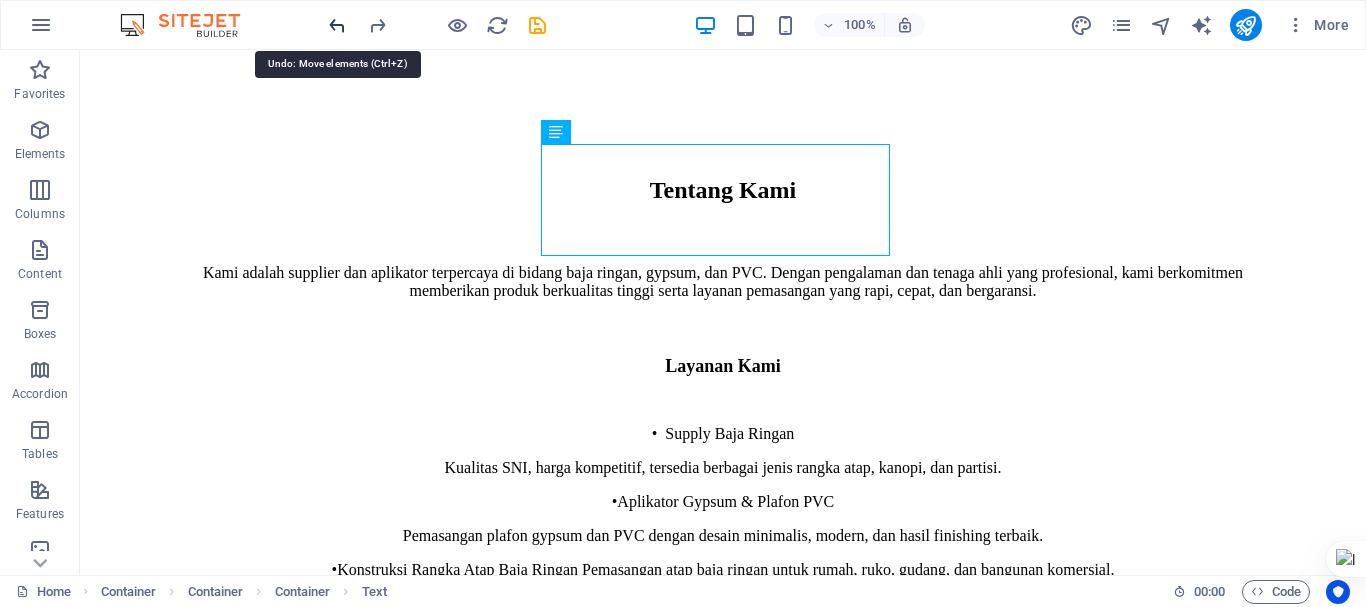 click at bounding box center (337, 25) 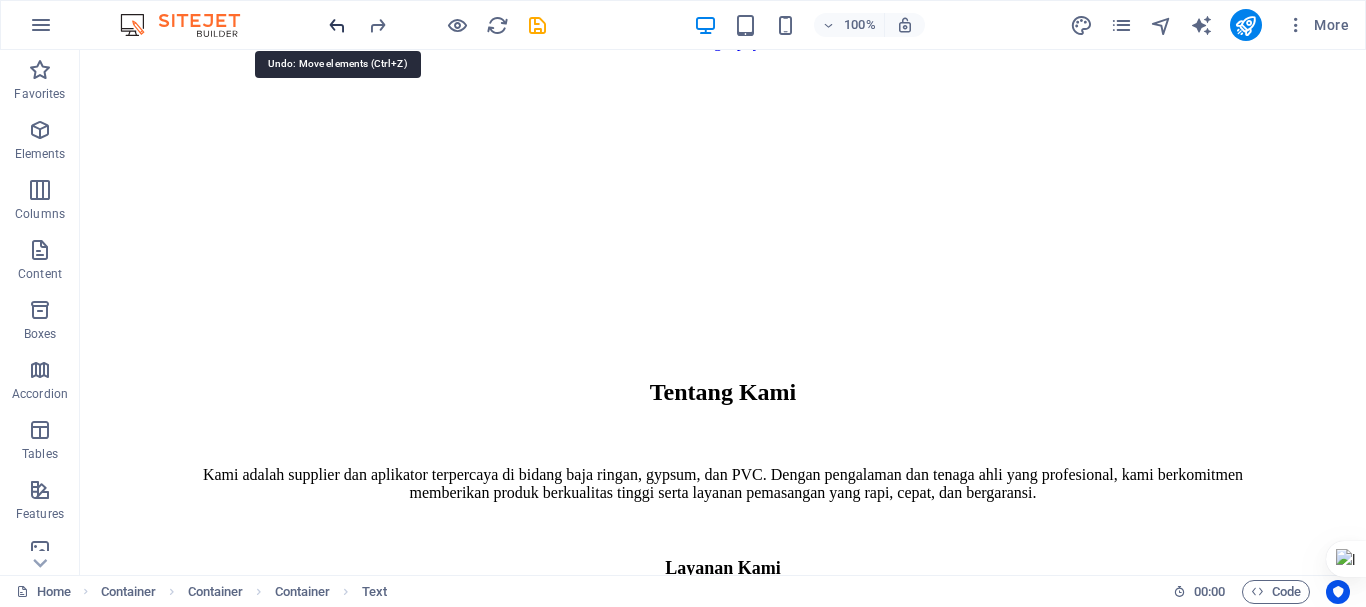 scroll, scrollTop: 1100, scrollLeft: 0, axis: vertical 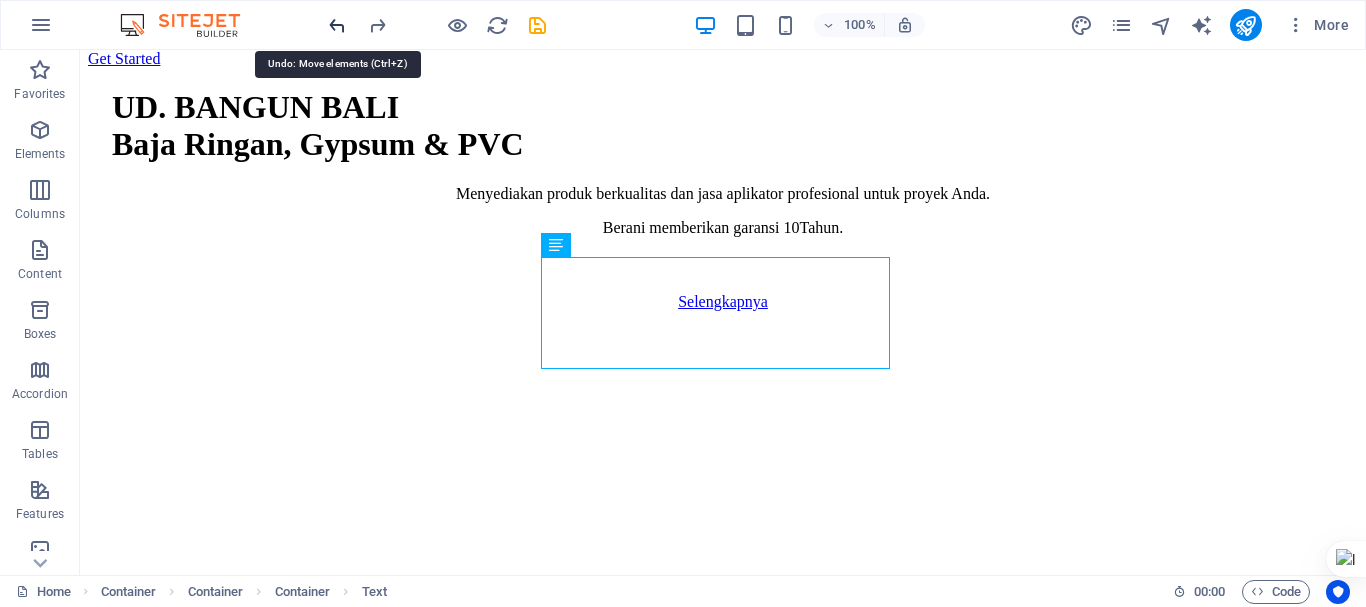 click at bounding box center [337, 25] 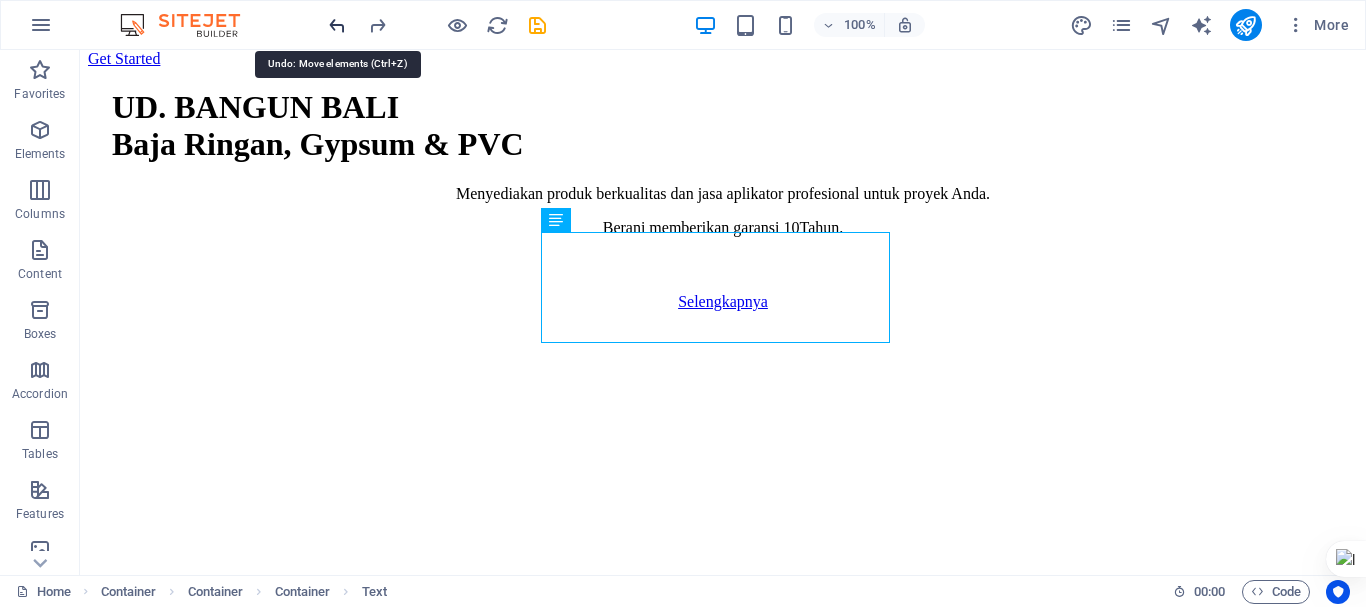 click at bounding box center (337, 25) 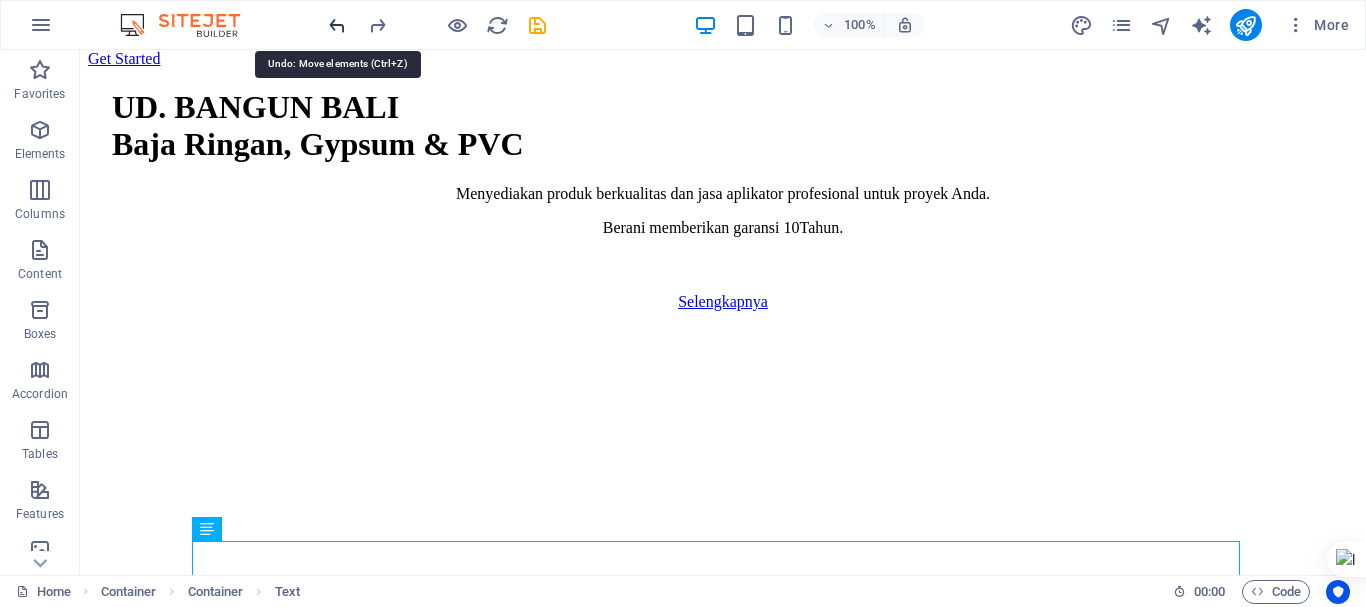 click at bounding box center (337, 25) 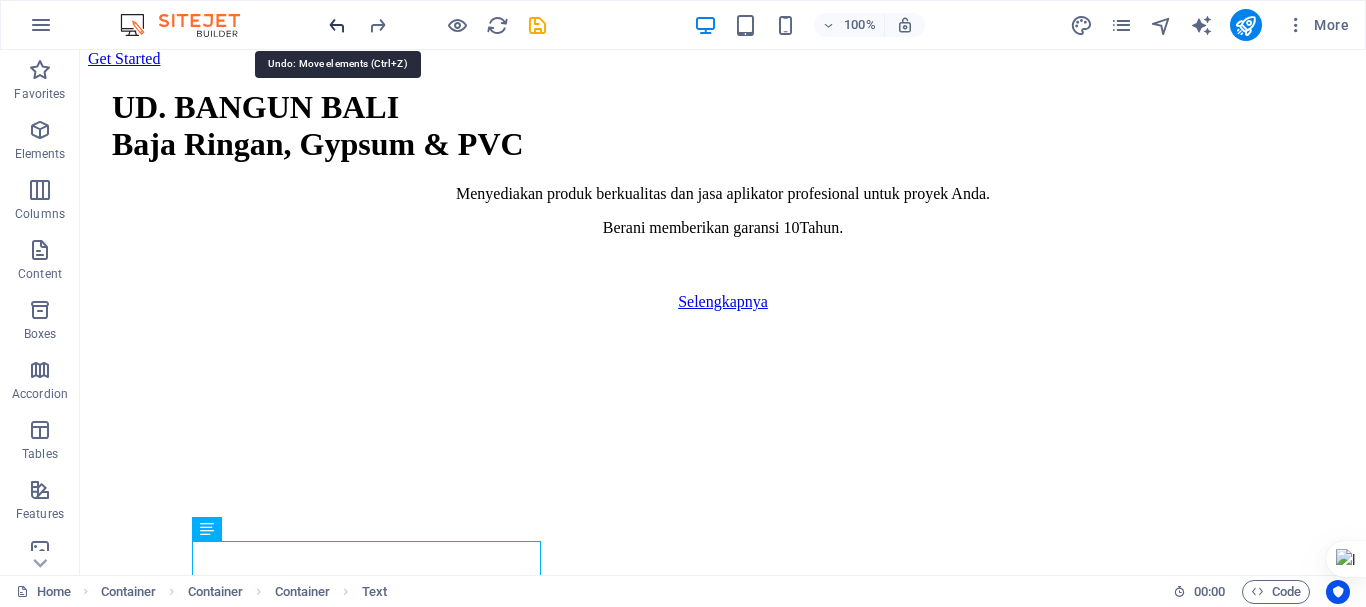 click at bounding box center (337, 25) 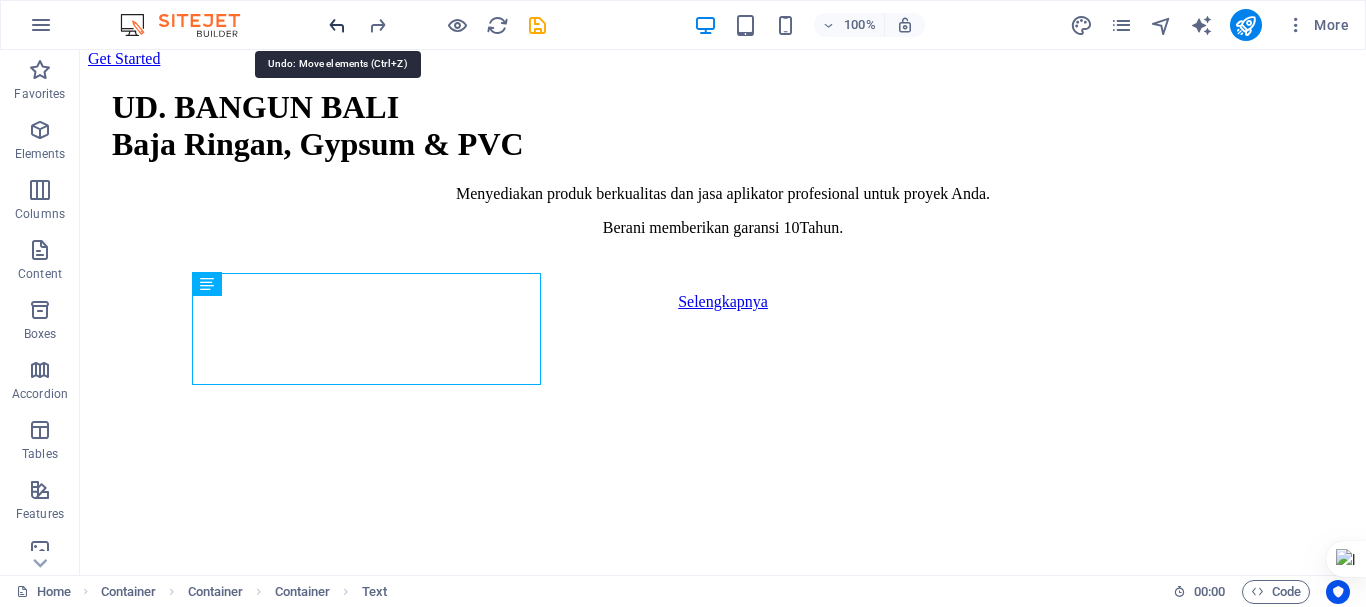 click at bounding box center [337, 25] 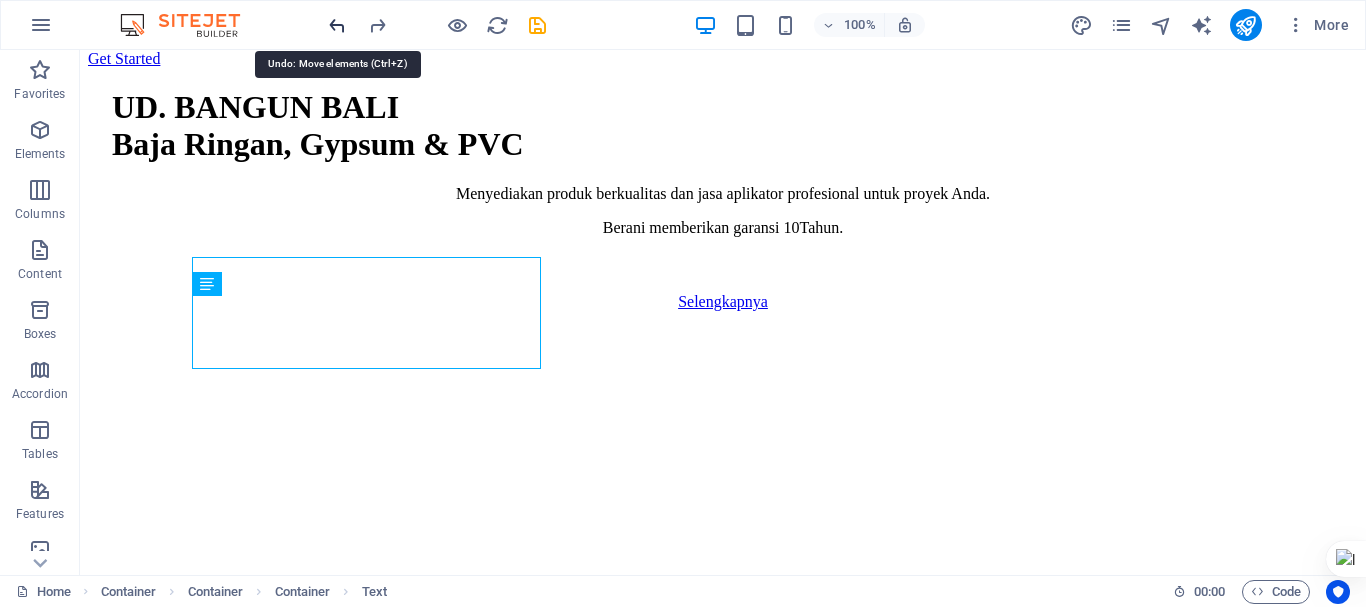 click at bounding box center (337, 25) 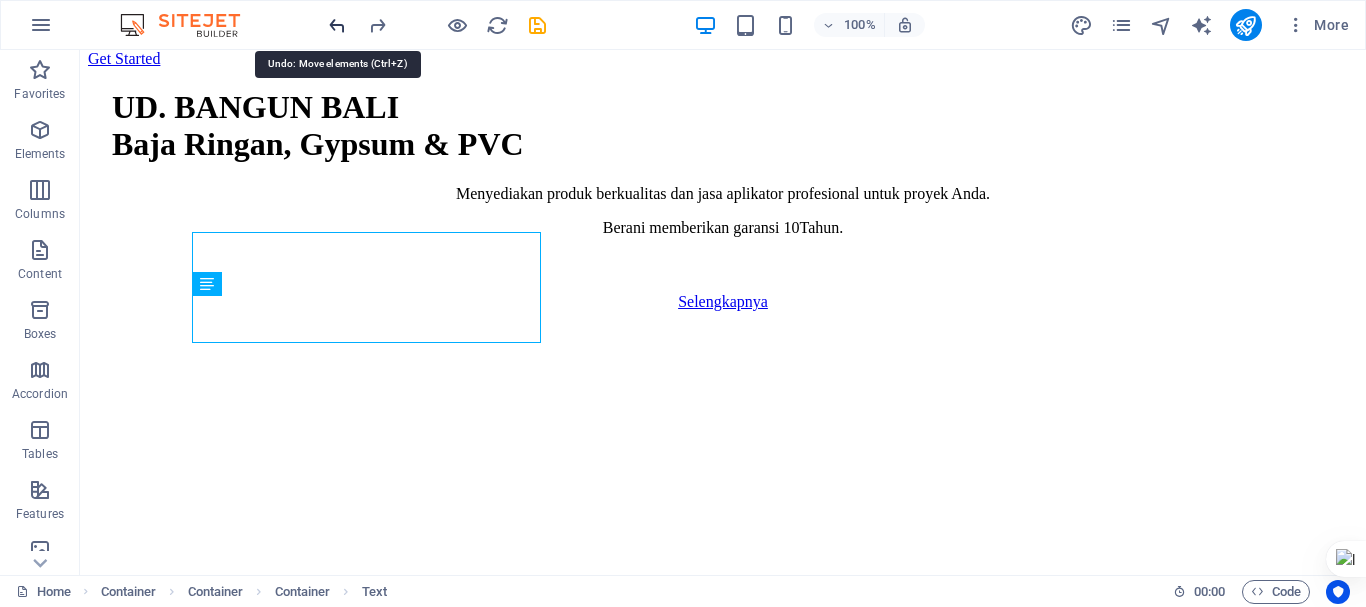 click at bounding box center [337, 25] 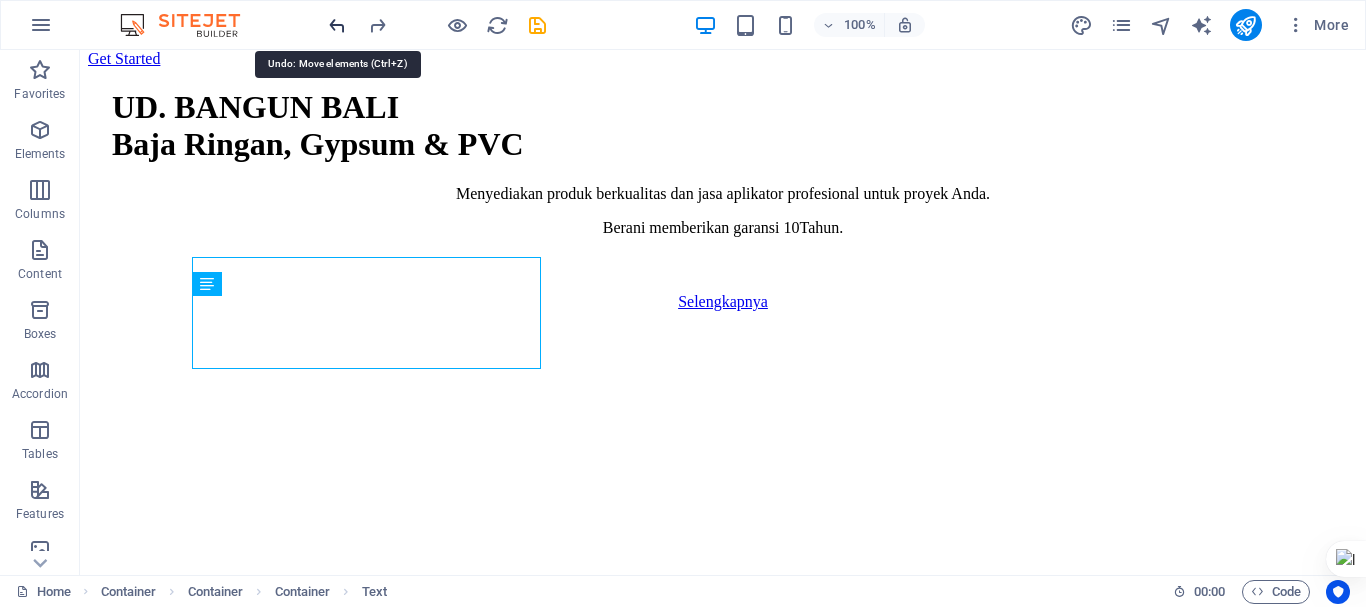 click at bounding box center [337, 25] 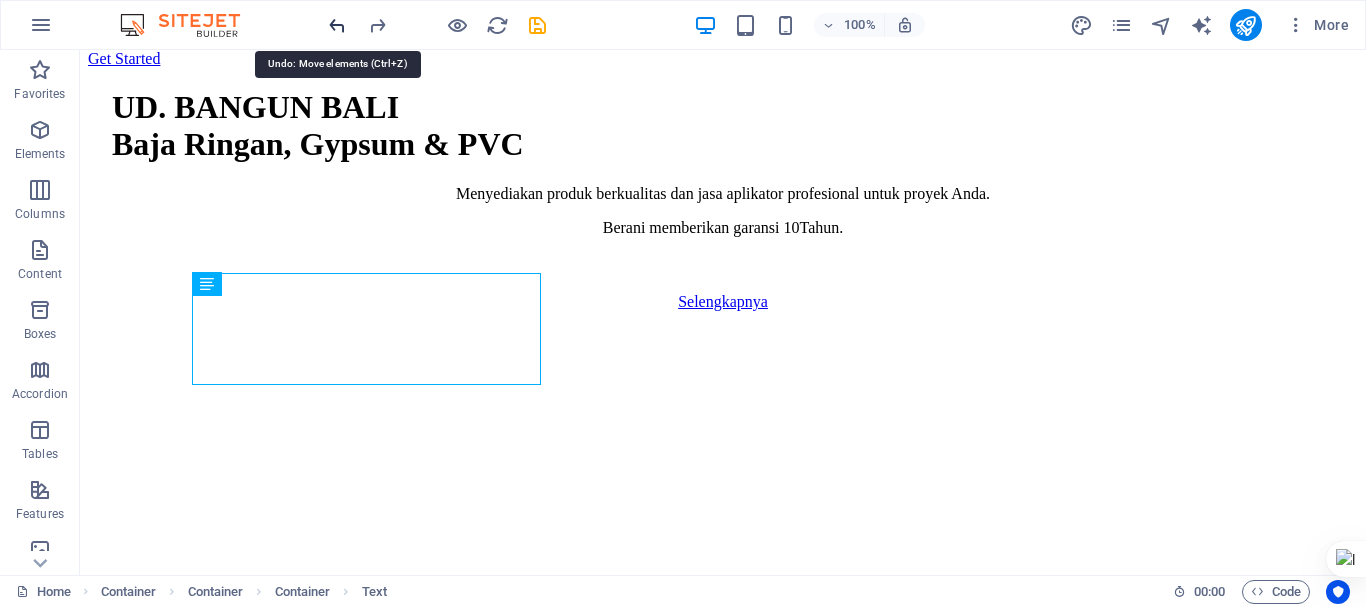 click at bounding box center [337, 25] 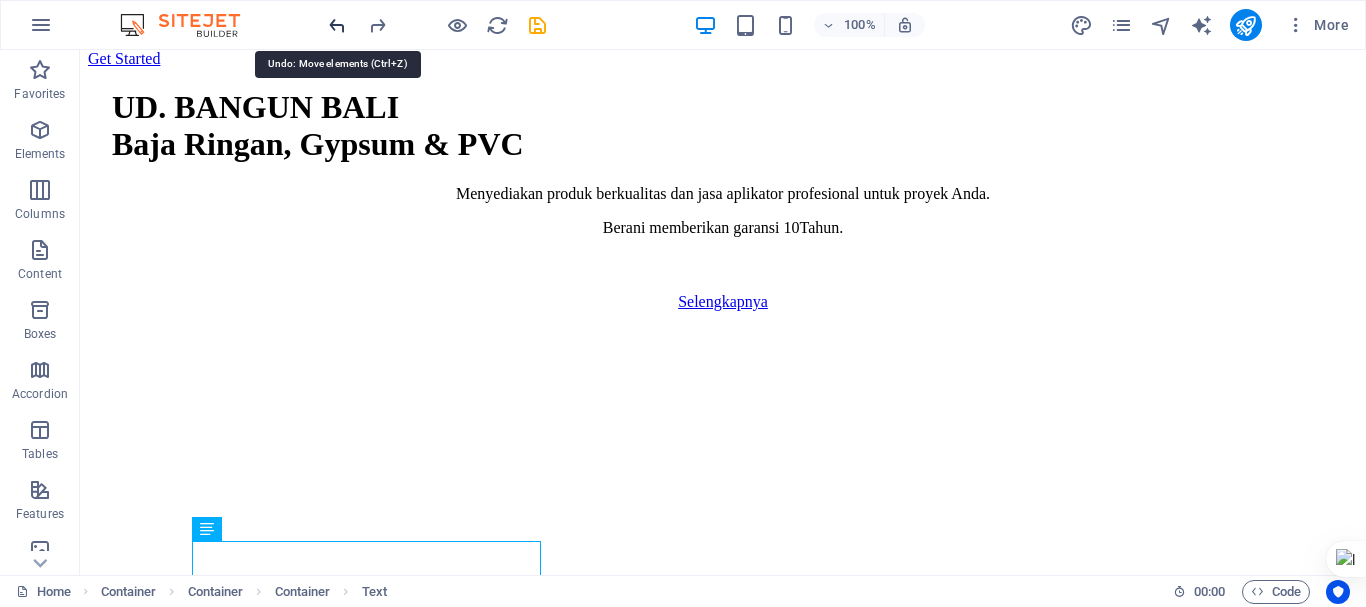 click at bounding box center [337, 25] 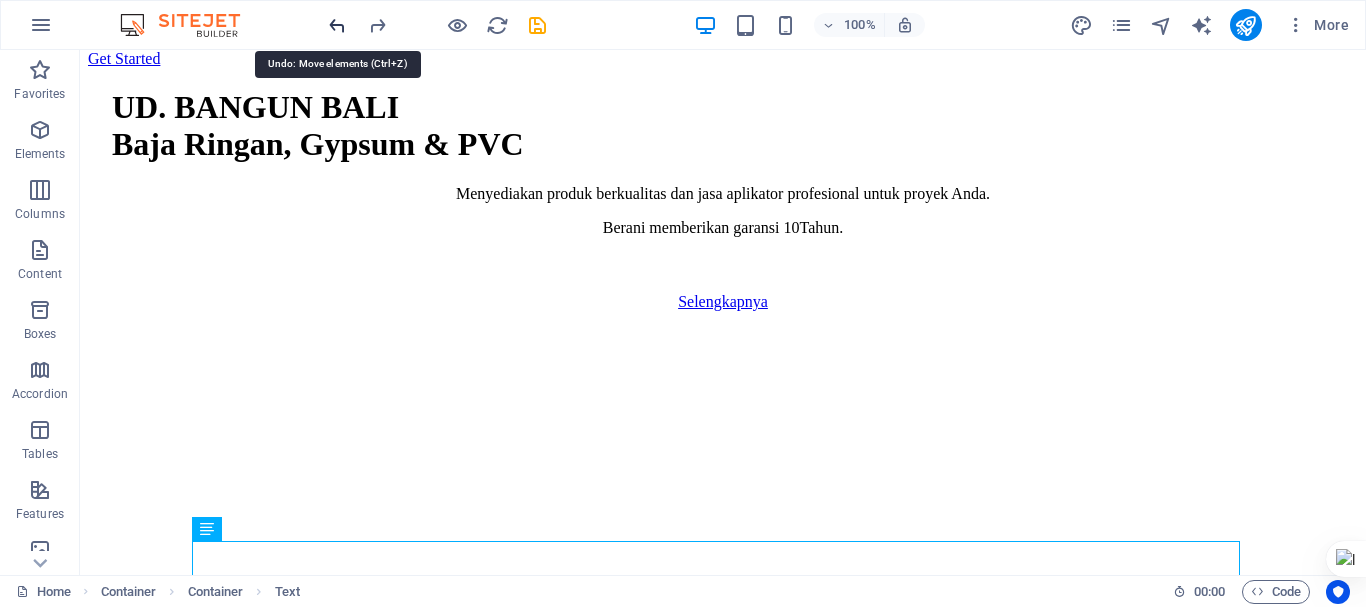click at bounding box center (337, 25) 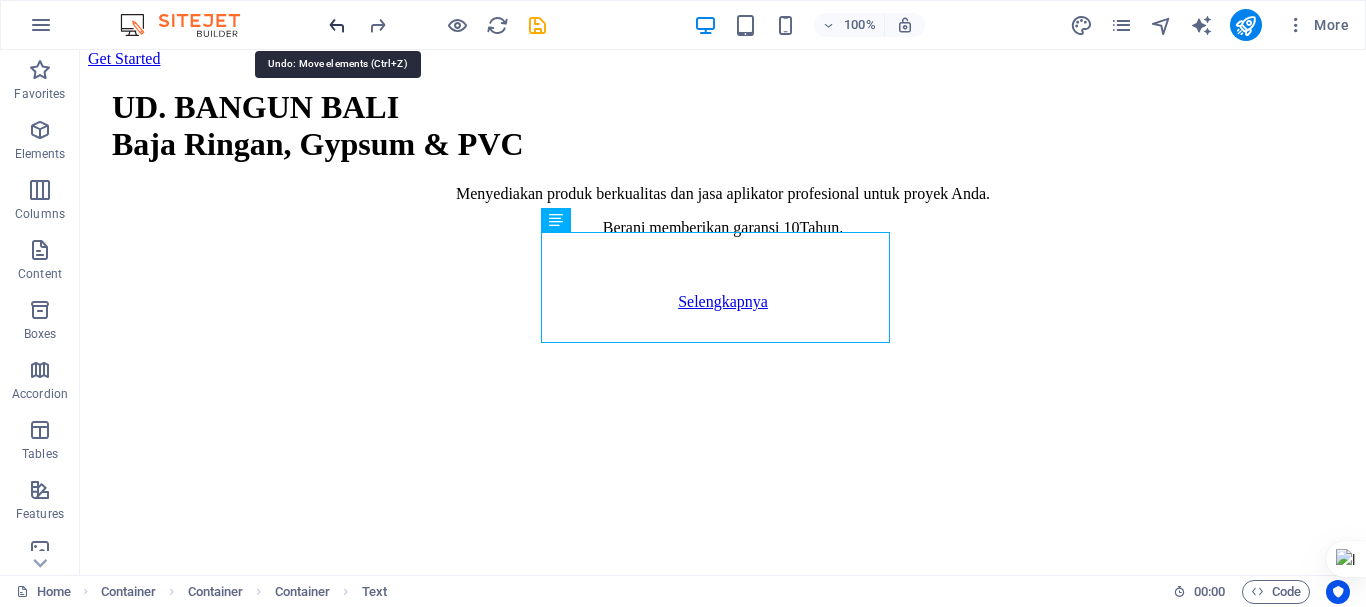 click at bounding box center (337, 25) 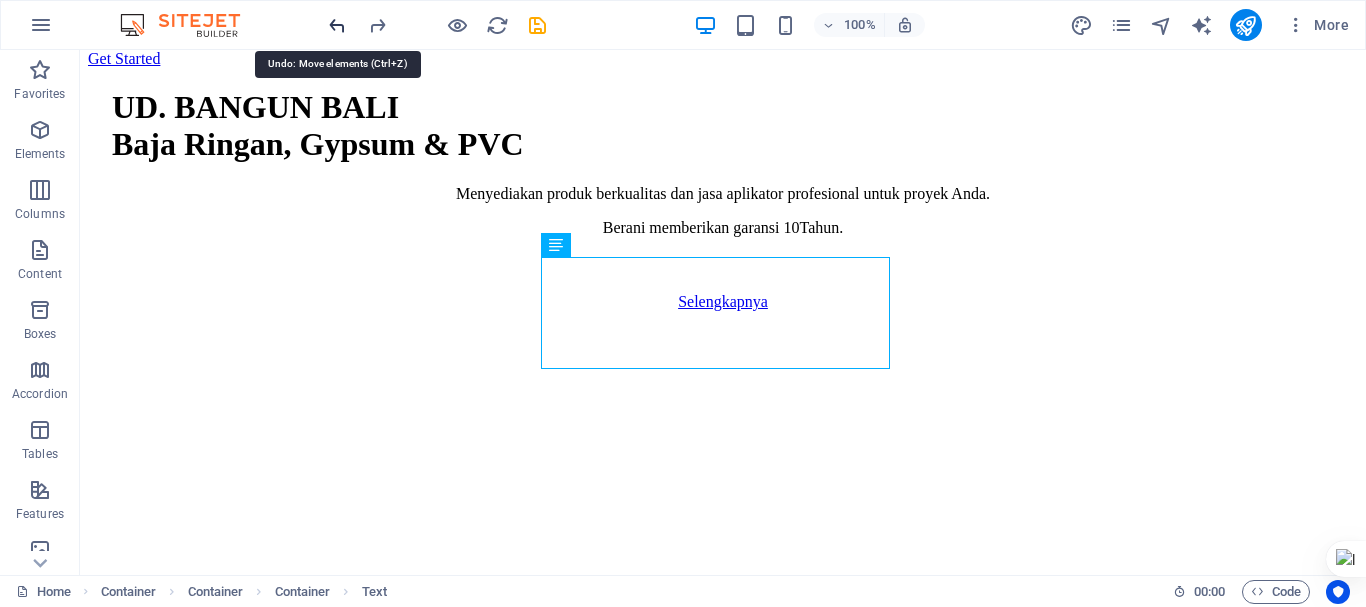 click at bounding box center (337, 25) 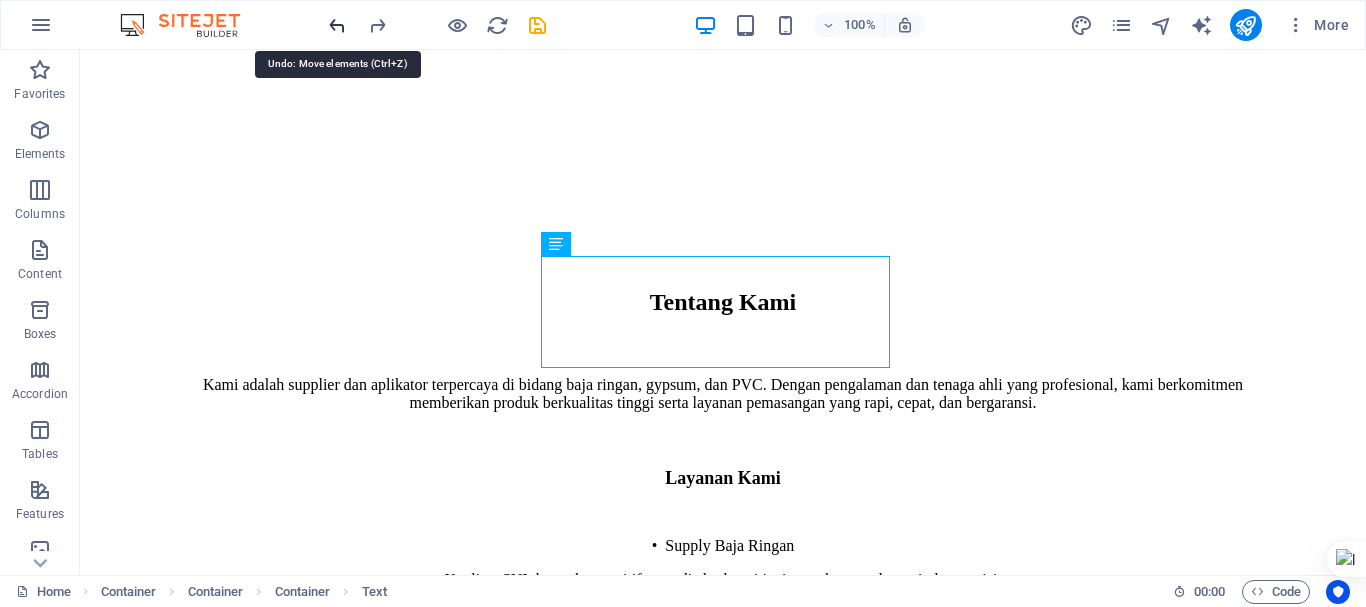 click at bounding box center (337, 25) 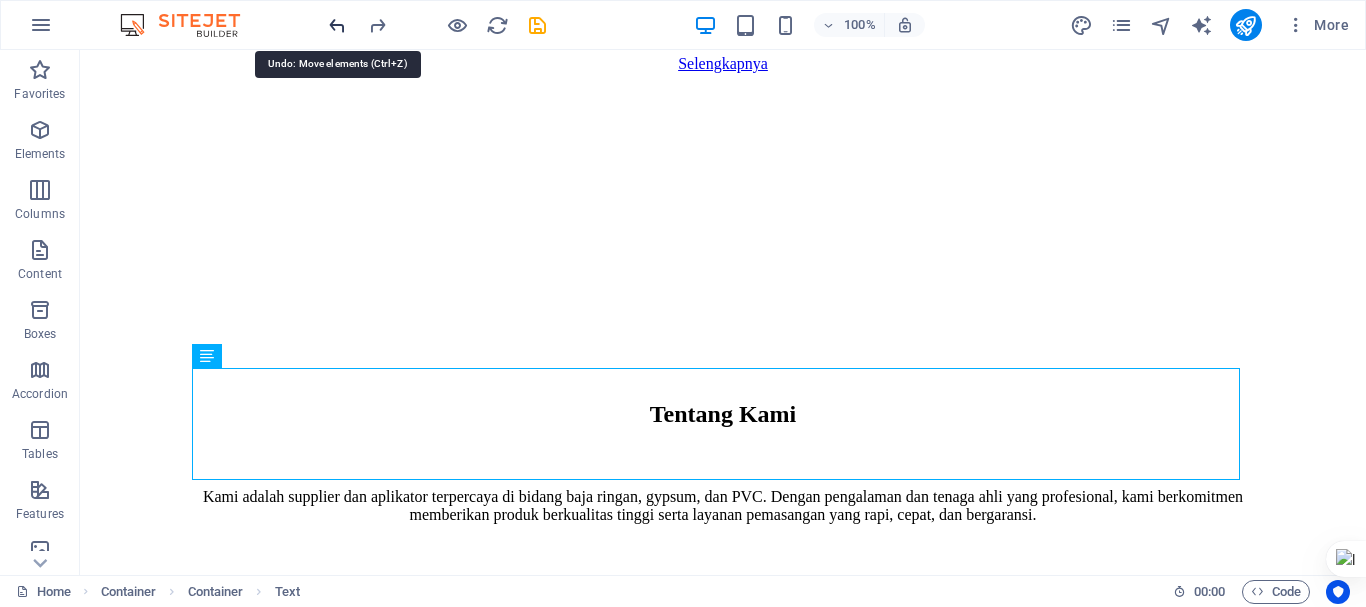 click at bounding box center [337, 25] 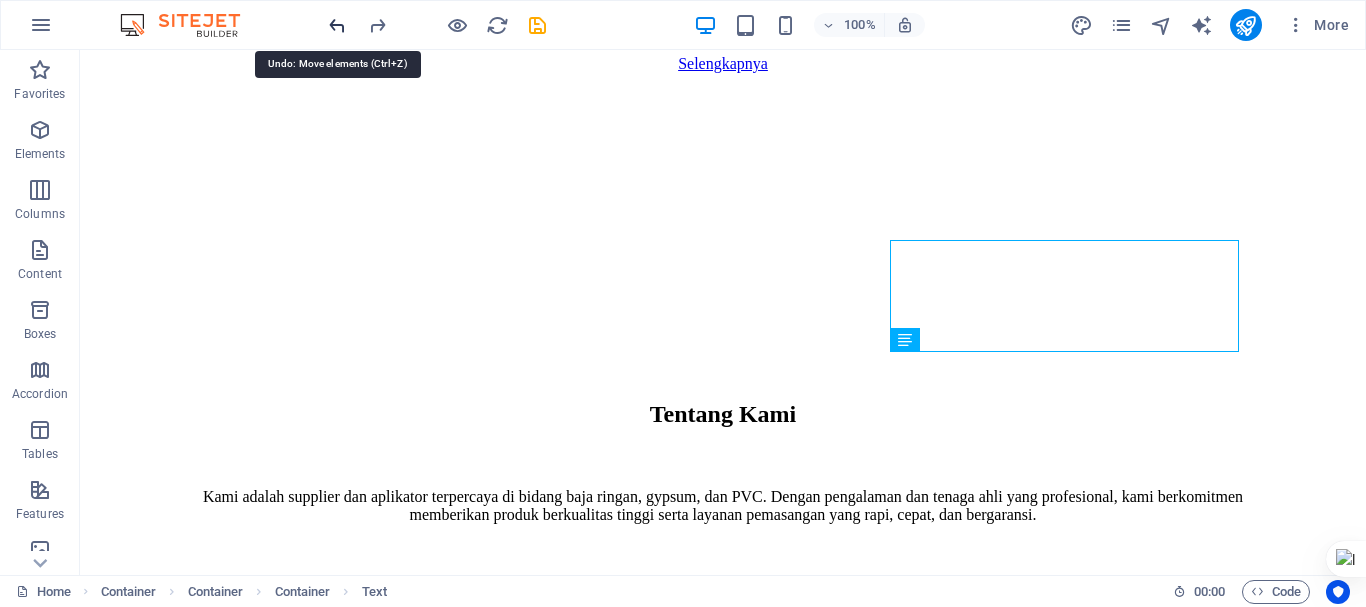 click at bounding box center [337, 25] 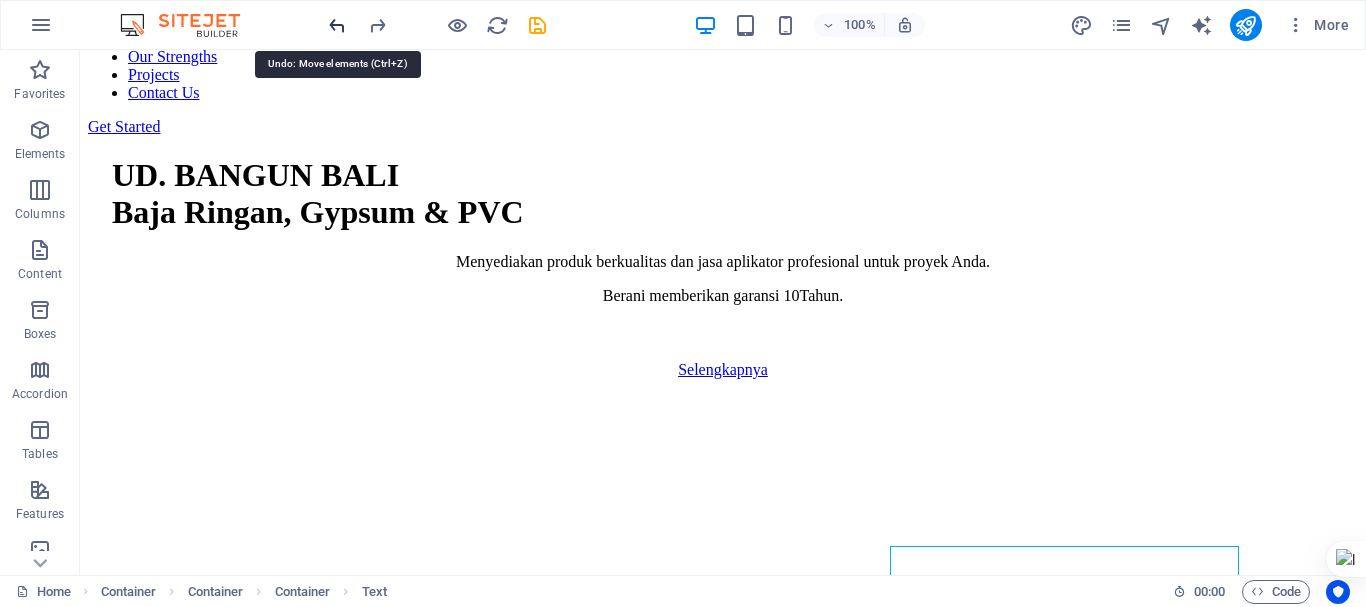 click at bounding box center (337, 25) 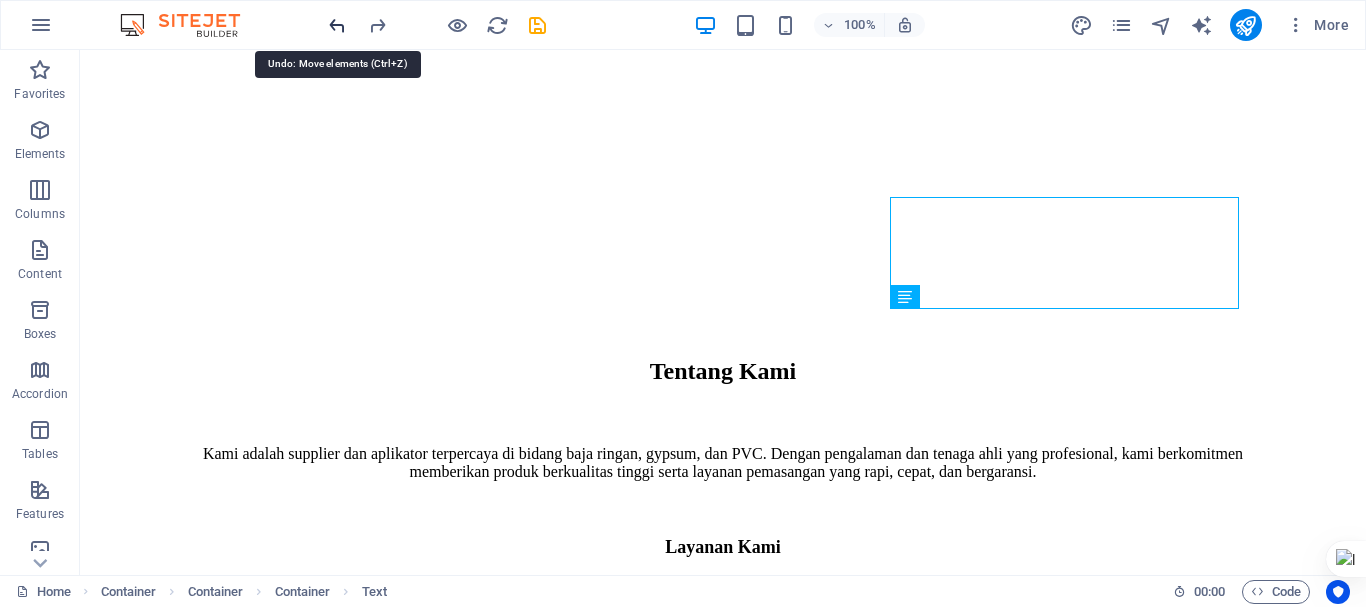 click at bounding box center [337, 25] 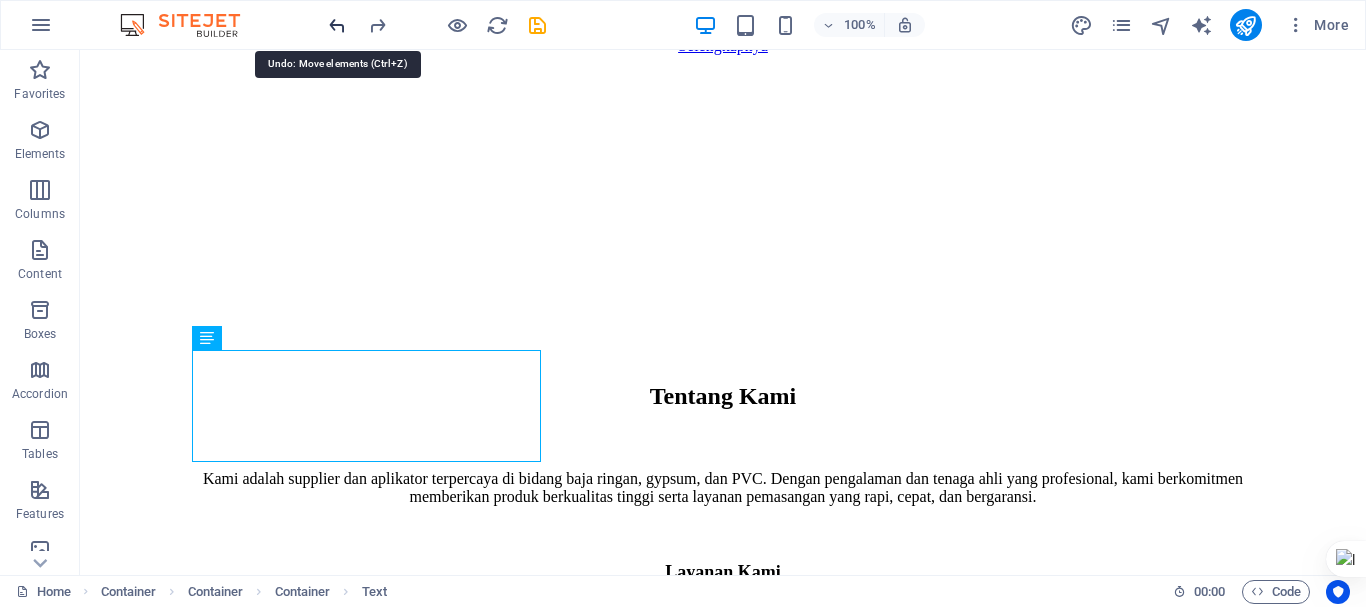 click at bounding box center (337, 25) 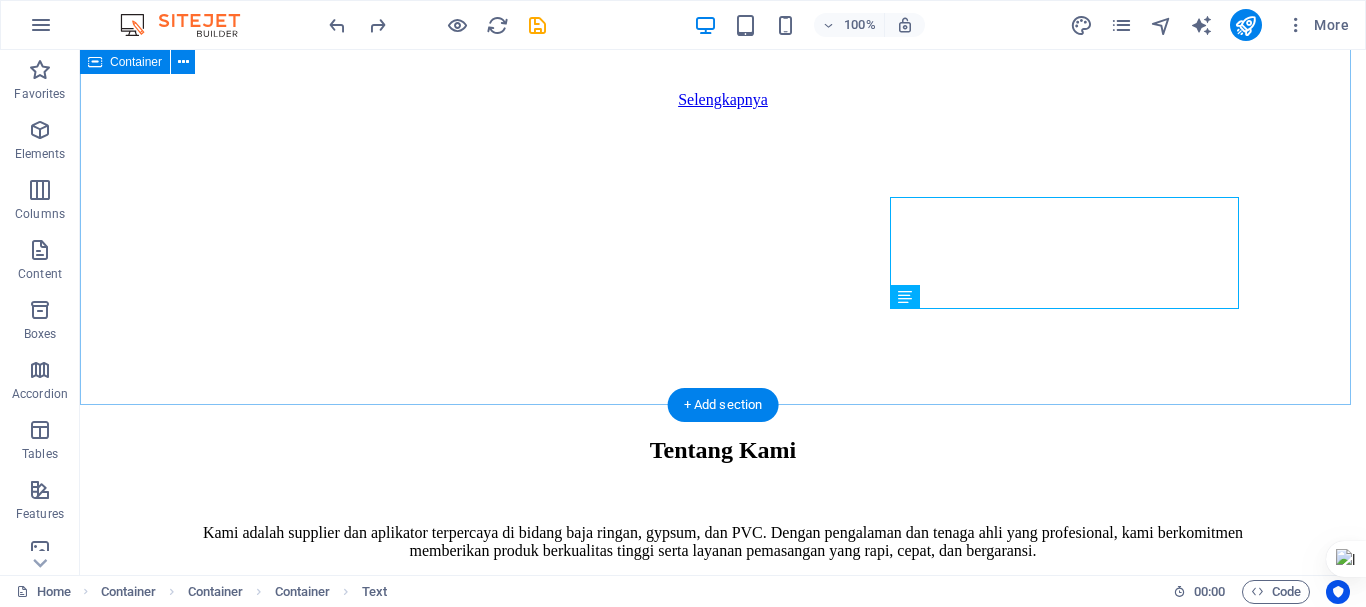 scroll, scrollTop: 1281, scrollLeft: 0, axis: vertical 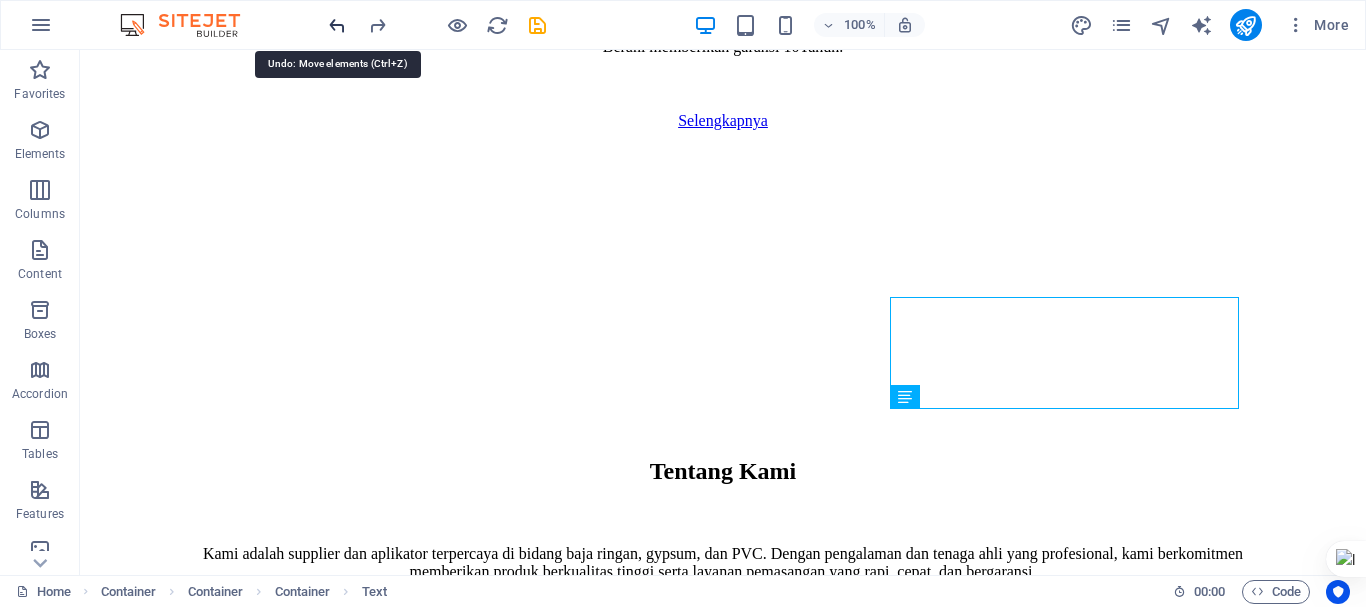 click at bounding box center (337, 25) 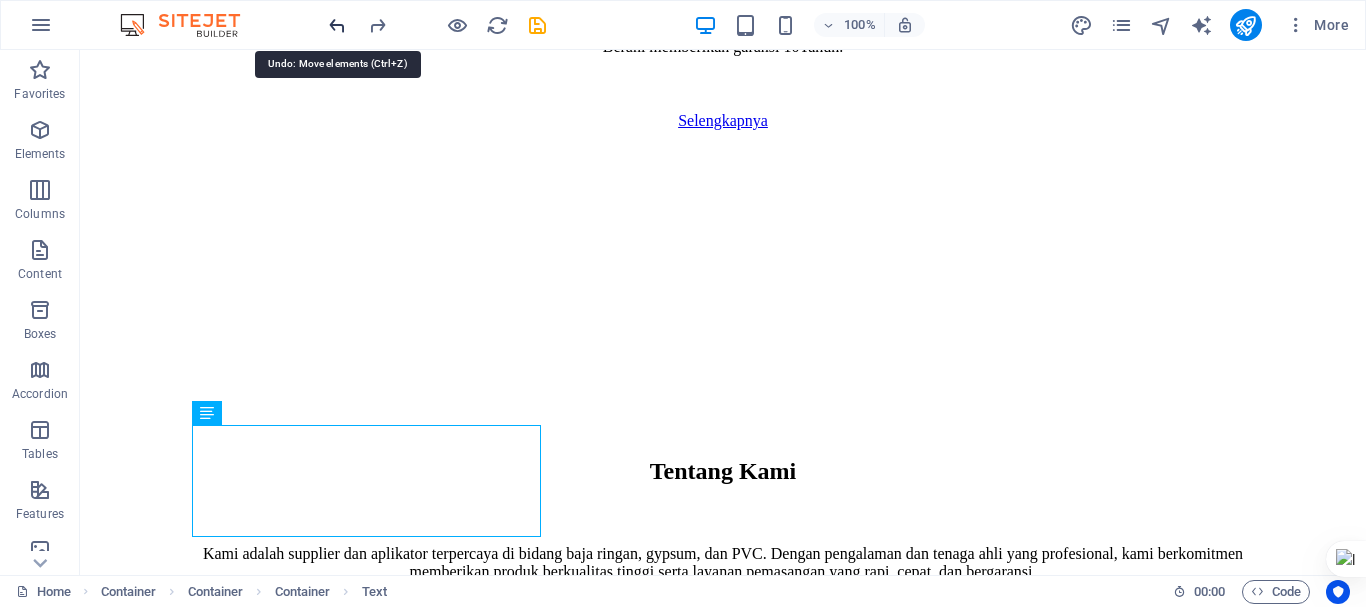 click at bounding box center (337, 25) 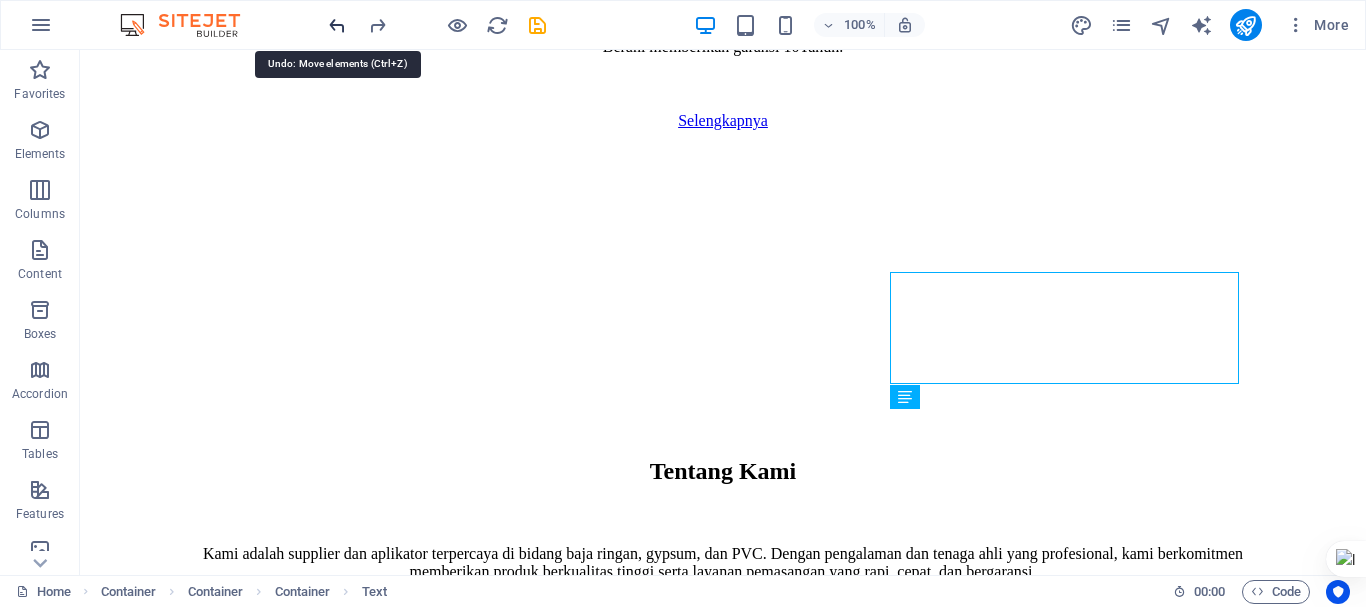 click at bounding box center (337, 25) 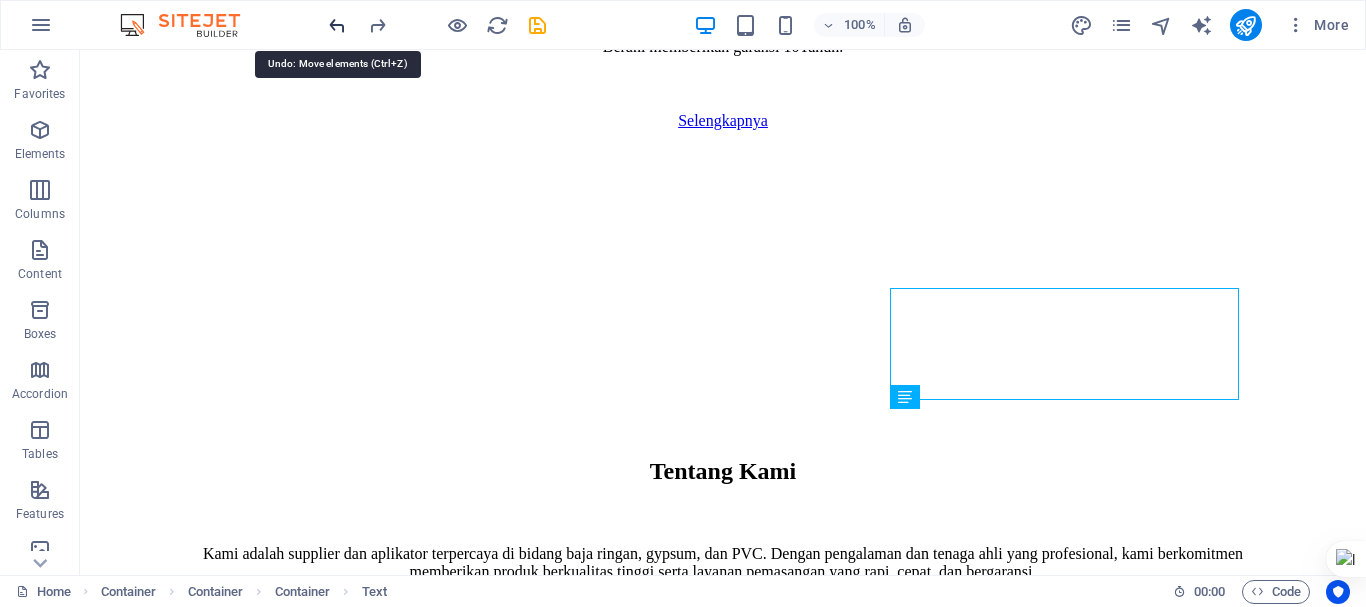 click at bounding box center [337, 25] 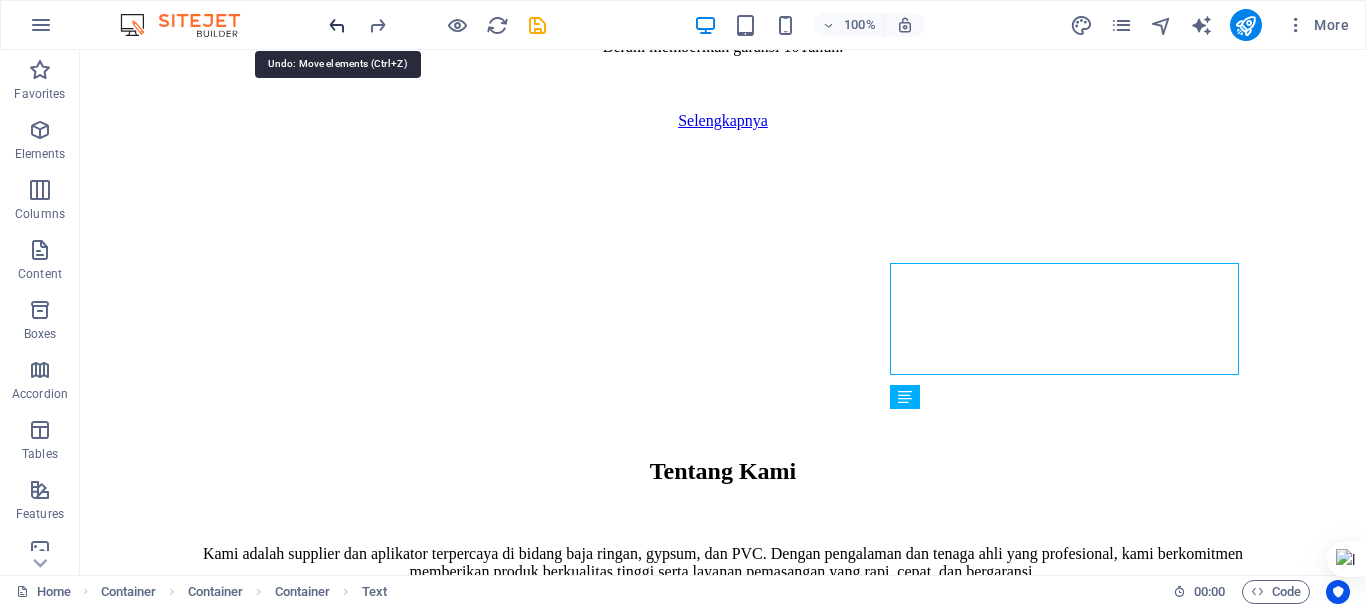 click at bounding box center (337, 25) 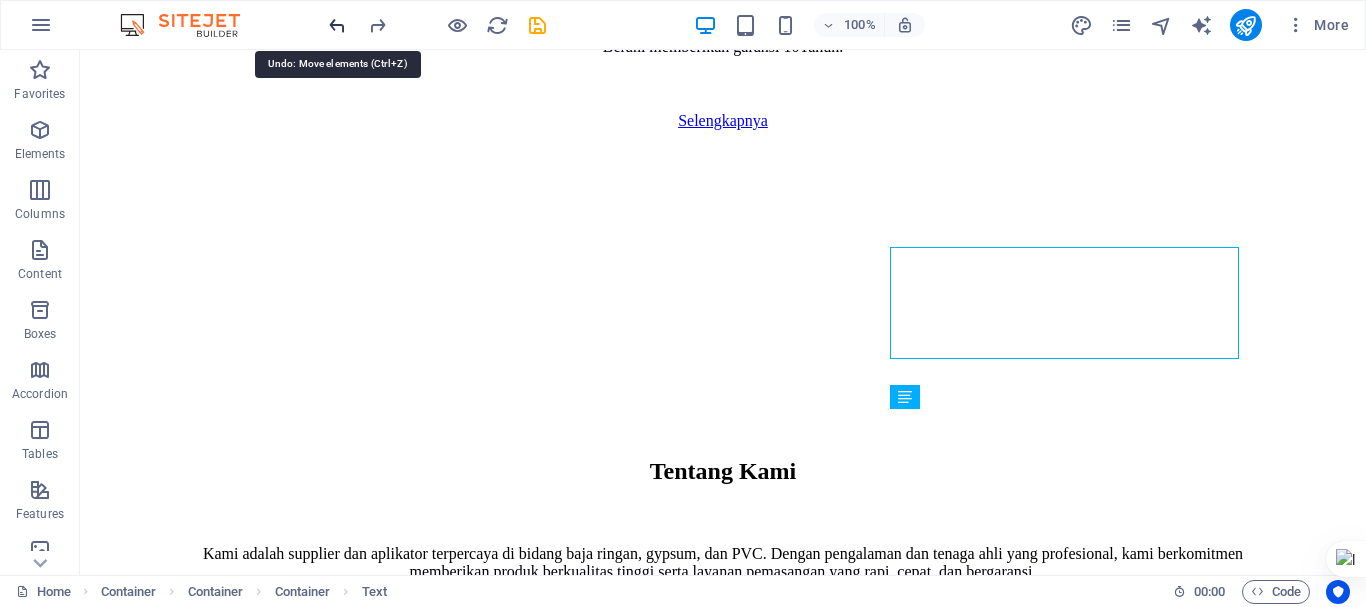 click at bounding box center (337, 25) 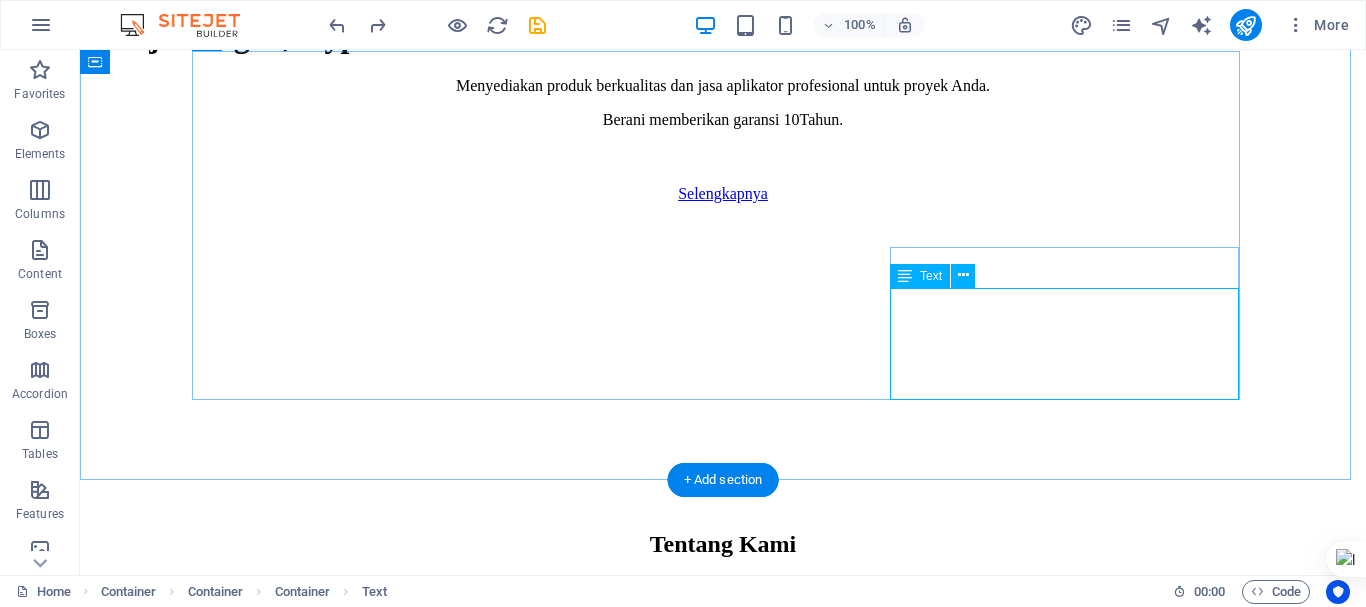 scroll, scrollTop: 1181, scrollLeft: 0, axis: vertical 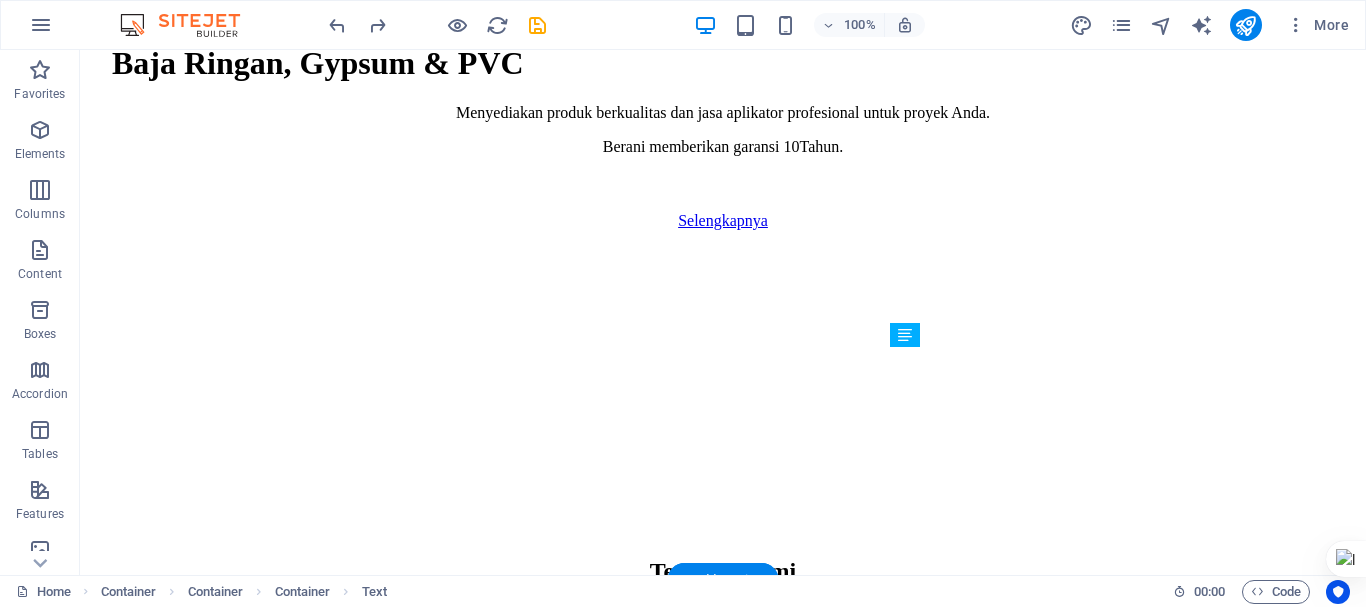 drag, startPoint x: 1191, startPoint y: 478, endPoint x: 1051, endPoint y: 394, distance: 163.26665 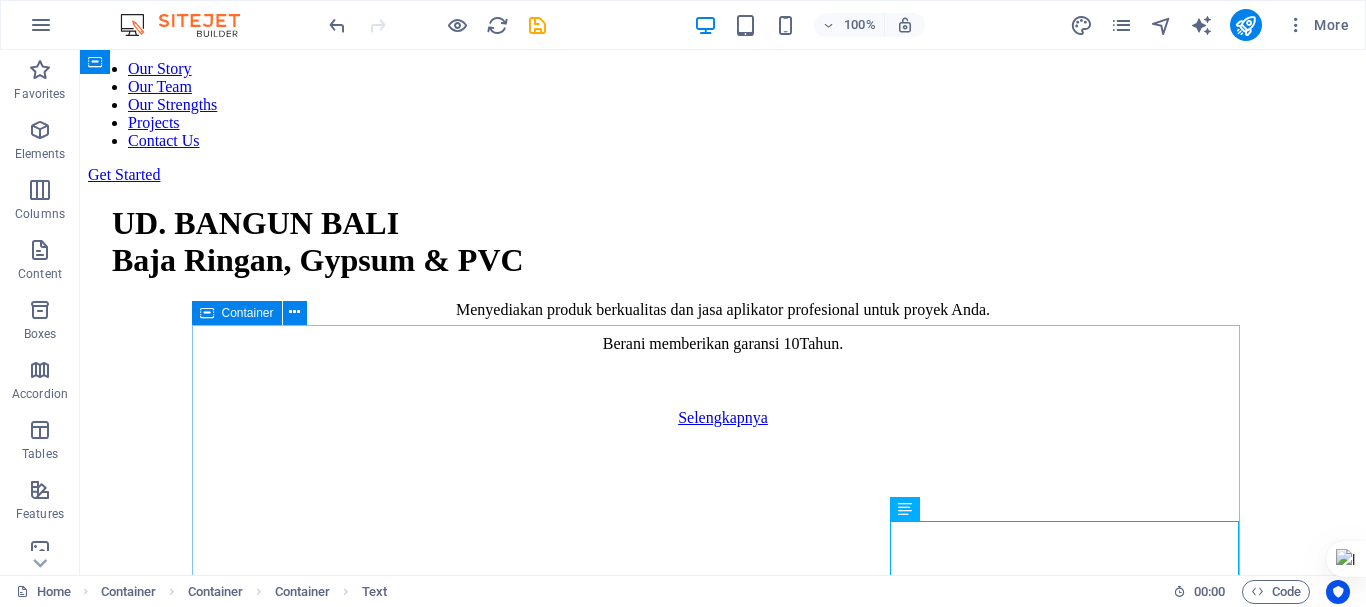 scroll, scrollTop: 981, scrollLeft: 0, axis: vertical 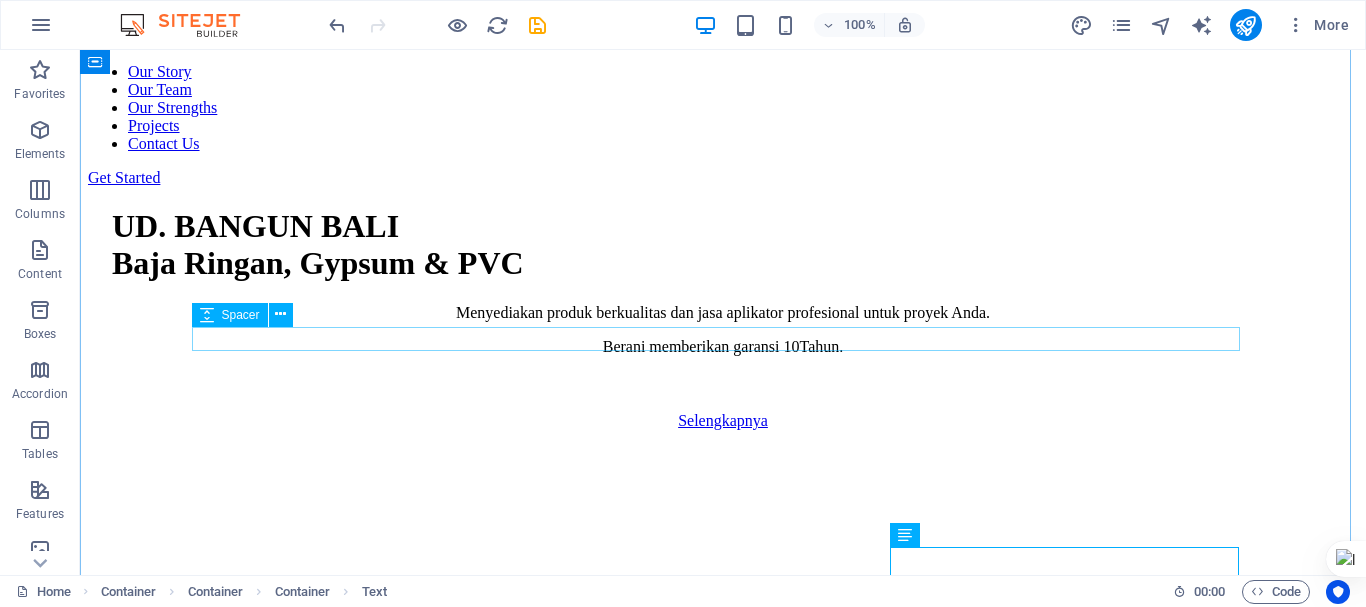 click at bounding box center (723, 909) 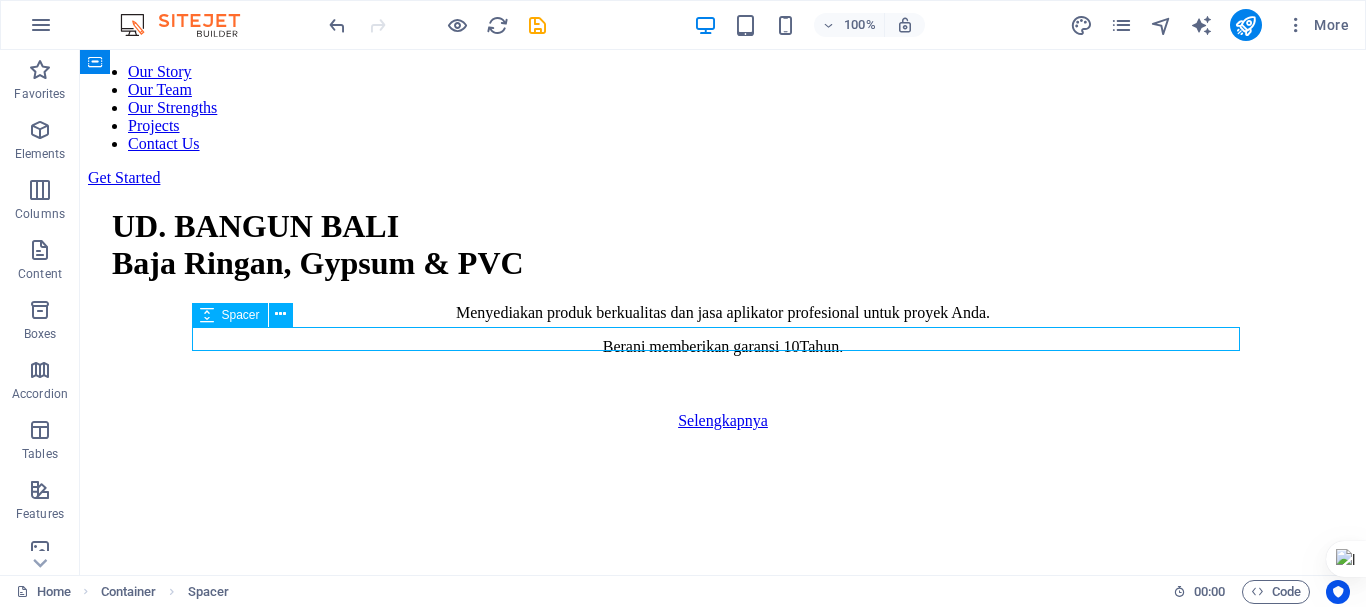 click at bounding box center [723, 909] 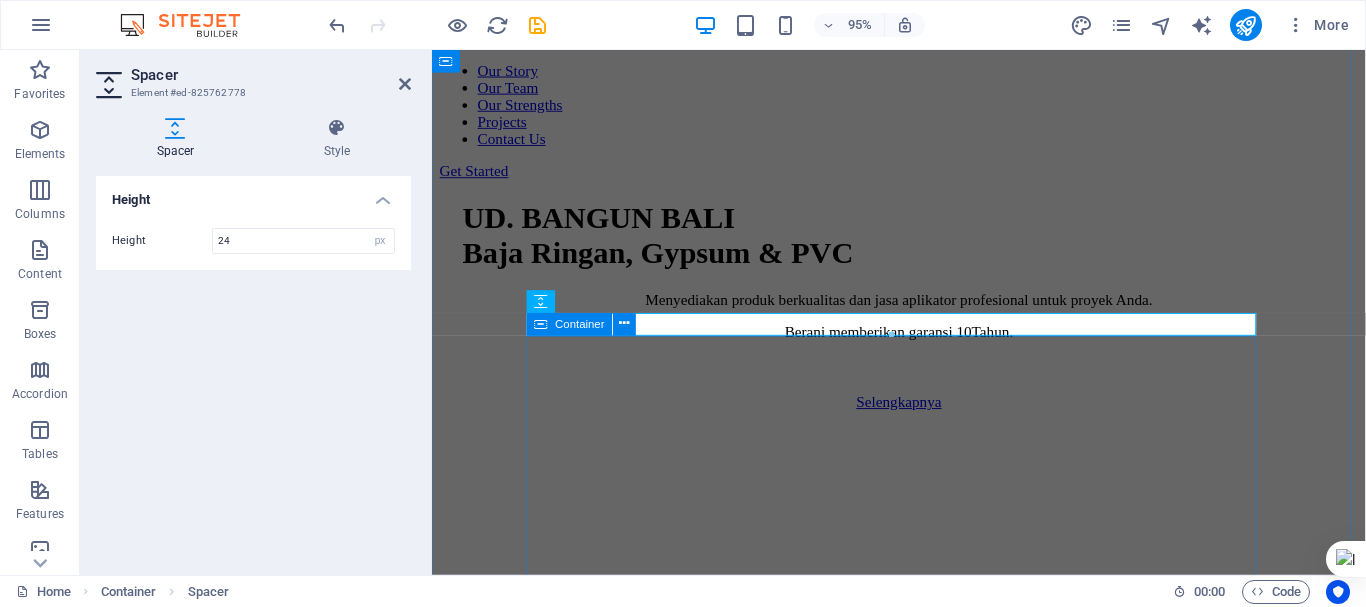 click on "Layanan Kami   •    Supply Baja Ringan Kualitas SNI, harga kompetitif, tersedia berbagai jenis rangka atap, kanopi, dan partisi. •   Aplikator Gypsum & Plafon PVC Pemasangan plafon gypsum dan PVC dengan desain minimalis, modern, dan hasil finishing terbaik. •   Konstruksi Rangka Atap Baja Ringan Pemasangan atap baja ringan untuk rumah, ruko, gudang, dan bangunan komersial. •Produk Berkualitas SNI • Harga Bersaing & Transparan • Tim Aplikator Berpengalaman • Pengerjaan Cepat & Rapi • Garansi Kualitas & Kepuas Kenapa Memilih Kami?" at bounding box center (923, 1696) 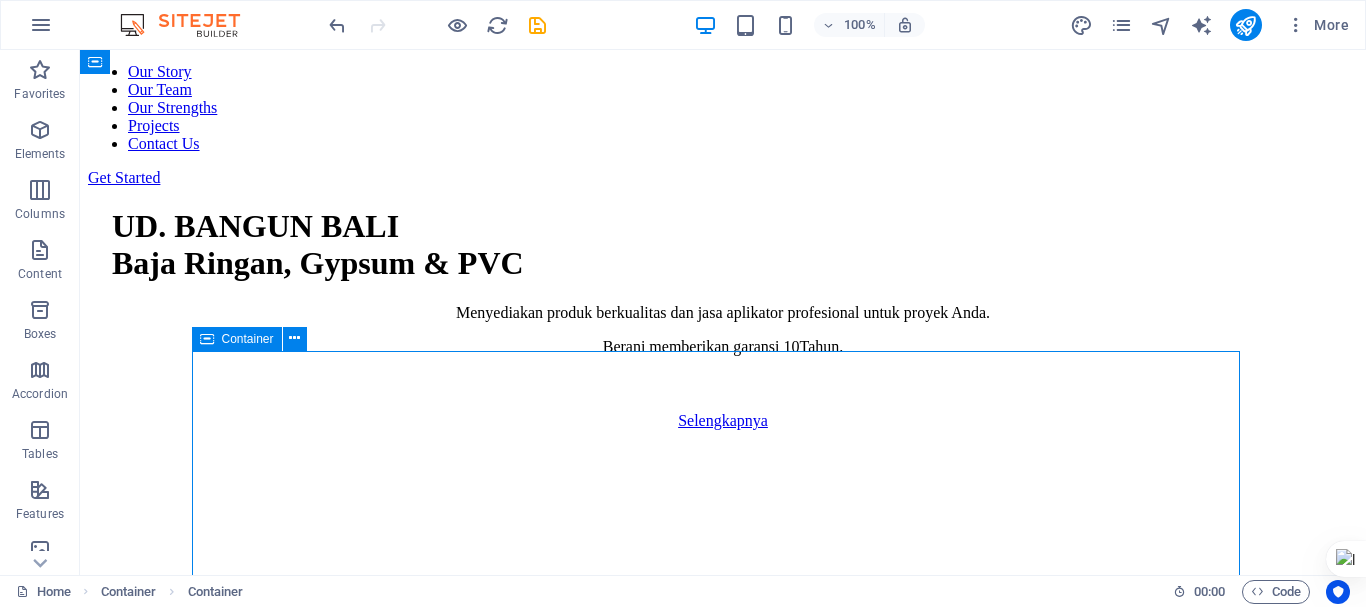 click on "Layanan Kami   •    Supply Baja Ringan Kualitas SNI, harga kompetitif, tersedia berbagai jenis rangka atap, kanopi, dan partisi. •   Aplikator Gypsum & Plafon PVC Pemasangan plafon gypsum dan PVC dengan desain minimalis, modern, dan hasil finishing terbaik. •   Konstruksi Rangka Atap Baja Ringan Pemasangan atap baja ringan untuk rumah, ruko, gudang, dan bangunan komersial. •Produk Berkualitas SNI • Harga Bersaing & Transparan • Tim Aplikator Berpengalaman • Pengerjaan Cepat & Rapi • Garansi Kualitas & Kepuas Kenapa Memilih Kami?" at bounding box center (723, 1821) 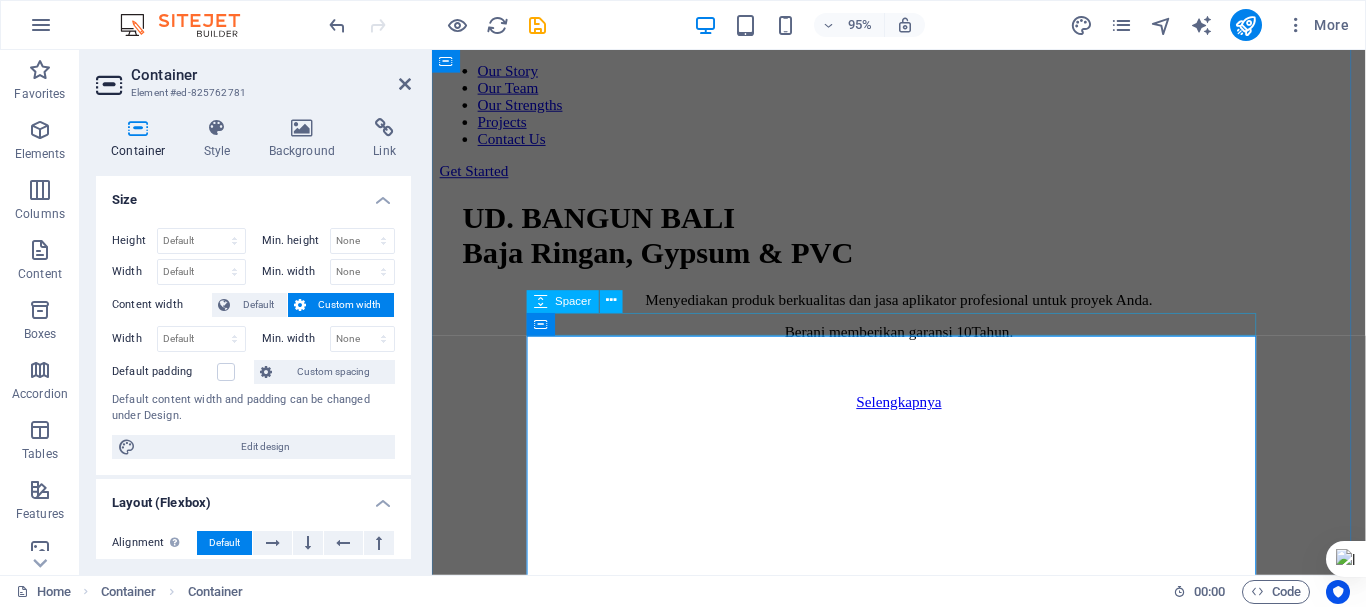 click on "Tentang Kami Kami adalah supplier dan aplikator terpercaya di bidang baja ringan, gypsum, dan PVC. Dengan pengalaman dan tenaga ahli yang profesional, kami berkomitmen memberikan produk berkualitas tinggi serta layanan pemasangan yang rapi, cepat, dan bergaransi. Layanan Kami   •    Supply Baja Ringan Kualitas SNI, harga kompetitif, tersedia berbagai jenis rangka atap, kanopi, dan partisi. •   Aplikator Gypsum & Plafon PVC Pemasangan plafon gypsum dan PVC dengan desain minimalis, modern, dan hasil finishing terbaik. •   Konstruksi Rangka Atap Baja Ringan Pemasangan atap baja ringan untuk rumah, ruko, gudang, dan bangunan komersial. •Produk Berkualitas SNI • Harga Bersaing & Transparan • Tim Aplikator Berpengalaman • Pengerjaan Cepat & Rapi • Garansi Kualitas & Kepuas Kenapa Memilih Kami?" at bounding box center (923, 1548) 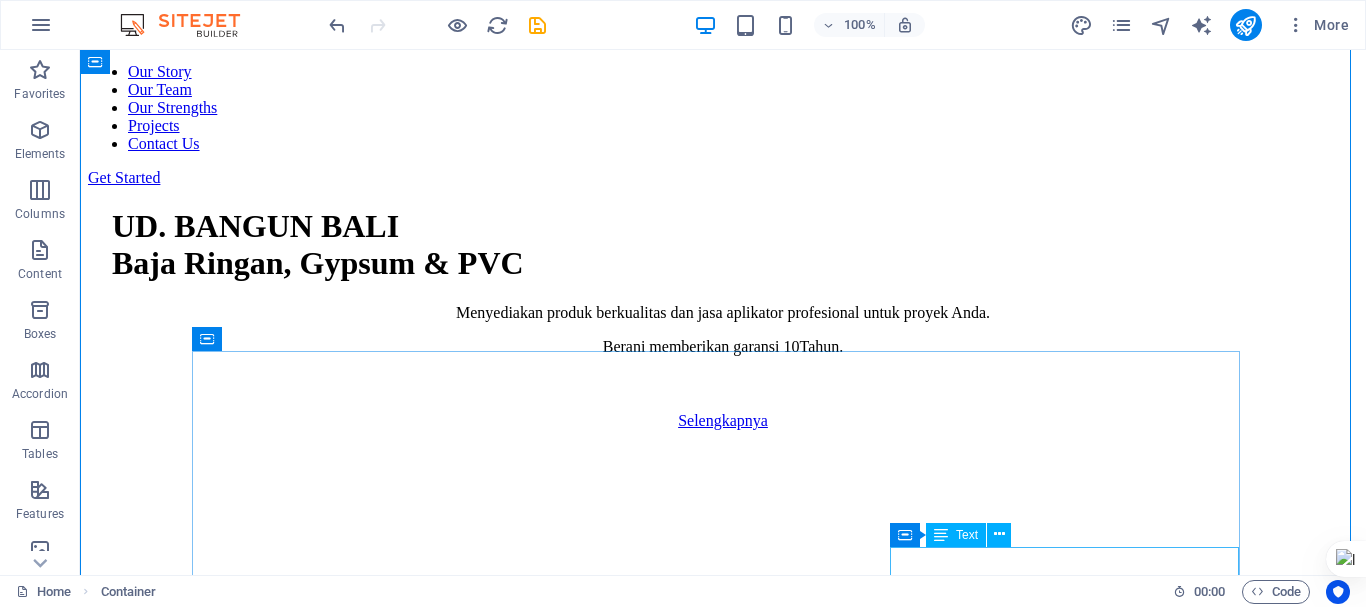 click on "•Produk Berkualitas SNI • Harga Bersaing & Transparan • Tim Aplikator Berpengalaman • Pengerjaan Cepat & Rapi • Garansi Kualitas & Kepuas" at bounding box center [723, 2559] 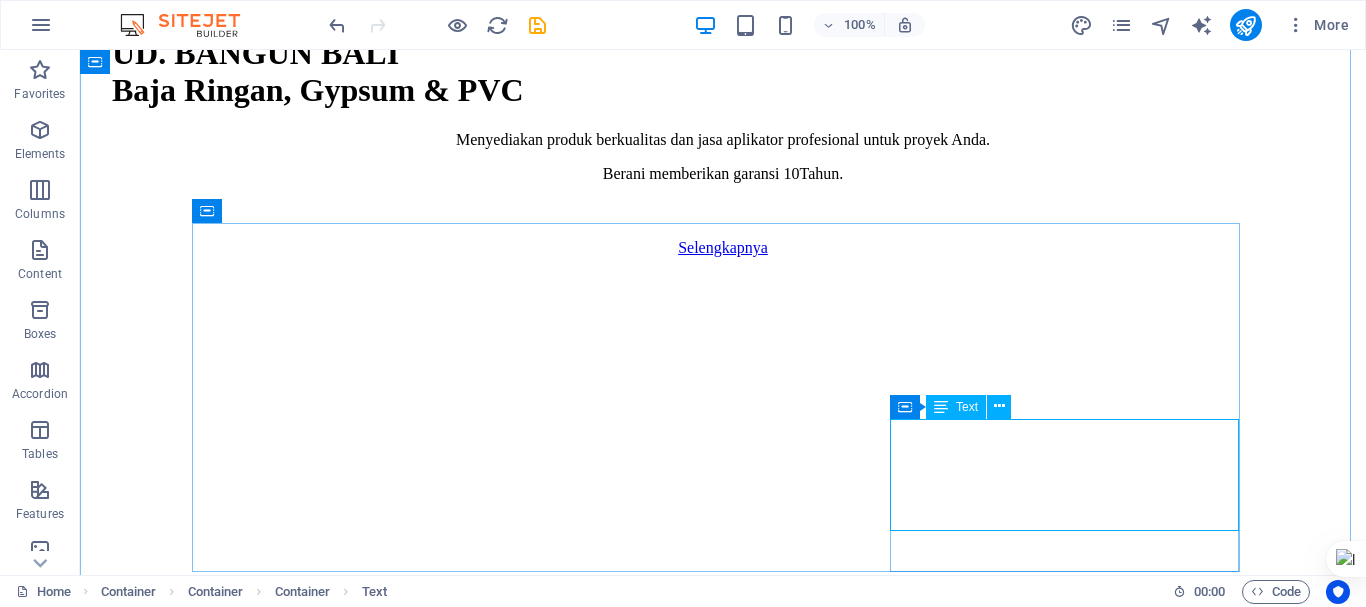 scroll, scrollTop: 1181, scrollLeft: 0, axis: vertical 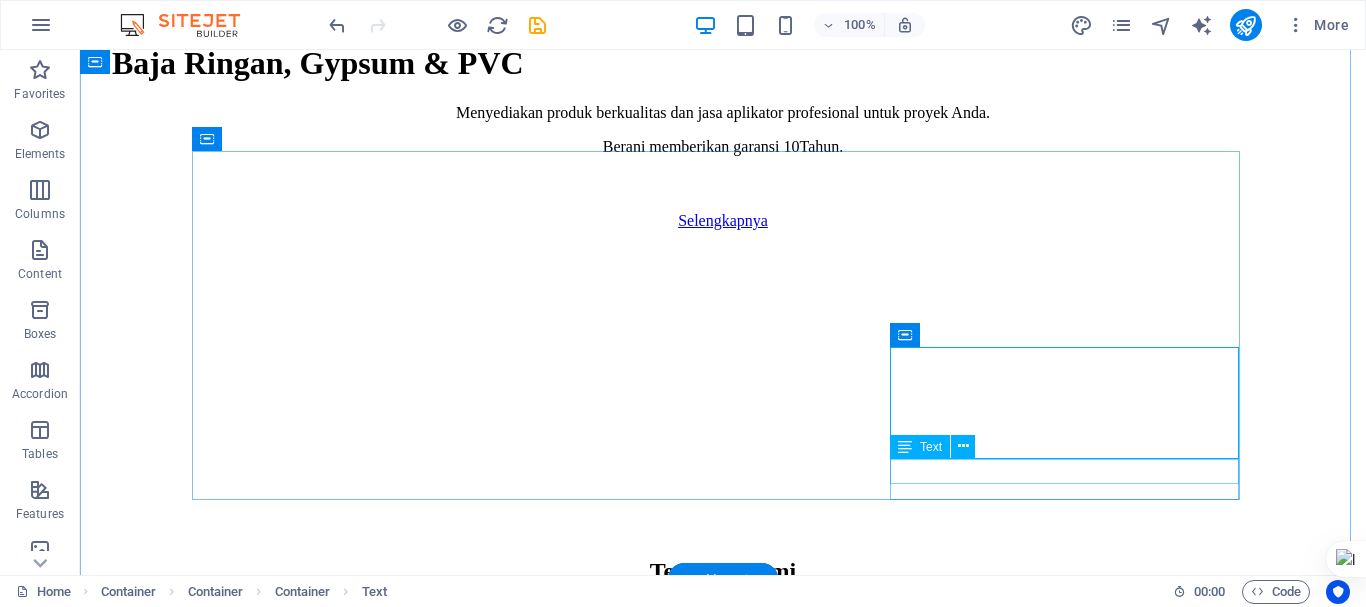 click on "Kenapa Memilih Kami?" at bounding box center (723, 2462) 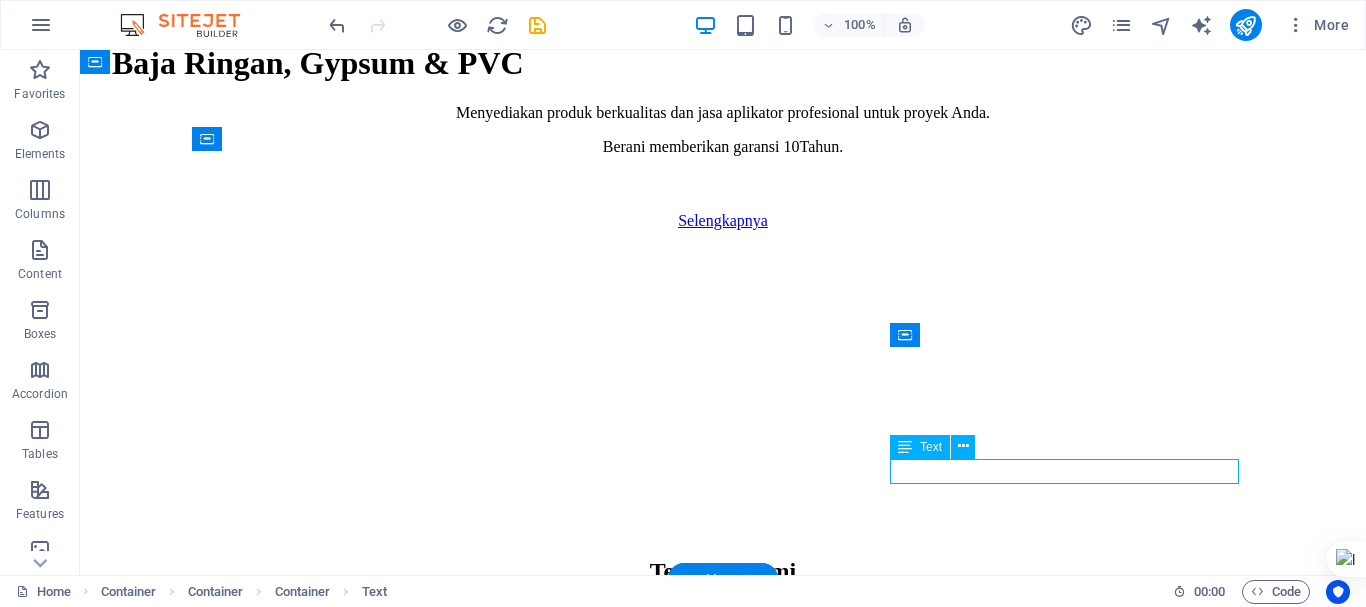 click on "Kenapa Memilih Kami?" at bounding box center [723, 2462] 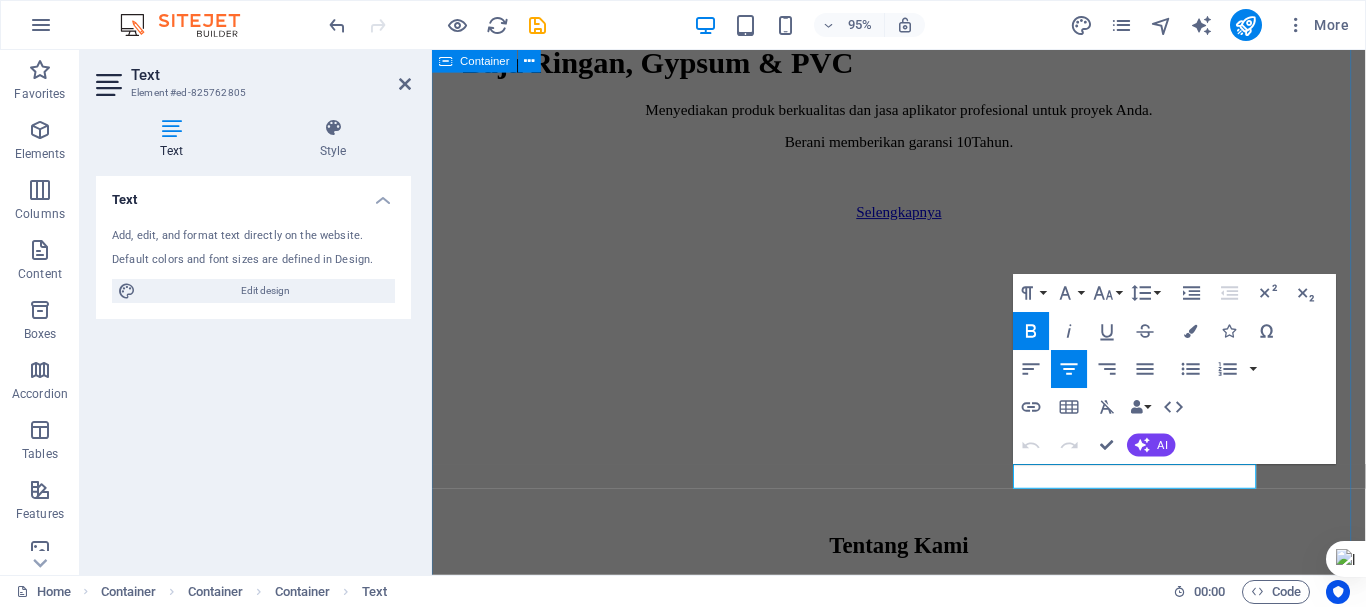 click on "Tentang Kami Kami adalah supplier dan aplikator terpercaya di bidang baja ringan, gypsum, dan PVC. Dengan pengalaman dan tenaga ahli yang profesional, kami berkomitmen memberikan produk berkualitas tinggi serta layanan pemasangan yang rapi, cepat, dan bergaransi. Layanan Kami   •    Supply Baja Ringan Kualitas SNI, harga kompetitif, tersedia berbagai jenis rangka atap, kanopi, dan partisi. •   Aplikator Gypsum & Plafon PVC Pemasangan plafon gypsum dan PVC dengan desain minimalis, modern, dan hasil finishing terbaik. •   Konstruksi Rangka Atap Baja Ringan Pemasangan atap baja ringan untuk rumah, ruko, gudang, dan bangunan komersial. •Produk Berkualitas SNI • Harga Bersaing & Transparan • Tim Aplikator Berpengalaman • Pengerjaan Cepat & Rapi • Garansi Kualitas & Kepuas Kenapa Memilih Kami?" at bounding box center (923, 1348) 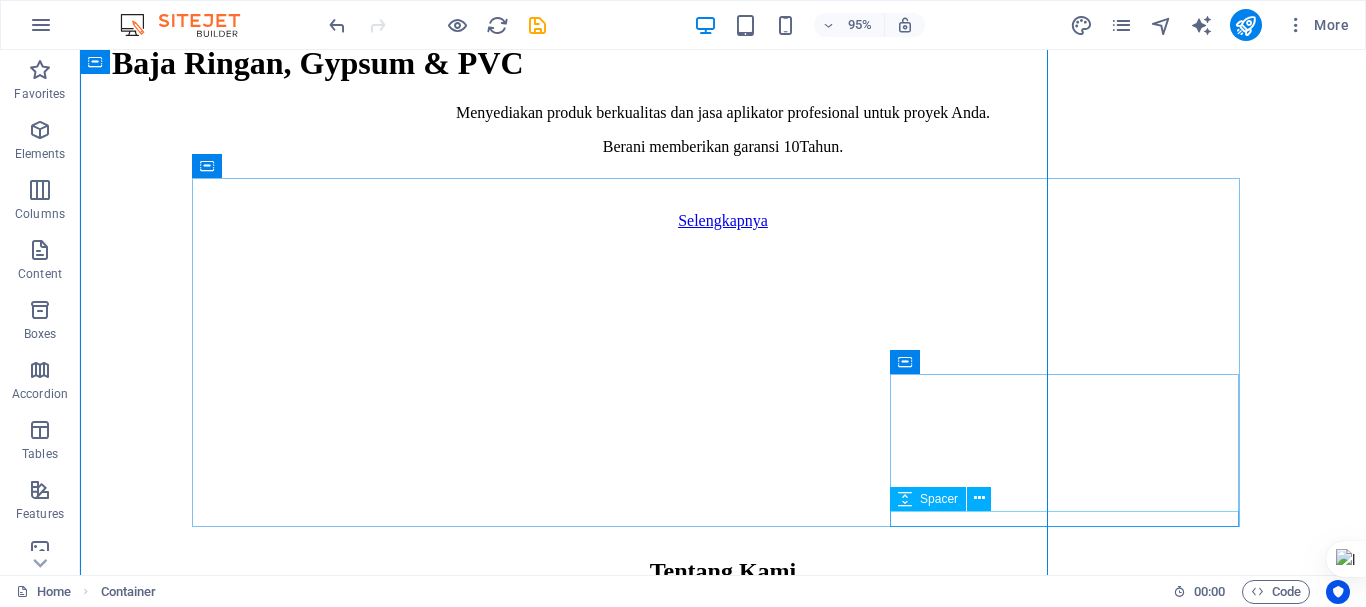 scroll, scrollTop: 1154, scrollLeft: 0, axis: vertical 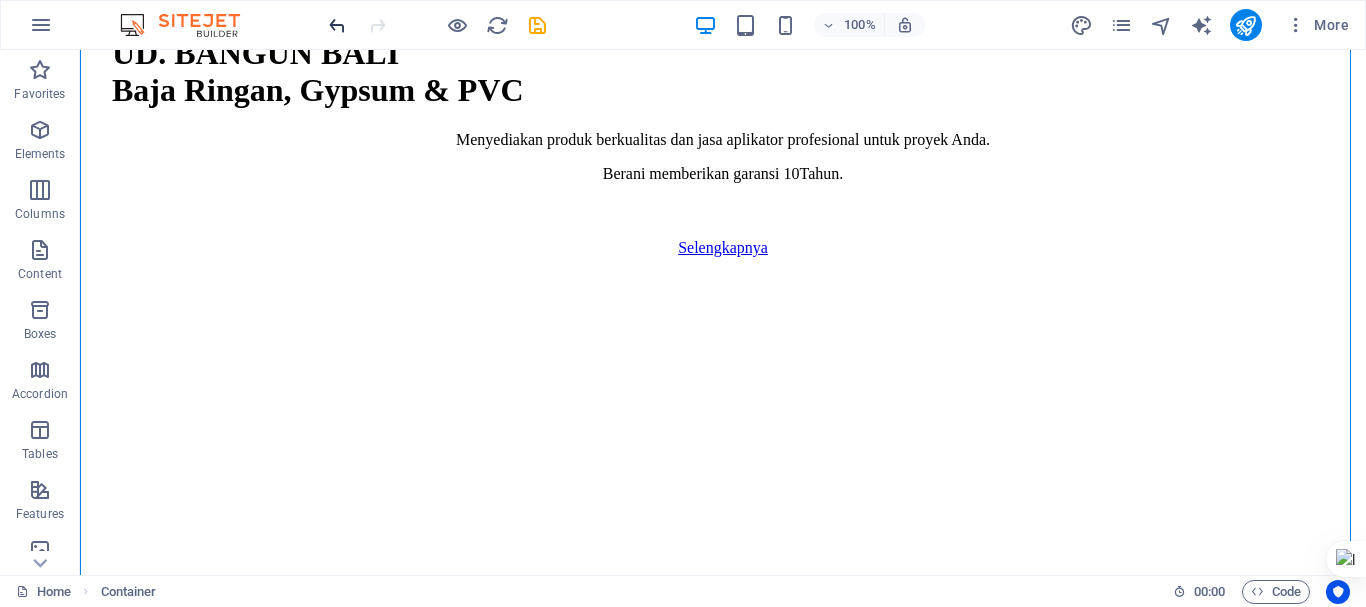 click at bounding box center (337, 25) 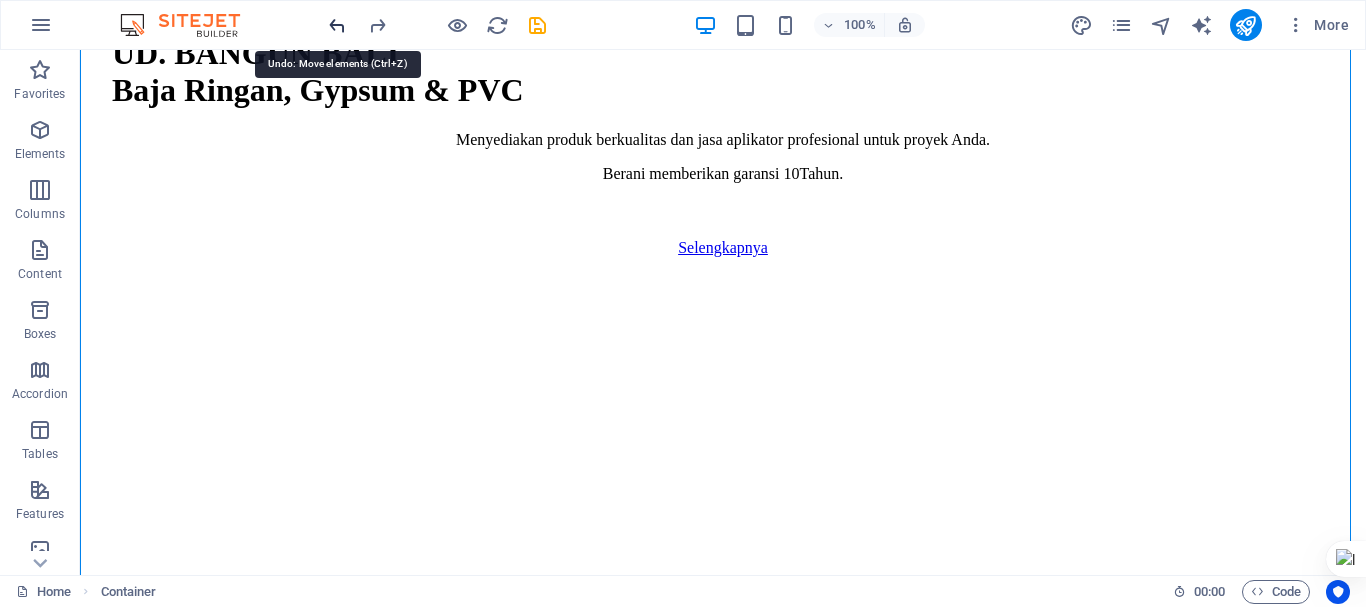 click at bounding box center [337, 25] 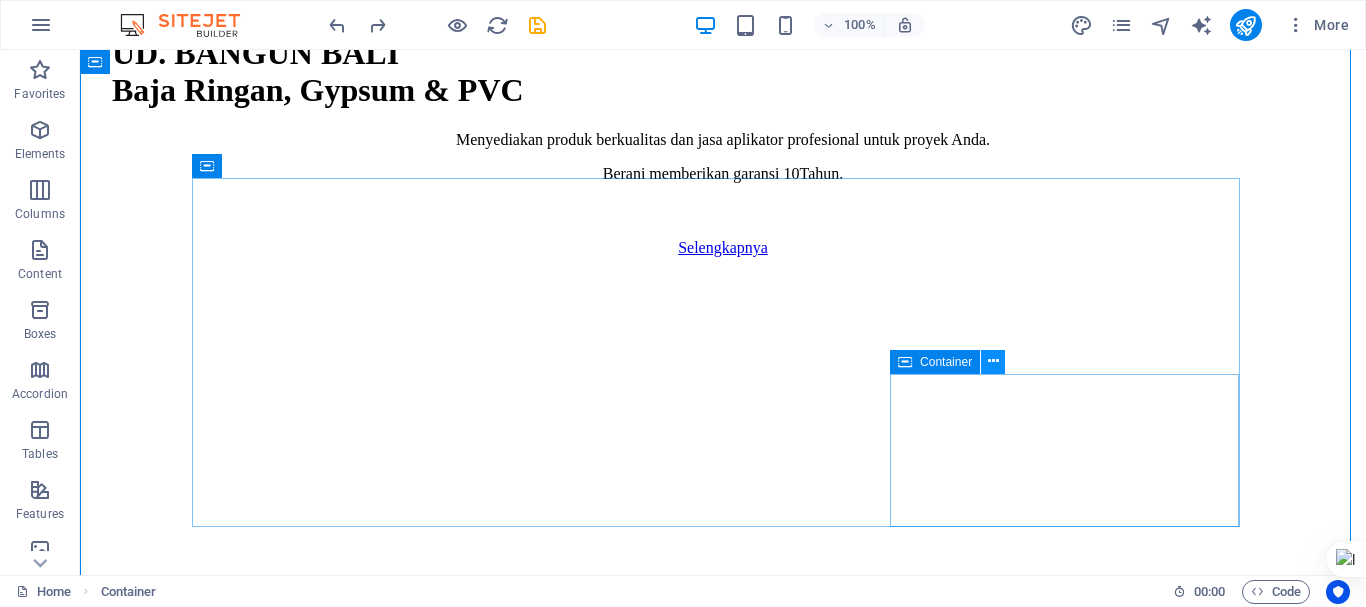 click at bounding box center [993, 362] 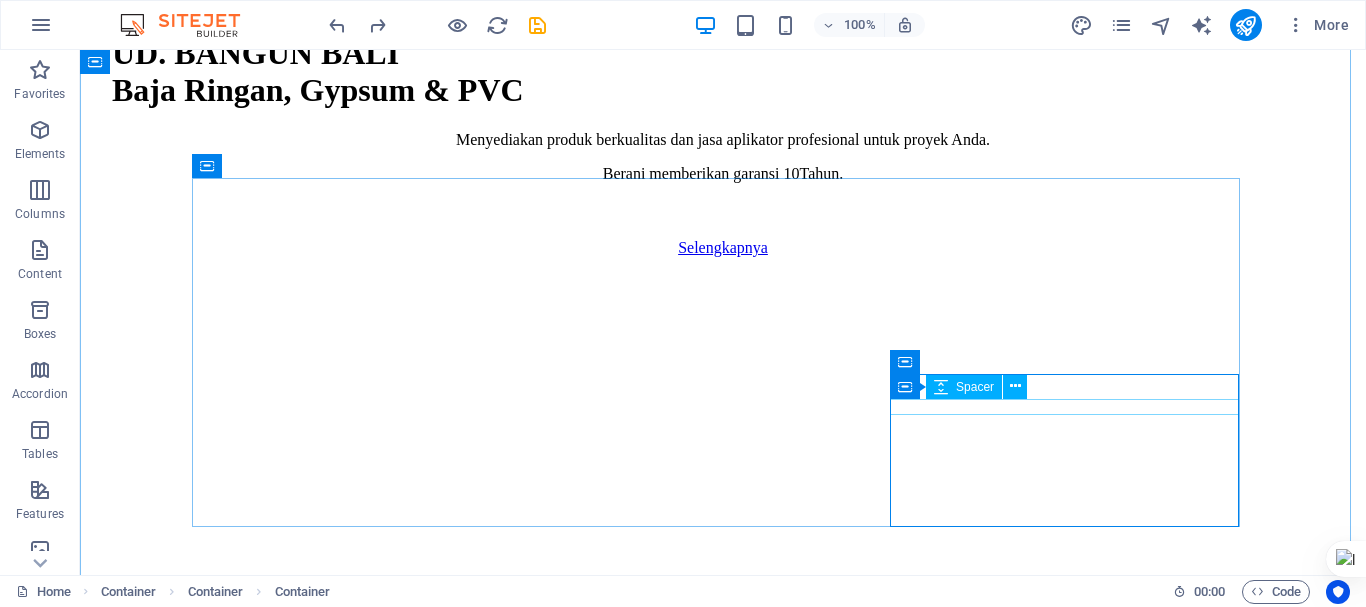 click on "Spacer" at bounding box center [975, 387] 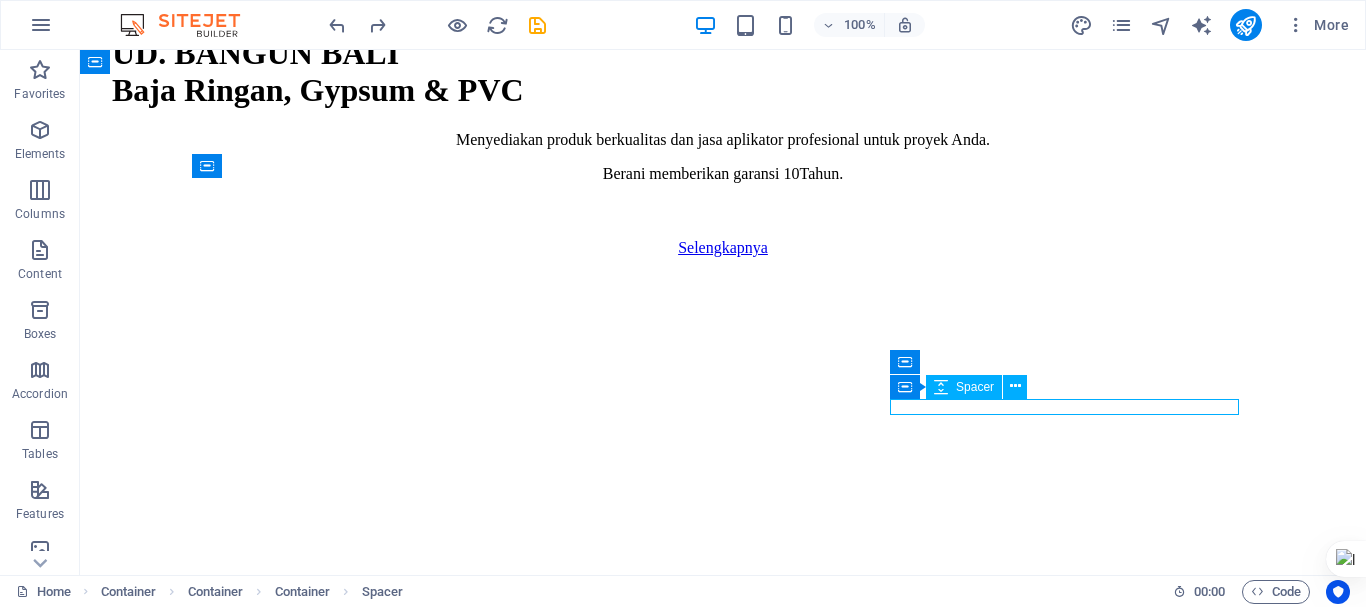 click on "Spacer" at bounding box center (975, 387) 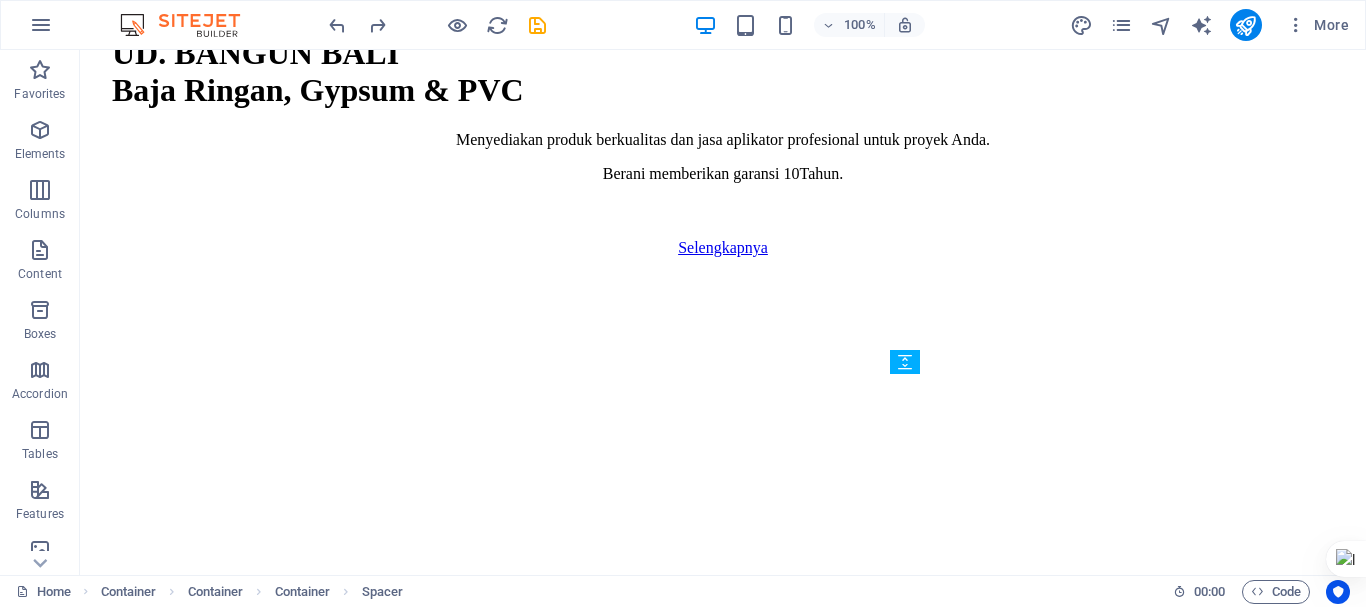 drag, startPoint x: 1056, startPoint y: 442, endPoint x: 1000, endPoint y: 402, distance: 68.8186 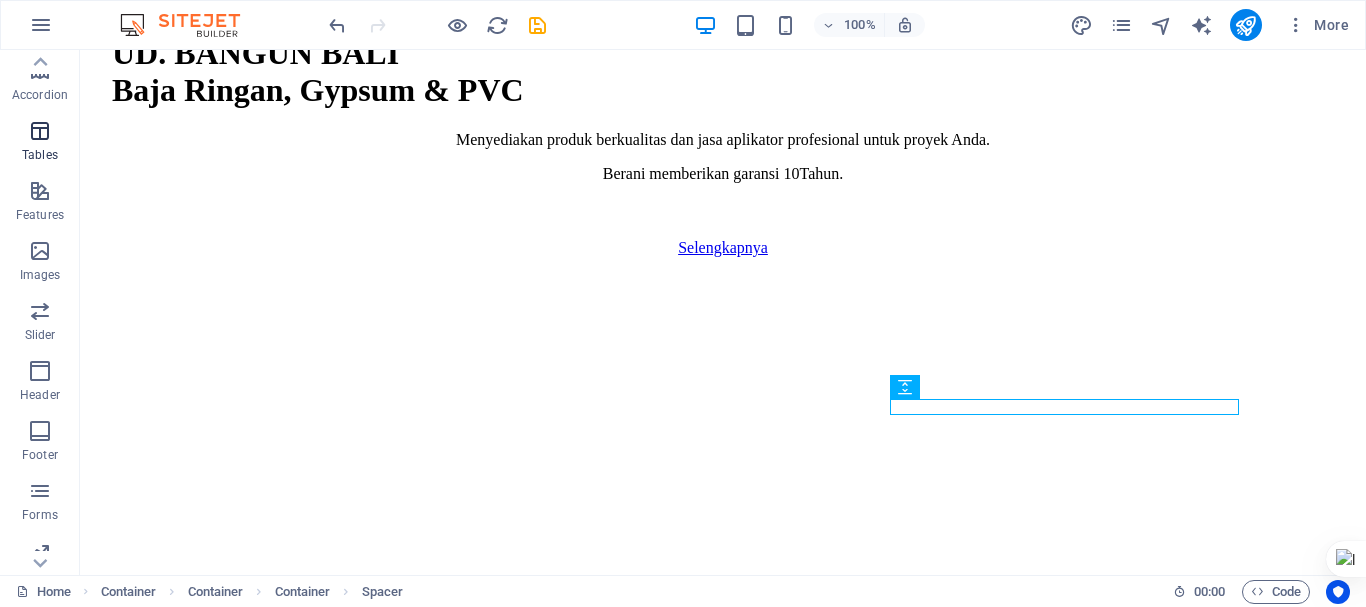 scroll, scrollTop: 375, scrollLeft: 0, axis: vertical 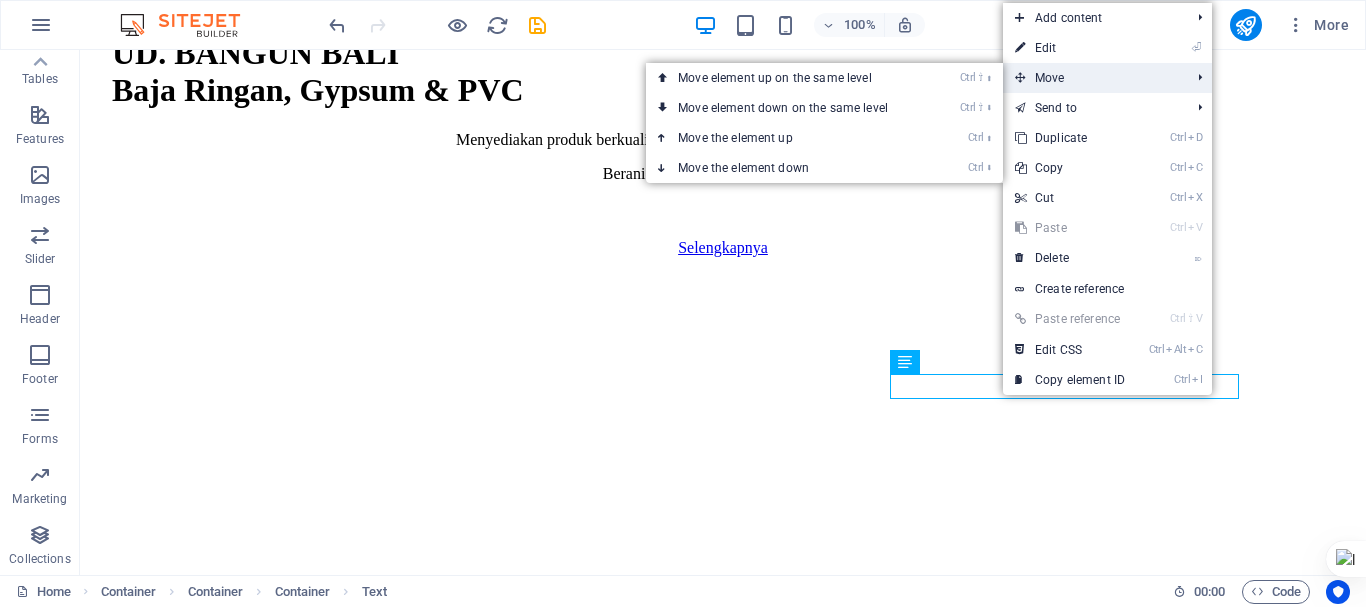 click on "Move" at bounding box center [1092, 78] 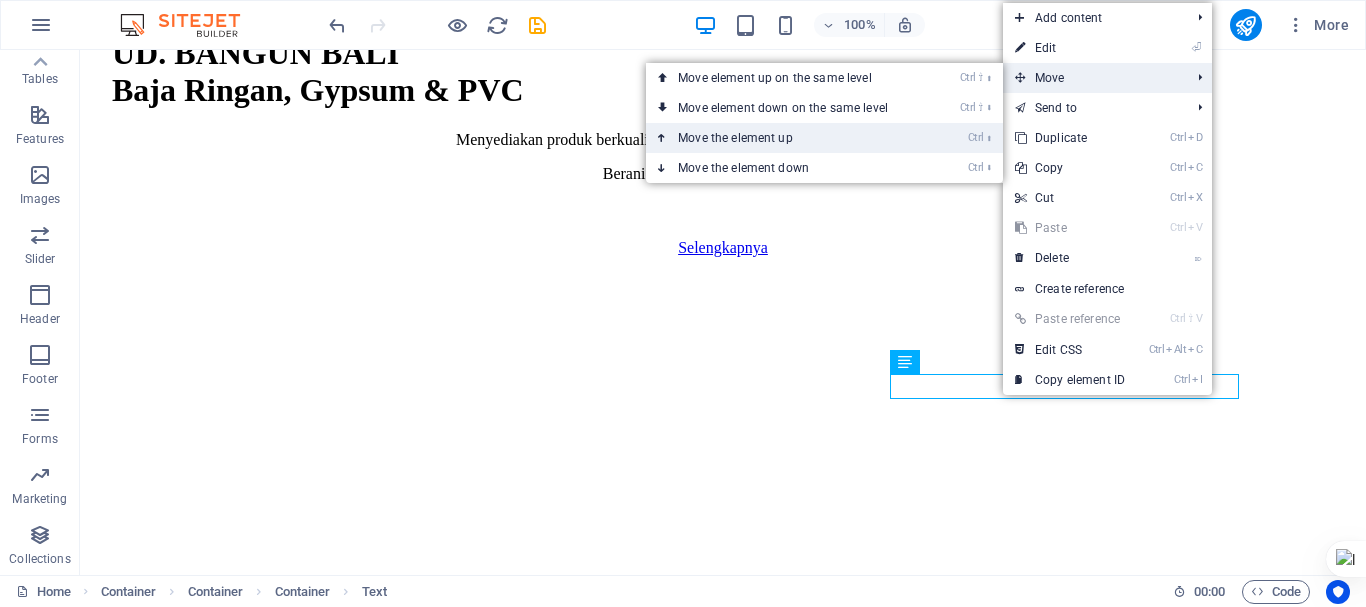click on "Ctrl ⬆  Move the element up" at bounding box center [824, 138] 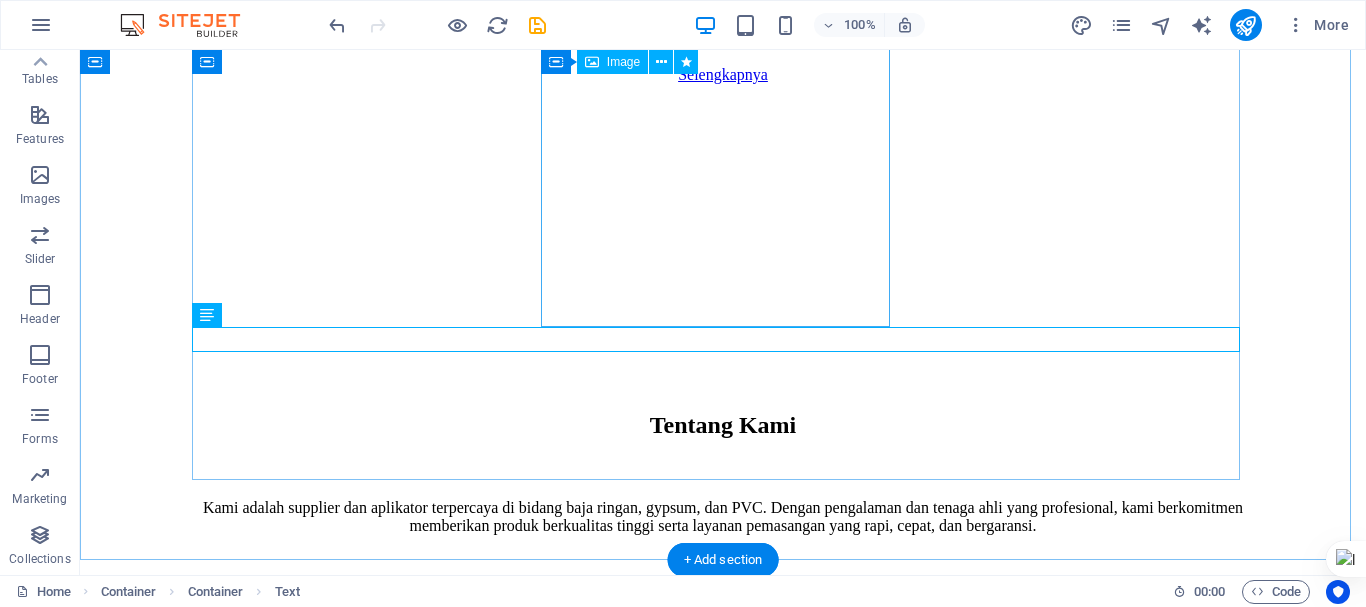 scroll, scrollTop: 1354, scrollLeft: 0, axis: vertical 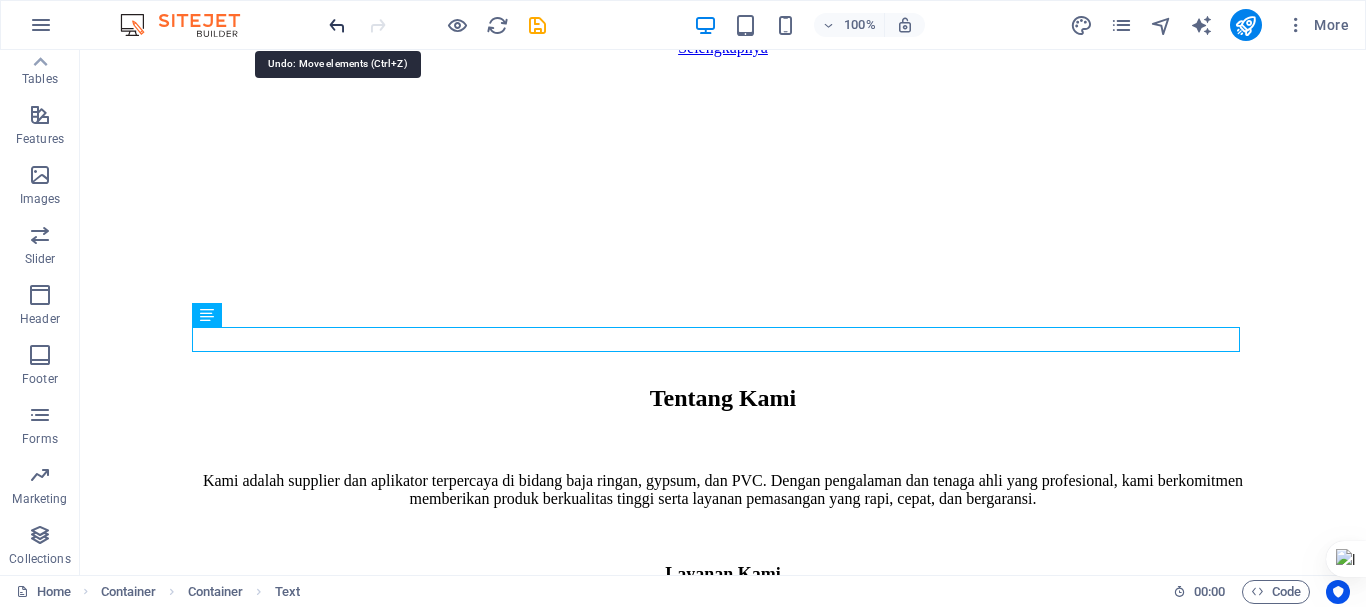 click at bounding box center [337, 25] 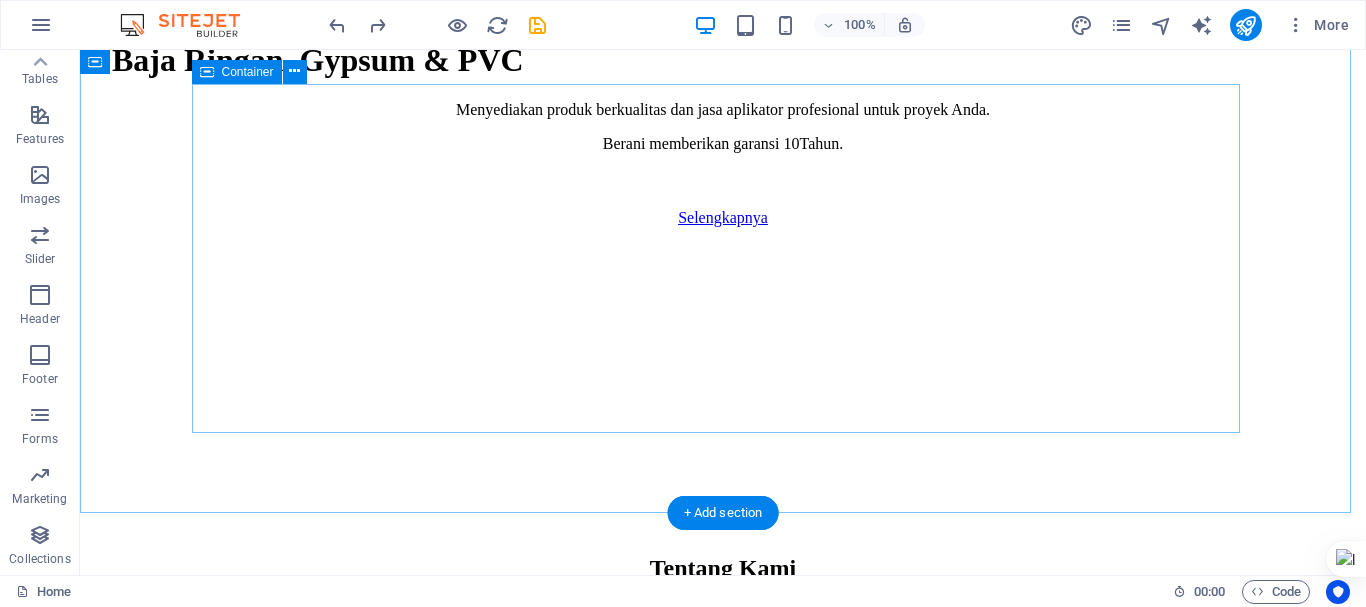 scroll, scrollTop: 1154, scrollLeft: 0, axis: vertical 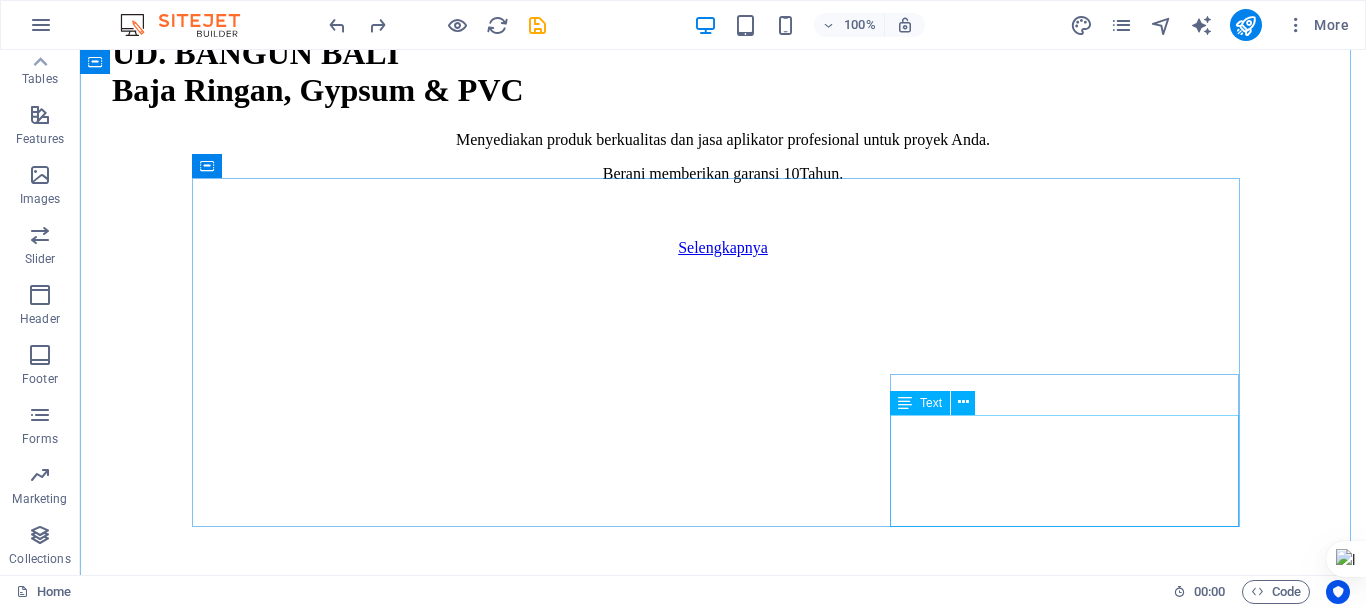 click on "•Produk Berkualitas SNI • Harga Bersaing & Transparan • Tim Aplikator Berpengalaman • Pengerjaan Cepat & Rapi • Garansi Kualitas & Kepuas" at bounding box center [723, 2455] 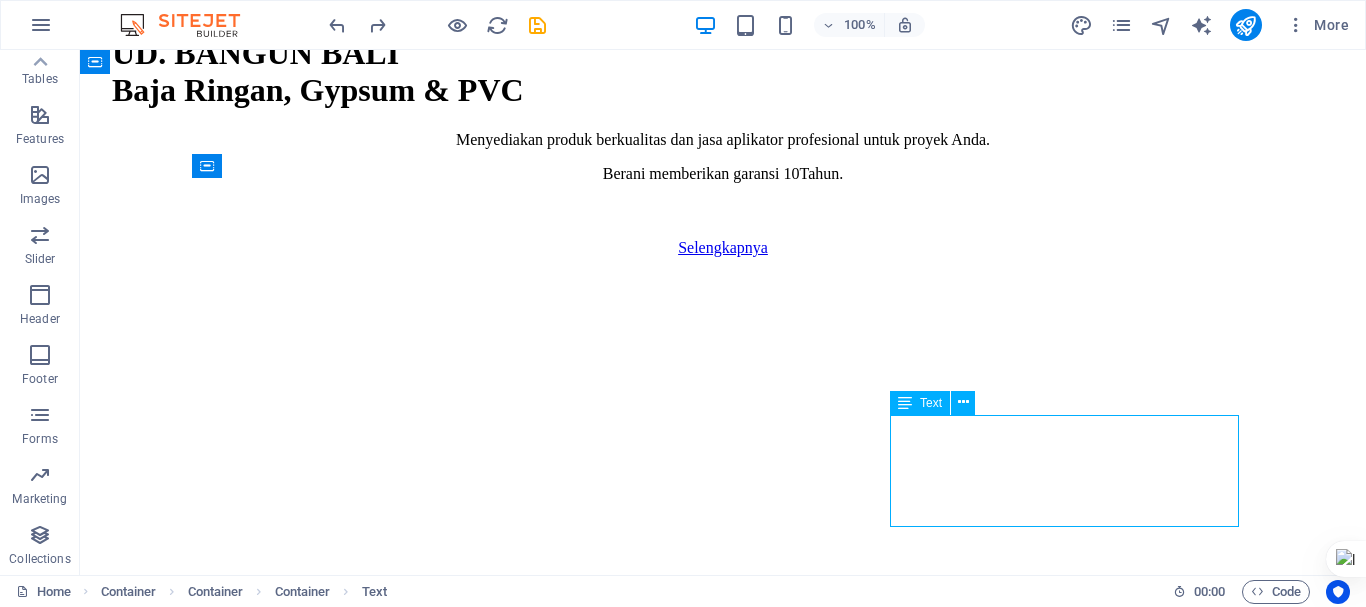 click on "•Produk Berkualitas SNI • Harga Bersaing & Transparan • Tim Aplikator Berpengalaman • Pengerjaan Cepat & Rapi • Garansi Kualitas & Kepuas" at bounding box center (723, 2455) 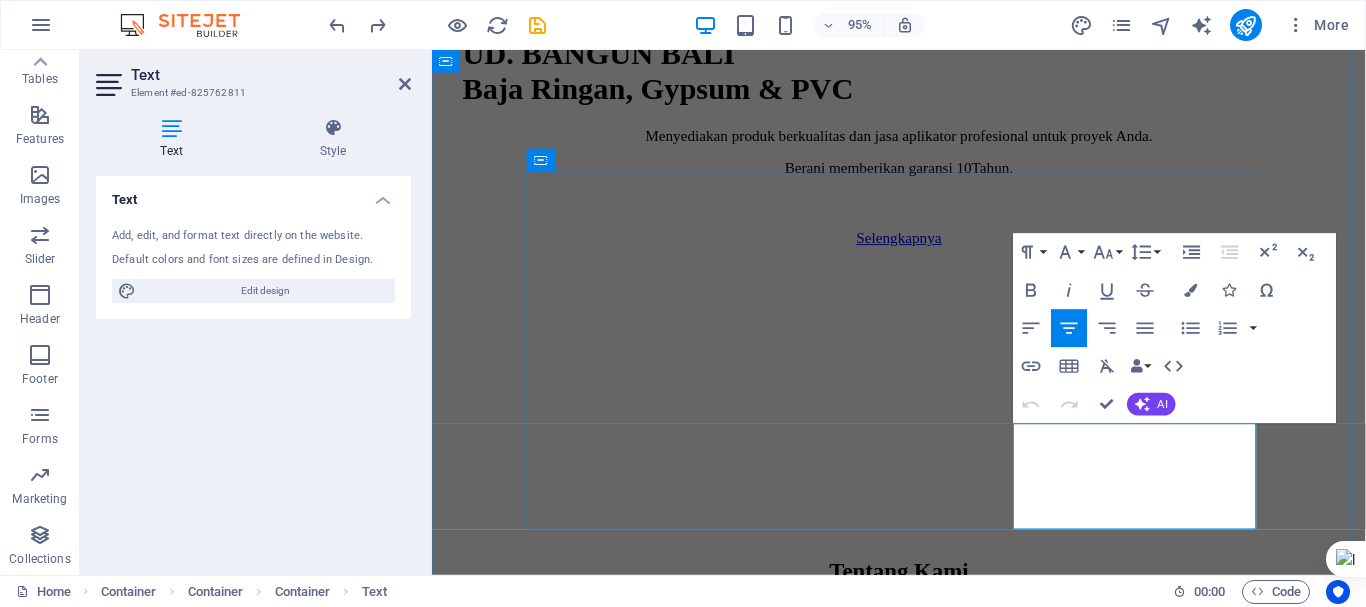click on "• Garansi Kualitas & Kepuas" at bounding box center [923, 2256] 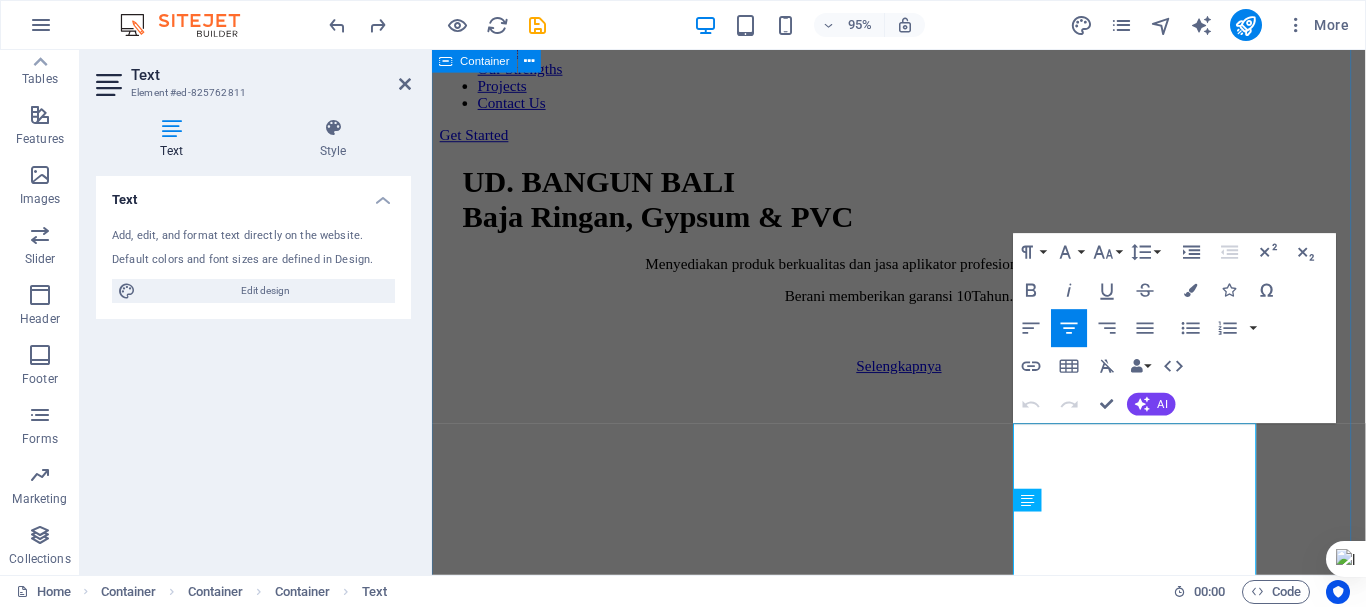 scroll, scrollTop: 997, scrollLeft: 0, axis: vertical 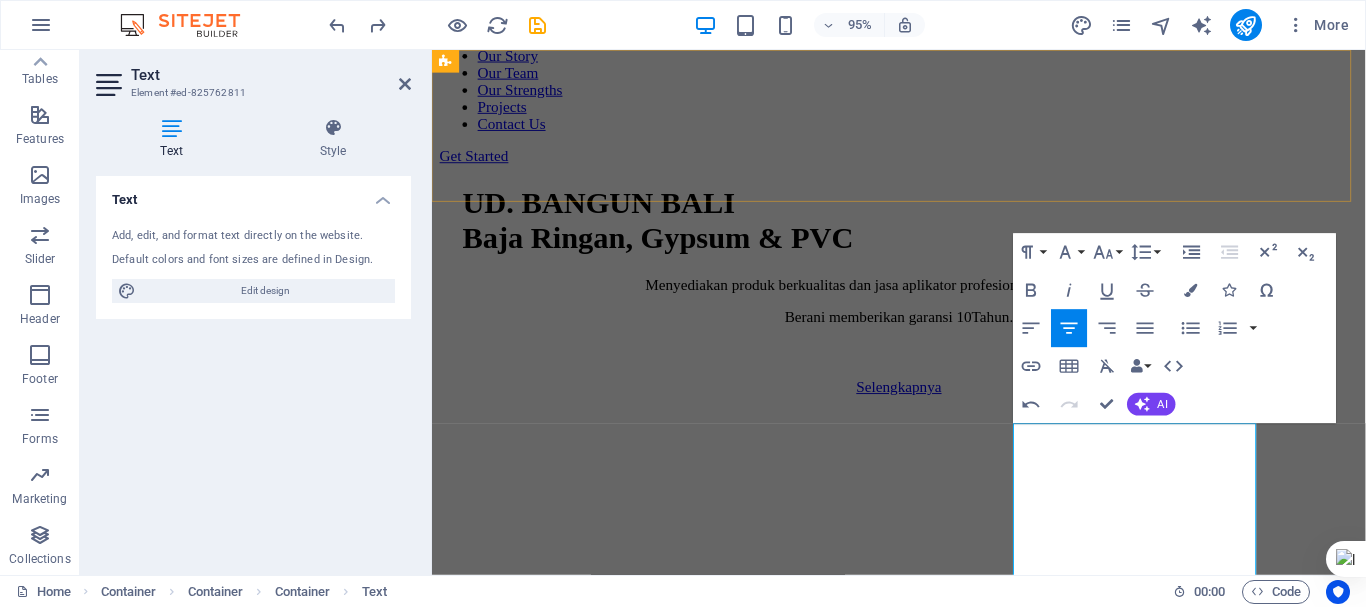 click on "Our Story Our Team Our Strengths Projects Contact Us Get Started" at bounding box center [923, 75] 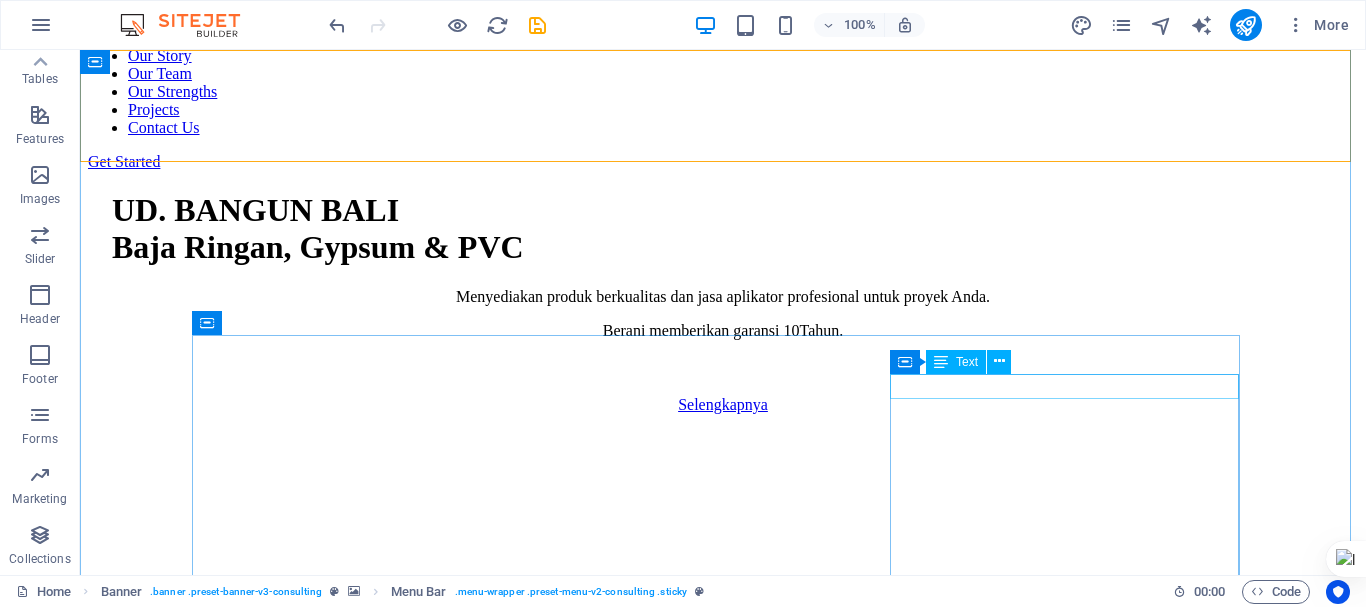 click on "Kenapa Memilih Kami?" at bounding box center [723, 2476] 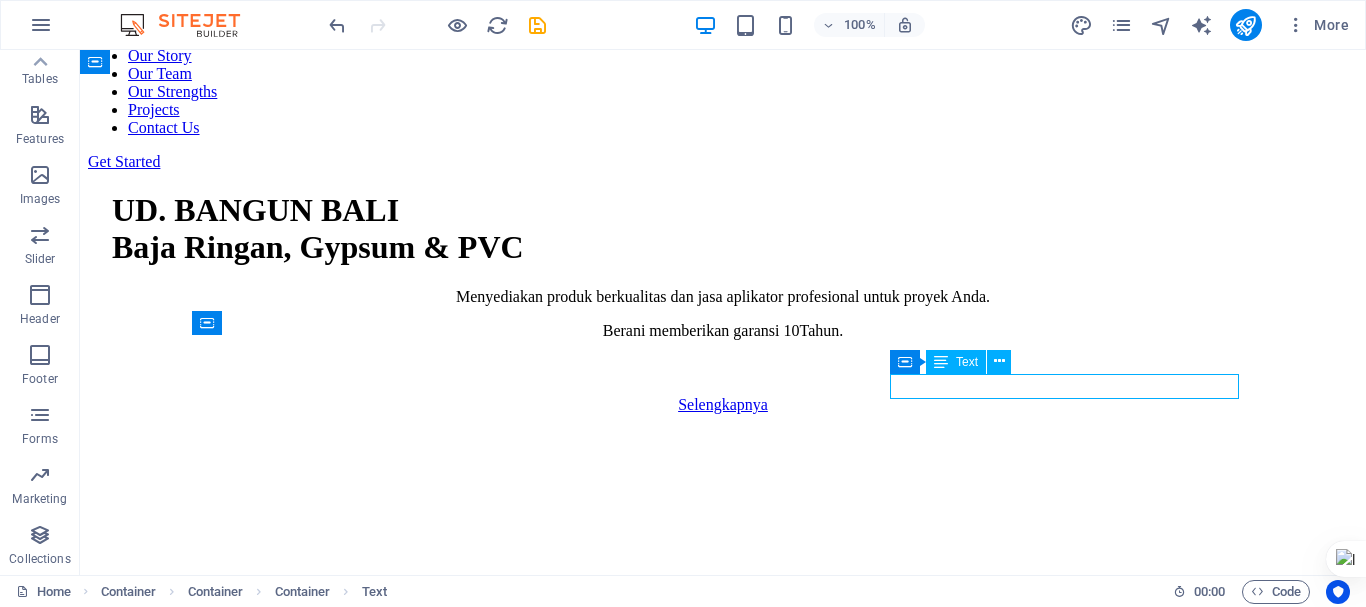 click on "Kenapa Memilih Kami?" at bounding box center [723, 2476] 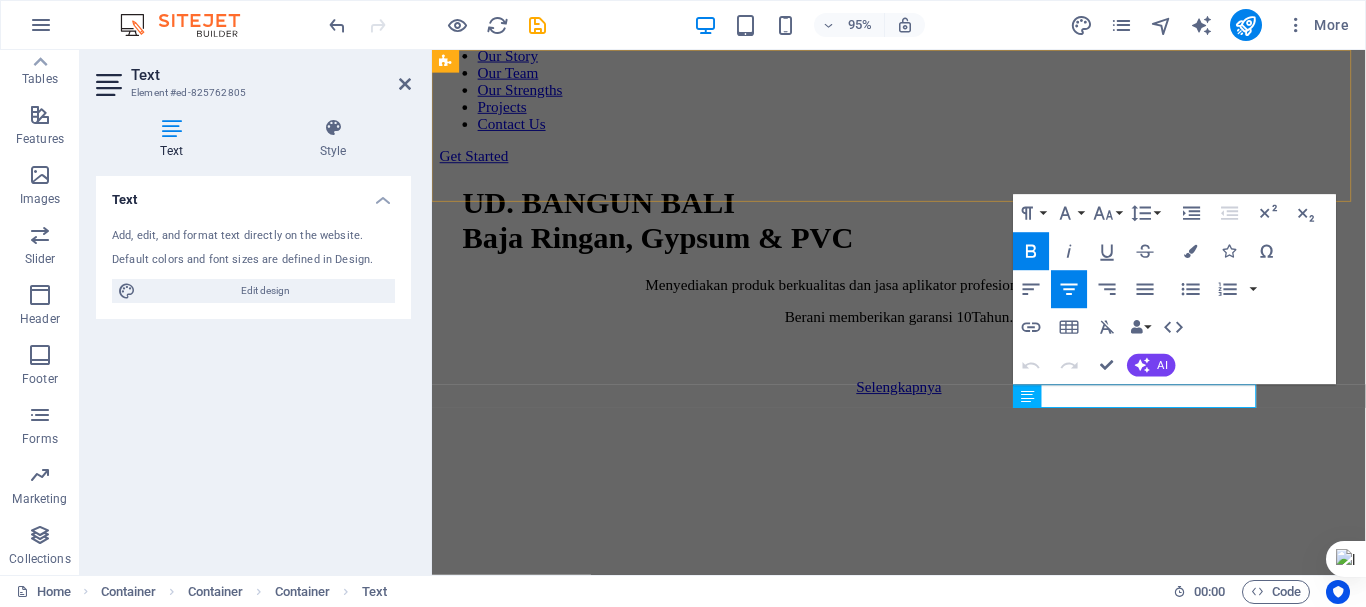 click on "Our Story Our Team Our Strengths Projects Contact Us Get Started" at bounding box center (923, 75) 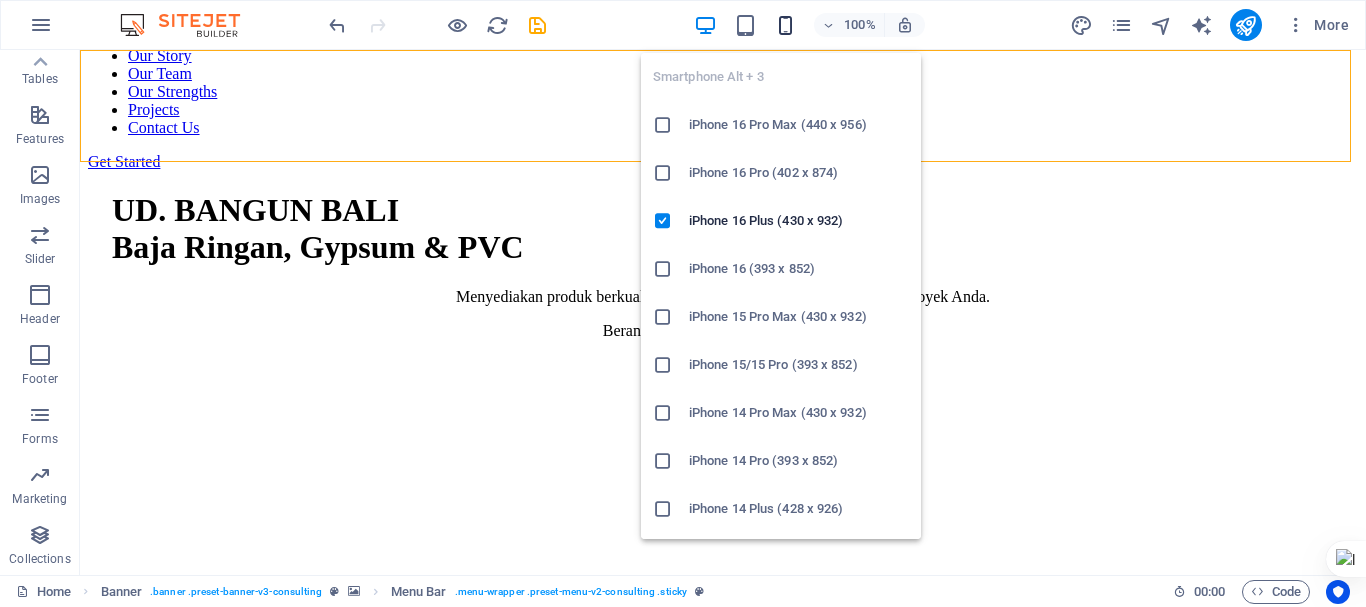 click at bounding box center [785, 25] 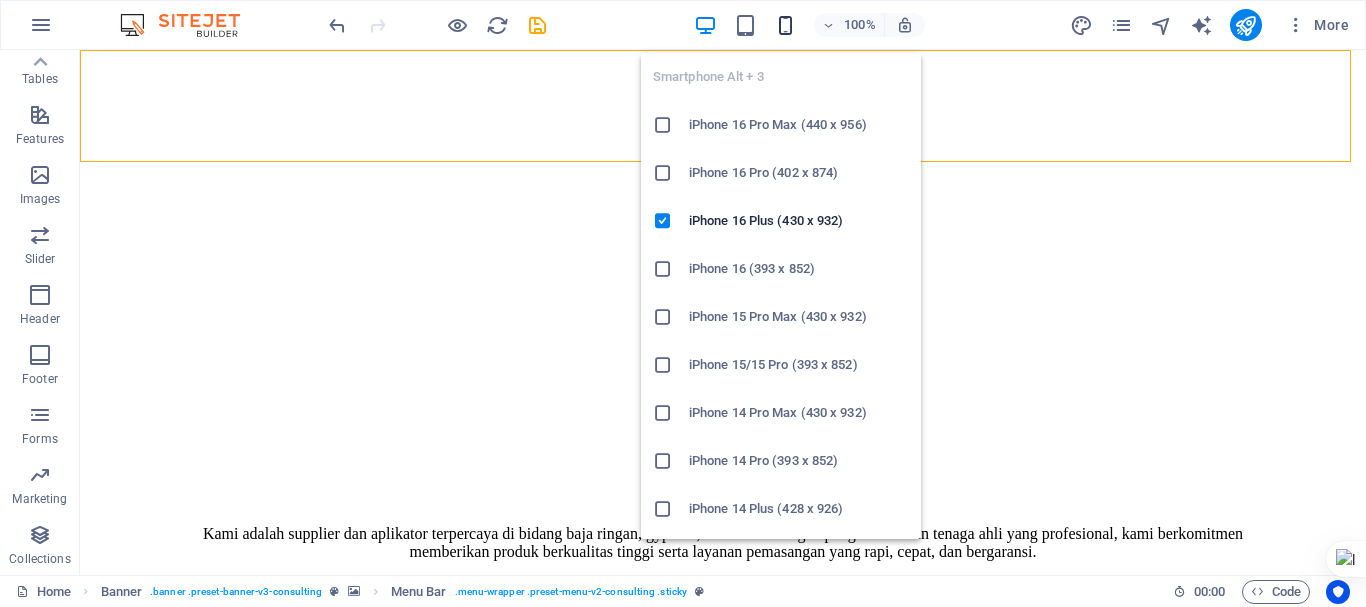 scroll, scrollTop: 981, scrollLeft: 0, axis: vertical 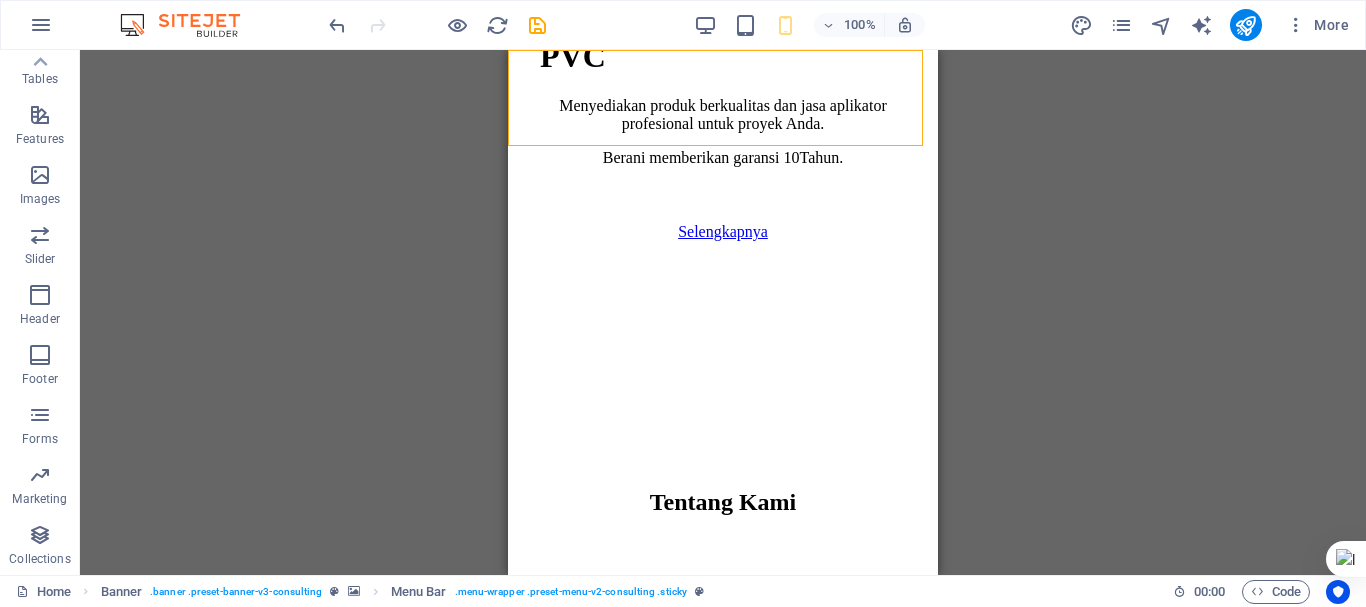 click on "H1   Banner   Banner   Container   Menu Bar   Spacer   Text   Menu   Spacer   Button   Container   Logo   Separator   Button   H2   Spacer   Text   Spacer   Container   Text   Container   Container   Text   Container   Spacer   Container   Image   Container   Container   Spacer   Container   Text   Container   Text   Container   Text   Container   Text   Spacer   Cards   Container   Container   Cards   Container   Container   Container   Text   Spacer   Spacer   Text   Spacer   H2   Text   Container   H2   Spacer   Text   Spacer   Container   Boxes   Image   Container   4 columns   Container   Container   Text   Spacer   Text   Spacer   H2   Container   Text   Container   Container   Icon" at bounding box center [723, 312] 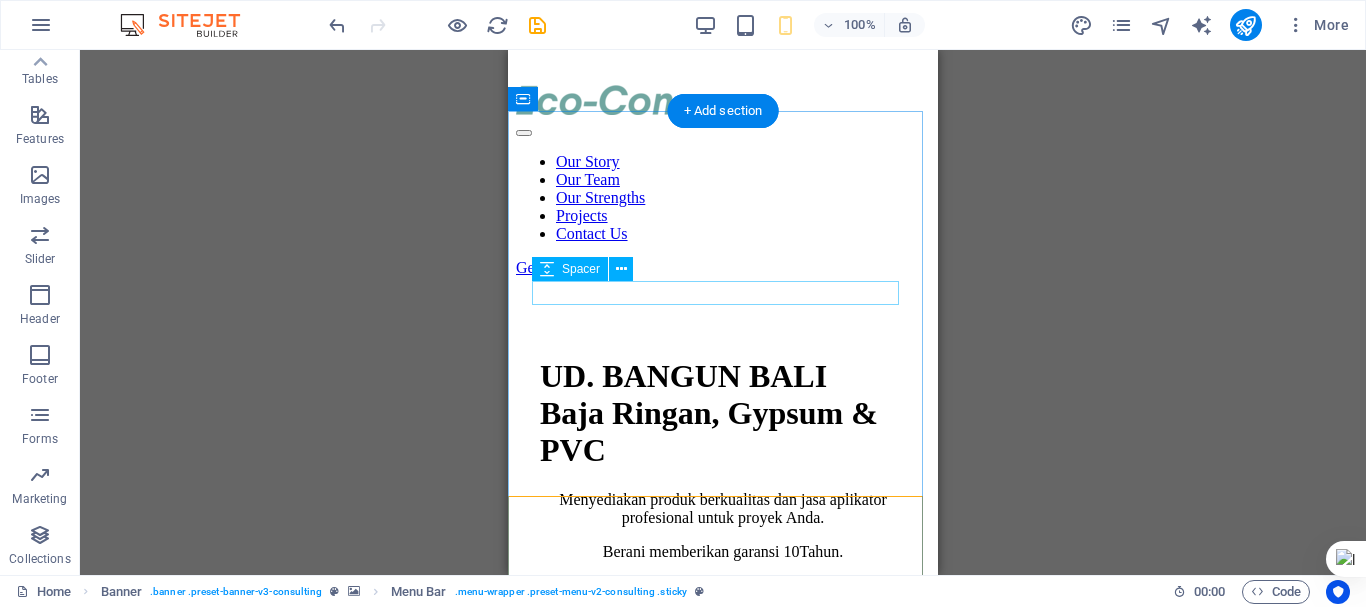 scroll, scrollTop: 681, scrollLeft: 0, axis: vertical 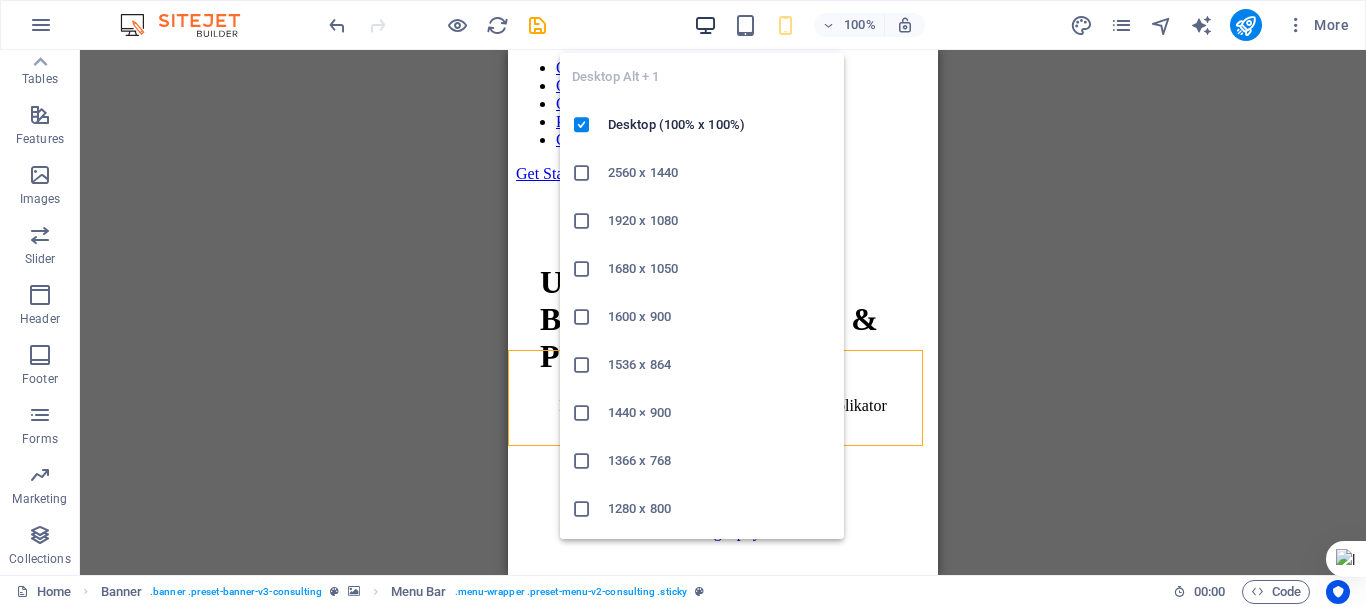 click at bounding box center (705, 25) 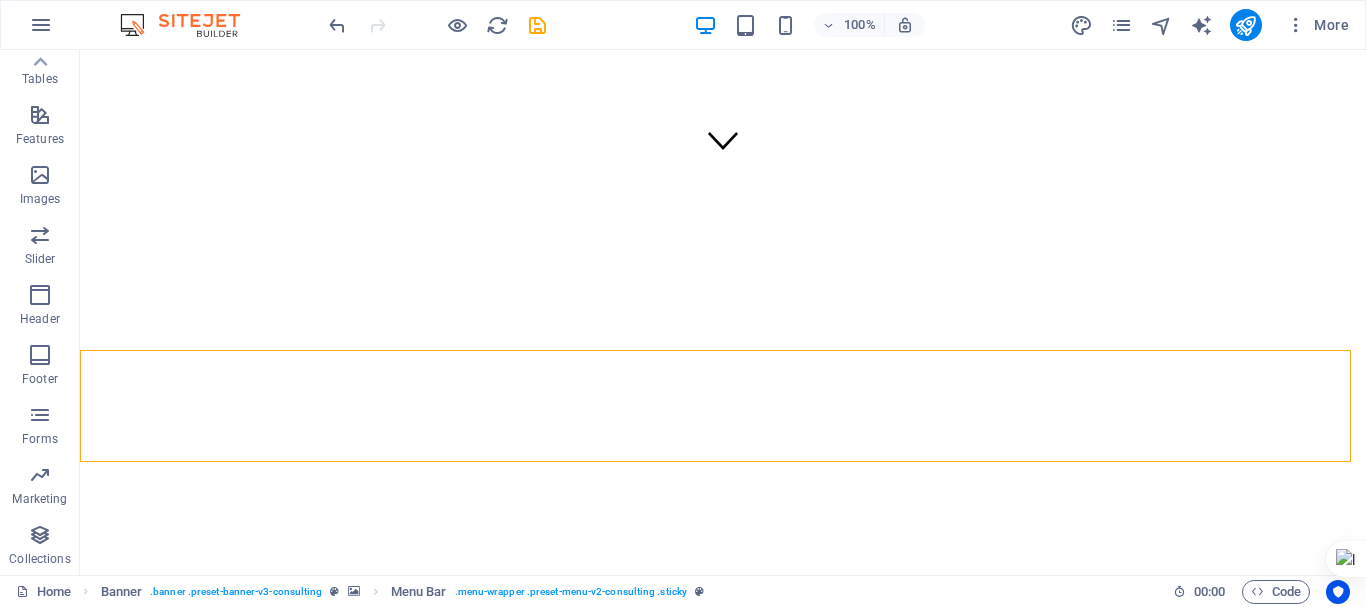 scroll, scrollTop: 300, scrollLeft: 0, axis: vertical 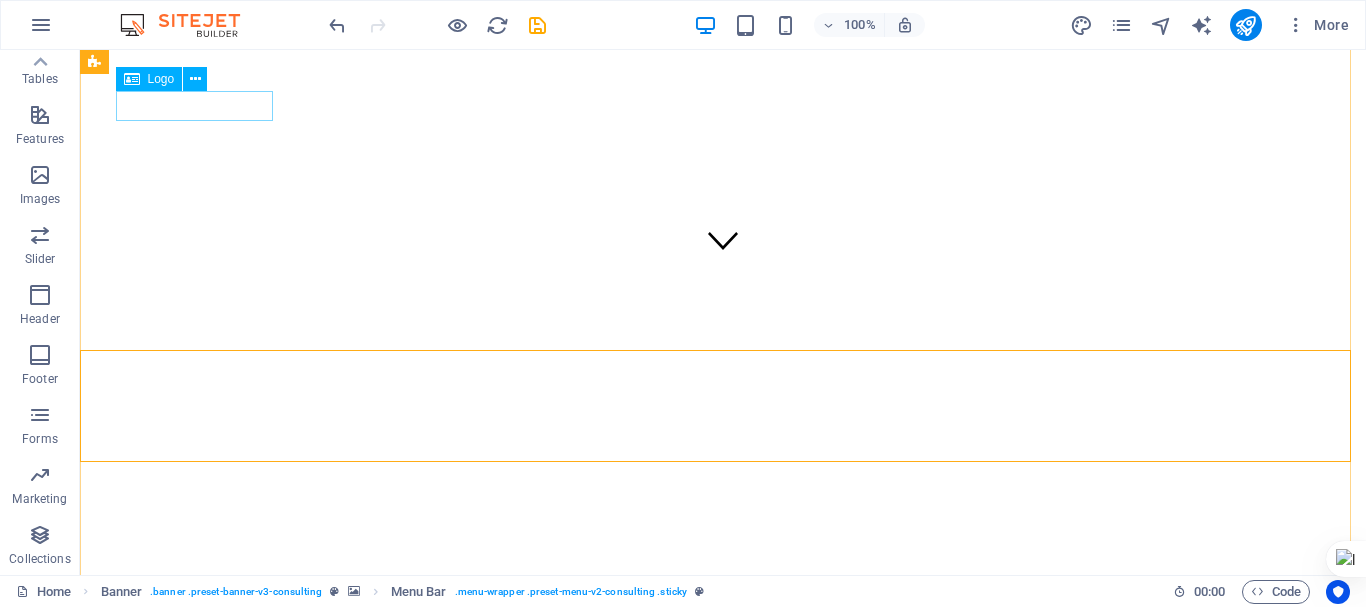 click at bounding box center (723, 693) 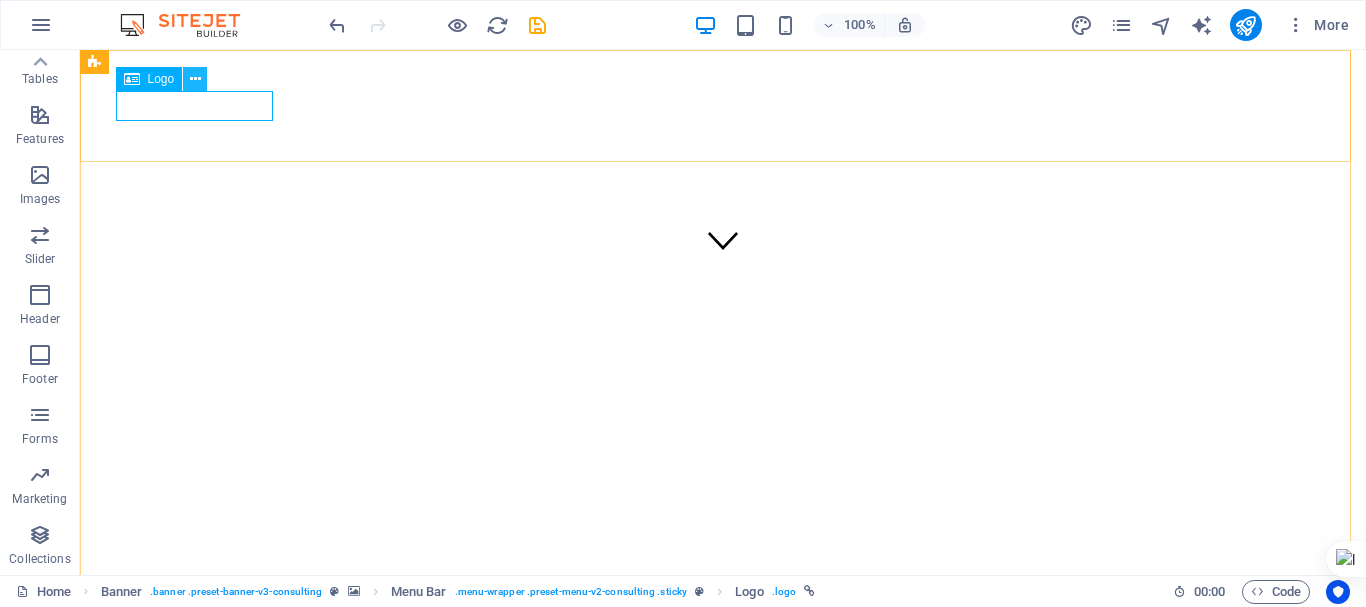 click at bounding box center [195, 79] 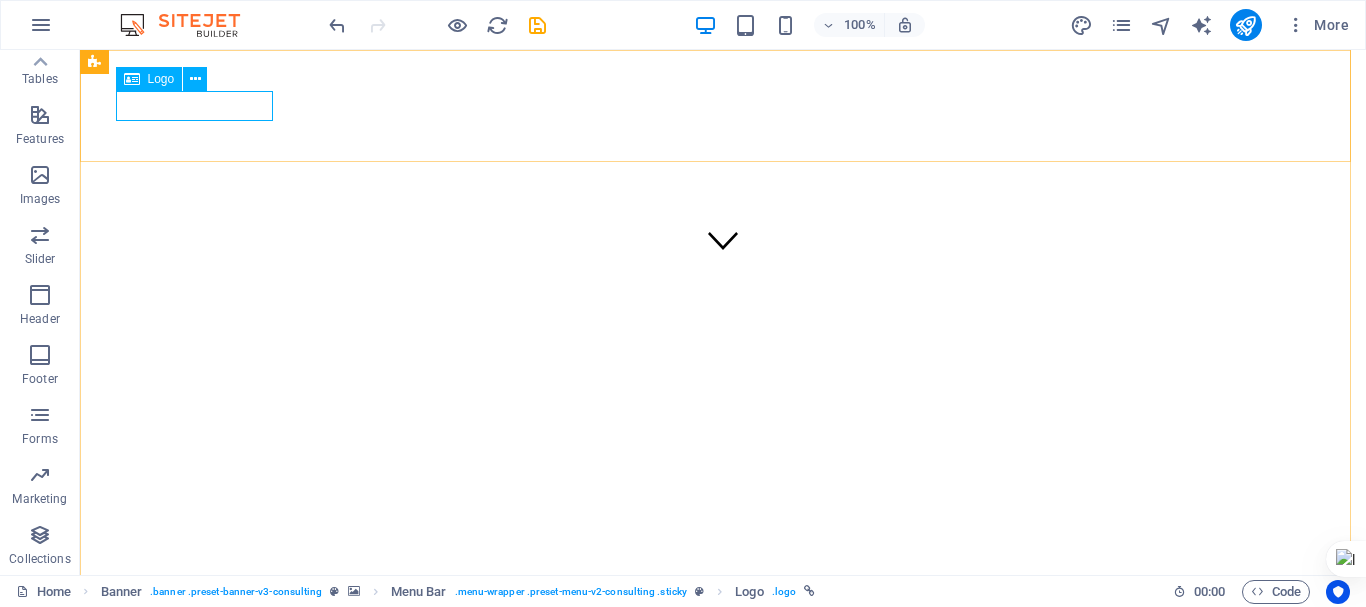 click on "Logo" at bounding box center [161, 79] 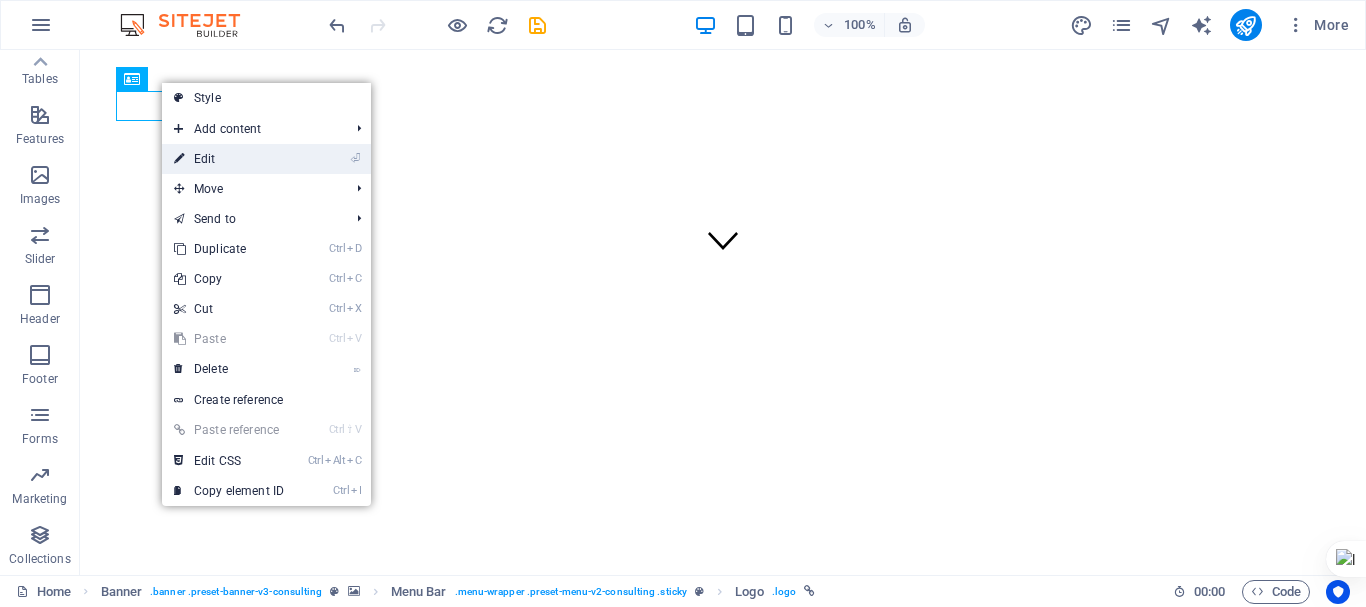 click on "⏎  Edit" at bounding box center [229, 159] 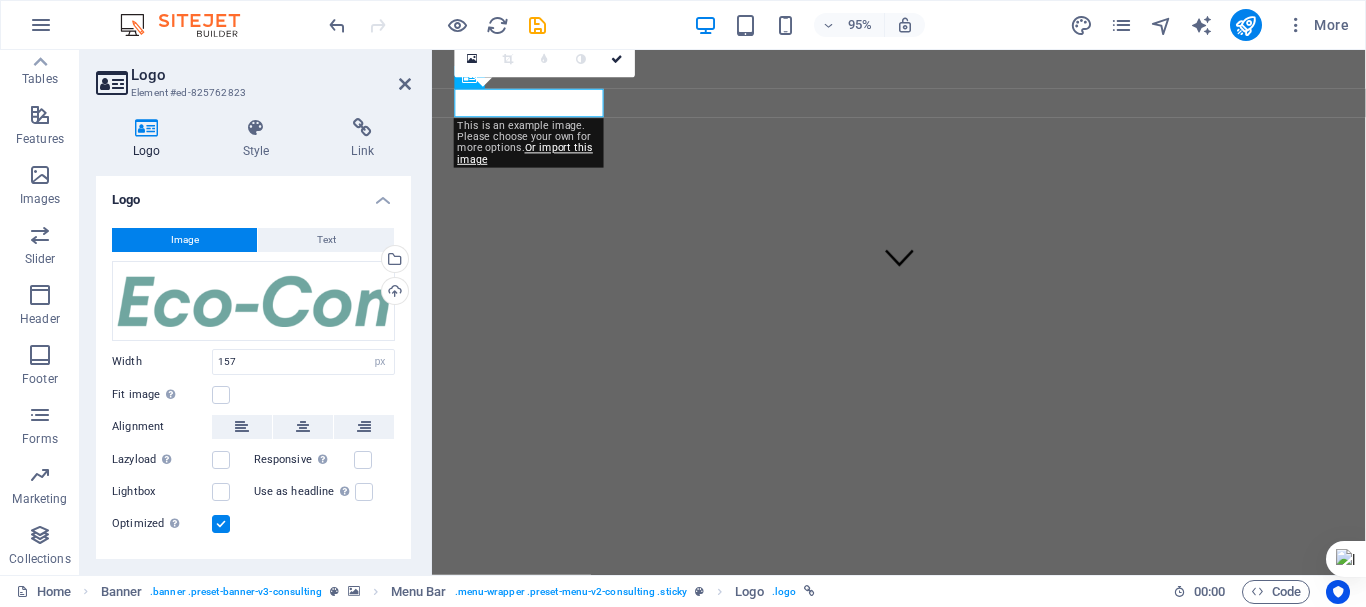 click on "Image" at bounding box center (185, 240) 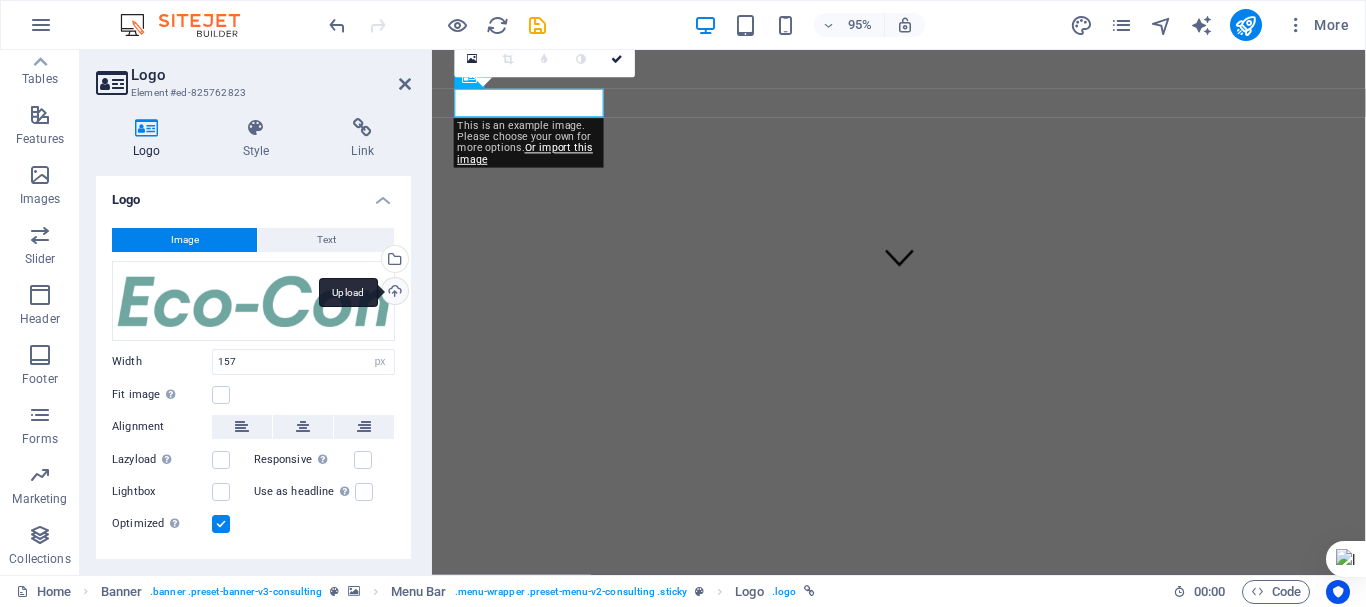 click on "Upload" at bounding box center (393, 293) 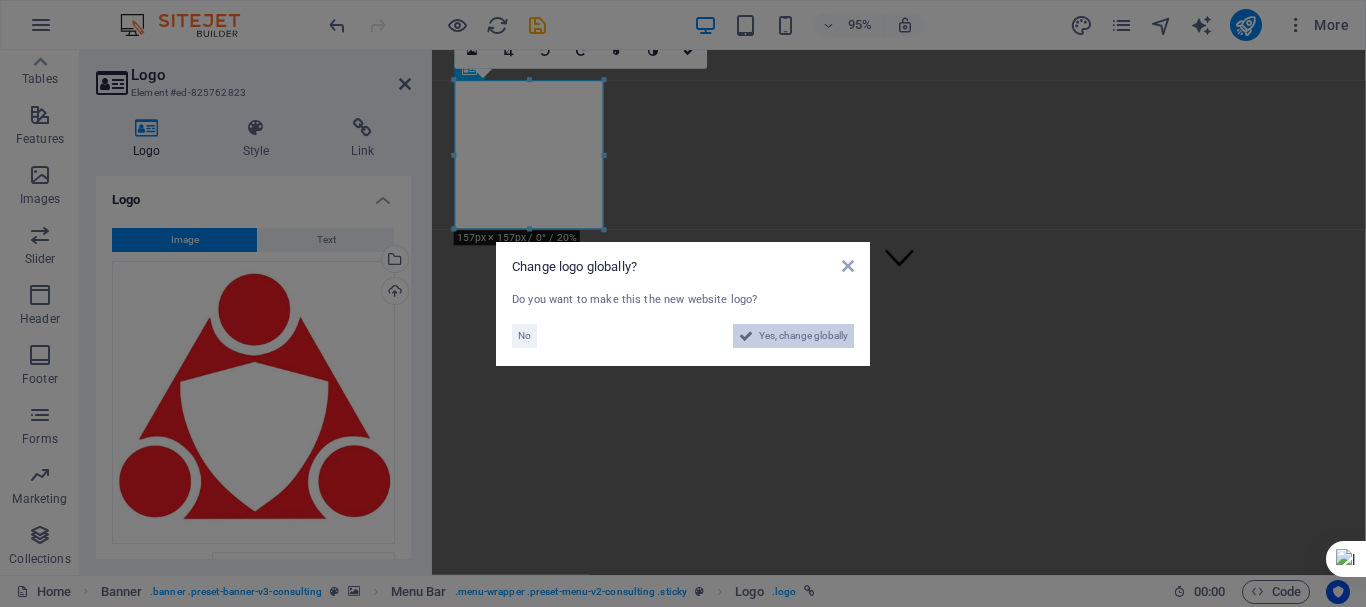 drag, startPoint x: 788, startPoint y: 335, endPoint x: 757, endPoint y: 588, distance: 254.89214 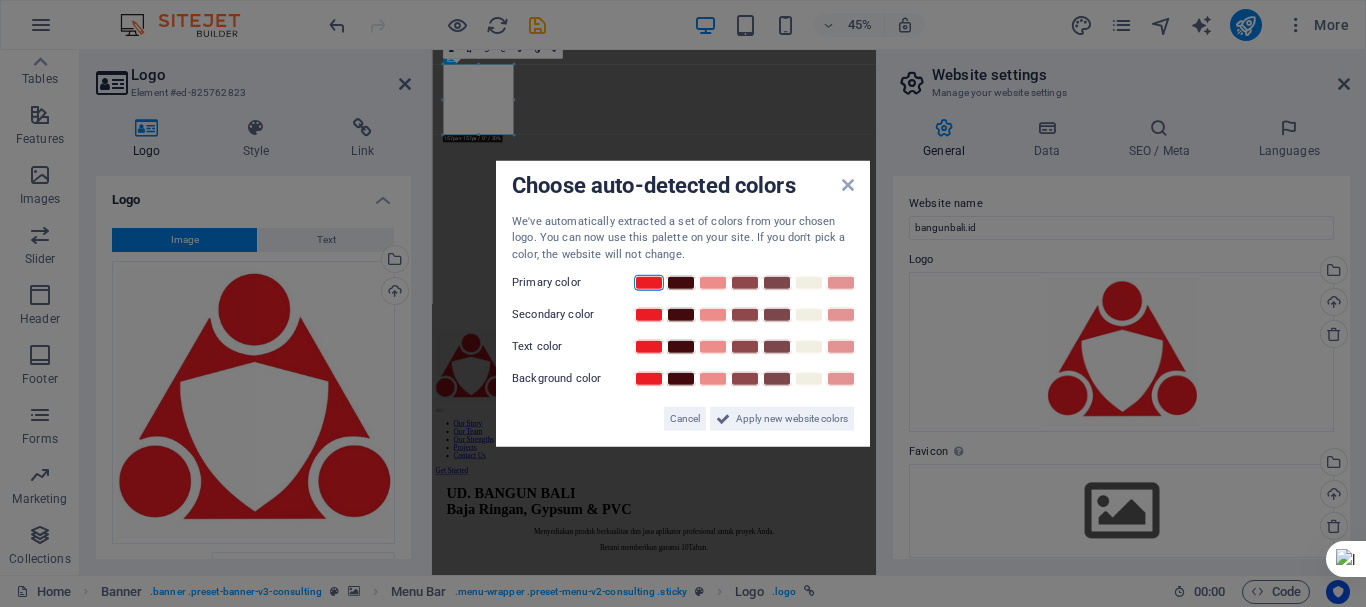 click at bounding box center (649, 283) 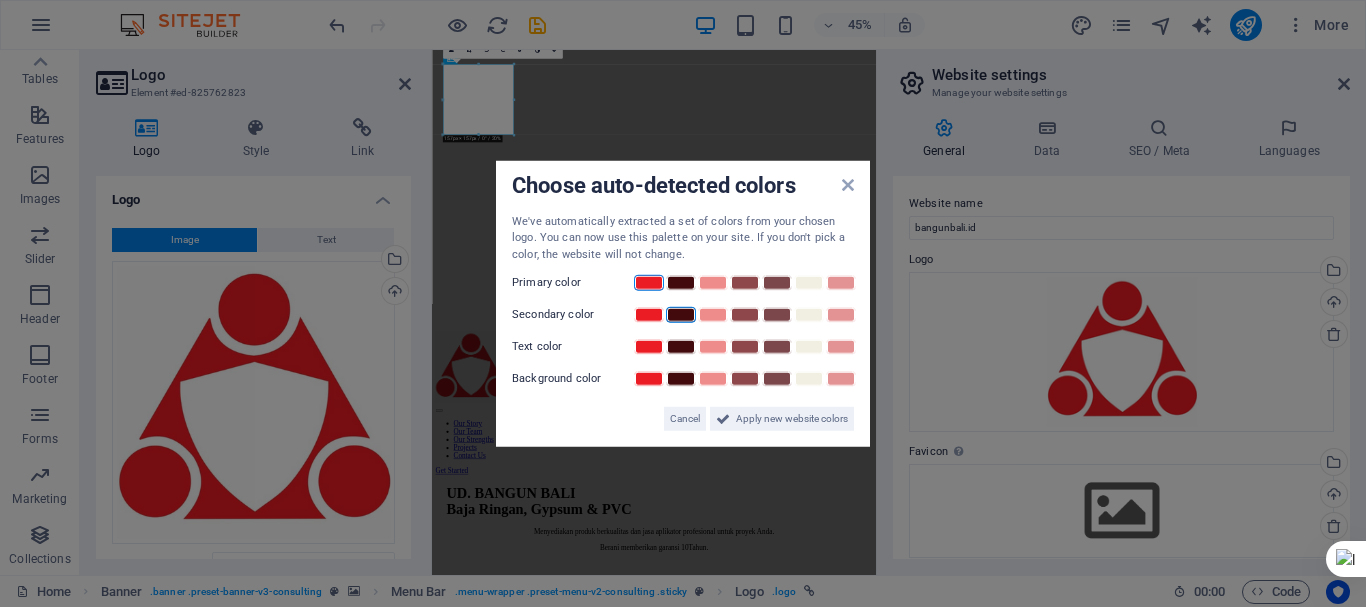 click at bounding box center [681, 315] 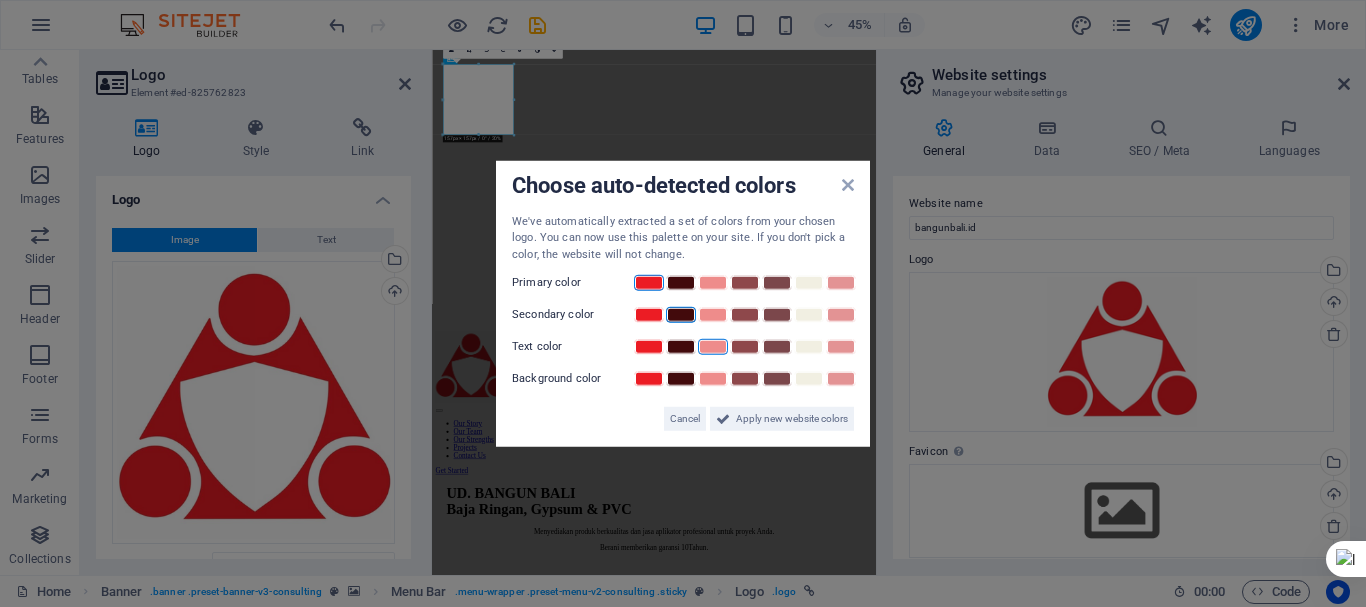 click at bounding box center [713, 347] 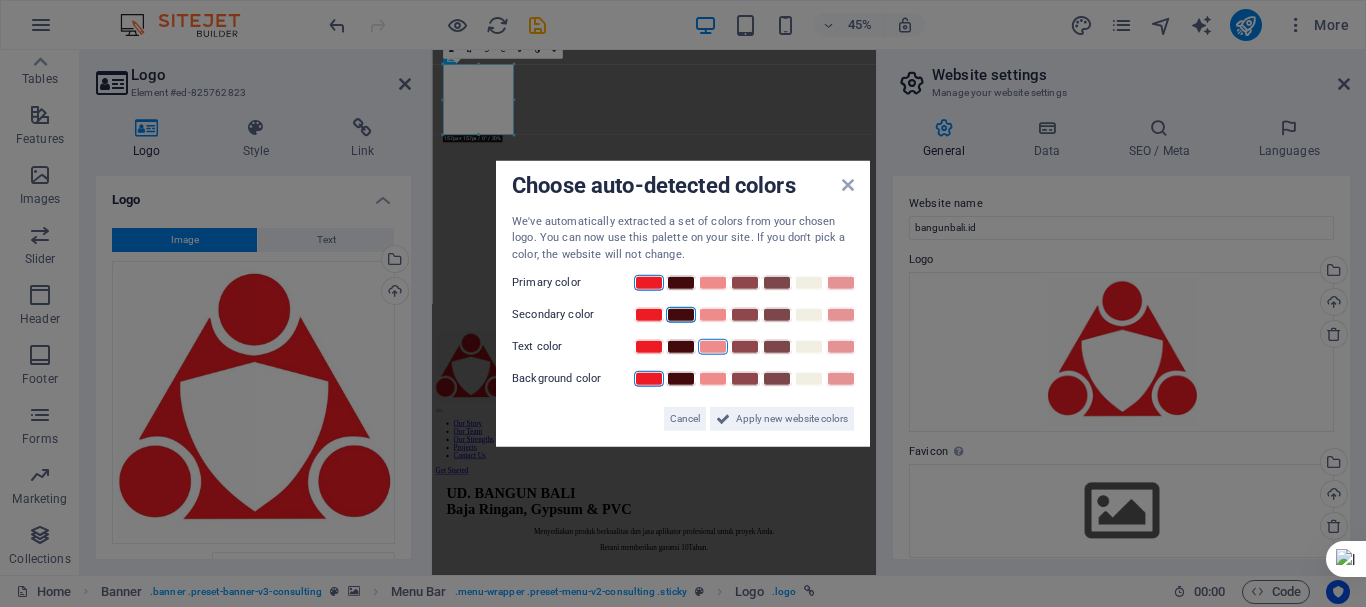 click at bounding box center (649, 379) 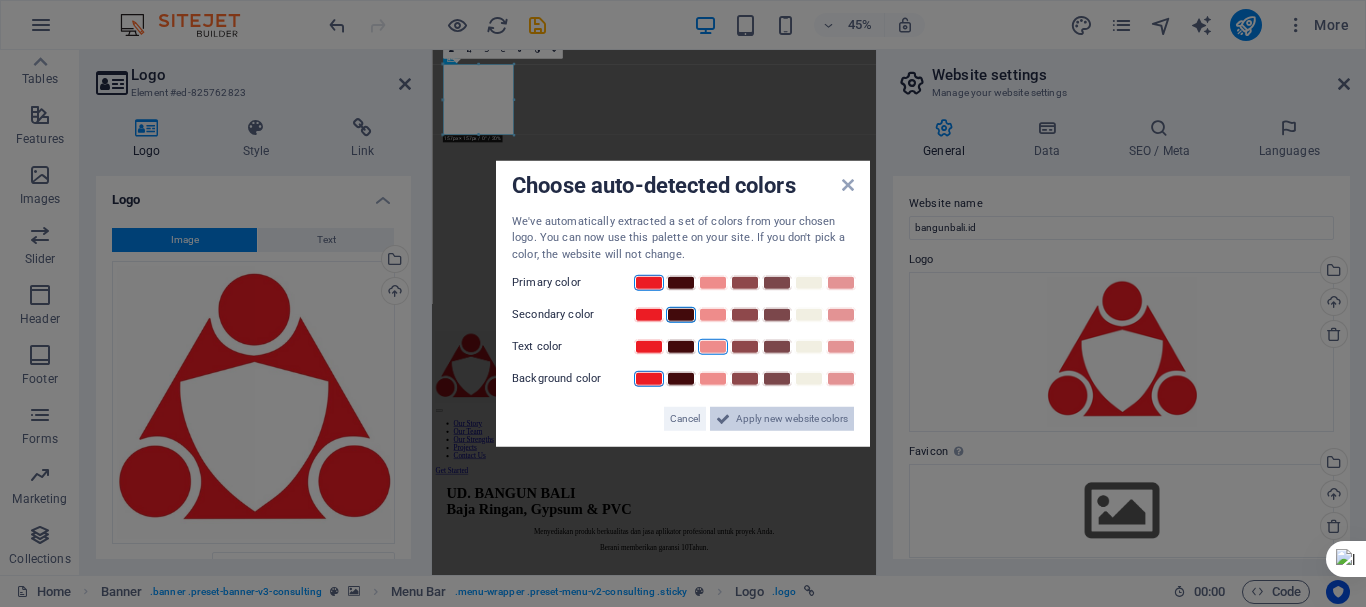 drag, startPoint x: 726, startPoint y: 420, endPoint x: 686, endPoint y: 791, distance: 373.15012 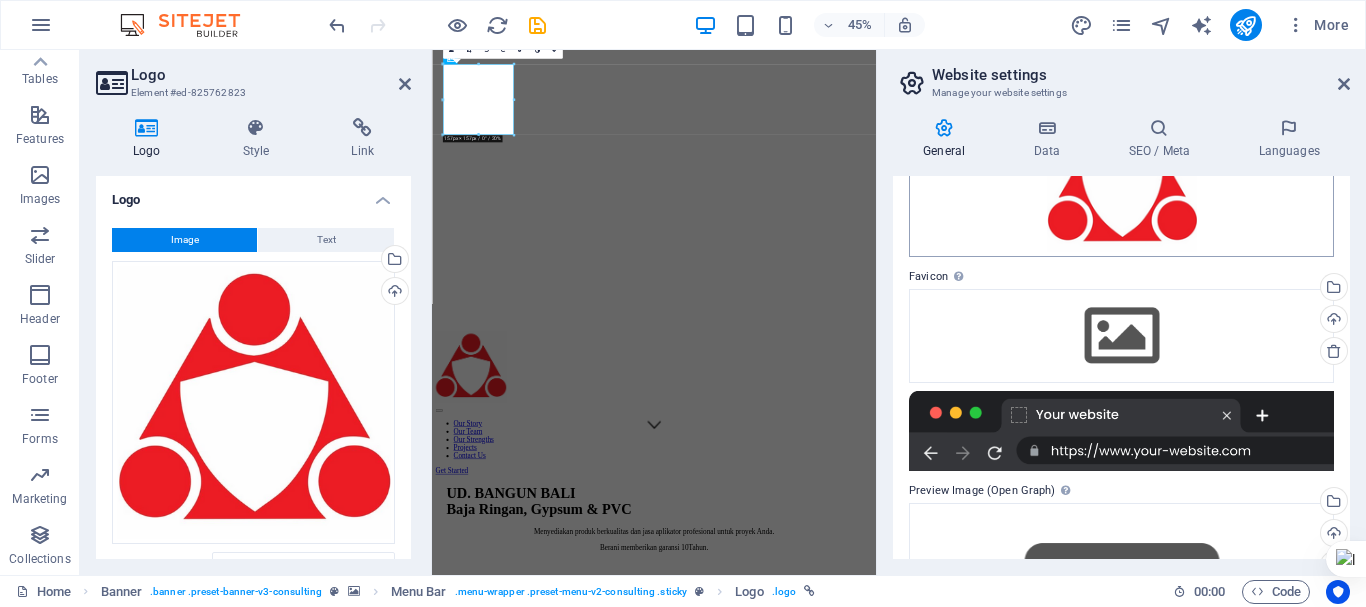 scroll, scrollTop: 200, scrollLeft: 0, axis: vertical 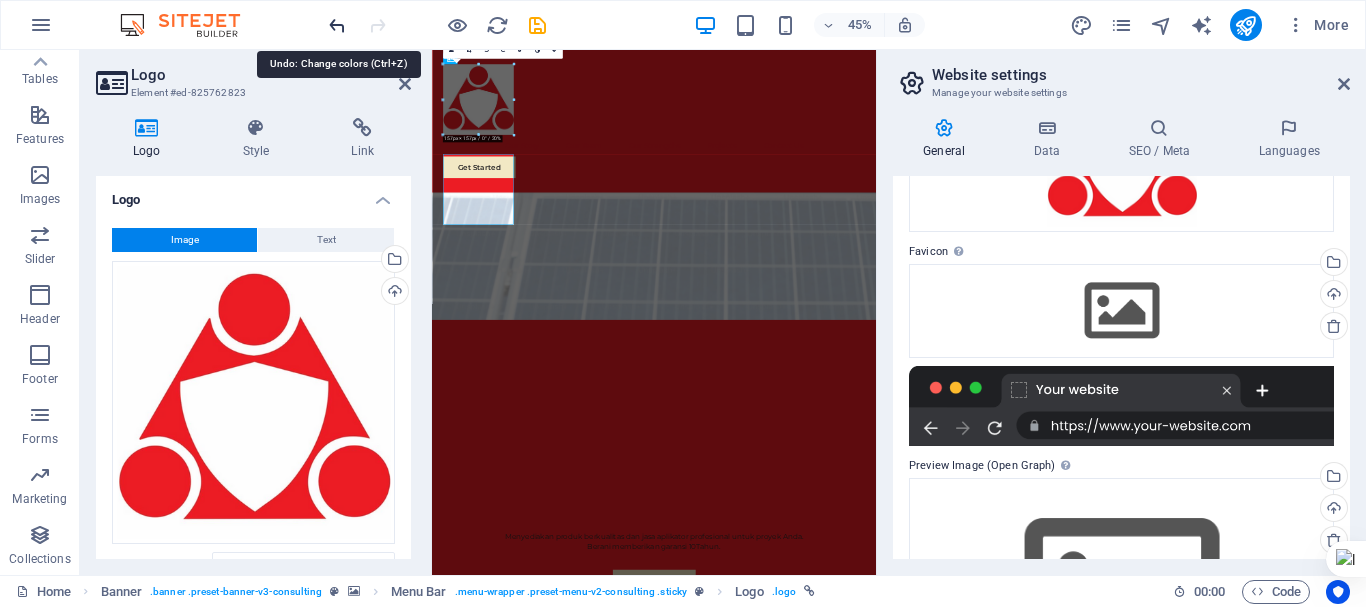 click at bounding box center (337, 25) 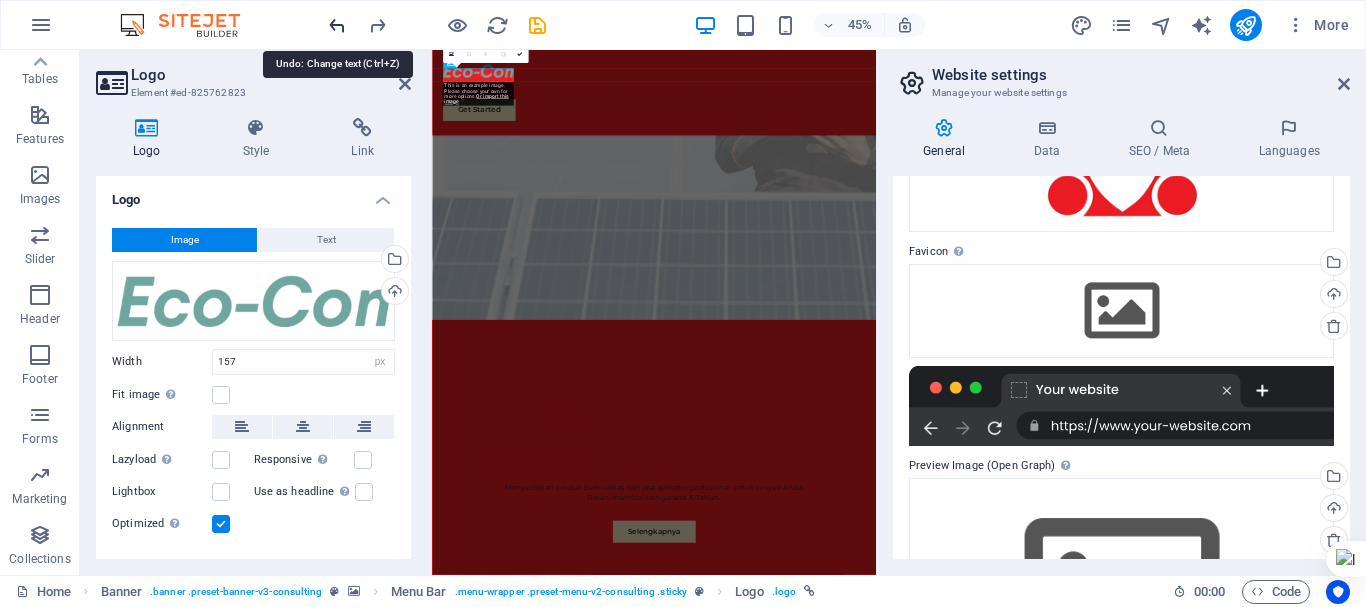 click at bounding box center [337, 25] 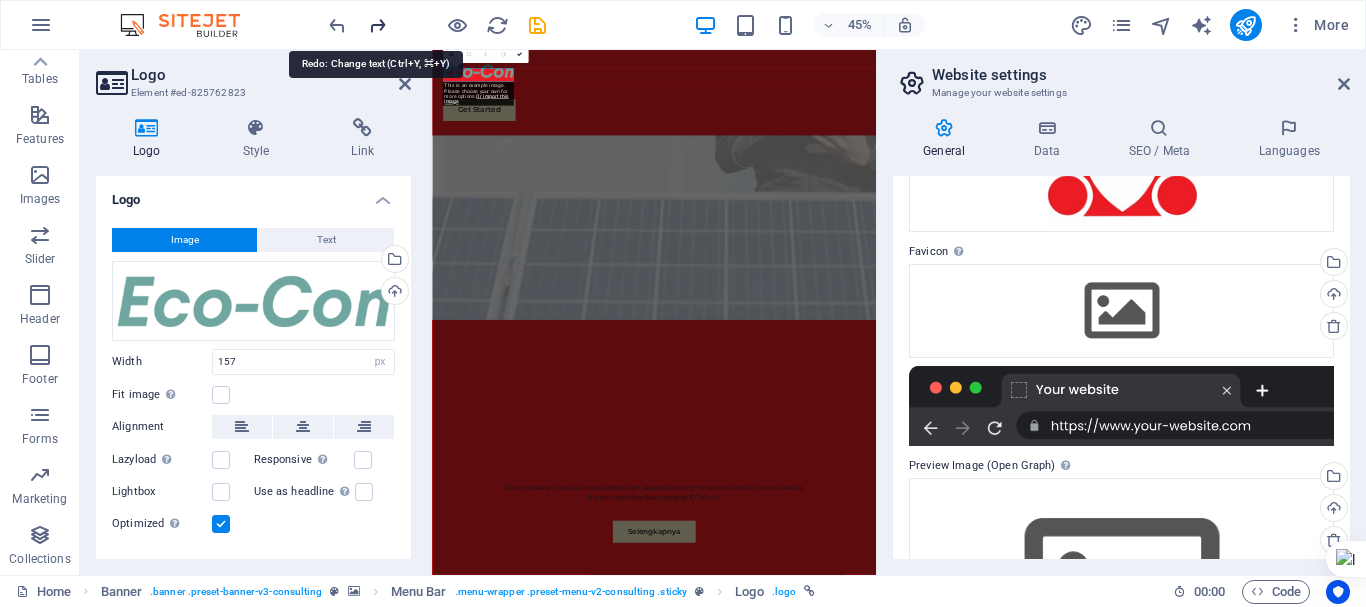 click at bounding box center [377, 25] 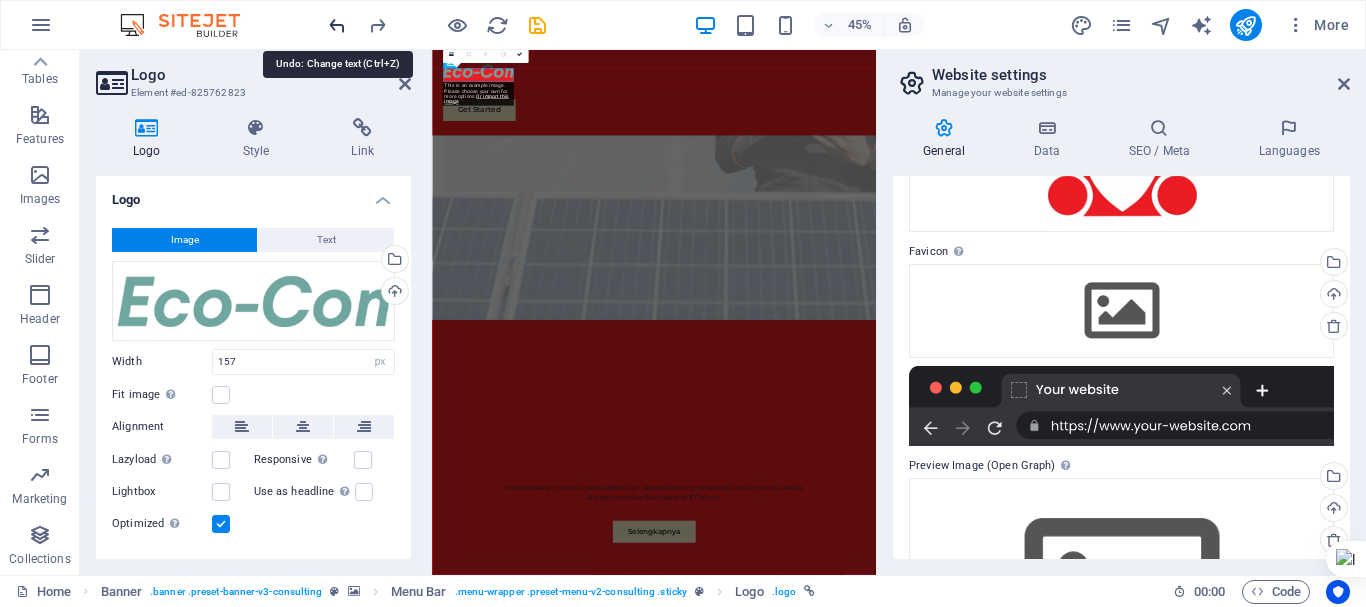 click at bounding box center [337, 25] 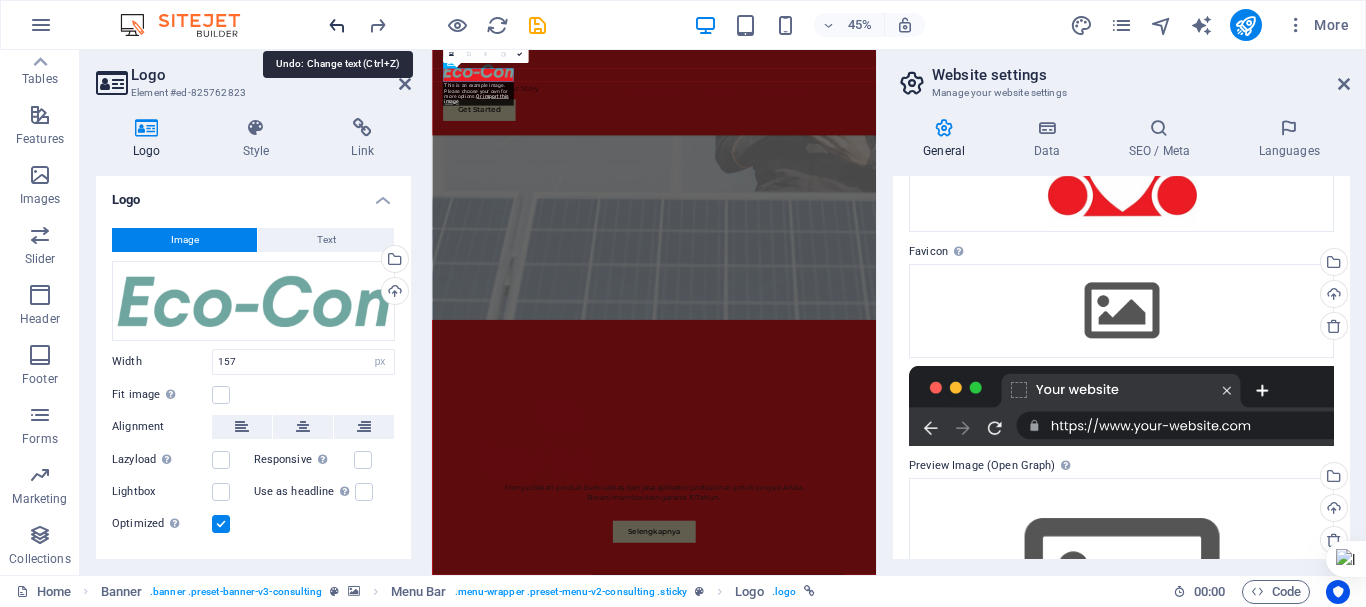 click at bounding box center (337, 25) 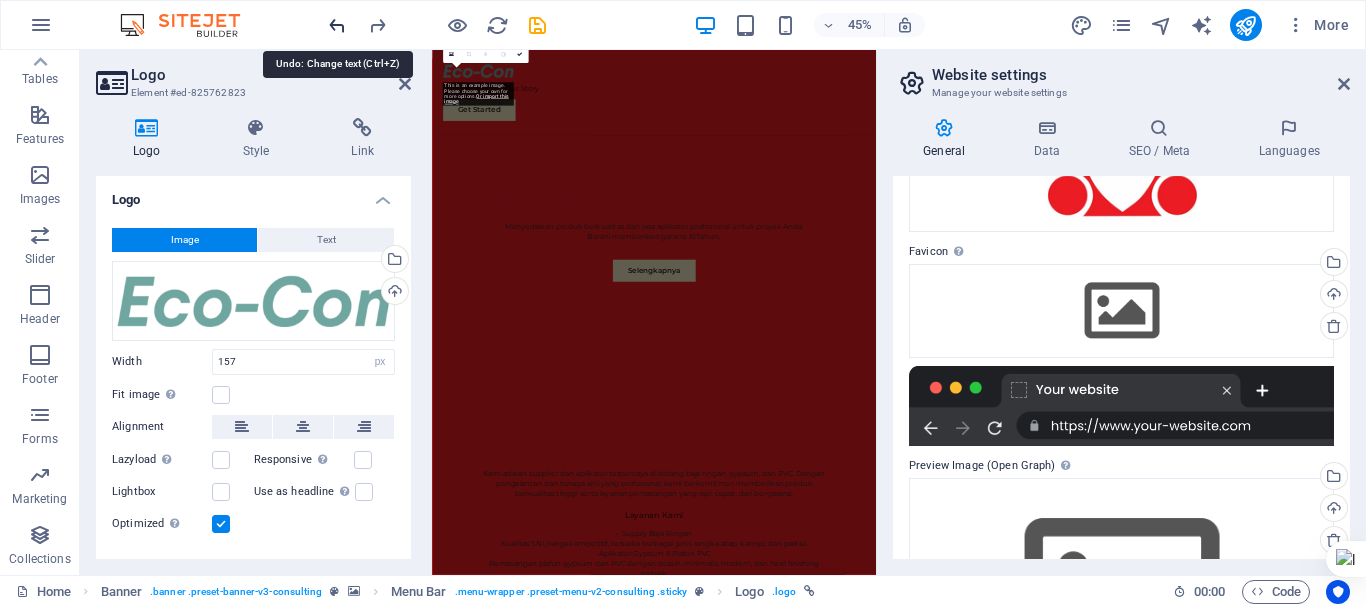 scroll, scrollTop: 1019, scrollLeft: 0, axis: vertical 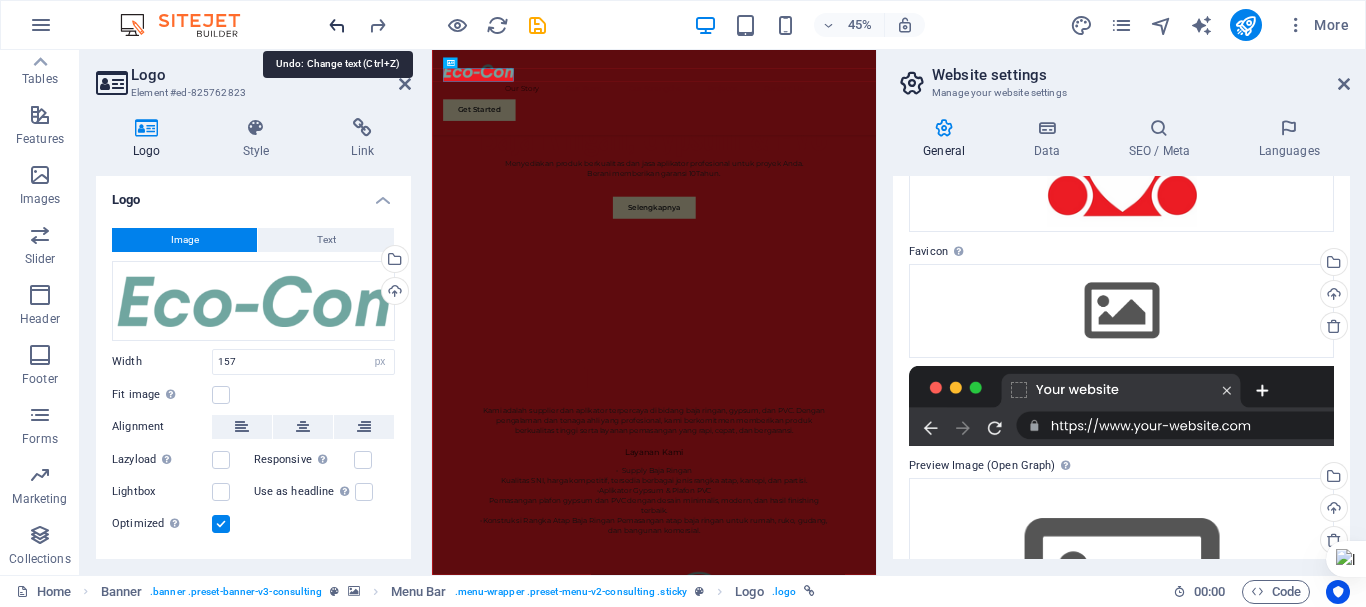 click at bounding box center (337, 25) 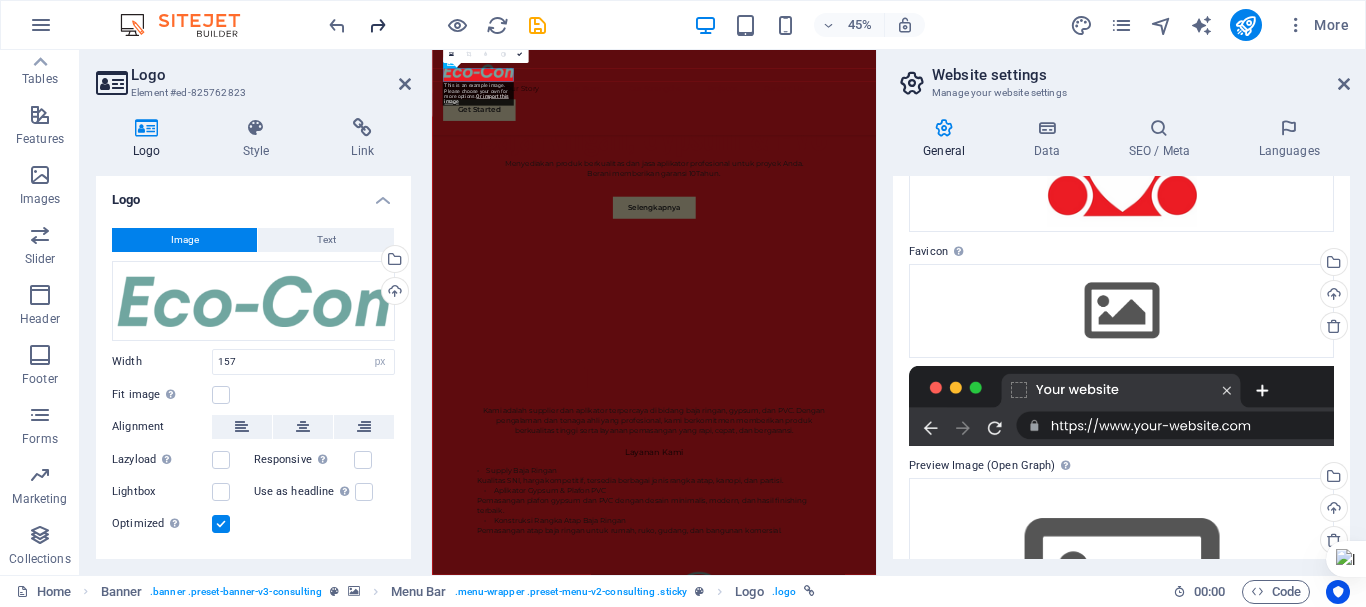 click at bounding box center [377, 25] 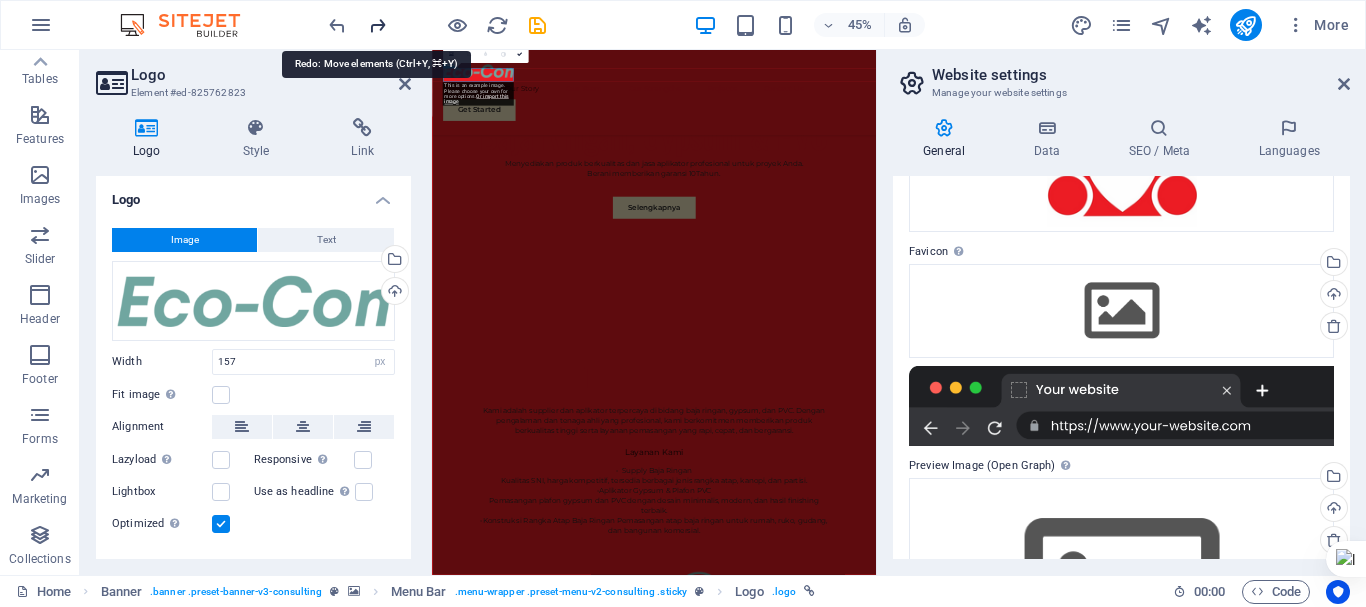 click at bounding box center [377, 25] 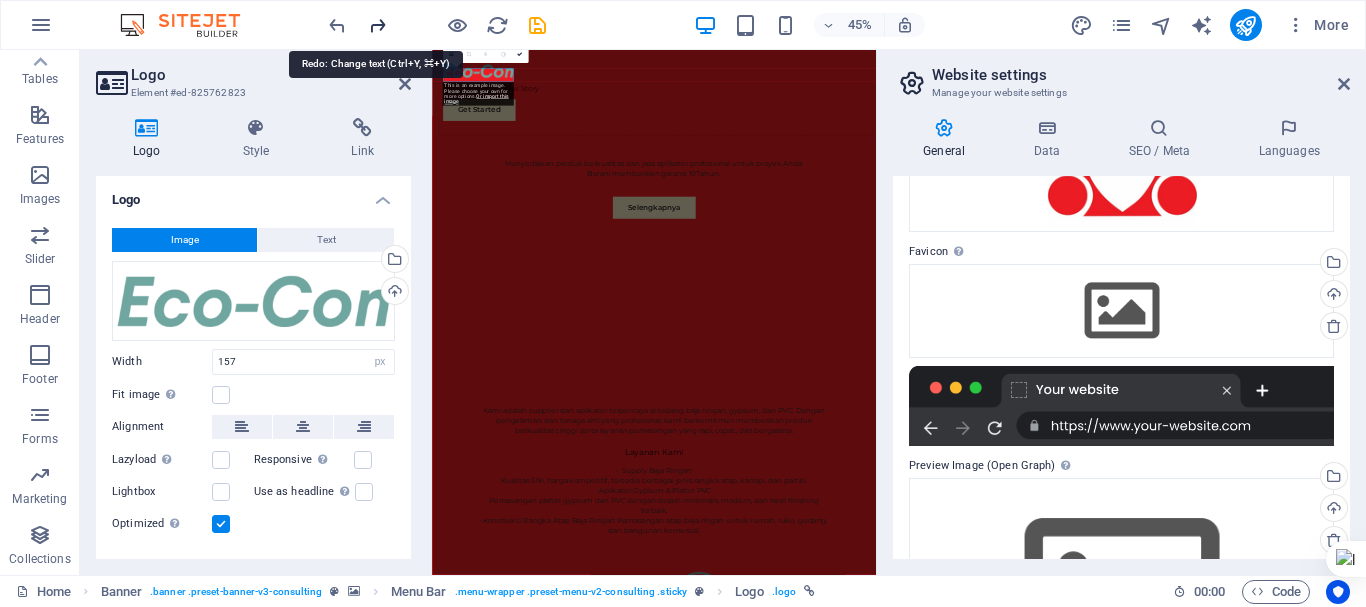 click at bounding box center (377, 25) 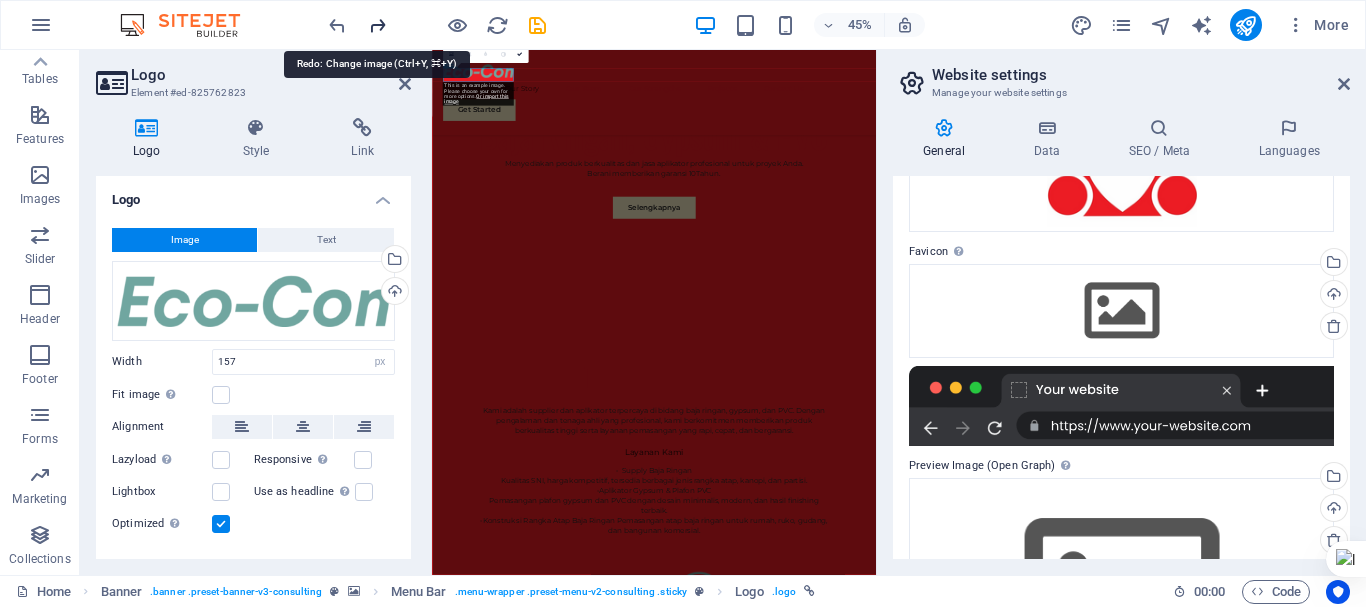 click at bounding box center [377, 25] 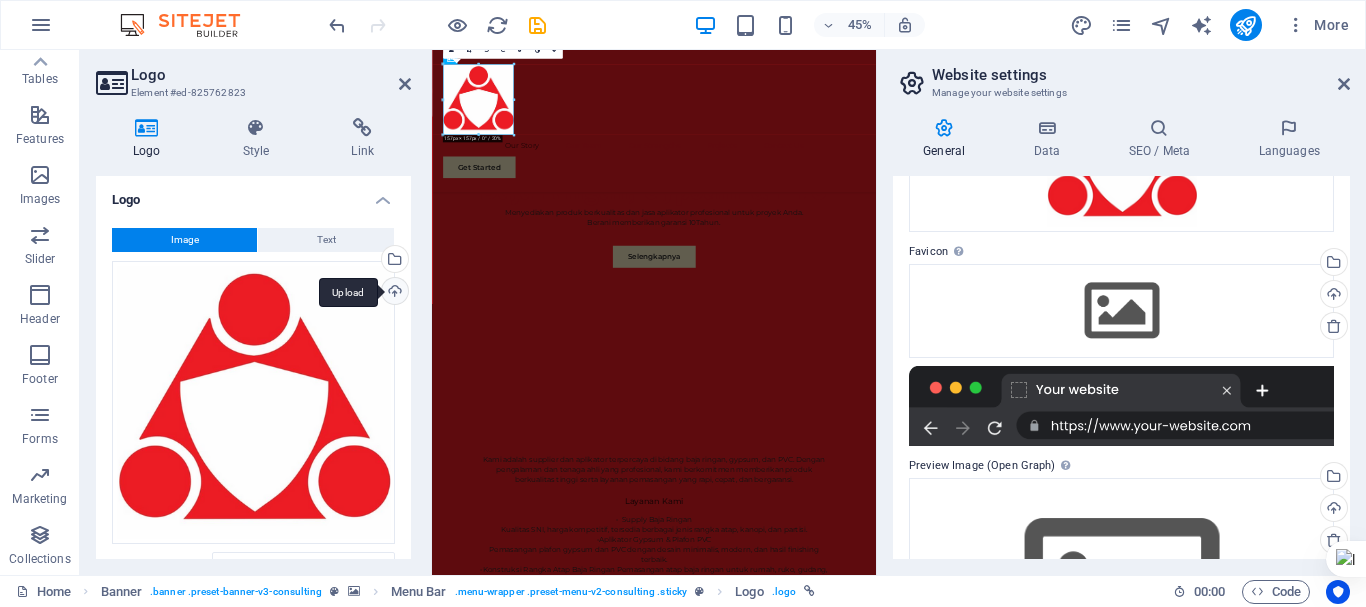 click on "Upload" at bounding box center (393, 293) 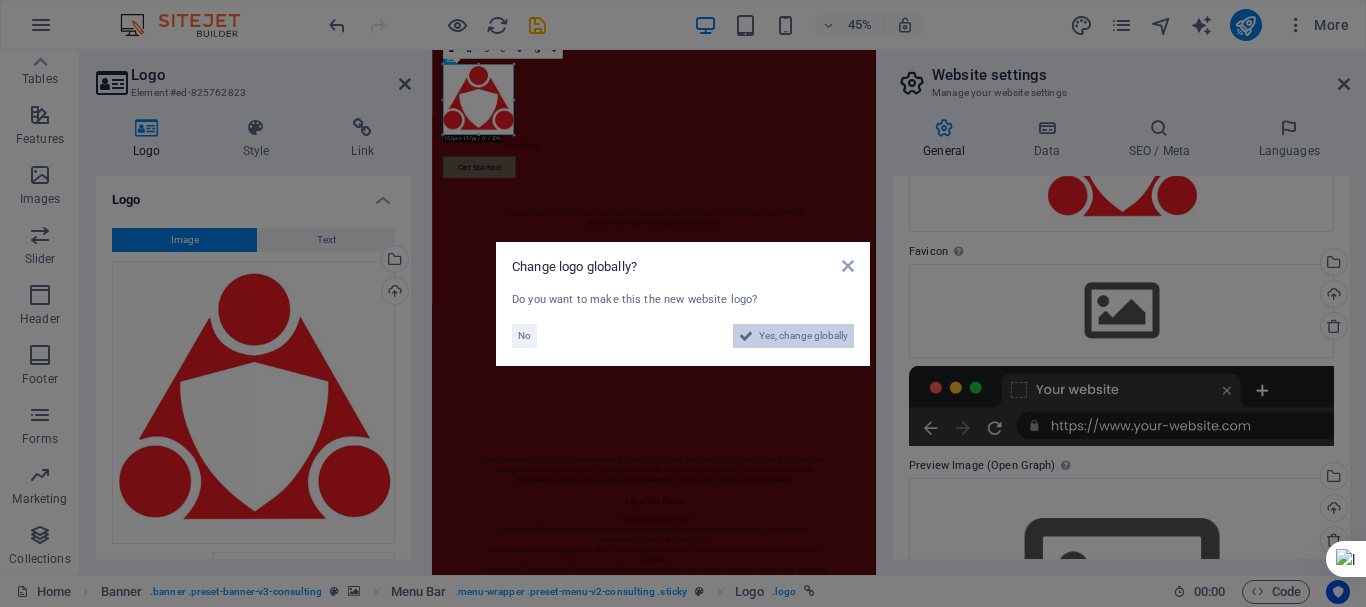 click on "Yes, change globally" at bounding box center (803, 336) 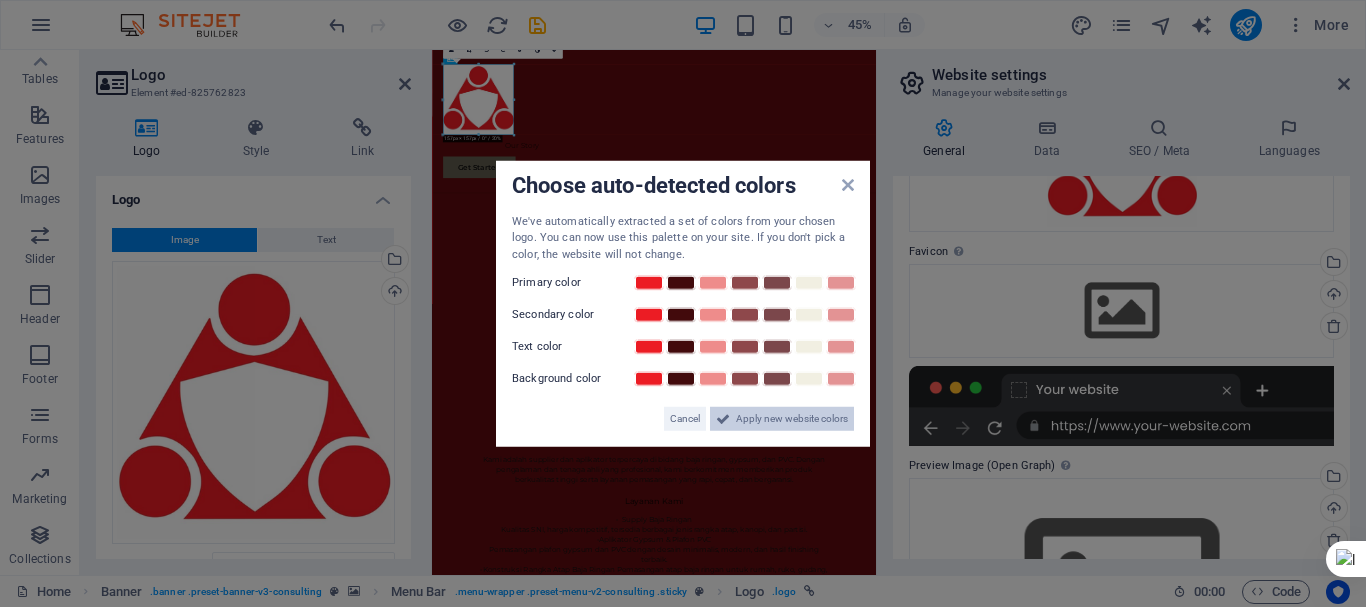 click on "Apply new website colors" at bounding box center [792, 419] 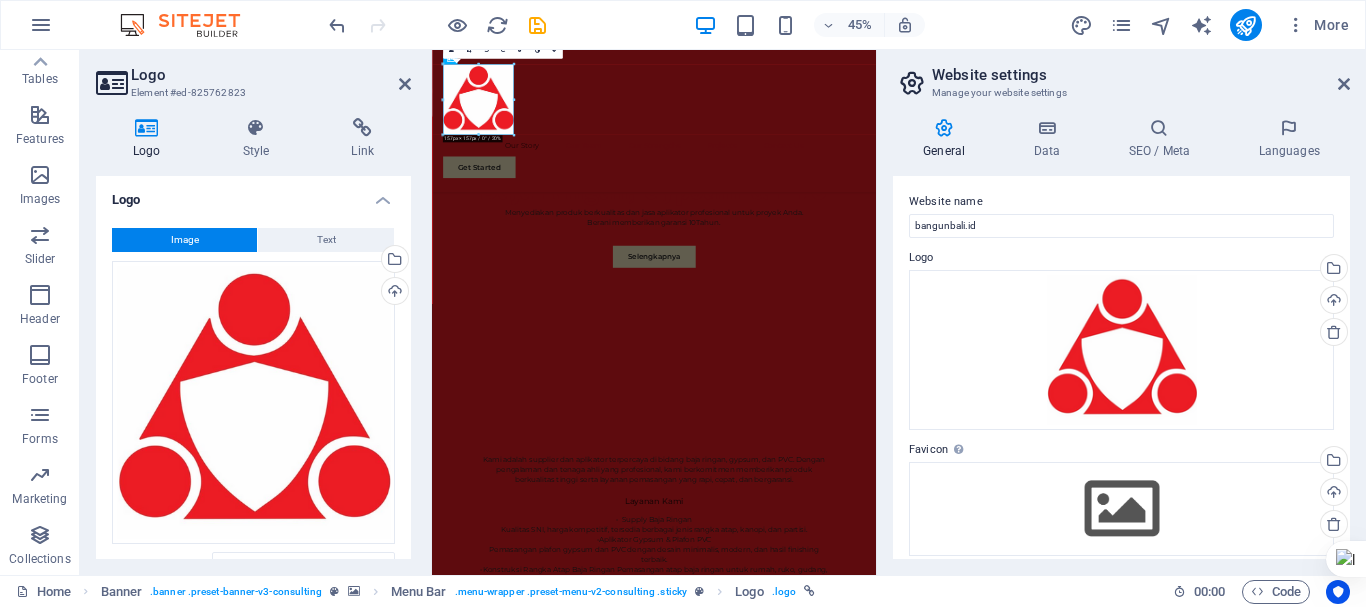 scroll, scrollTop: 0, scrollLeft: 0, axis: both 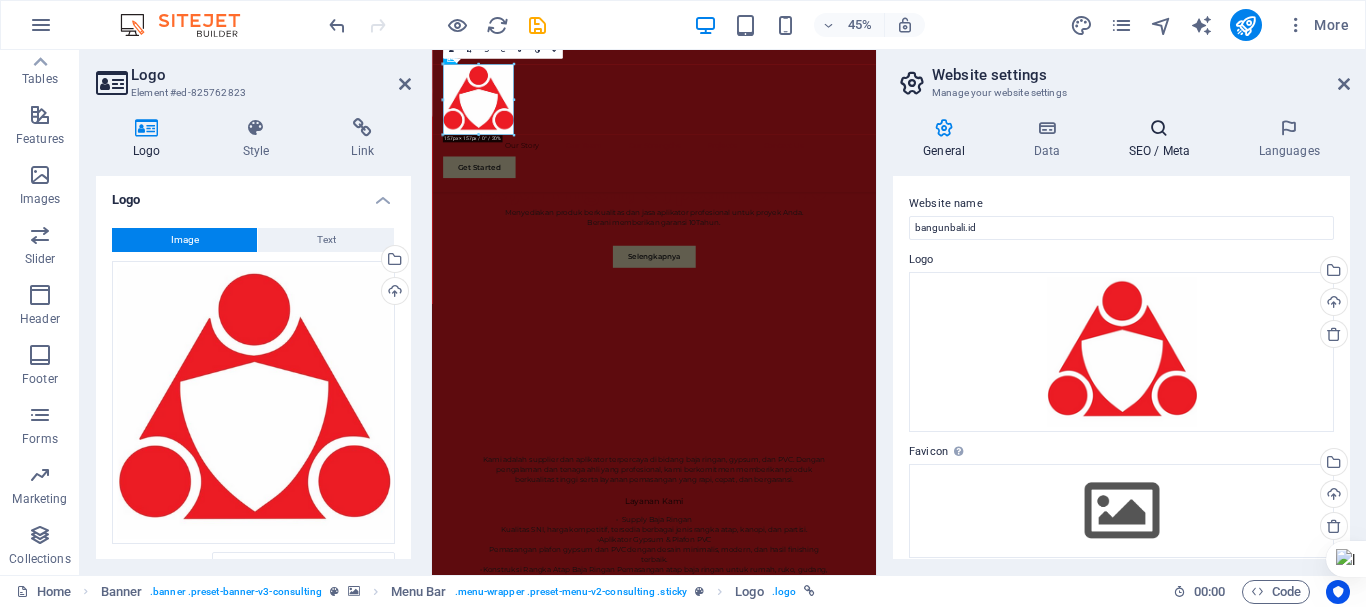 click on "SEO / Meta" at bounding box center (1163, 139) 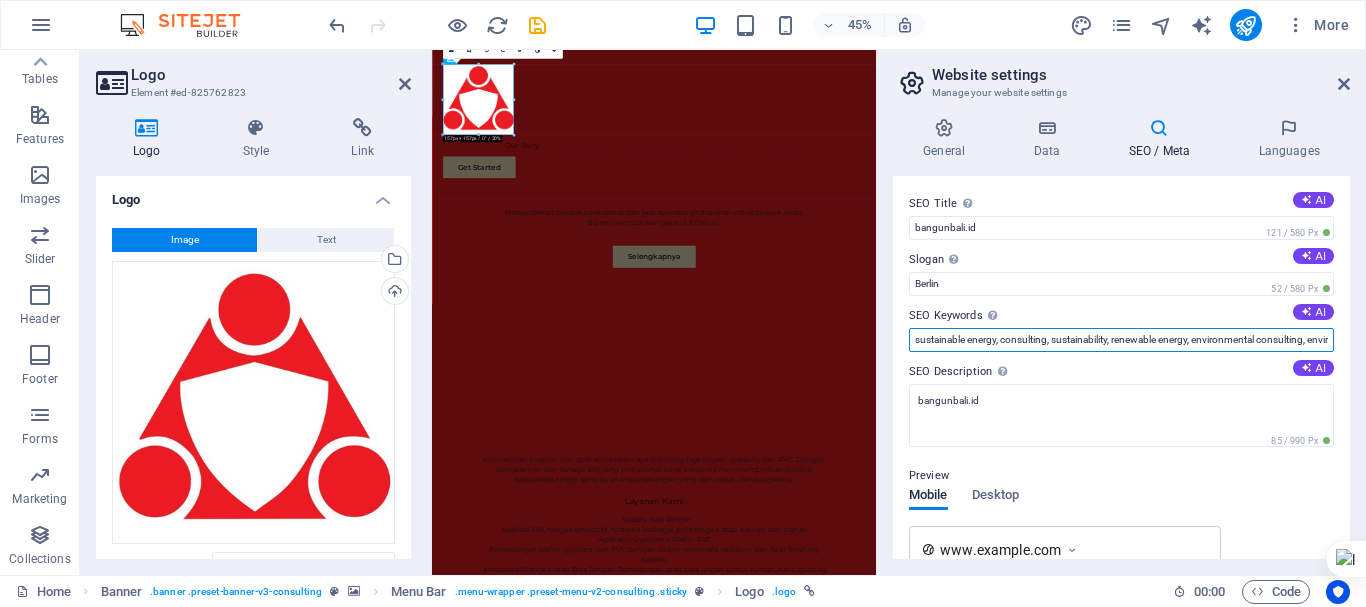click on "sustainable energy, consulting, sustainability, renewable energy, environmental consulting, environmental services, green energy, solar energy, wind energy, bangunbali.id, Berlin" at bounding box center (1121, 340) 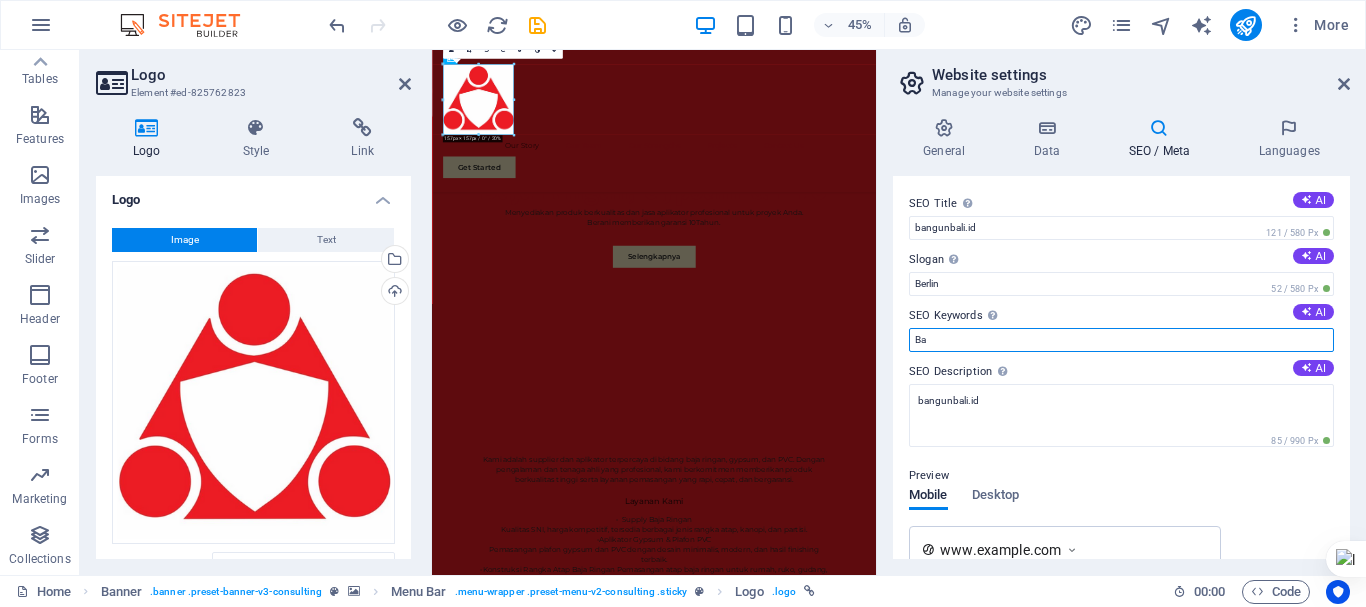 type on "B" 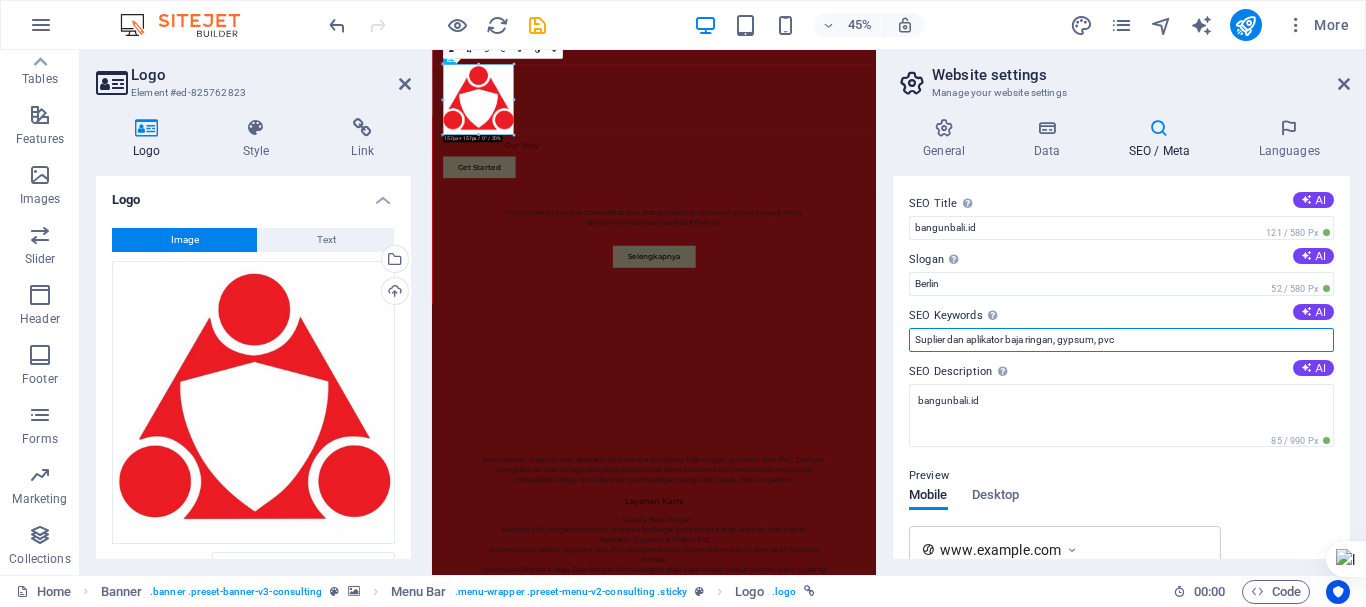 type on "Suplier dan aplikator baja ringan, gypsum, pvc" 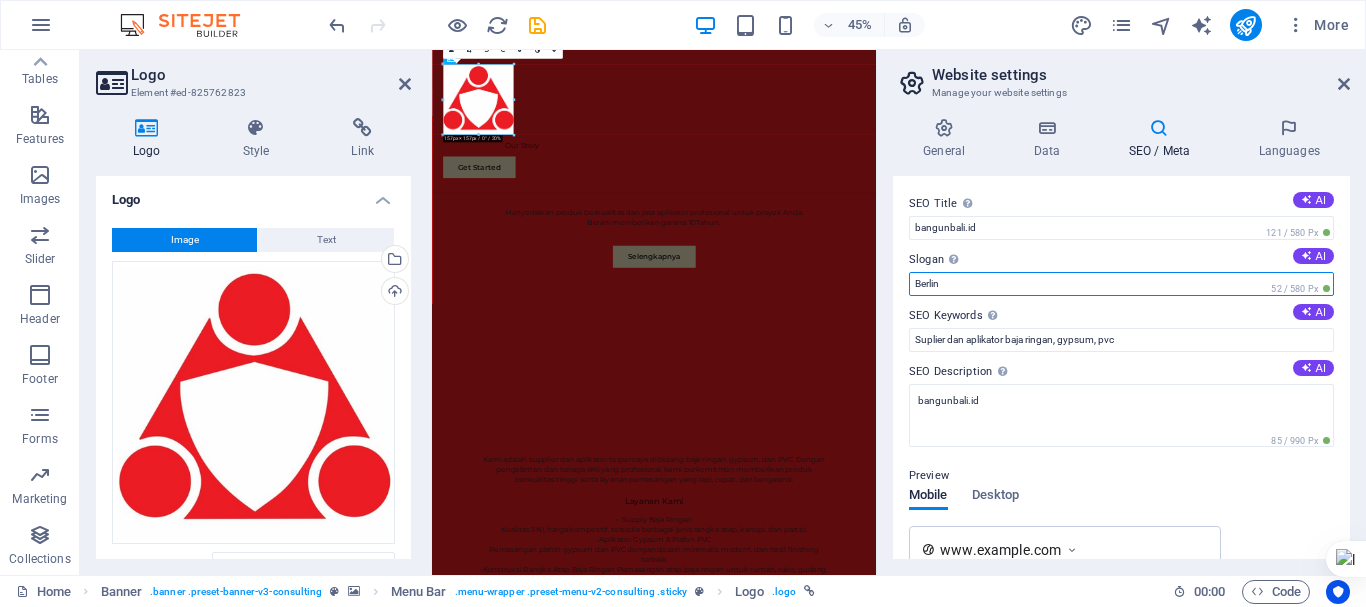 drag, startPoint x: 963, startPoint y: 281, endPoint x: 892, endPoint y: 300, distance: 73.4983 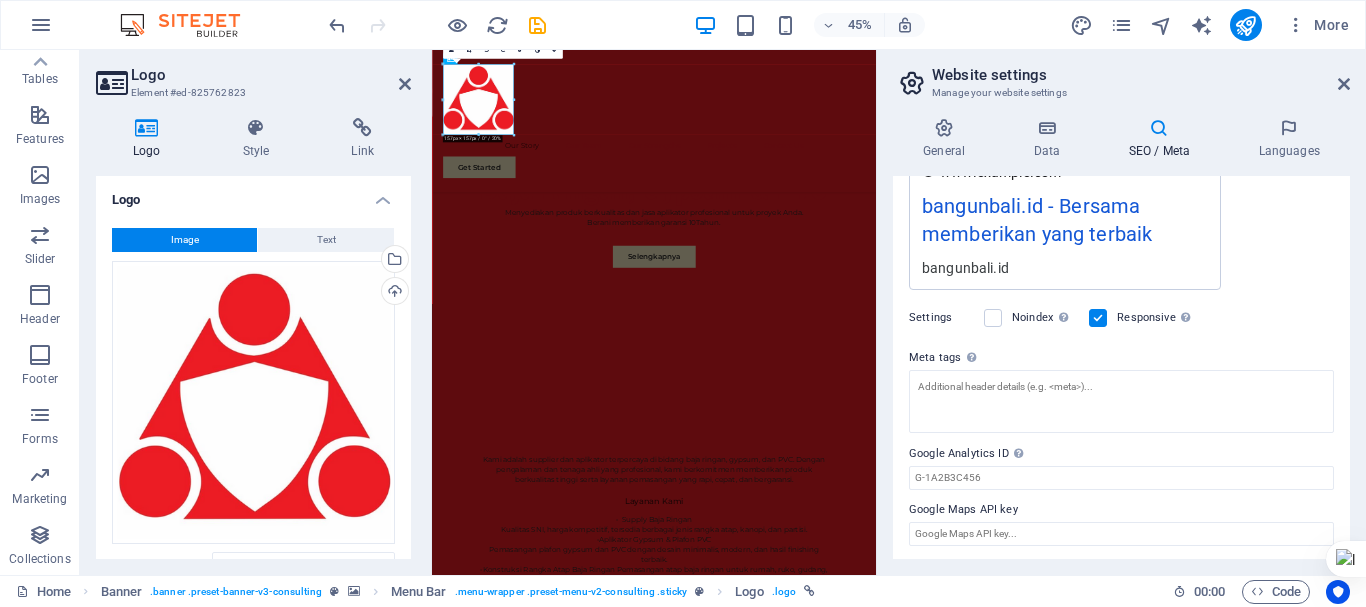 scroll, scrollTop: 381, scrollLeft: 0, axis: vertical 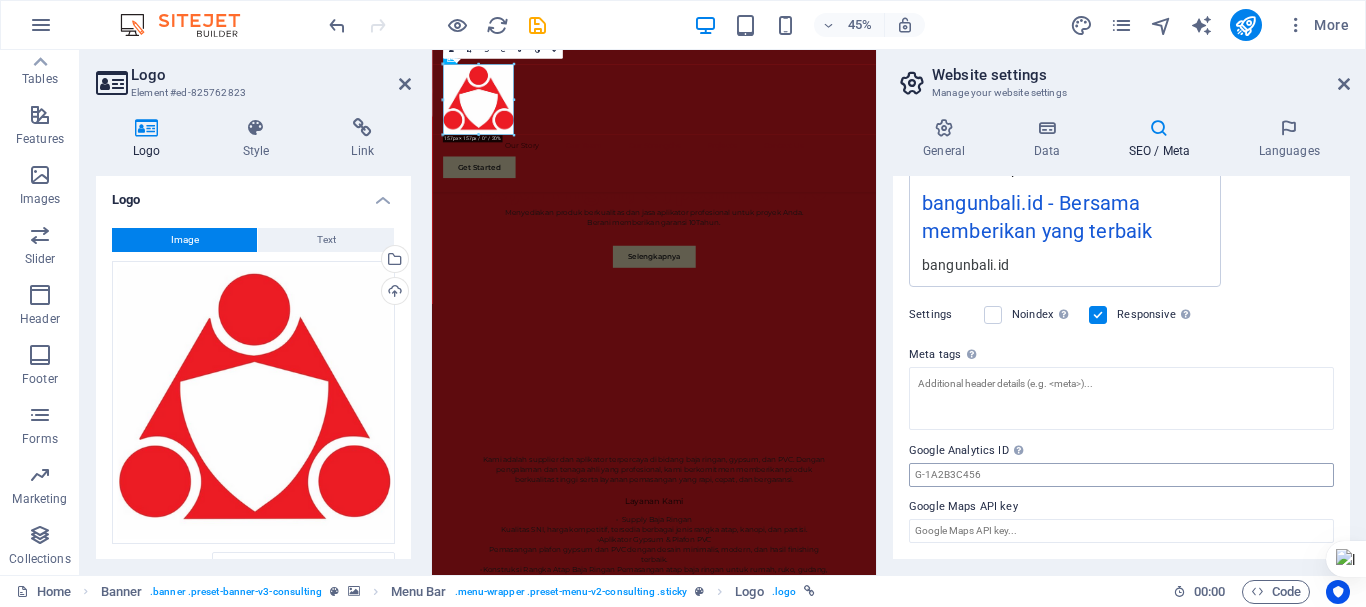 type on "Bersama memberikan yang terbaik" 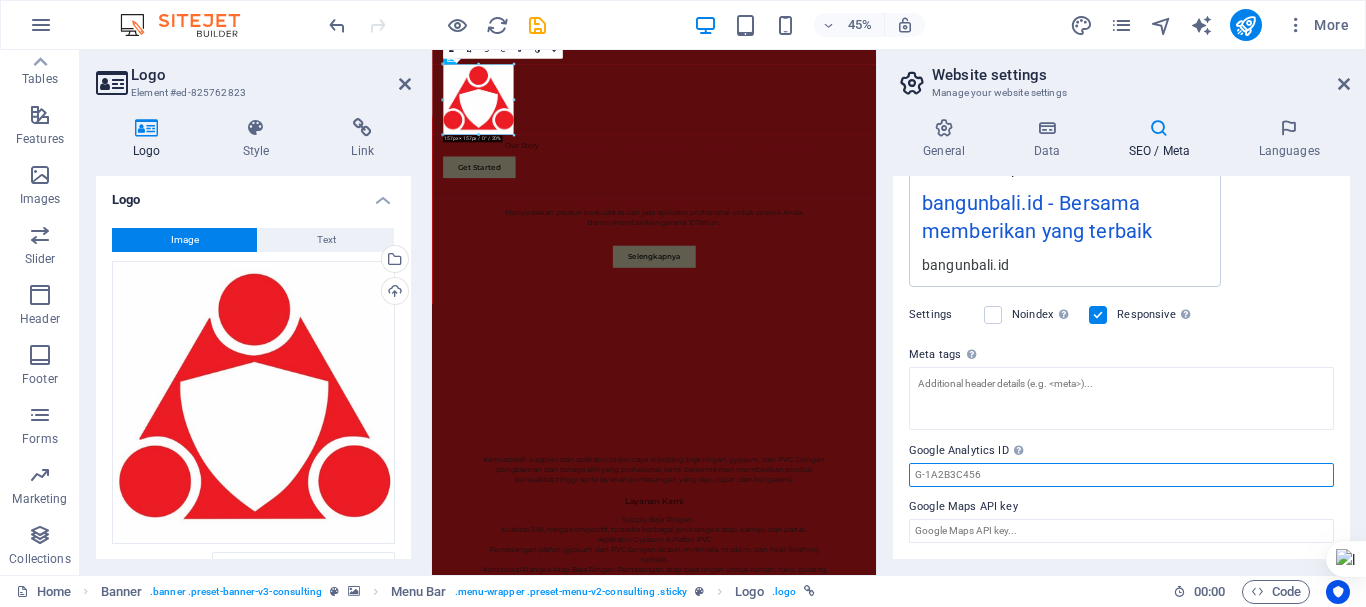 click on "Google Analytics ID Please only add the Google Analytics ID. We automatically include the ID in the tracking snippet. The Analytics ID looks similar to e.g. G-1A2B3C456" at bounding box center (1121, 475) 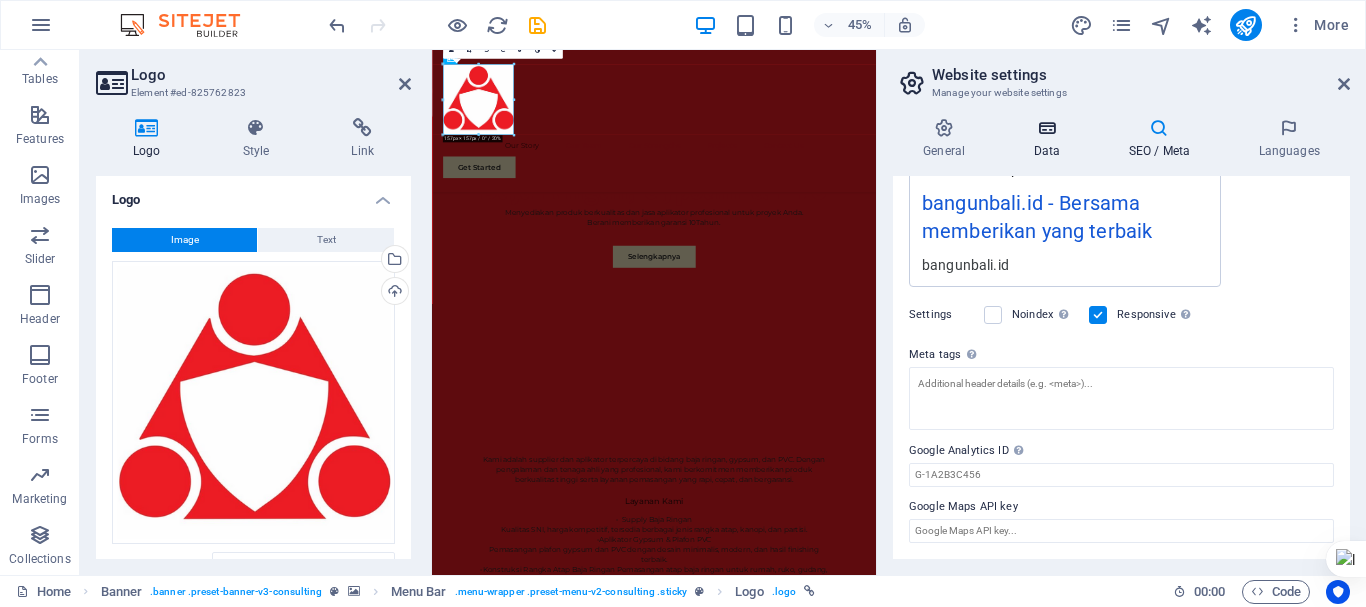 click on "Data" at bounding box center (1050, 139) 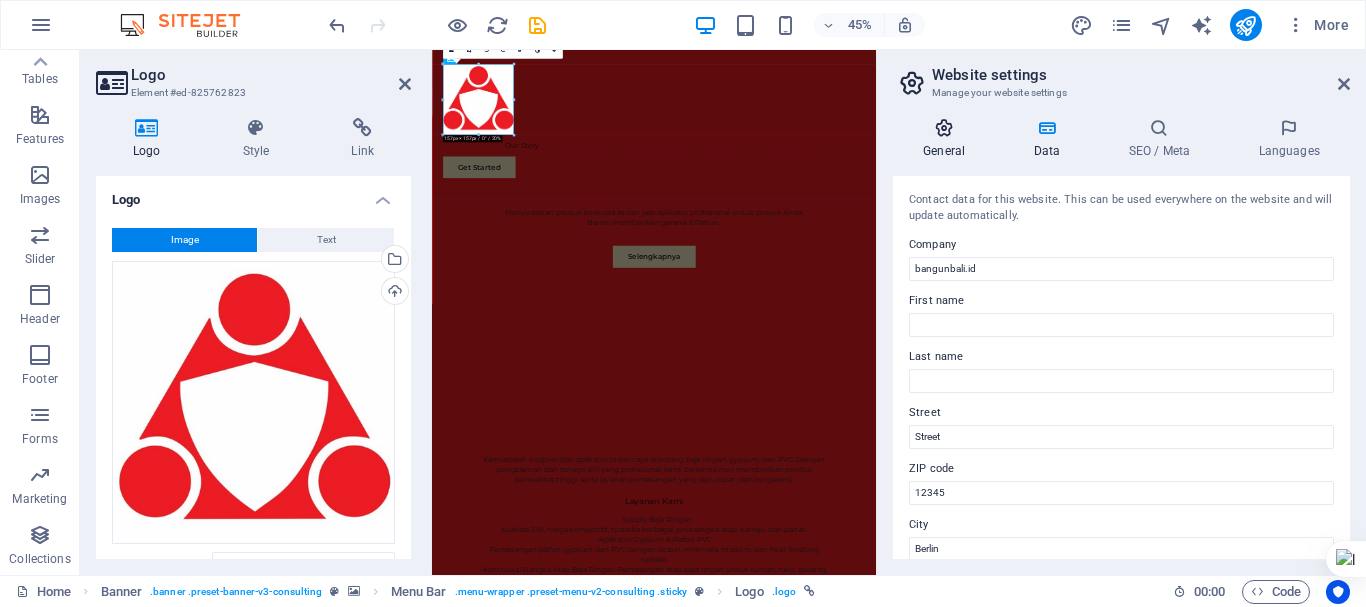 click at bounding box center (944, 128) 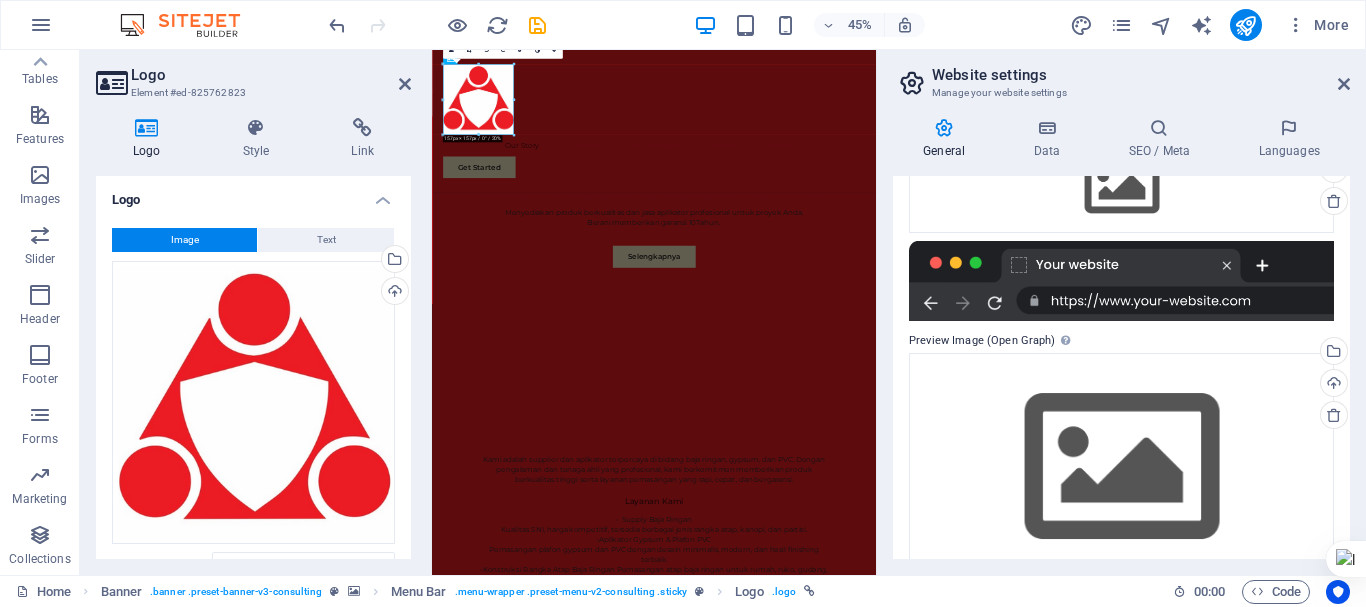 scroll, scrollTop: 364, scrollLeft: 0, axis: vertical 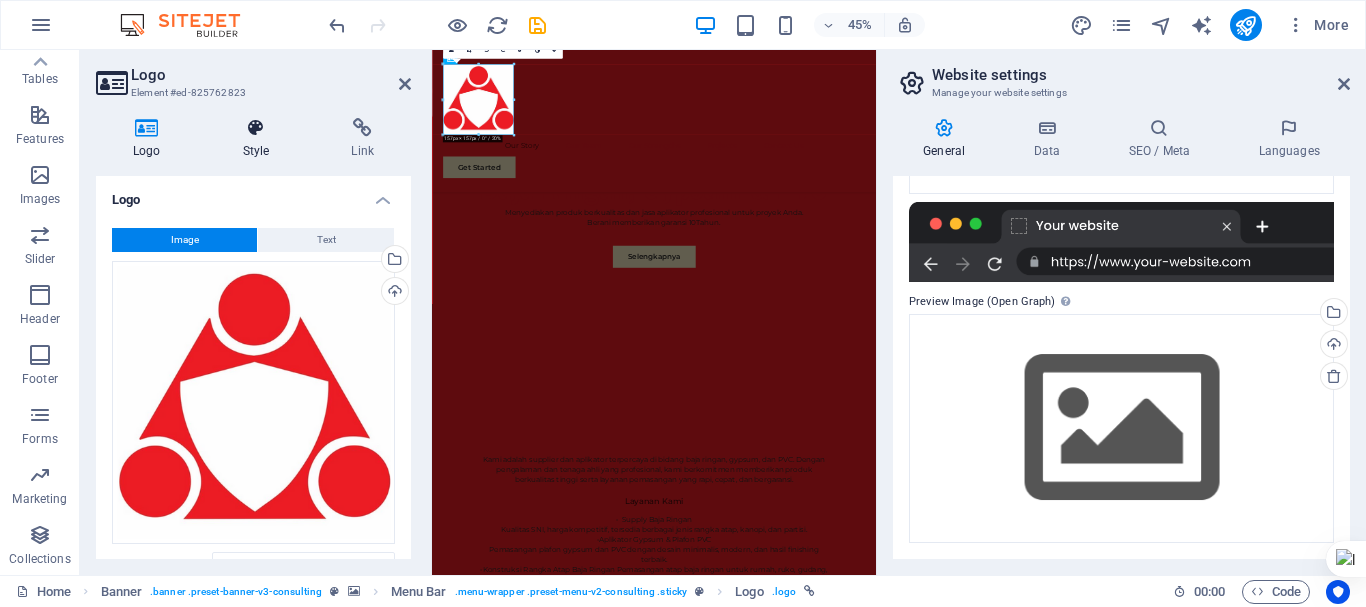 click at bounding box center (256, 128) 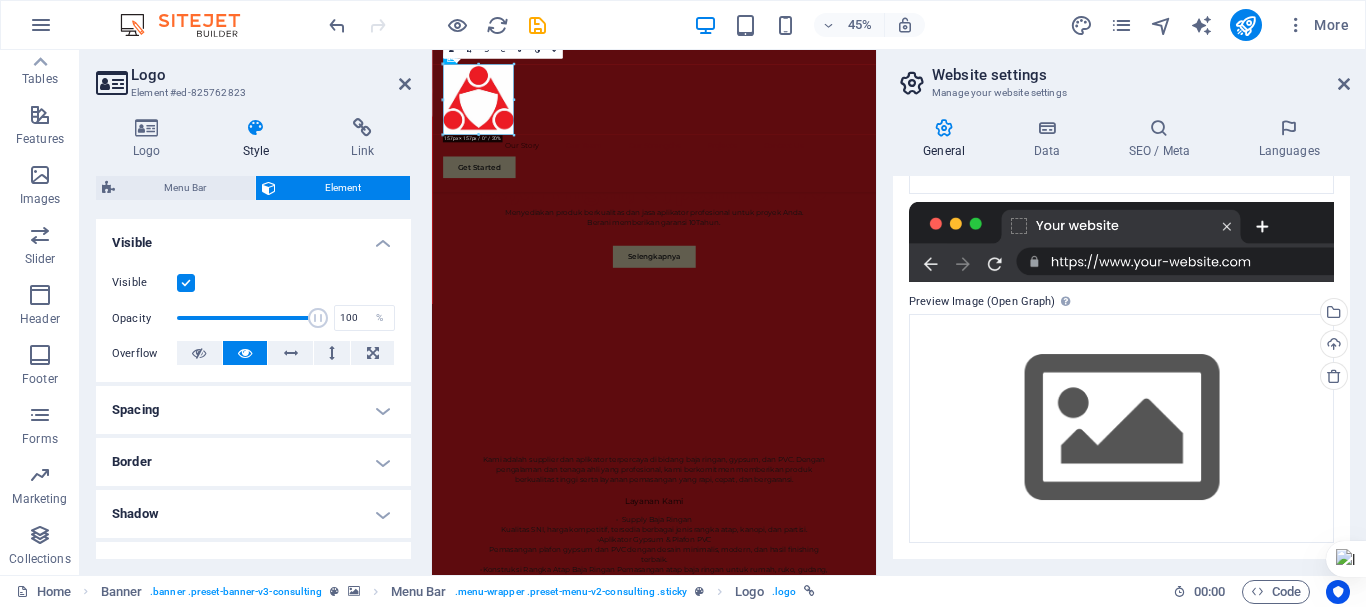 scroll, scrollTop: 0, scrollLeft: 0, axis: both 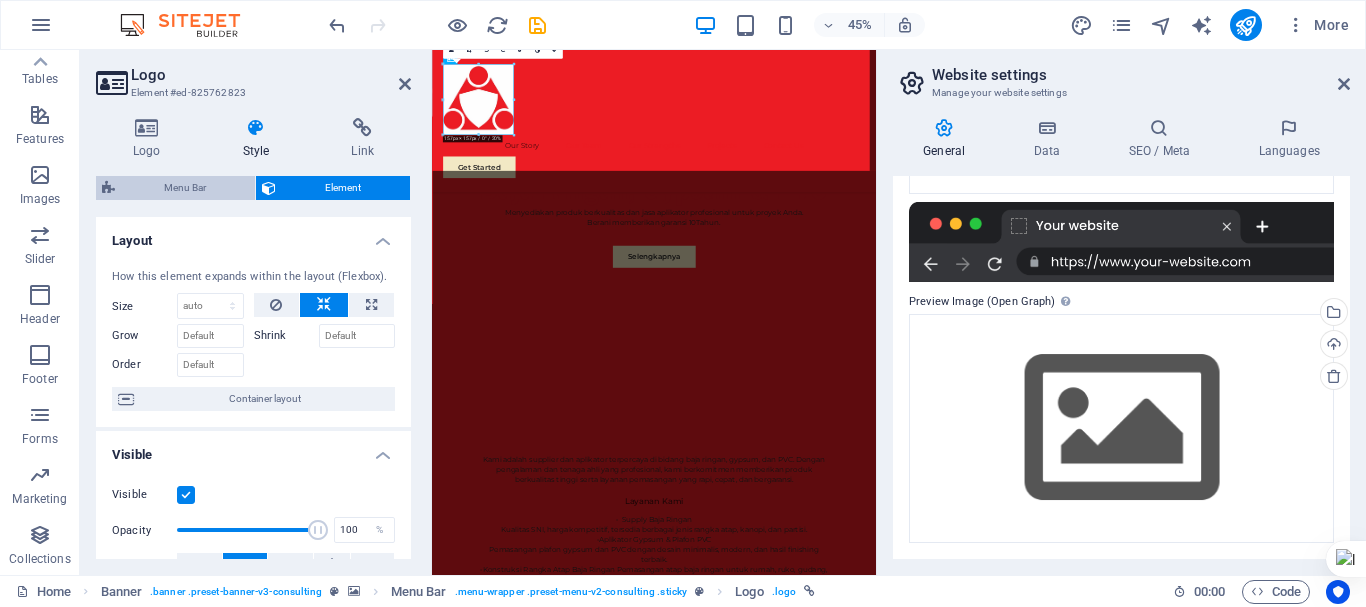 click on "Menu Bar" at bounding box center (185, 188) 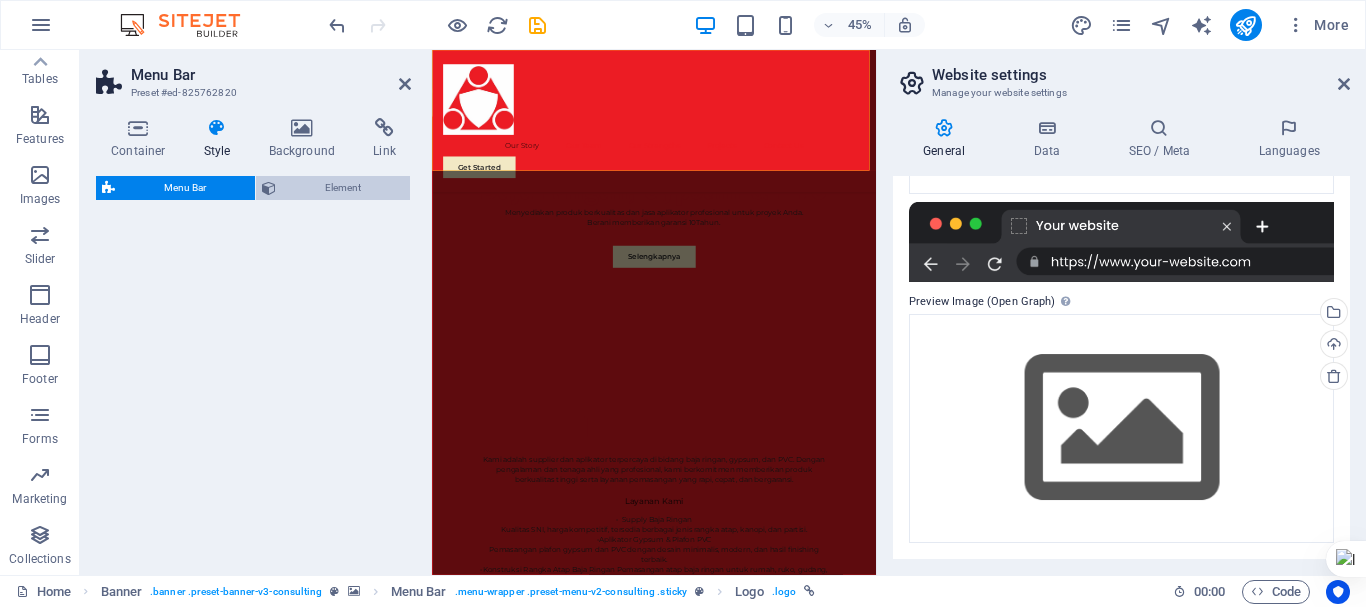 click on "Element" at bounding box center [343, 188] 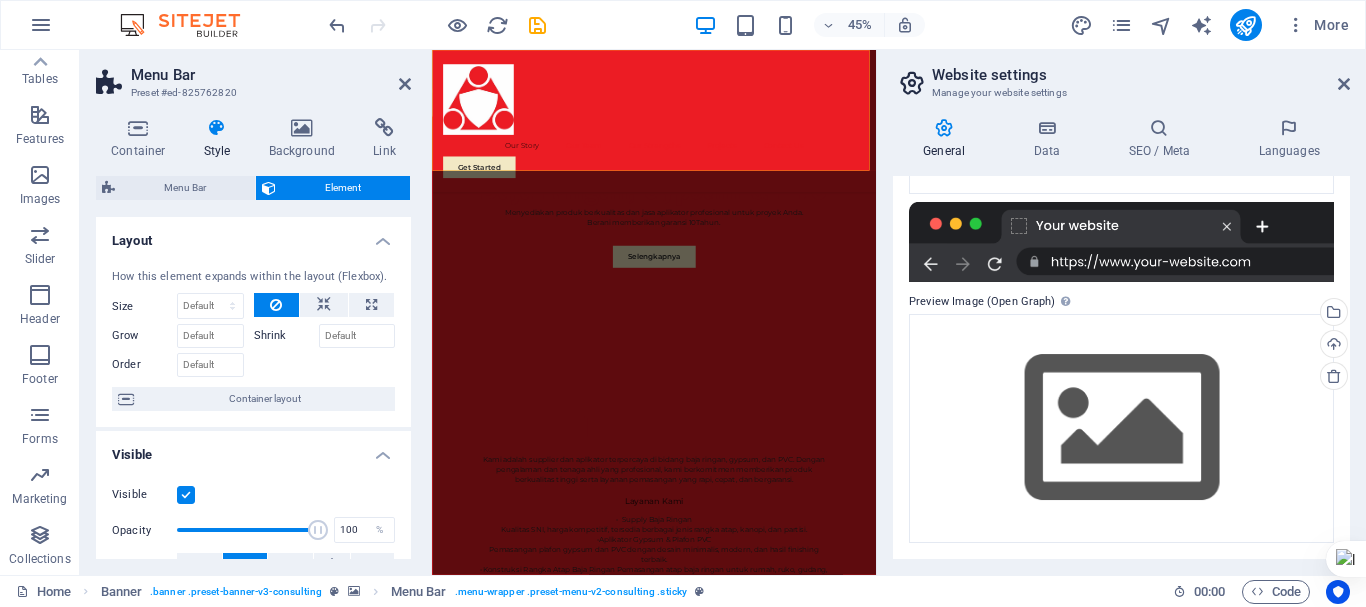 click on "Our Story Our Team Our Strengths Projects Contact Us Get Started" at bounding box center (925, 208) 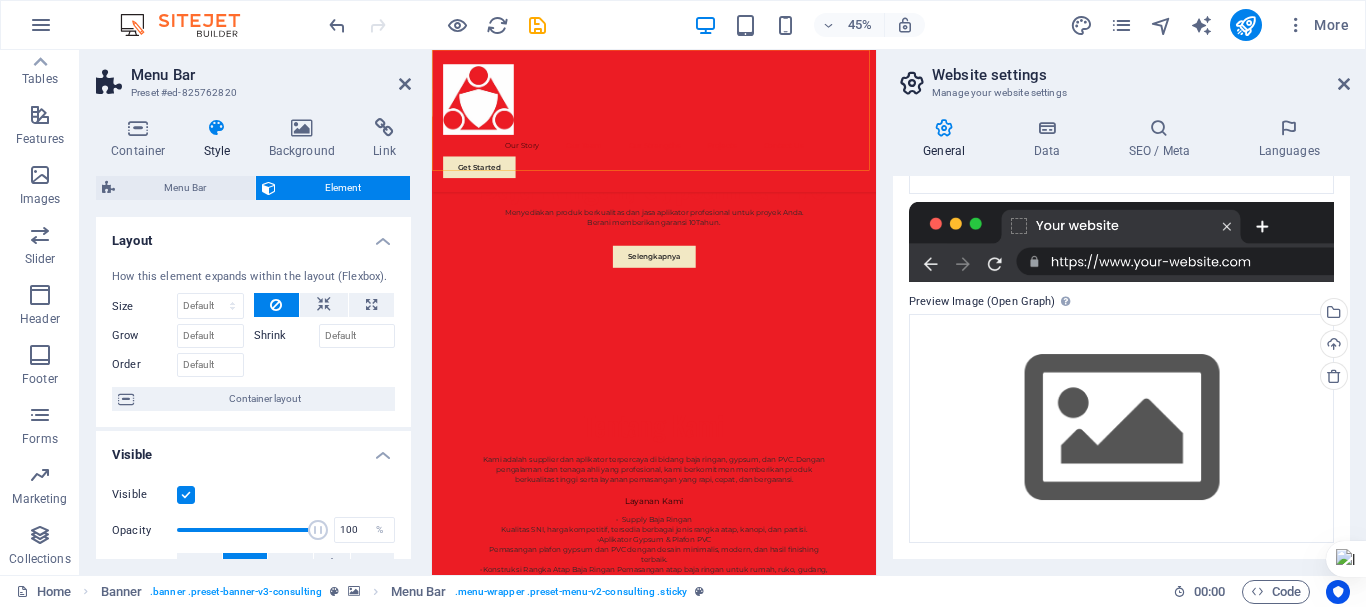 click on "Our Story Our Team Our Strengths Projects Contact Us Get Started" at bounding box center [925, 208] 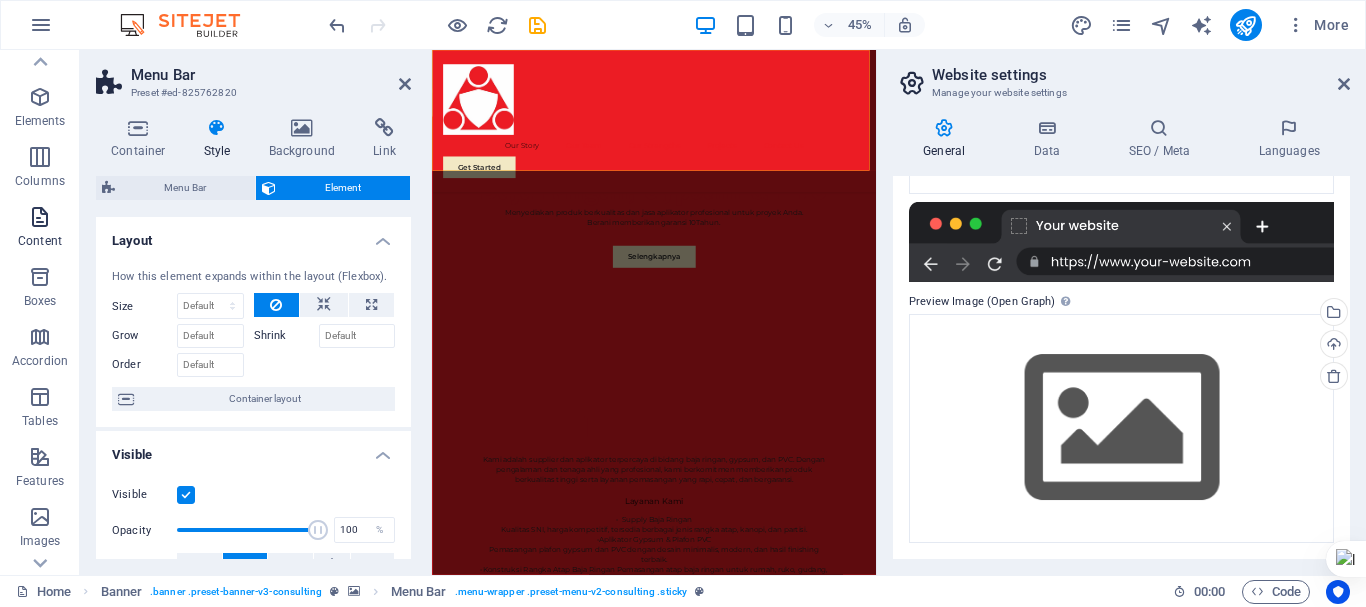 scroll, scrollTop: 0, scrollLeft: 0, axis: both 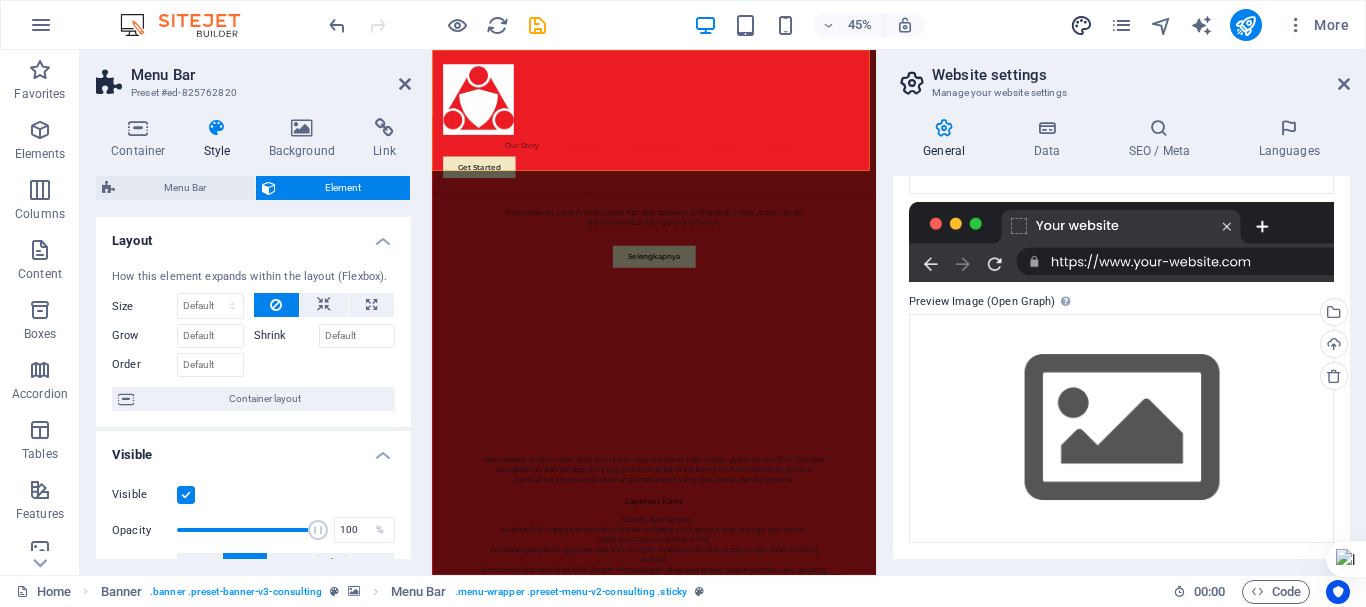 click at bounding box center [1081, 25] 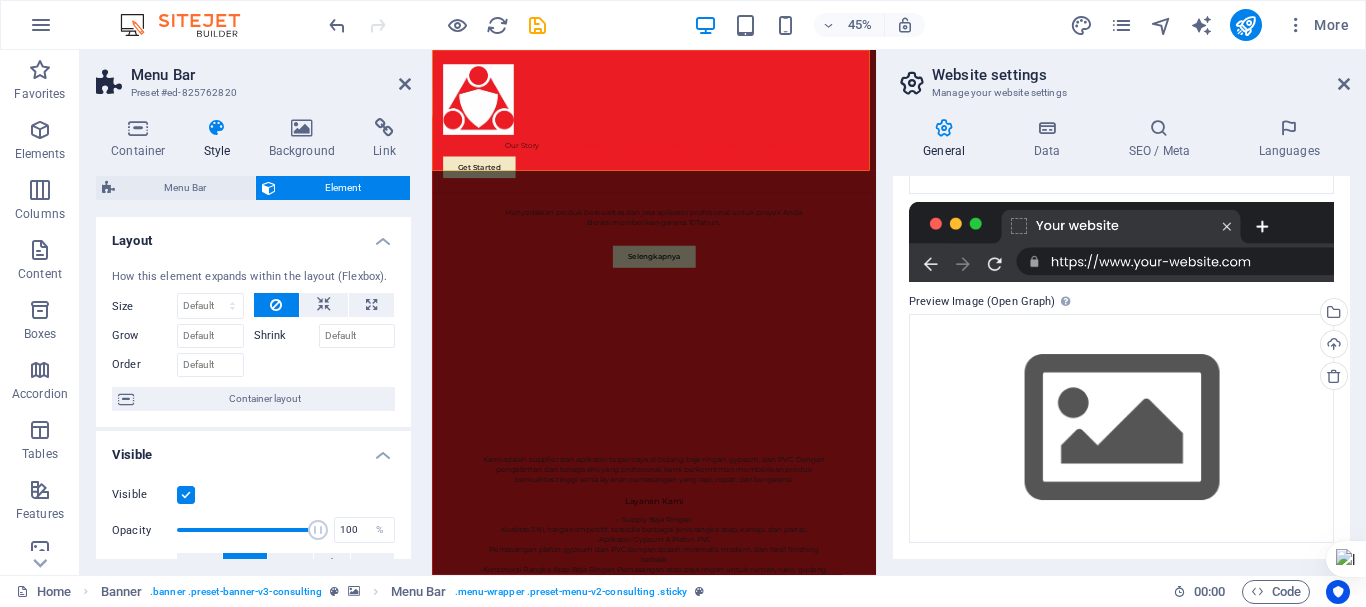 select on "px" 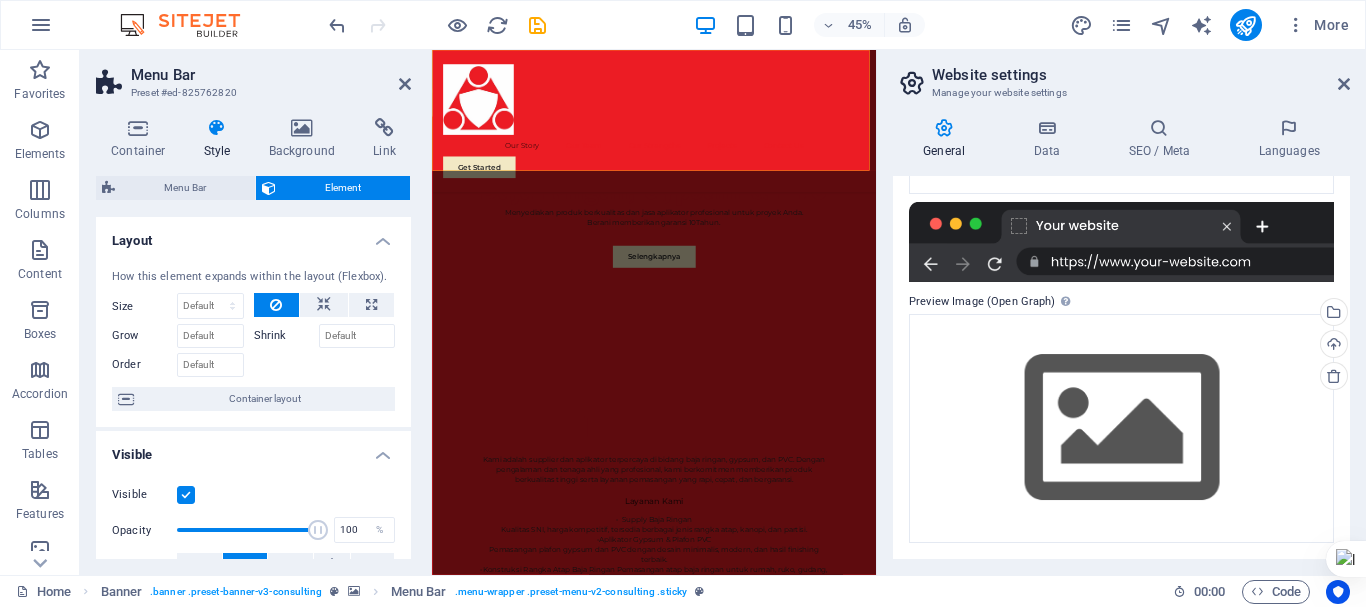 select on "400" 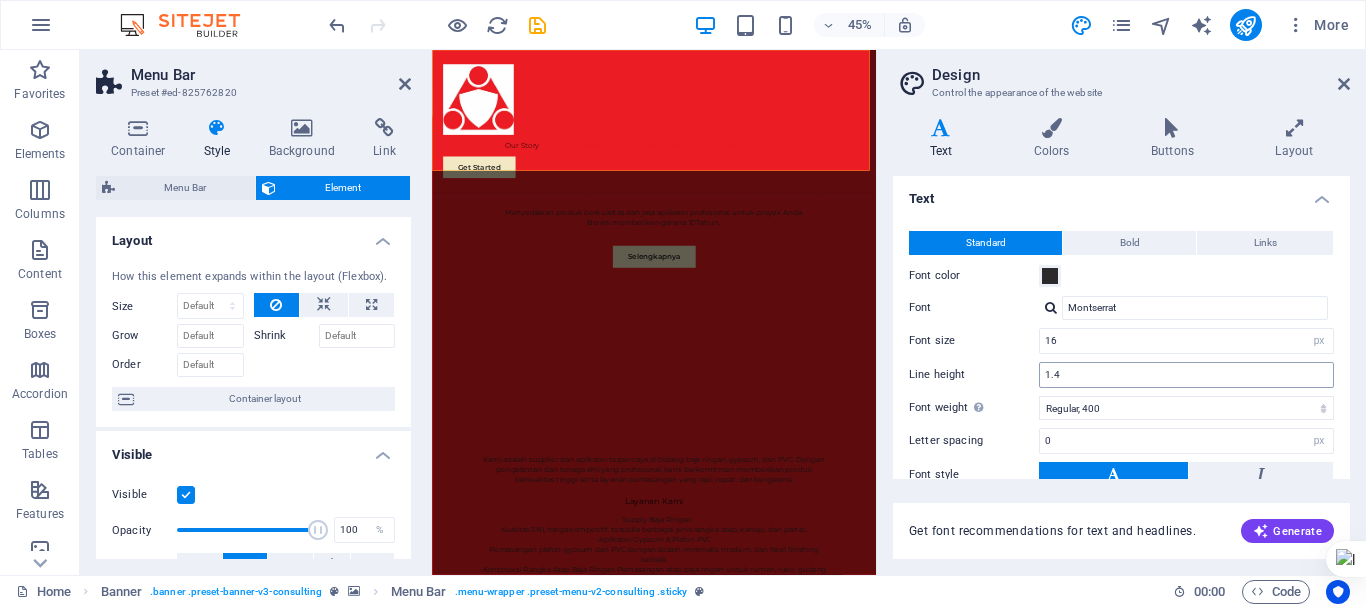 scroll, scrollTop: 0, scrollLeft: 0, axis: both 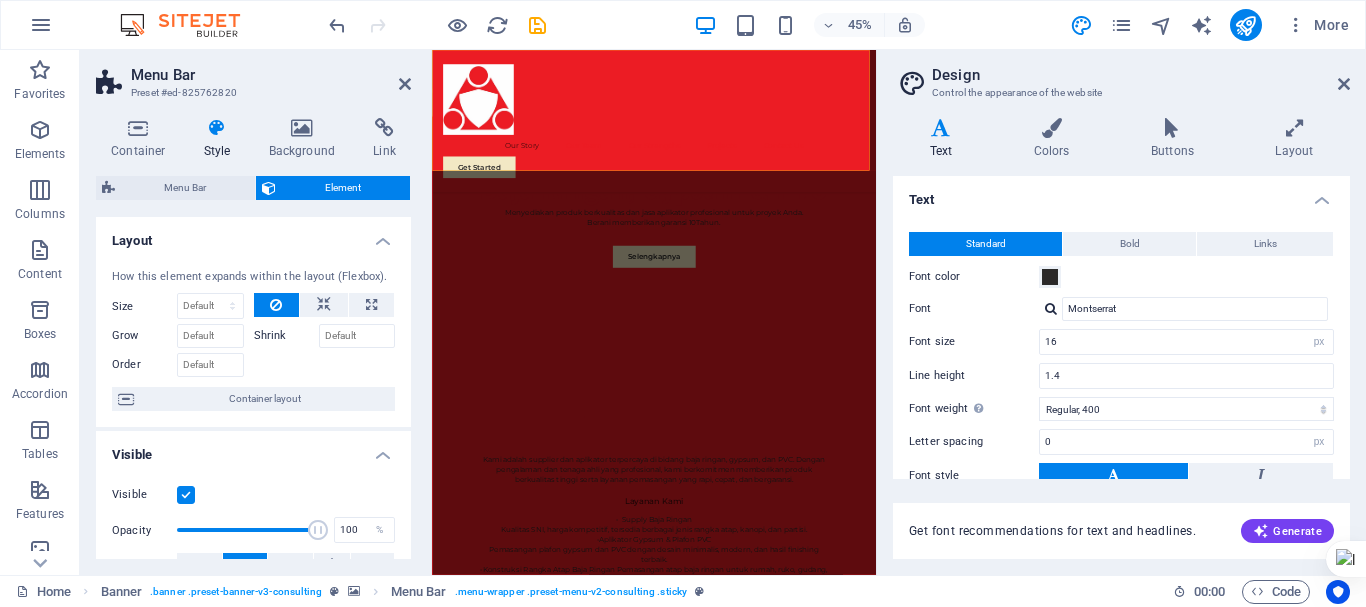 click on "Variants  Text  Colors  Buttons  Layout Text Standard Bold Links Font color Font Montserrat Font size 16 rem px Line height 1.4 Font weight To display the font weight correctly, it may need to be enabled.  Manage Fonts Thin, 100 Extra-light, 200 Light, 300 Regular, 400 Medium, 500 Semi-bold, 600 Bold, 700 Extra-bold, 800 Black, 900 Letter spacing 0 rem px Font style Text transform Tt TT tt Text align Font weight To display the font weight correctly, it may need to be enabled.  Manage Fonts Thin, 100 Extra-light, 200 Light, 300 Regular, 400 Medium, 500 Semi-bold, 600 Bold, 700 Extra-bold, 800 Black, 900 Default Hover / Active Font color Font color Decoration None Decoration None Transition duration 0.3 s Transition function Ease Ease In Ease Out Ease In/Ease Out Linear Headlines All H1 / Textlogo H2 H3 H4 H5 H6 Font color Font Oswald Line height 1.4 Font weight To display the font weight correctly, it may need to be enabled.  Manage Fonts Thin, 100 Extra-light, 200 Light, 300 Regular, 400 Medium, 500 Bold, 700" at bounding box center [1121, 338] 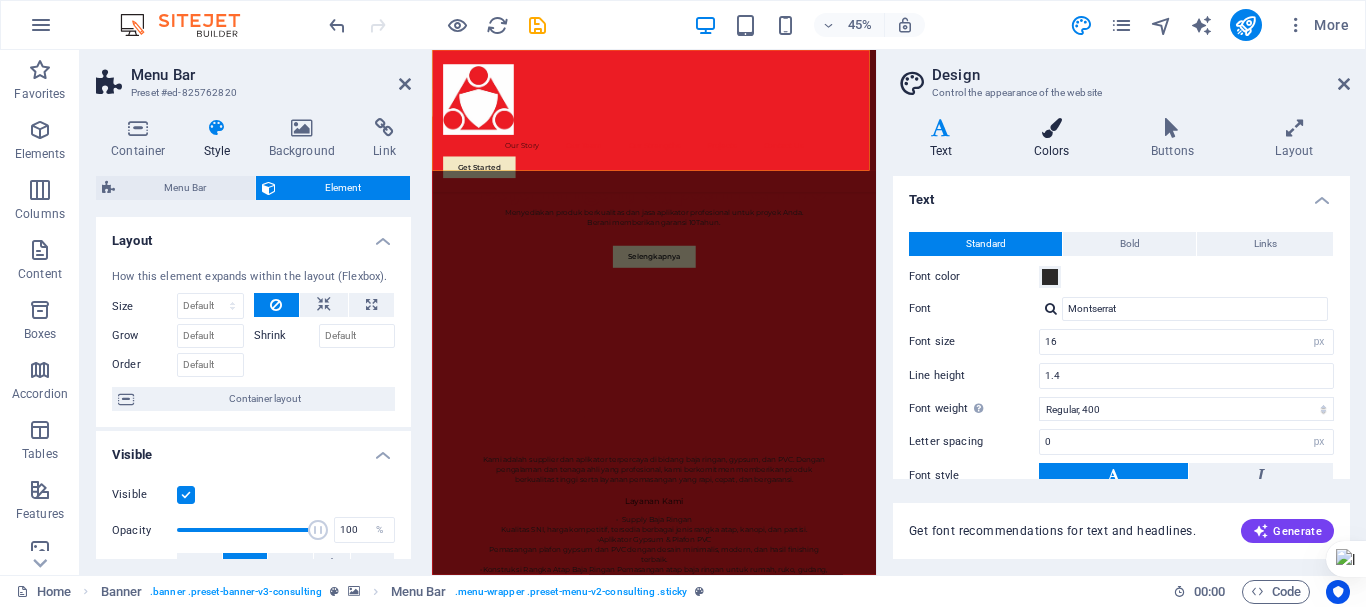 click at bounding box center [1051, 128] 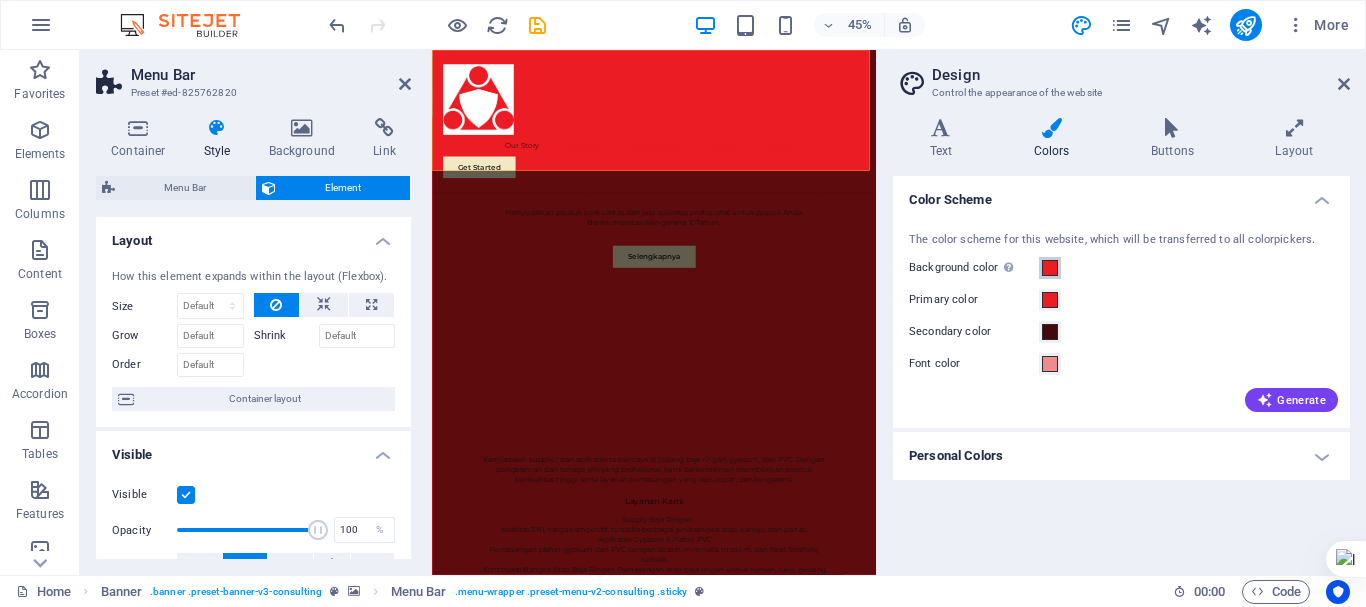 click at bounding box center [1050, 268] 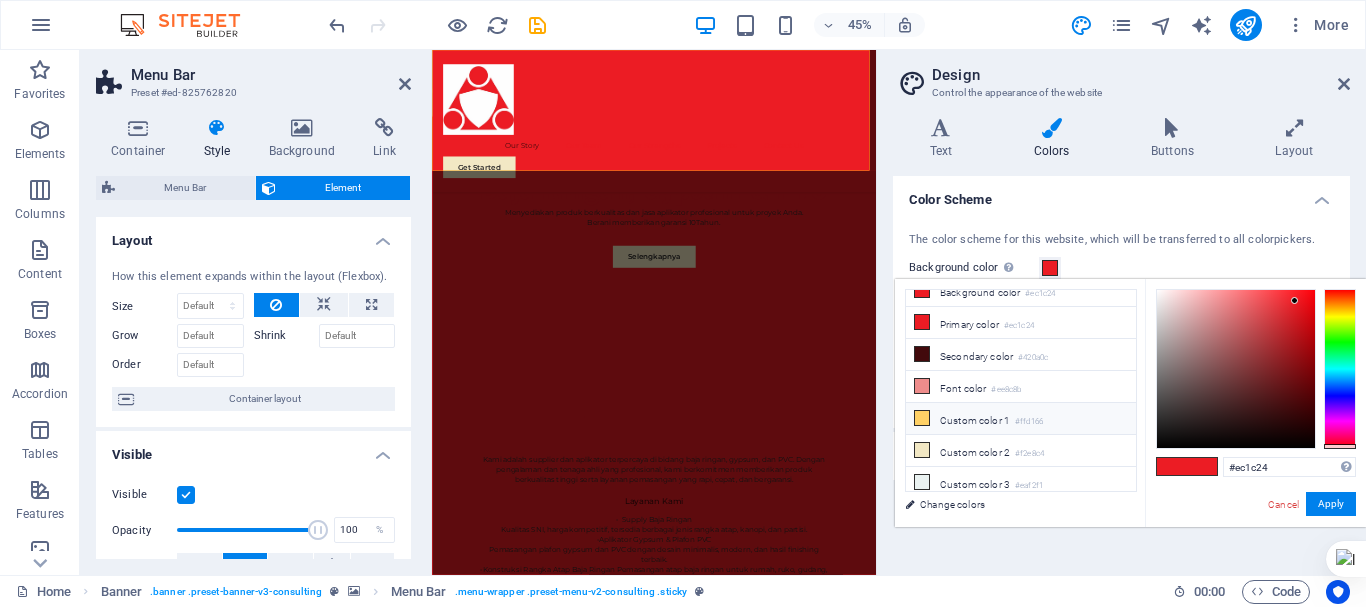 scroll, scrollTop: 16, scrollLeft: 0, axis: vertical 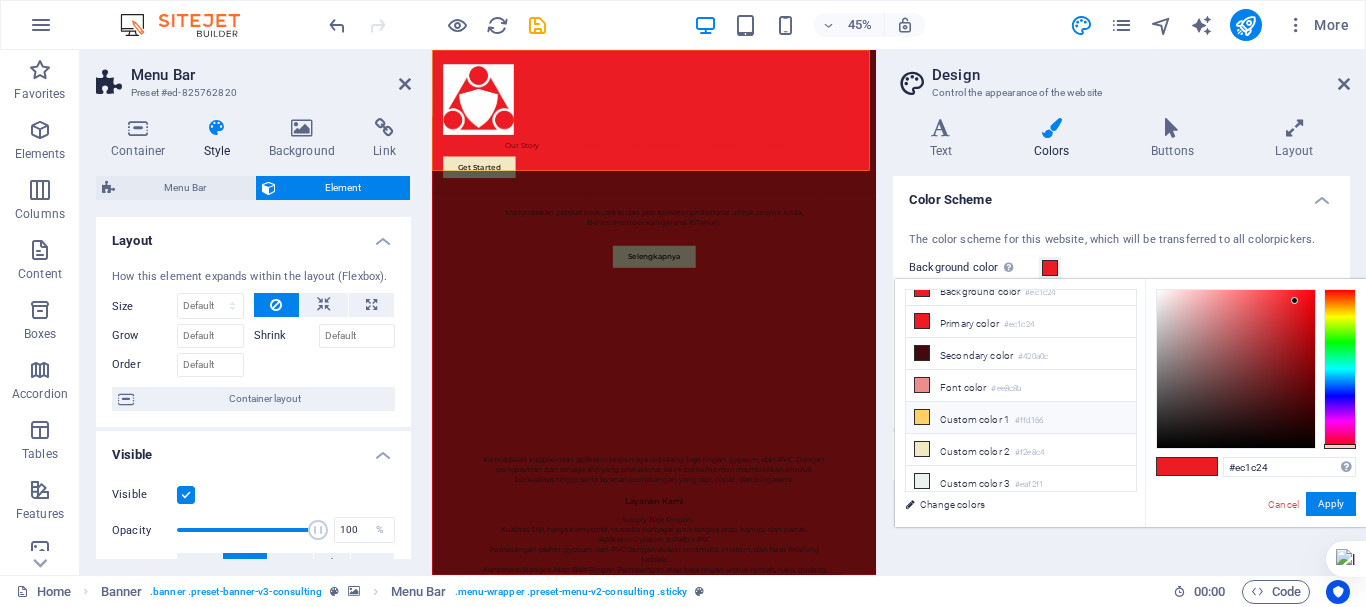 click on "Custom color 1
#ffd166" at bounding box center [1021, 418] 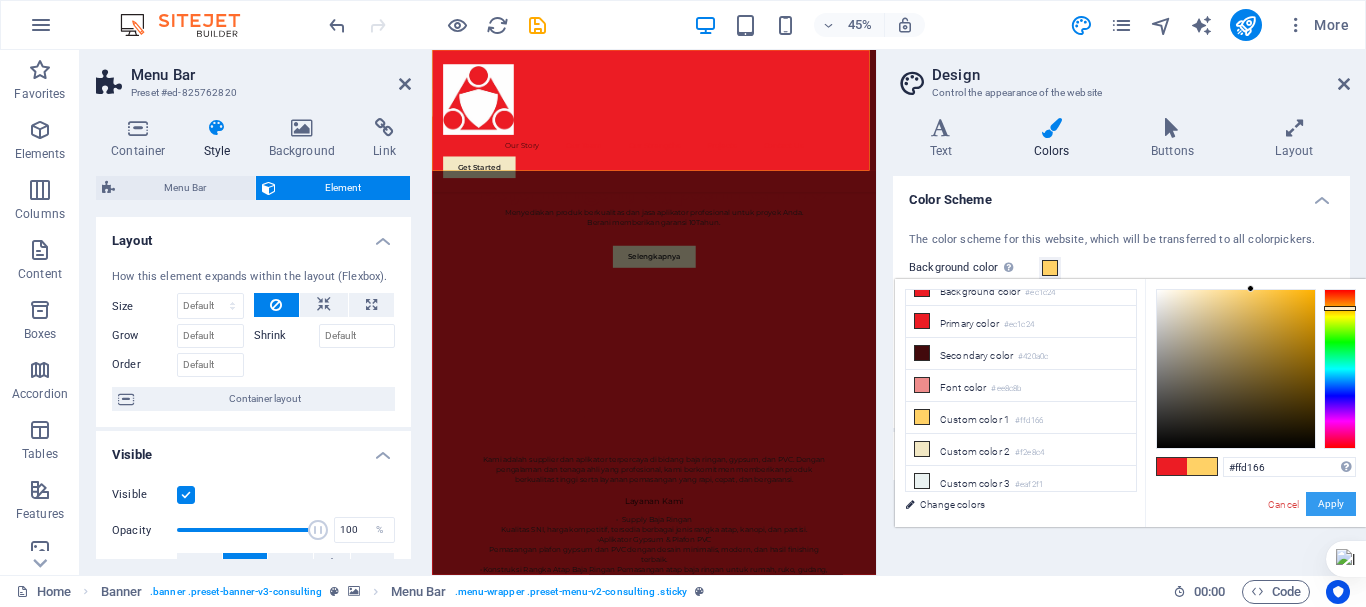 click on "Apply" at bounding box center [1331, 504] 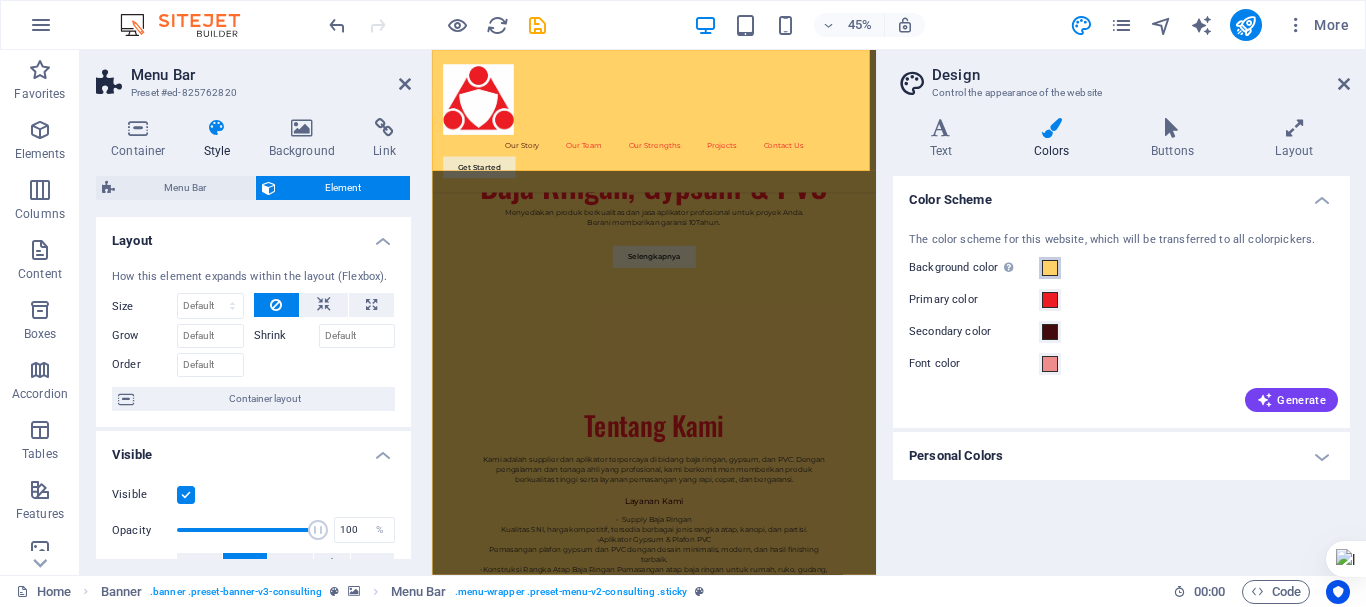 click at bounding box center (1050, 268) 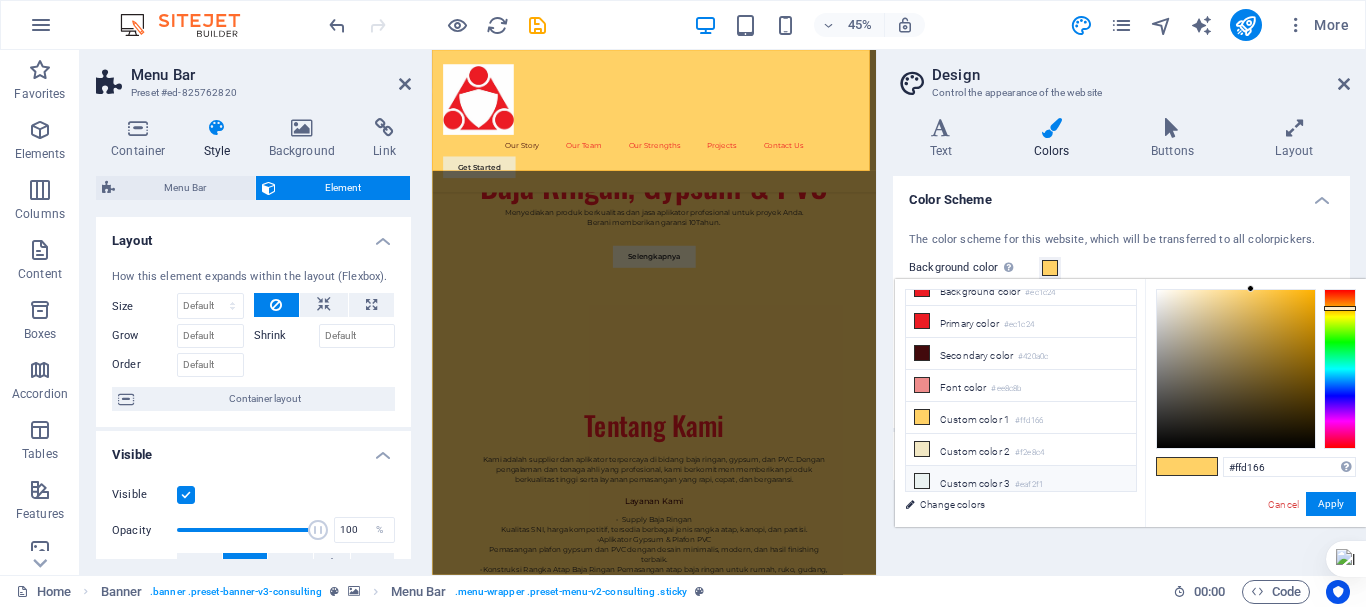 click at bounding box center (922, 481) 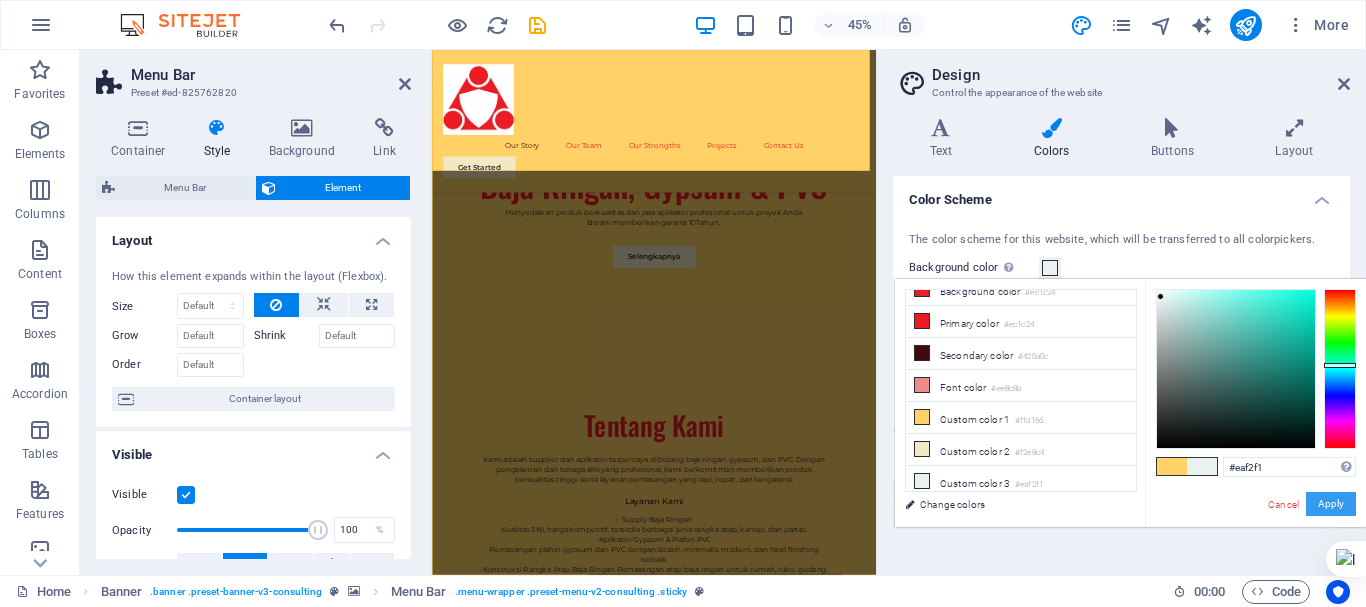 click on "Apply" at bounding box center [1331, 504] 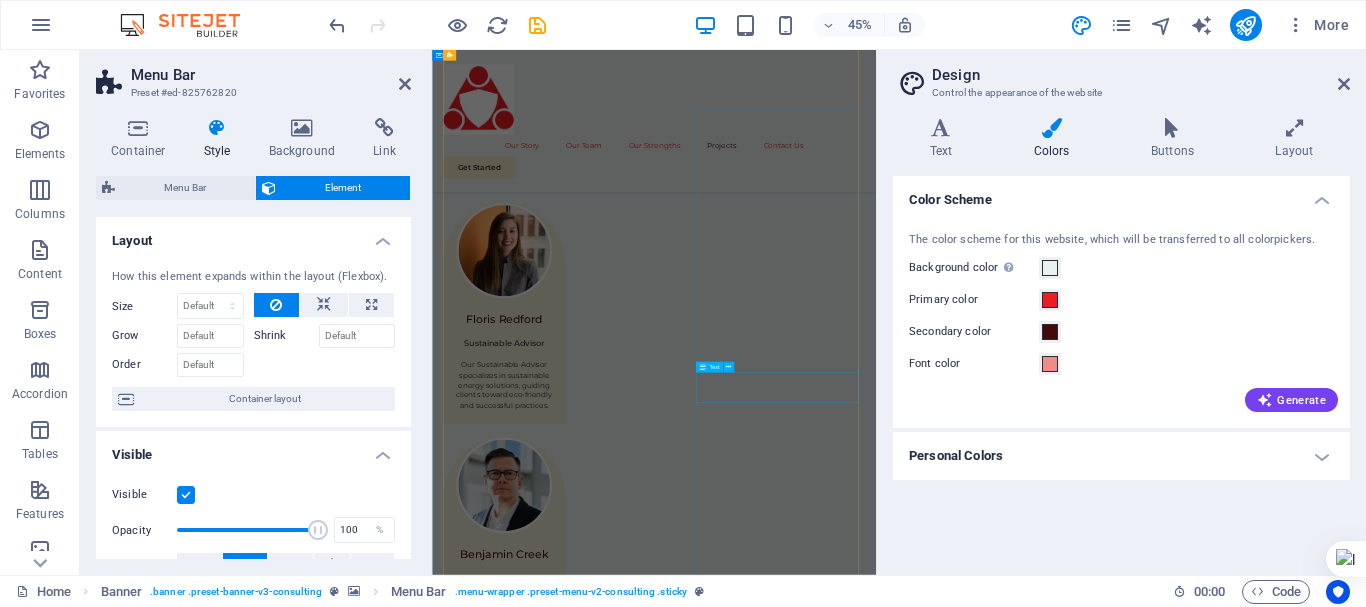 scroll, scrollTop: 3600, scrollLeft: 0, axis: vertical 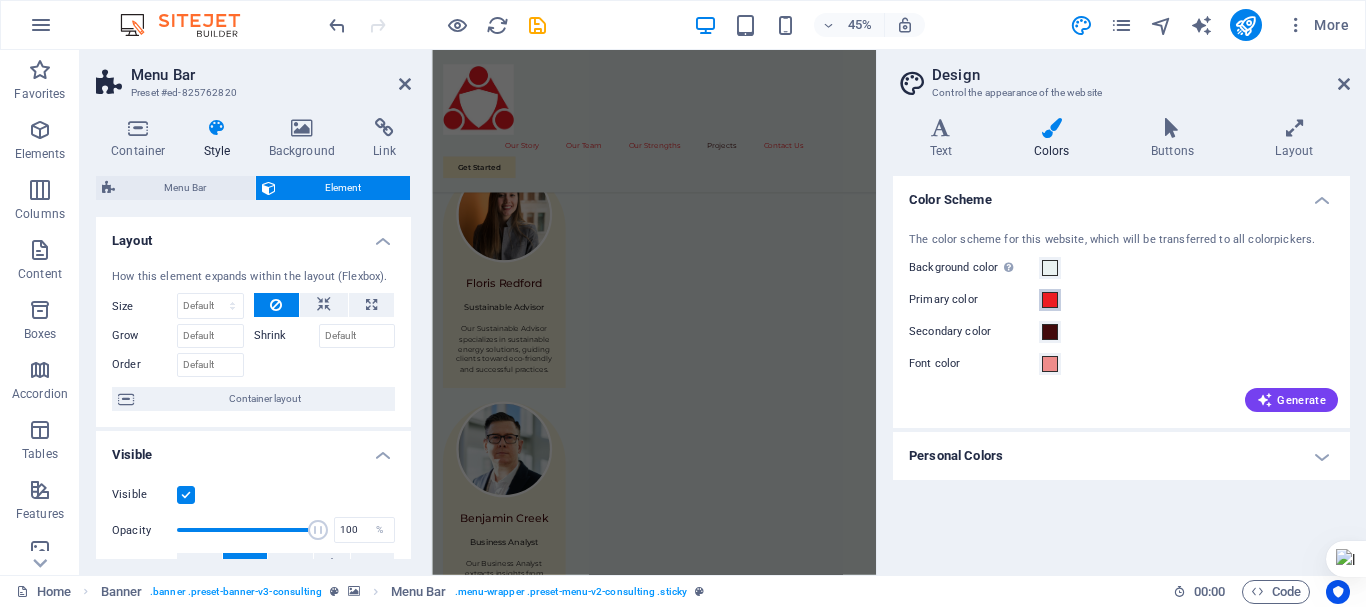 click at bounding box center (1050, 300) 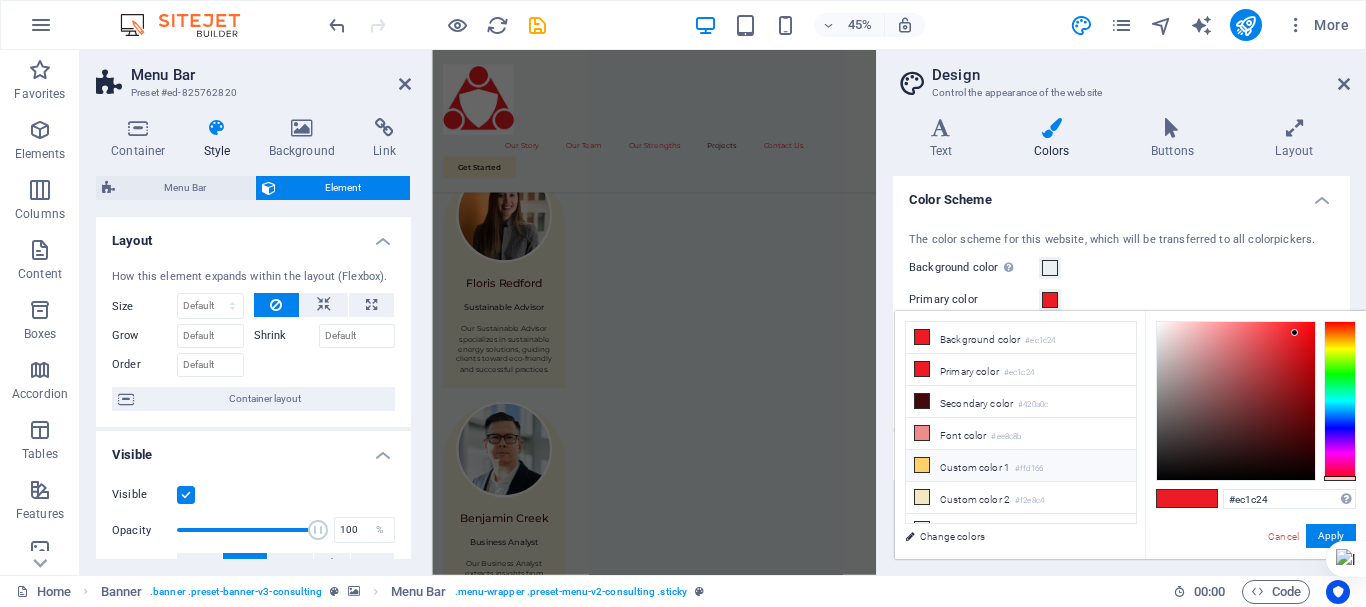 click at bounding box center [922, 465] 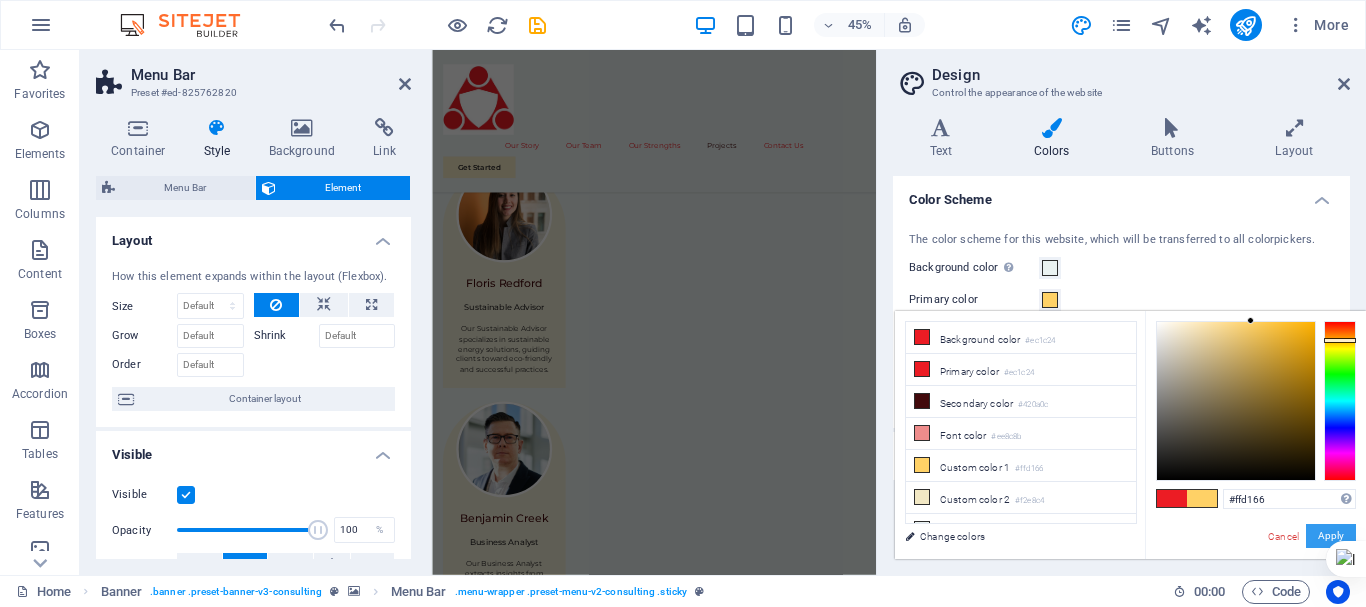 click on "Apply" at bounding box center (1331, 536) 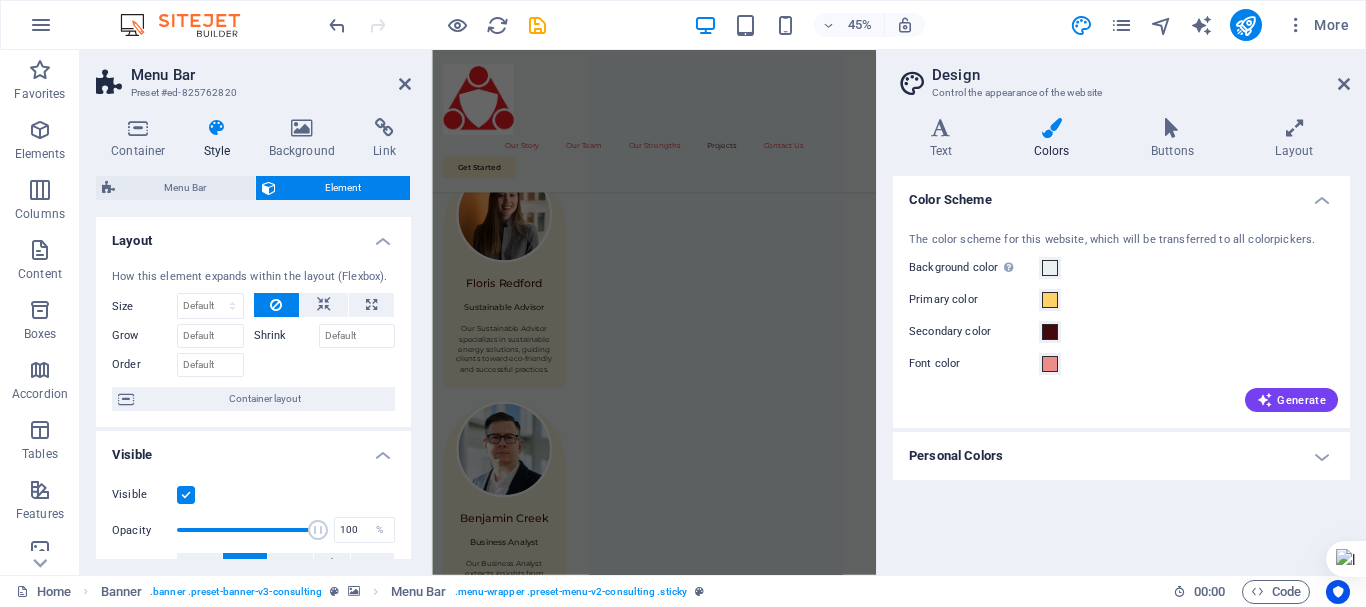 click on "Personal Colors" at bounding box center [1121, 456] 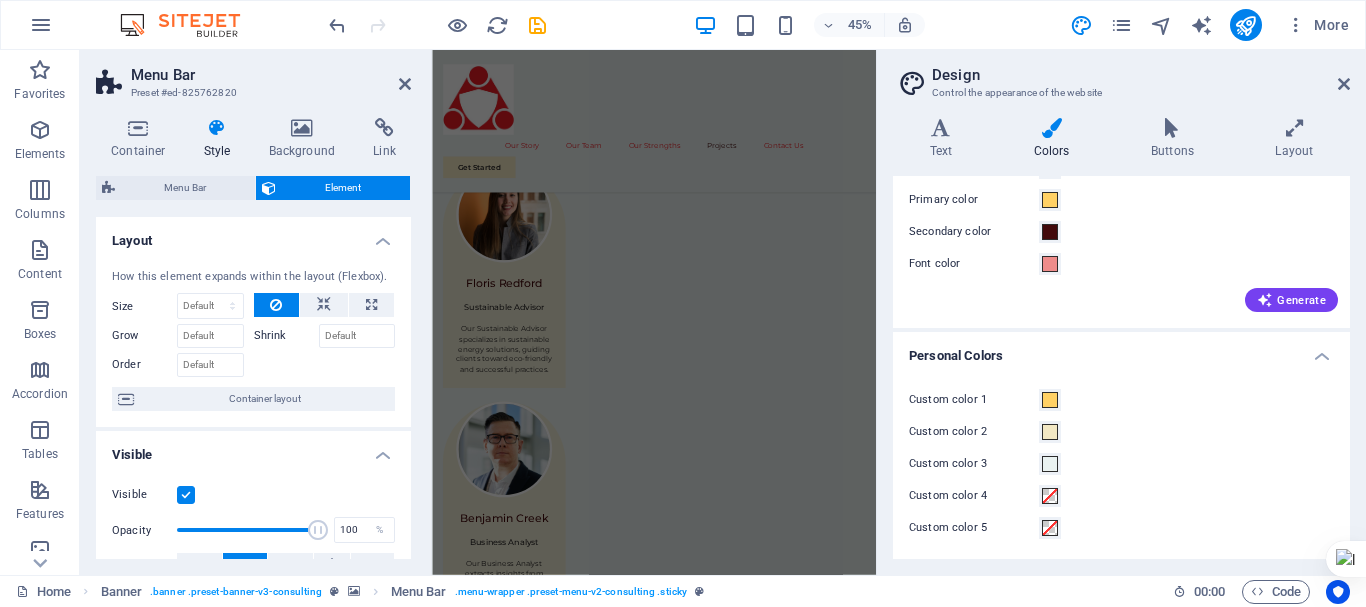 scroll, scrollTop: 0, scrollLeft: 0, axis: both 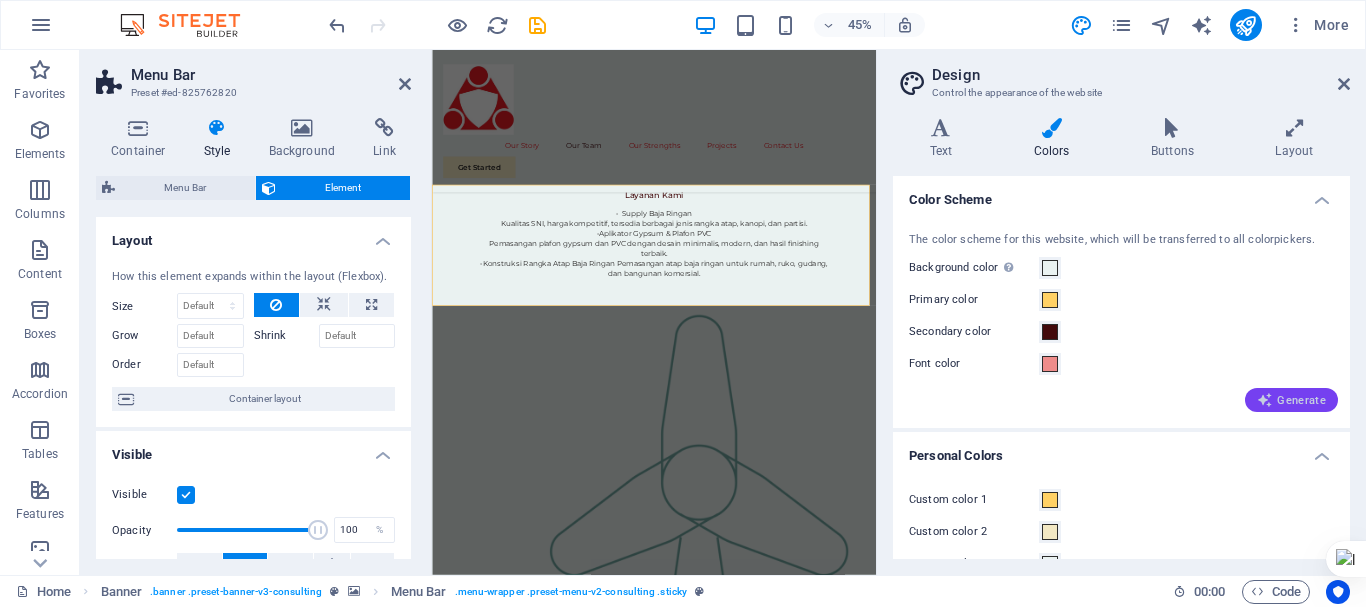 click on "Generate" at bounding box center [1291, 400] 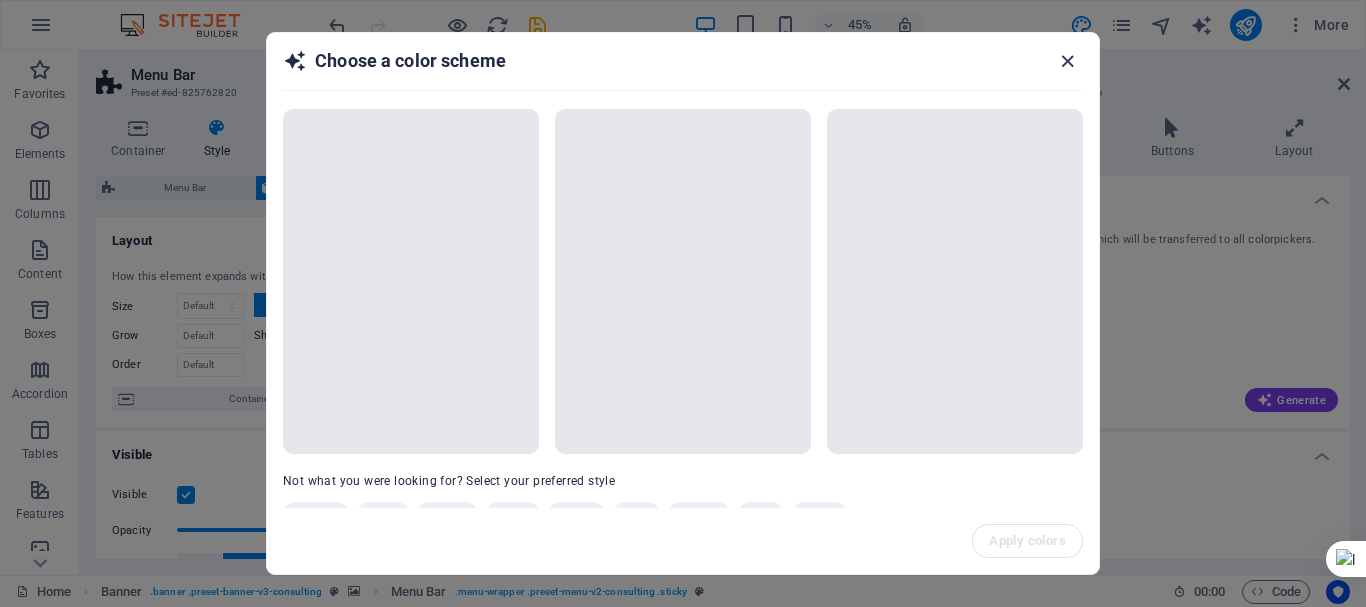 click at bounding box center (1067, 61) 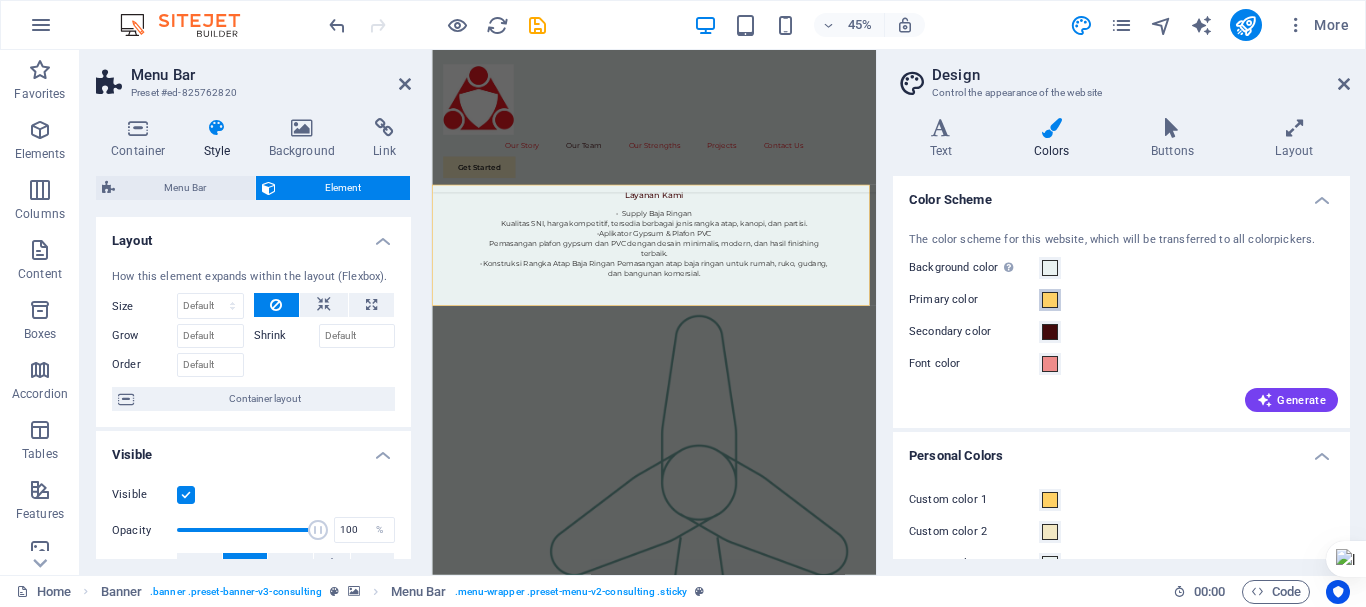 click at bounding box center [1050, 300] 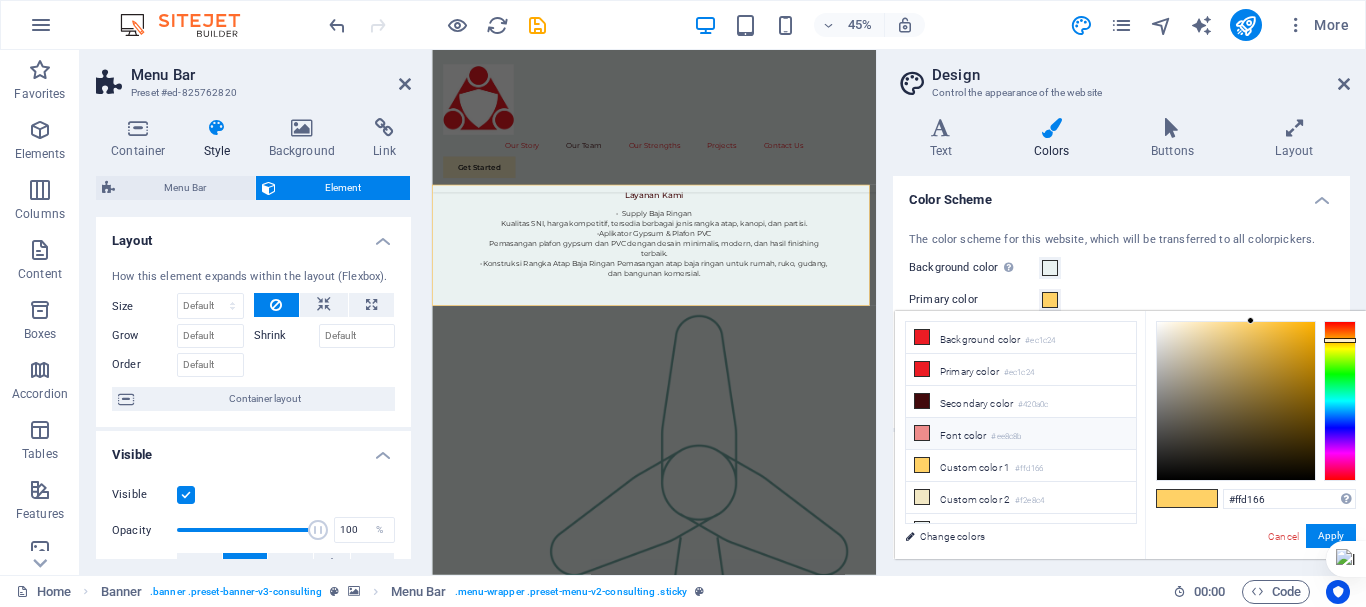 click at bounding box center [922, 433] 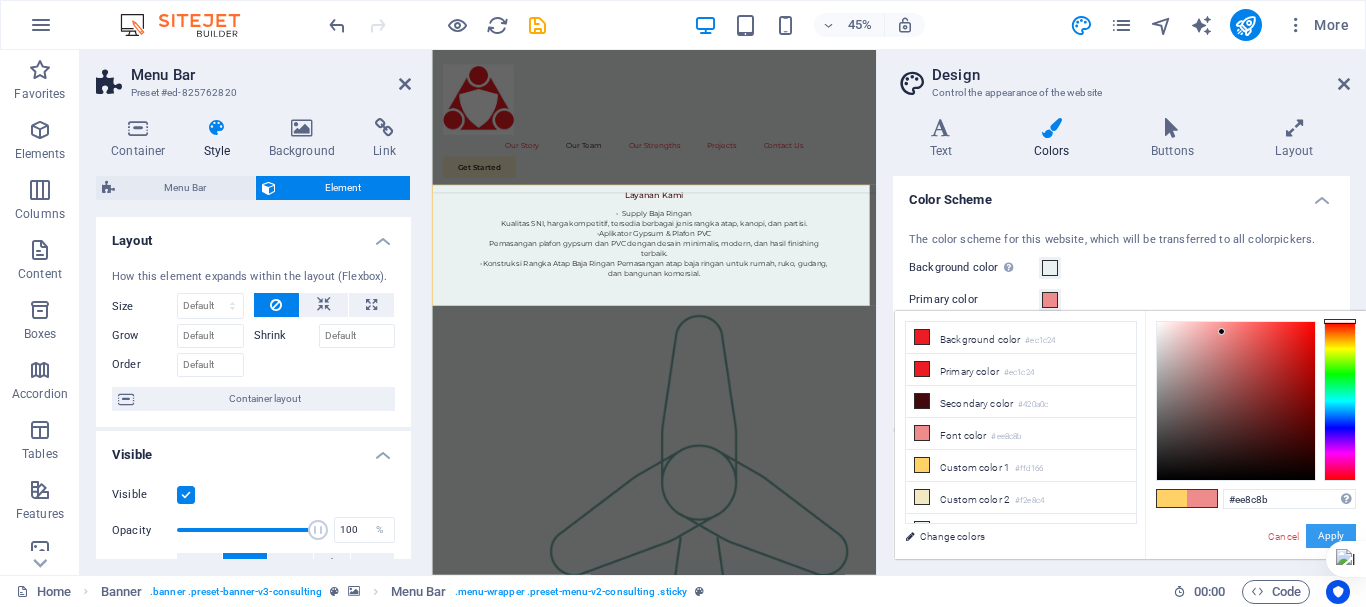 click on "Apply" at bounding box center (1331, 536) 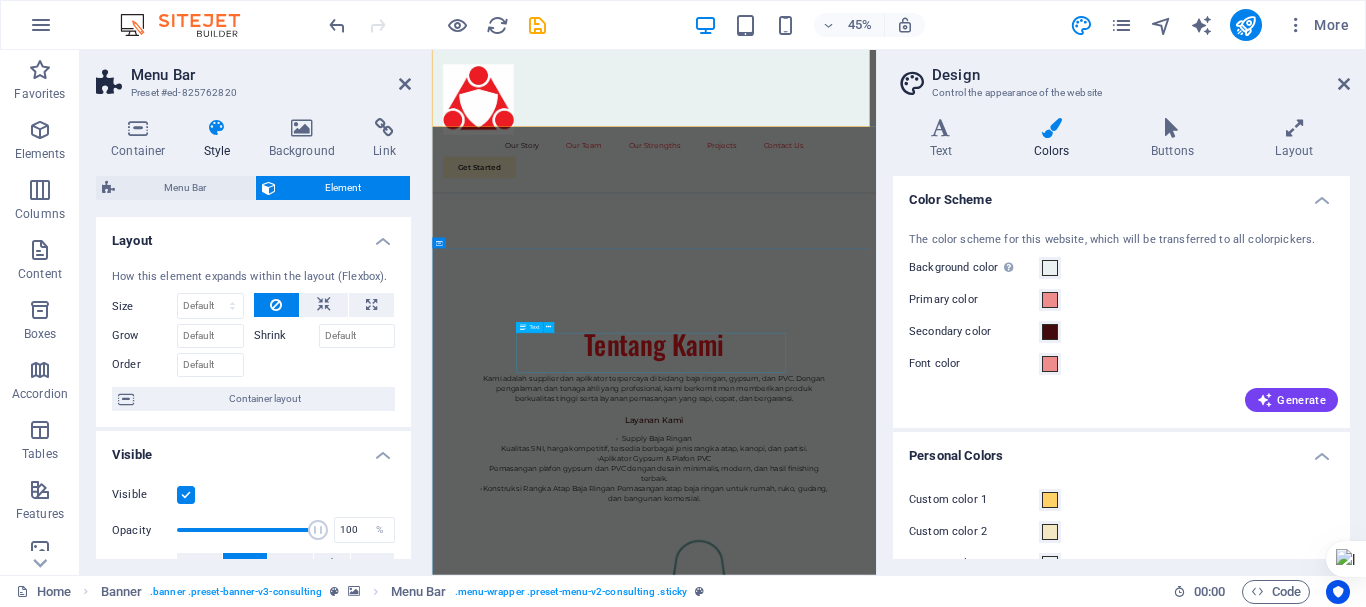 scroll, scrollTop: 1300, scrollLeft: 0, axis: vertical 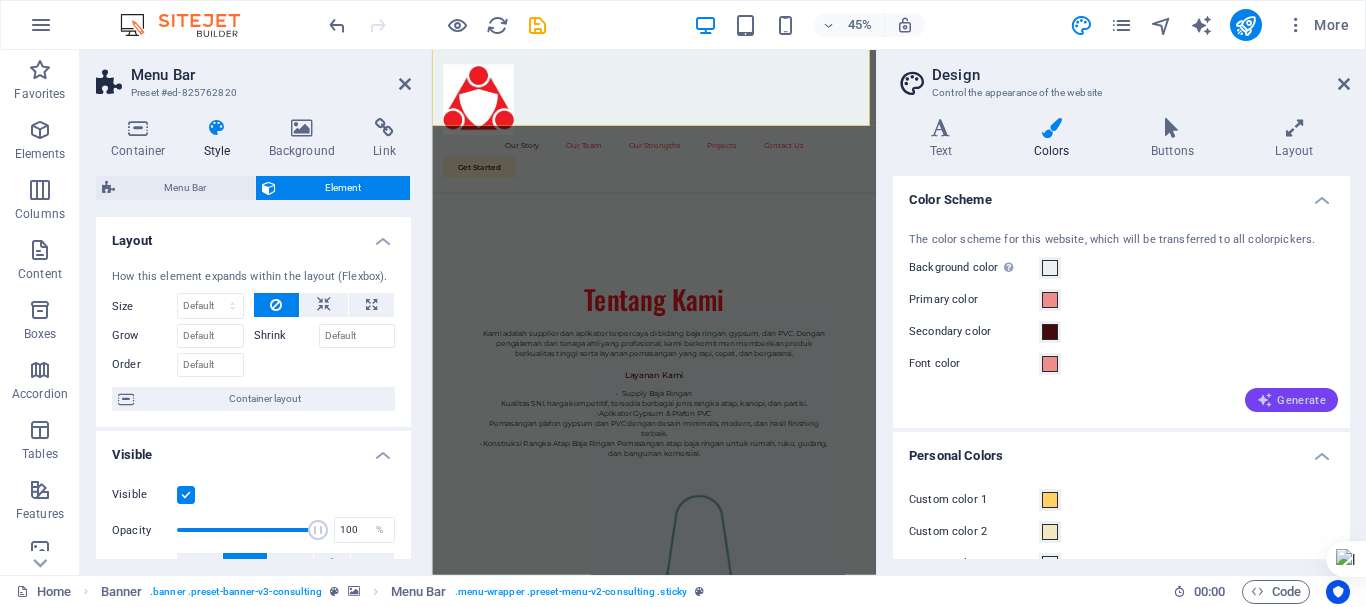click at bounding box center [1265, 400] 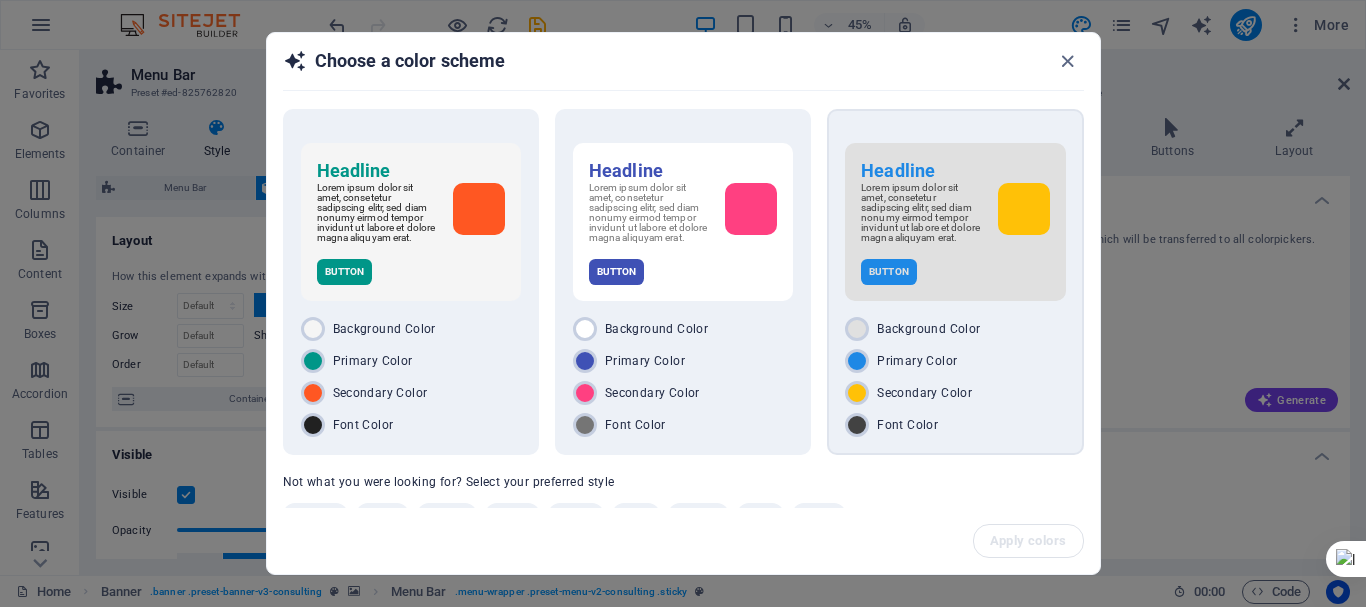 scroll, scrollTop: 55, scrollLeft: 0, axis: vertical 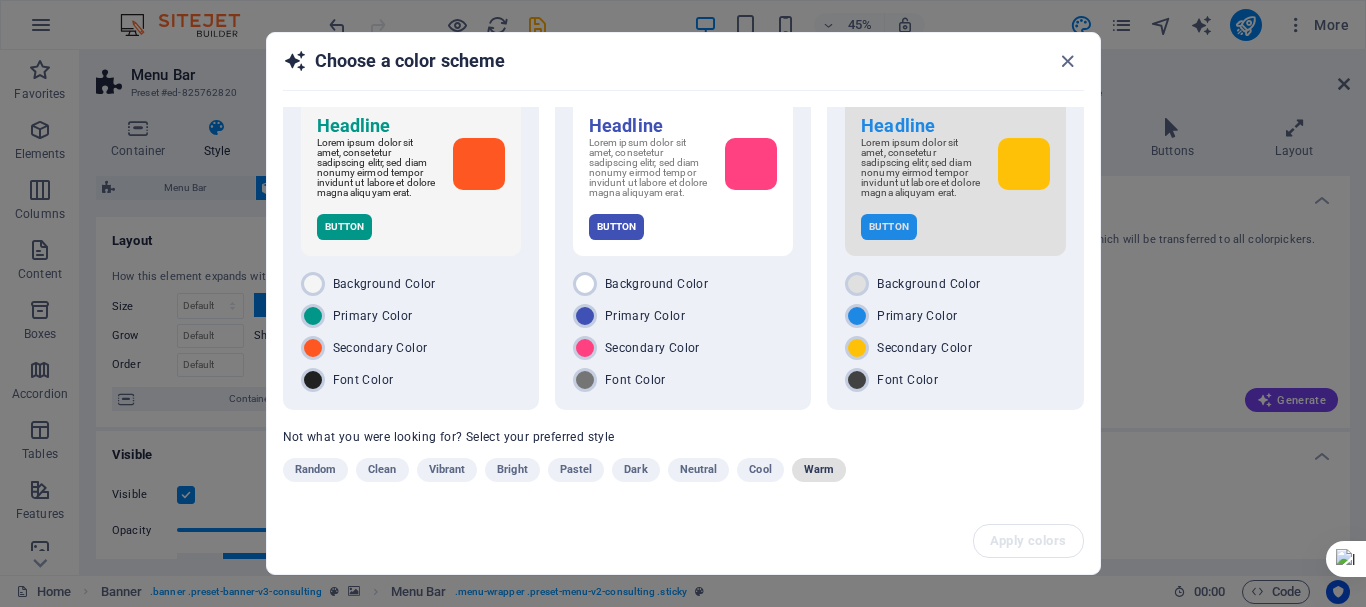 click on "Warm" at bounding box center [819, 470] 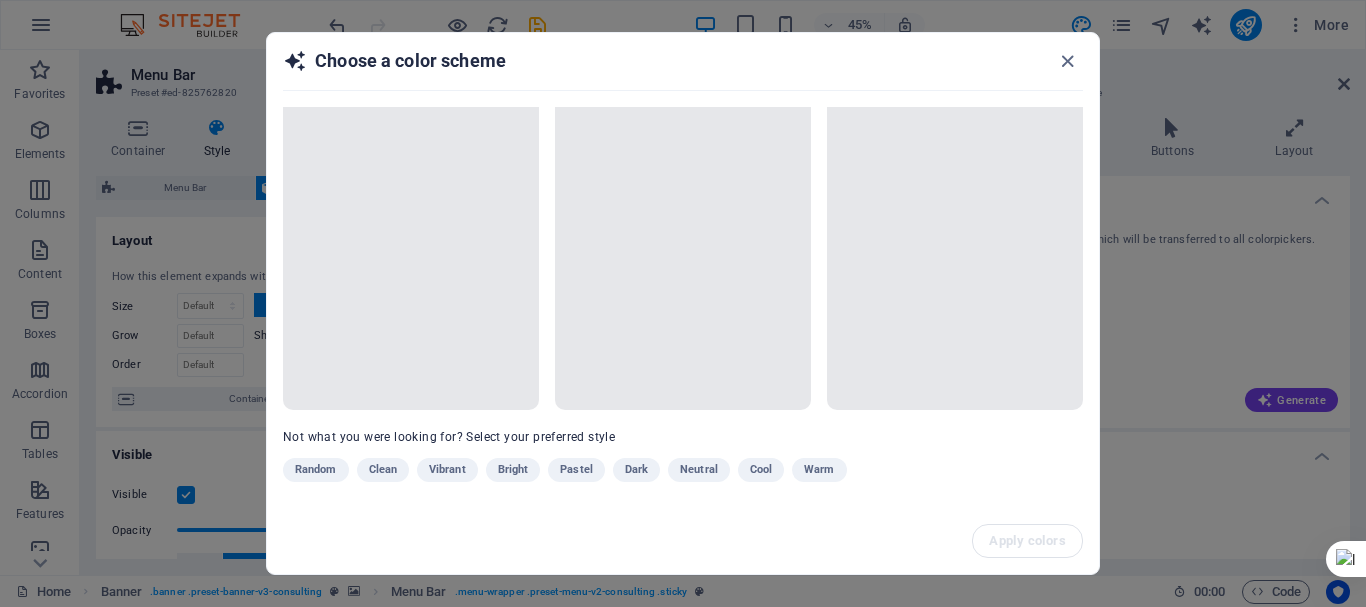 scroll, scrollTop: 55, scrollLeft: 0, axis: vertical 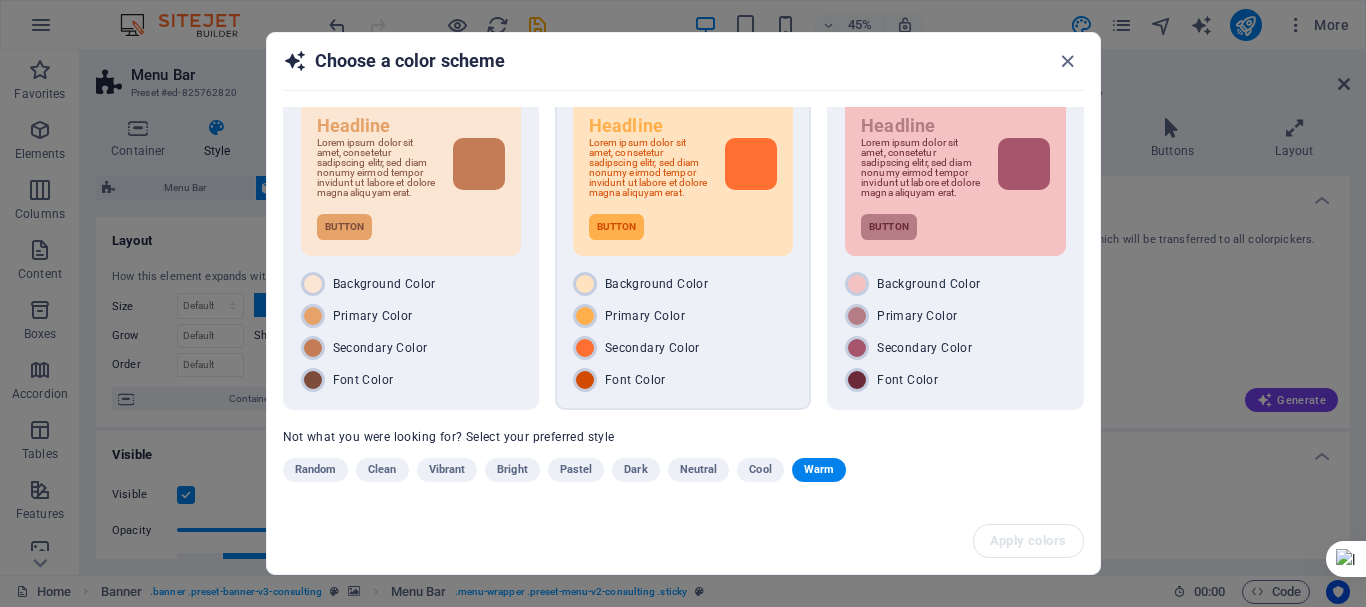 click on "Button" at bounding box center (683, 227) 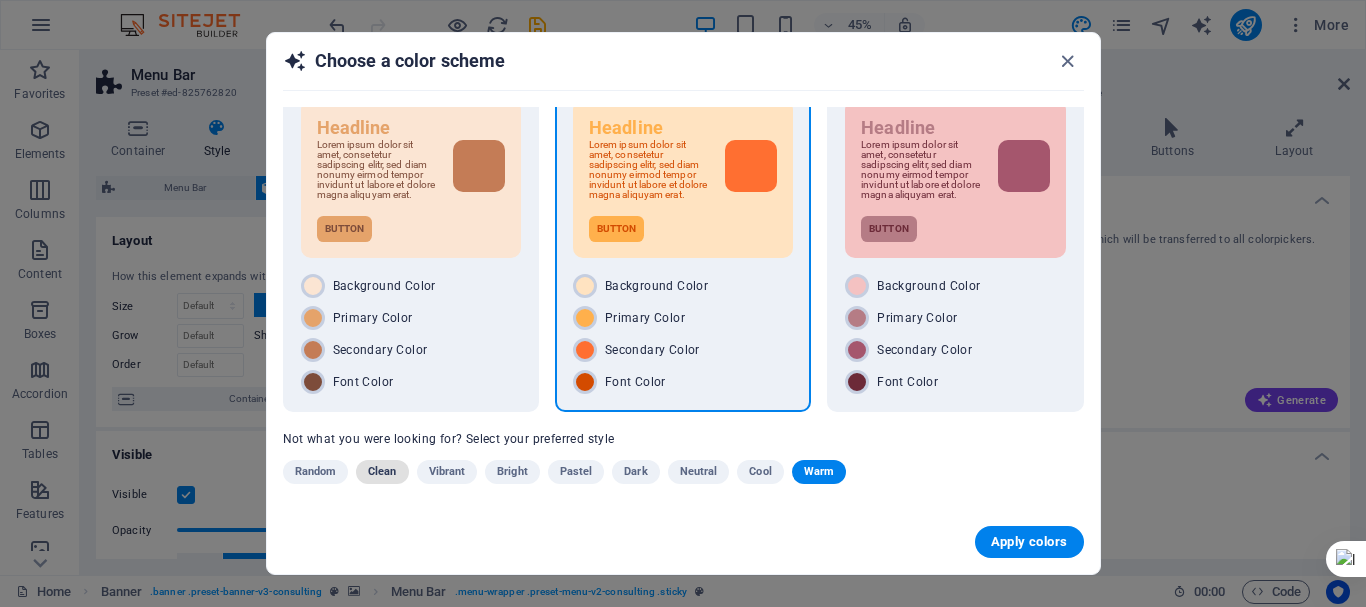 click on "Clean" at bounding box center [382, 472] 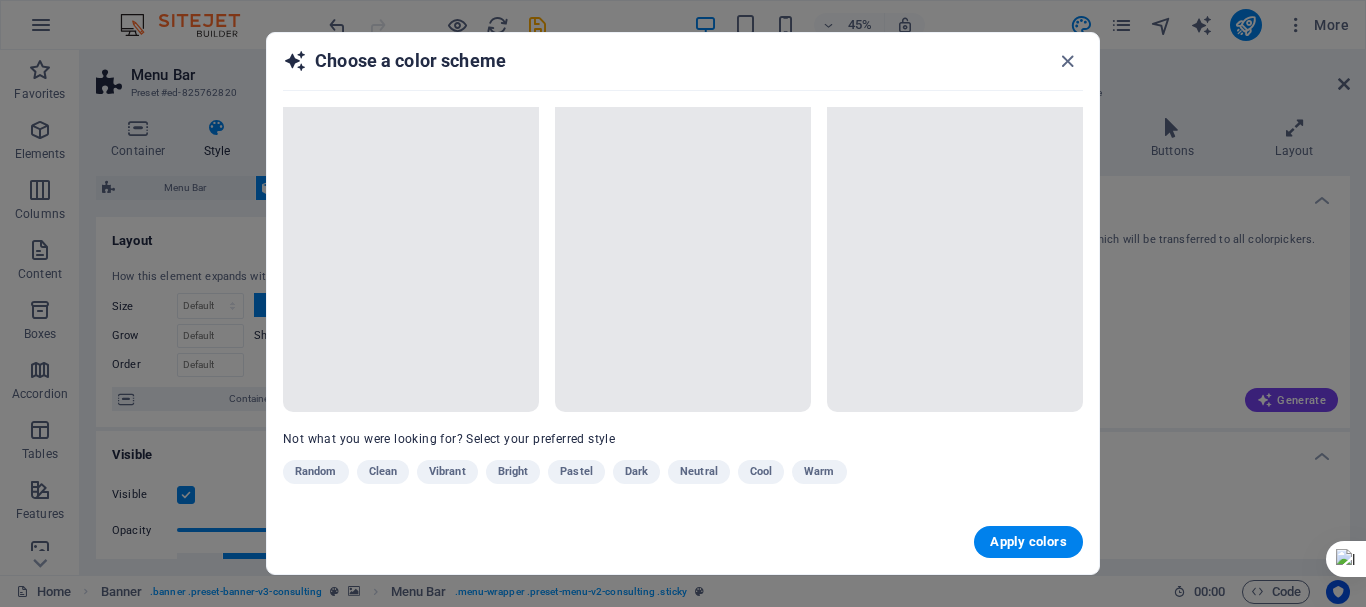 scroll, scrollTop: 53, scrollLeft: 0, axis: vertical 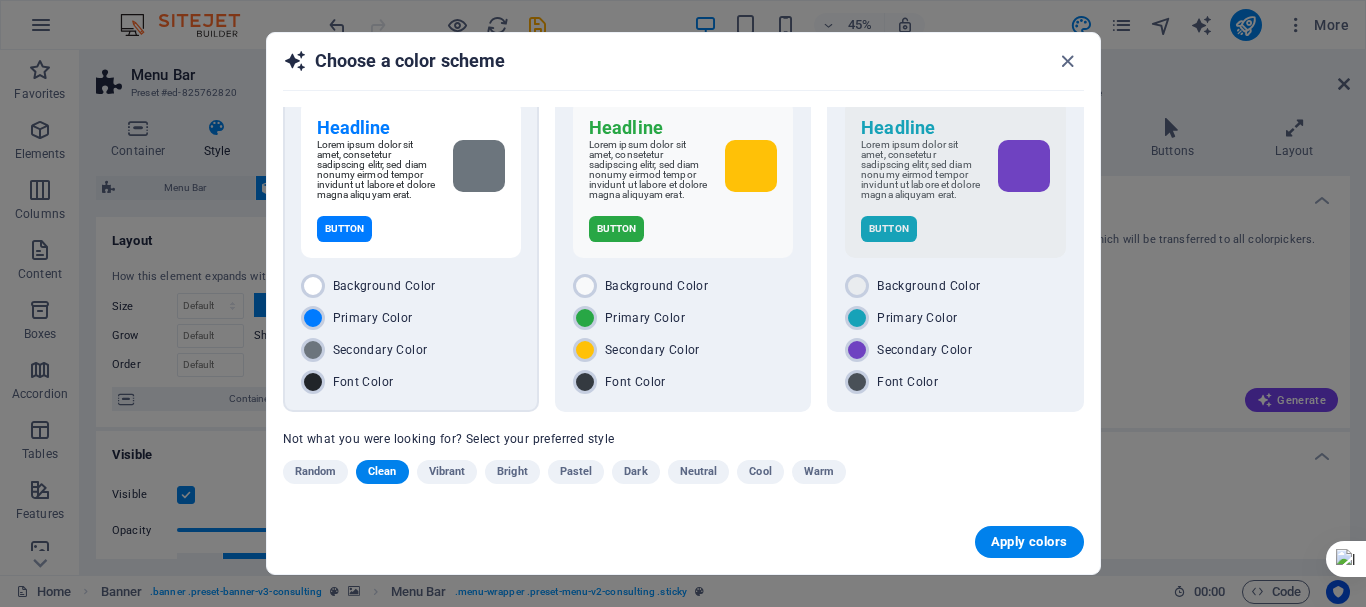 click on "Background Color" at bounding box center (411, 286) 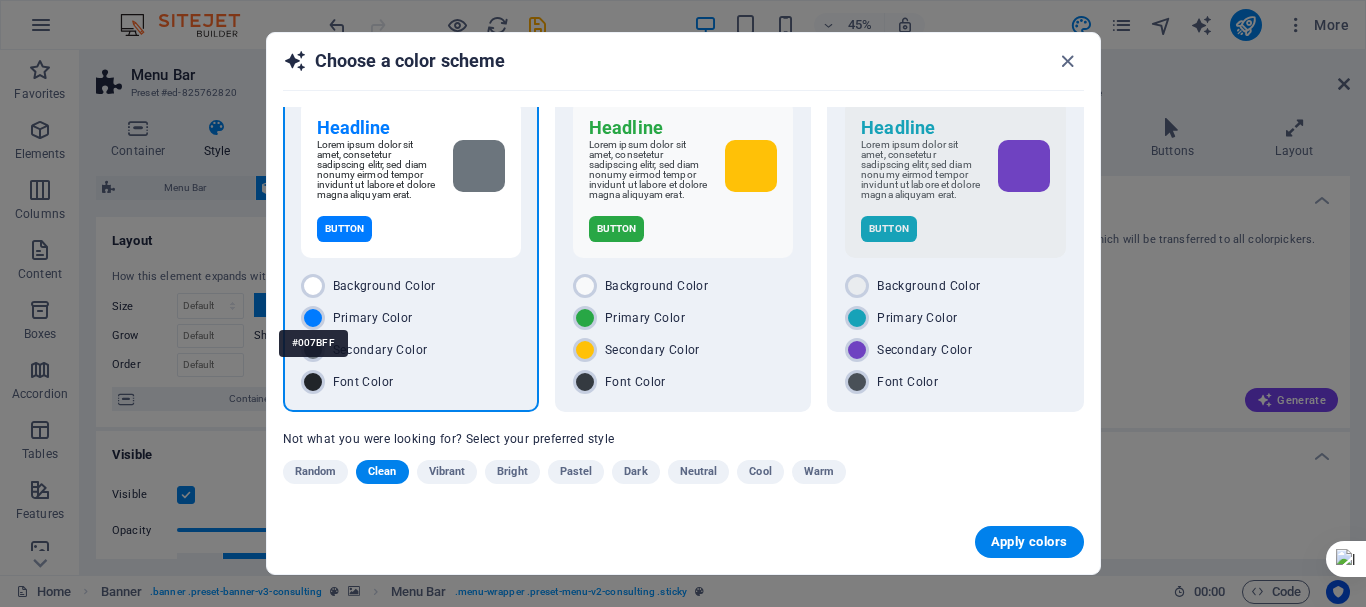 click at bounding box center [313, 318] 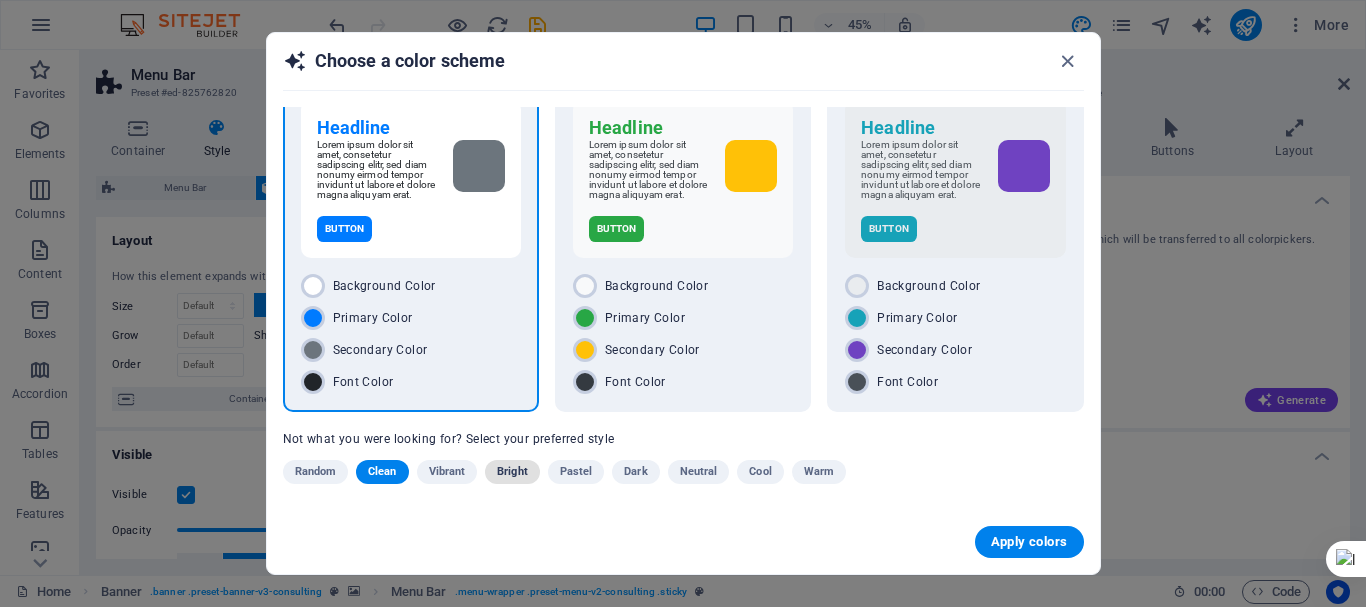 click on "Bright" at bounding box center [512, 472] 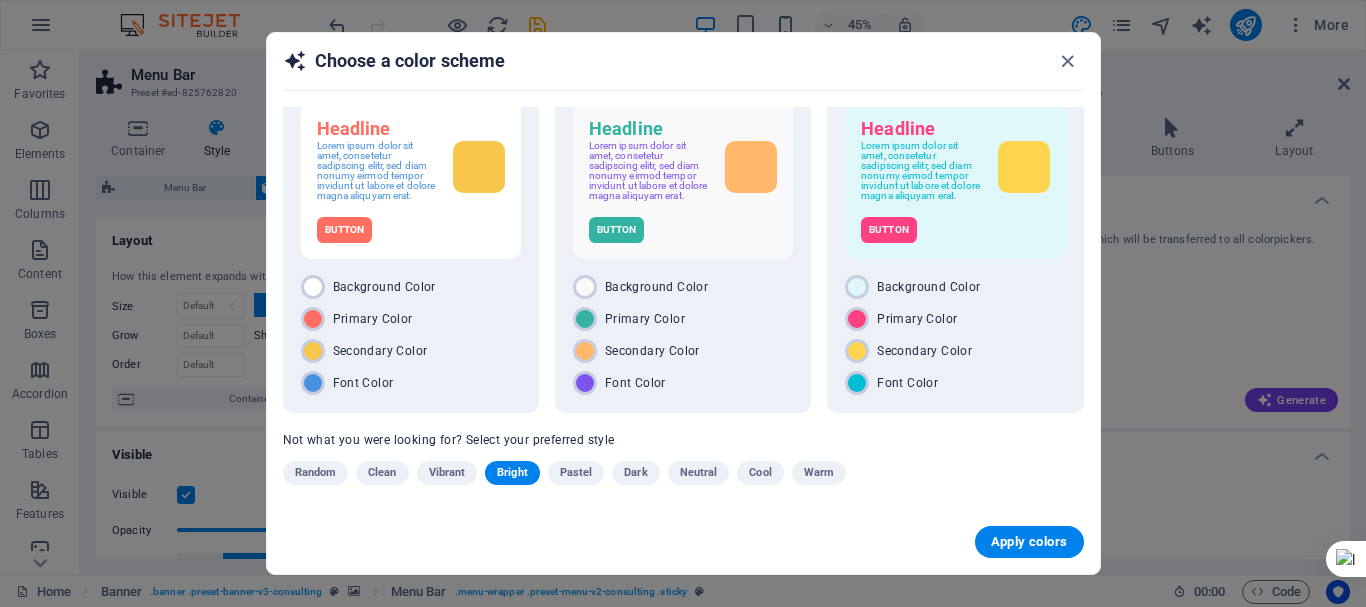 scroll, scrollTop: 53, scrollLeft: 0, axis: vertical 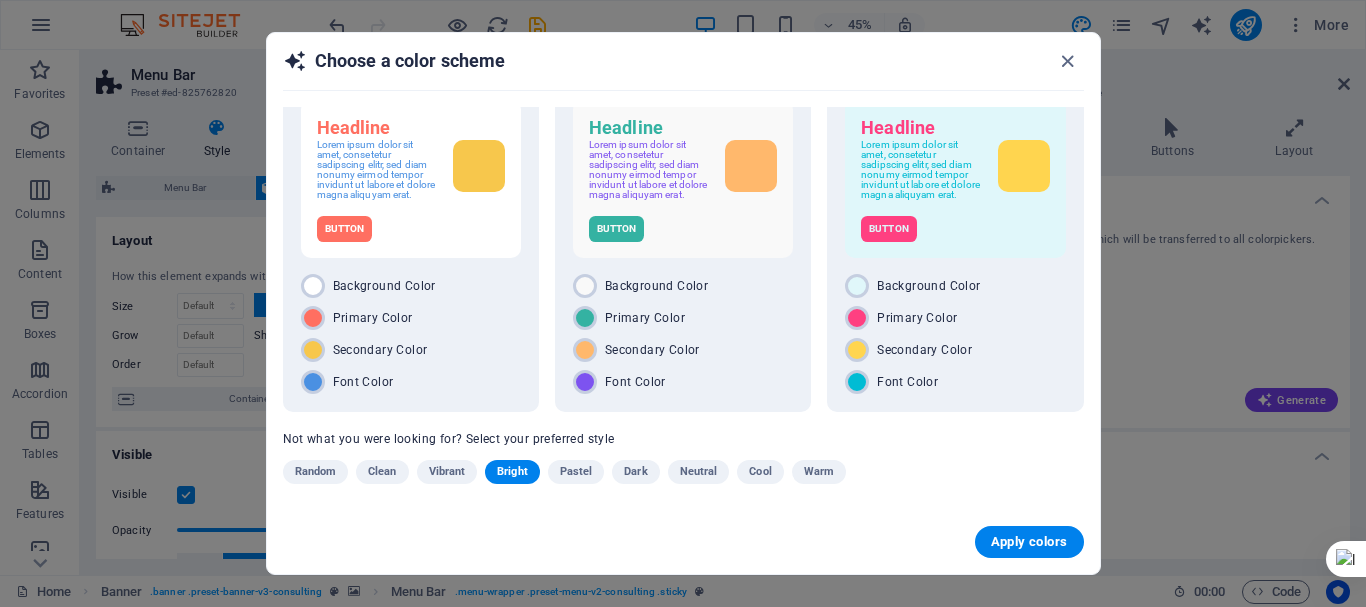click on "Neutral" at bounding box center (699, 472) 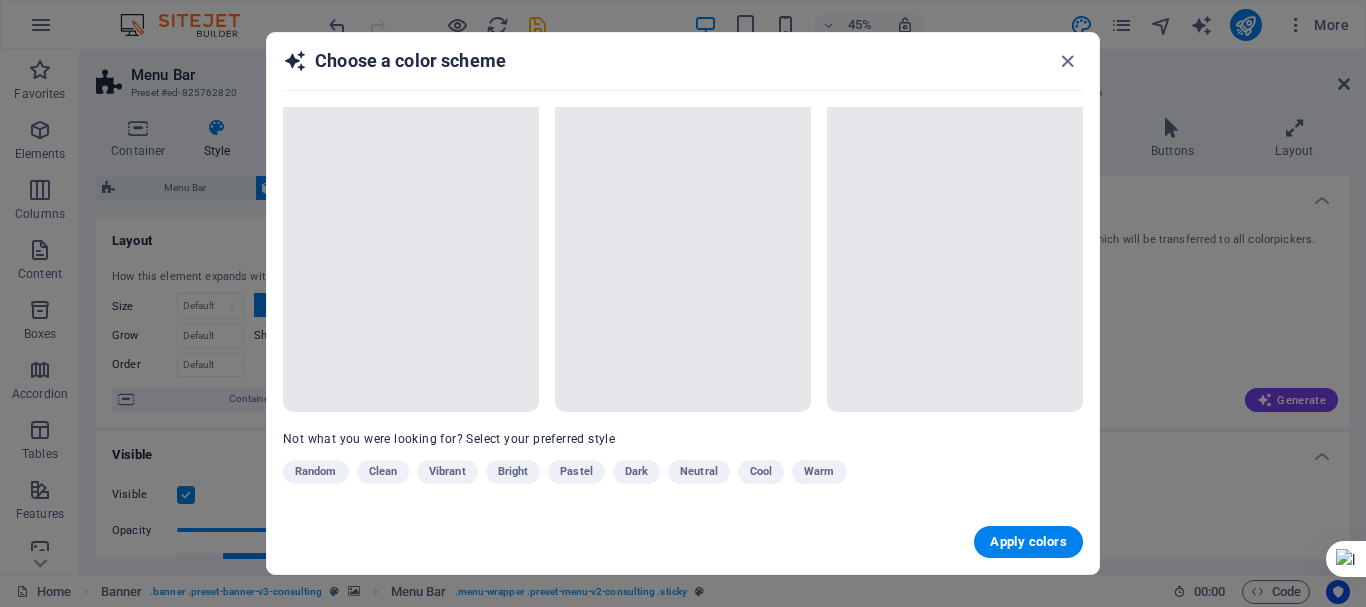 scroll, scrollTop: 53, scrollLeft: 0, axis: vertical 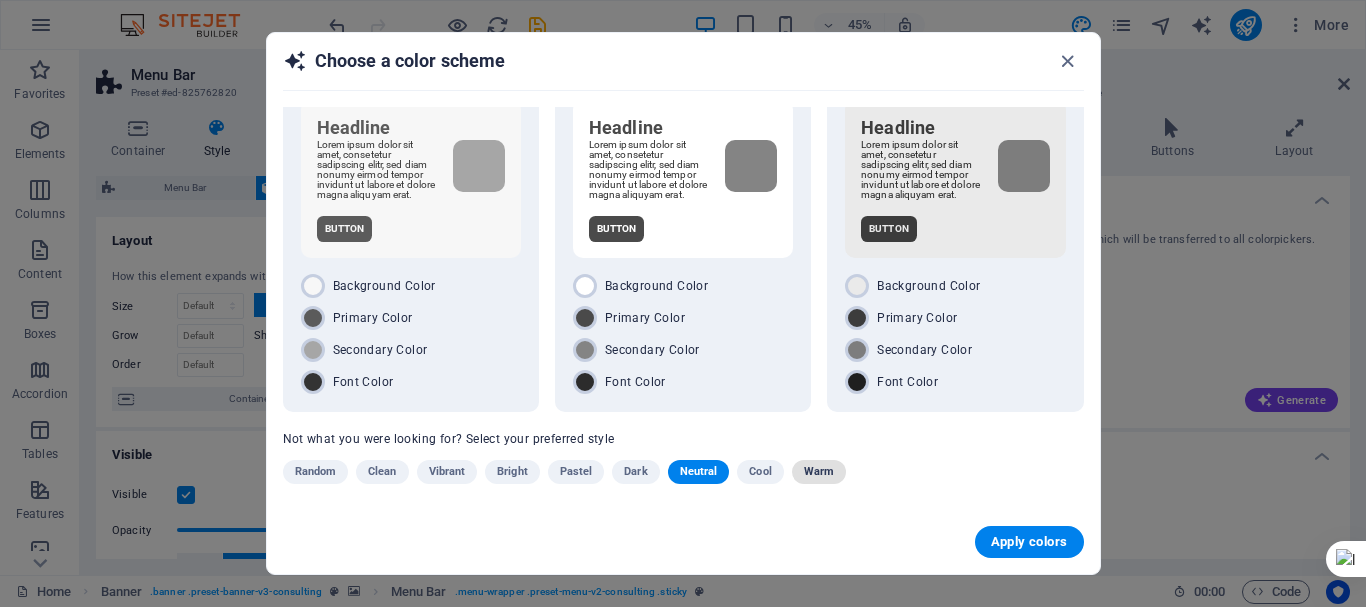 click on "Warm" at bounding box center (819, 472) 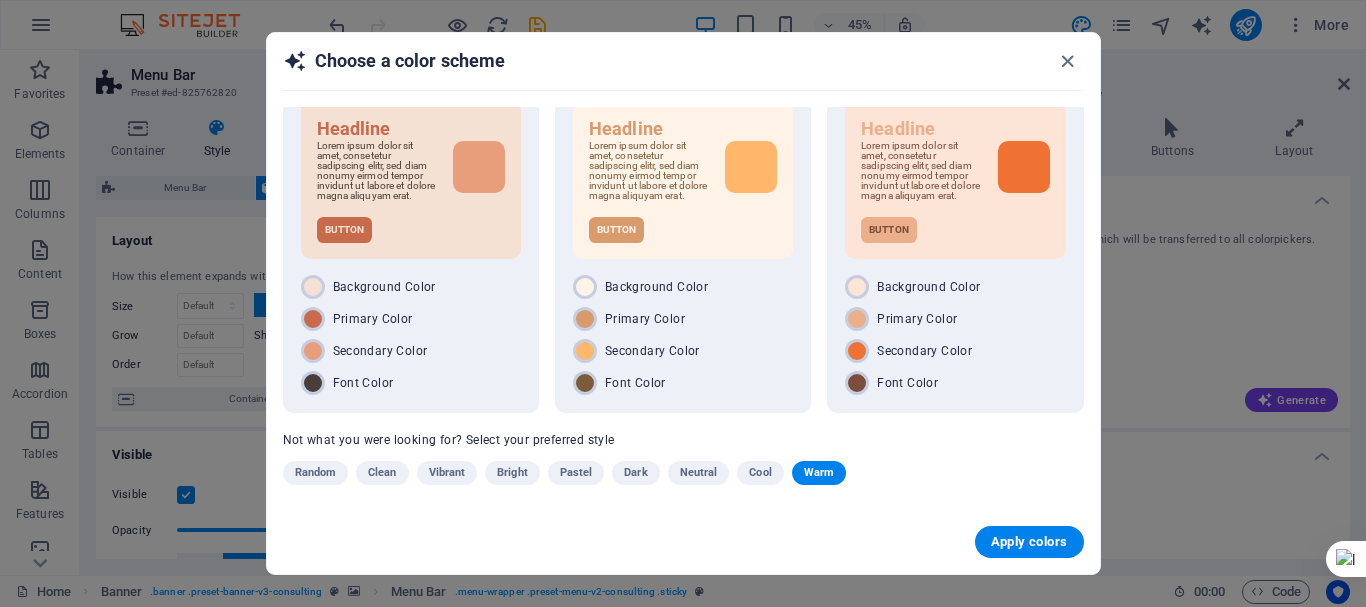 scroll, scrollTop: 53, scrollLeft: 0, axis: vertical 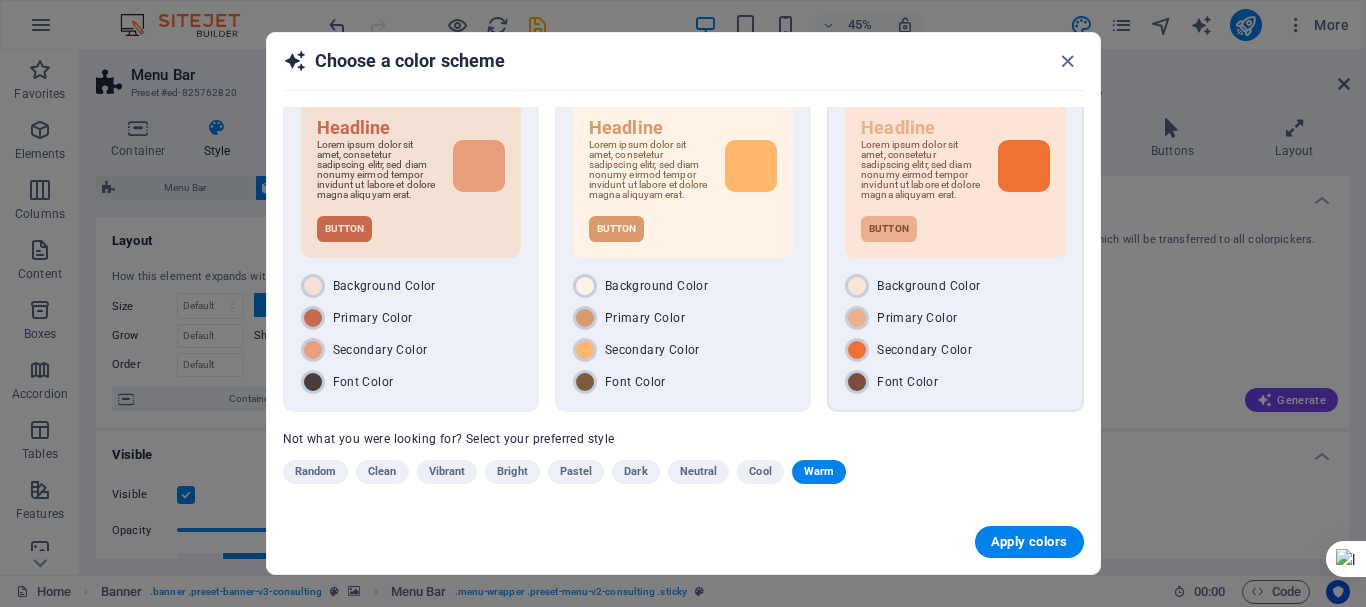 click on "Button" at bounding box center (955, 229) 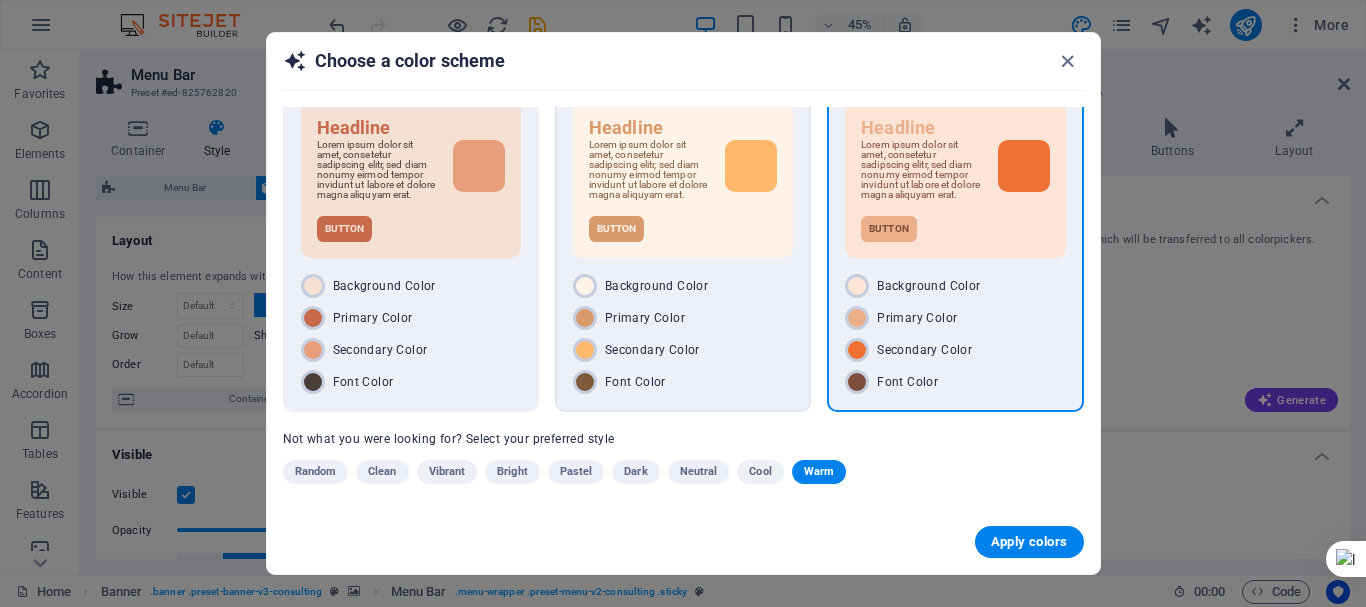 drag, startPoint x: 1038, startPoint y: 546, endPoint x: 627, endPoint y: 128, distance: 586.2124 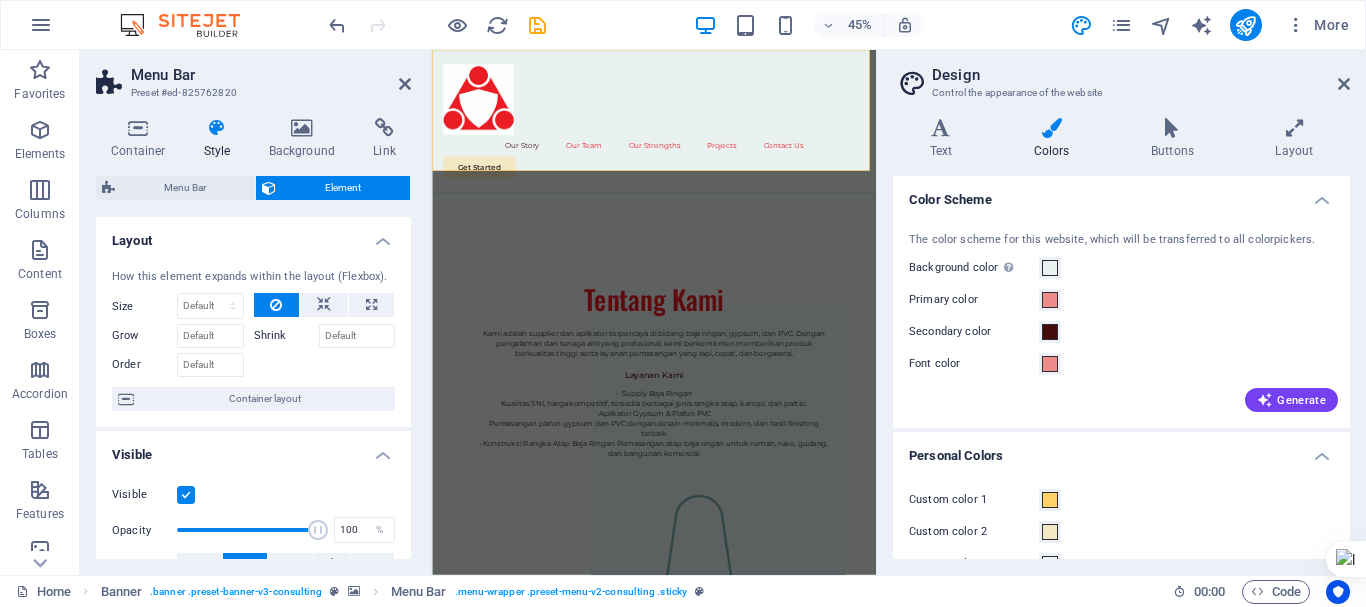 click on "Secondary color" at bounding box center (1121, 332) 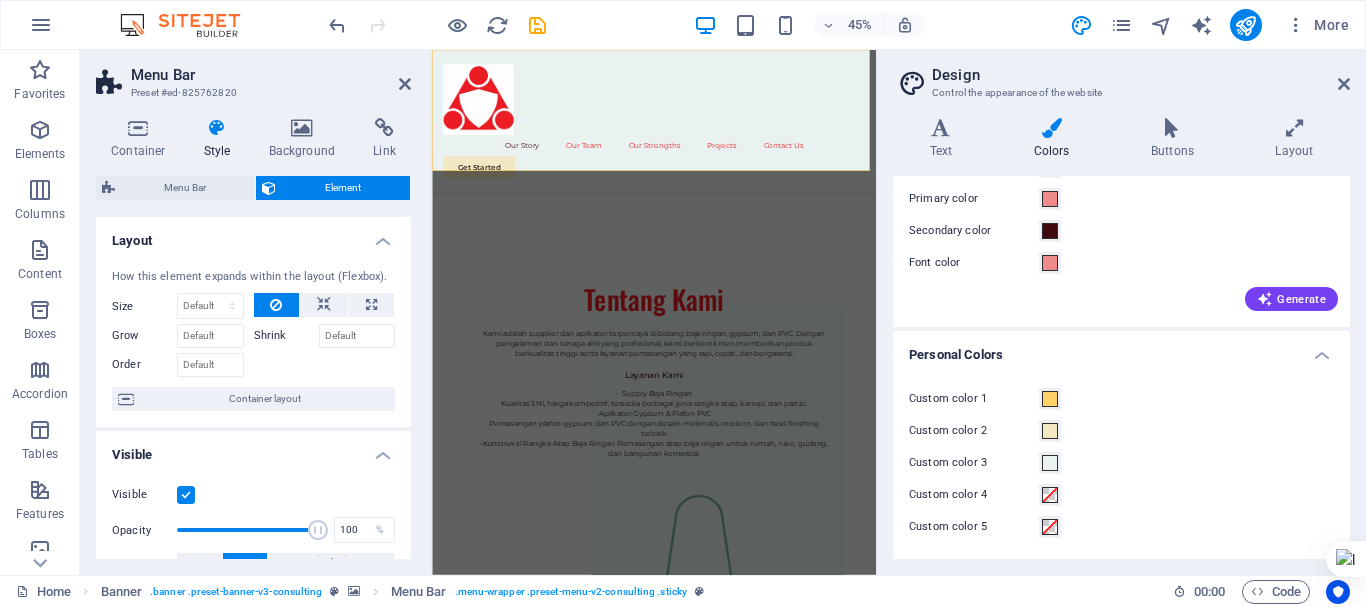 scroll, scrollTop: 0, scrollLeft: 0, axis: both 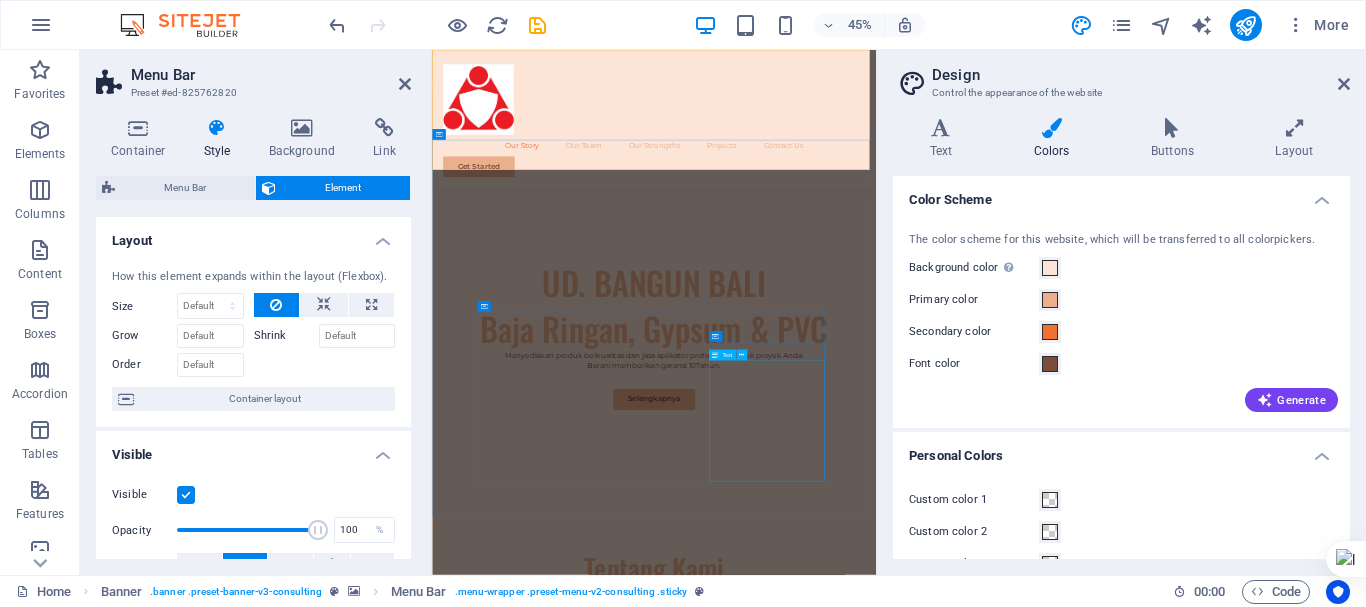click on "About Us We are a trusted supplier and applicator in the field of lightweight steel, gypsum, and PVC. With experience and professional tenaga ahli, we are committed to providing high-quality products and neat, fast, and guaranteed installation services. Our Services • Supply Lightweight Steel SNI Quality, competitive prices, available in various types of roof frames, canopies, and partitions. • Gypsum & PVC Ceiling Applicator Installation of gypsum and PVC ceilings with minimalist, modern designs, and the best finishing results. • Lightweight Steel Frame Construction Installation of lightweight steel roofs for houses, shops, warehouses, and commercial buildings. Why Choose Us? • SNI Quality Products • Competitive & Transparent Prices • Experienced Applicator Team • Fast & Neat Workmanship • Quality & Satisfaction Guarantee" at bounding box center (925, 1965) 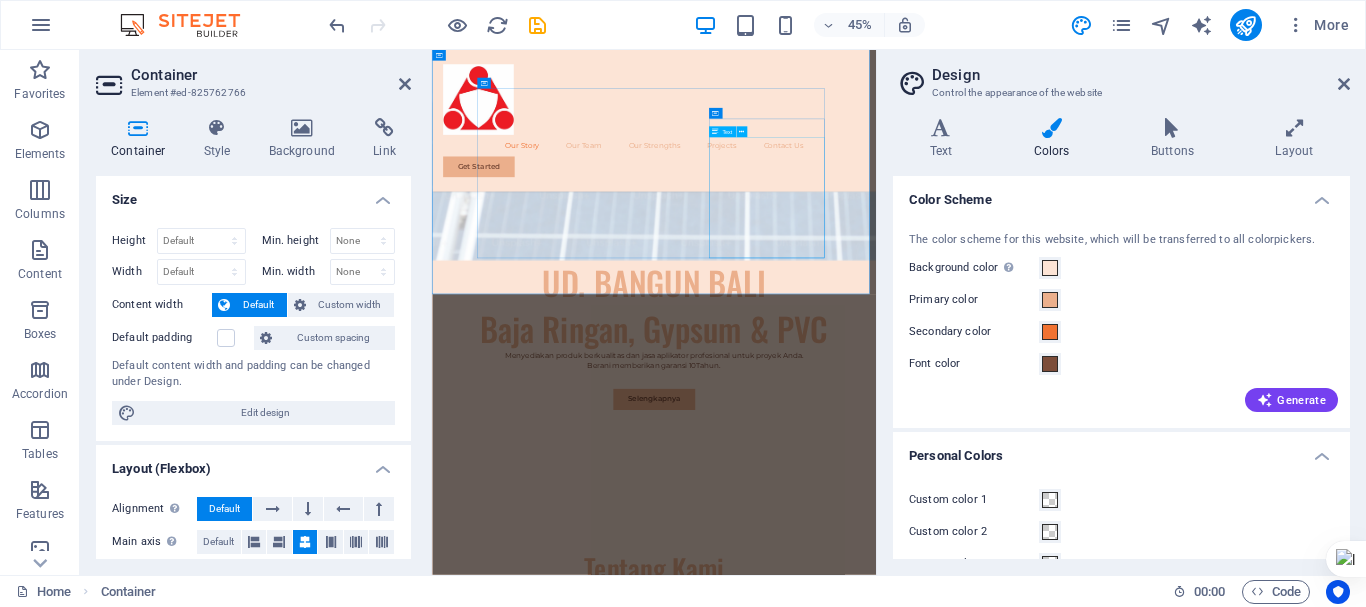 scroll, scrollTop: 1196, scrollLeft: 0, axis: vertical 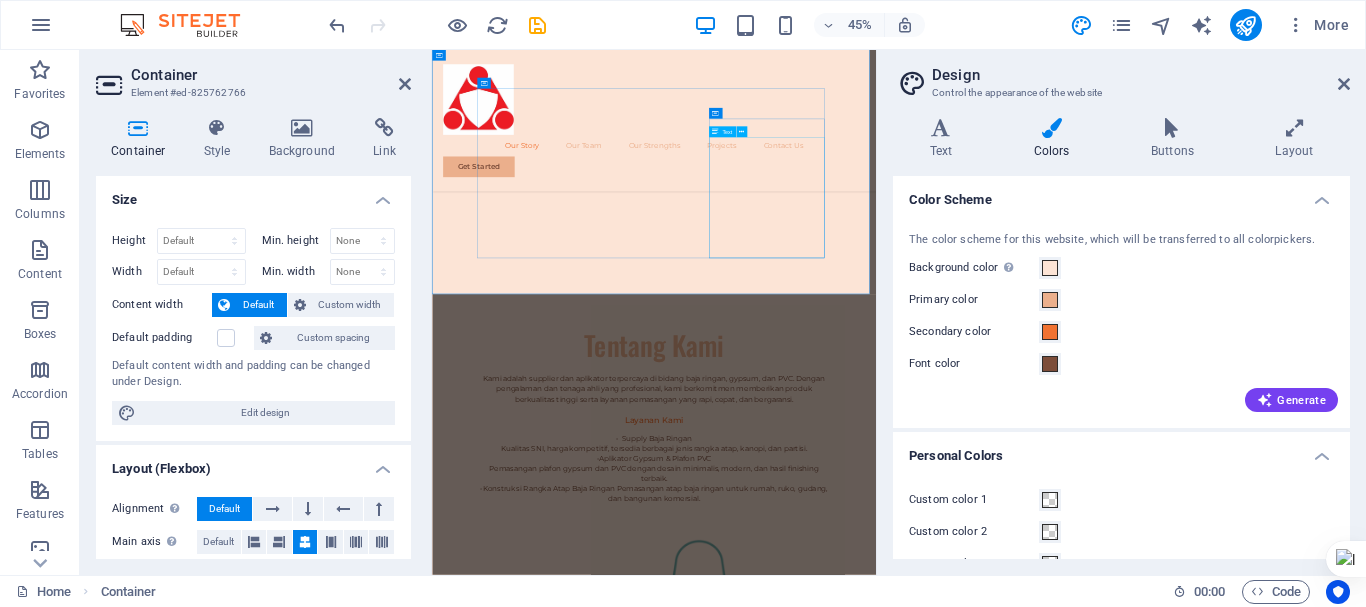 click on "•Produk Berkualitas SNI • Harga Bersaing & Transparan • Tim Aplikator Berpengalaman • Pengerjaan Cepat & Rapi • Garansi Kualitas & Kepuas" at bounding box center [925, 2221] 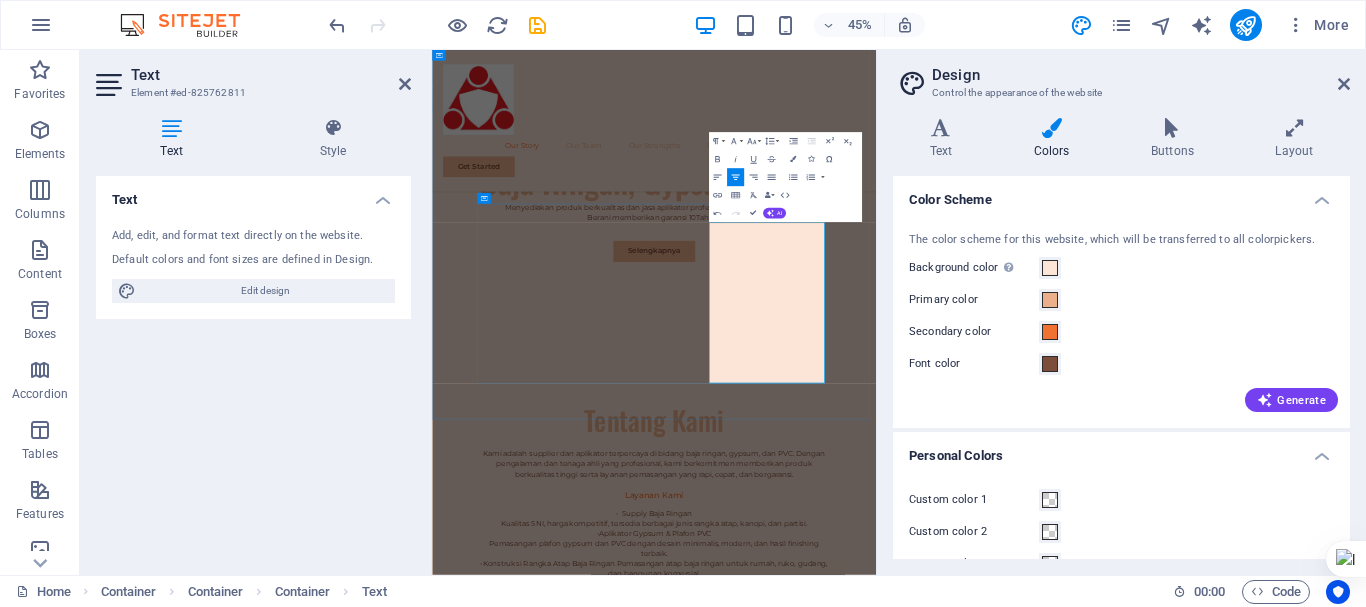 scroll, scrollTop: 929, scrollLeft: 0, axis: vertical 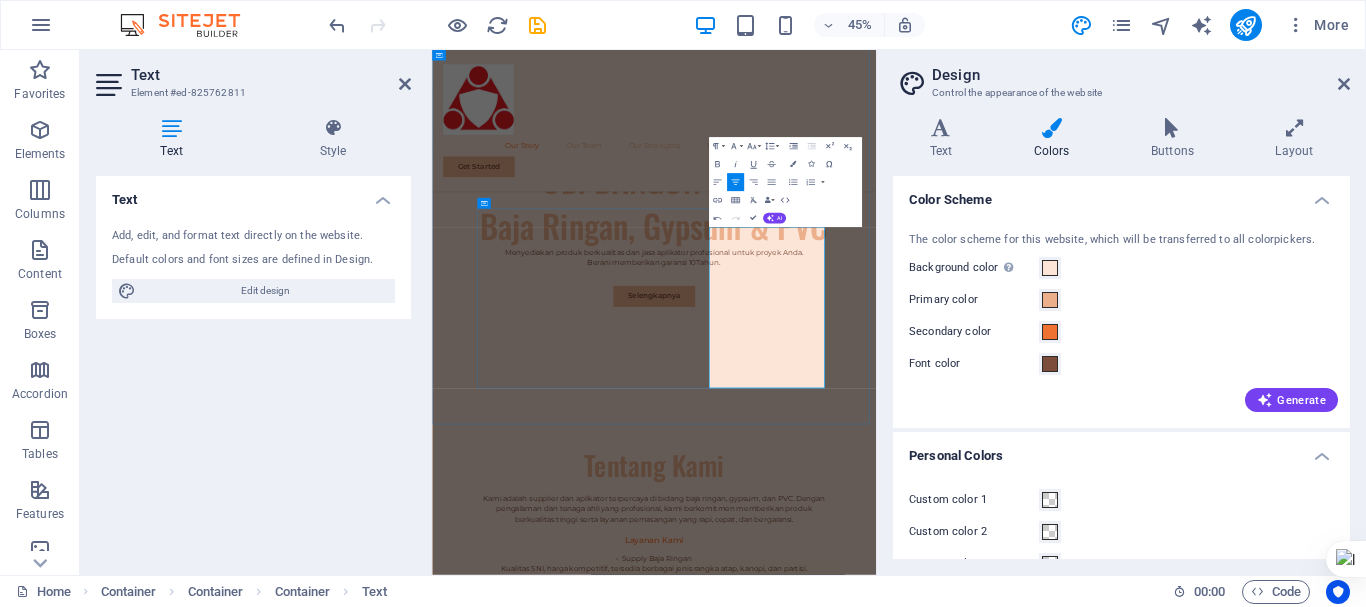 click at bounding box center [925, 2432] 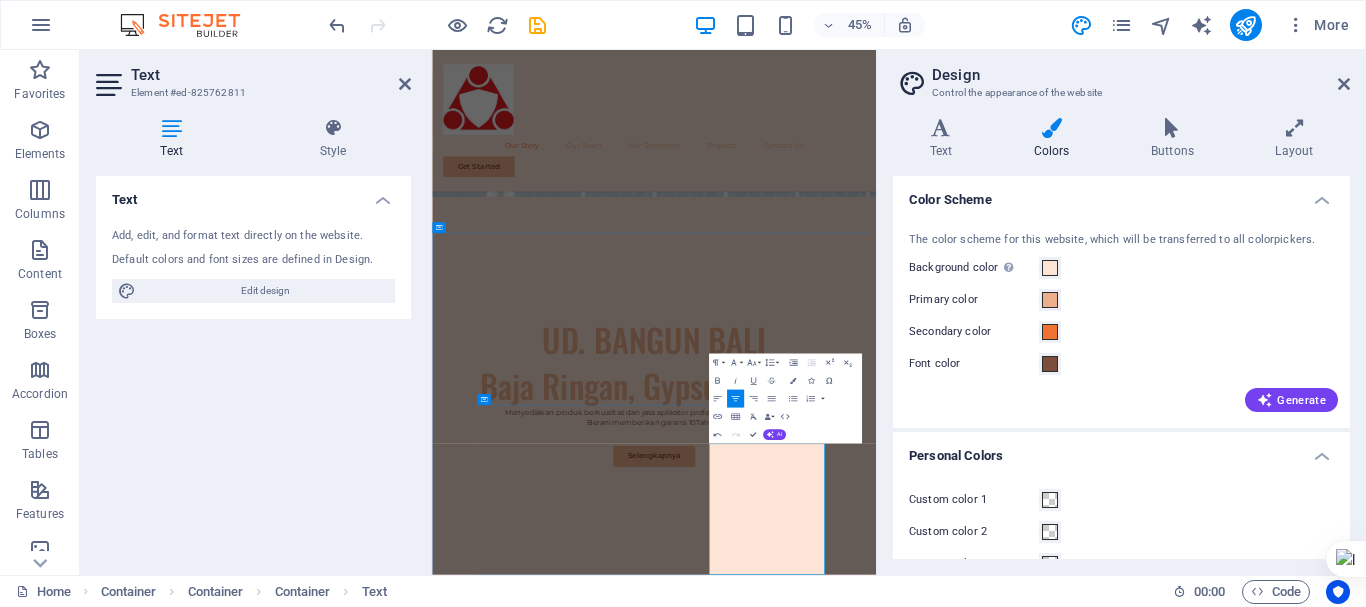 scroll, scrollTop: 474, scrollLeft: 0, axis: vertical 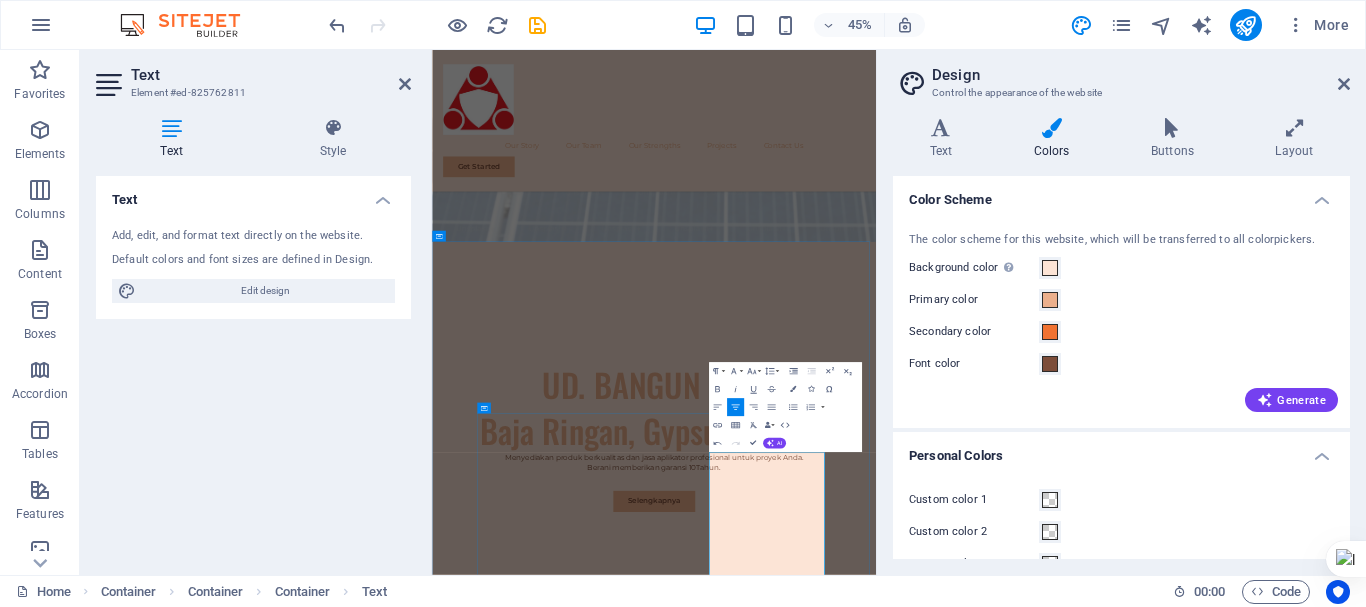 click at bounding box center (925, 3022) 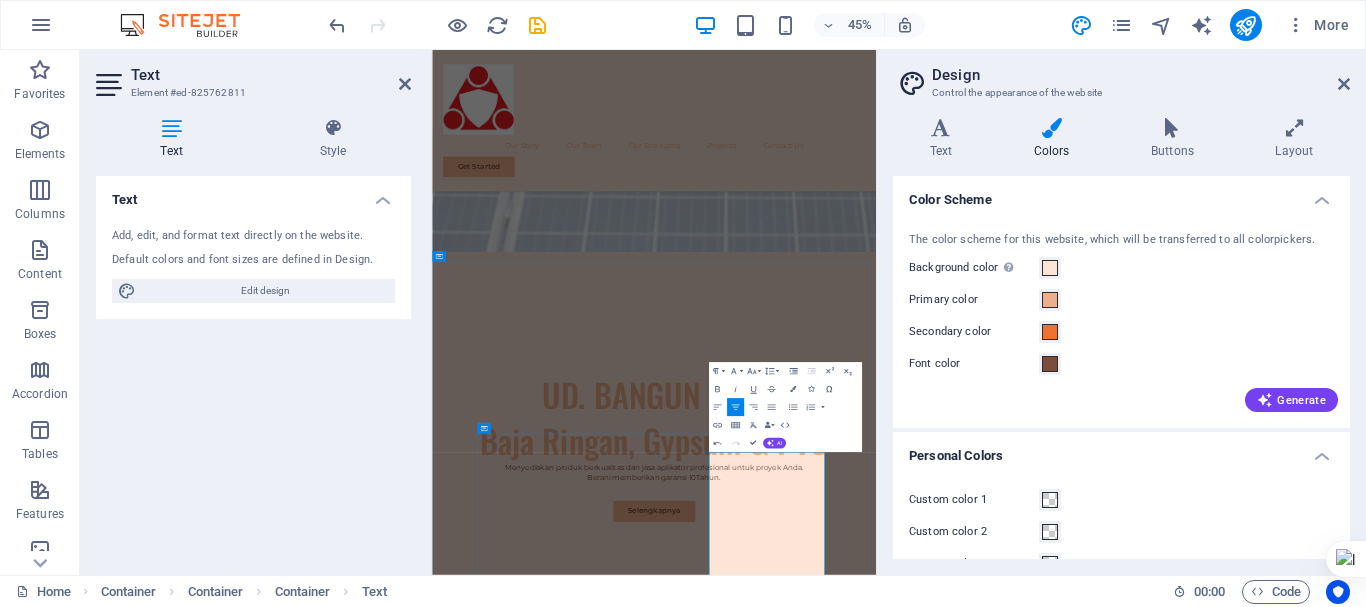 scroll, scrollTop: 429, scrollLeft: 0, axis: vertical 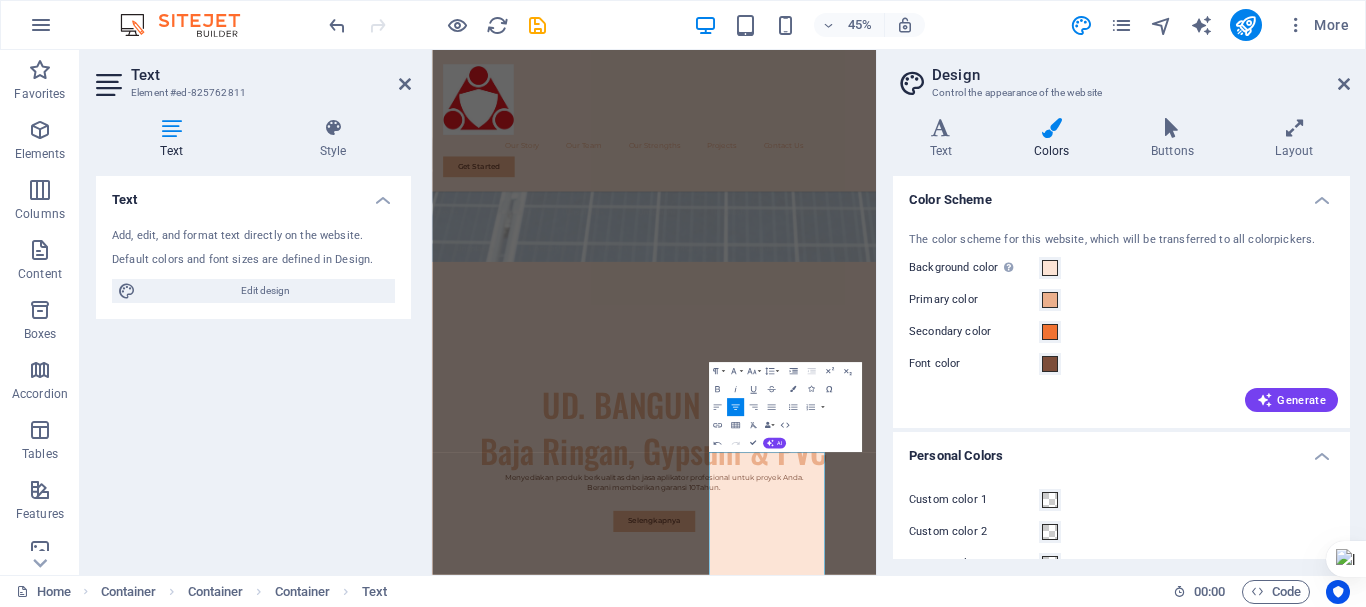 drag, startPoint x: 1135, startPoint y: 380, endPoint x: 1115, endPoint y: 330, distance: 53.851646 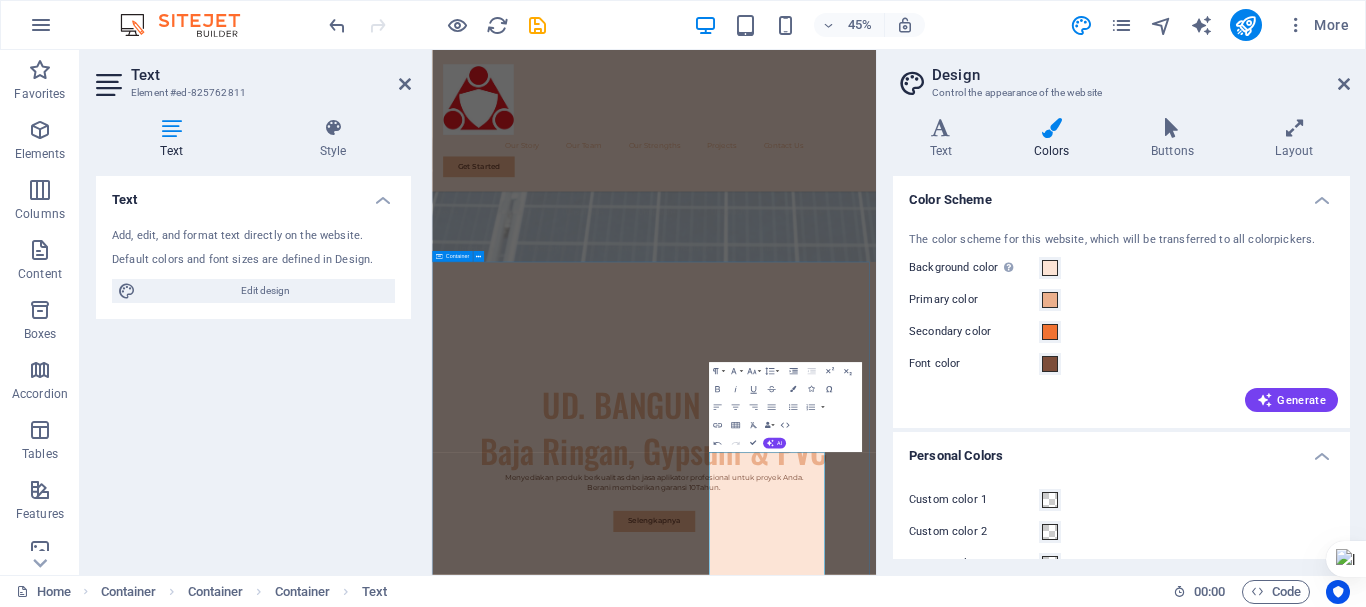 click on "About Us We are a trusted supplier and applicator in the field of lightweight steel, gypsum, and PVC. With experience and professional tenaga ahli, we are committed to providing high-quality products and neat, fast, and guaranteed installation services. Our Services • Supply Lightweight Steel SNI Quality, competitive prices, available in various types of roof frames, canopies, and partitions. • Gypsum & PVC Ceiling Applicator Installation of gypsum and PVC ceilings with minimalist, modern designs, and the best finishing results. • Lightweight Steel Frame Construction Installation of lightweight steel roofs for houses, shops, warehouses, and commercial buildings. Why Choose Us? • SNI Quality Products • Competitive & Transparent Prices • Experienced Applicator Team • Fast & Neat Workmanship • Quality & Satisfaction Guarantee" at bounding box center [925, 2269] 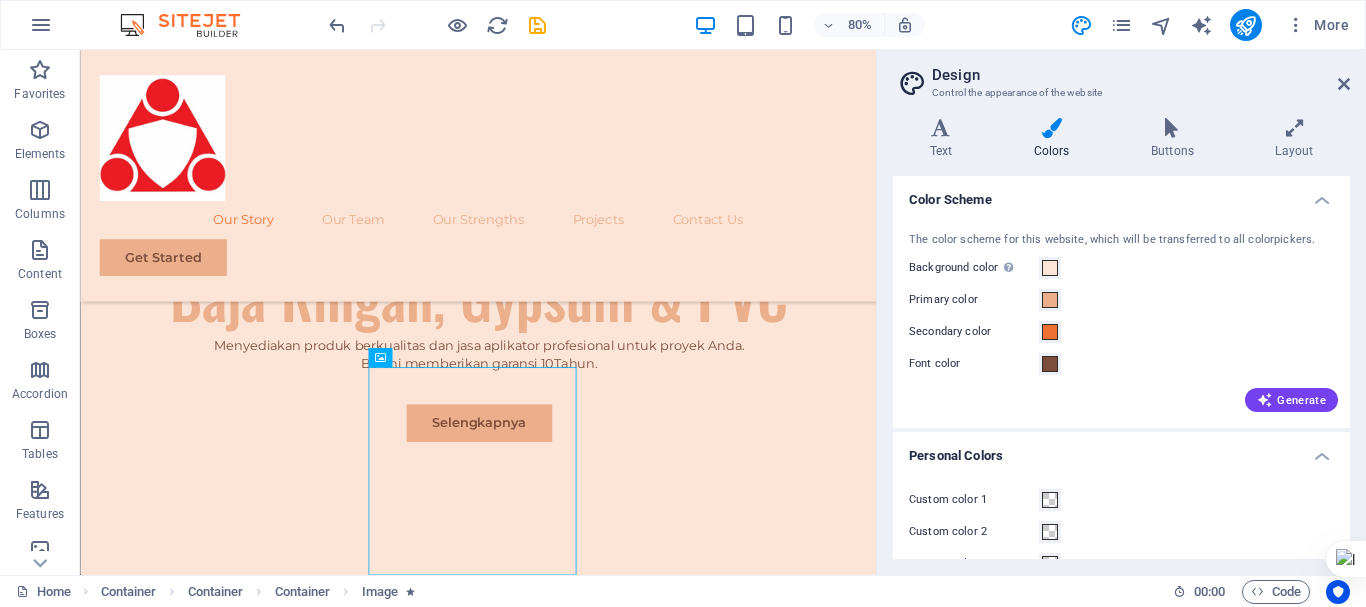 scroll, scrollTop: 1088, scrollLeft: 0, axis: vertical 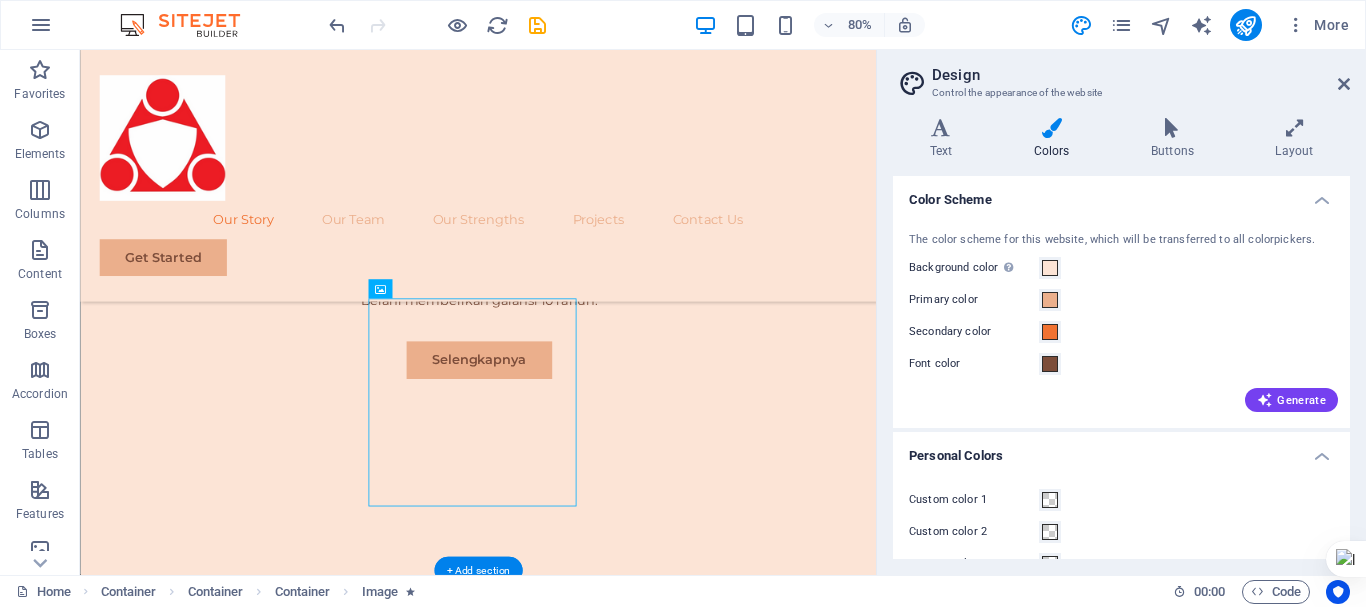 drag, startPoint x: 593, startPoint y: 606, endPoint x: 578, endPoint y: 471, distance: 135.83078 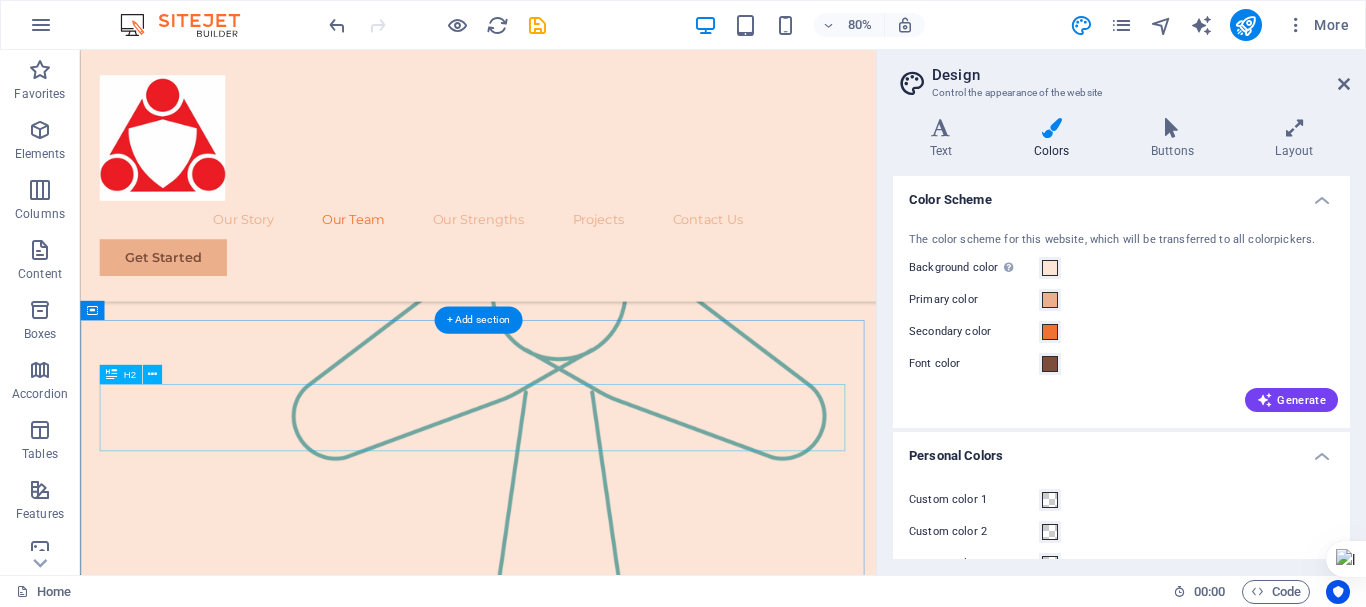 scroll, scrollTop: 2188, scrollLeft: 0, axis: vertical 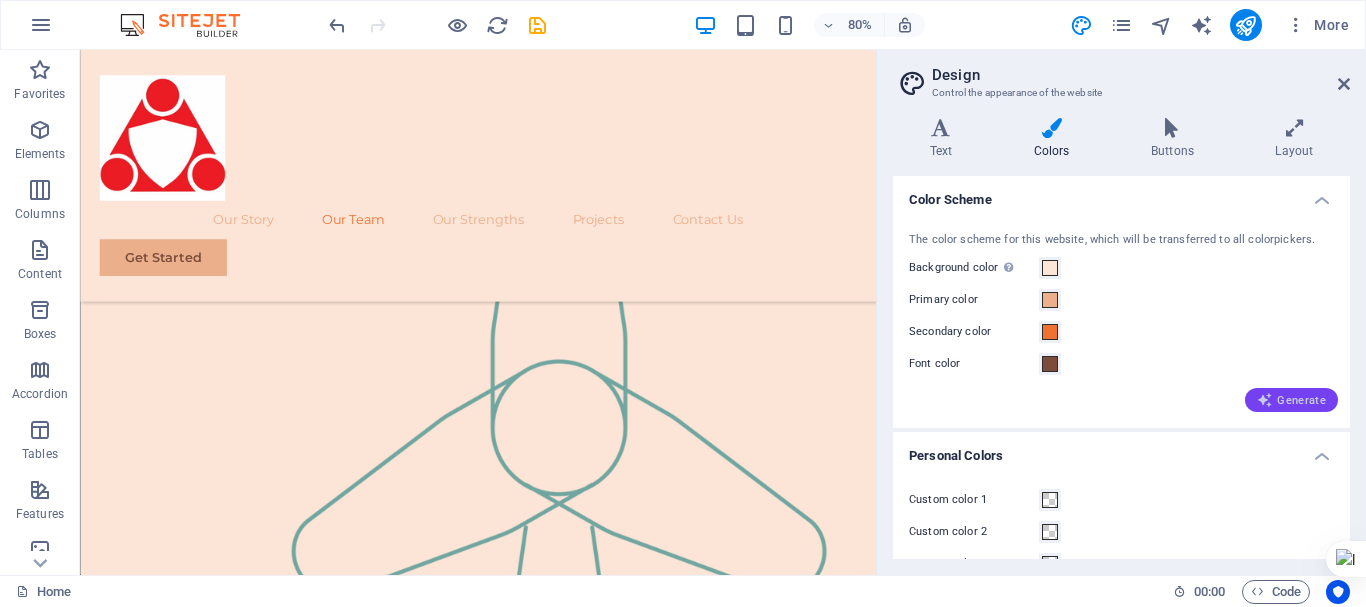 click on "Generate" at bounding box center [1291, 400] 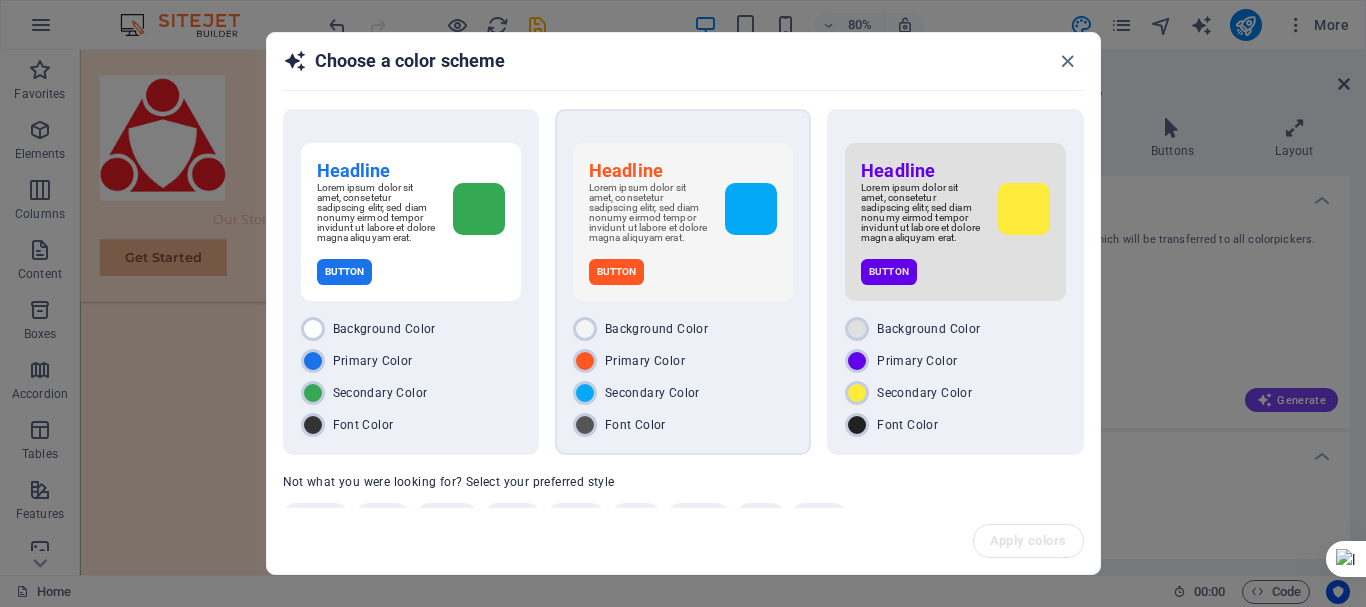 scroll, scrollTop: 55, scrollLeft: 0, axis: vertical 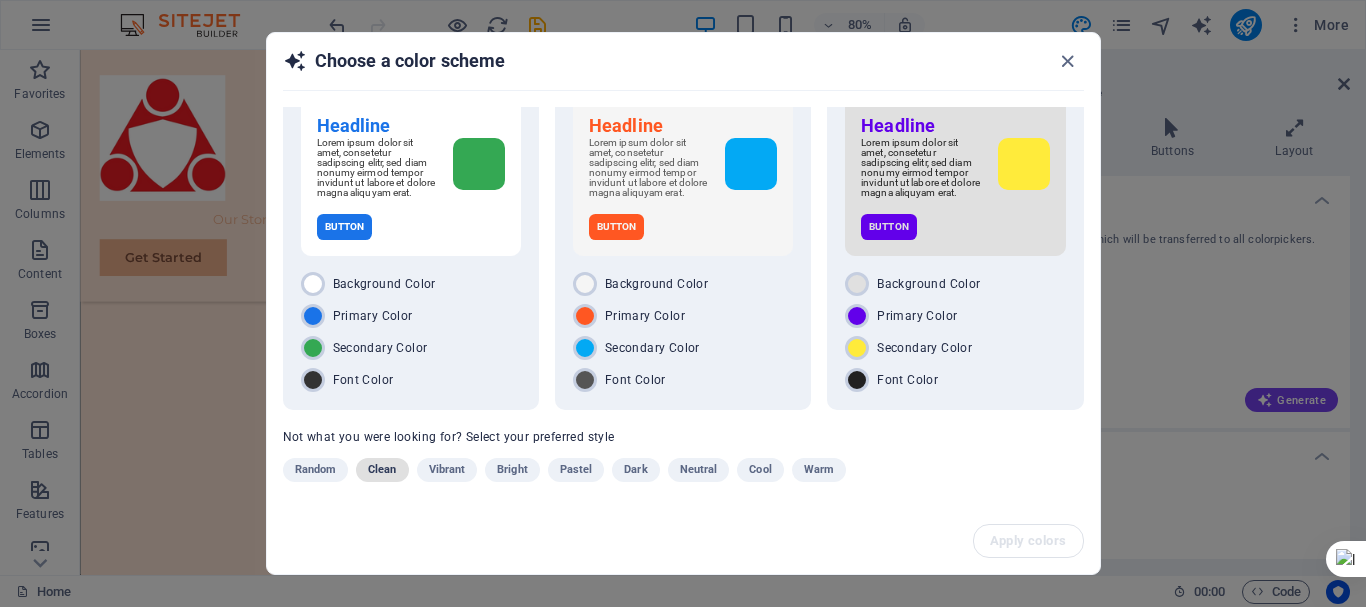 click on "Clean" at bounding box center (382, 470) 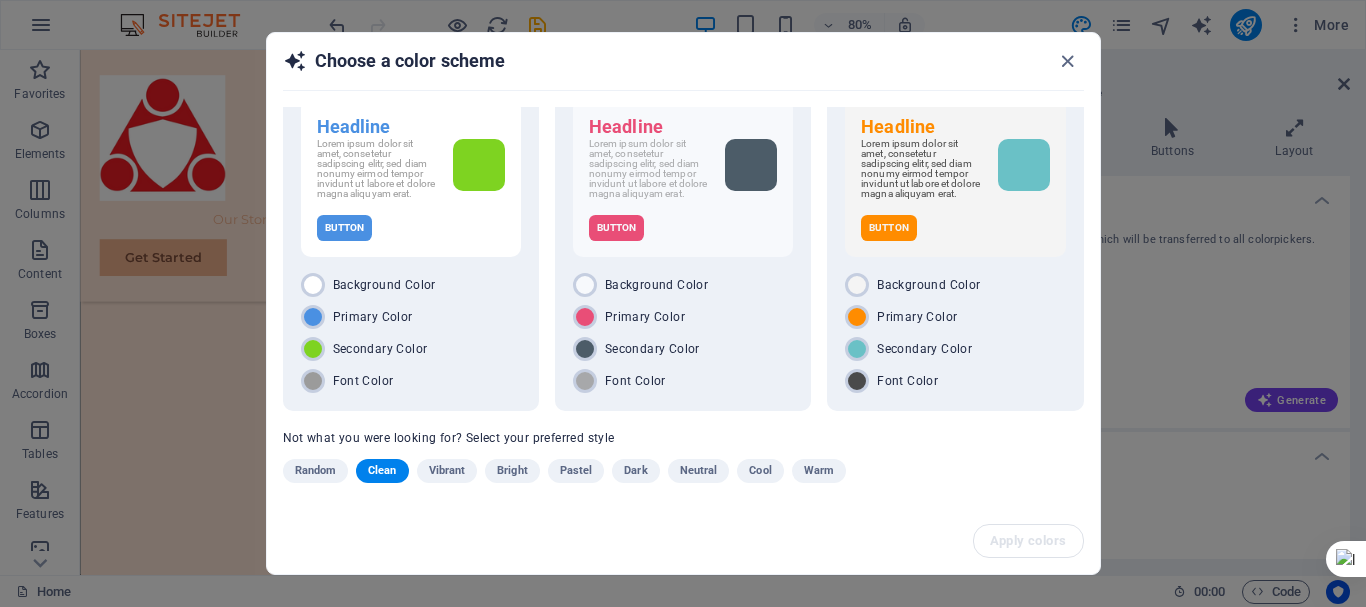 scroll, scrollTop: 55, scrollLeft: 0, axis: vertical 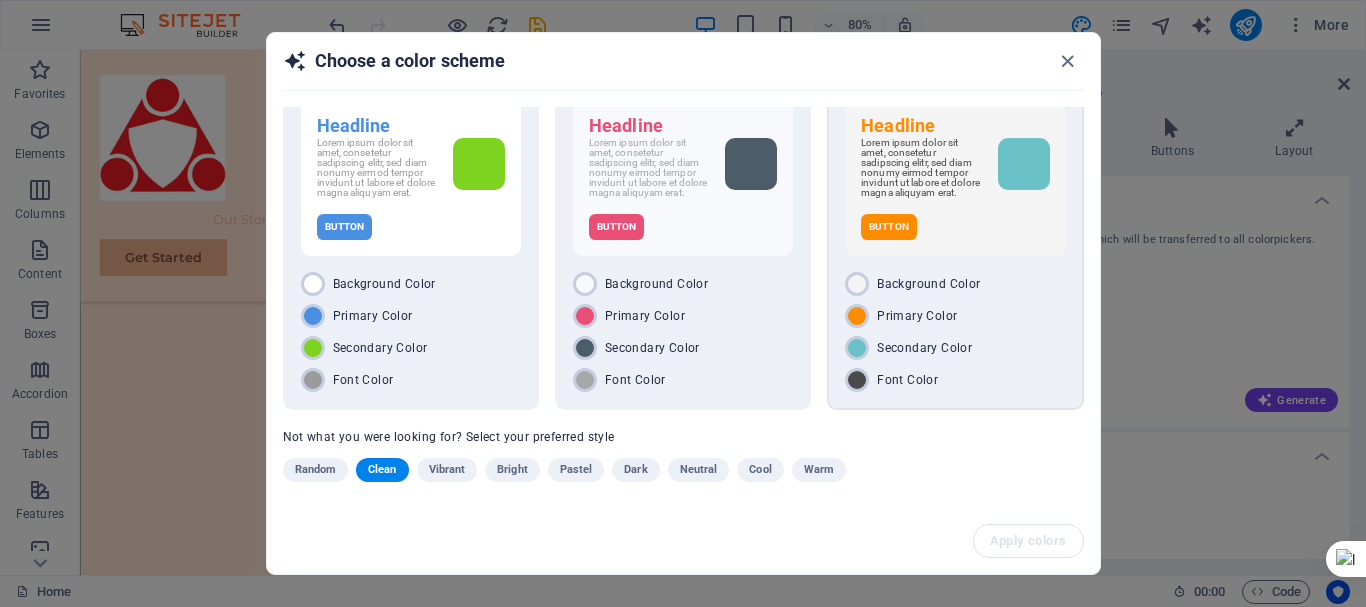 click on "Button" at bounding box center [889, 227] 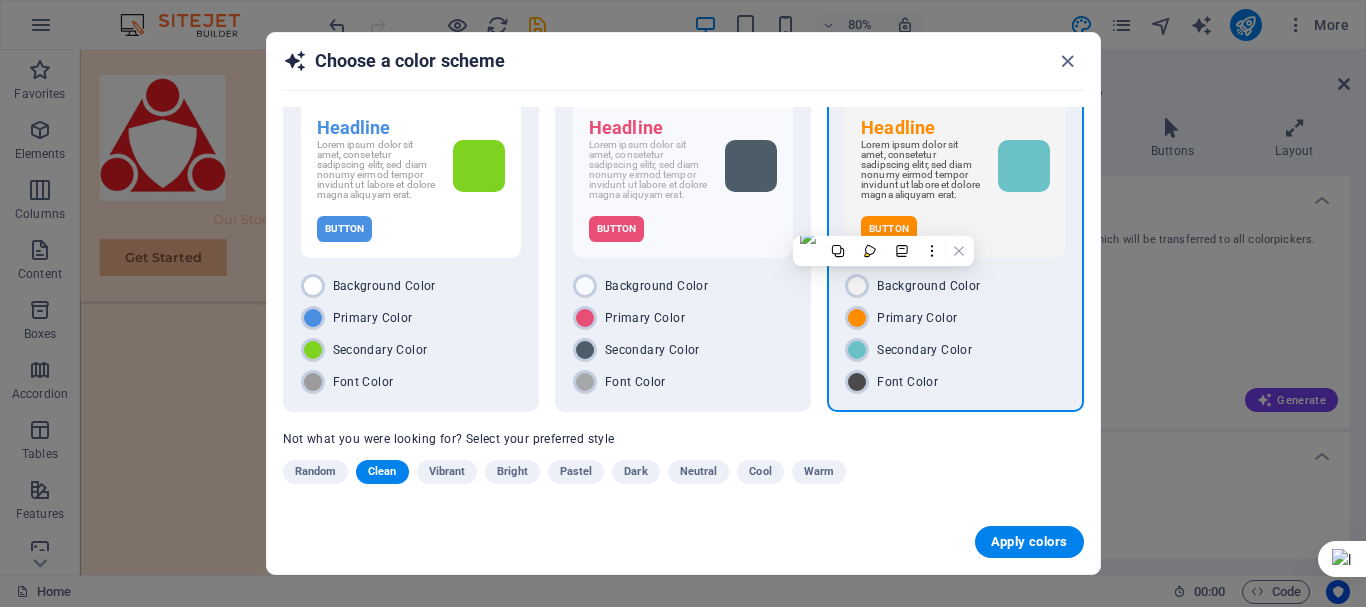 scroll, scrollTop: 53, scrollLeft: 0, axis: vertical 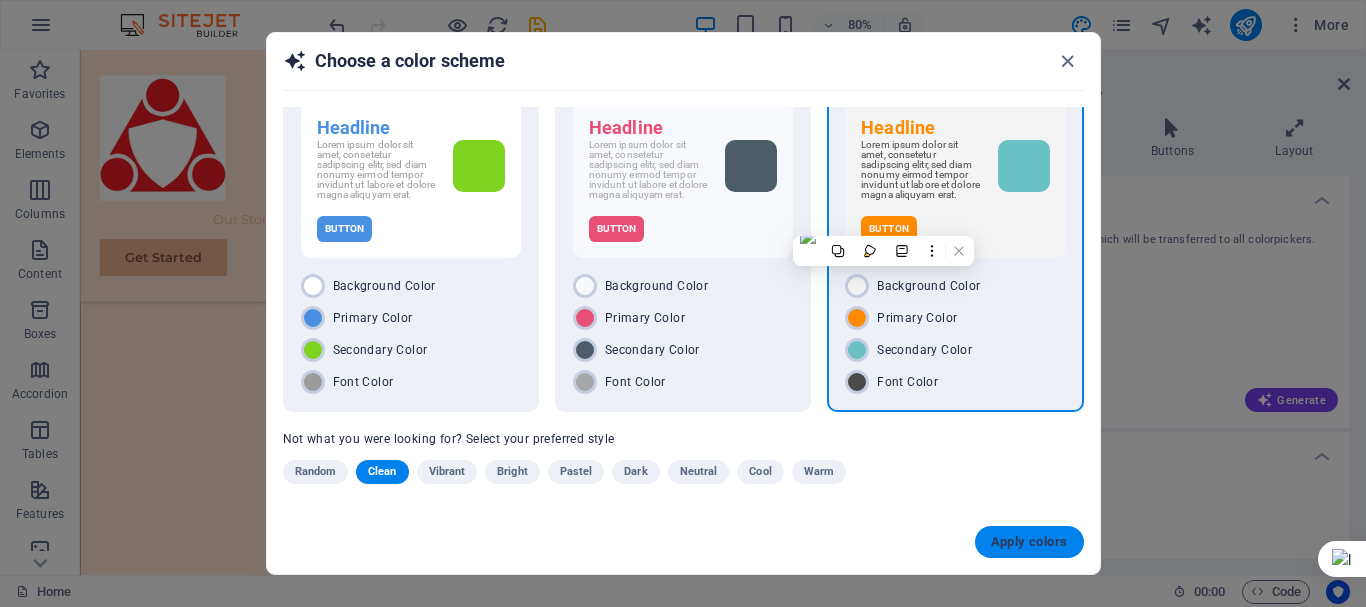 click on "Apply colors" at bounding box center [1029, 542] 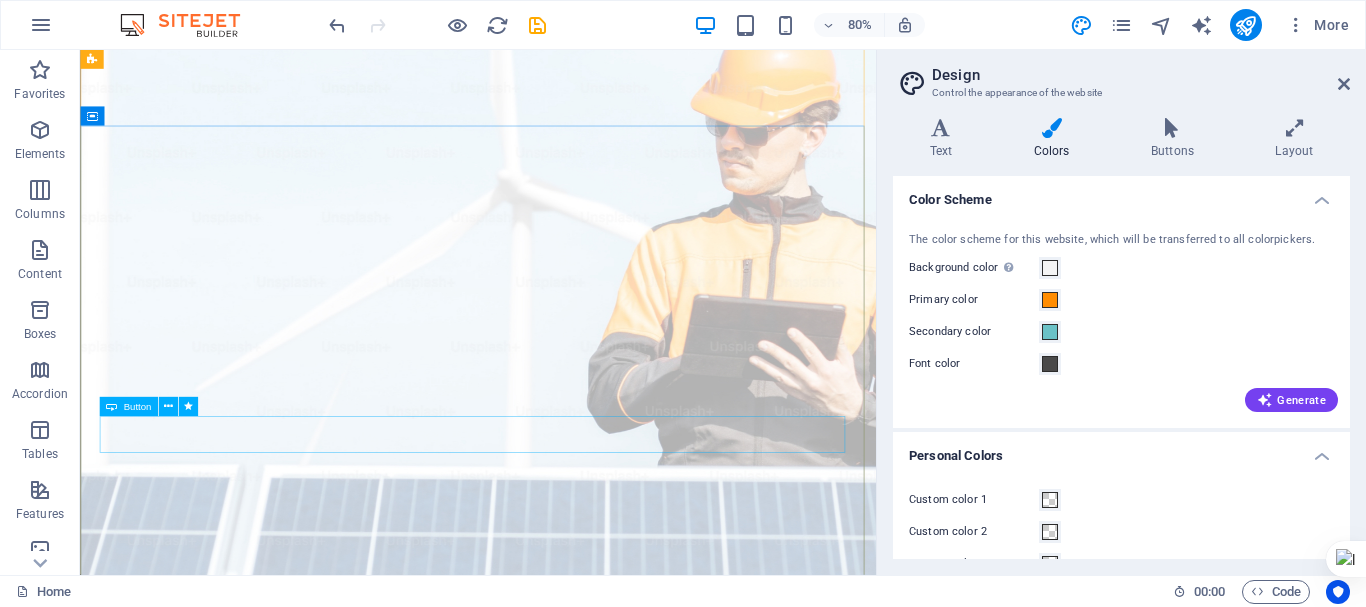 scroll, scrollTop: 0, scrollLeft: 0, axis: both 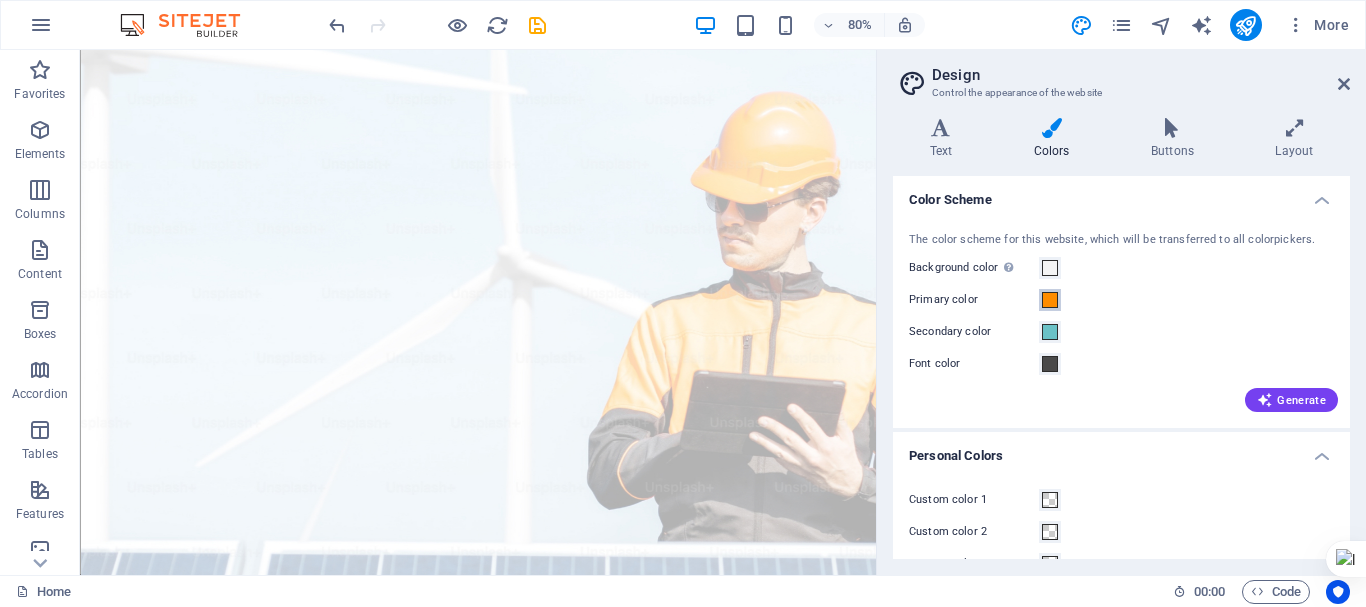 click at bounding box center [1050, 300] 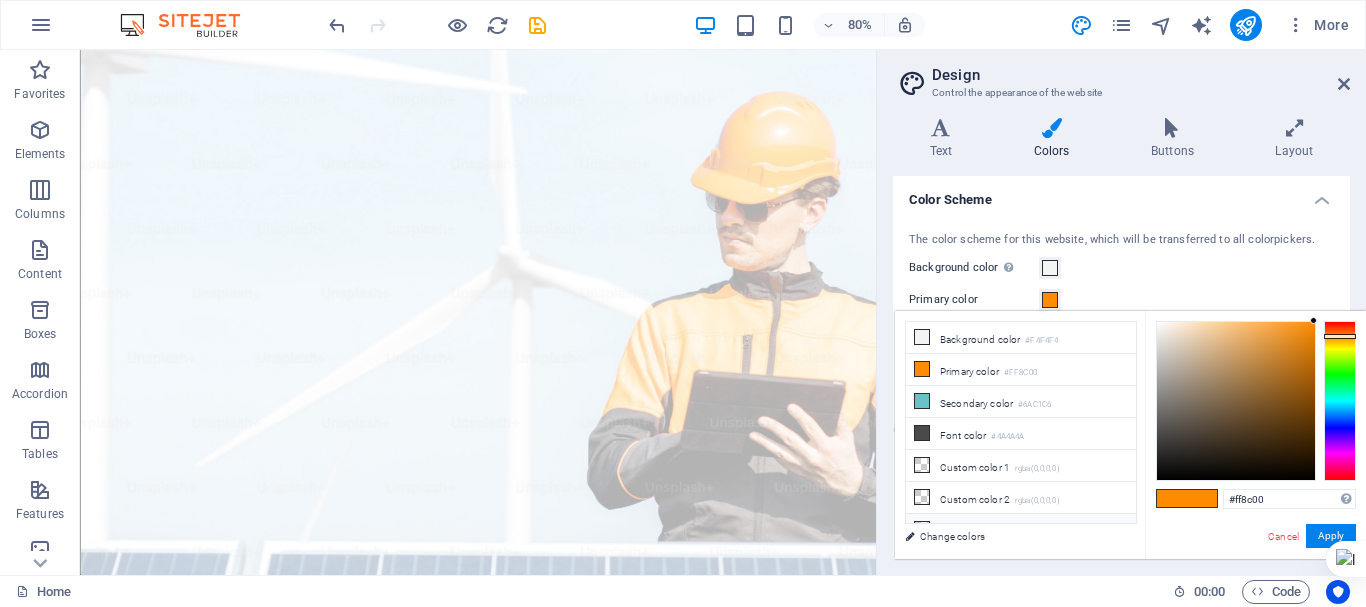 scroll, scrollTop: 78, scrollLeft: 0, axis: vertical 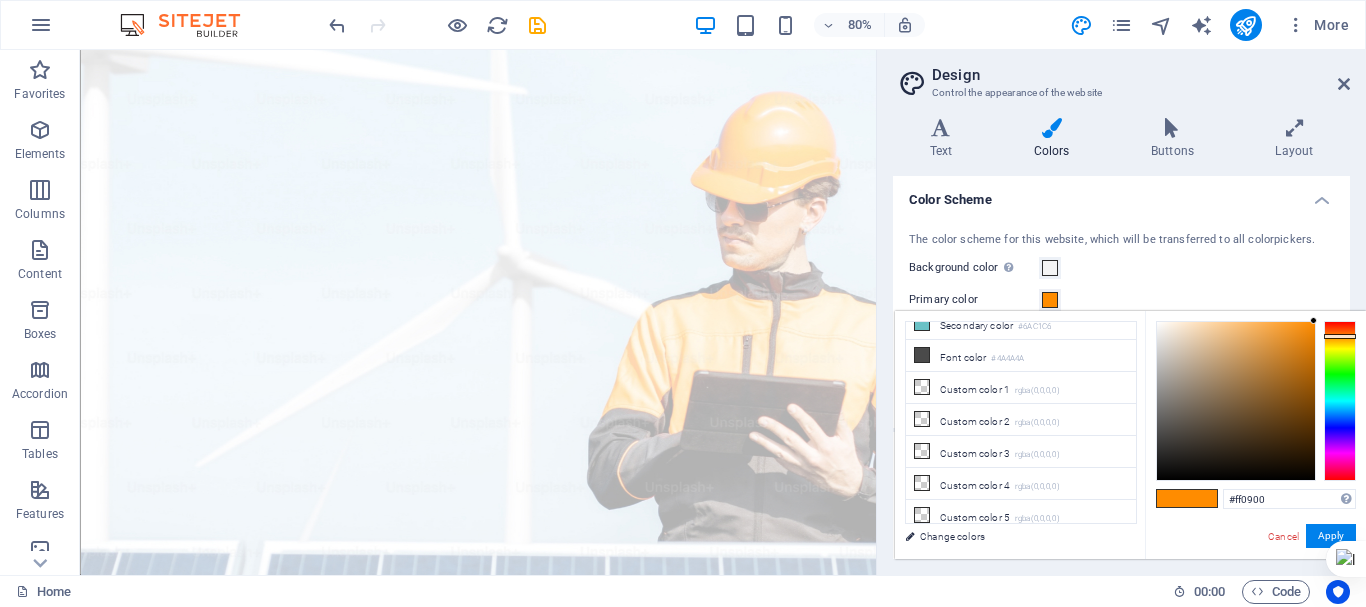 type on "#ff0000" 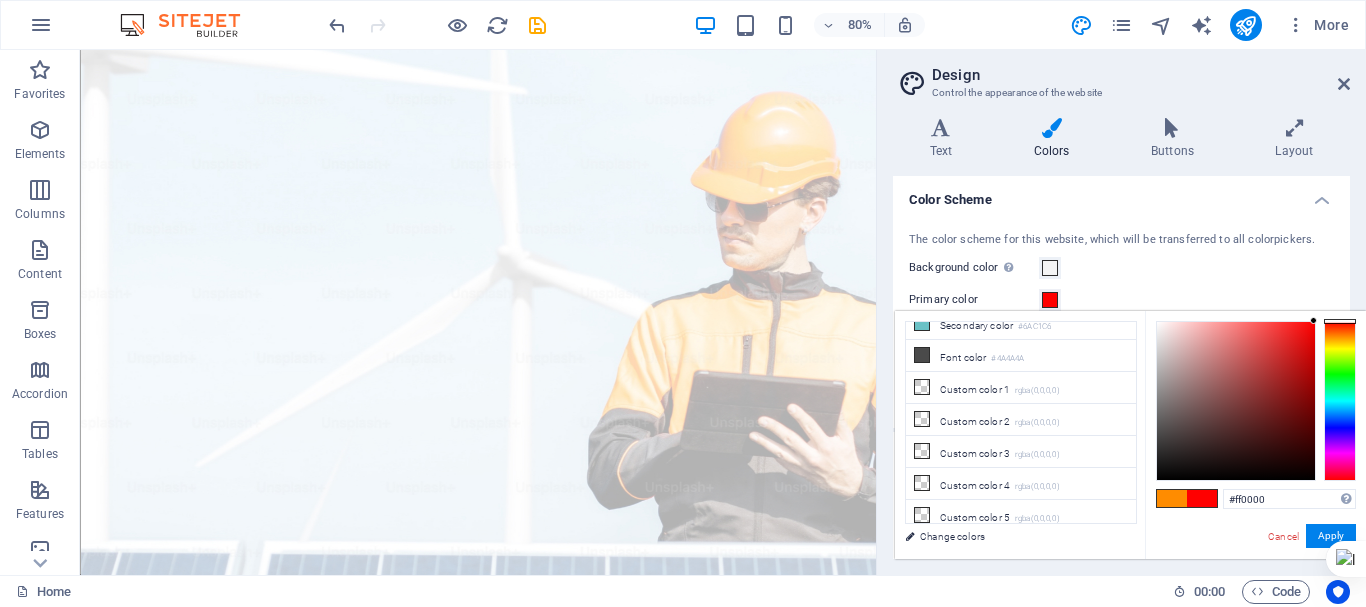drag, startPoint x: 1333, startPoint y: 334, endPoint x: 1332, endPoint y: 315, distance: 19.026299 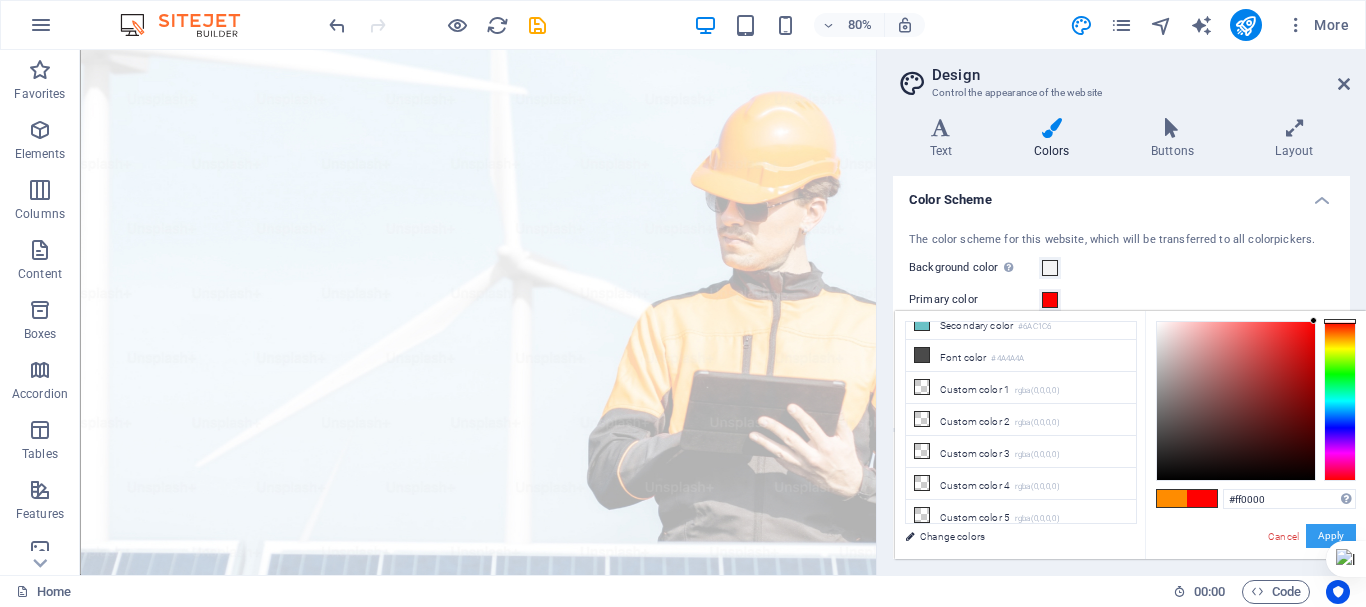 click on "Apply" at bounding box center (1331, 536) 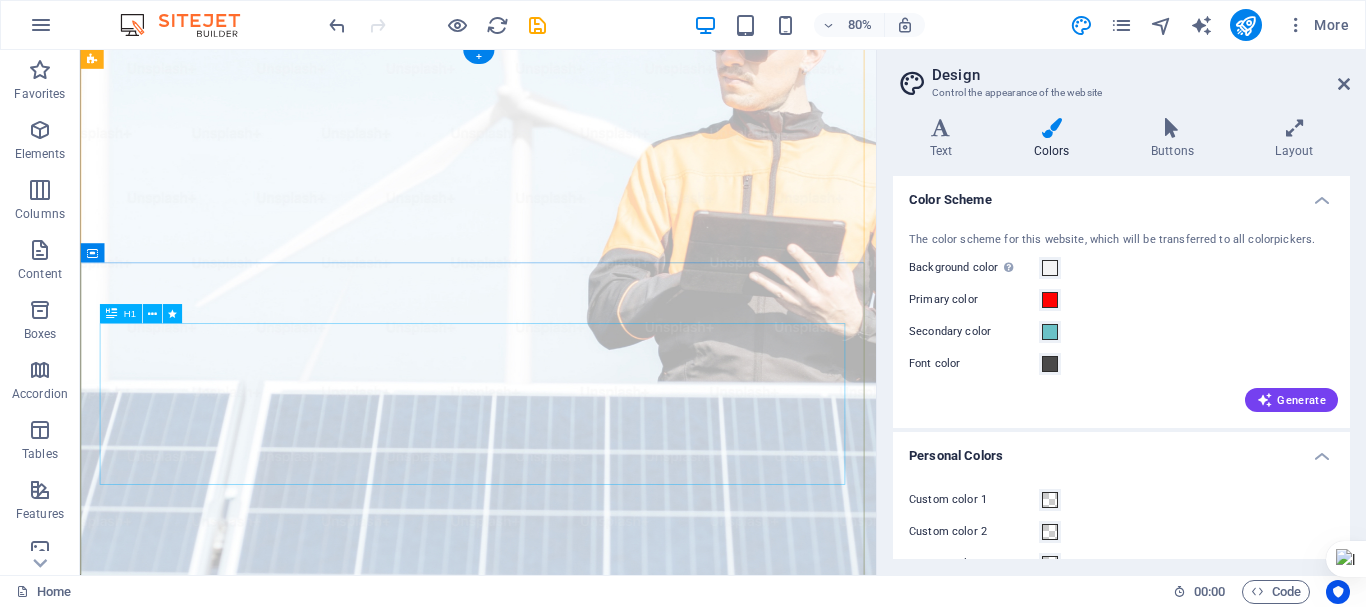 scroll, scrollTop: 0, scrollLeft: 0, axis: both 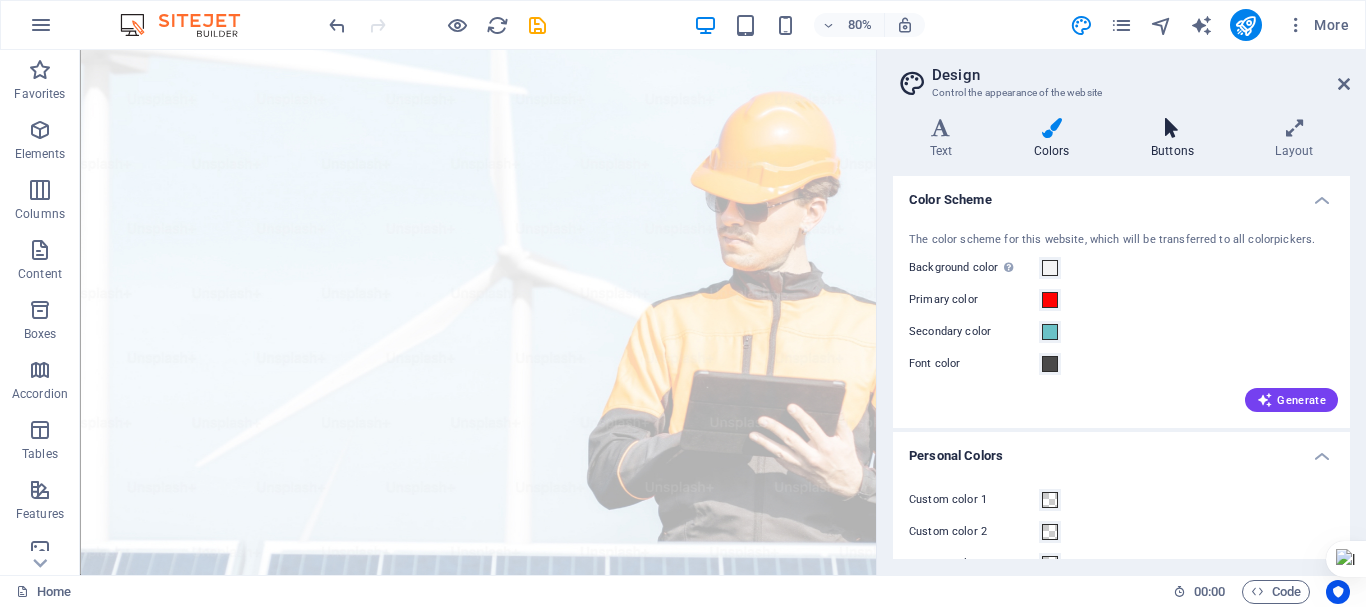click at bounding box center [1172, 128] 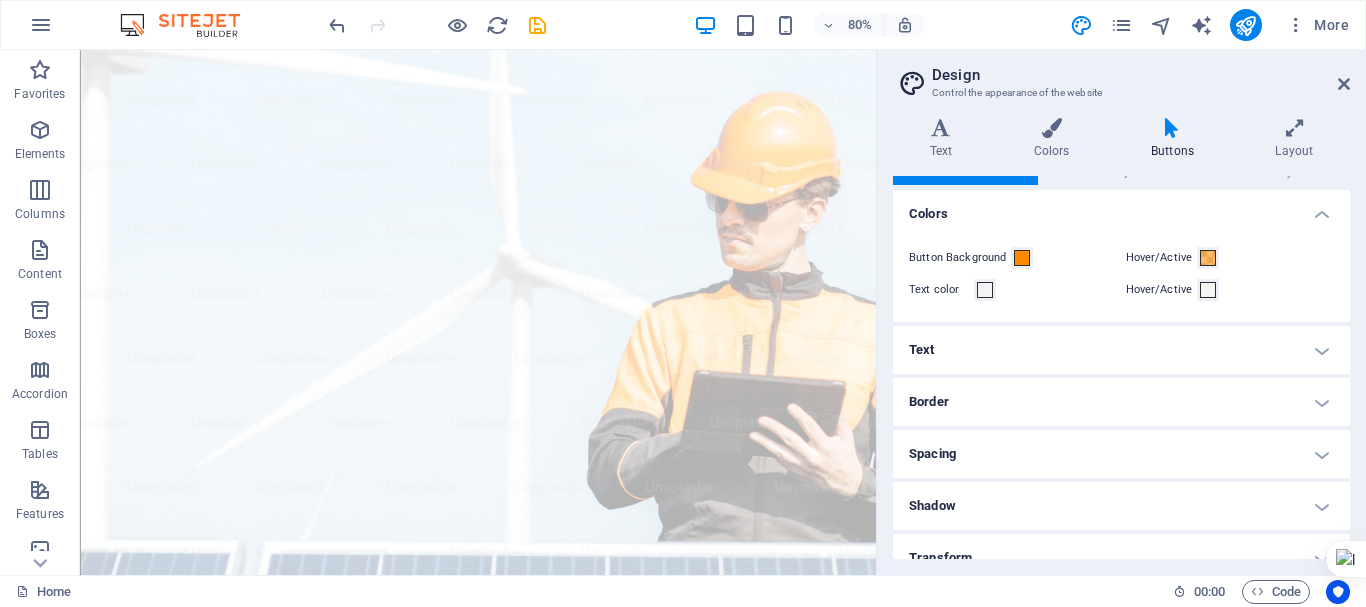scroll, scrollTop: 0, scrollLeft: 0, axis: both 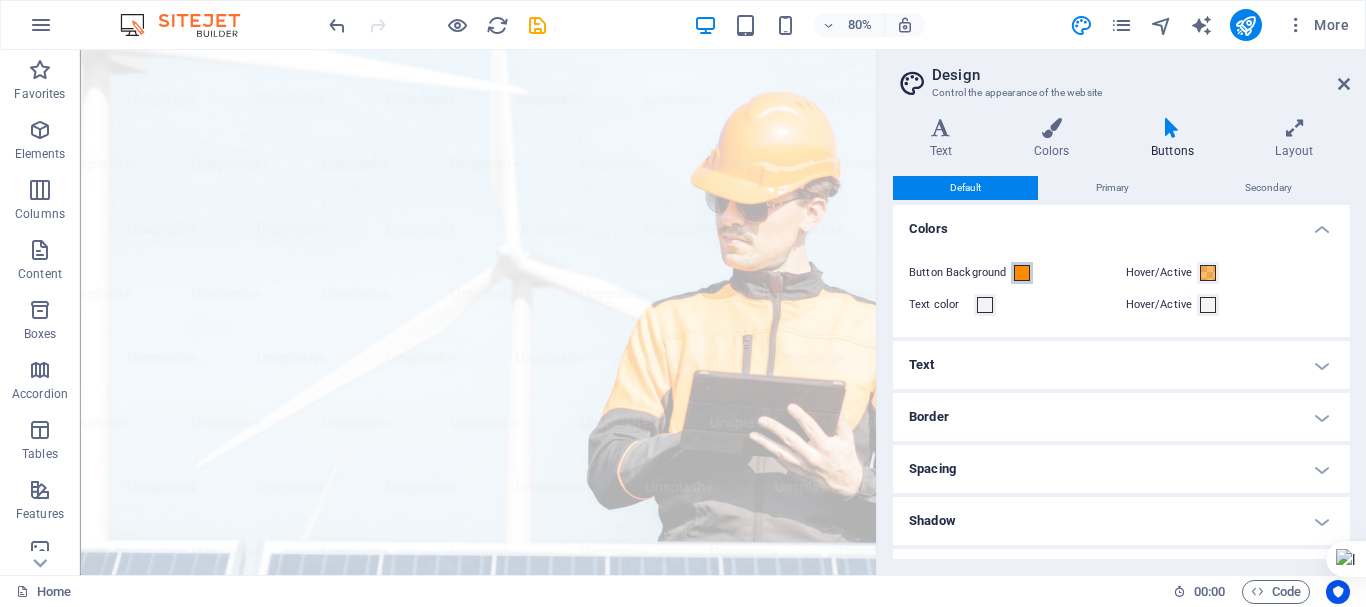 click at bounding box center (1022, 273) 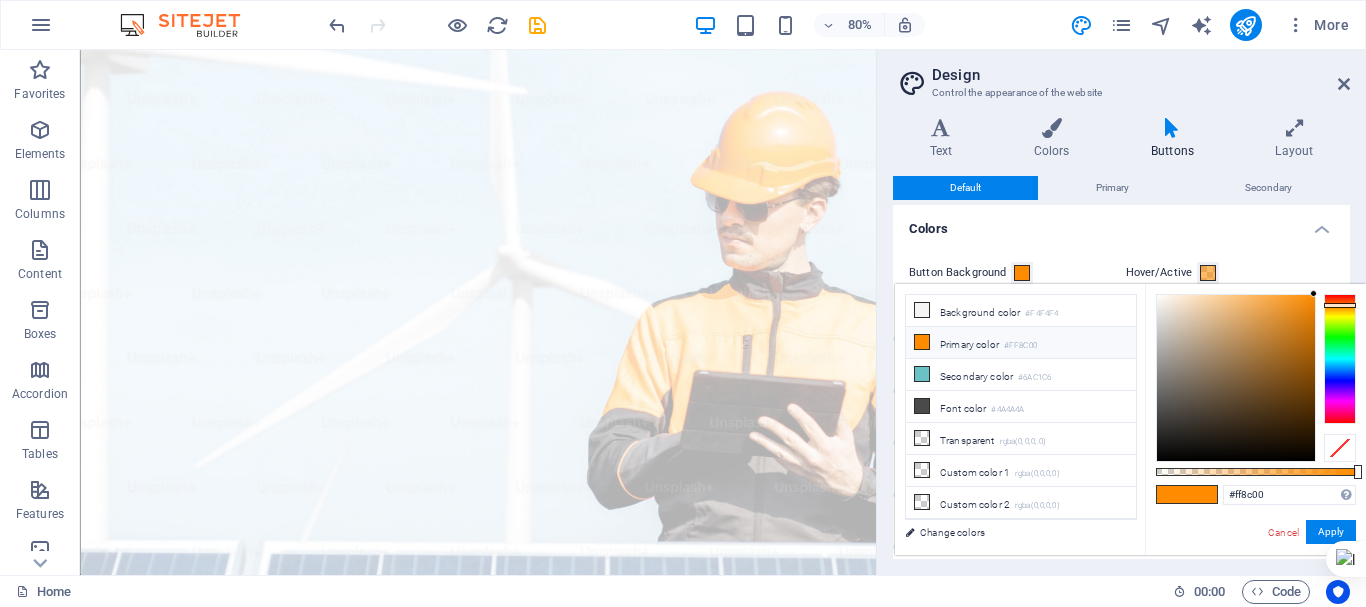 type on "#ff0000" 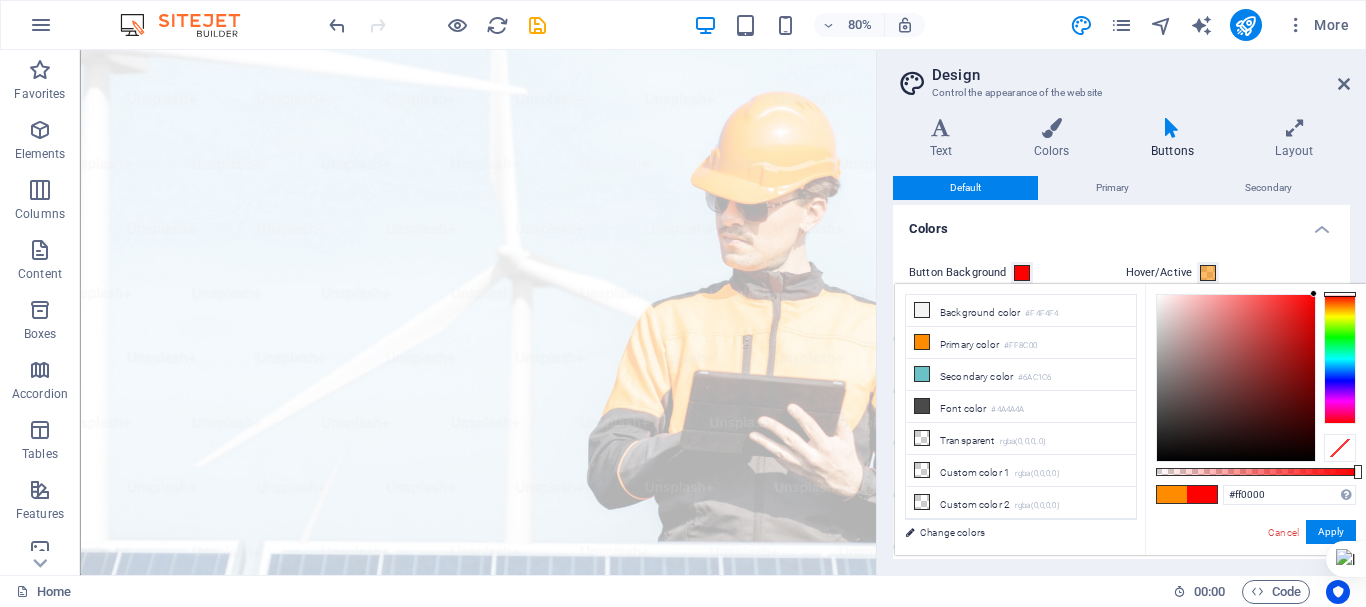 drag, startPoint x: 1333, startPoint y: 305, endPoint x: 1344, endPoint y: 302, distance: 11.401754 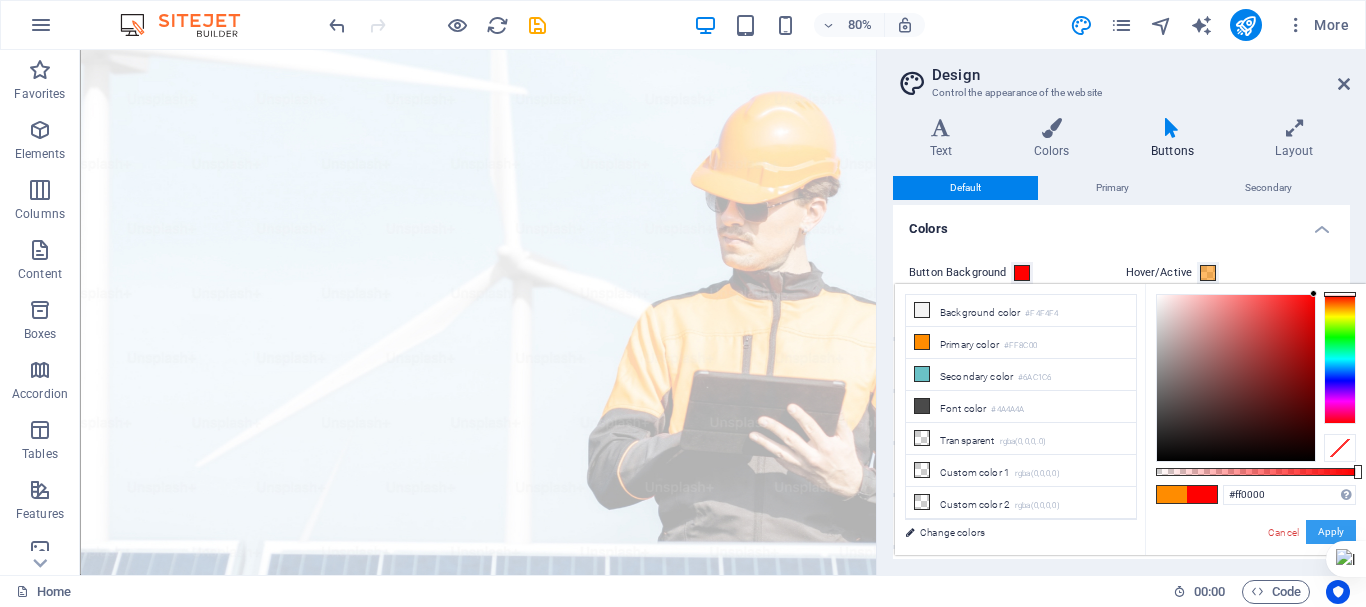 click on "Apply" at bounding box center (1331, 532) 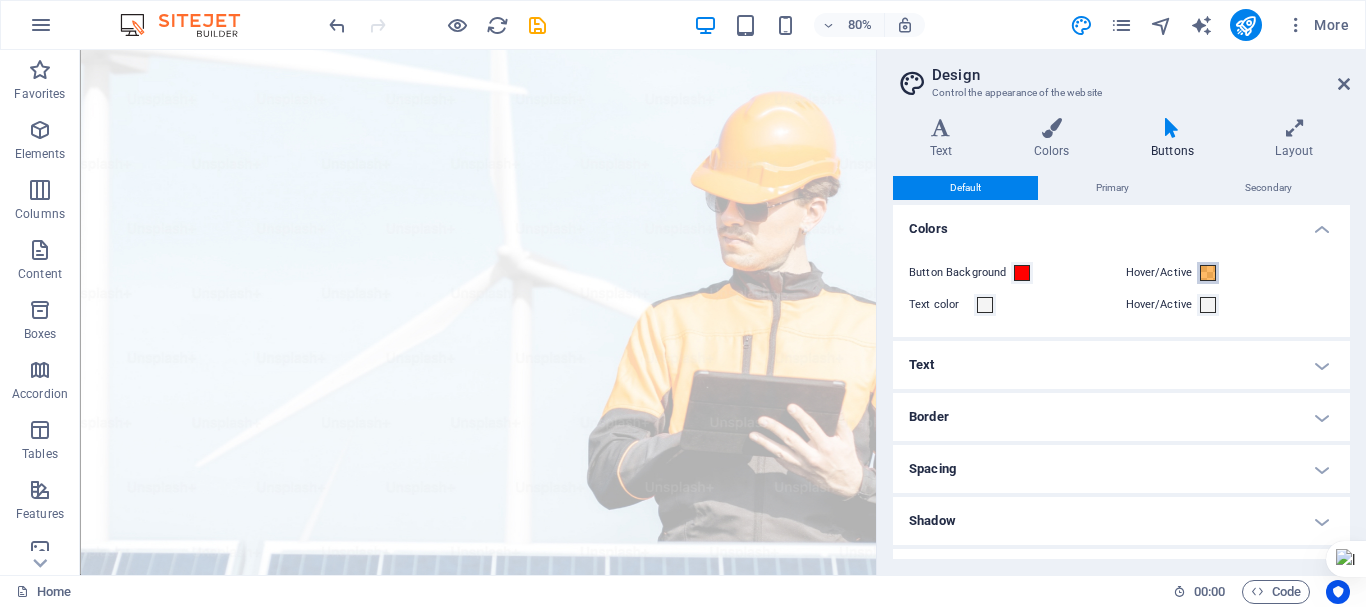click at bounding box center [1208, 273] 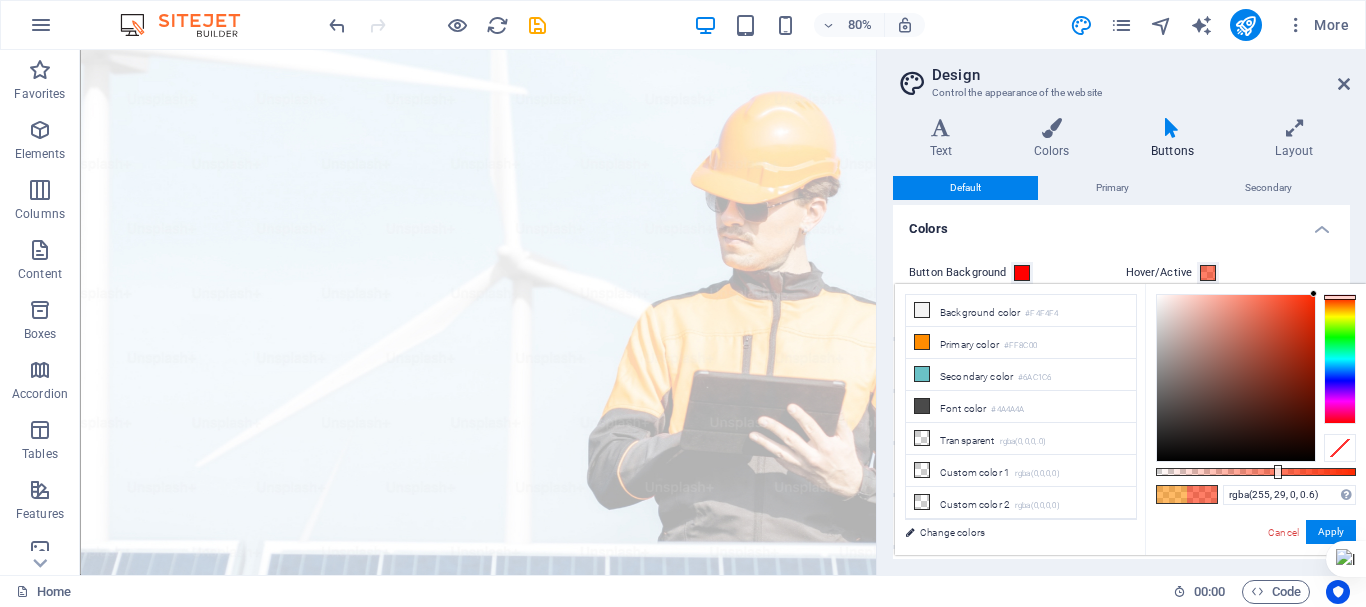 type on "rgba(255, 0, 0, 0.6)" 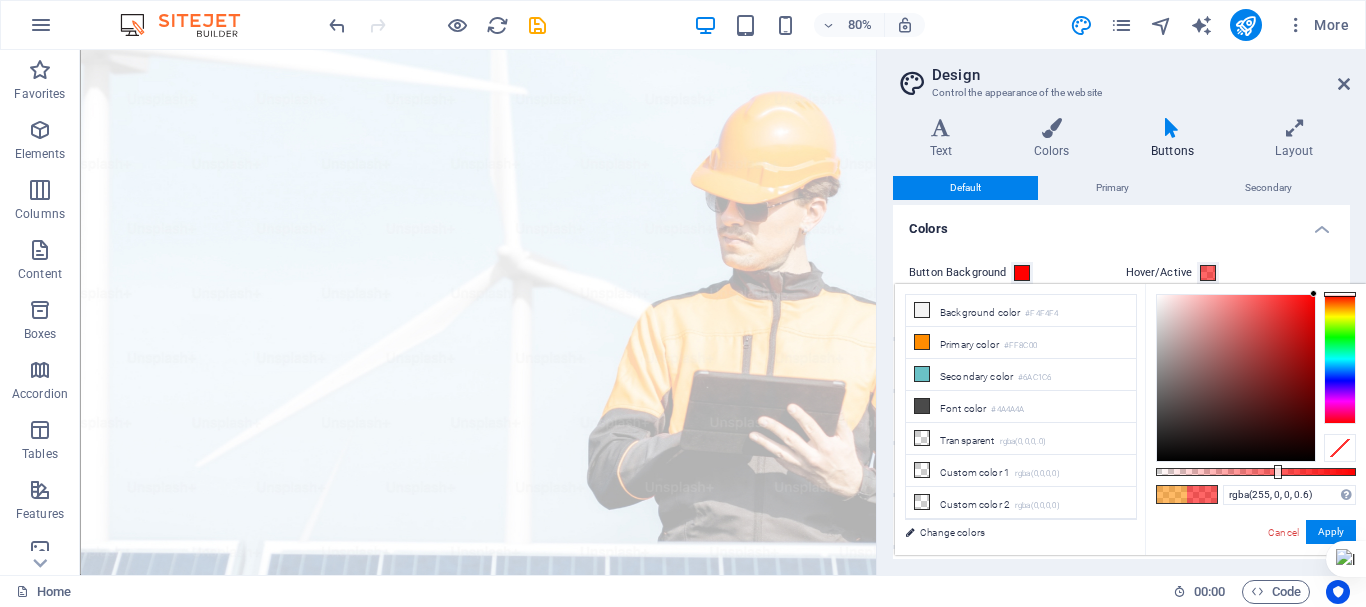 drag, startPoint x: 1350, startPoint y: 297, endPoint x: 1345, endPoint y: 264, distance: 33.37664 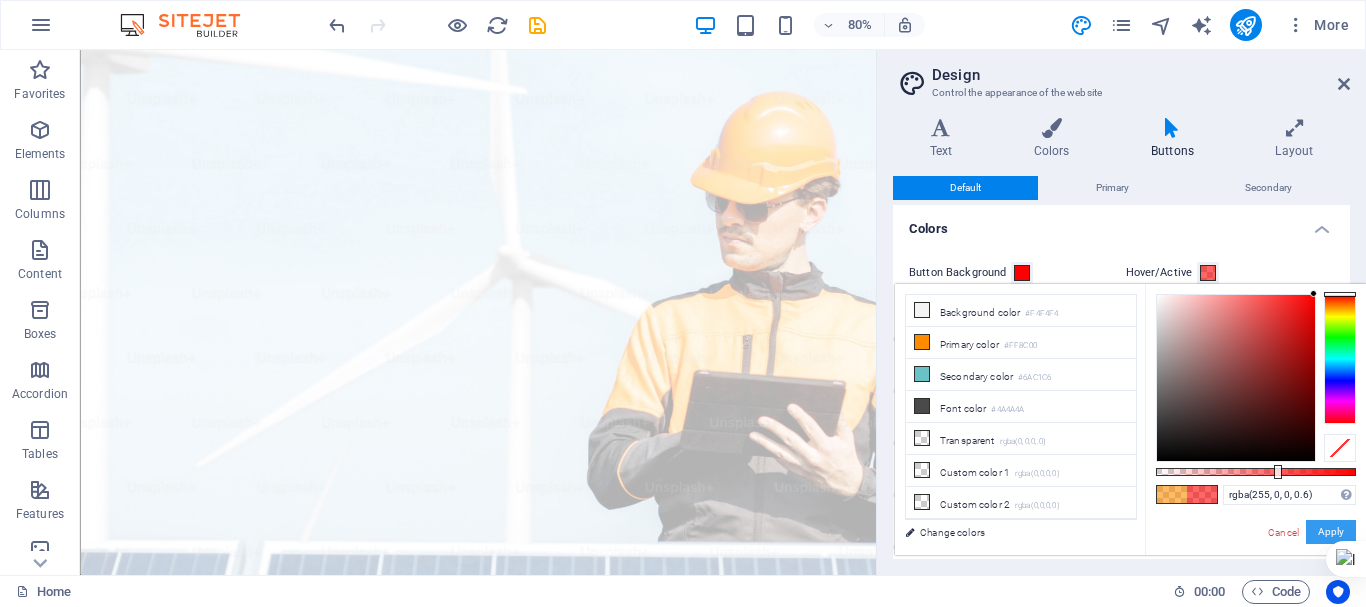 click on "Apply" at bounding box center [1331, 532] 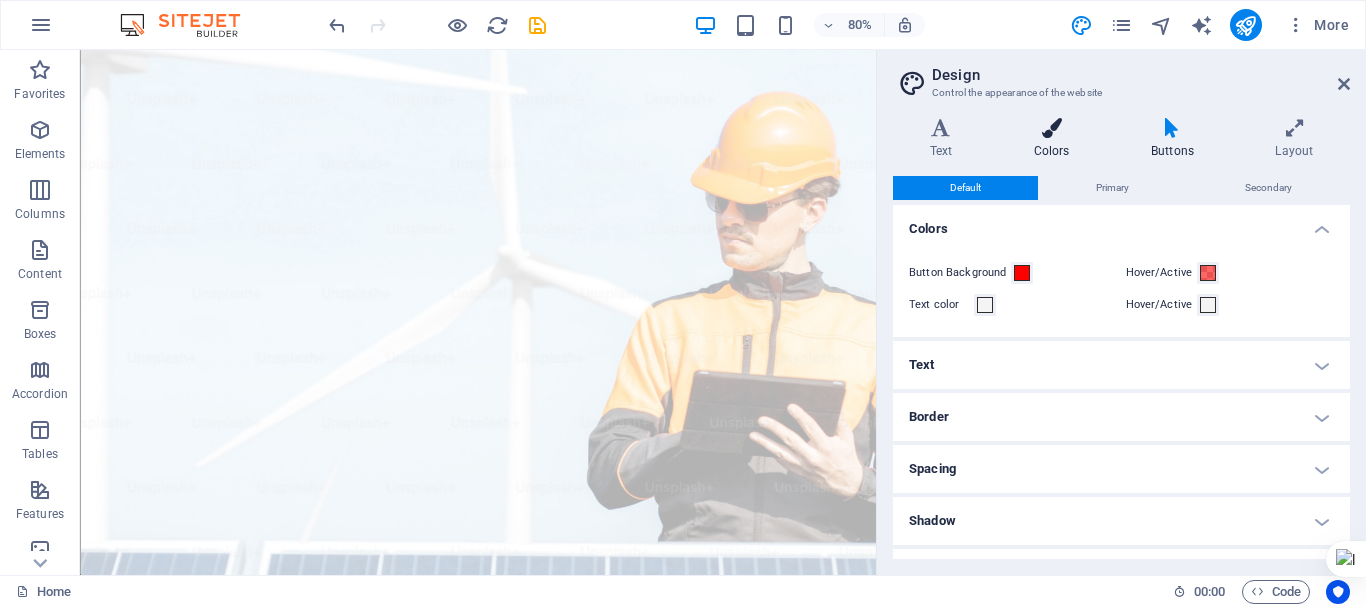 click at bounding box center [1051, 128] 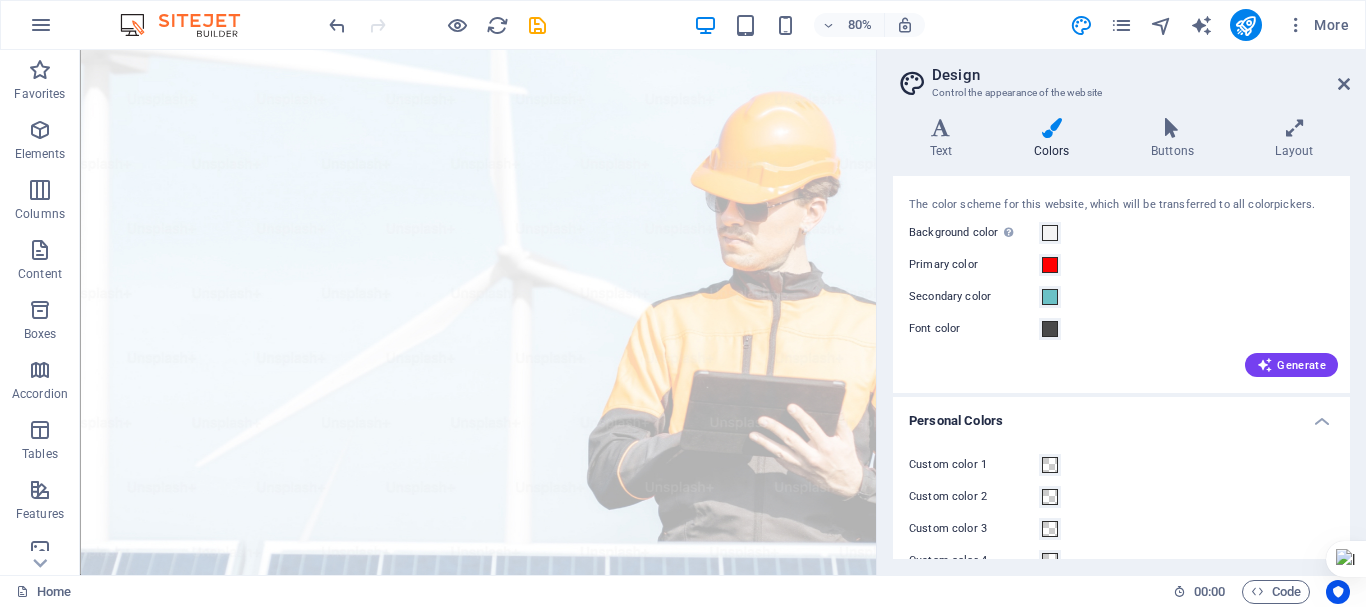 scroll, scrollTop: 0, scrollLeft: 0, axis: both 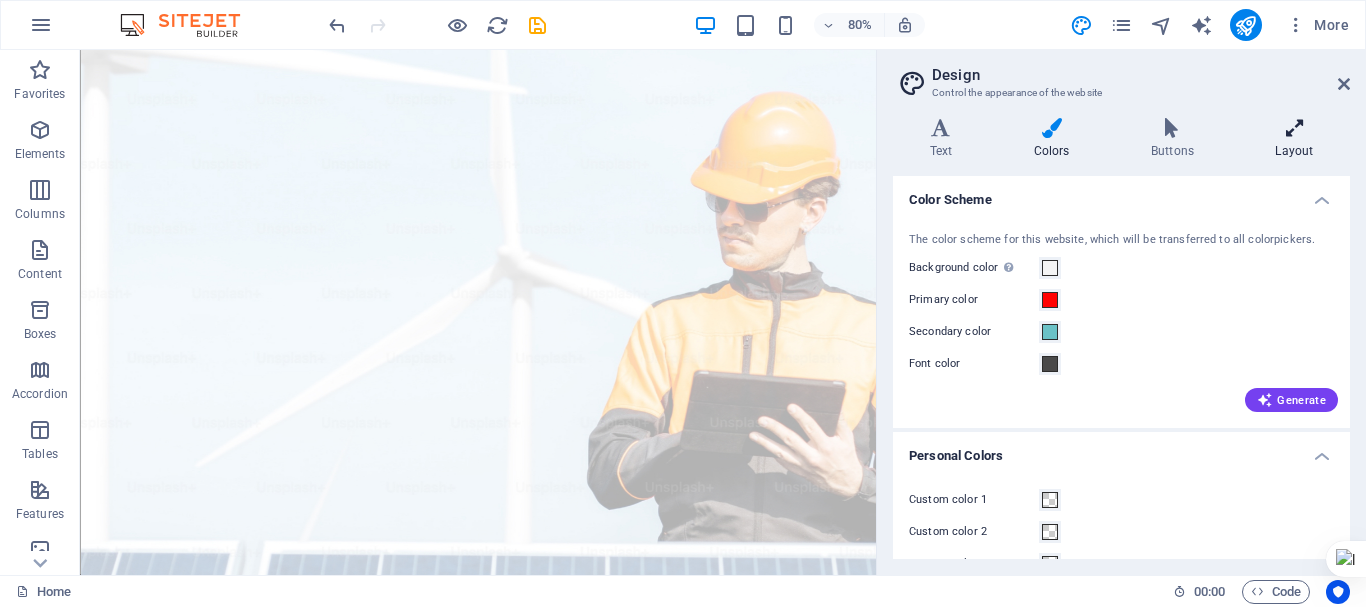 click on "Layout" at bounding box center (1294, 139) 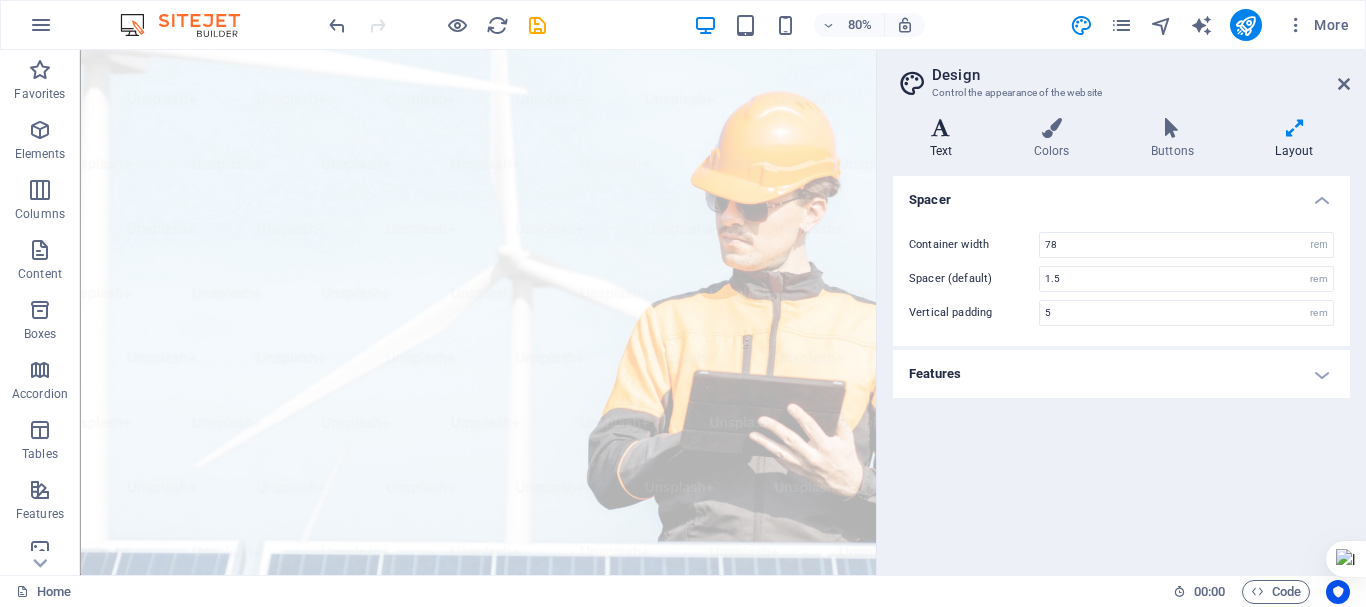 click on "Text" at bounding box center (945, 139) 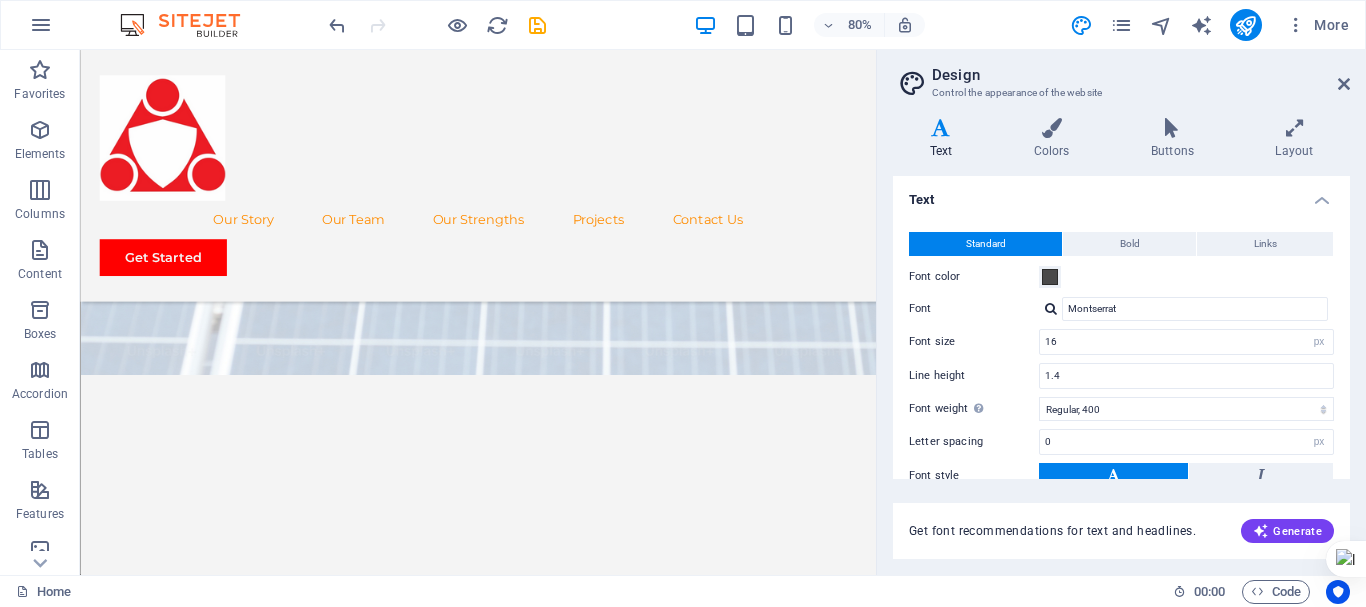 scroll, scrollTop: 400, scrollLeft: 0, axis: vertical 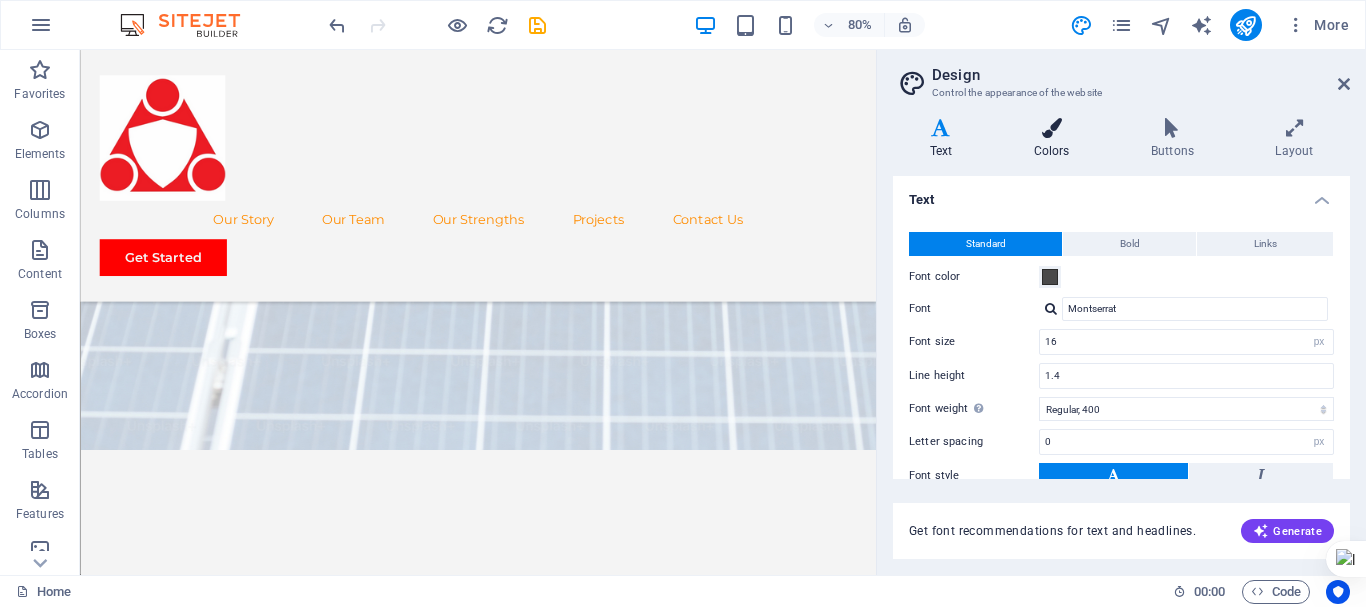 click on "Colors" at bounding box center [1055, 139] 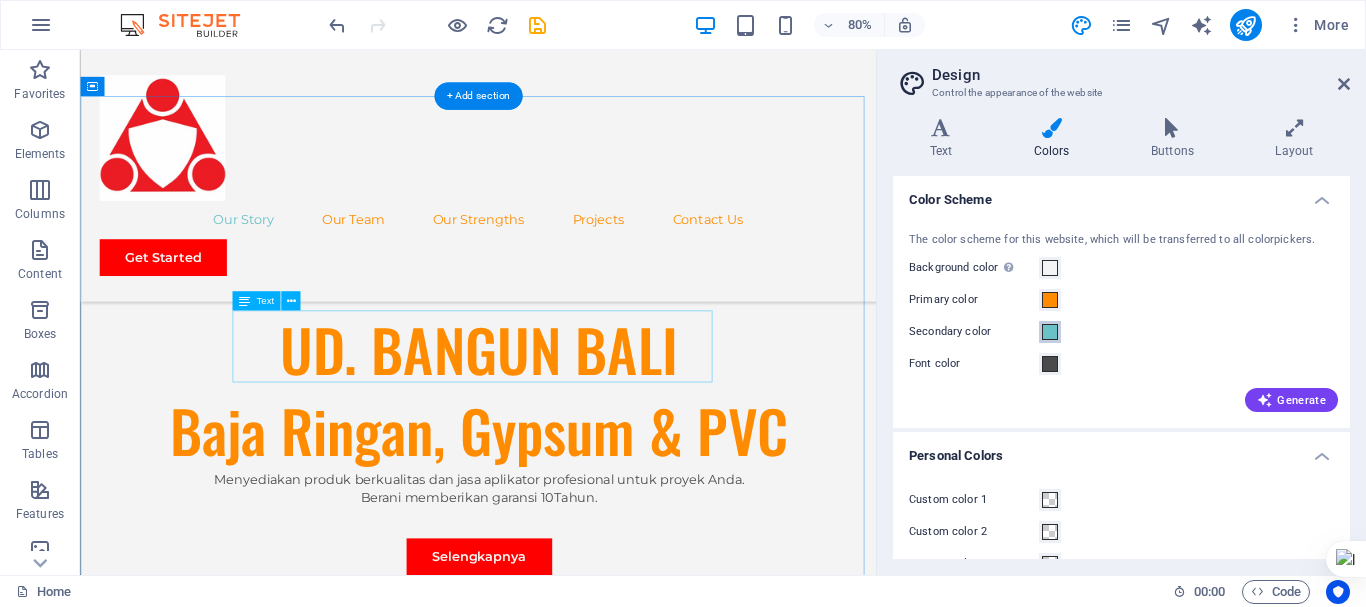 scroll, scrollTop: 800, scrollLeft: 0, axis: vertical 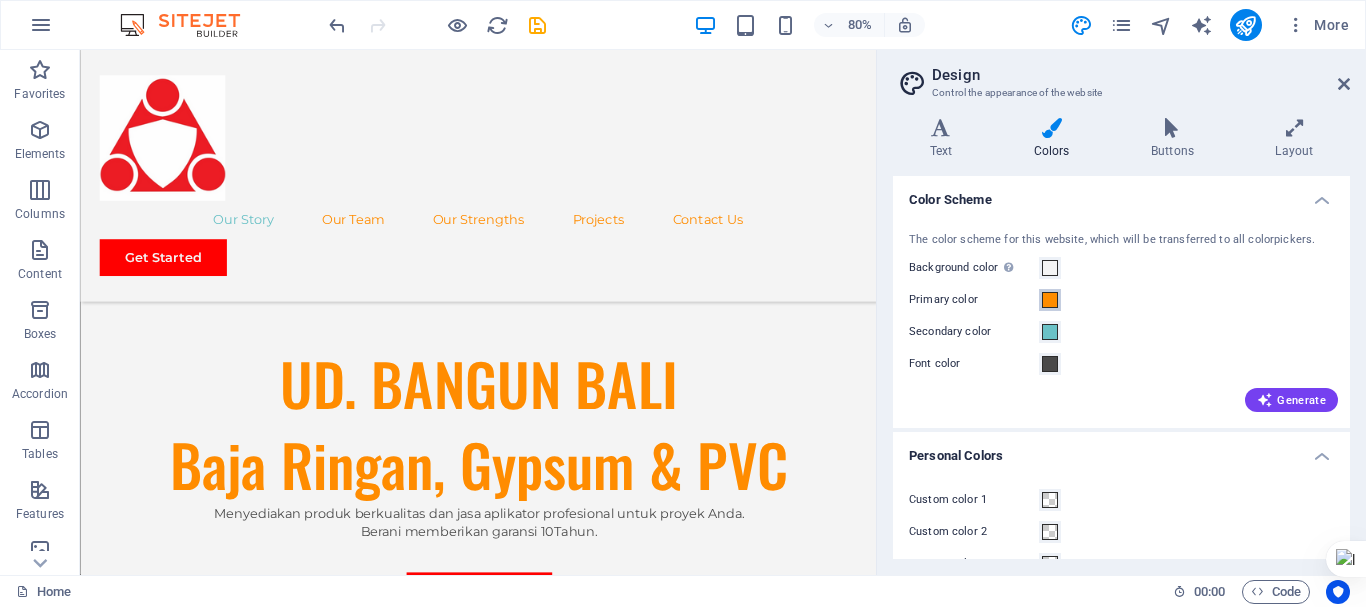 click at bounding box center [1050, 300] 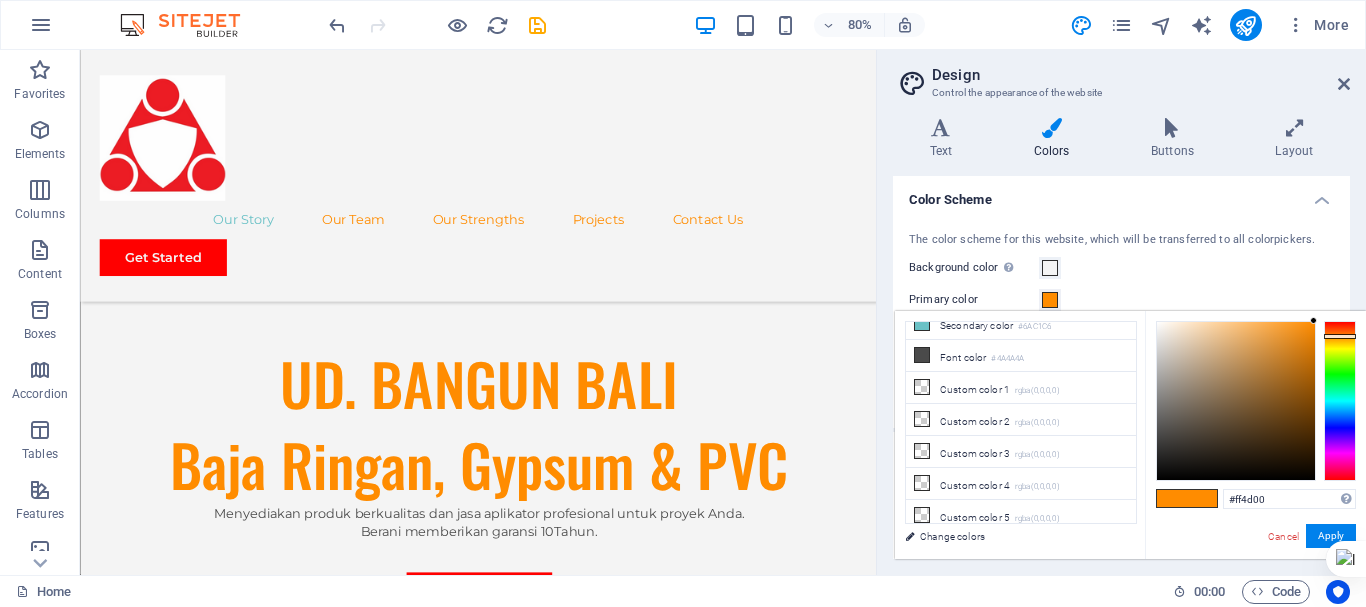 type on "#ff0000" 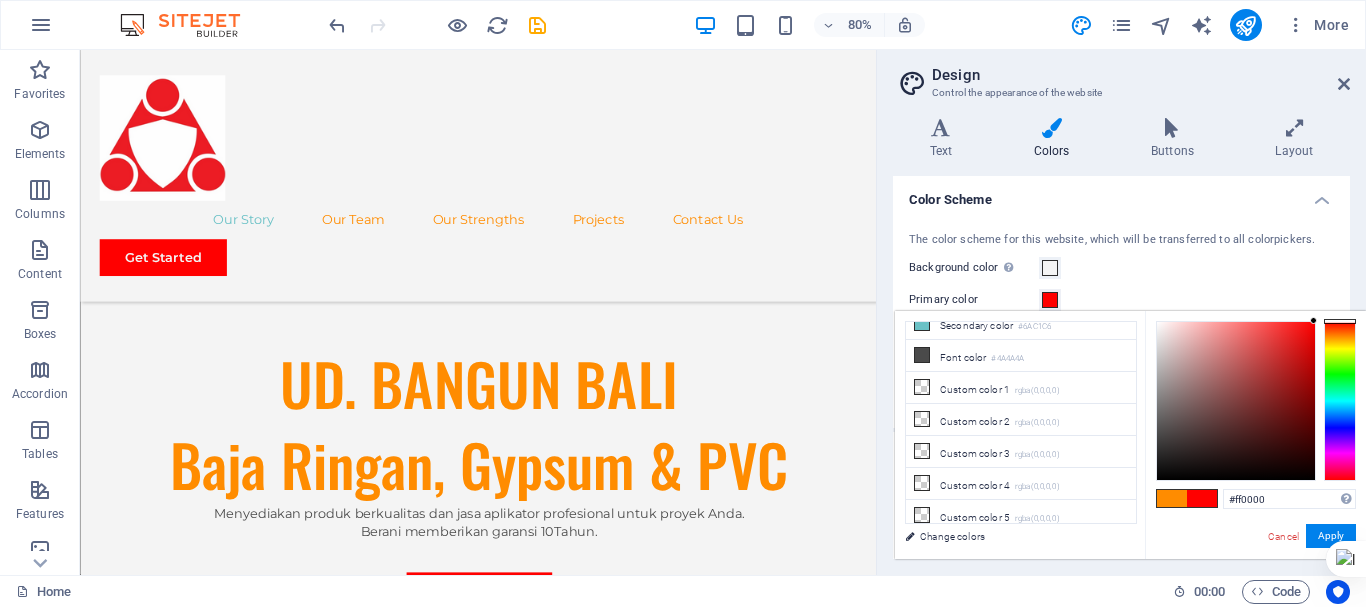 drag, startPoint x: 1342, startPoint y: 332, endPoint x: 1341, endPoint y: 295, distance: 37.01351 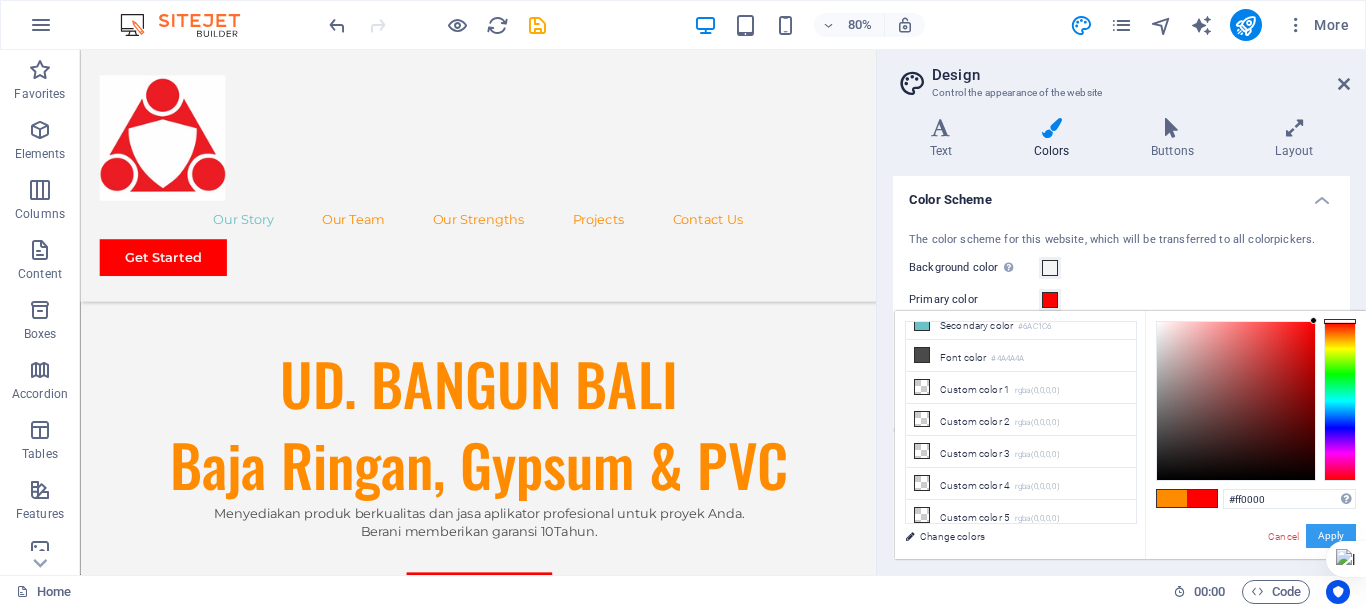 click on "Apply" at bounding box center (1331, 536) 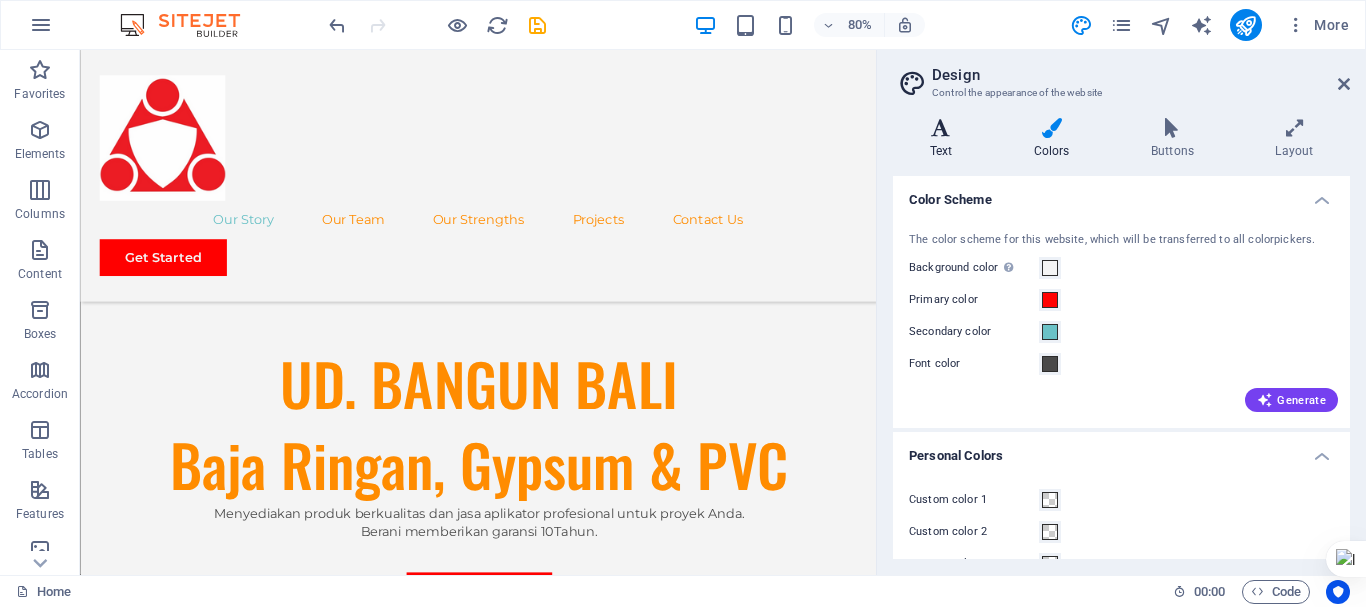 click on "Text" at bounding box center [945, 139] 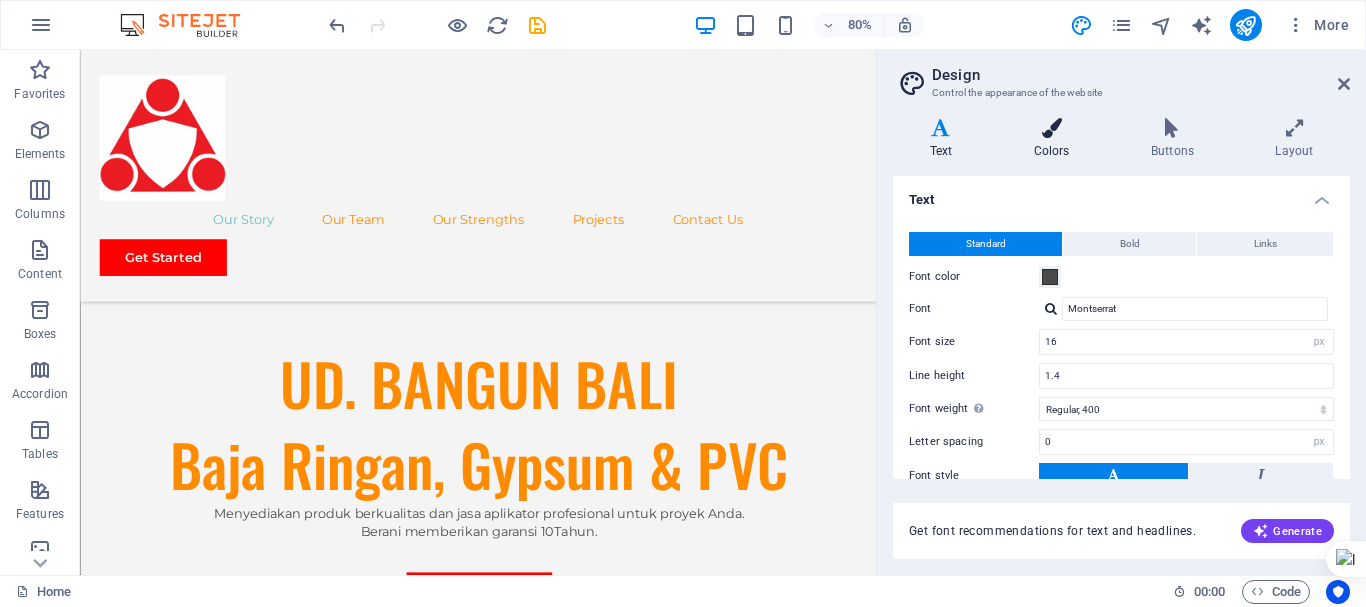 click on "Colors" at bounding box center (1055, 139) 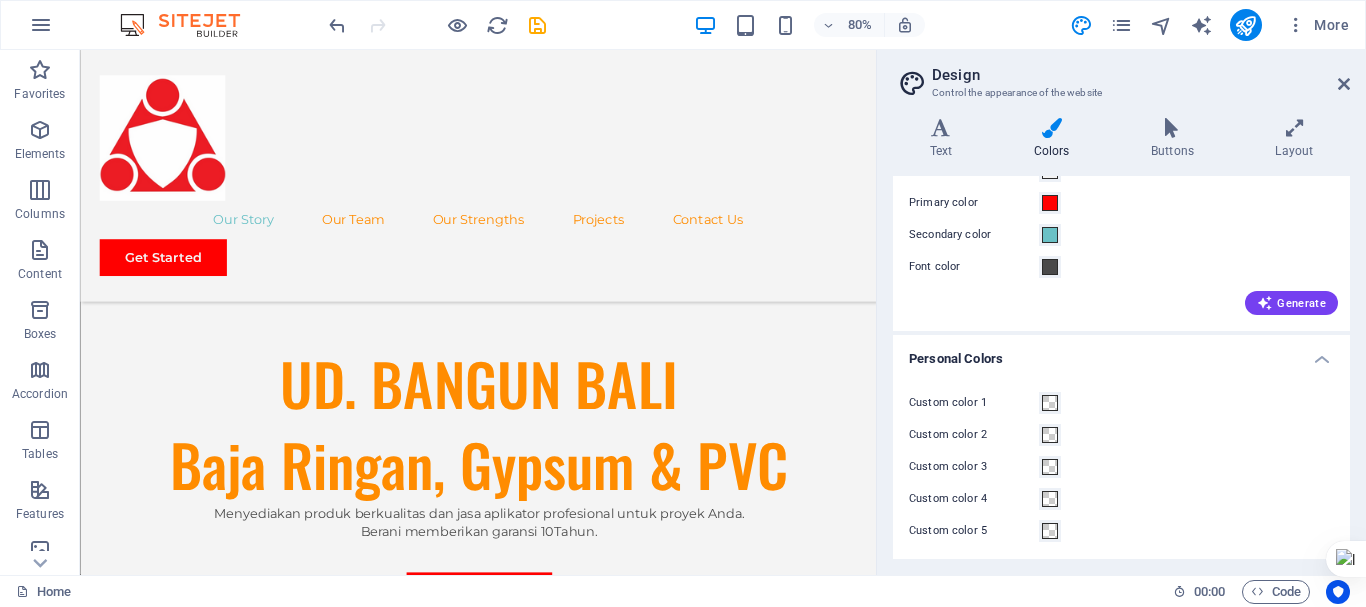scroll, scrollTop: 101, scrollLeft: 0, axis: vertical 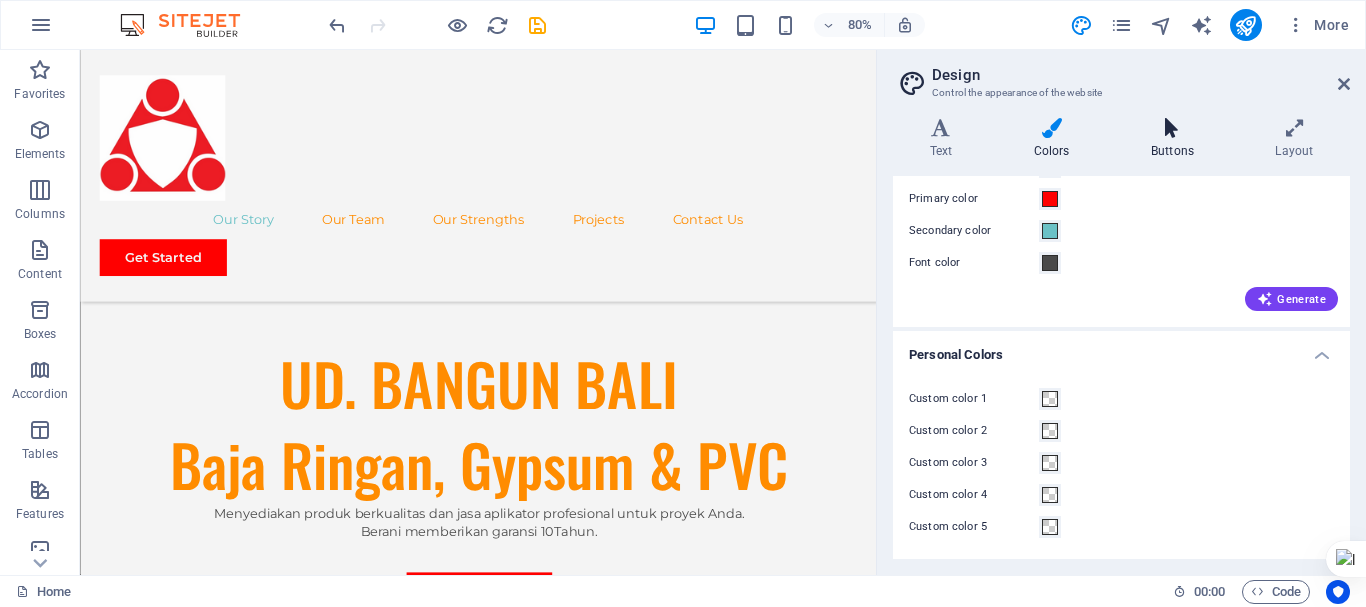 click on "Buttons" at bounding box center (1176, 139) 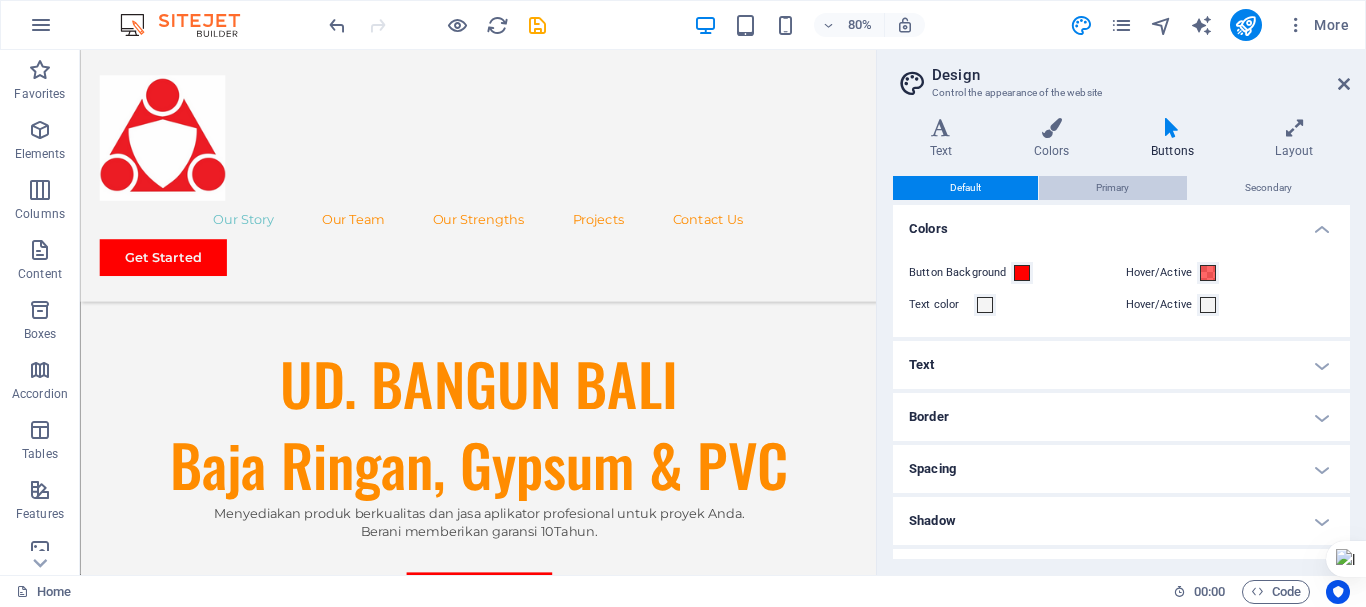 click on "Primary" at bounding box center [1112, 188] 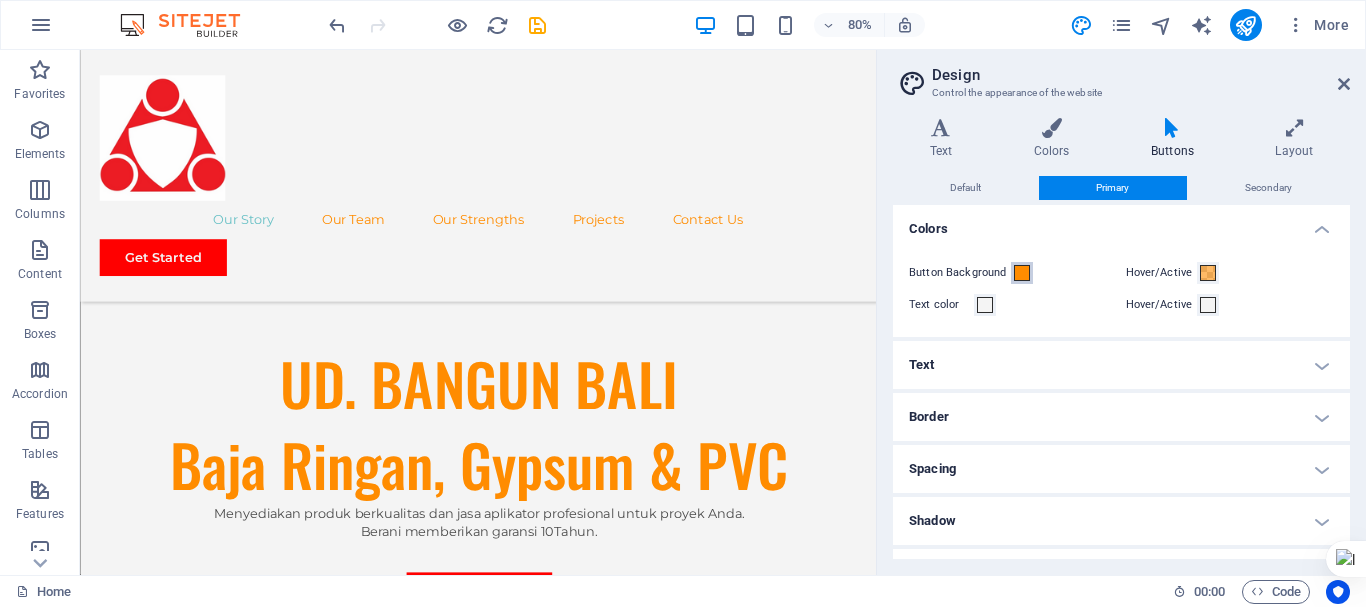 click at bounding box center (1022, 273) 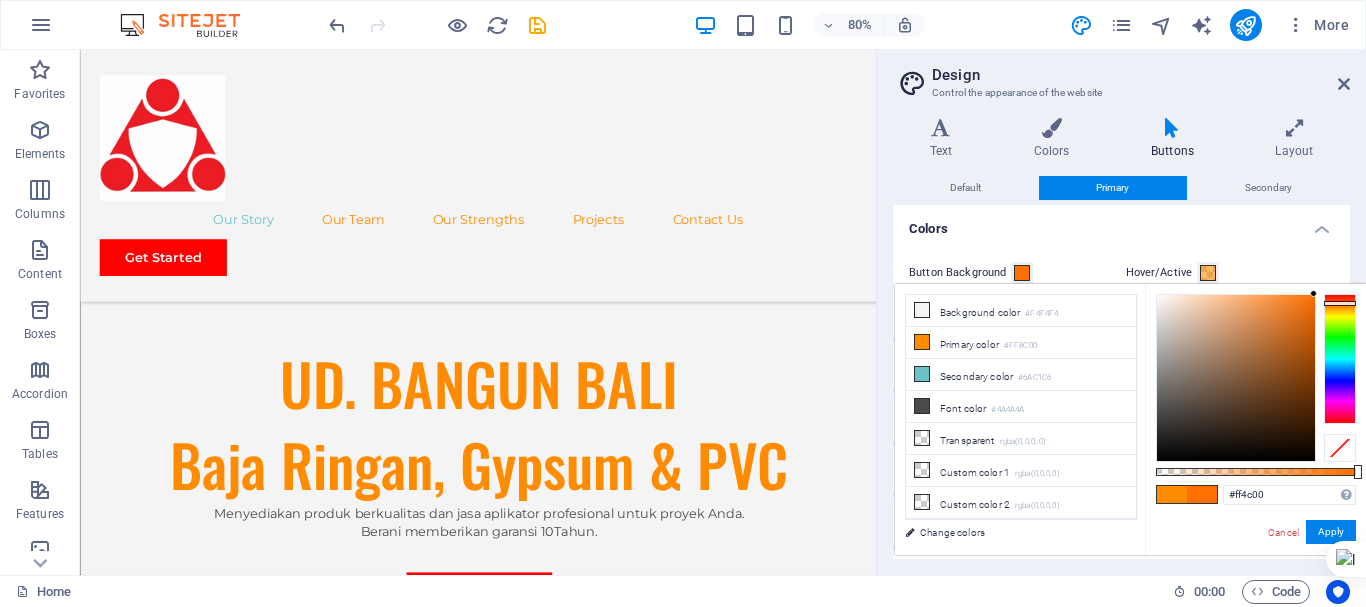 type on "#ff0000" 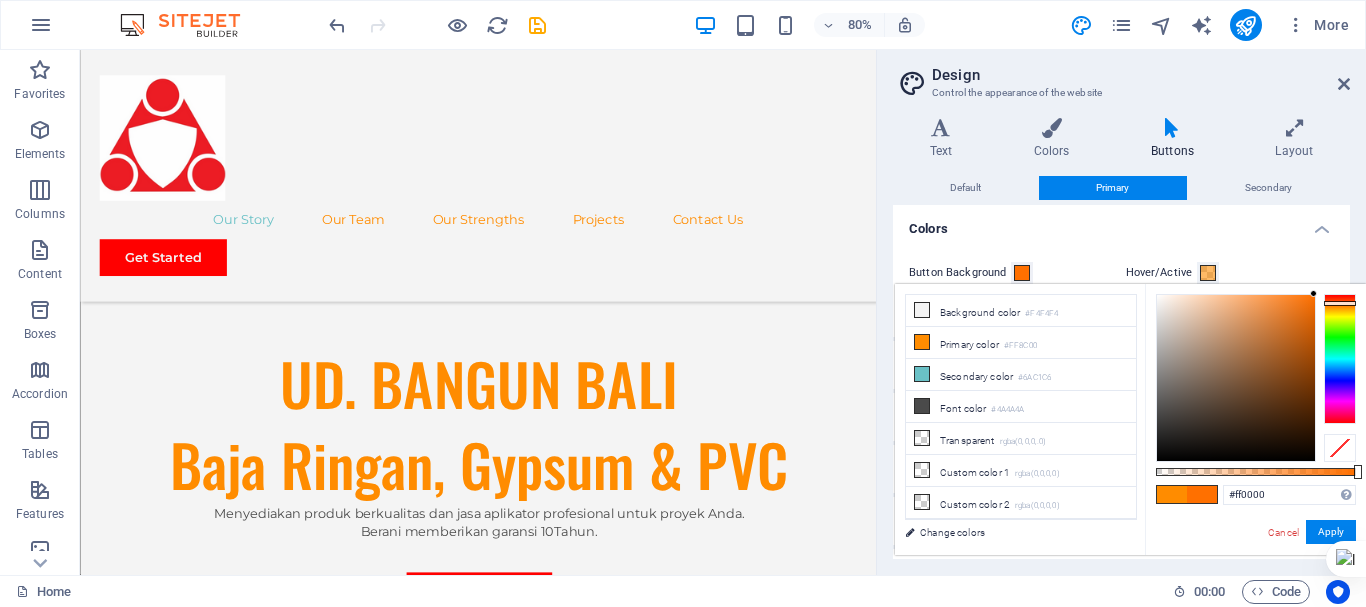 drag, startPoint x: 1338, startPoint y: 304, endPoint x: 1343, endPoint y: 256, distance: 48.259712 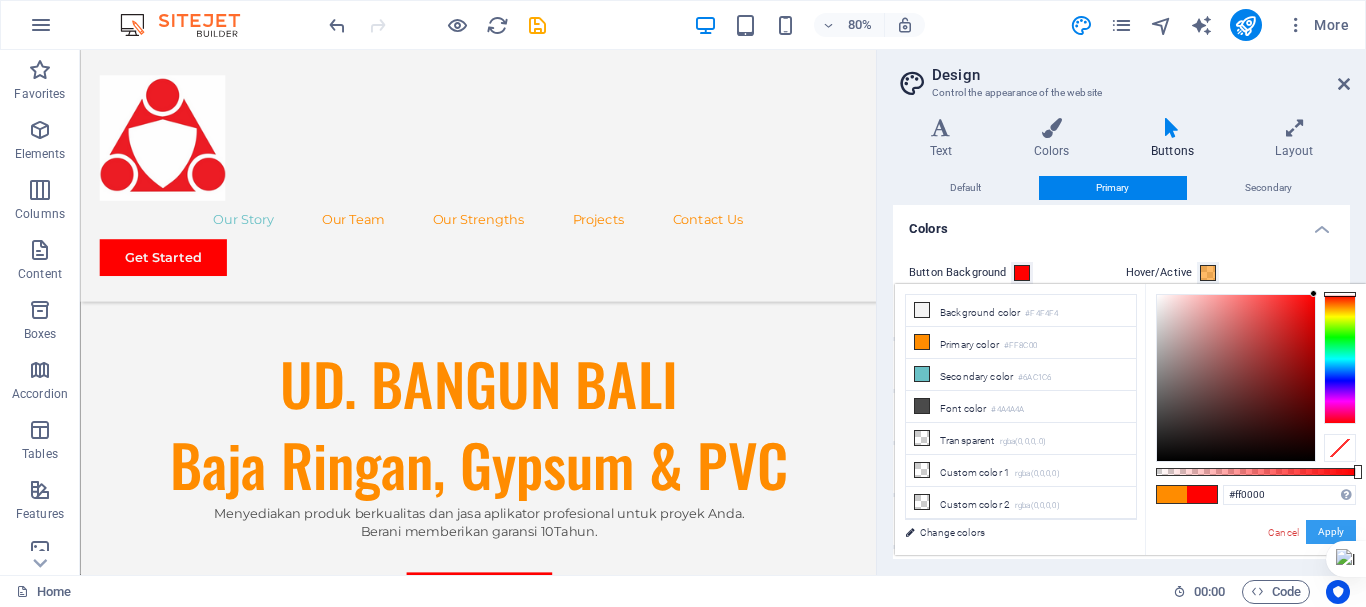 click on "Apply" at bounding box center [1331, 532] 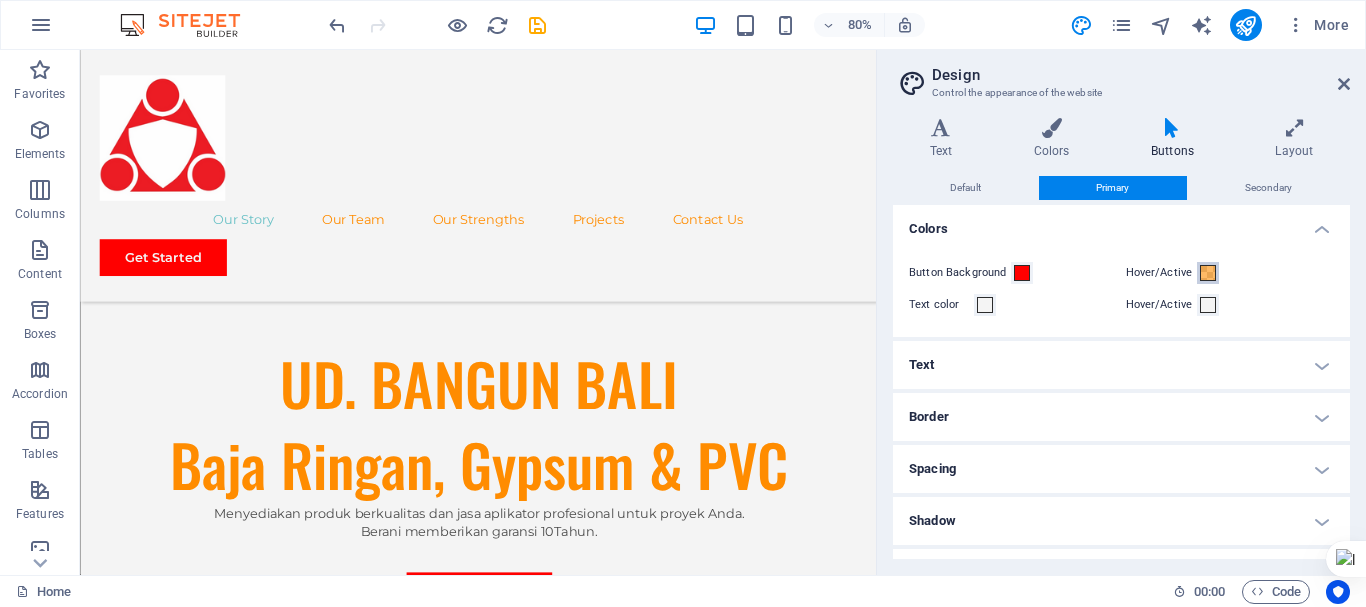 drag, startPoint x: 1199, startPoint y: 274, endPoint x: 1271, endPoint y: 282, distance: 72.443085 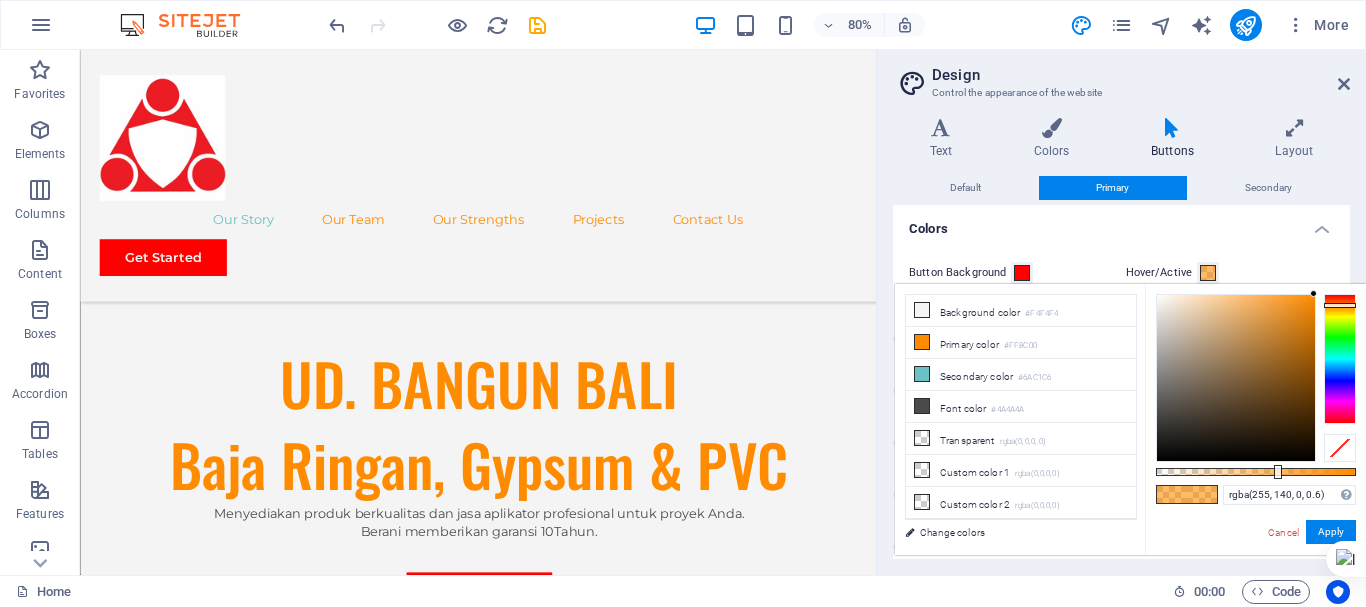 type on "rgba(255, 0, 0, 0.6)" 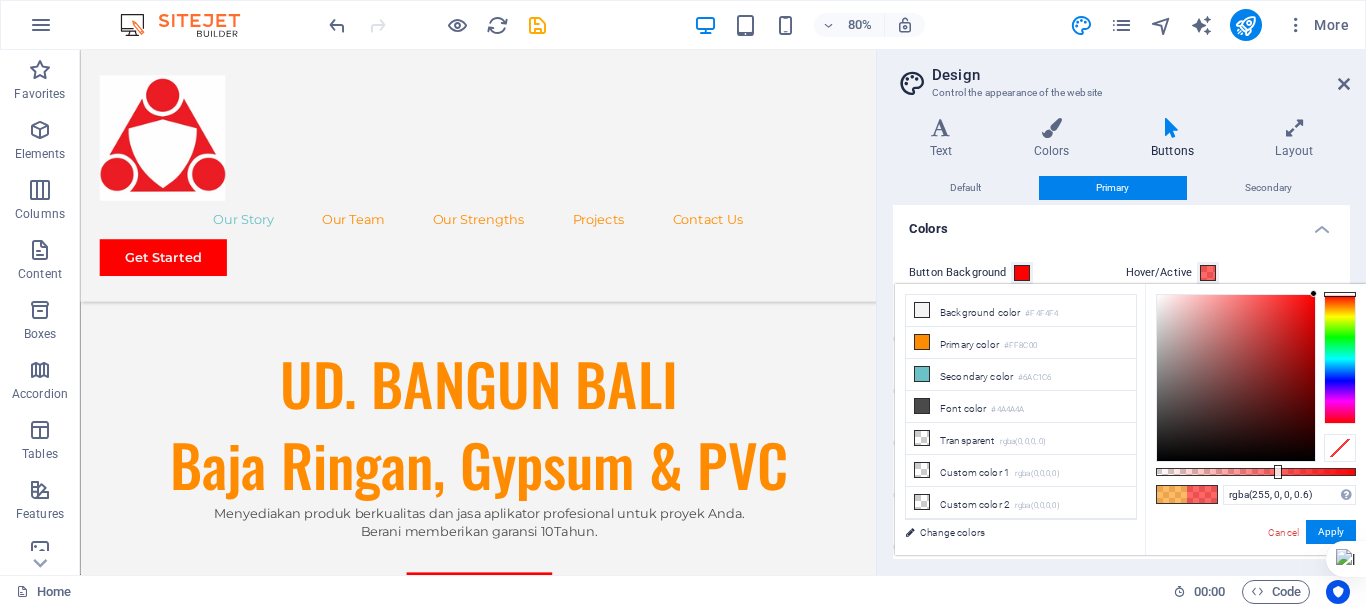 drag, startPoint x: 1325, startPoint y: 310, endPoint x: 1336, endPoint y: 265, distance: 46.32494 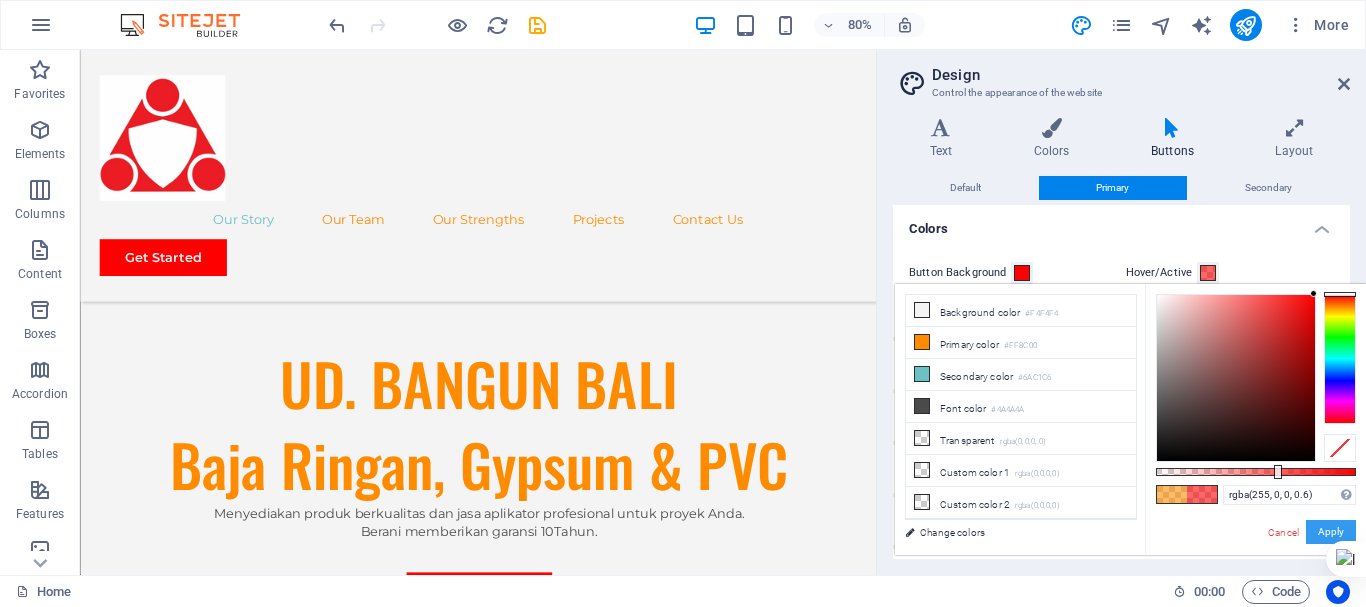 click on "Apply" at bounding box center (1331, 532) 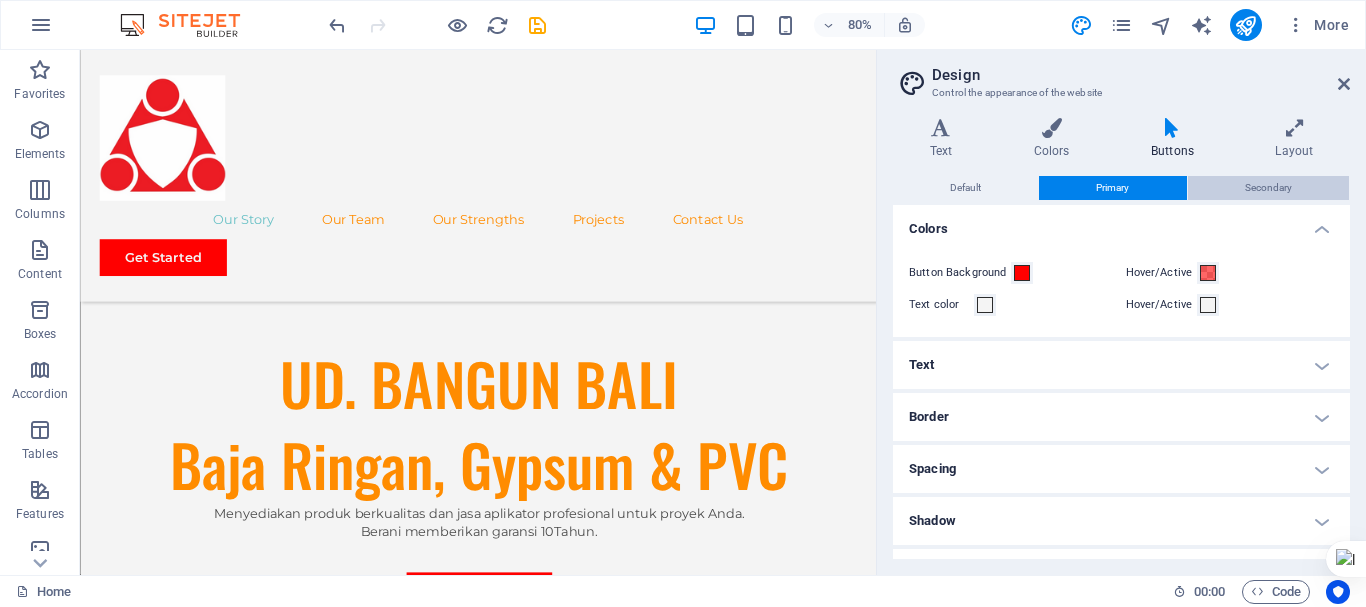 click on "Secondary" at bounding box center [1268, 188] 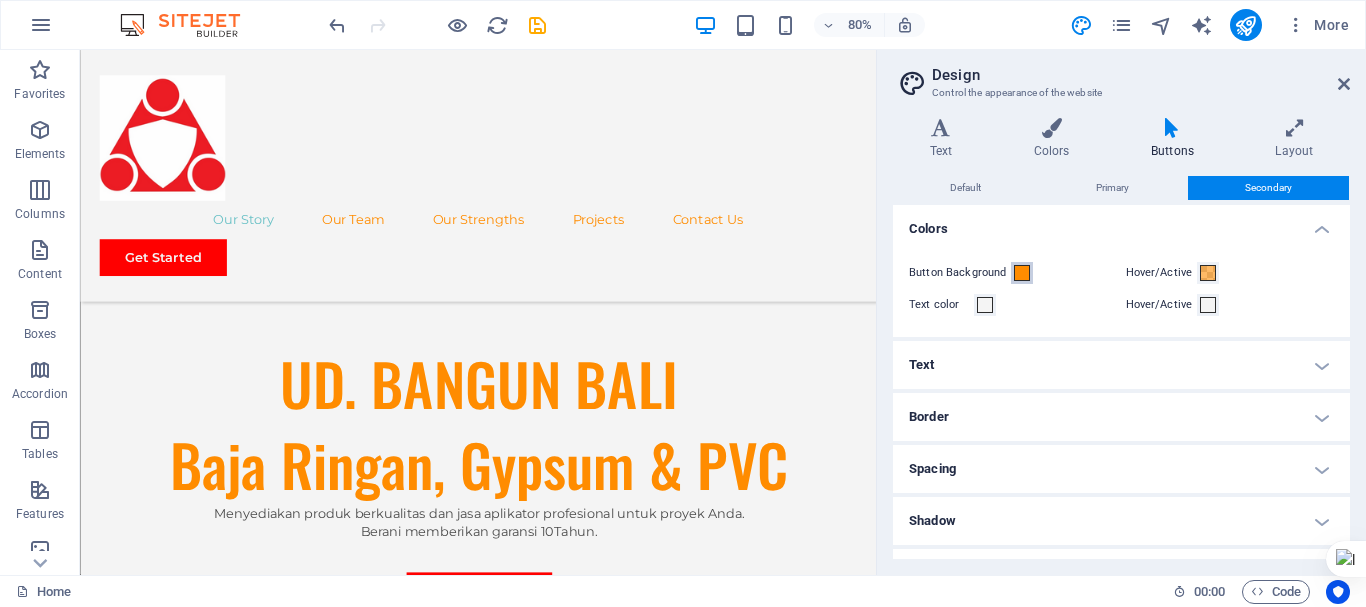 click at bounding box center [1022, 273] 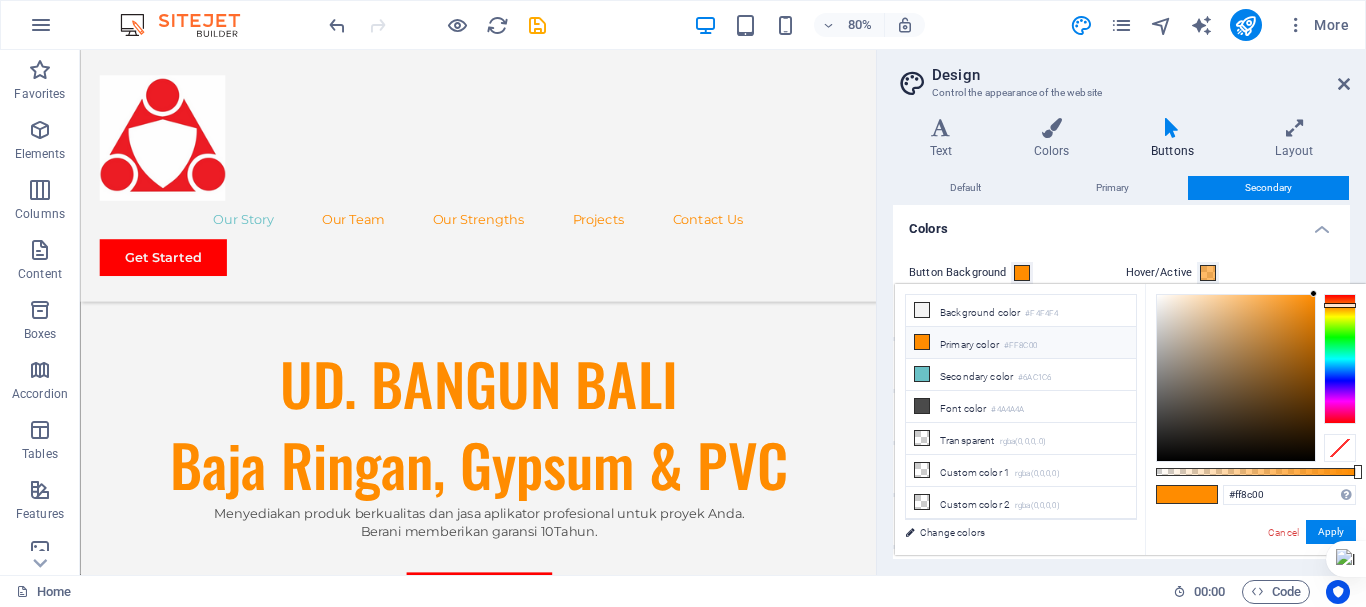 type on "#ff0000" 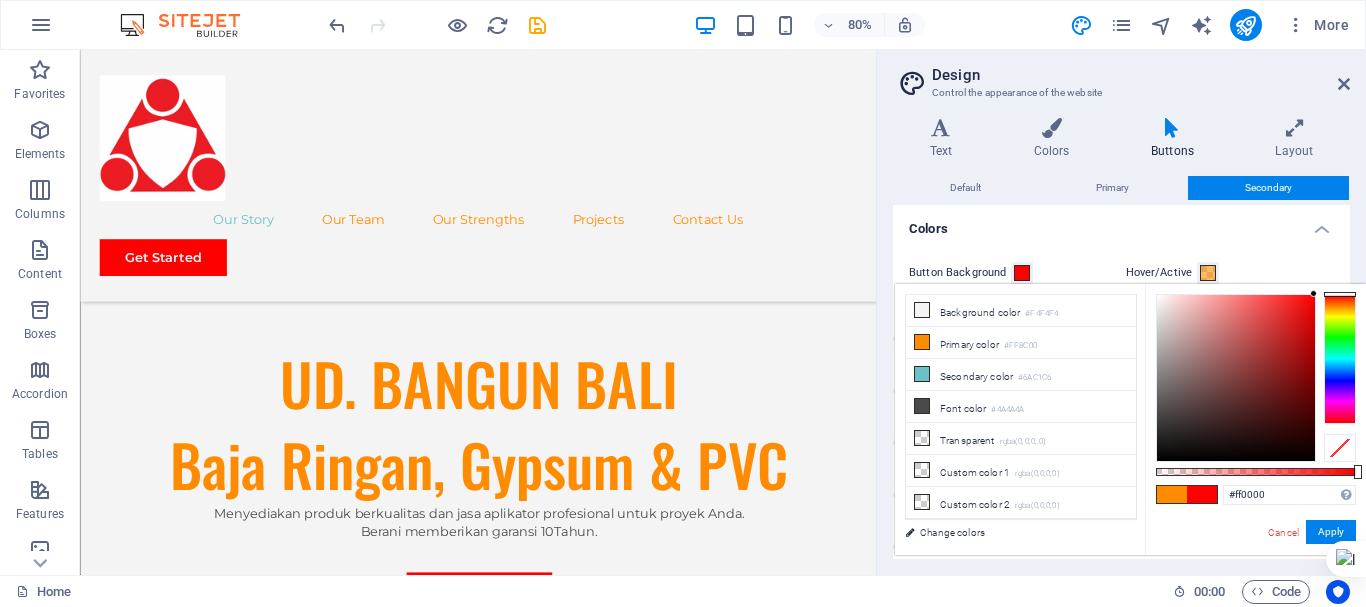 drag, startPoint x: 1344, startPoint y: 307, endPoint x: 1341, endPoint y: 263, distance: 44.102154 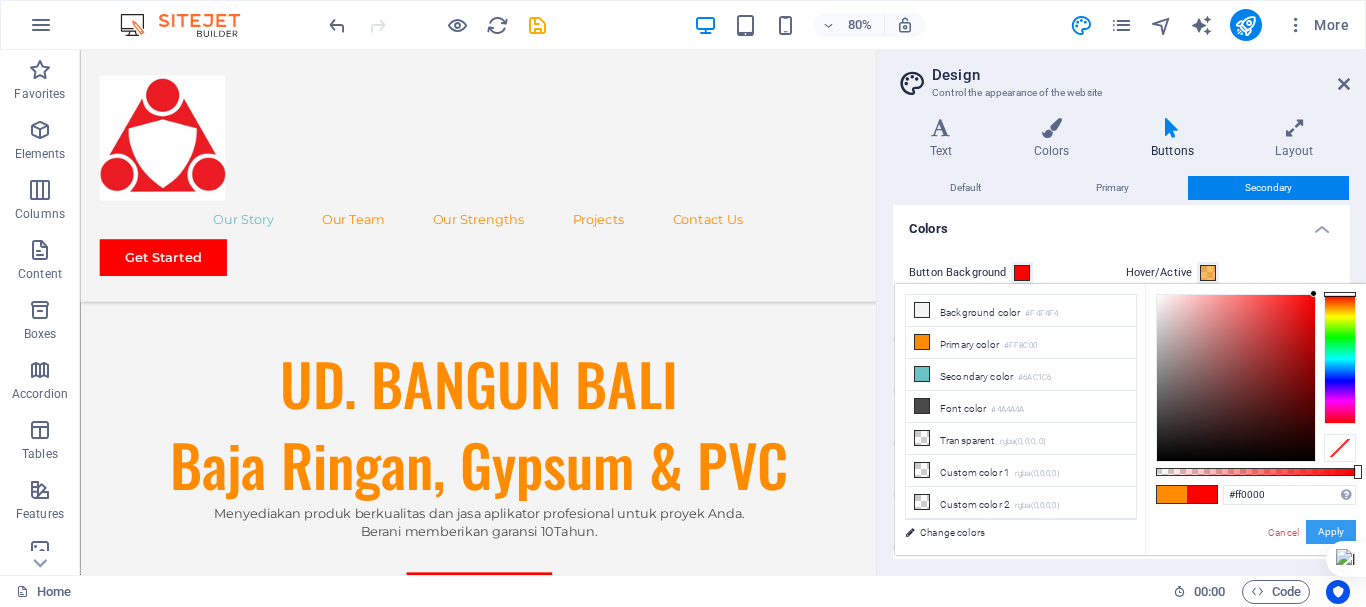 click on "Apply" at bounding box center [1331, 532] 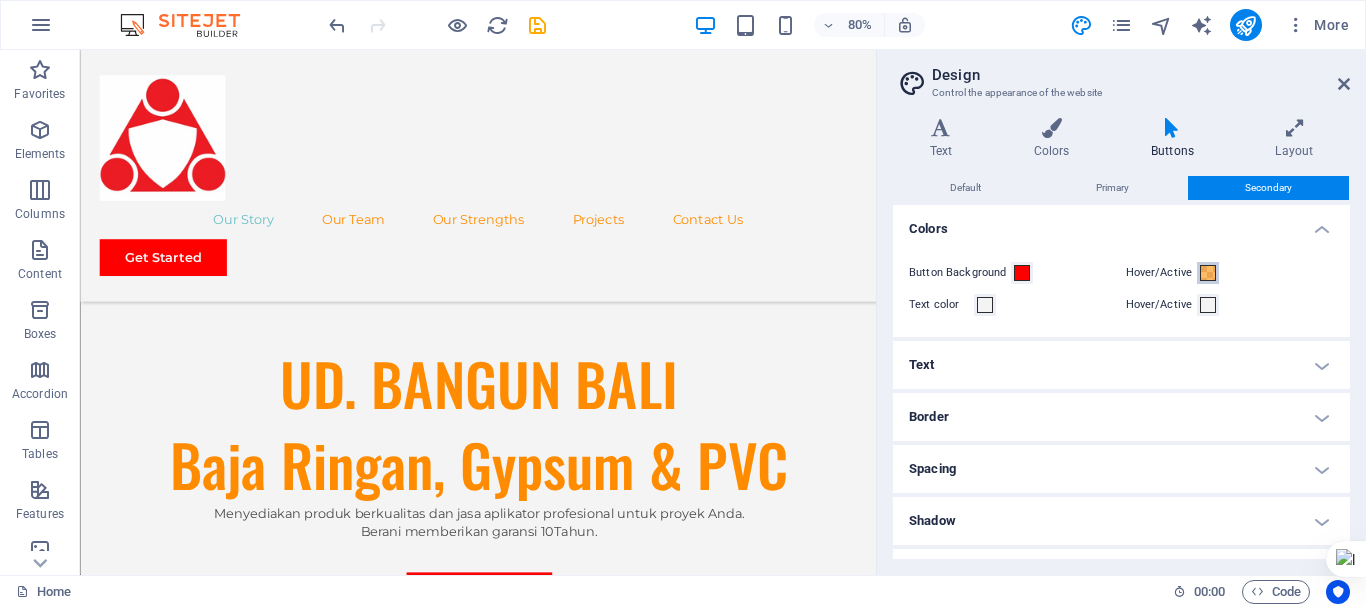 click at bounding box center (1208, 273) 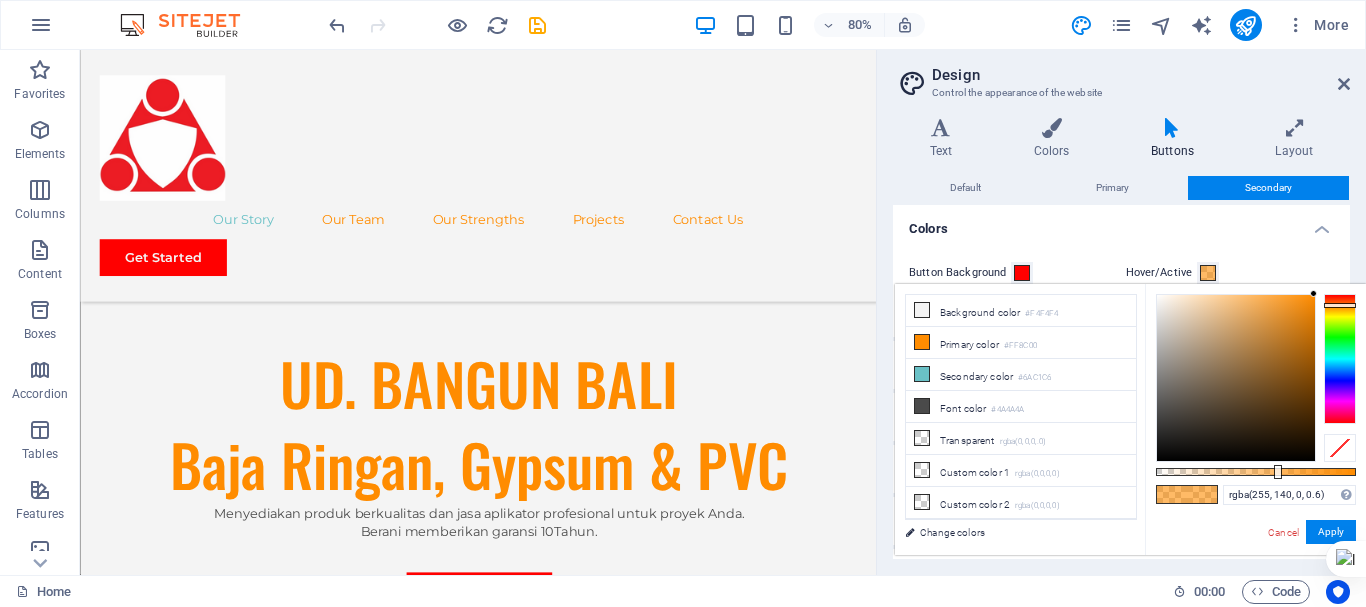 type on "rgba(255, 0, 0, 0.6)" 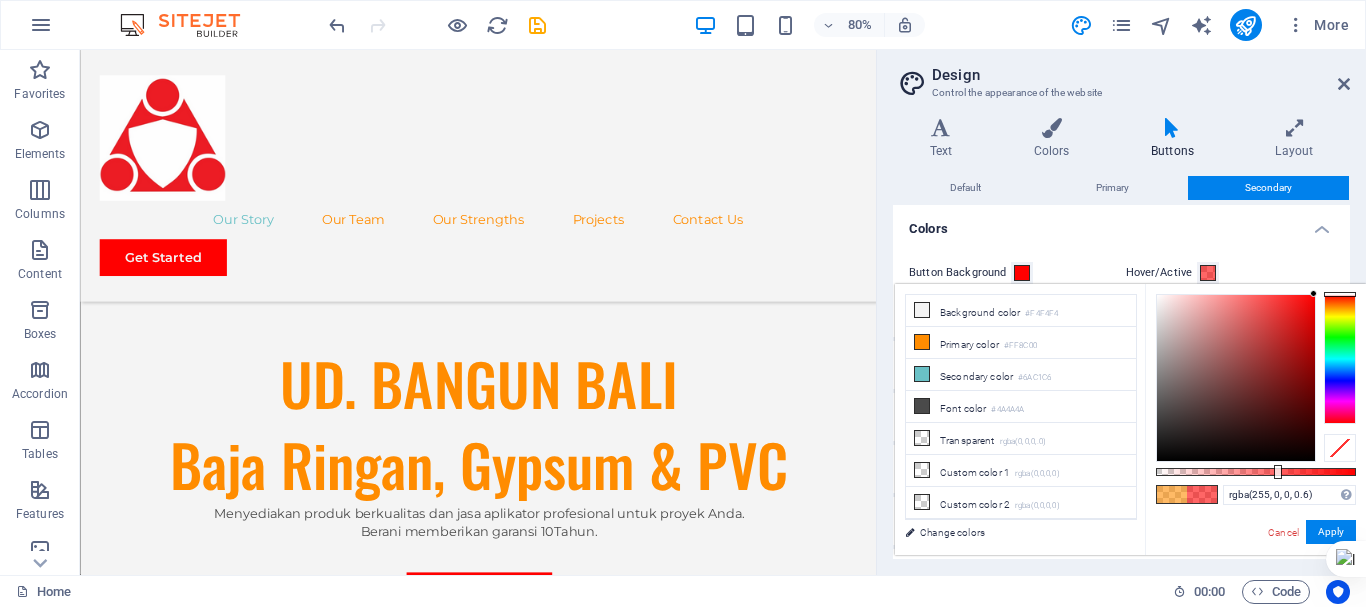 drag, startPoint x: 1339, startPoint y: 304, endPoint x: 1351, endPoint y: 343, distance: 40.804413 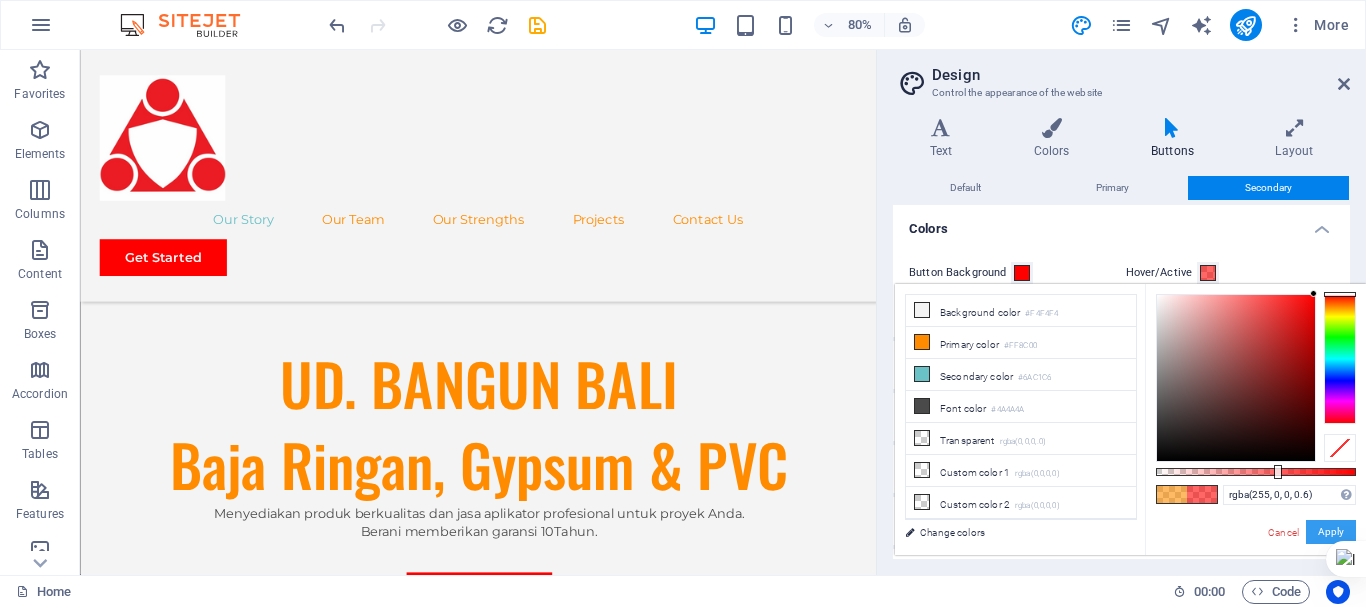 click on "Apply" at bounding box center (1331, 532) 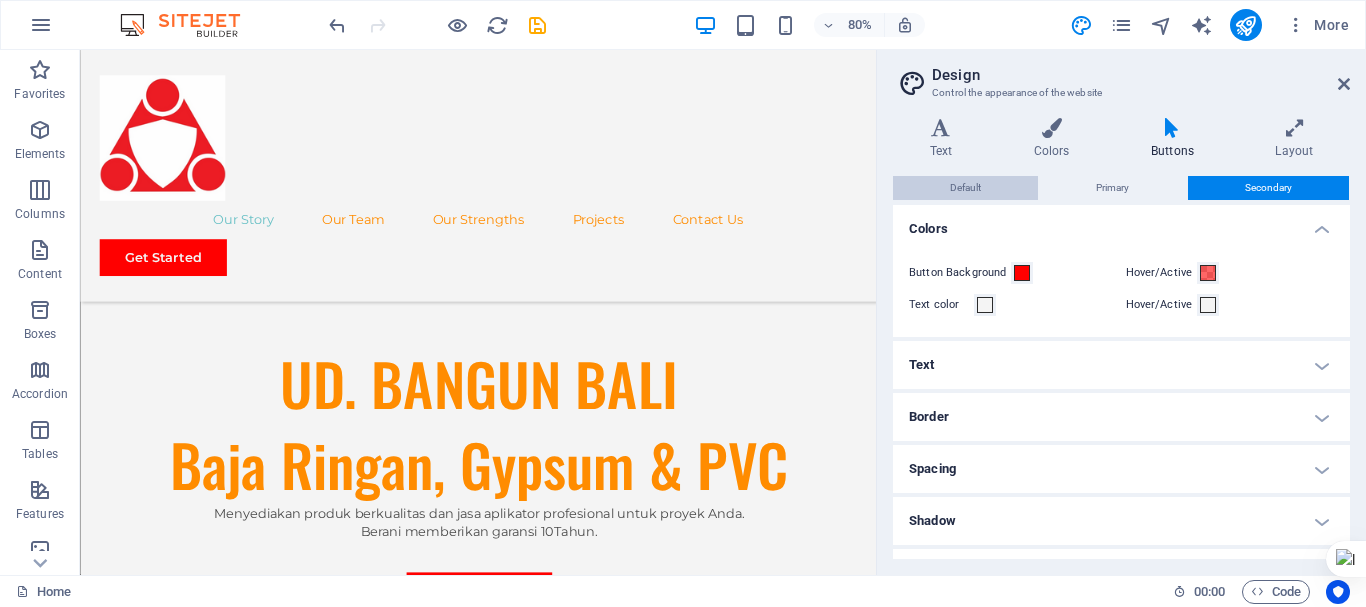 click on "Default" at bounding box center (965, 188) 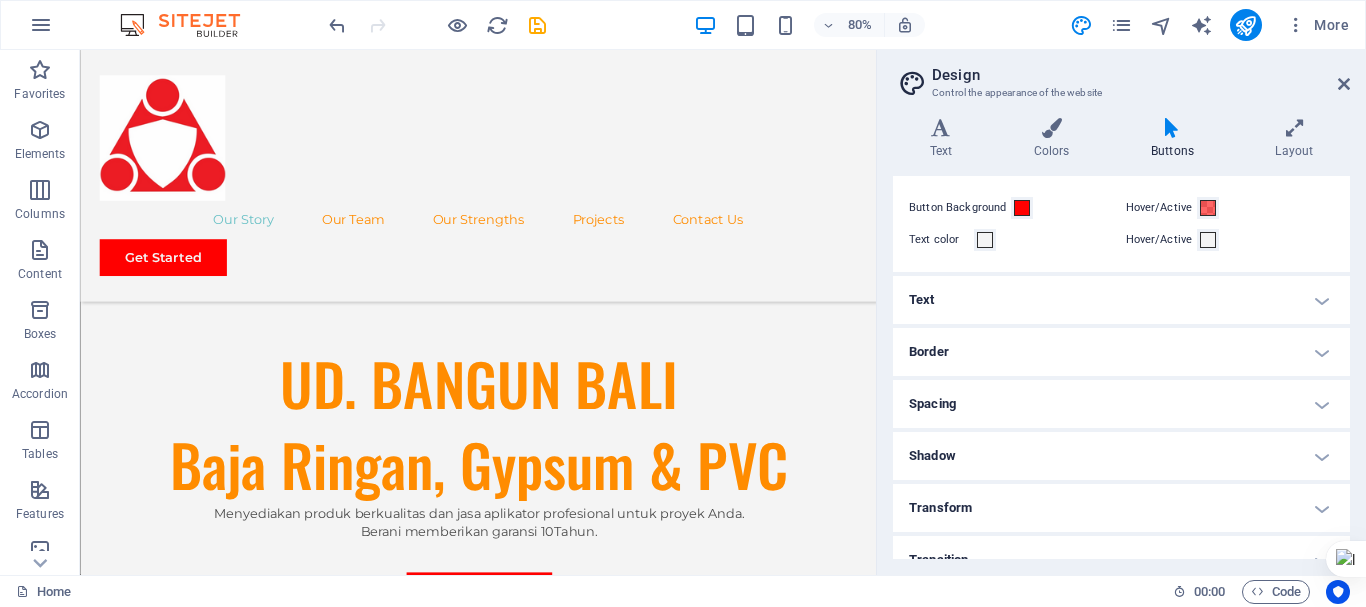 scroll, scrollTop: 90, scrollLeft: 0, axis: vertical 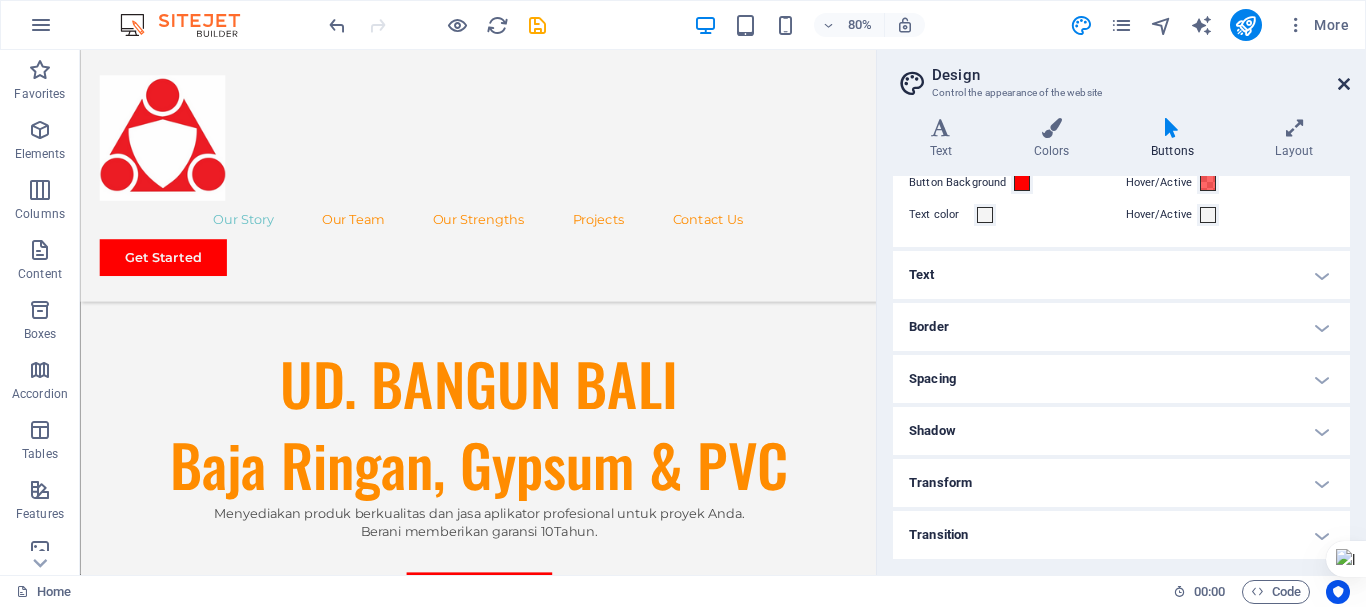 click at bounding box center (1344, 84) 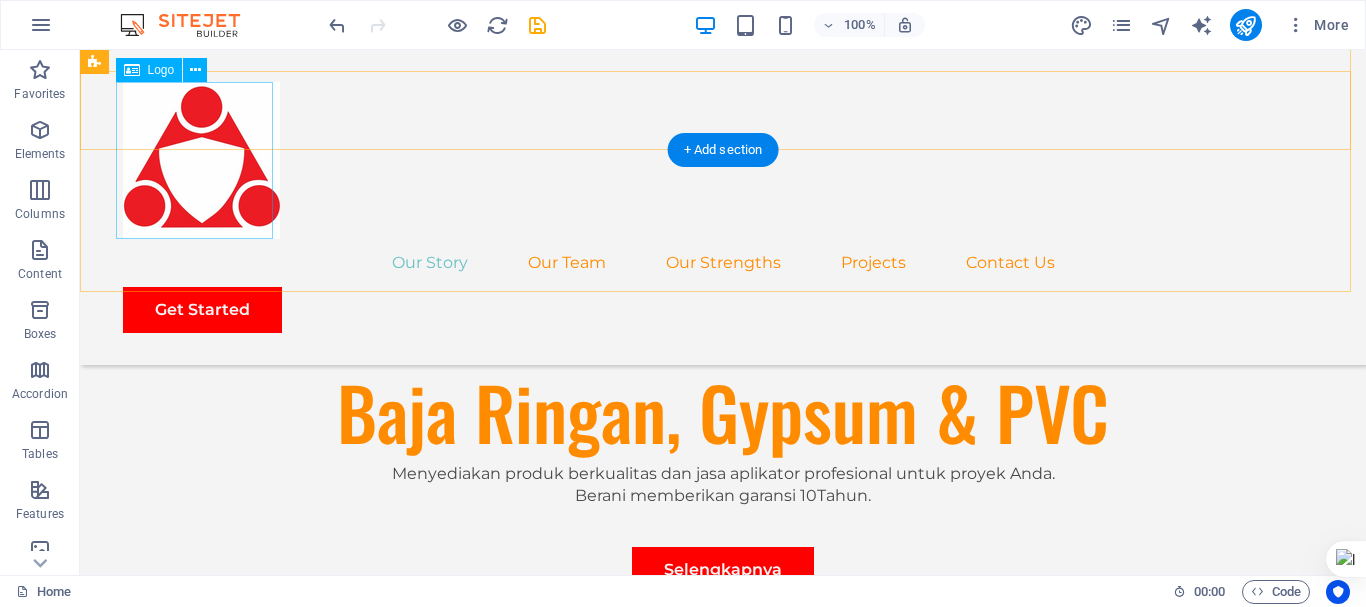 scroll, scrollTop: 800, scrollLeft: 0, axis: vertical 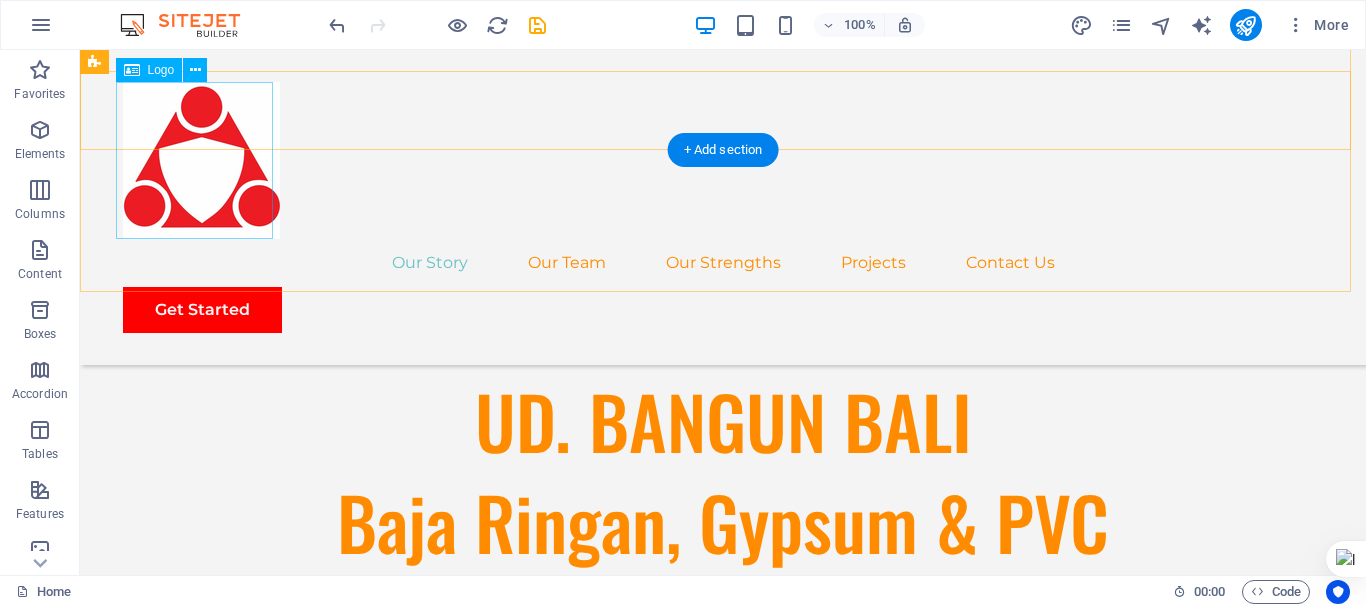 click at bounding box center (723, 160) 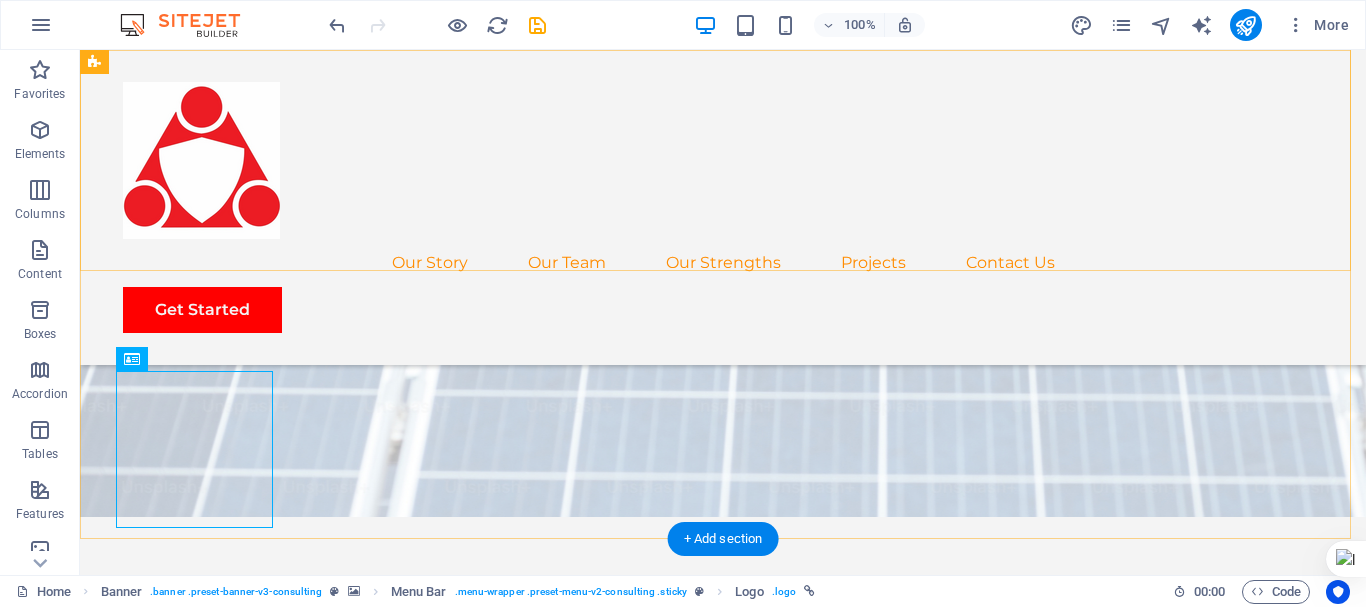 scroll, scrollTop: 400, scrollLeft: 0, axis: vertical 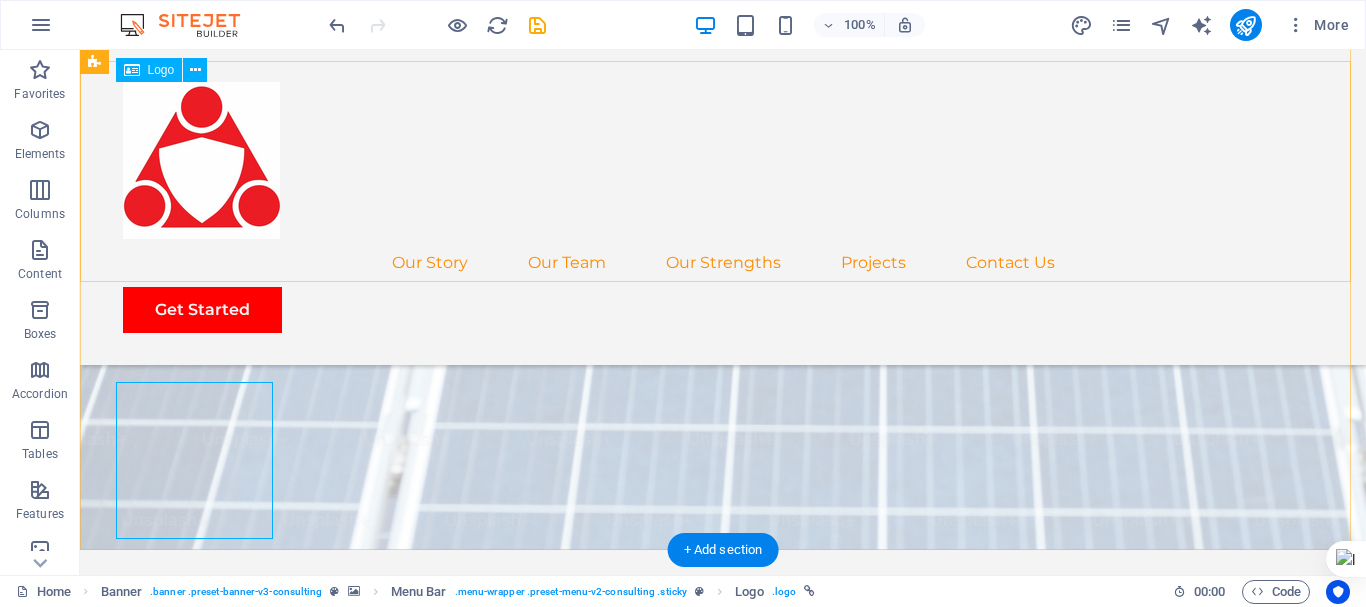 click at bounding box center (723, 160) 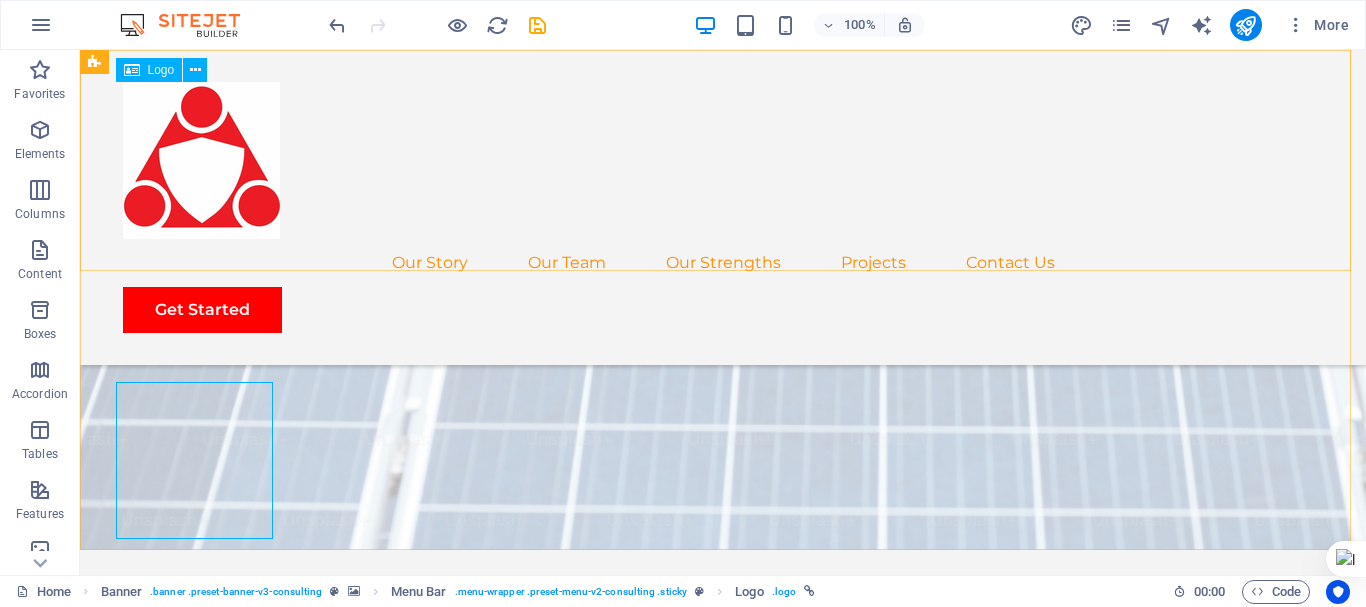 click on "Logo" at bounding box center (161, 70) 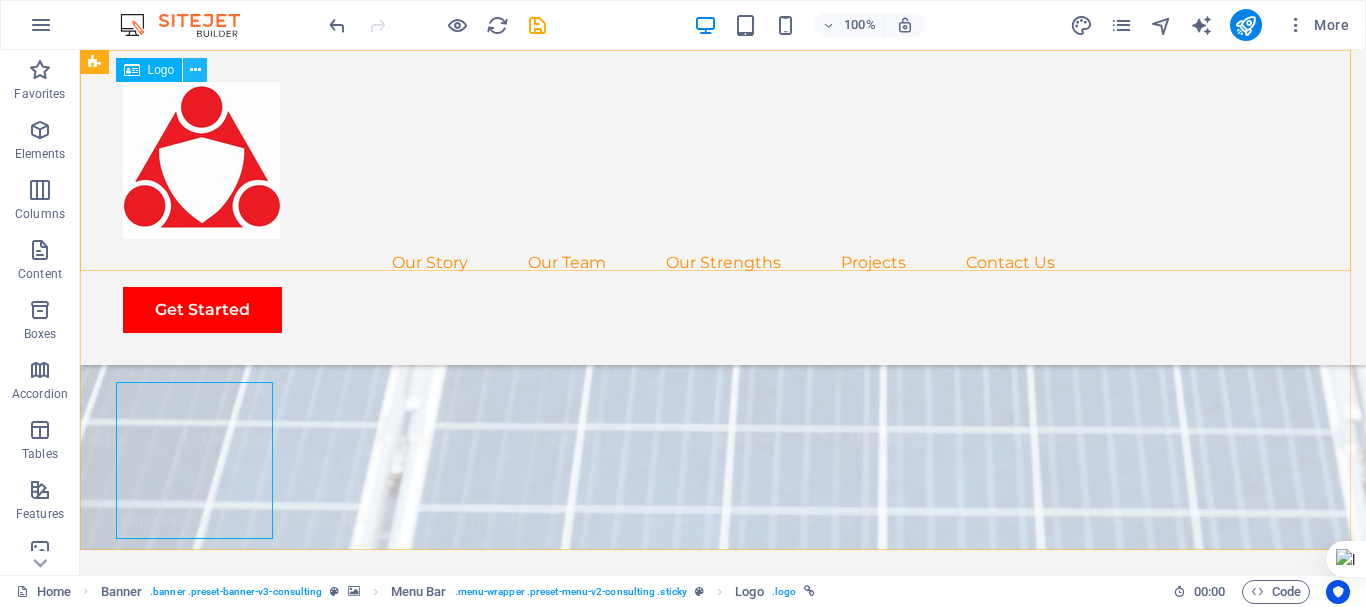 click at bounding box center (195, 70) 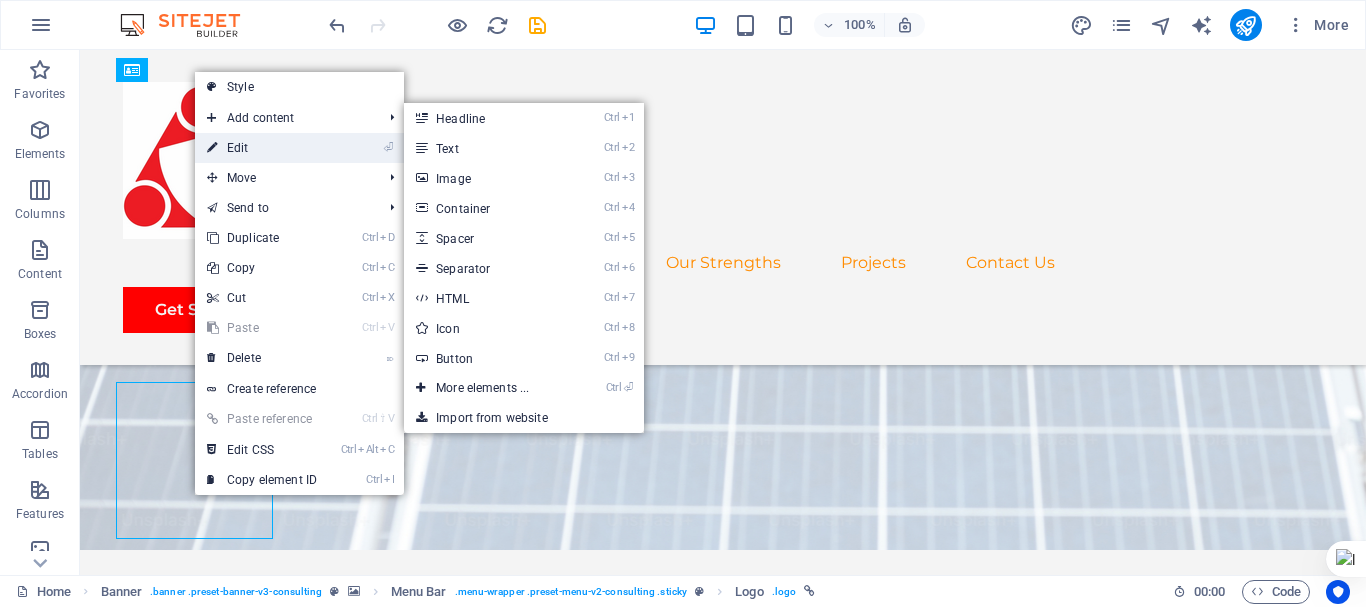 click on "⏎  Edit" at bounding box center (262, 148) 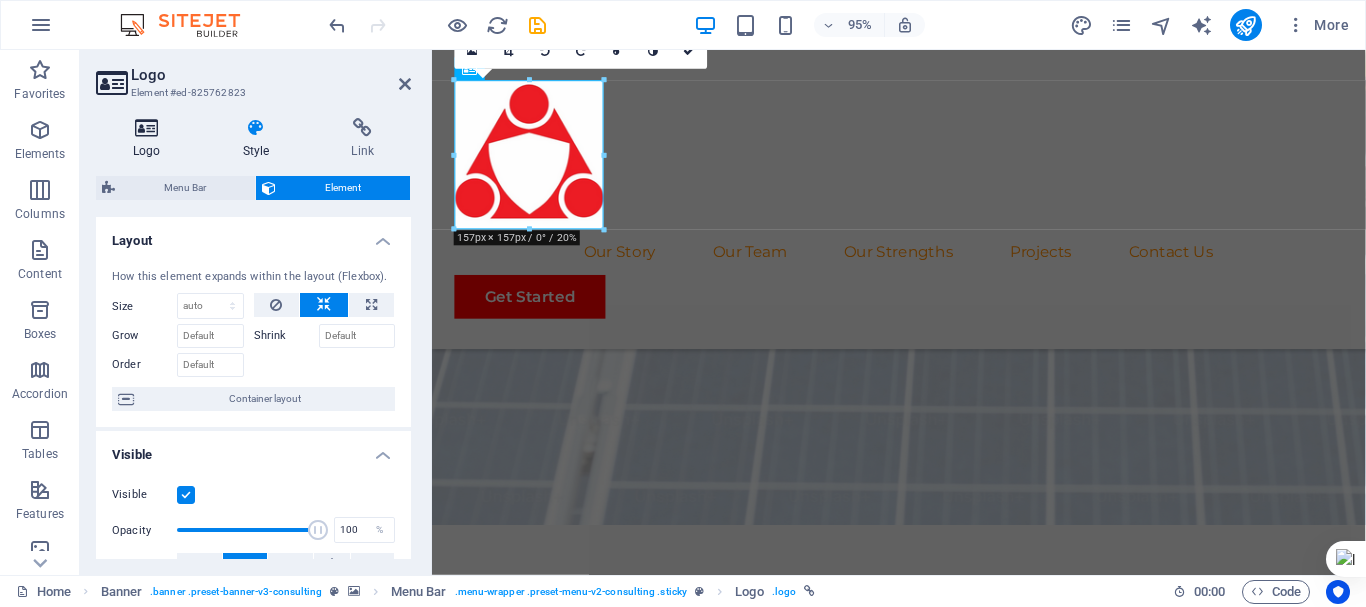 click at bounding box center [147, 128] 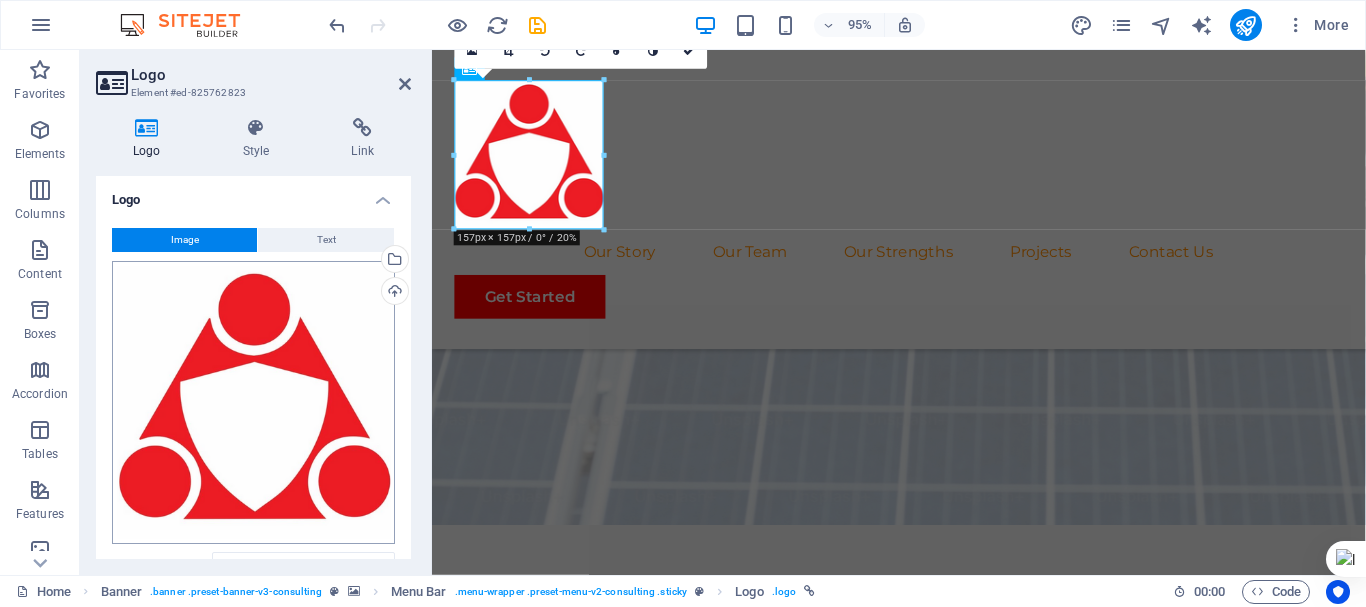 scroll, scrollTop: 200, scrollLeft: 0, axis: vertical 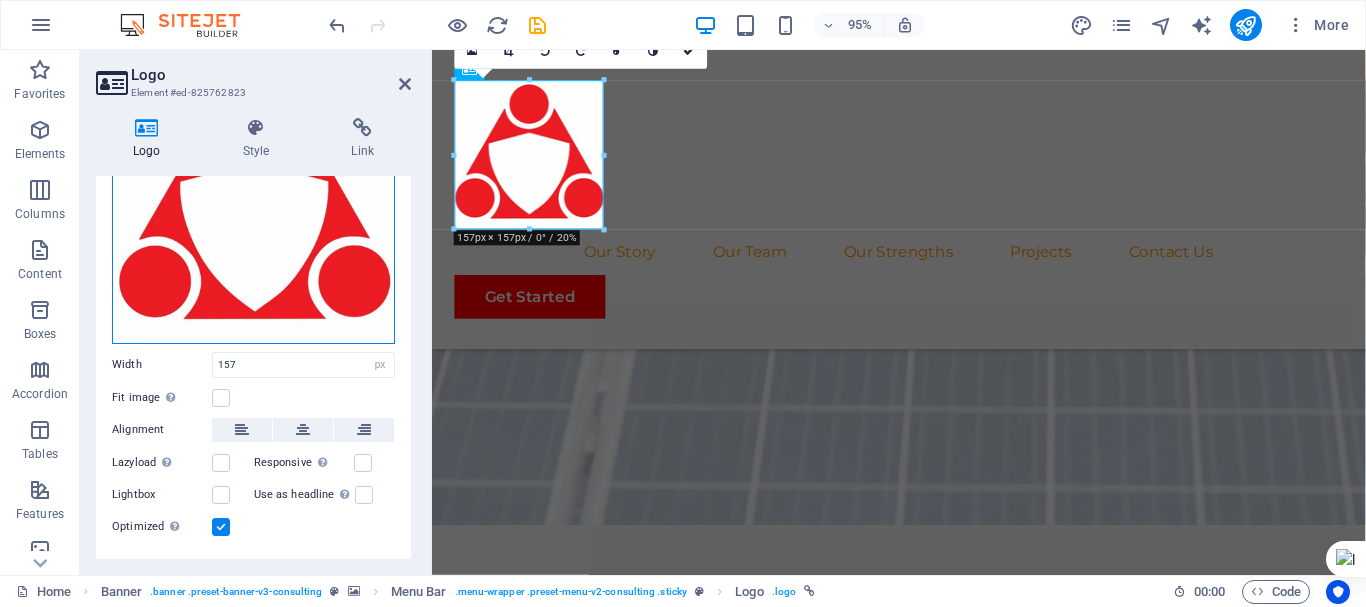 click on "Drag files here, click to choose files or select files from Files or our free stock photos & videos" at bounding box center (253, 202) 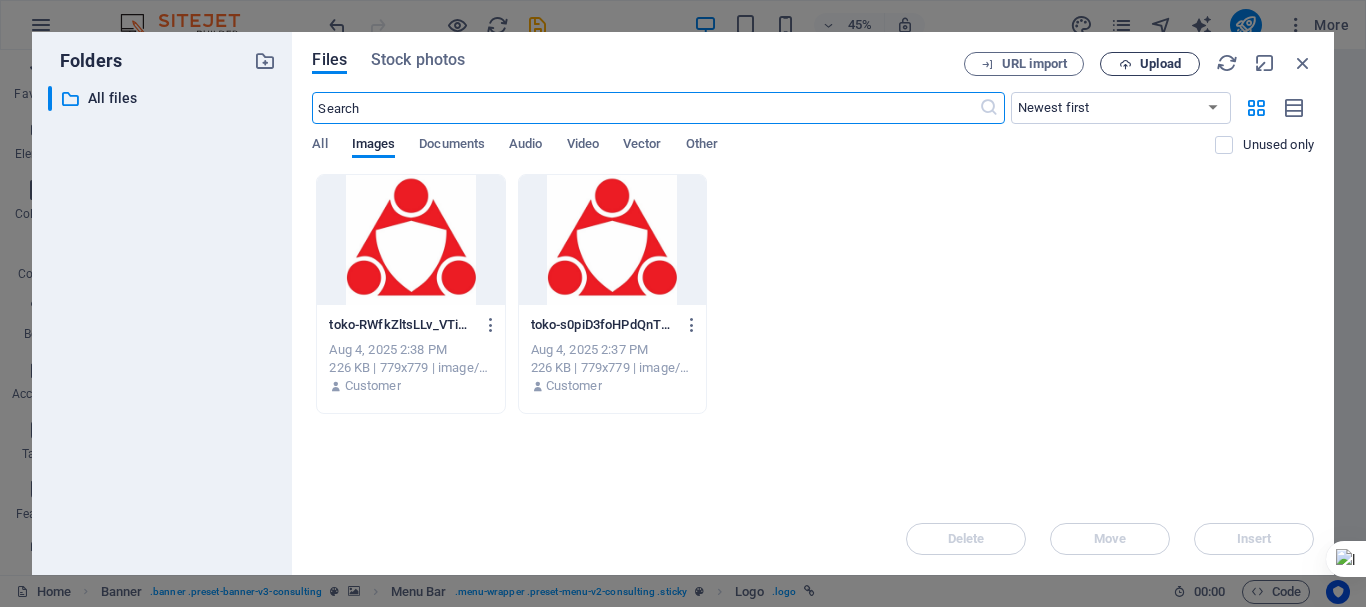 click on "Upload" at bounding box center [1160, 64] 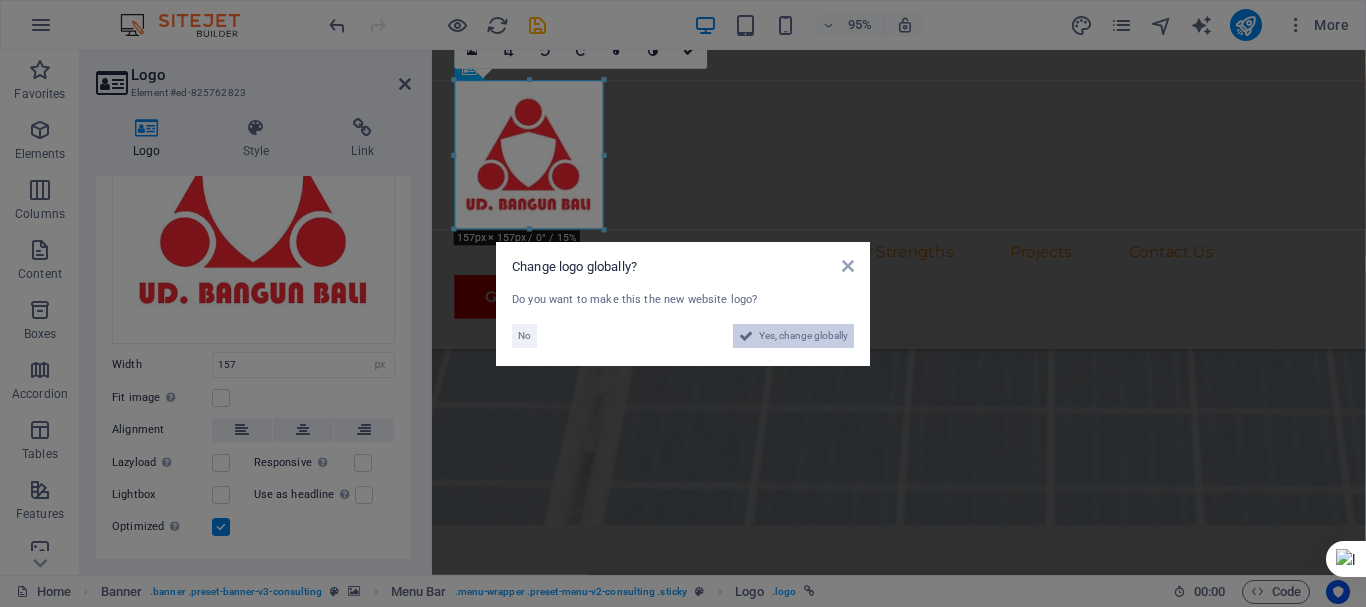 click on "Yes, change globally" at bounding box center (803, 336) 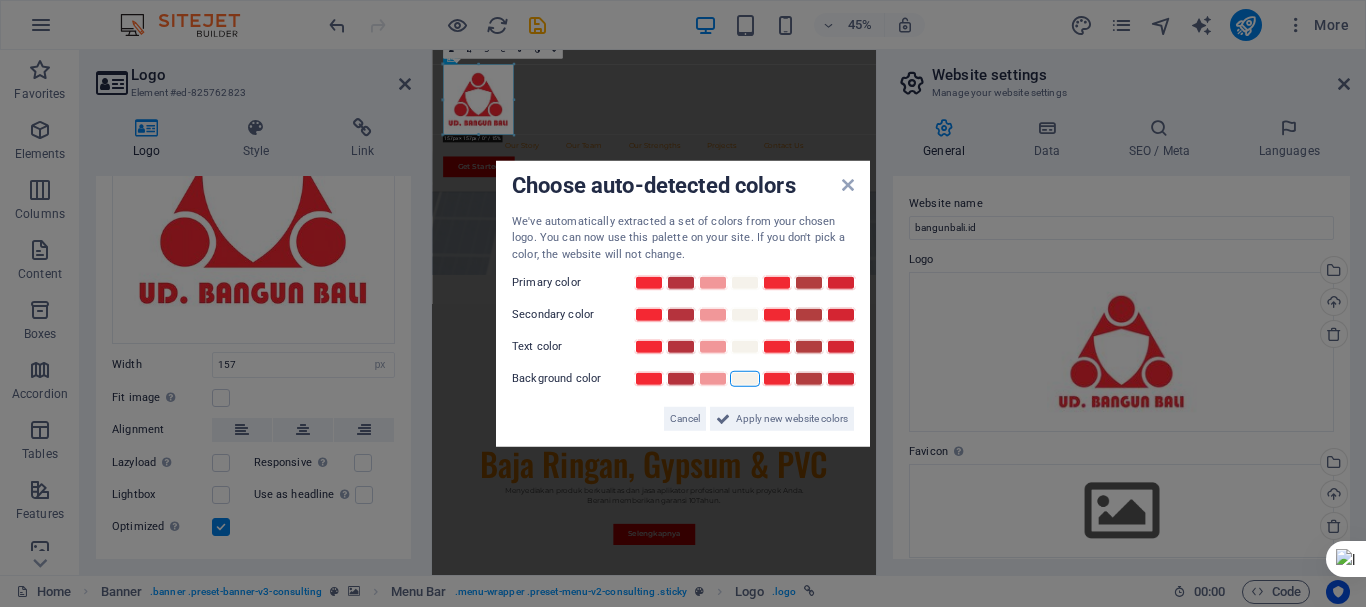 click at bounding box center (745, 379) 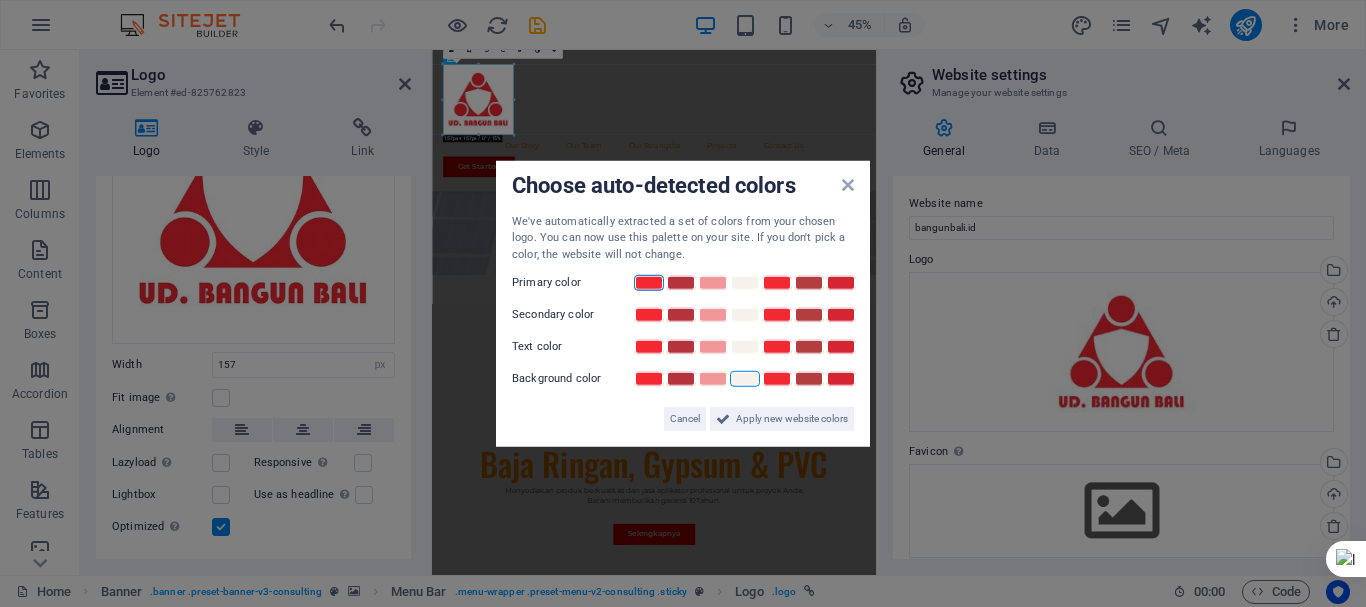 click at bounding box center (649, 283) 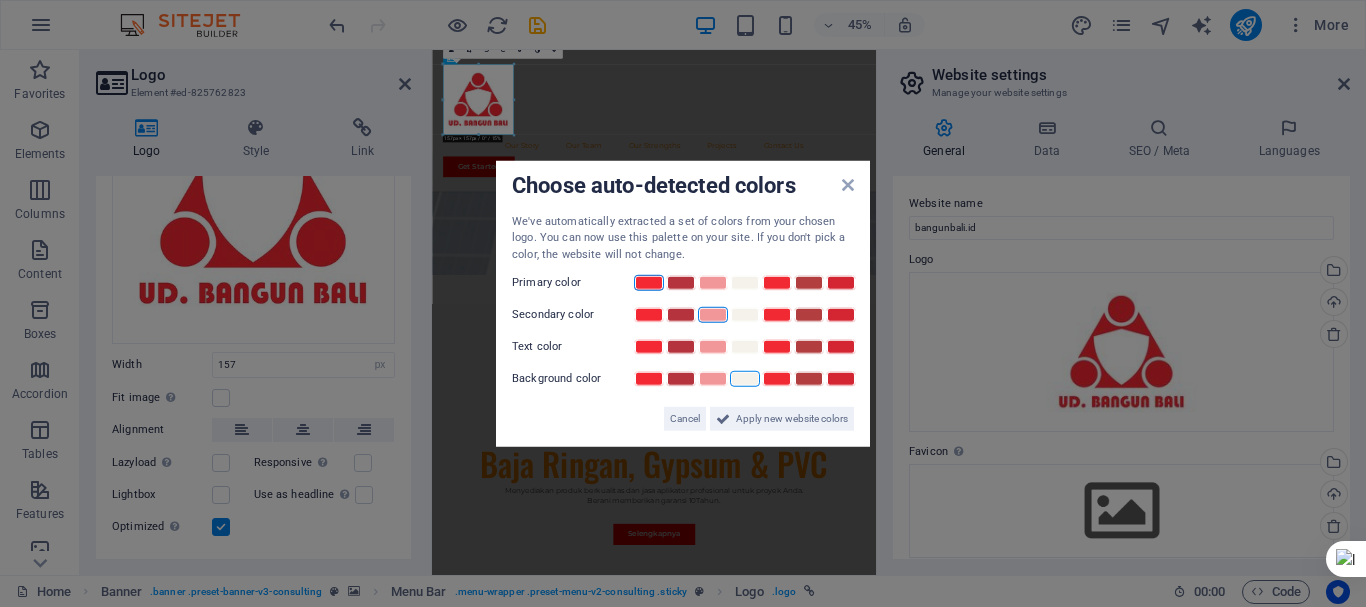 click at bounding box center [713, 315] 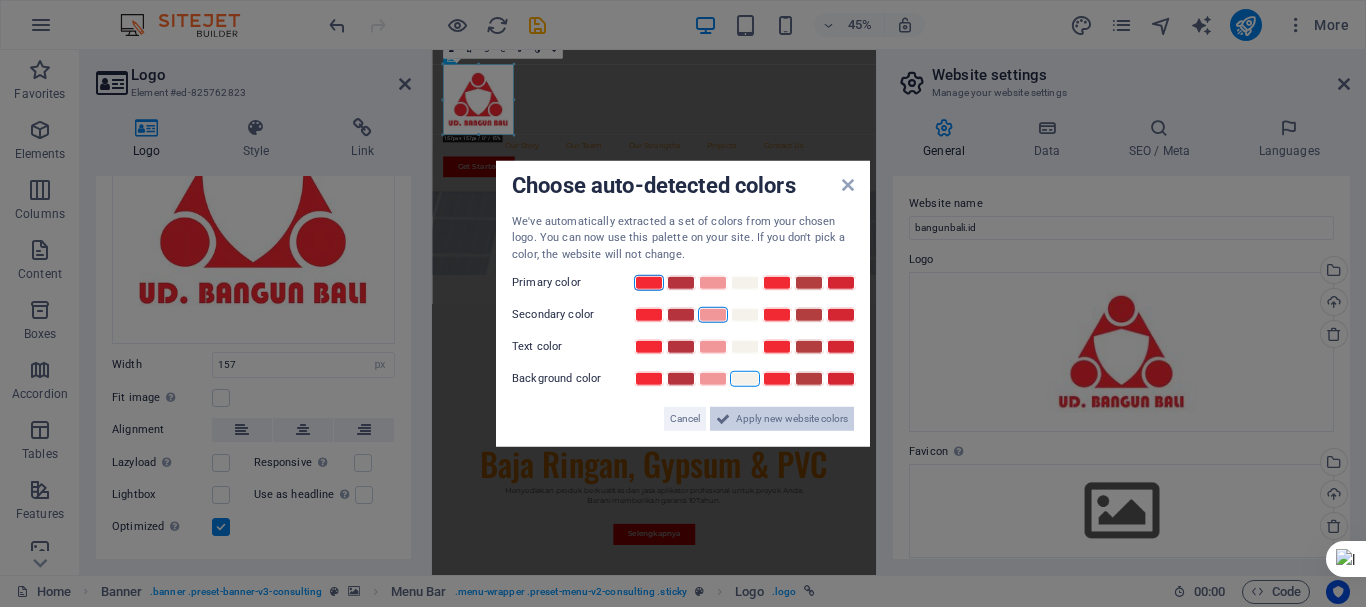 click on "Apply new website colors" at bounding box center (792, 419) 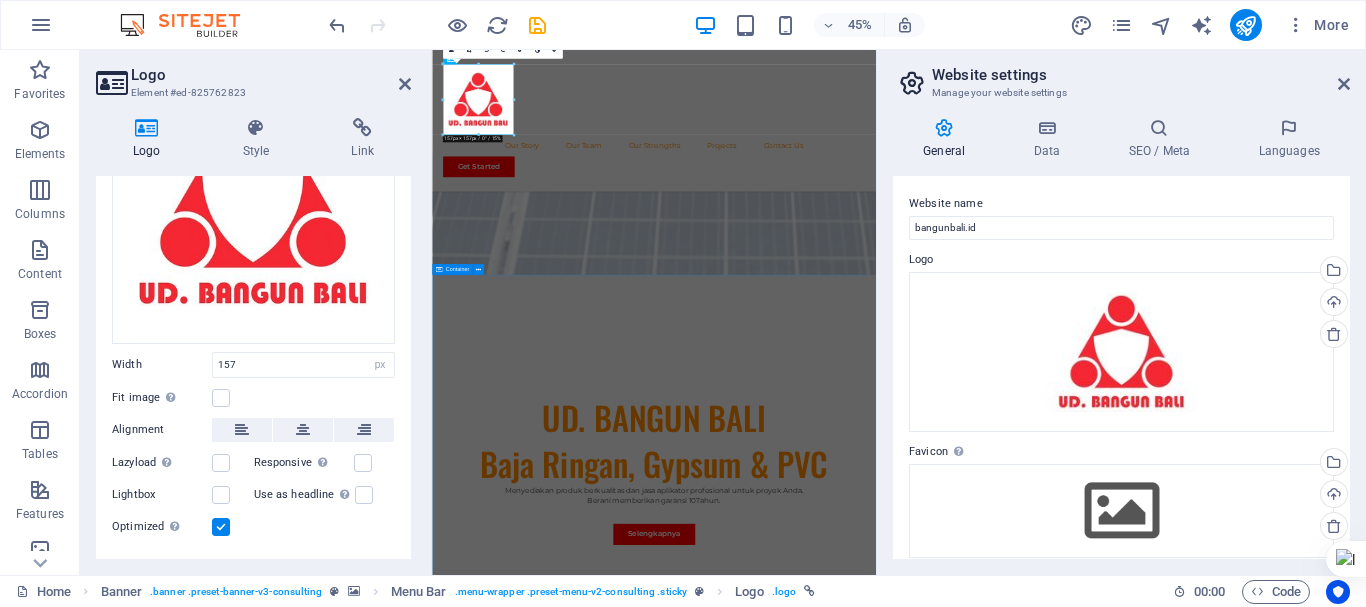 click on "About Us We are a trusted supplier and applicator in the field of lightweight steel, gypsum, and PVC. With experience and professional tenaga ahli, we are committed to providing high-quality products and neat, fast, and guaranteed installation services. Our Services • Supply Lightweight Steel SNI Quality, competitive prices, available in various types of roof frames, canopies, and partitions. • Gypsum & PVC Ceiling Applicator Installation of gypsum and PVC ceilings with minimalist, modern designs, and the best finishing results. • Lightweight Steel Frame Construction Installation of lightweight steel roofs for houses, shops, warehouses, and commercial buildings. Why Choose Us? • SNI Quality Products • Competitive & Transparent Prices • Experienced Applicator Team • Fast & Neat Workmanship • Quality & Satisfaction Guarantee" at bounding box center [925, 2298] 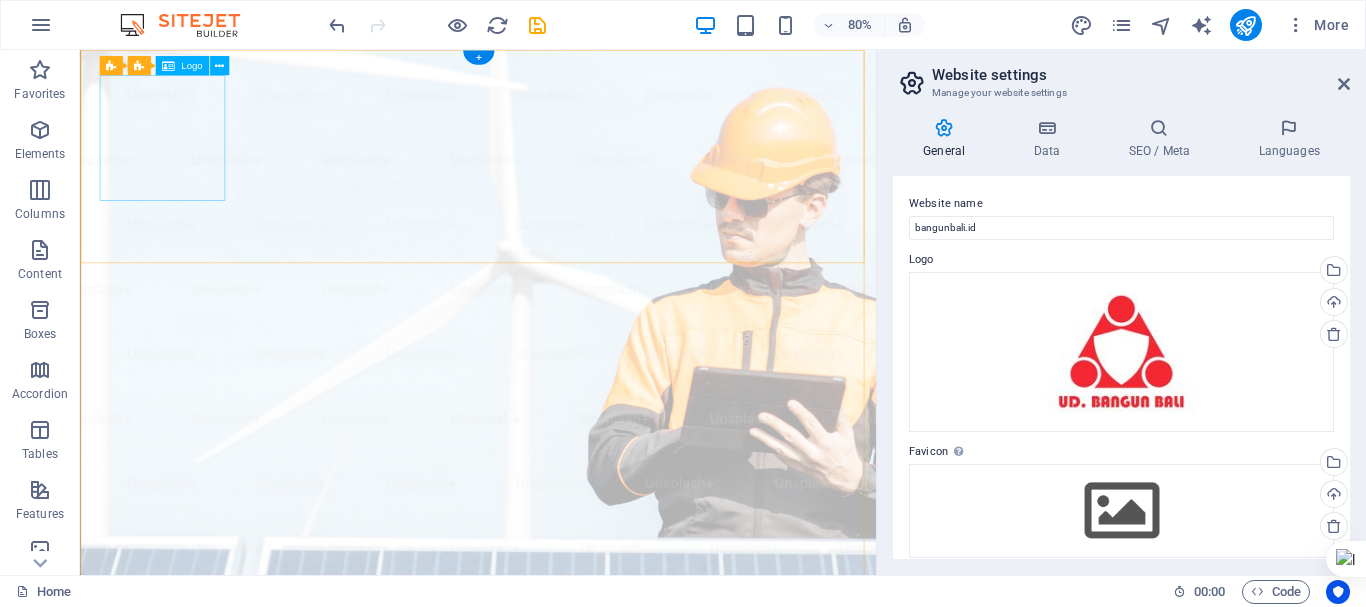 scroll, scrollTop: 0, scrollLeft: 0, axis: both 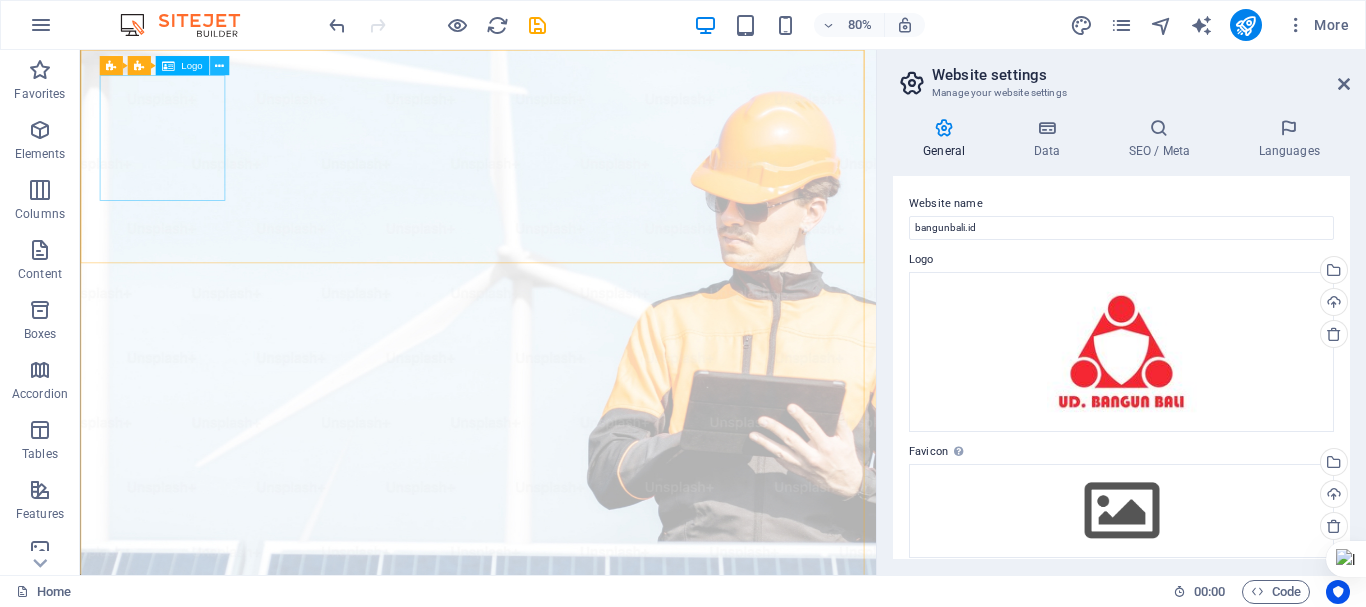 click at bounding box center [219, 66] 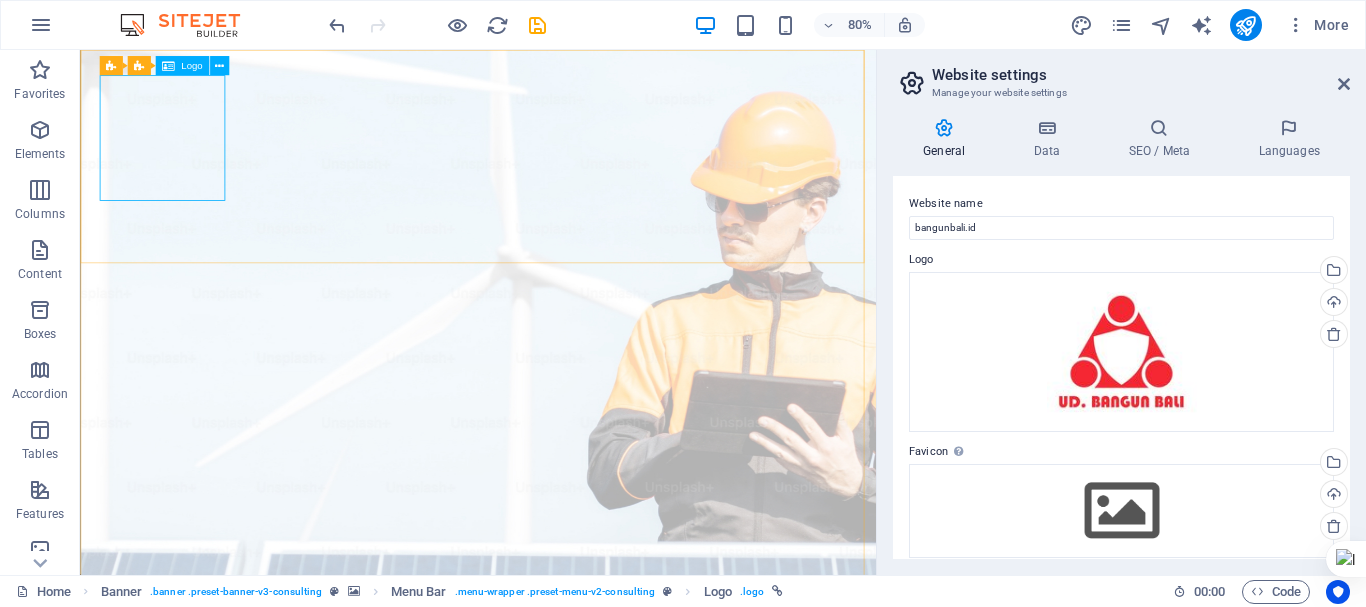click on "Logo" at bounding box center [191, 66] 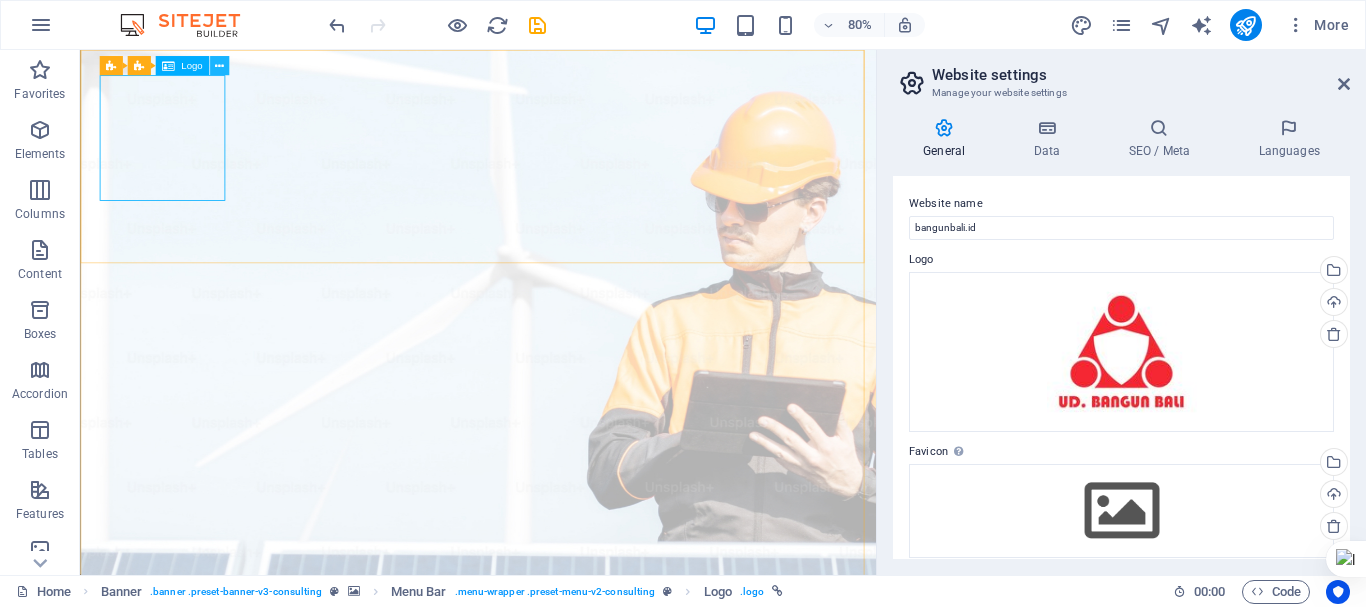 click at bounding box center (219, 66) 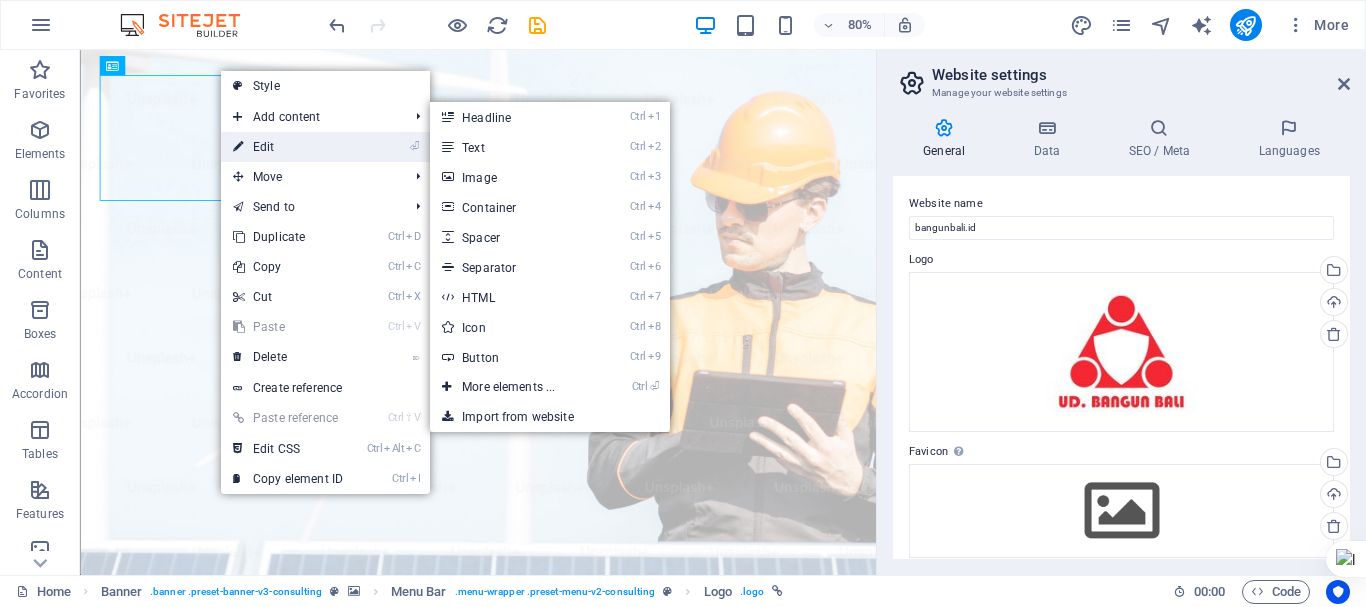 click on "⏎  Edit" at bounding box center [288, 147] 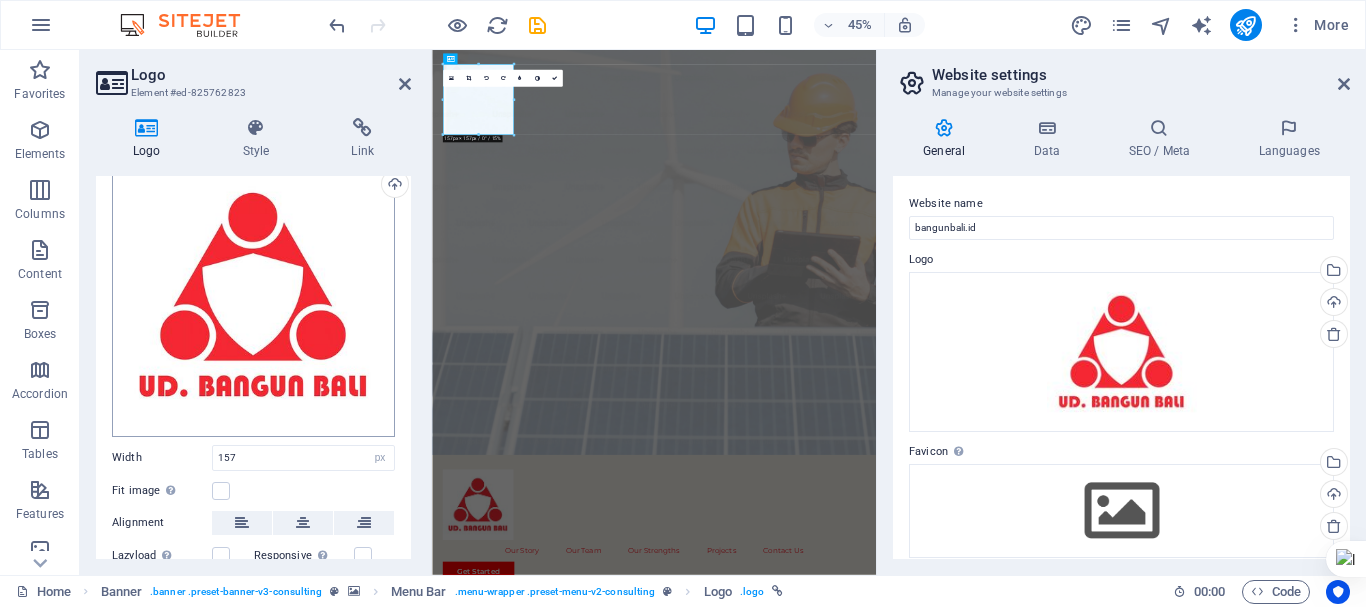 scroll, scrollTop: 100, scrollLeft: 0, axis: vertical 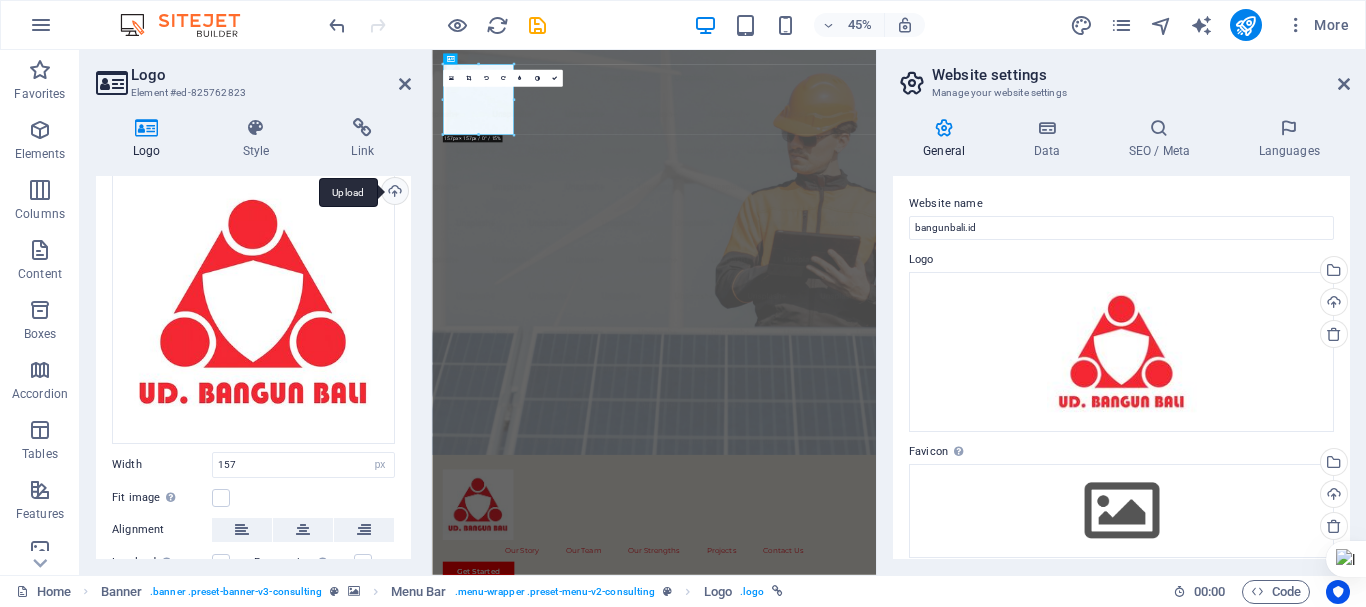 click on "Upload" at bounding box center (393, 193) 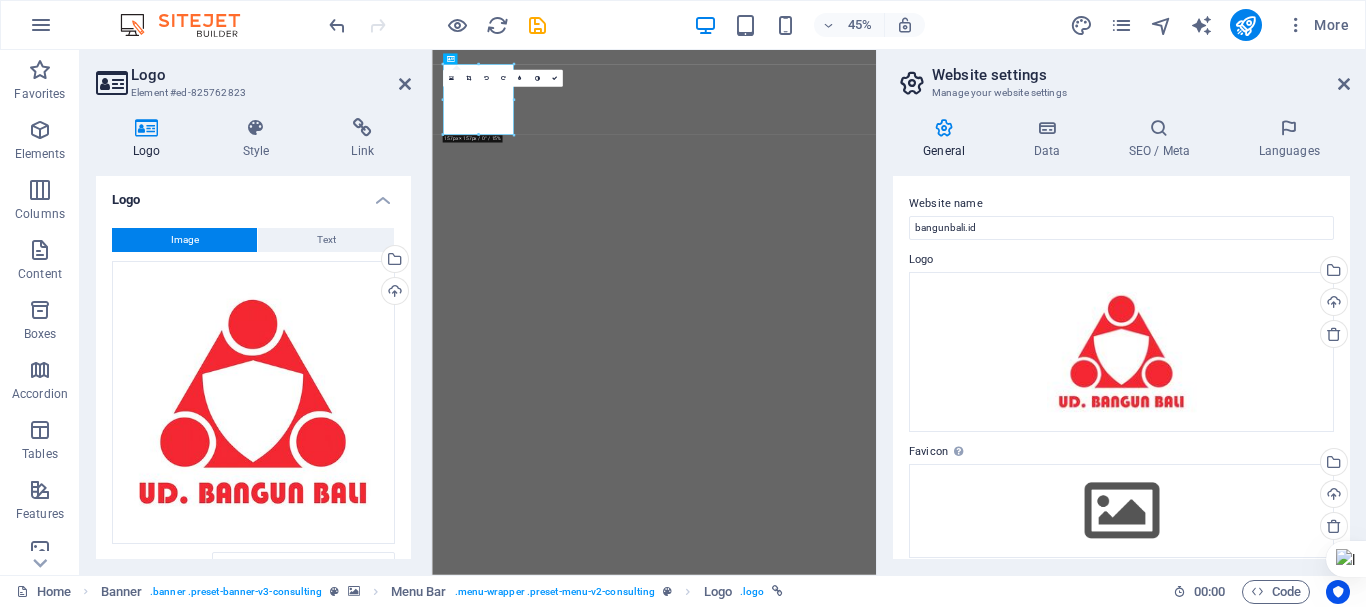 select on "px" 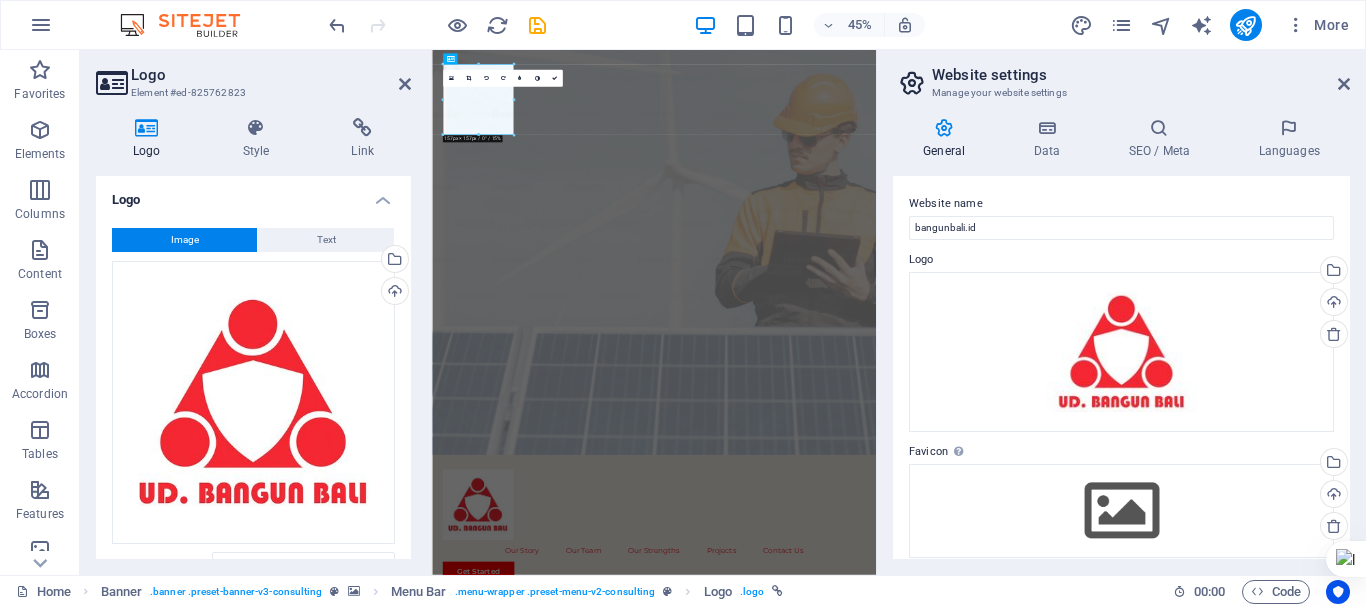 scroll, scrollTop: 100, scrollLeft: 0, axis: vertical 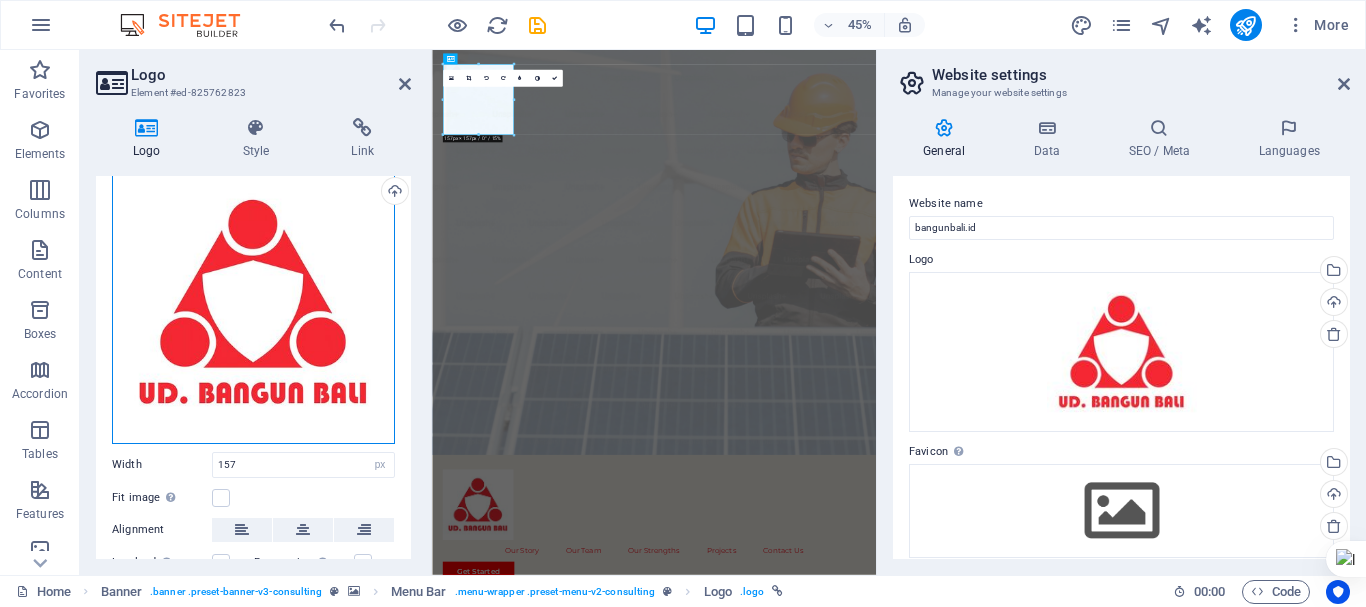 click on "Drag files here, click to choose files or select files from Files or our free stock photos & videos" at bounding box center [253, 302] 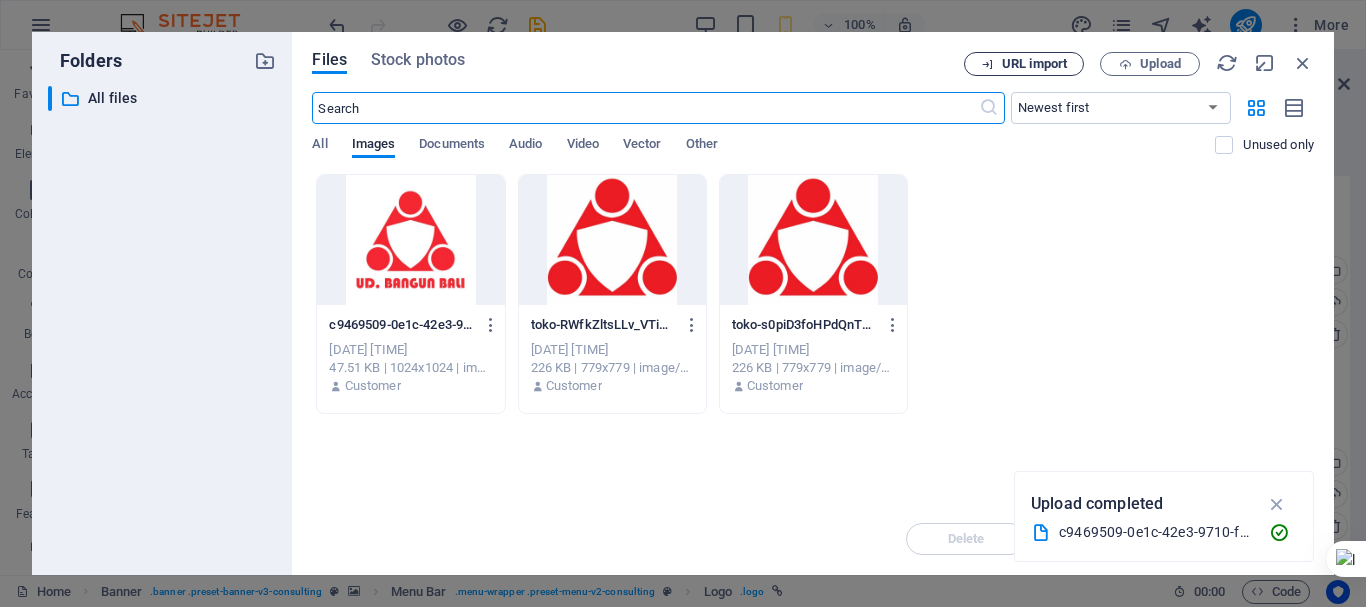 click on "URL import" at bounding box center [1024, 64] 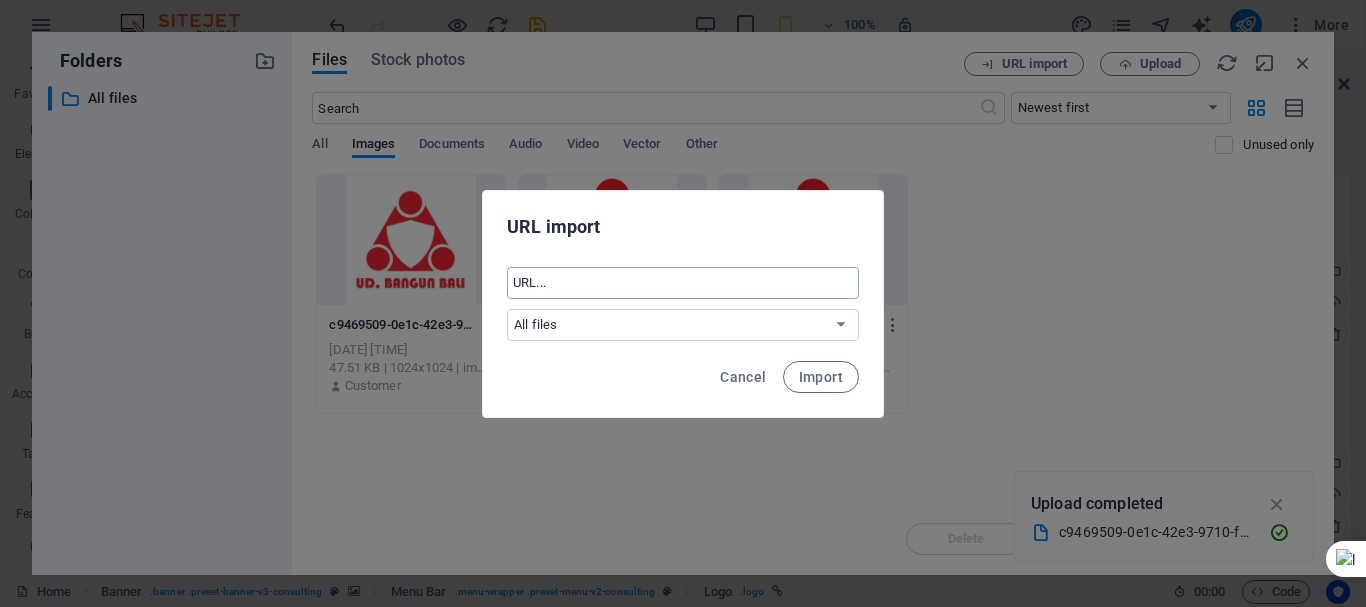 click at bounding box center [683, 283] 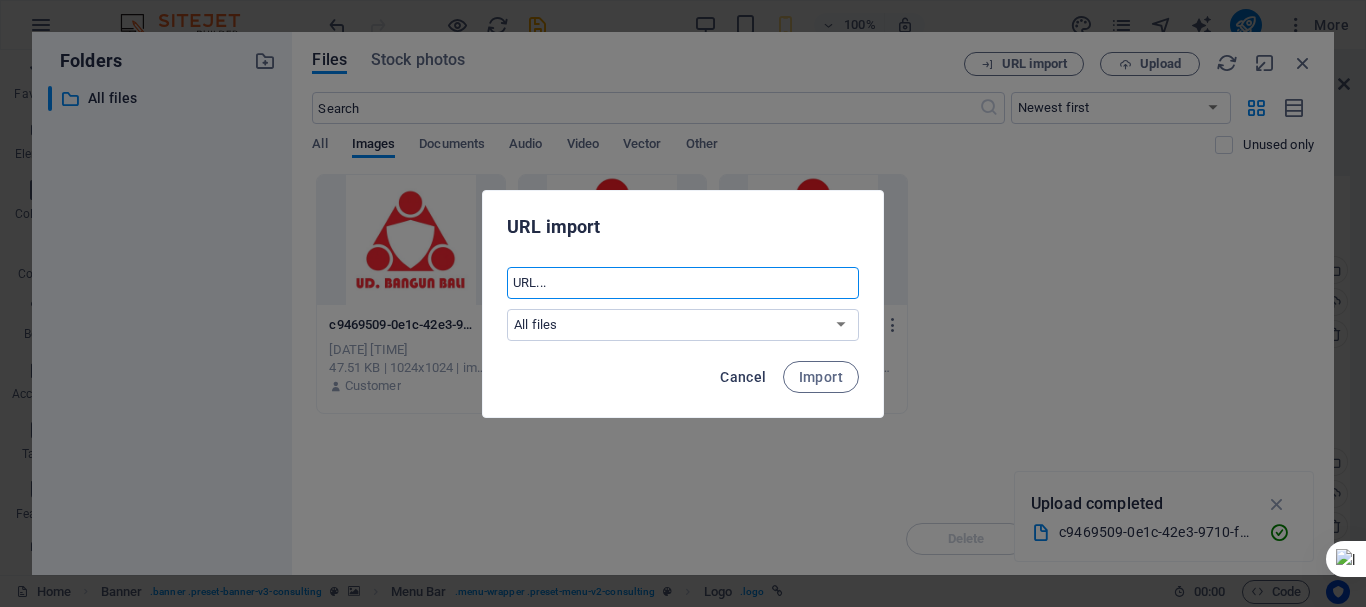 click on "Cancel" at bounding box center [743, 377] 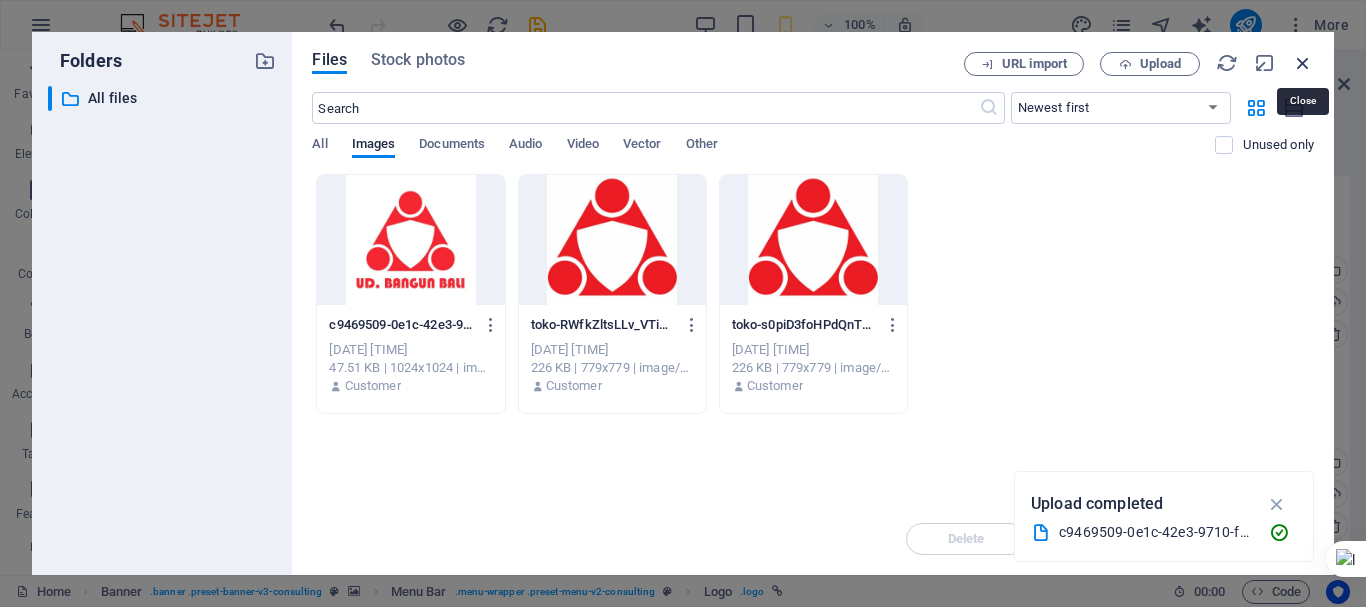 click at bounding box center [1303, 63] 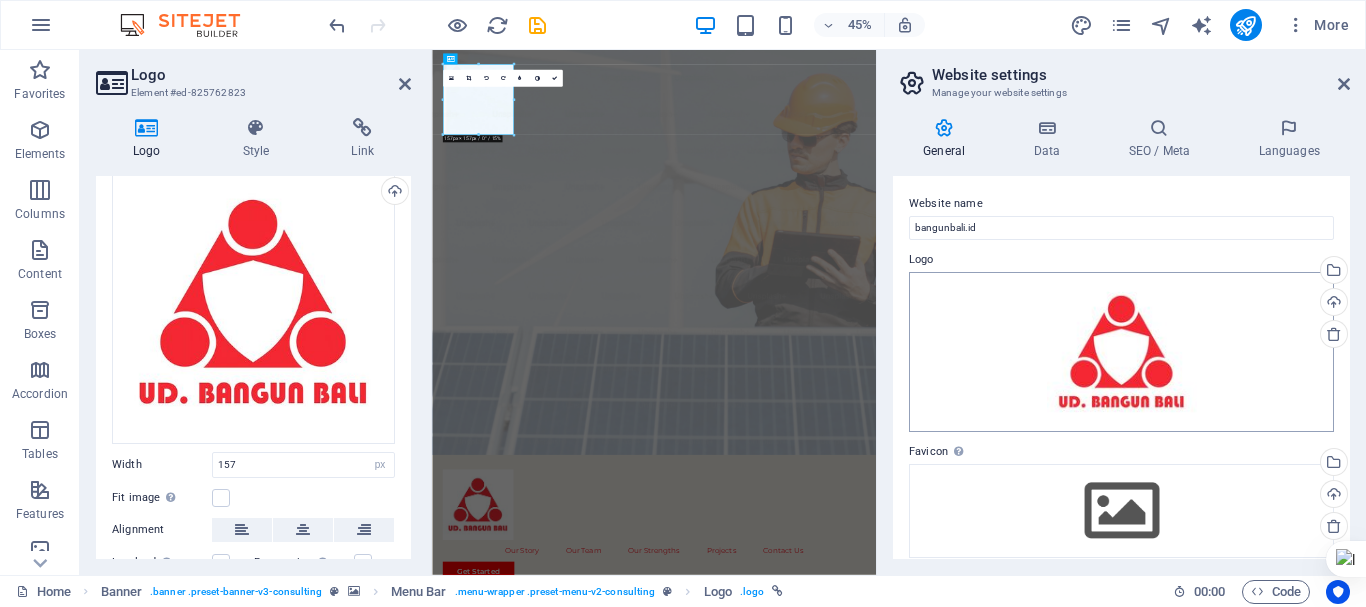 drag, startPoint x: 1028, startPoint y: 318, endPoint x: 974, endPoint y: 280, distance: 66.0303 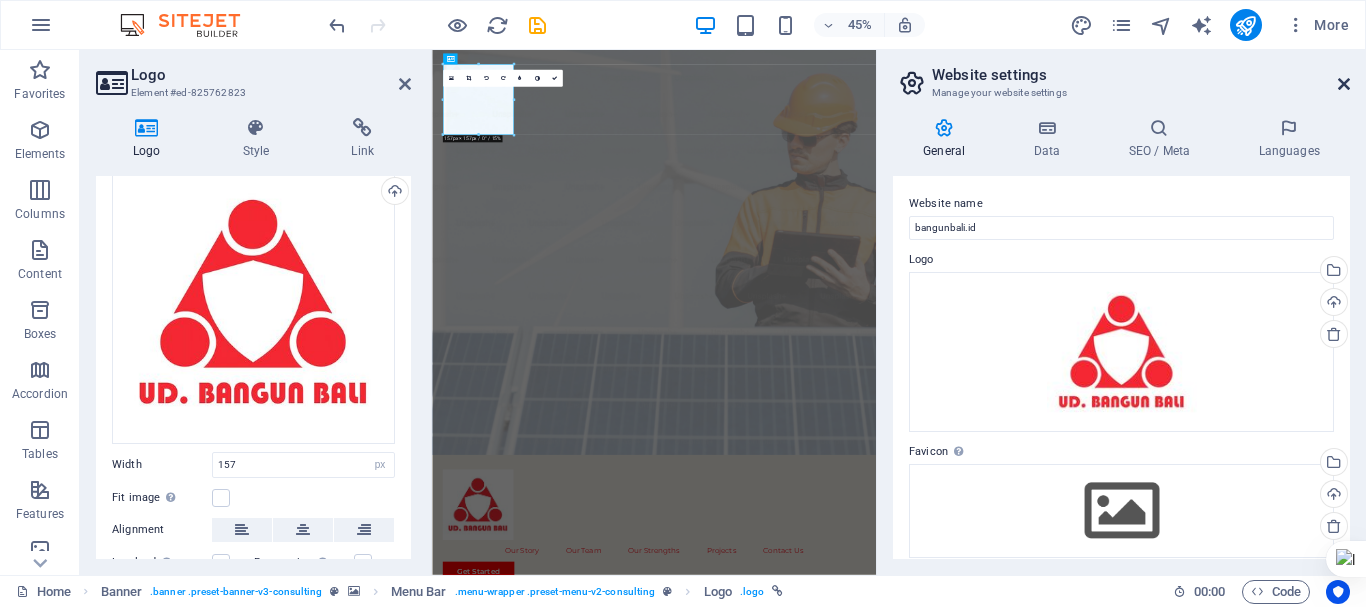 click at bounding box center (1344, 84) 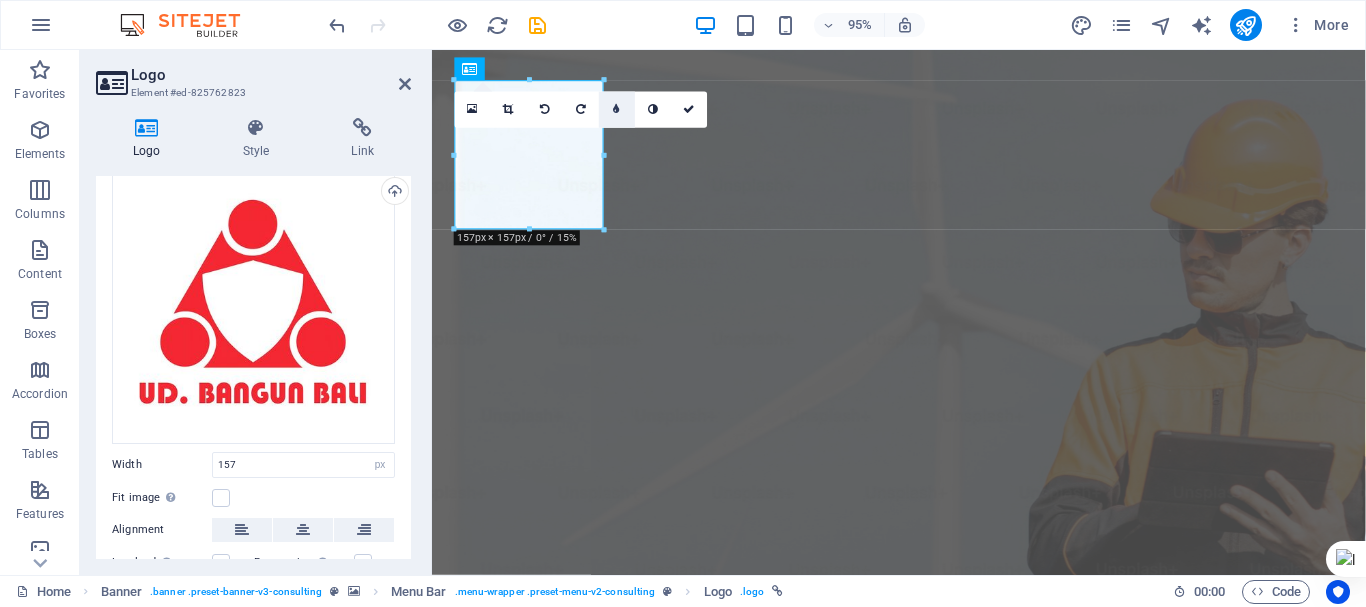 click at bounding box center (617, 110) 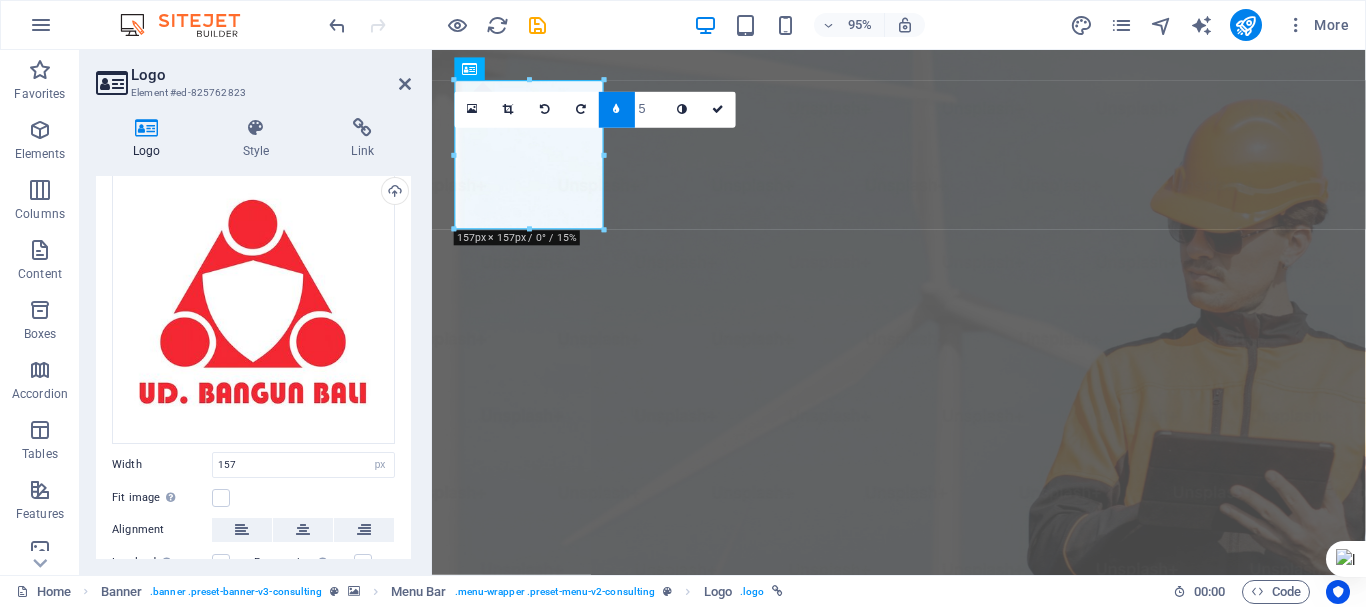 click at bounding box center [617, 110] 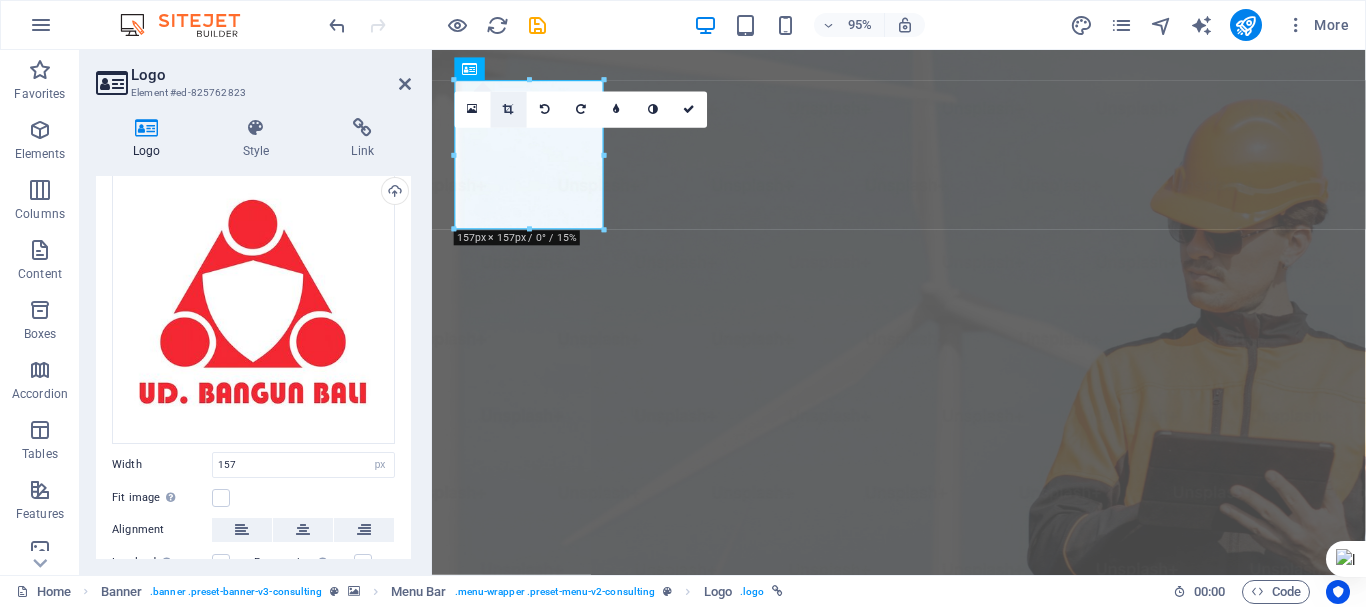 click at bounding box center (509, 110) 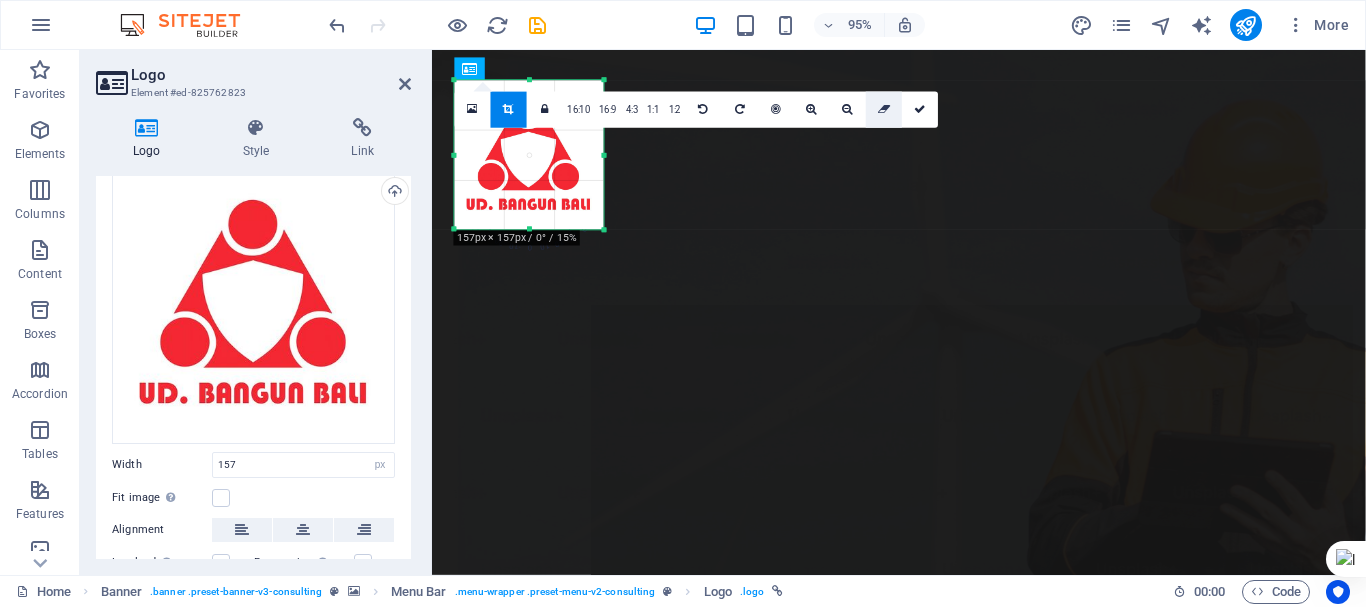 click at bounding box center (884, 110) 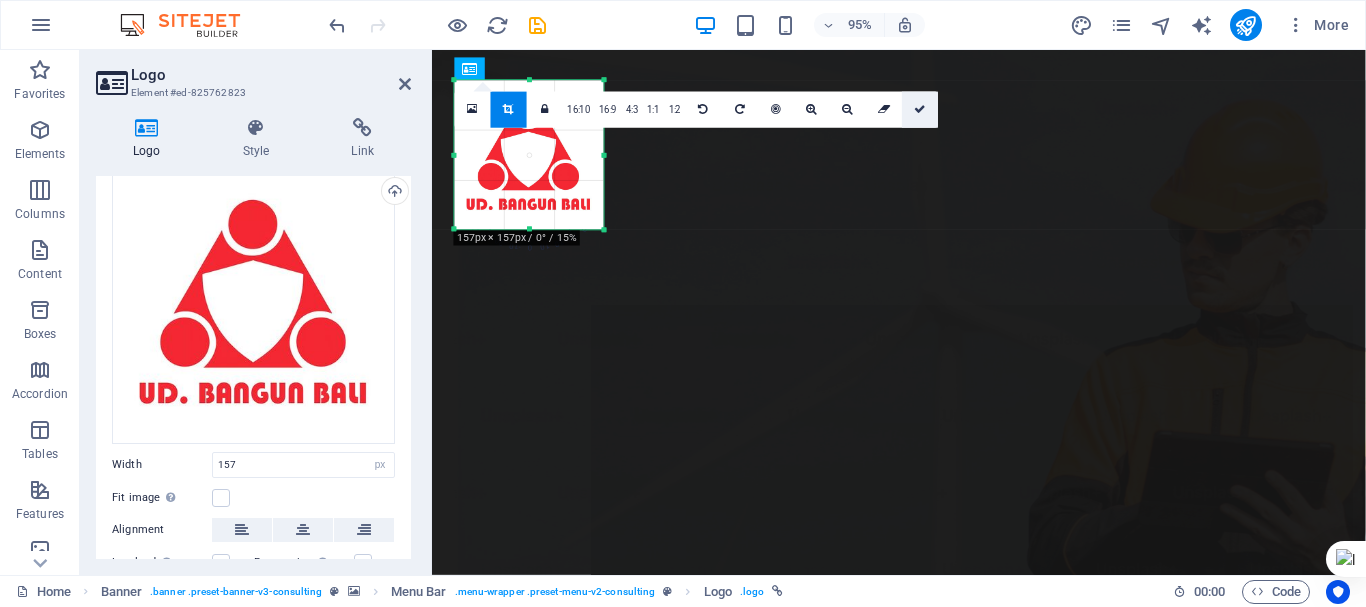 click at bounding box center (921, 109) 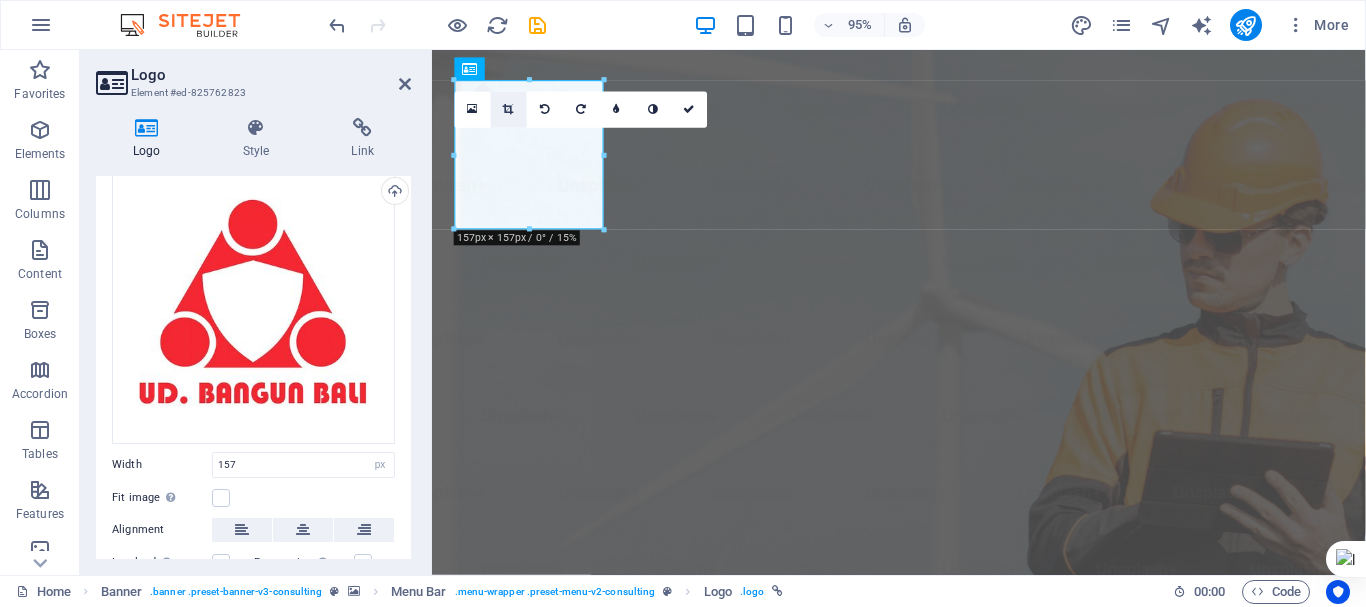 click at bounding box center (509, 110) 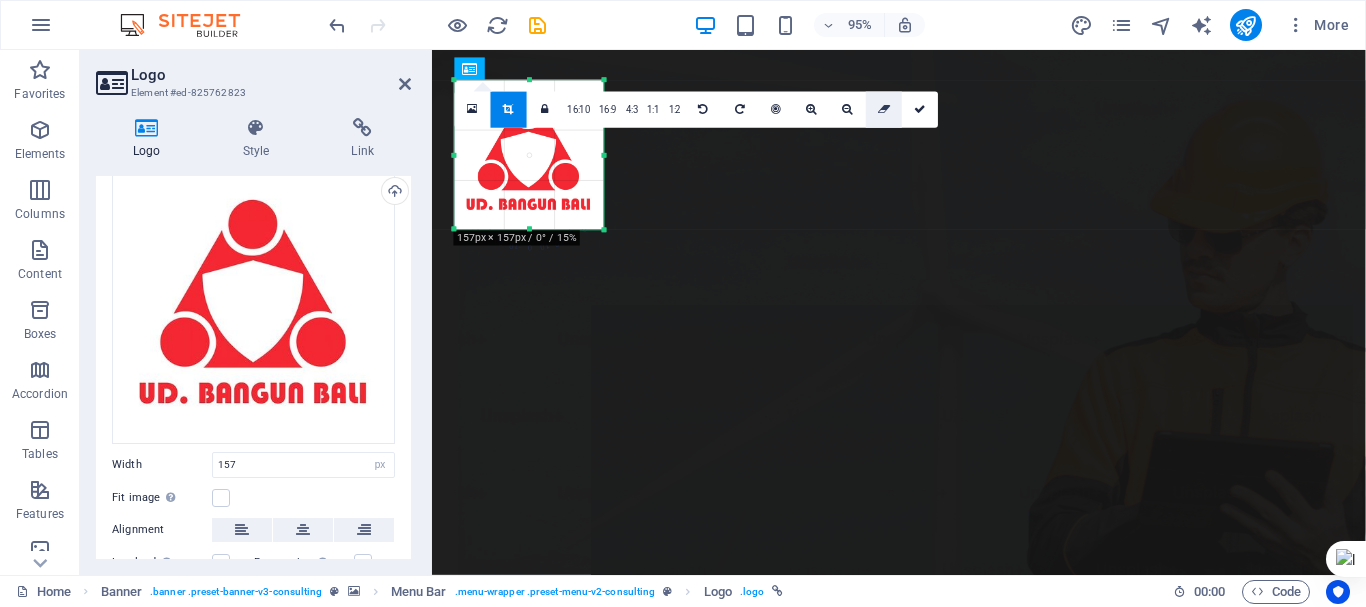 click at bounding box center (884, 109) 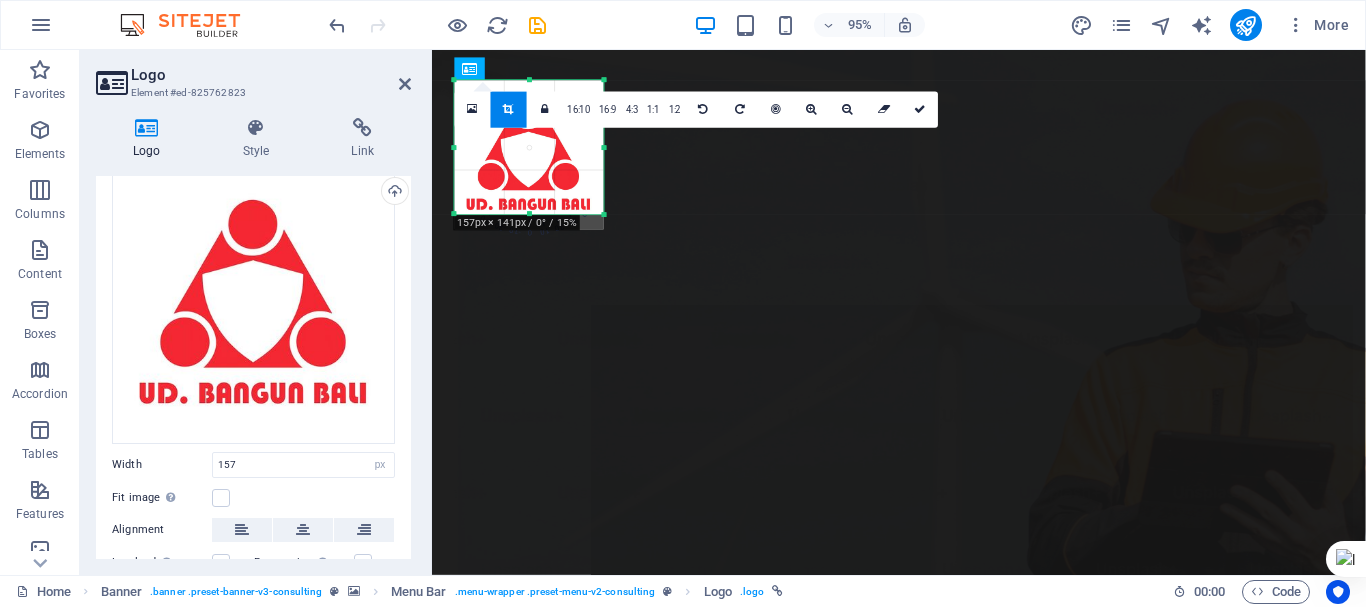 drag, startPoint x: 529, startPoint y: 231, endPoint x: 530, endPoint y: 215, distance: 16.03122 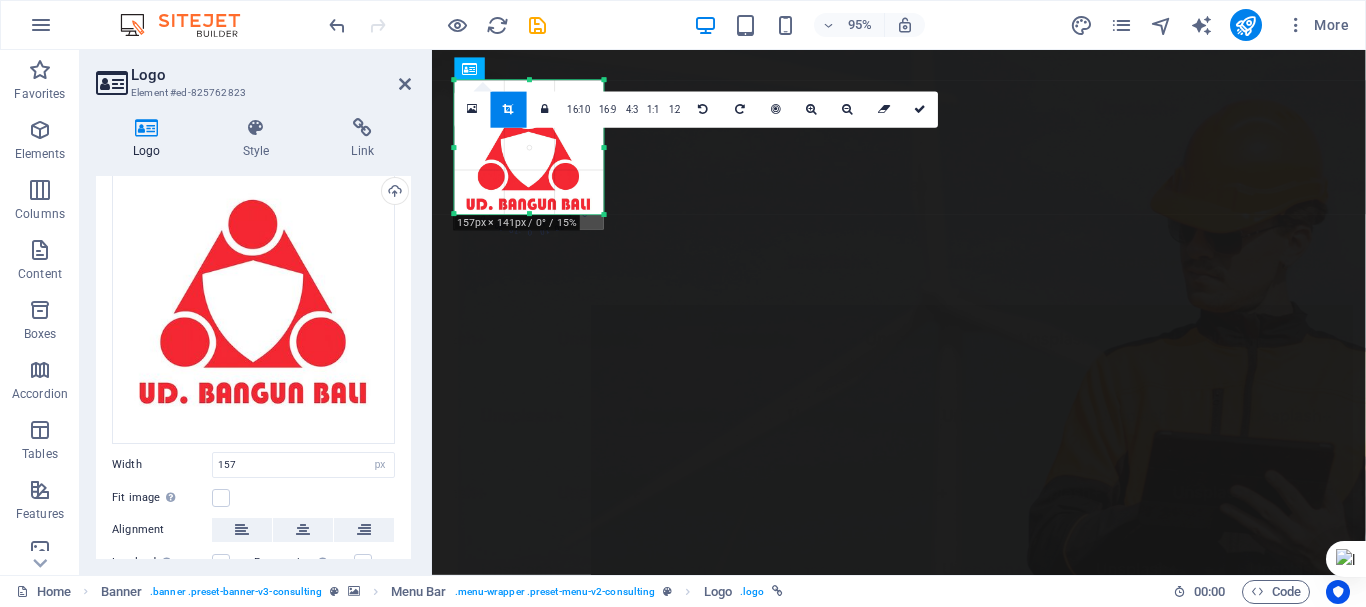 click at bounding box center (529, 154) 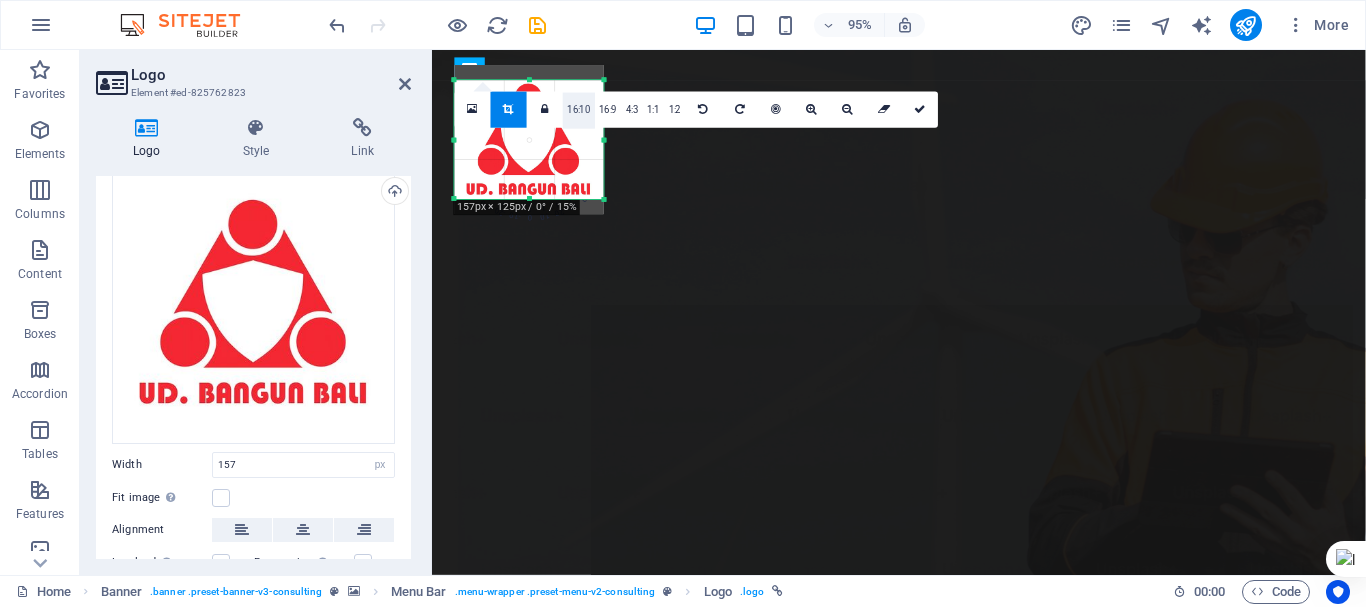 drag, startPoint x: 530, startPoint y: 78, endPoint x: 588, endPoint y: 110, distance: 66.24198 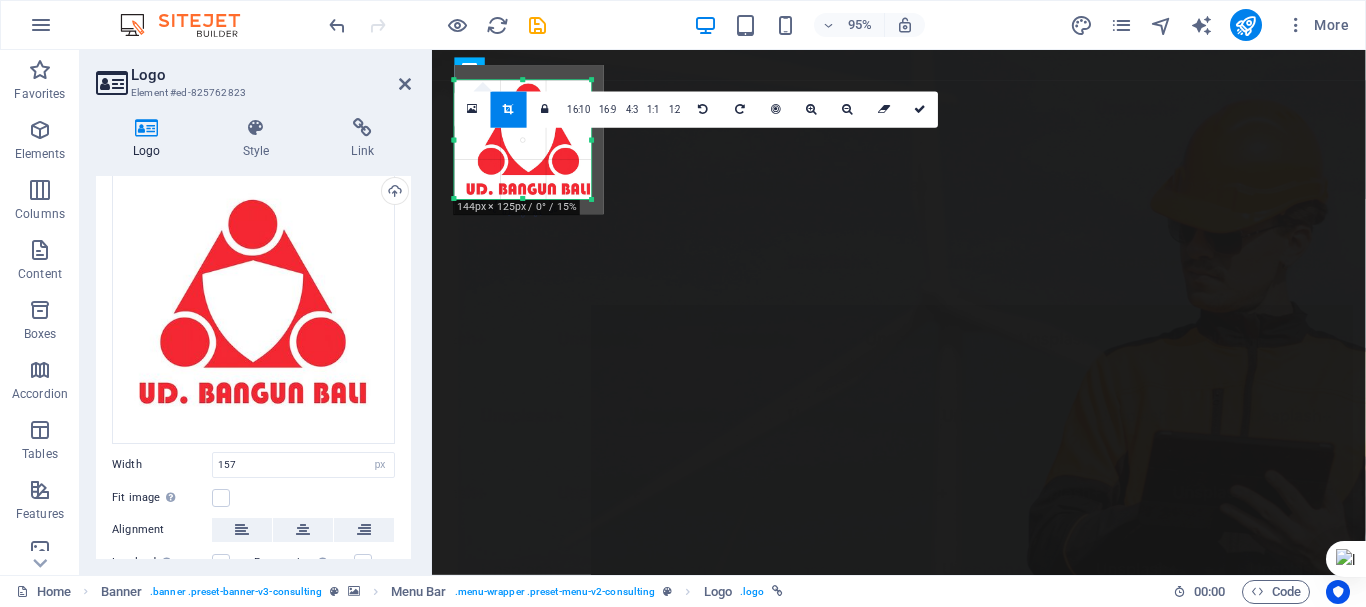 drag, startPoint x: 603, startPoint y: 140, endPoint x: 590, endPoint y: 147, distance: 14.764823 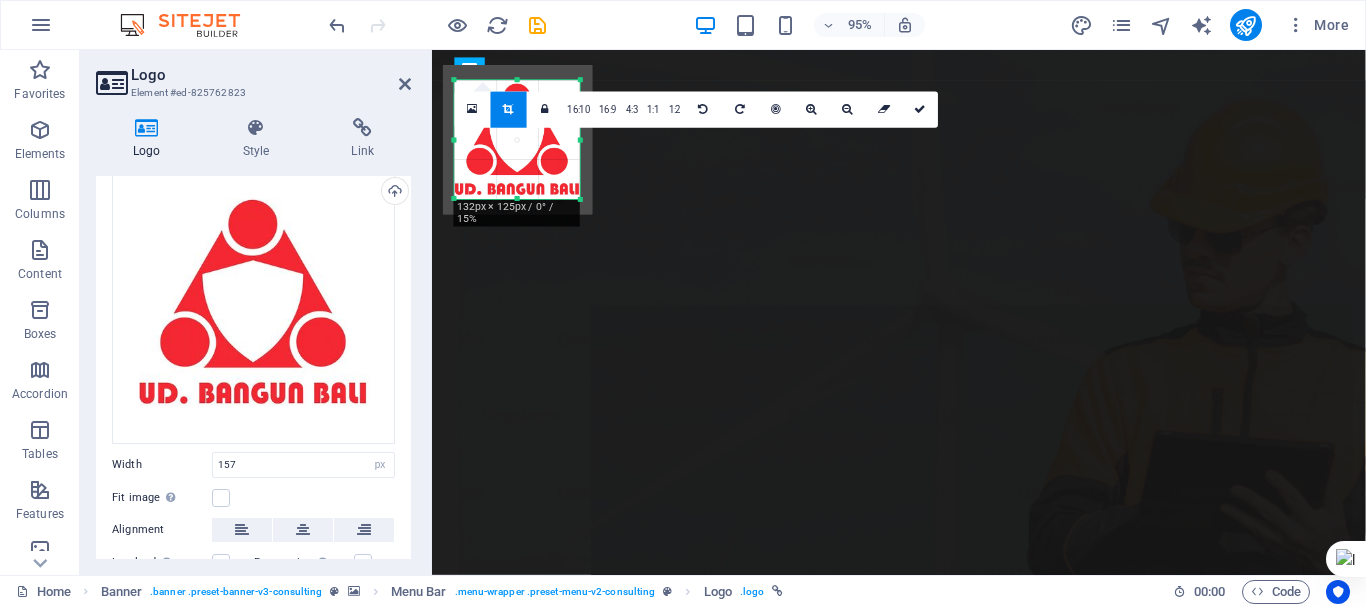 drag, startPoint x: 458, startPoint y: 144, endPoint x: 470, endPoint y: 149, distance: 13 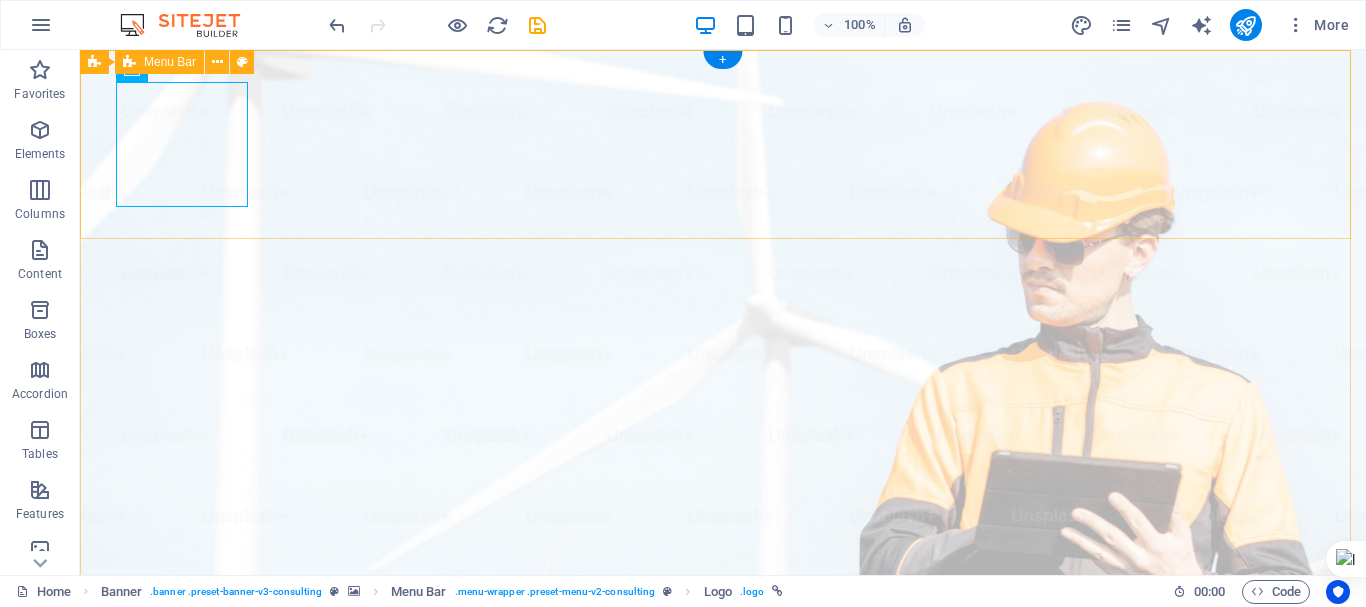 click on "Our Story Our Team Our Strengths Projects Contact Us Get Started" at bounding box center (723, 1091) 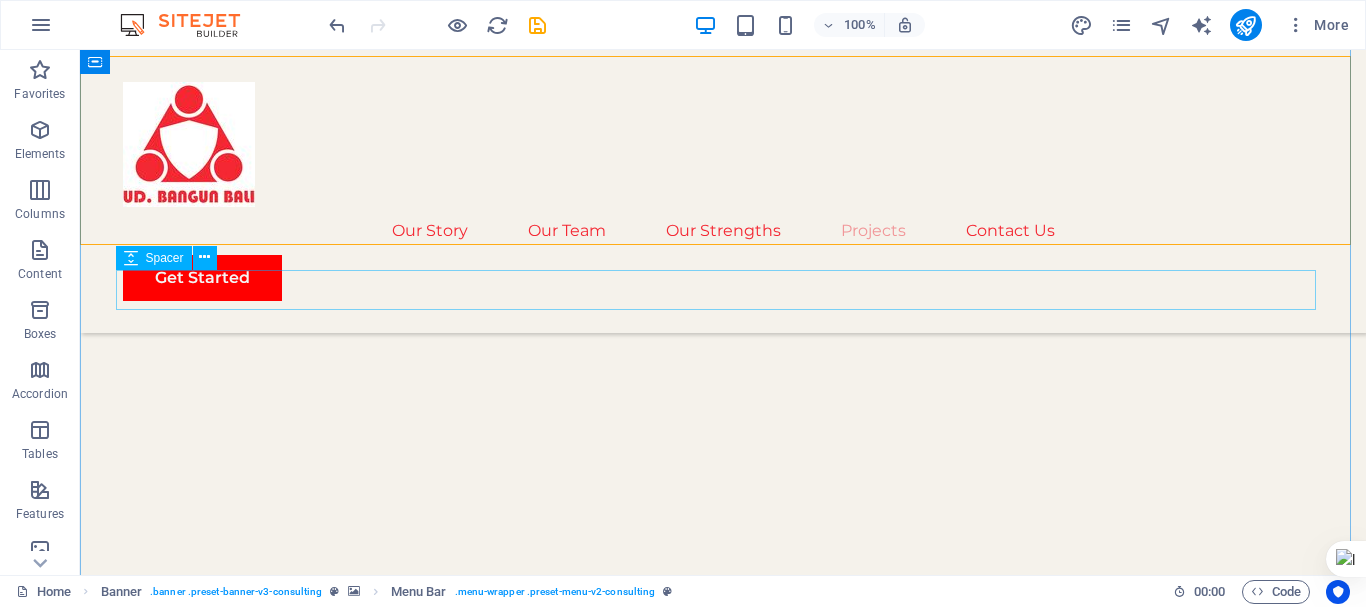 scroll, scrollTop: 3200, scrollLeft: 0, axis: vertical 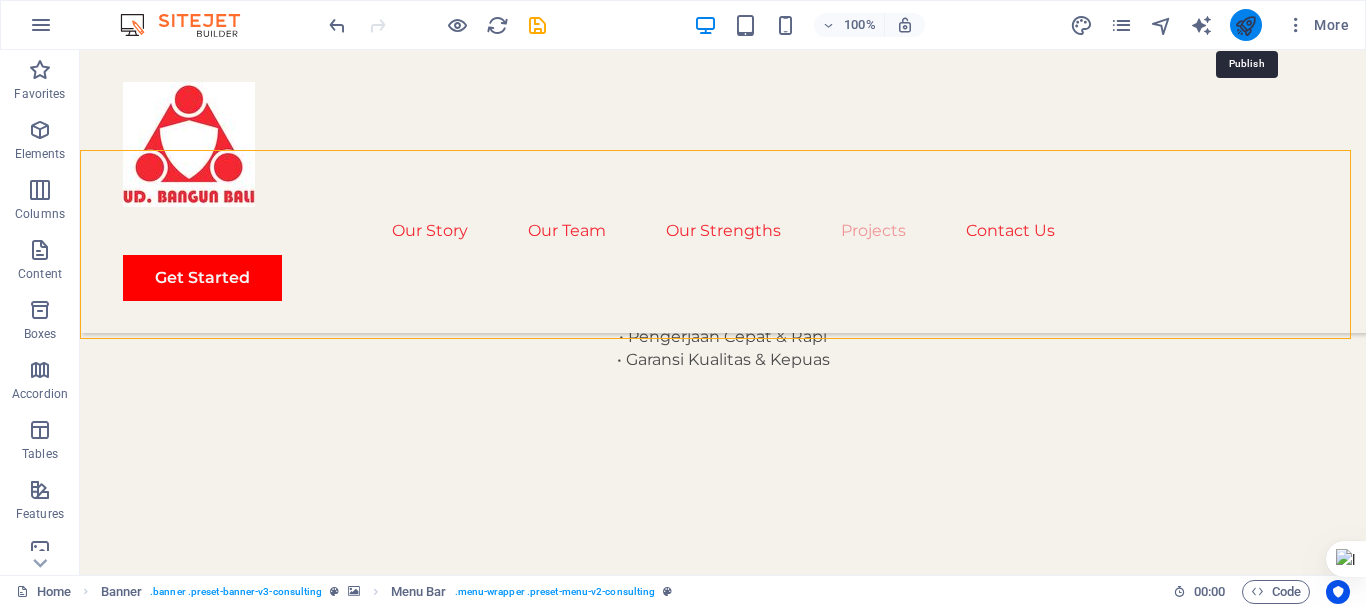 click at bounding box center [1245, 25] 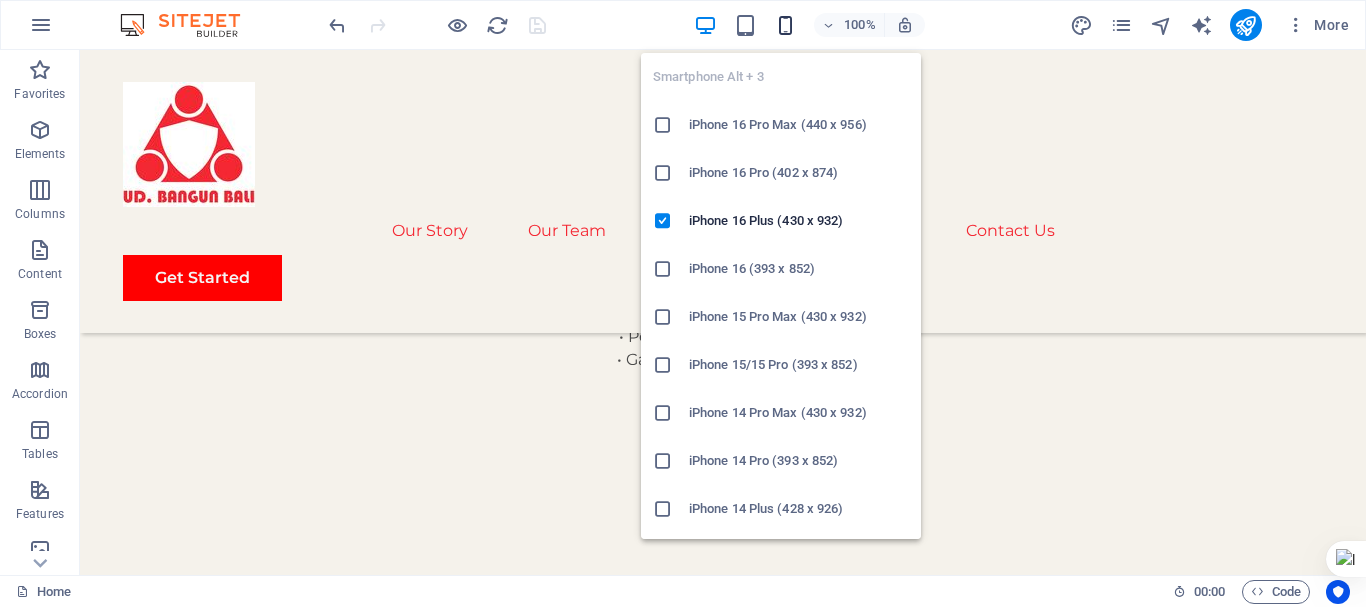 click at bounding box center (785, 25) 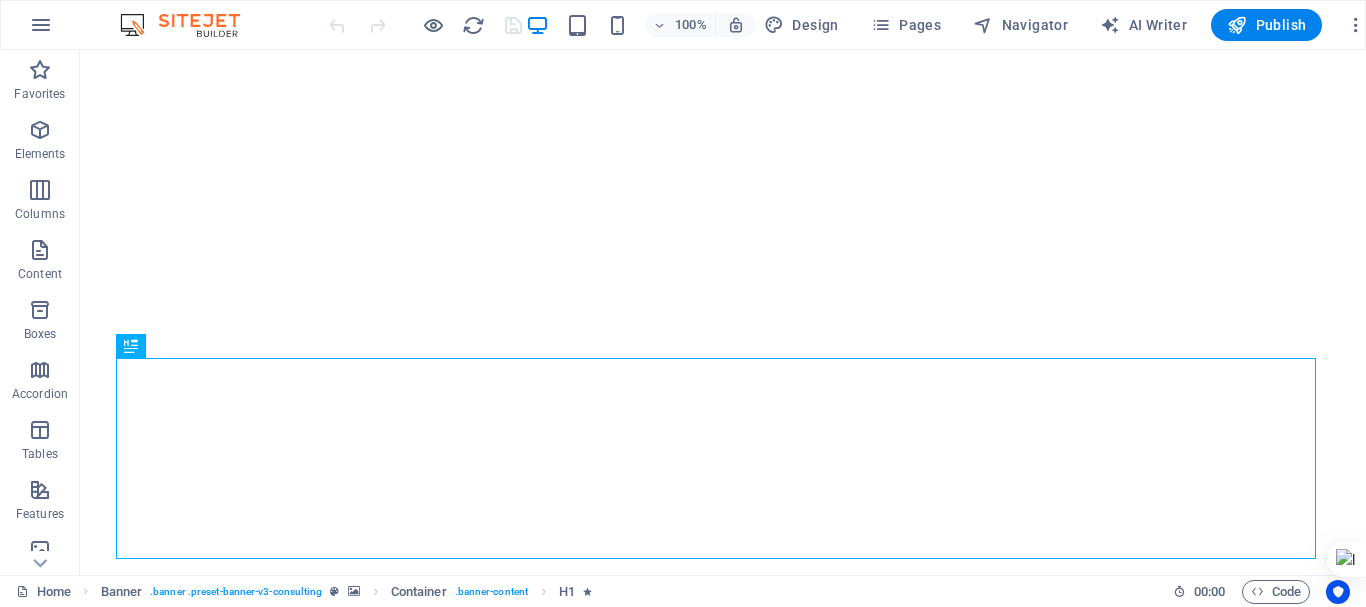 scroll, scrollTop: 0, scrollLeft: 0, axis: both 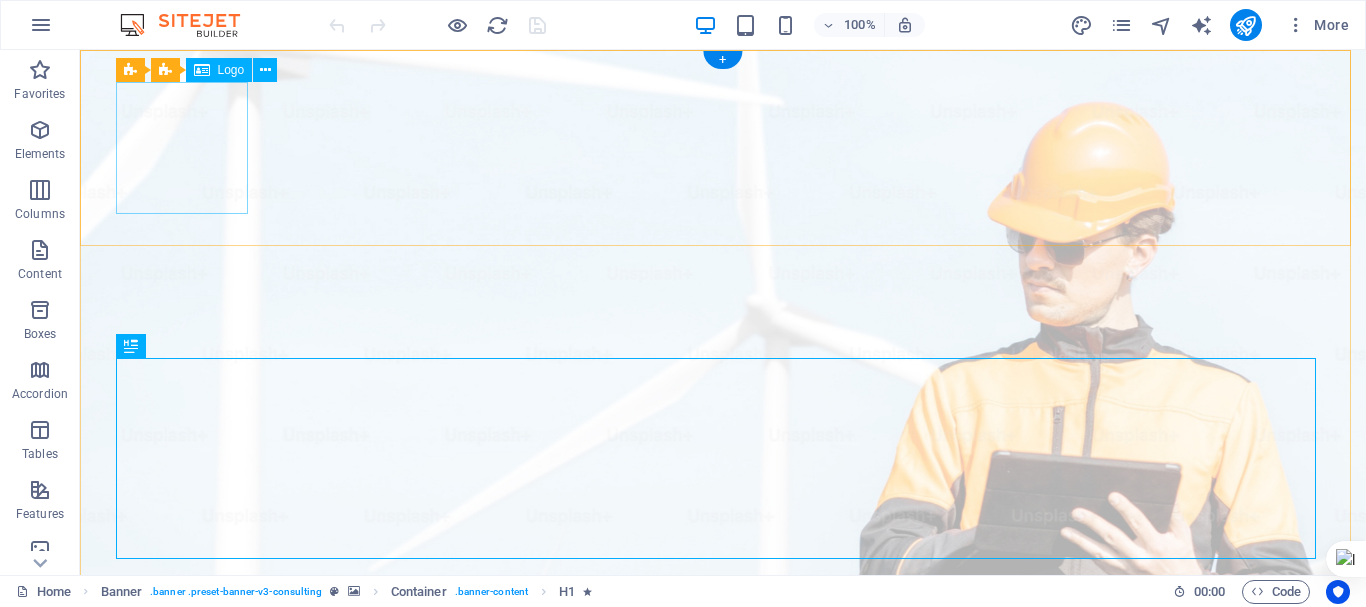 click at bounding box center [723, 1048] 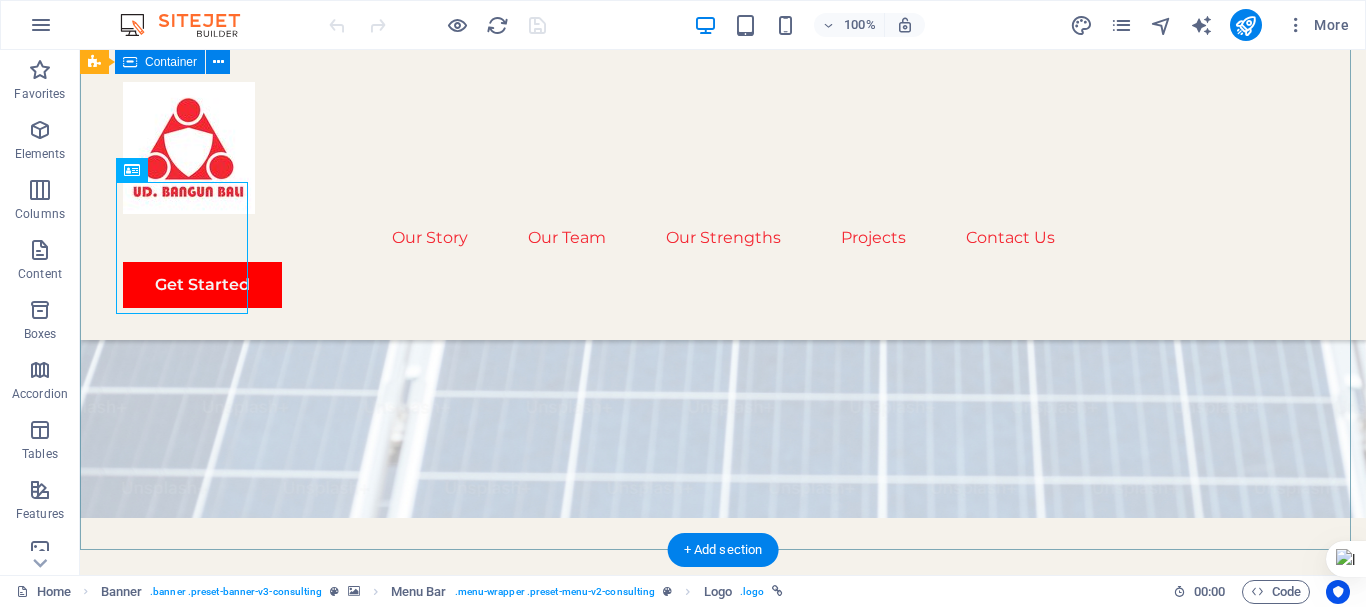 scroll, scrollTop: 400, scrollLeft: 0, axis: vertical 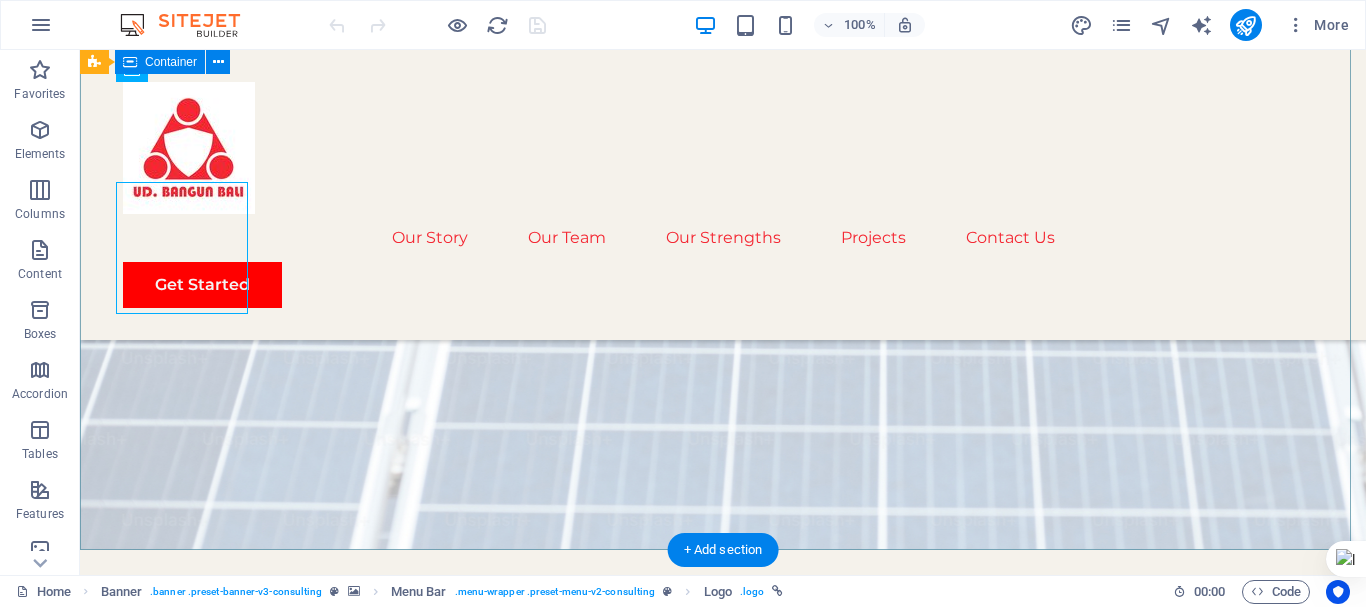 click on "UD. BANGUN BALI Baja Ringan, Gypsum & PVC Menyediakan produk berkualitas dan jasa aplikator profesional untuk proyek Anda. Berani memberikan garansi 10Tahun. Selengkapnya" at bounding box center (723, 888) 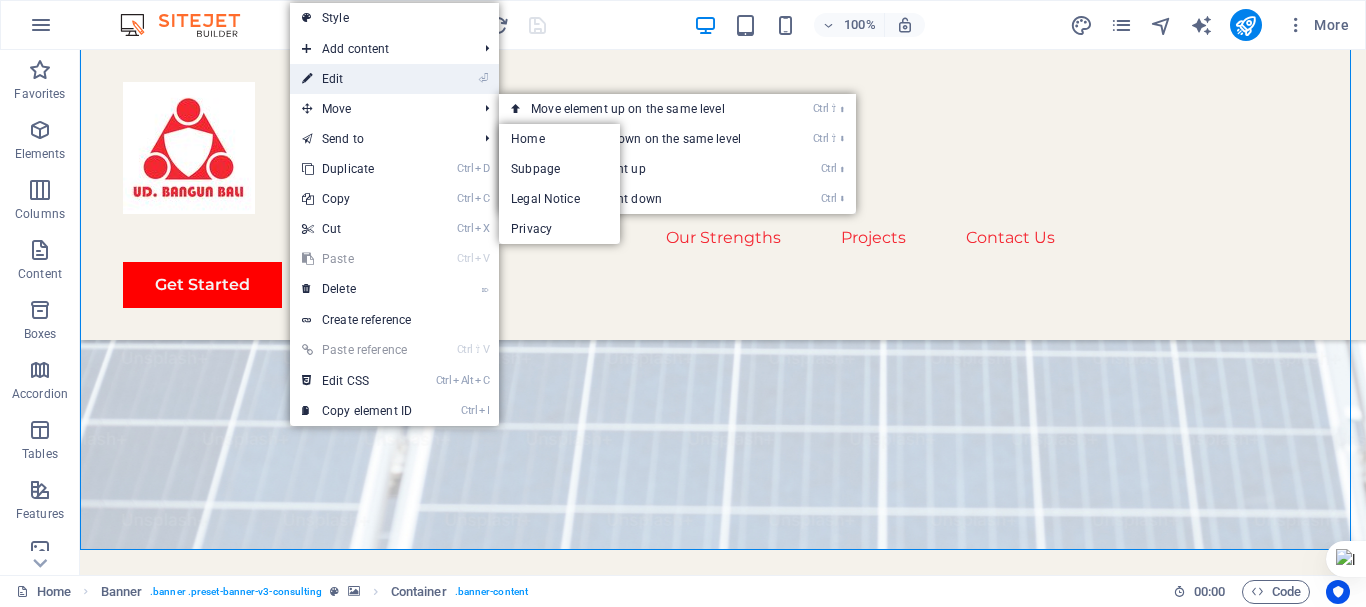 click on "⏎  Edit" at bounding box center (357, 79) 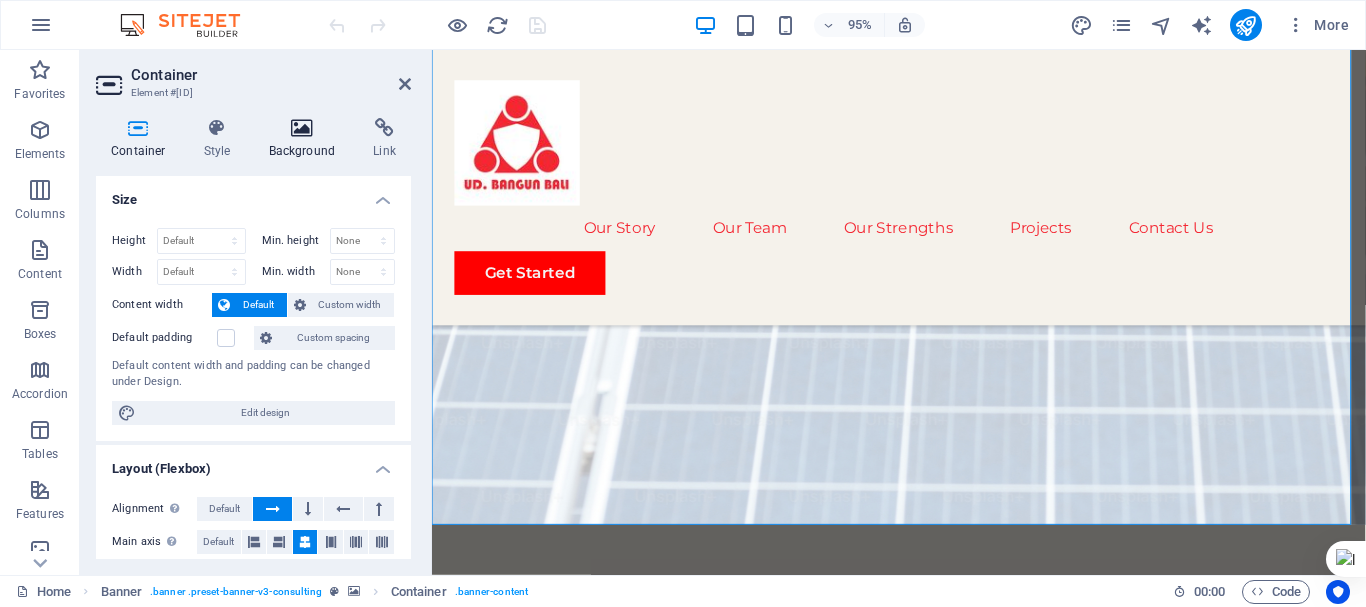 click at bounding box center [302, 128] 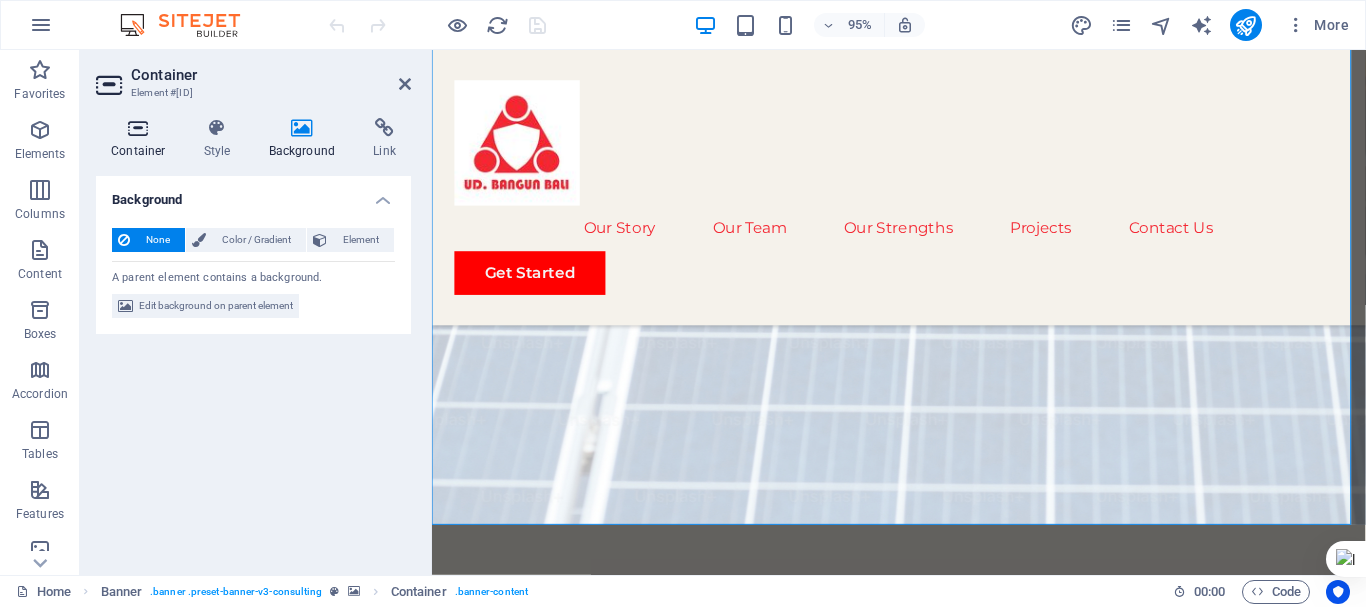 click at bounding box center (138, 128) 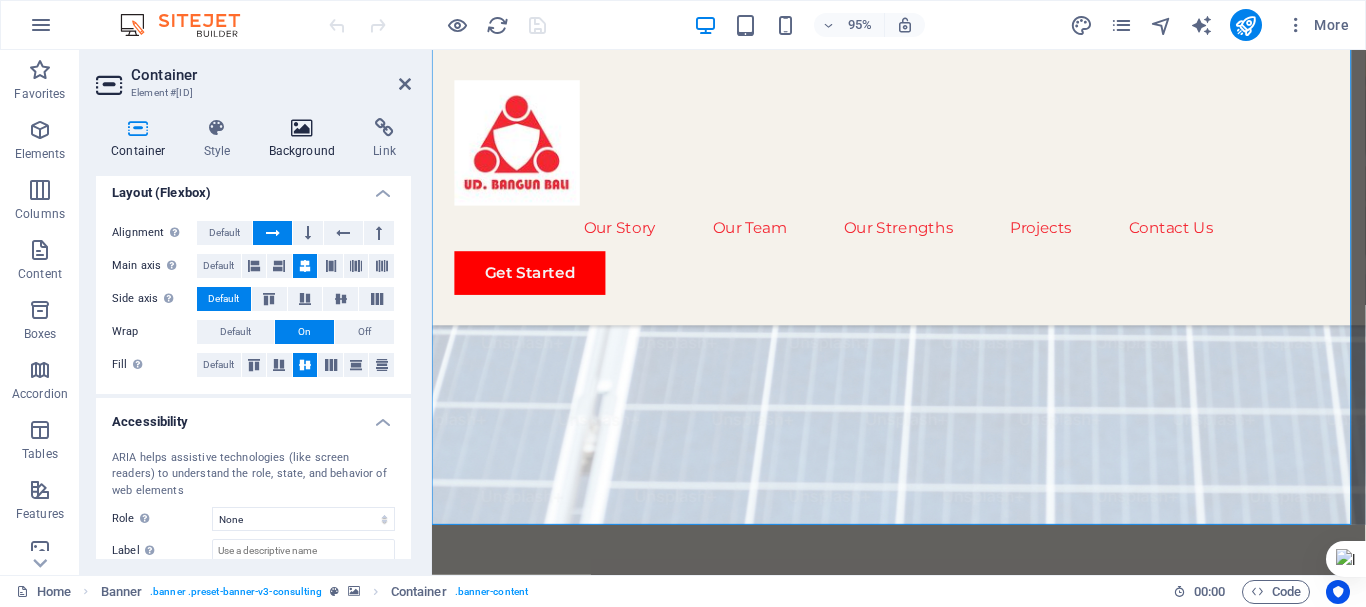 scroll, scrollTop: 300, scrollLeft: 0, axis: vertical 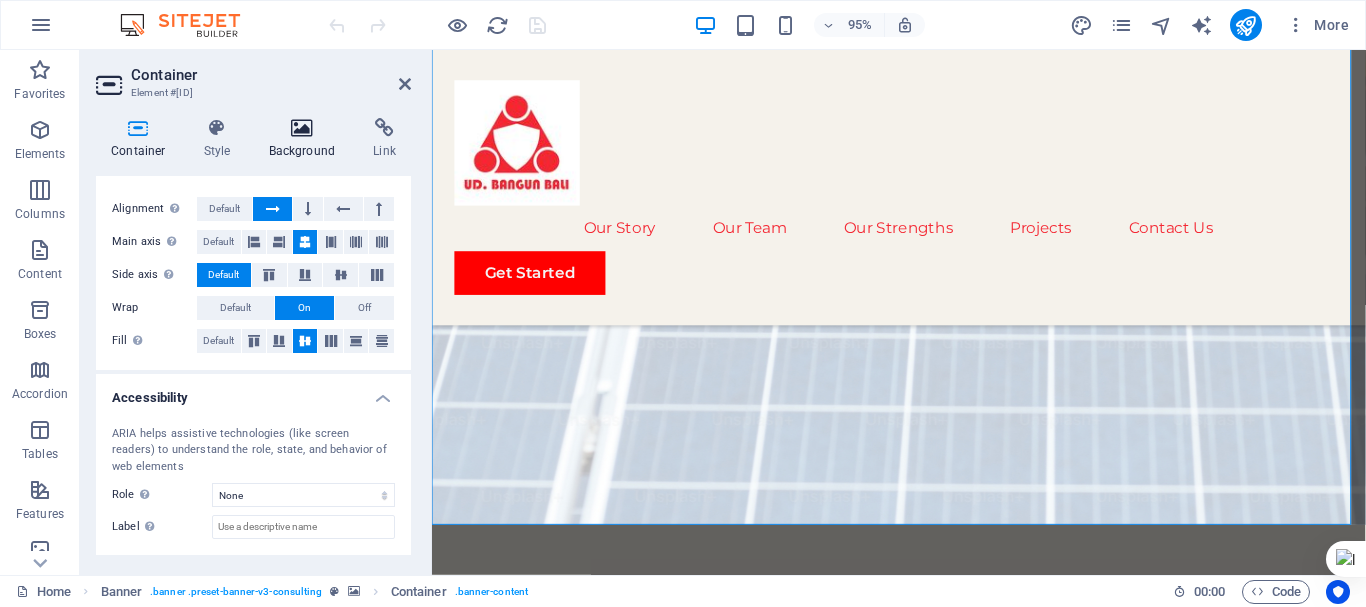click on "Background" at bounding box center [306, 139] 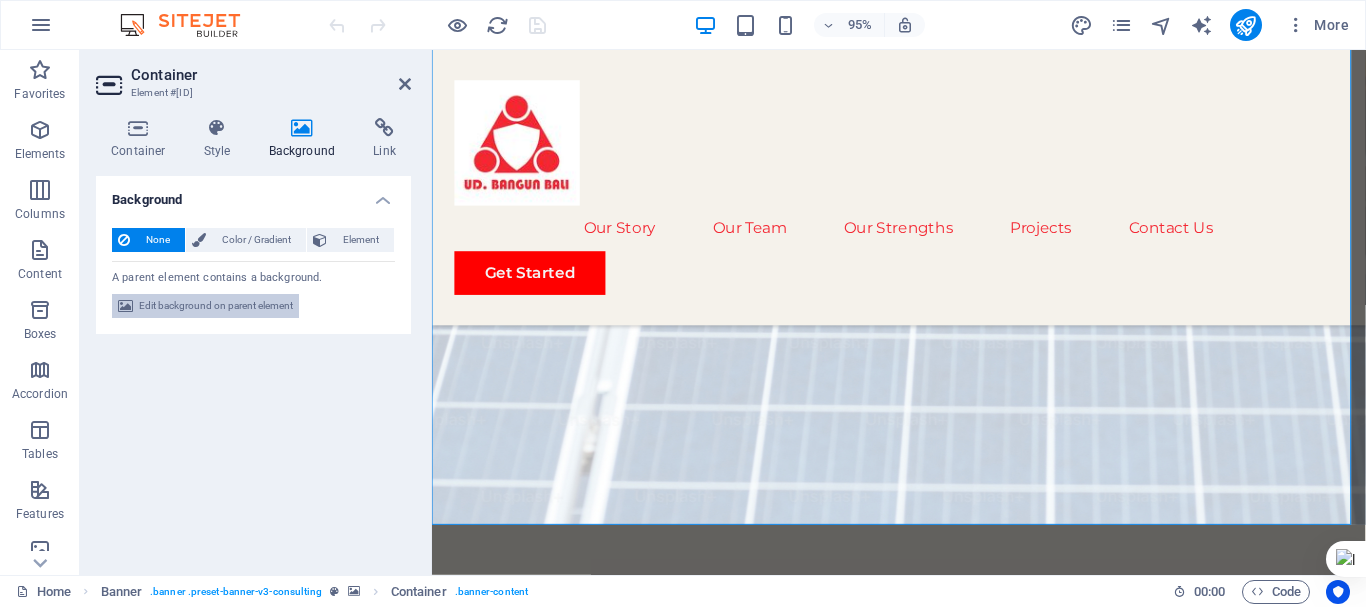 click on "Edit background on parent element" at bounding box center (216, 306) 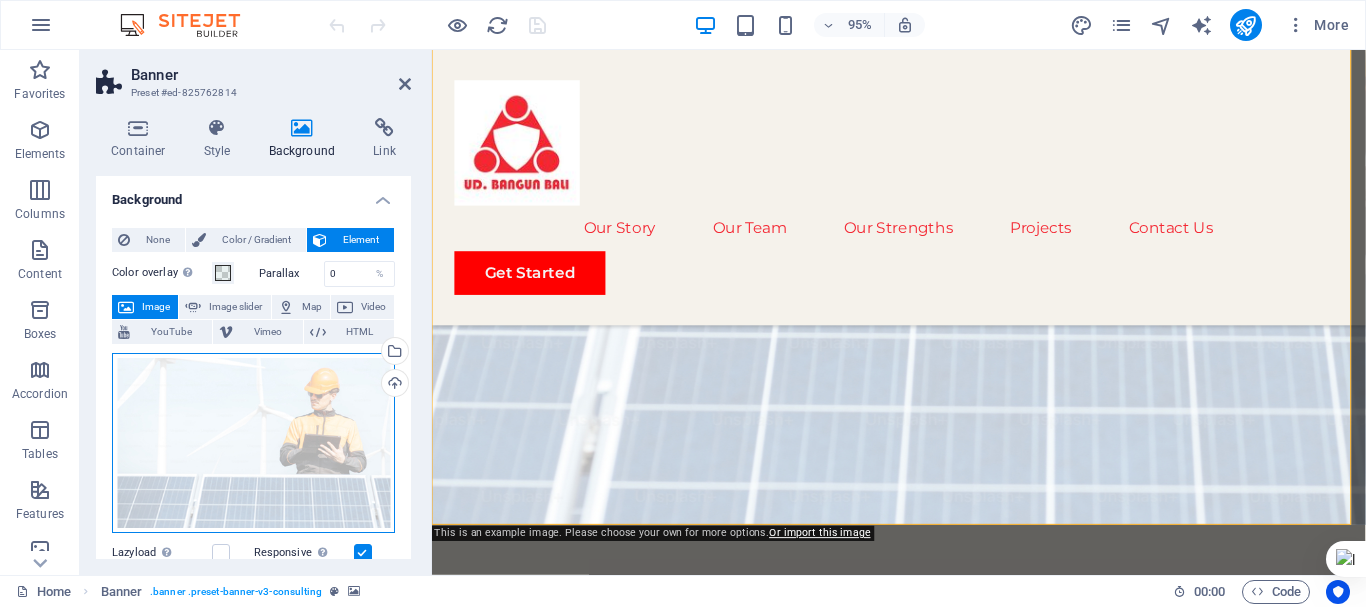 click on "Drag files here, click to choose files or select files from Files or our free stock photos & videos" at bounding box center [253, 443] 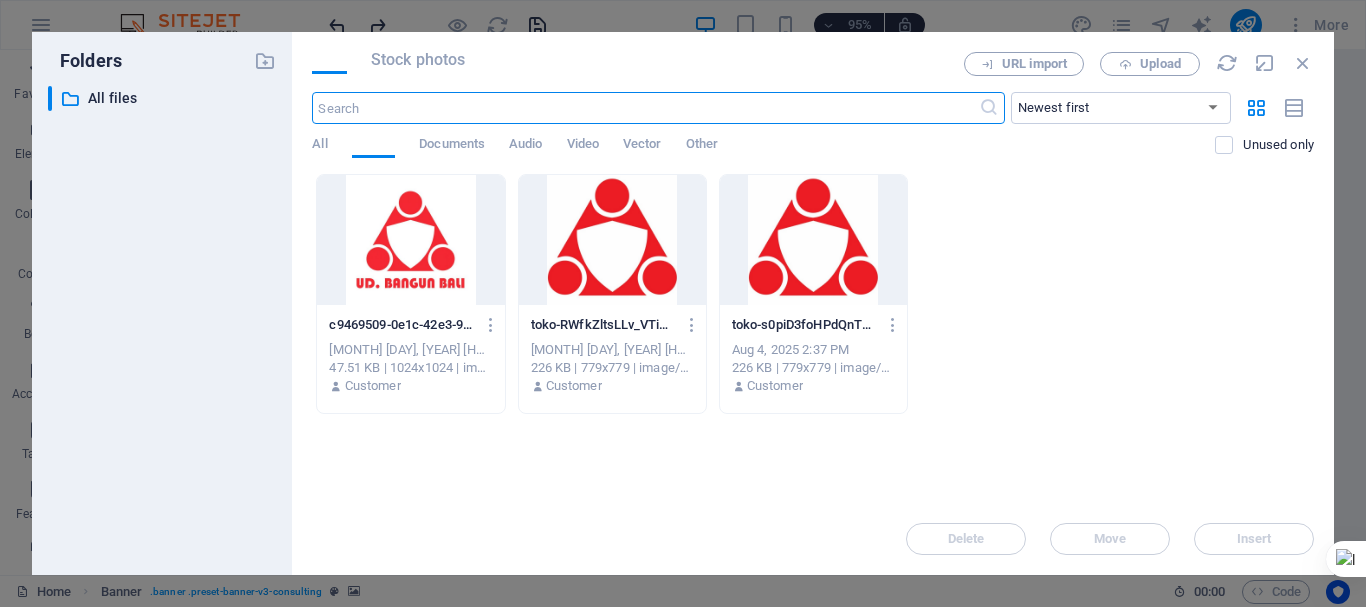 click on "Customer" at bounding box center (410, 386) 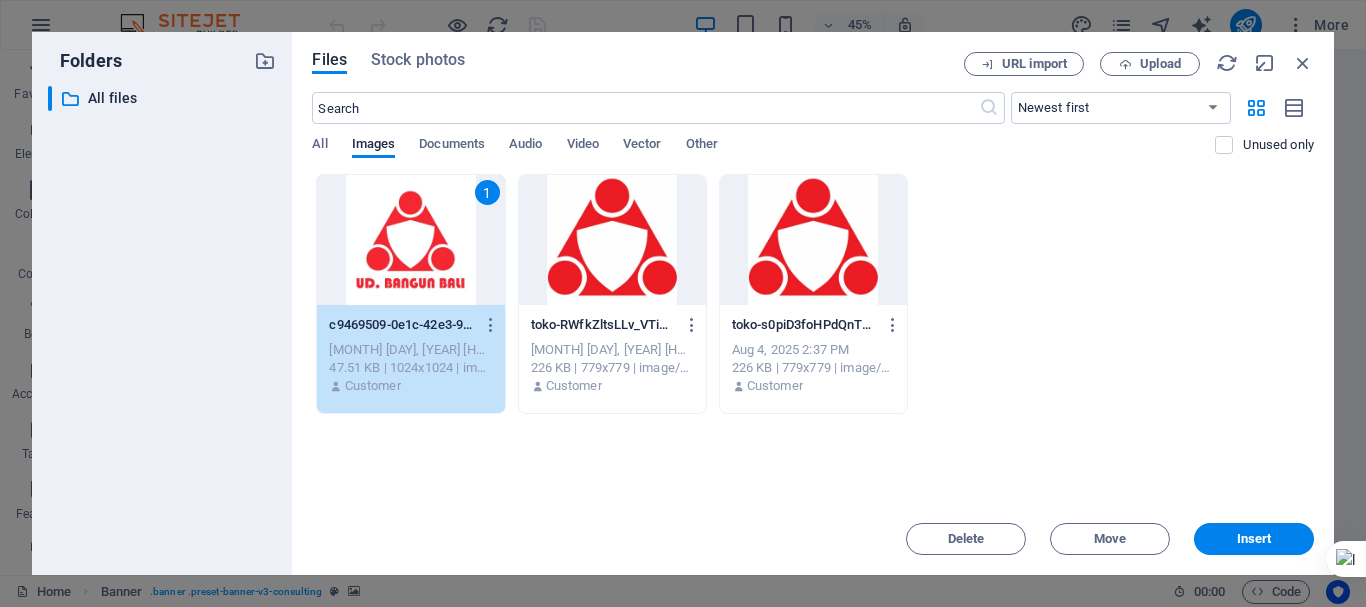 click on "All Images Documents Audio Video Vector Other" at bounding box center [763, 155] 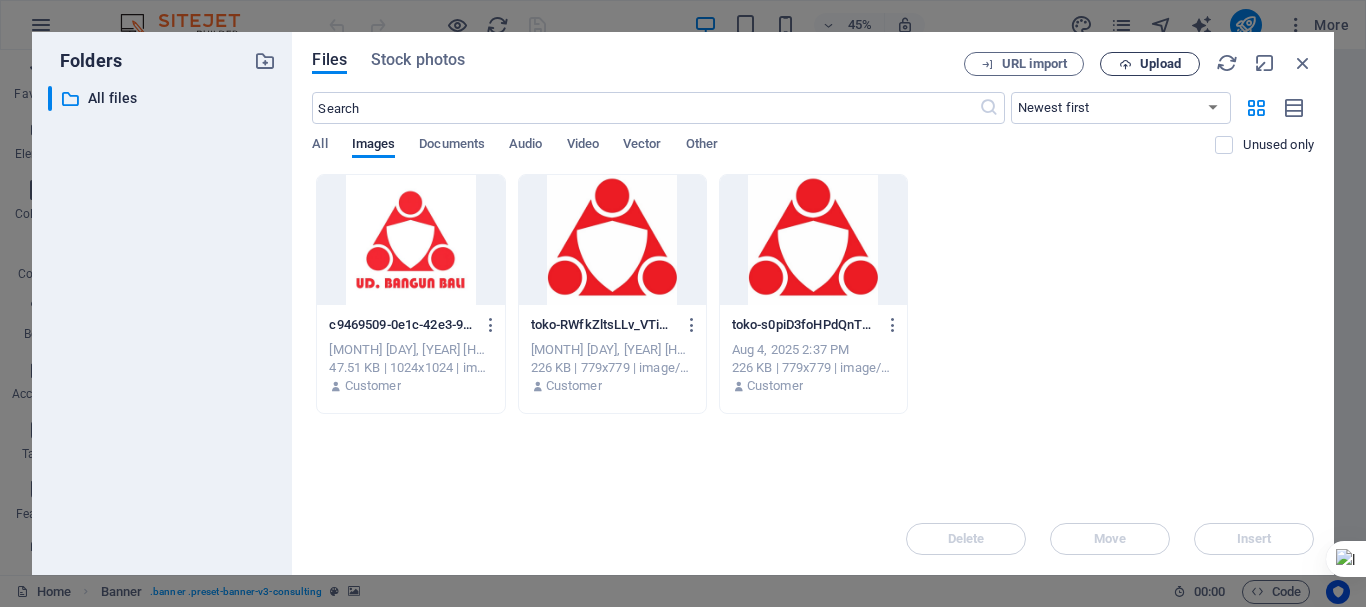 click on "Upload" at bounding box center [1150, 64] 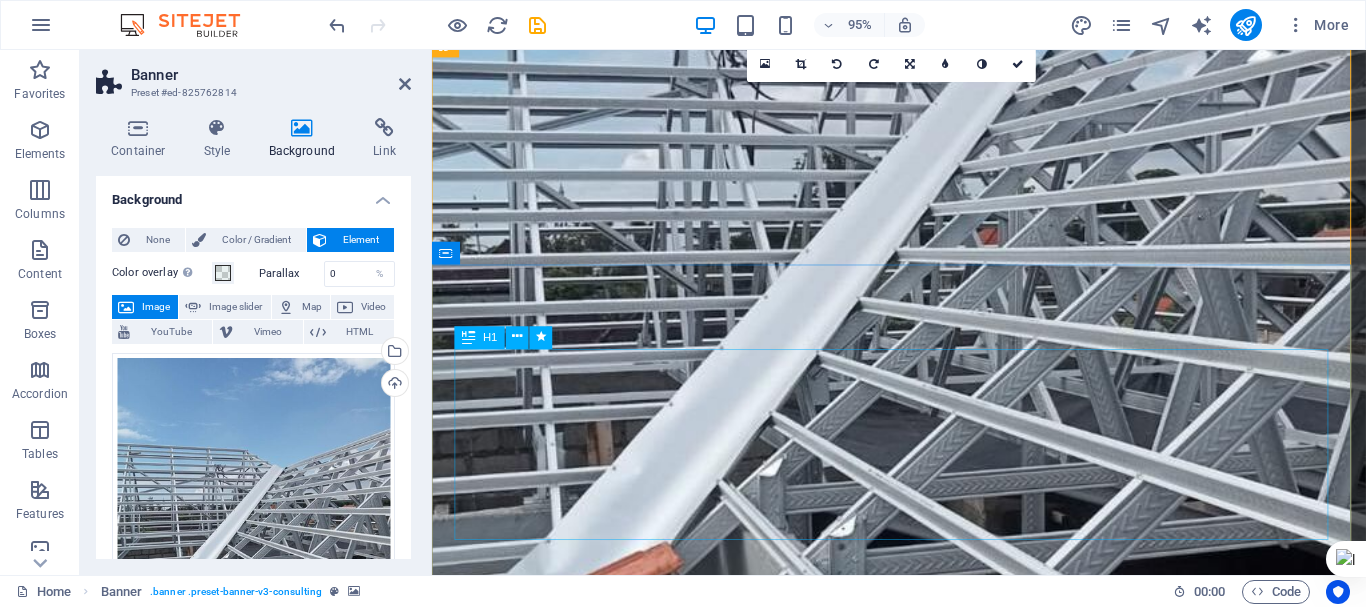 scroll, scrollTop: 200, scrollLeft: 0, axis: vertical 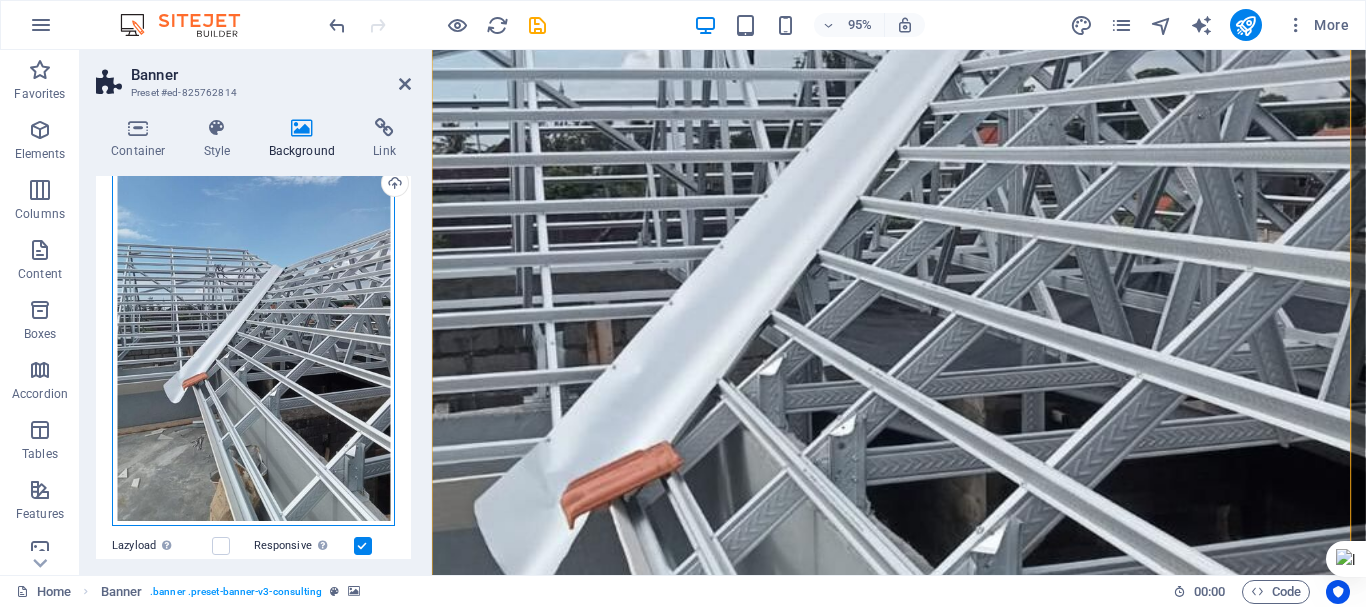 click on "Drag files here, click to choose files or select files from Files or our free stock photos & videos" at bounding box center (253, 340) 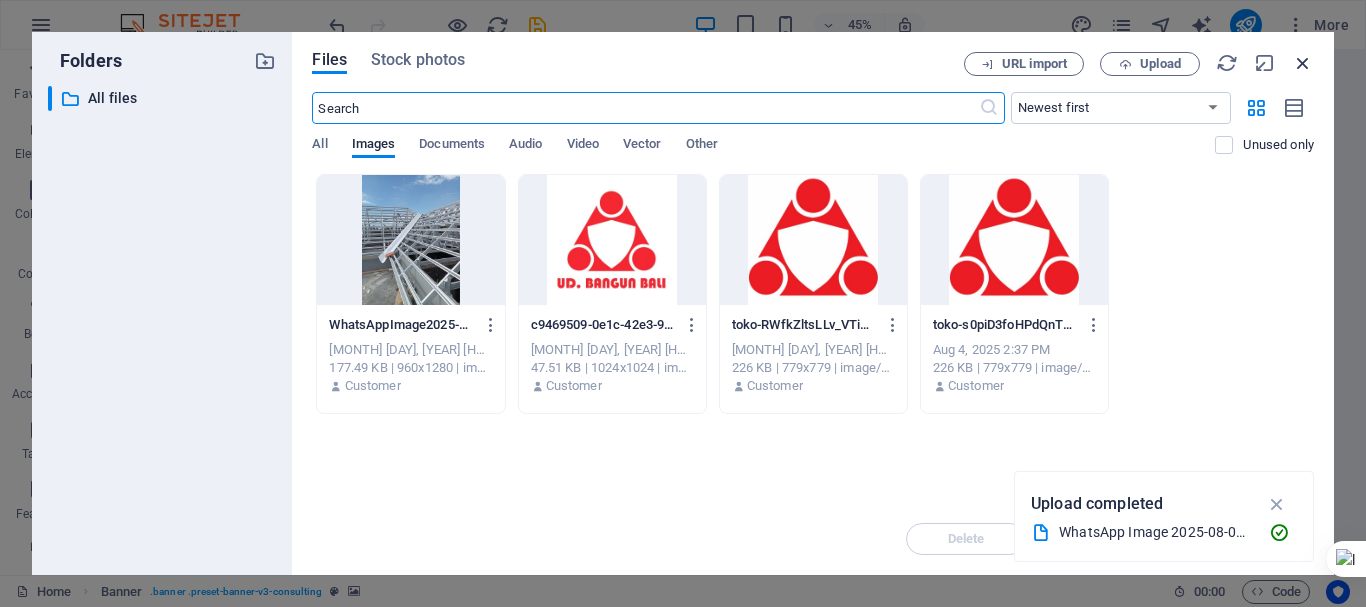 click at bounding box center (1303, 63) 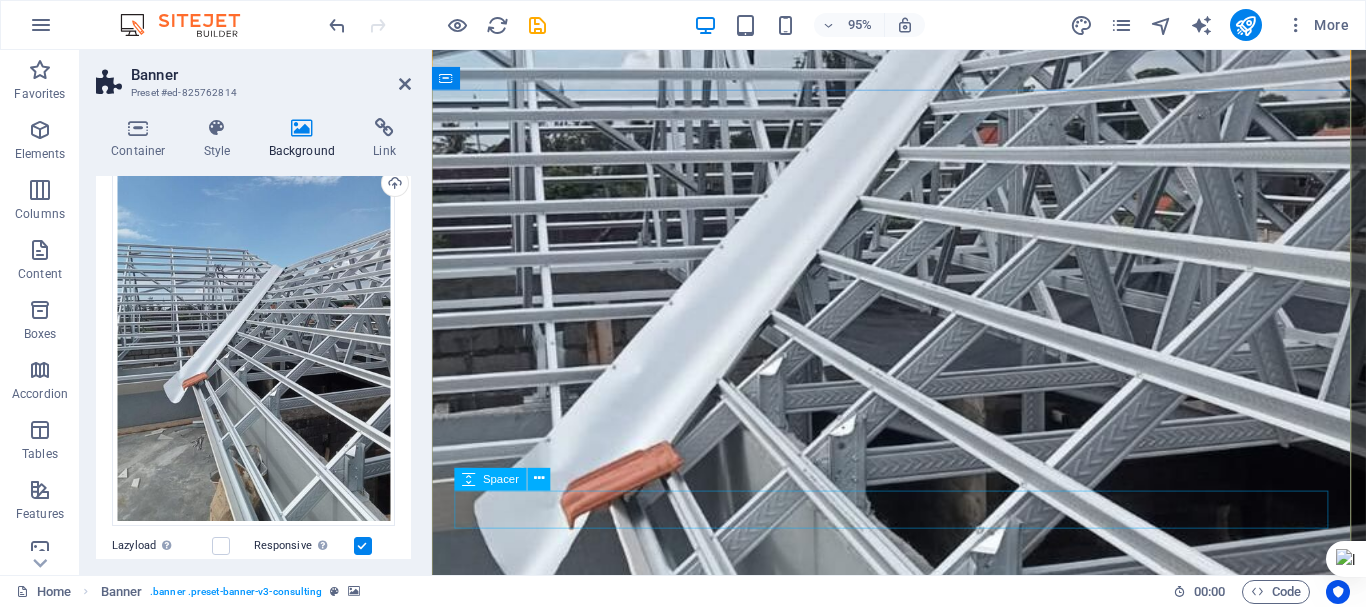 drag, startPoint x: 745, startPoint y: 519, endPoint x: 721, endPoint y: 544, distance: 34.655445 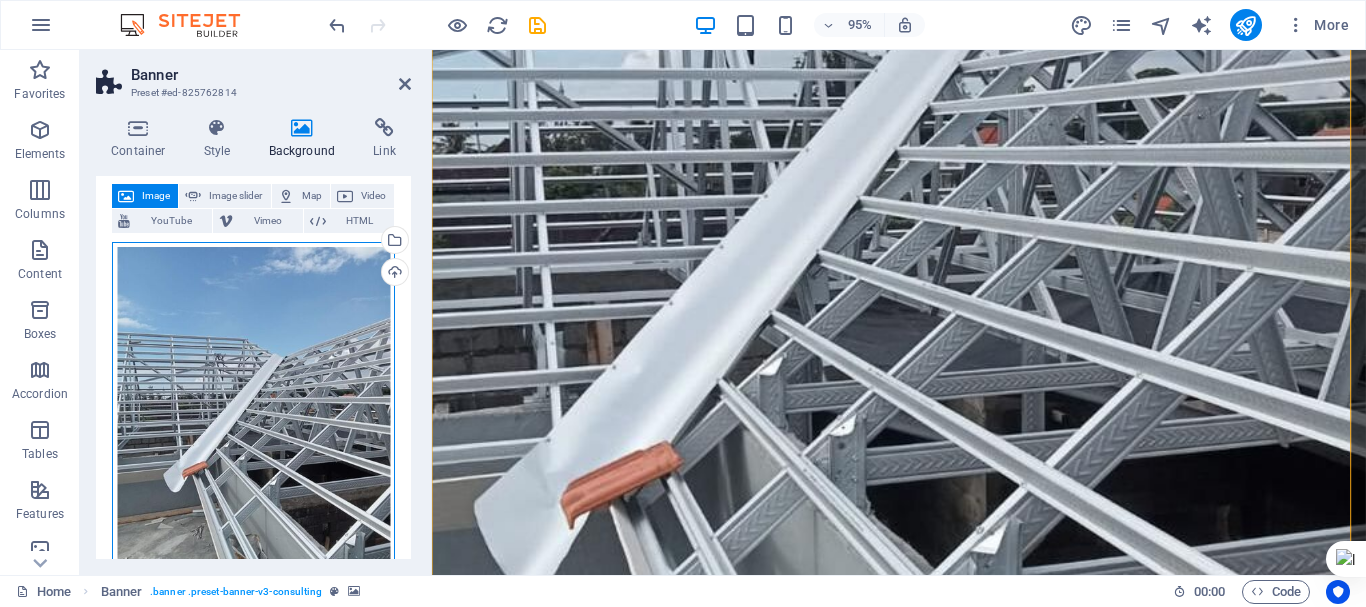 scroll, scrollTop: 0, scrollLeft: 0, axis: both 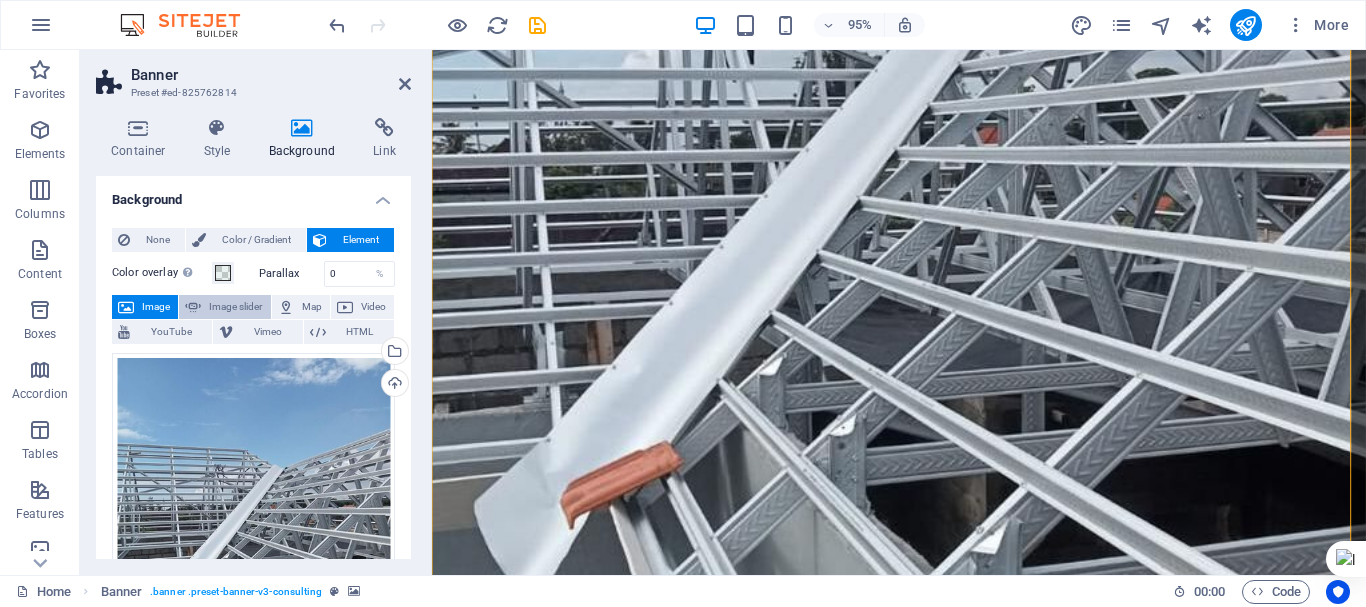 click on "Image slider" at bounding box center (235, 307) 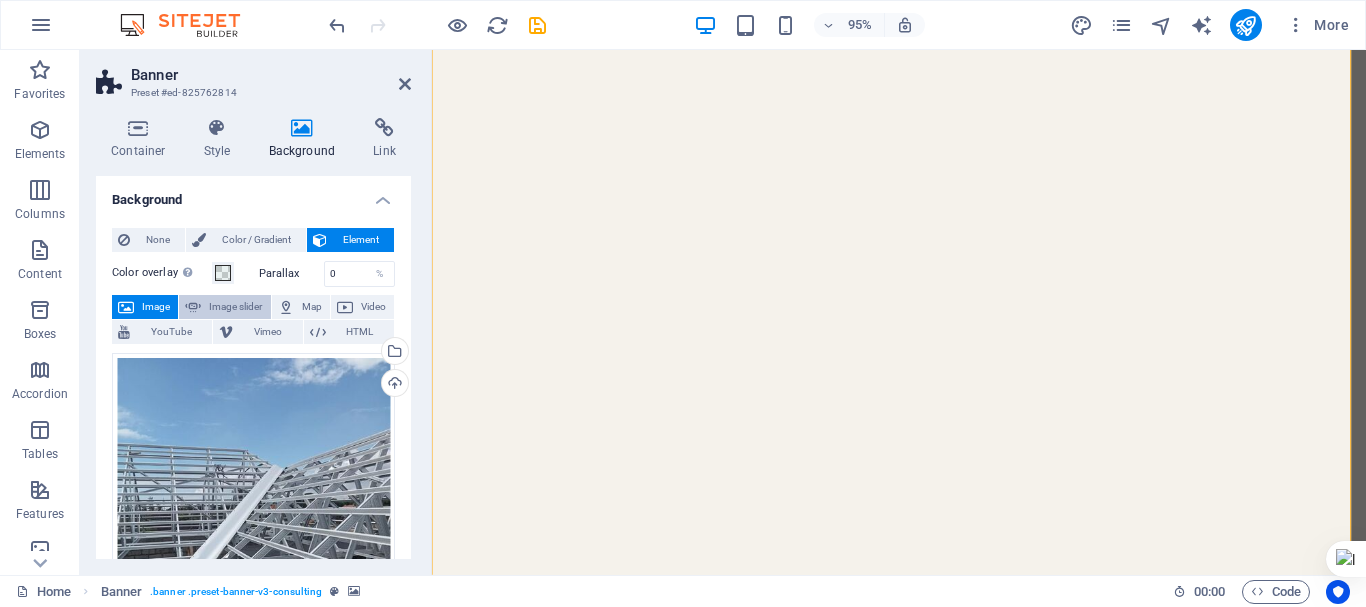 select on "ms" 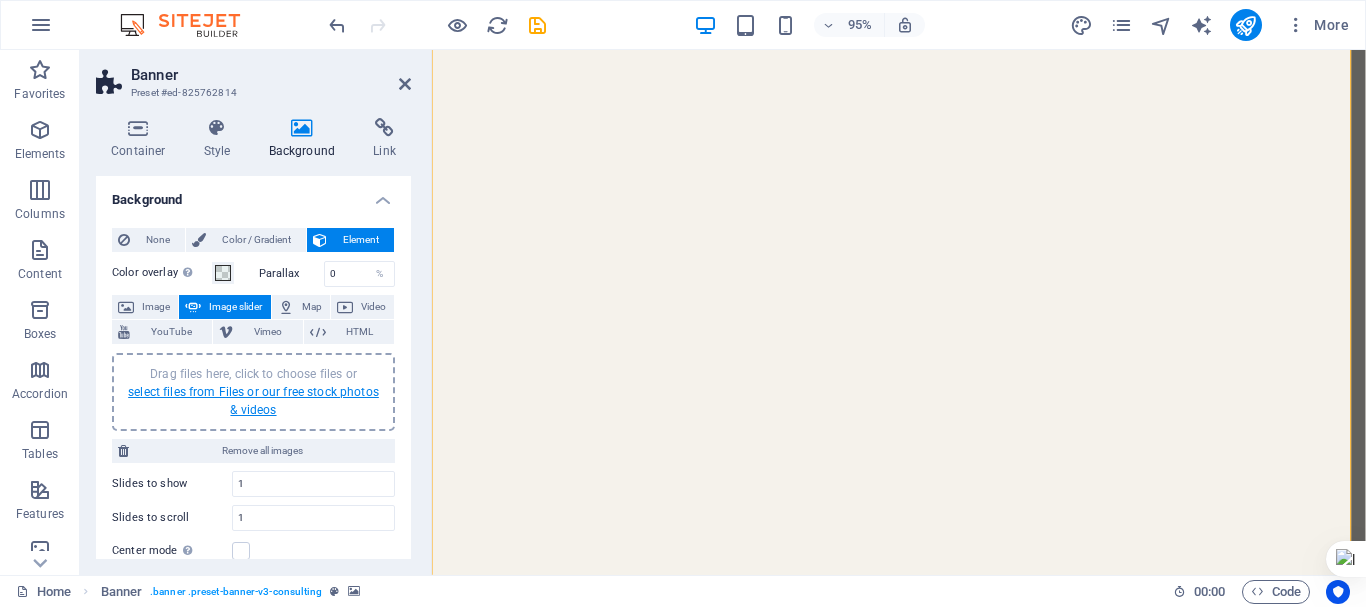click on "Drag files here, click to choose files or select files from Files or our free stock photos & videos" at bounding box center (253, 392) 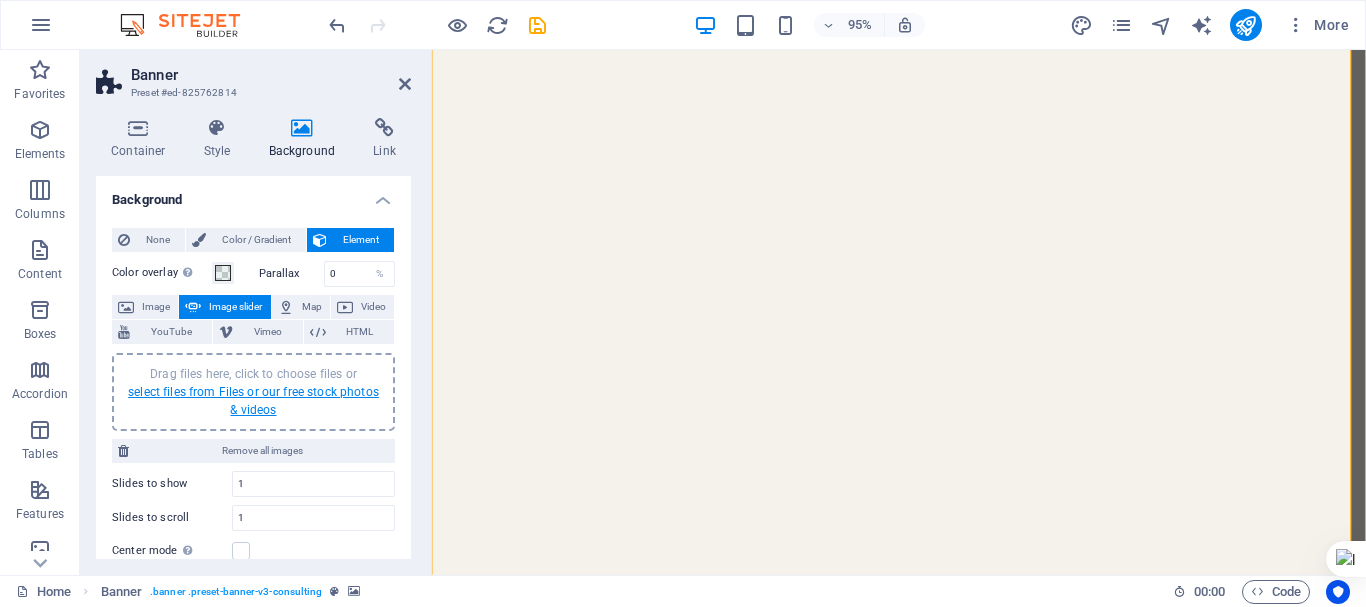 click on "select files from Files or our free stock photos & videos" at bounding box center [253, 401] 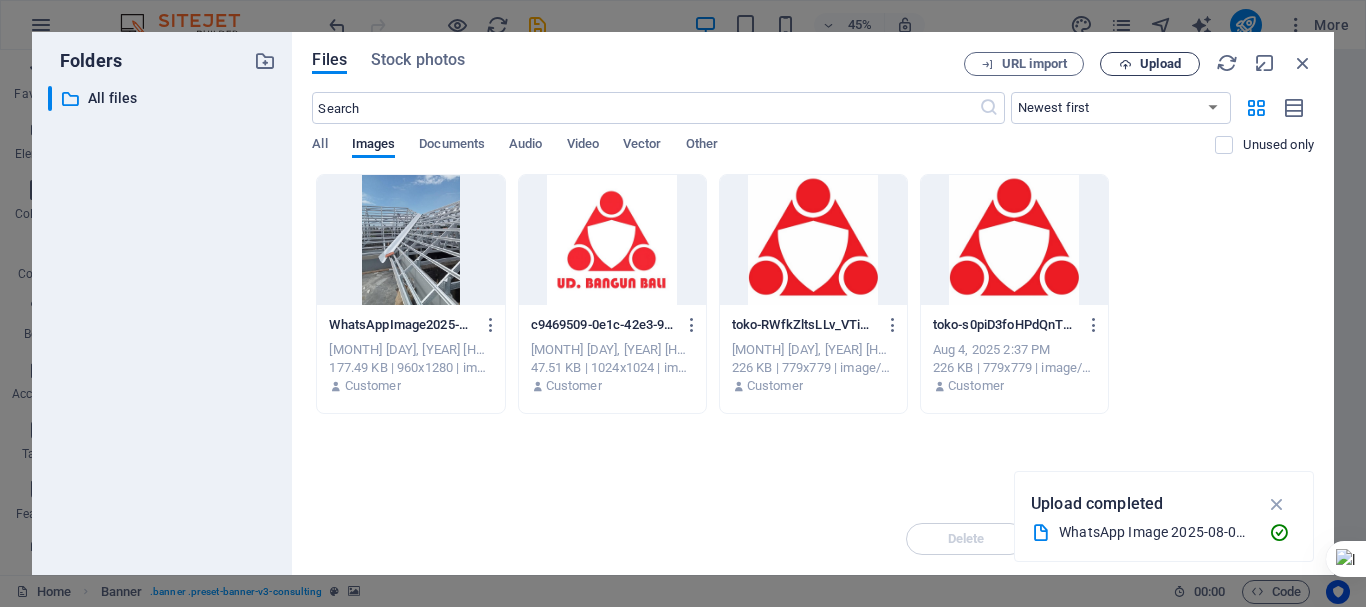 click on "Upload" at bounding box center (1160, 64) 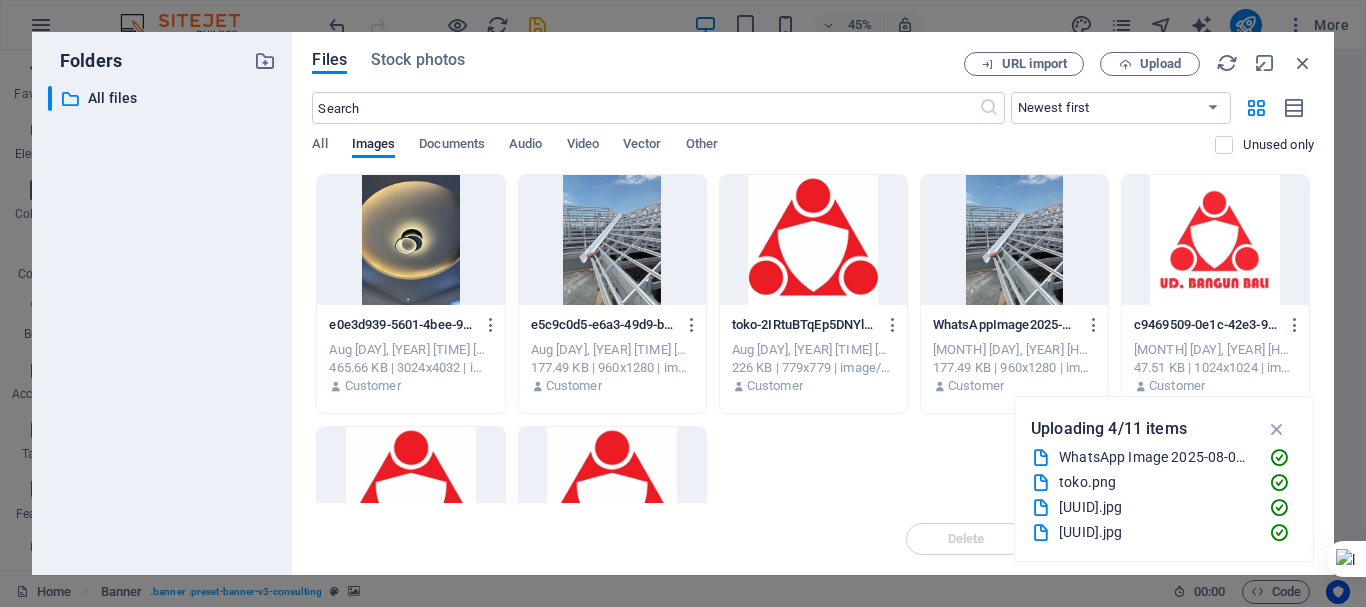 click at bounding box center [612, 240] 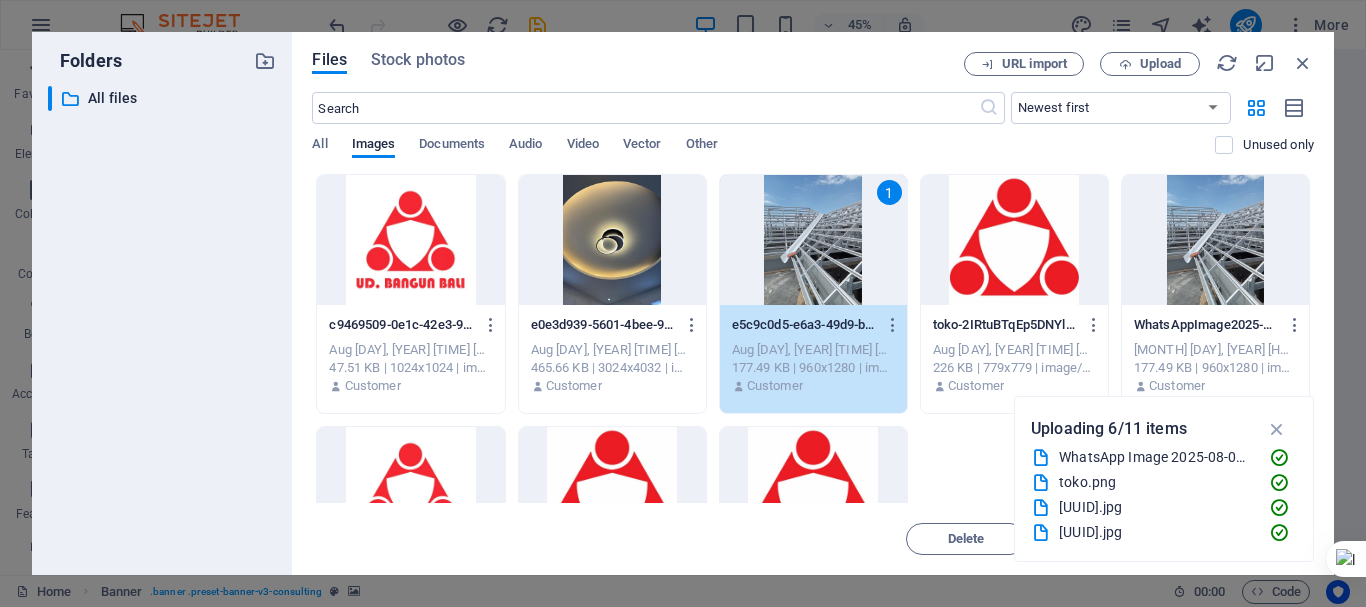 click at bounding box center (612, 240) 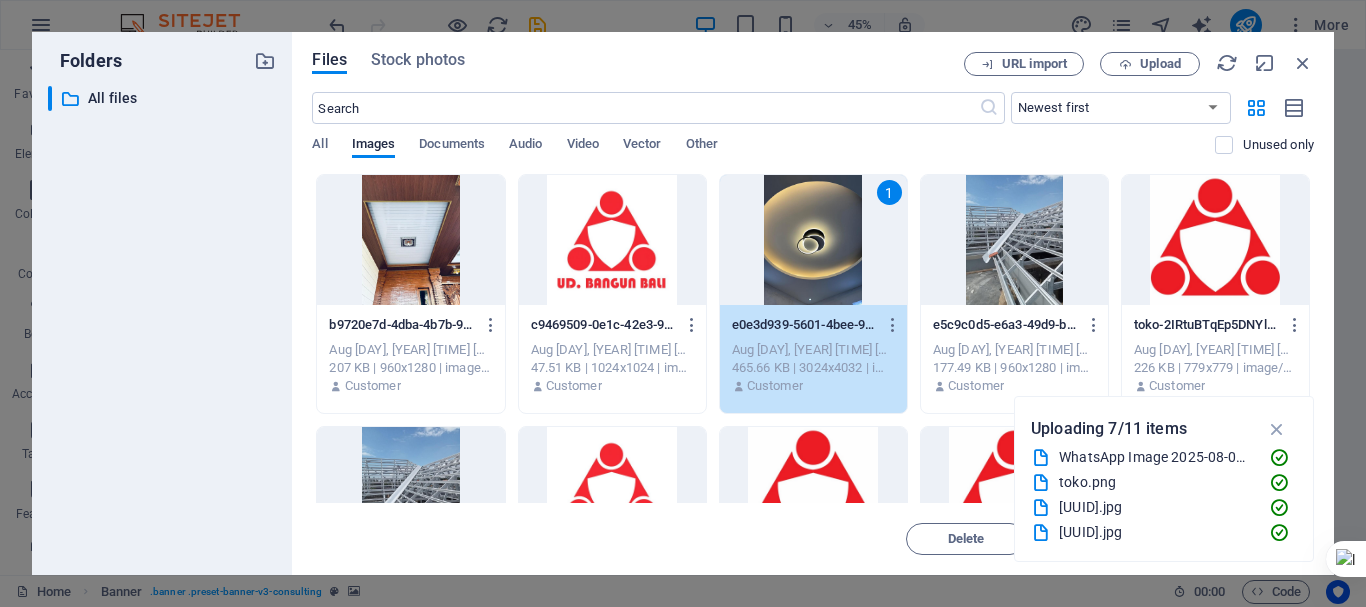 click at bounding box center (1014, 240) 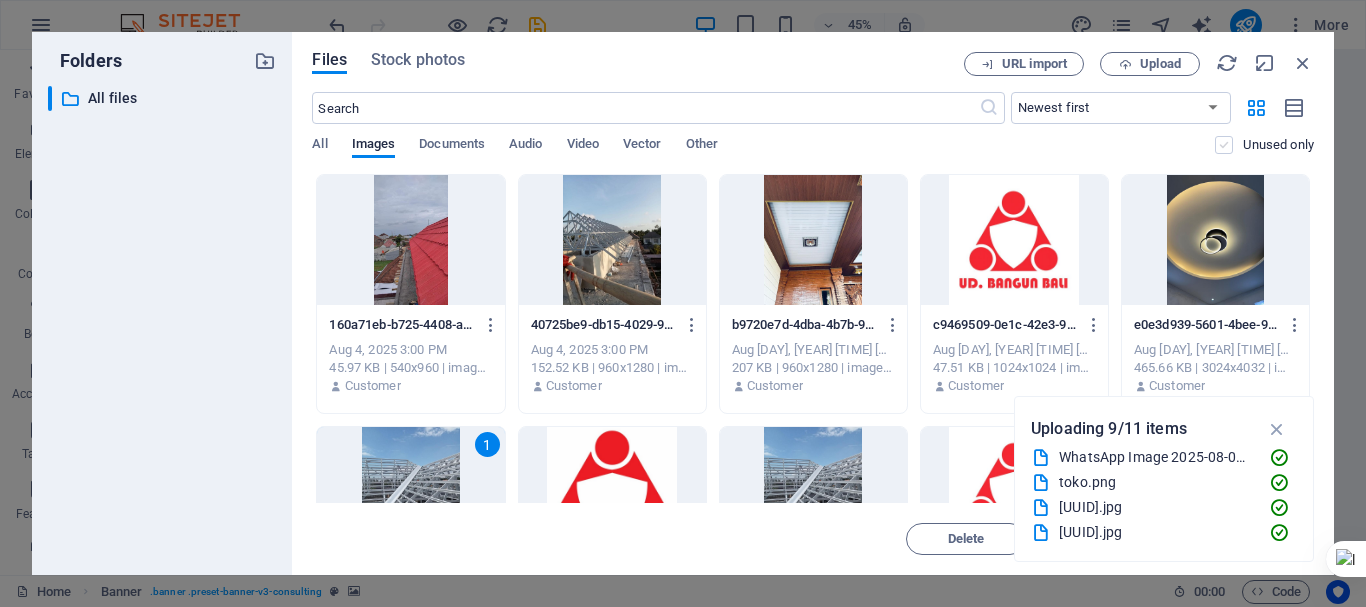 click at bounding box center (1224, 145) 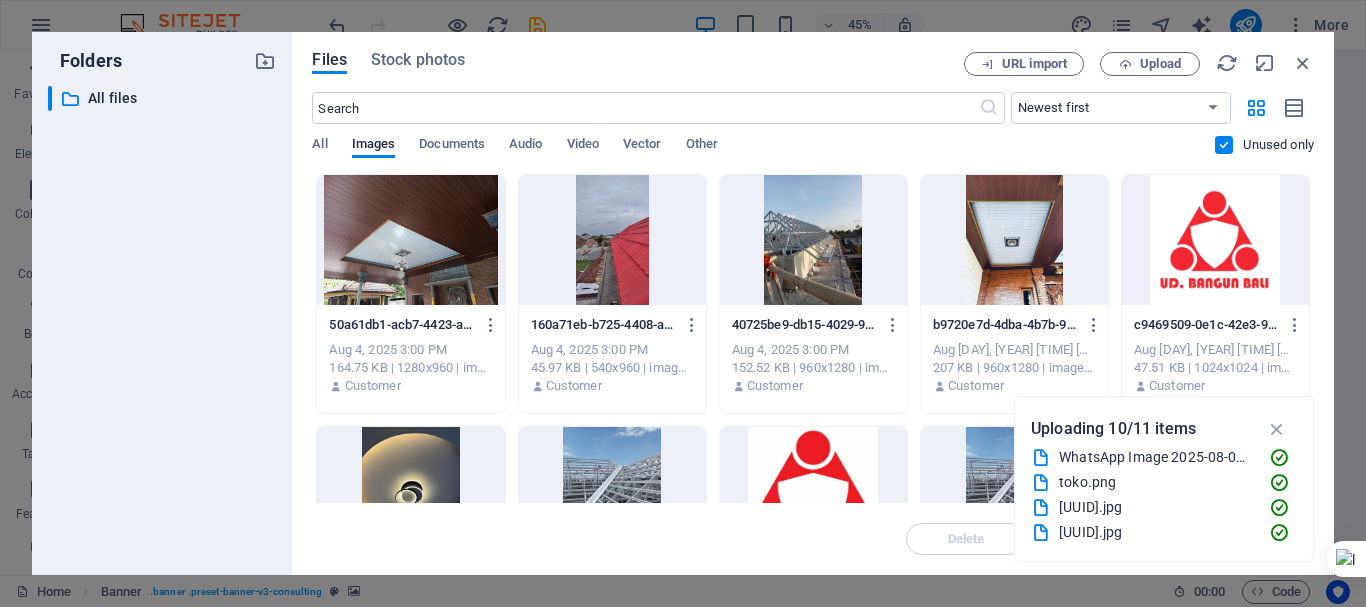 click at bounding box center (1224, 145) 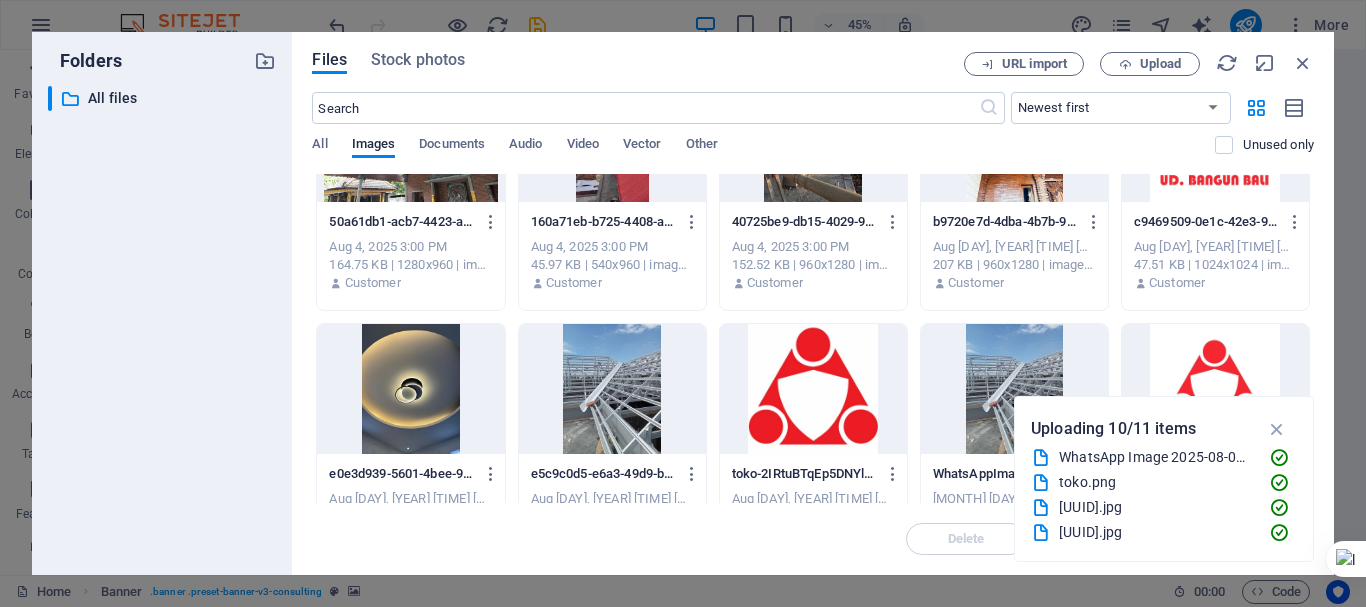 scroll, scrollTop: 100, scrollLeft: 0, axis: vertical 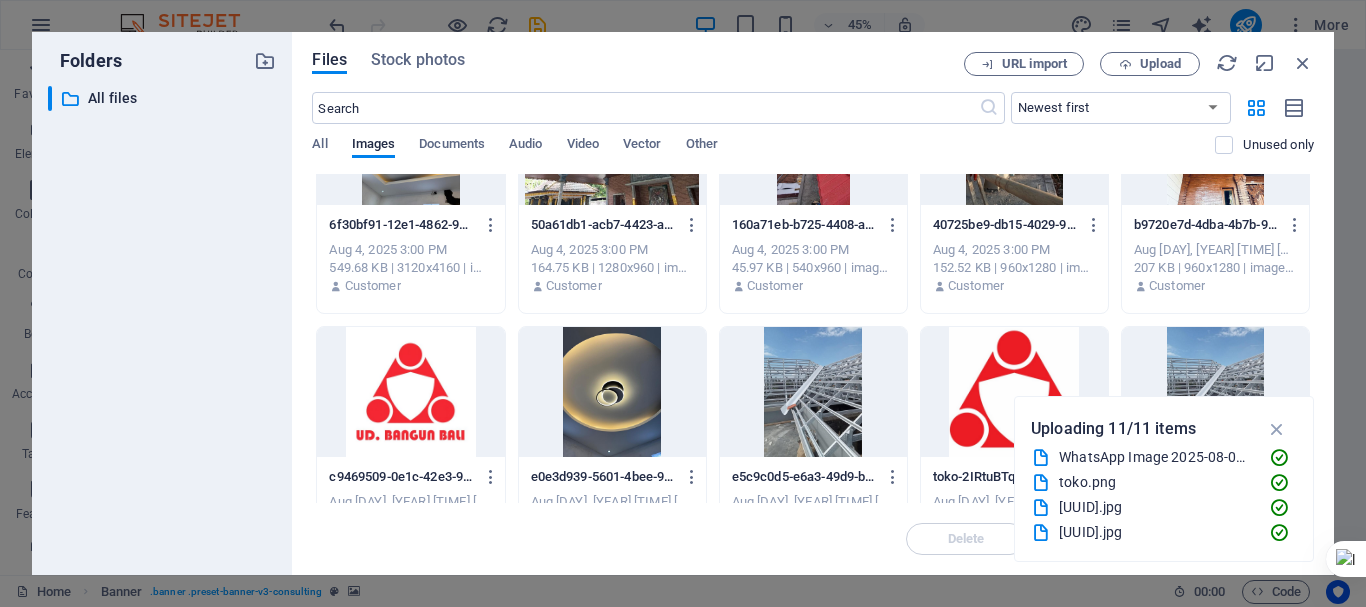 click at bounding box center (612, 392) 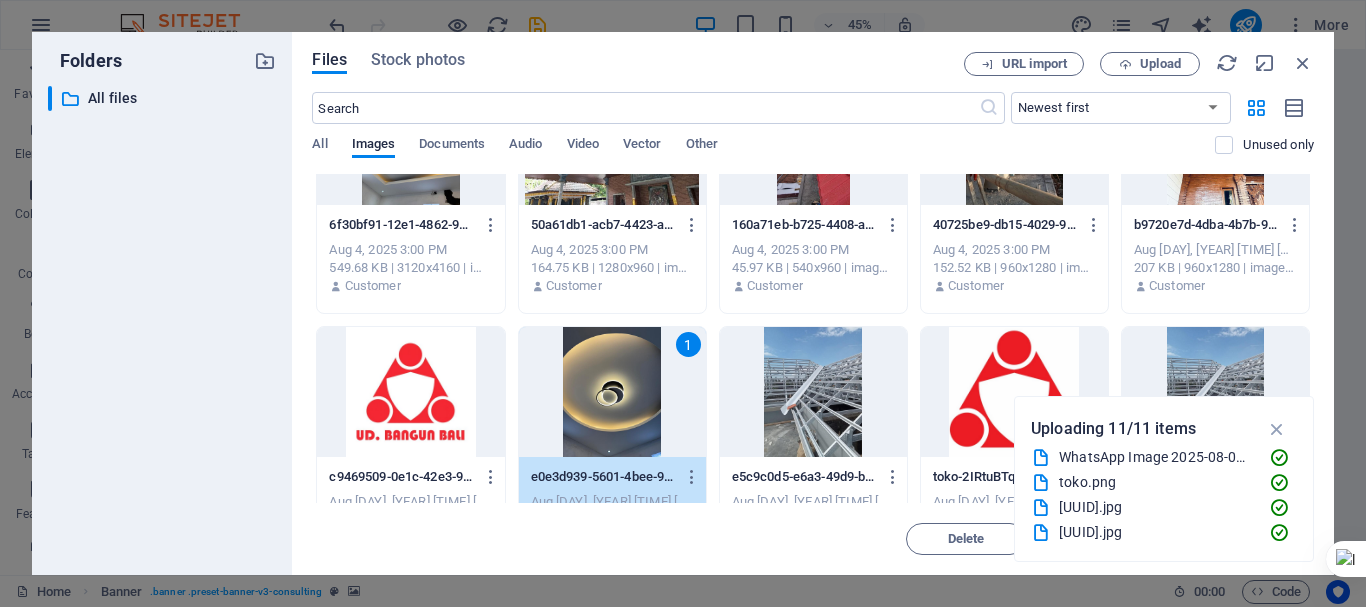 click on "1" at bounding box center [612, 392] 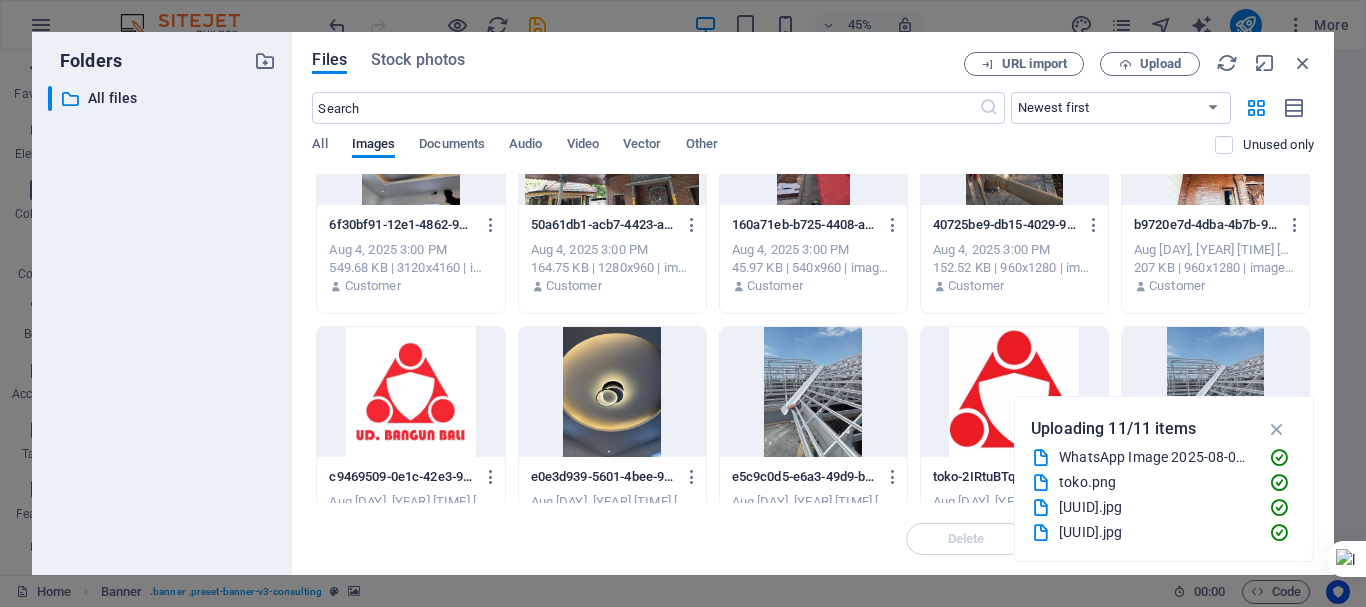 scroll, scrollTop: 200, scrollLeft: 0, axis: vertical 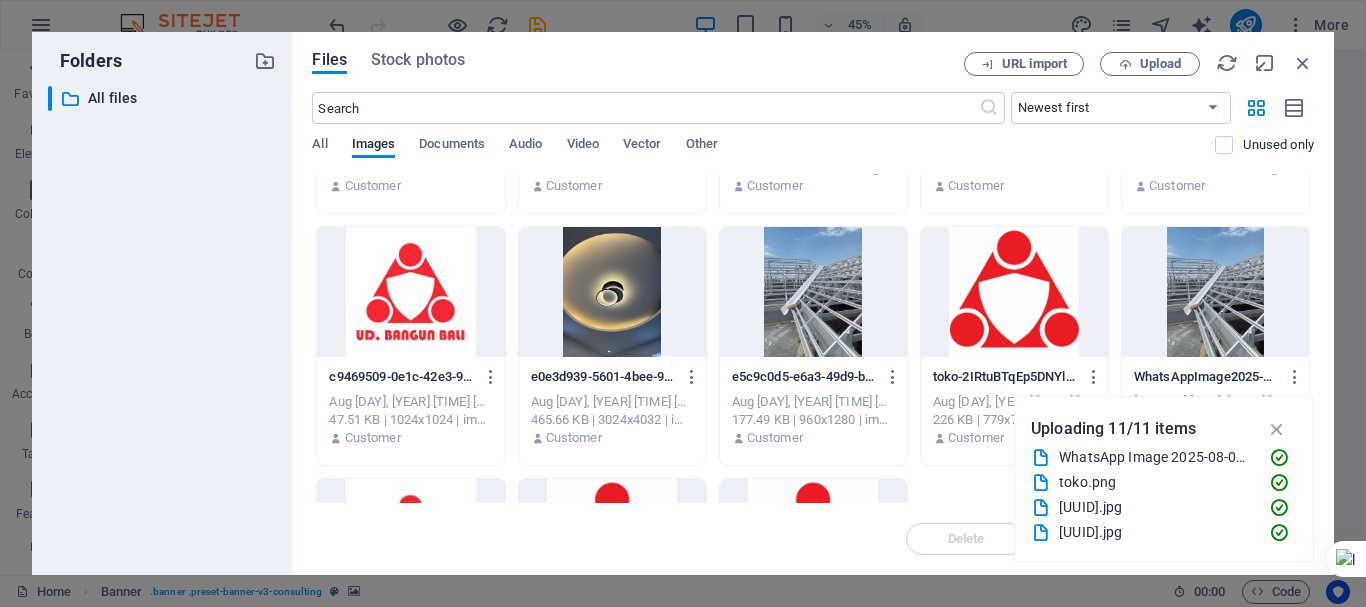 drag, startPoint x: 801, startPoint y: 351, endPoint x: 821, endPoint y: 352, distance: 20.024984 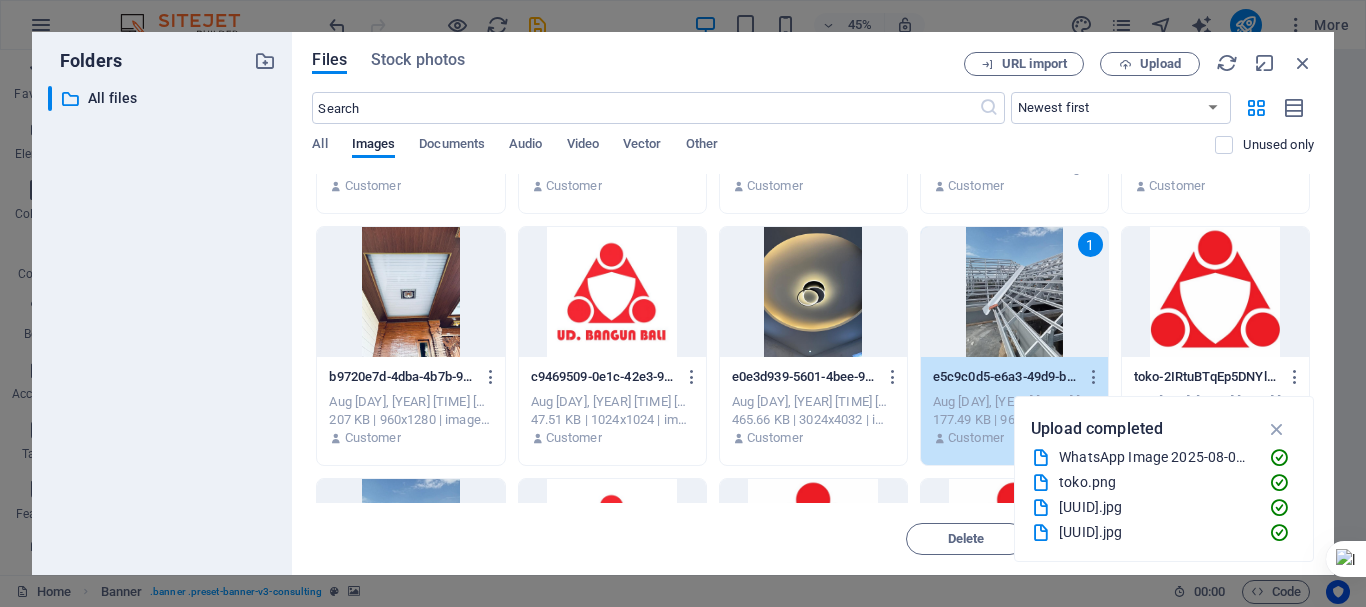 click at bounding box center (1277, 429) 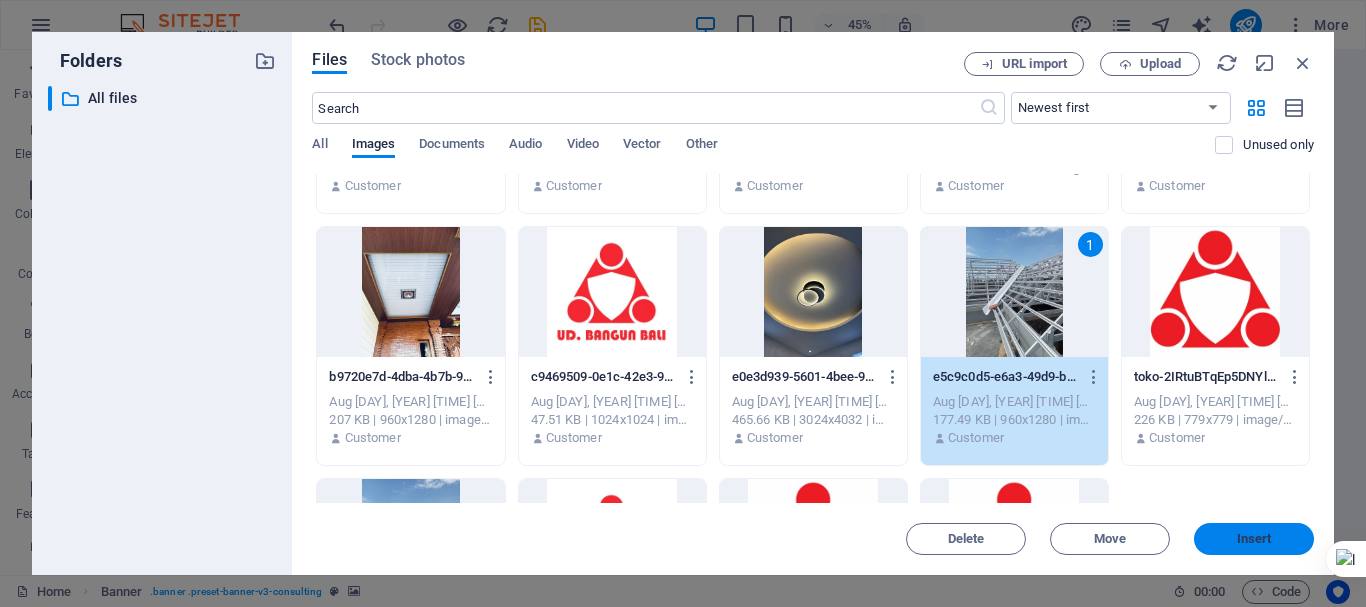 click on "Insert" at bounding box center [1254, 539] 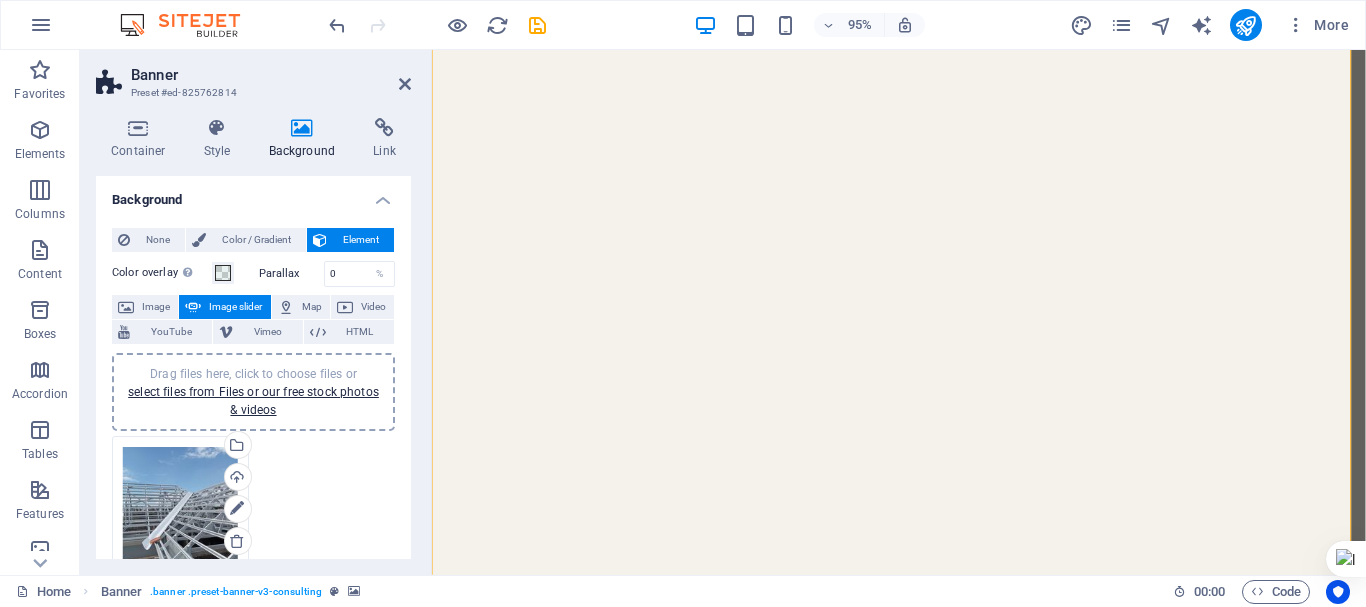 click on "Drag files here, click to choose files or select files from Files or our free stock photos & videos" at bounding box center [253, 392] 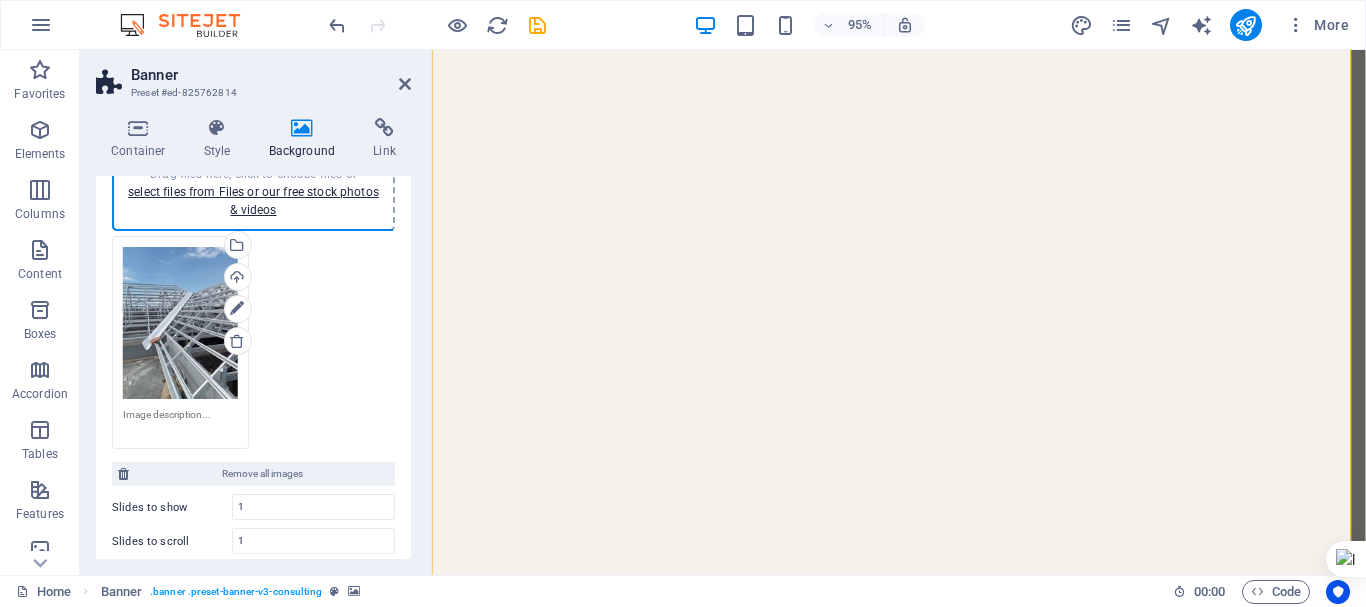 scroll, scrollTop: 100, scrollLeft: 0, axis: vertical 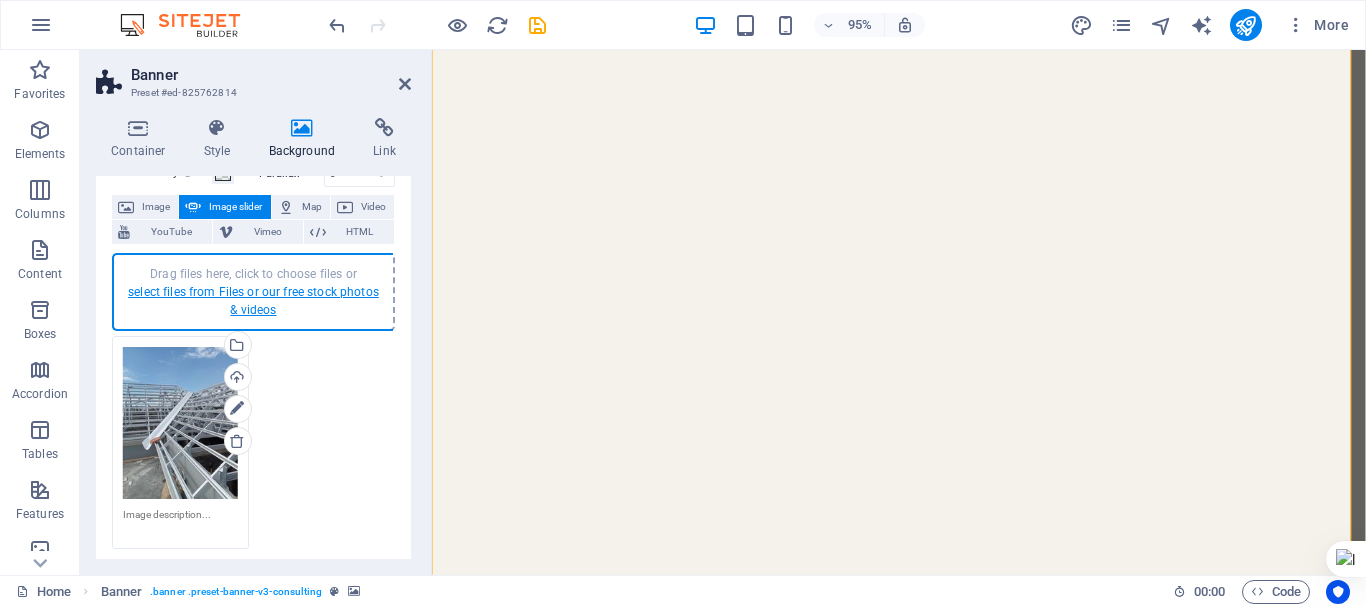 click on "select files from Files or our free stock photos & videos" at bounding box center (253, 301) 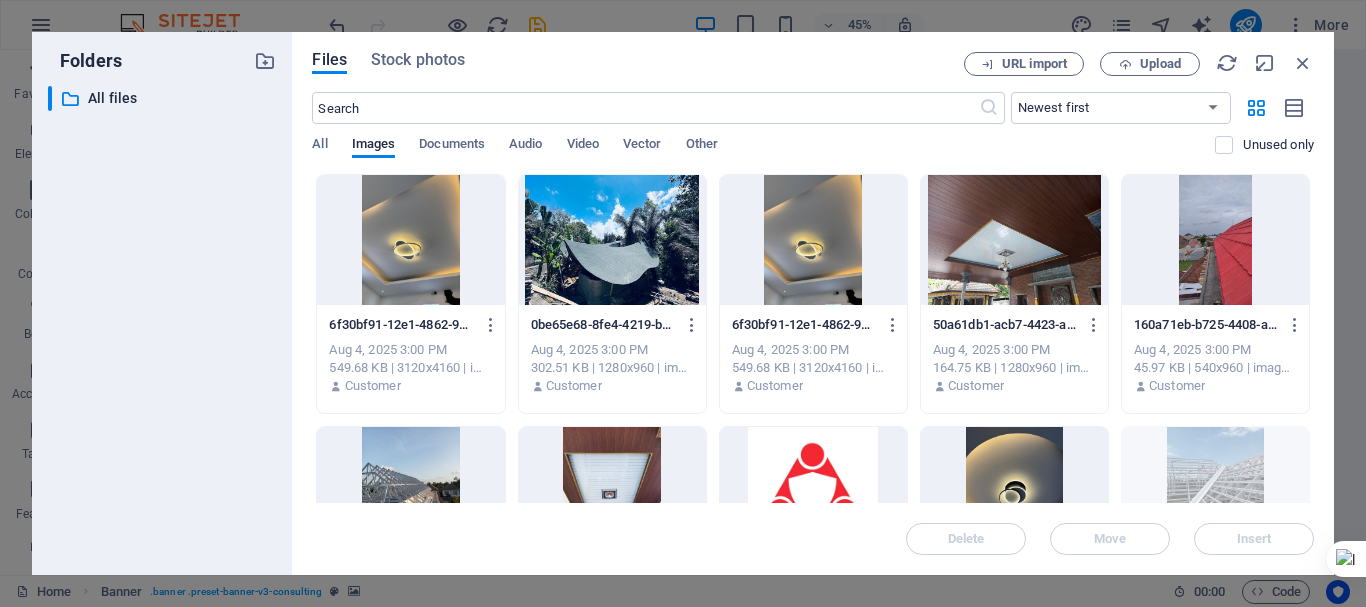 click at bounding box center [813, 240] 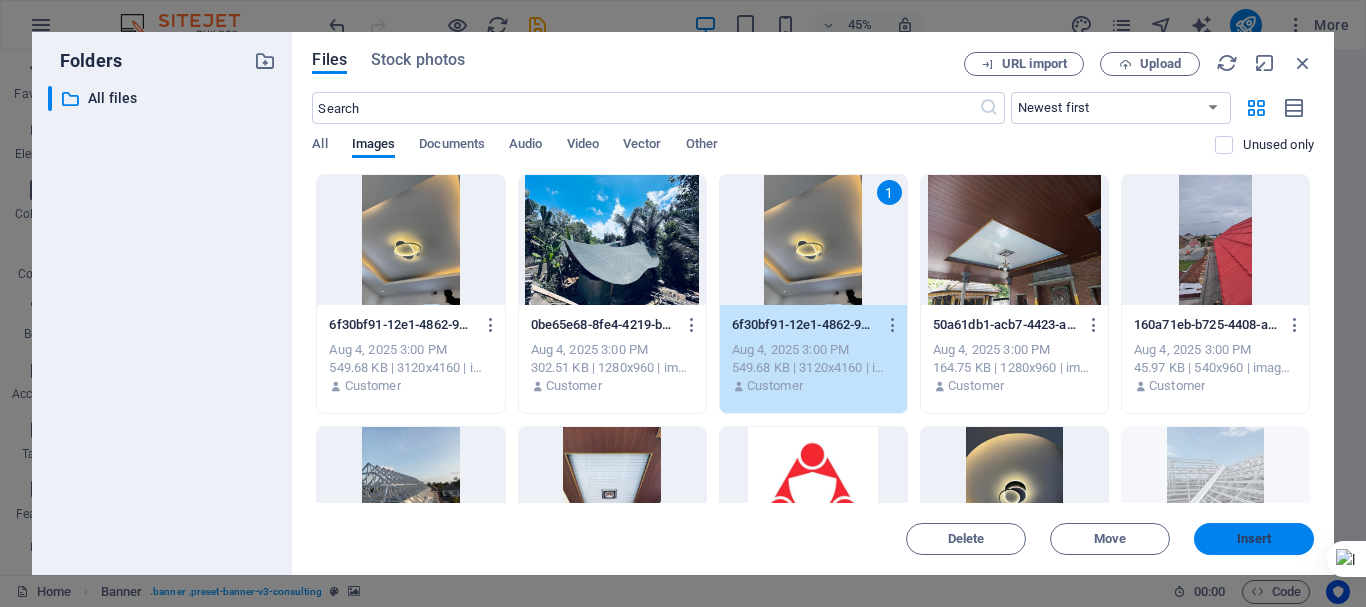 click on "Insert" at bounding box center [1254, 539] 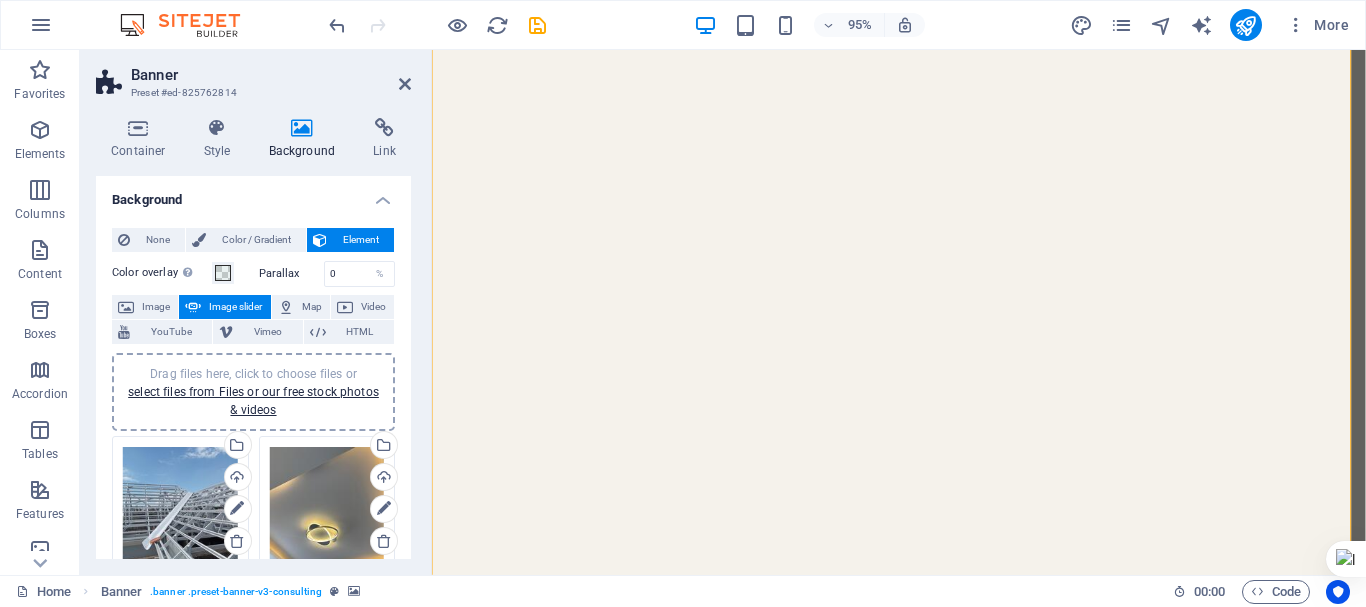 scroll, scrollTop: 100, scrollLeft: 0, axis: vertical 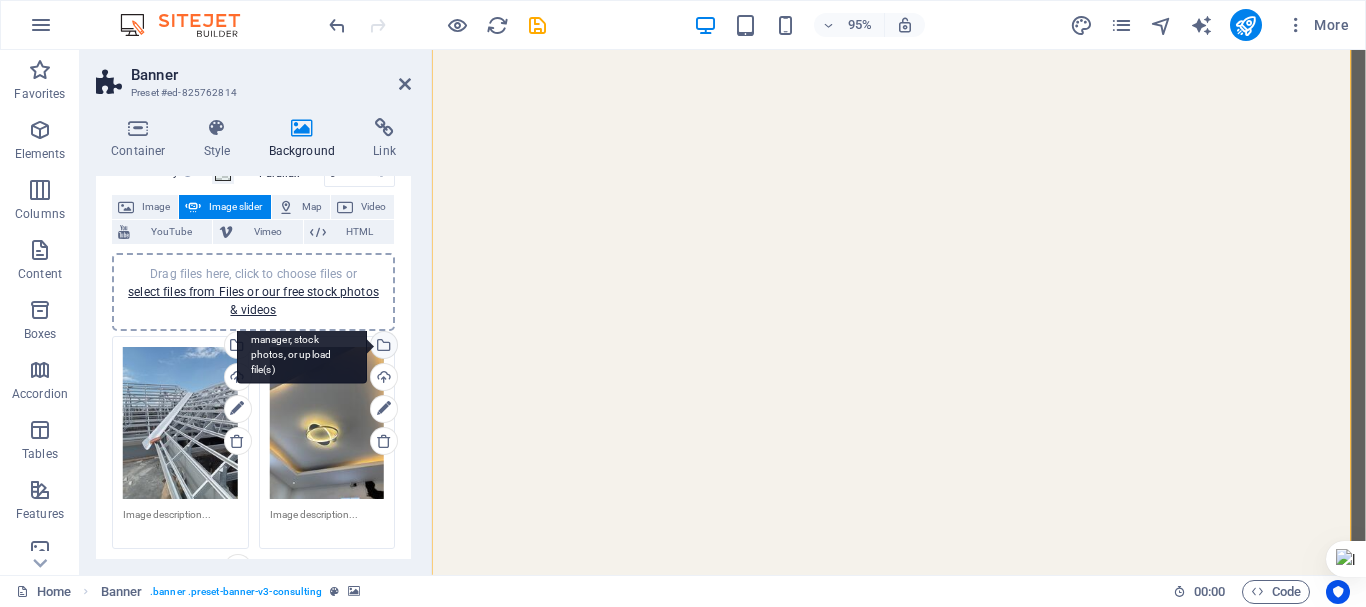 click on "Select files from the file manager, stock photos, or upload file(s)" at bounding box center (302, 346) 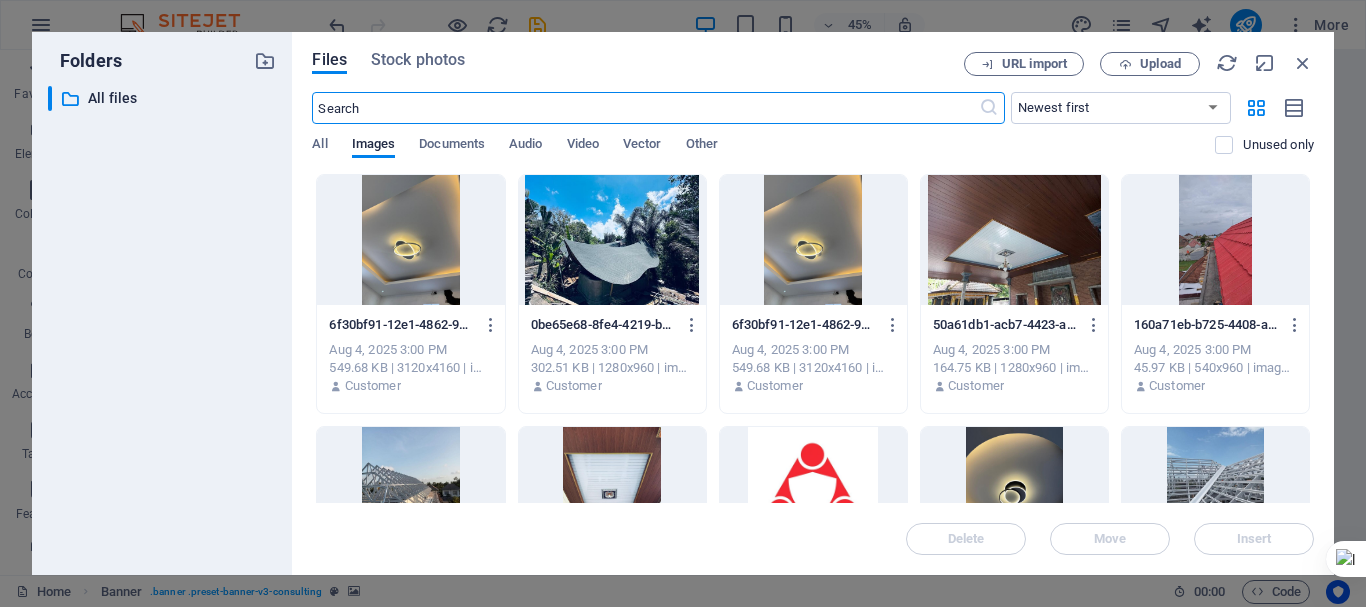 click at bounding box center [1014, 240] 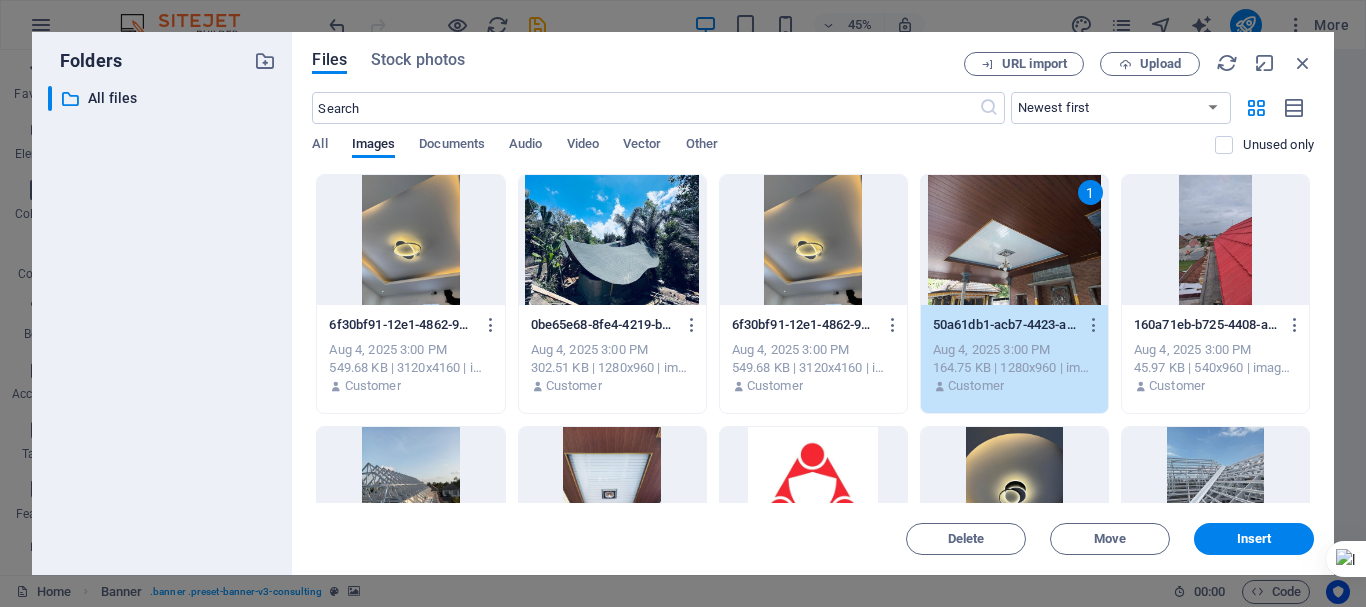click at bounding box center [813, 240] 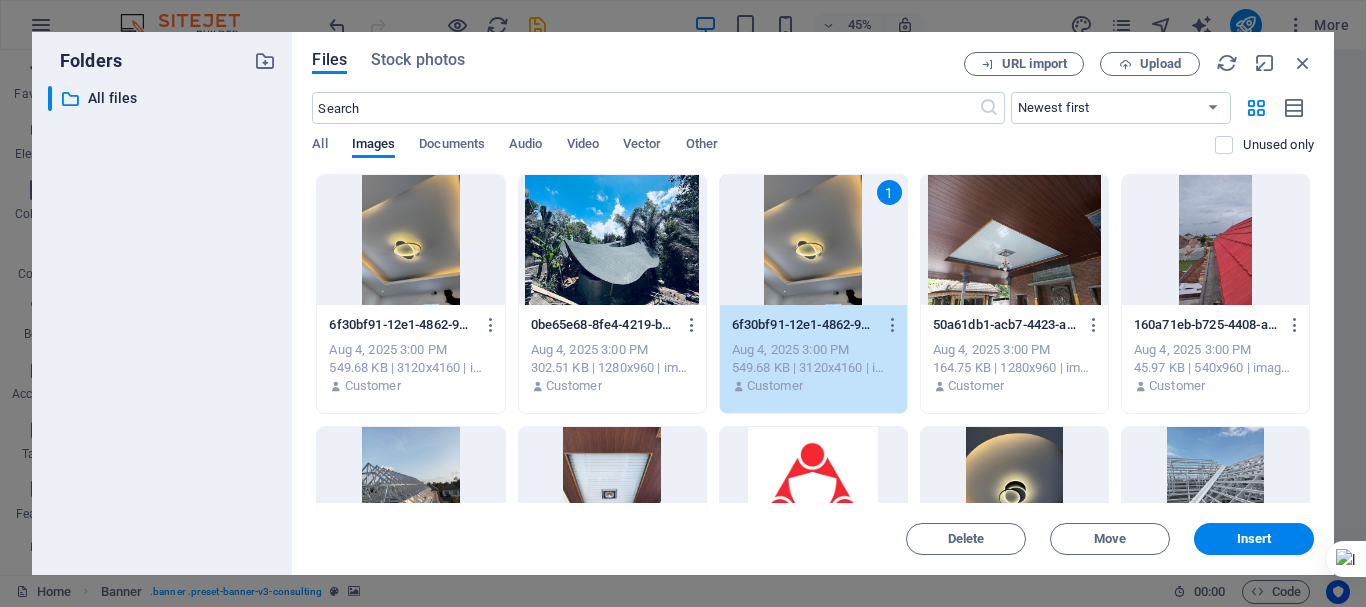drag, startPoint x: 977, startPoint y: 247, endPoint x: 987, endPoint y: 246, distance: 10.049875 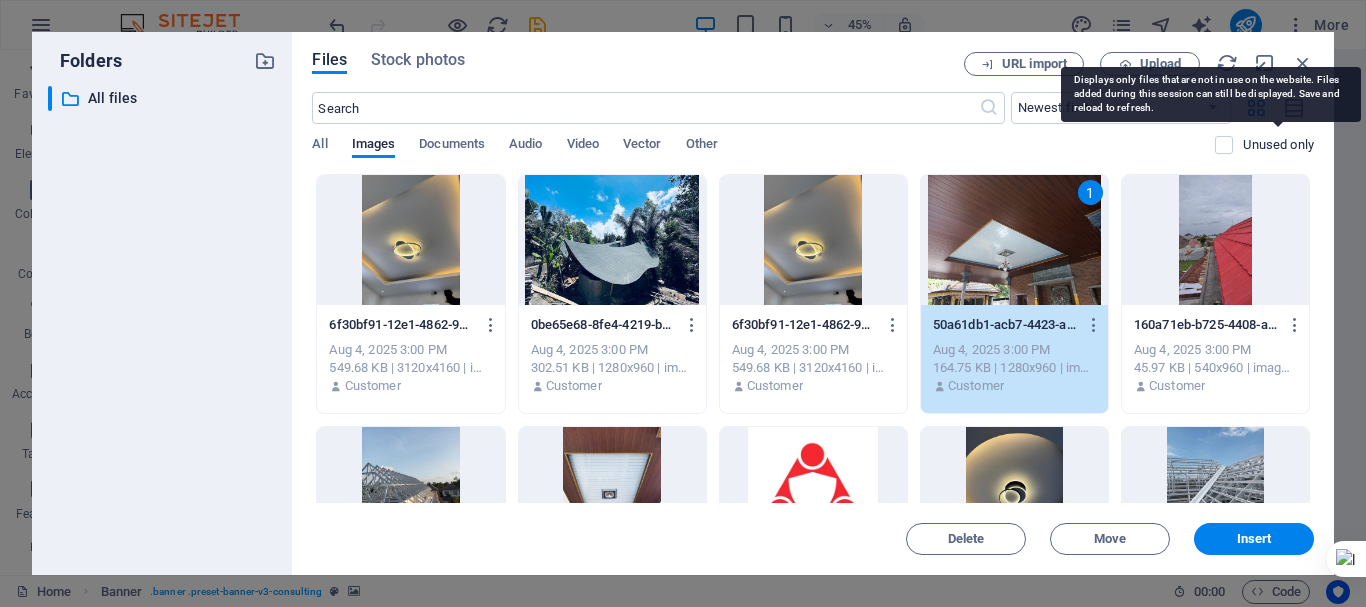 click on "Unused only" at bounding box center [1278, 145] 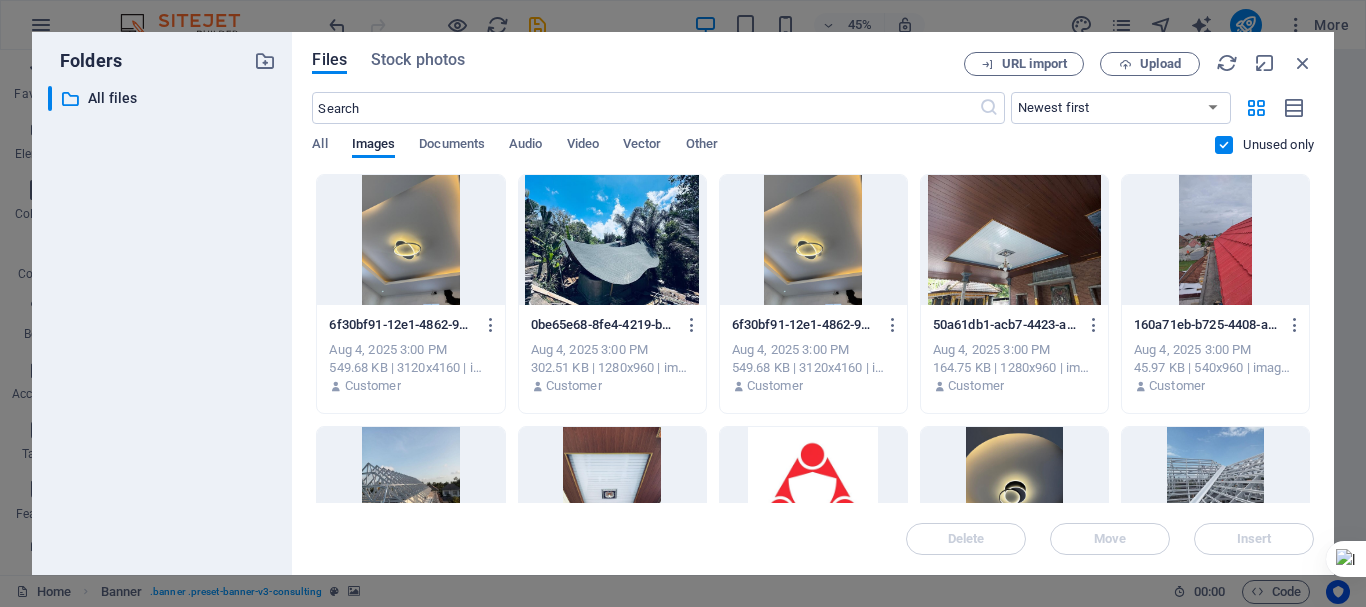 click on "[UUID].jpg [UUID].jpg Aug [DAY], [YEAR] [TIME] [AM/PM] [SIZE] | [DIMENSIONS] | image/jpeg Customer [UUID]-[FILENAME].jpg [UUID]-[FILENAME].jpg Aug [DAY], [YEAR] [TIME] [AM/PM] [SIZE] | [DIMENSIONS] | image/jpeg Customer [UUID]-[FILENAME].jpg [UUID]-[FILENAME].jpg Aug [DAY], [YEAR] [TIME] [AM/PM] [SIZE] | [DIMENSIONS] | image/jpeg Customer [UUID]-[FILENAME].jpg [UUID]-[FILENAME].jpg Aug [DAY], [YEAR] [TIME] [AM/PM] [SIZE] | [DIMENSIONS] | image/jpeg Customer [UUID]-[FILENAME].jpg [UUID]-[FILENAME].jpg Aug [DAY], [YEAR] [TIME] [AM/PM] [SIZE] | [DIMENSIONS] | image/jpeg Customer [UUID]-[FILENAME].jpg" at bounding box center [813, 546] 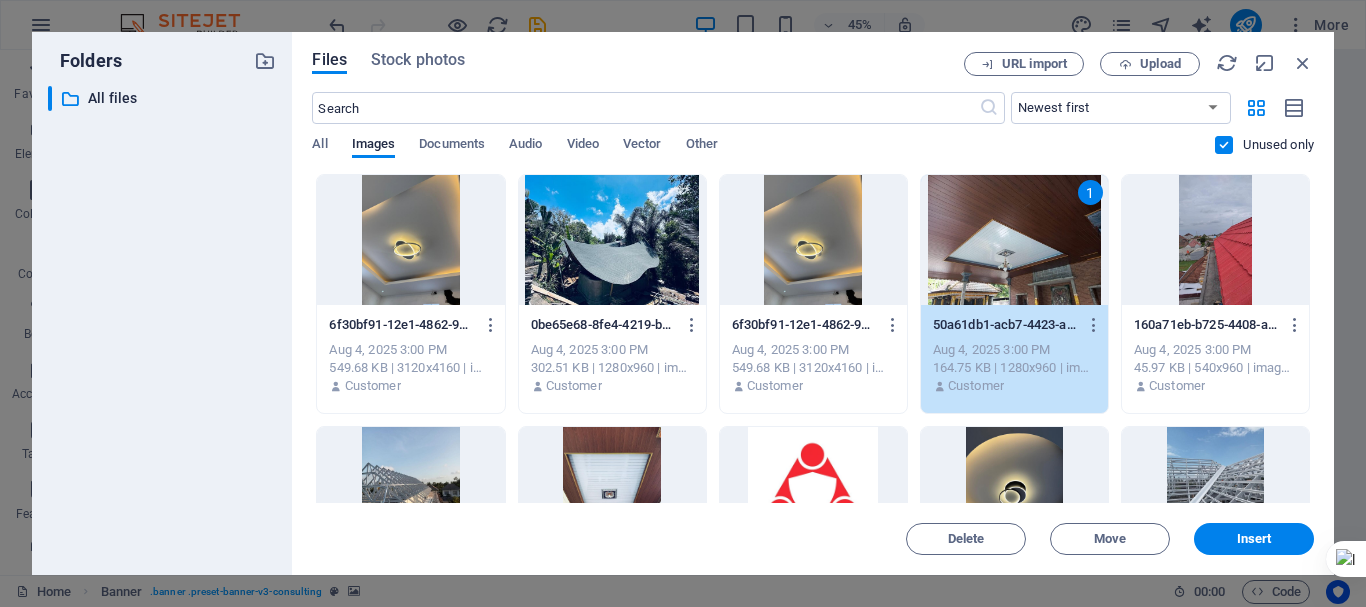 click at bounding box center (813, 240) 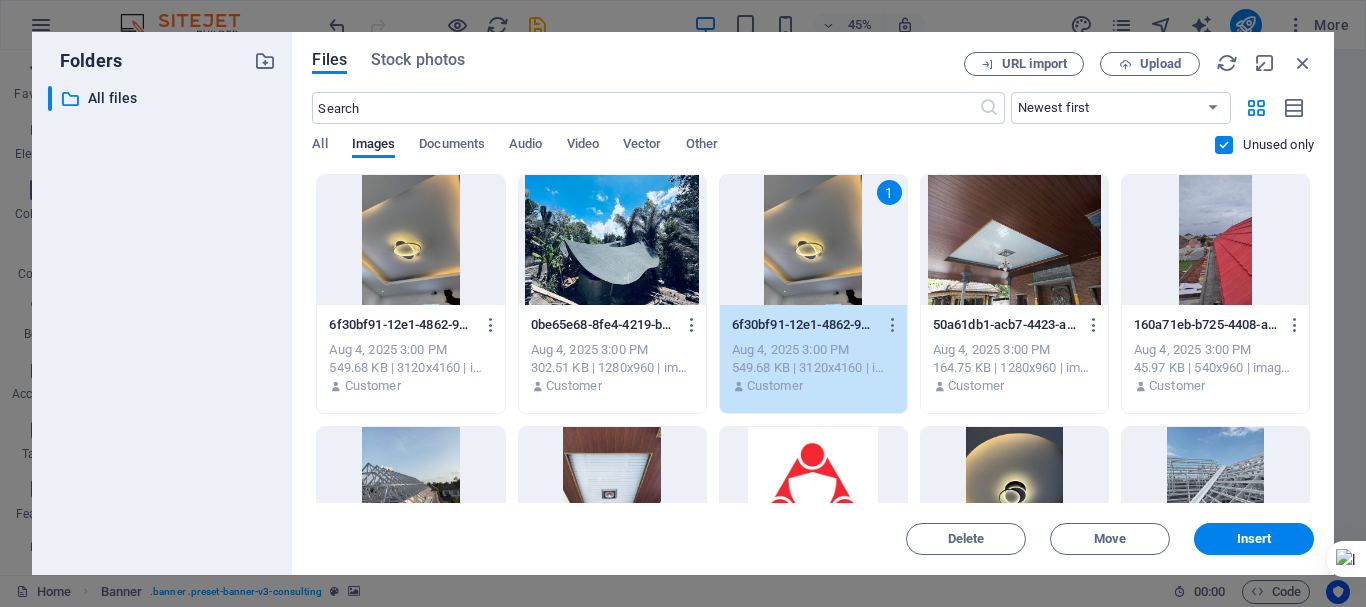 click at bounding box center [1224, 145] 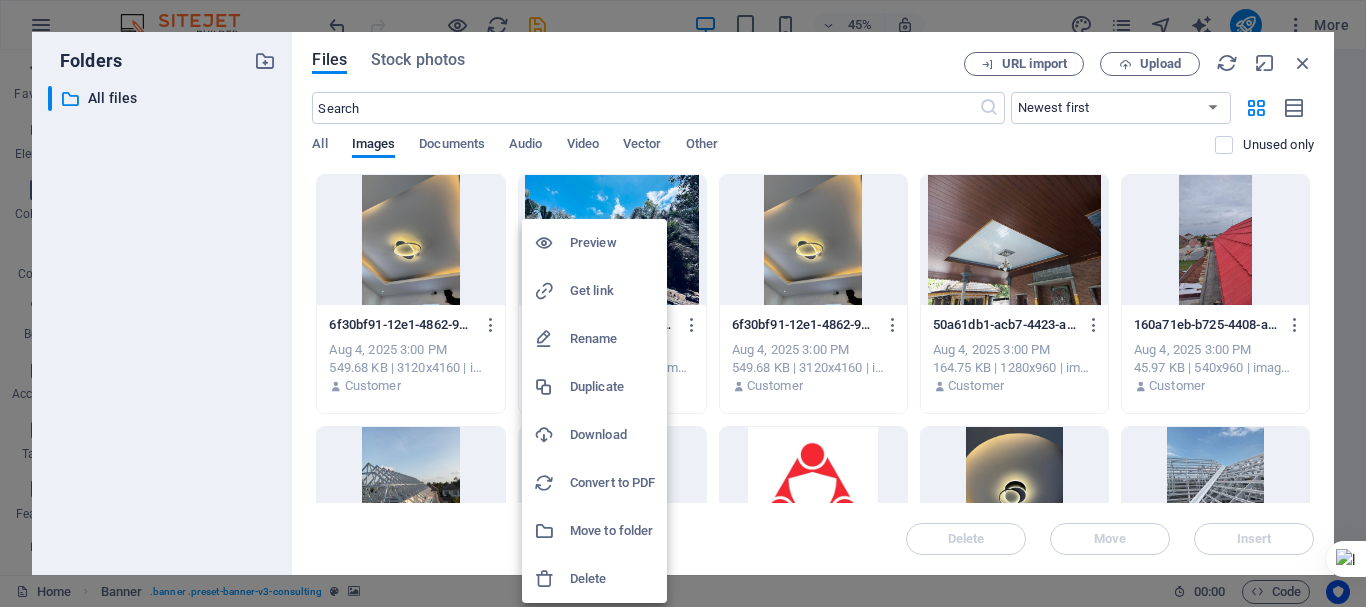 click at bounding box center [683, 303] 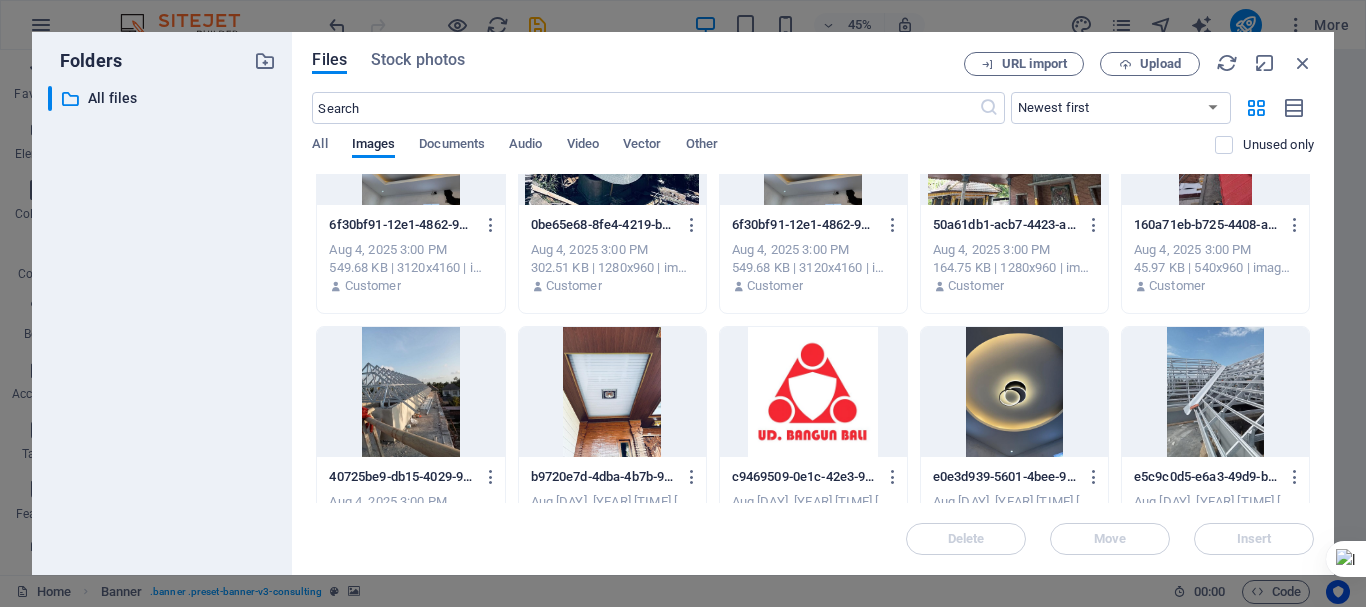 scroll, scrollTop: 0, scrollLeft: 0, axis: both 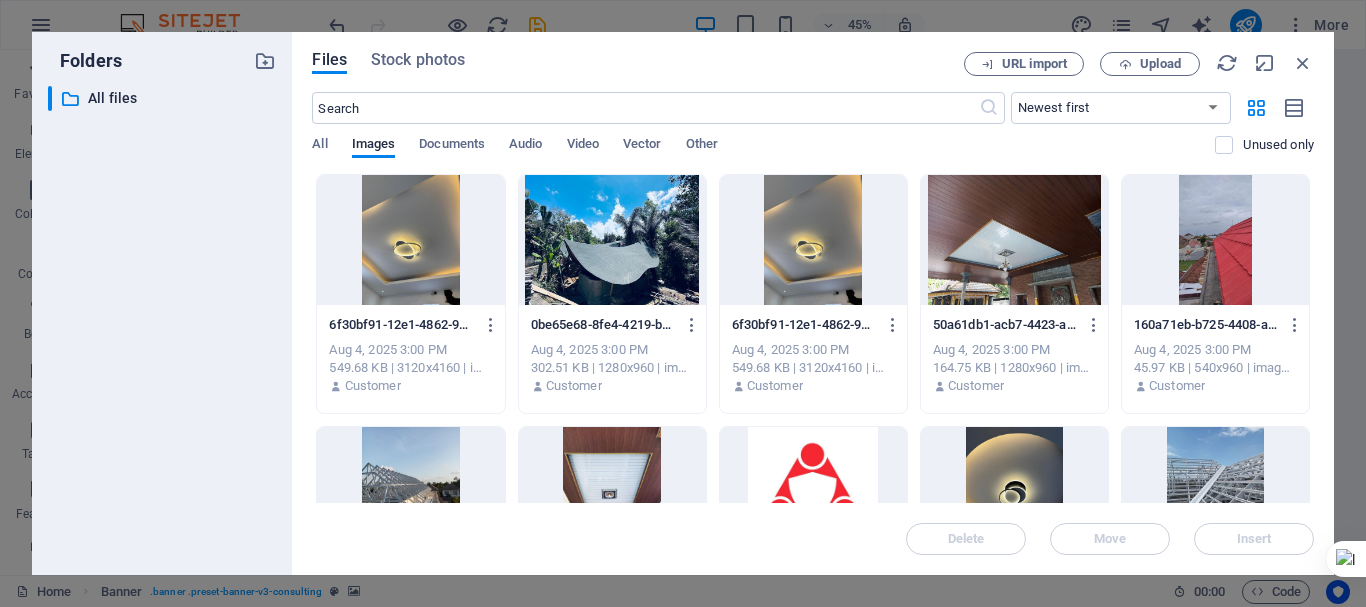 click at bounding box center [1014, 240] 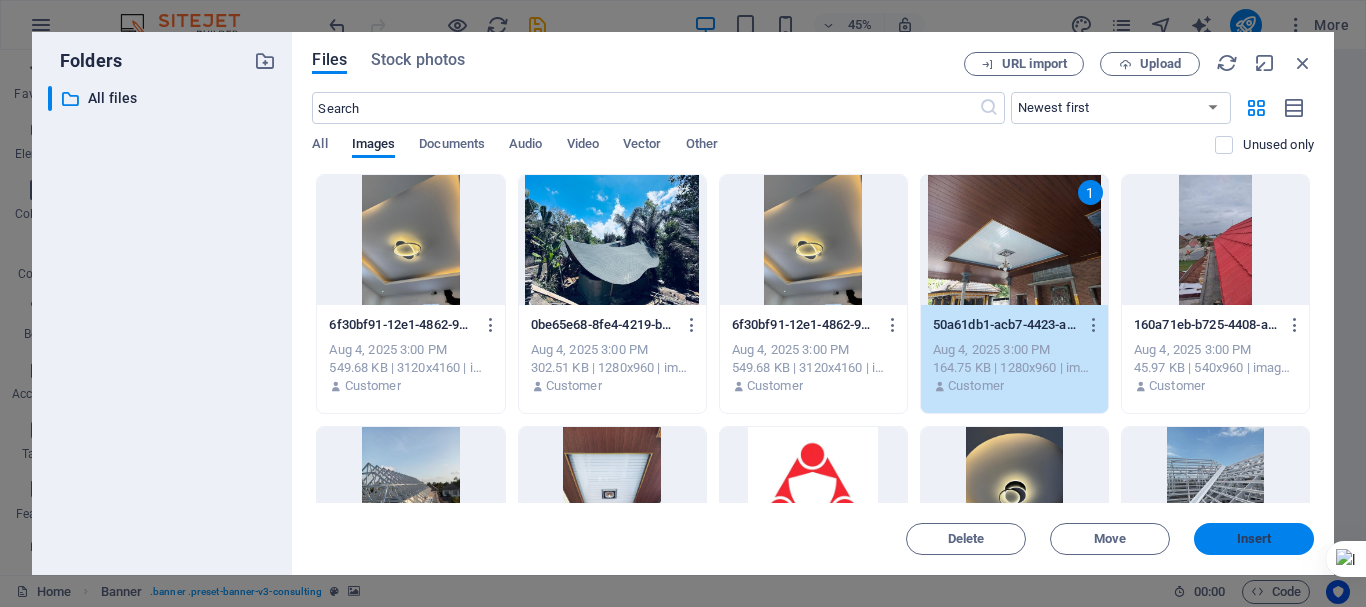 click on "Insert" at bounding box center [1254, 539] 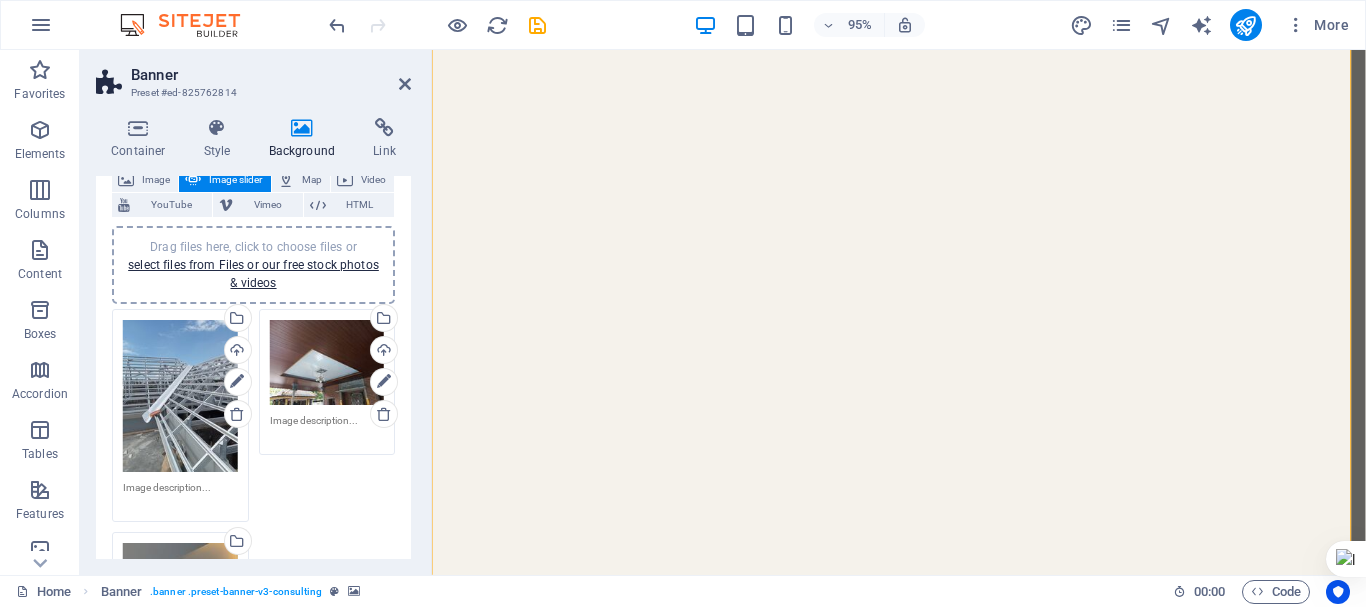 scroll, scrollTop: 100, scrollLeft: 0, axis: vertical 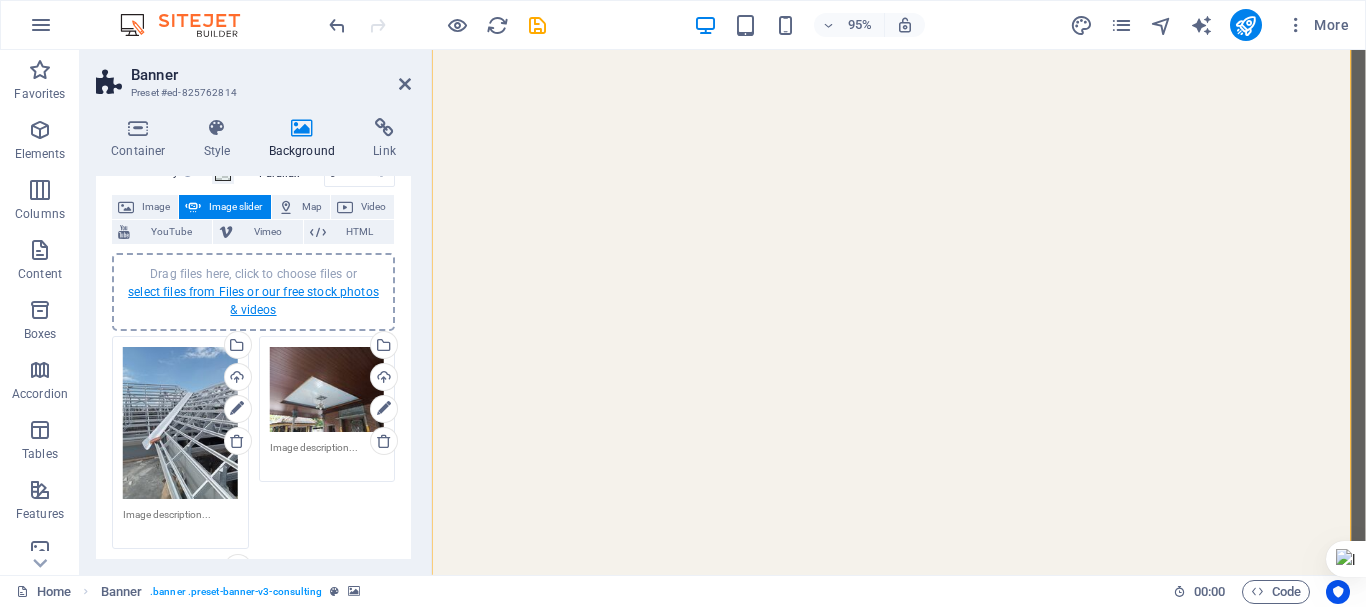 click on "select files from Files or our free stock photos & videos" at bounding box center (253, 301) 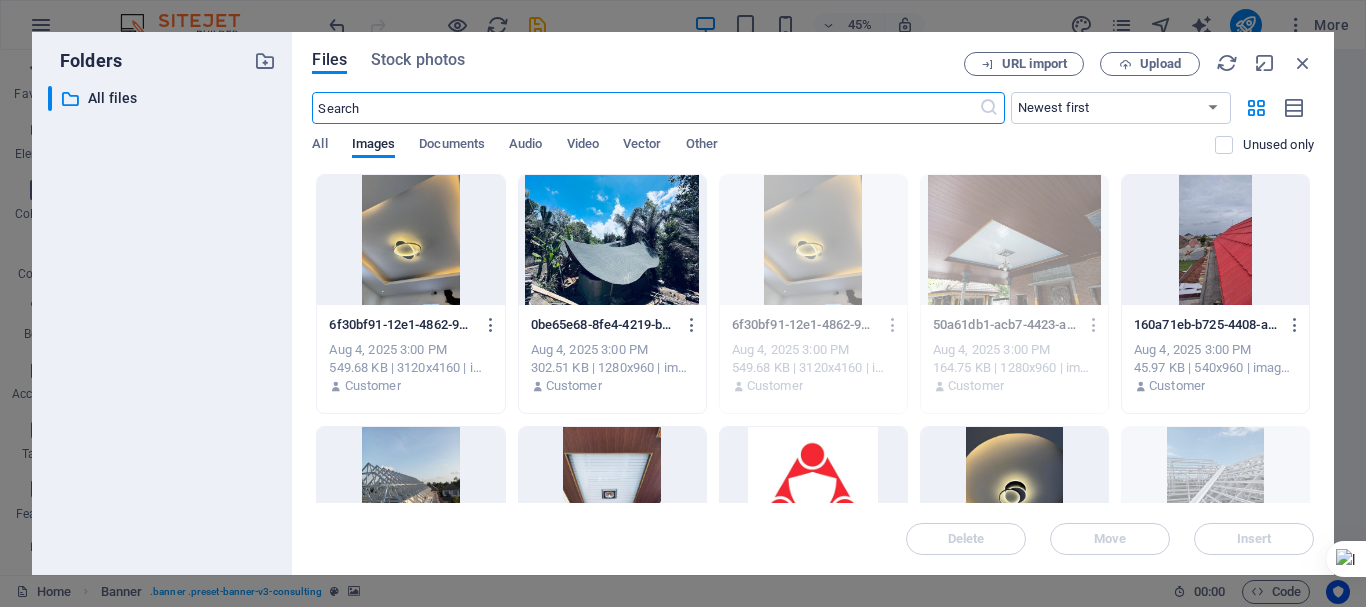 drag, startPoint x: 616, startPoint y: 272, endPoint x: 618, endPoint y: 222, distance: 50.039986 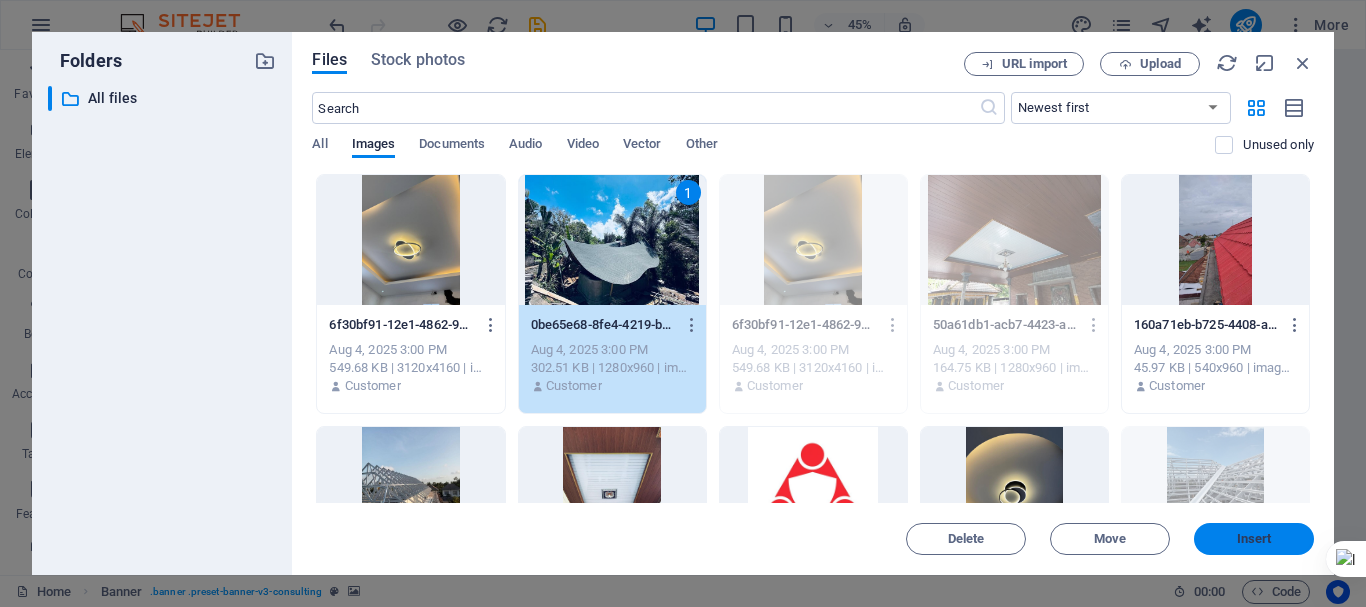 drag, startPoint x: 1255, startPoint y: 531, endPoint x: 867, endPoint y: 508, distance: 388.6811 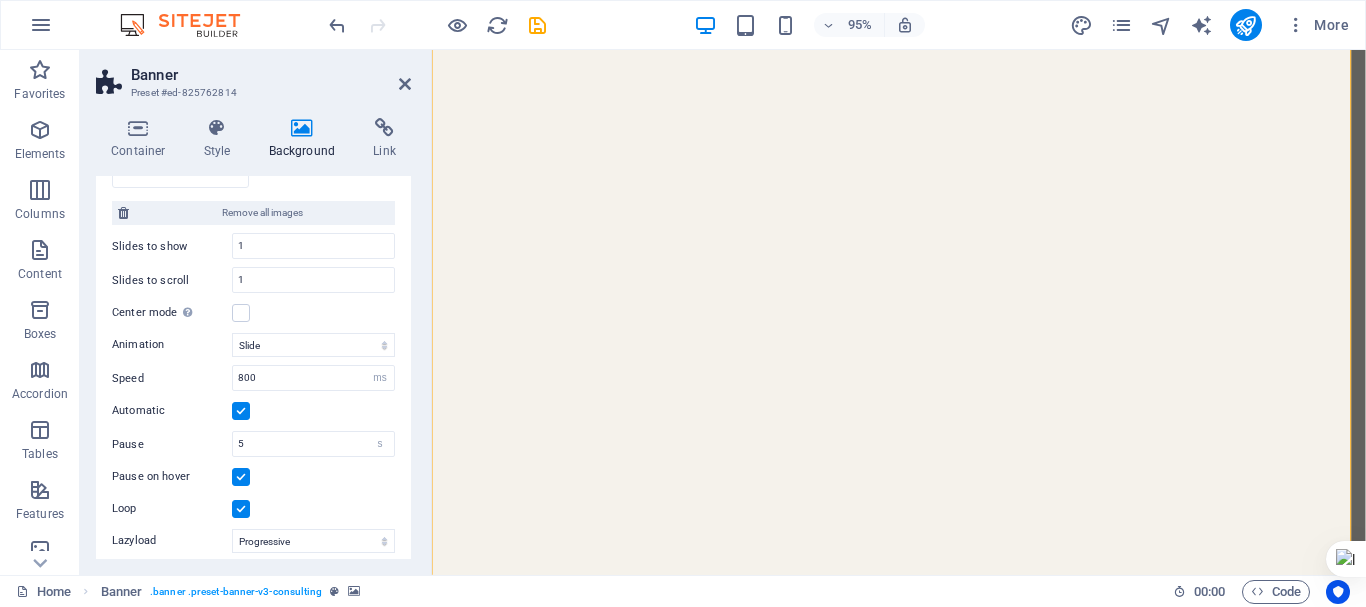 scroll, scrollTop: 653, scrollLeft: 0, axis: vertical 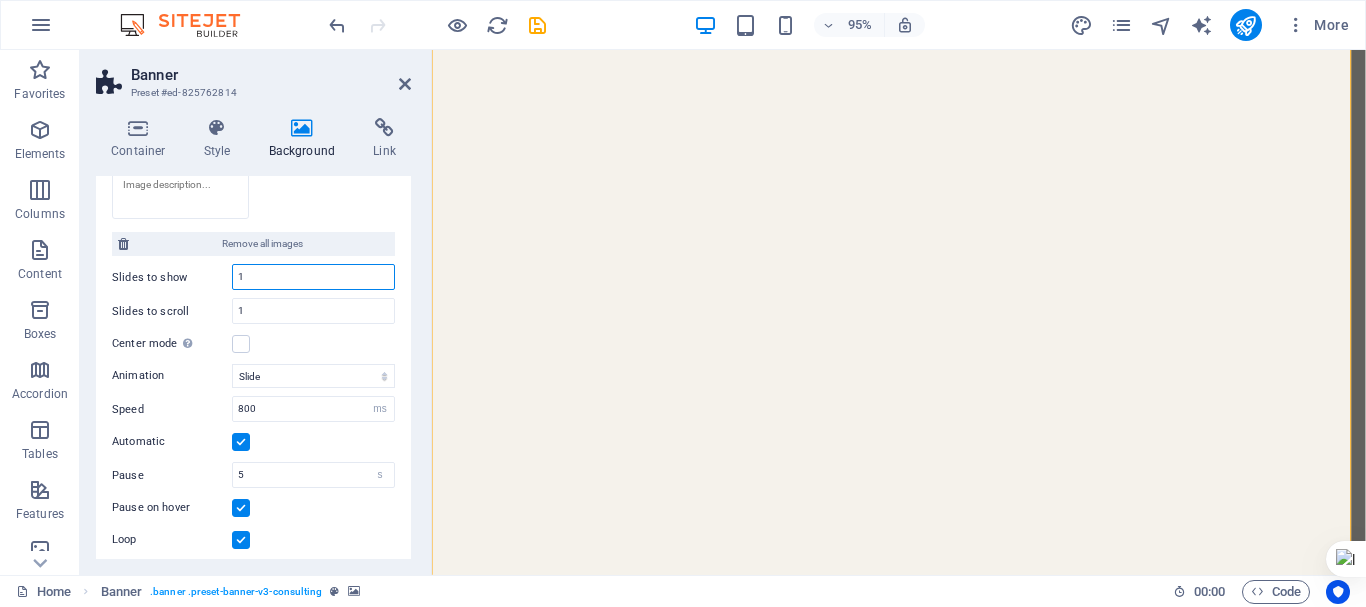 click on "1" at bounding box center (313, 277) 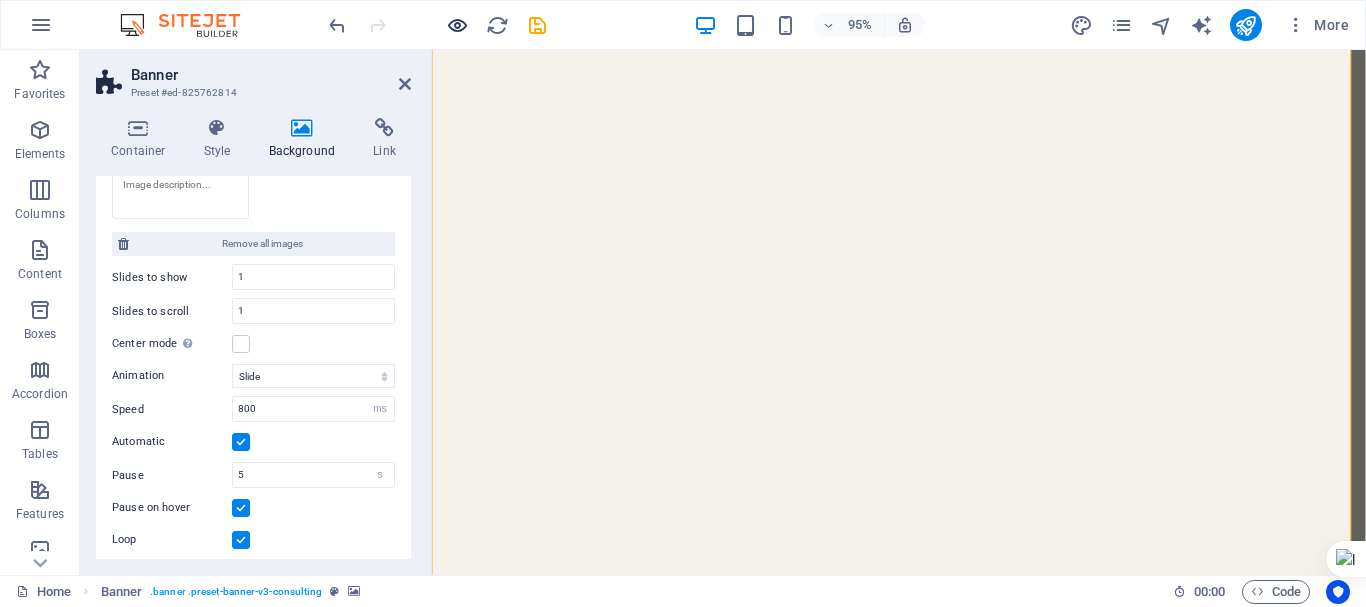 click at bounding box center [457, 25] 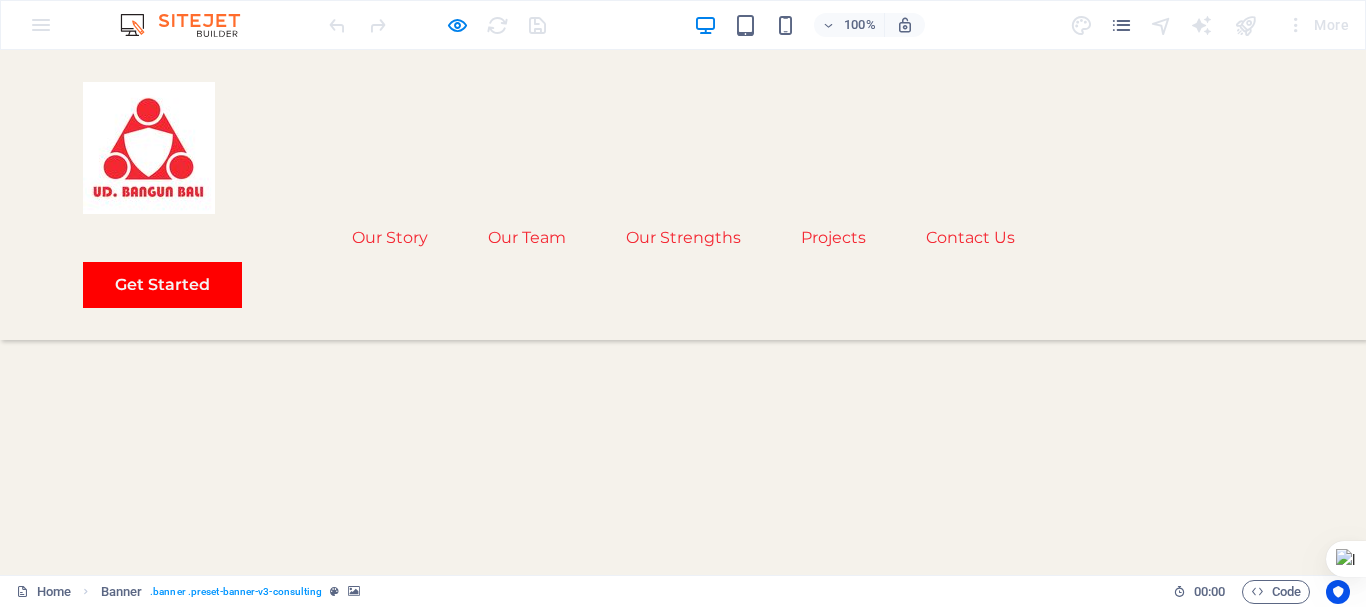 scroll, scrollTop: 300, scrollLeft: 0, axis: vertical 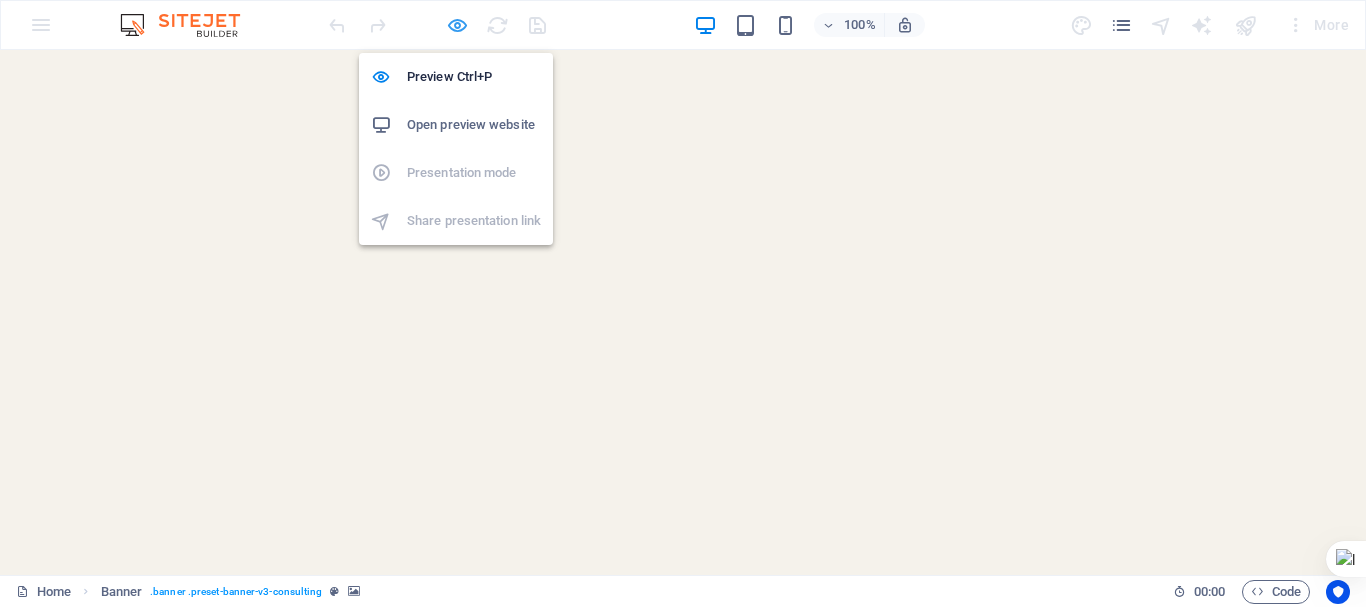 click at bounding box center (457, 25) 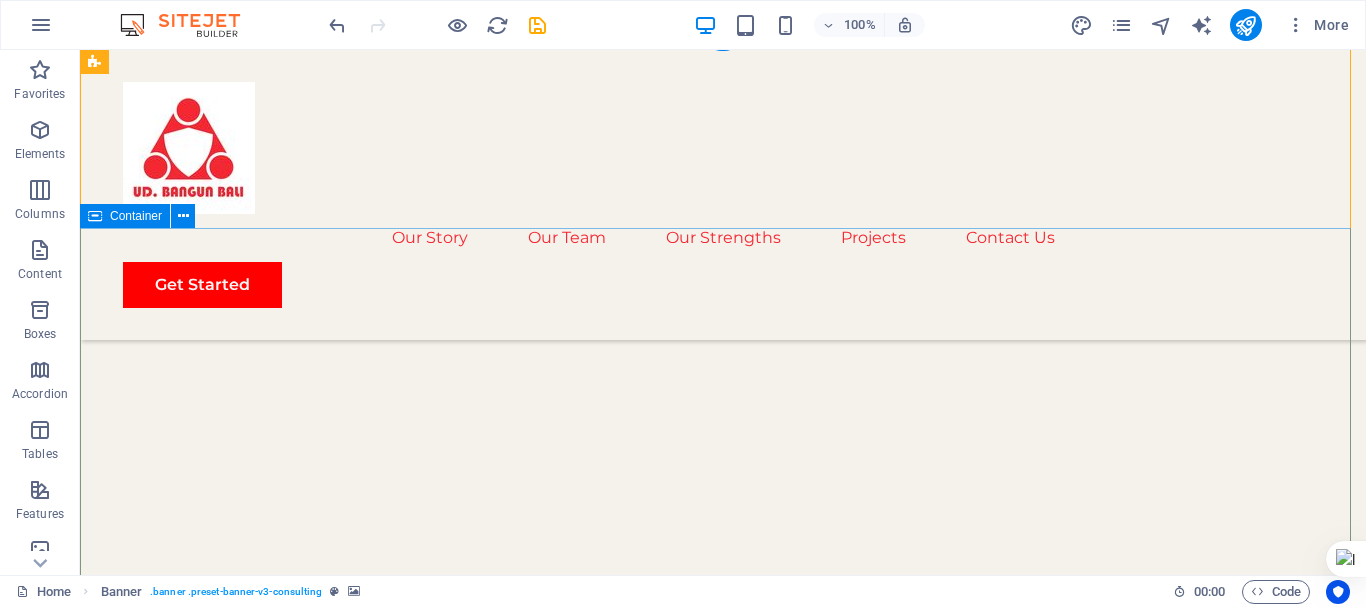 scroll, scrollTop: 0, scrollLeft: 0, axis: both 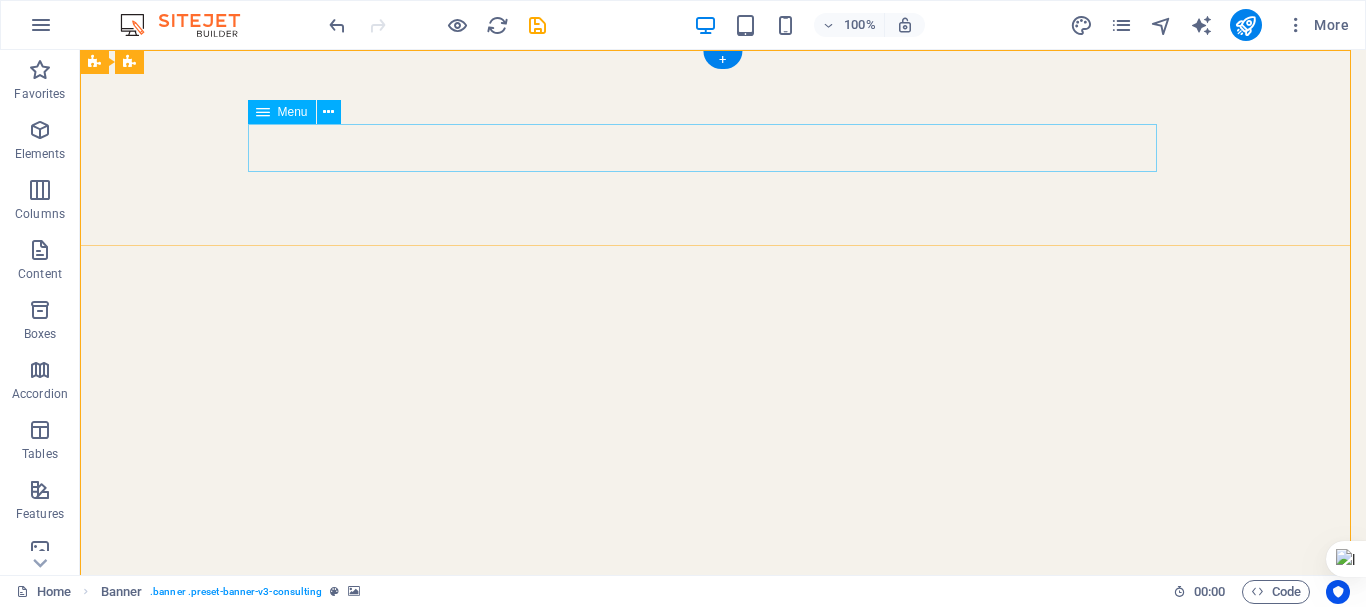 click on "Our Story Our Team Our Strengths Projects Contact Us" at bounding box center [723, 1138] 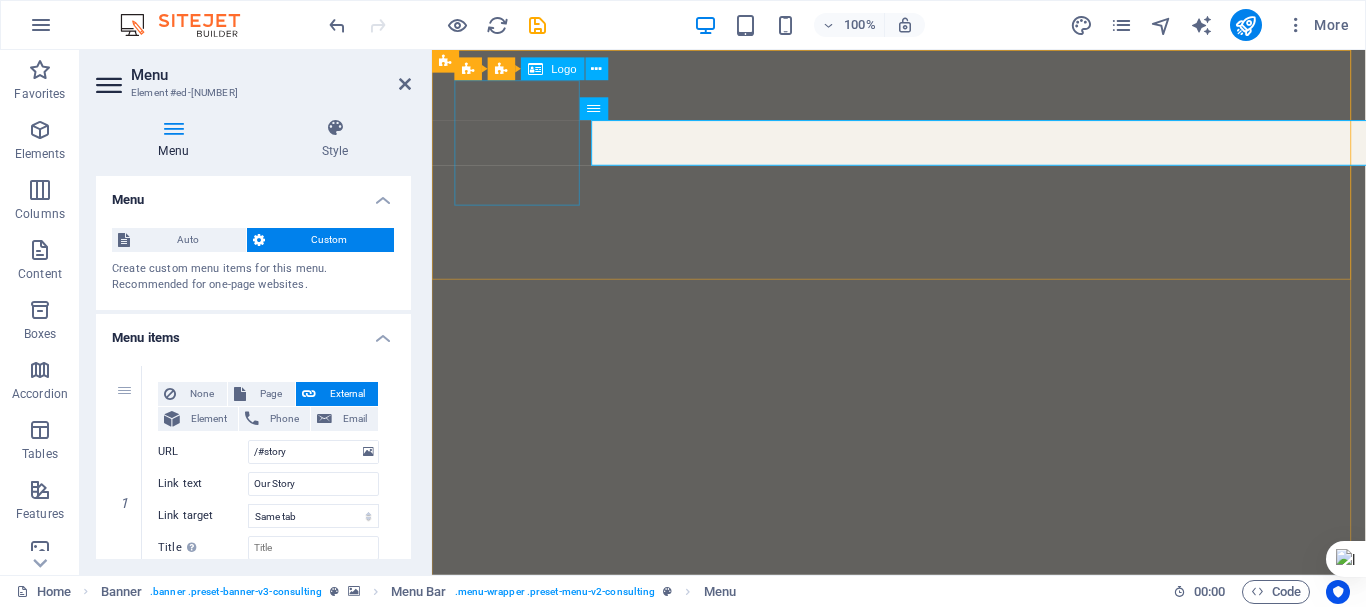 click on "Our Story Our Team Our Strengths Projects Contact Us" at bounding box center [923, 1138] 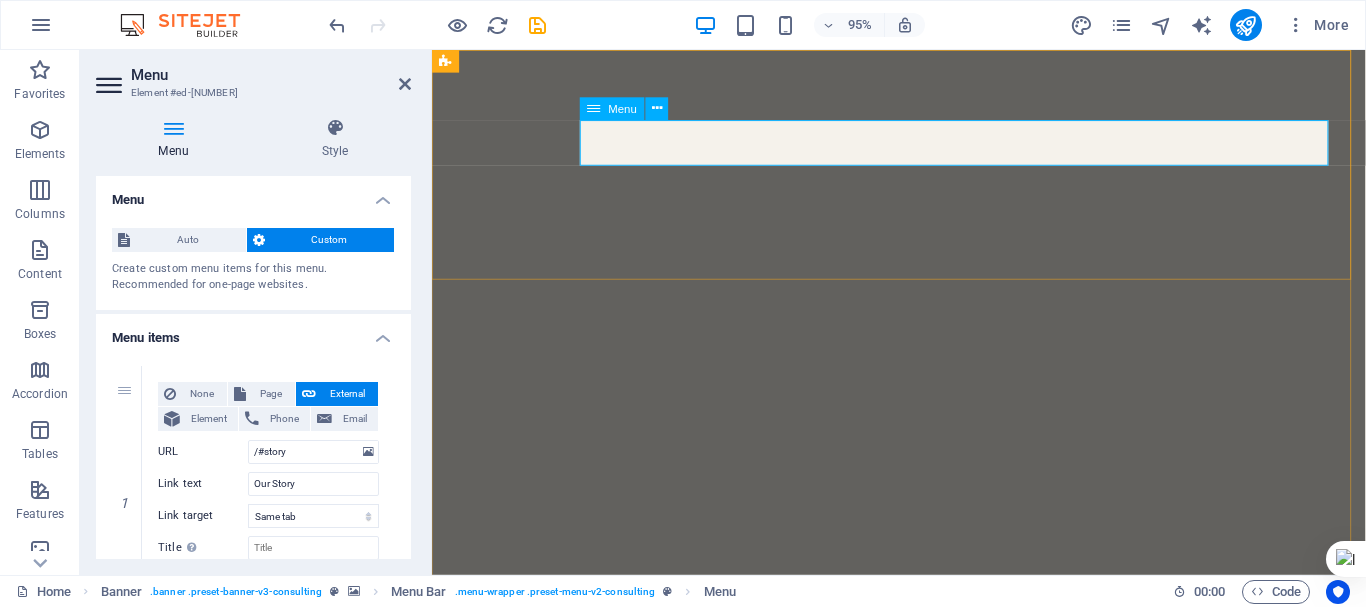 click on "Our Story Our Team Our Strengths Projects Contact Us" at bounding box center (923, 1138) 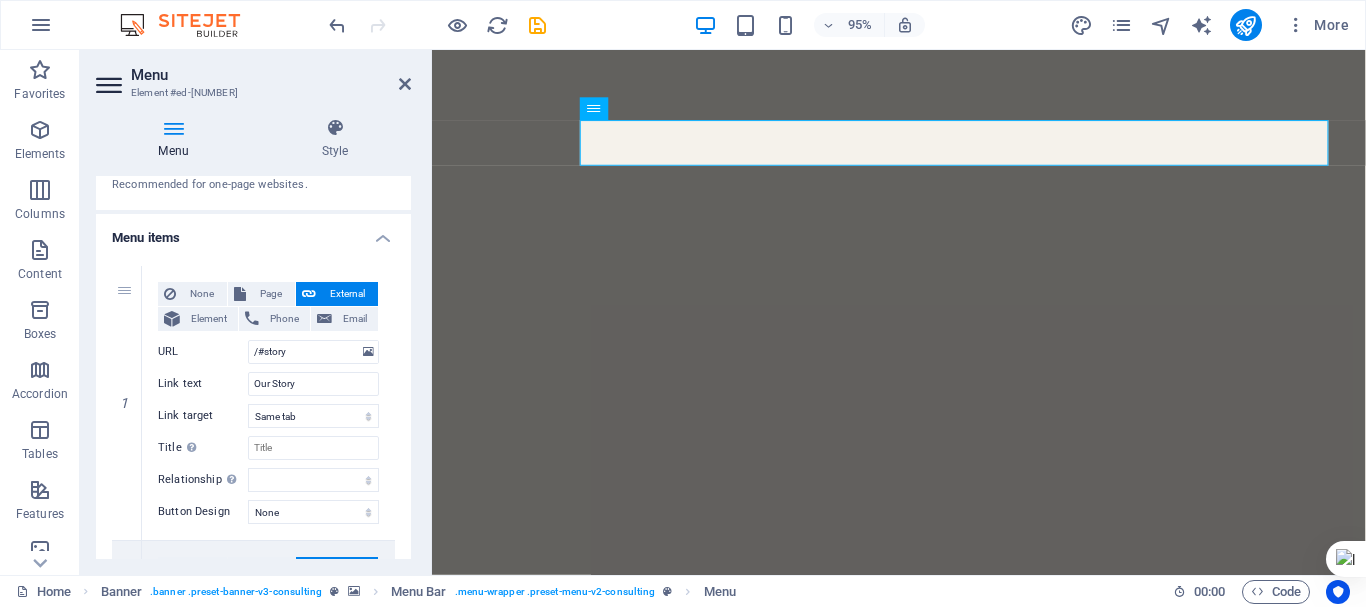 scroll, scrollTop: 200, scrollLeft: 0, axis: vertical 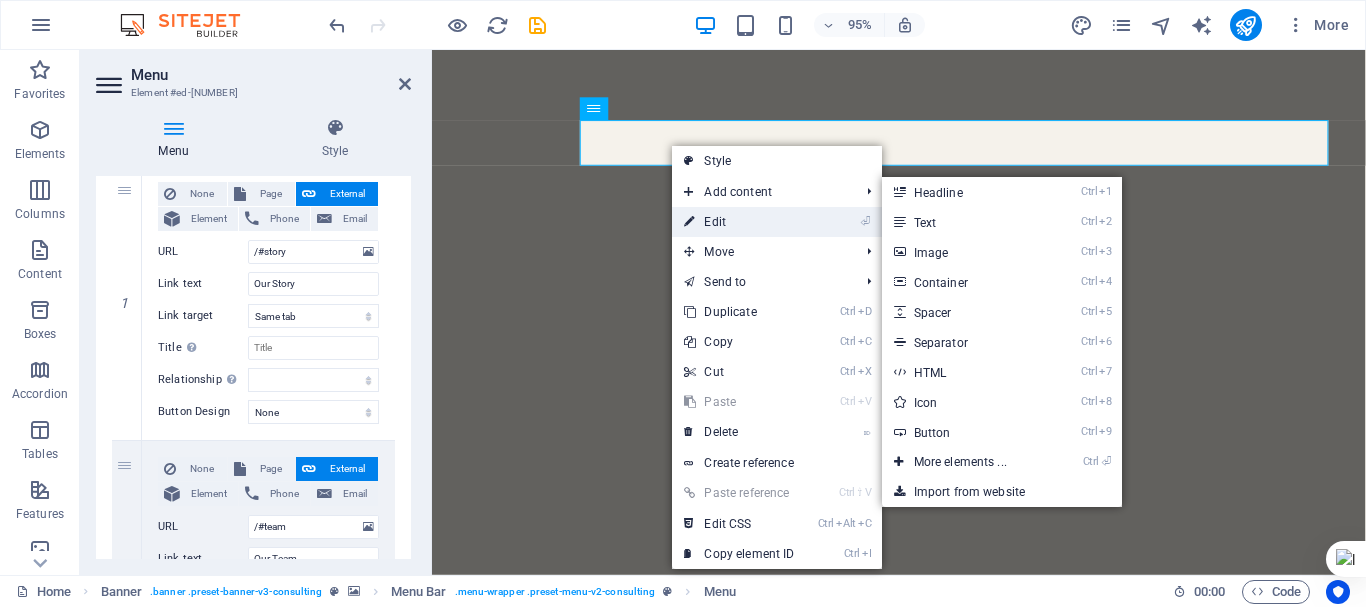 click on "⏎  Edit" at bounding box center [739, 222] 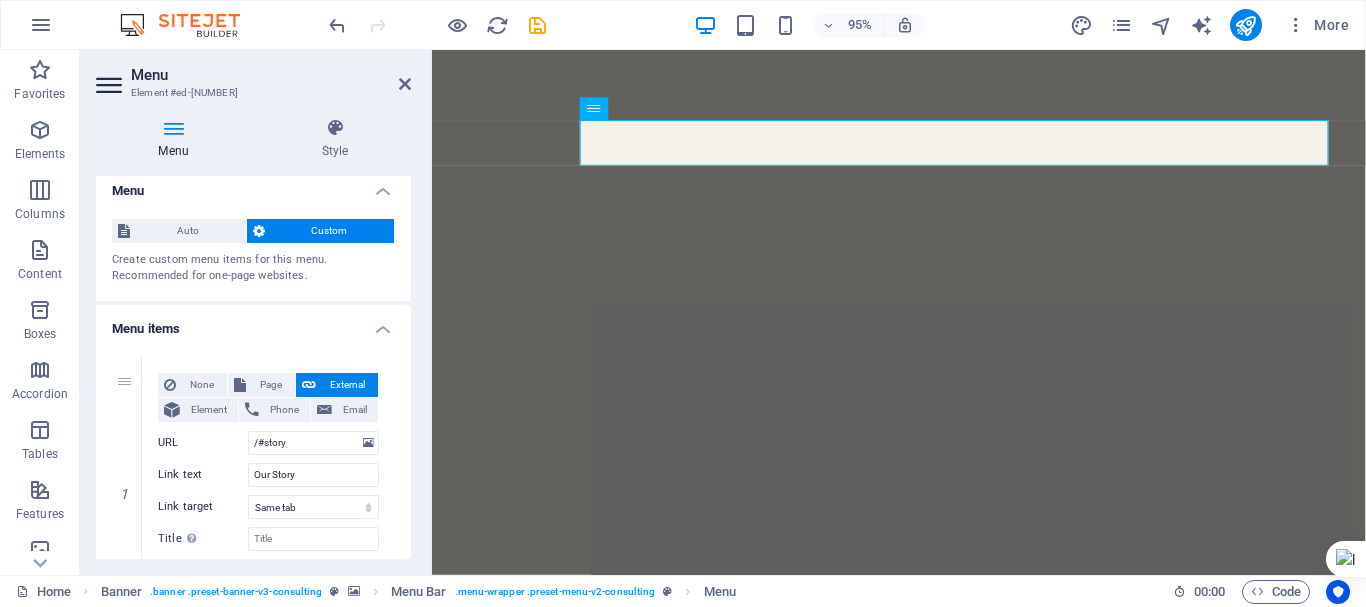 scroll, scrollTop: 0, scrollLeft: 0, axis: both 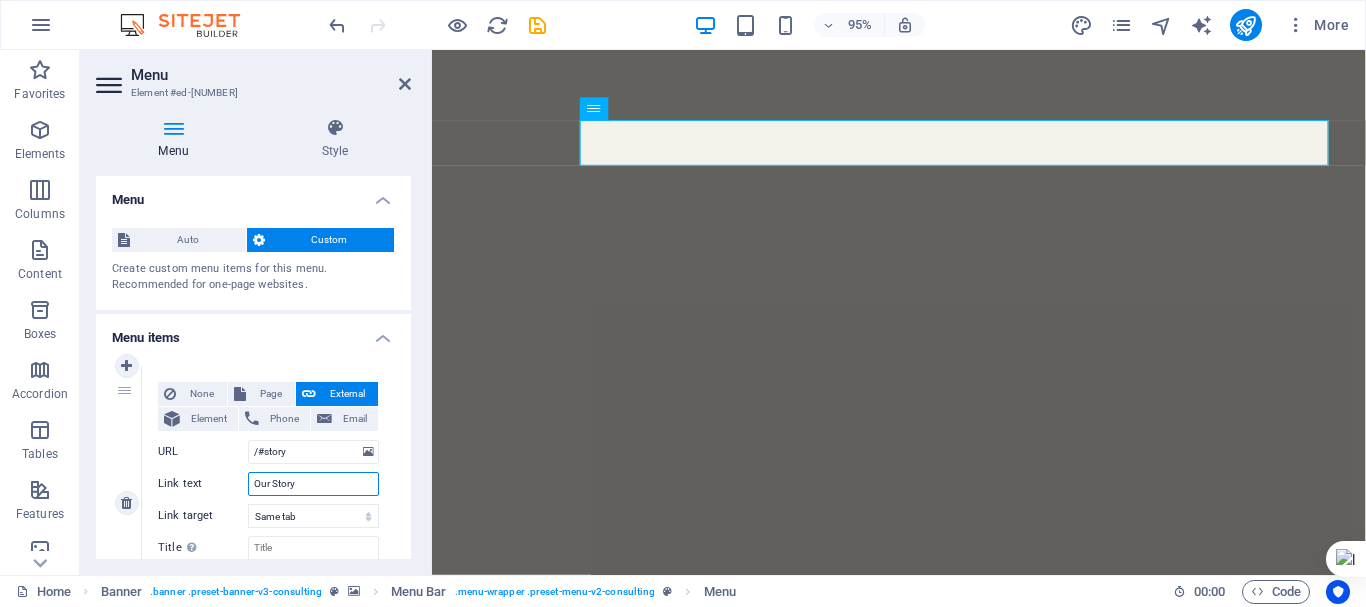 drag, startPoint x: 296, startPoint y: 480, endPoint x: 246, endPoint y: 487, distance: 50.48762 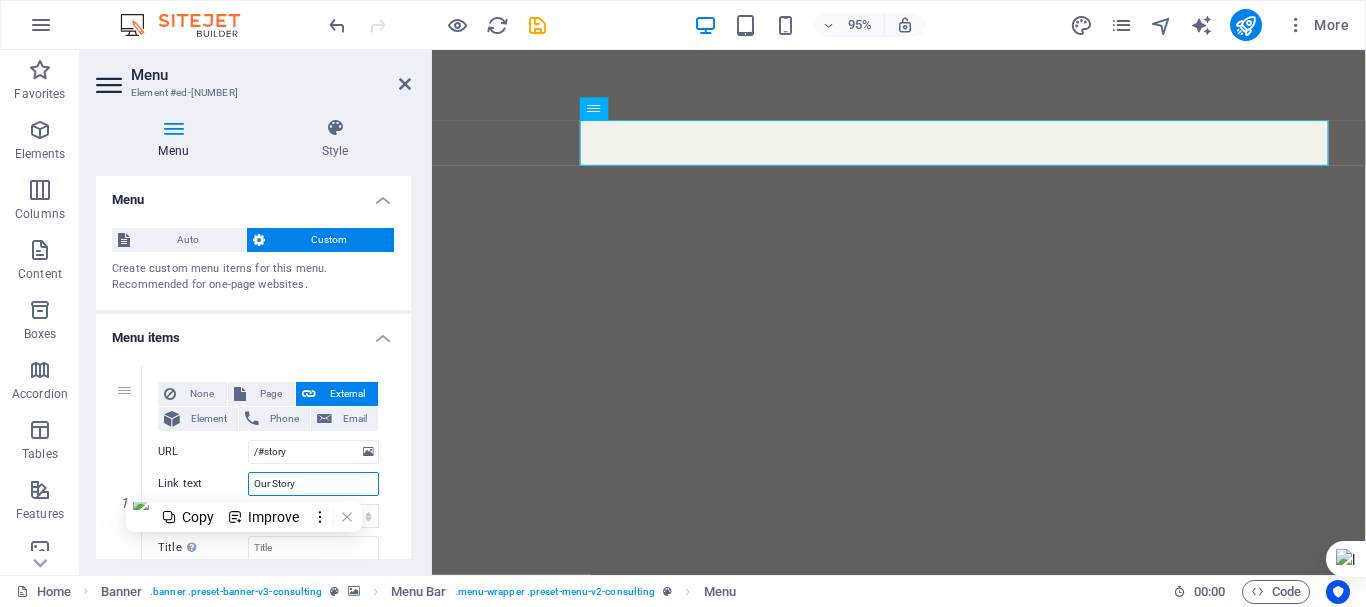 type on "t" 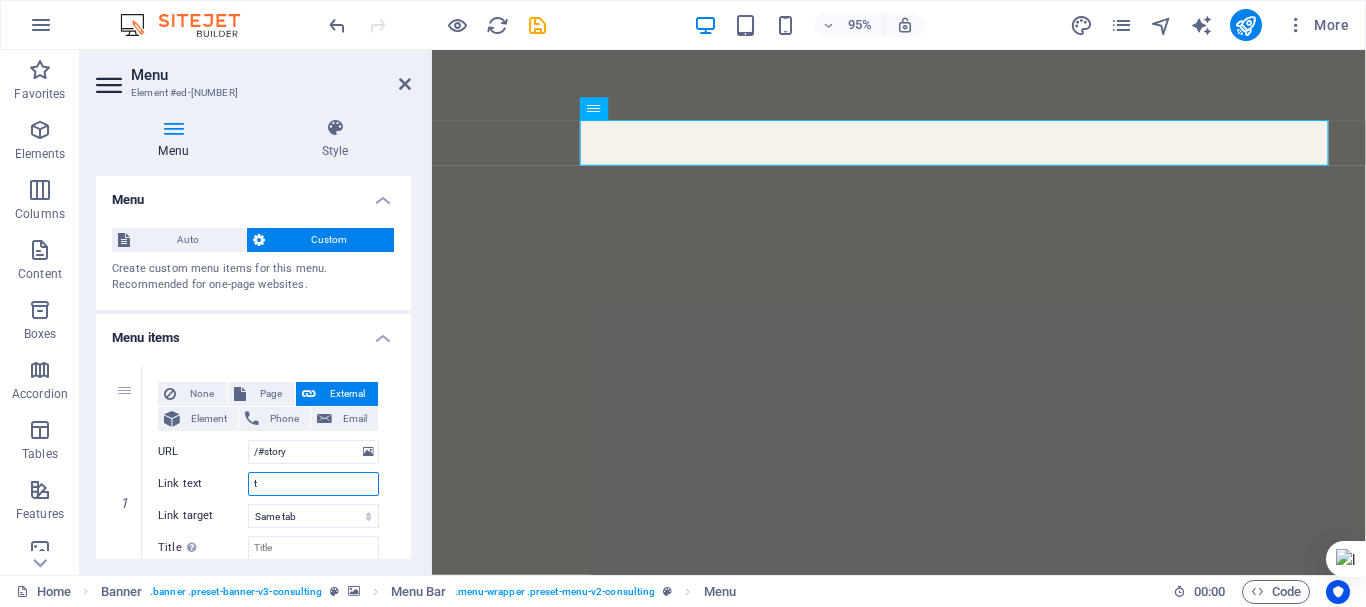 select 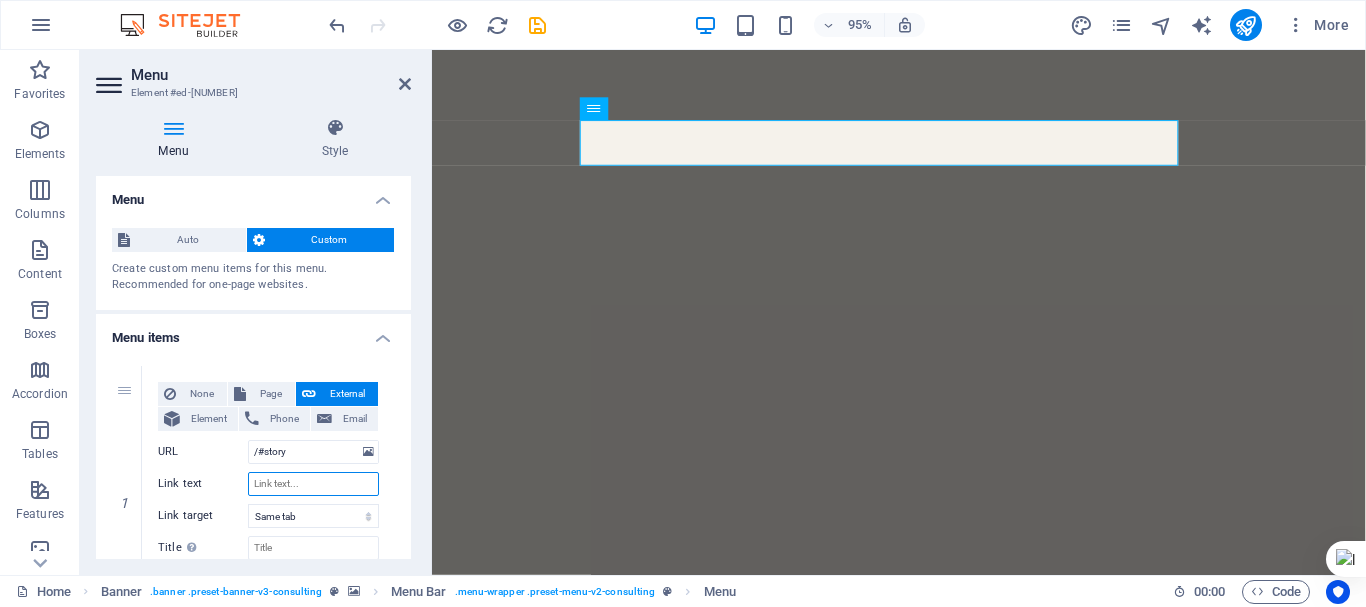 select 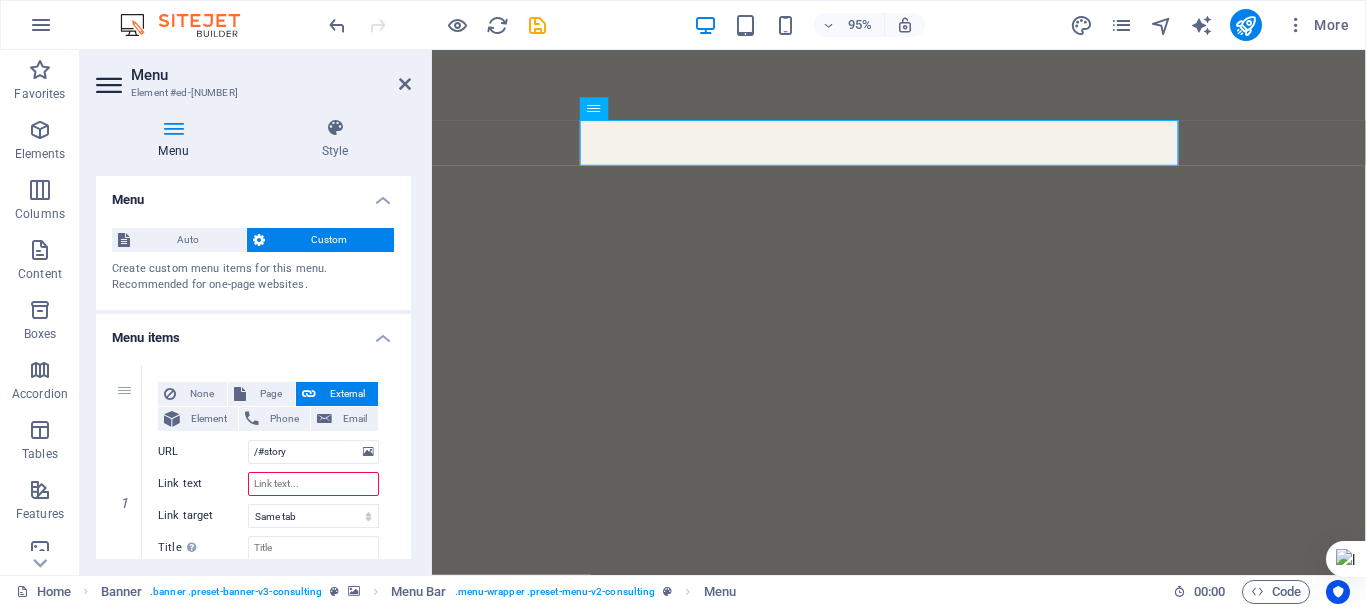 type on "T" 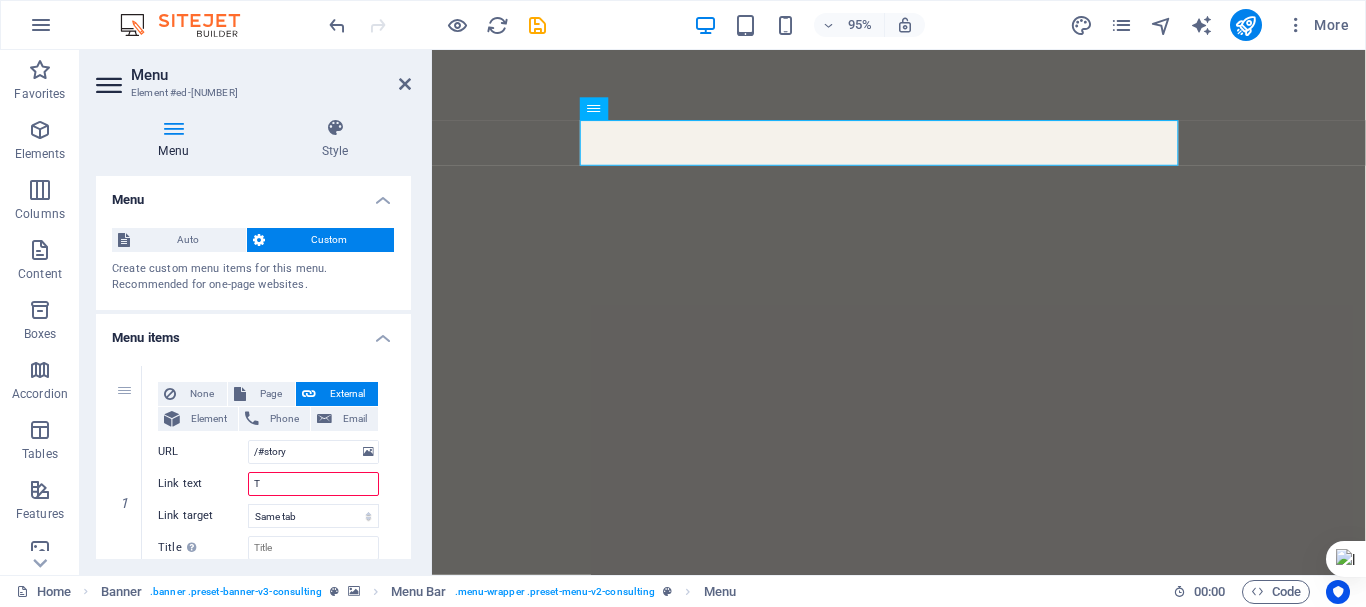 select 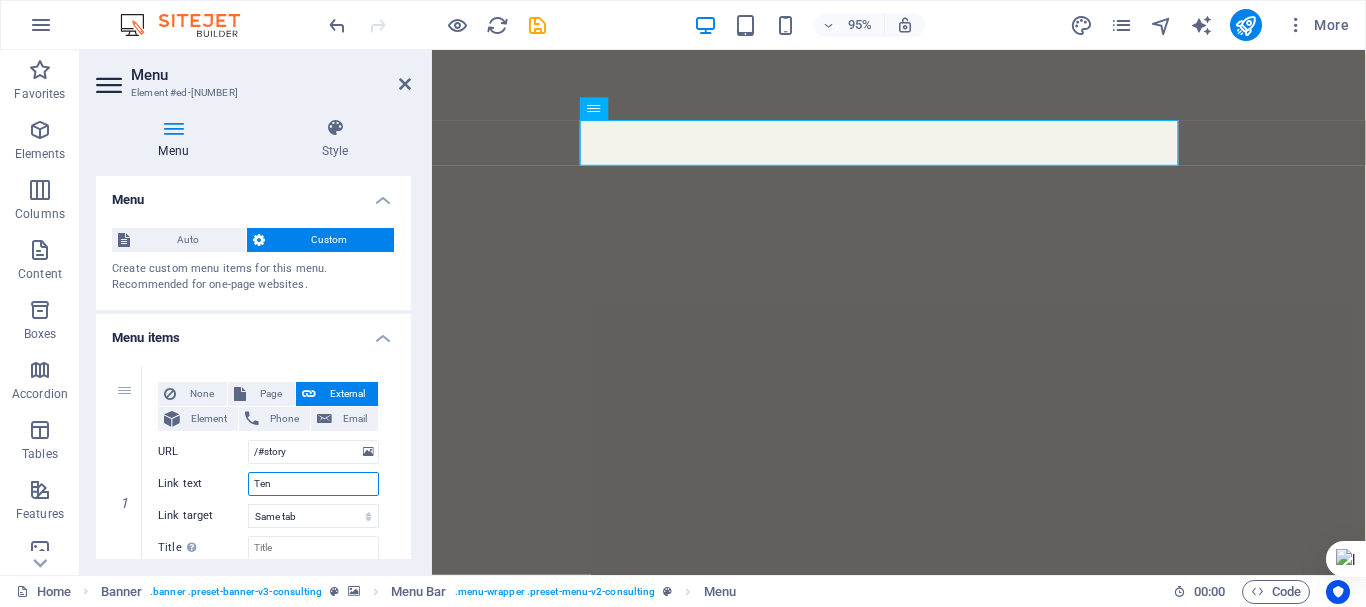 type on "[LAST]" 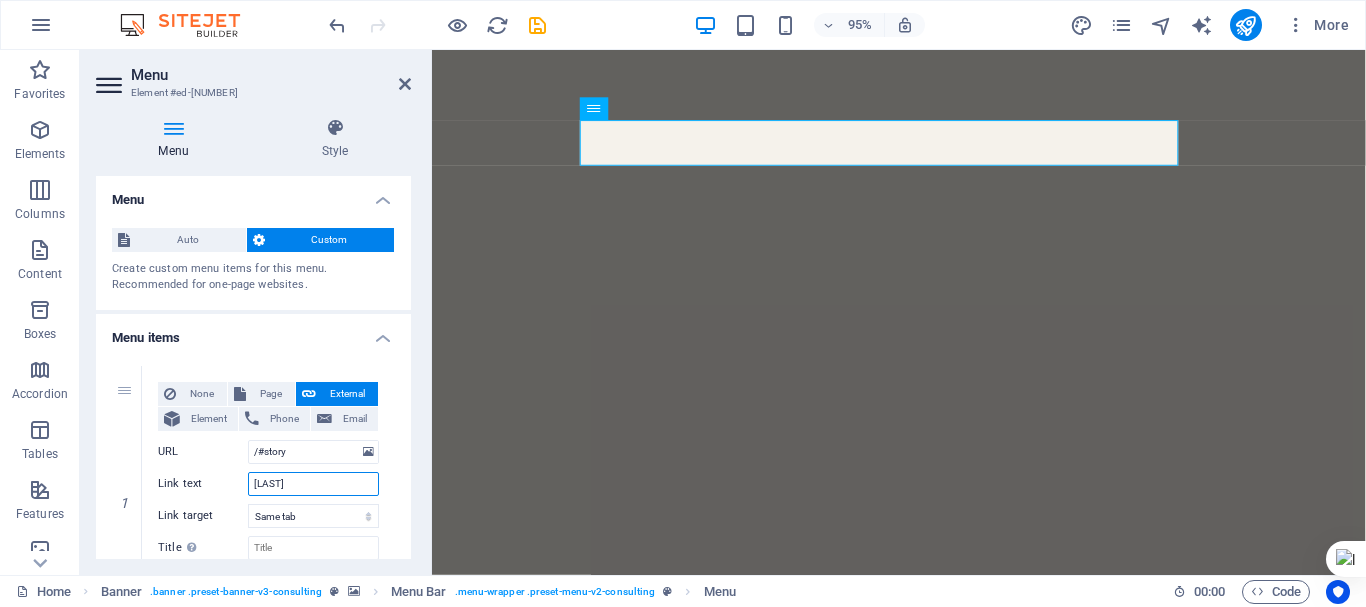 select 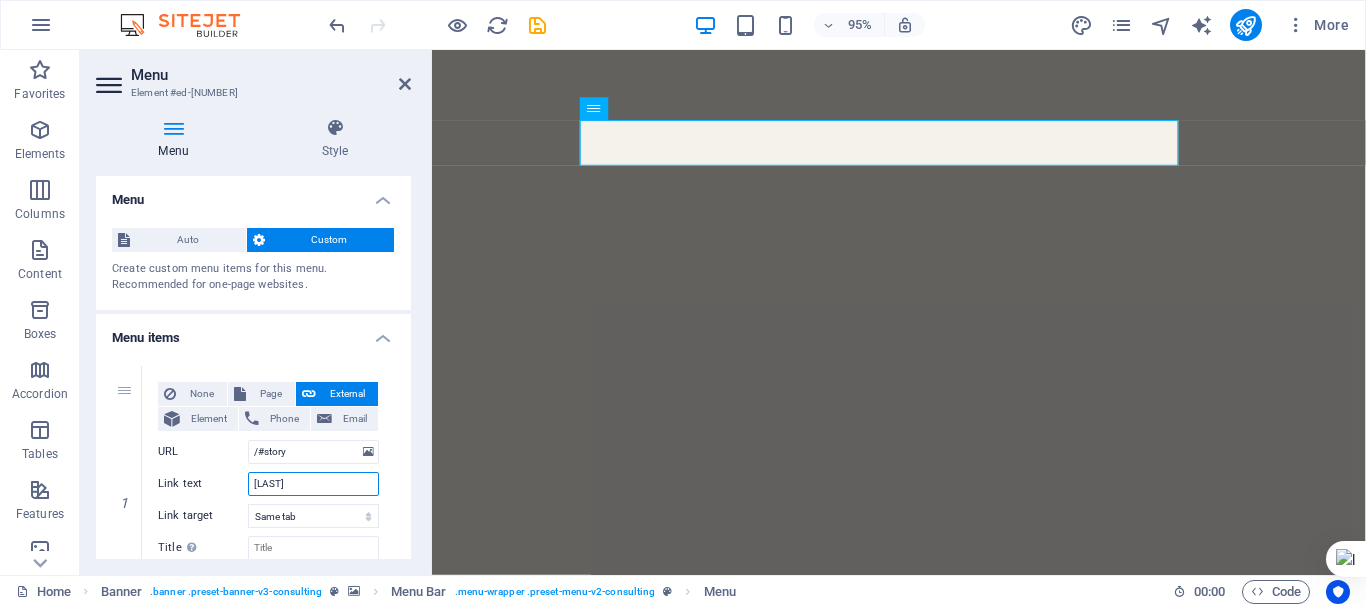 type on "Ten" 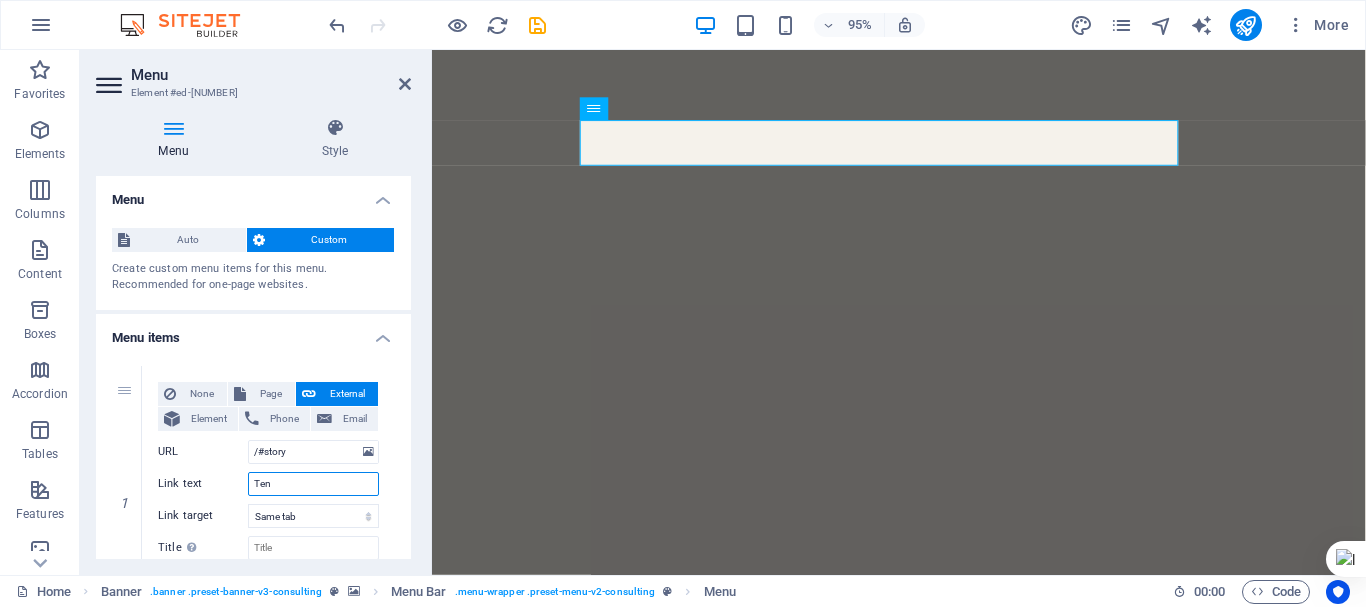 select 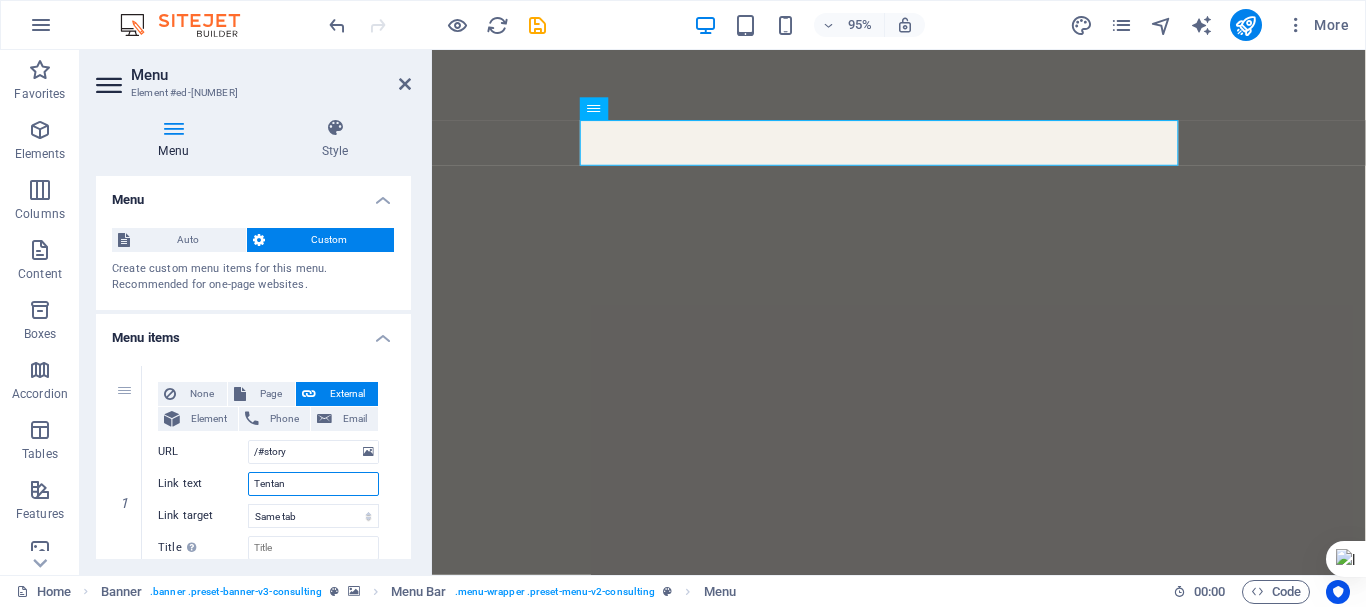type on "Tentang" 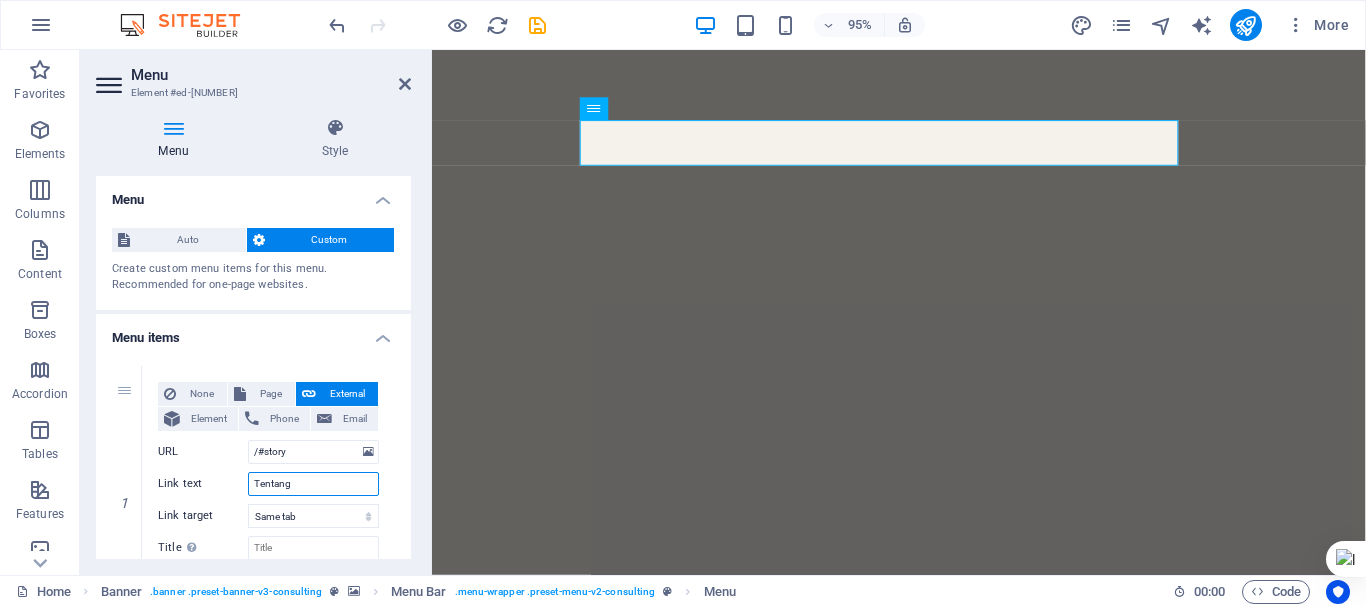 select 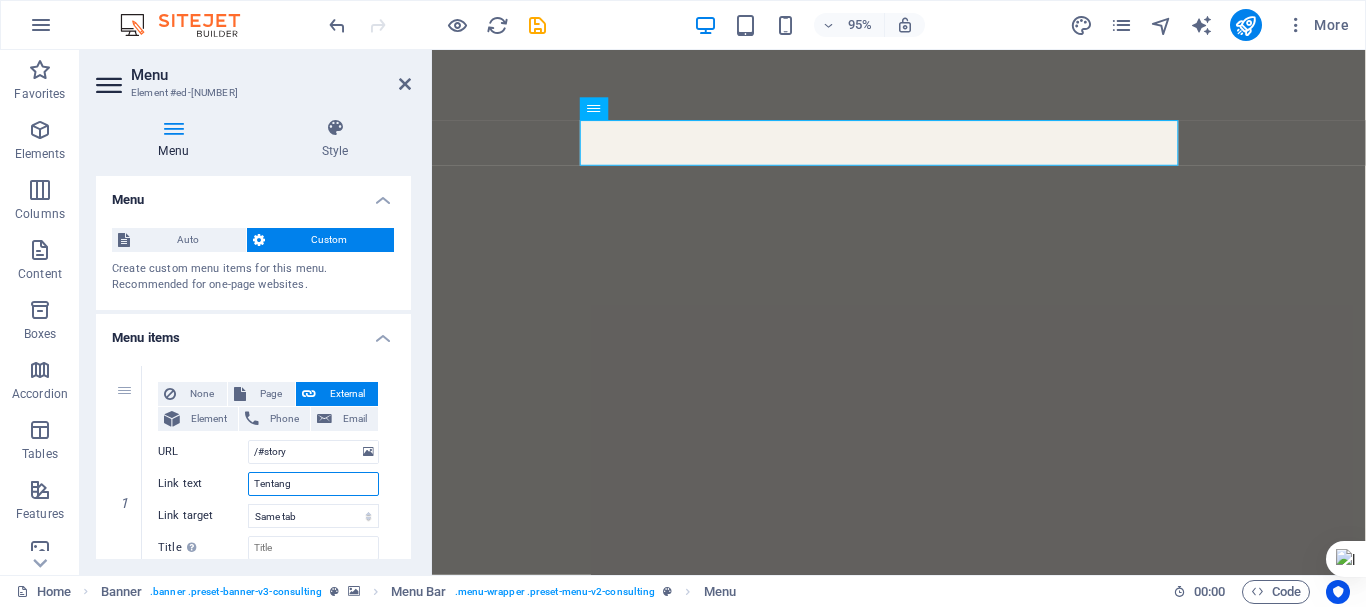 select 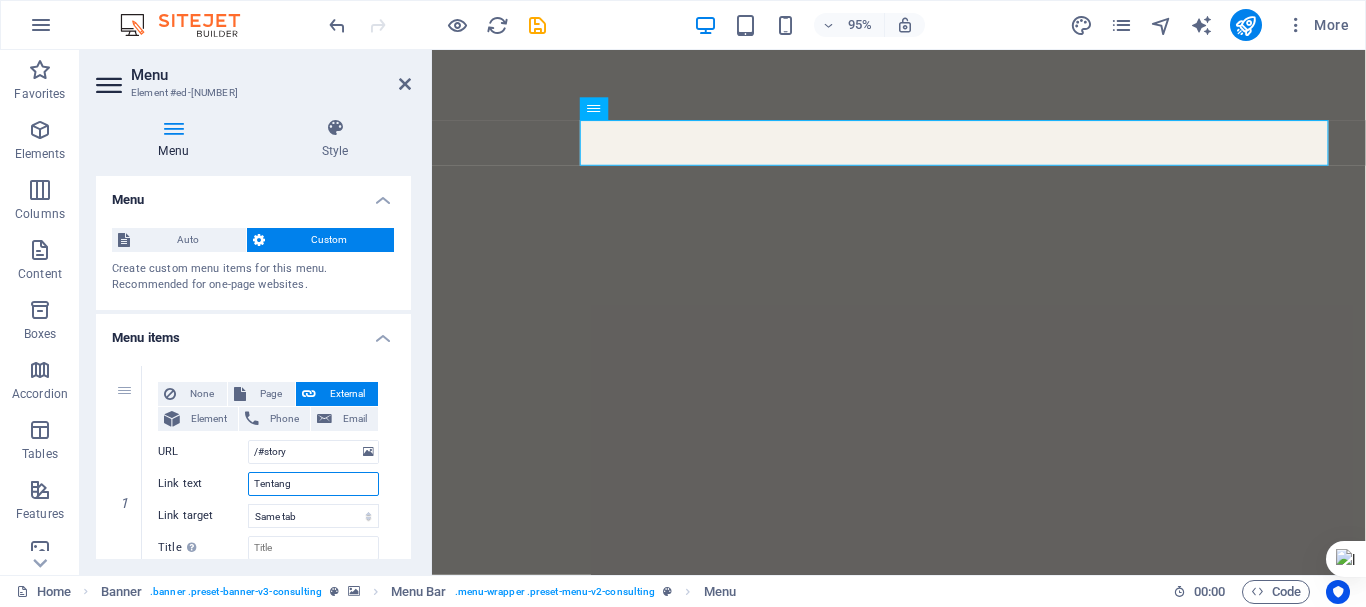 type on "Tentang" 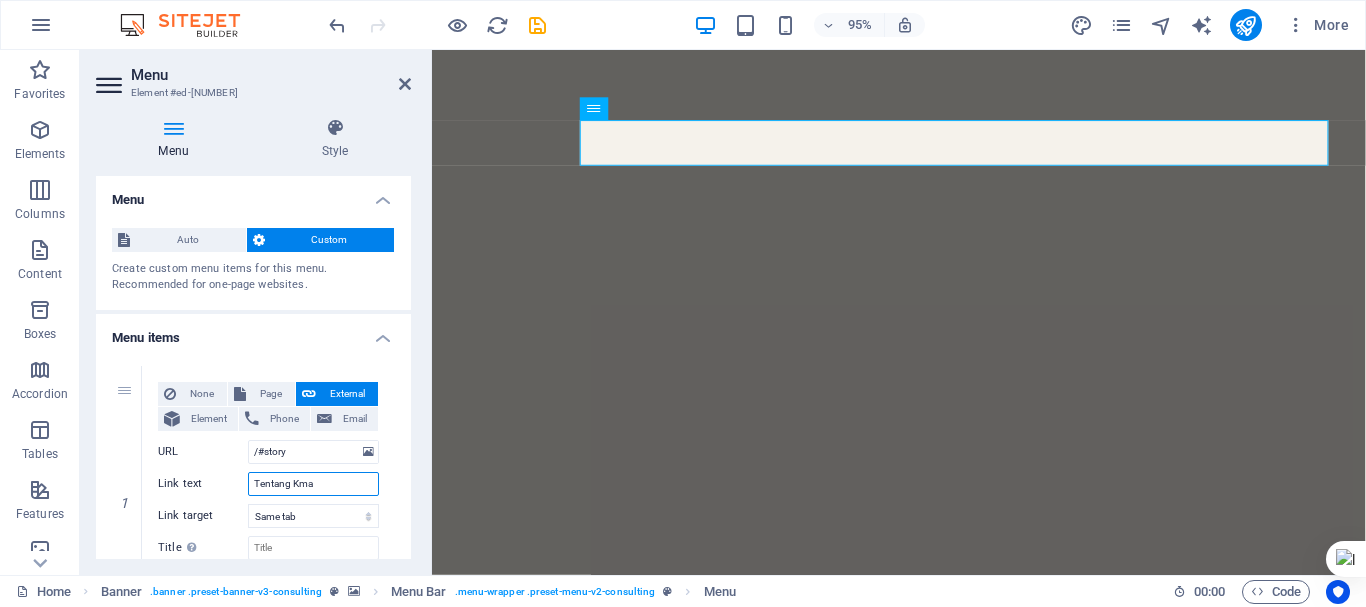 type on "Tentang Kmai" 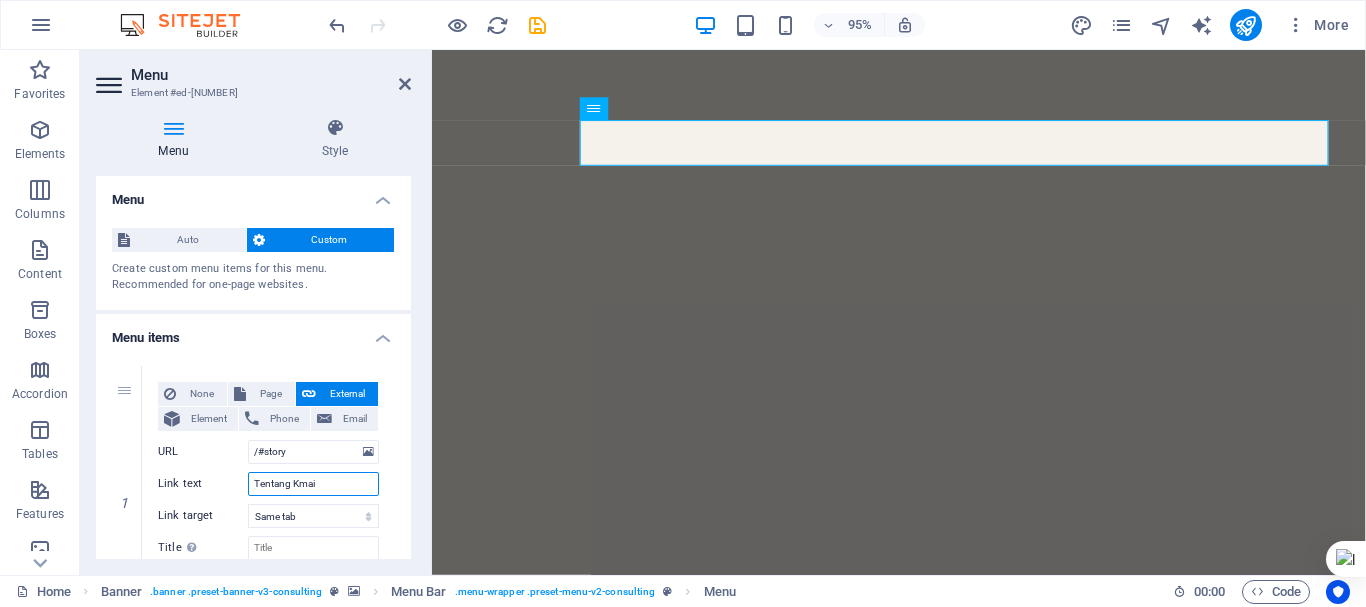 select 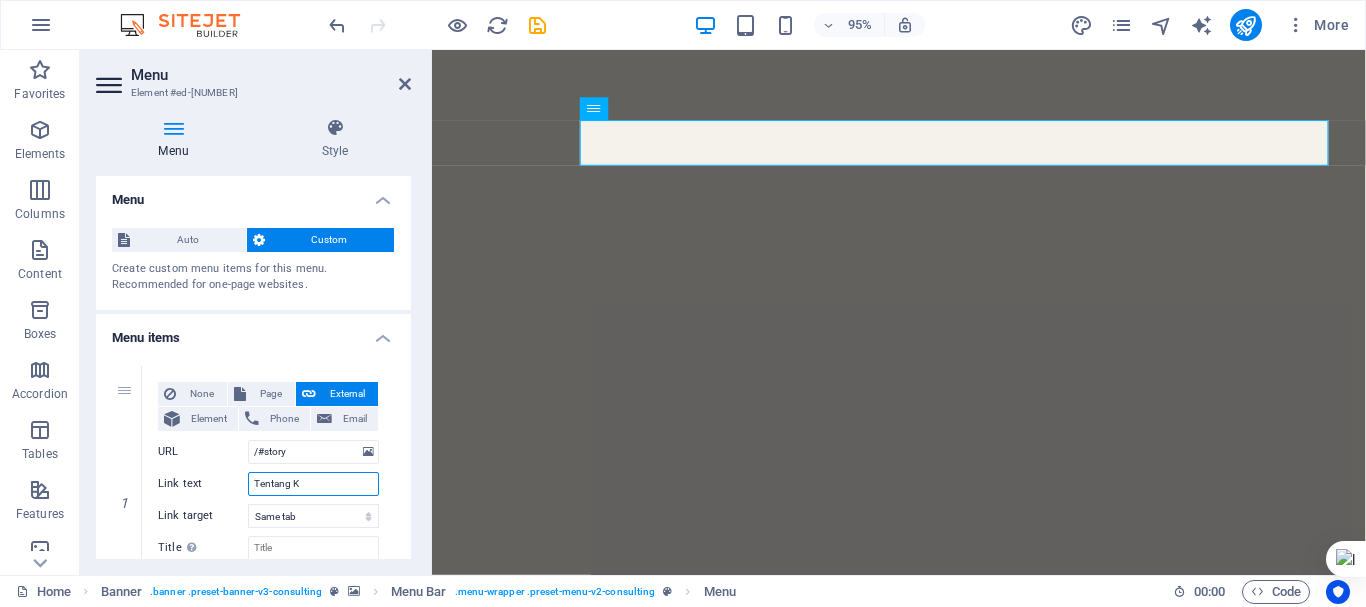 type on "Tentang Ka" 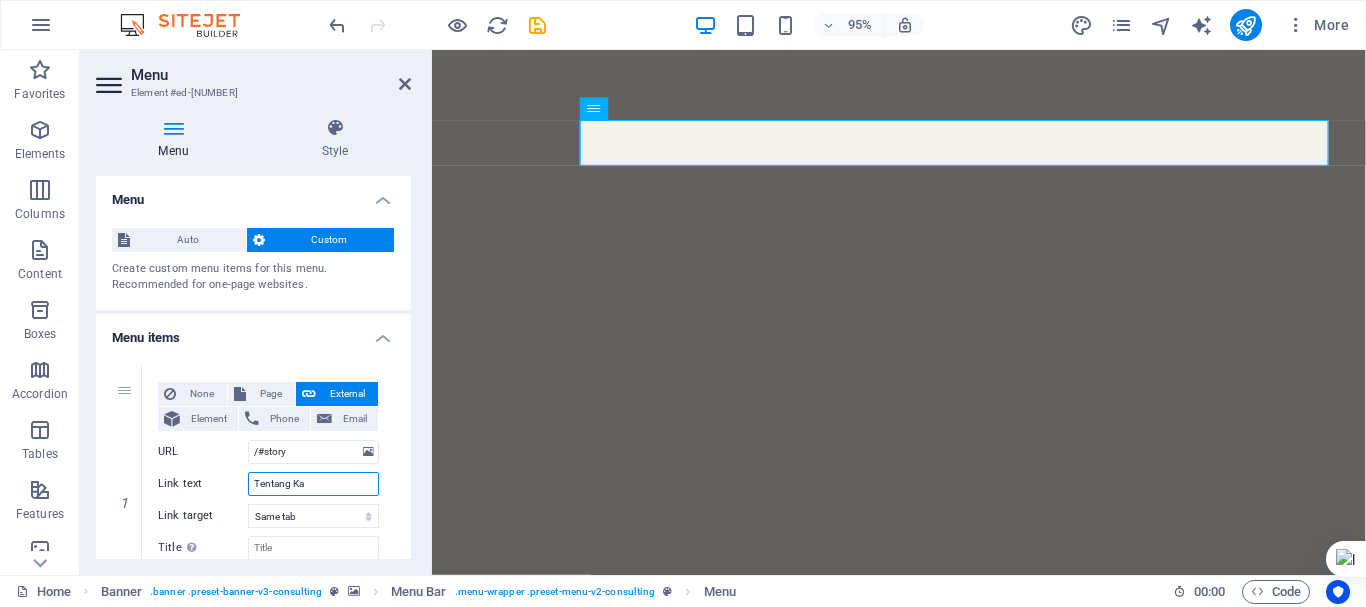 select 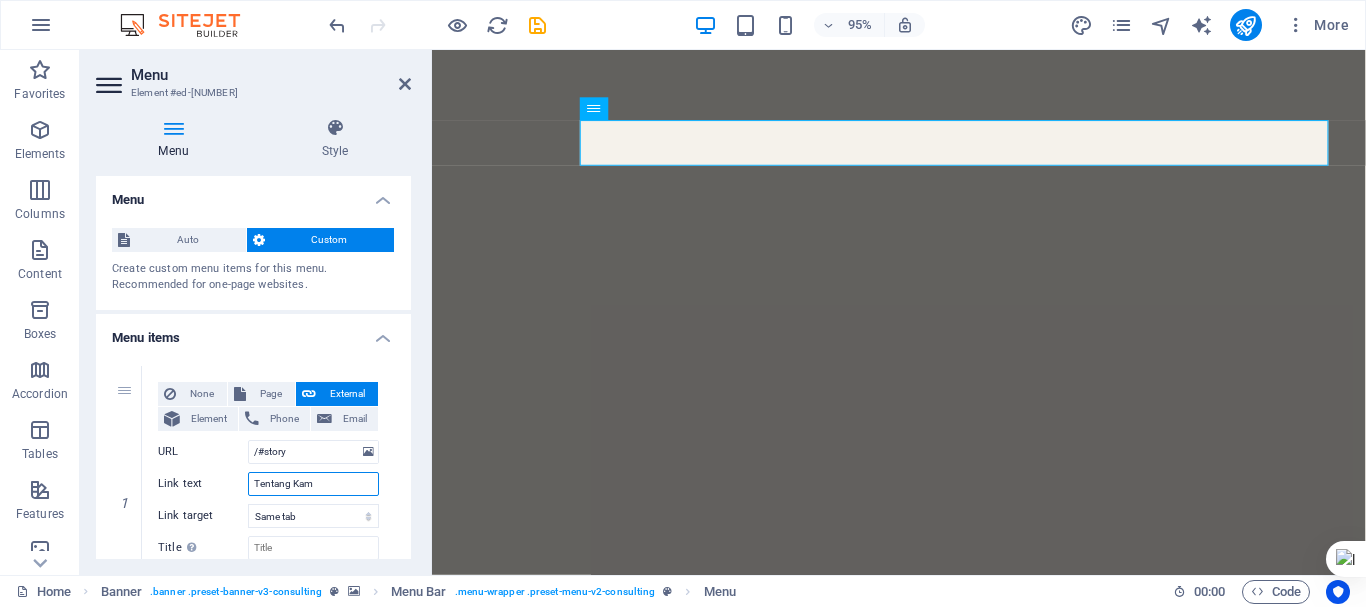 type on "Tentang Kami" 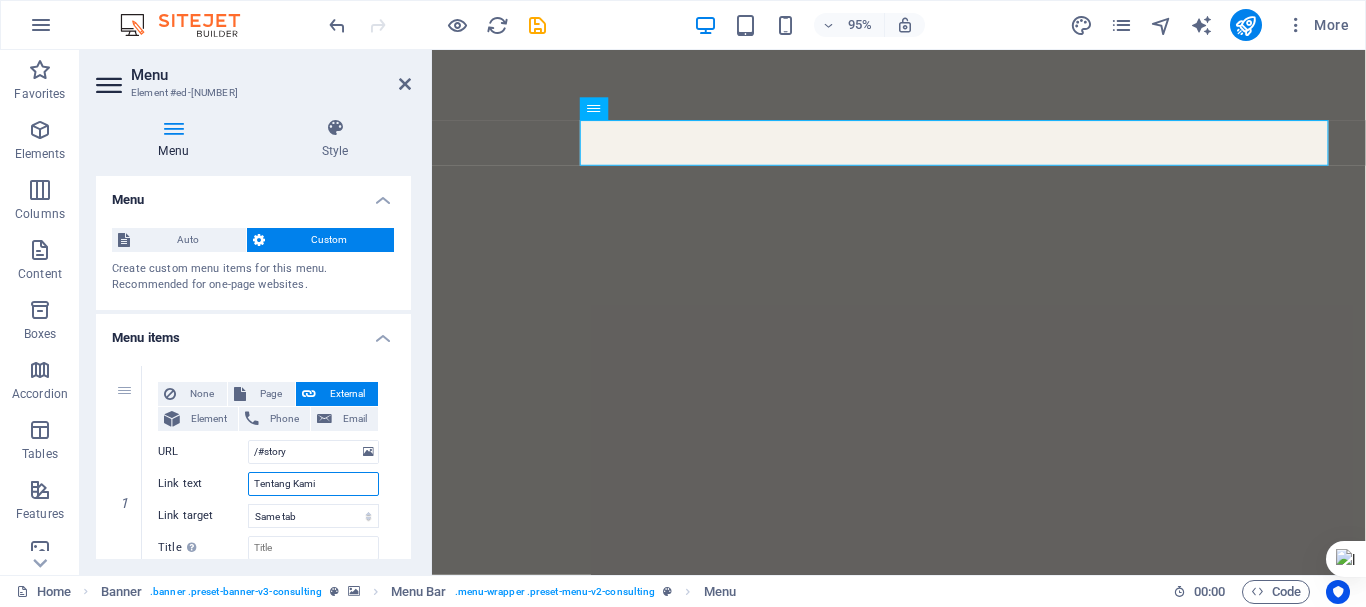 select 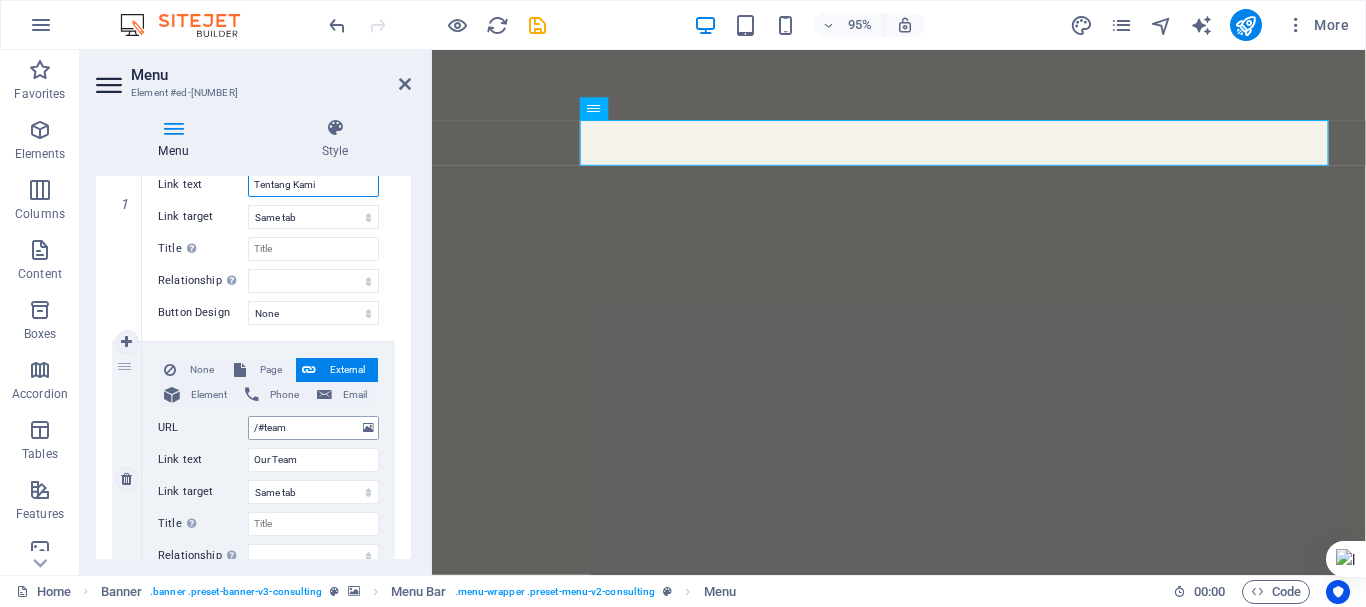scroll, scrollTop: 300, scrollLeft: 0, axis: vertical 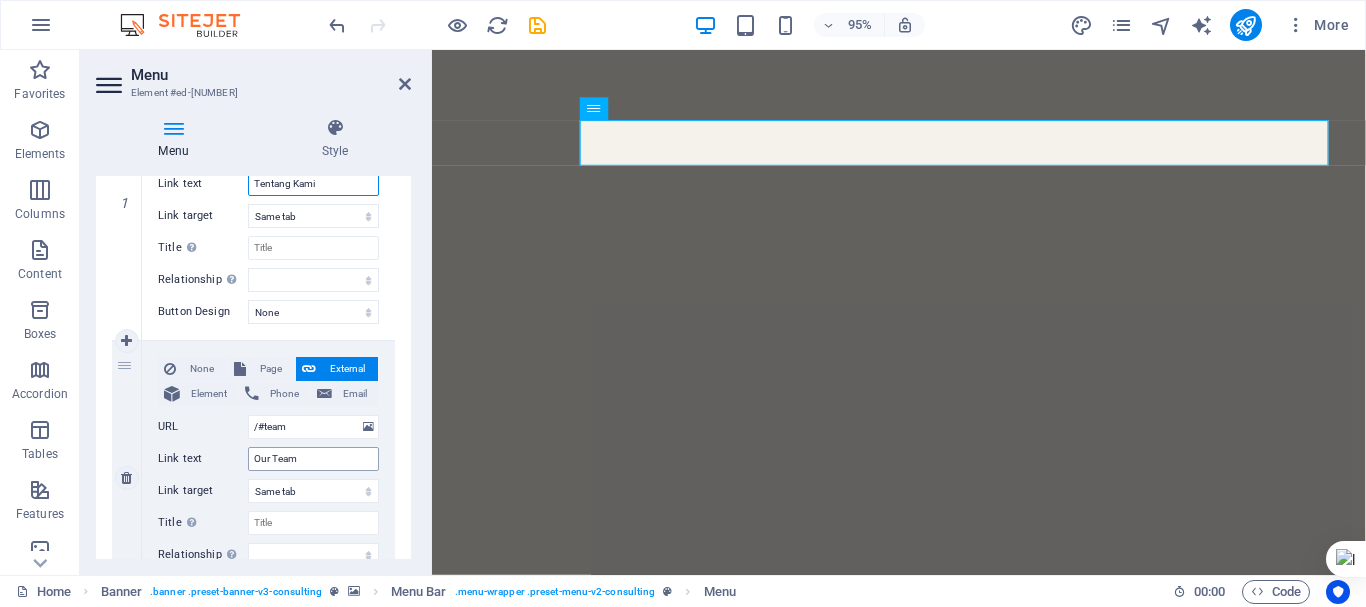 type on "Tentang Kami" 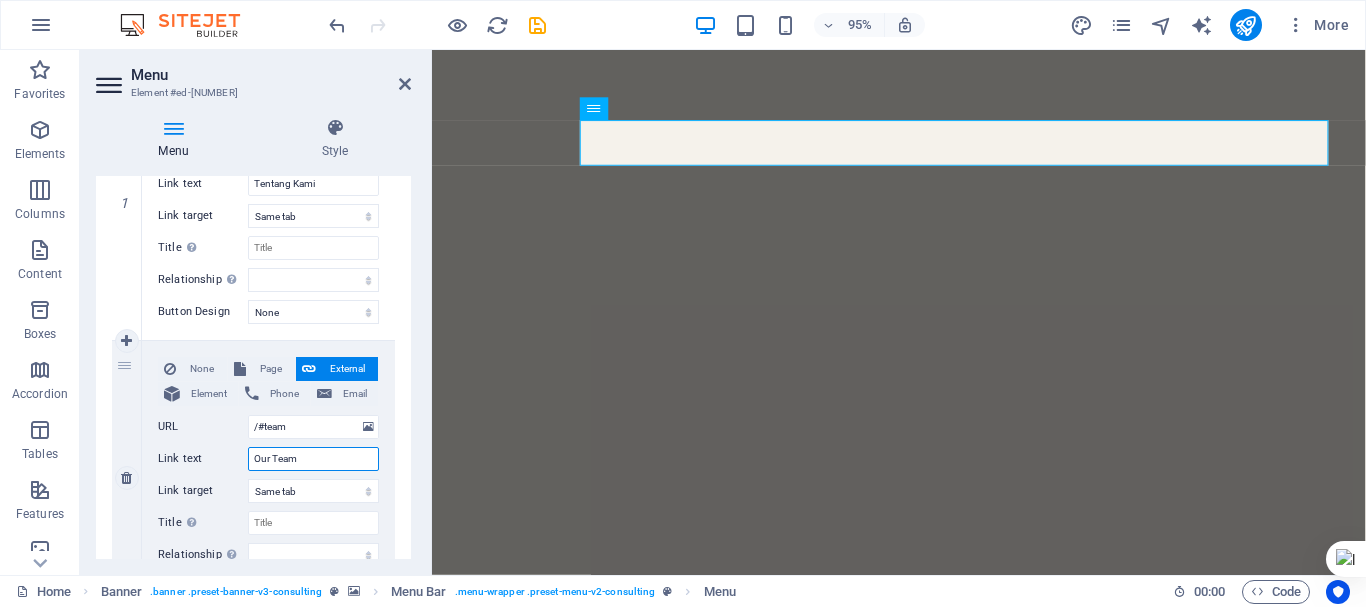 drag, startPoint x: 303, startPoint y: 459, endPoint x: 246, endPoint y: 462, distance: 57.07889 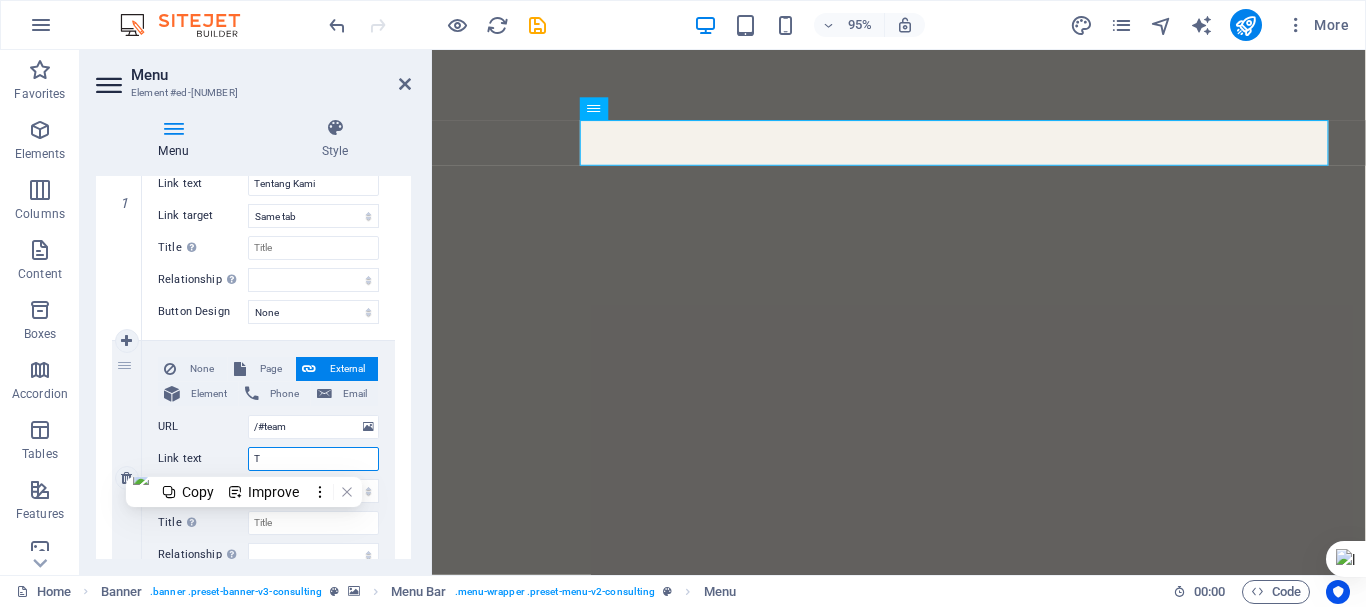 type on "TI" 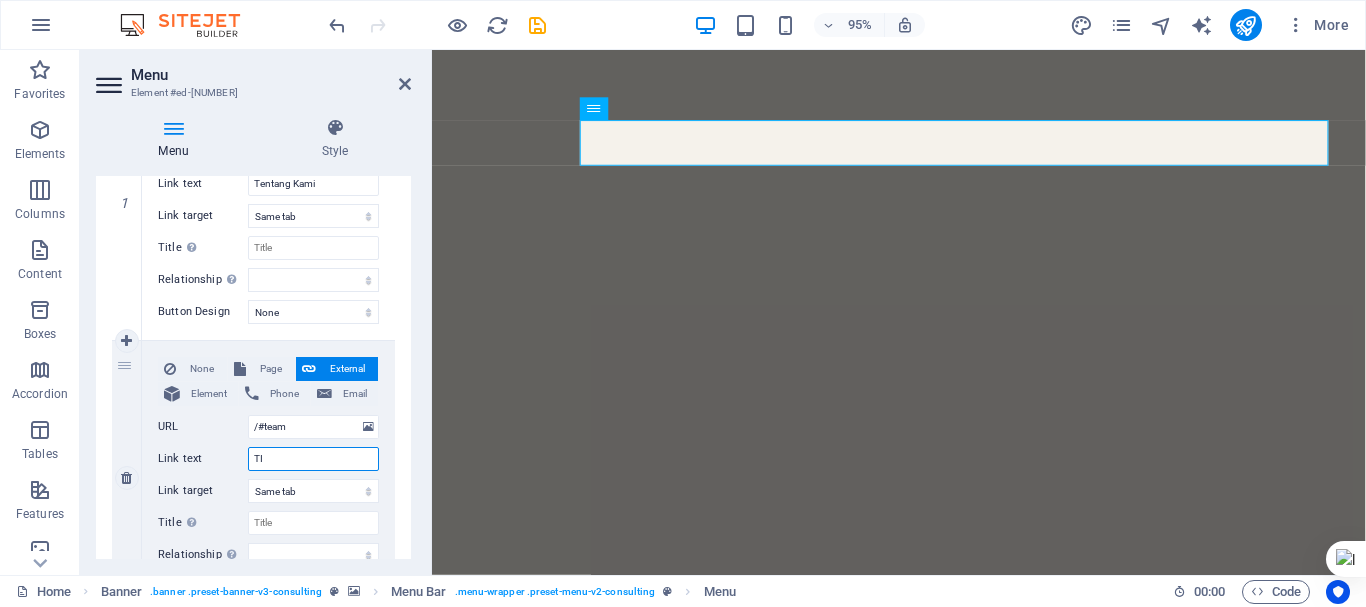 select 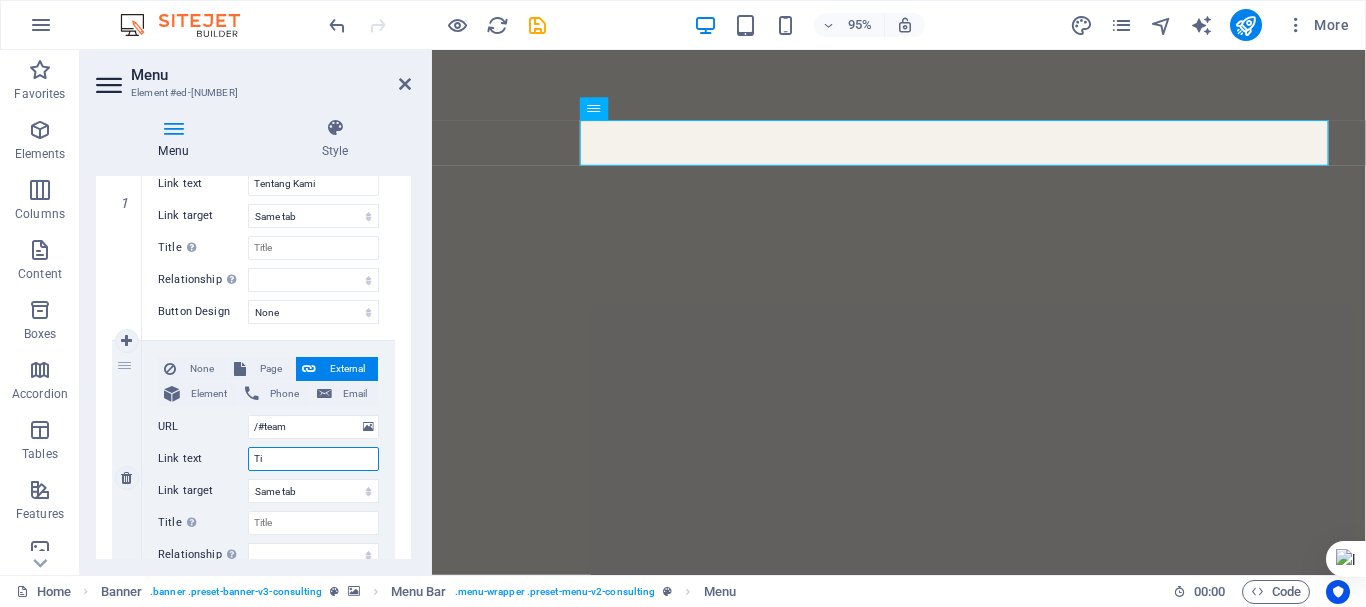 type on "Tim" 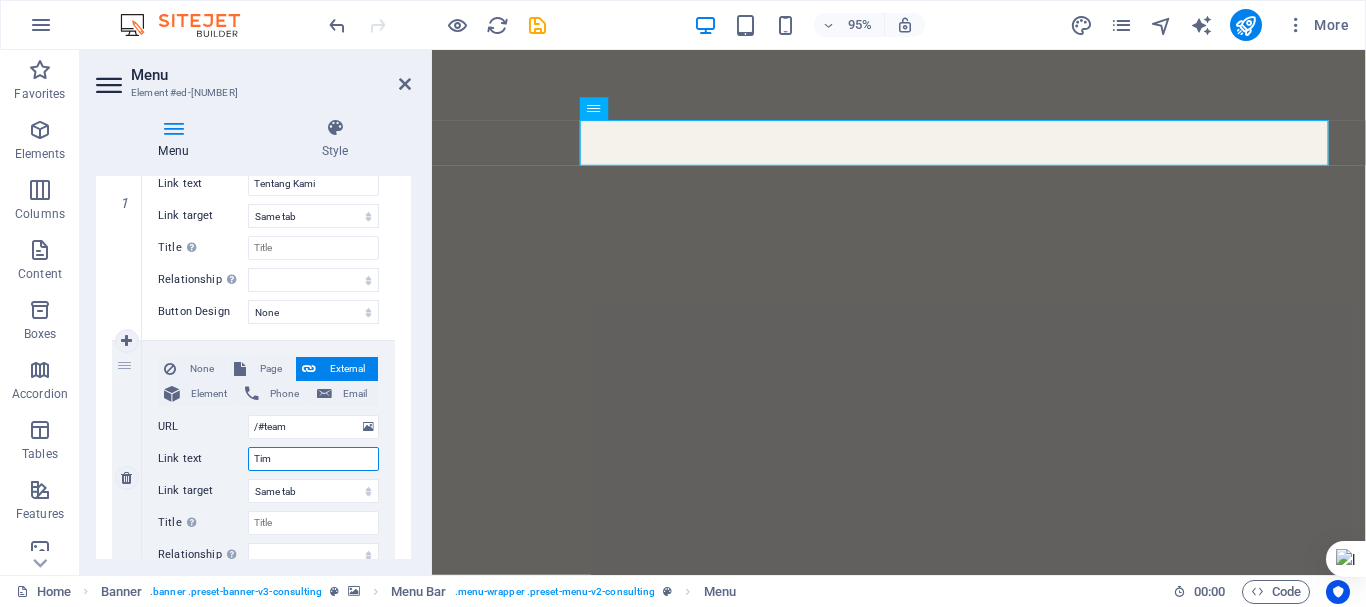 select 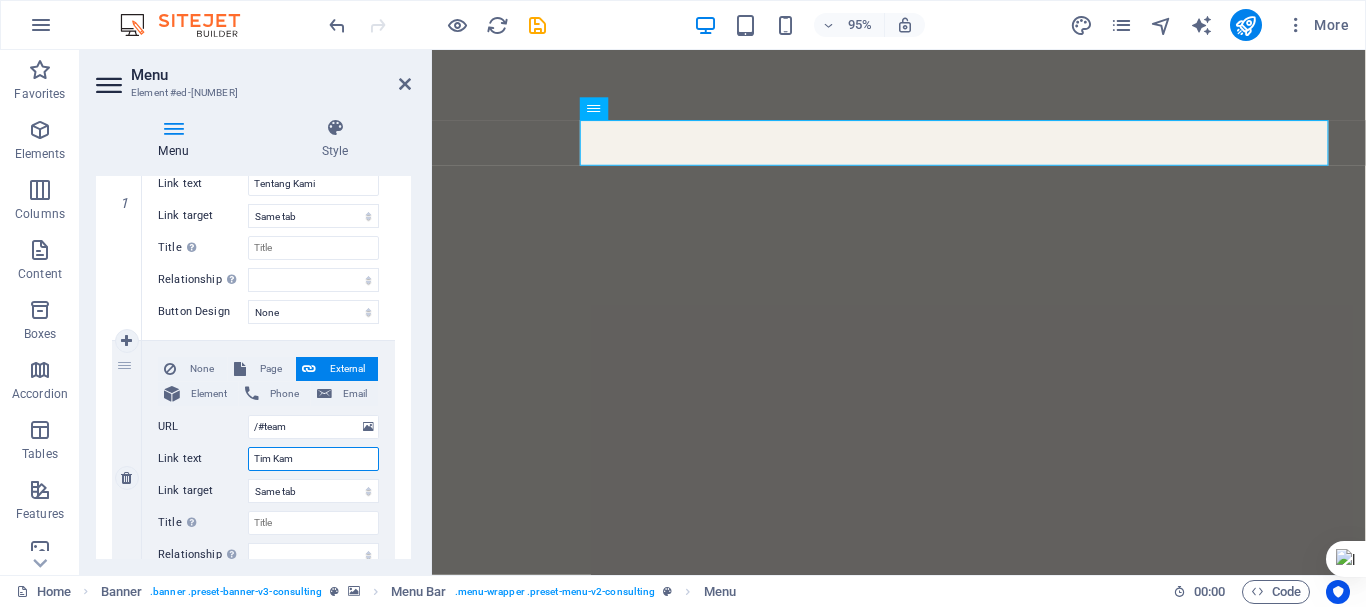type on "Tim Kami" 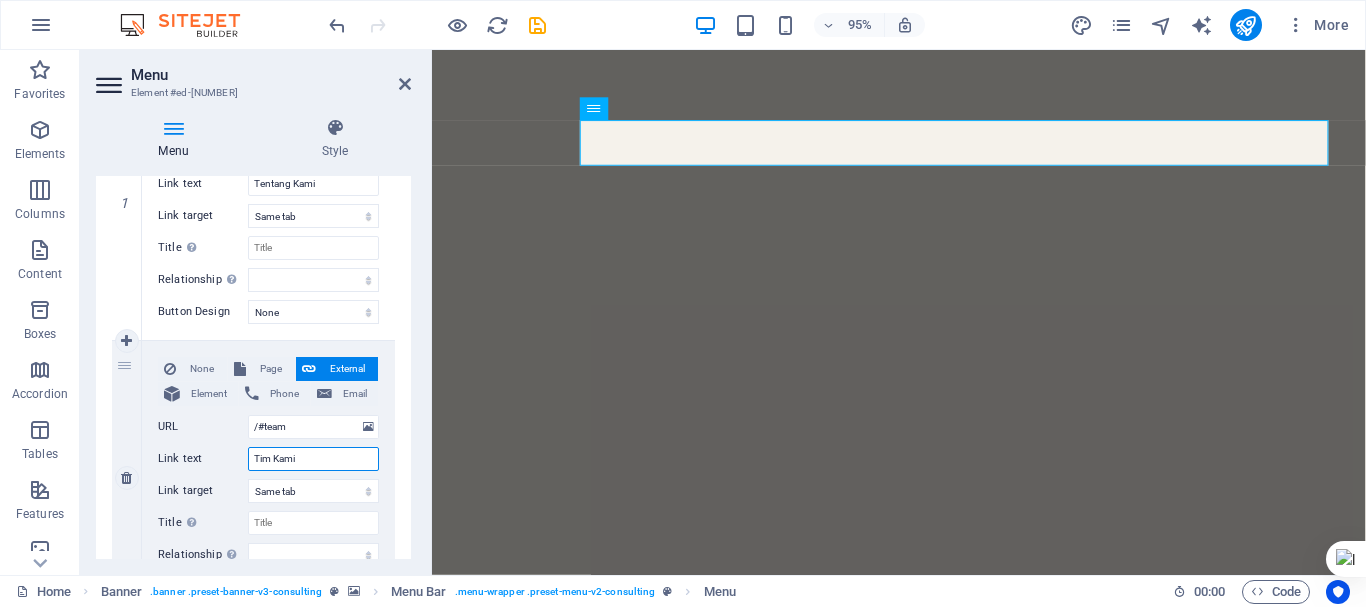 select 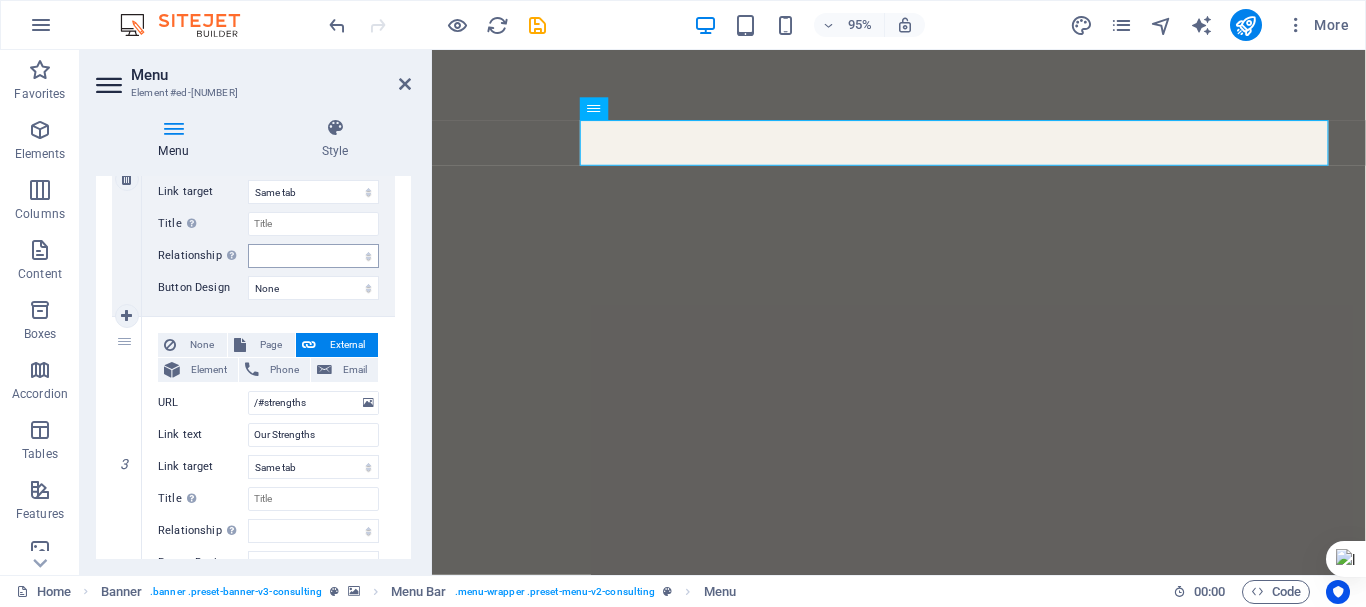 scroll, scrollTop: 600, scrollLeft: 0, axis: vertical 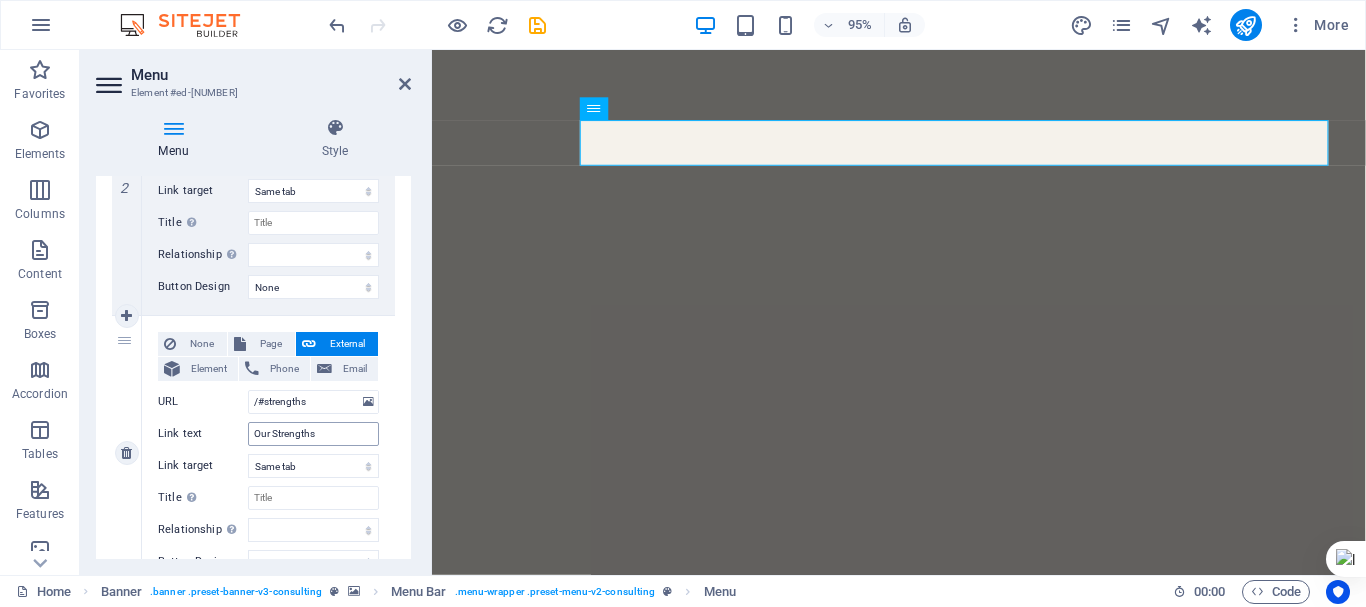 type on "Tim Kami" 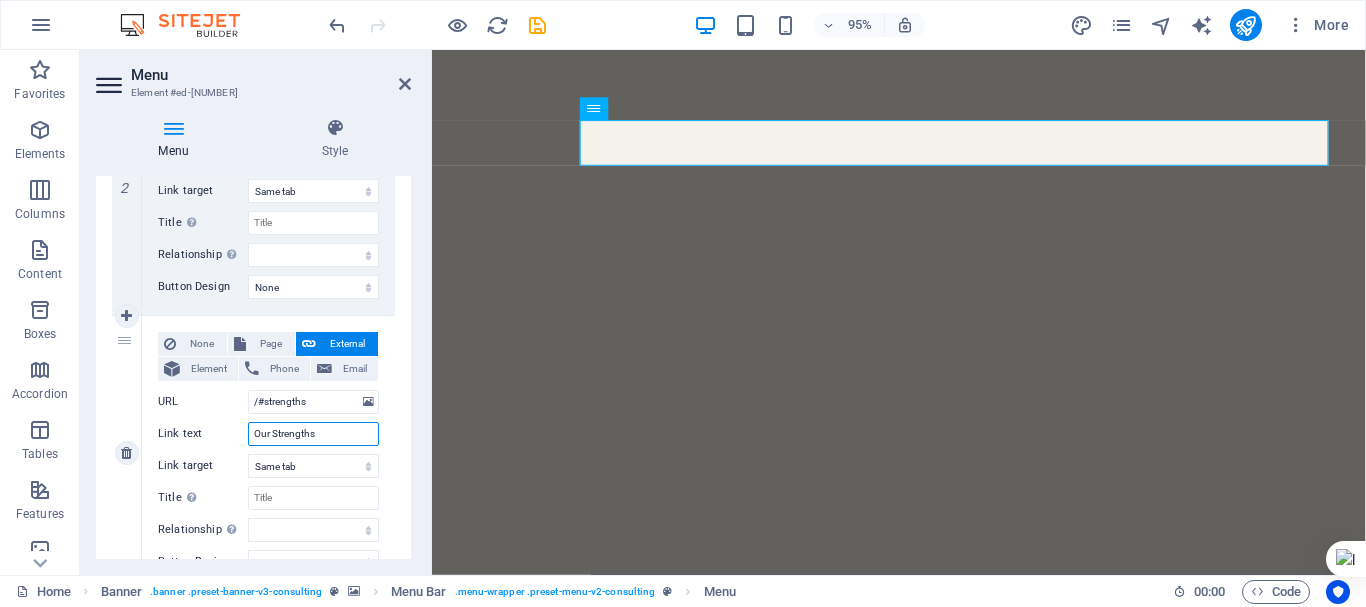 drag, startPoint x: 322, startPoint y: 433, endPoint x: 187, endPoint y: 438, distance: 135.09256 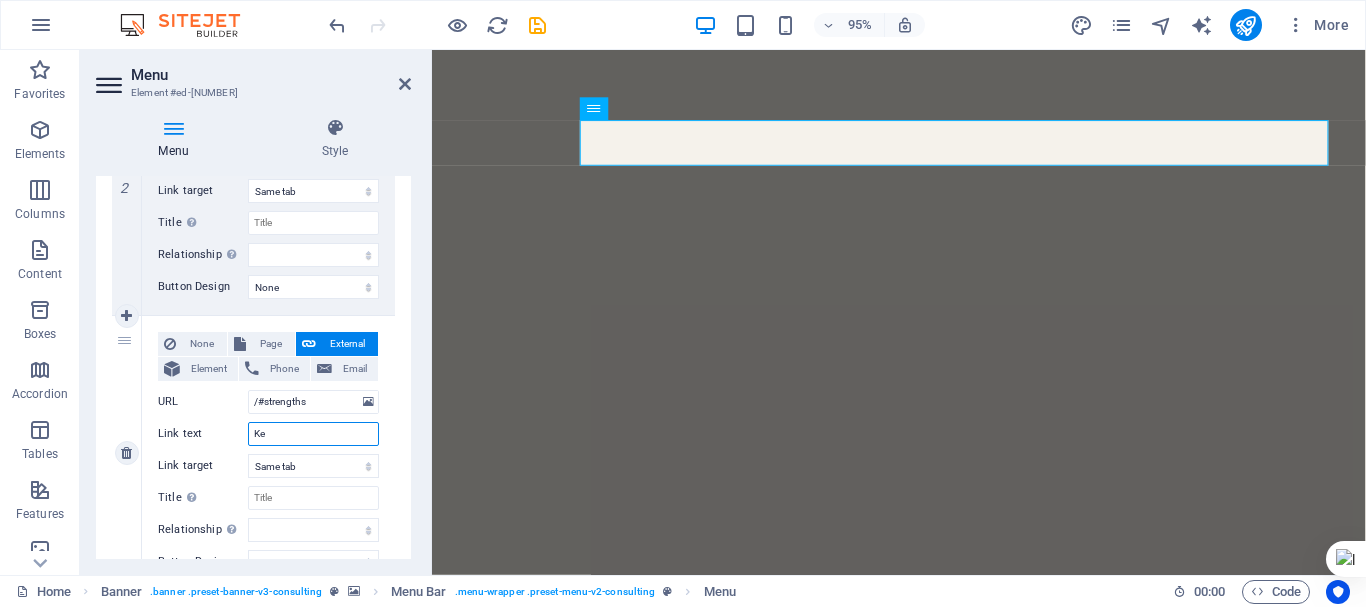type on "Keu" 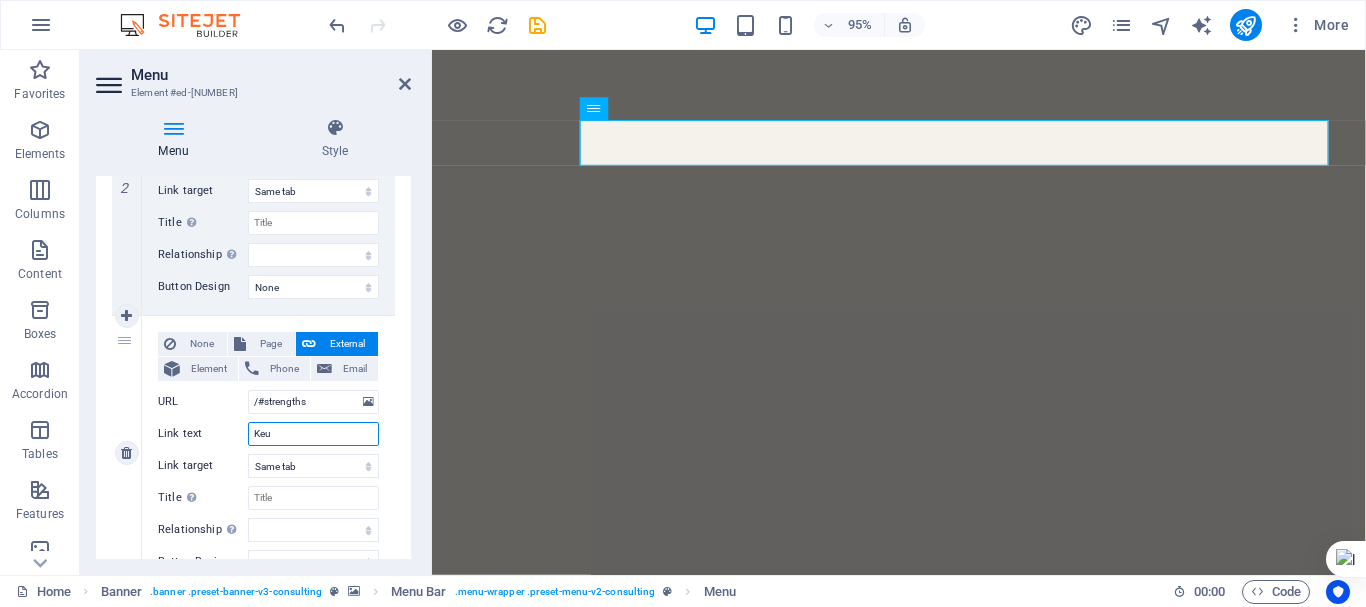 select 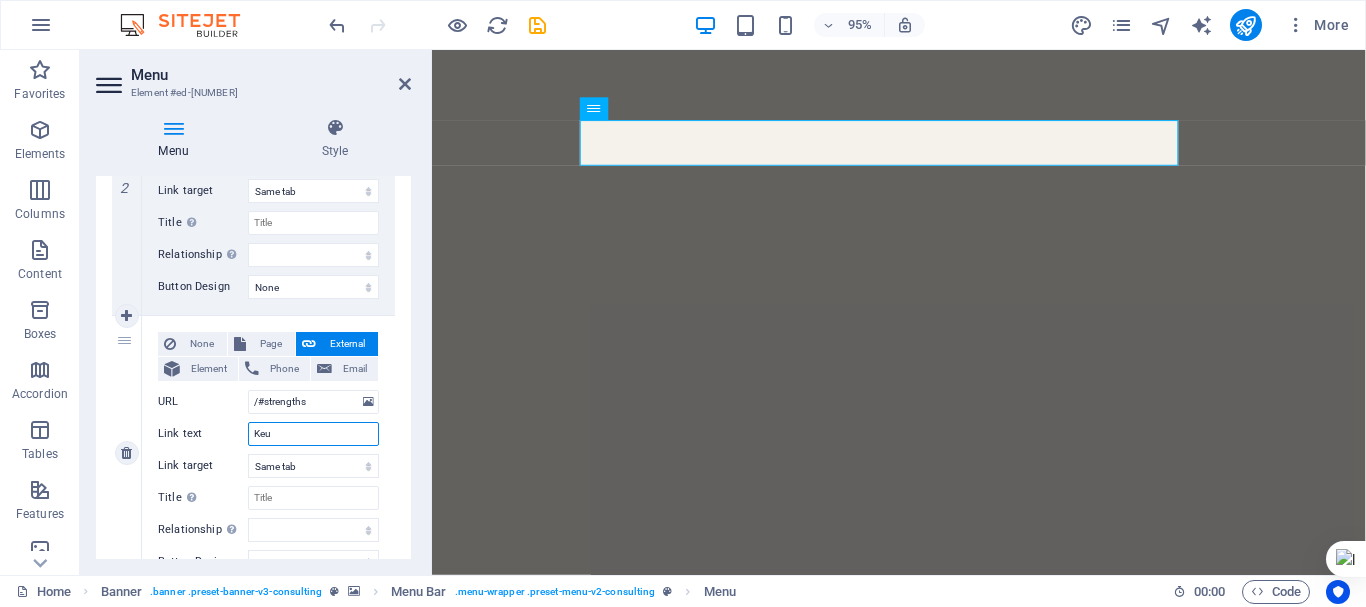 type on "Ke" 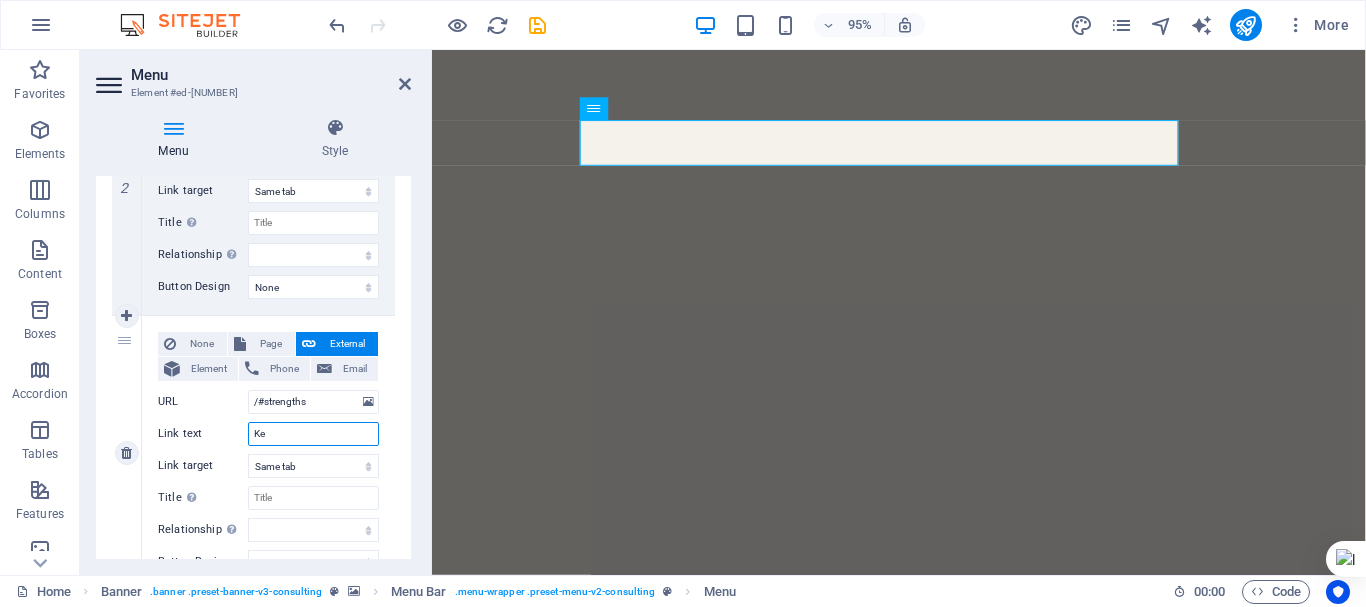 select 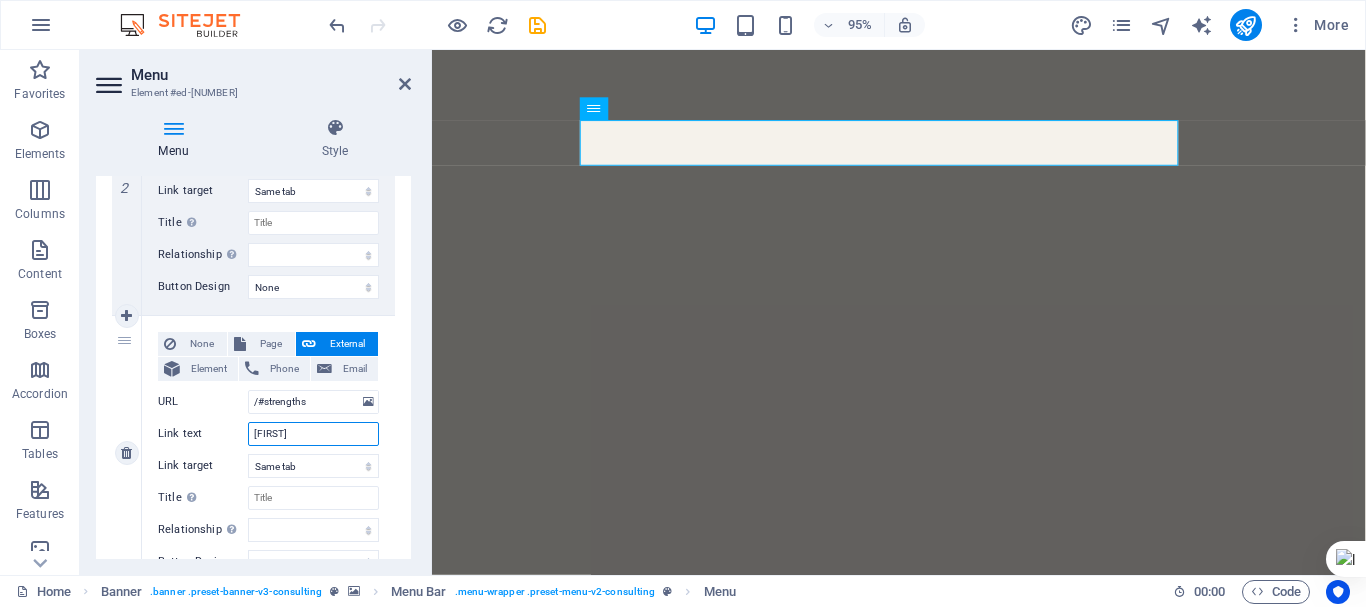 type on "Kelebihan" 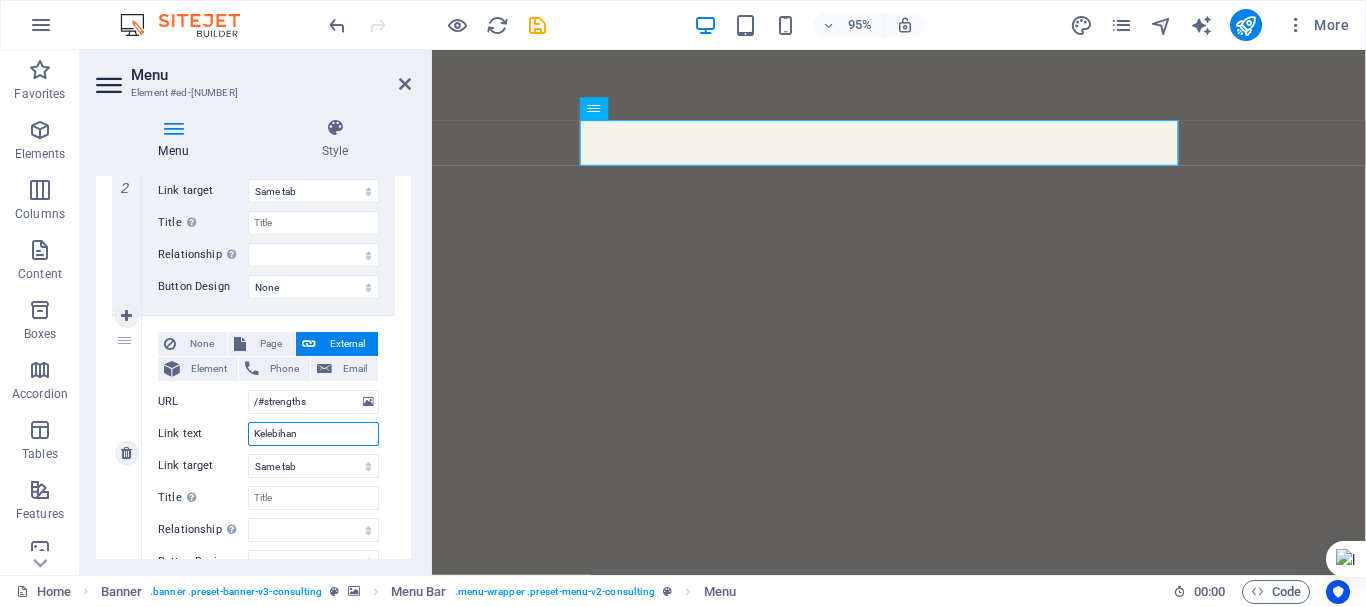 select 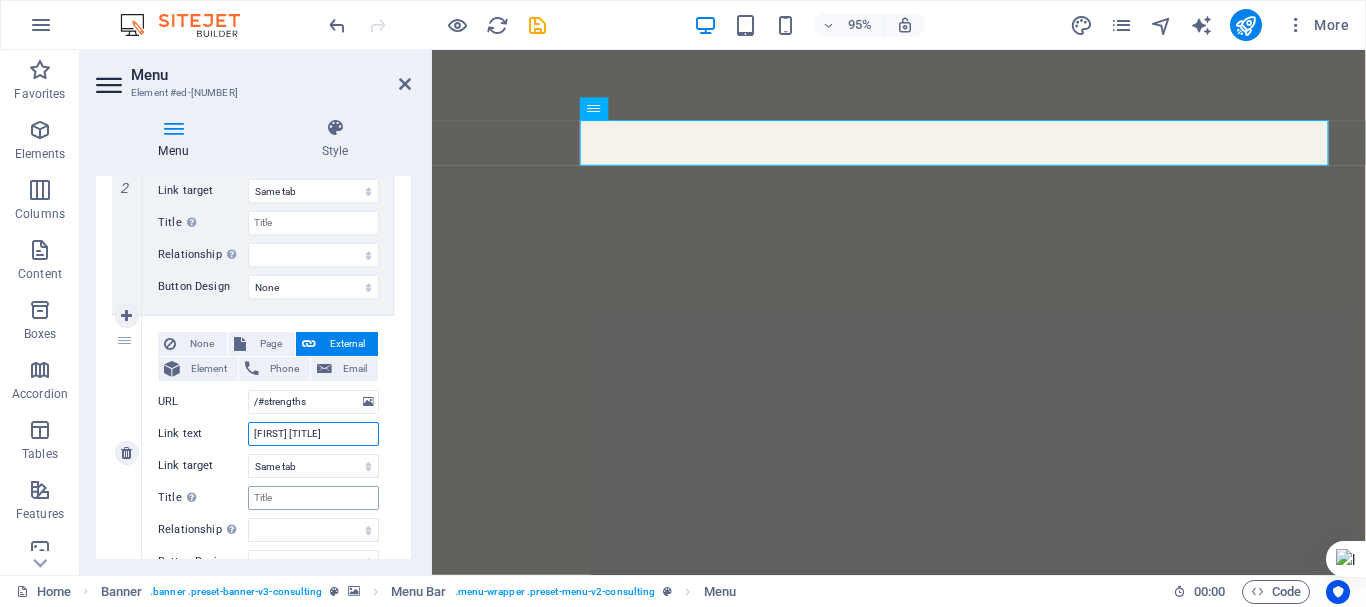 type on "Kelebihan Kmai" 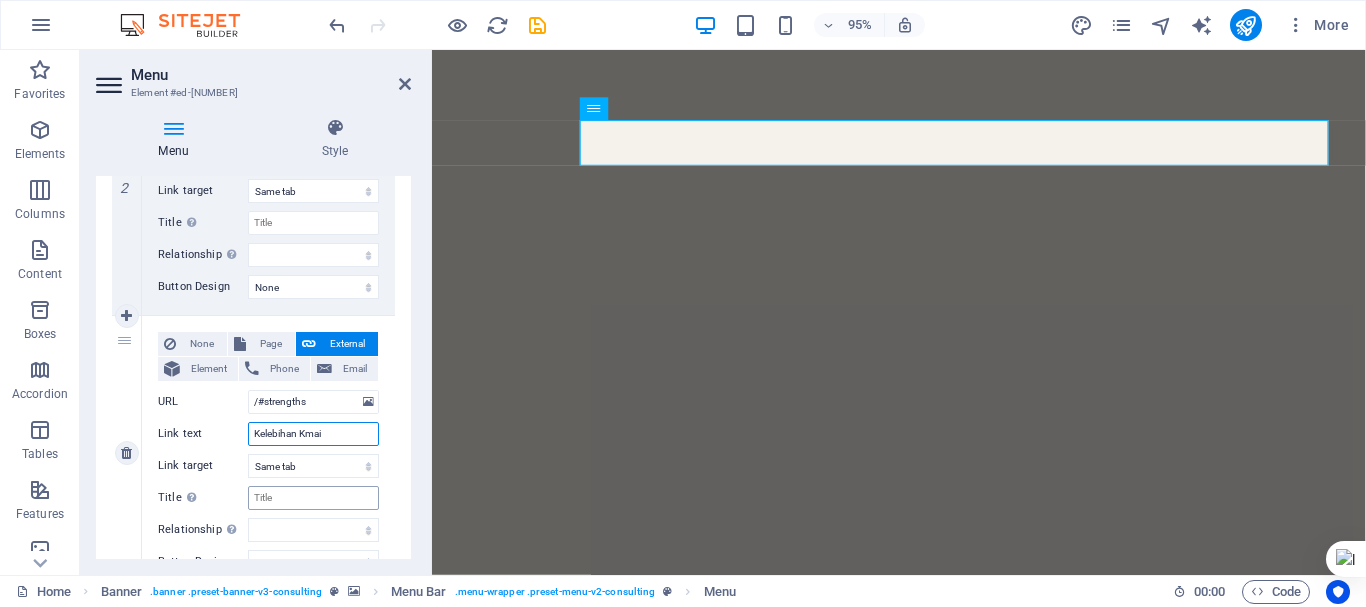 select 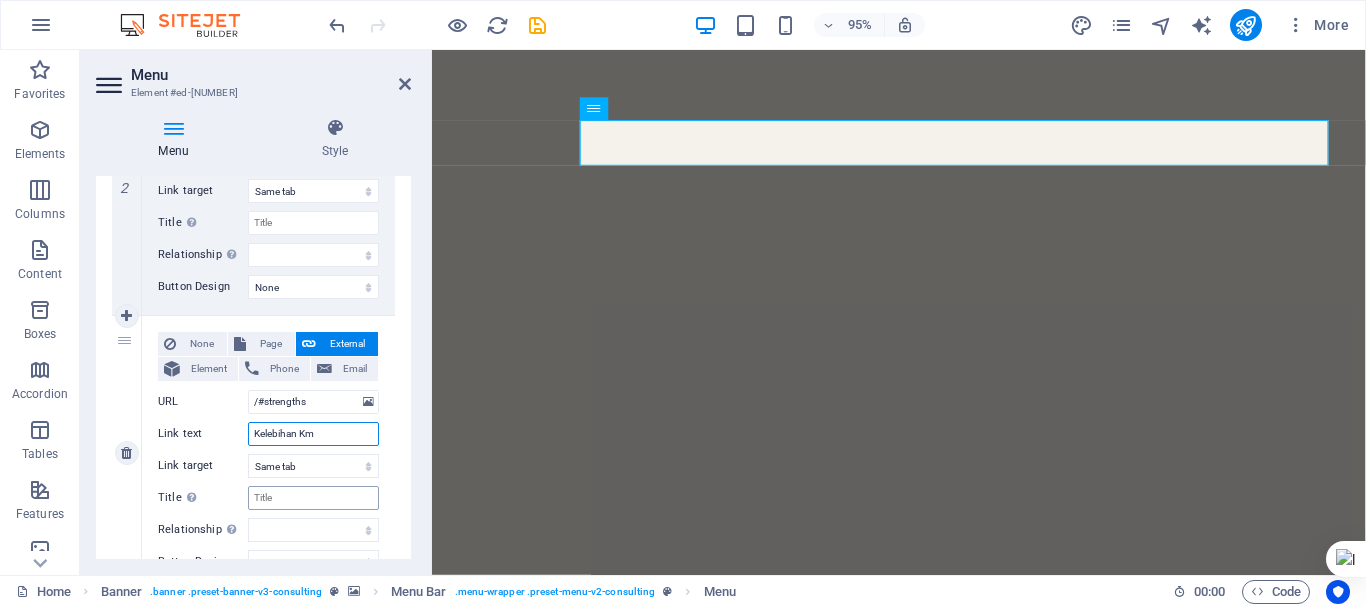 type on "[FIRST] [TITLE]" 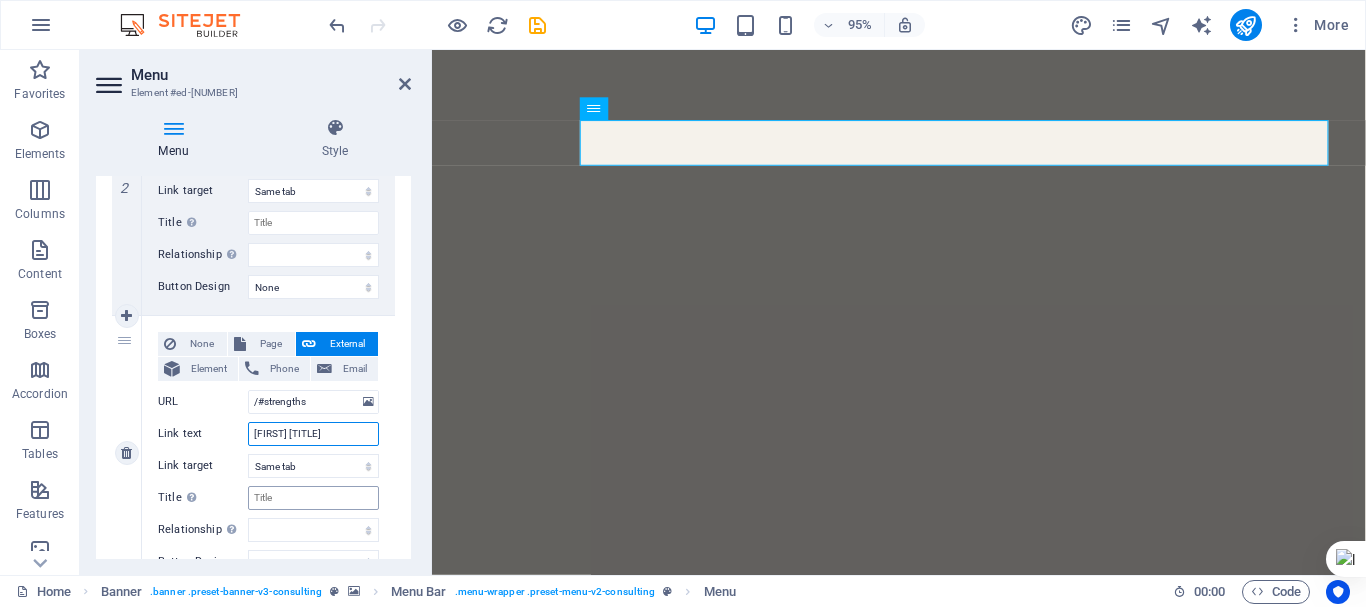 select 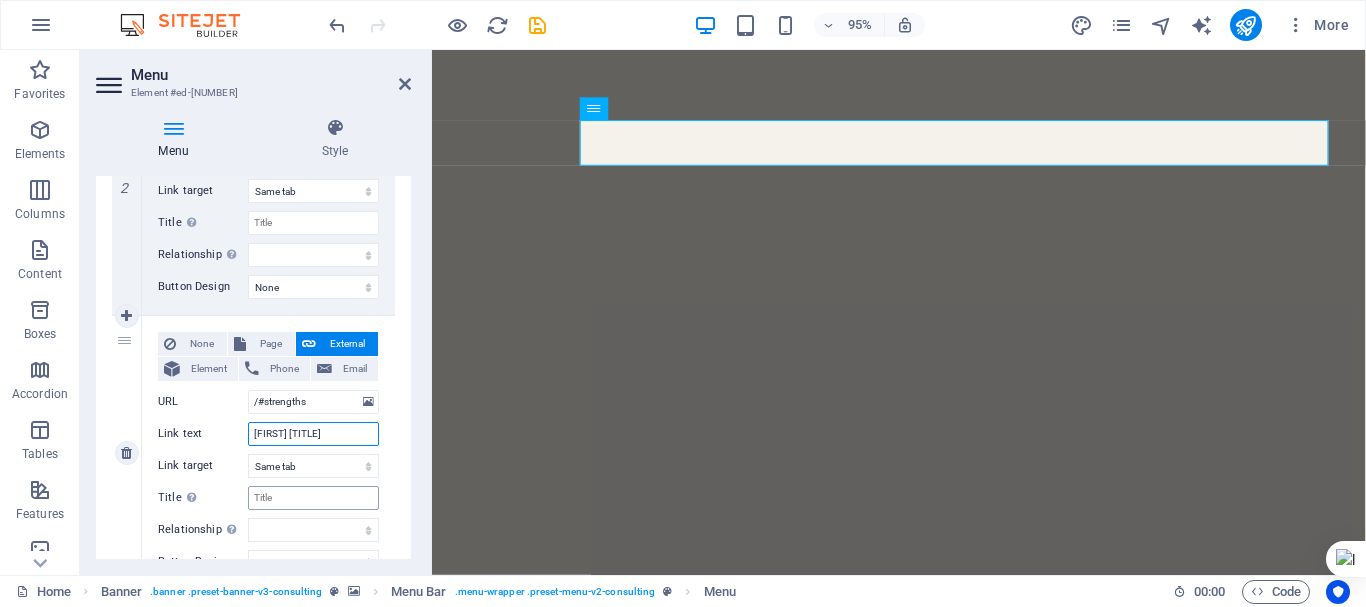 type on "Kelebihan Ka" 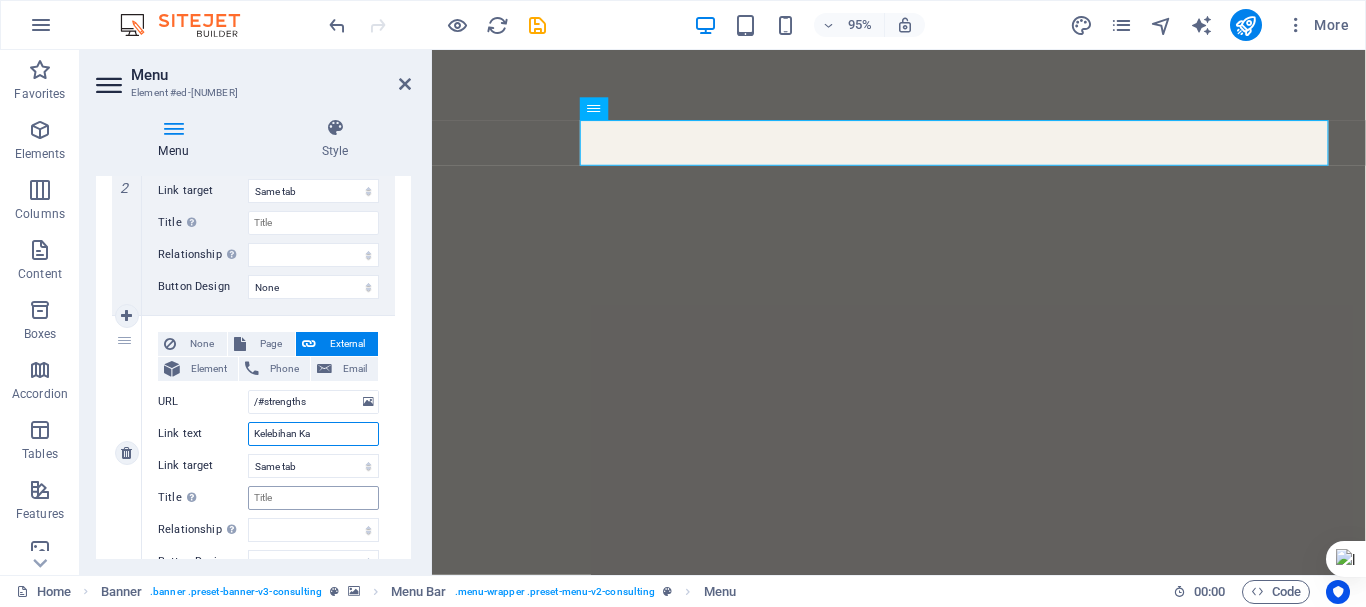 select 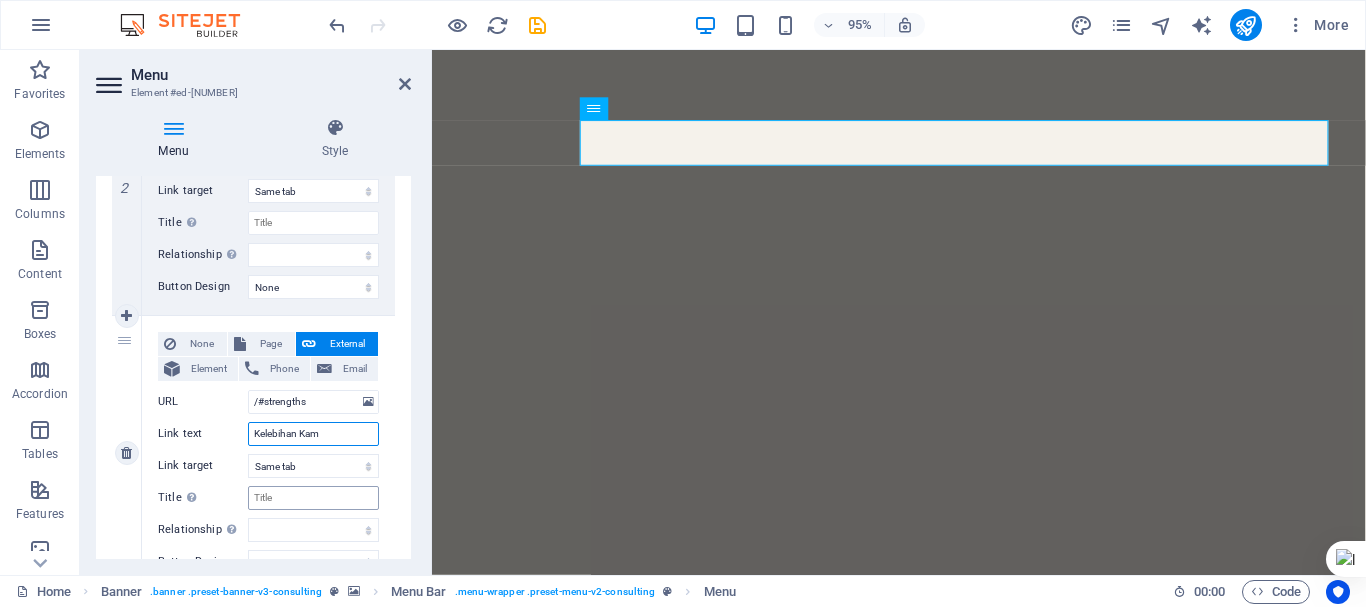 type on "Kelebihan Kami" 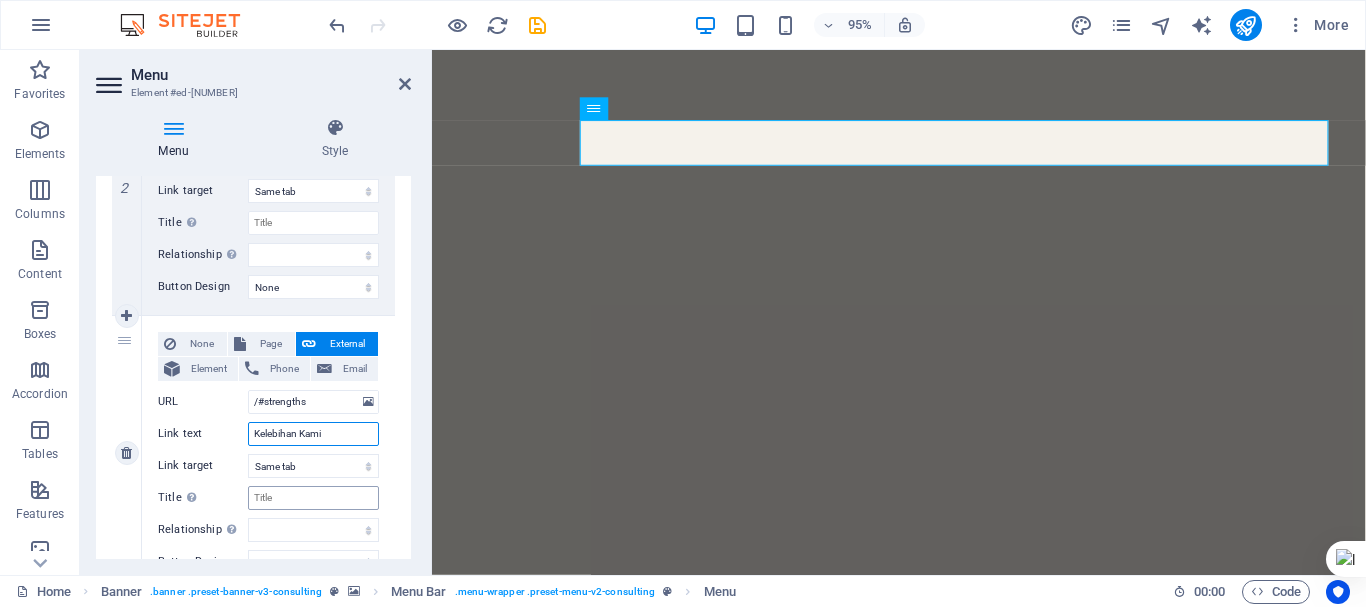 select 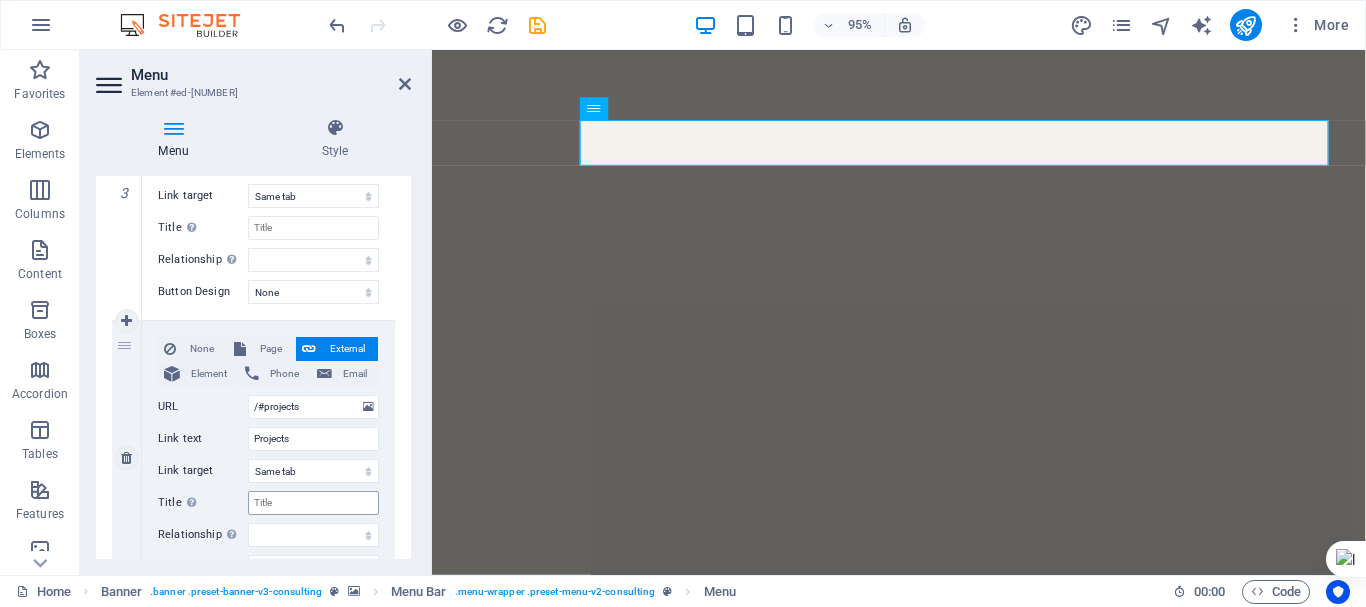 scroll, scrollTop: 900, scrollLeft: 0, axis: vertical 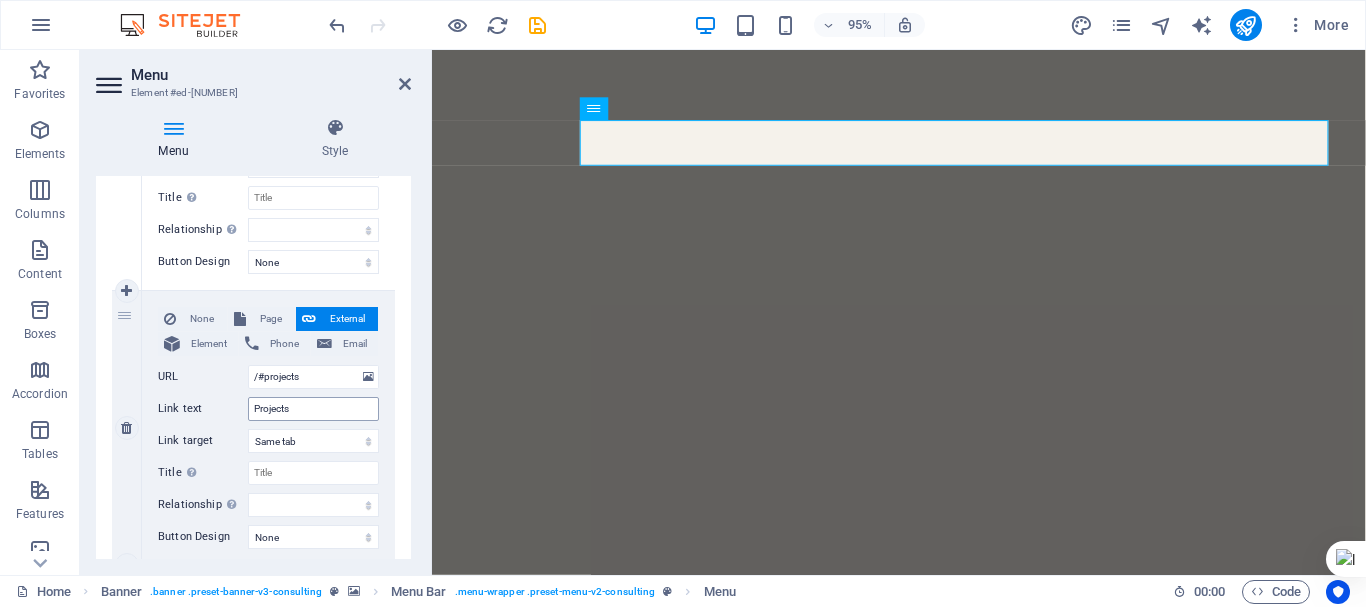 type on "Kelebihan Kami" 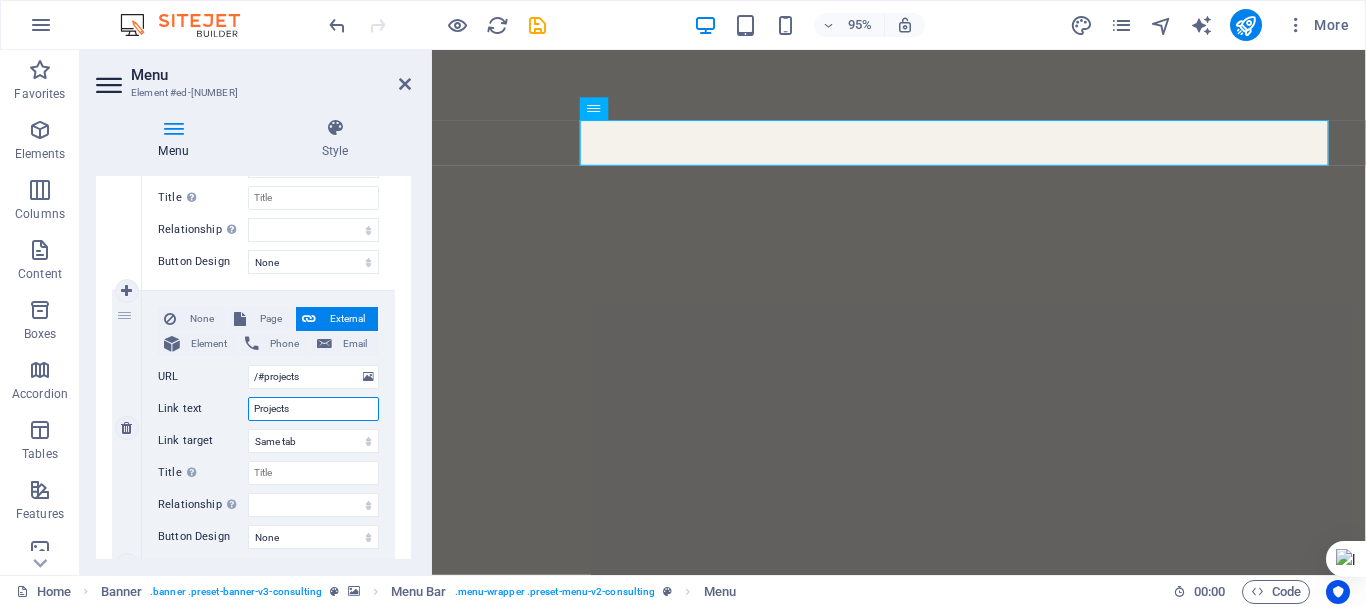 drag, startPoint x: 299, startPoint y: 411, endPoint x: 230, endPoint y: 414, distance: 69.065186 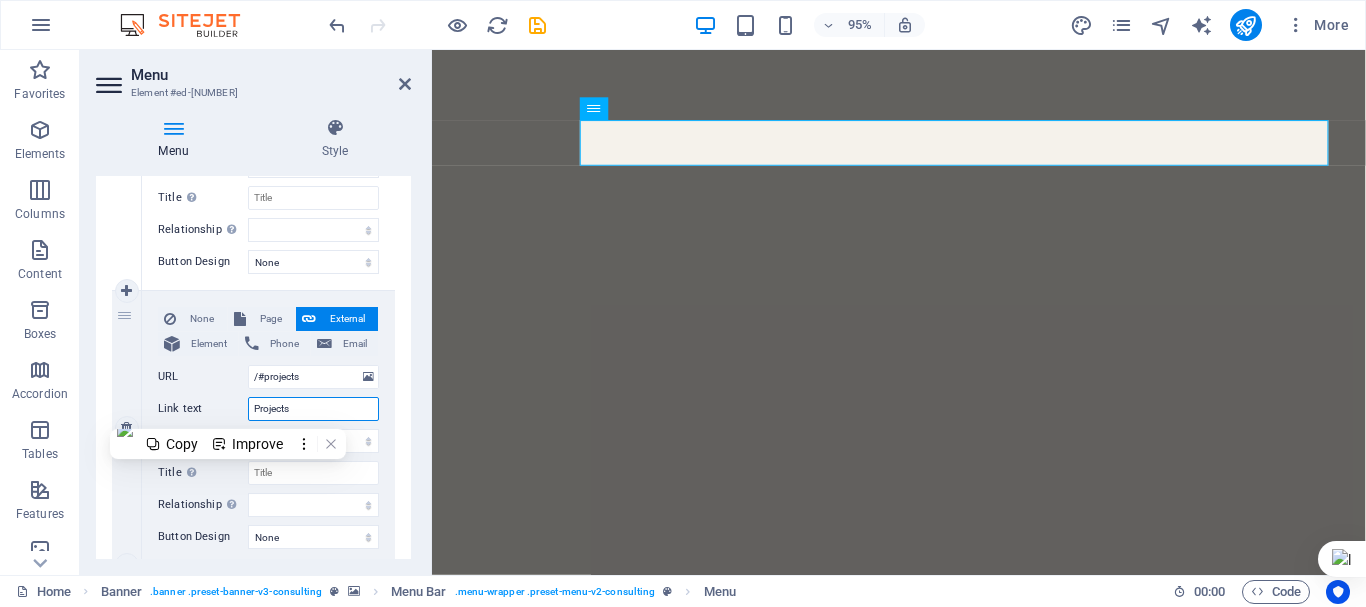 type on "P" 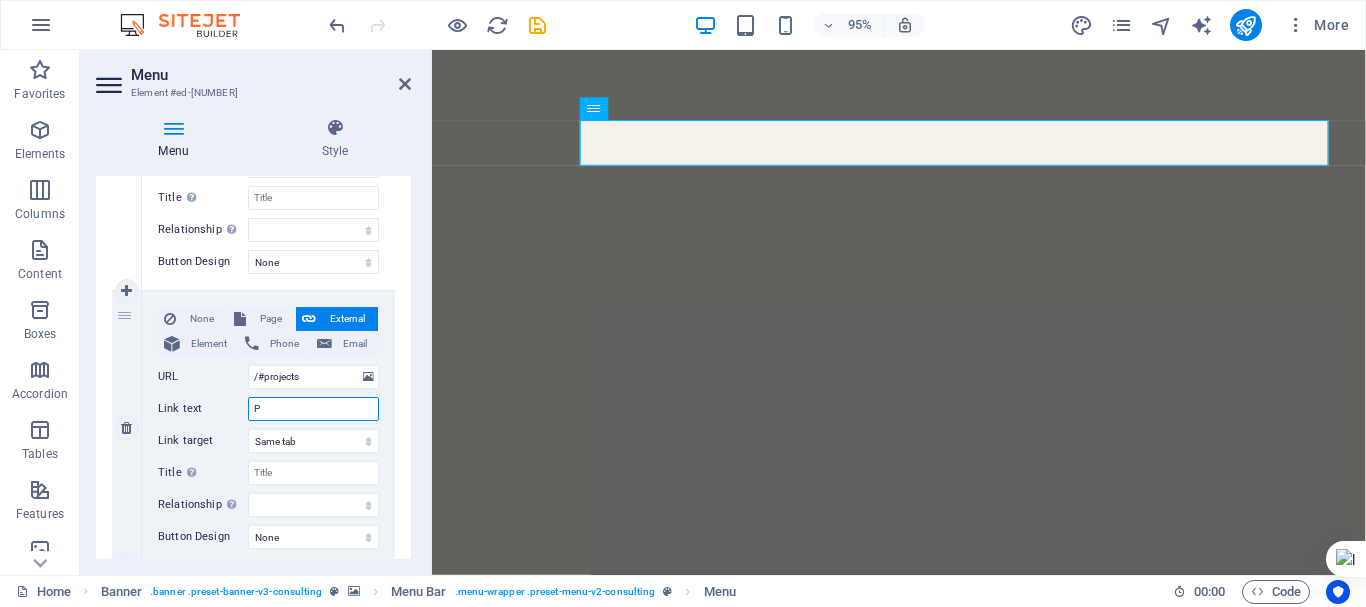 select 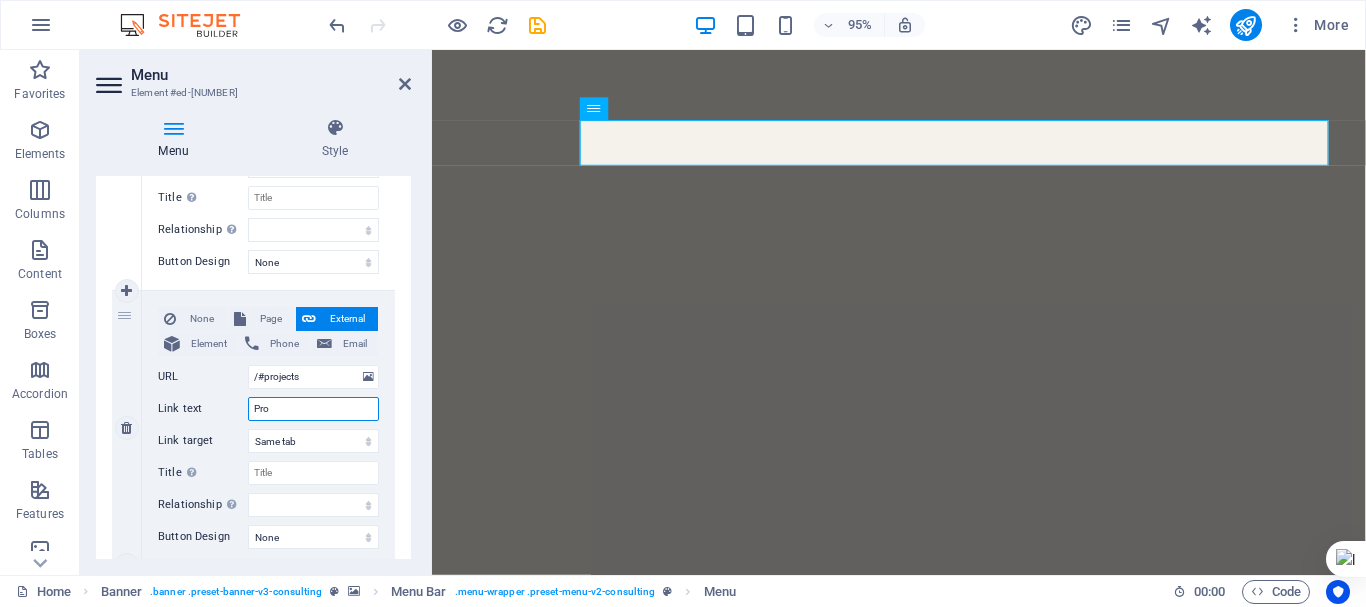 type on "Proy" 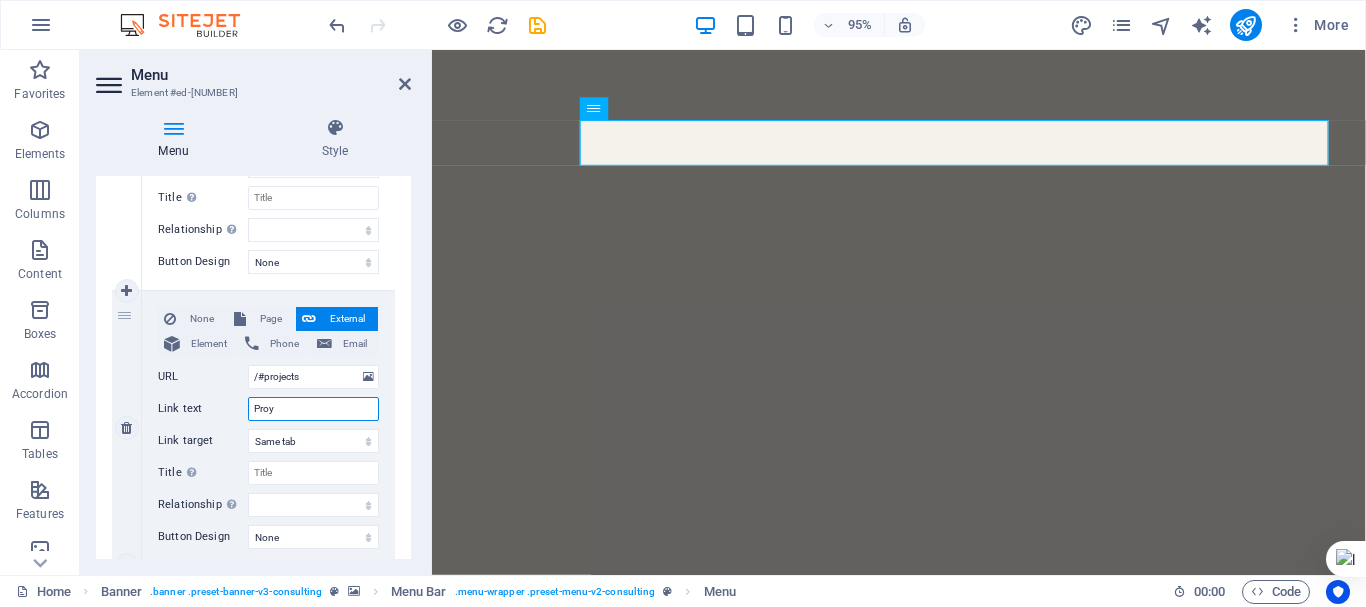 select 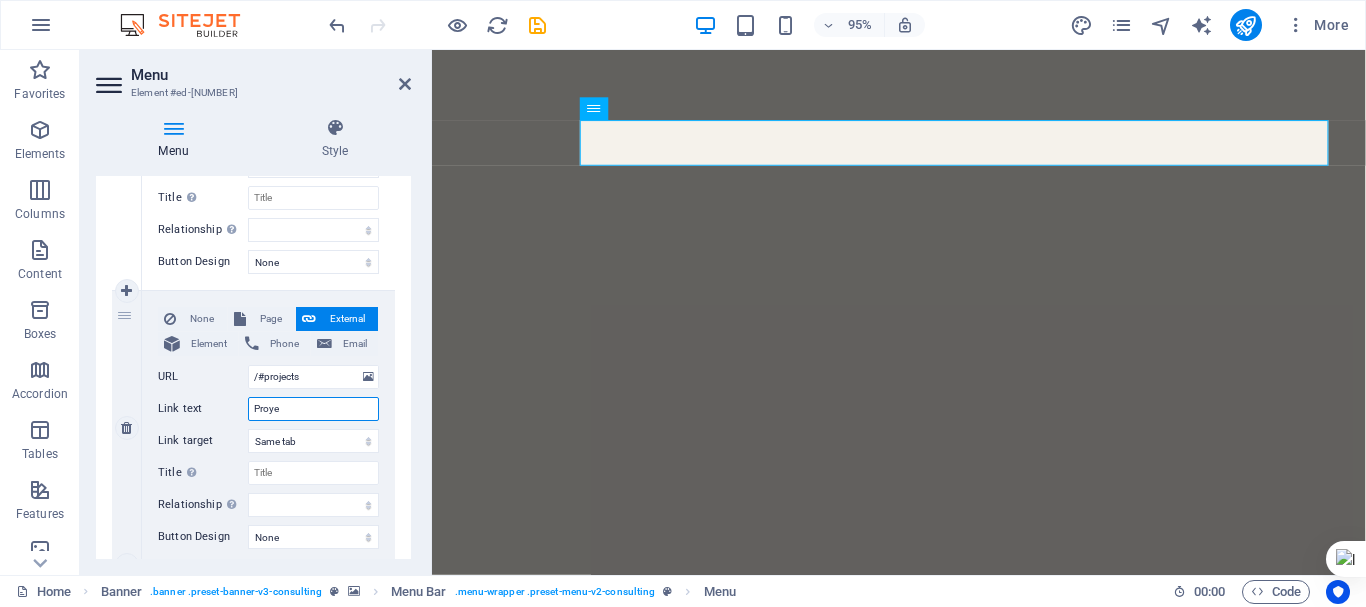 type on "Proyek" 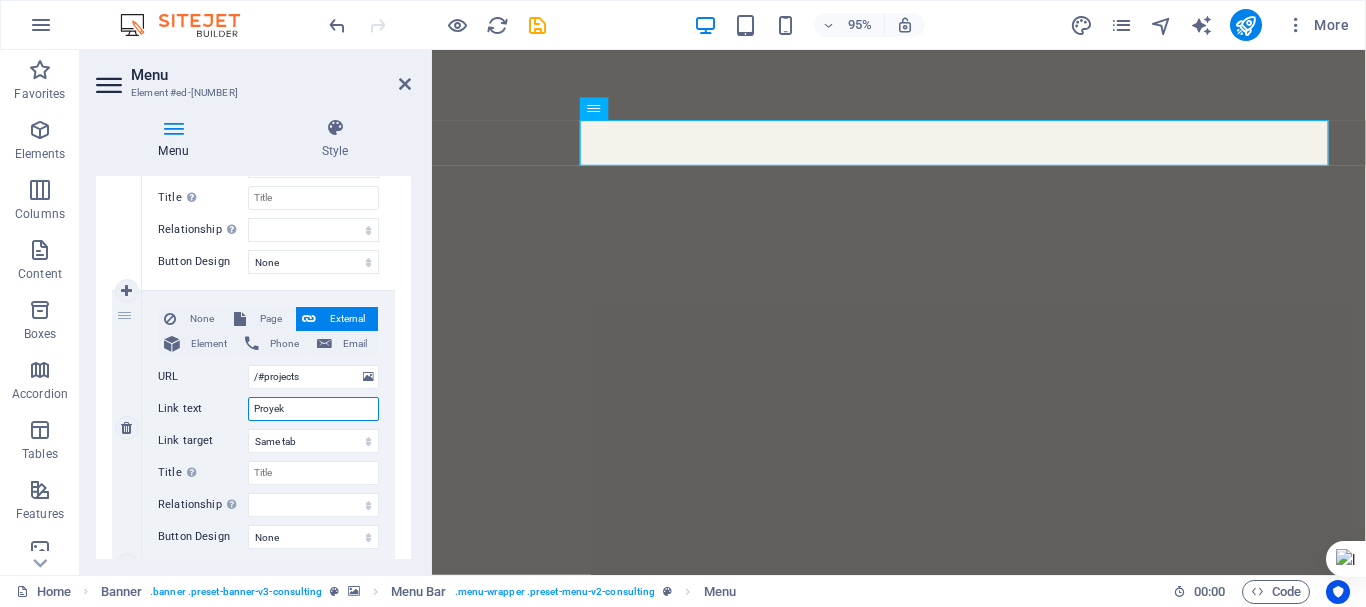 select 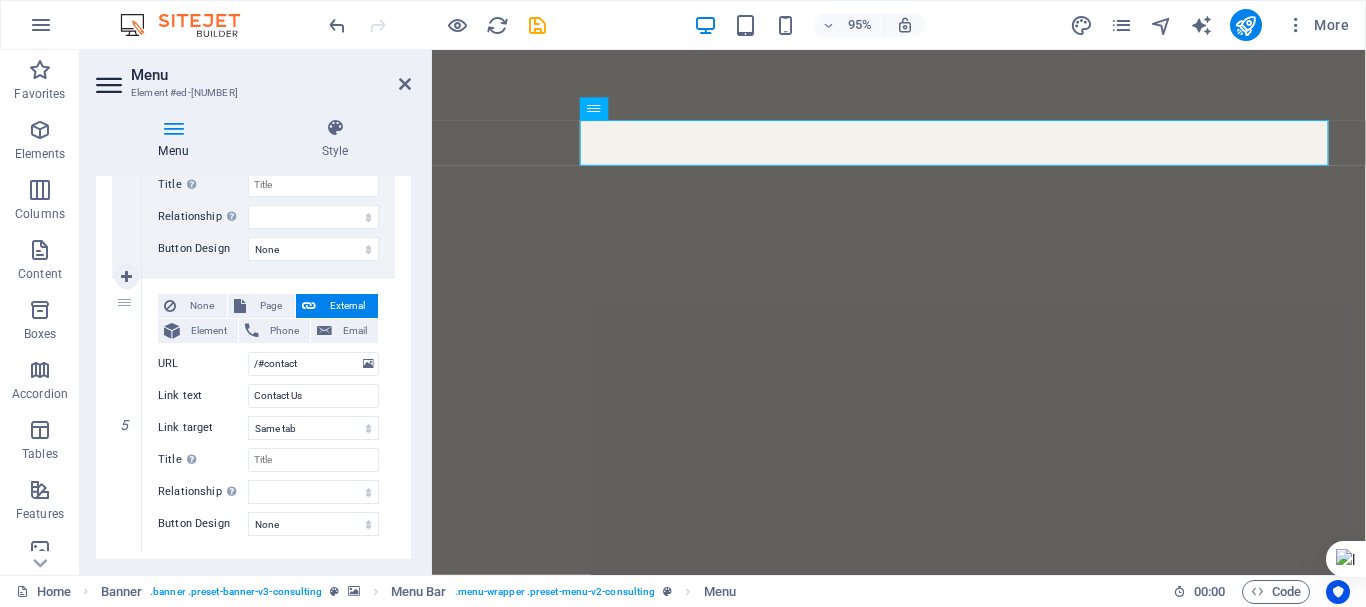 scroll, scrollTop: 1200, scrollLeft: 0, axis: vertical 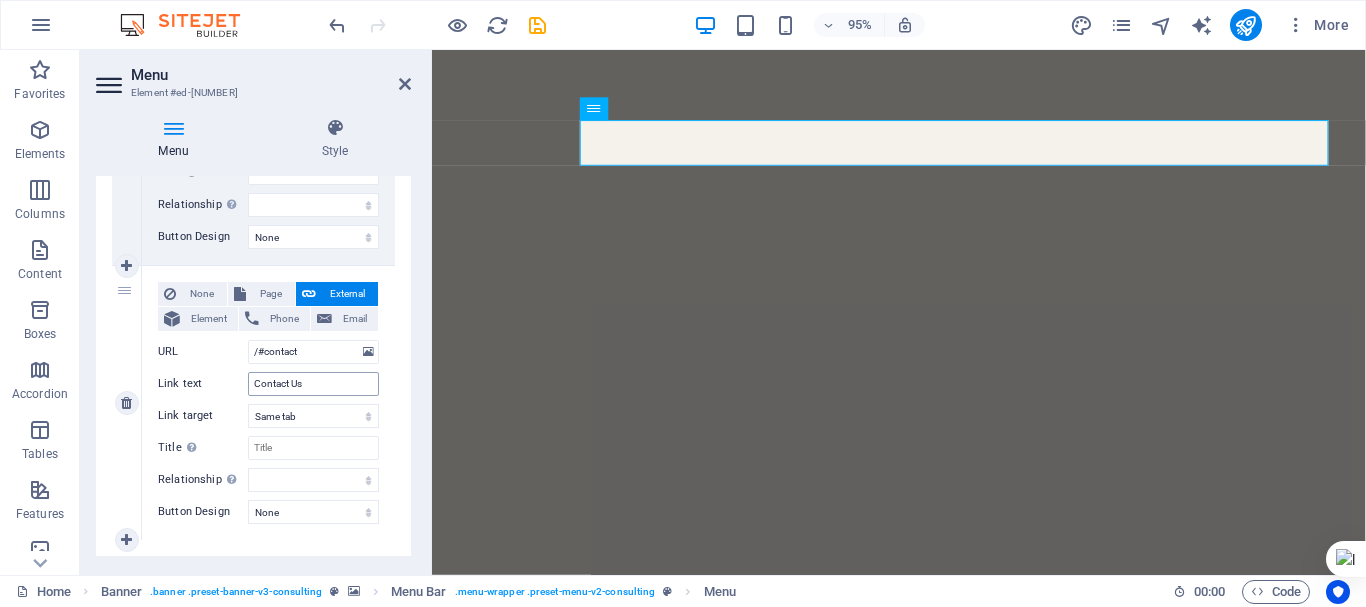 type on "Proyek" 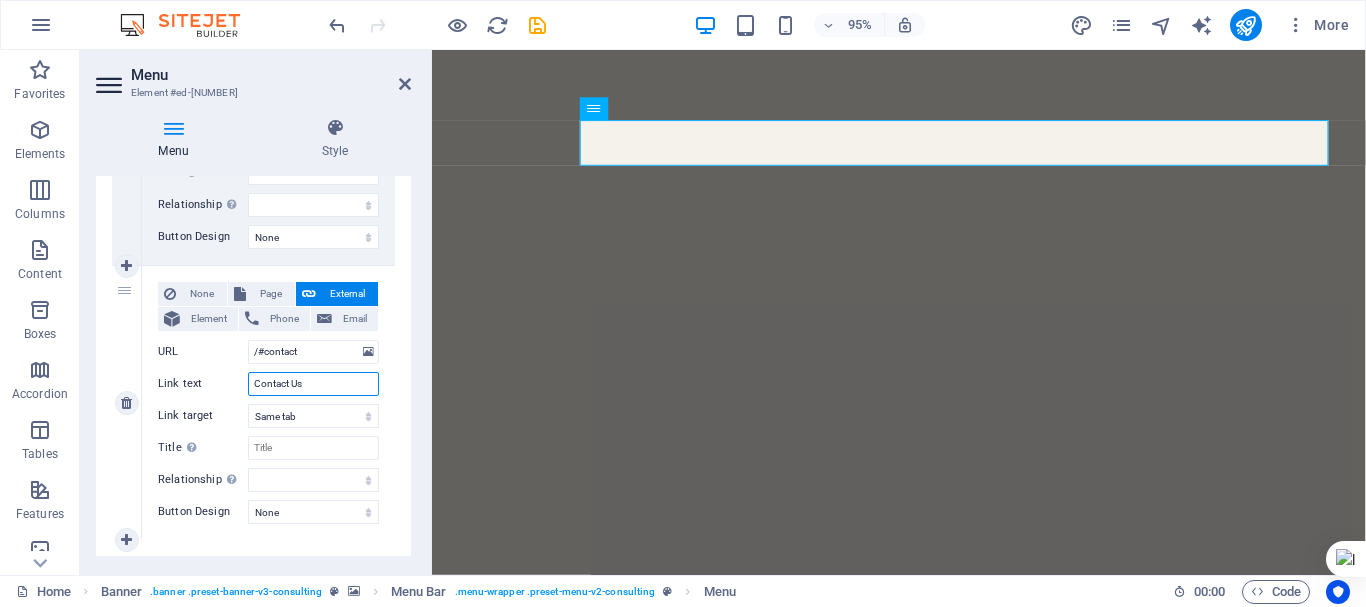 drag, startPoint x: 285, startPoint y: 383, endPoint x: 298, endPoint y: 379, distance: 13.601471 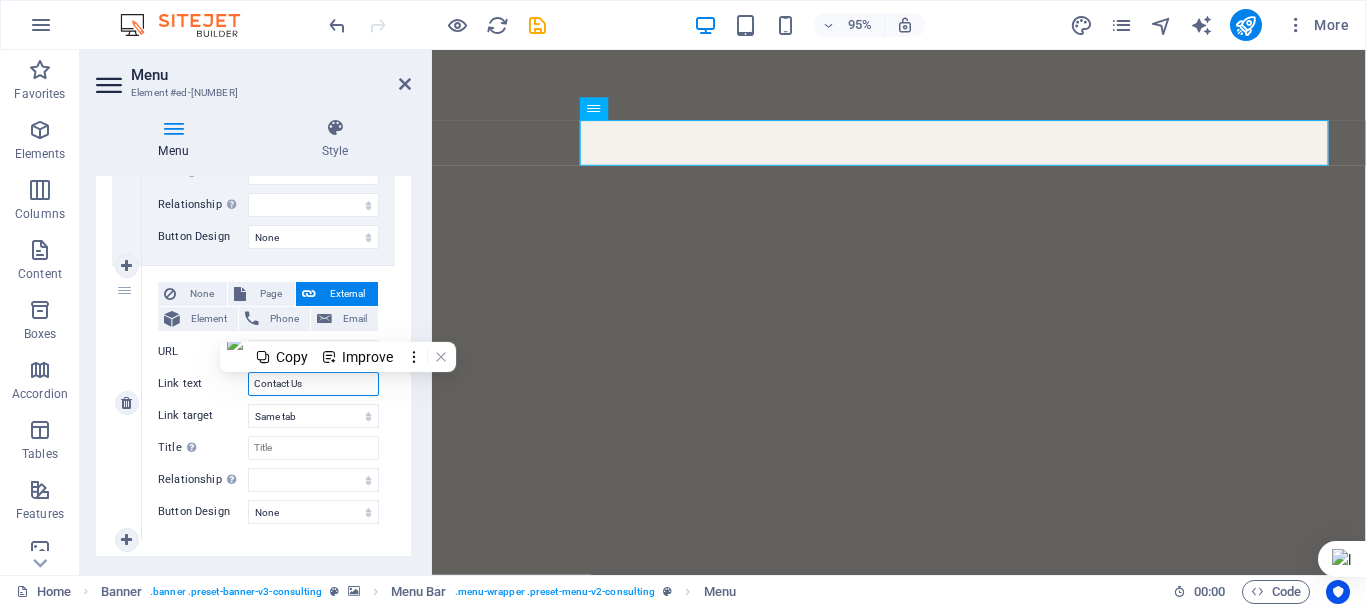 drag, startPoint x: 317, startPoint y: 385, endPoint x: 251, endPoint y: 386, distance: 66.007576 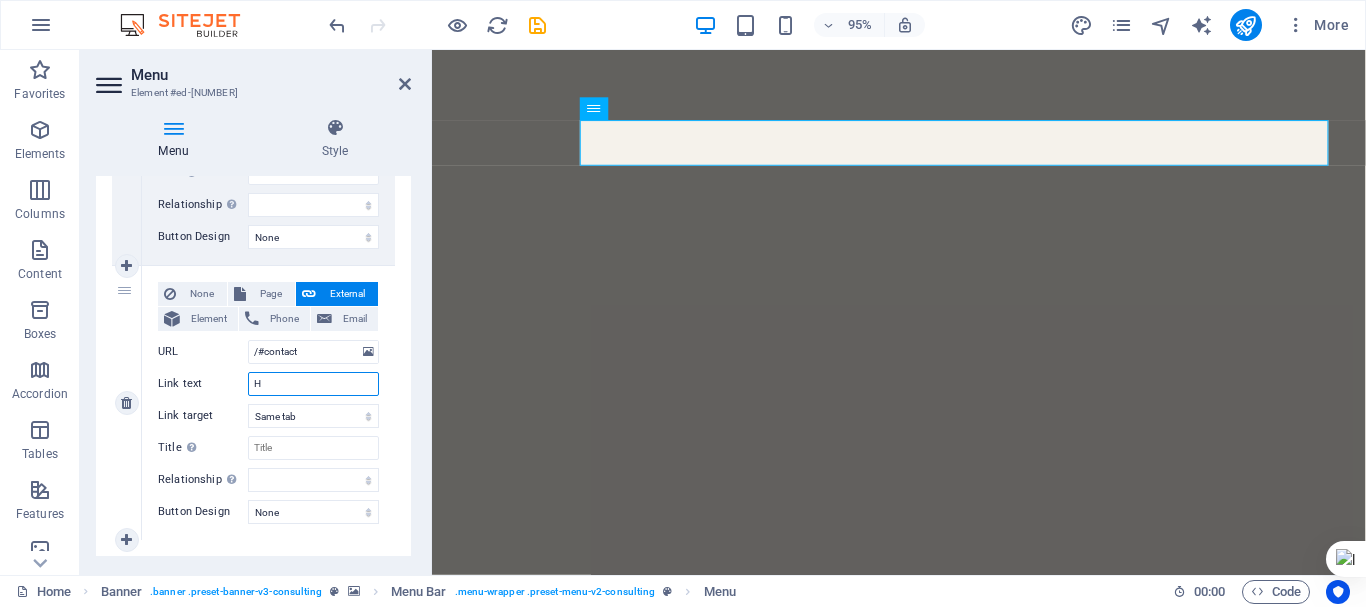 type on "Hu" 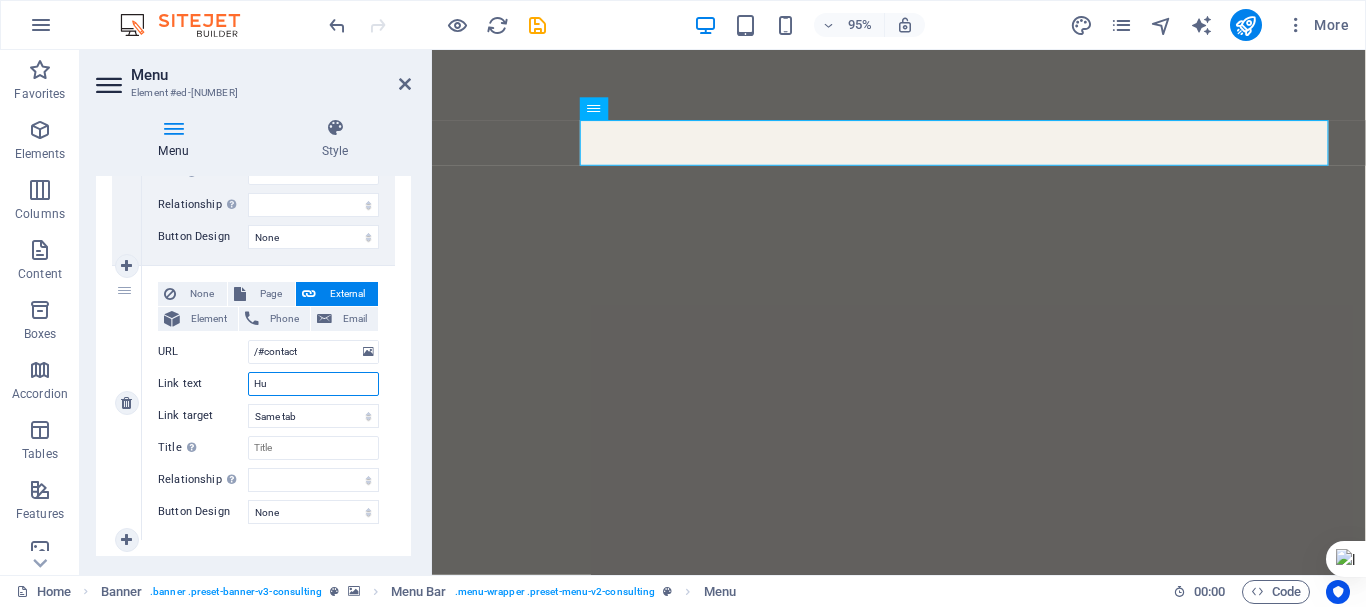 select 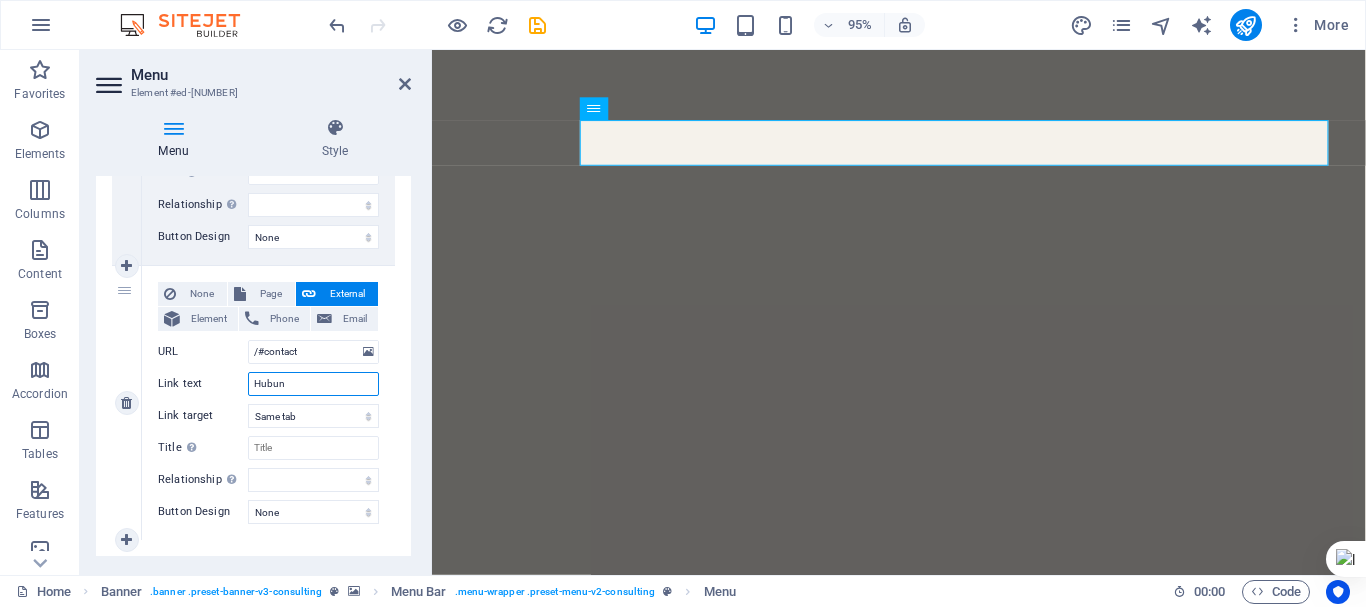 type on "Hubung" 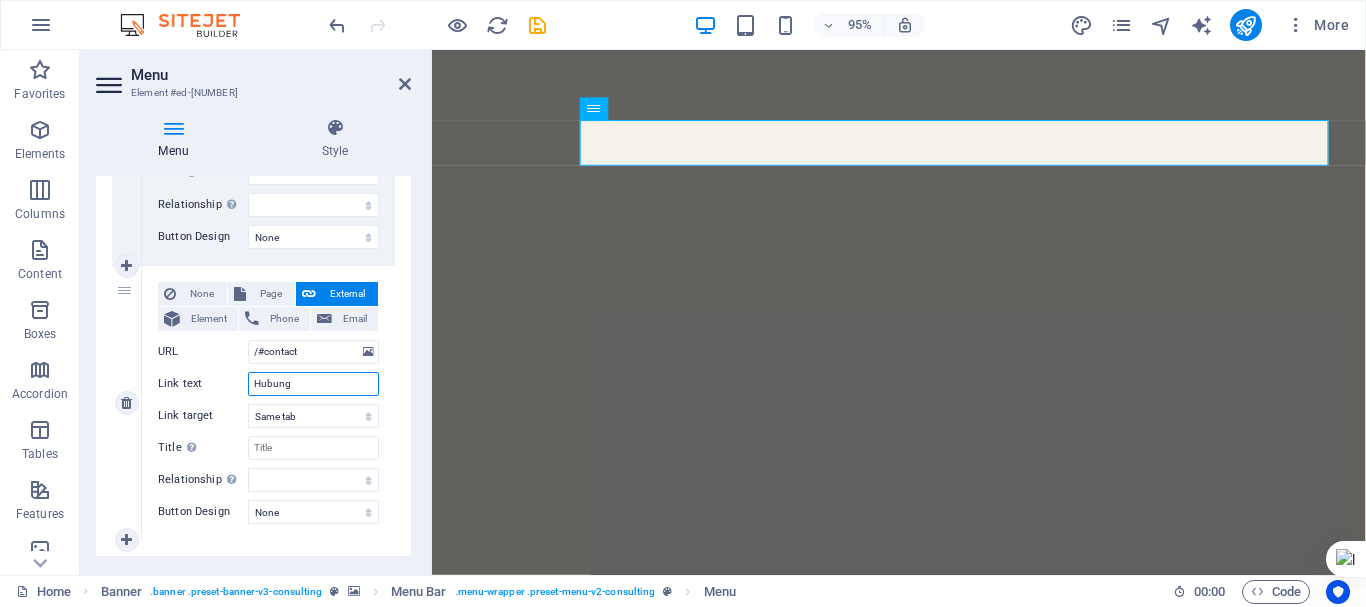 select 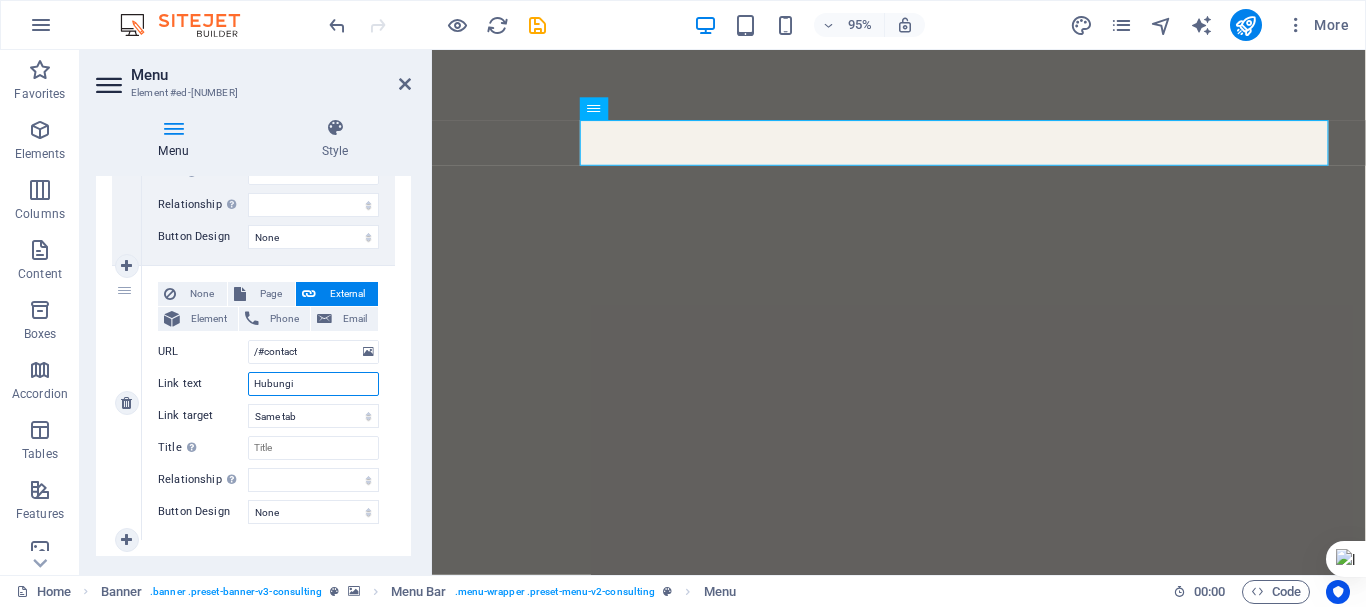 type on "Hubungi" 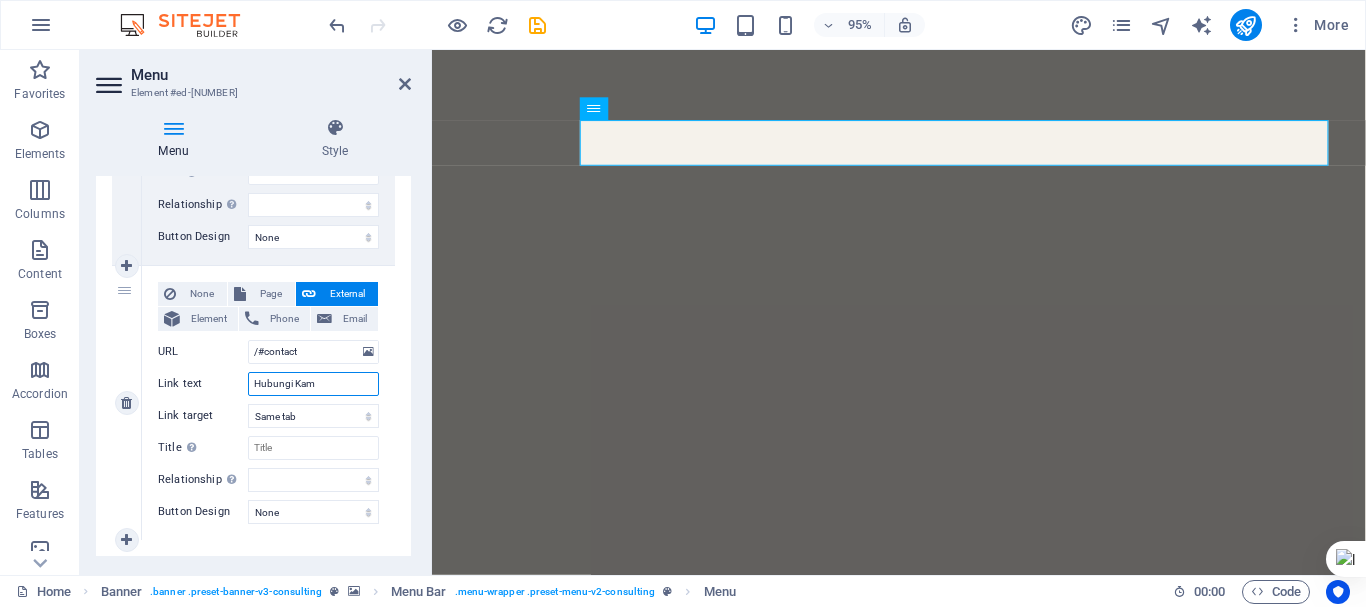type on "Hubungi Kami" 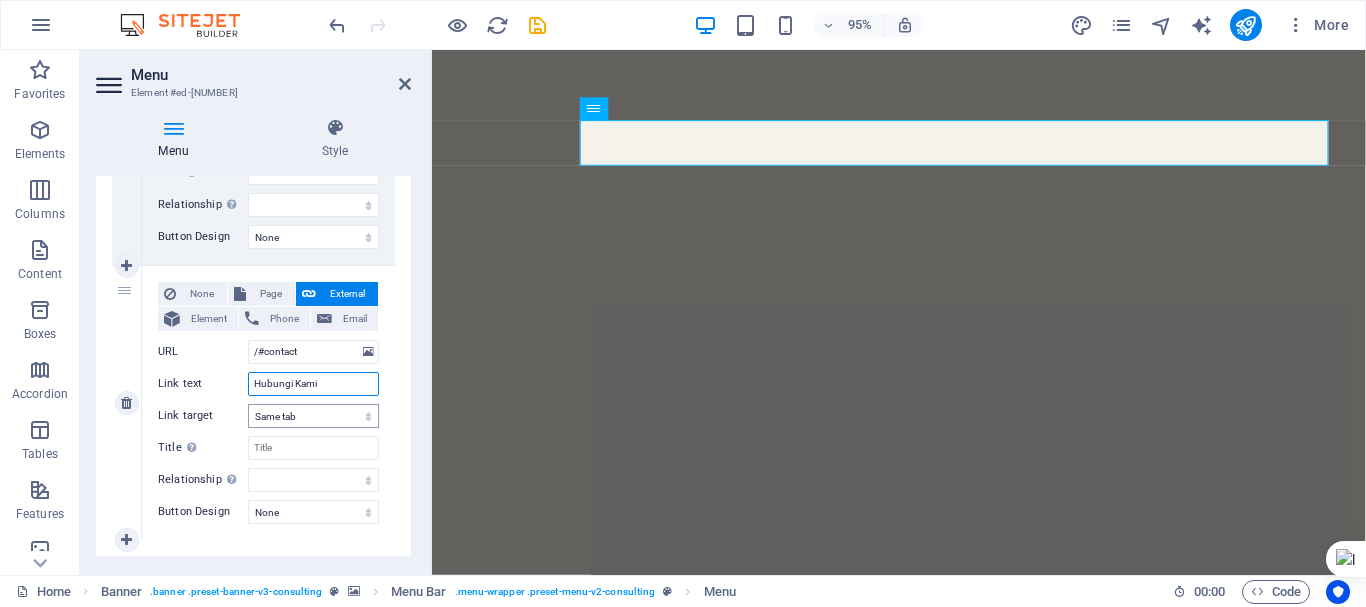 select 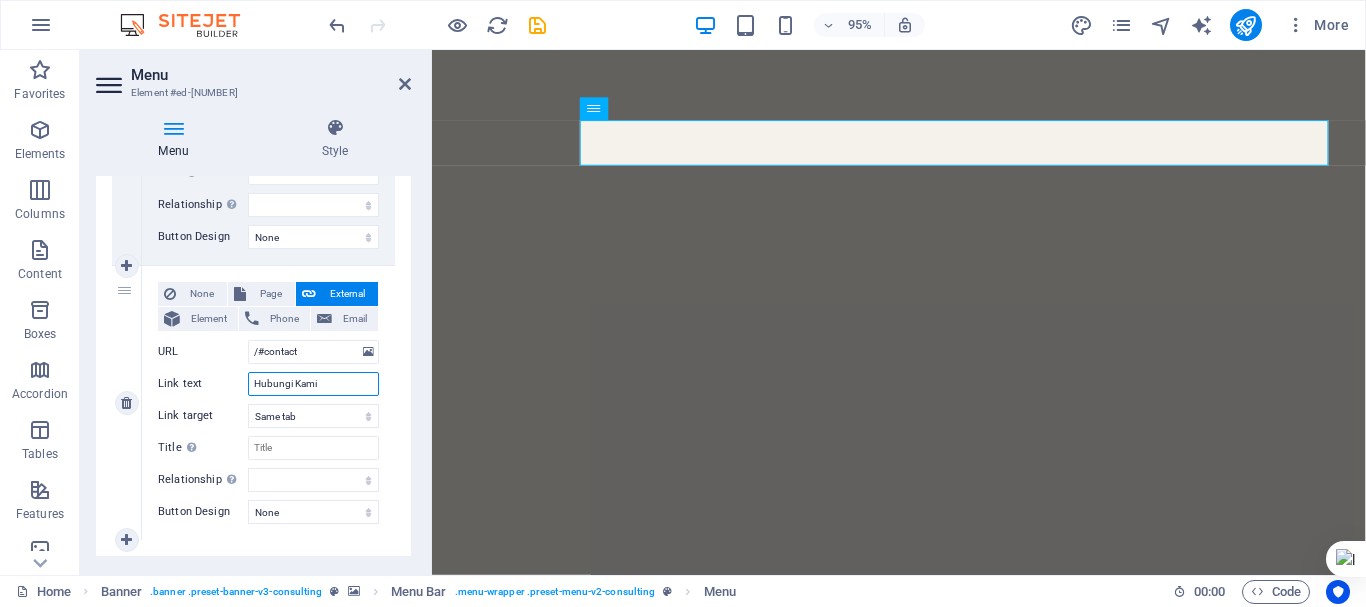 scroll, scrollTop: 1237, scrollLeft: 0, axis: vertical 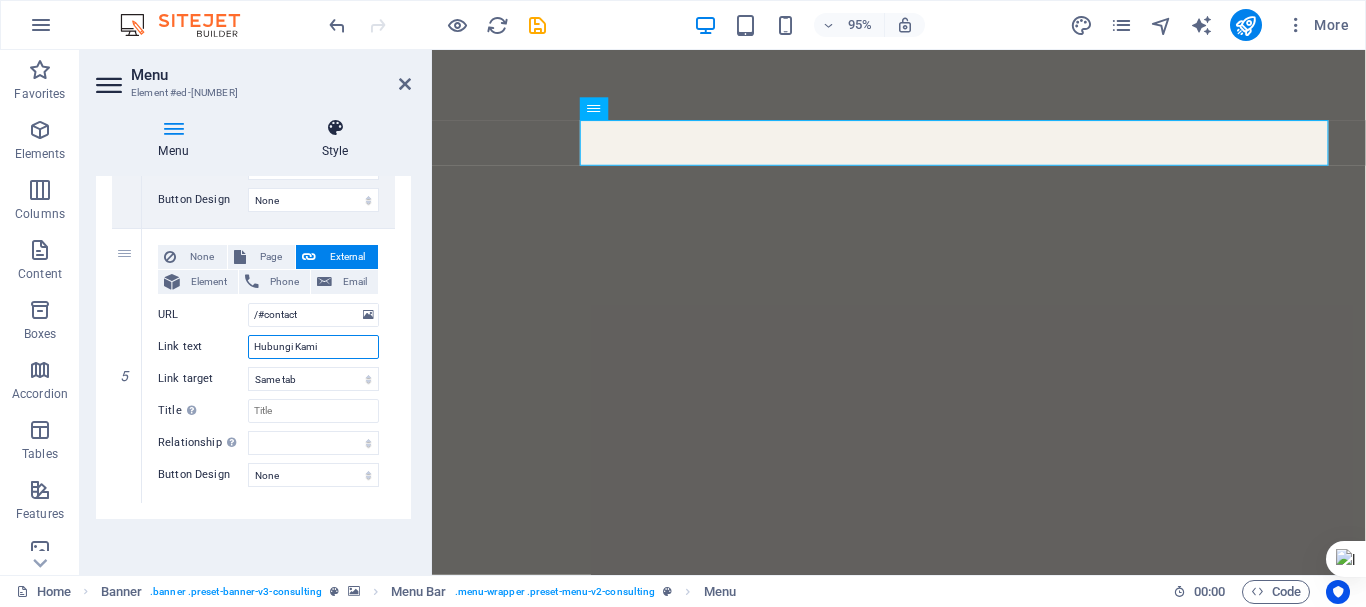 type on "Hubungi Kami" 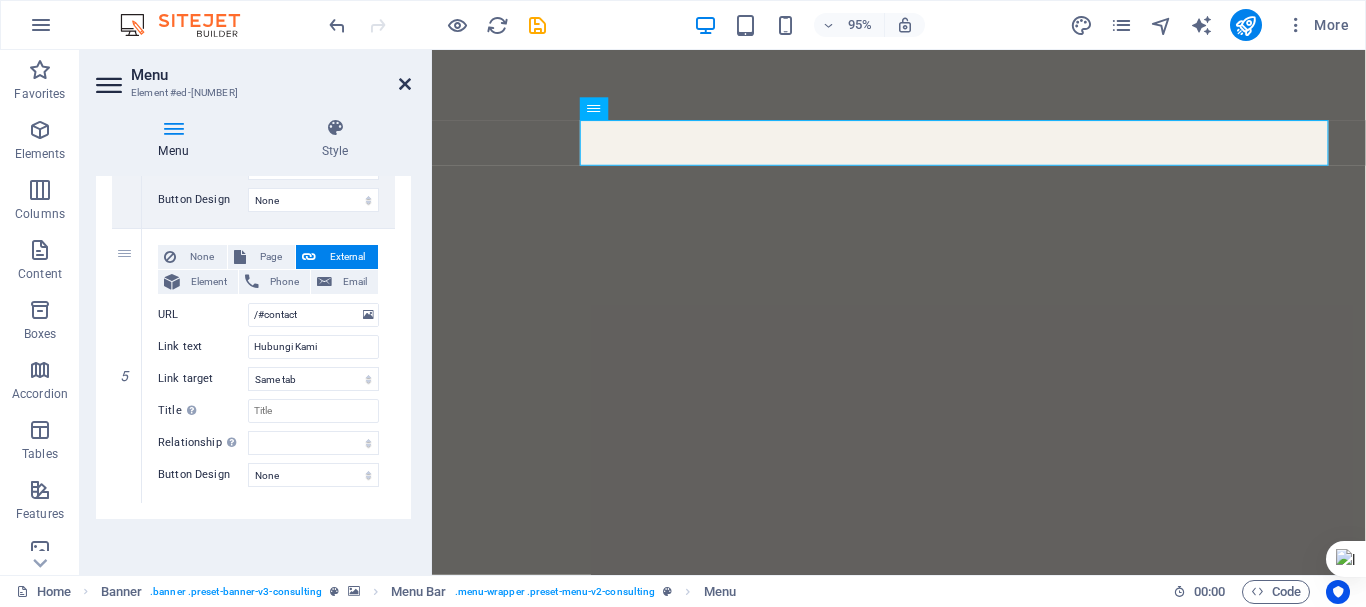 drag, startPoint x: 406, startPoint y: 85, endPoint x: 335, endPoint y: 62, distance: 74.63243 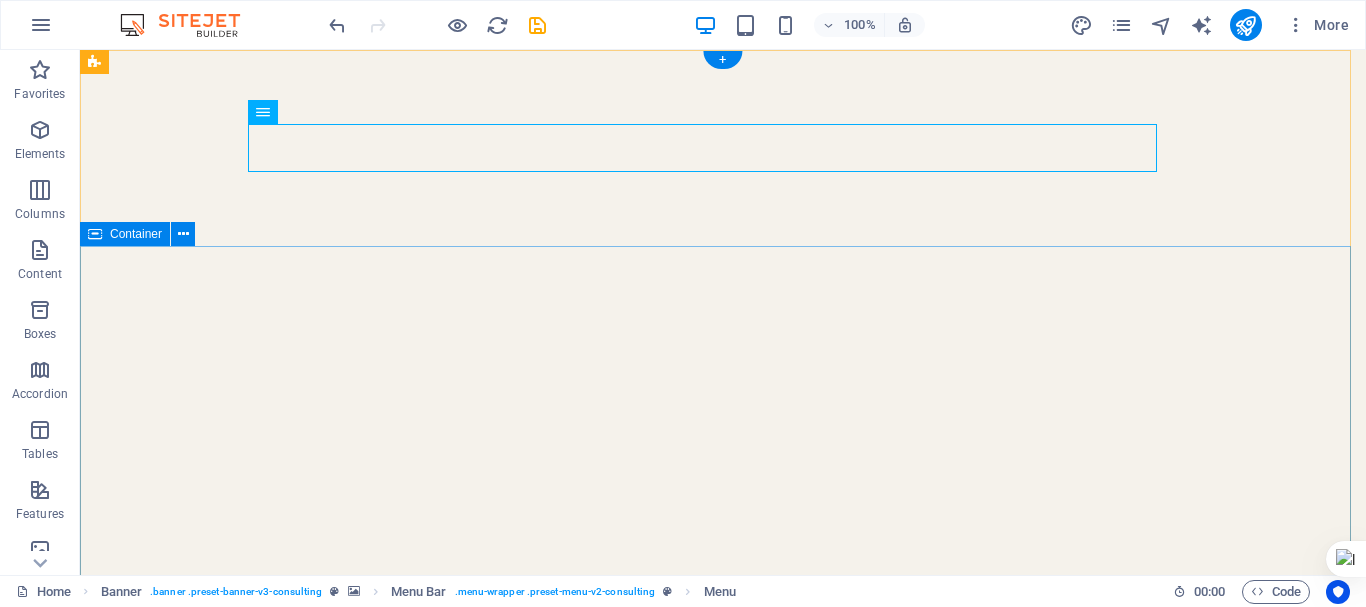 click on "UD. BANGUN BALI Baja Ringan, Gypsum & PVC Menyediakan produk berkualitas dan jasa aplikator profesional untuk proyek Anda. Berani memberikan garansi 10Tahun. Selengkapnya" at bounding box center [723, 1480] 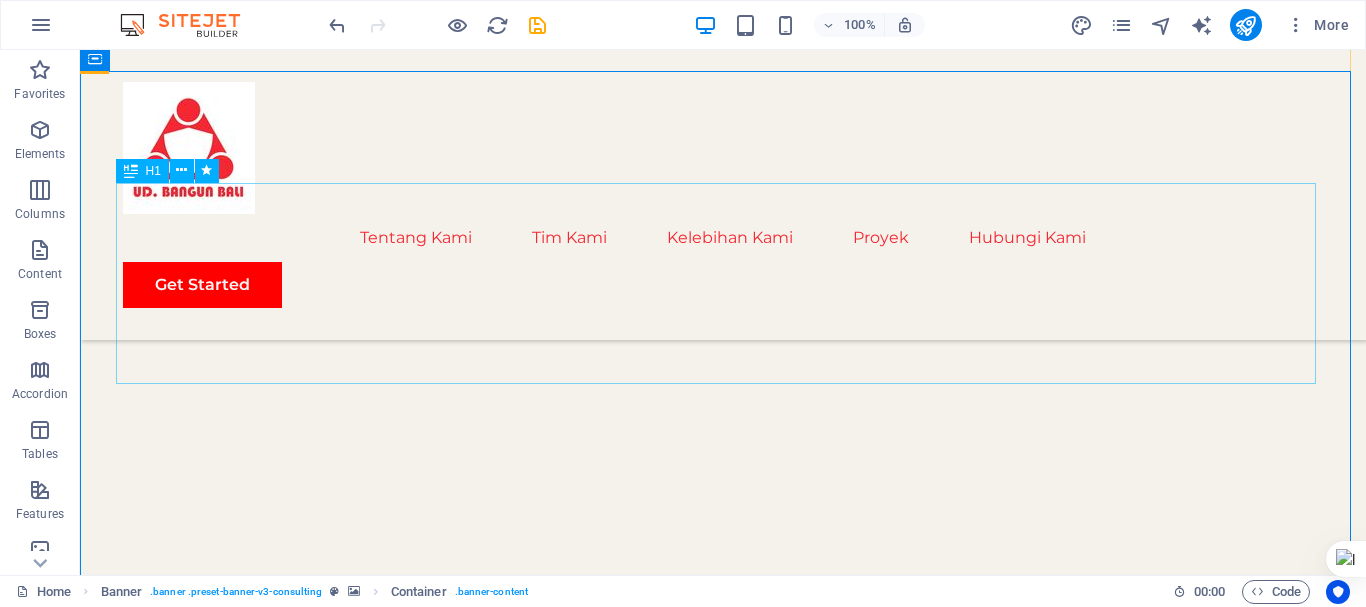 scroll, scrollTop: 0, scrollLeft: 0, axis: both 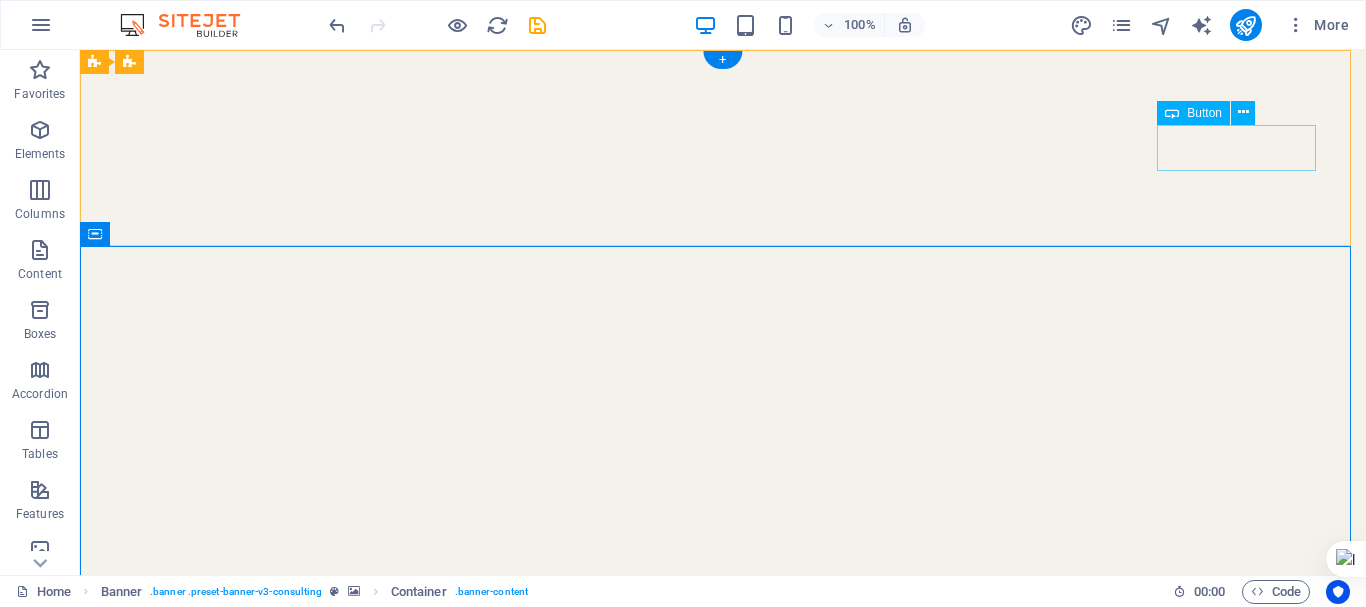 click on "Get Started" at bounding box center (723, 1185) 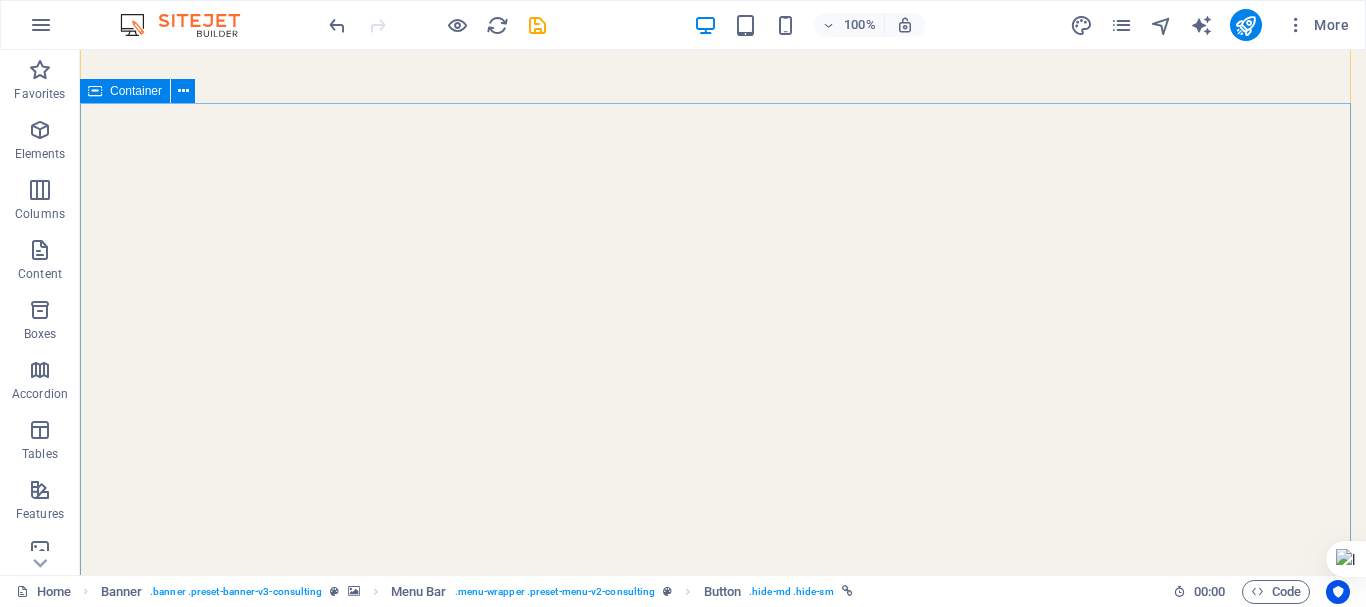 scroll, scrollTop: 200, scrollLeft: 0, axis: vertical 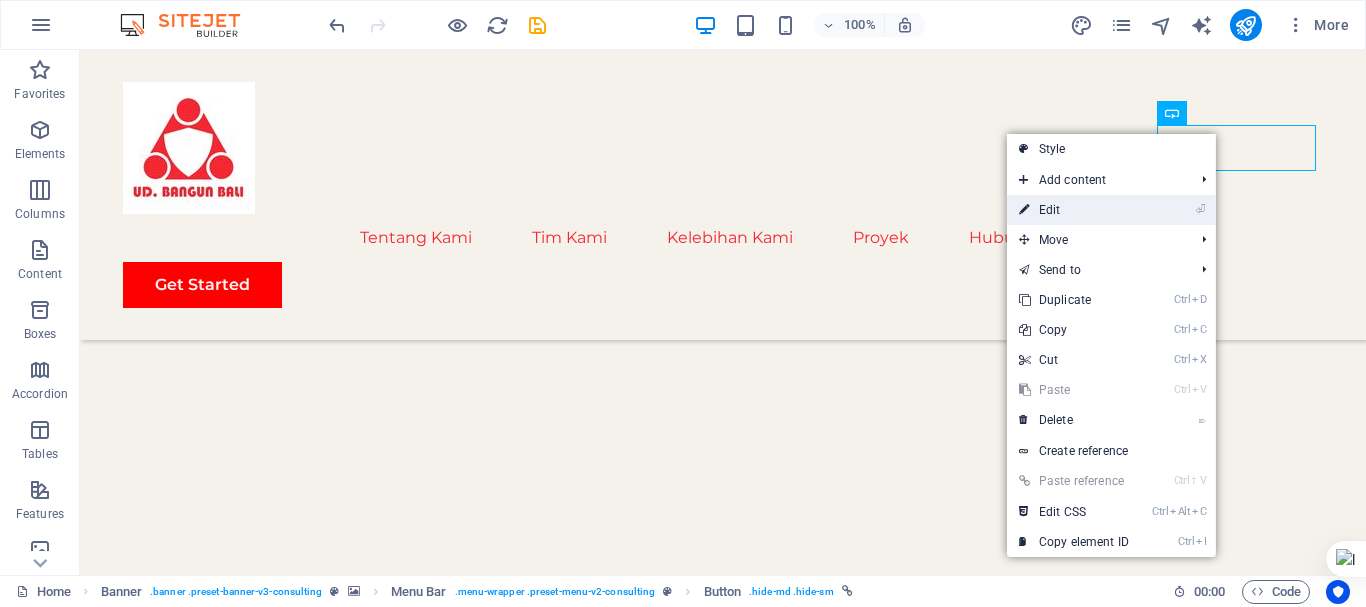click on "⏎  Edit" at bounding box center [1074, 210] 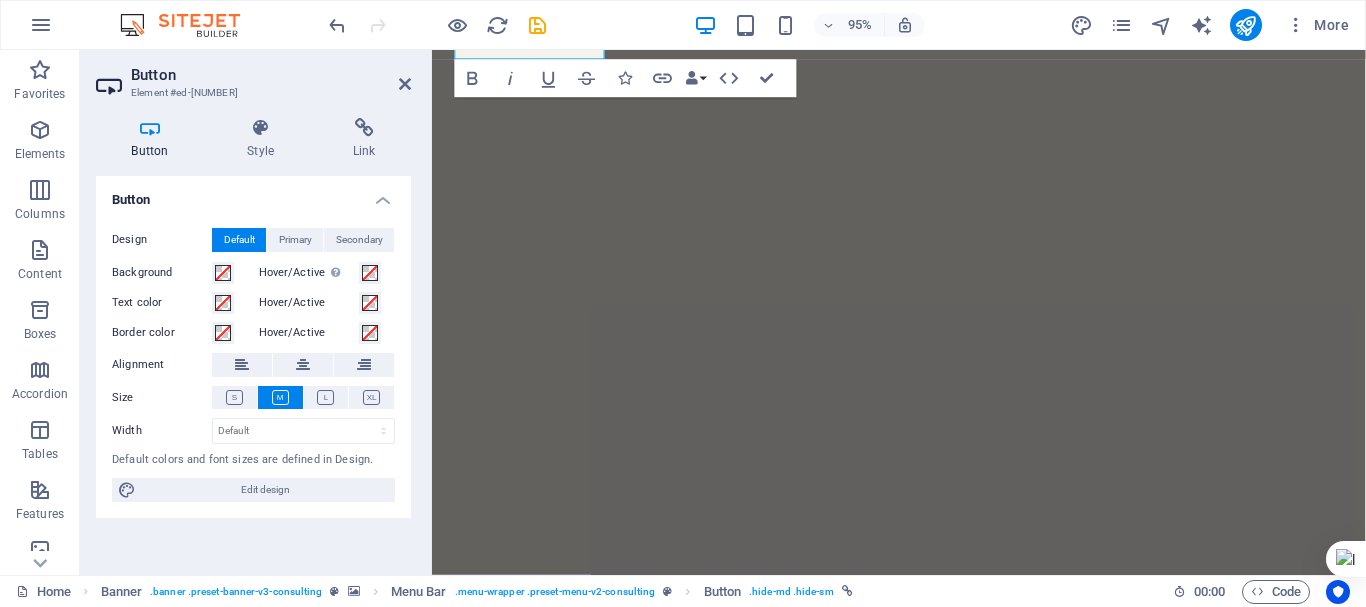 scroll, scrollTop: 0, scrollLeft: 0, axis: both 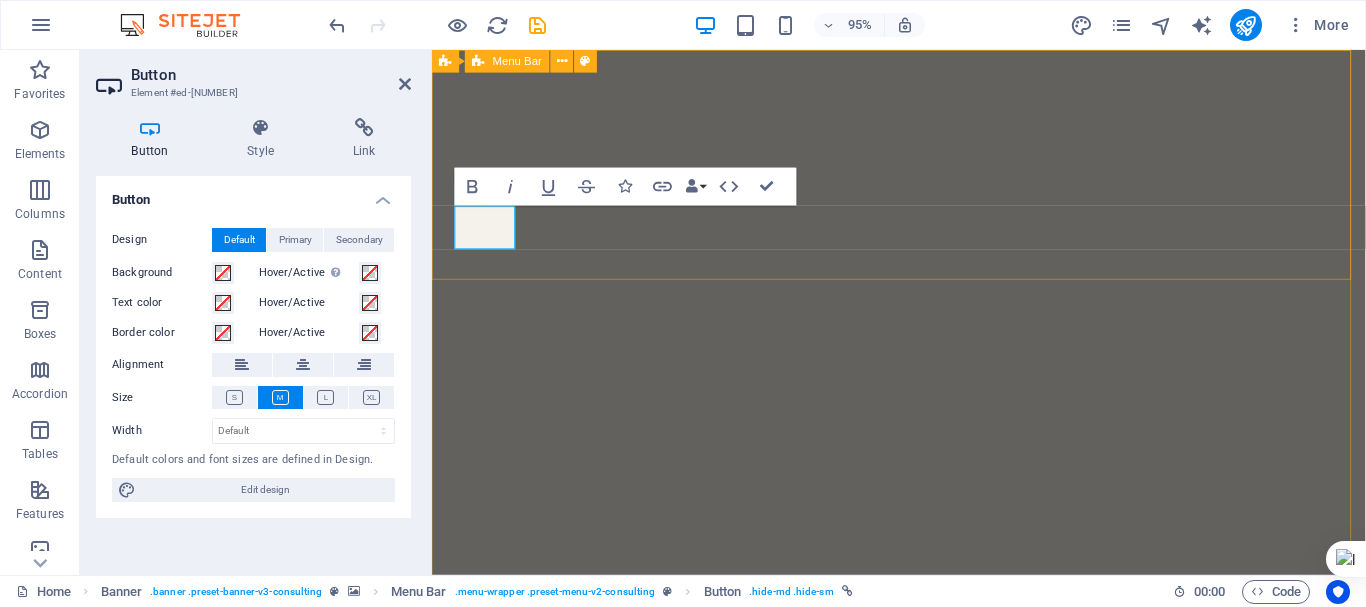 type 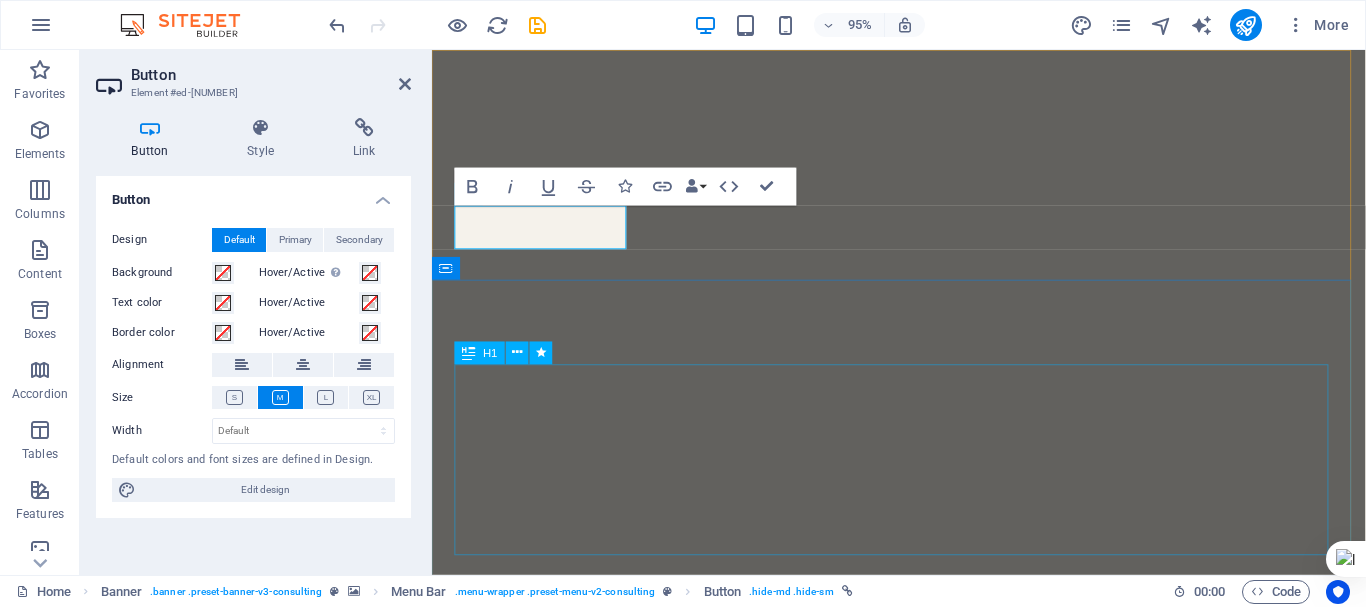 click on "UD. BANGUN BALI Baja Ringan, Gypsum & PVC" at bounding box center [923, 1341] 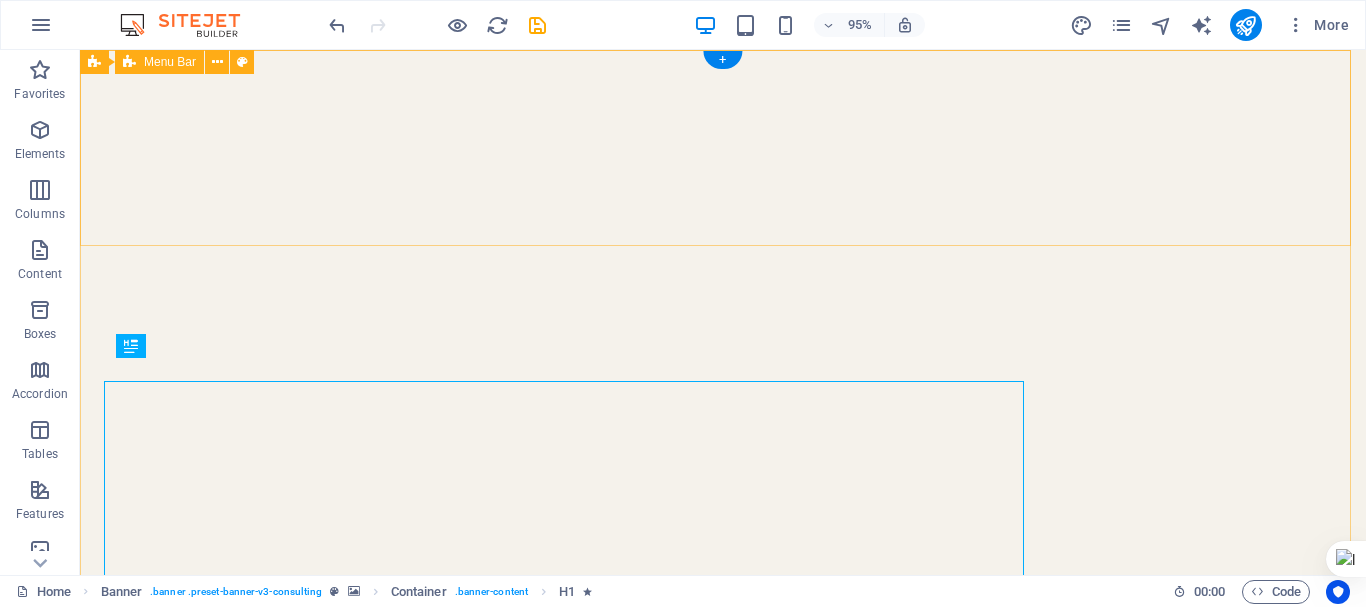 click on "About Us Our Team Our Strengths Projects Contact Us More Info" at bounding box center [723, 1095] 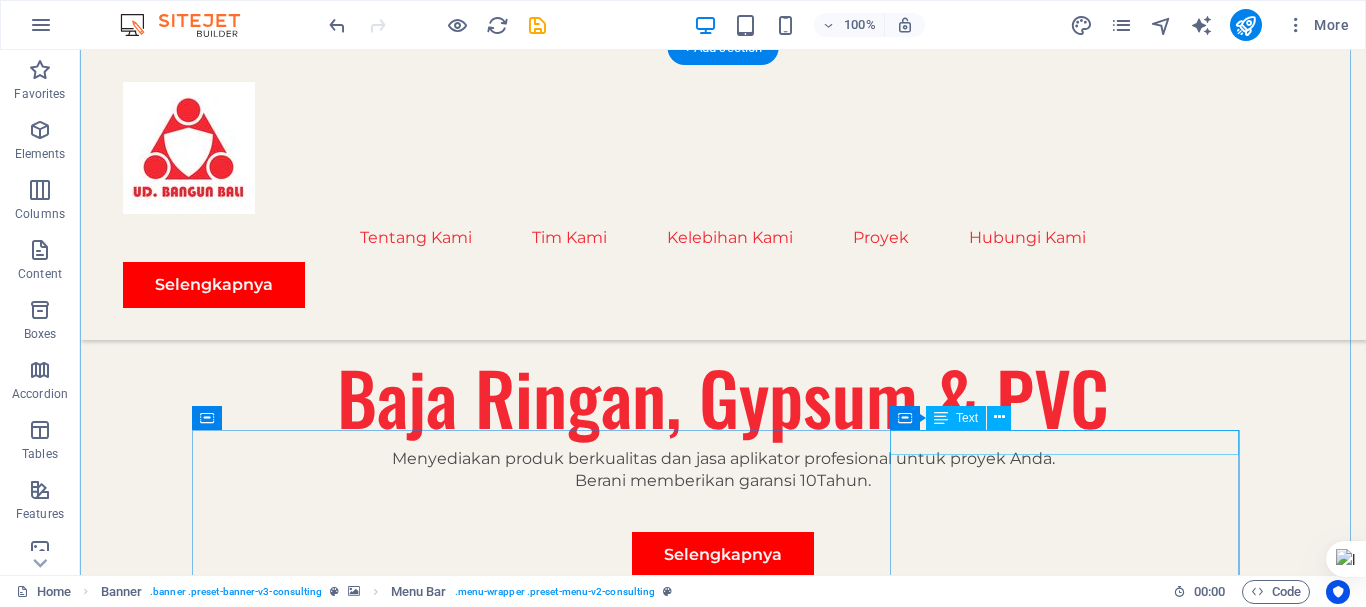 scroll, scrollTop: 1000, scrollLeft: 0, axis: vertical 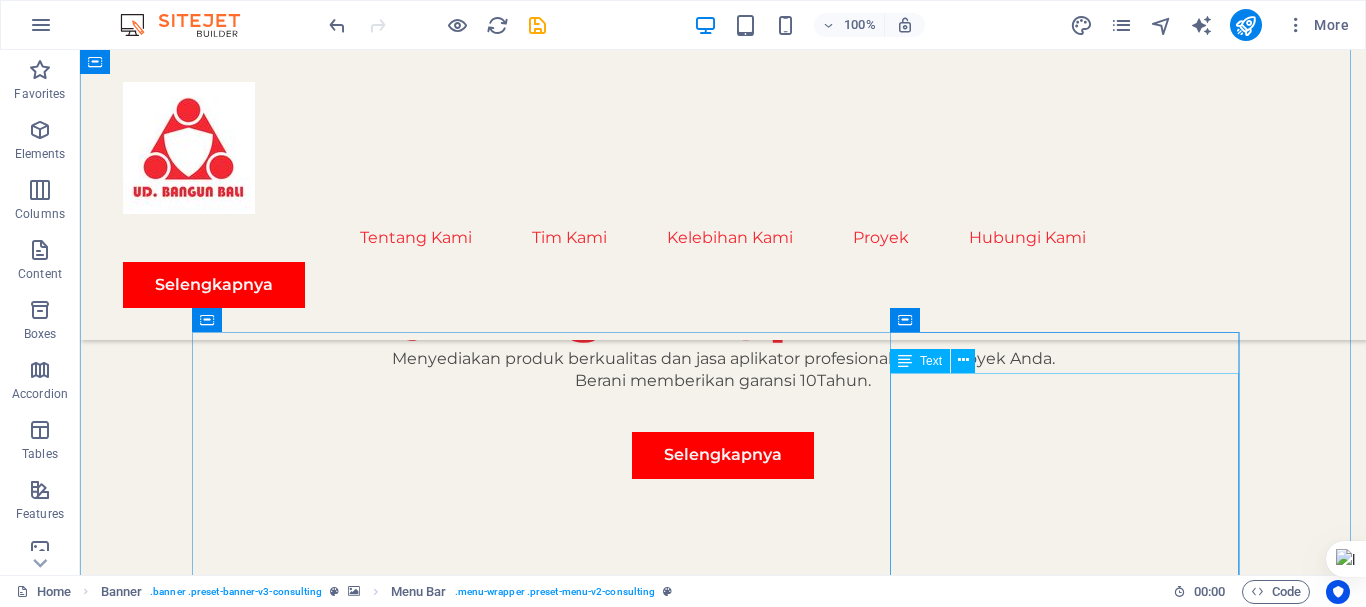 click on "•Produk Berkualitas SNI • Harga Bersaing & Transparan • Tim Aplikator Berpengalaman • Pengerjaan Cepat & Rapi • Garansi Kualitas & Kepuas" at bounding box center (723, 2612) 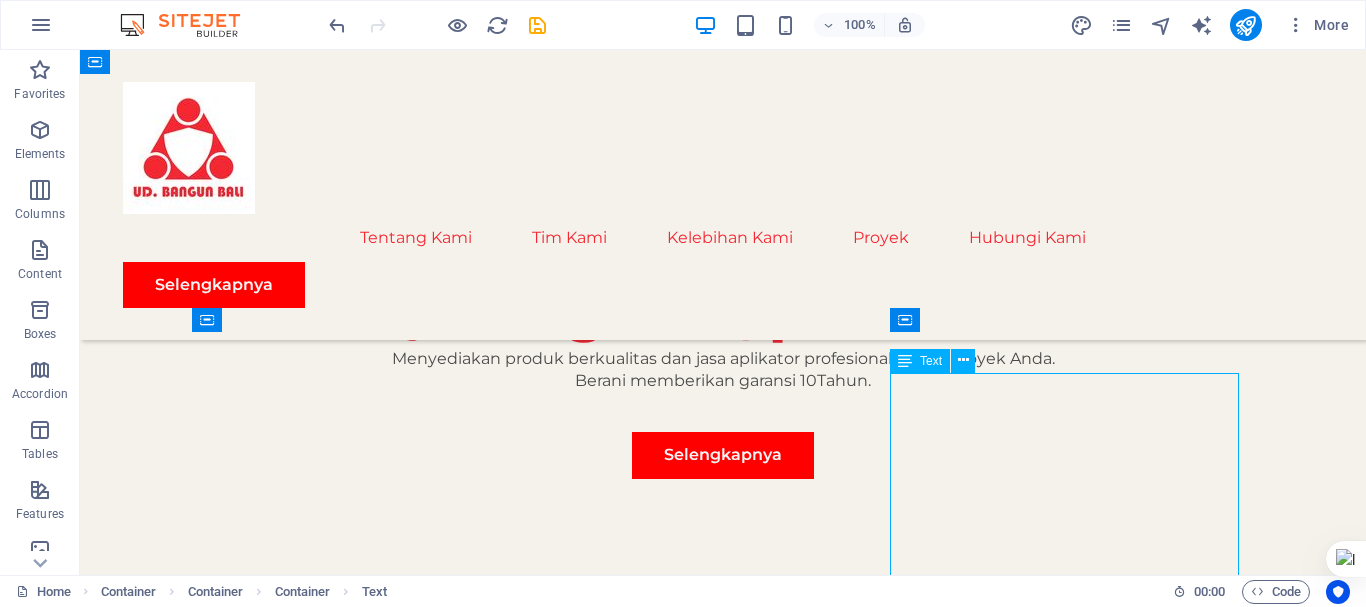 click on "•Produk Berkualitas SNI • Harga Bersaing & Transparan • Tim Aplikator Berpengalaman • Pengerjaan Cepat & Rapi • Garansi Kualitas & Kepuas" at bounding box center (723, 2612) 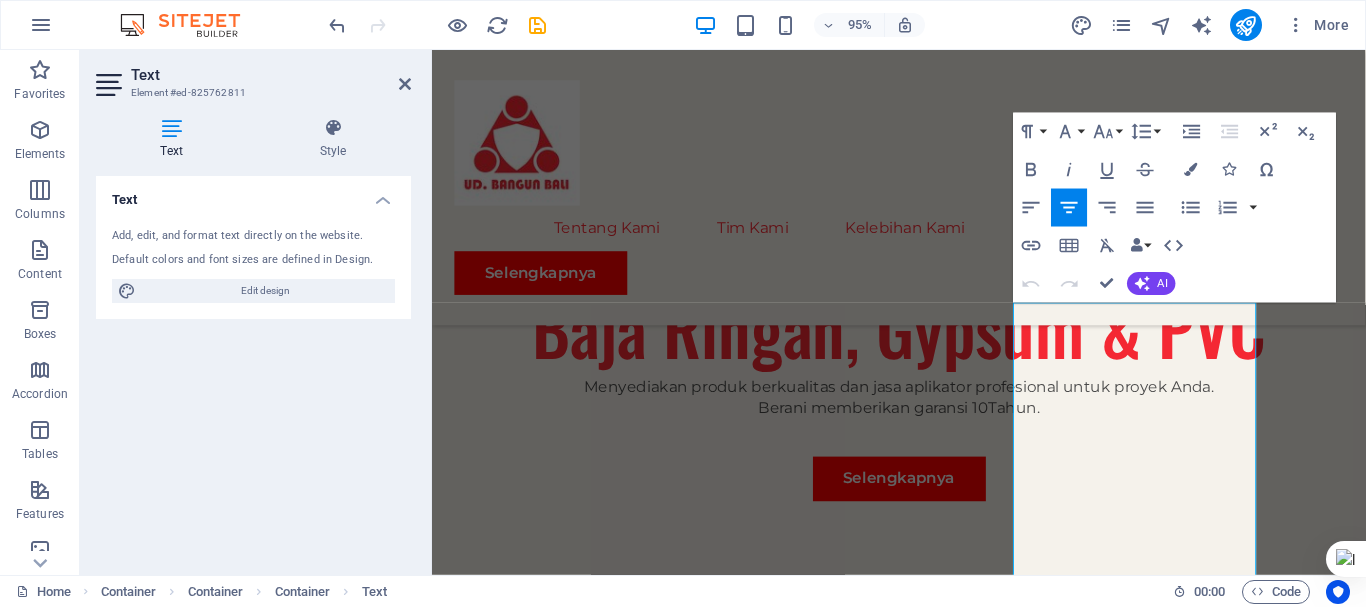 scroll, scrollTop: 1057, scrollLeft: 0, axis: vertical 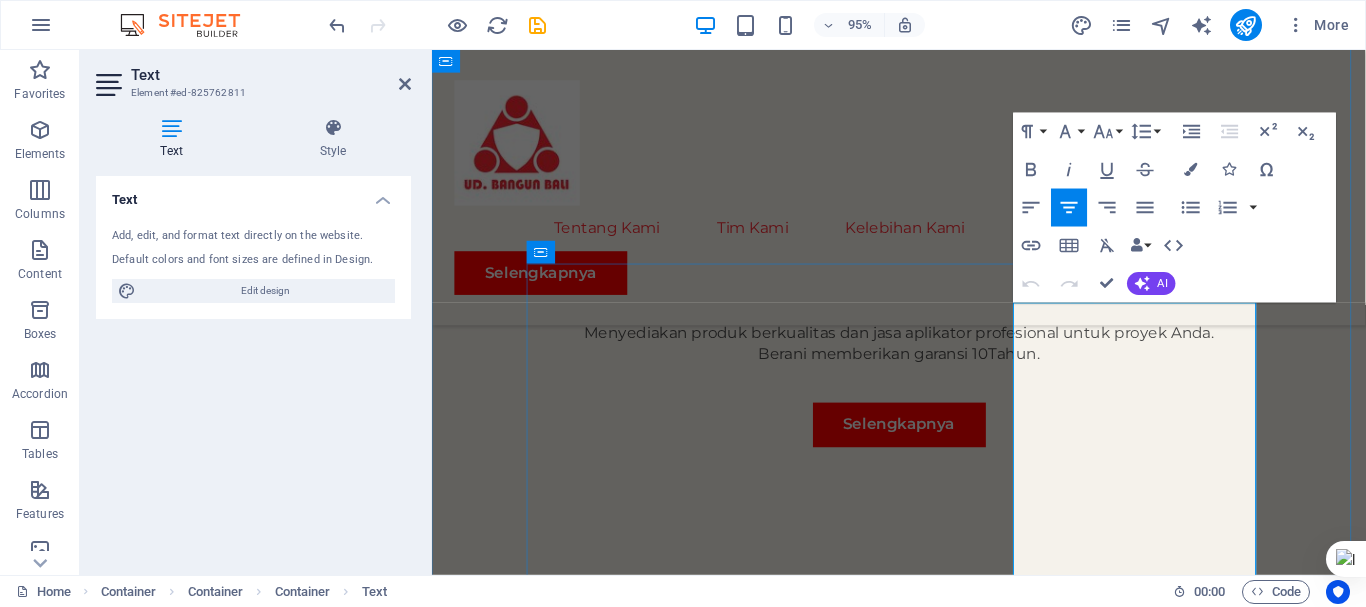 click on "•Produk Berkualitas SNI" at bounding box center (923, 2230) 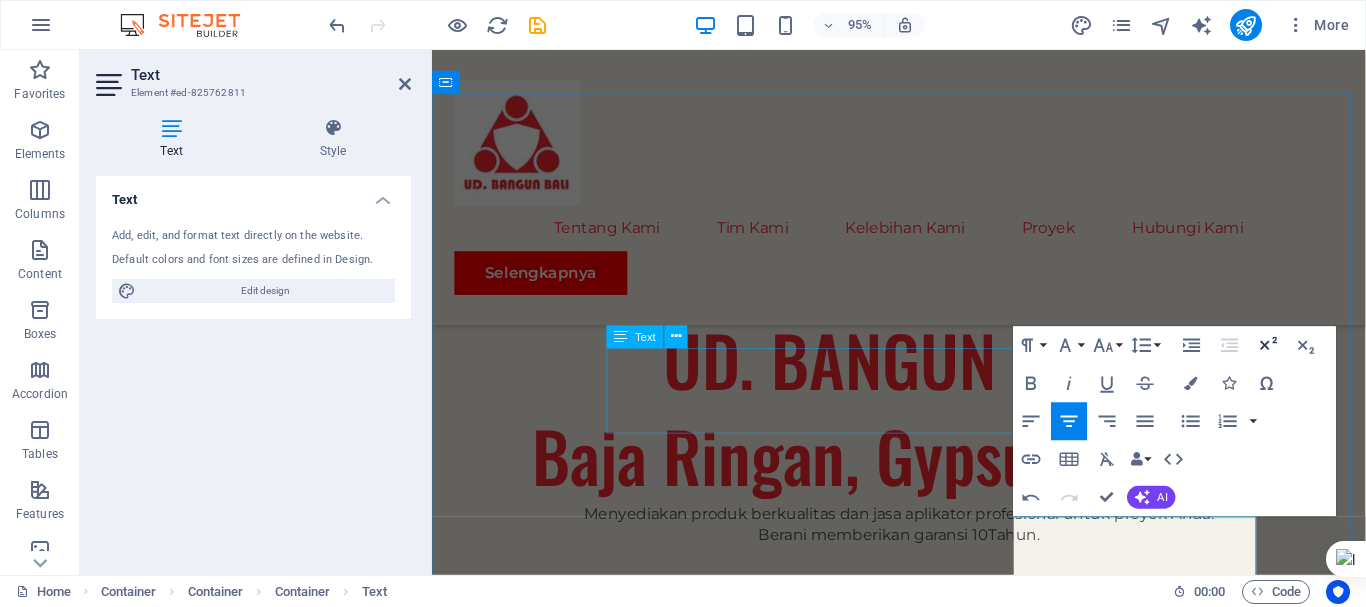scroll, scrollTop: 879, scrollLeft: 0, axis: vertical 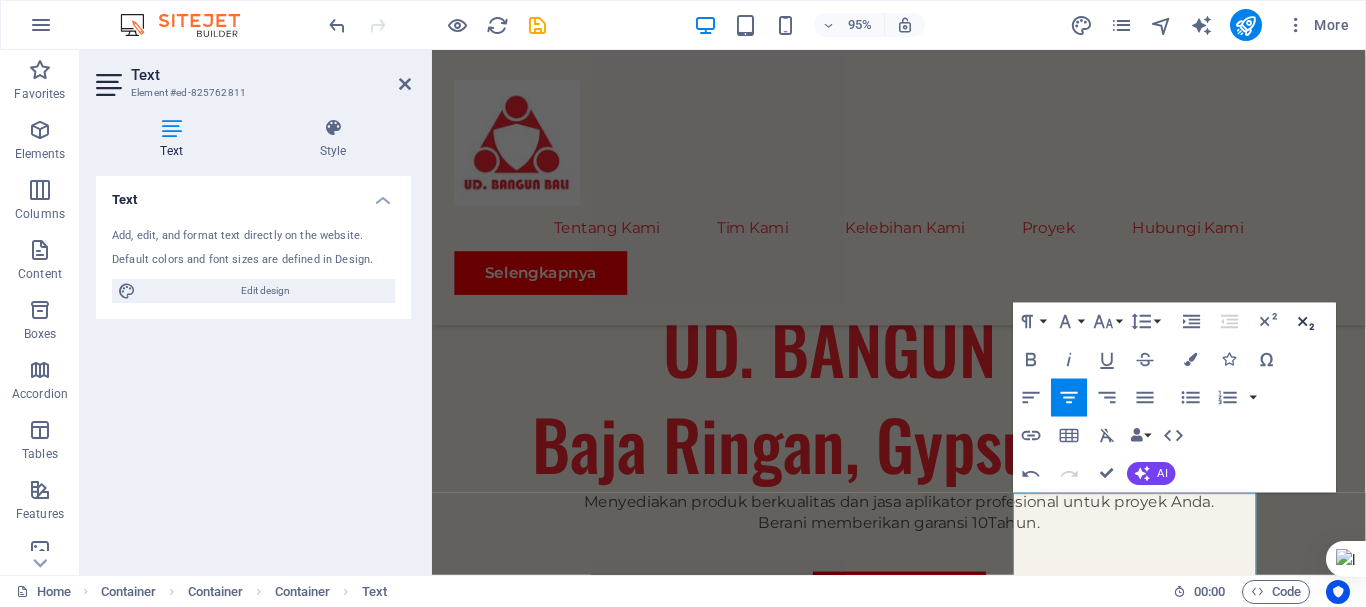click 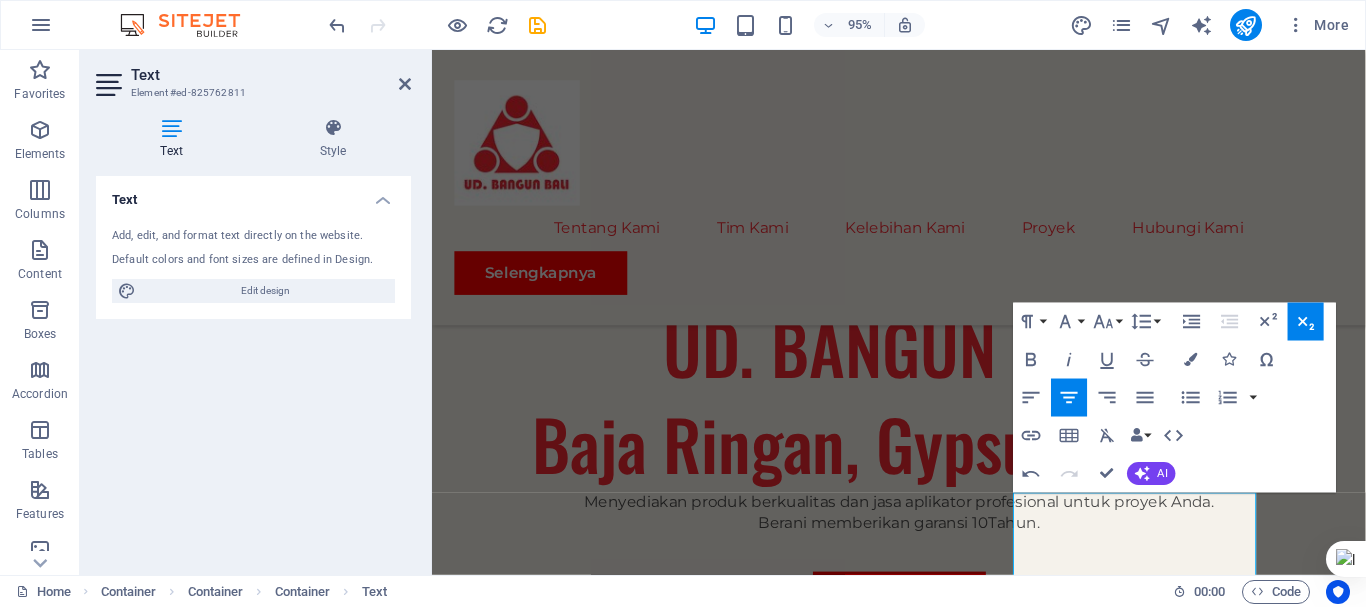 click 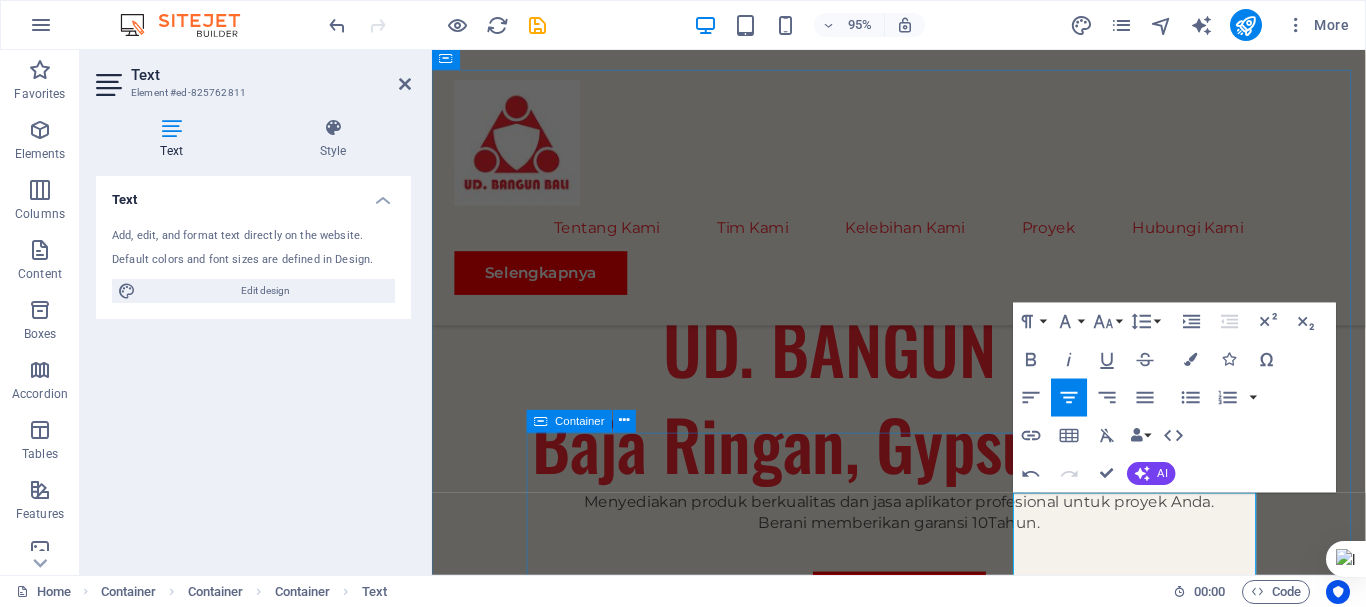 click on "Layanan Kami   •    Supply Baja Ringan Kualitas SNI, harga kompetitif, tersedia berbagai jenis rangka atap, kanopi, dan partisi. •   Aplikator Gypsum & Plafon PVC Pemasangan plafon gypsum dan PVC dengan desain minimalis, modern, dan hasil finishing terbaik. •   Konstruksi Rangka Atap Baja Ringan Pemasangan atap baja ringan untuk rumah, ruko, gudang, dan bangunan komersial. Kenapa Memilih Kami? ​•Produk Berkualitas SNI • Harga Bersaing & Transparan • Tim Aplikator Berpengalaman • Pengerjaan Cepat & Rapi • Garansi Kualitas & Kepuas" at bounding box center (923, 1921) 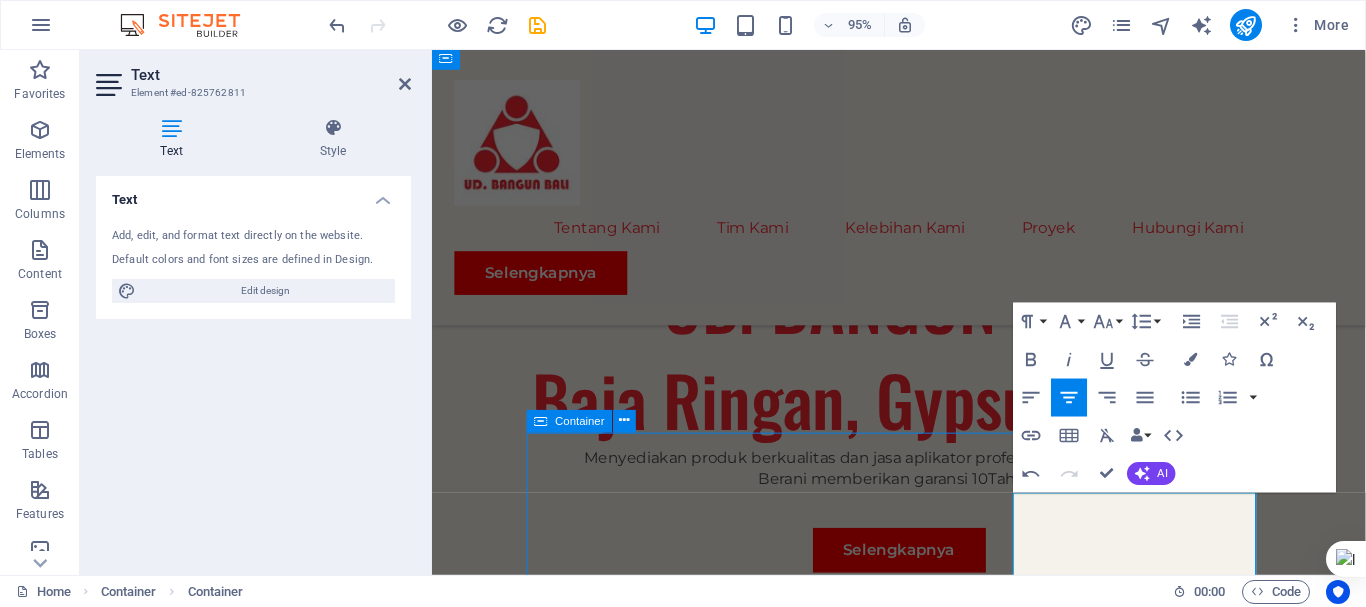 scroll, scrollTop: 857, scrollLeft: 0, axis: vertical 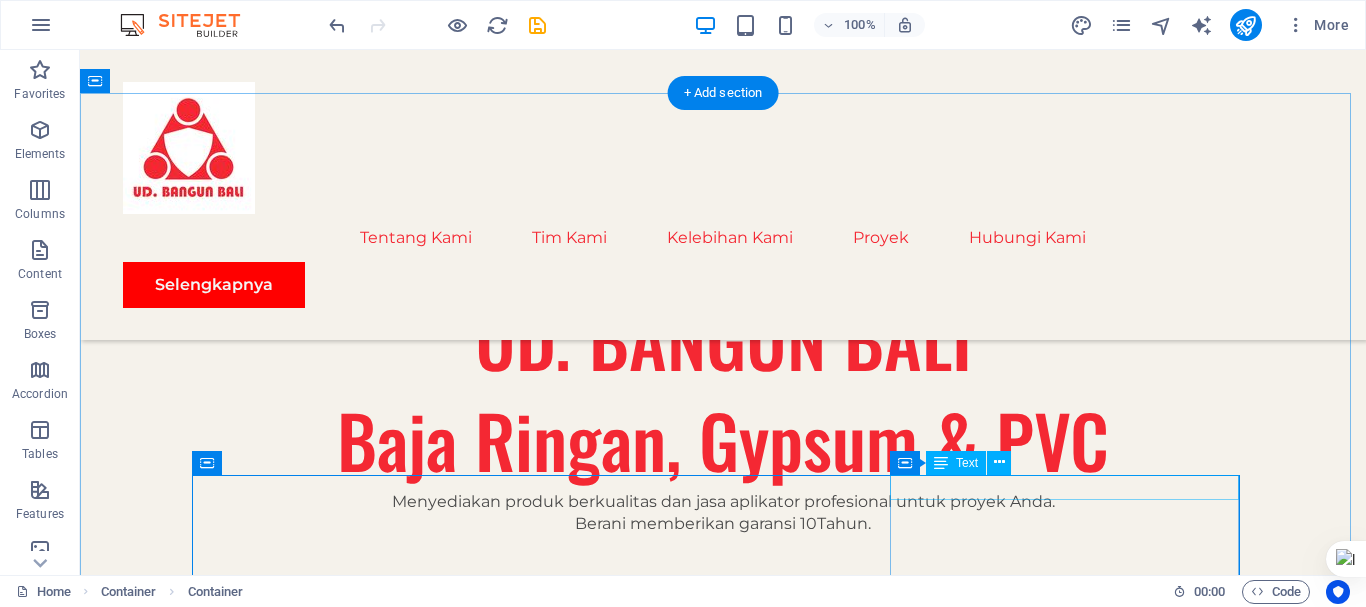 click on "Kenapa Memilih Kami?" at bounding box center (723, 2558) 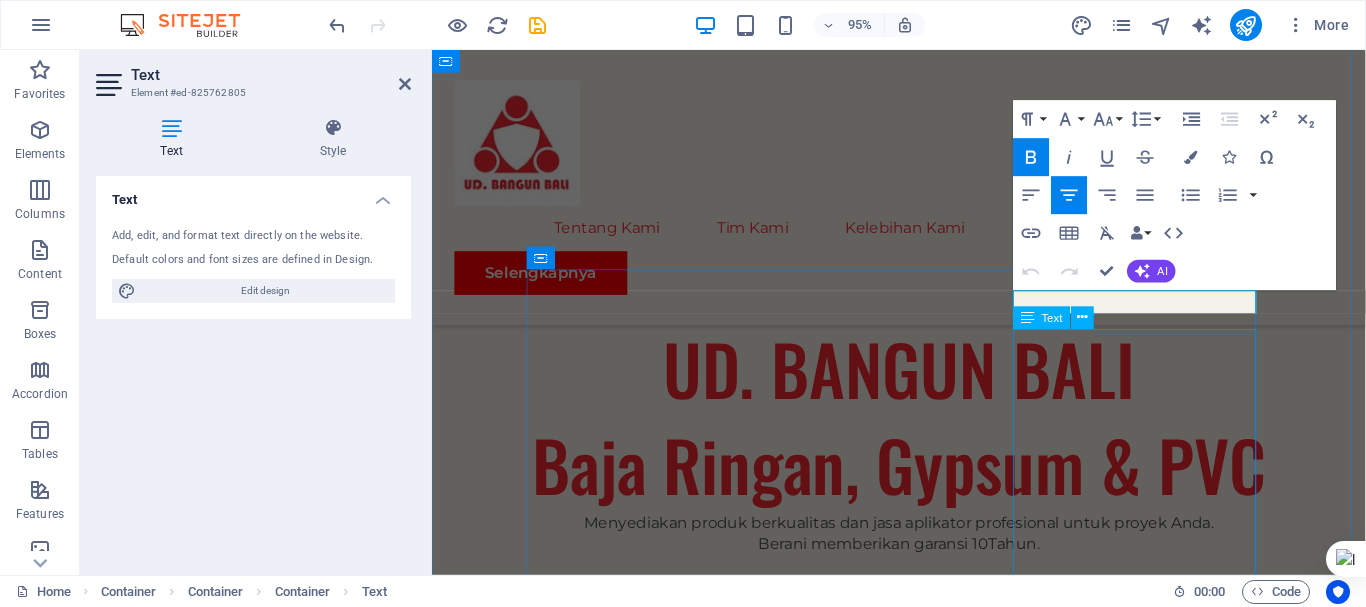 scroll, scrollTop: 1057, scrollLeft: 0, axis: vertical 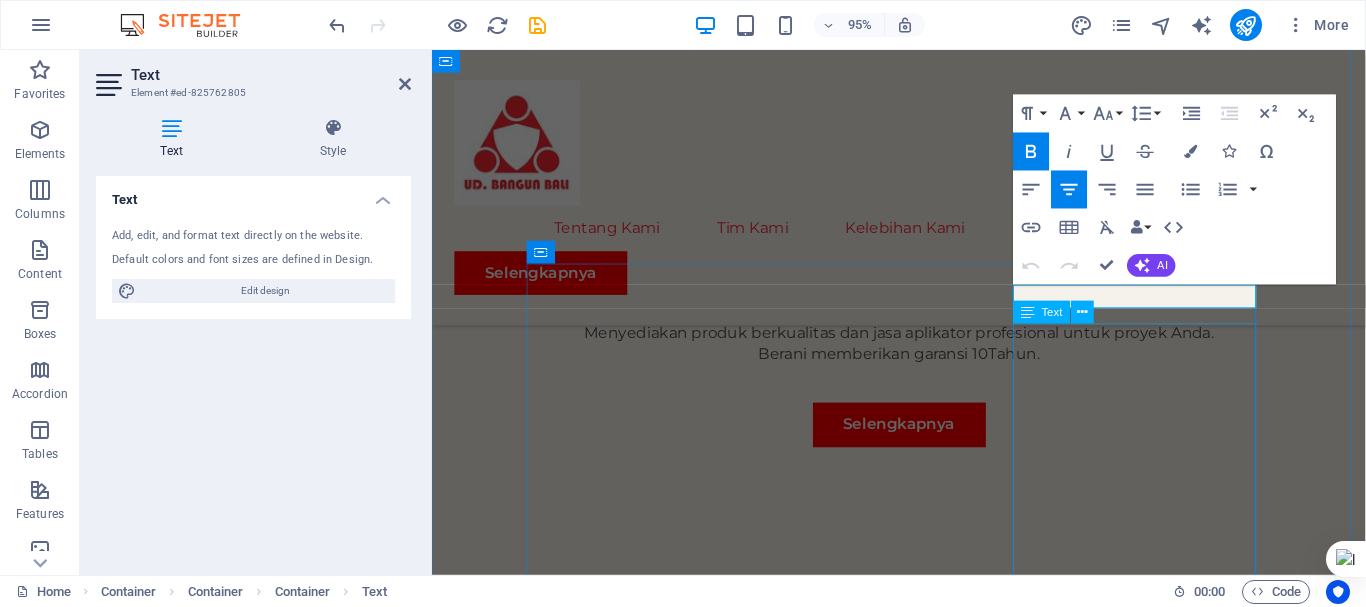 click on "•Produk Berkualitas SNI • Harga Bersaing & Transparan • Tim Aplikator Berpengalaman • Pengerjaan Cepat & Rapi • Garansi Kualitas & Kepuas" at bounding box center [923, 2353] 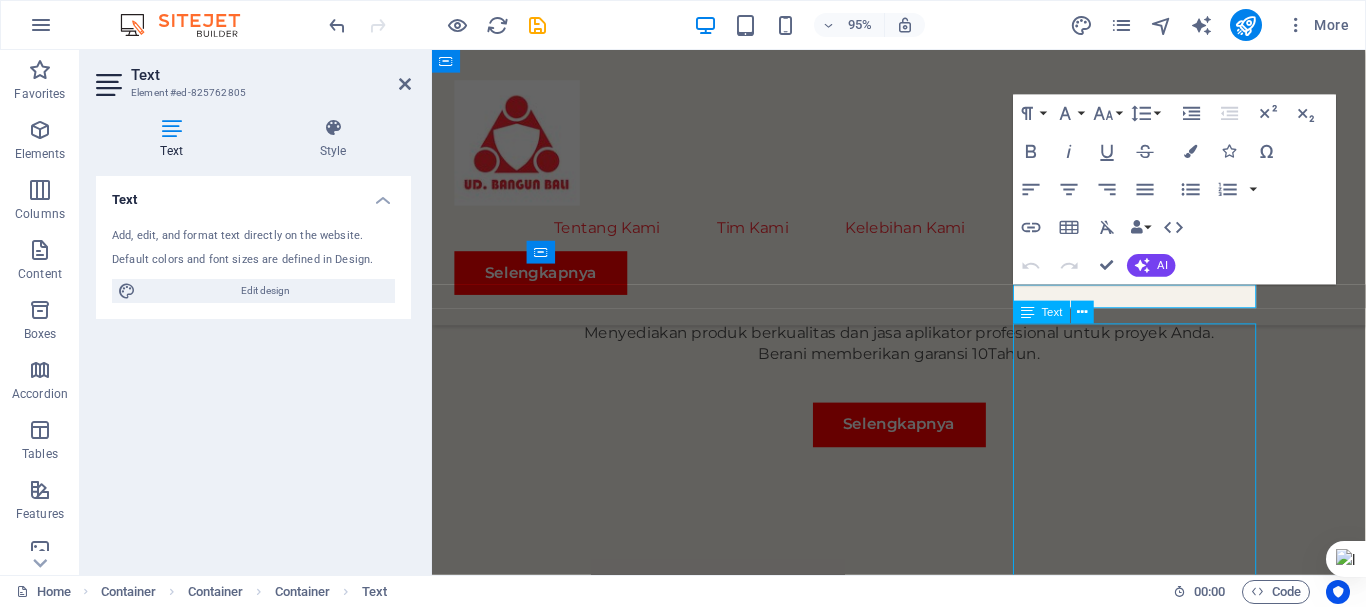 click on "•Produk Berkualitas SNI • Harga Bersaing & Transparan • Tim Aplikator Berpengalaman • Pengerjaan Cepat & Rapi • Garansi Kualitas & Kepuas" at bounding box center (923, 2353) 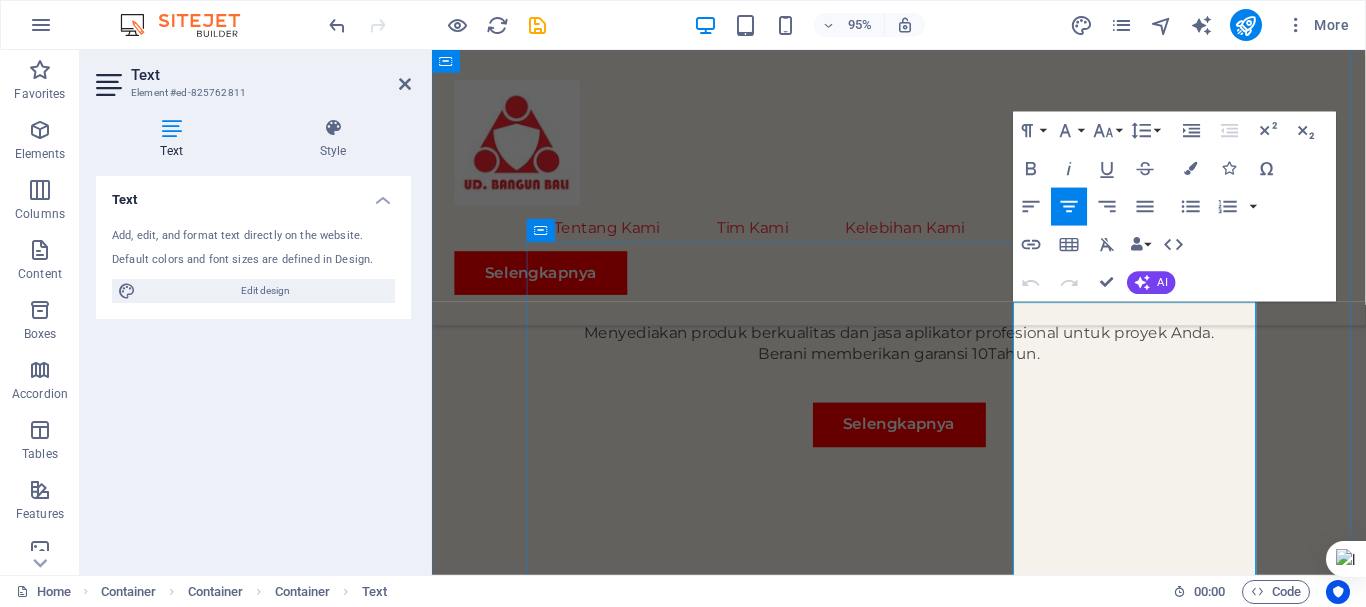scroll, scrollTop: 1080, scrollLeft: 0, axis: vertical 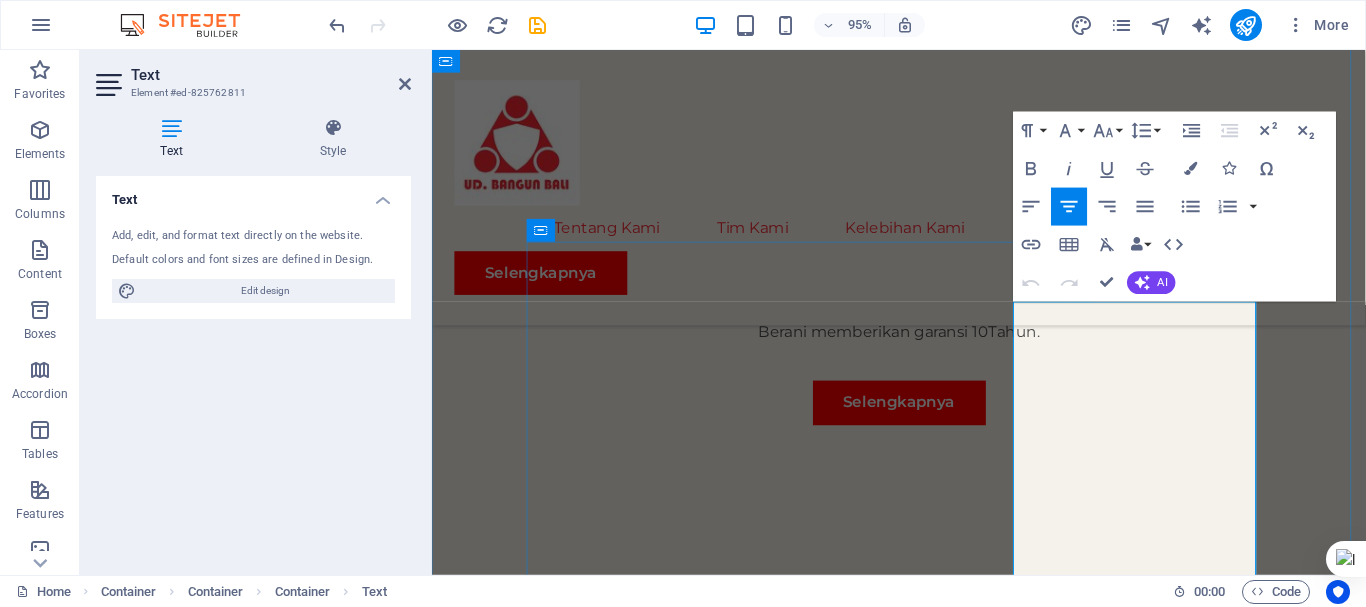 click at bounding box center [923, 2364] 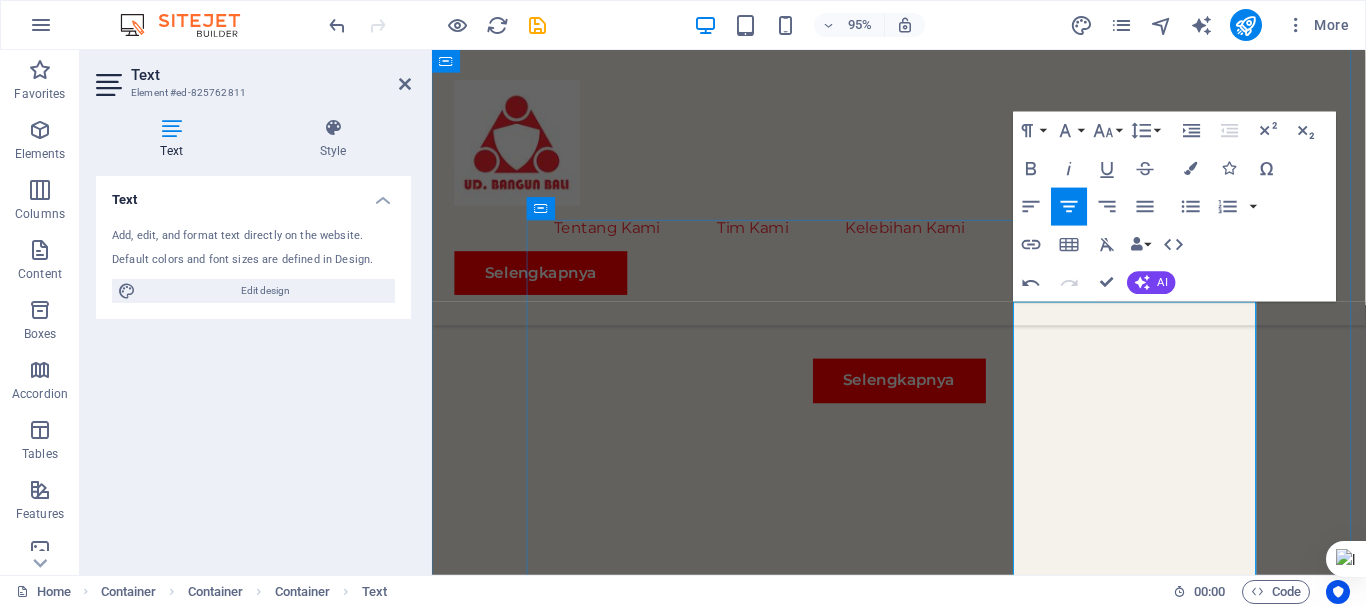 scroll, scrollTop: 1125, scrollLeft: 0, axis: vertical 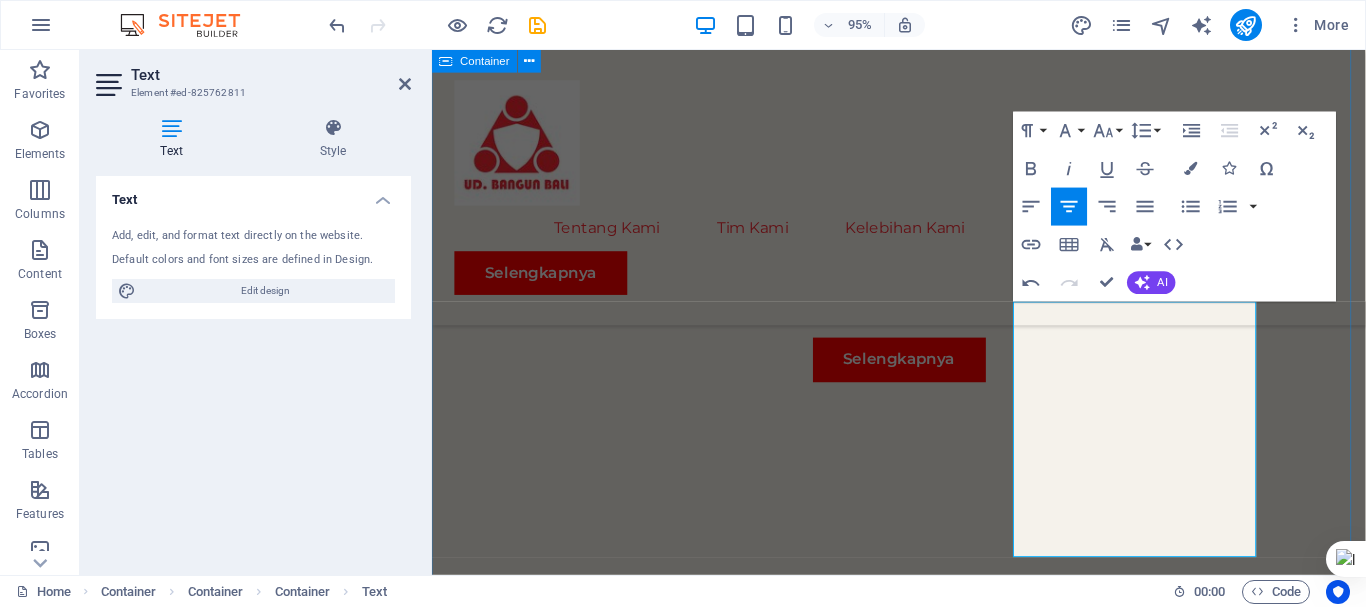 click on "About Us We are a trusted supplier and applicator in the field of lightweight steel, gypsum, and PVC. With experience and professional tenaga ahli, we are committed to providing high-quality products and neat, fast, and guaranteed installation services. Our Services • Supply Lightweight Steel SNI Quality, competitive prices, available in various types of roof frames, canopies, and partitions. • Gypsum & PVC Ceiling Applicator Installation of gypsum and PVC ceilings with minimalist, modern designs, and the best finishing results. • Lightweight Steel Frame Construction Installation of lightweight steel roofs for houses, shops, warehouses, and commercial buildings. Why Choose Us? • SNI Quality Products • Competitive & Transparent Prices • Experienced Applicator Team • Fast & Neat Workmanship • Quality & Satisfaction Guarantee" at bounding box center (923, 1513) 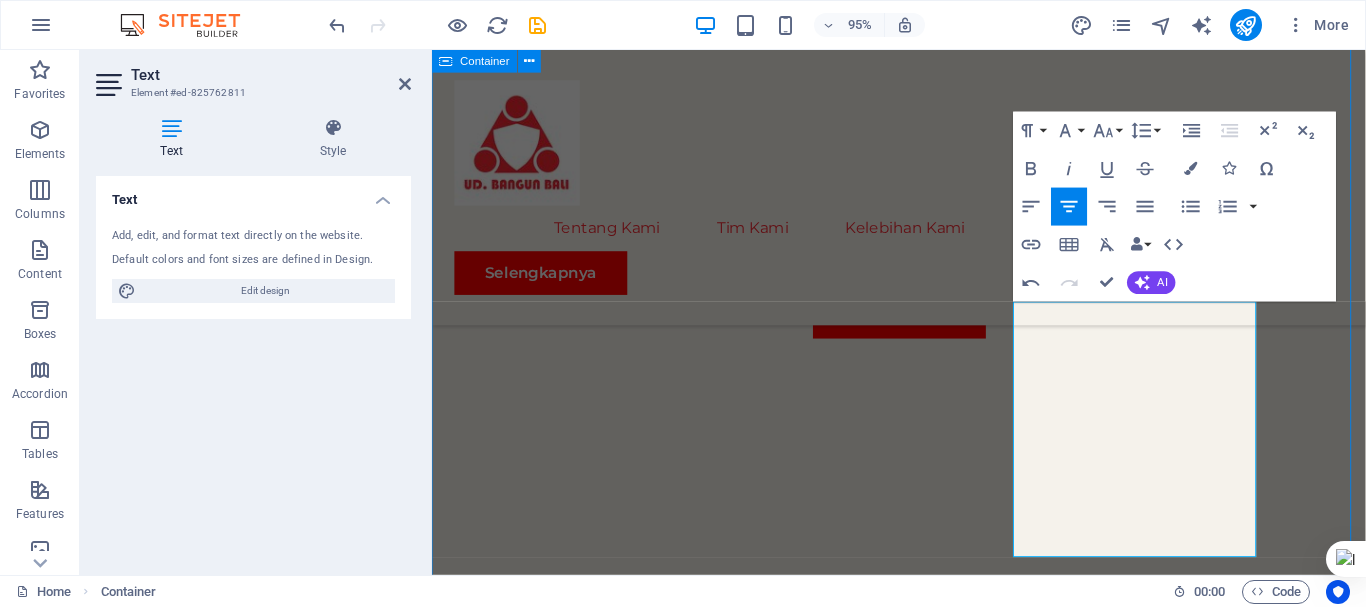 scroll, scrollTop: 1097, scrollLeft: 0, axis: vertical 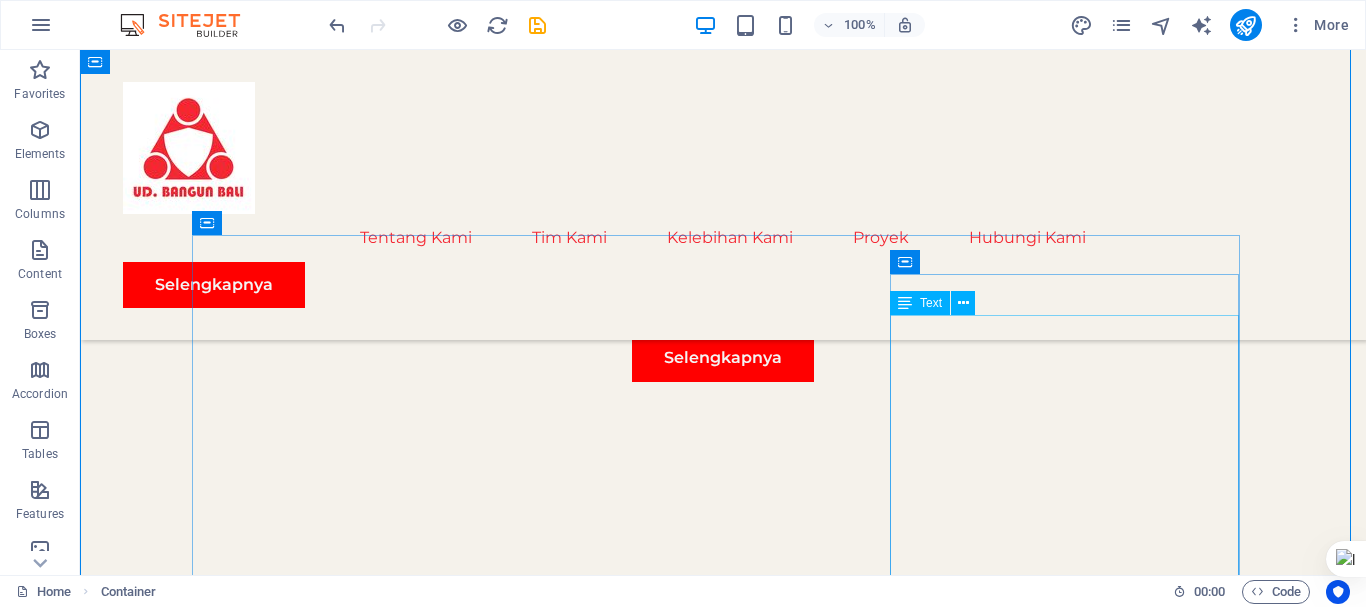 click on "•Produk Berkualitas SNI • Harga Bersaing & Transparan • Tim Aplikator Berpengalaman • Pengerjaan Cepat & Rapi • Garansi Kualitas & Kepuas" at bounding box center [723, 2481] 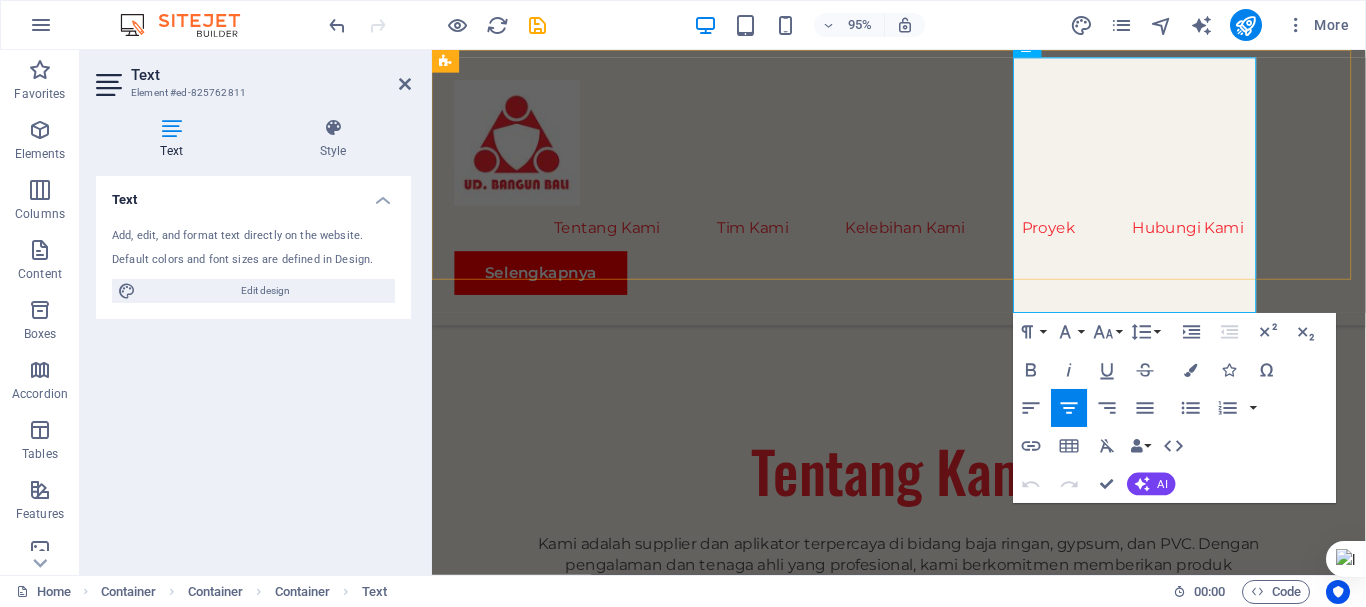 click on "About Us Our Team Our Strengths Projects Contact Us More Info" at bounding box center (923, 195) 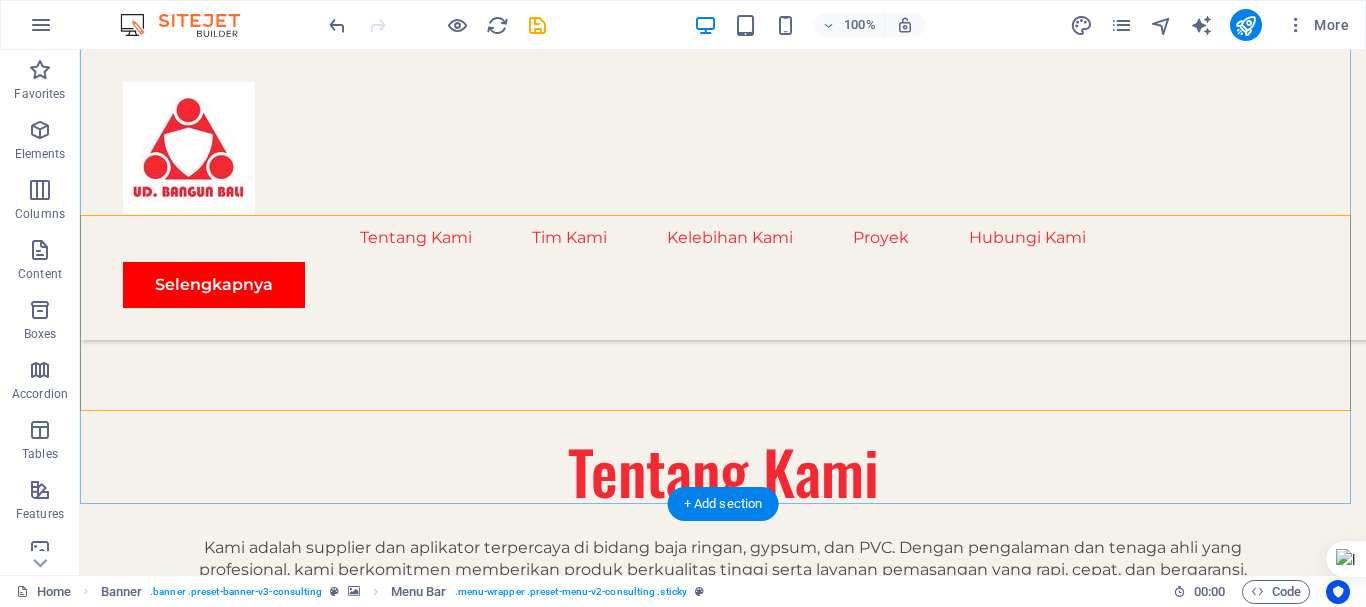 scroll, scrollTop: 1122, scrollLeft: 0, axis: vertical 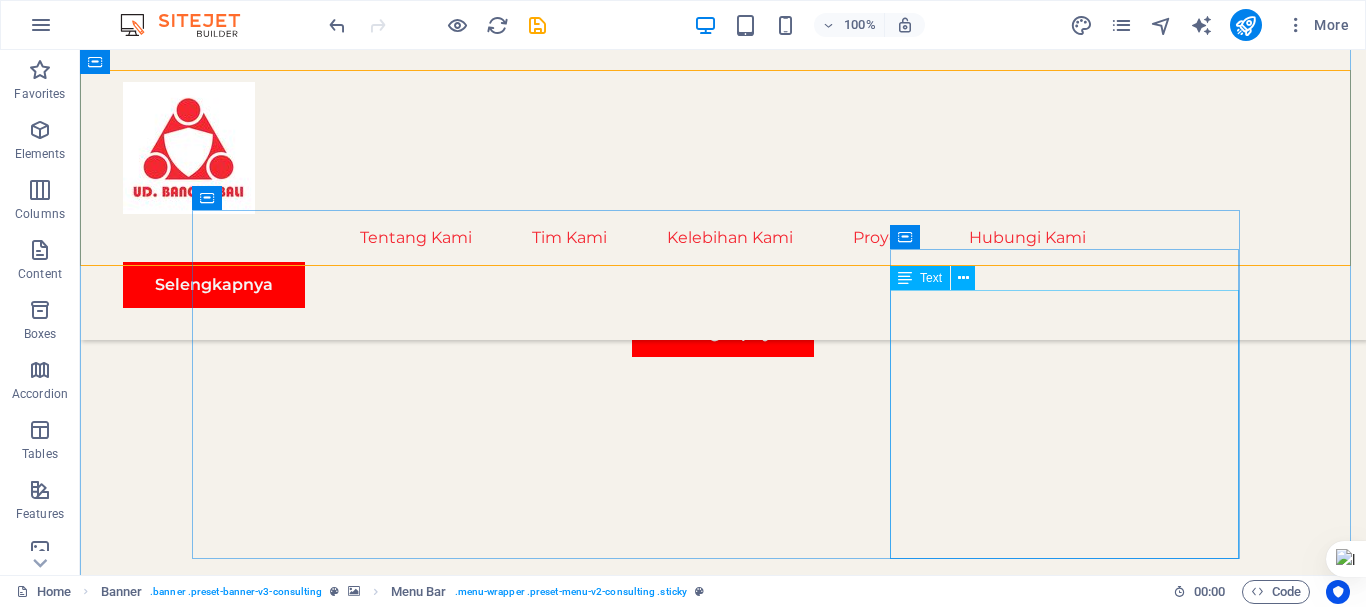 click on "•Produk Berkualitas SNI • Harga Bersaing & Transparan • Tim Aplikator Berpengalaman • Pengerjaan Cepat & Rapi • Garansi Kualitas & Kepuas" at bounding box center (723, 2456) 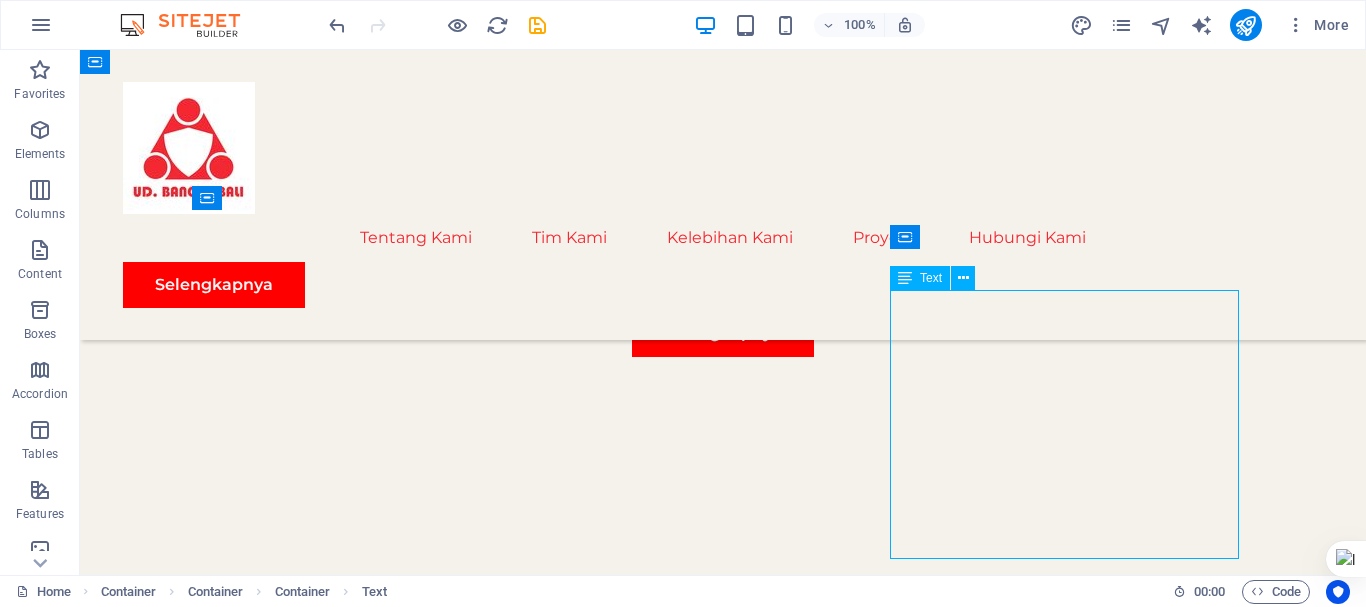 click on "•Produk Berkualitas SNI • Harga Bersaing & Transparan • Tim Aplikator Berpengalaman • Pengerjaan Cepat & Rapi • Garansi Kualitas & Kepuas" at bounding box center (723, 2456) 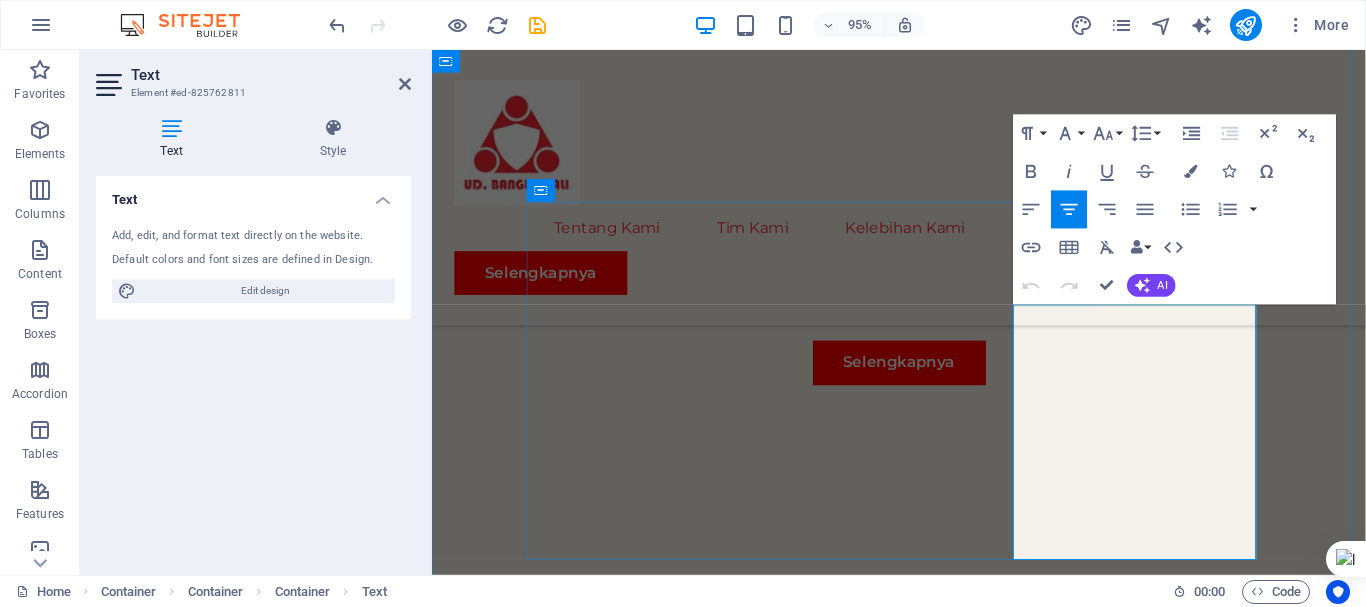click at bounding box center [923, 2322] 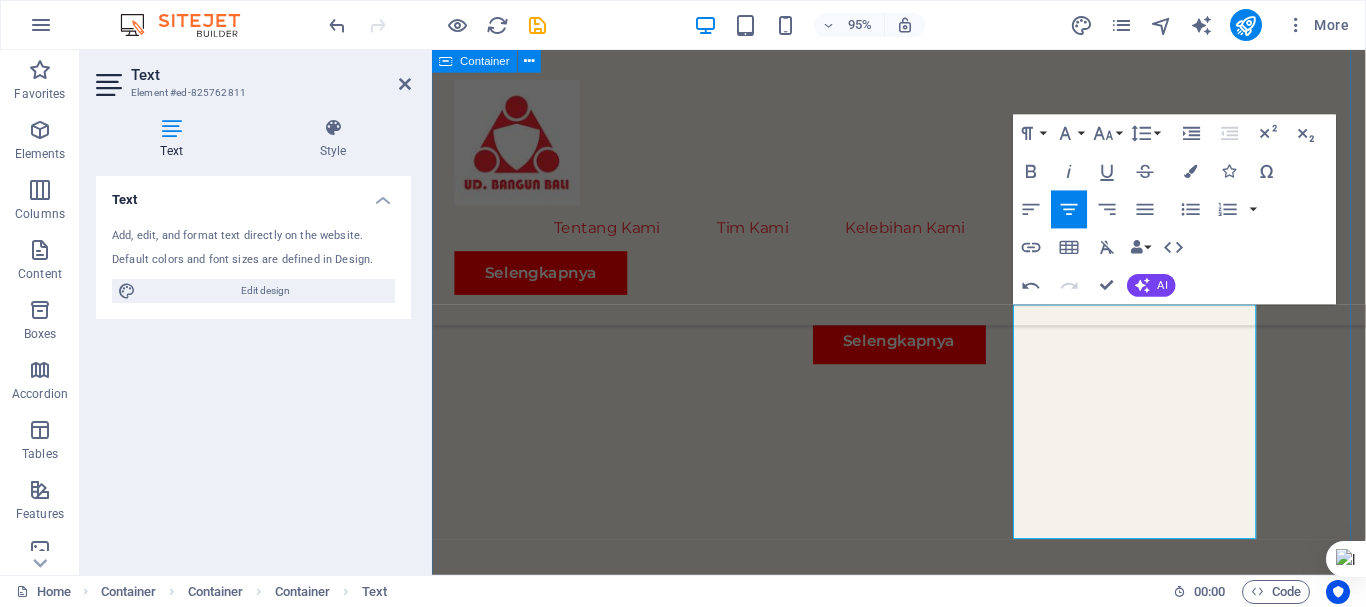 click on "About Us We are a trusted supplier and applicator in the field of lightweight steel, gypsum, and PVC. With experience and professional tenaga ahli, we are committed to providing high-quality products and neat, fast, and guaranteed installation services. Our Services • Supply Lightweight Steel SNI Quality, competitive prices, available in various types of roof frames, canopies, and partitions. • Gypsum & PVC Ceiling Applicator Installation of gypsum and PVC ceilings with minimalist, modern designs, and the best finishing results. • Lightweight Steel Frame Construction Installation of lightweight steel roofs for houses, shops, warehouses, and commercial buildings. Why Choose Us? • SNI Quality Products • Competitive & Transparent Prices • Experienced Applicator Team • Fast & Neat Workmanship • Quality & Satisfaction Guarantee" at bounding box center [923, 1483] 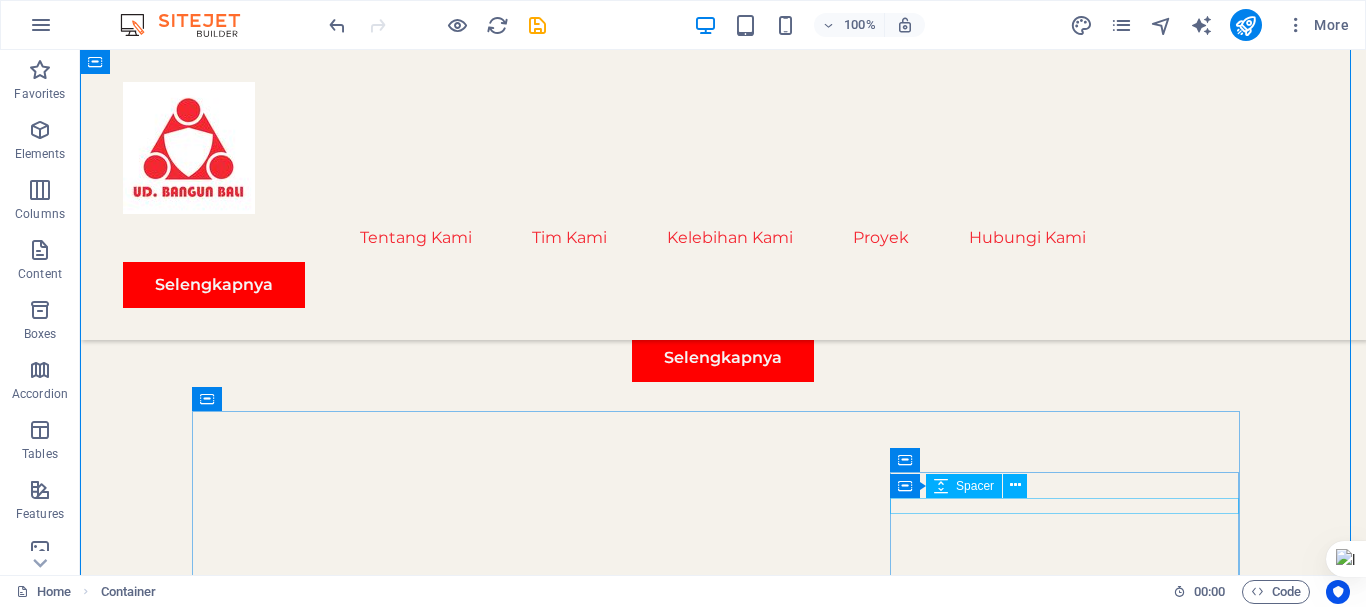 scroll, scrollTop: 1117, scrollLeft: 0, axis: vertical 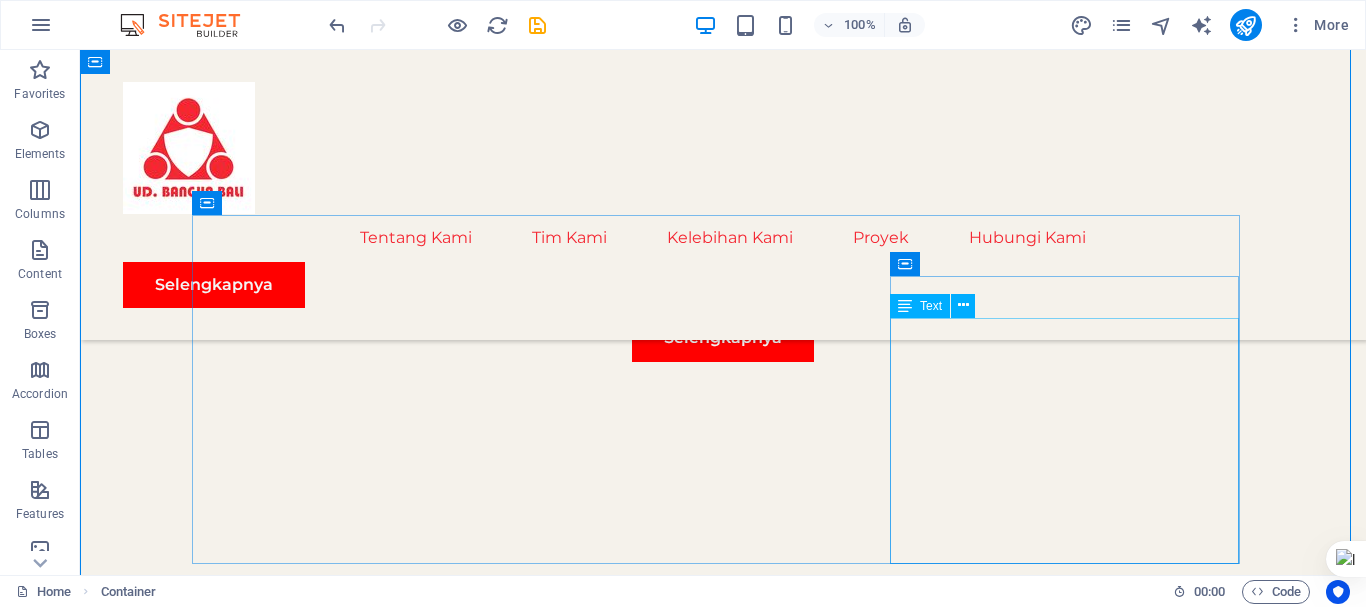 click on "•Produk Berkualitas SNI • Harga Bersaing & Transparan • Tim Aplikator Berpengalaman • Pengerjaan Cepat & Rapi • Garansi Kualitas & Kepuas" at bounding box center (723, 2450) 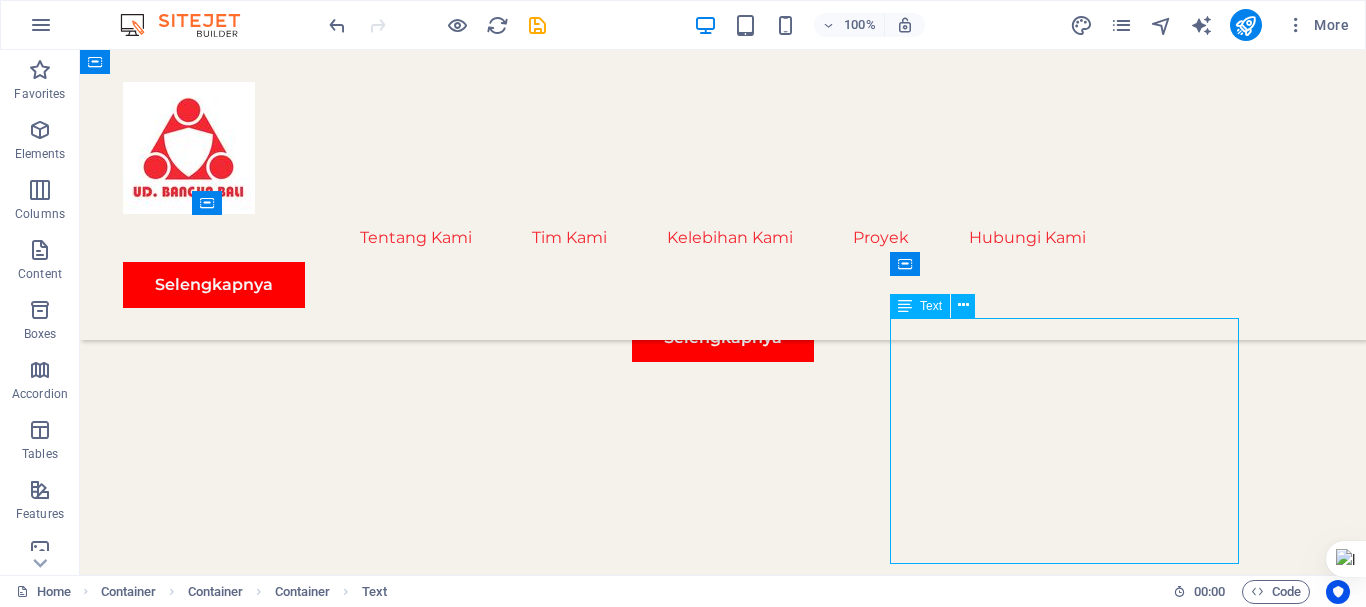 click on "•Produk Berkualitas SNI • Harga Bersaing & Transparan • Tim Aplikator Berpengalaman • Pengerjaan Cepat & Rapi • Garansi Kualitas & Kepuas" at bounding box center (723, 2450) 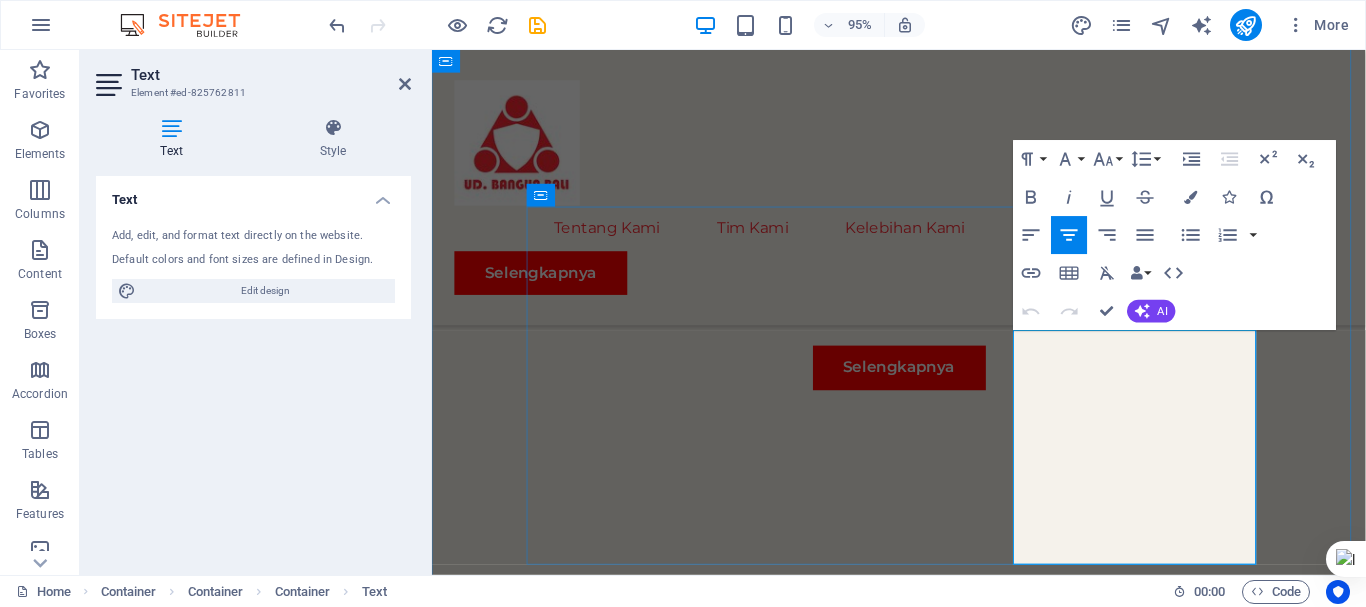 click at bounding box center (923, 2282) 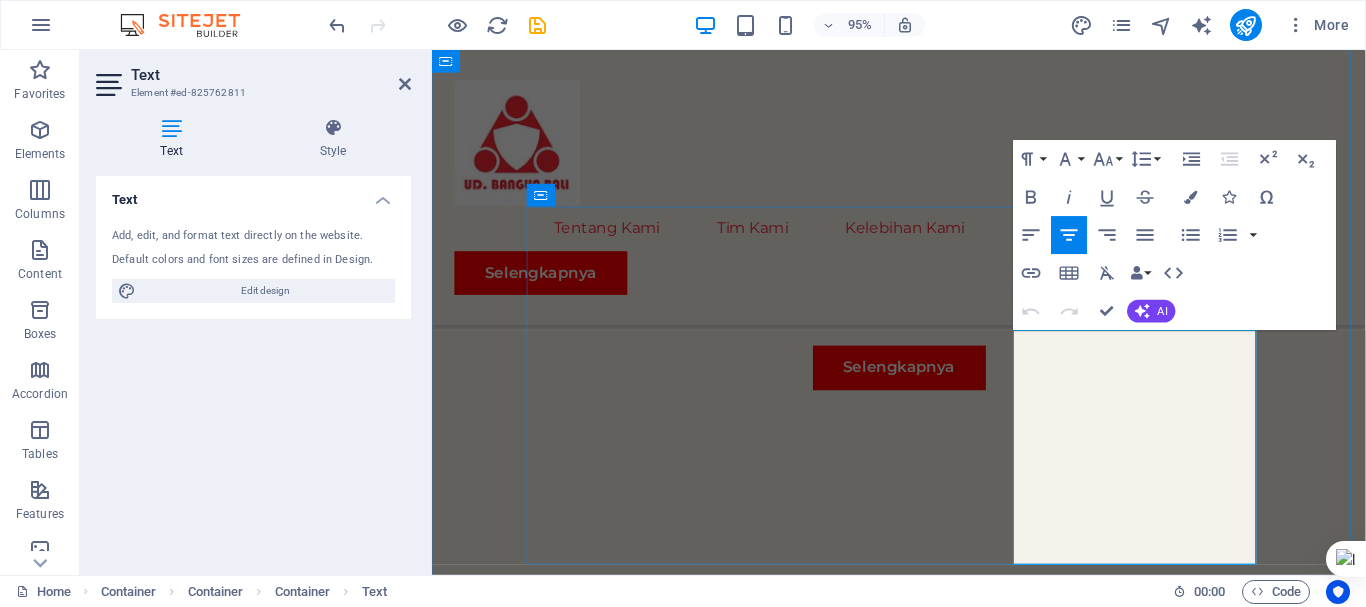 scroll, scrollTop: 1095, scrollLeft: 0, axis: vertical 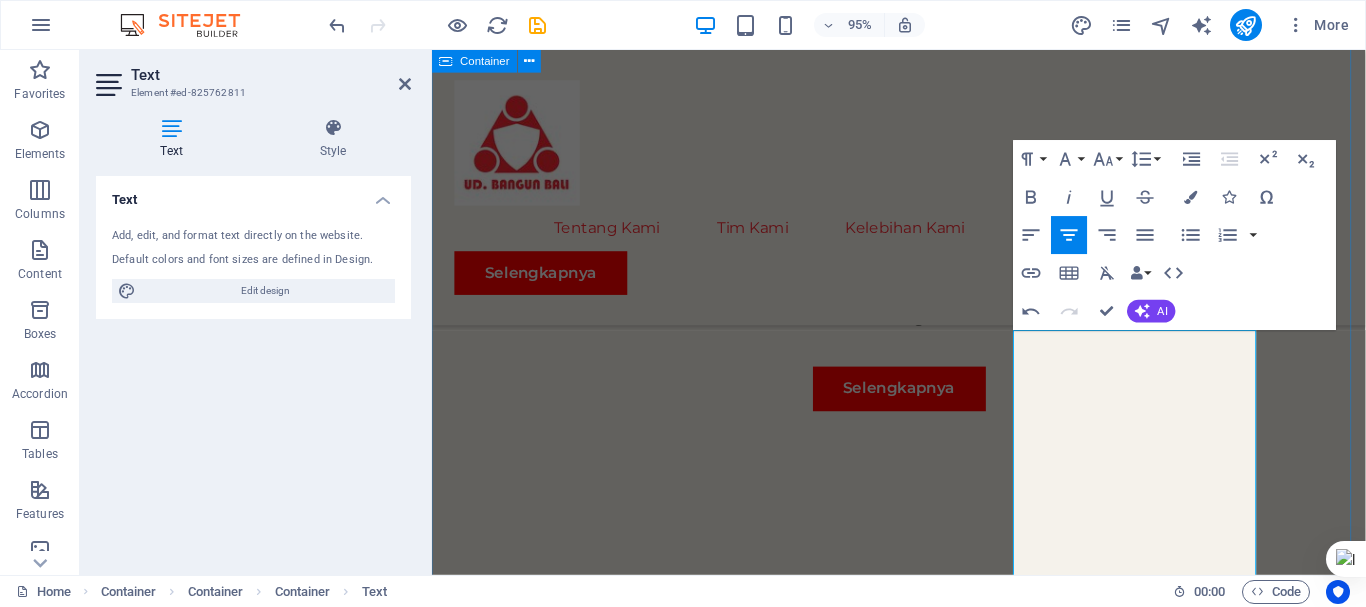 click on "About Us We are a trusted supplier and applicator in the field of lightweight steel, gypsum, and PVC. With experience and professional tenaga ahli, we are committed to providing high-quality products and neat, fast, and guaranteed installation services. Our Services • Supply Lightweight Steel SNI Quality, competitive prices, available in various types of roof frames, canopies, and partitions. • Gypsum & PVC Ceiling Applicator Installation of gypsum and PVC ceilings with minimalist, modern designs, and the best finishing results. • Lightweight Steel Frame Construction Installation of lightweight steel roofs for houses, shops, warehouses, and commercial buildings. Why Choose Us? • SNI Quality Products • Competitive & Transparent Prices • Experienced Applicator Team • Fast & Neat Workmanship • Quality & Satisfaction Guarantee" at bounding box center (923, 1543) 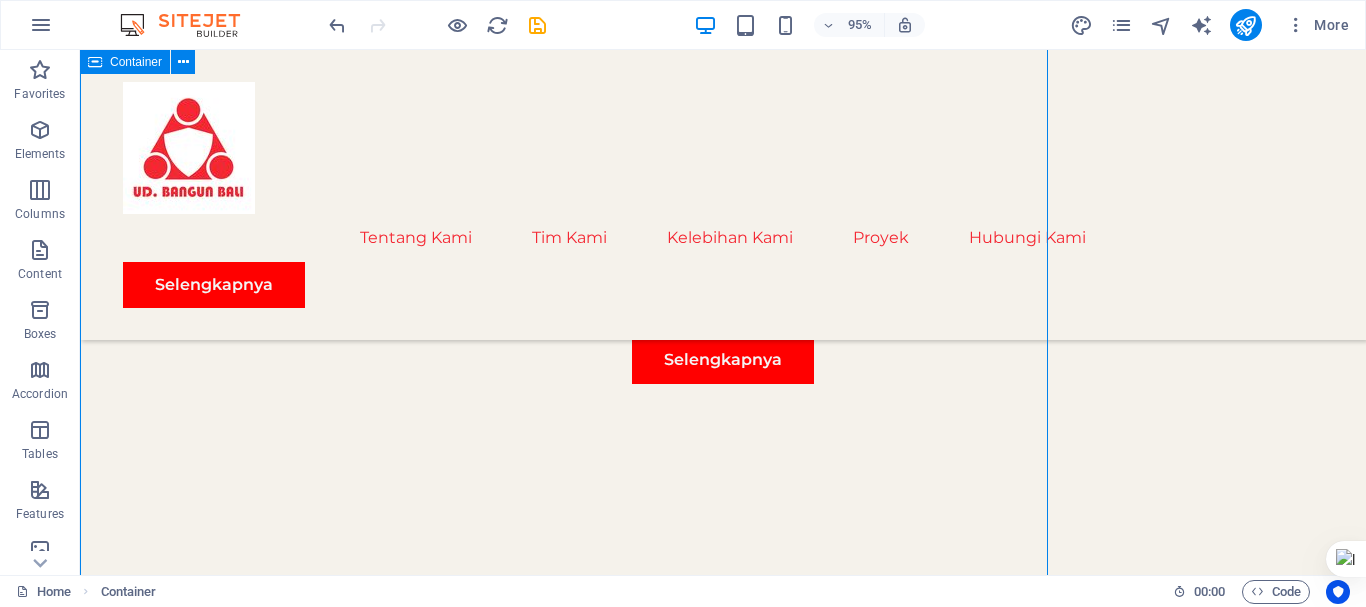 scroll, scrollTop: 1067, scrollLeft: 0, axis: vertical 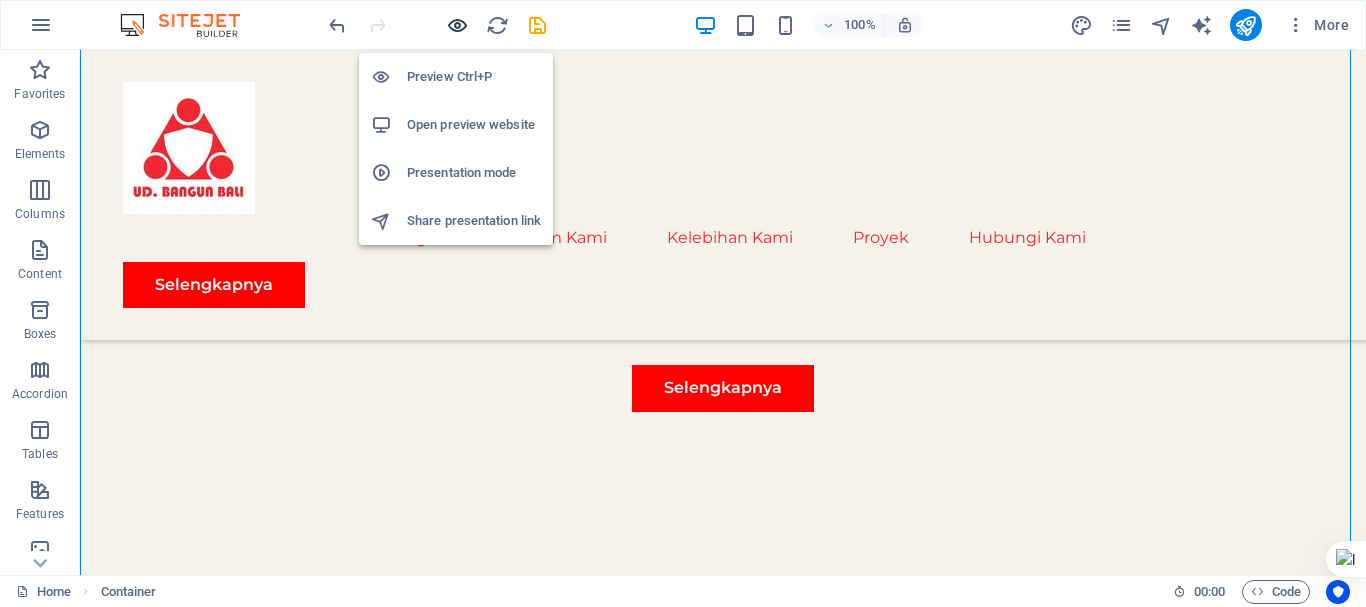 click at bounding box center [457, 25] 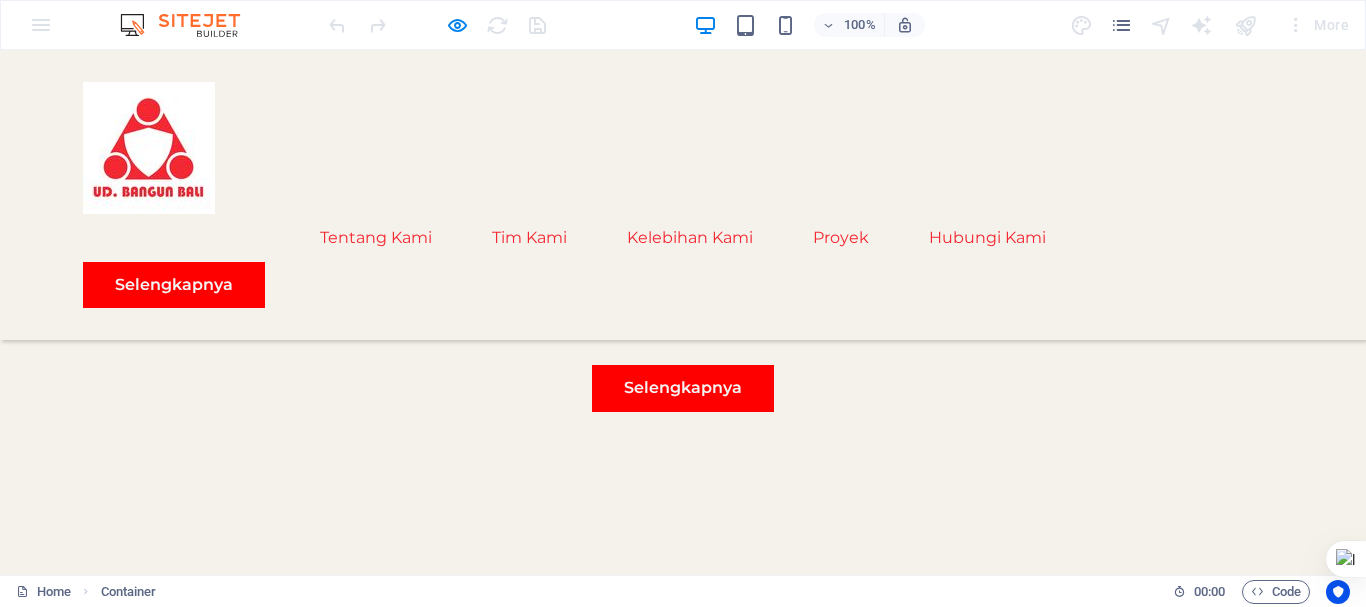 drag, startPoint x: 951, startPoint y: 313, endPoint x: 333, endPoint y: 322, distance: 618.06555 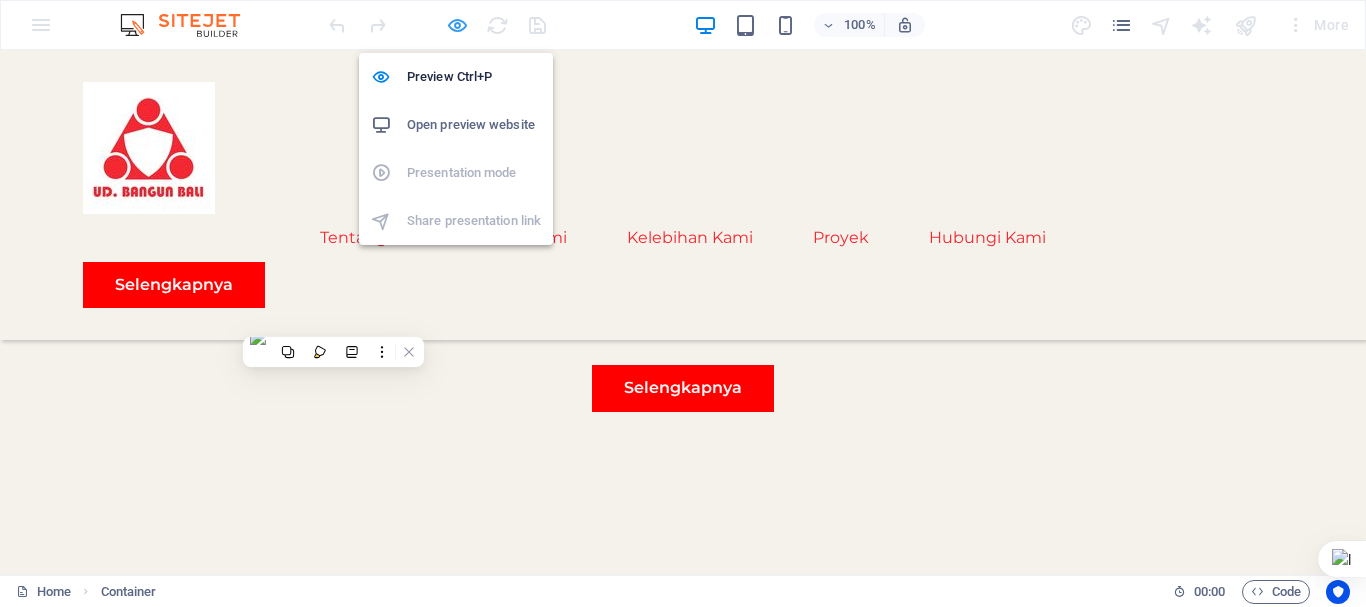 click at bounding box center [457, 25] 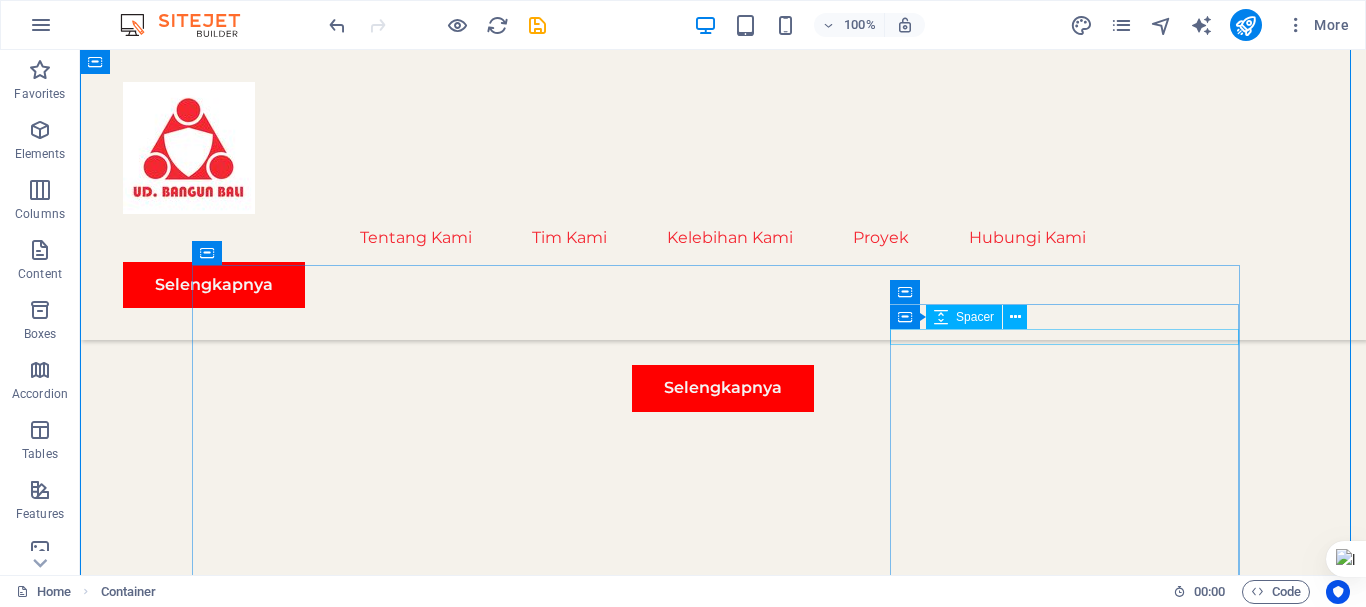 click at bounding box center (723, 2369) 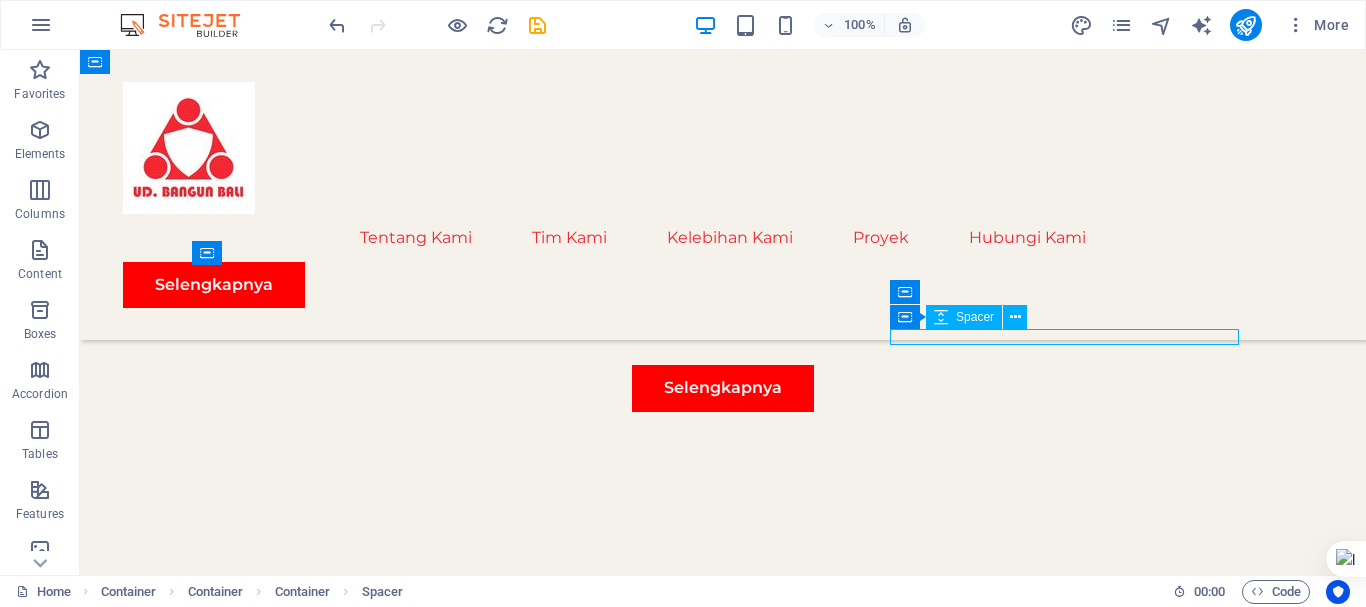 click at bounding box center (723, 2369) 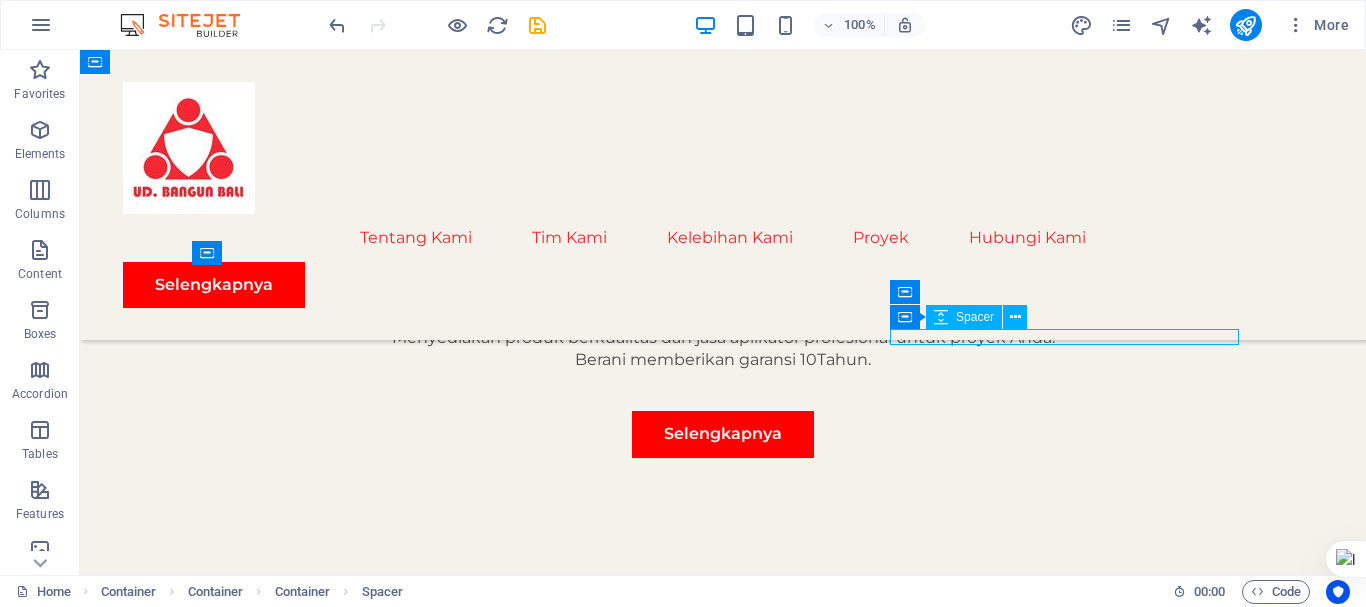 select on "px" 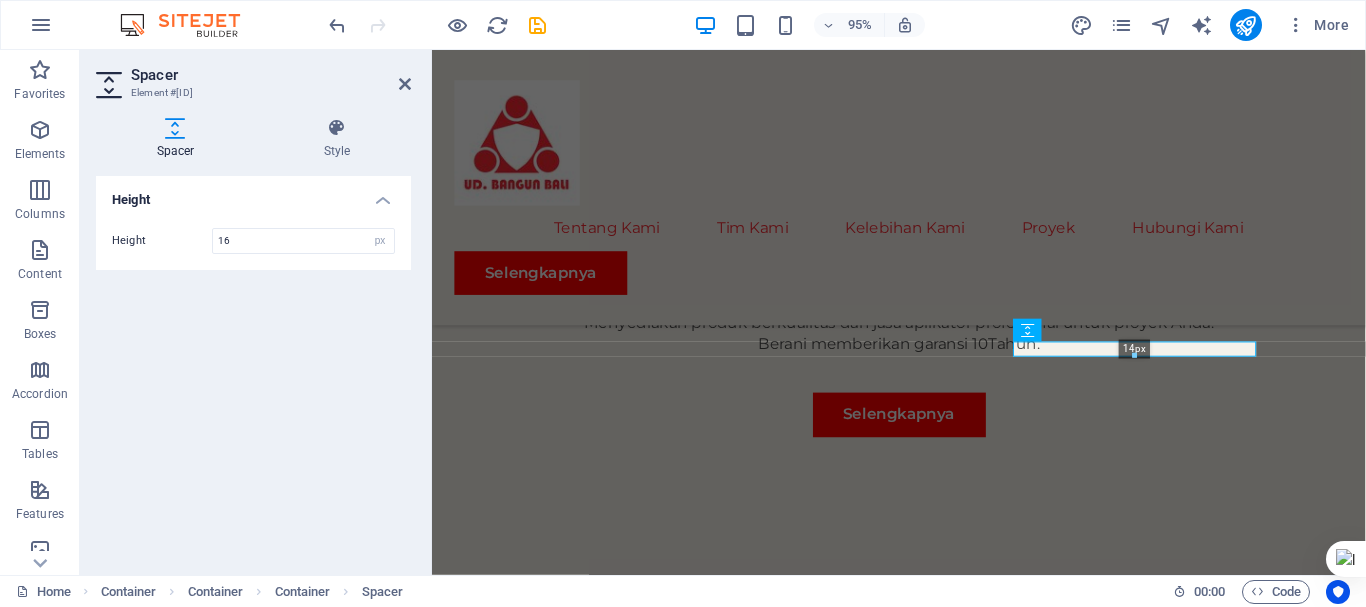 click at bounding box center [1134, 356] 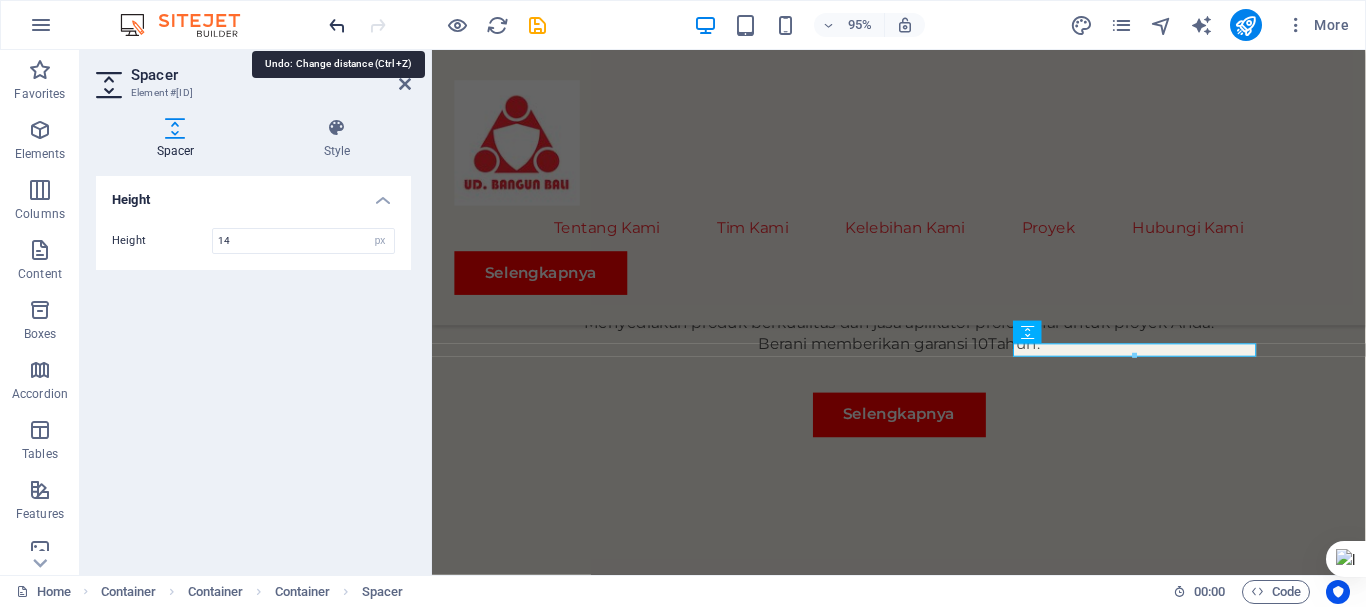 click at bounding box center (337, 25) 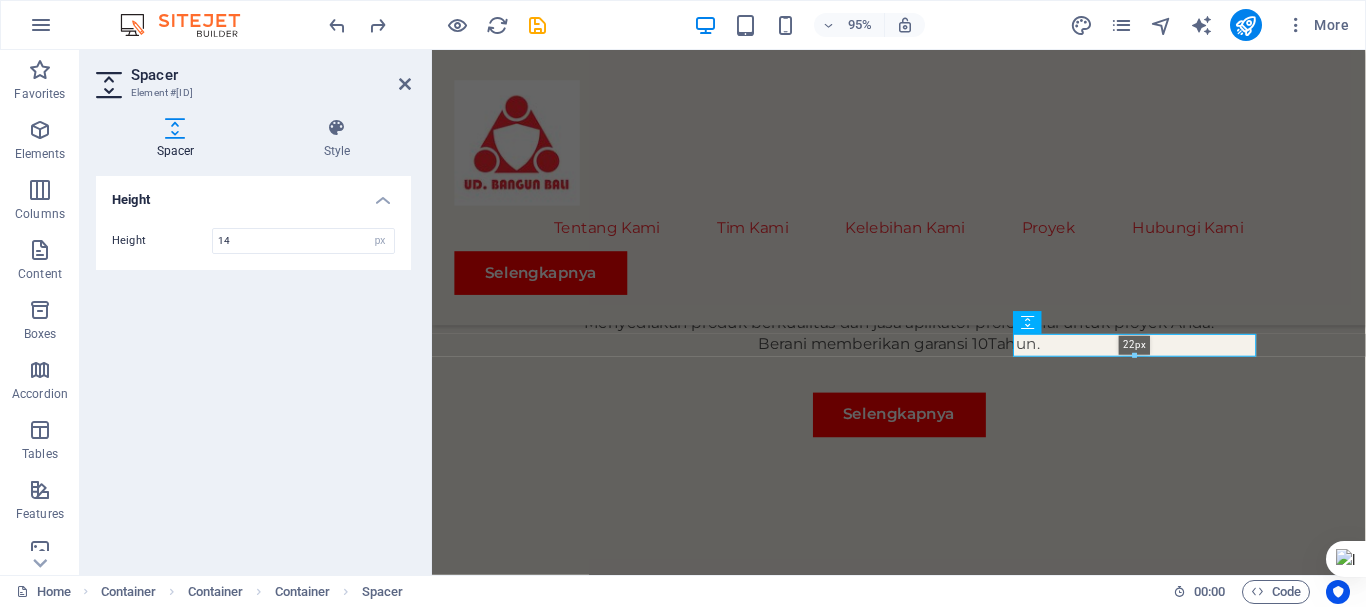 click at bounding box center (1134, 356) 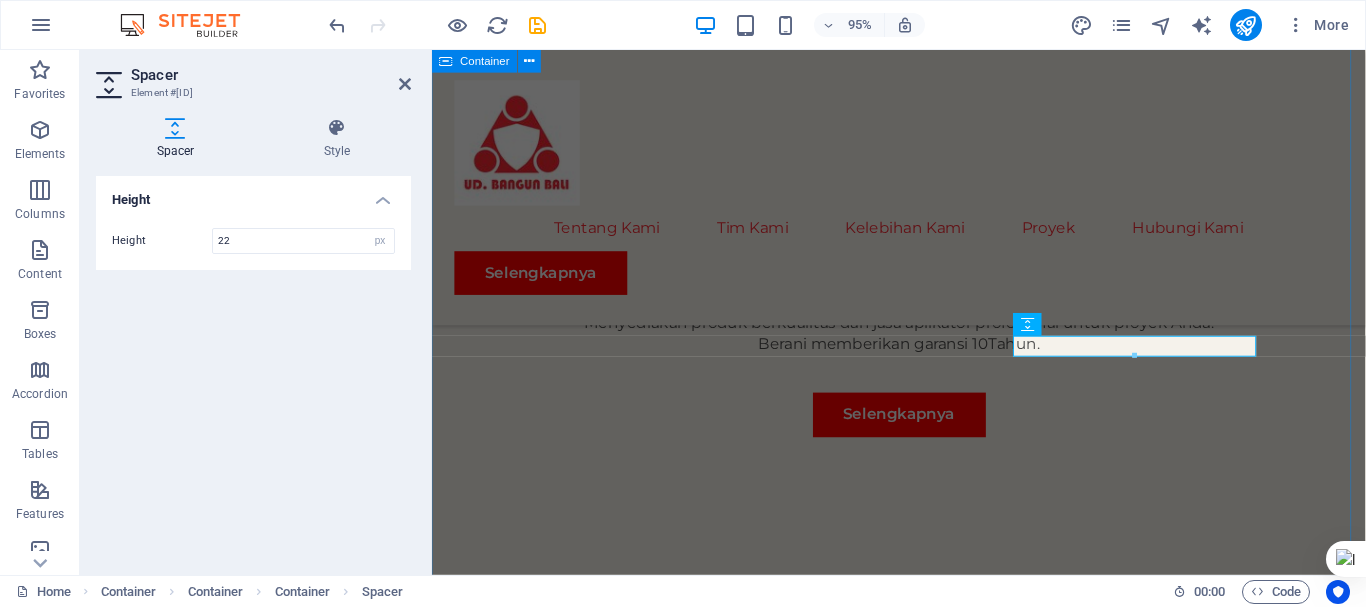 type 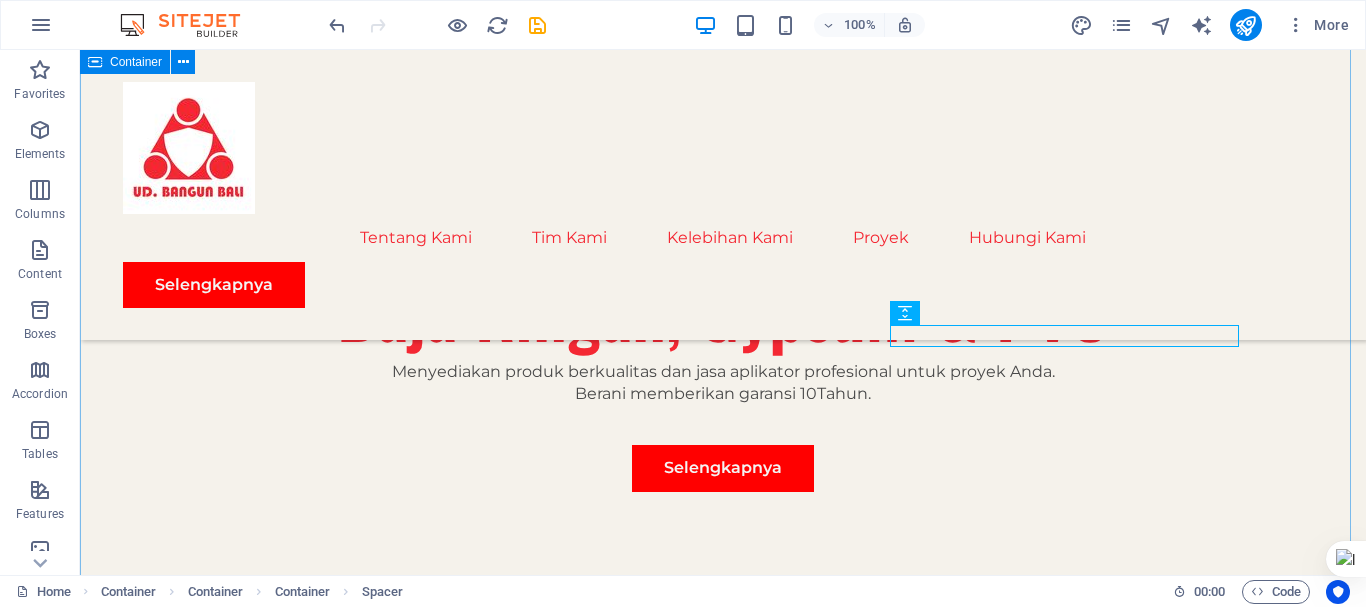 scroll, scrollTop: 967, scrollLeft: 0, axis: vertical 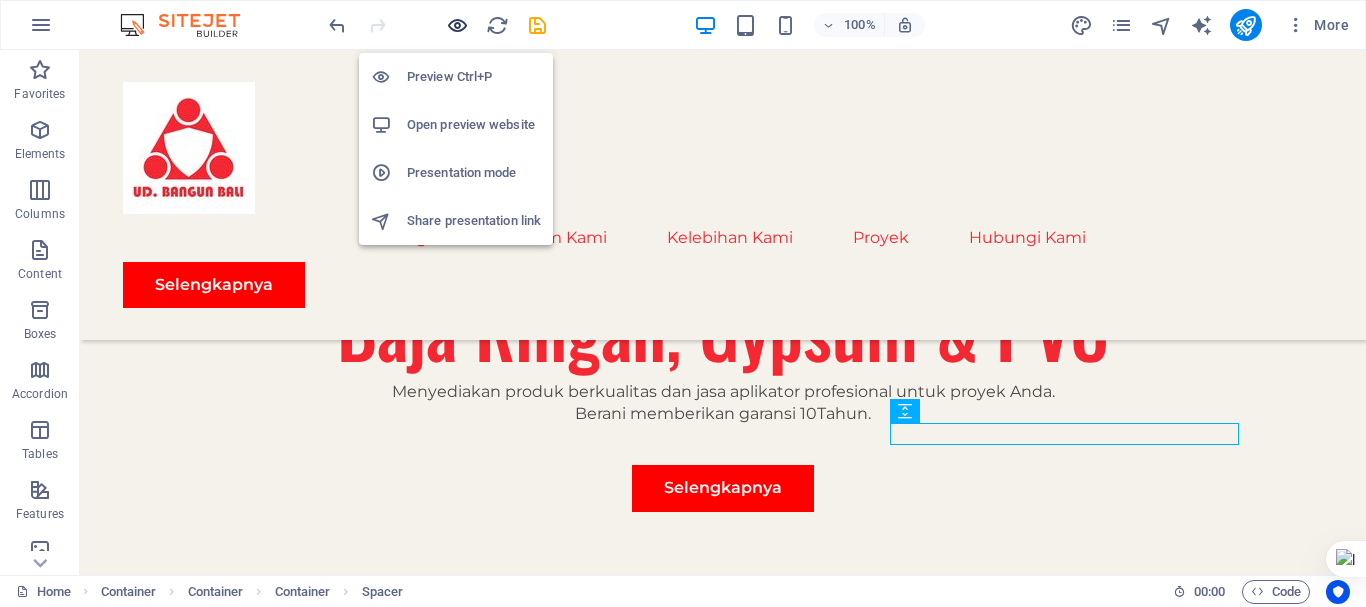 click at bounding box center (457, 25) 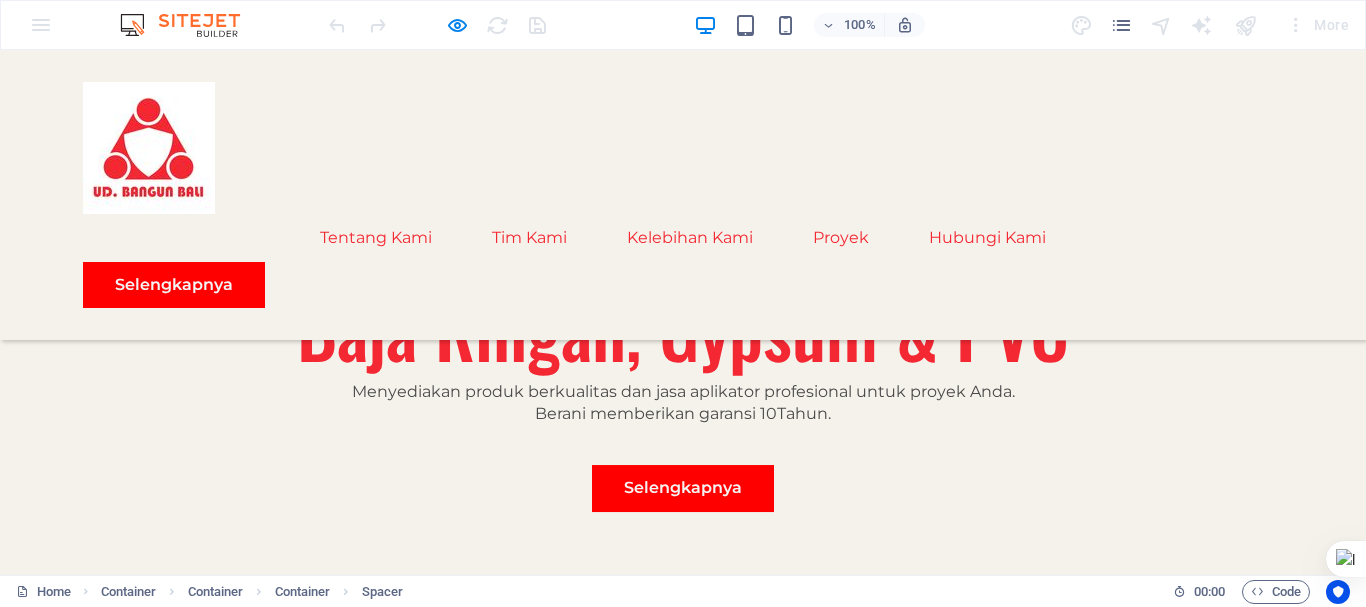 drag, startPoint x: 717, startPoint y: 419, endPoint x: 564, endPoint y: 410, distance: 153.26448 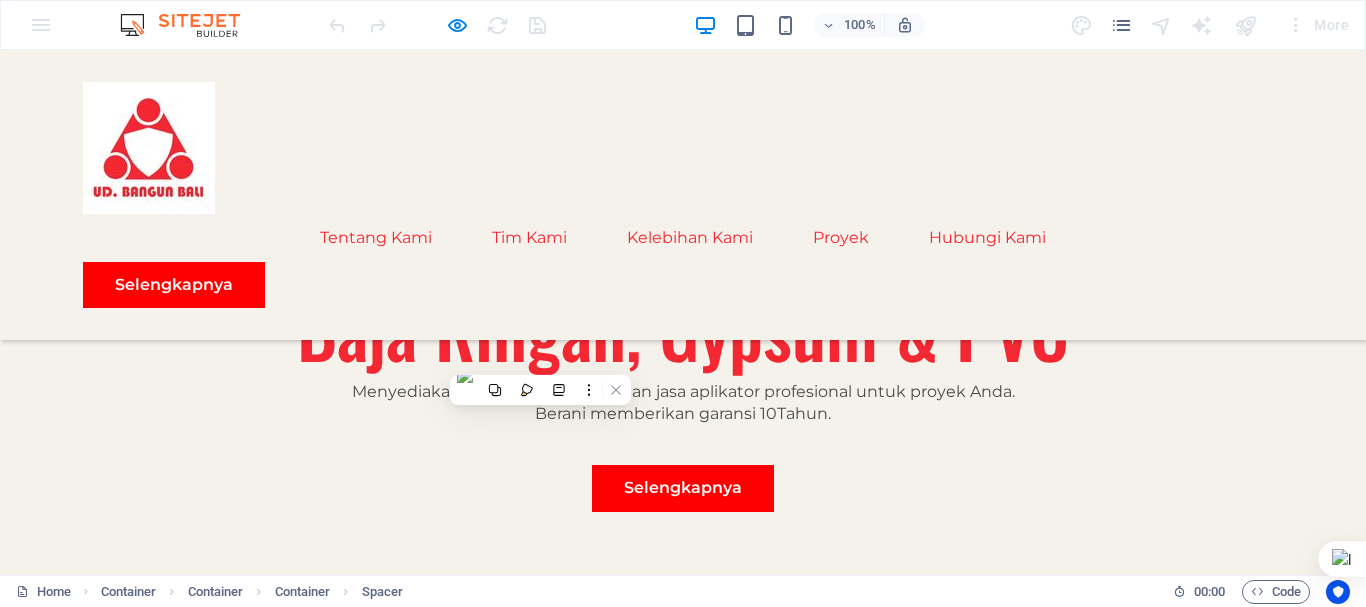 click at bounding box center (683, 2552) 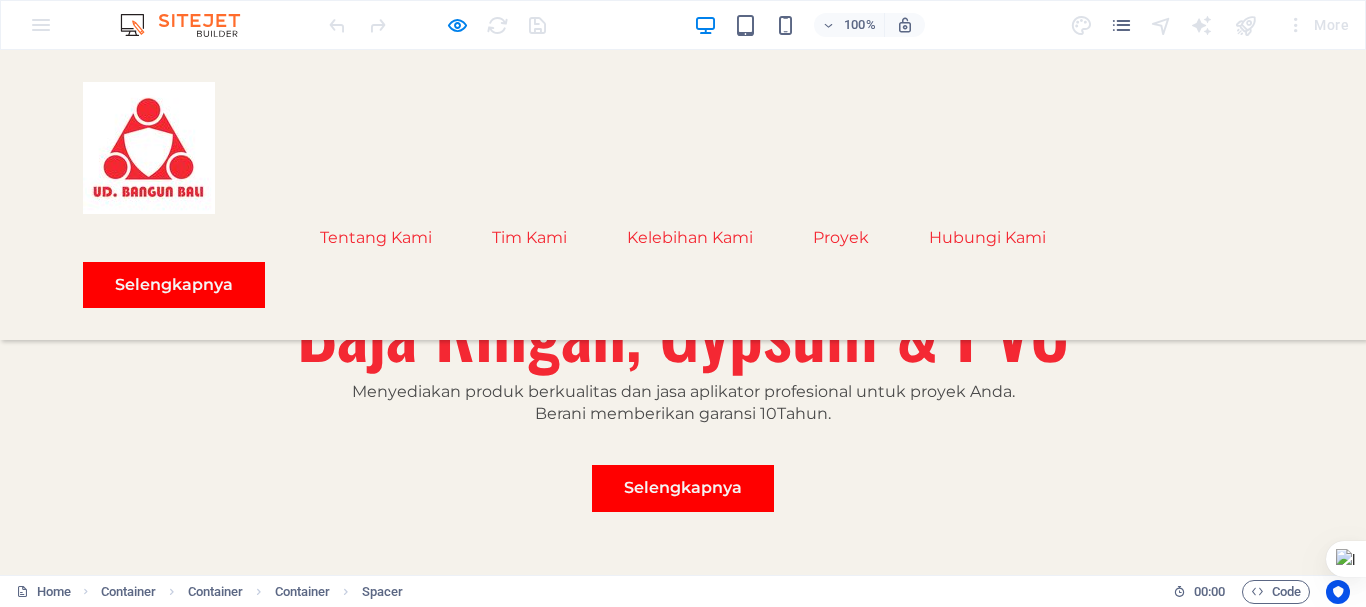 drag, startPoint x: 952, startPoint y: 457, endPoint x: 349, endPoint y: 319, distance: 618.58954 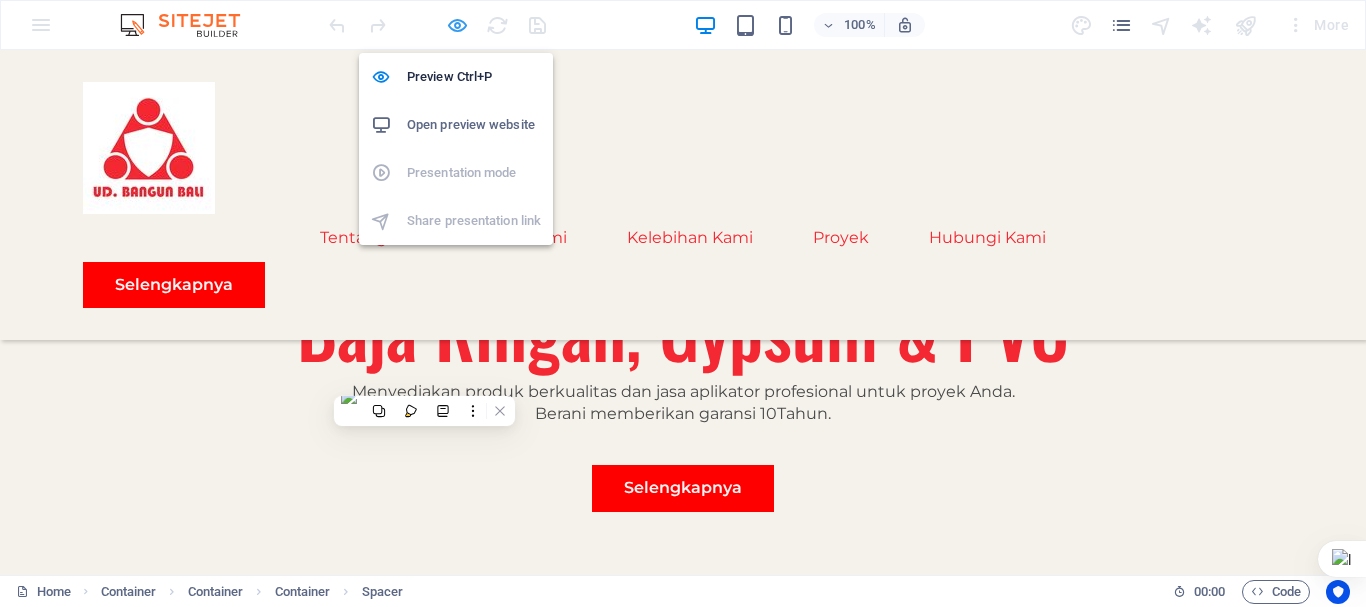 click at bounding box center (457, 25) 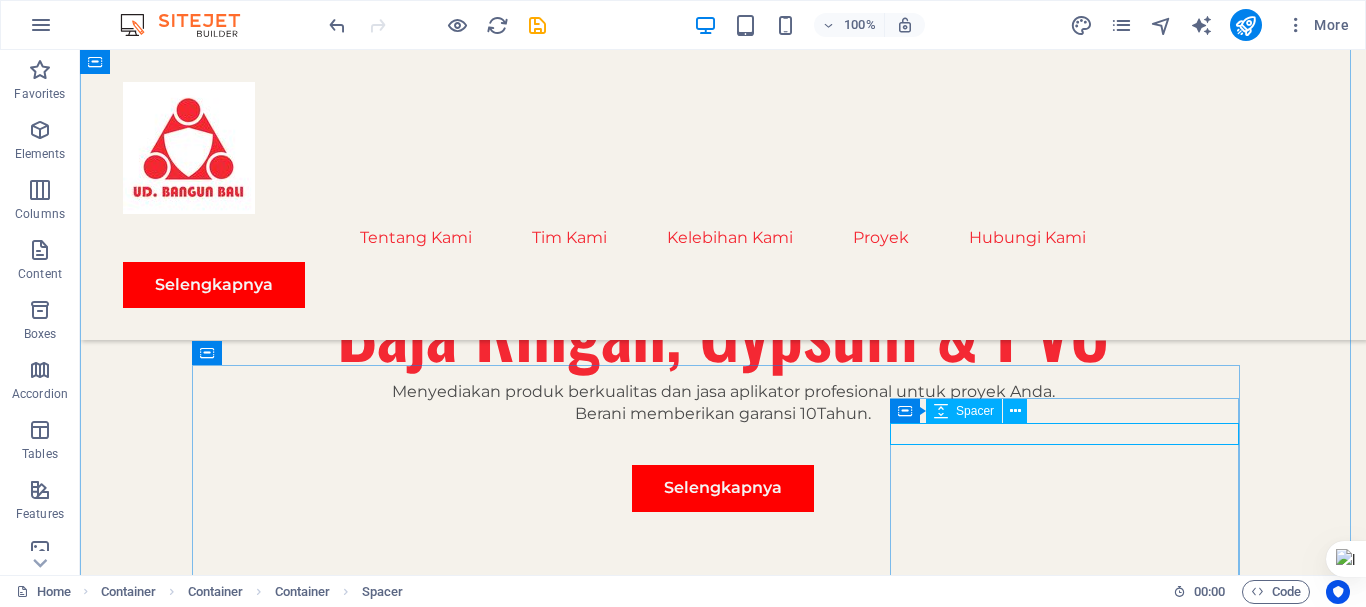 click at bounding box center [723, 2472] 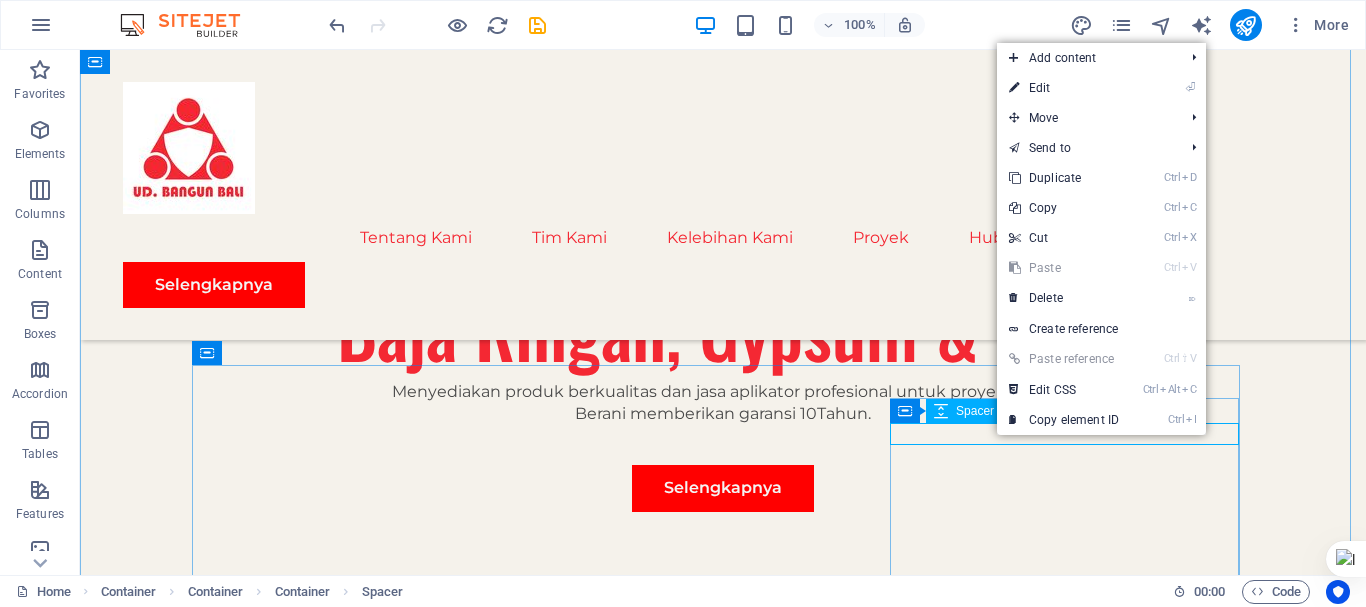 click at bounding box center [723, 2472] 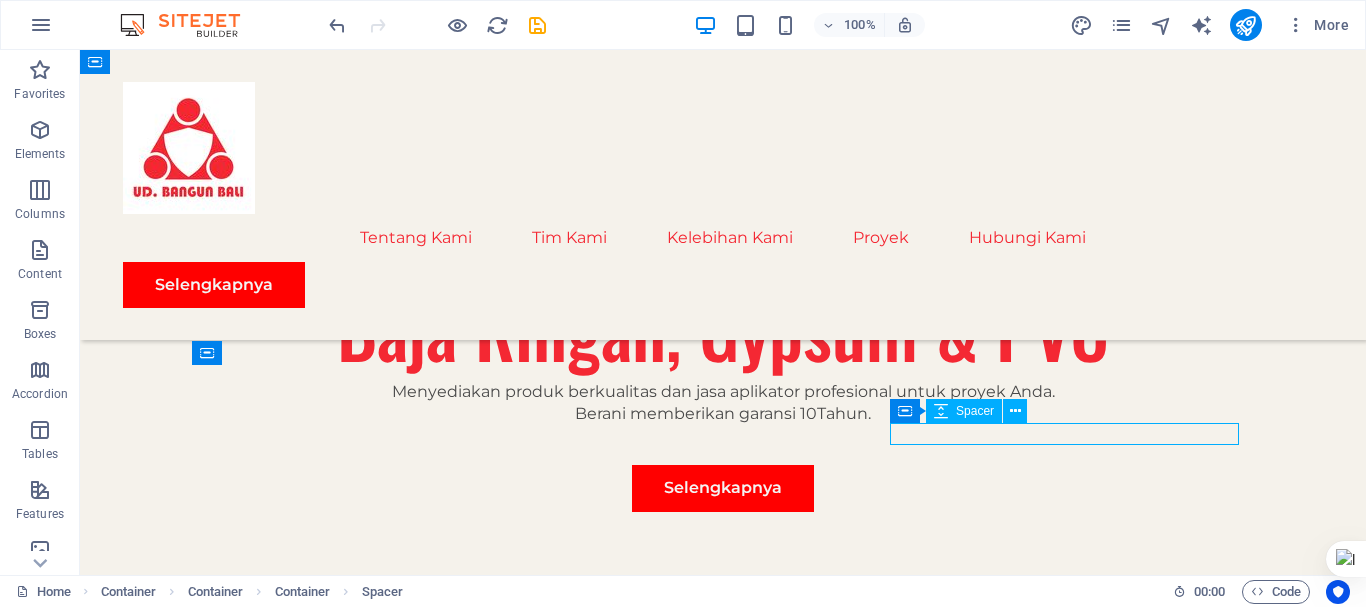 drag, startPoint x: 1020, startPoint y: 439, endPoint x: 1025, endPoint y: 430, distance: 10.29563 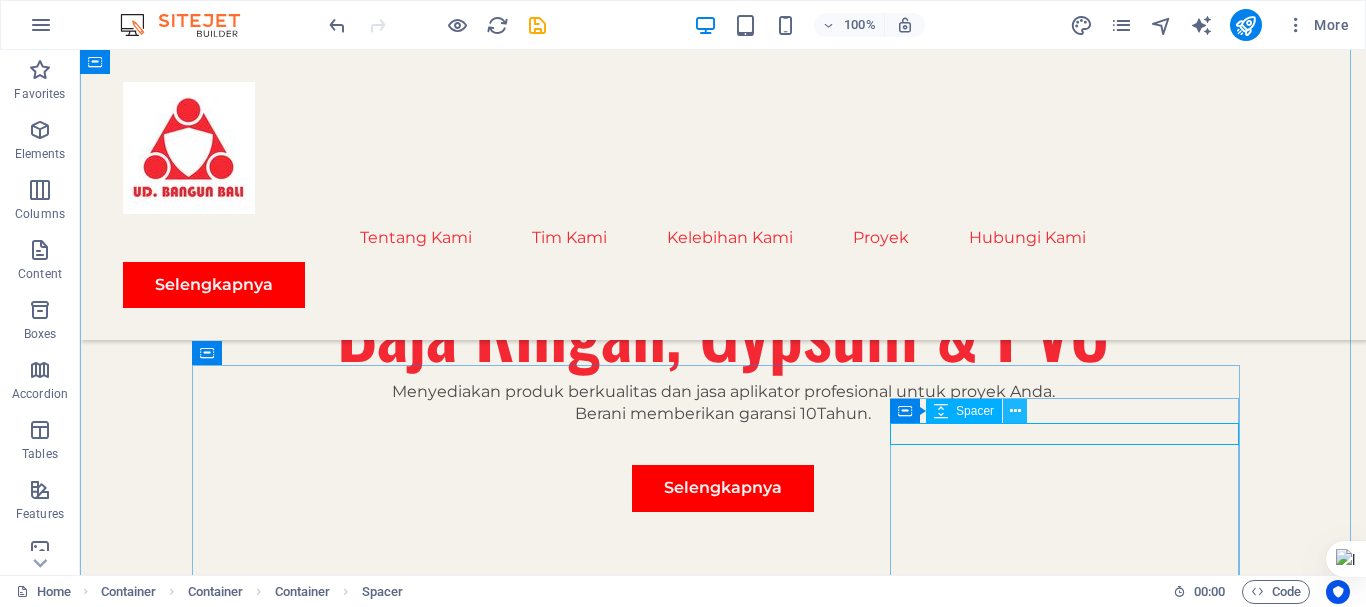 drag, startPoint x: 945, startPoint y: 375, endPoint x: 1023, endPoint y: 416, distance: 88.11924 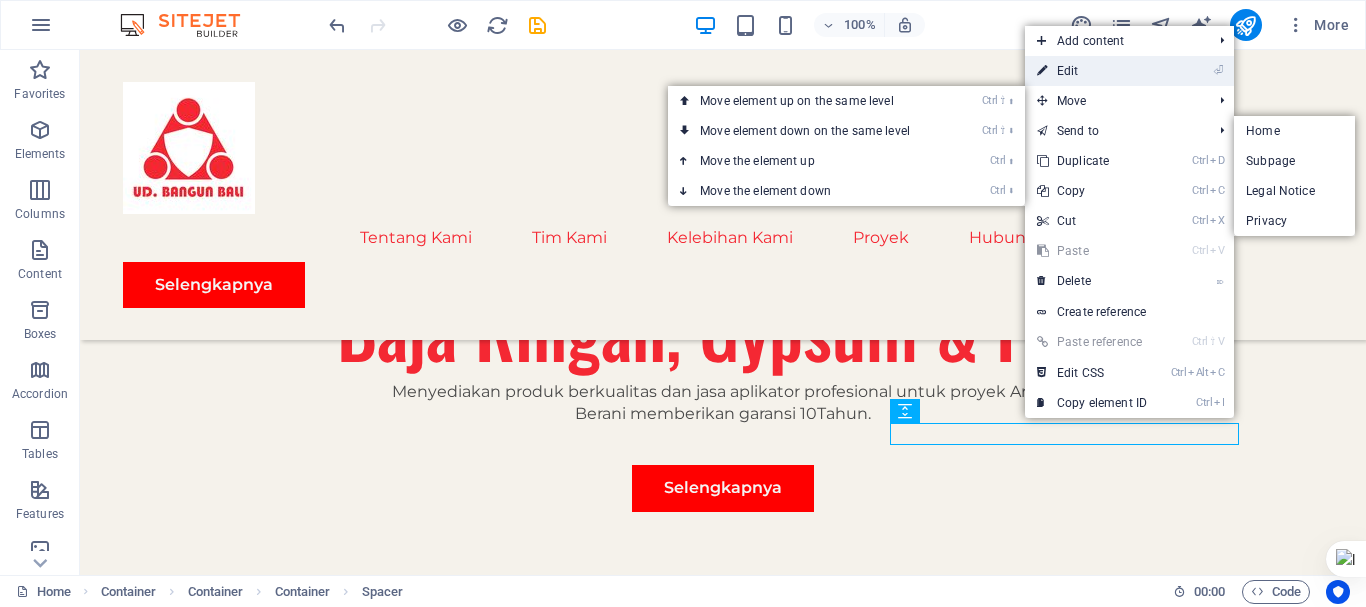 click on "⏎  Edit" at bounding box center (1092, 71) 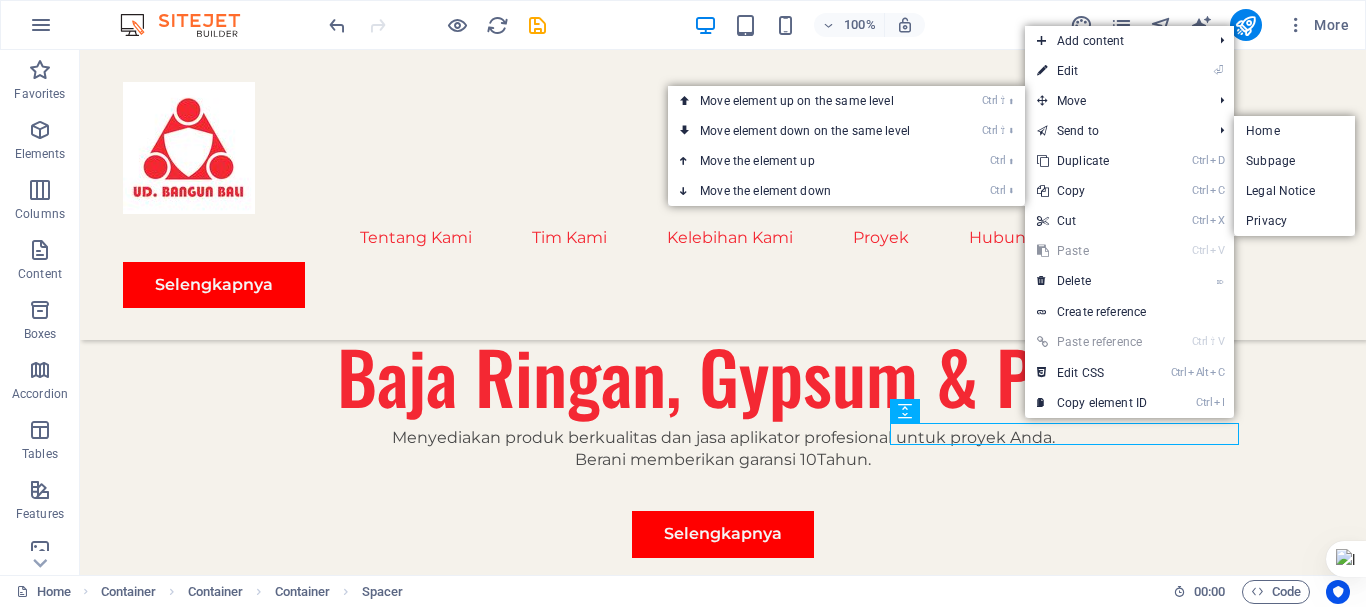 select on "px" 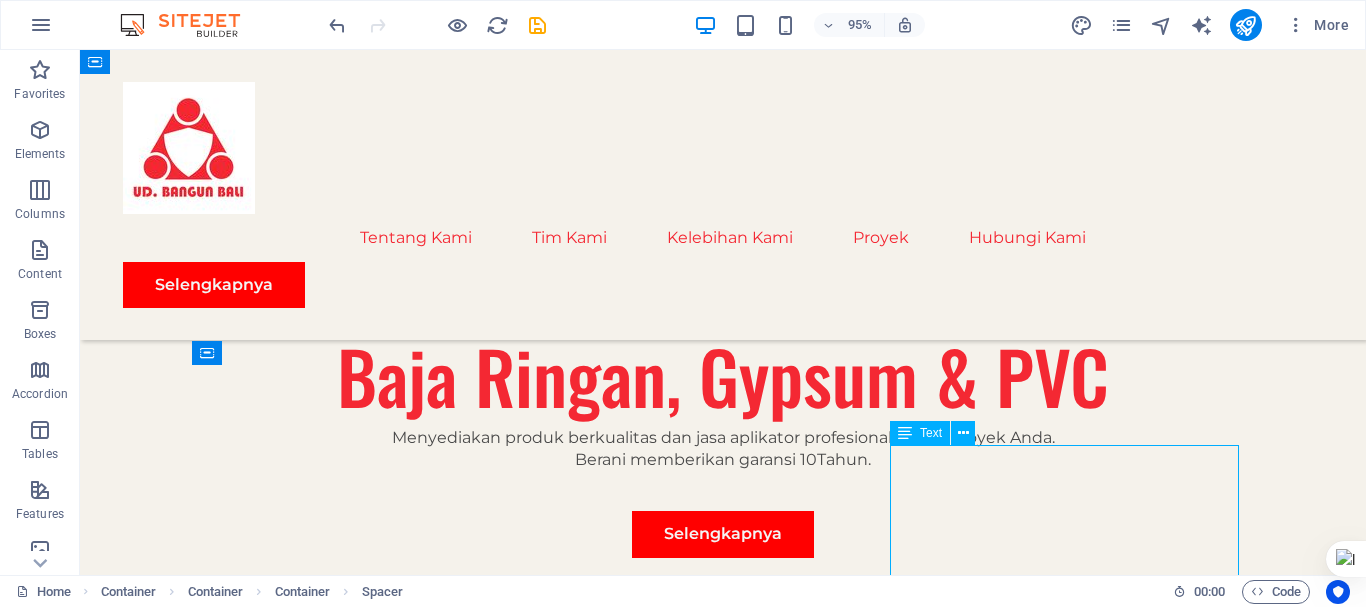 drag, startPoint x: 819, startPoint y: 476, endPoint x: 1137, endPoint y: 447, distance: 319.31958 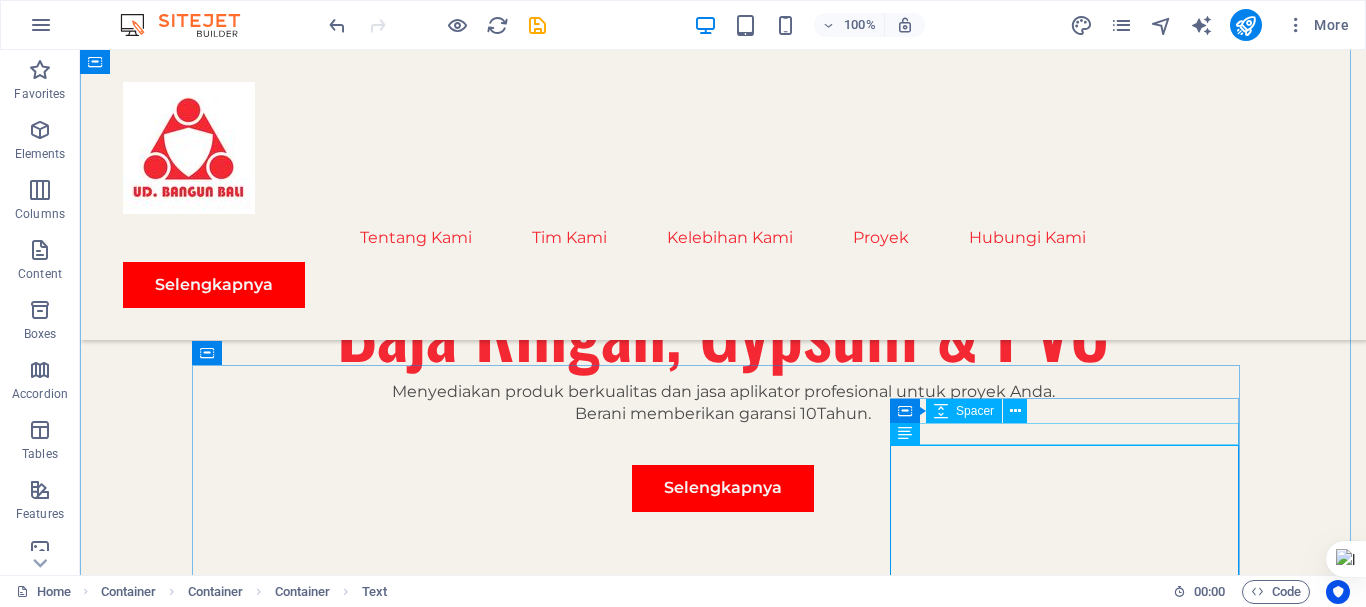 click at bounding box center (723, 2472) 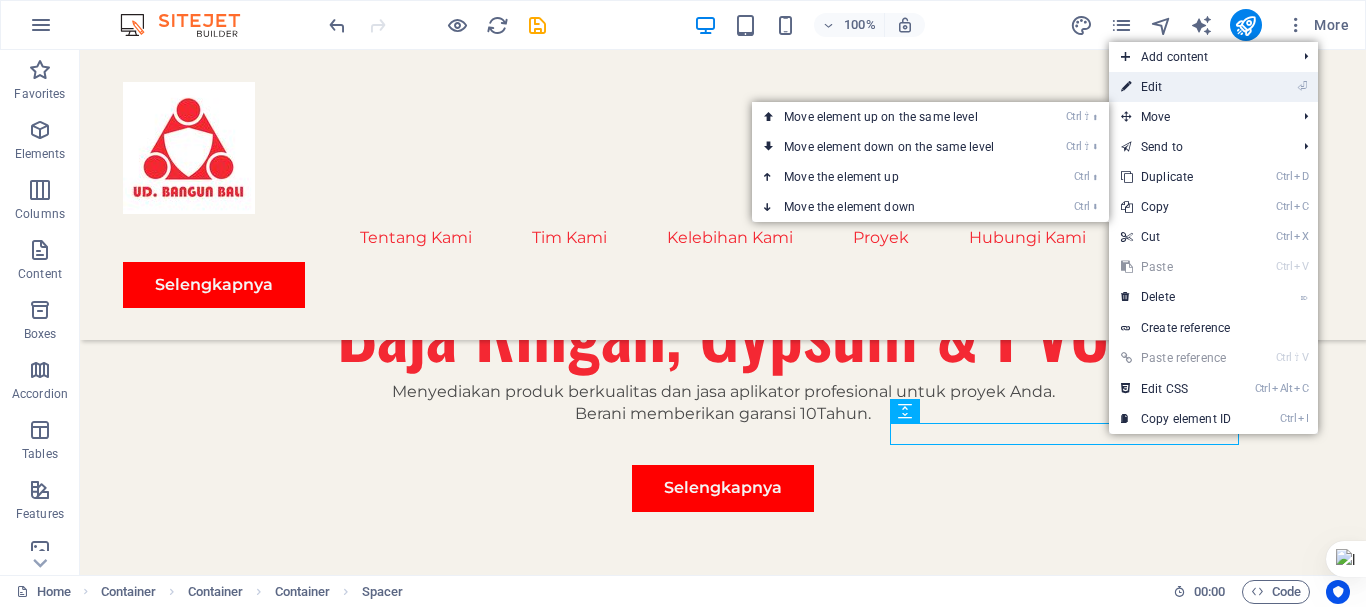 click on "⏎  Edit" at bounding box center [1176, 87] 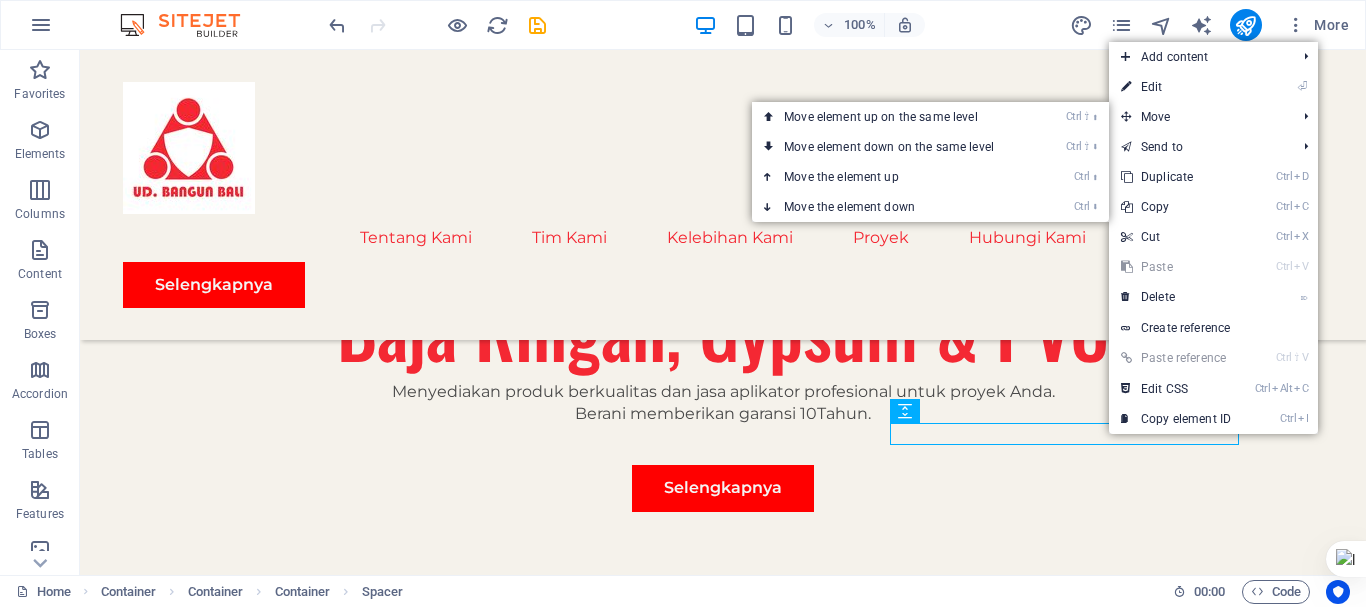 select on "px" 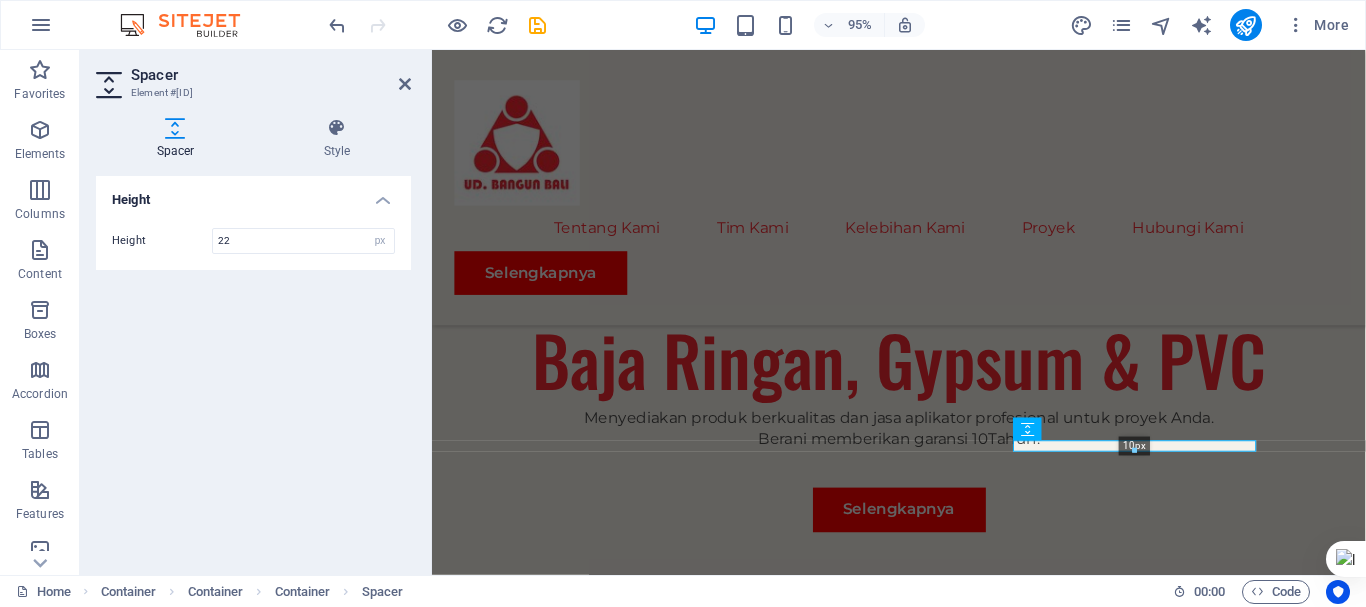 drag, startPoint x: 1132, startPoint y: 450, endPoint x: 746, endPoint y: 412, distance: 387.86597 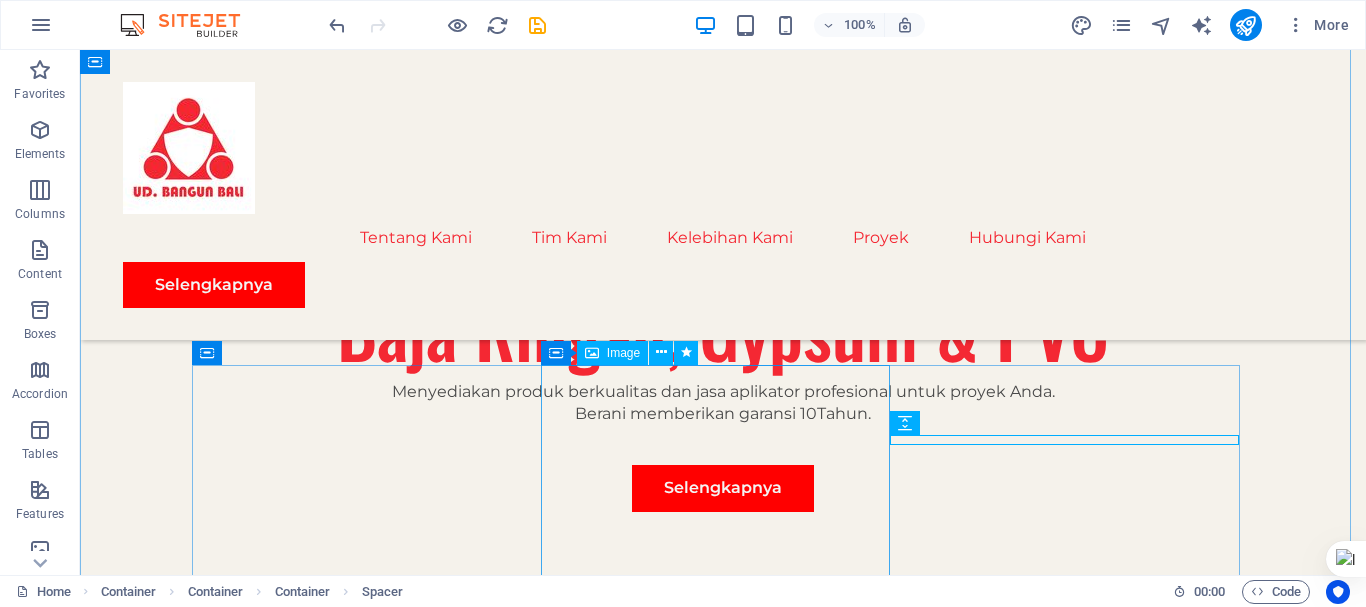 click at bounding box center (723, 1793) 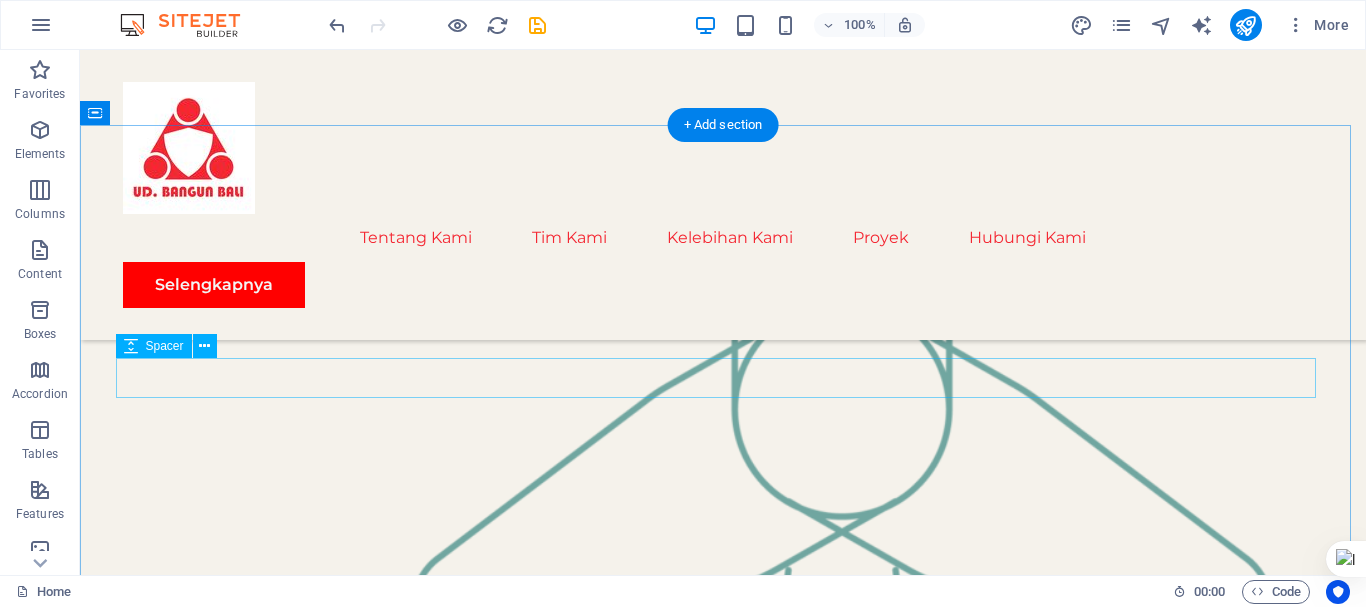 scroll, scrollTop: 2267, scrollLeft: 0, axis: vertical 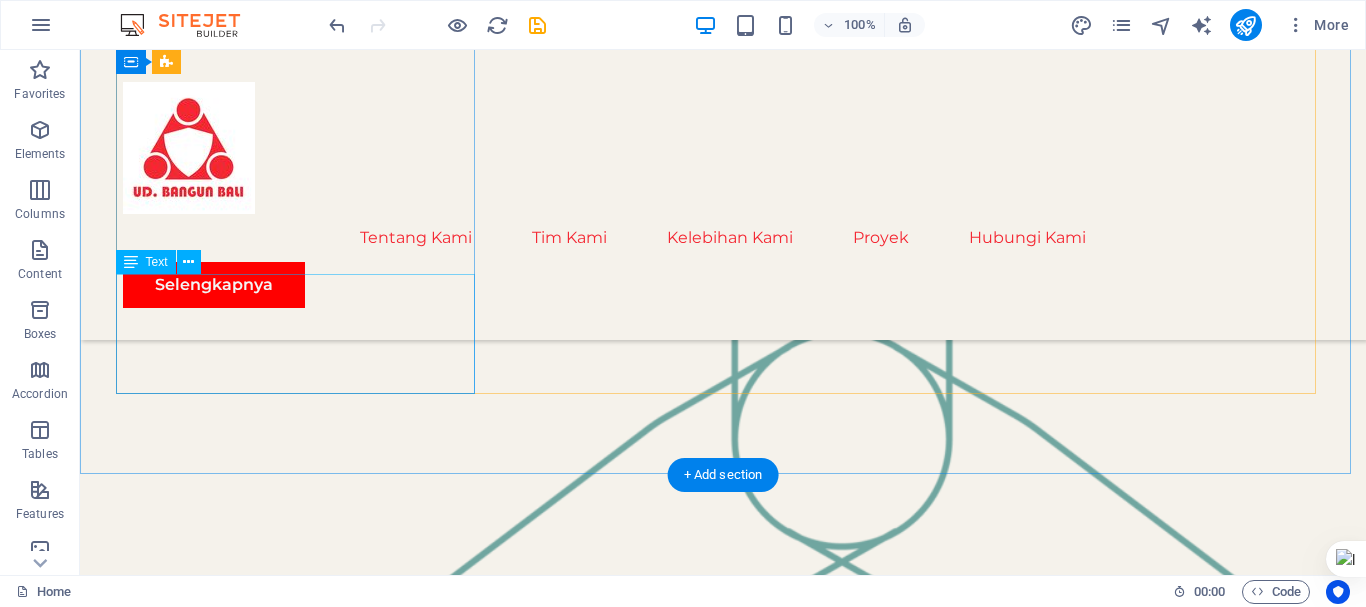 click on "Our Sustainable Advisor specializes in sustainable energy solutions, guiding clients toward eco-friendly and successful practices." at bounding box center [303, 2290] 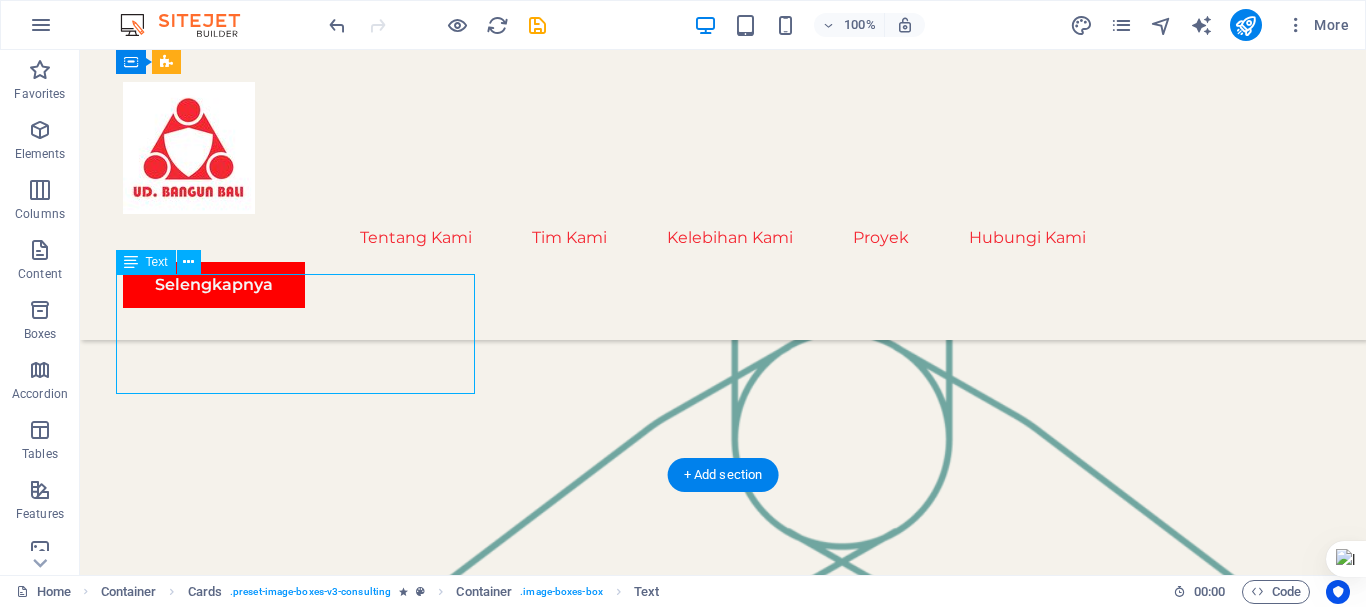 scroll, scrollTop: 2167, scrollLeft: 0, axis: vertical 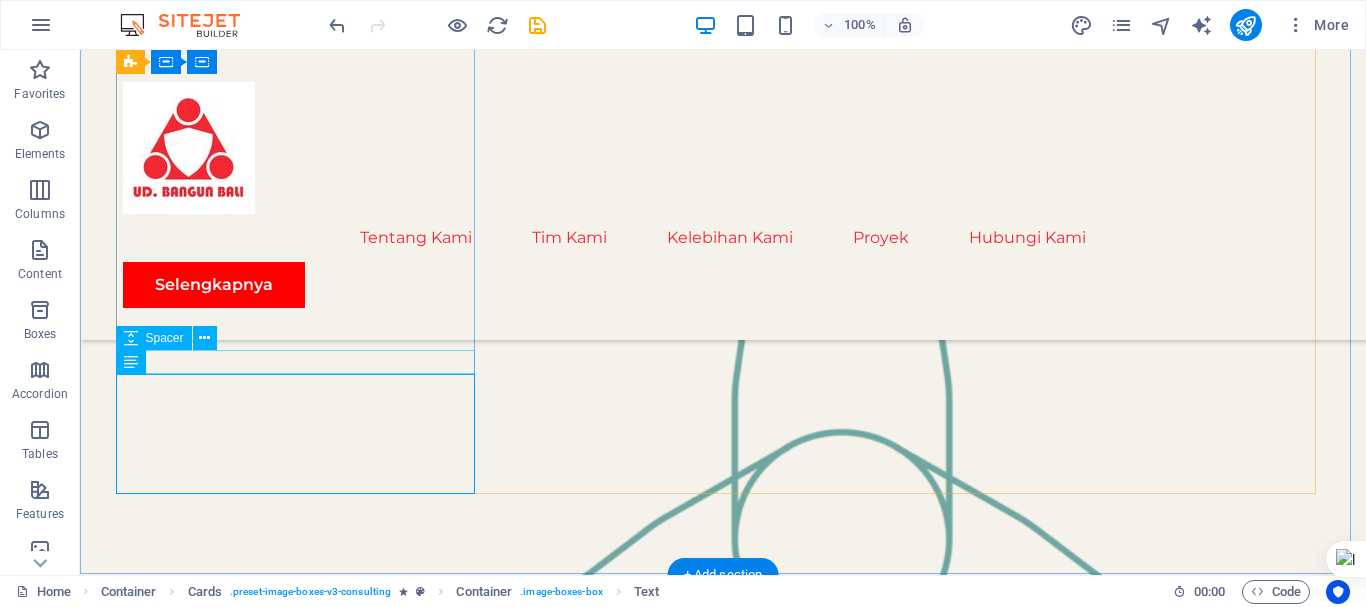 click on "Sustainable Advisor" at bounding box center [303, 2293] 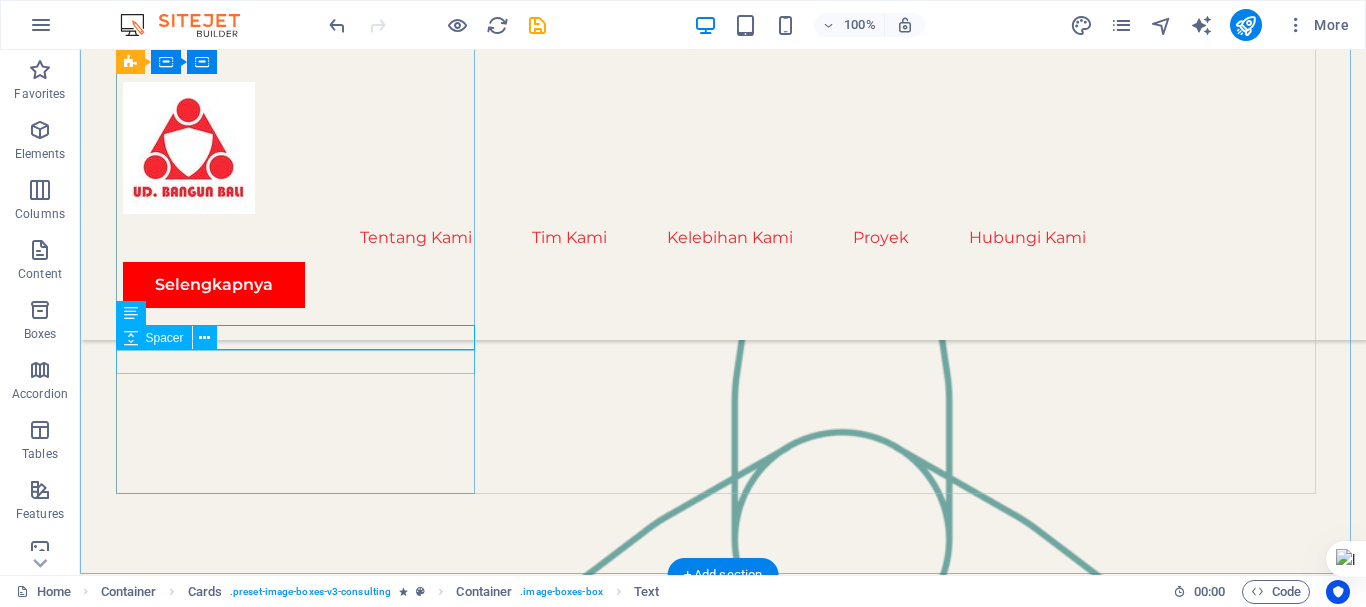 click at bounding box center [303, 2318] 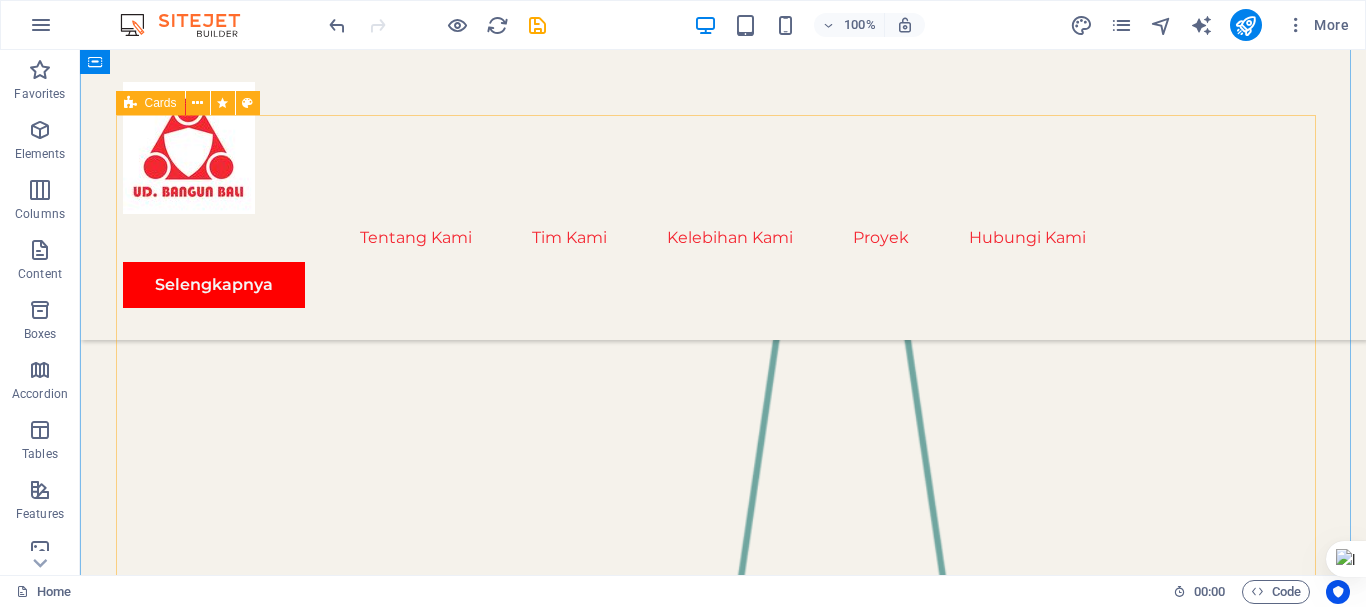 scroll, scrollTop: 1967, scrollLeft: 0, axis: vertical 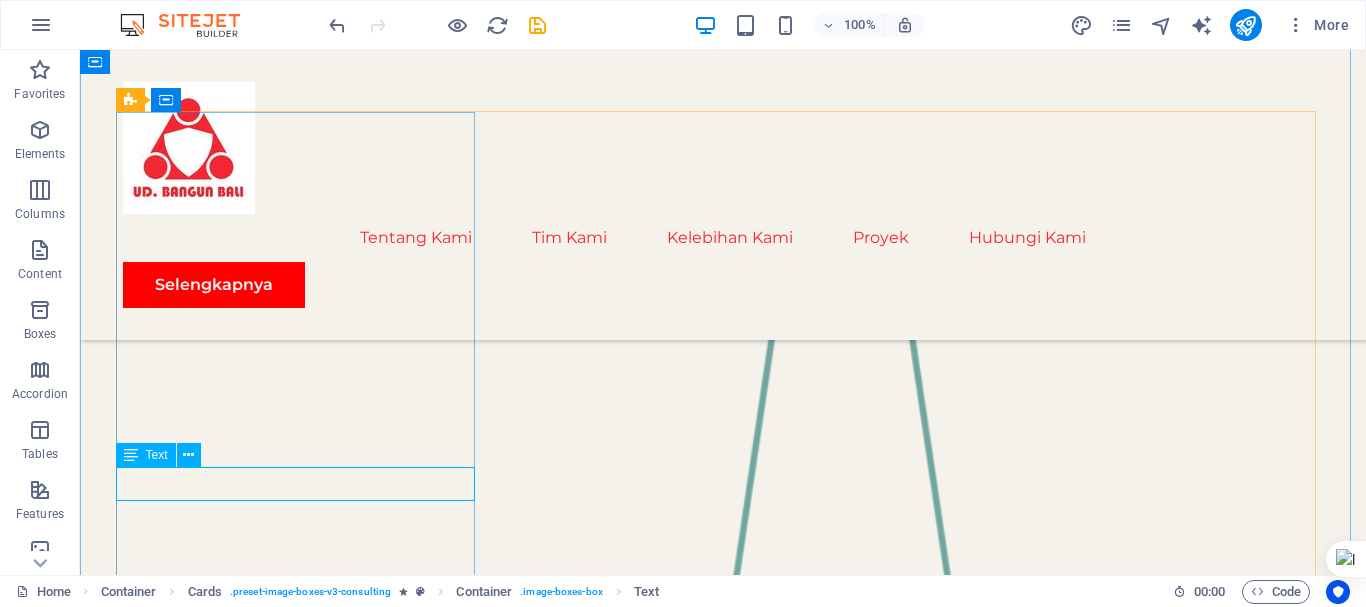 click on "Floris Redford" at bounding box center [303, 2440] 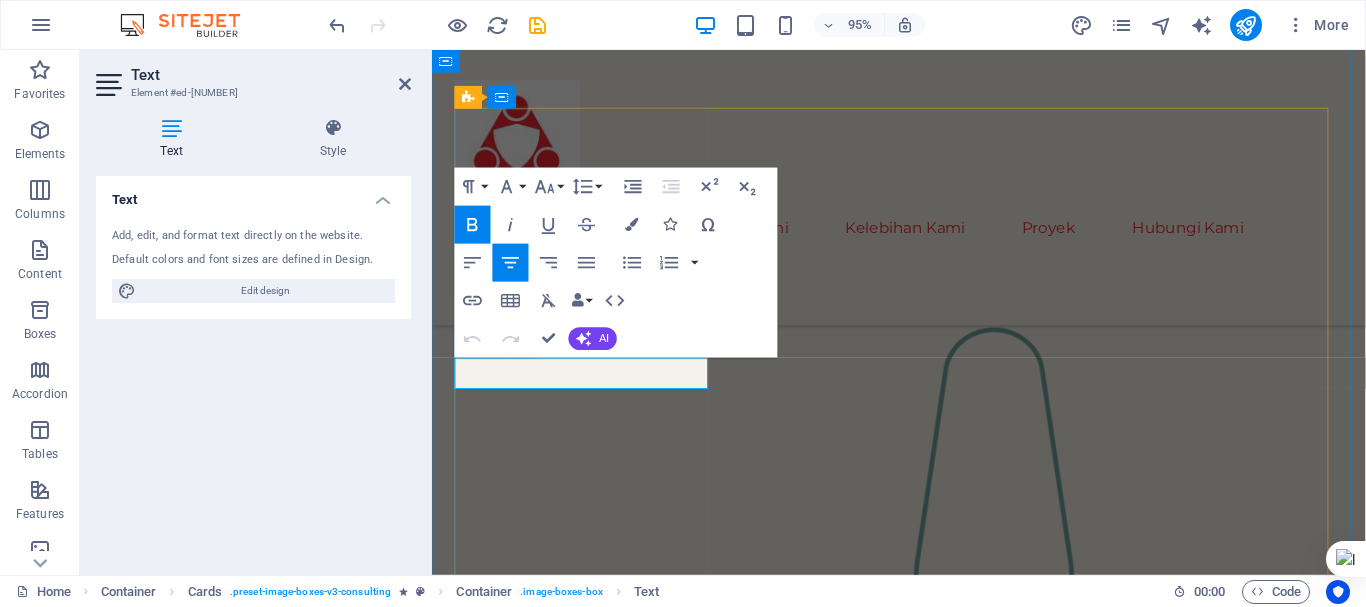 click on "Floris Redford" at bounding box center [591, 2161] 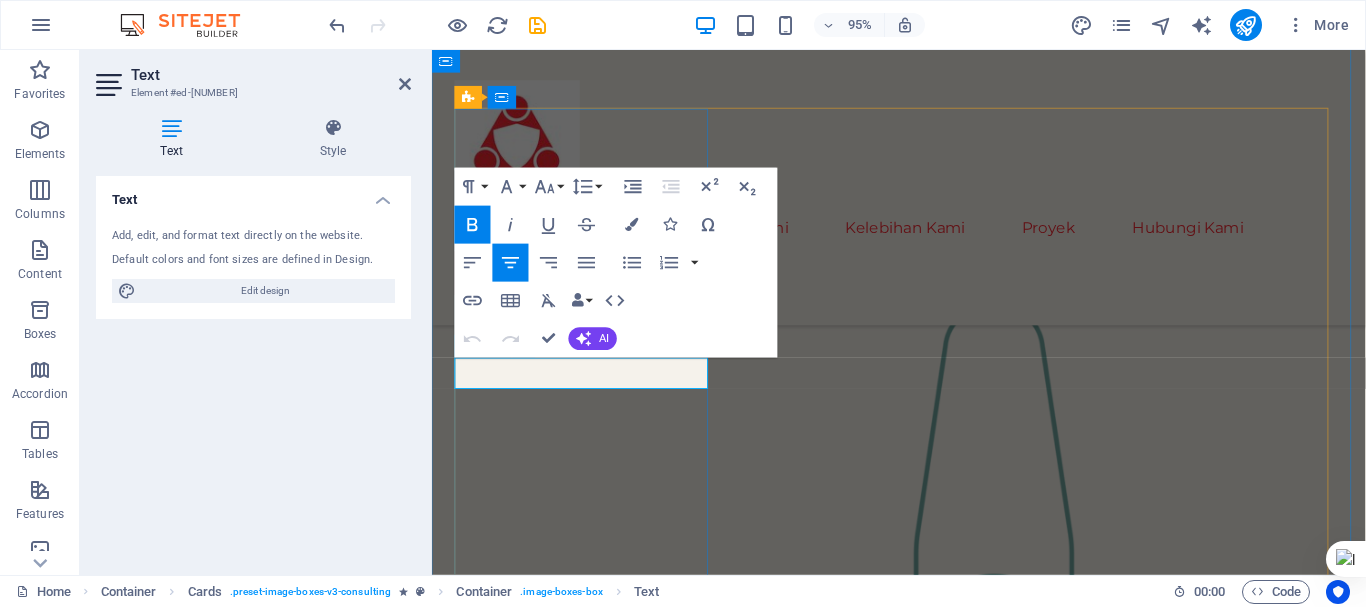 click on "Floris Redford" at bounding box center (591, 2133) 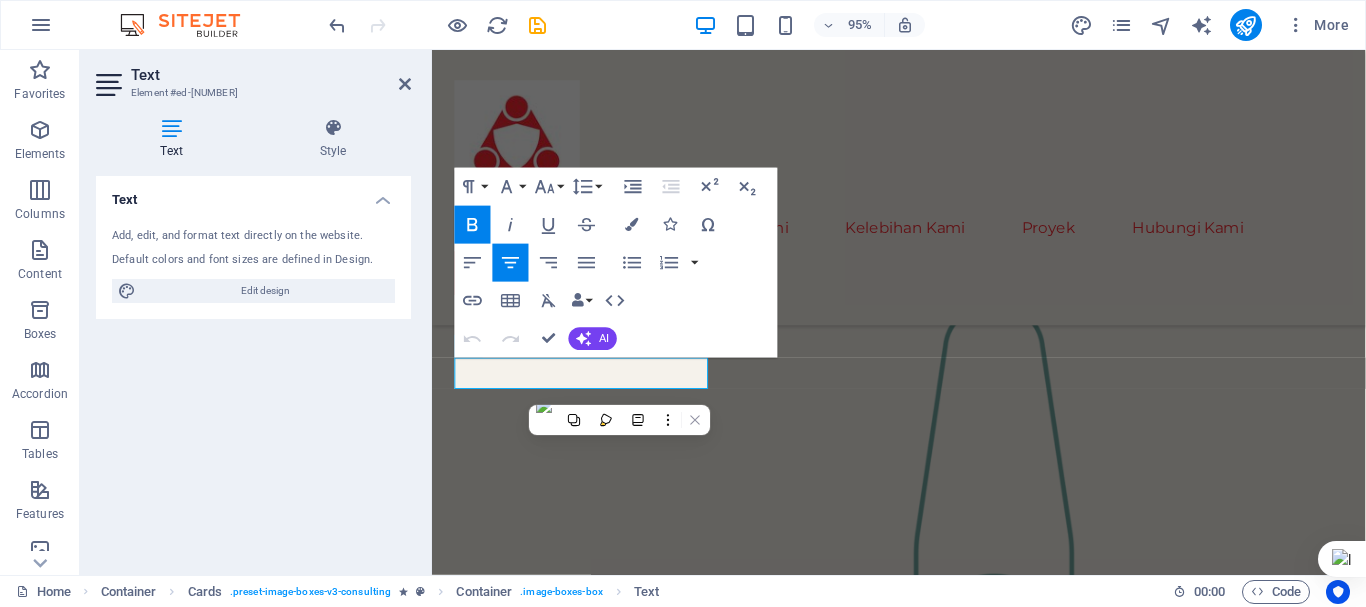 type 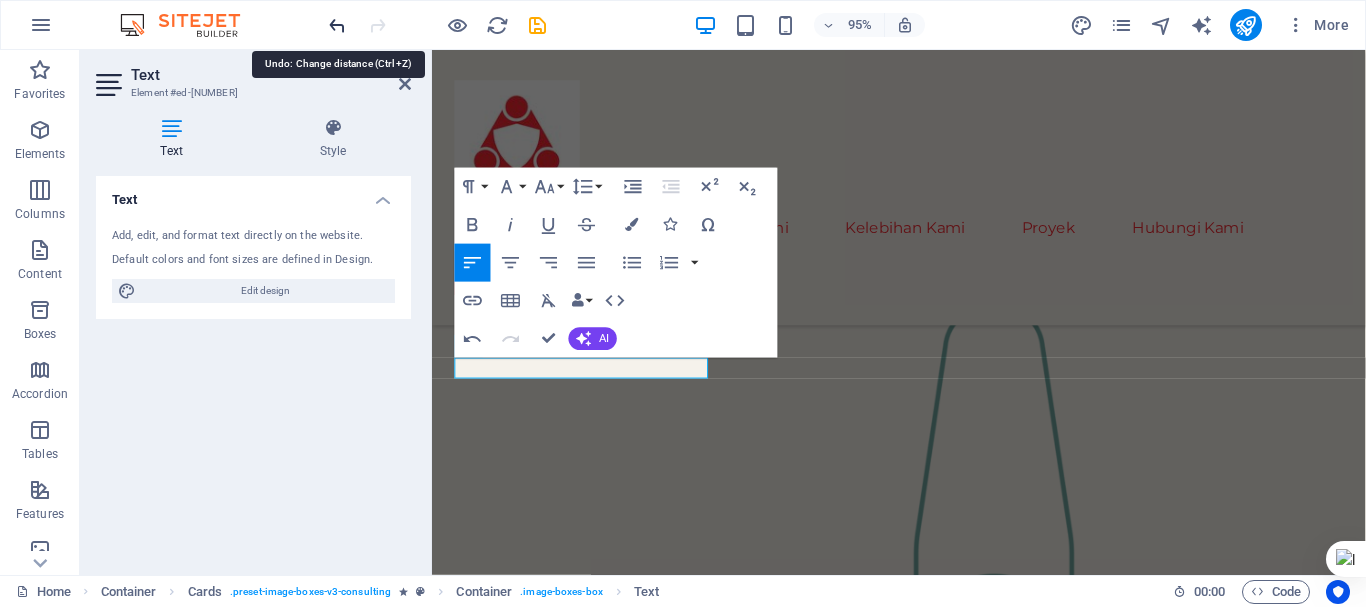 click at bounding box center (337, 25) 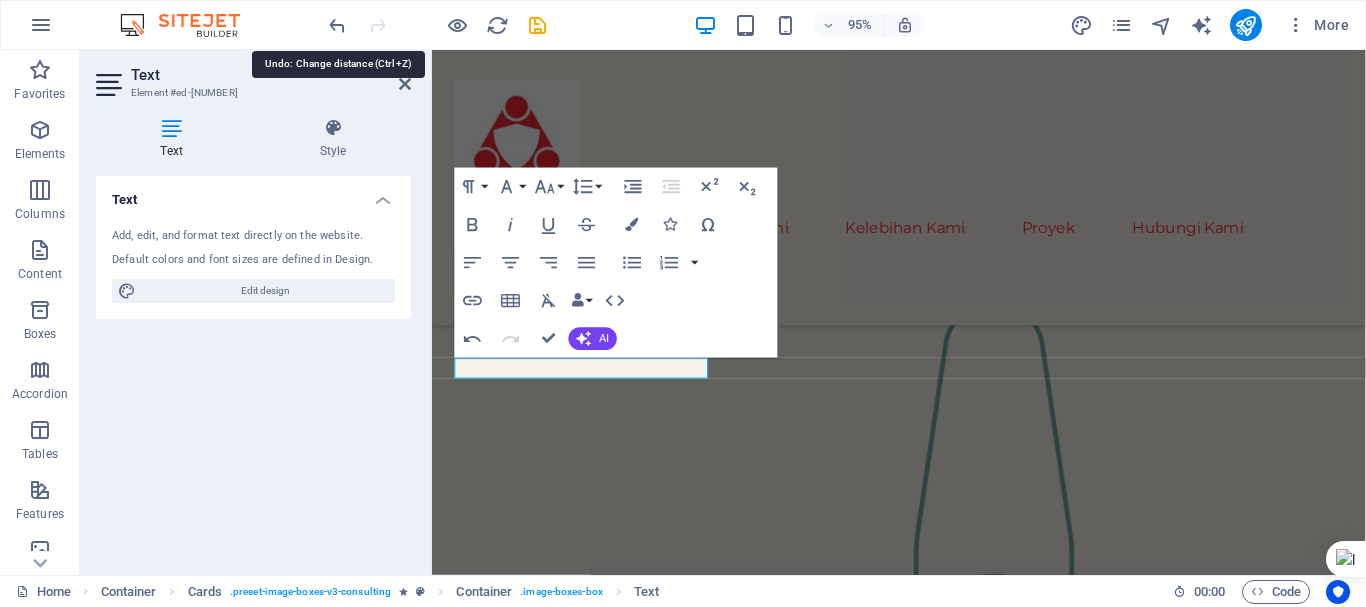drag, startPoint x: 343, startPoint y: 24, endPoint x: 291, endPoint y: 33, distance: 52.773098 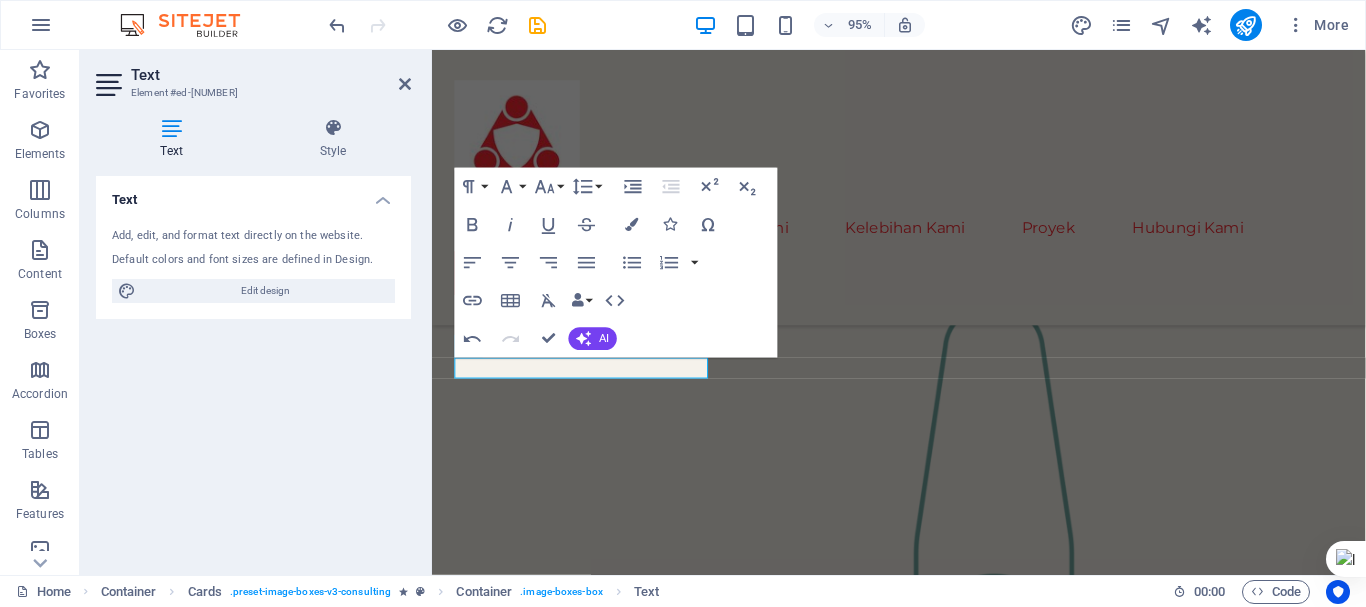 click at bounding box center (437, 25) 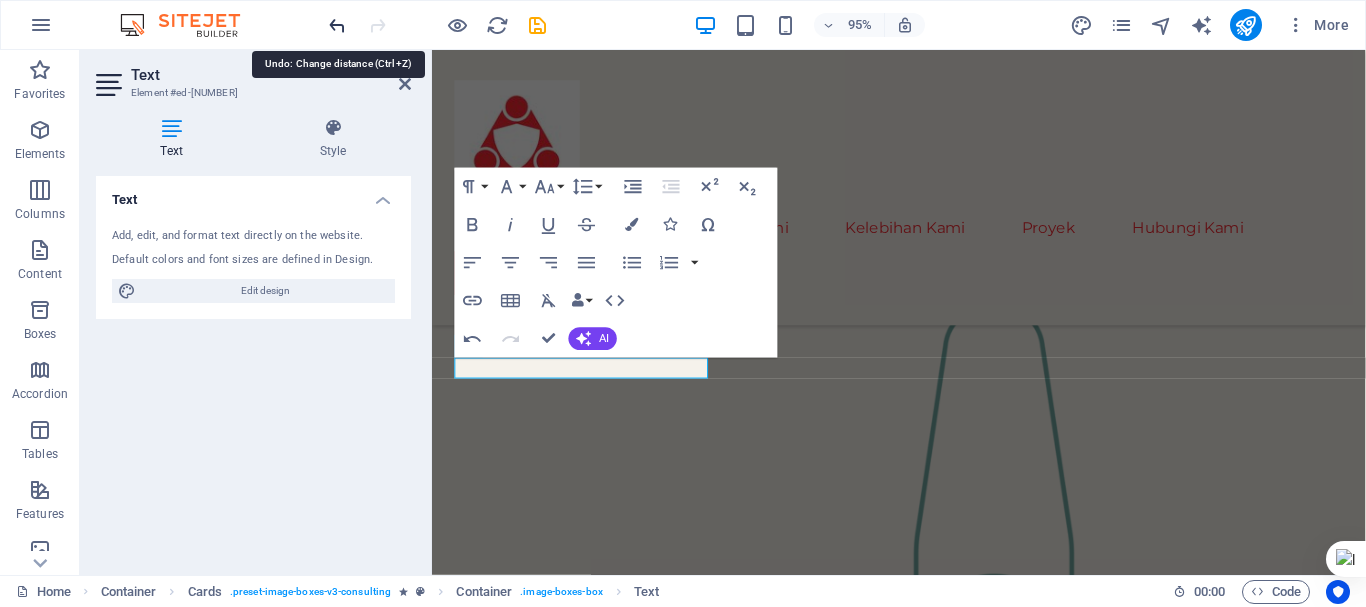 click at bounding box center [337, 25] 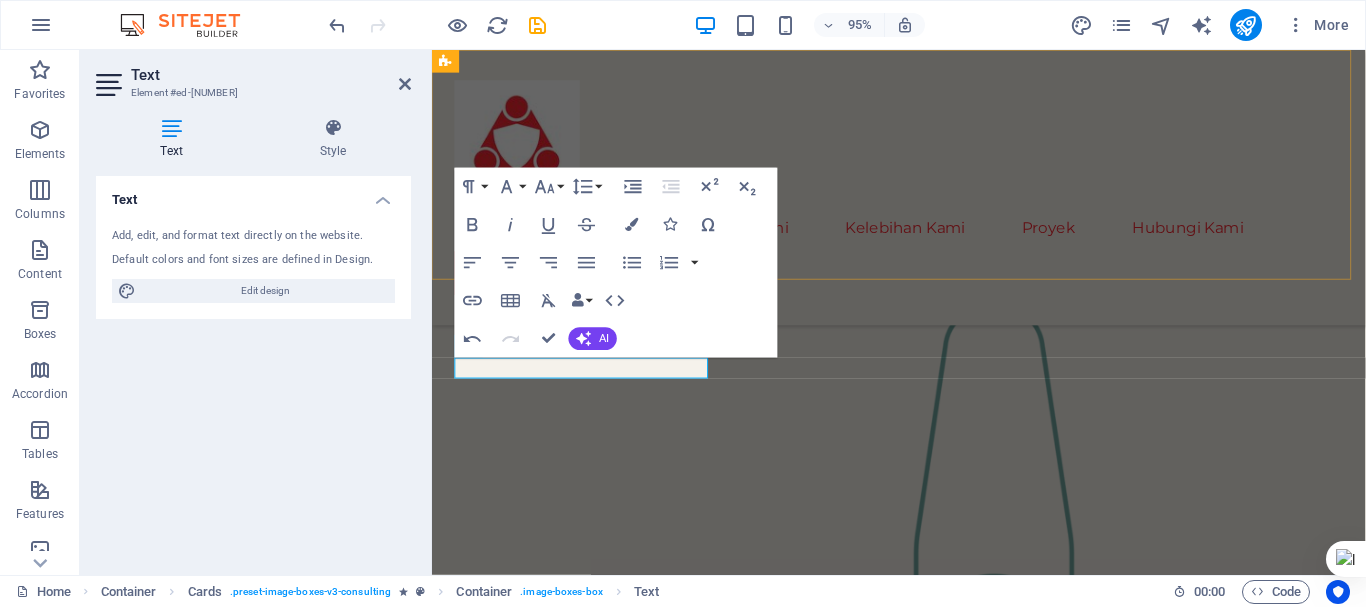 click on "About Us Our Team Our Strengths Projects Contact Us More Info" at bounding box center (923, 195) 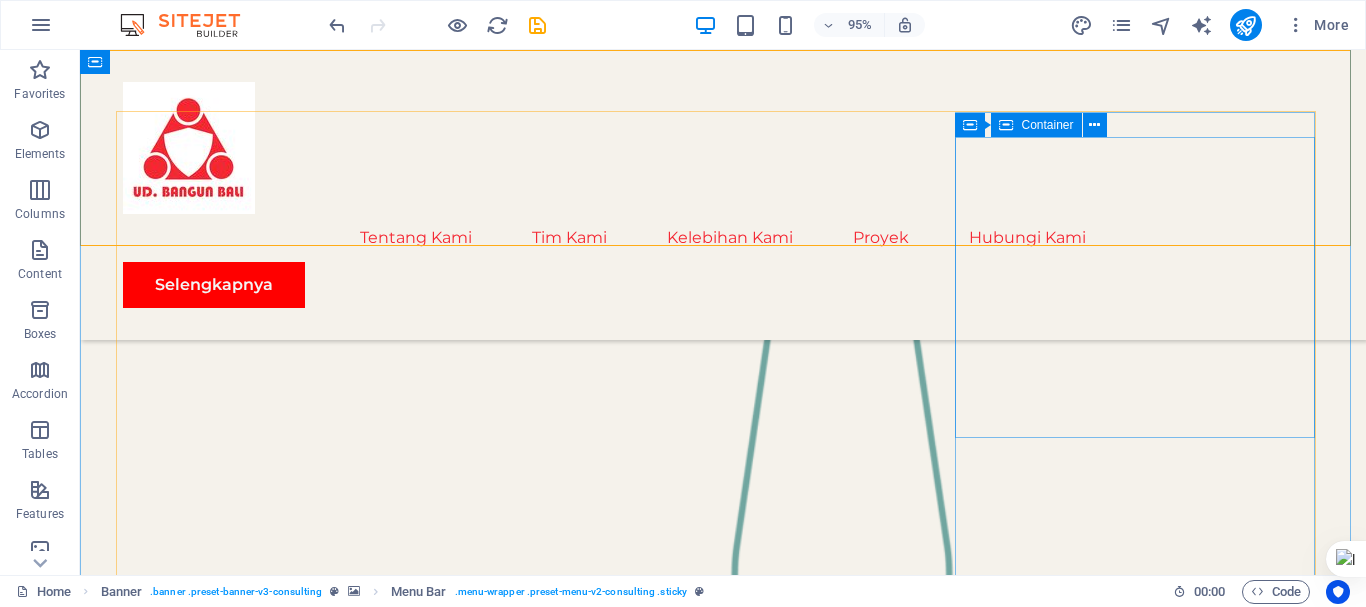 scroll, scrollTop: 1967, scrollLeft: 0, axis: vertical 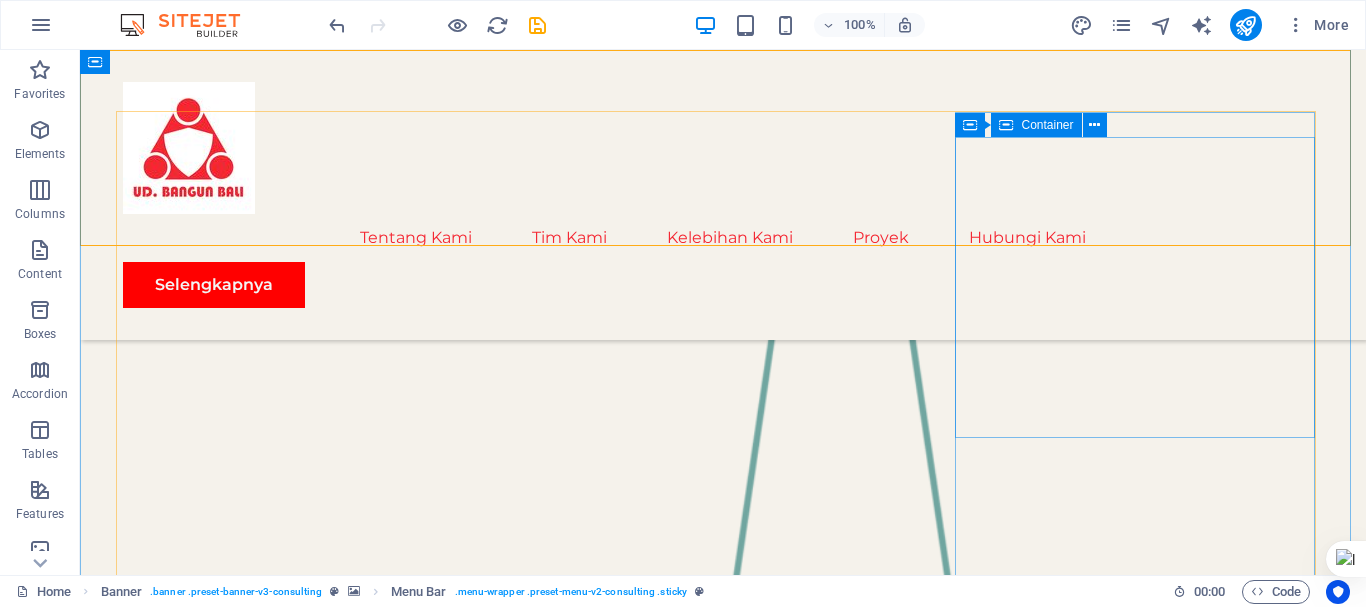 click at bounding box center [303, 3383] 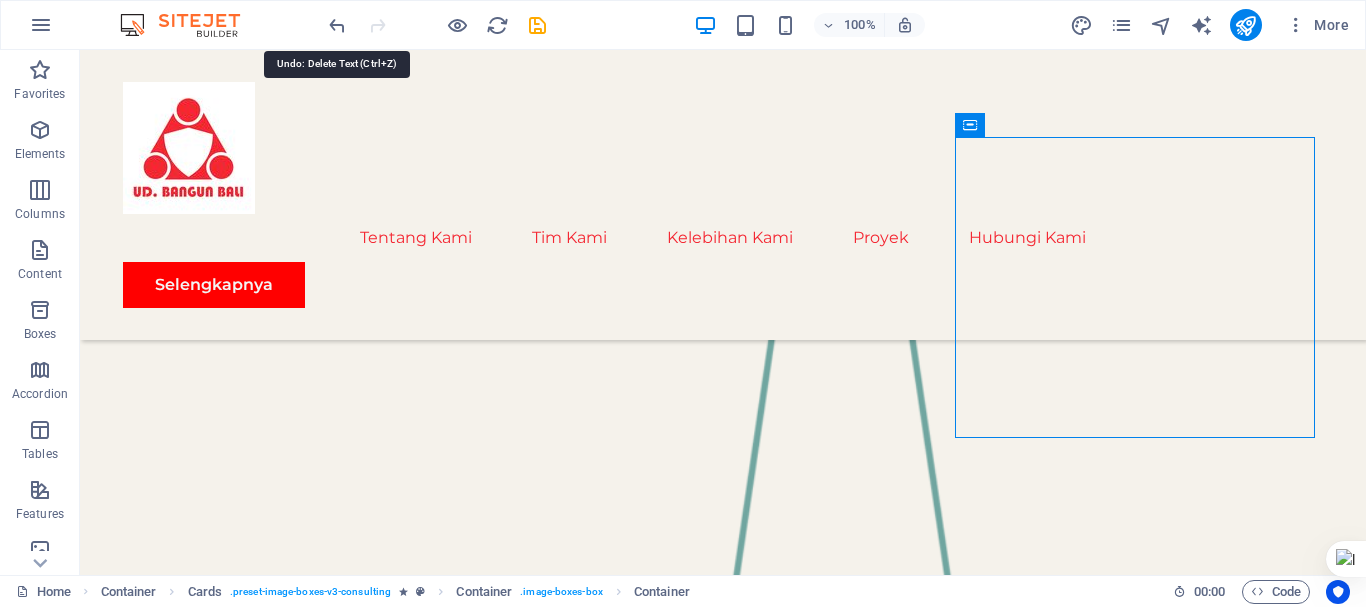 click at bounding box center (437, 25) 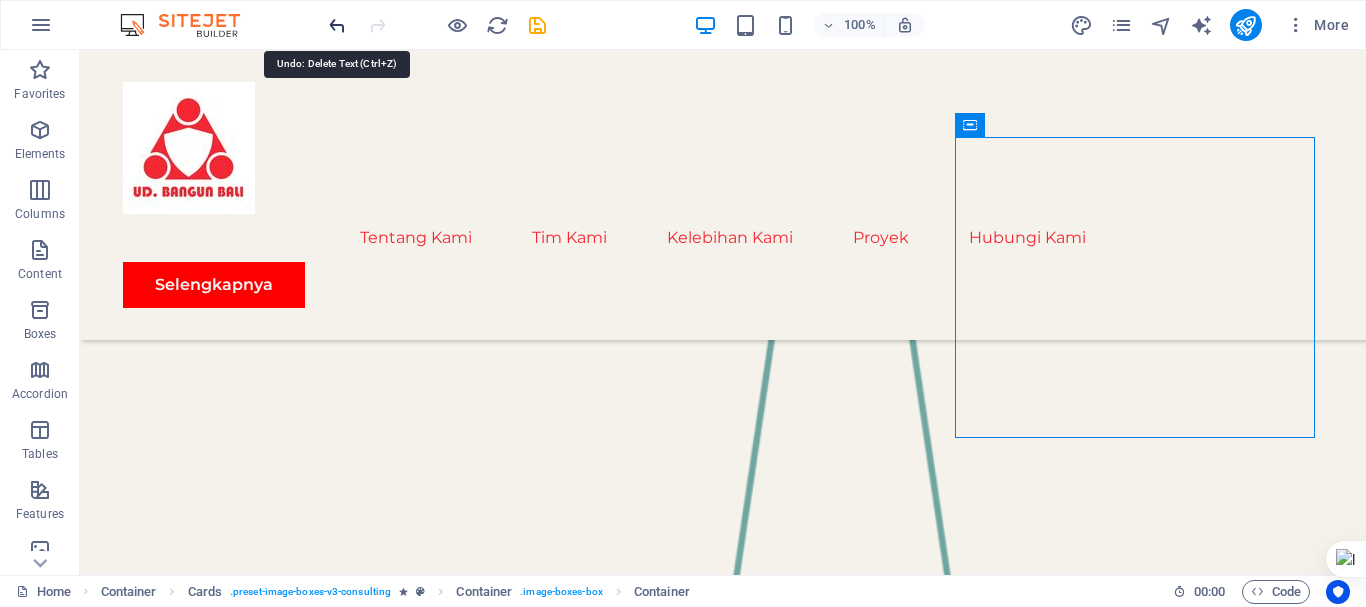 click at bounding box center (337, 25) 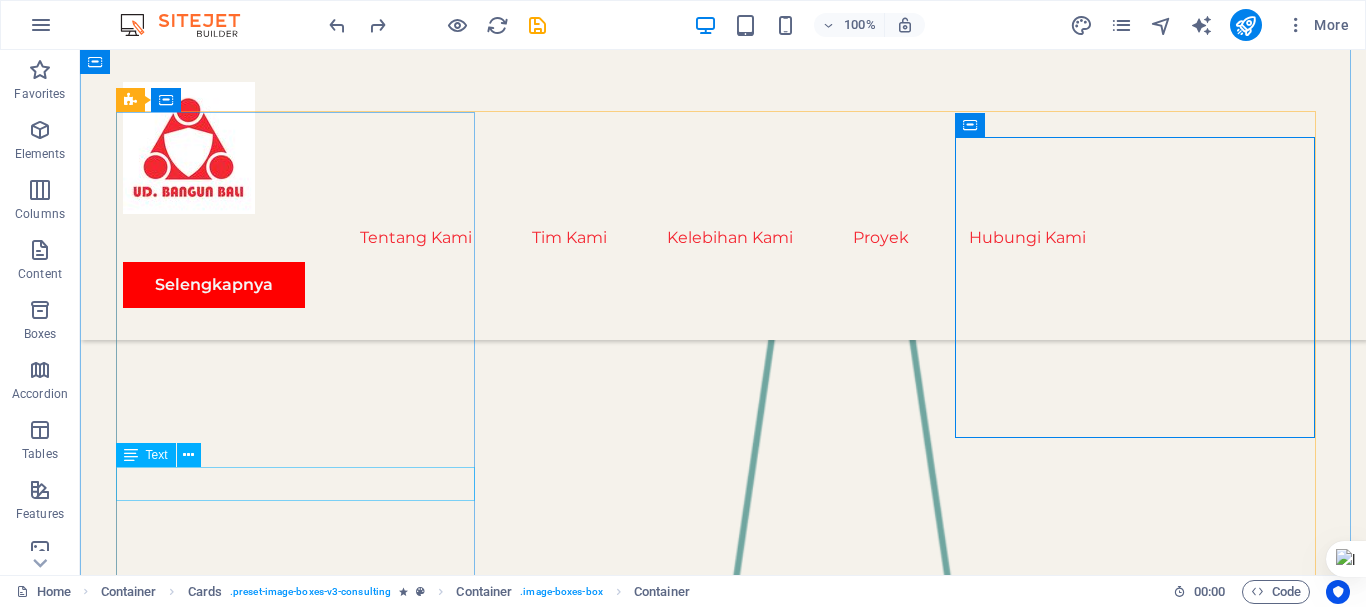 click on "Floris Redford" at bounding box center [303, 2440] 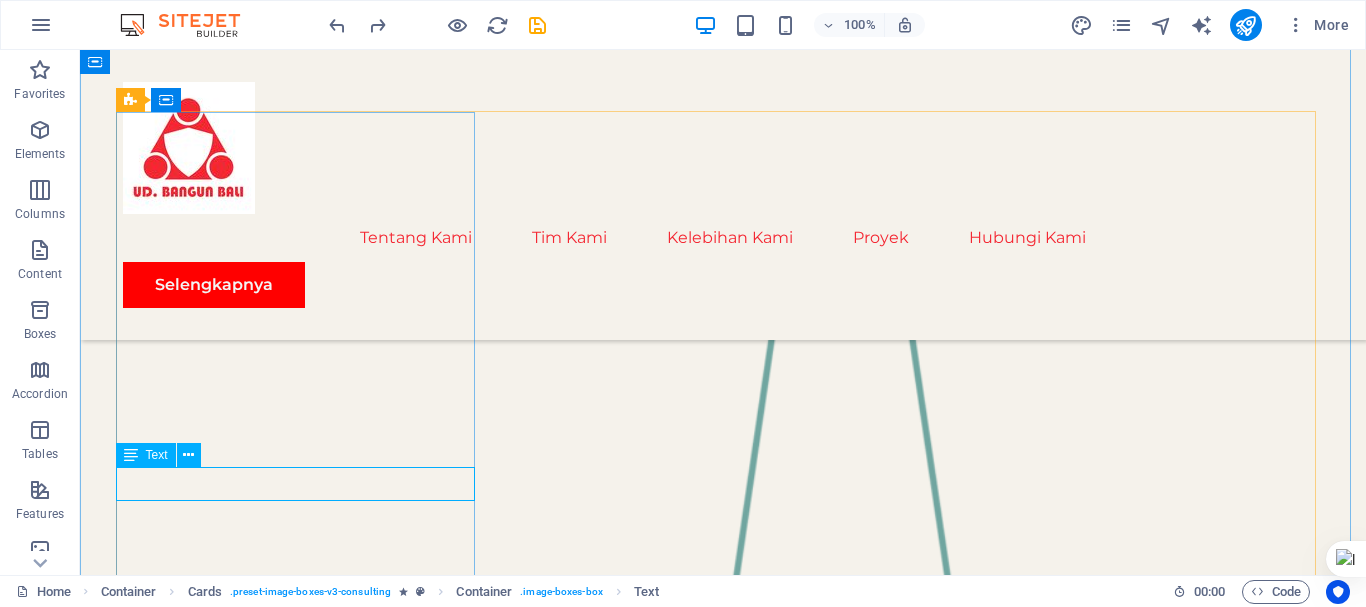 click on "Floris Redford" at bounding box center (303, 2440) 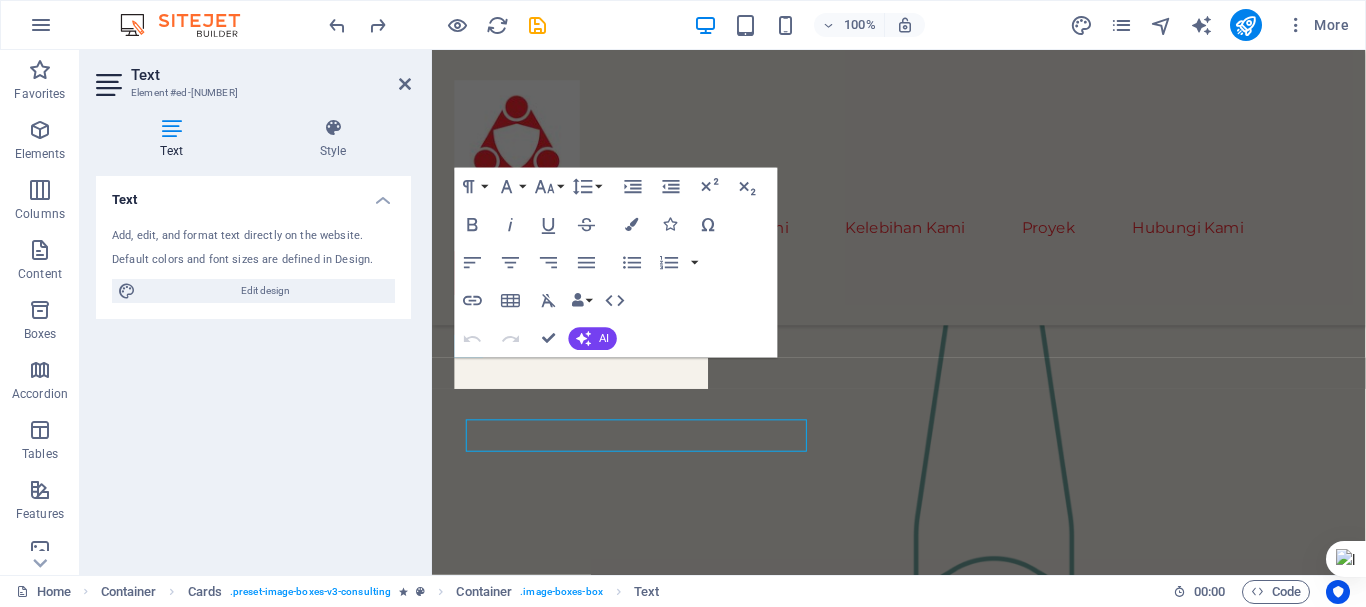 scroll, scrollTop: 1995, scrollLeft: 0, axis: vertical 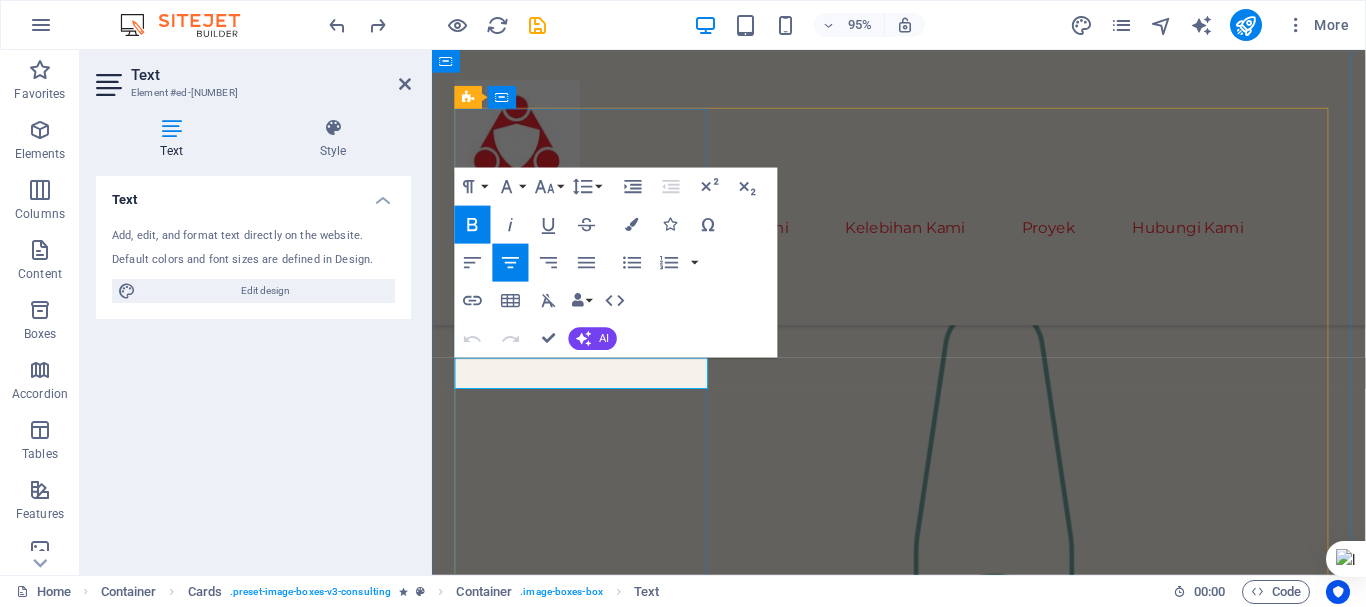 drag, startPoint x: 678, startPoint y: 385, endPoint x: 511, endPoint y: 388, distance: 167.02695 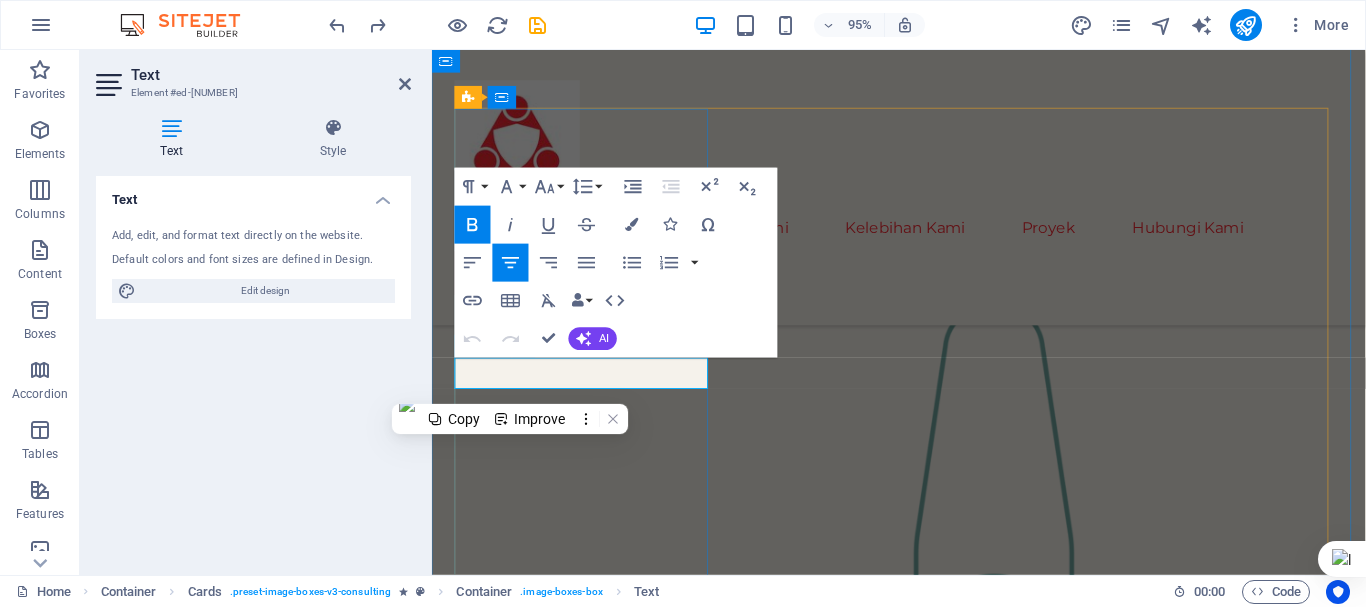 type 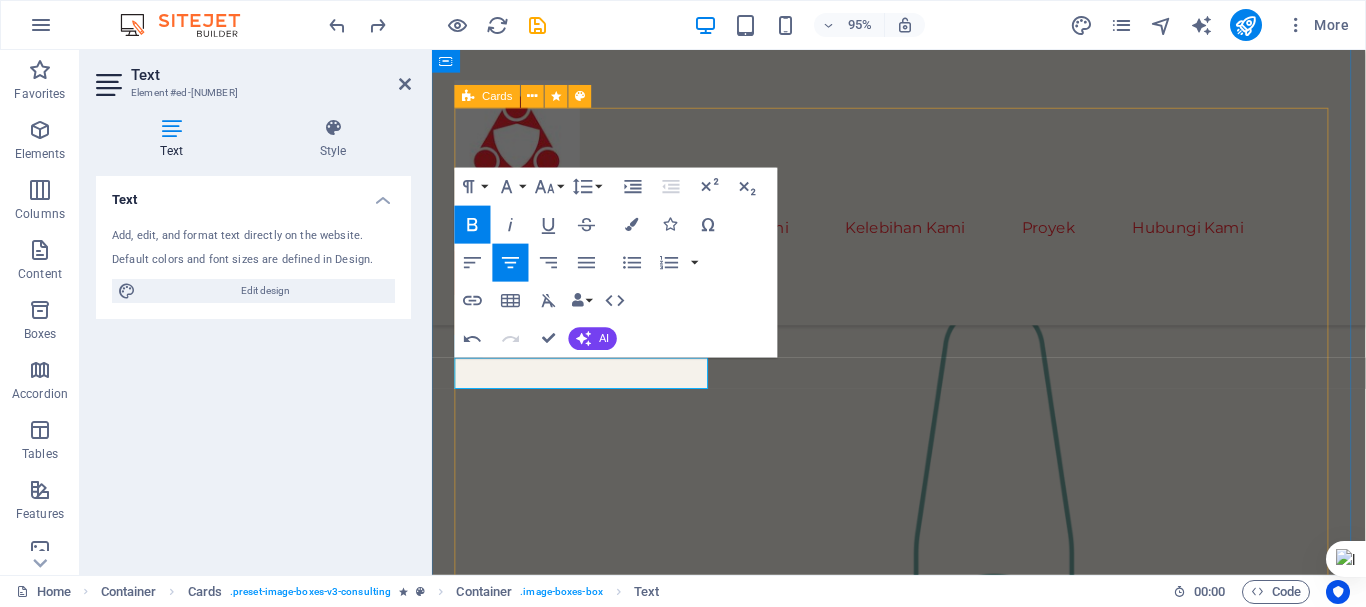 click on "[TITLE] [TITLE] specializes in [TOPIC] solutions, guiding clients toward [ADJECTIVE] and successful practices. [FIRST] [LAST] [TITLE] Our [TITLE] [TITLE] extracts insights from data, helping clients make informed decisions and optimize strategies. [FIRST] [LAST] [TITLE] Our [TITLE] [TITLE] crafts innovative plans and strategy to drive growth and profitability for clients world wide." at bounding box center [923, 2652] 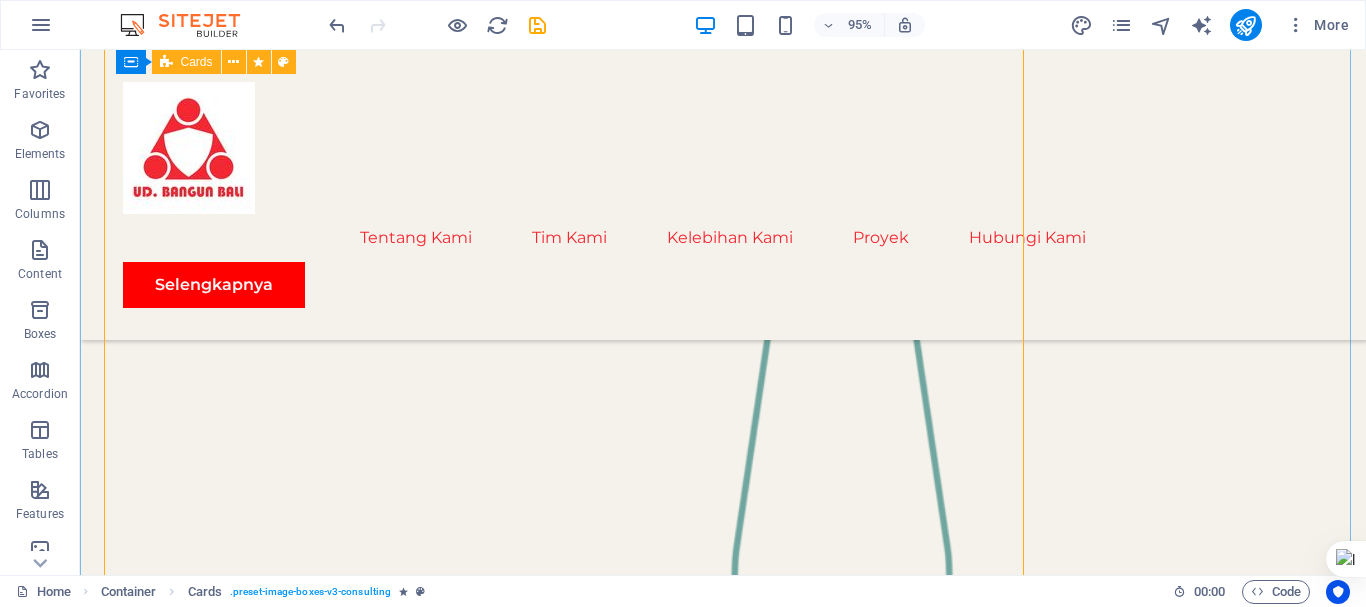 scroll, scrollTop: 2060, scrollLeft: 0, axis: vertical 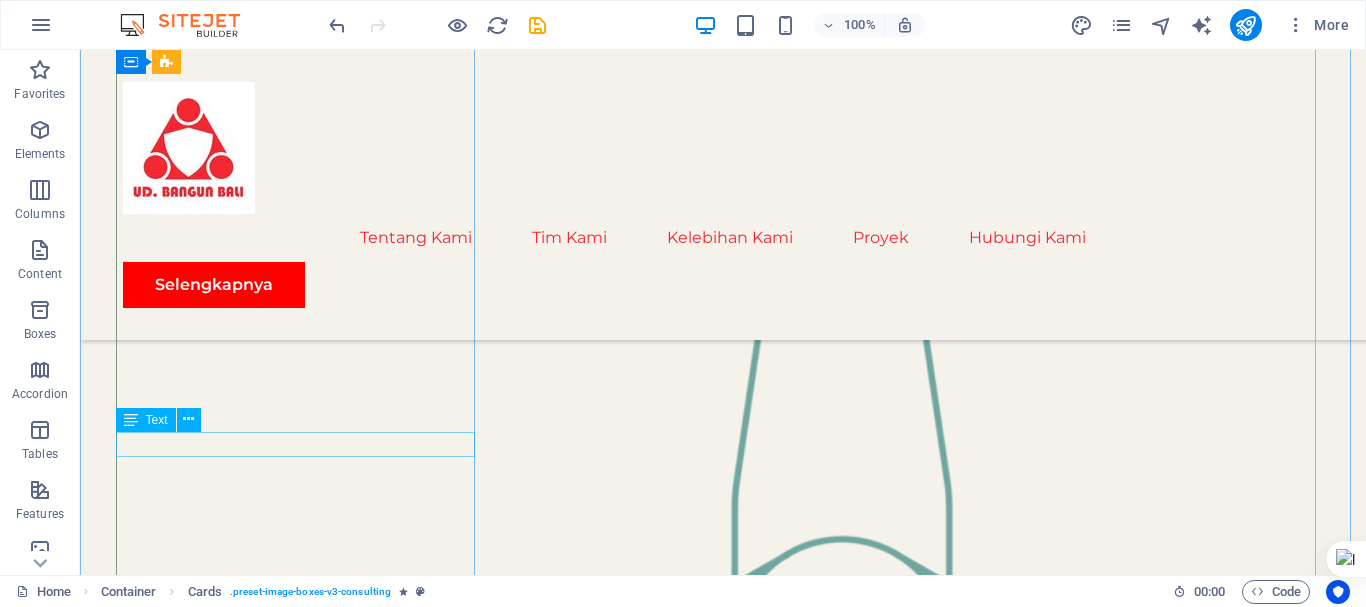 click on "Sustainable Advisor" at bounding box center (303, 2400) 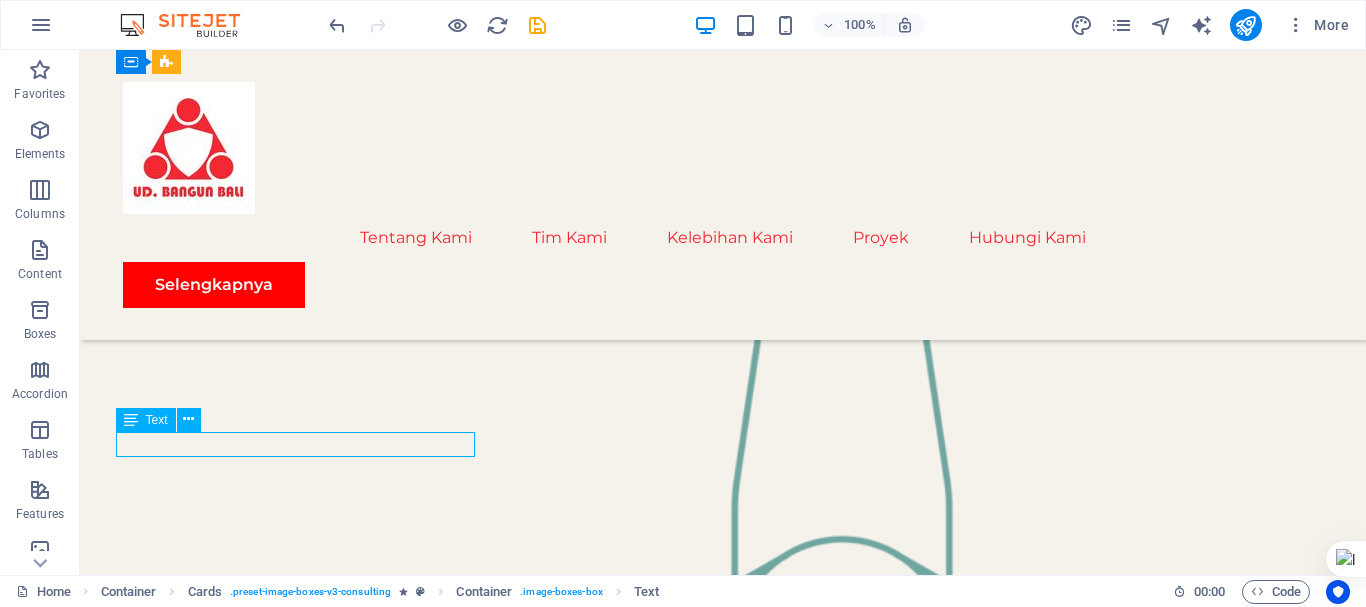 click on "Sustainable Advisor" at bounding box center [303, 2400] 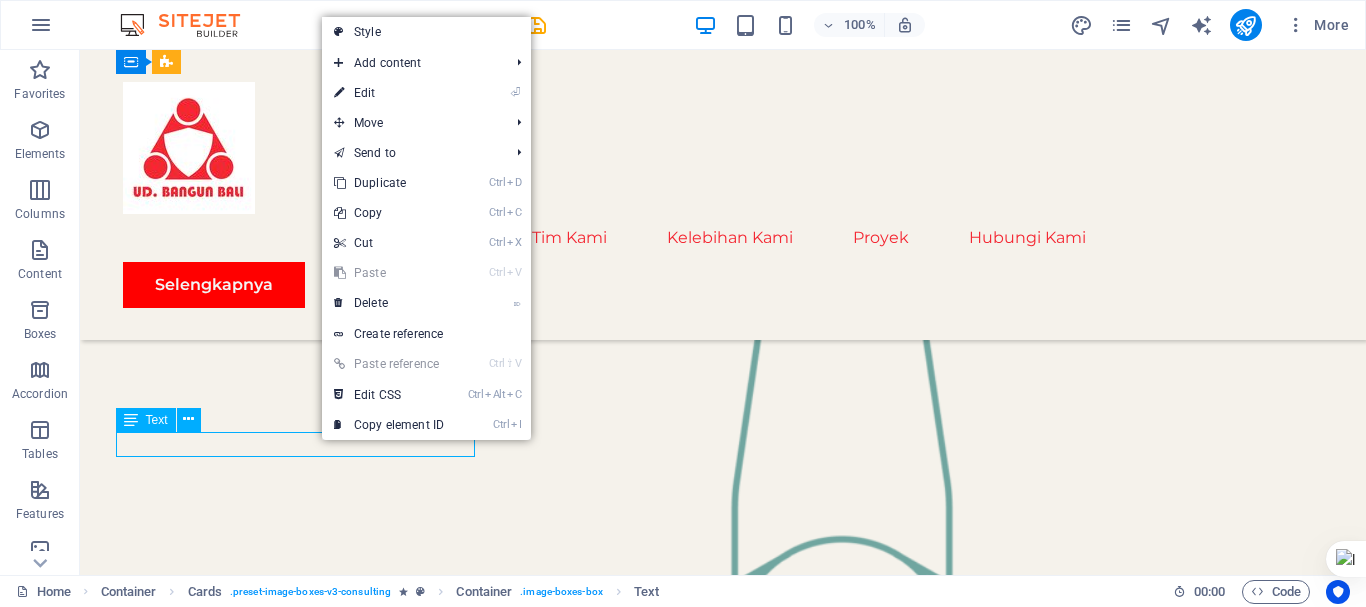 click on "Sustainable Advisor" at bounding box center (303, 2400) 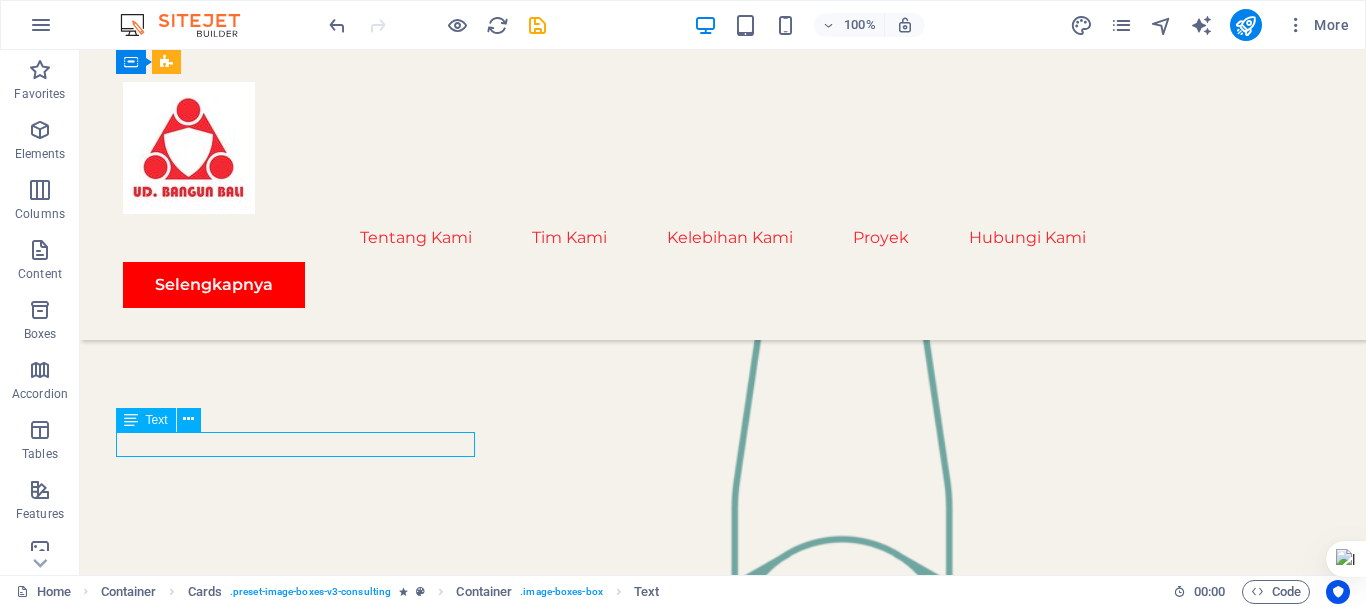 drag, startPoint x: 263, startPoint y: 446, endPoint x: 343, endPoint y: 498, distance: 95.41489 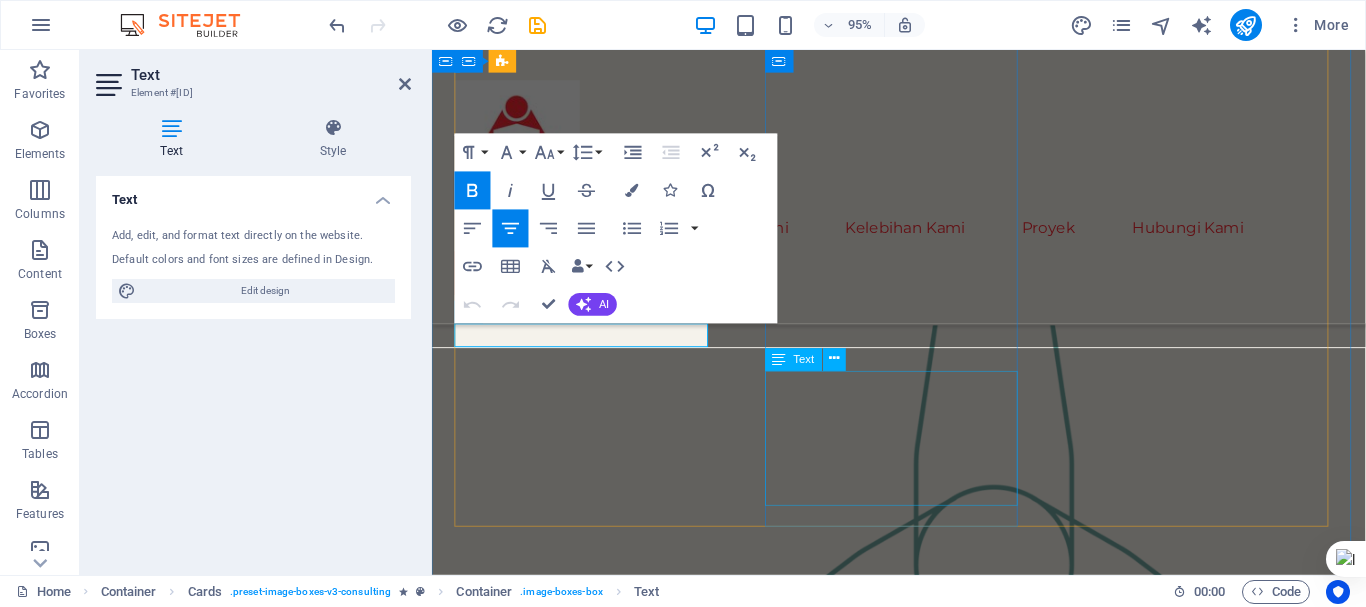 click on "Our Business Analyst extracts insights from data, helping clients make informed decisions and optimize strategies." at bounding box center [592, 2745] 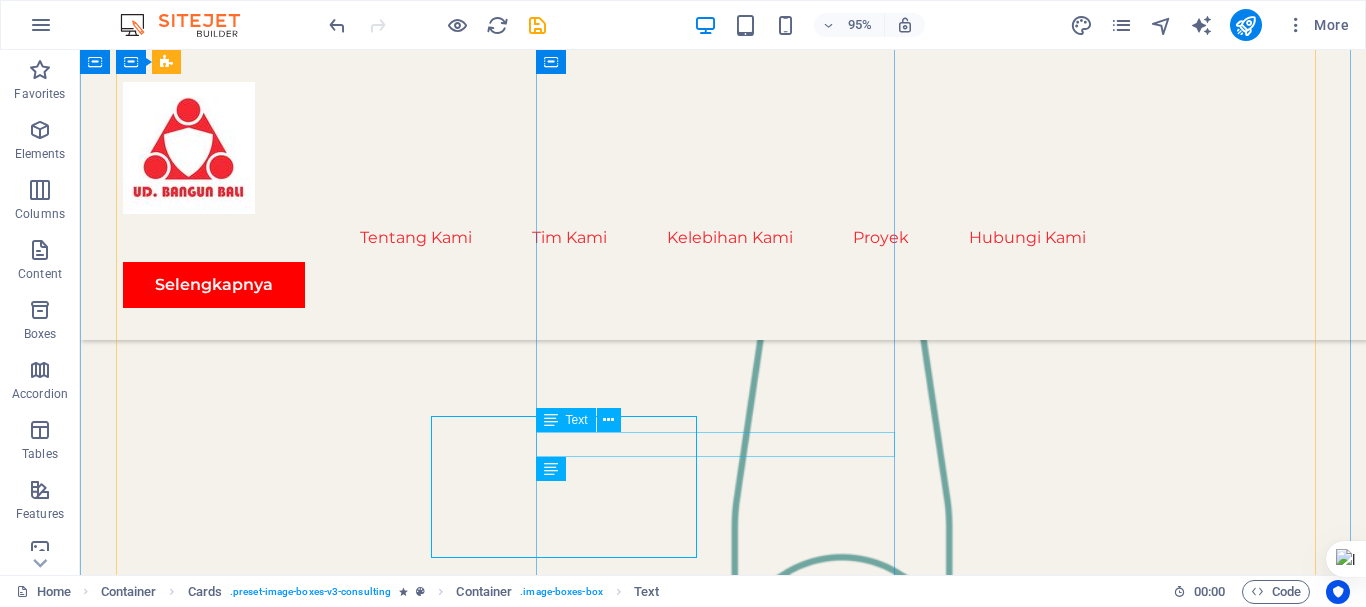scroll, scrollTop: 2060, scrollLeft: 0, axis: vertical 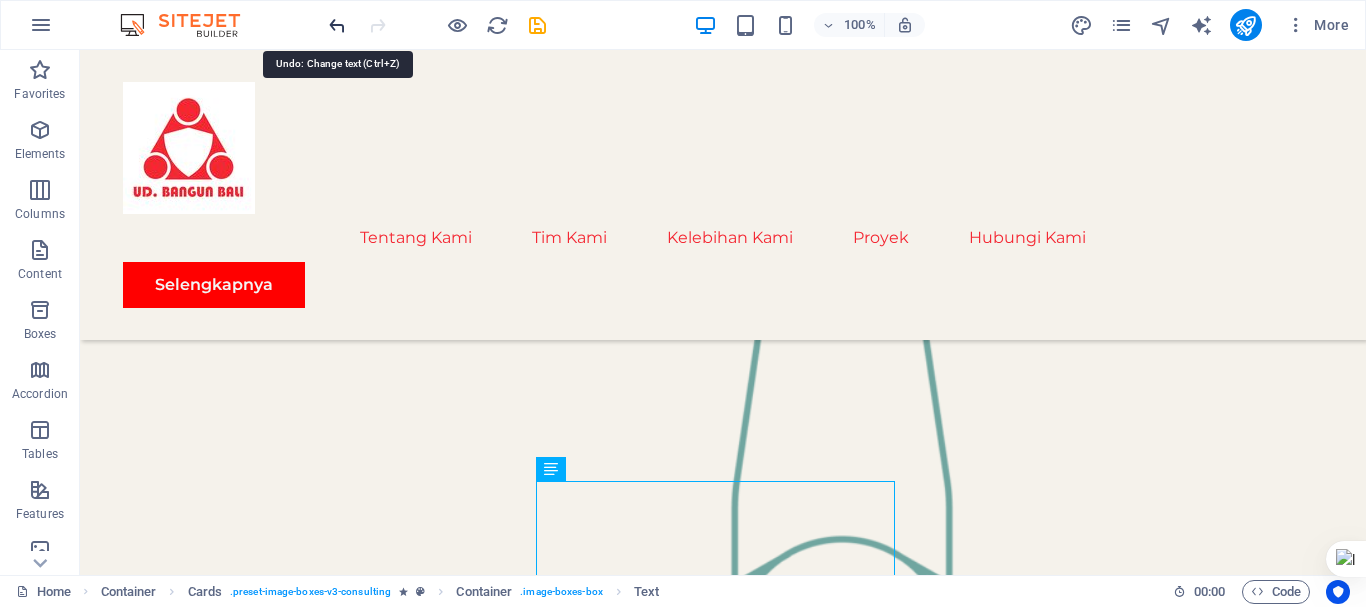 click at bounding box center (337, 25) 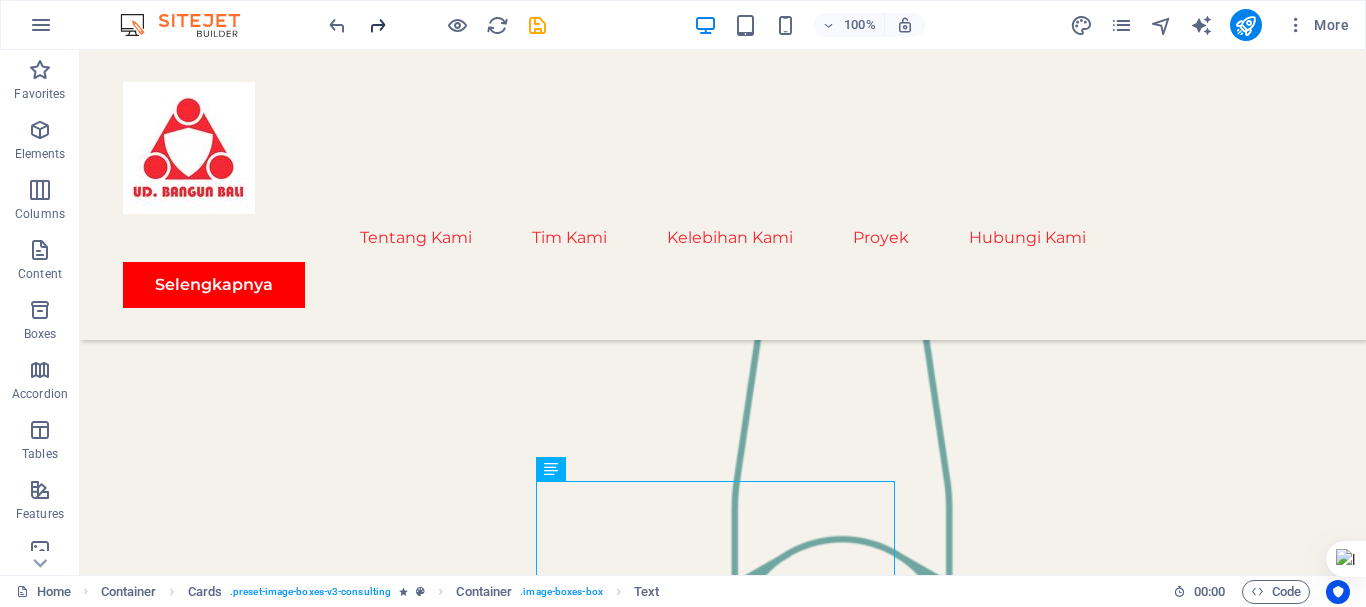 click at bounding box center (377, 25) 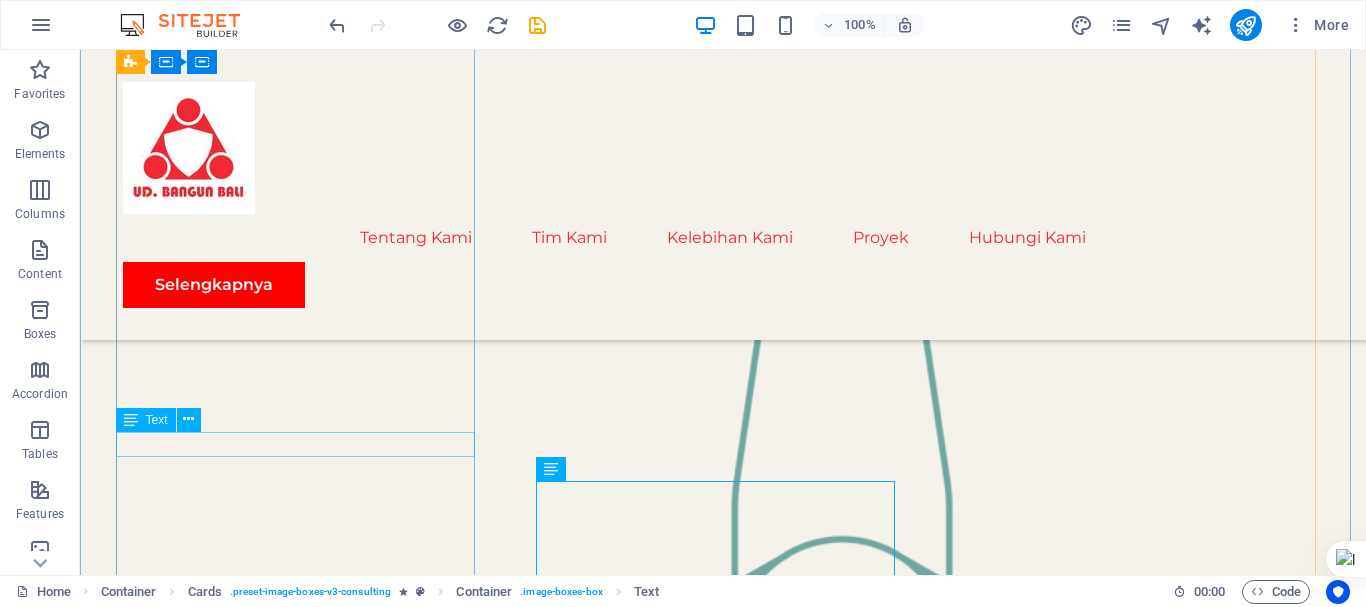 click on "Sustainable Advisor" at bounding box center (303, 2400) 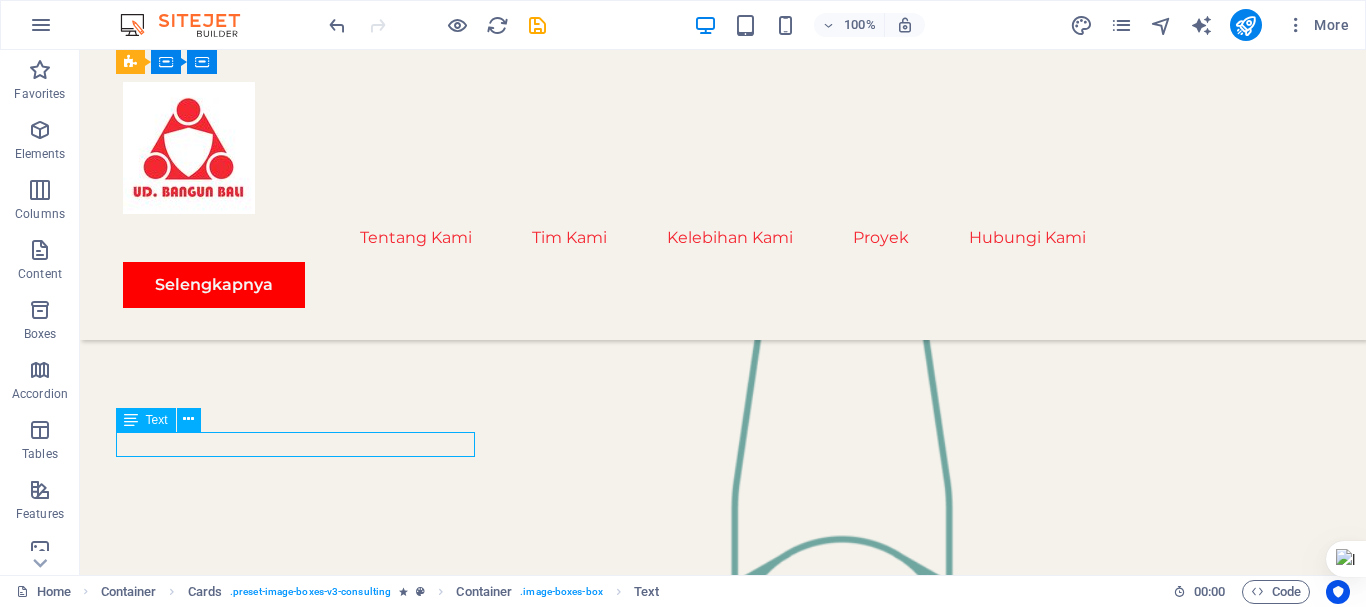 click on "Sustainable Advisor" at bounding box center (303, 2400) 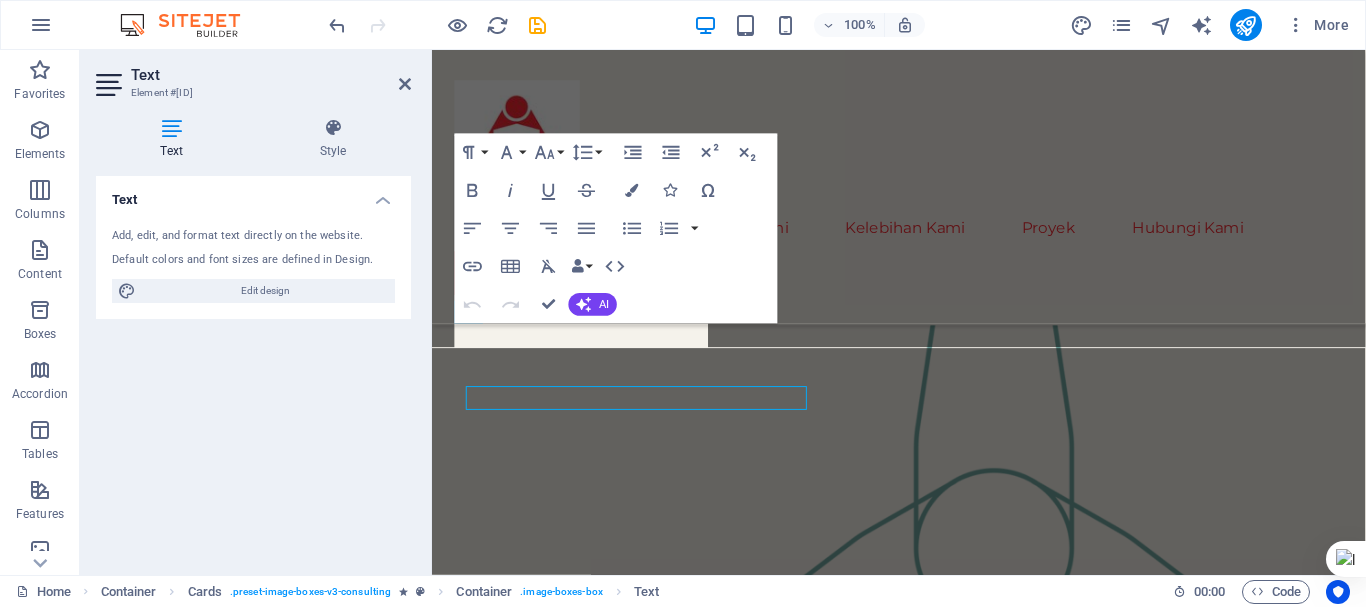 scroll, scrollTop: 2088, scrollLeft: 0, axis: vertical 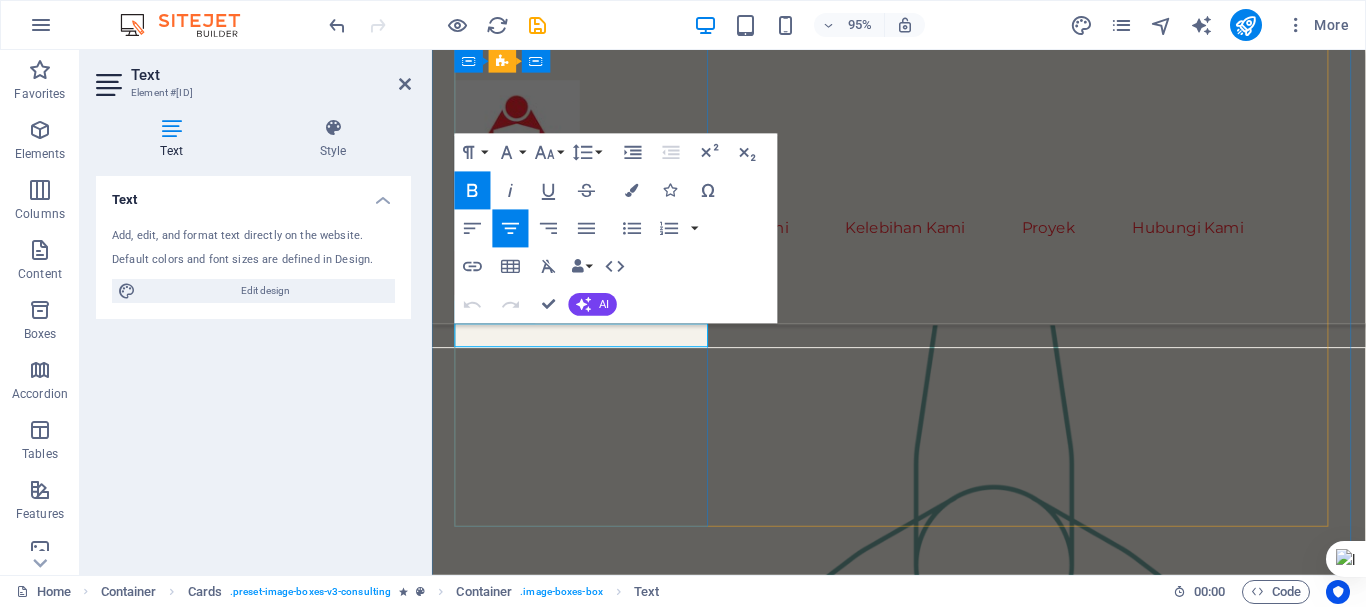 drag, startPoint x: 685, startPoint y: 346, endPoint x: 459, endPoint y: 343, distance: 226.01991 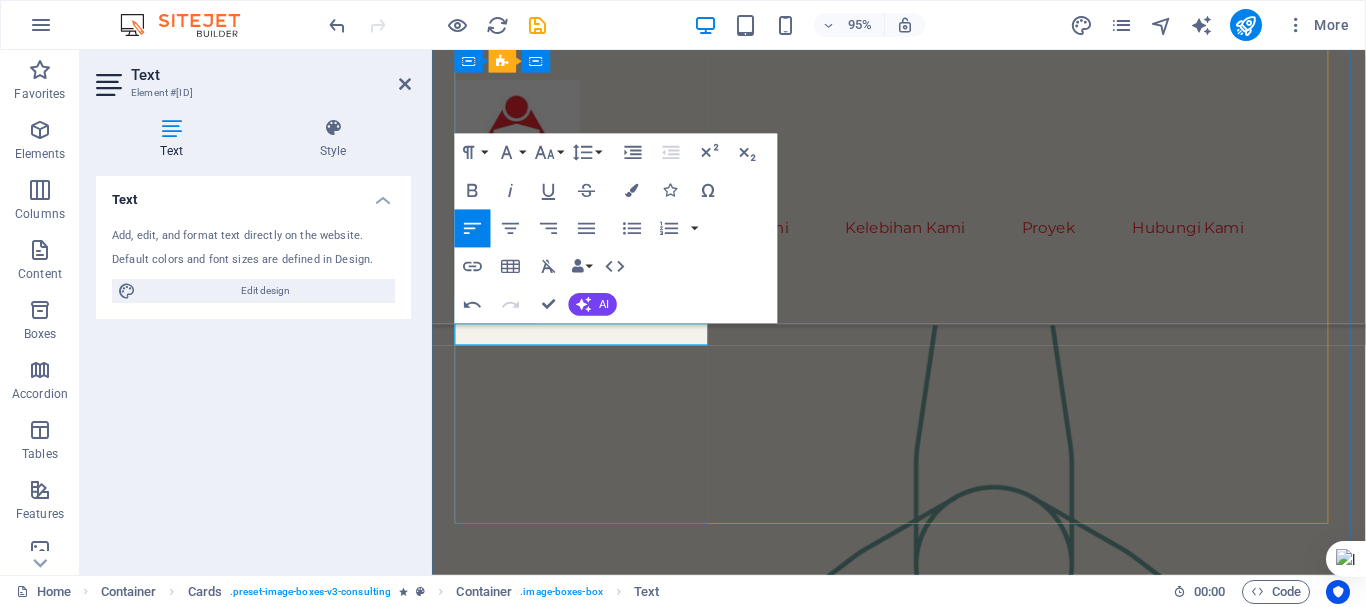 type 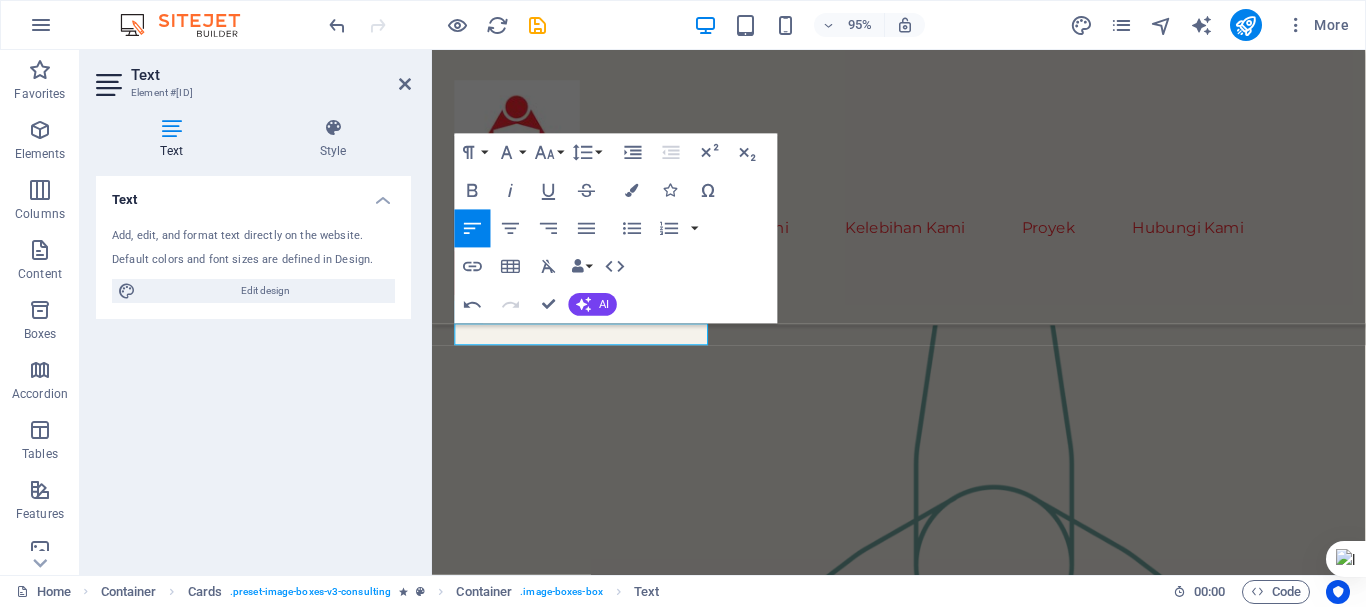 drag, startPoint x: 345, startPoint y: 35, endPoint x: 380, endPoint y: 112, distance: 84.58132 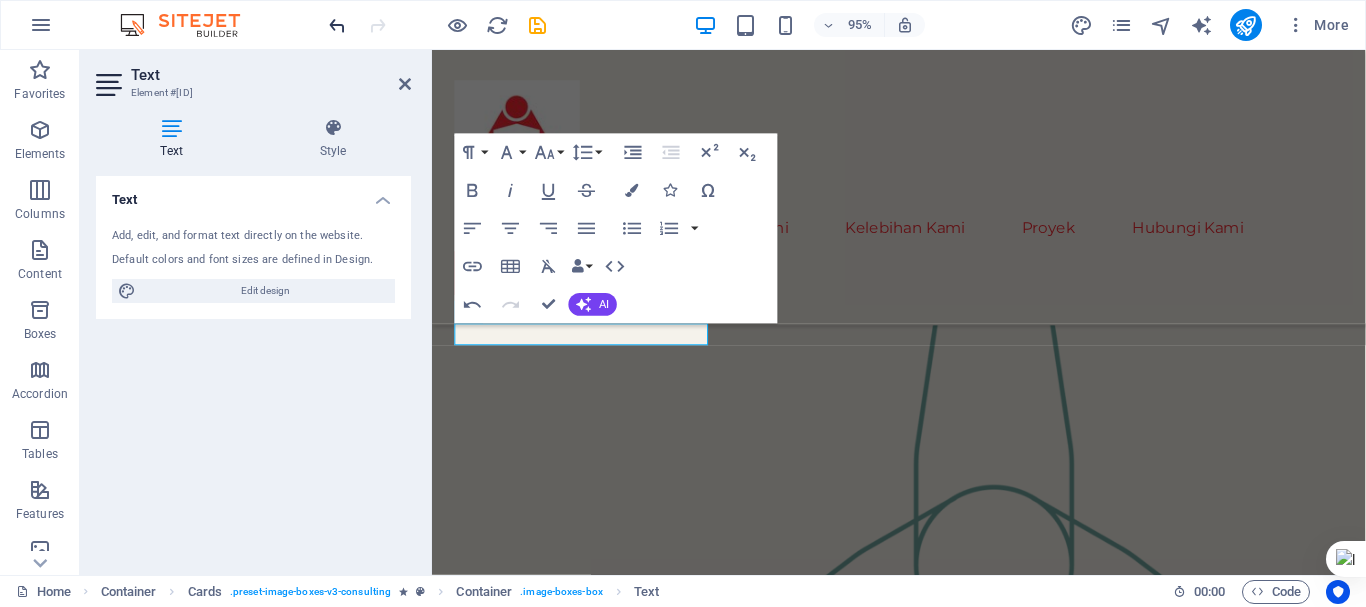 click at bounding box center (337, 25) 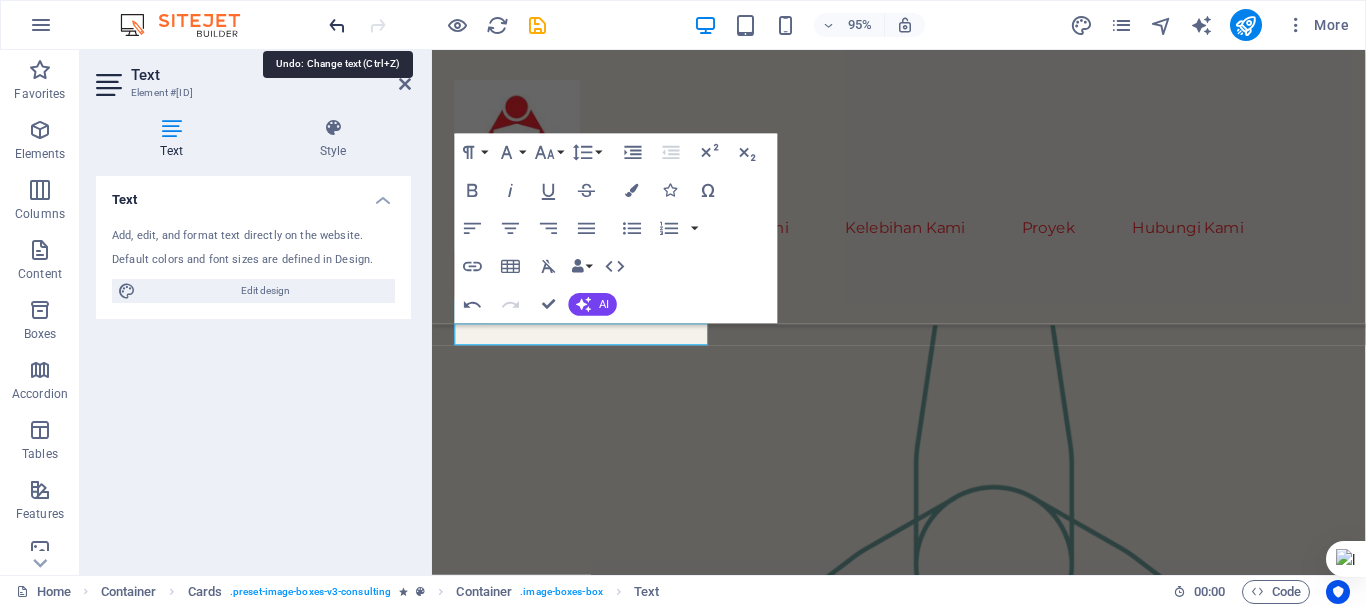 click at bounding box center (337, 25) 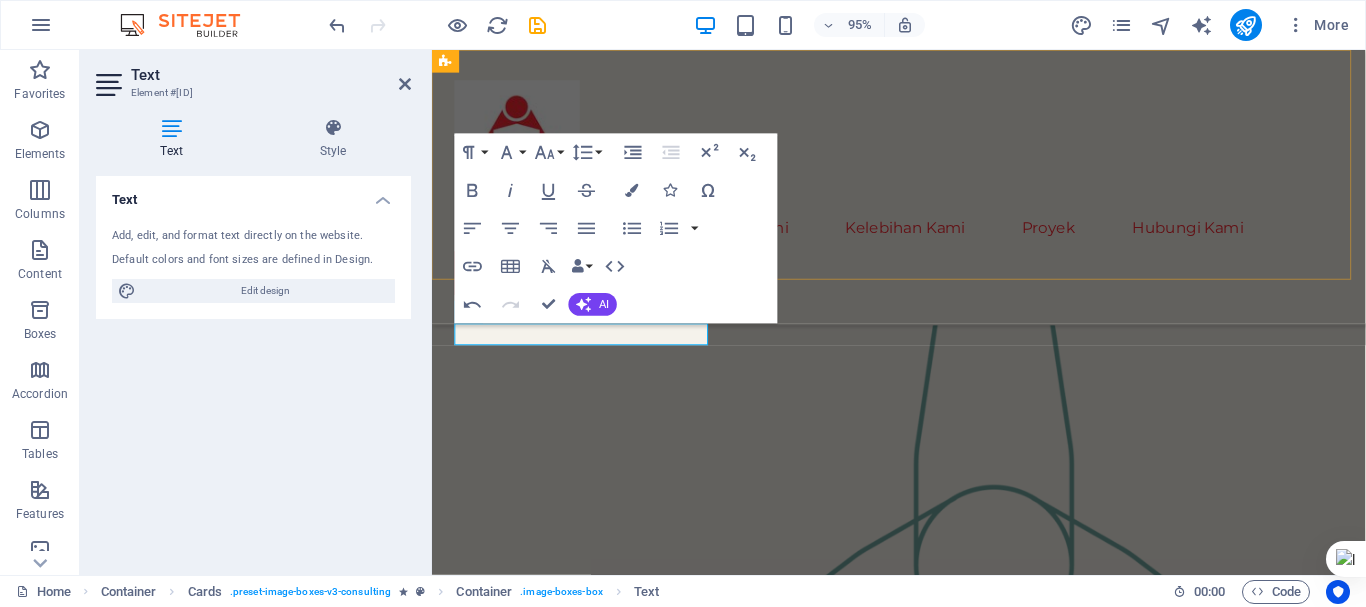 click on "About Us Our Team Our Strengths Projects Contact Us More Info" at bounding box center [923, 195] 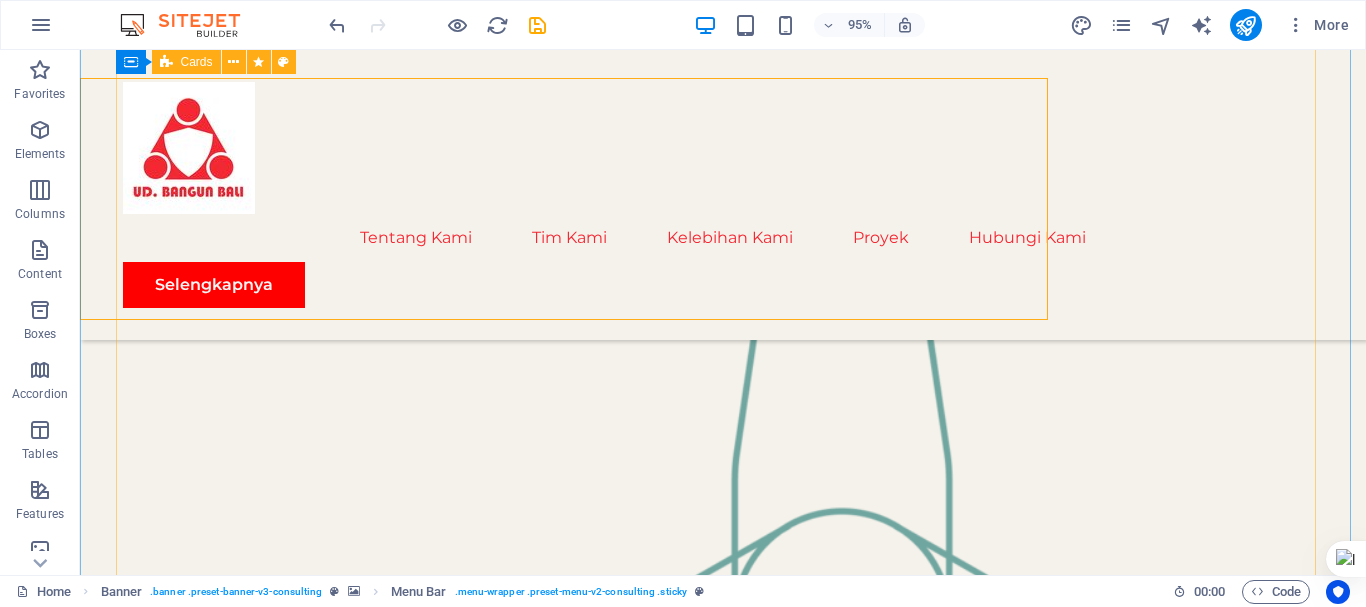 scroll, scrollTop: 2060, scrollLeft: 0, axis: vertical 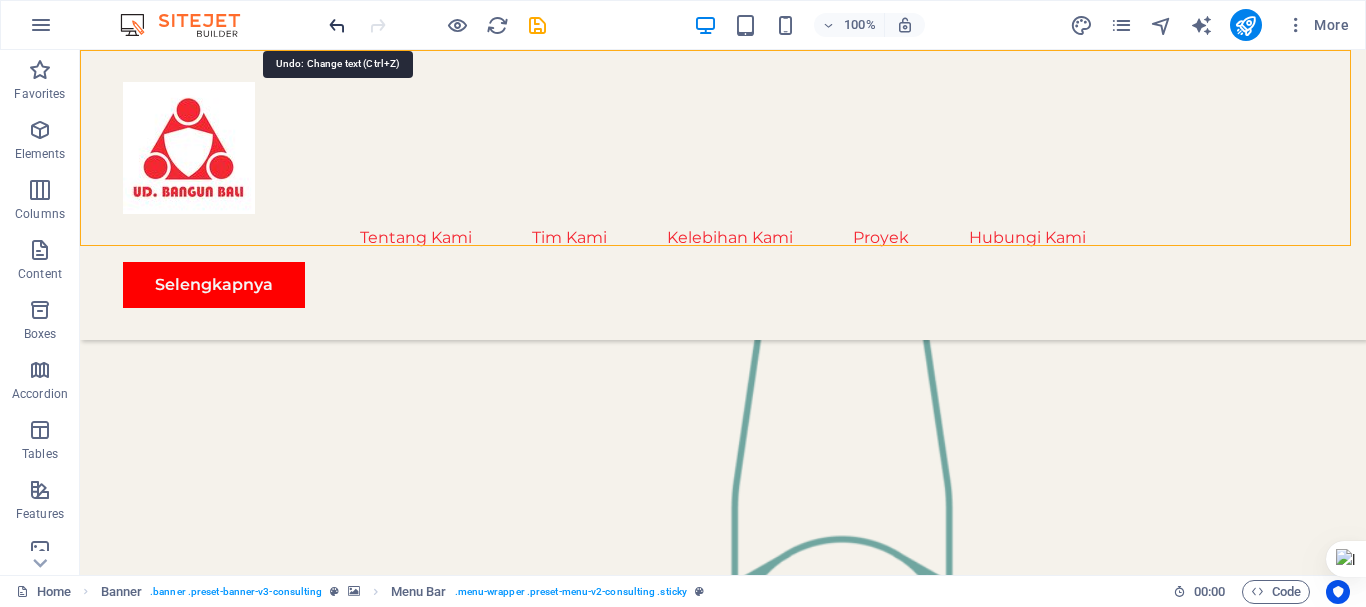 click at bounding box center (337, 25) 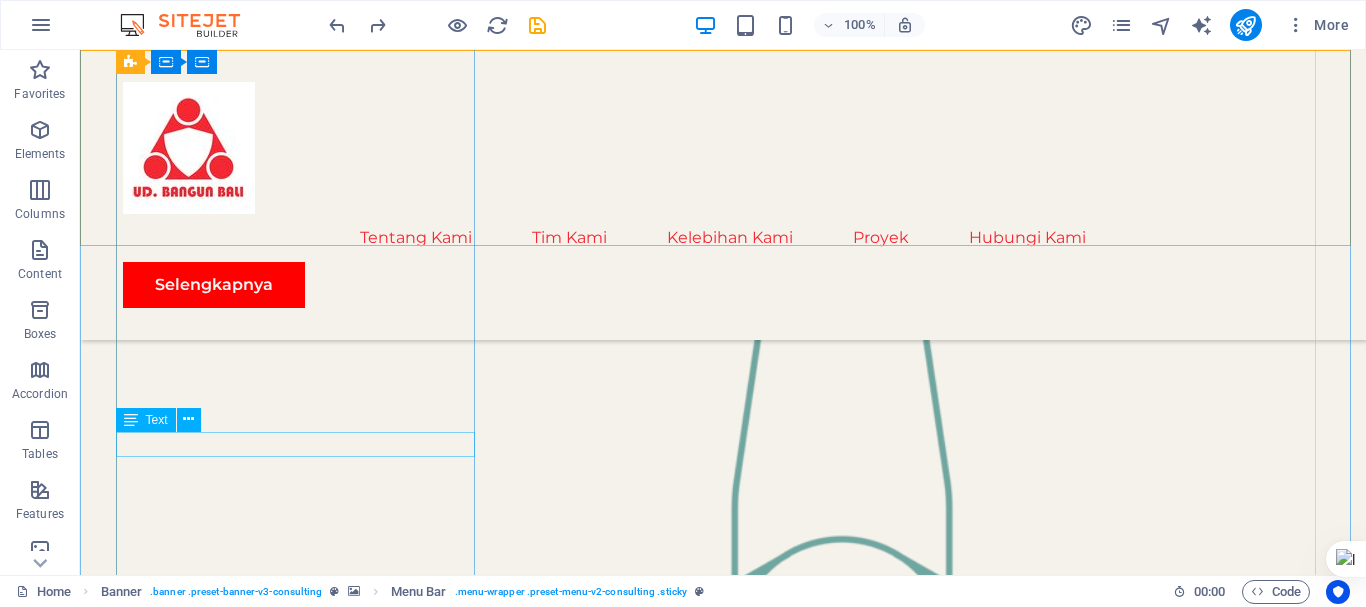 click on "Sustainable Advisor" at bounding box center [303, 2400] 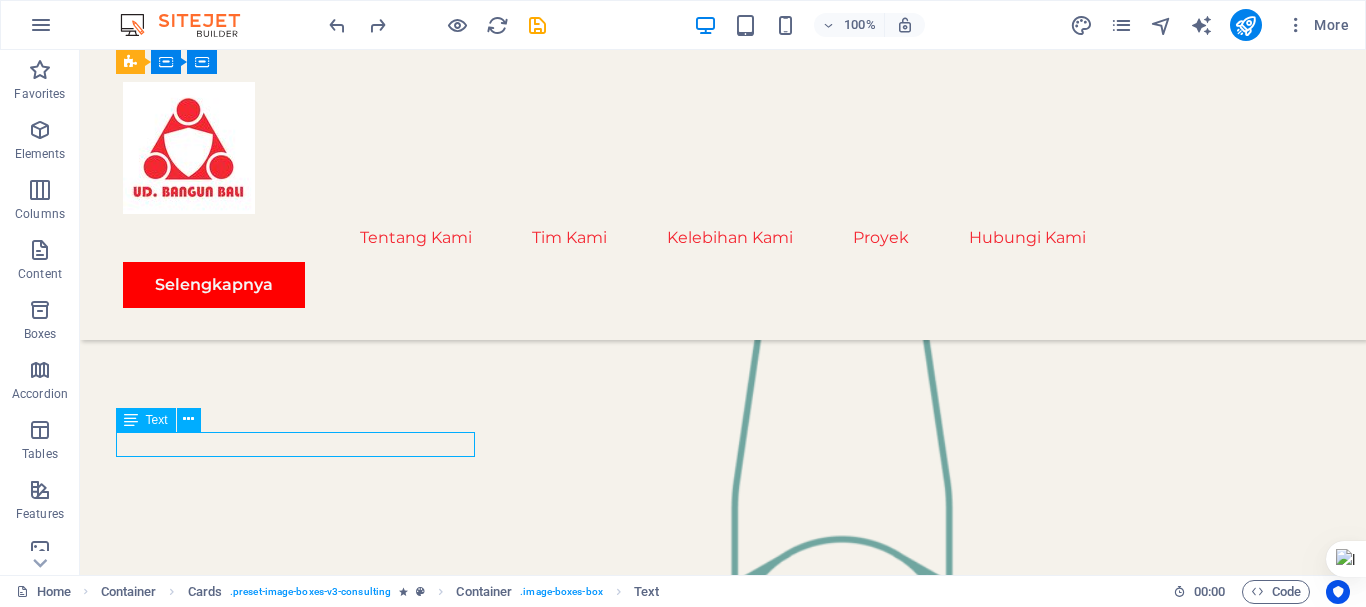 click on "Sustainable Advisor" at bounding box center [303, 2400] 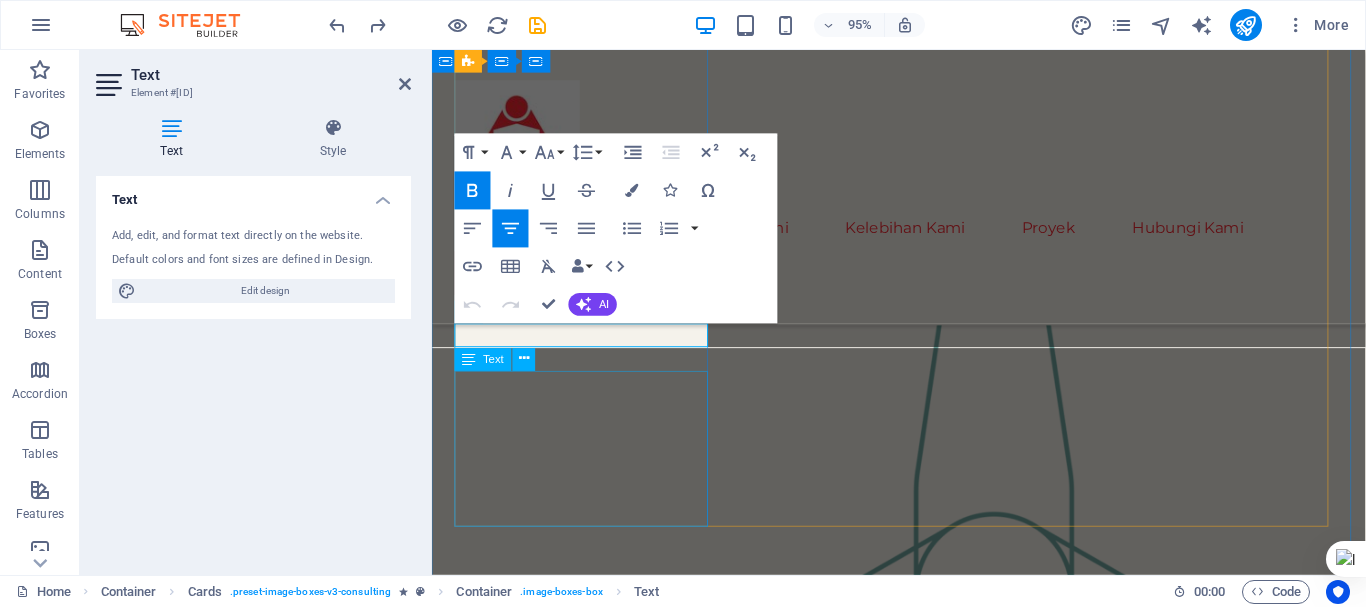 scroll, scrollTop: 2088, scrollLeft: 0, axis: vertical 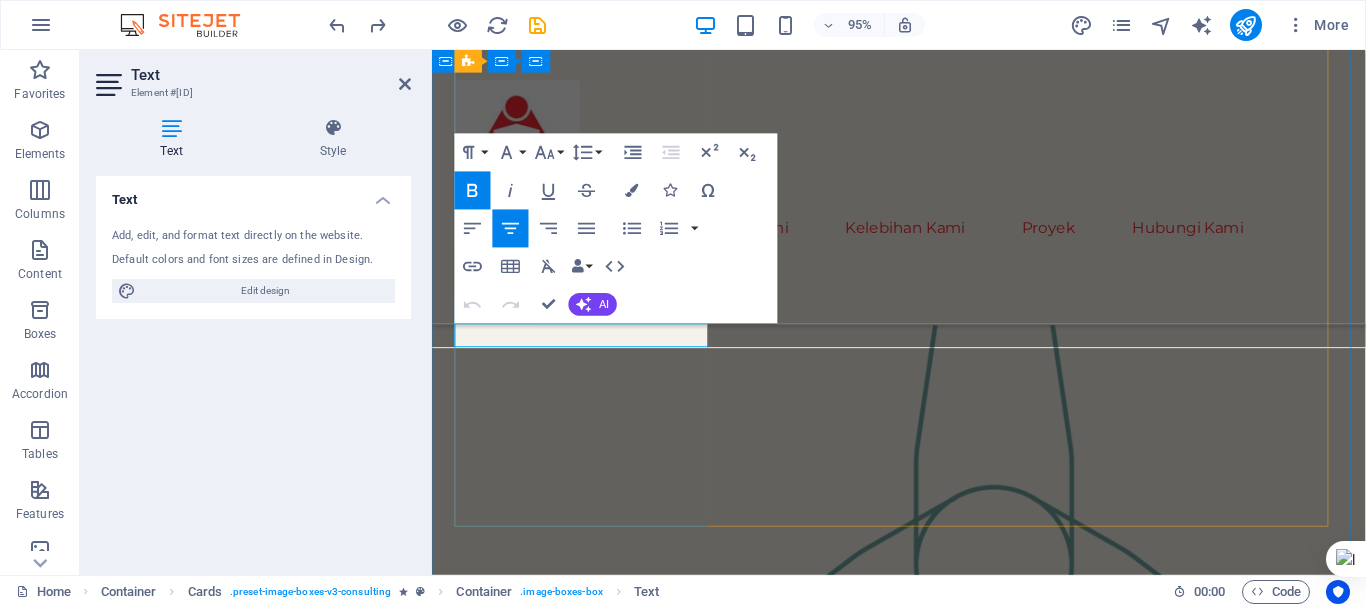 drag, startPoint x: 508, startPoint y: 352, endPoint x: 714, endPoint y: 351, distance: 206.00243 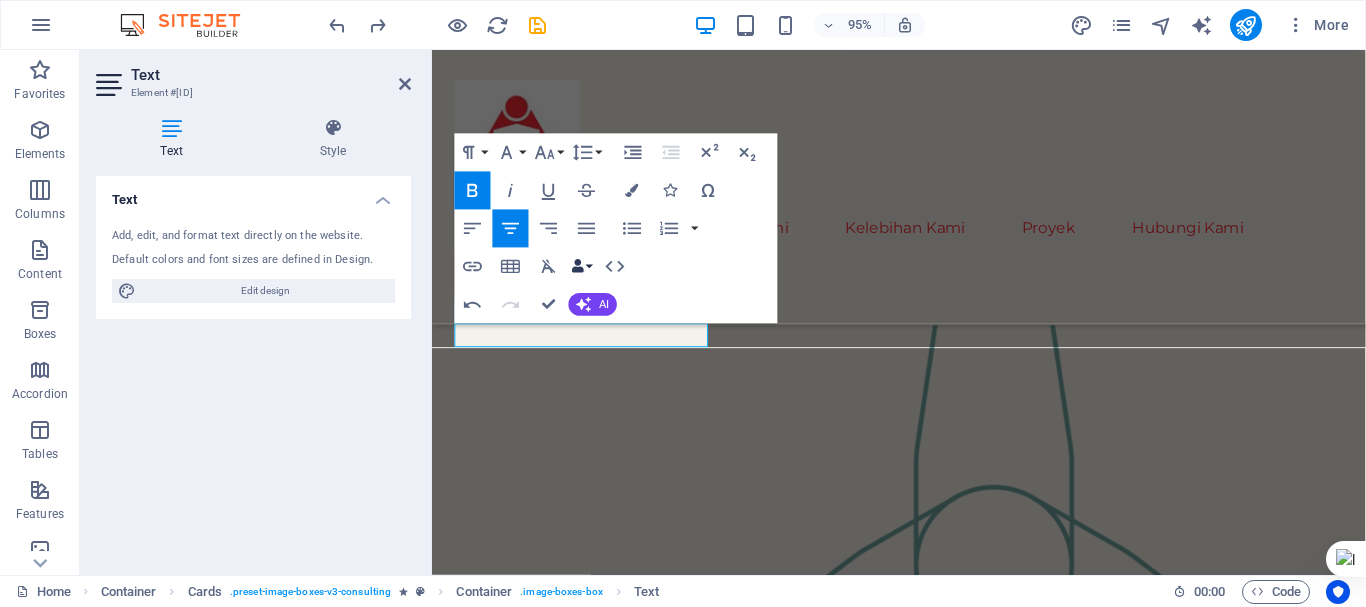 type 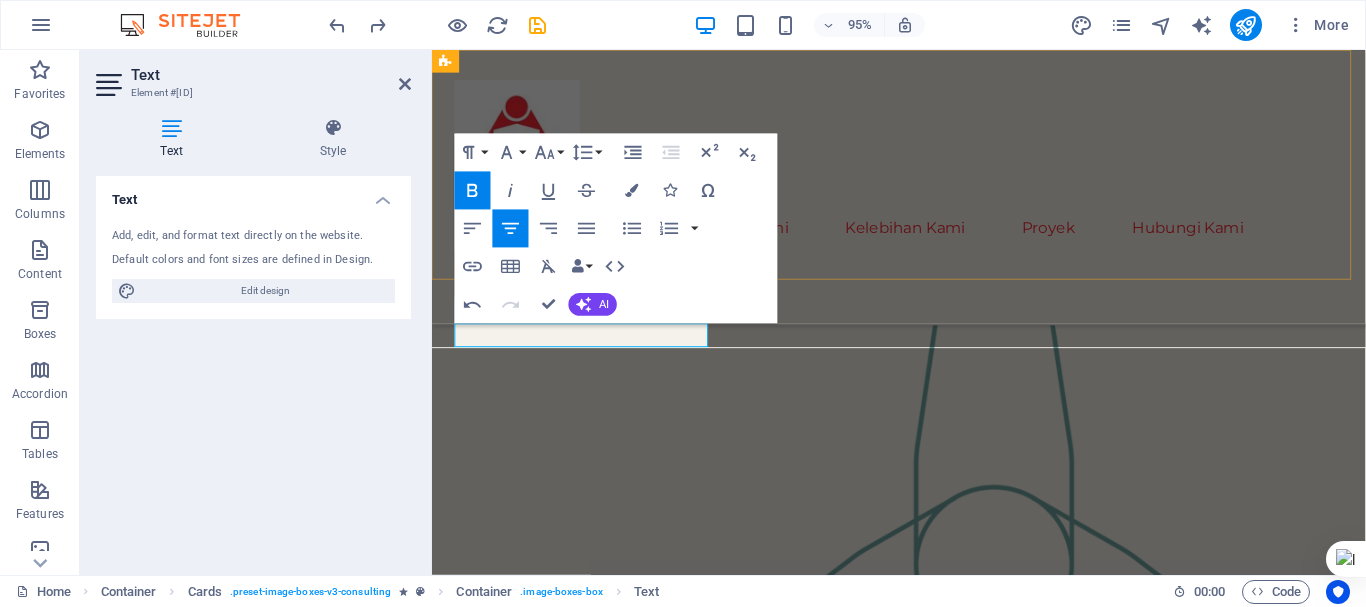 click on "About Us Our Team Our Strengths Projects Contact Us More Info" at bounding box center [923, 195] 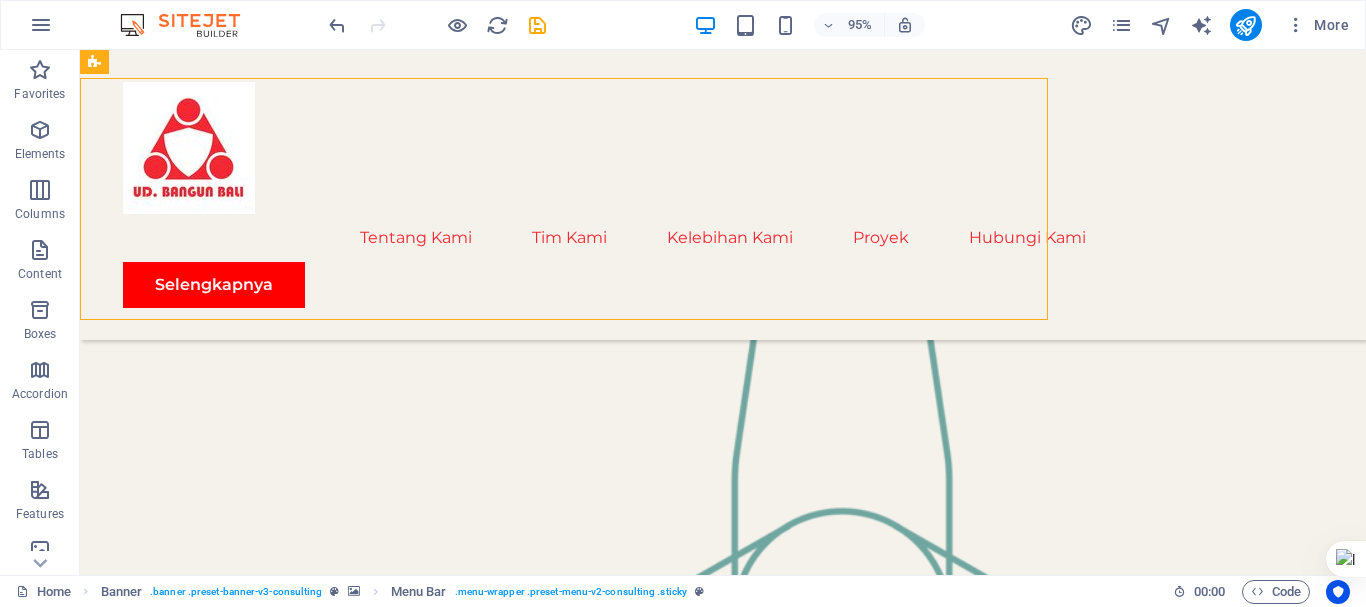 scroll, scrollTop: 2060, scrollLeft: 0, axis: vertical 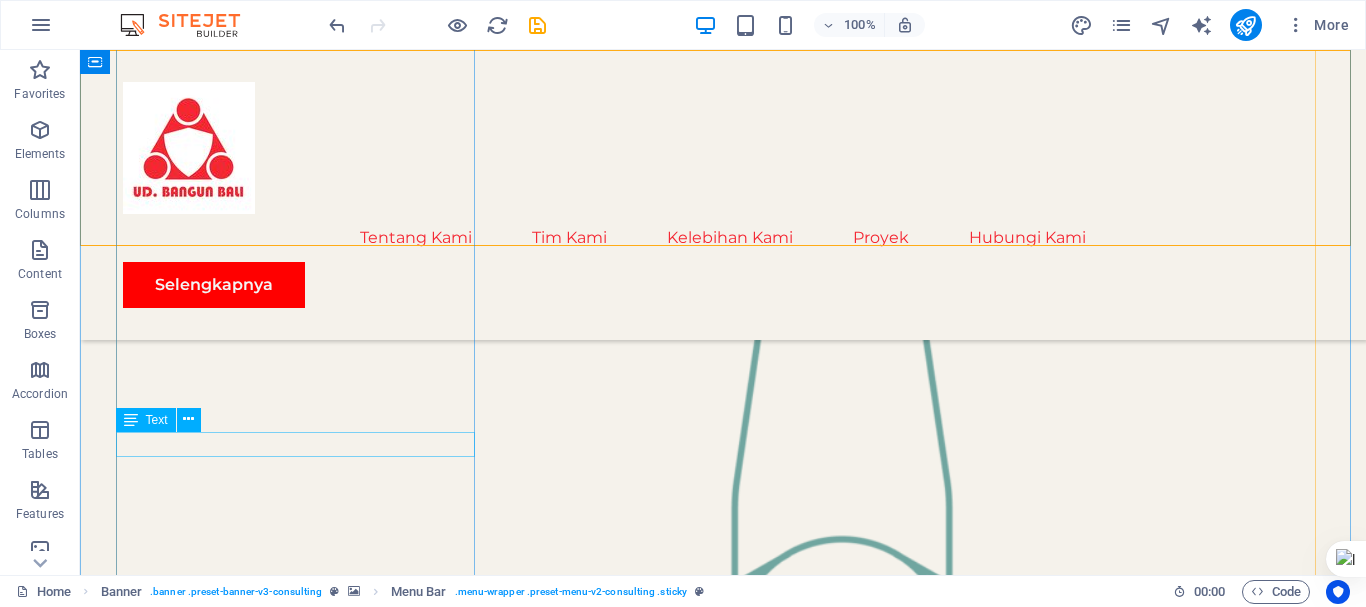 click on "K" at bounding box center [303, 2400] 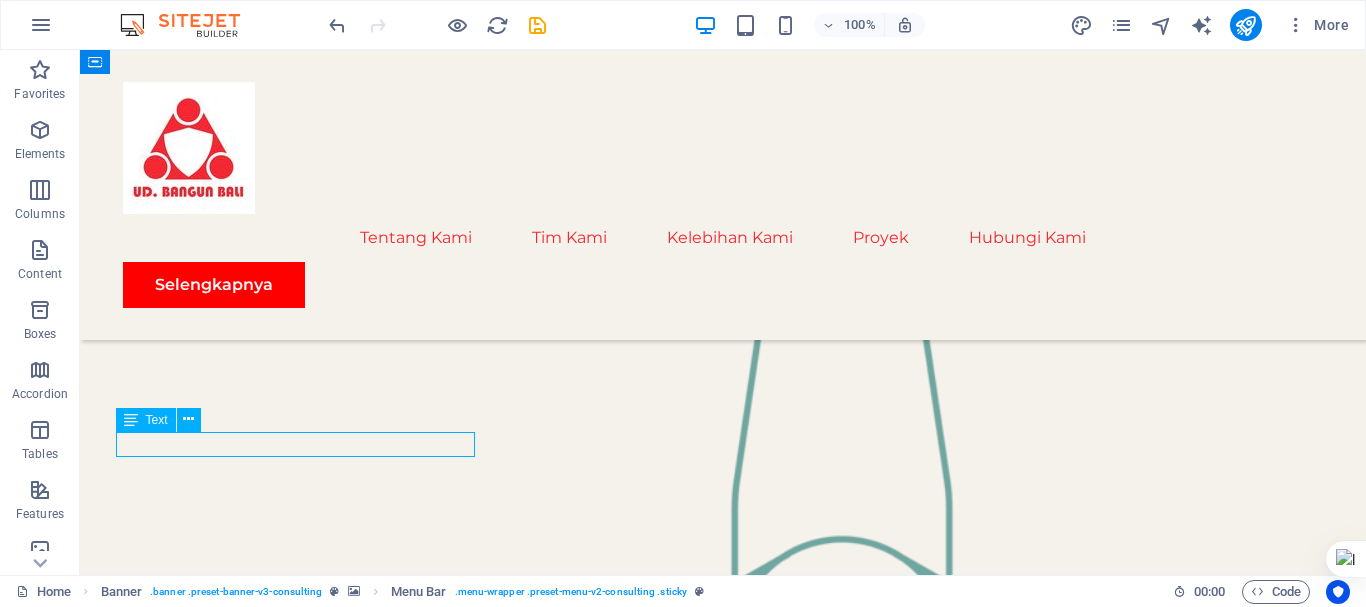 click on "K" at bounding box center [303, 2400] 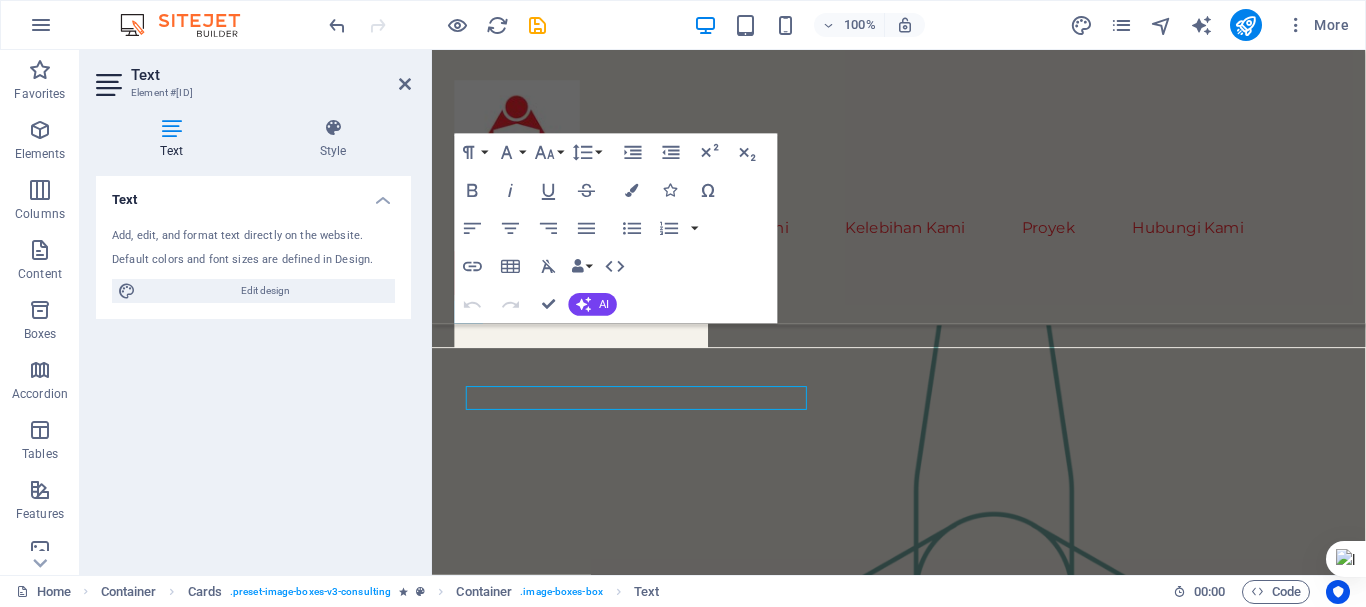 scroll, scrollTop: 2088, scrollLeft: 0, axis: vertical 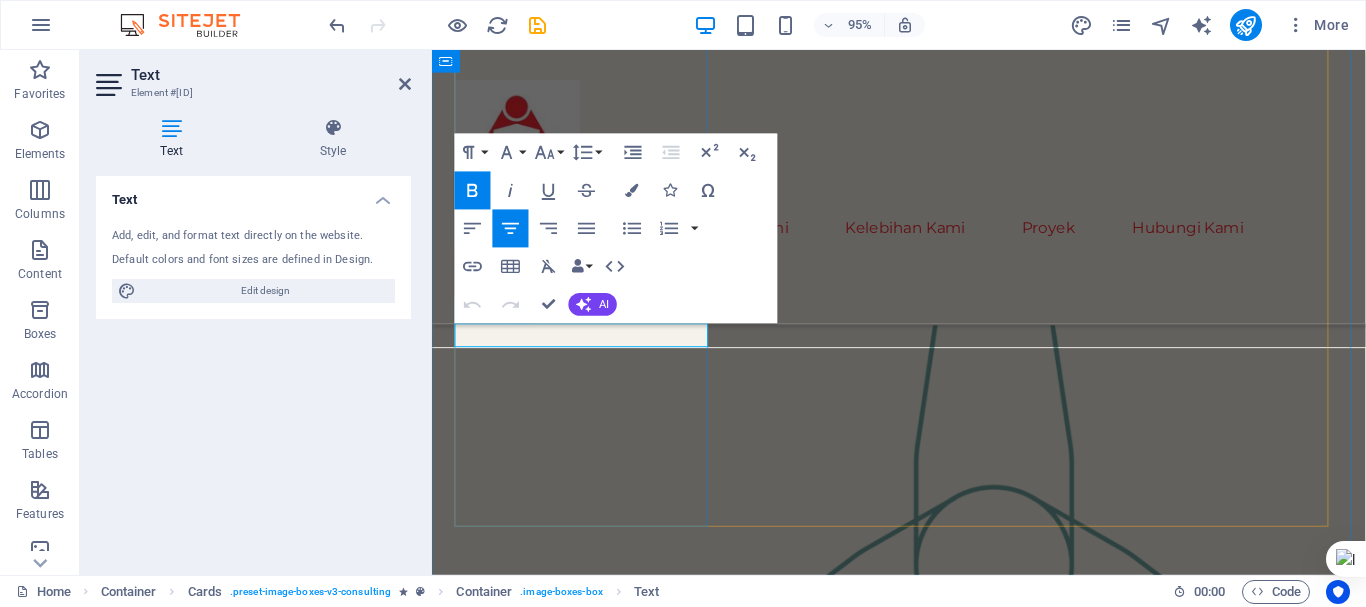 click on "K" at bounding box center (592, 2094) 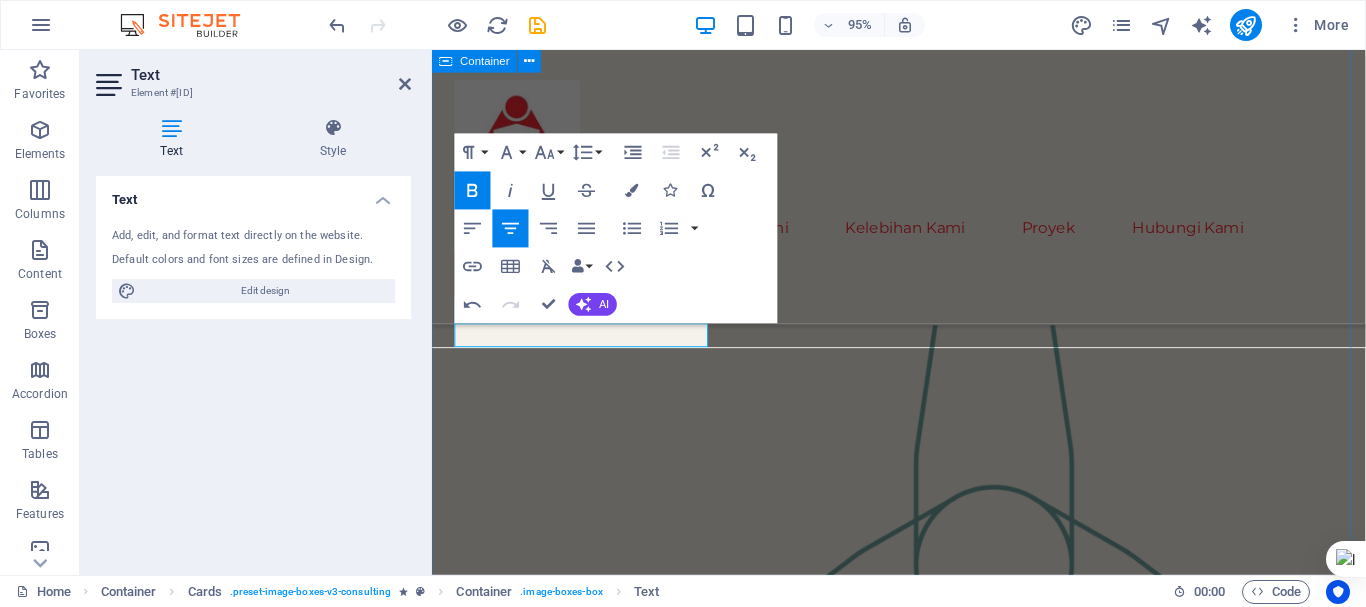 click on "Our Team Our dedicated team is here to guide you through every step of your journey towards sustainable success. Together, we will create a strategy that aligns your business goals with a greener and more prosperous future. [COMPANY] [TITLE] Our Sustainable Advisor specializes in sustainable energy solutions, guiding clients toward eco-friendly and successful practices. [FIRST] [LAST] Business Analyst Our Business Analyst extracts insights from data, helping clients make informed decisions and optimize strategies. [FIRST] [LAST] Our Strategy Consultant crafts innovative plans and strategy to drive growth and profitability for clients world wide." at bounding box center [923, 2463] 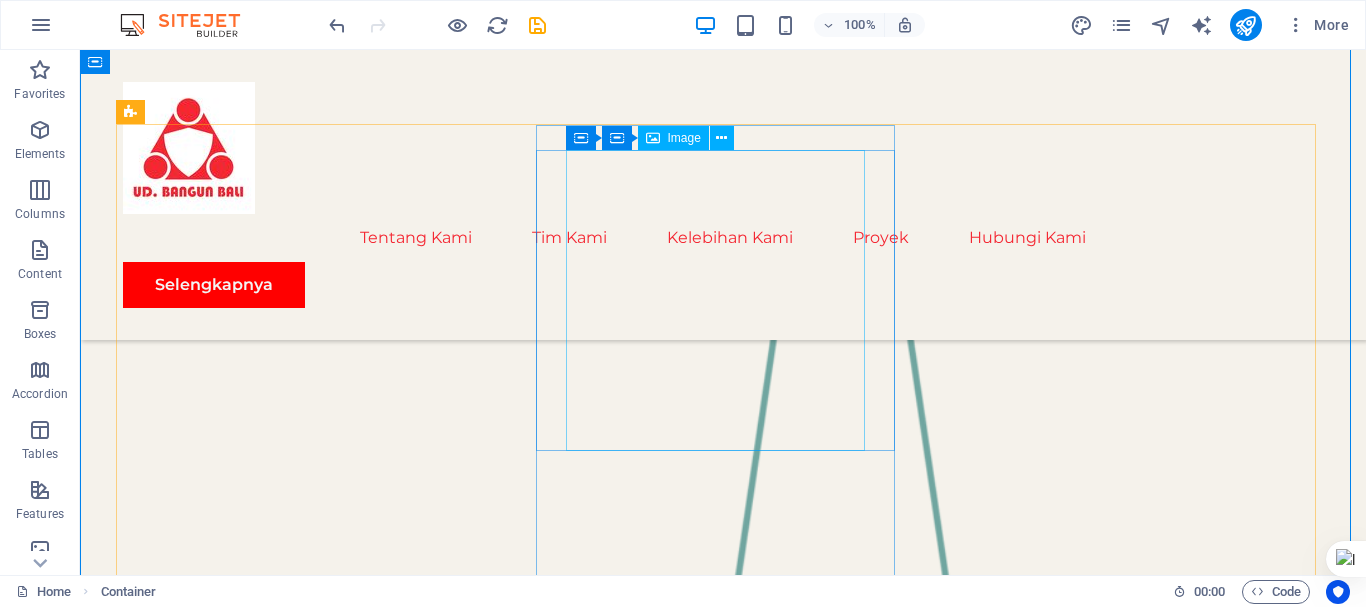 scroll, scrollTop: 2054, scrollLeft: 0, axis: vertical 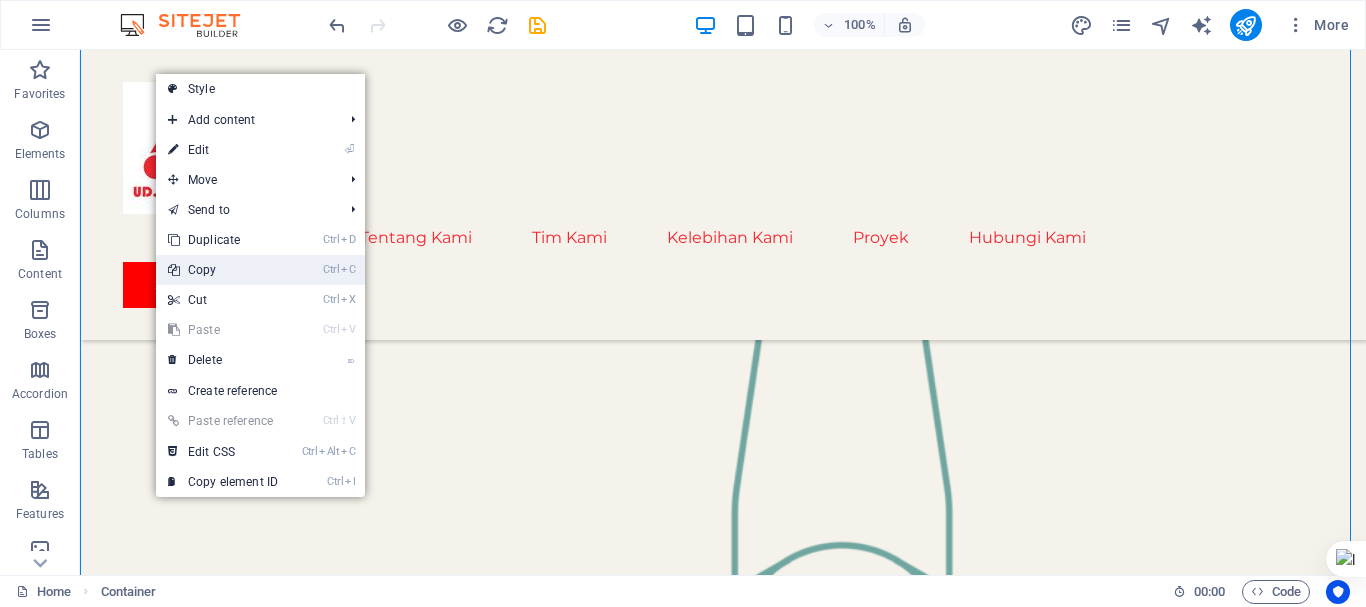 click on "Ctrl C  Copy" at bounding box center [223, 270] 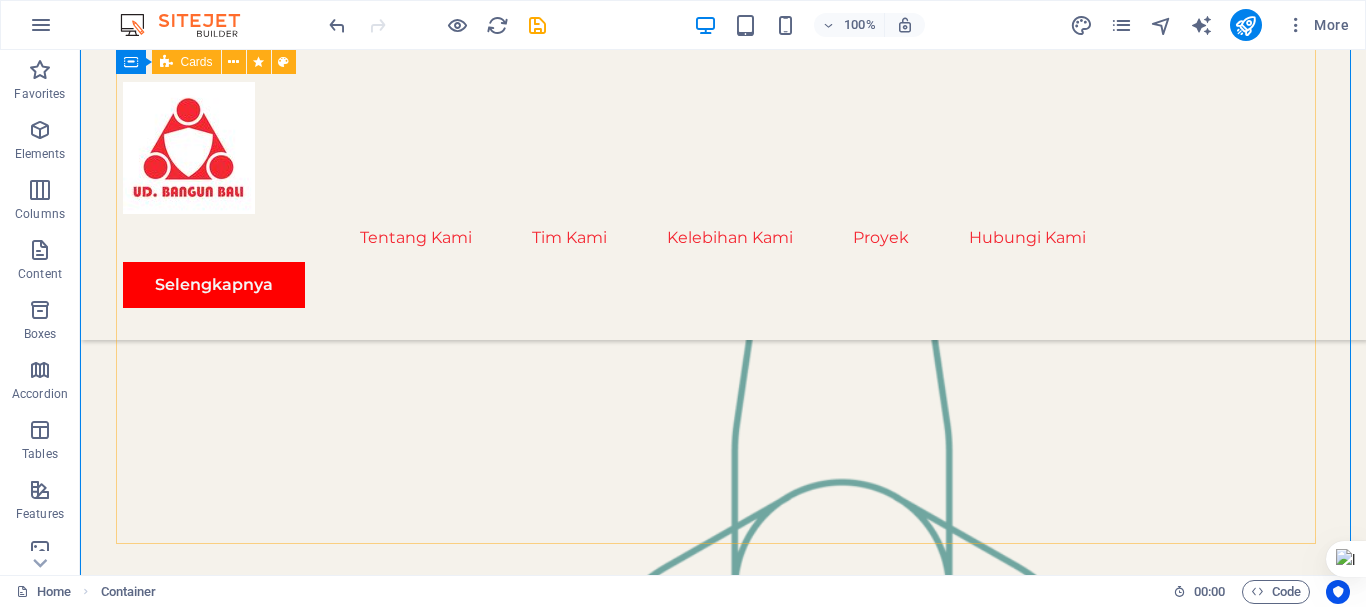 scroll, scrollTop: 2154, scrollLeft: 0, axis: vertical 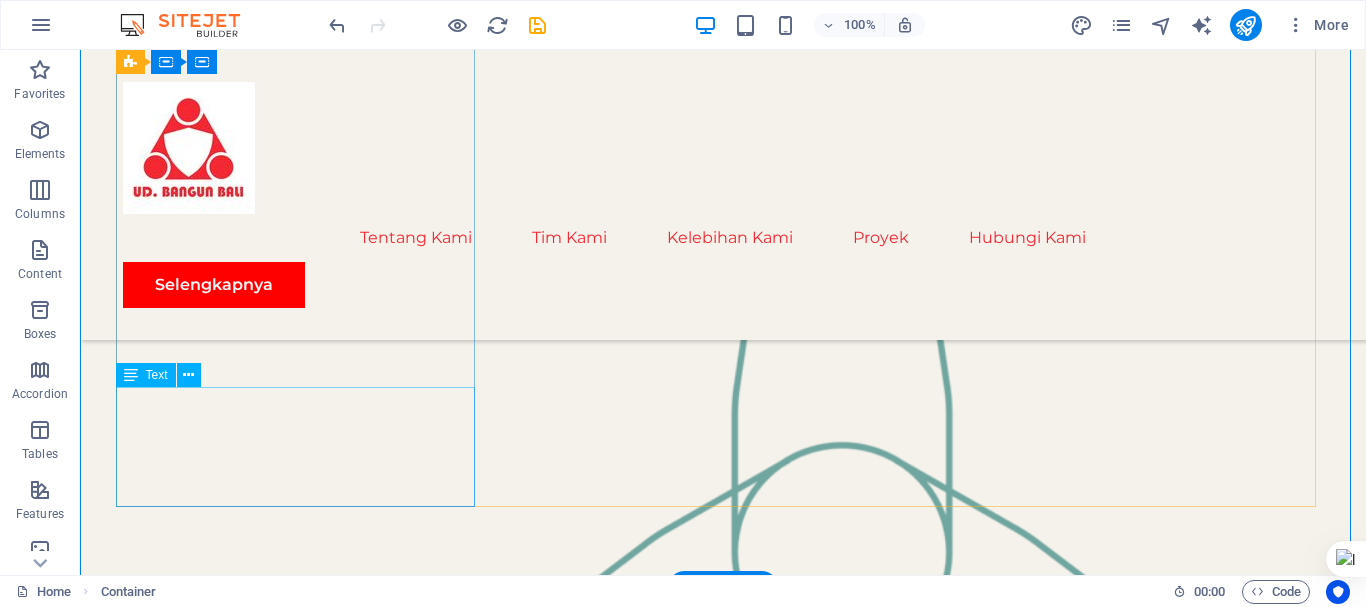 click on "Our Sustainable Advisor specializes in sustainable energy solutions, guiding clients toward eco-friendly and successful practices." at bounding box center [303, 2403] 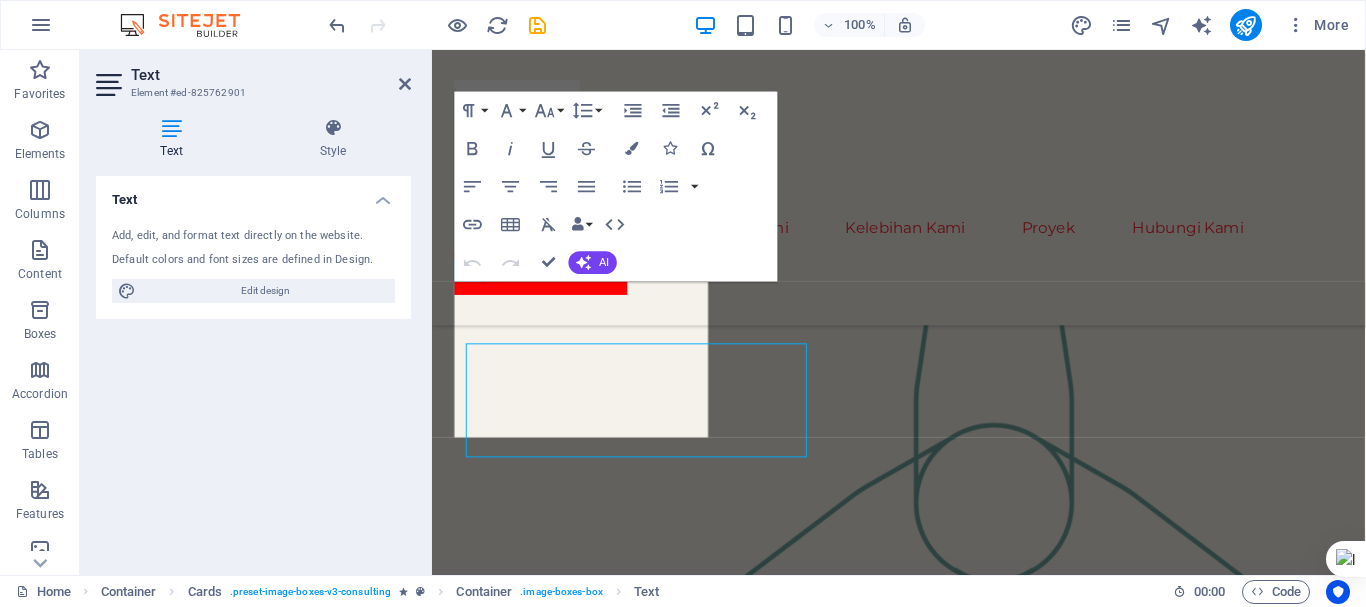 scroll, scrollTop: 2182, scrollLeft: 0, axis: vertical 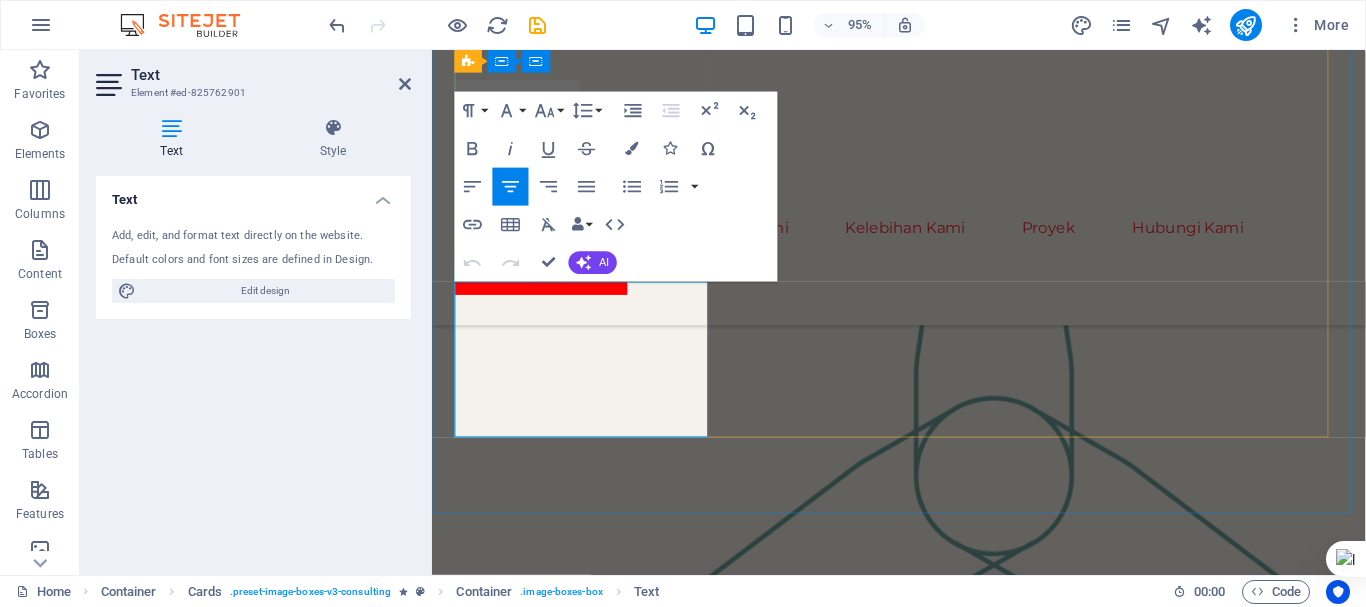 drag, startPoint x: 493, startPoint y: 306, endPoint x: 661, endPoint y: 414, distance: 199.7198 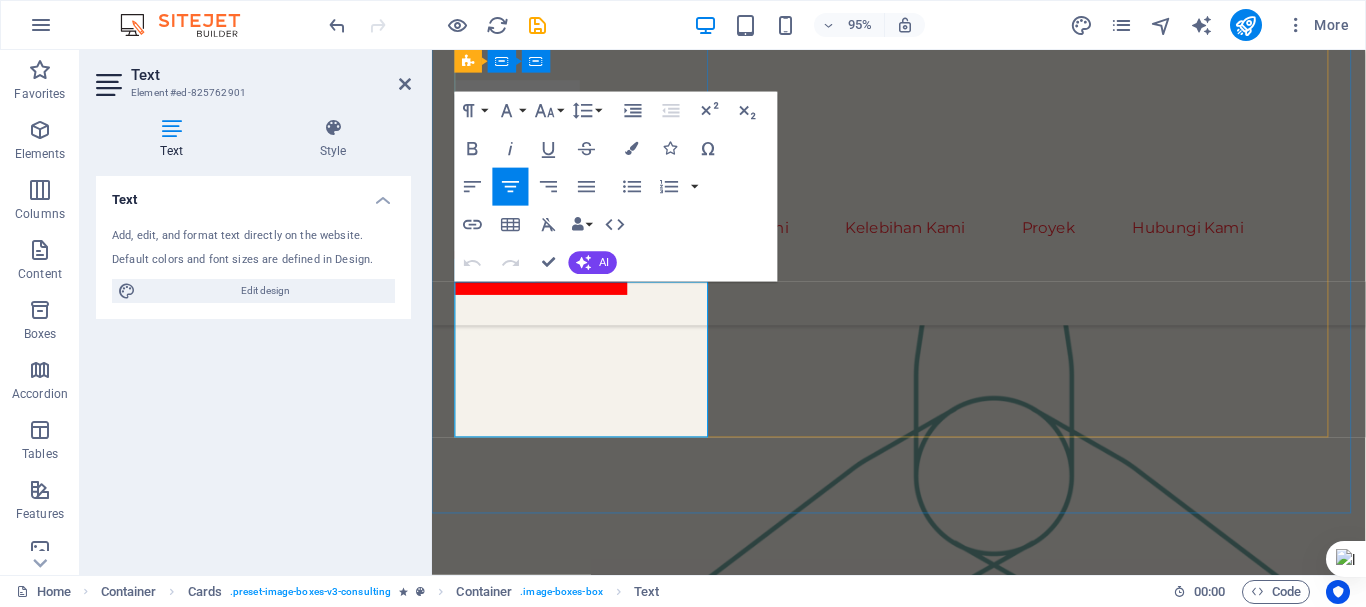 click on "Our Sustainable Advisor specializes in sustainable energy solutions, guiding clients toward eco-friendly and successful practices." at bounding box center [592, 2104] 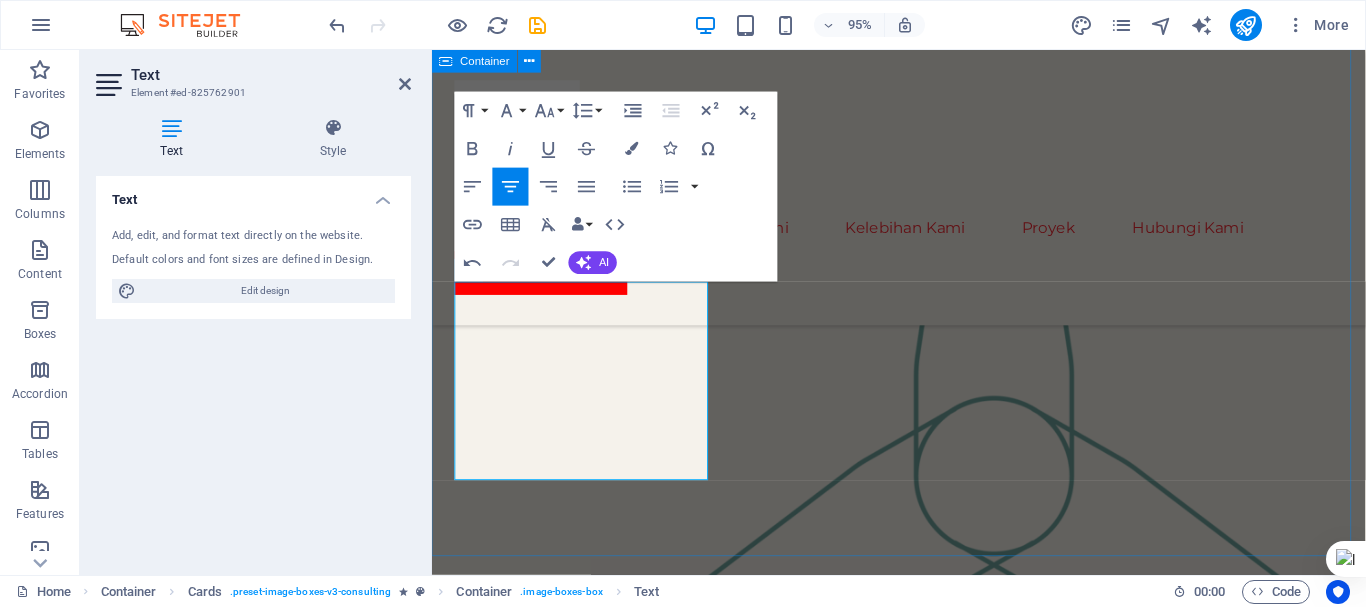 click on "Our Team Our dedicated team is here to guide you through every step of your journey towards sustainable success. Together, we will create a strategy that aligns your business goals with a greener and more prosperous future. [COMPANY] [TITLE] As a trusted Construction Advisor, we guide your construction project from planning to completion with precision and compliance. [FIRST] [LAST] Business Analyst Our Business Analyst extracts insights from data, helping clients make informed decisions and optimize strategies. [FIRST] [LAST] Our Strategy Consultant crafts innovative plans and strategy to drive growth and profitability for clients world wide." at bounding box center (923, 2391) 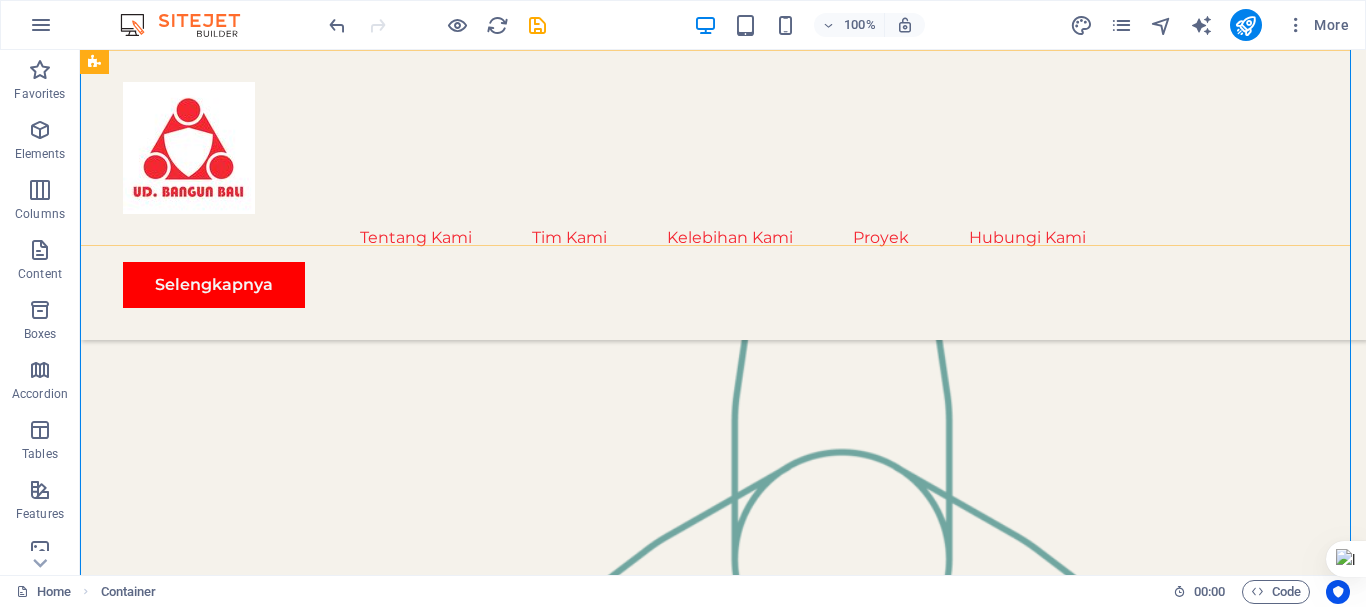 scroll, scrollTop: 1847, scrollLeft: 0, axis: vertical 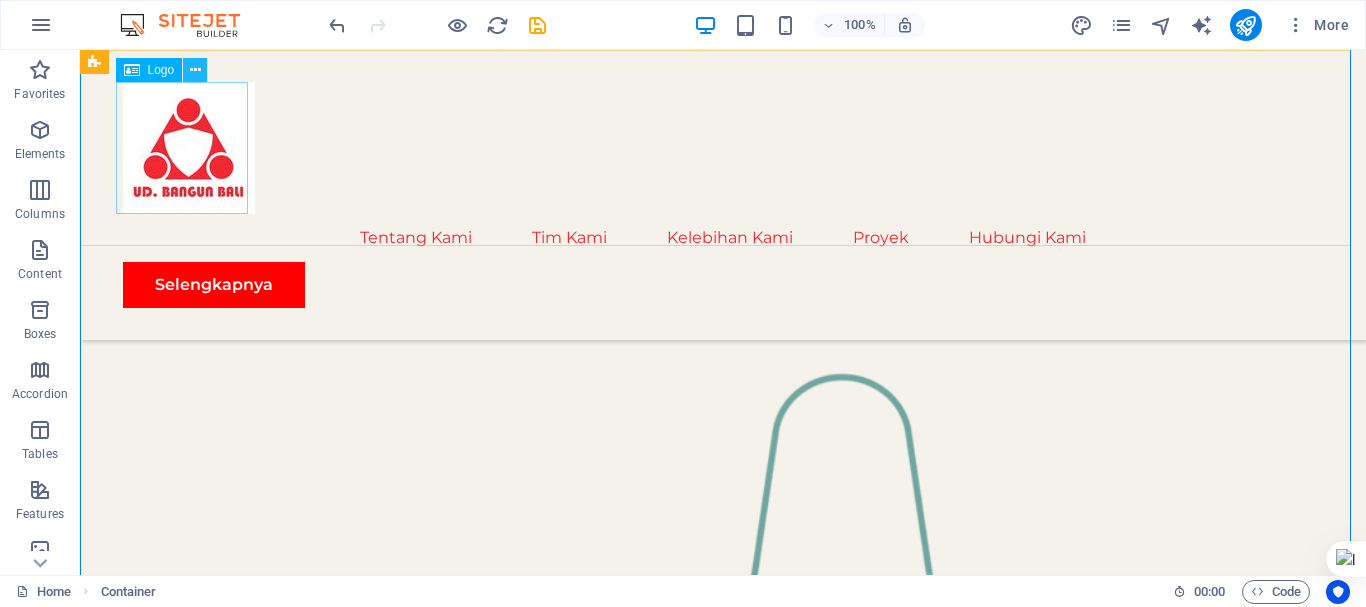 click at bounding box center (195, 70) 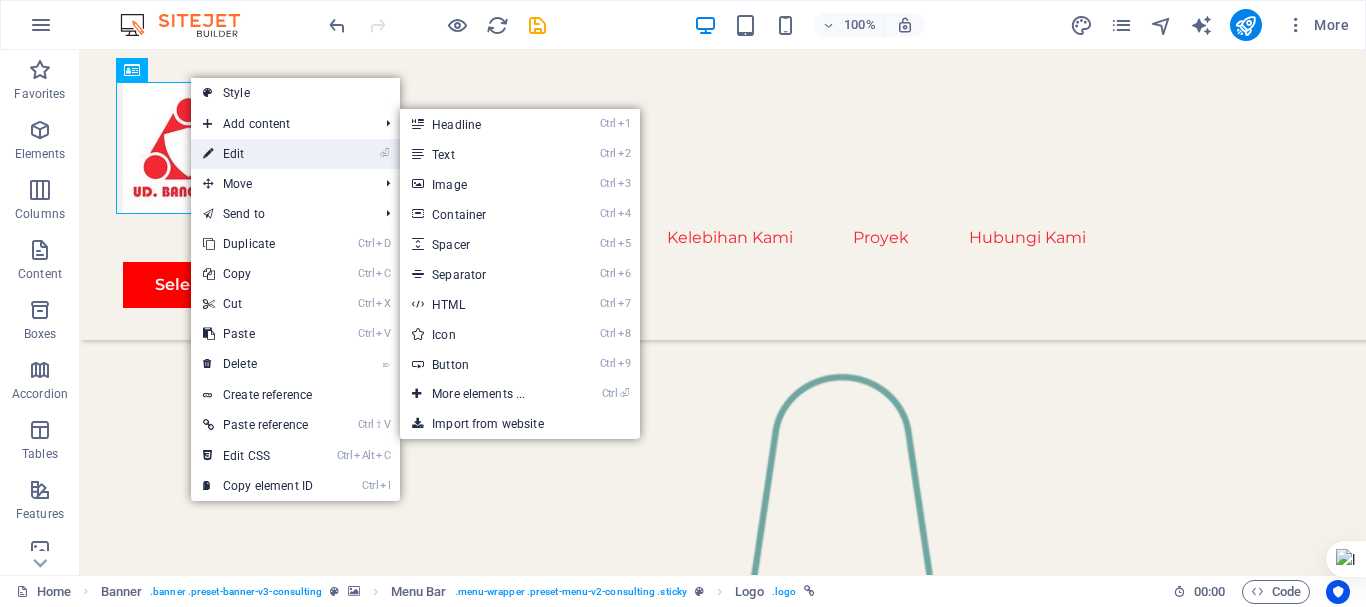 click on "⏎  Edit" at bounding box center [258, 154] 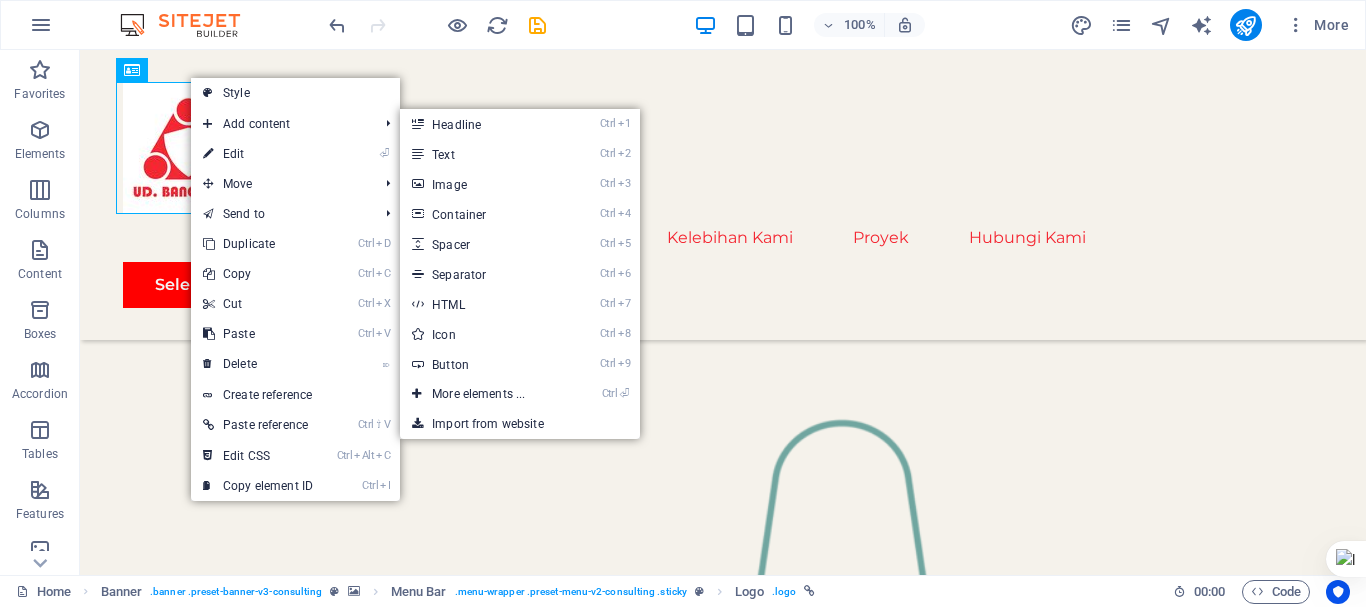 select on "px" 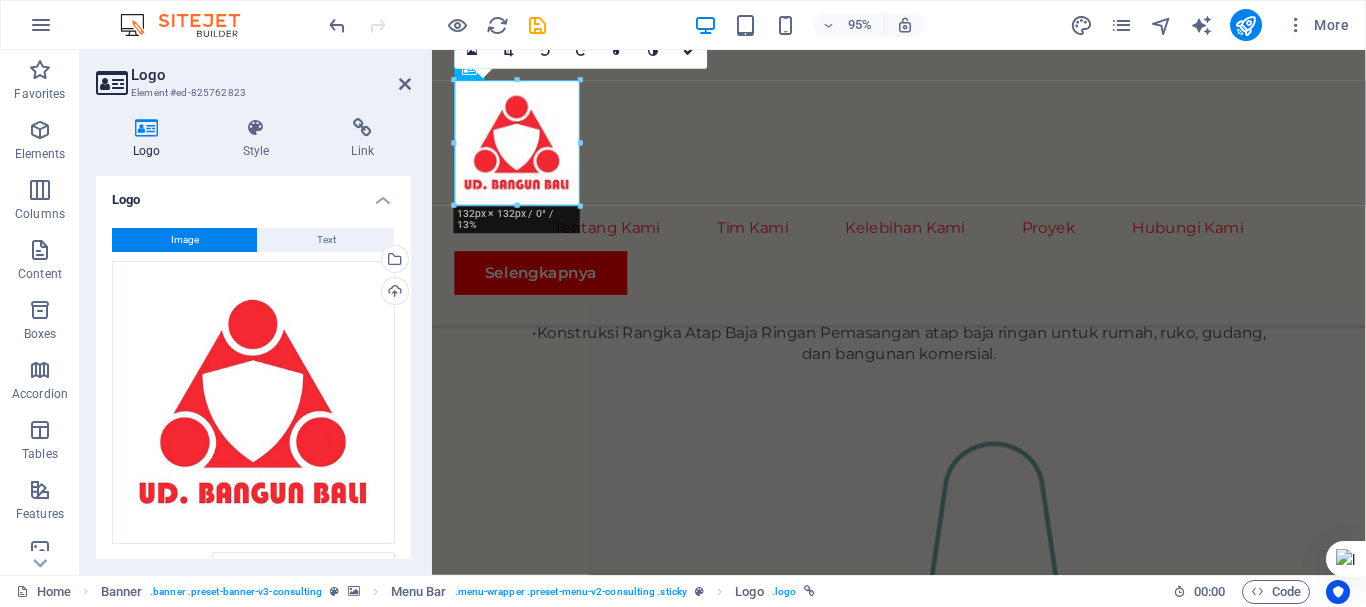 scroll, scrollTop: 1875, scrollLeft: 0, axis: vertical 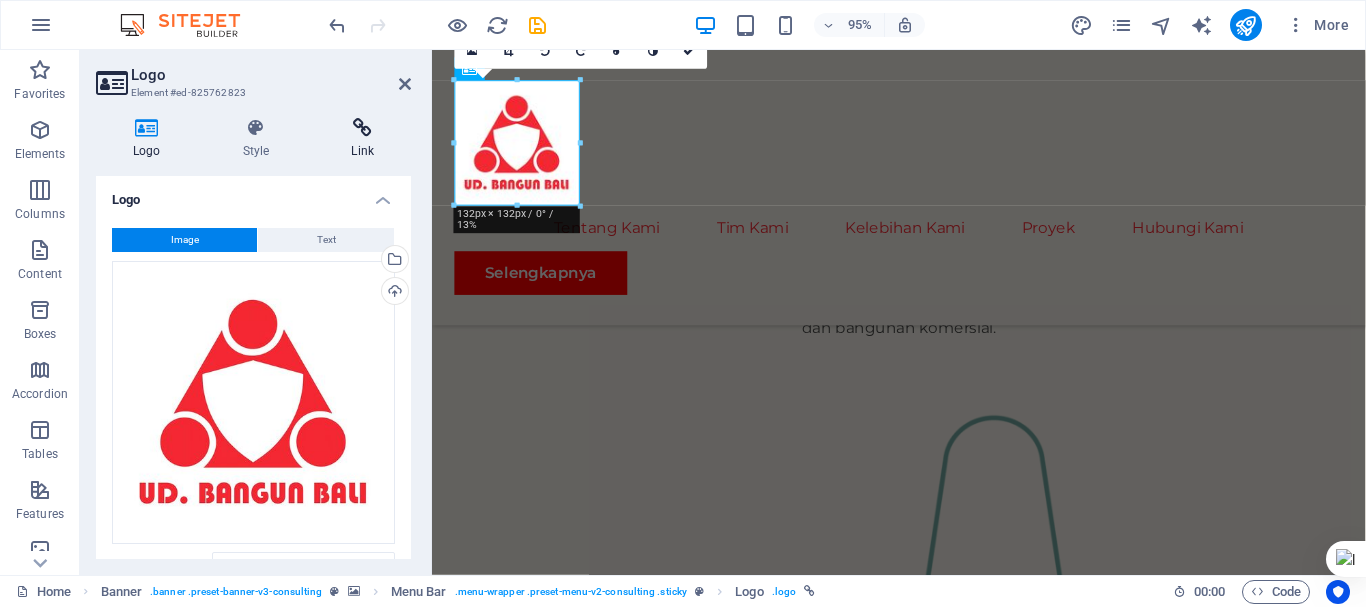 click on "Link" at bounding box center [362, 139] 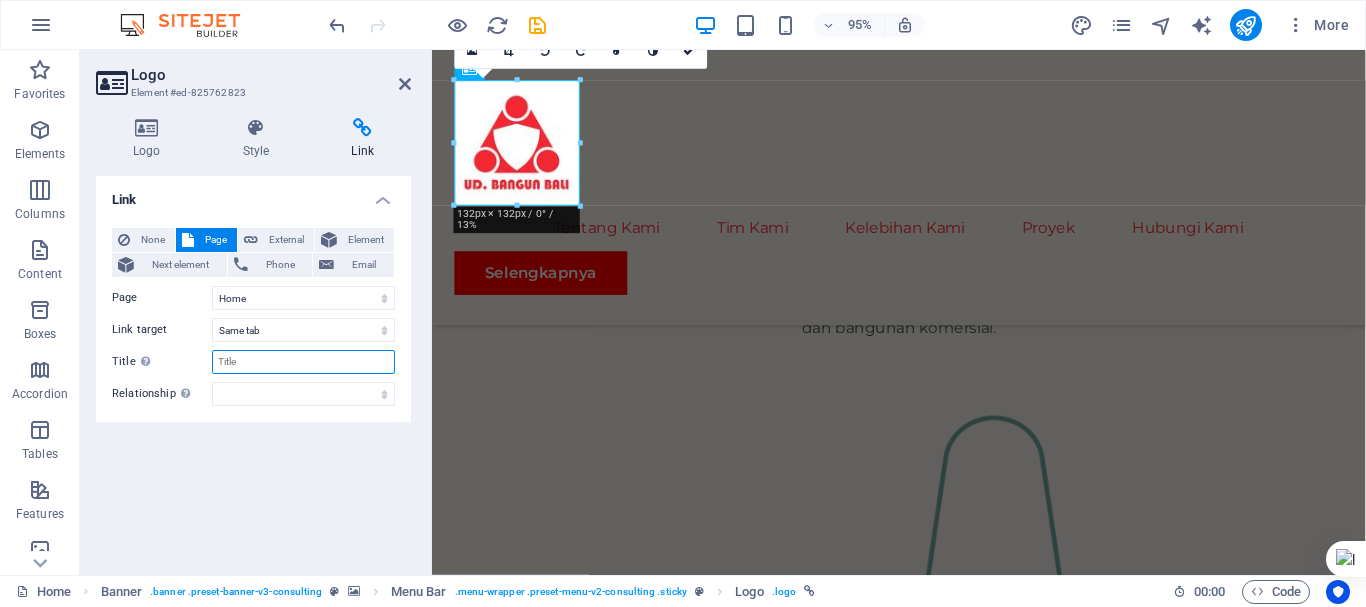 click on "Title Additional link description, should not be the same as the link text. The title is most often shown as a tooltip text when the mouse moves over the element. Leave empty if uncertain." at bounding box center (303, 362) 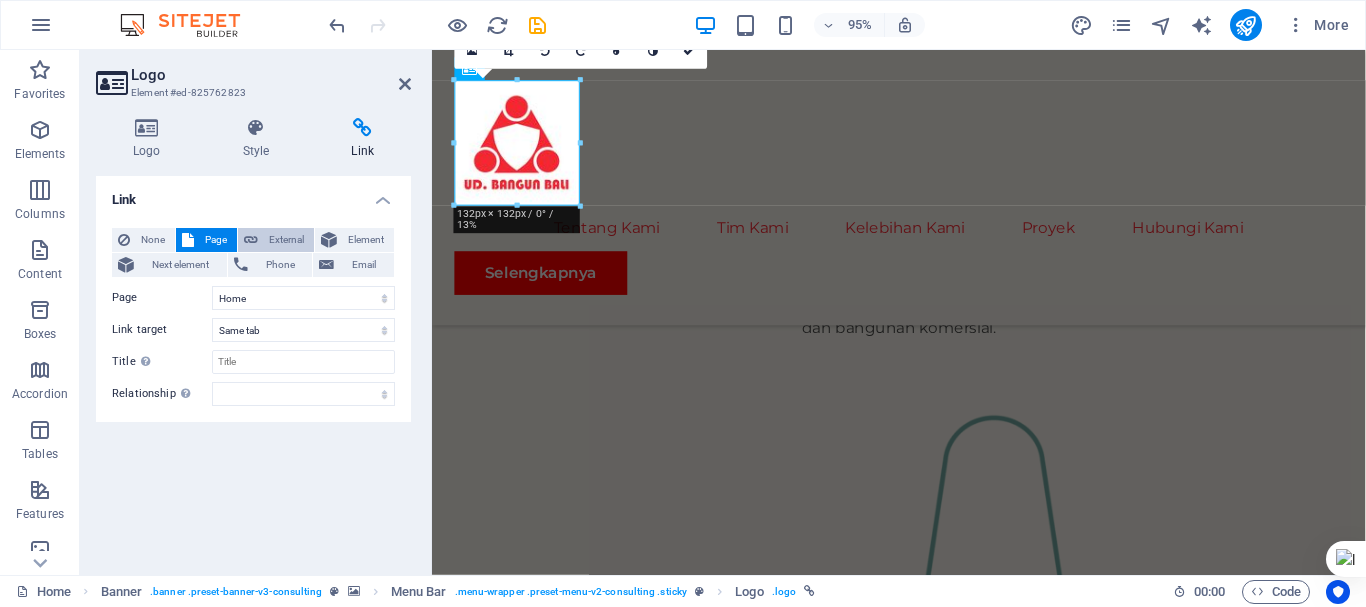 click on "External" at bounding box center [286, 240] 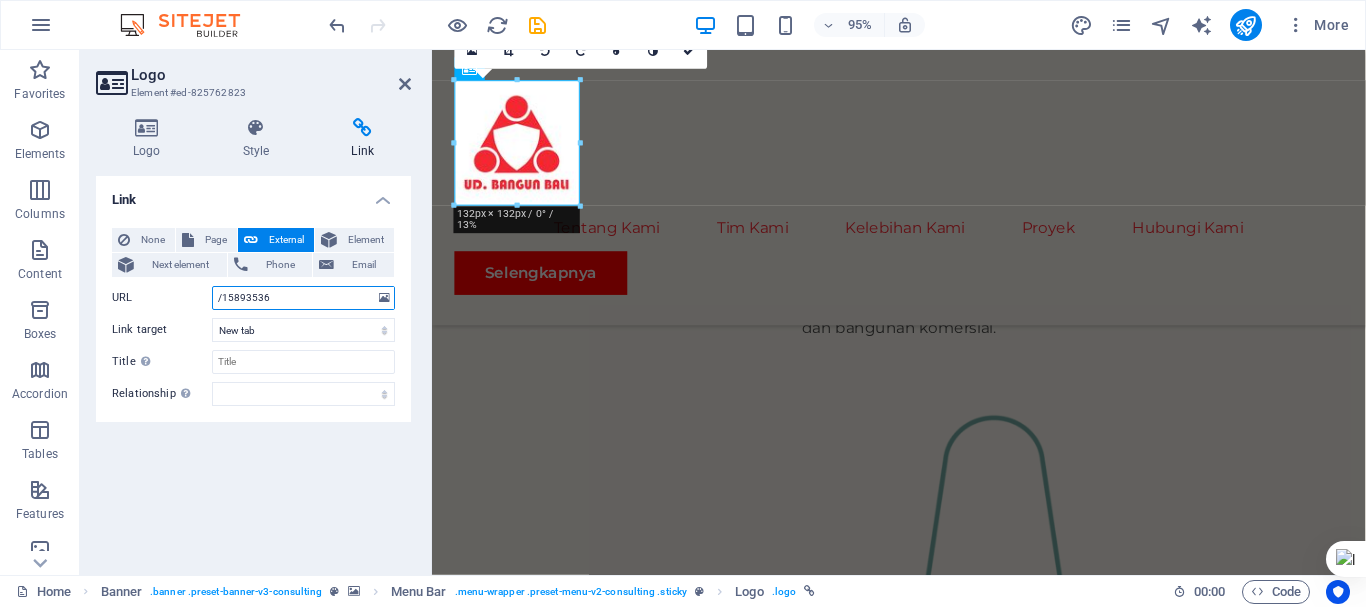 drag, startPoint x: 281, startPoint y: 292, endPoint x: 142, endPoint y: 284, distance: 139.23003 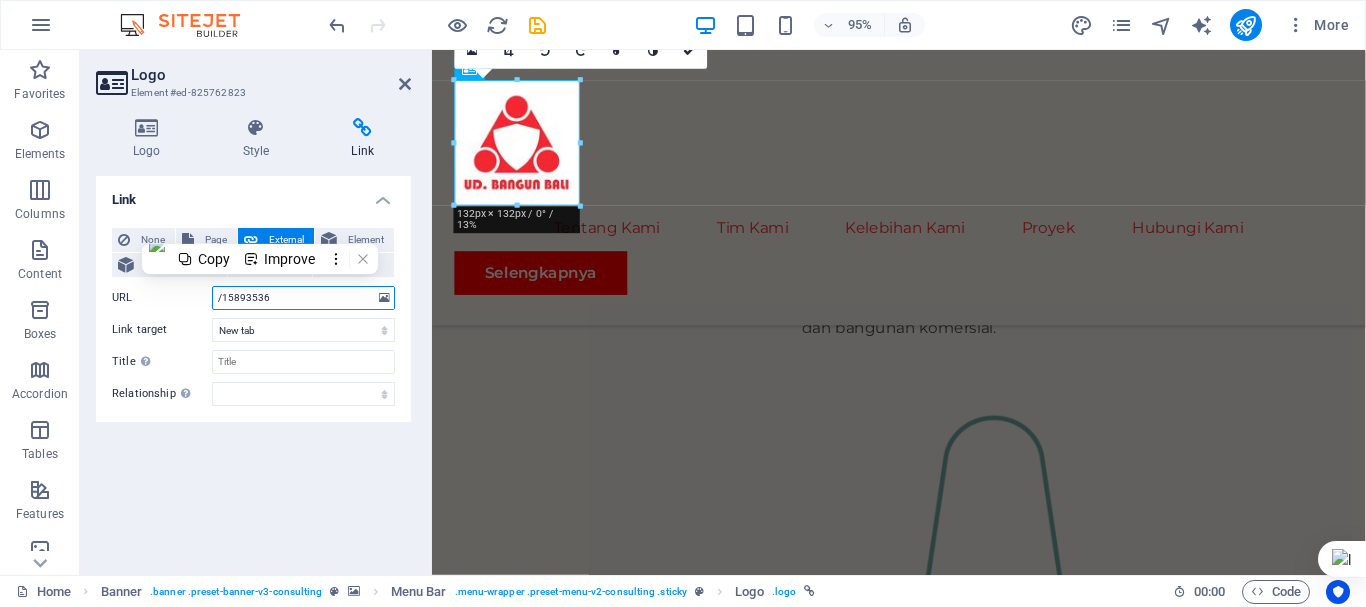 paste on "Sebagai Penasihat Konstruksi terpercaya, kami membimbing proyek pembangunan Anda dari perencanaan hingga penyelesaian dengan presisi dan kepatuhan." 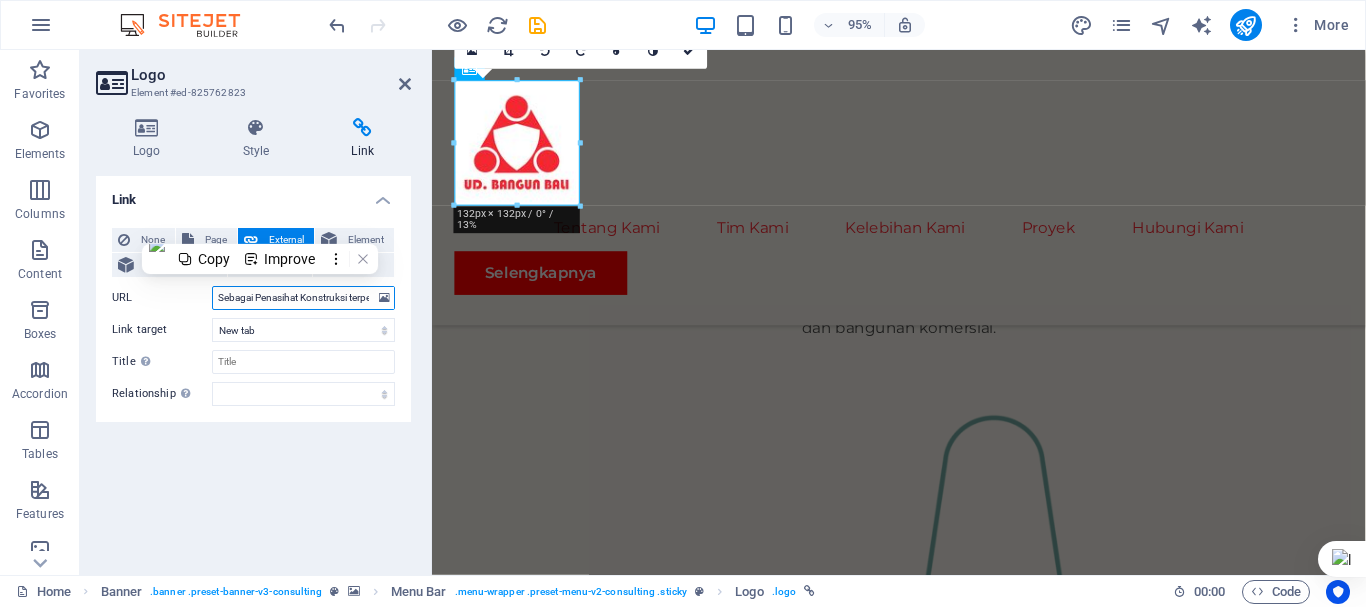 scroll, scrollTop: 0, scrollLeft: 553, axis: horizontal 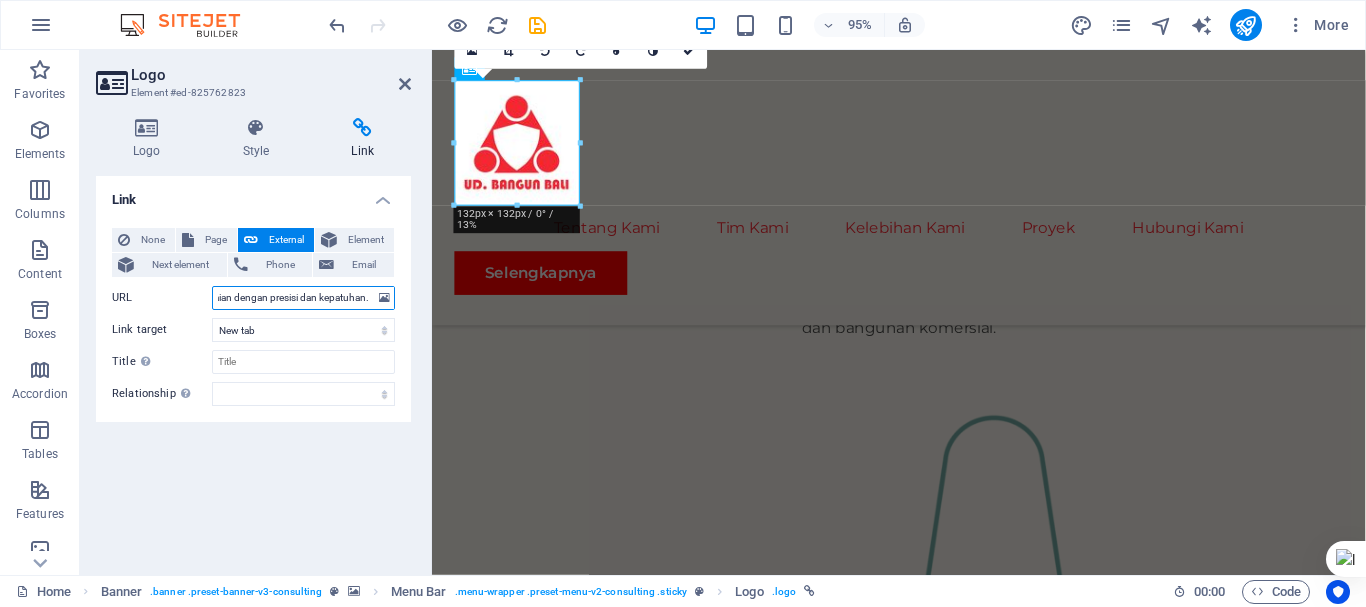 click on "Sebagai Penasihat Konstruksi terpercaya, kami membimbing proyek pembangunan Anda dari perencanaan hingga penyelesaian dengan presisi dan kepatuhan." at bounding box center [303, 298] 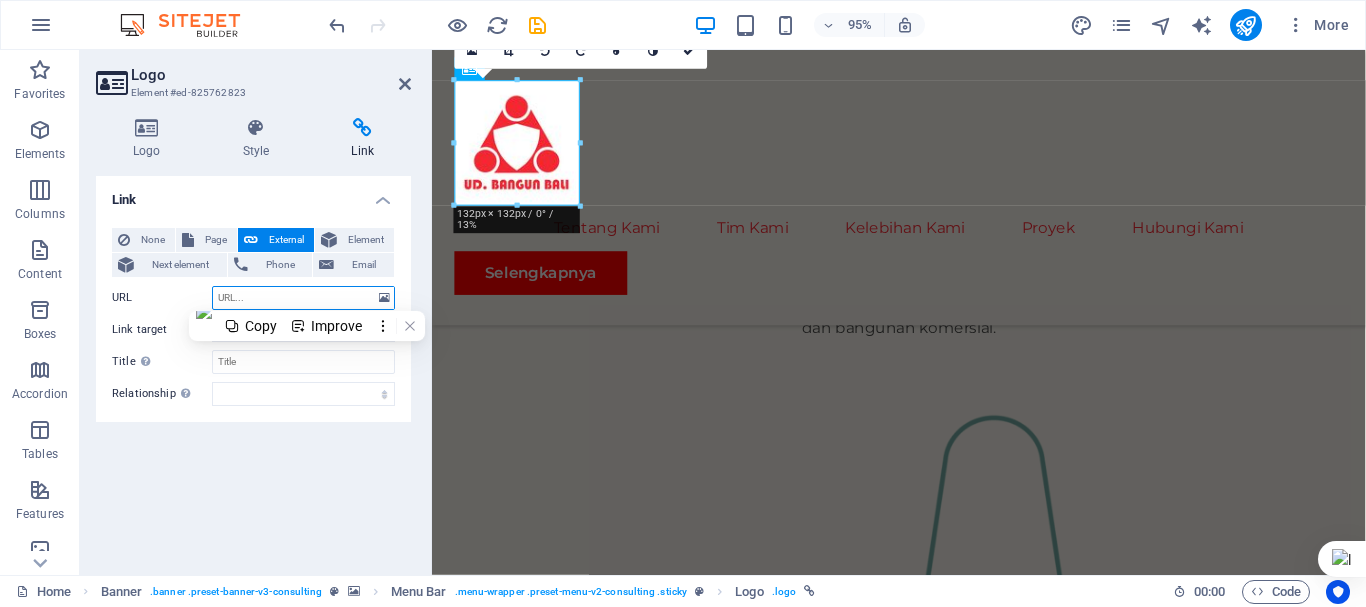scroll, scrollTop: 0, scrollLeft: 0, axis: both 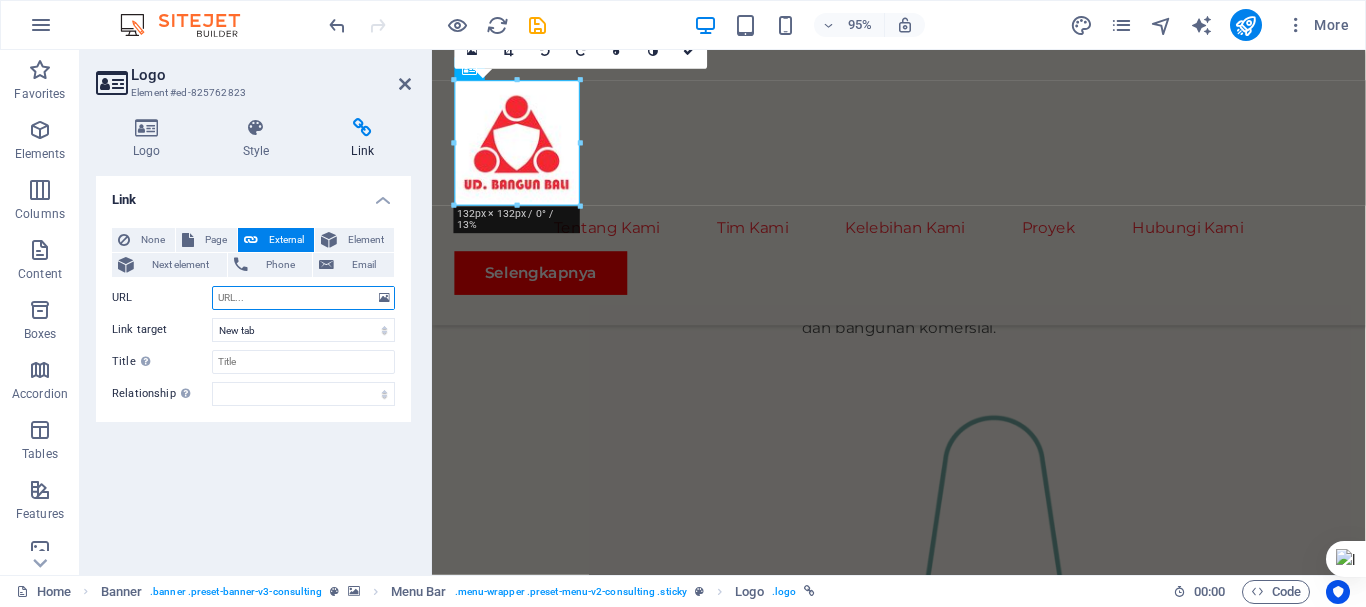 paste on "https://chatgpt.com/s/m_6890b138045881919ef2d70646942674" 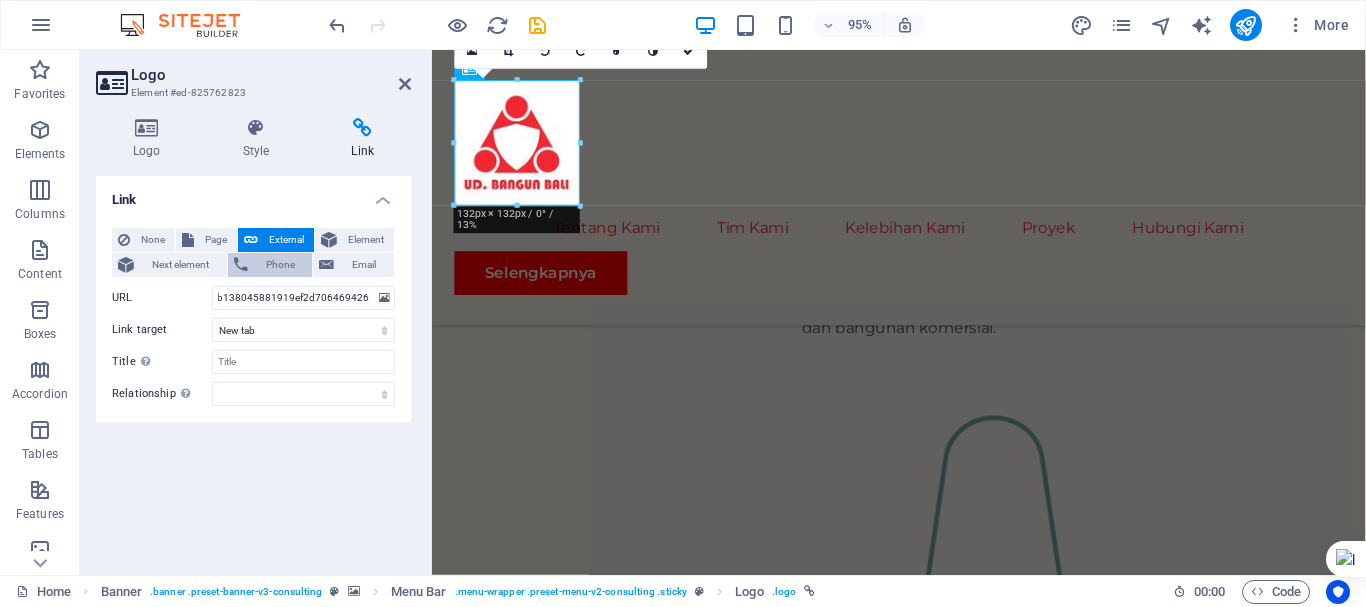 scroll, scrollTop: 0, scrollLeft: 0, axis: both 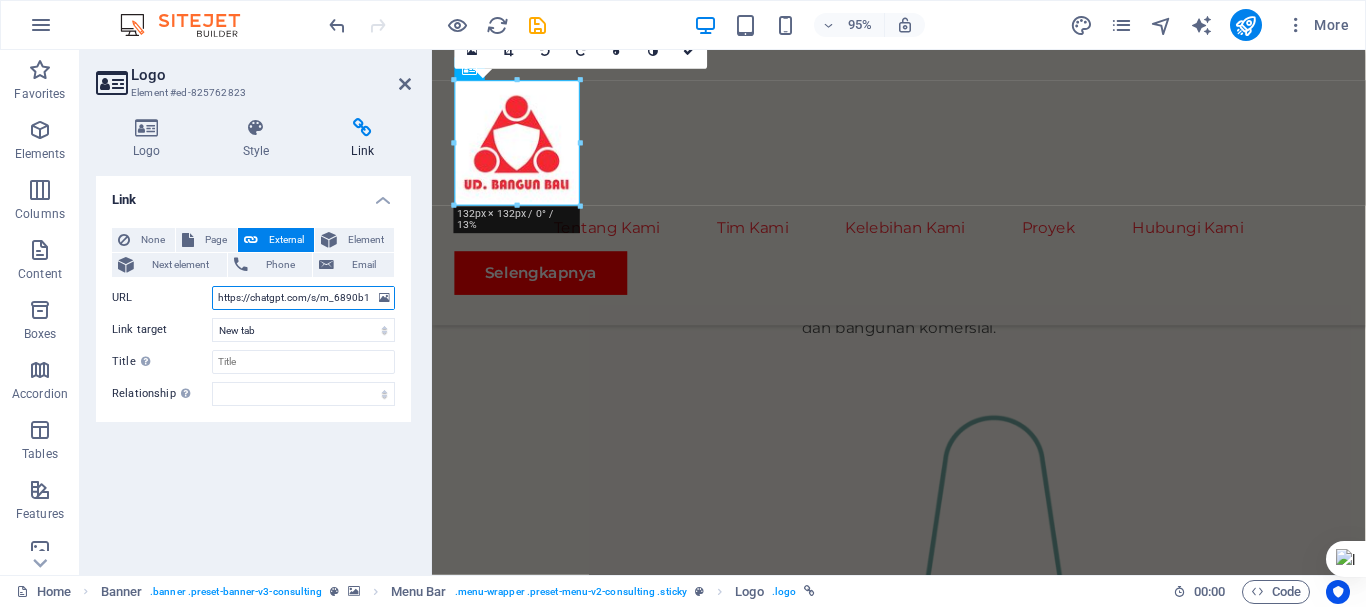 click on "https://chatgpt.com/s/m_6890b138045881919ef2d70646942674\" at bounding box center [303, 298] 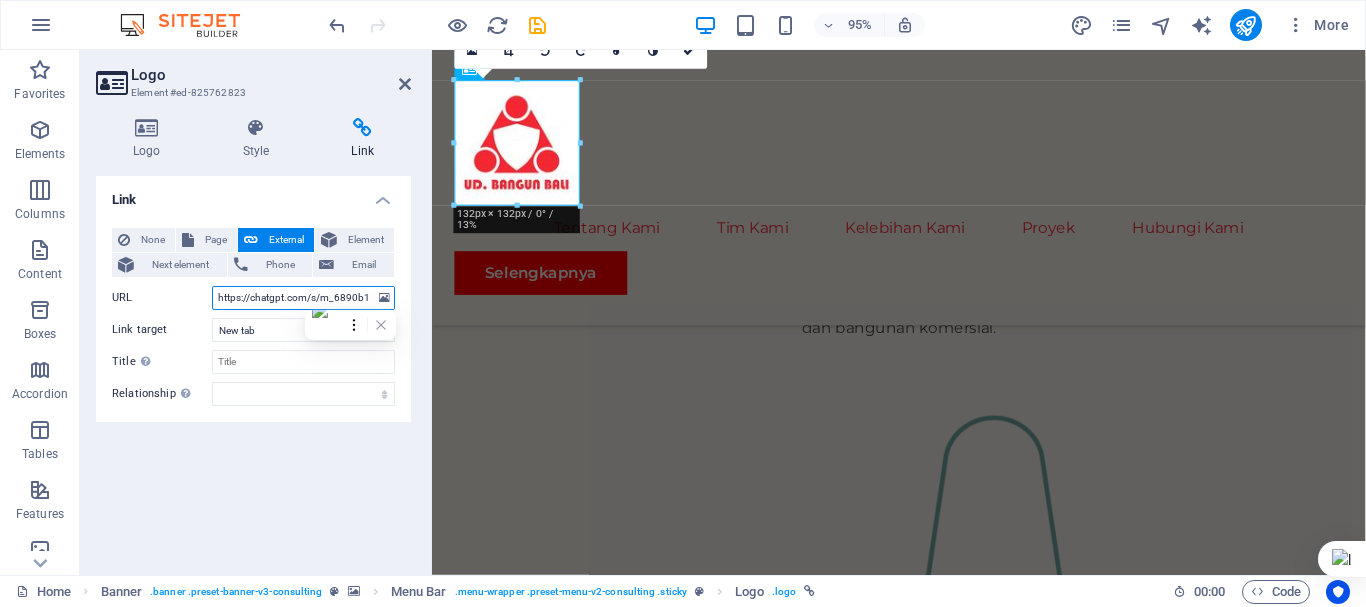 click on "https://chatgpt.com/s/m_6890b138045881919ef2d70646942674\" at bounding box center [303, 298] 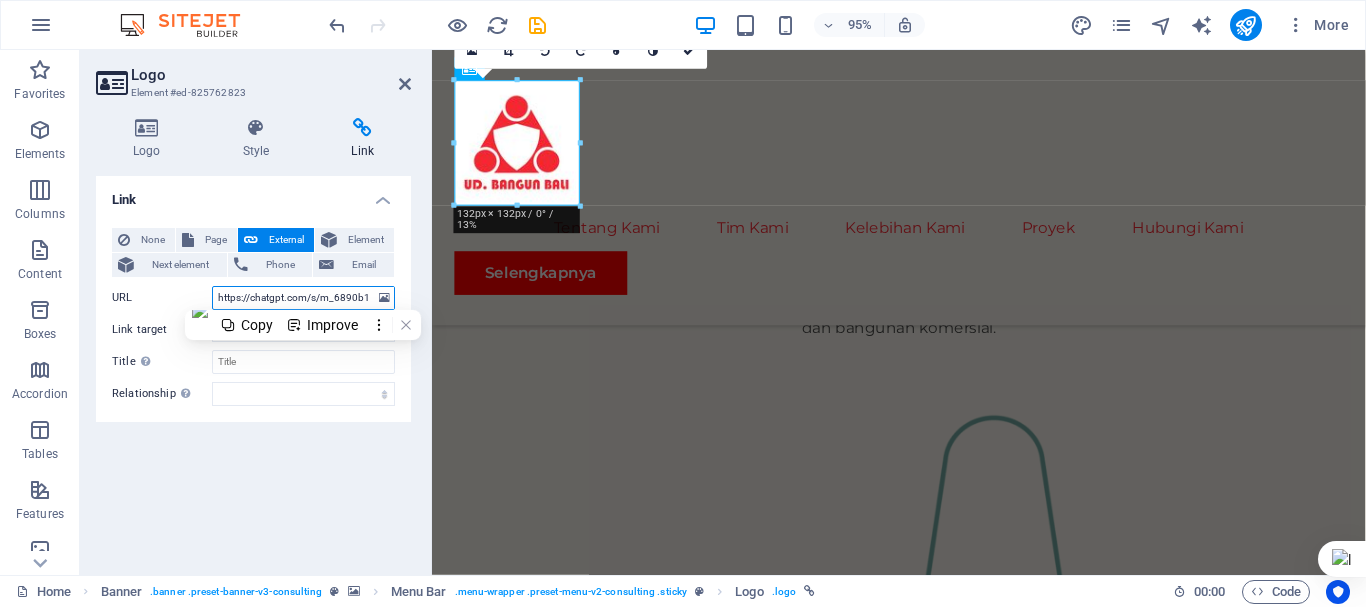paste 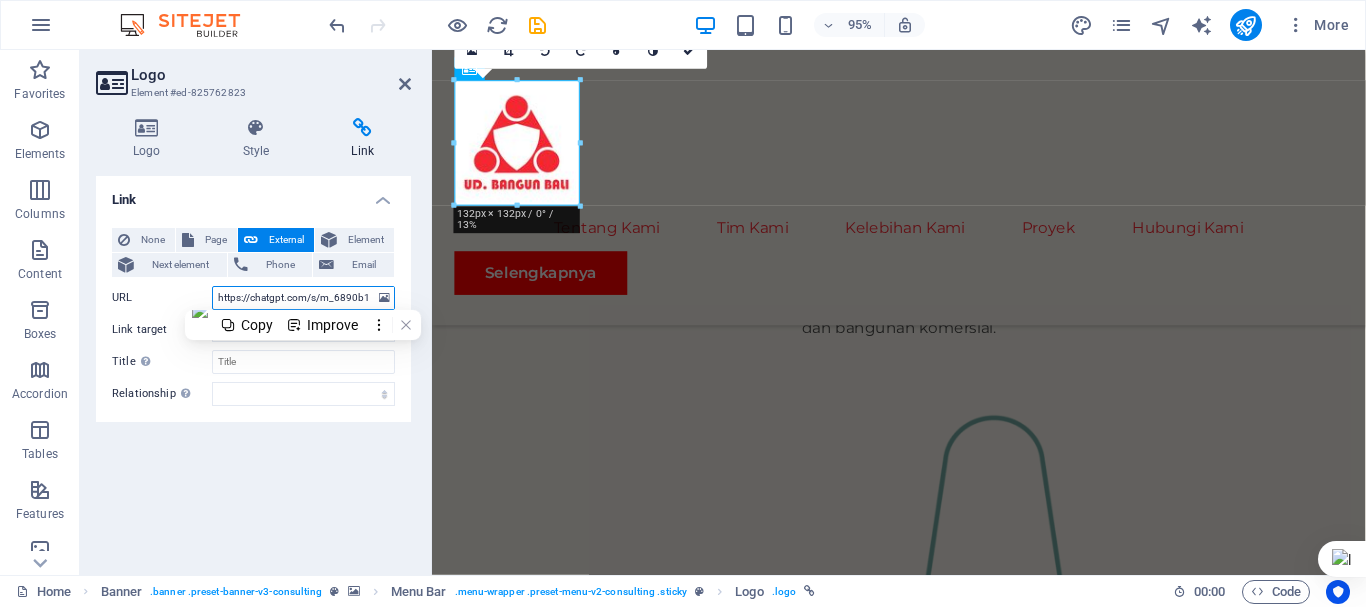 scroll, scrollTop: 0, scrollLeft: 141, axis: horizontal 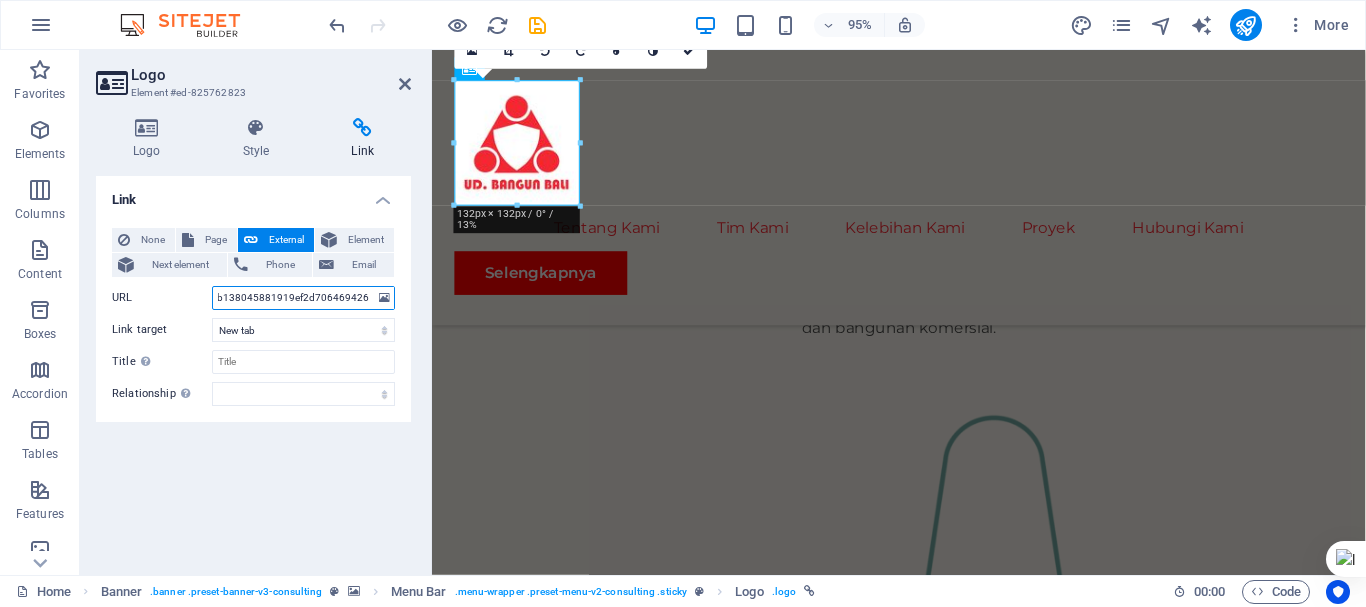 type on "https://chatgpt.com/s/m_6890b138045881919ef2d70646942674" 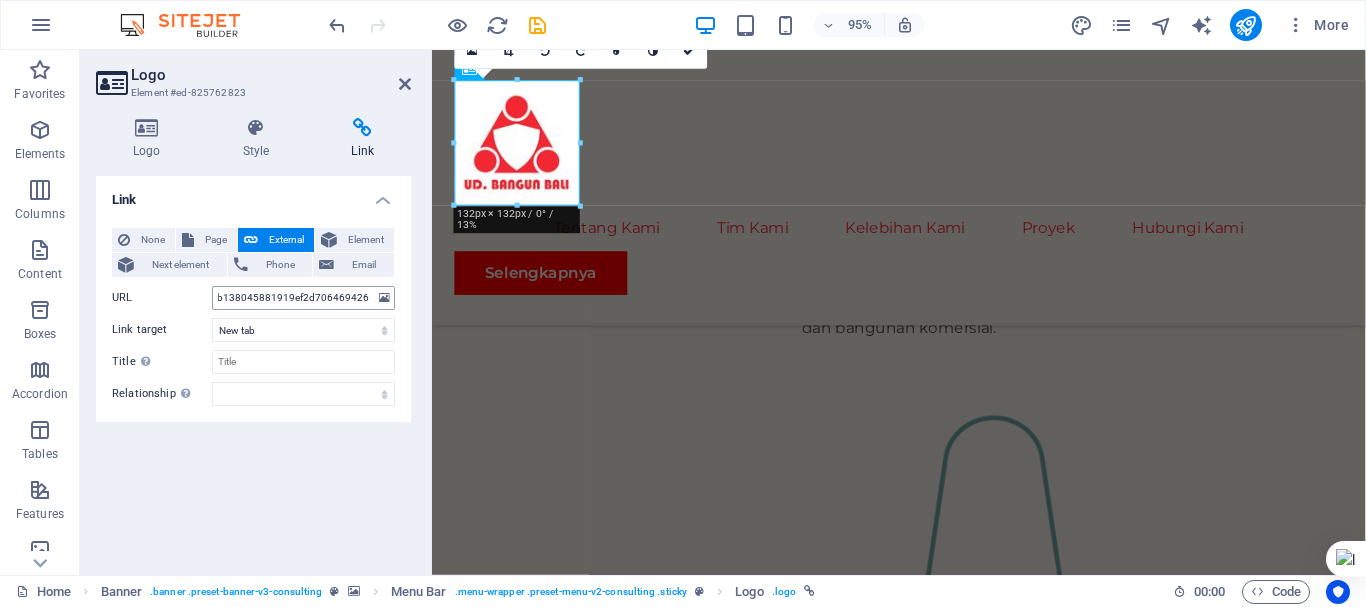 scroll, scrollTop: 0, scrollLeft: 0, axis: both 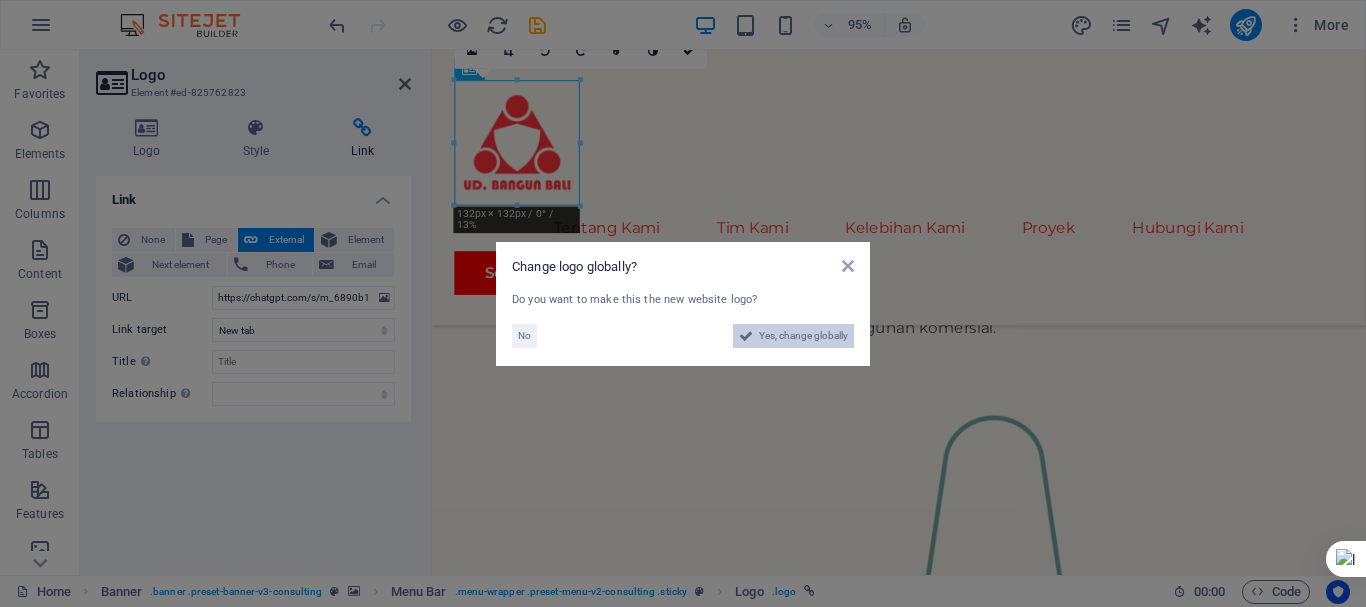 drag, startPoint x: 784, startPoint y: 339, endPoint x: 795, endPoint y: 615, distance: 276.21912 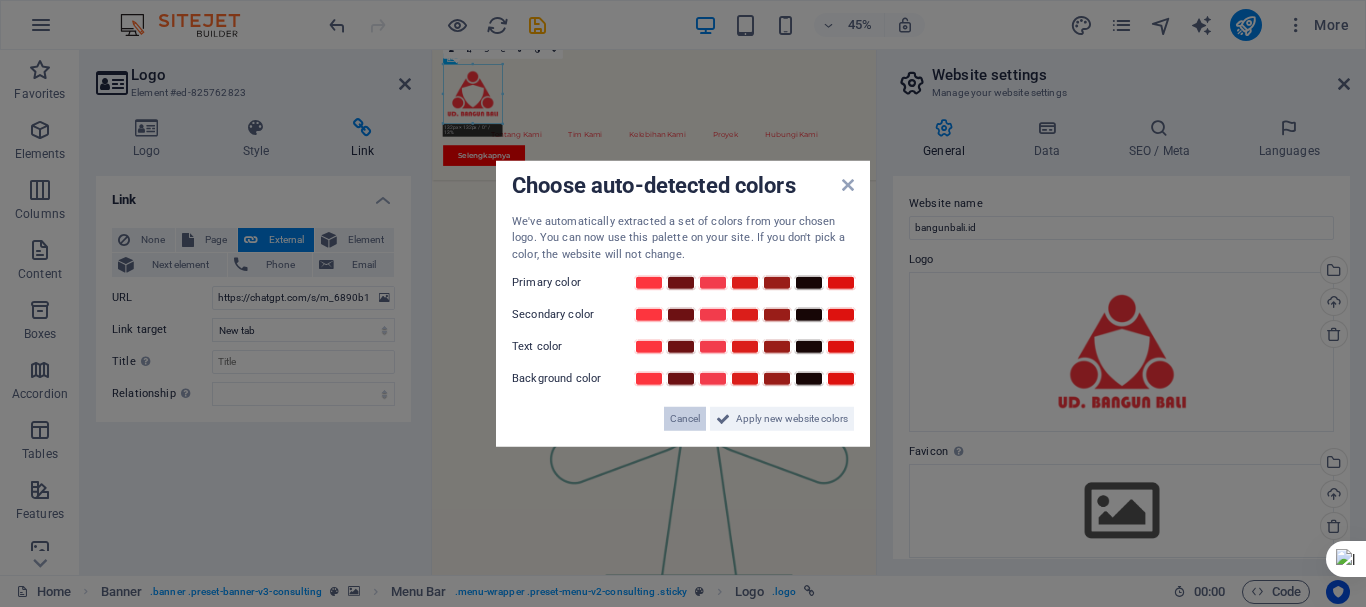 click on "Cancel" at bounding box center [685, 419] 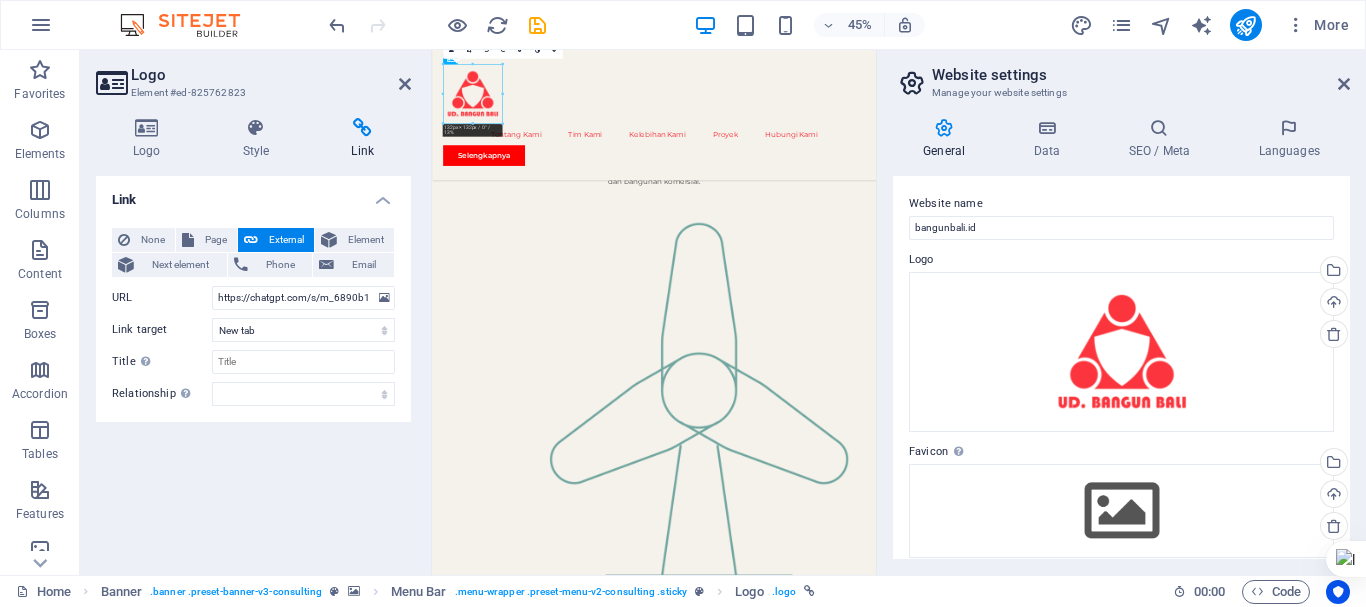 click on "Website settings" at bounding box center (1141, 75) 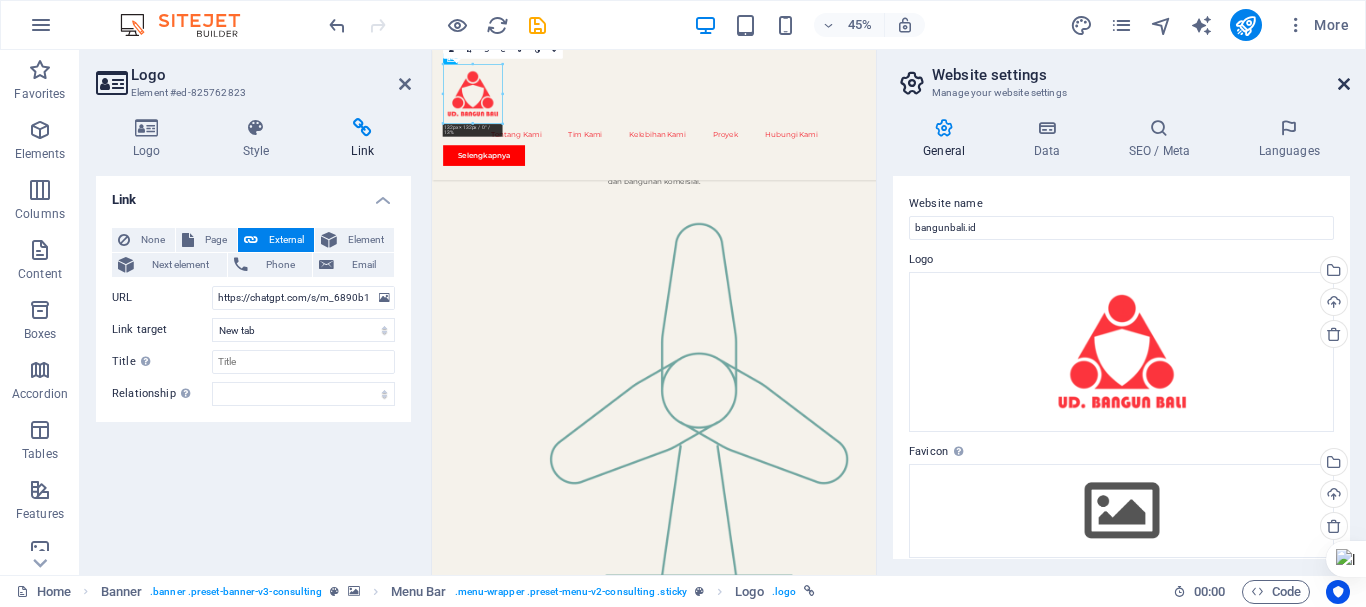 drag, startPoint x: 1345, startPoint y: 78, endPoint x: 631, endPoint y: 148, distance: 717.42316 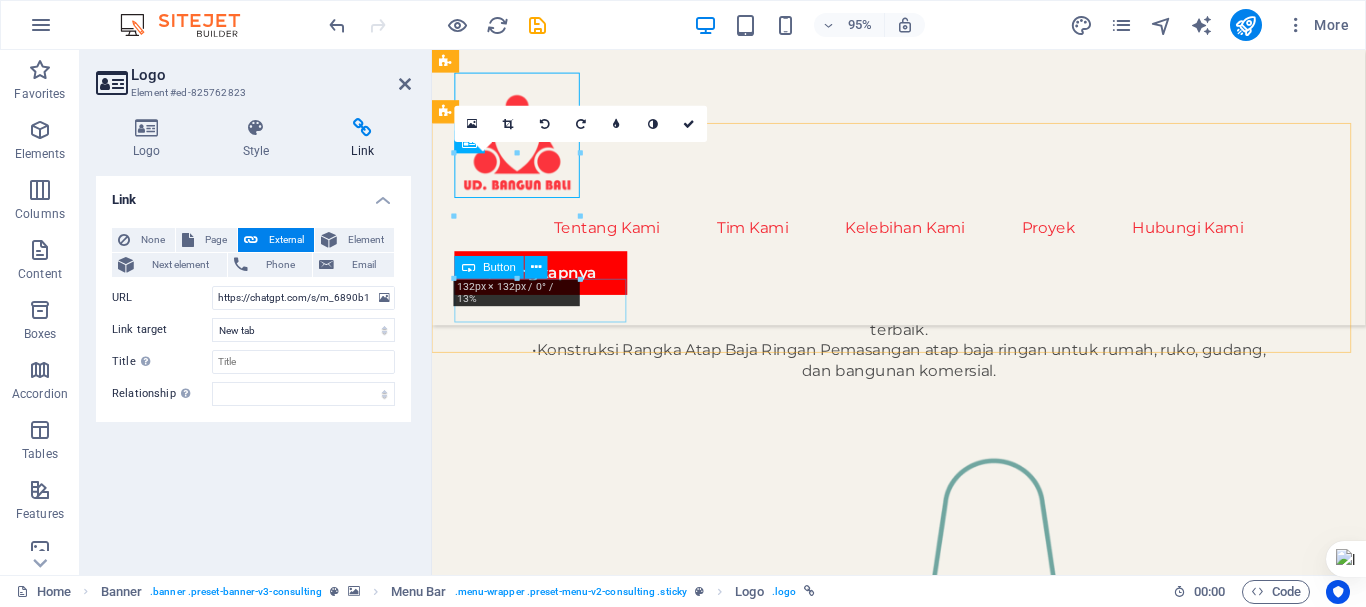 scroll, scrollTop: 1775, scrollLeft: 0, axis: vertical 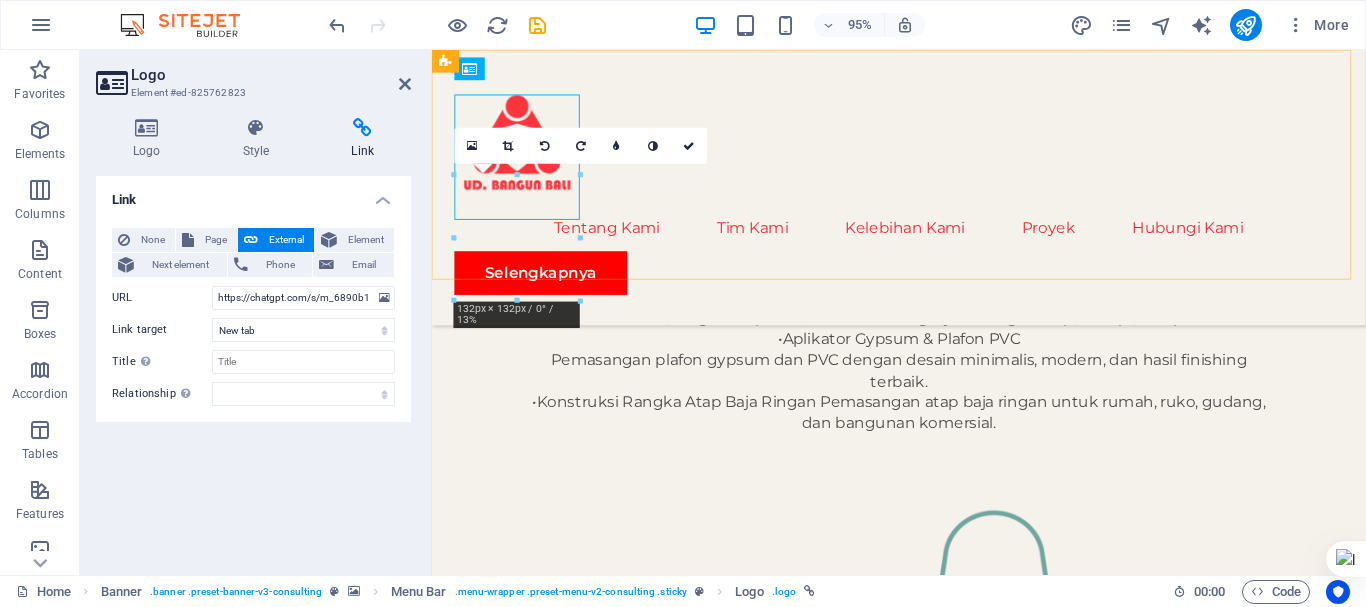 click on "About Us Our Team Our Strengths Projects Contact Us More Info" at bounding box center (923, 195) 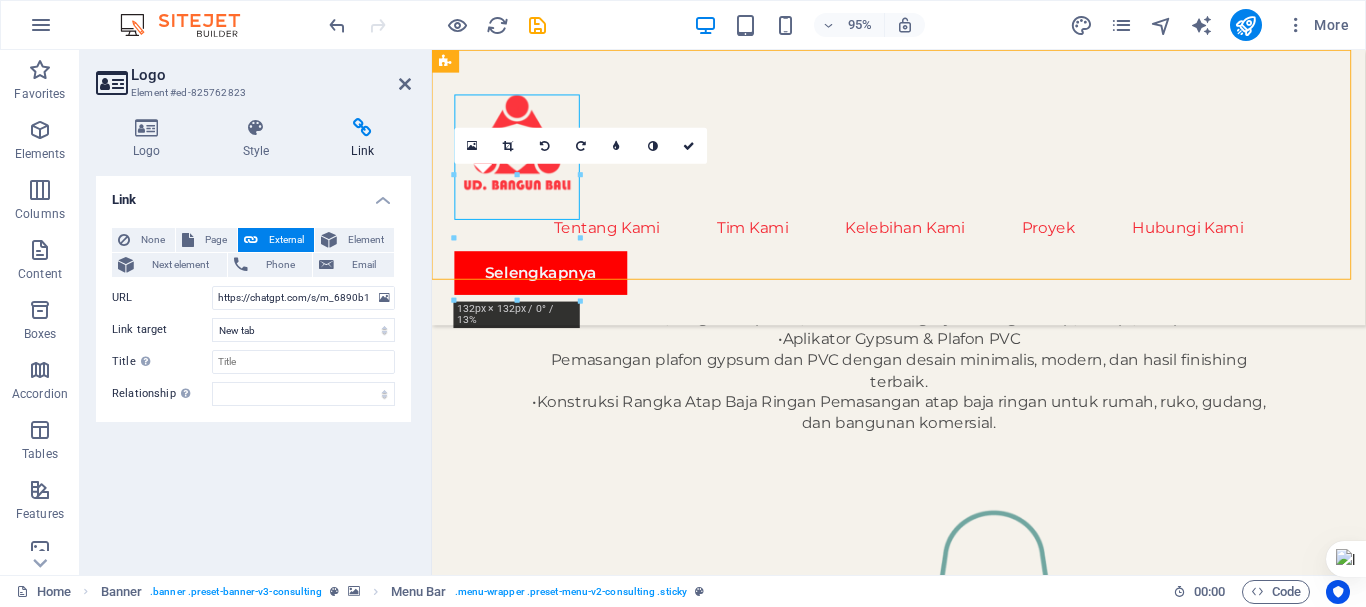click at bounding box center [592, 2789] 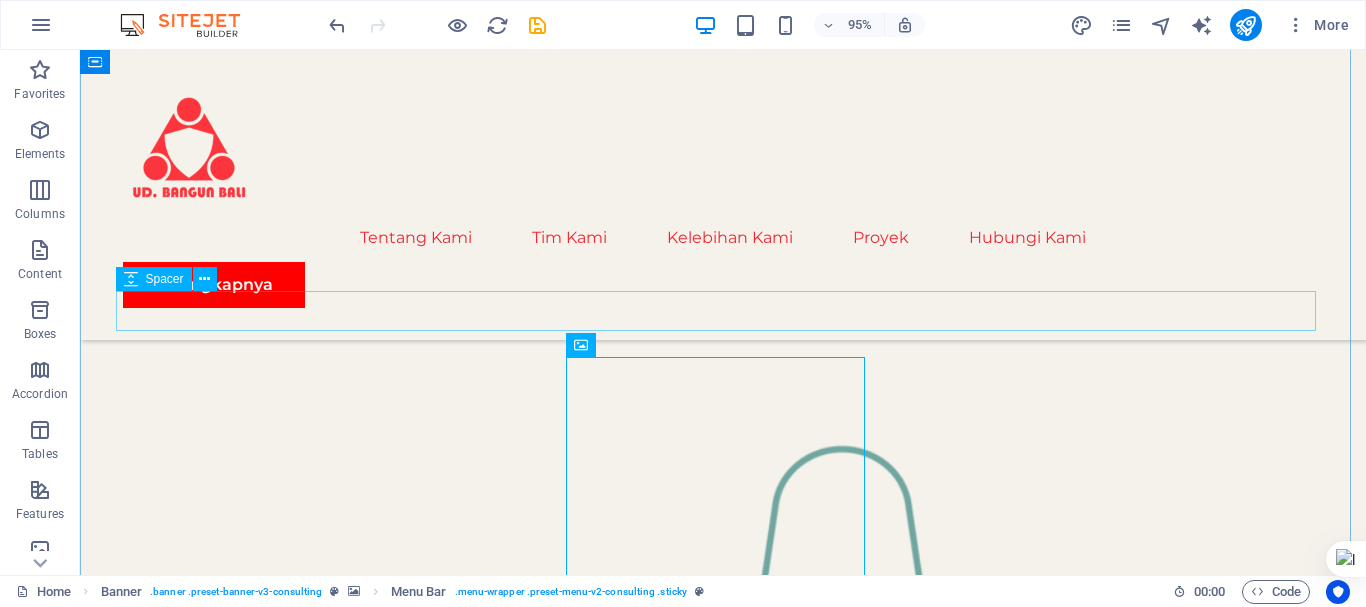 scroll, scrollTop: 1747, scrollLeft: 0, axis: vertical 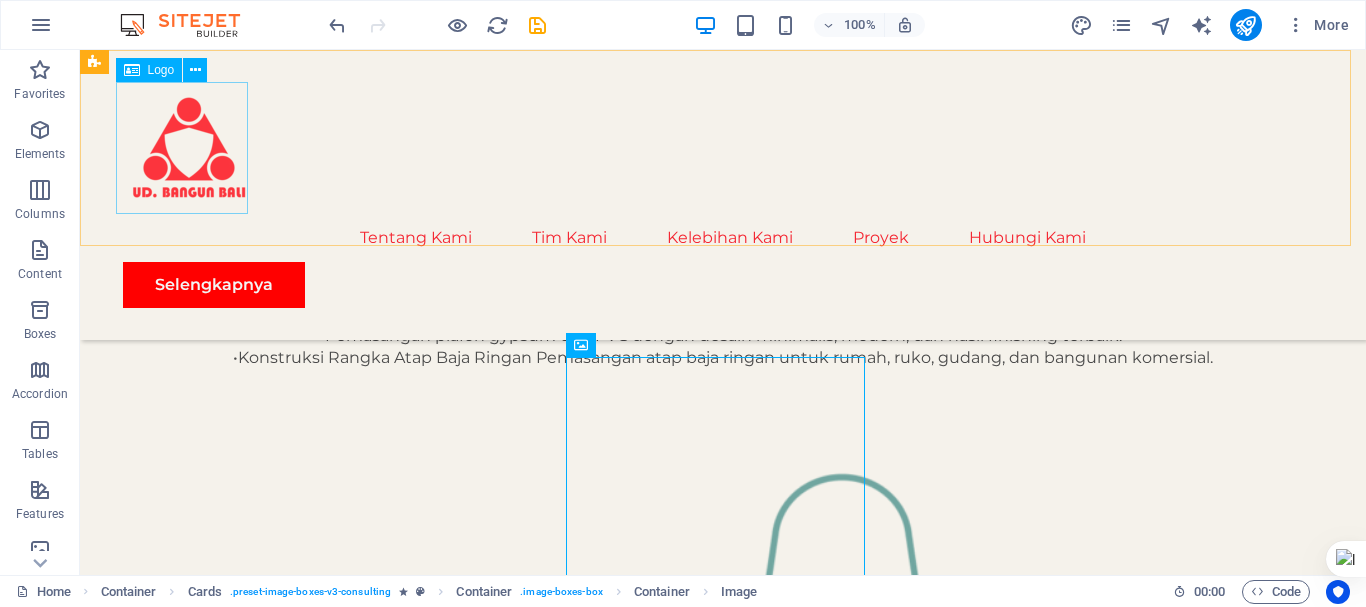 click at bounding box center (723, 148) 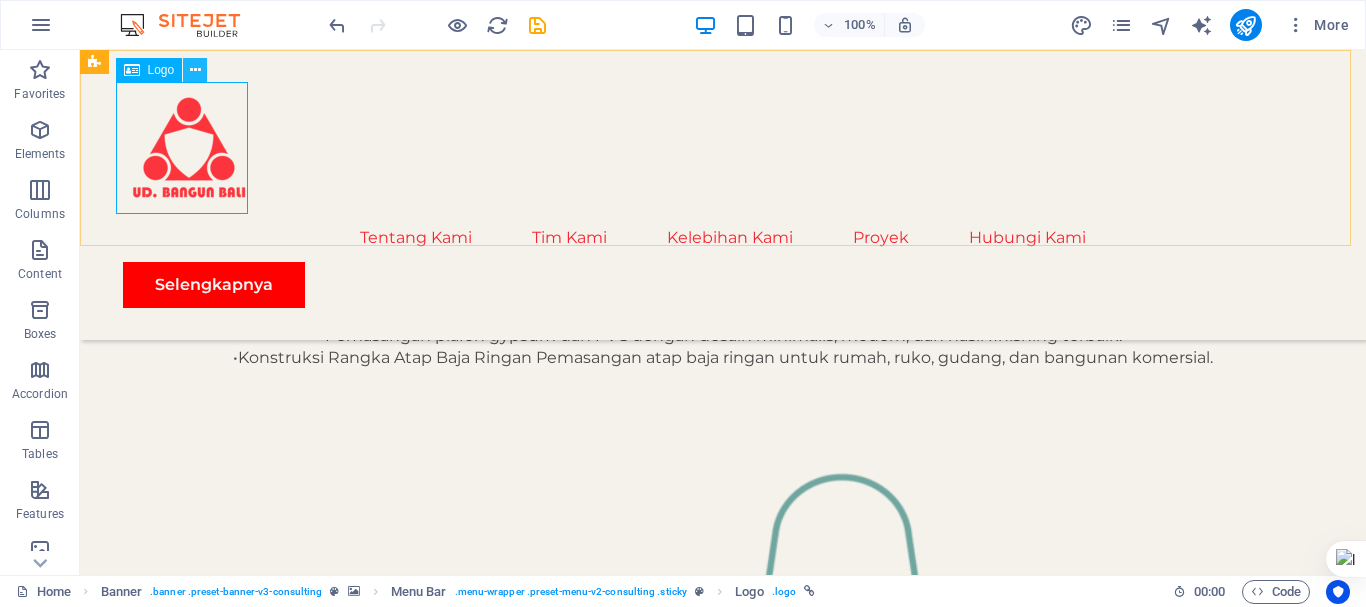 click at bounding box center [195, 70] 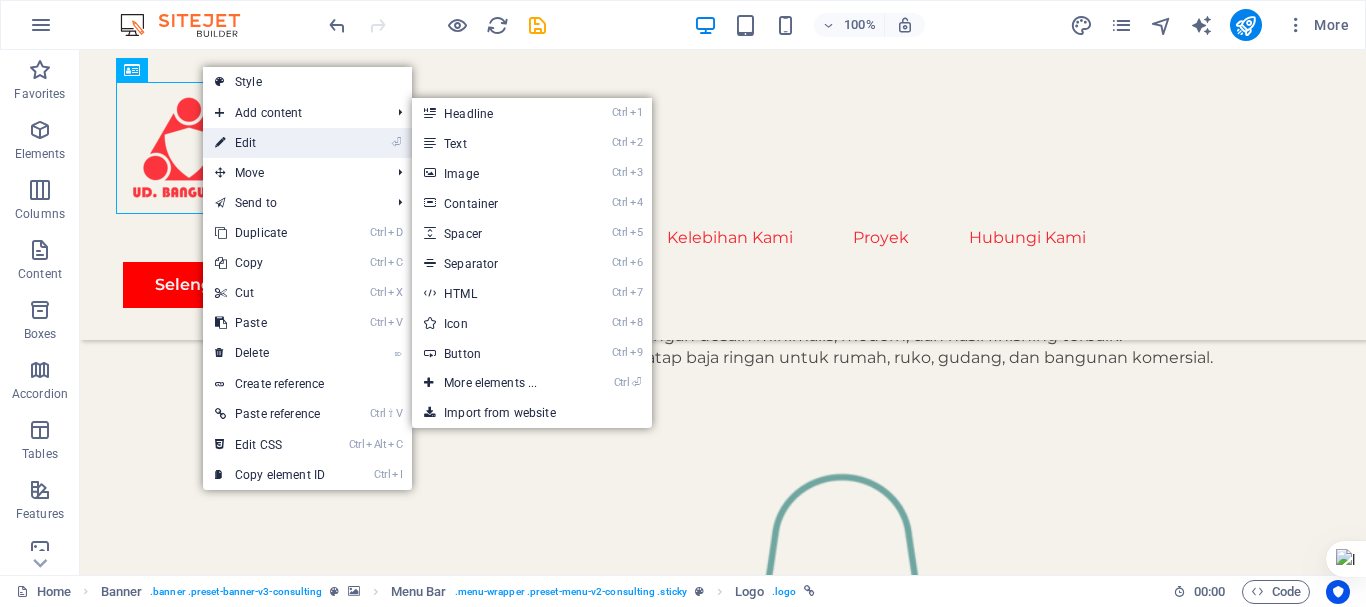 click on "⏎  Edit" at bounding box center [270, 143] 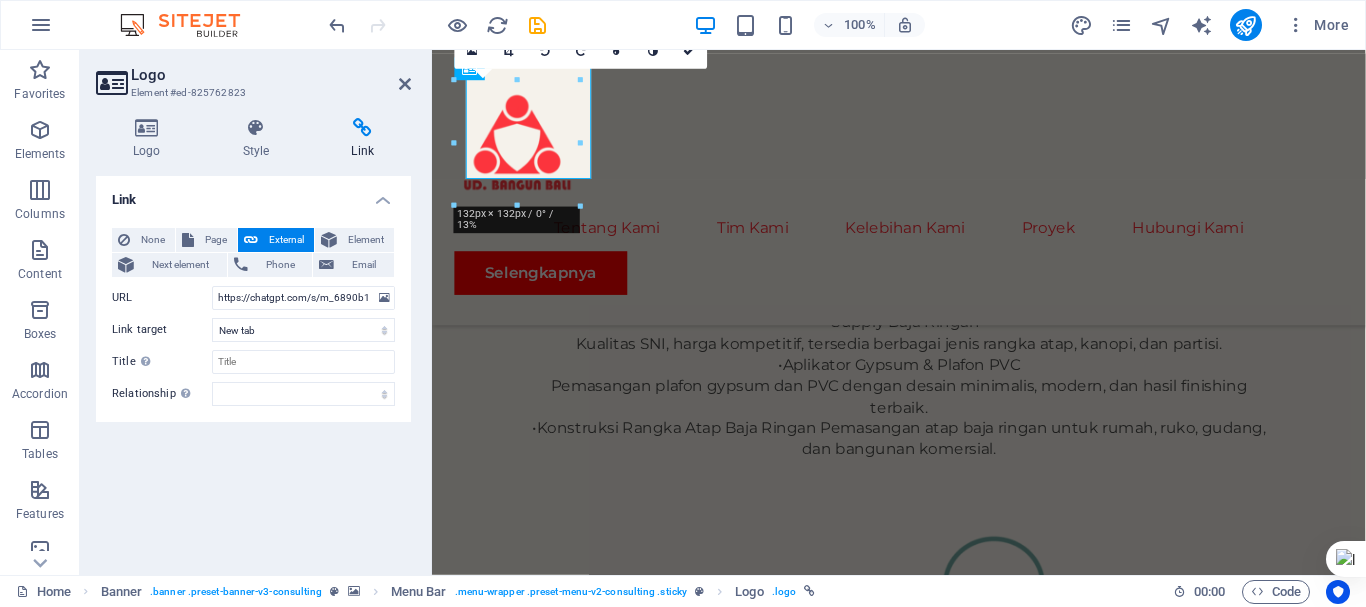 scroll, scrollTop: 1775, scrollLeft: 0, axis: vertical 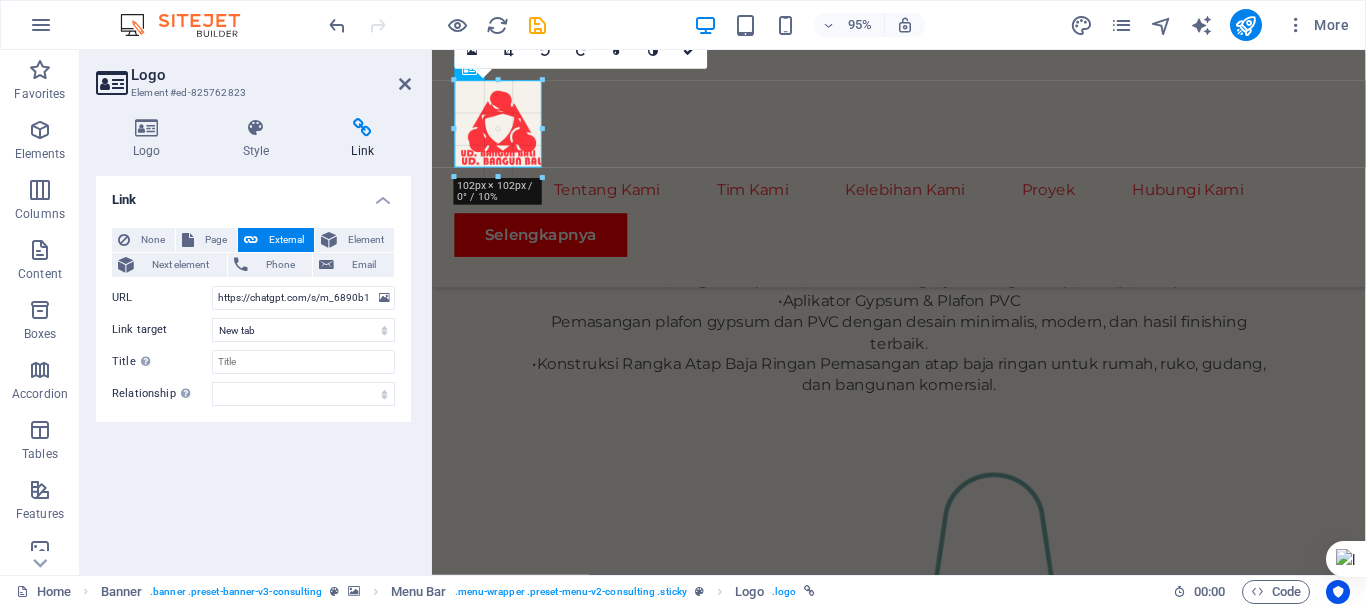 drag, startPoint x: 582, startPoint y: 206, endPoint x: 537, endPoint y: 164, distance: 61.554855 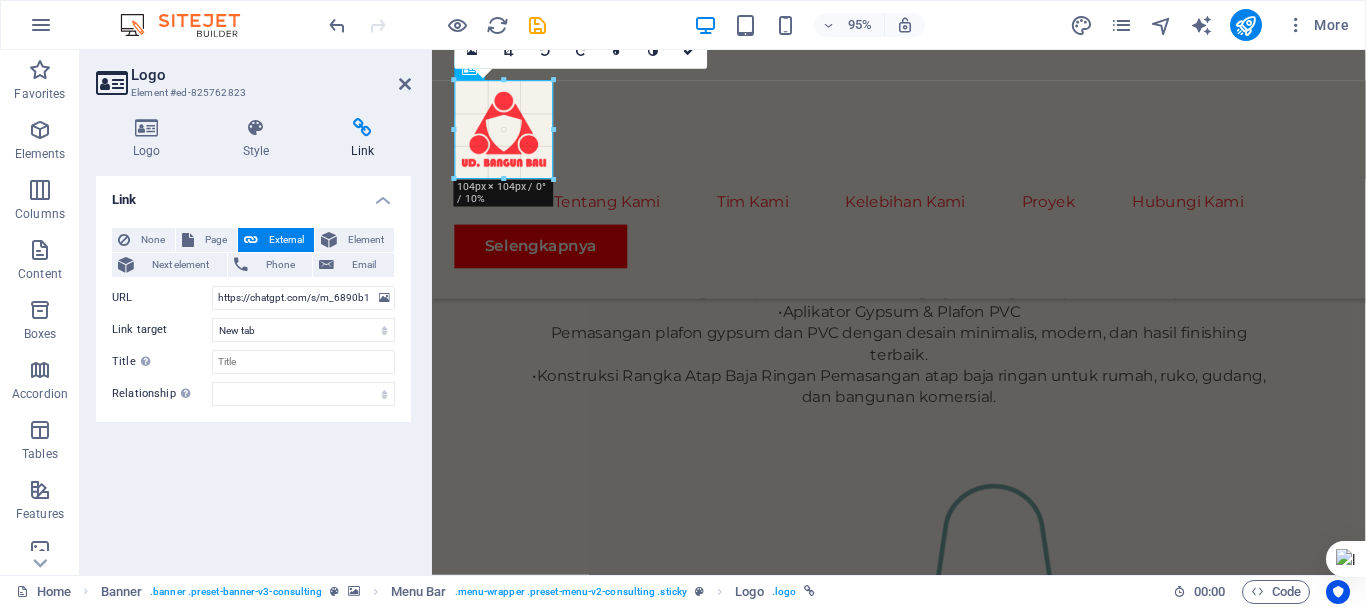 drag, startPoint x: 540, startPoint y: 169, endPoint x: 550, endPoint y: 168, distance: 10.049875 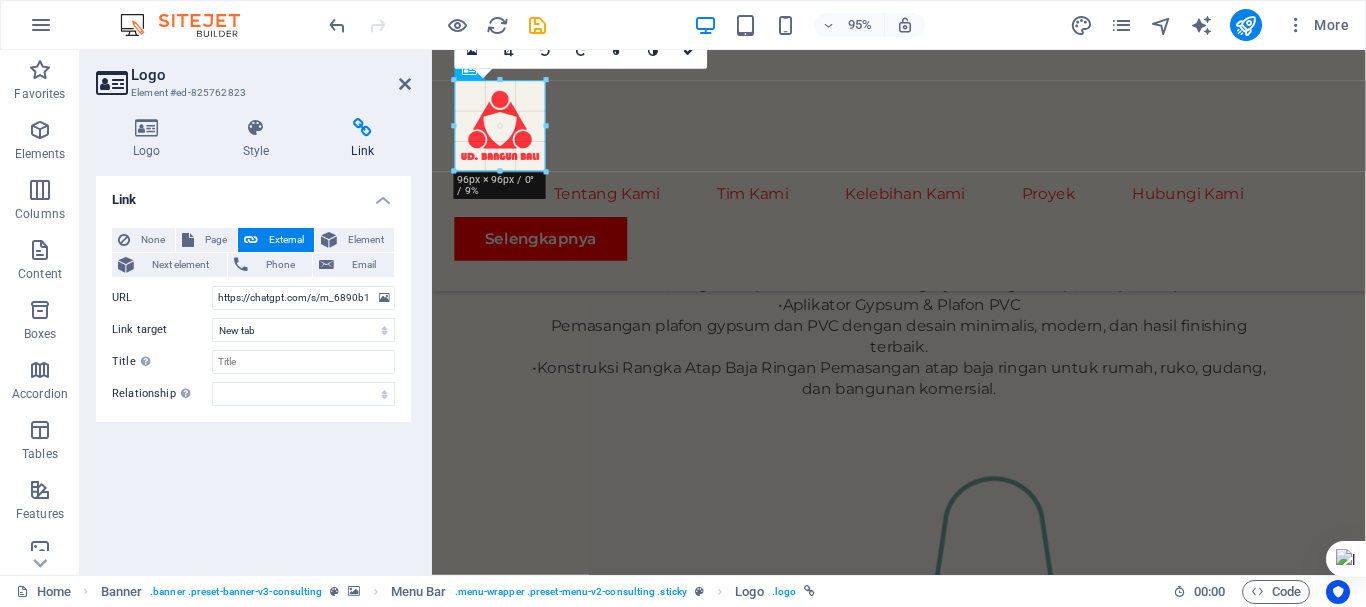 drag, startPoint x: 552, startPoint y: 175, endPoint x: 132, endPoint y: 164, distance: 420.144 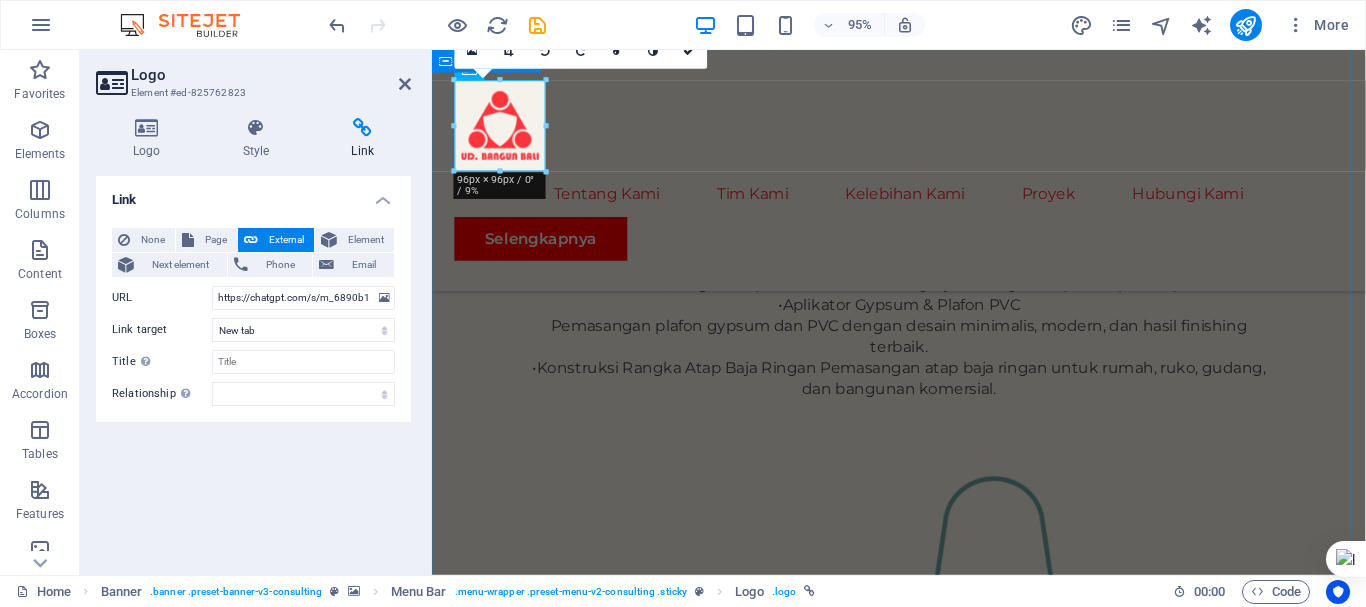 click at bounding box center [923, 2039] 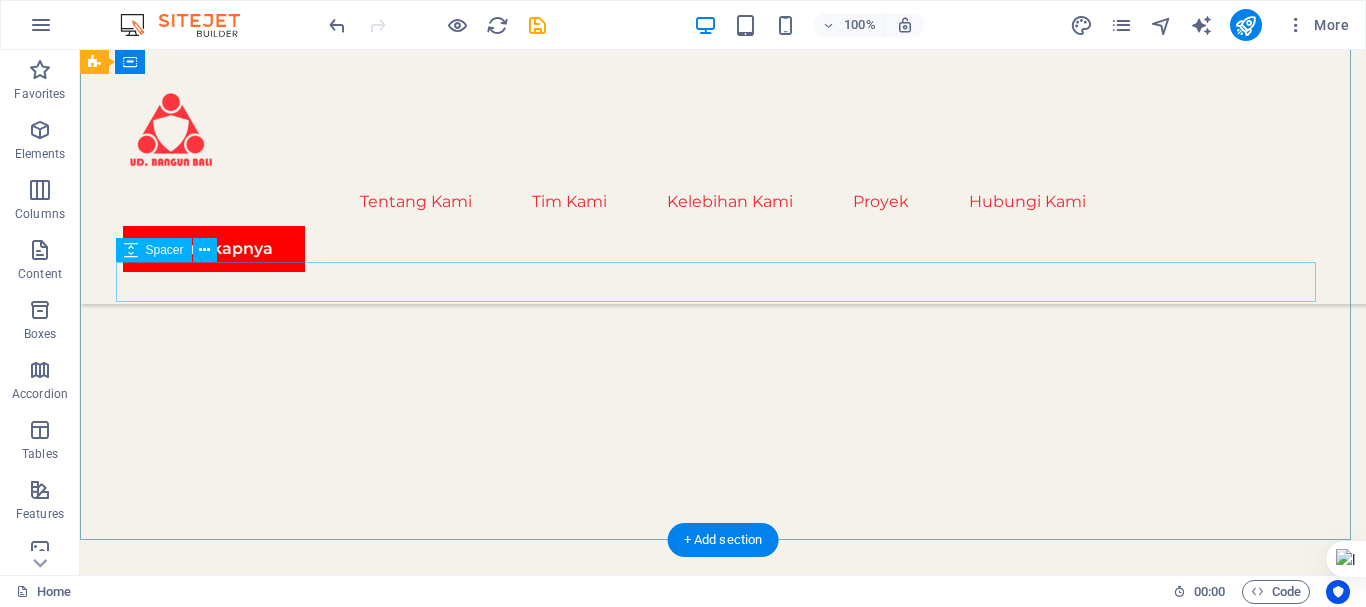 scroll, scrollTop: 500, scrollLeft: 0, axis: vertical 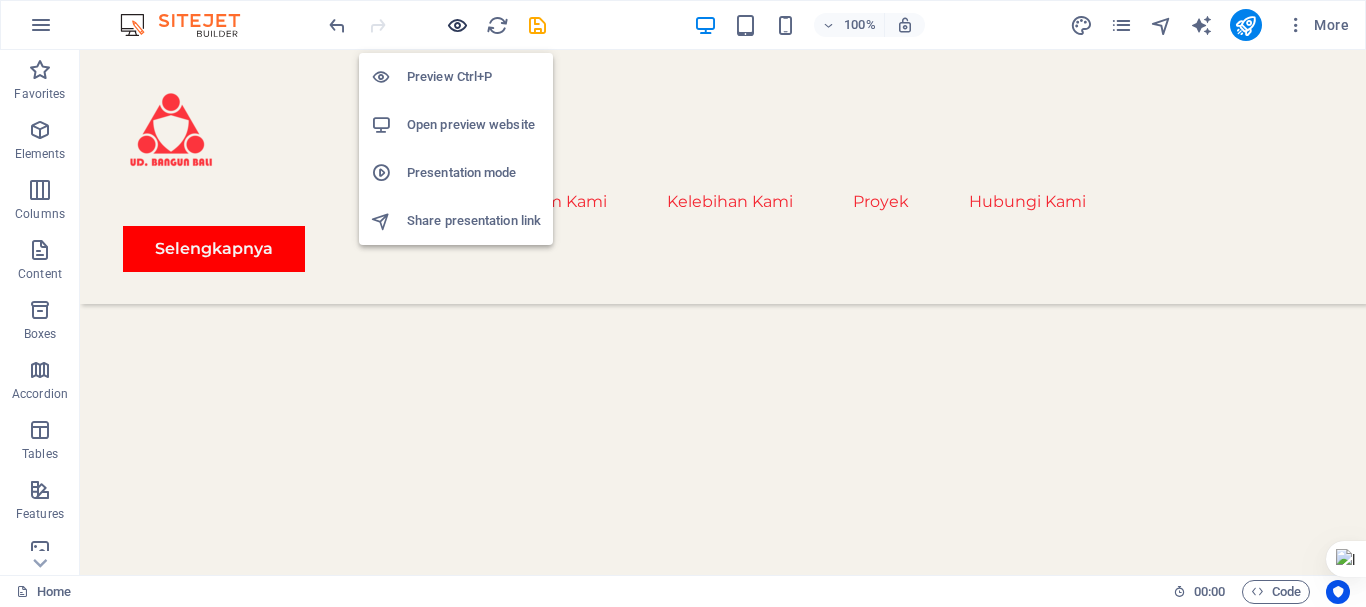 click at bounding box center [457, 25] 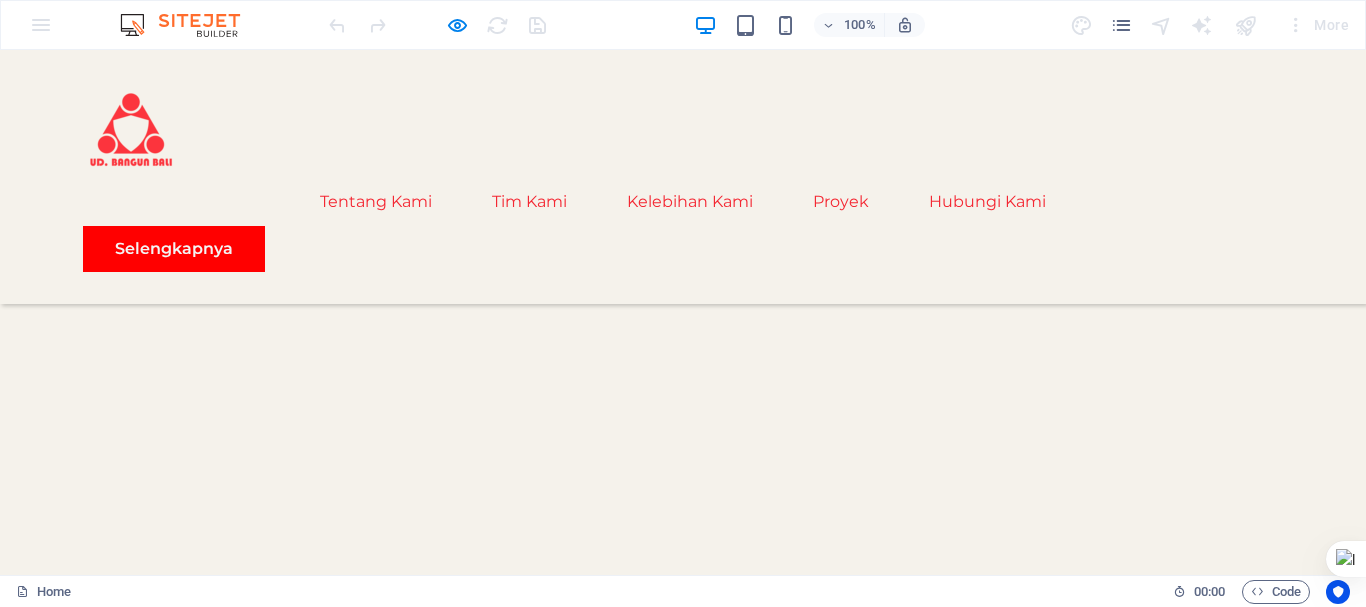 scroll, scrollTop: 200, scrollLeft: 0, axis: vertical 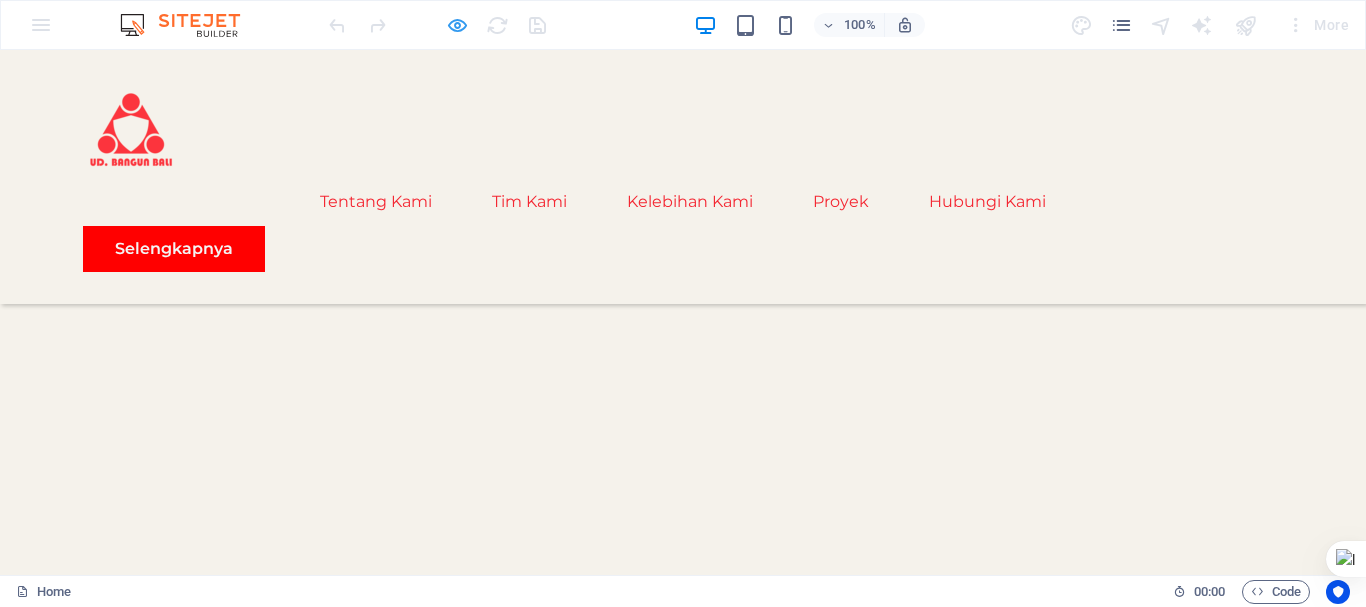 click at bounding box center (437, 25) 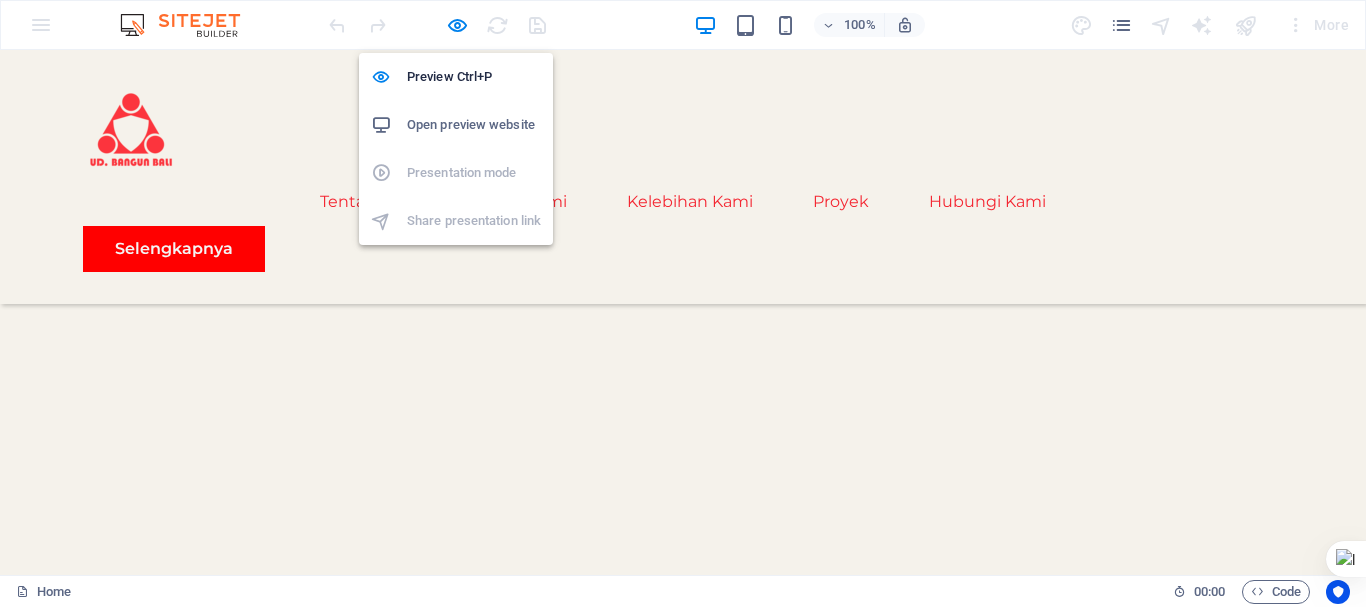 click at bounding box center [457, 25] 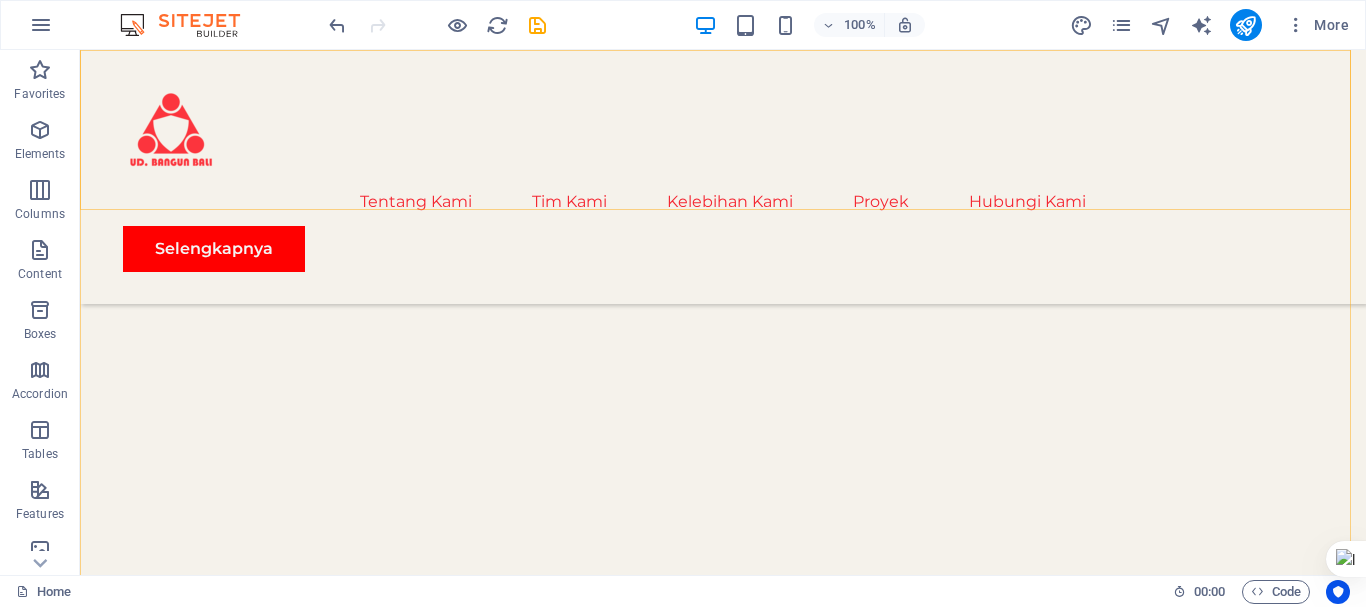 click on "About Us Our Team Our Strengths Projects Contact Us More Info" at bounding box center [723, 177] 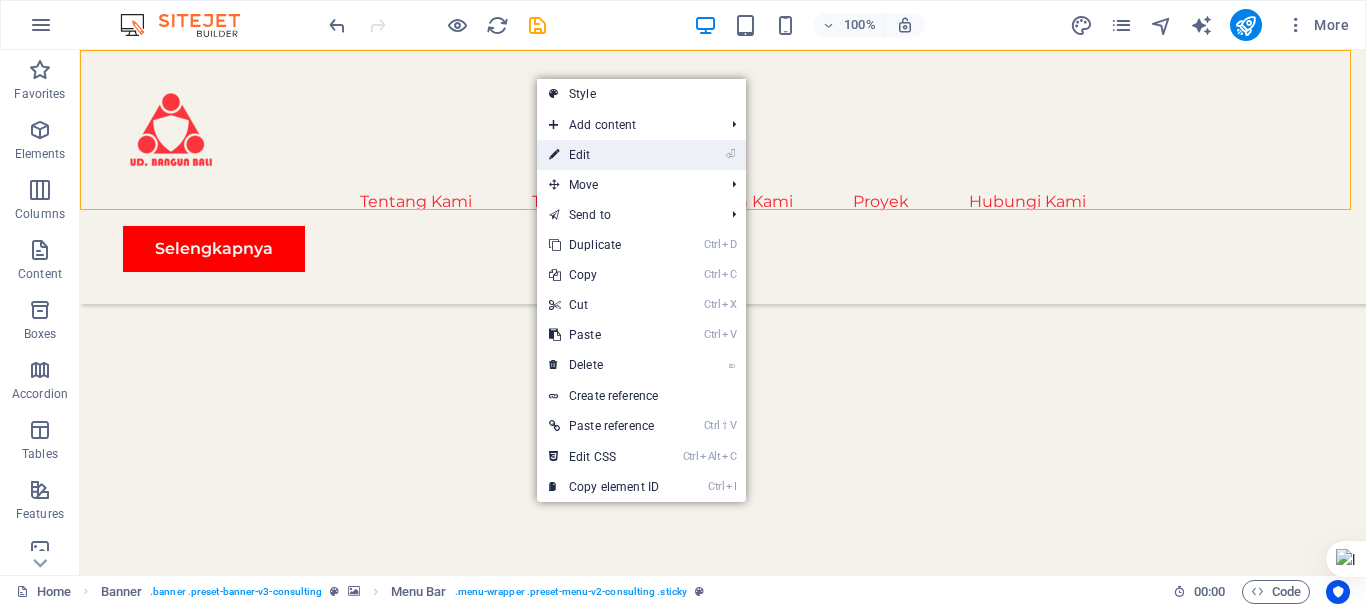 drag, startPoint x: 569, startPoint y: 147, endPoint x: 372, endPoint y: 317, distance: 260.20953 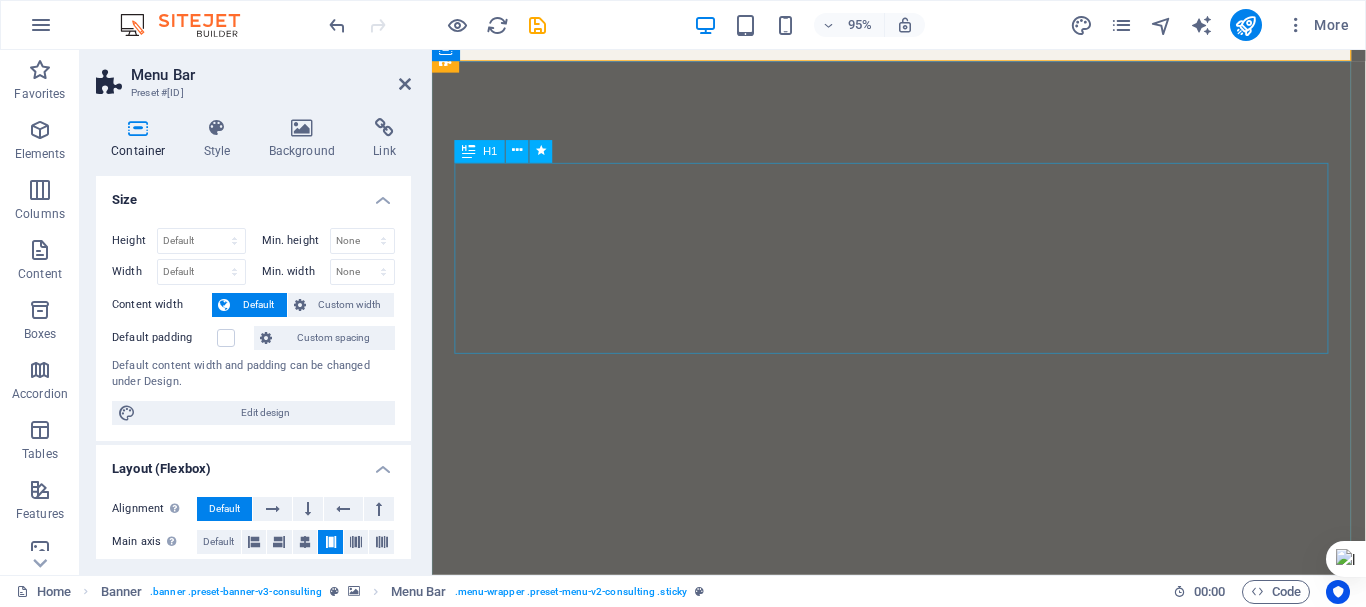 scroll, scrollTop: 0, scrollLeft: 0, axis: both 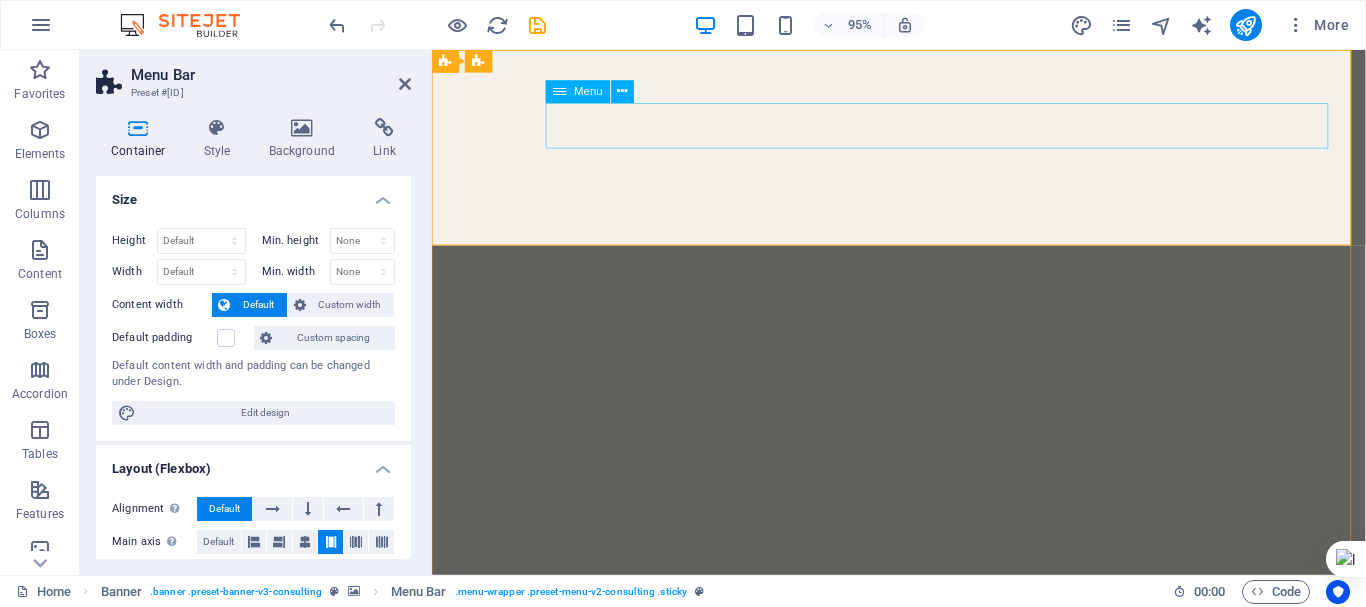 click on "Tentang Kami Tim Kami Kelebihan Kami Proyek Hubungi Kami" at bounding box center (923, 1102) 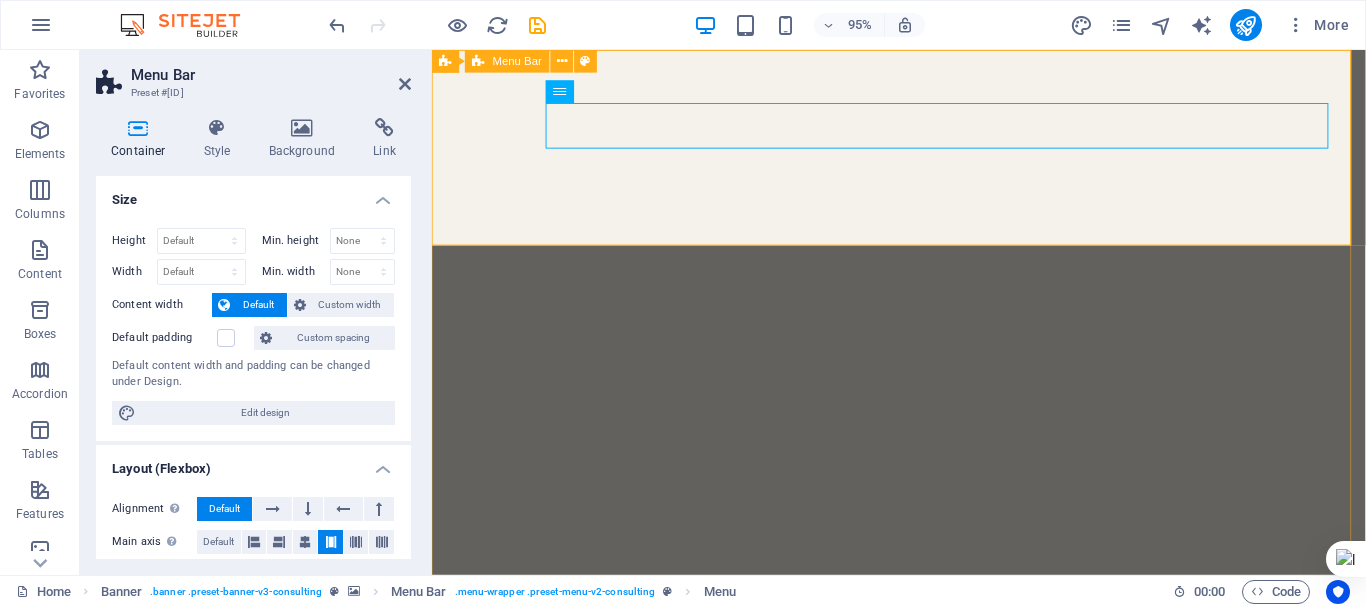 click on "About Us Our Team Our Strengths Projects Contact Us More Info" at bounding box center [923, 1077] 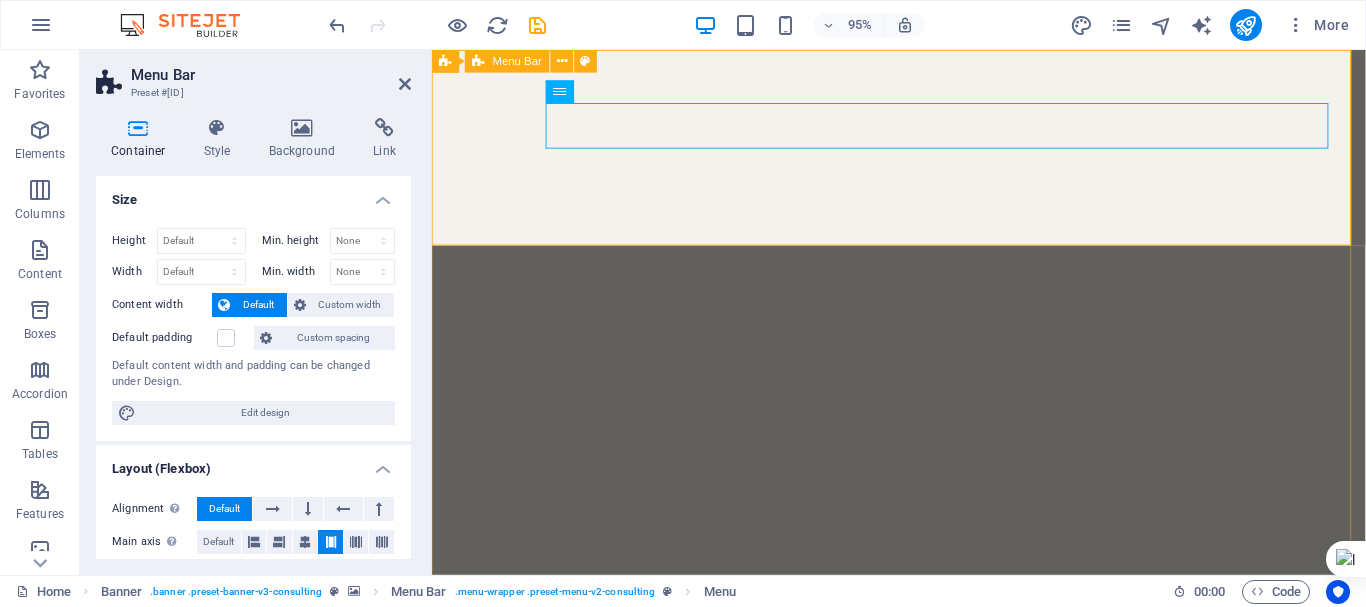 click on "About Us Our Team Our Strengths Projects Contact Us More Info" at bounding box center (923, 1077) 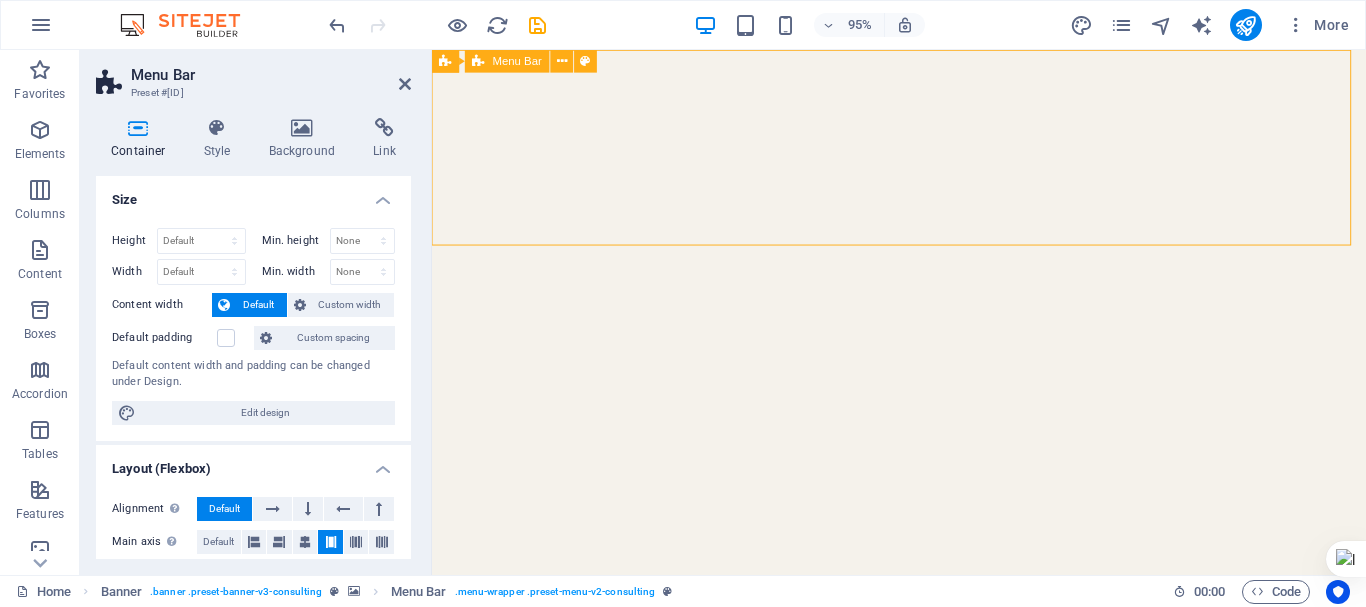 drag, startPoint x: 621, startPoint y: 255, endPoint x: 661, endPoint y: 242, distance: 42.059483 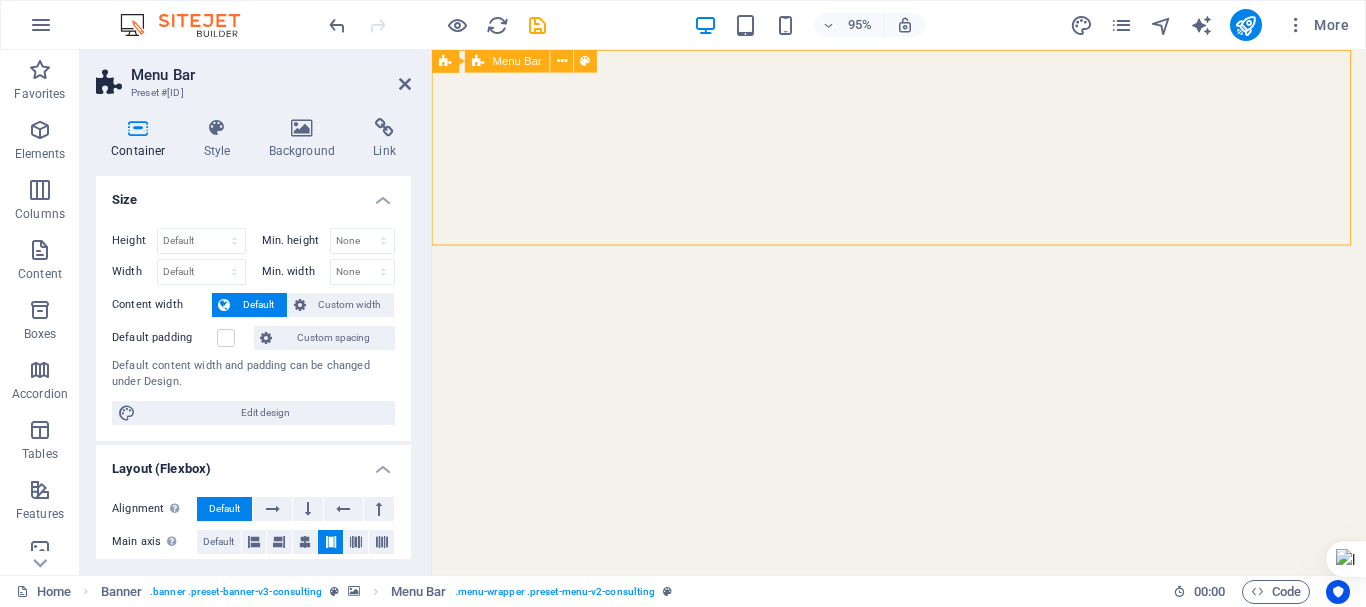click on "About Us Our Team Our Strengths Projects Contact Us More Info" at bounding box center [923, 1077] 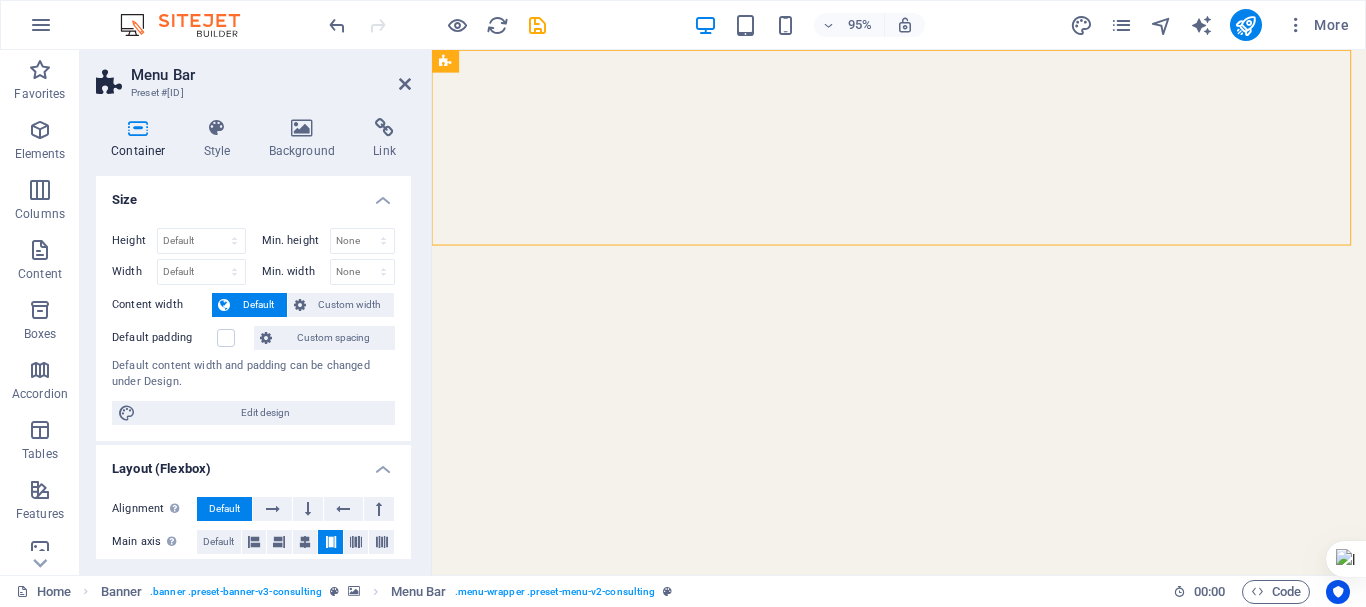 drag, startPoint x: 644, startPoint y: 253, endPoint x: 657, endPoint y: 229, distance: 27.294687 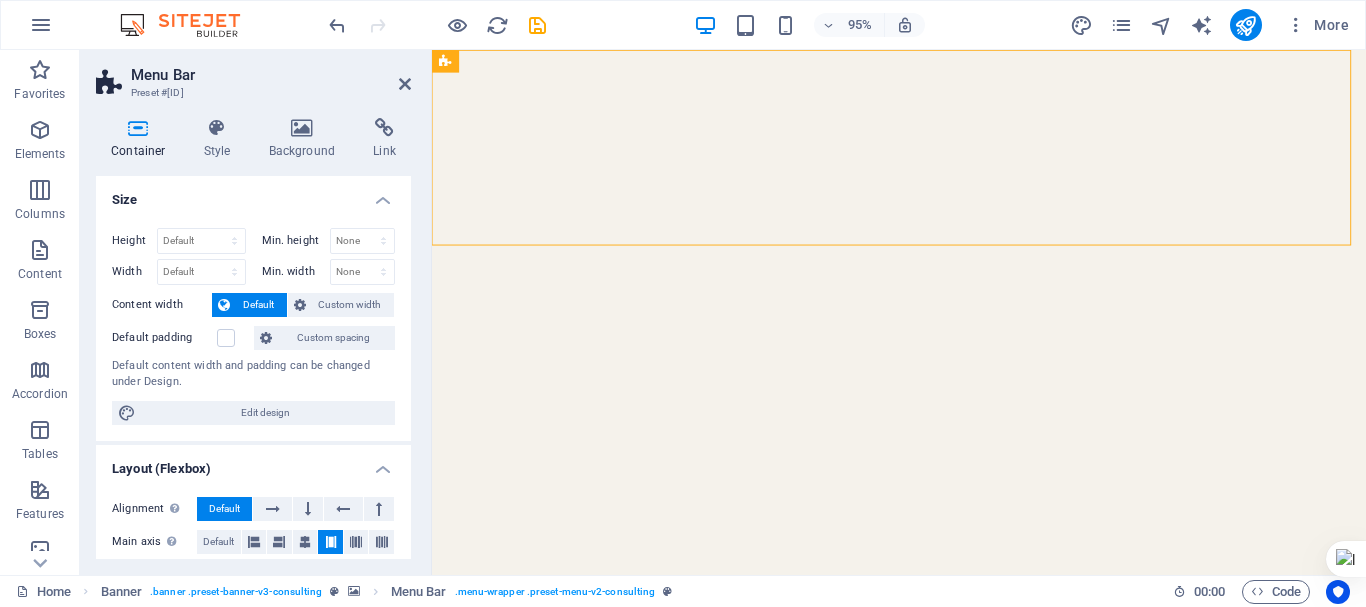 click on "About Us Our Team Our Strengths Projects Contact Us More Info" at bounding box center [923, 1077] 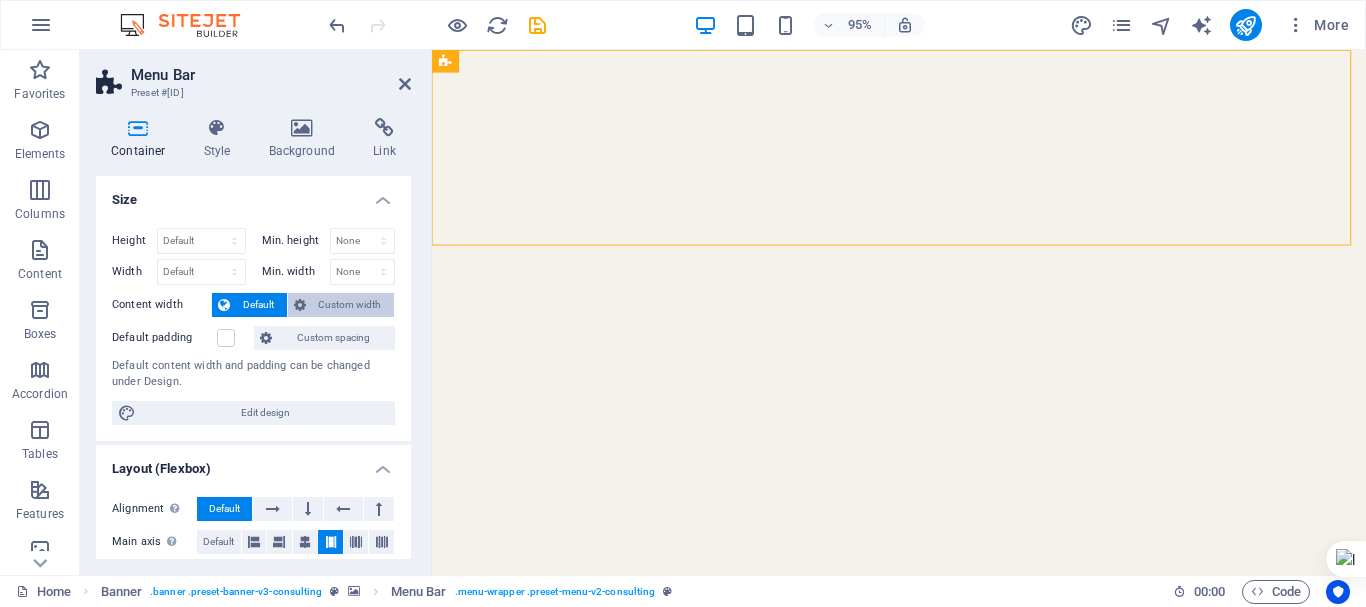 click at bounding box center [300, 305] 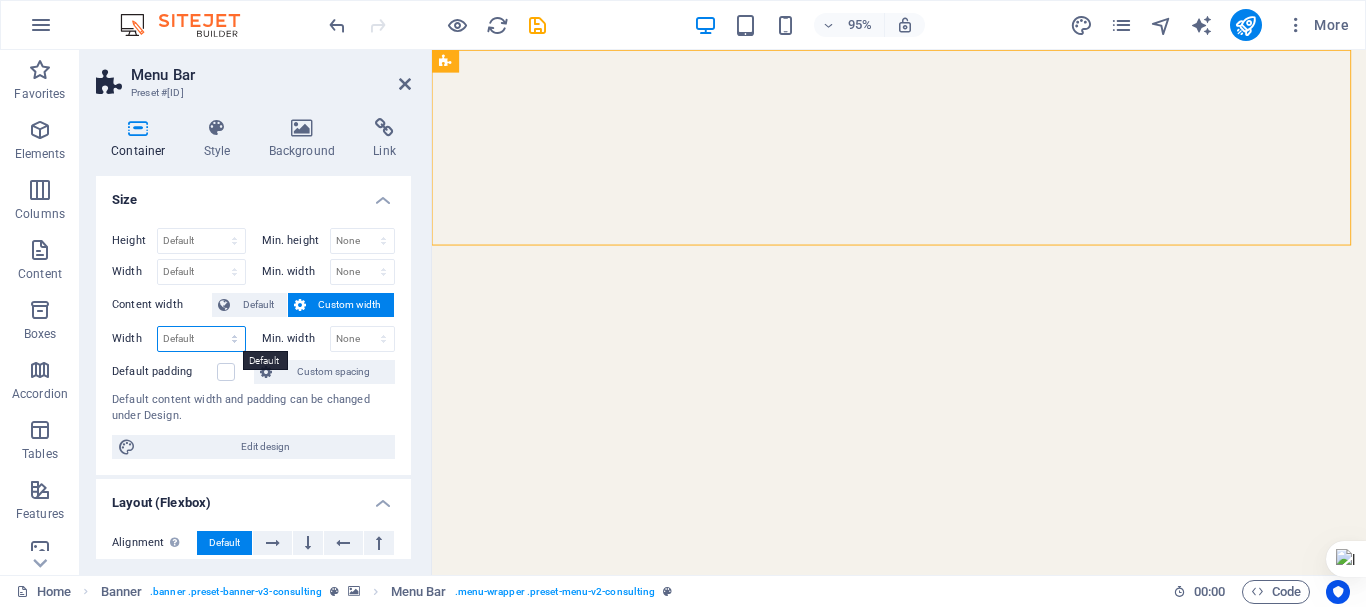 click on "Default px rem % em vh vw" at bounding box center [201, 339] 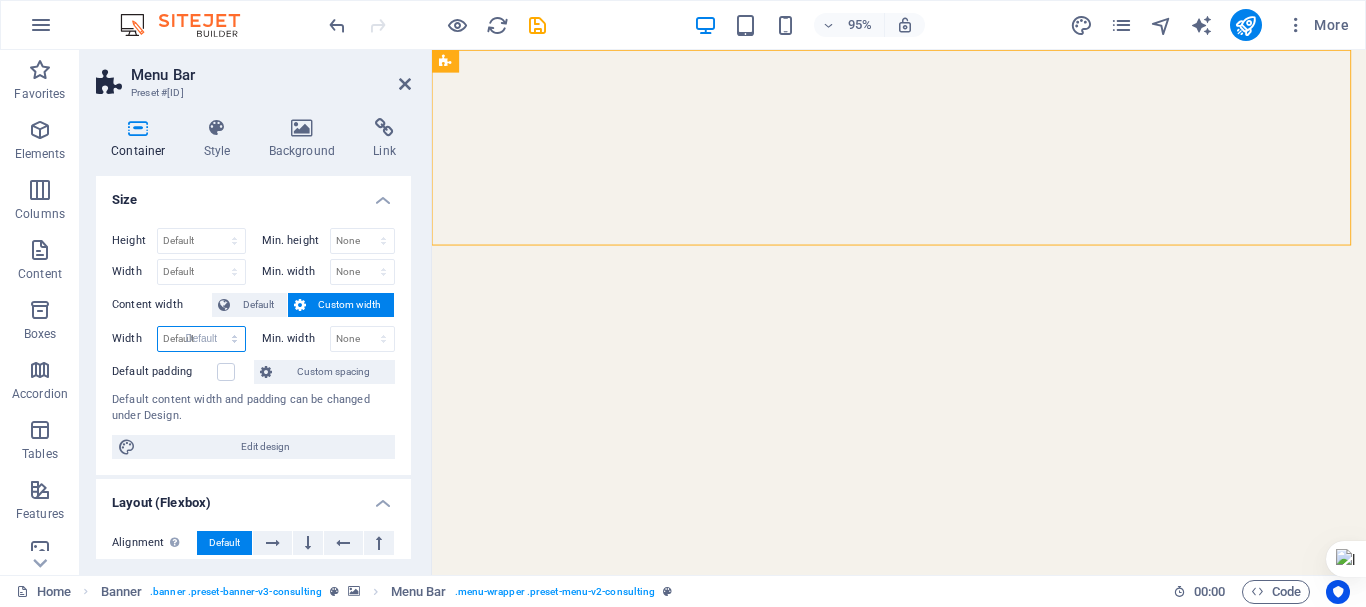 click on "Default px rem % em vh vw" at bounding box center (201, 339) 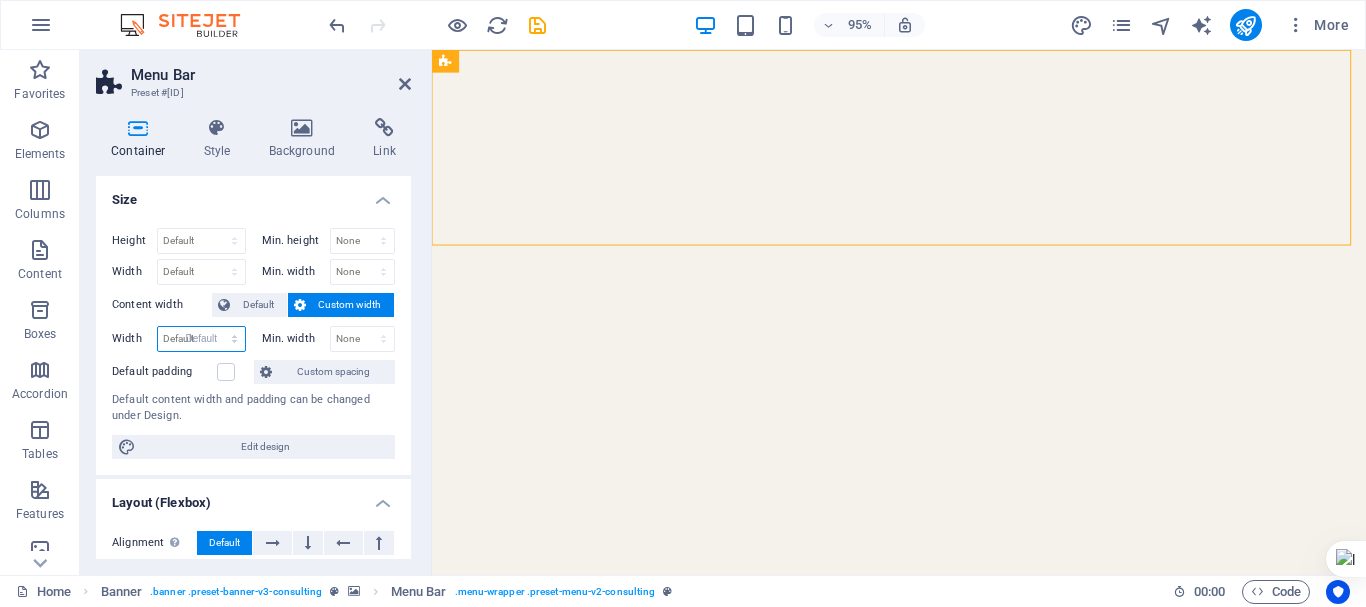 select on "DISABLED_OPTION_VALUE" 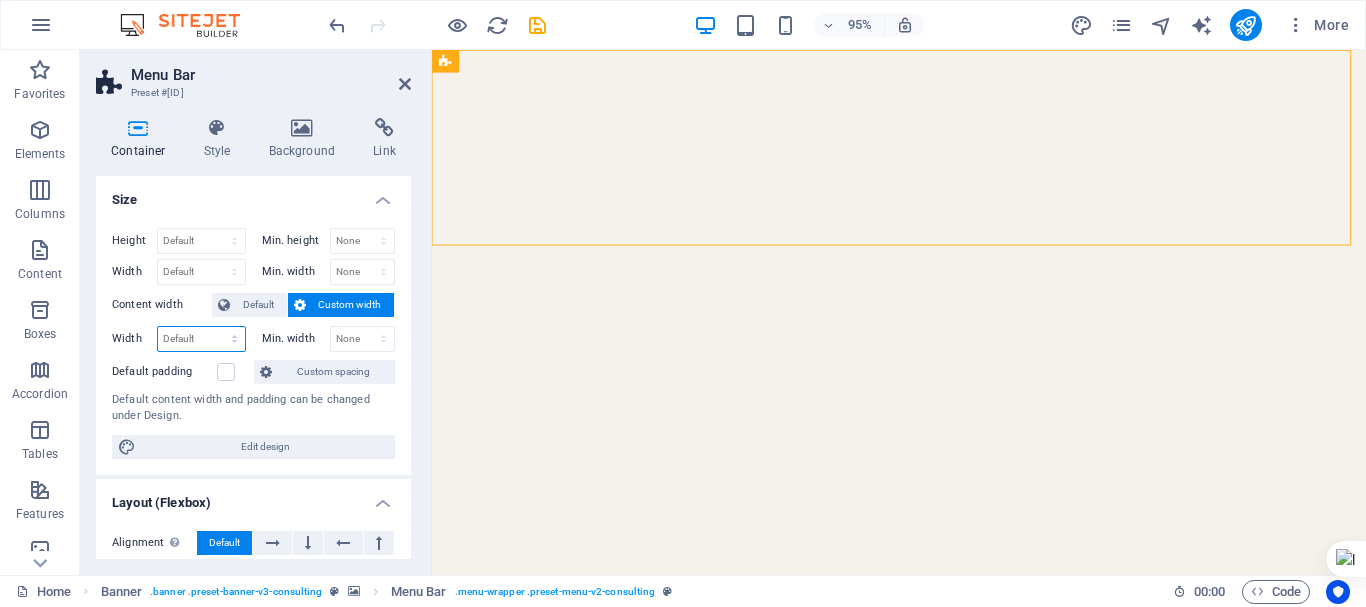 click on "Default px rem % em vh vw" at bounding box center (201, 339) 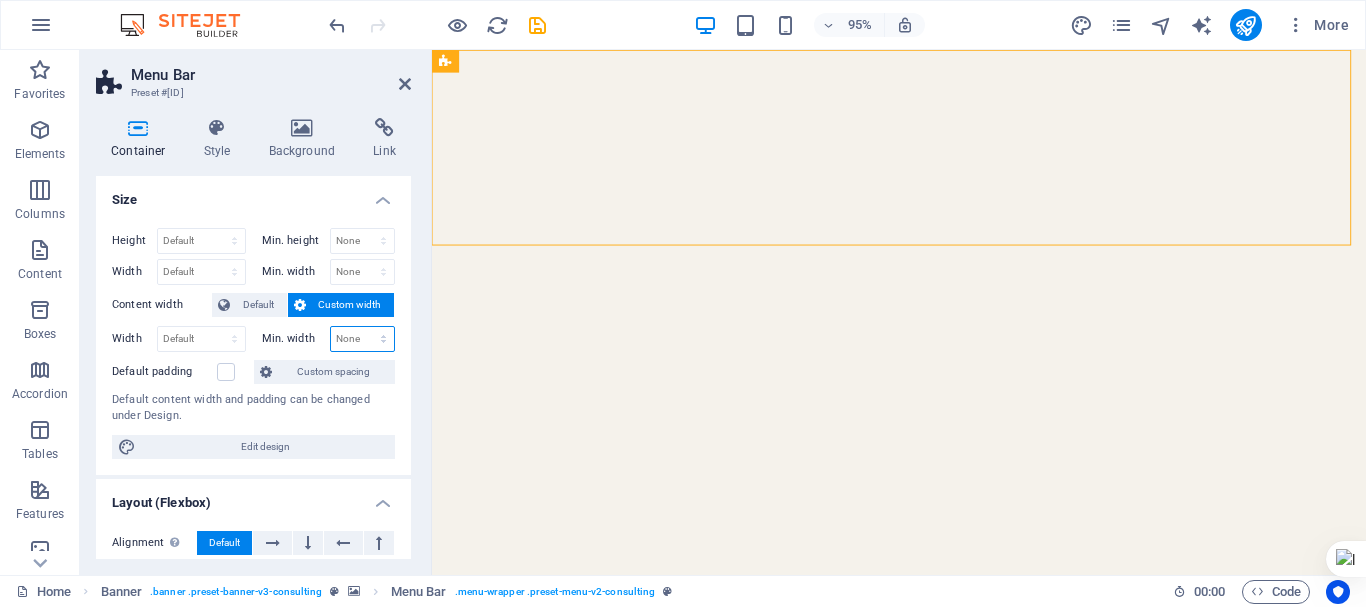 click on "None px rem % vh vw" at bounding box center [363, 339] 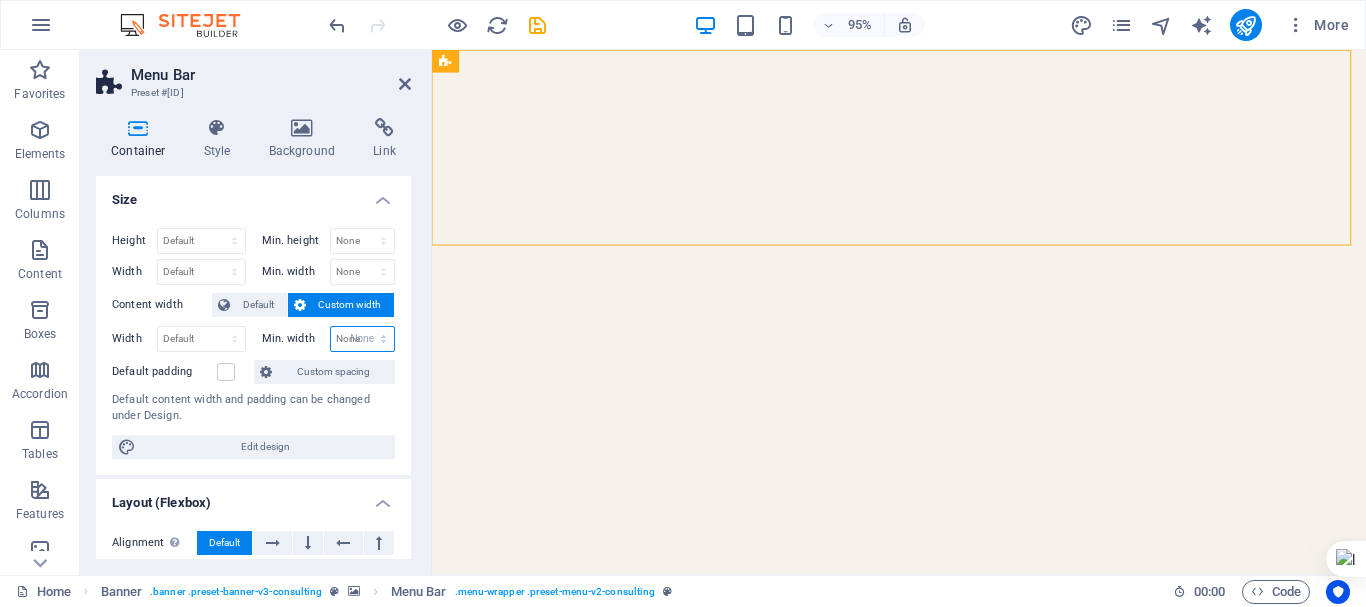 click on "None px rem % vh vw" at bounding box center (363, 339) 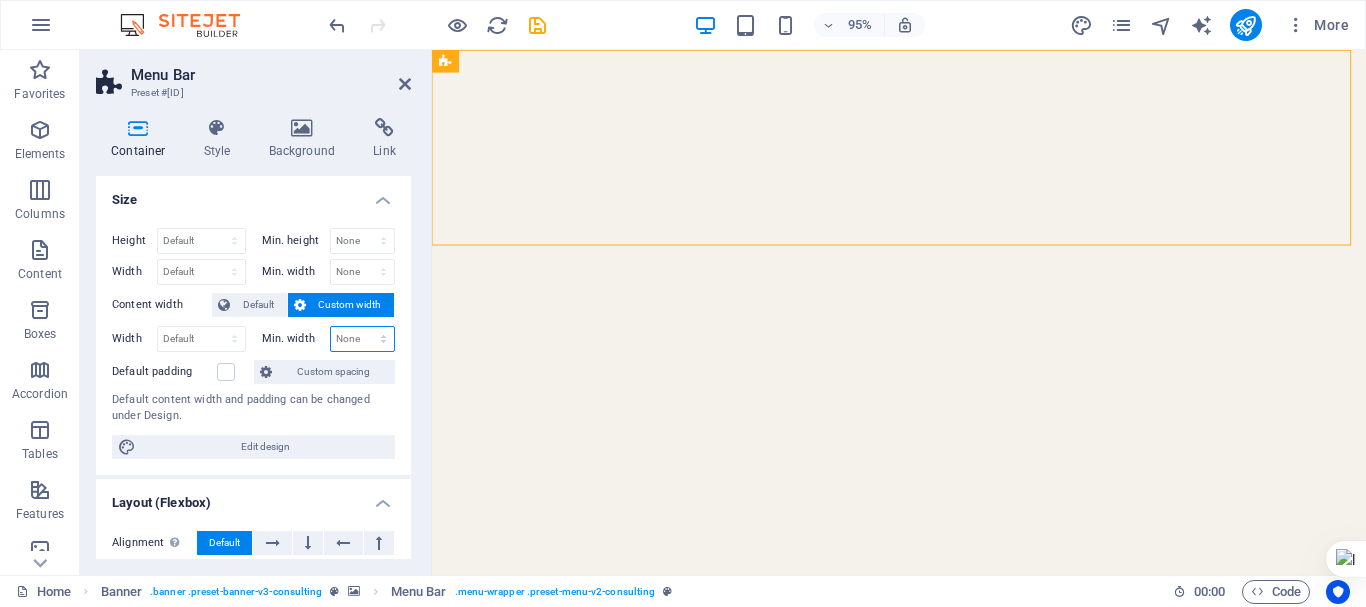 click on "None px rem % vh vw" at bounding box center (363, 339) 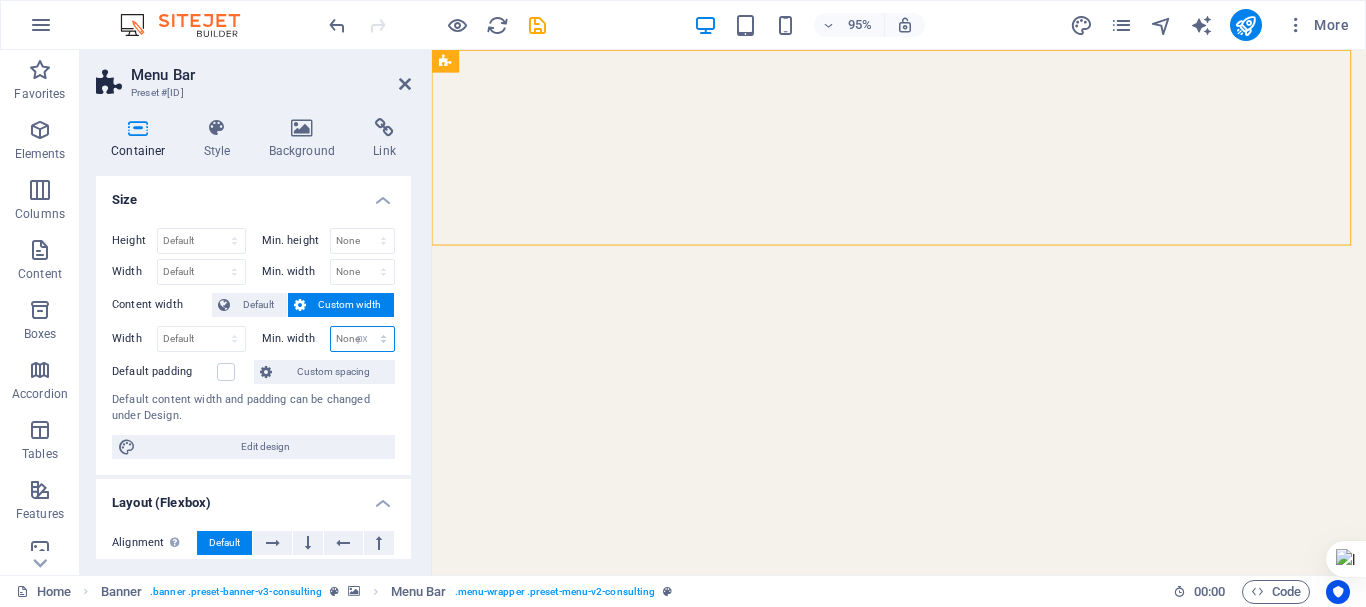 click on "None px rem % vh vw" at bounding box center (363, 339) 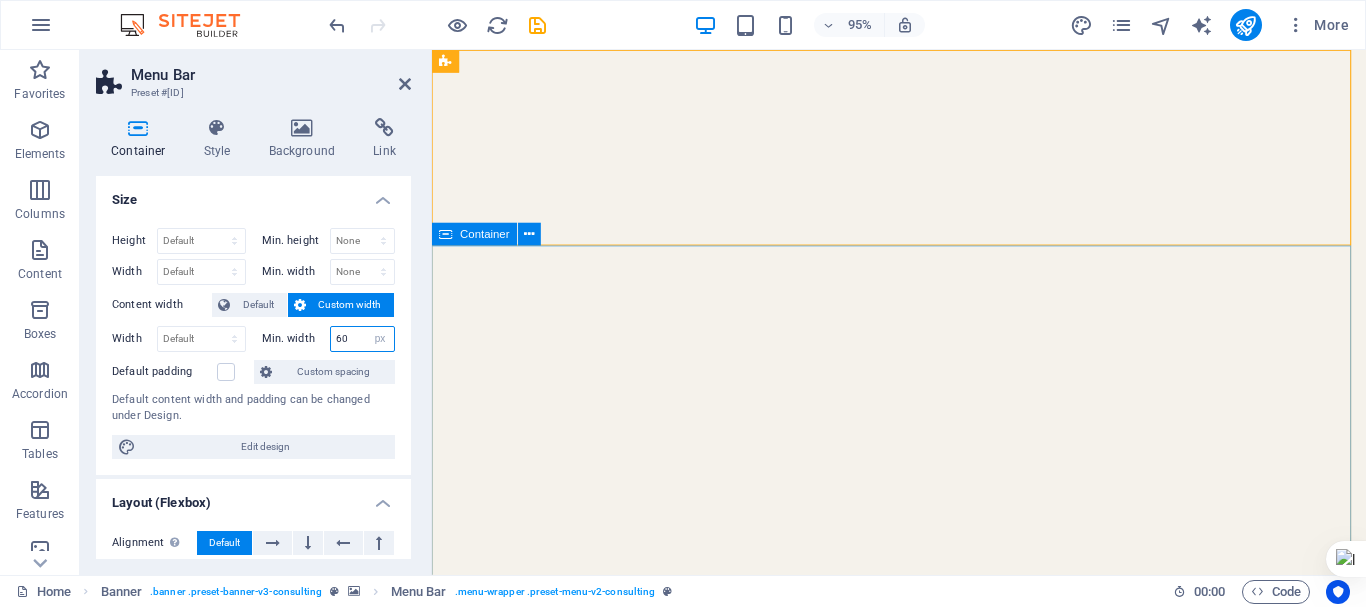 type on "60" 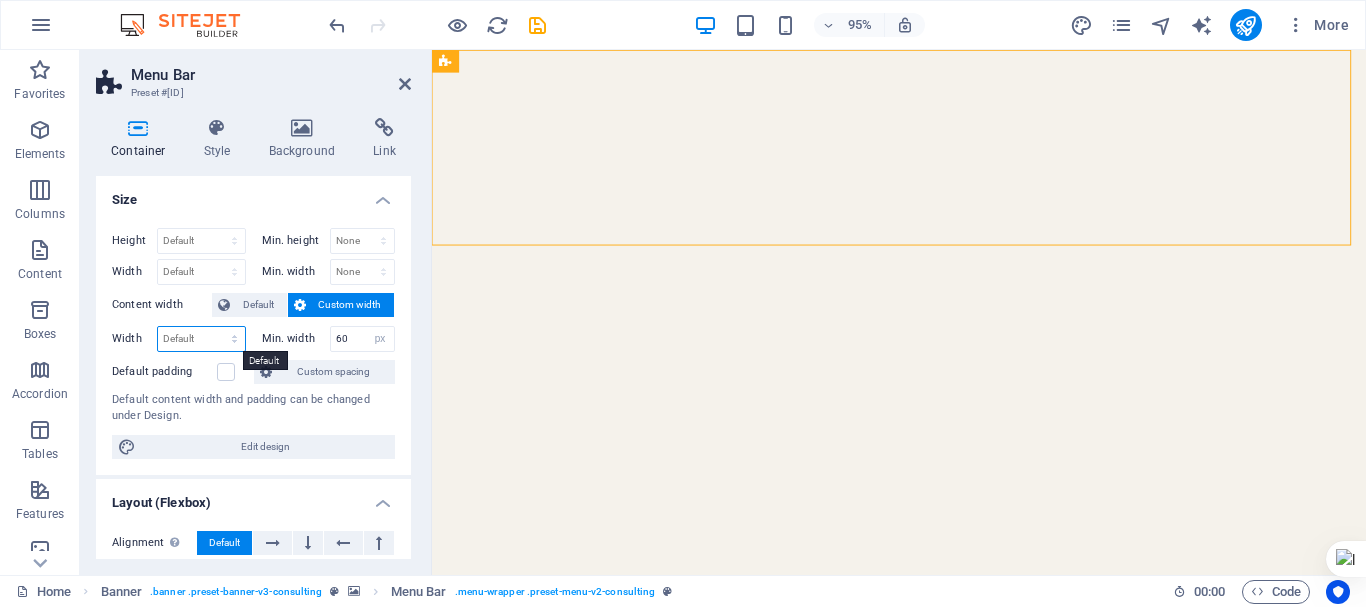 click on "Default px rem % em vh vw" at bounding box center [201, 339] 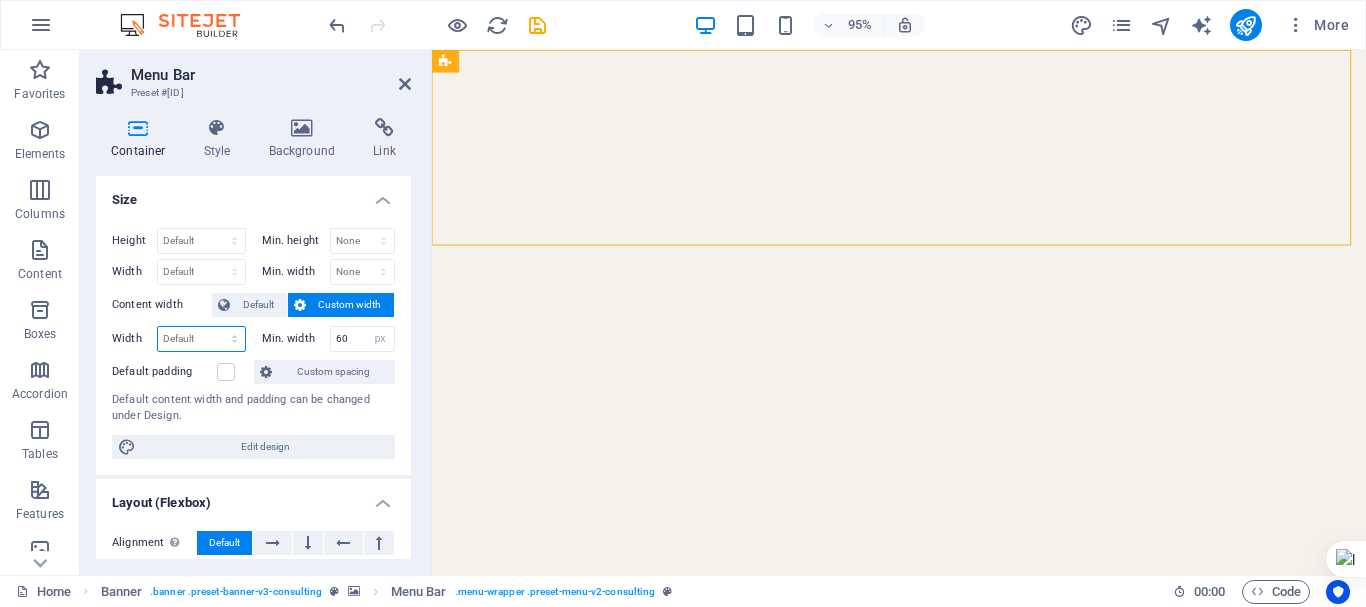 click on "Default px rem % em vh vw" at bounding box center (201, 339) 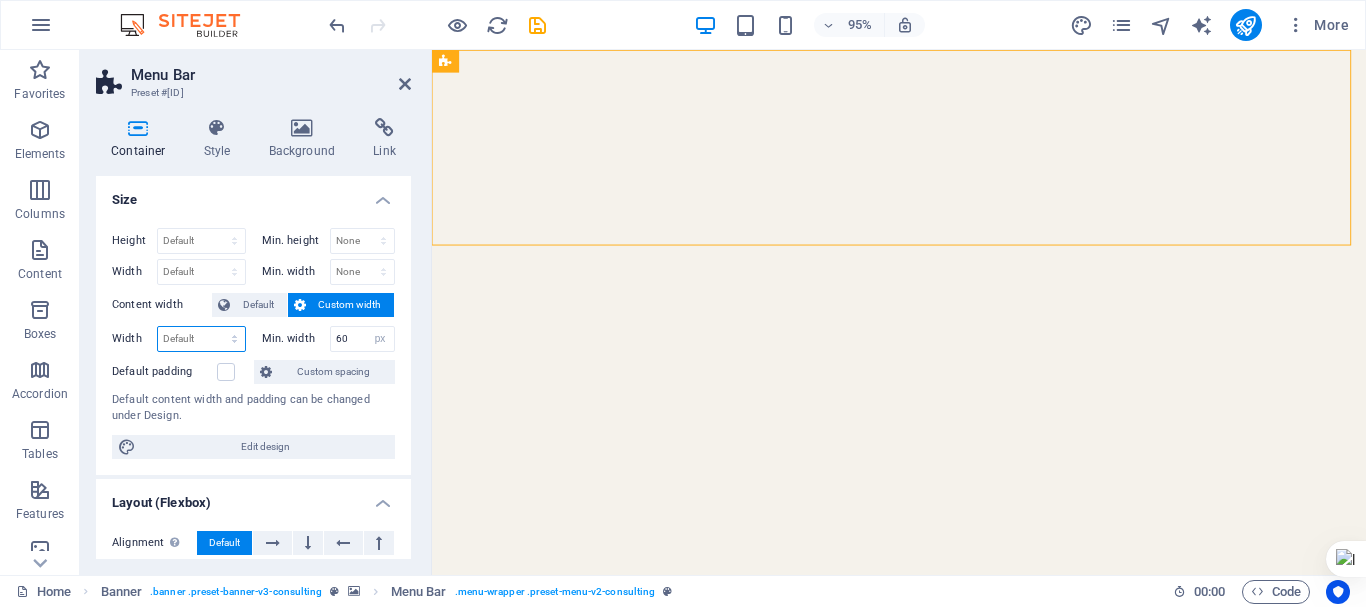 click on "Default px rem % em vh vw" at bounding box center (201, 339) 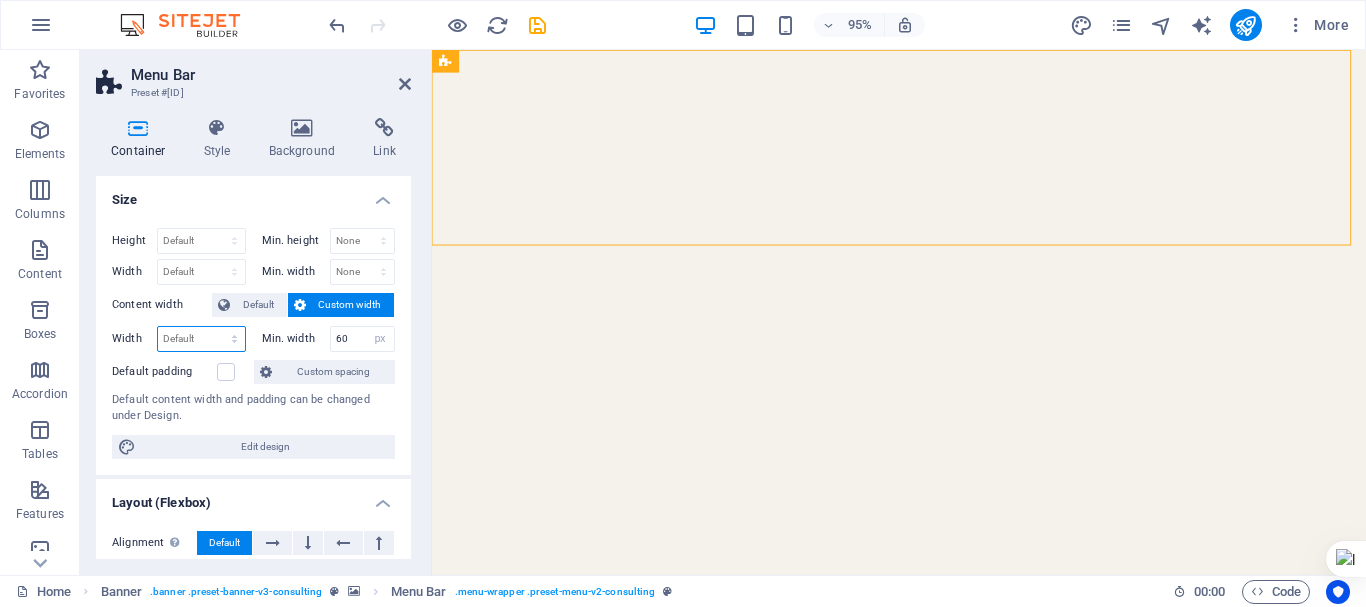 click on "Default px rem % em vh vw" at bounding box center (201, 339) 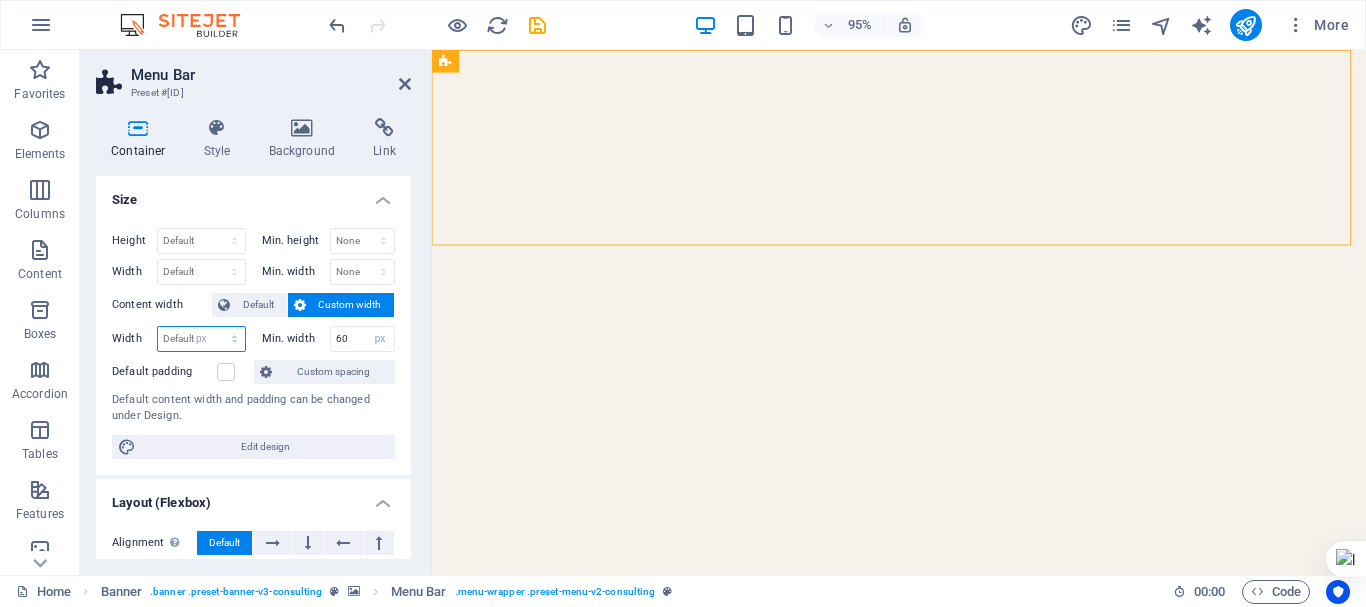 click on "Default px rem % em vh vw" at bounding box center (201, 339) 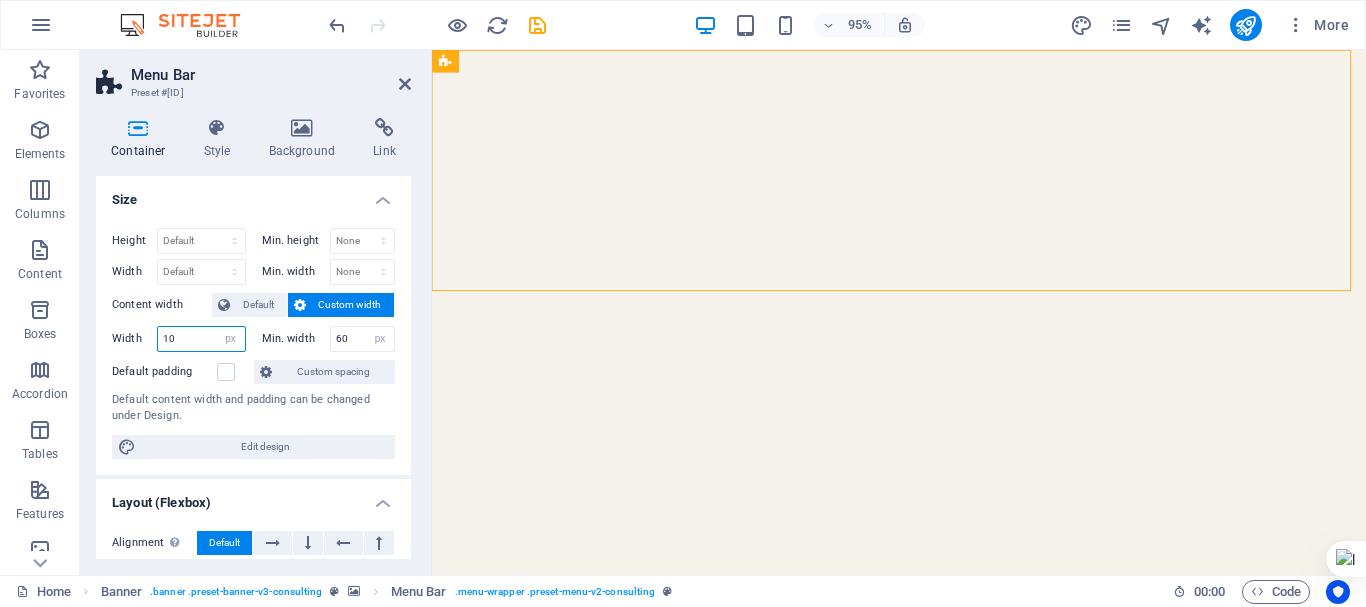 drag, startPoint x: 204, startPoint y: 332, endPoint x: 156, endPoint y: 336, distance: 48.166378 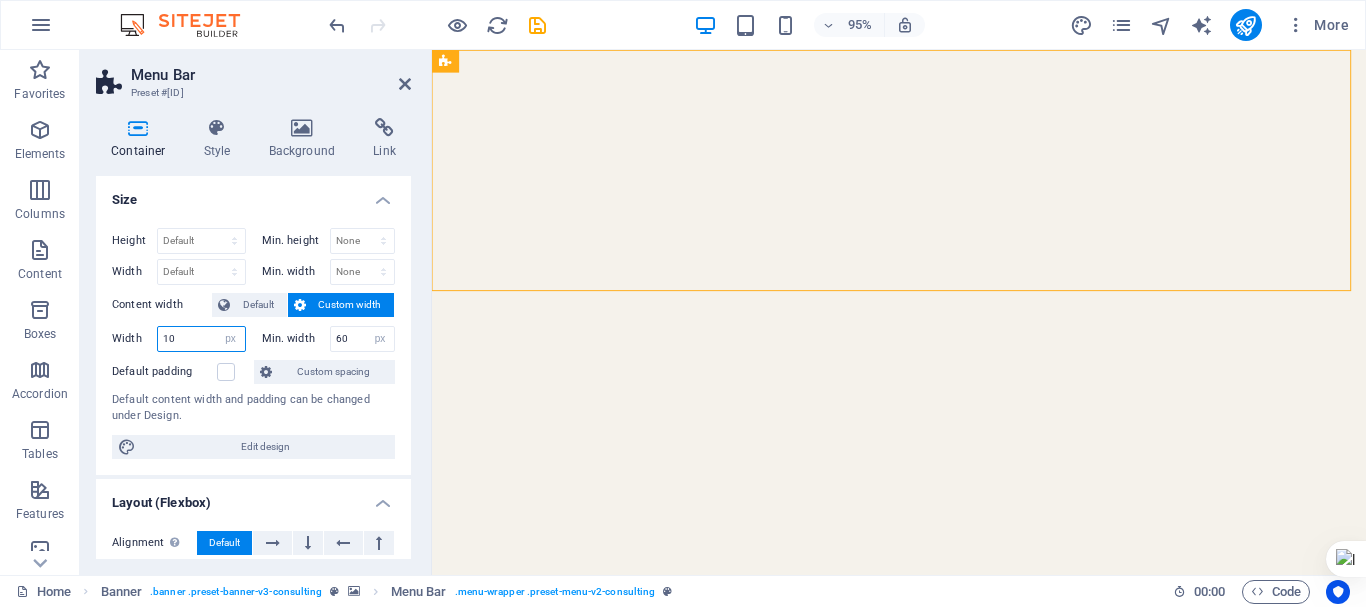 click on "Width 10 Default px rem % em vh vw" at bounding box center [179, 339] 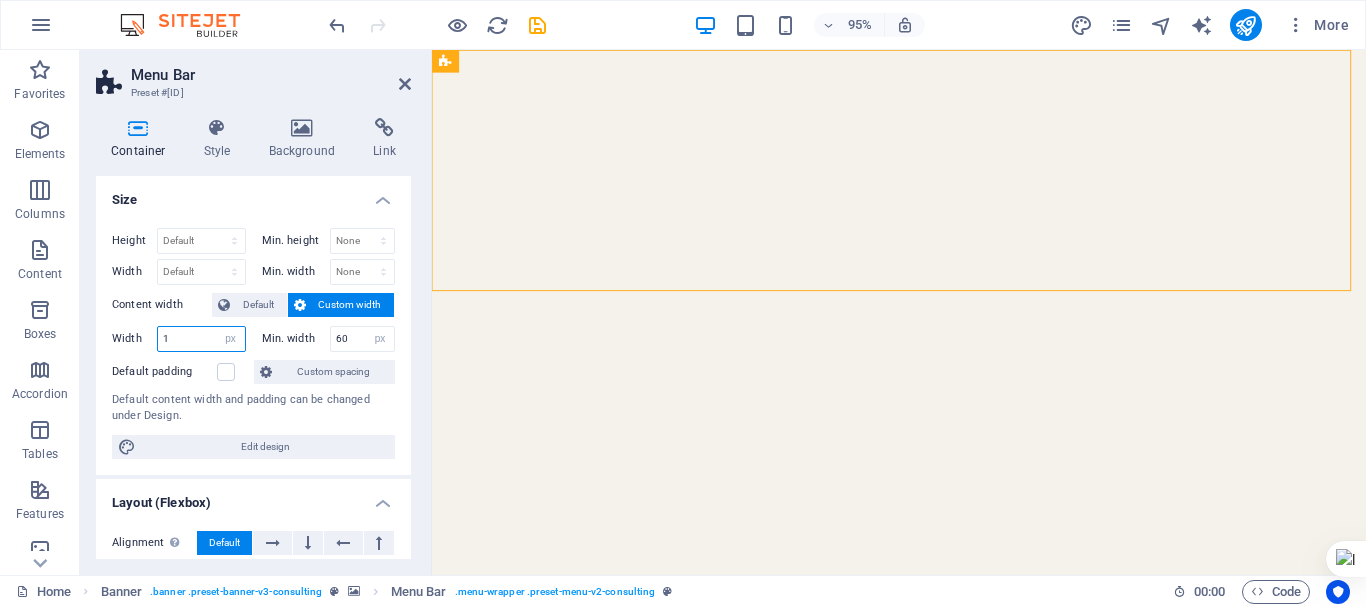 type on "1" 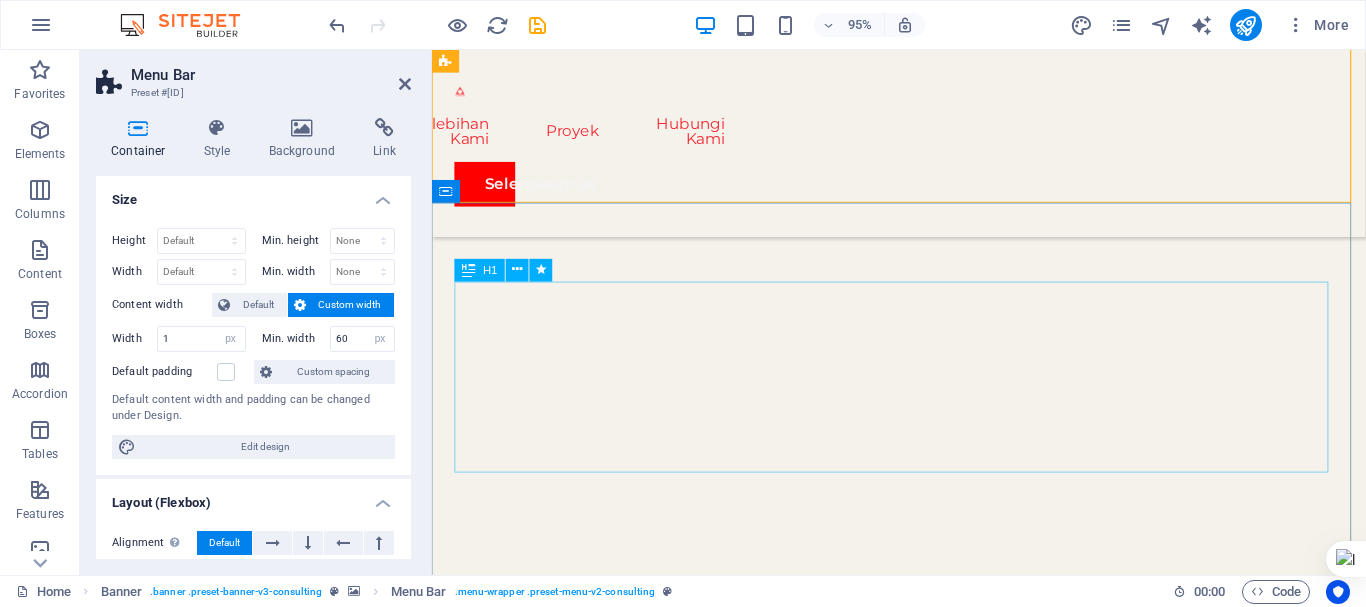 scroll, scrollTop: 400, scrollLeft: 0, axis: vertical 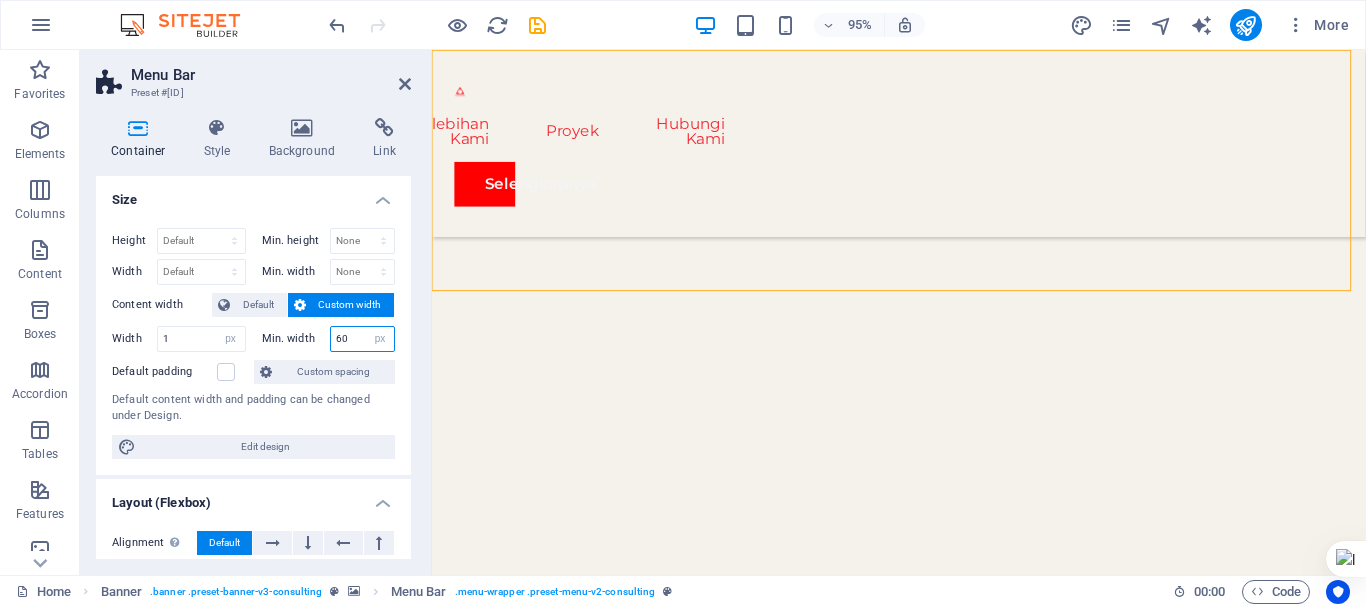 drag, startPoint x: 358, startPoint y: 344, endPoint x: 328, endPoint y: 345, distance: 30.016663 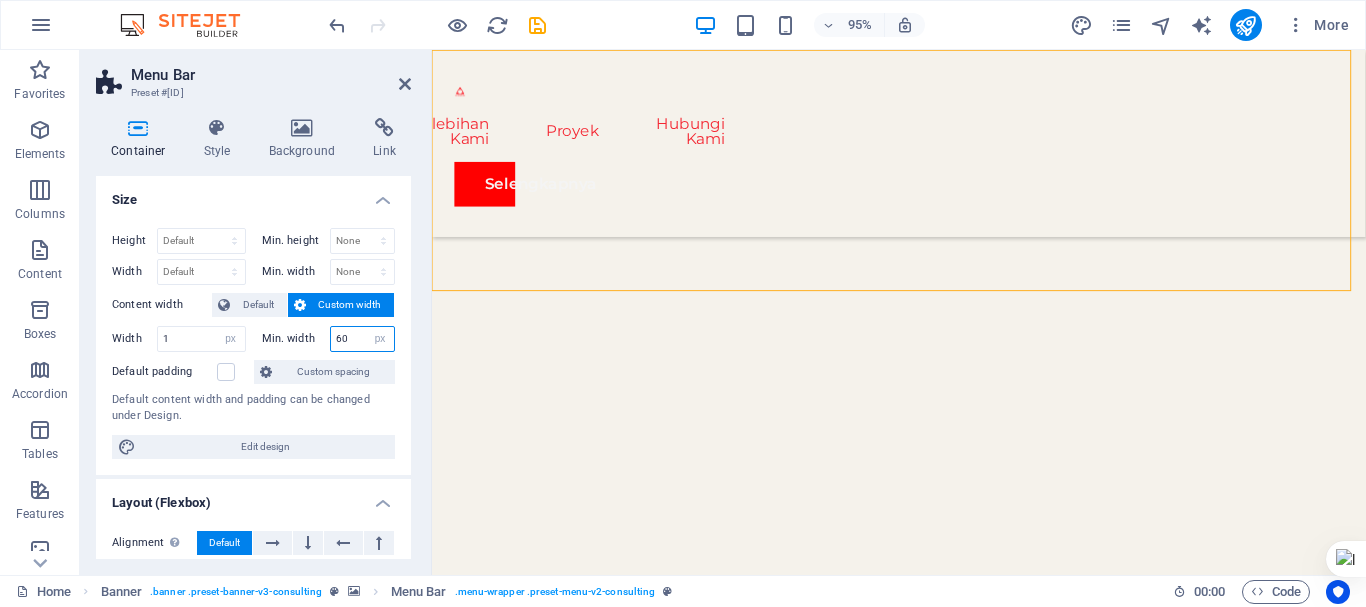 click on "60" at bounding box center (363, 339) 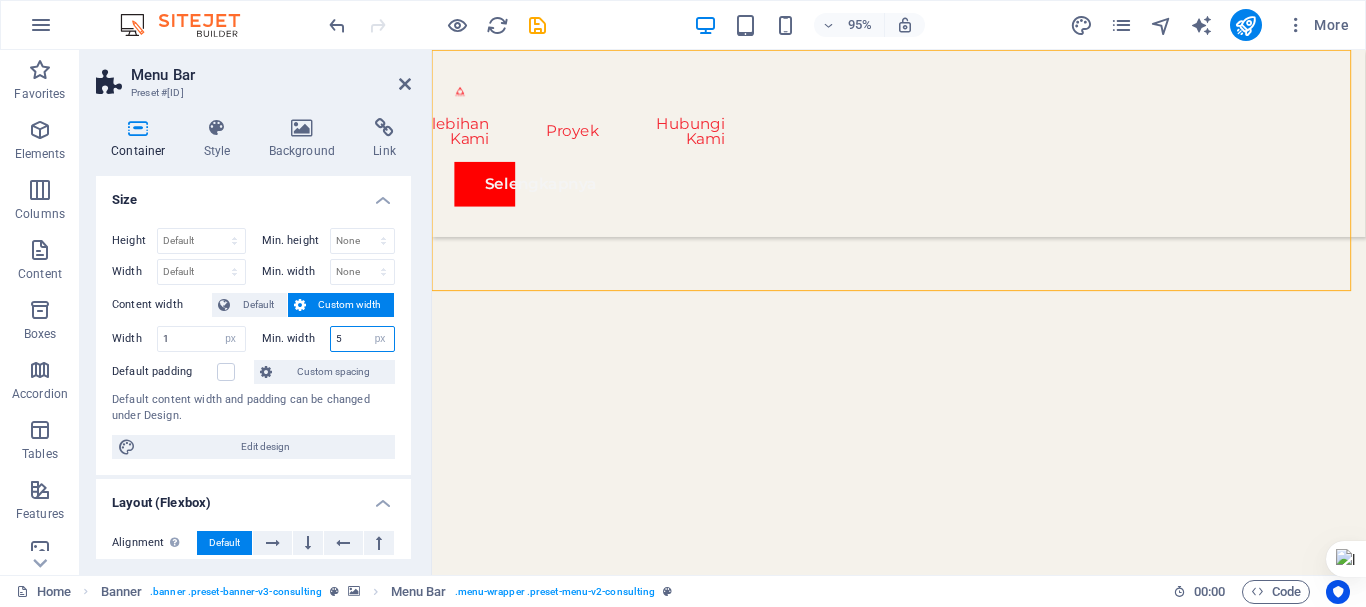 type on "5" 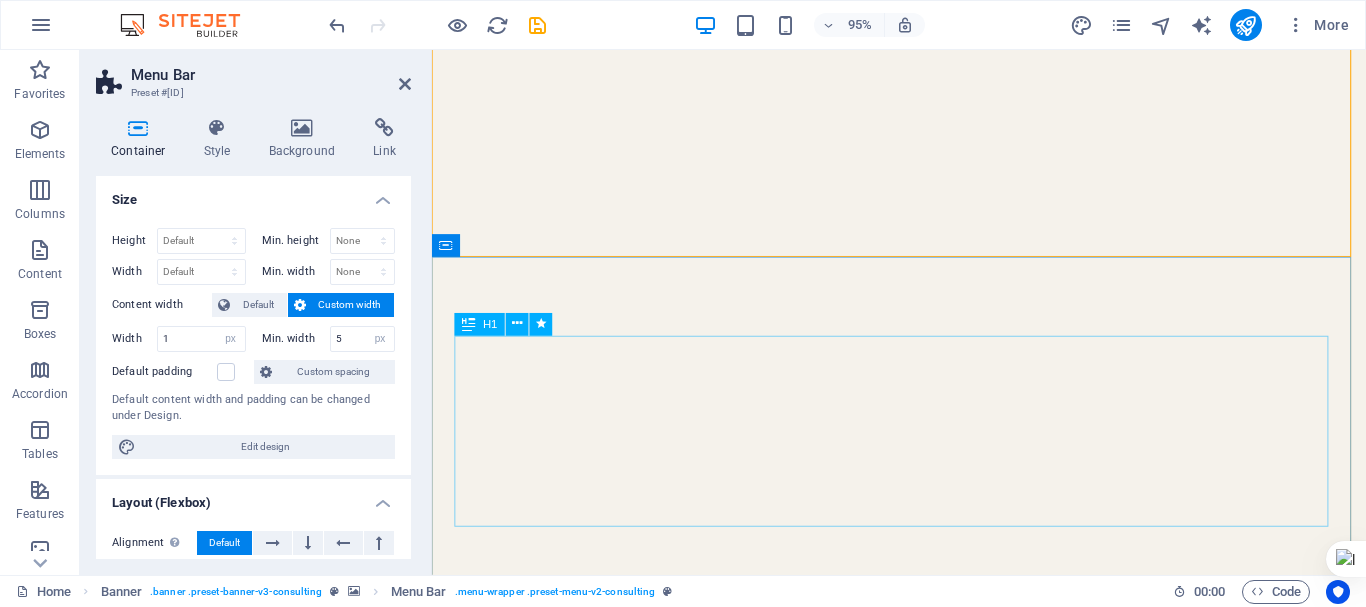 scroll, scrollTop: 0, scrollLeft: 0, axis: both 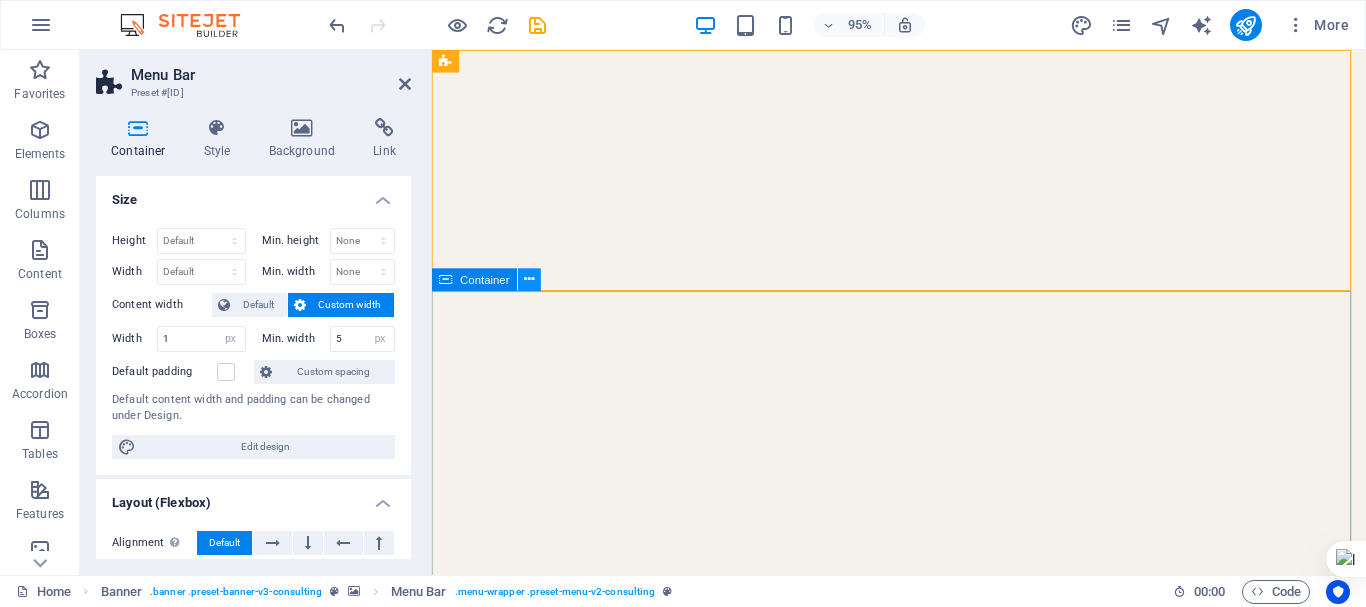 click at bounding box center [530, 280] 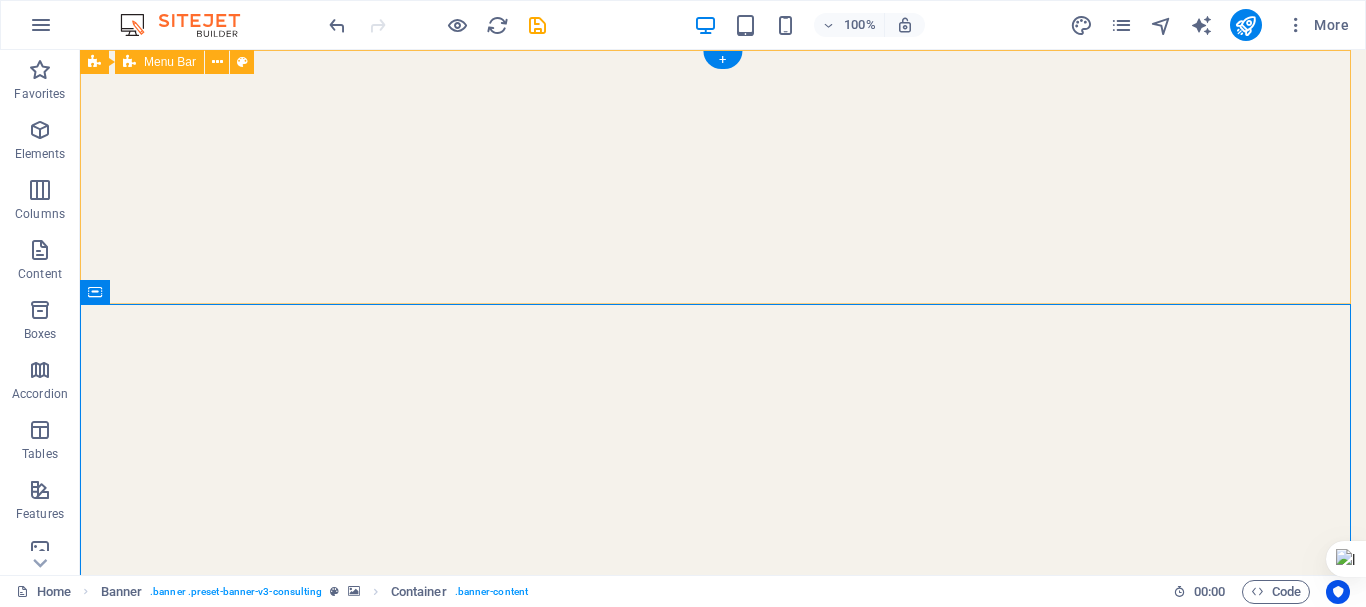 scroll, scrollTop: 0, scrollLeft: 0, axis: both 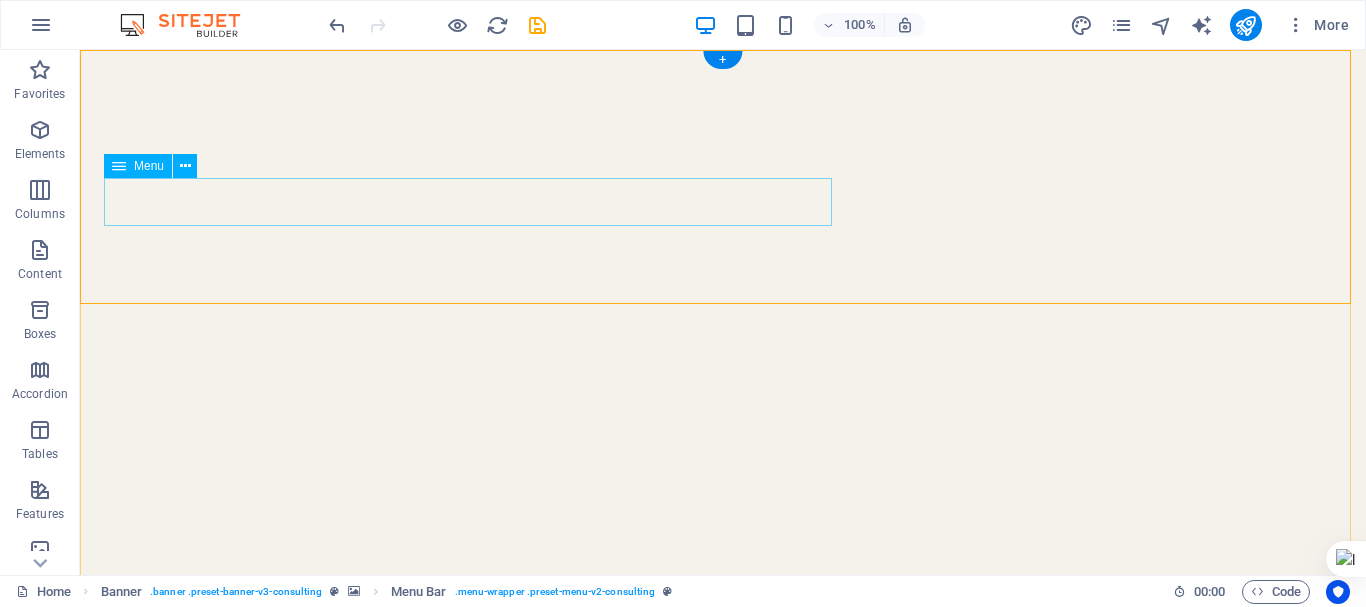 click on "Tentang Kami Tim Kami Kelebihan Kami Proyek Hubungi Kami" at bounding box center [104, 1036] 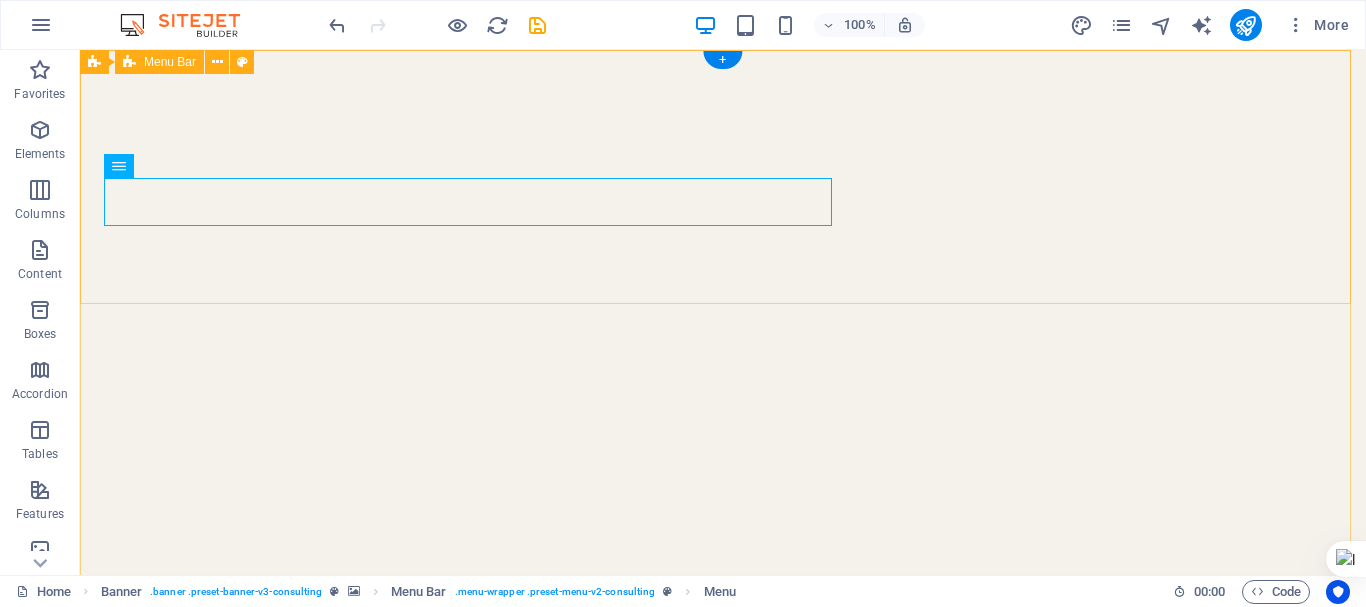 click on "About Us Our Team Our Strengths Projects Contact Us More Info" at bounding box center [723, 1048] 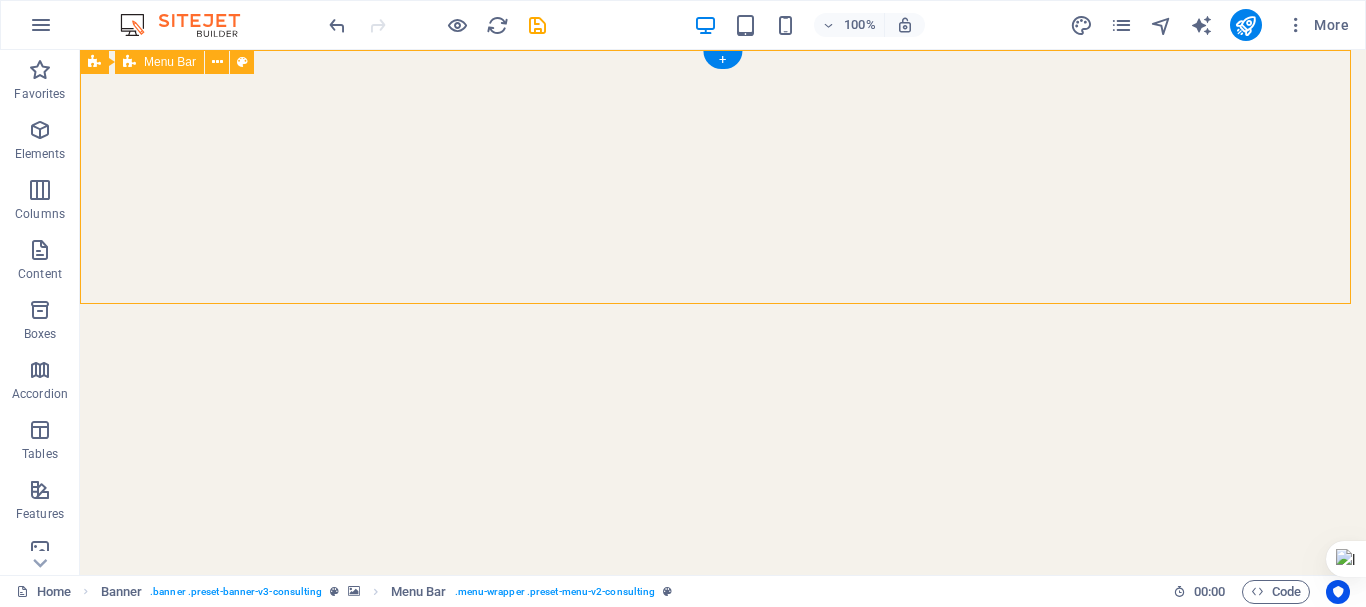 click on "About Us Our Team Our Strengths Projects Contact Us More Info" at bounding box center (723, 1048) 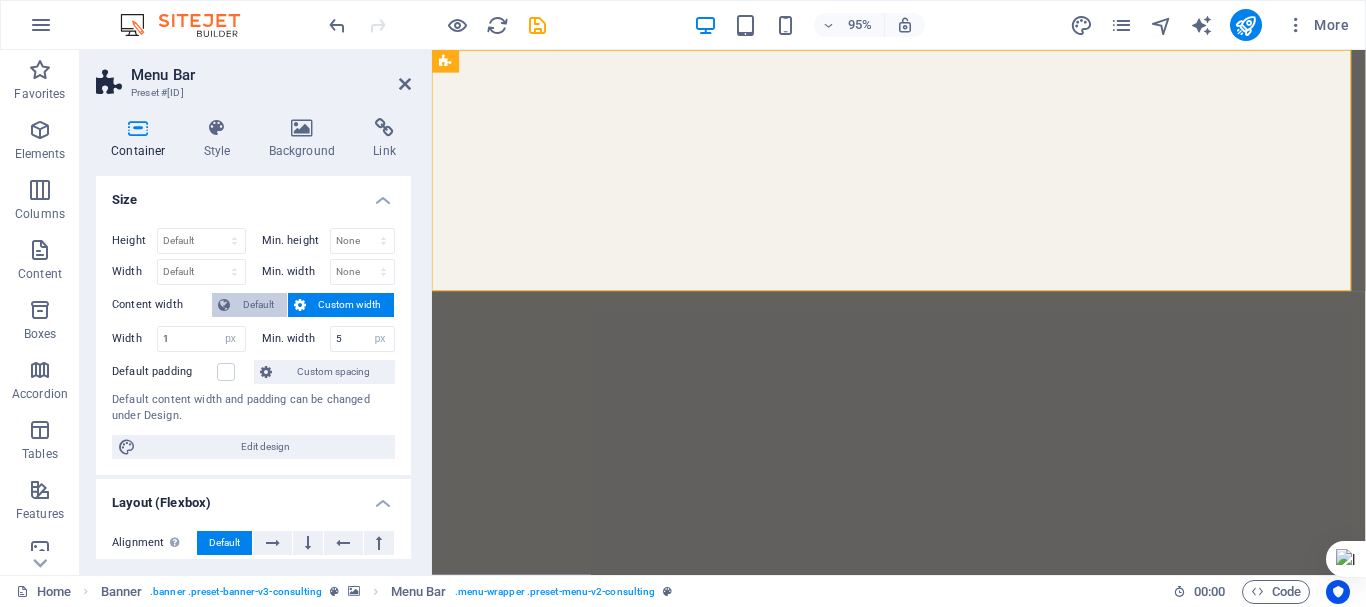 click on "Default" at bounding box center [249, 305] 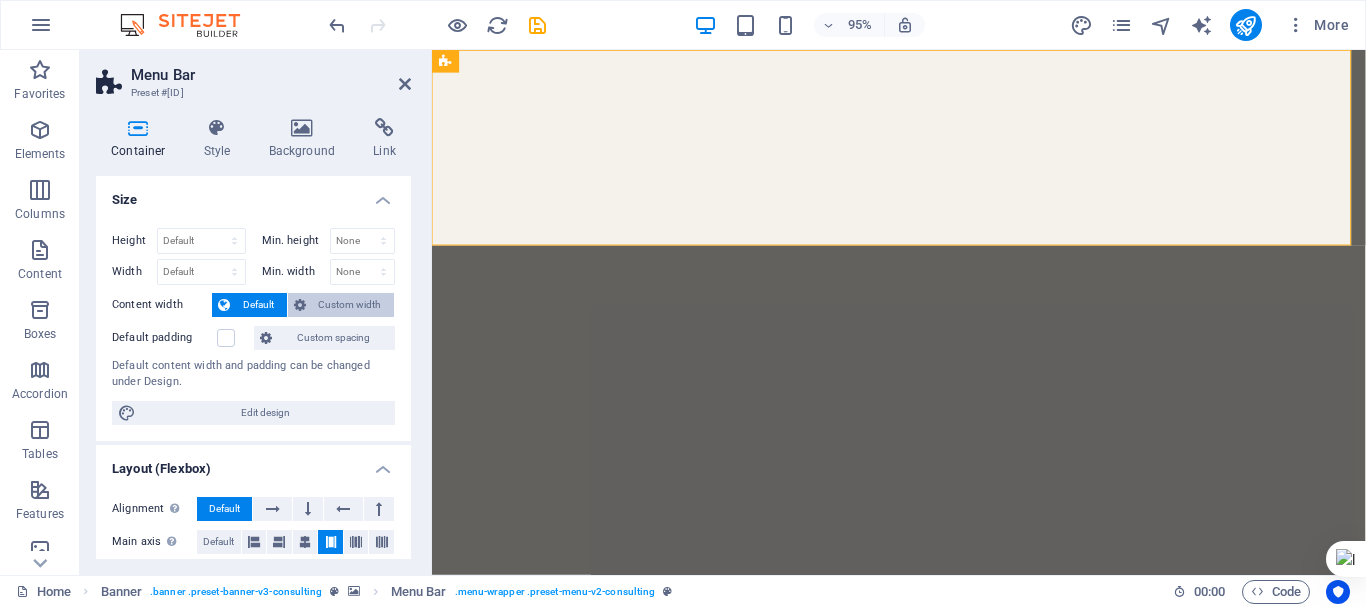 click on "Custom width" at bounding box center [350, 305] 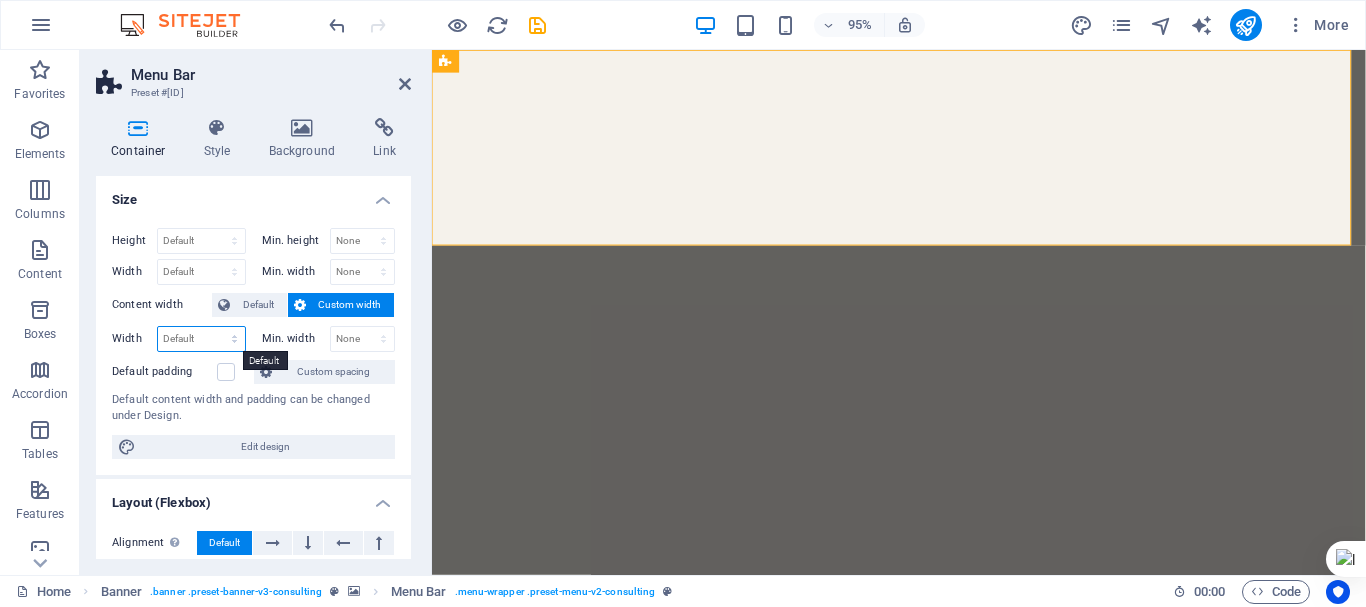 click on "Default px rem % em vh vw" at bounding box center (201, 339) 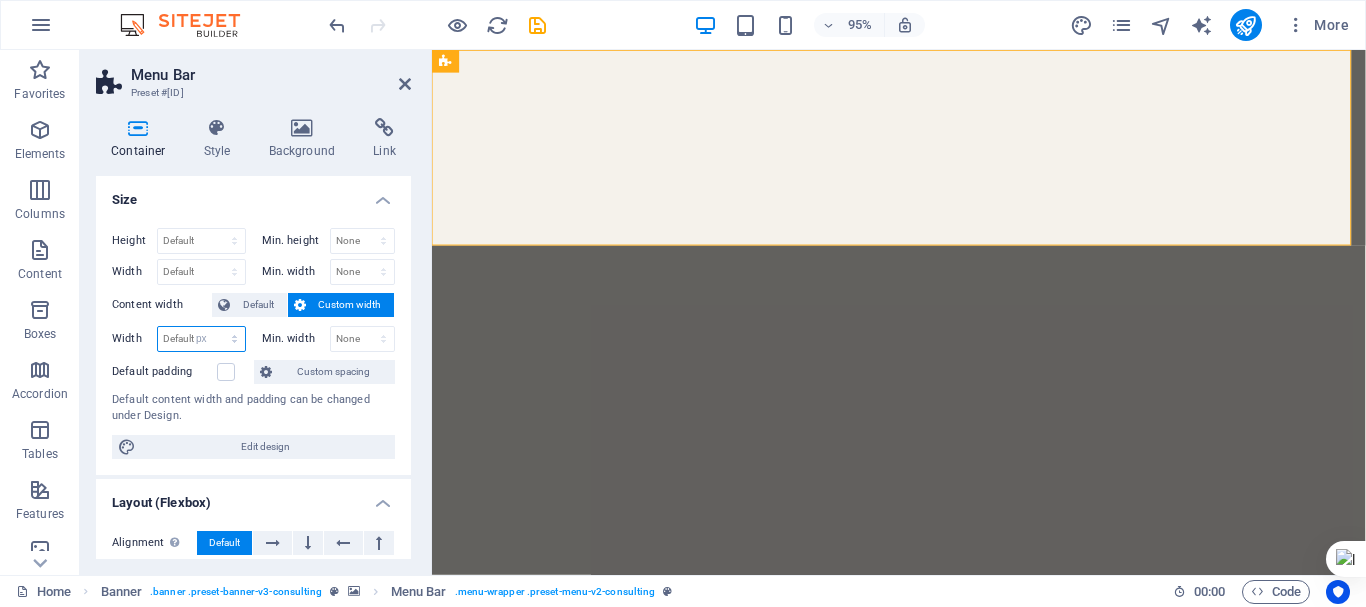 click on "Default px rem % em vh vw" at bounding box center (201, 339) 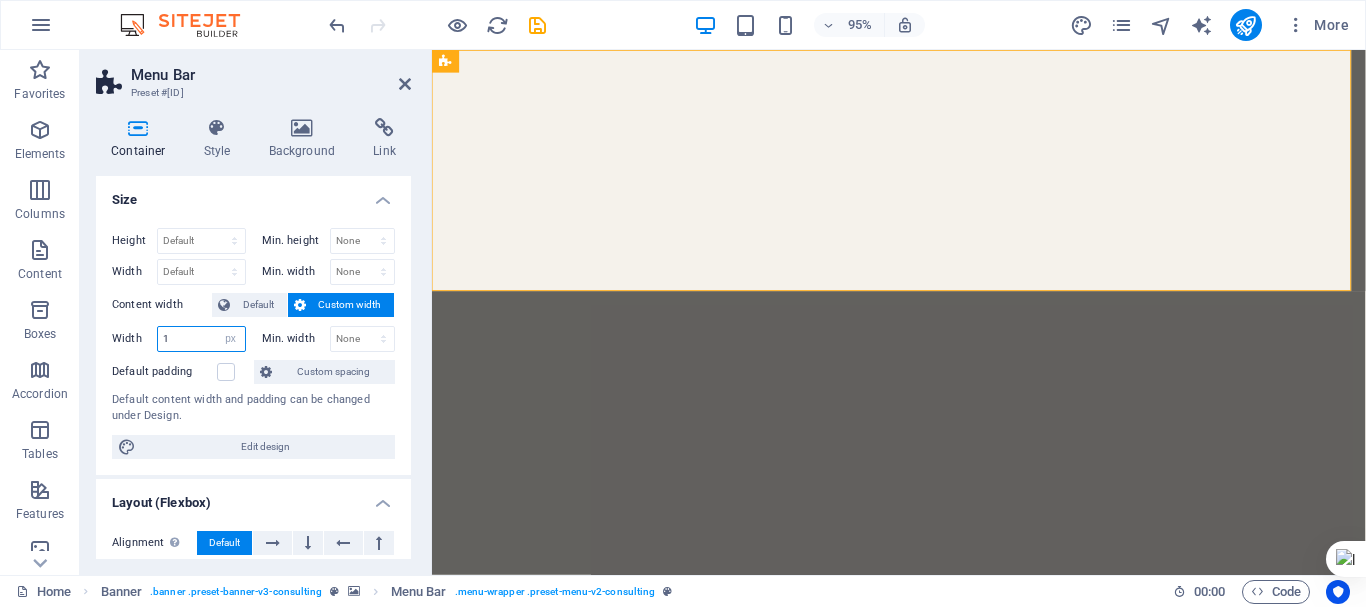 click on "1" at bounding box center [201, 339] 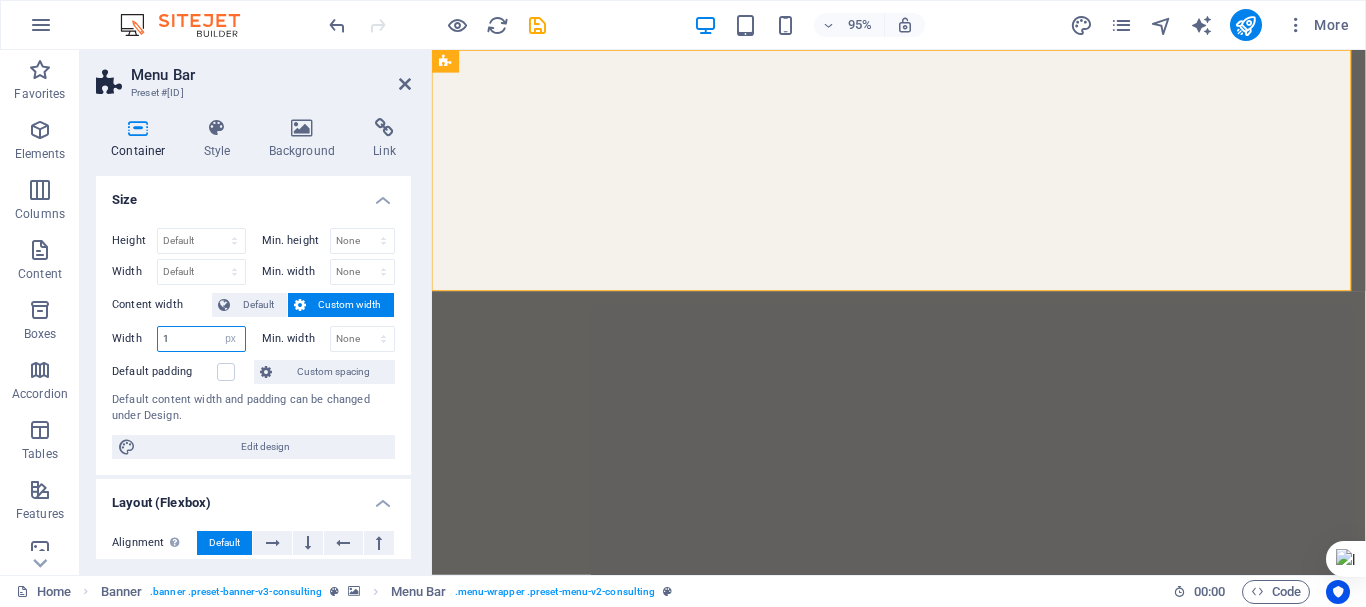 click on "1" at bounding box center (201, 339) 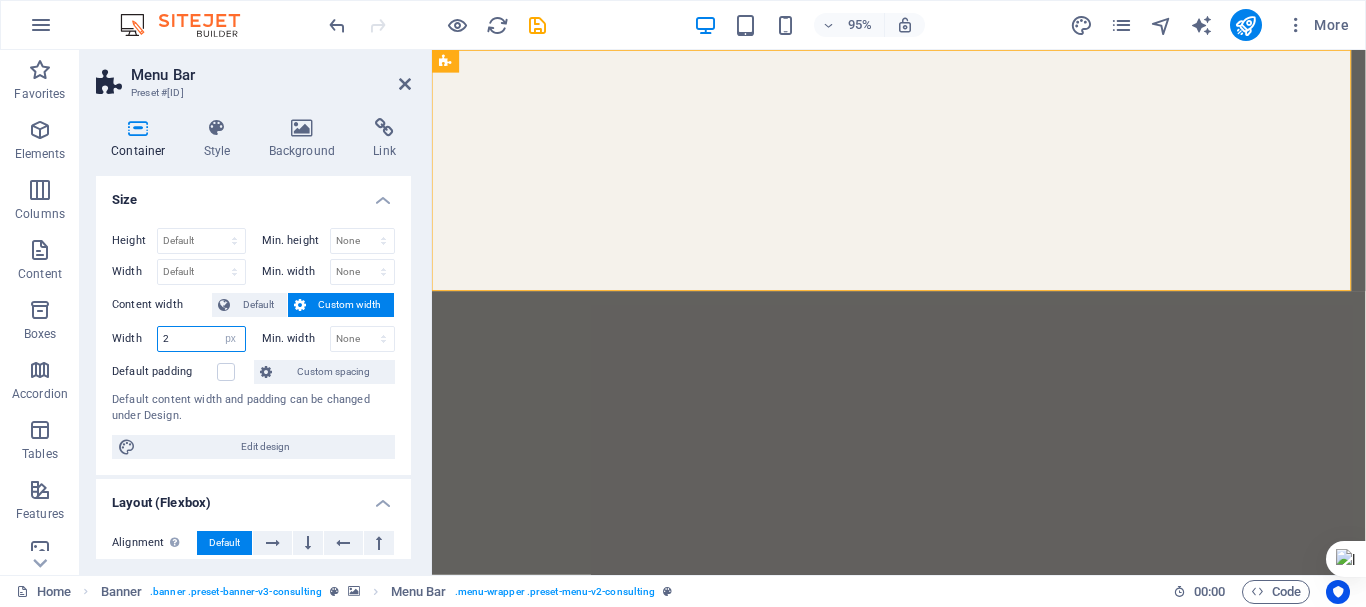 click on "2" at bounding box center [201, 339] 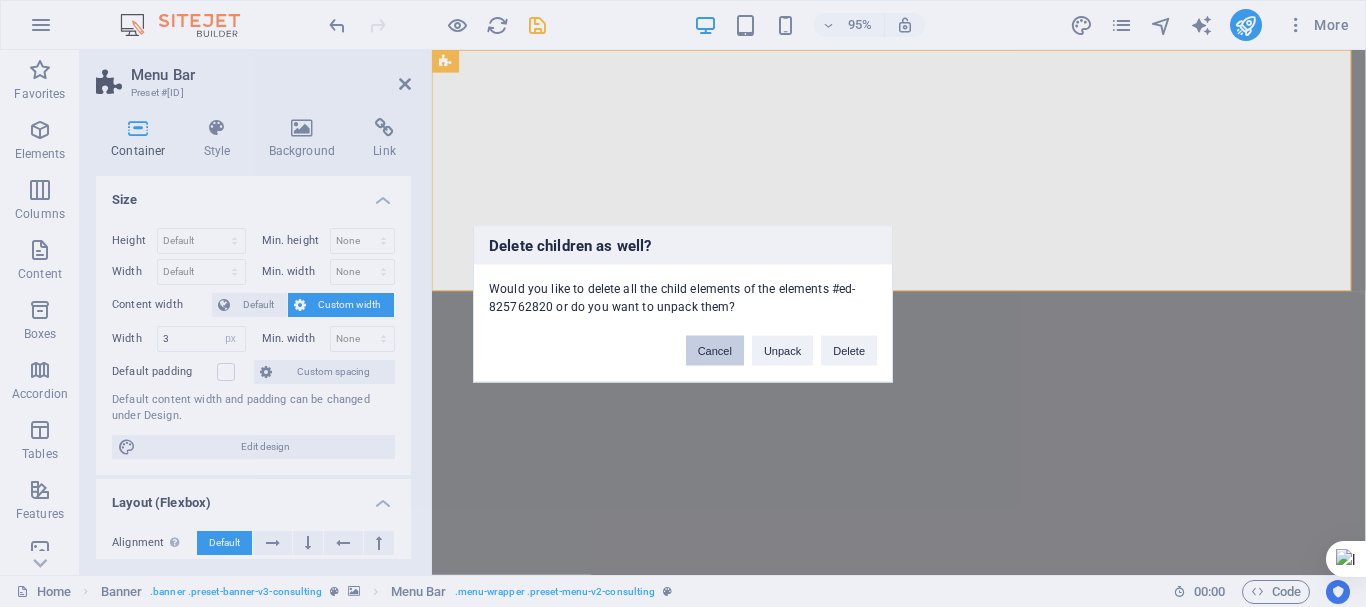 click on "Cancel" at bounding box center (715, 350) 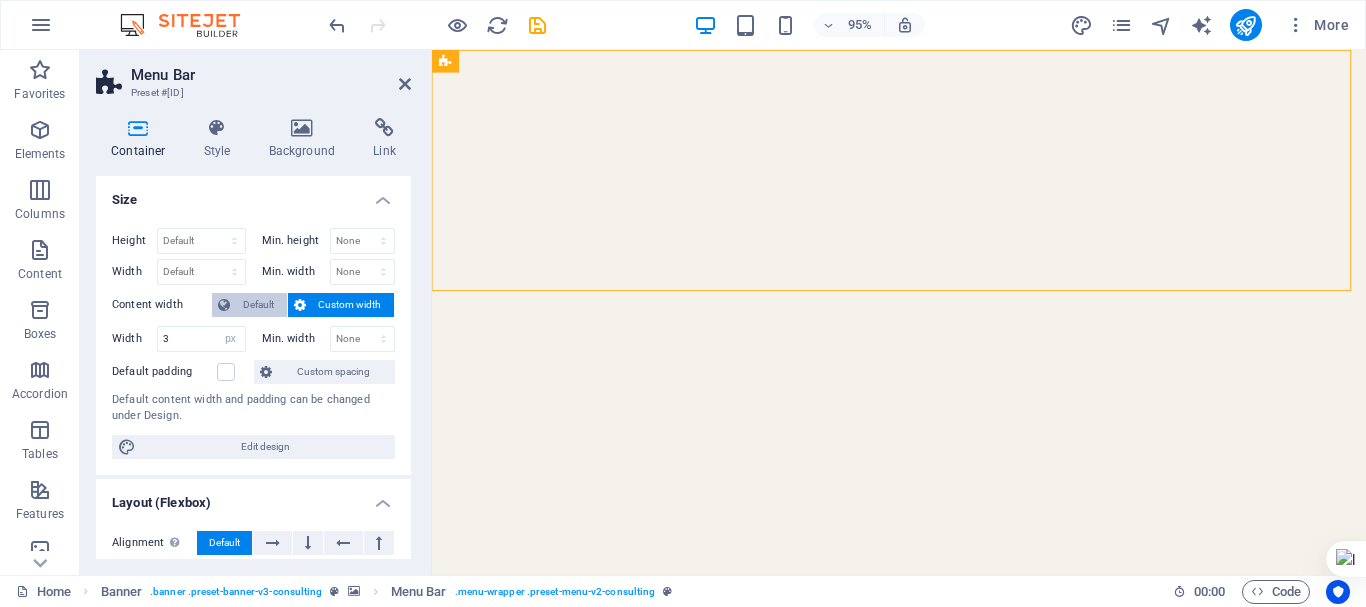click on "Default" at bounding box center (258, 305) 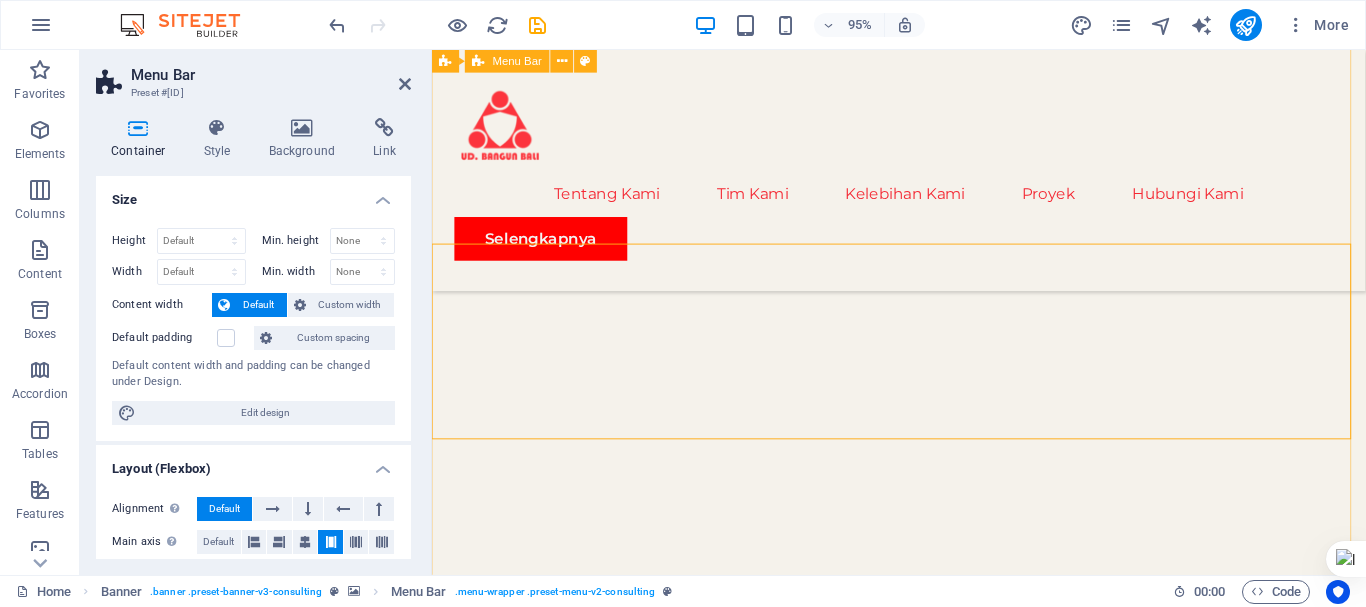 scroll, scrollTop: 0, scrollLeft: 0, axis: both 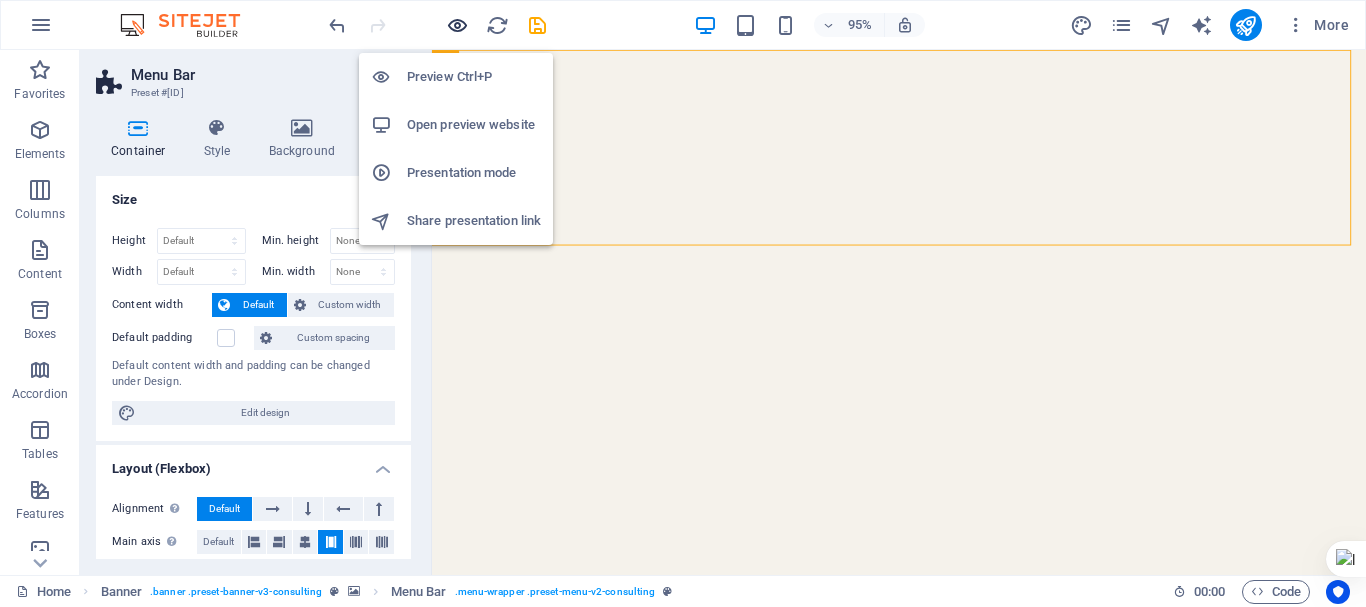 click at bounding box center (457, 25) 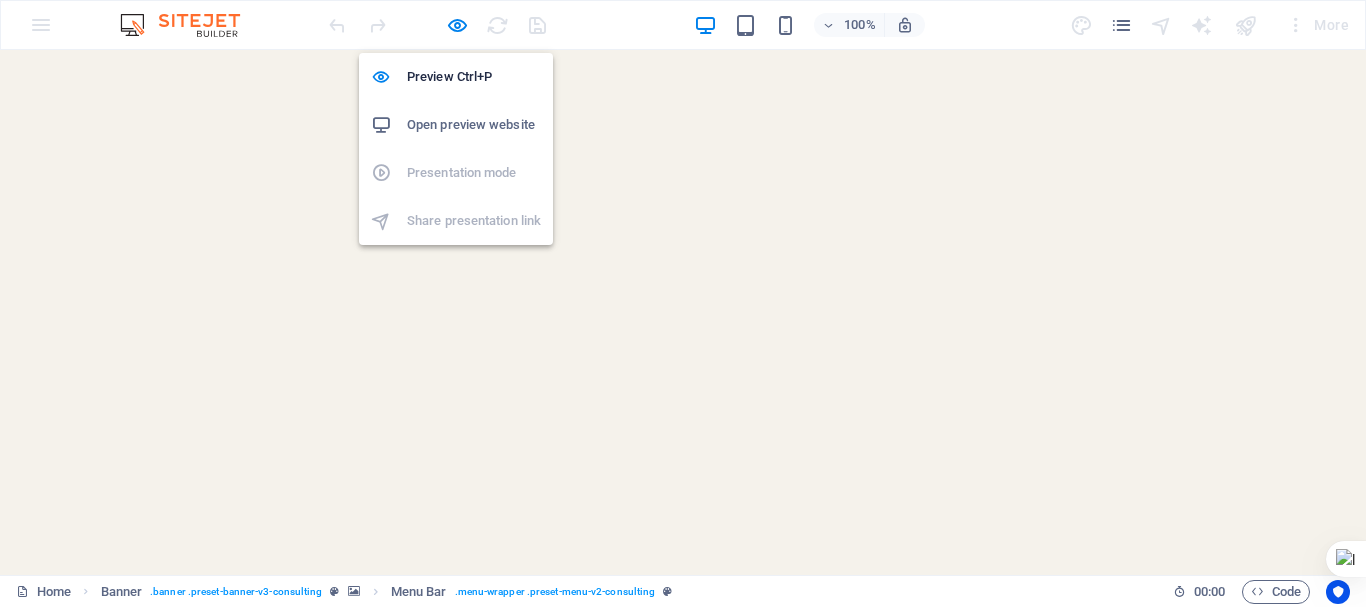 drag, startPoint x: 451, startPoint y: 124, endPoint x: 468, endPoint y: 129, distance: 17.720045 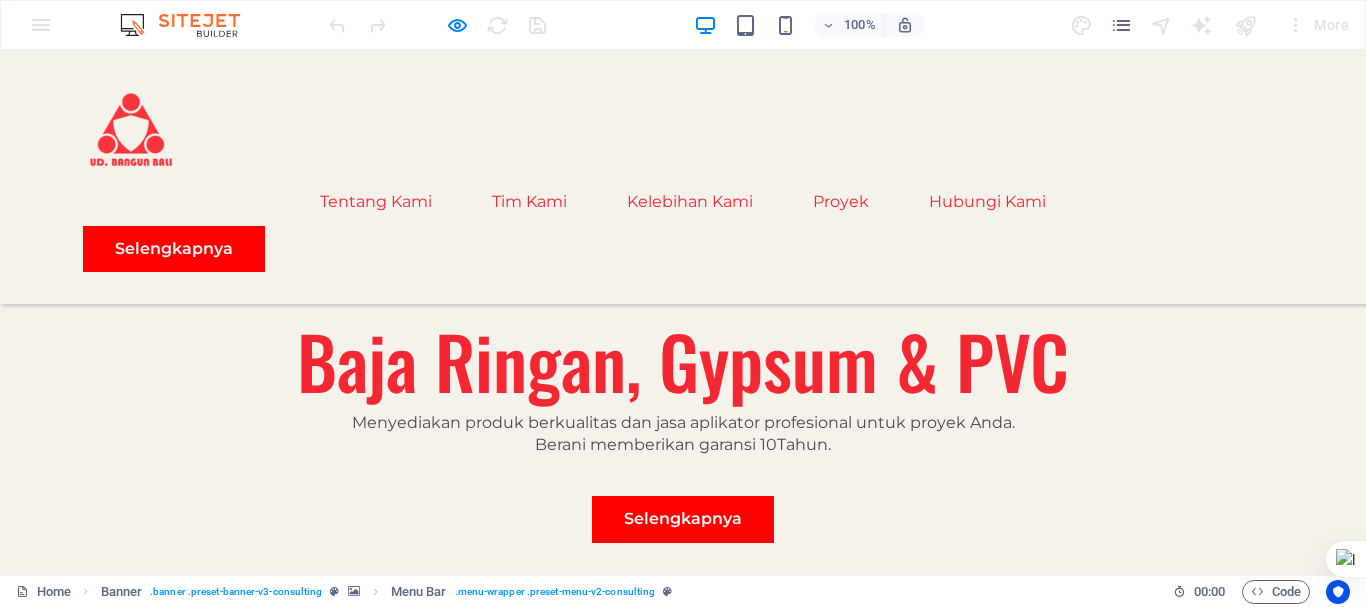 scroll, scrollTop: 800, scrollLeft: 0, axis: vertical 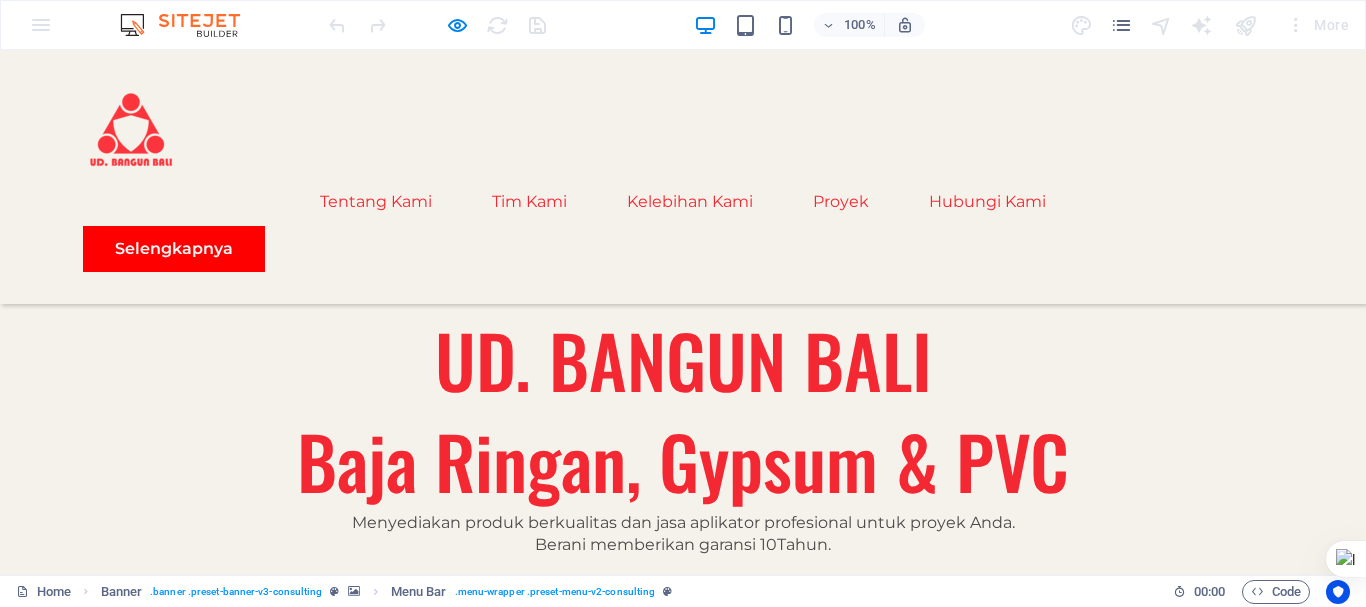 click on "About Us Our Team Our Strengths Projects Contact Us More Info" at bounding box center [683, 177] 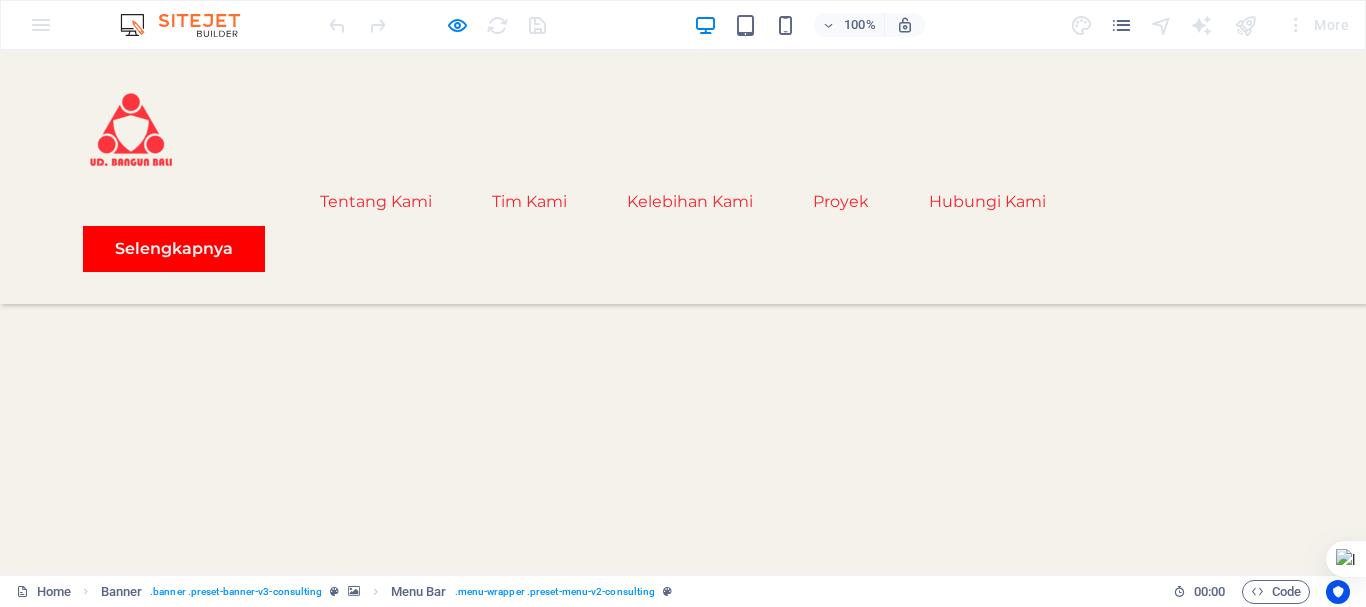 scroll, scrollTop: 200, scrollLeft: 0, axis: vertical 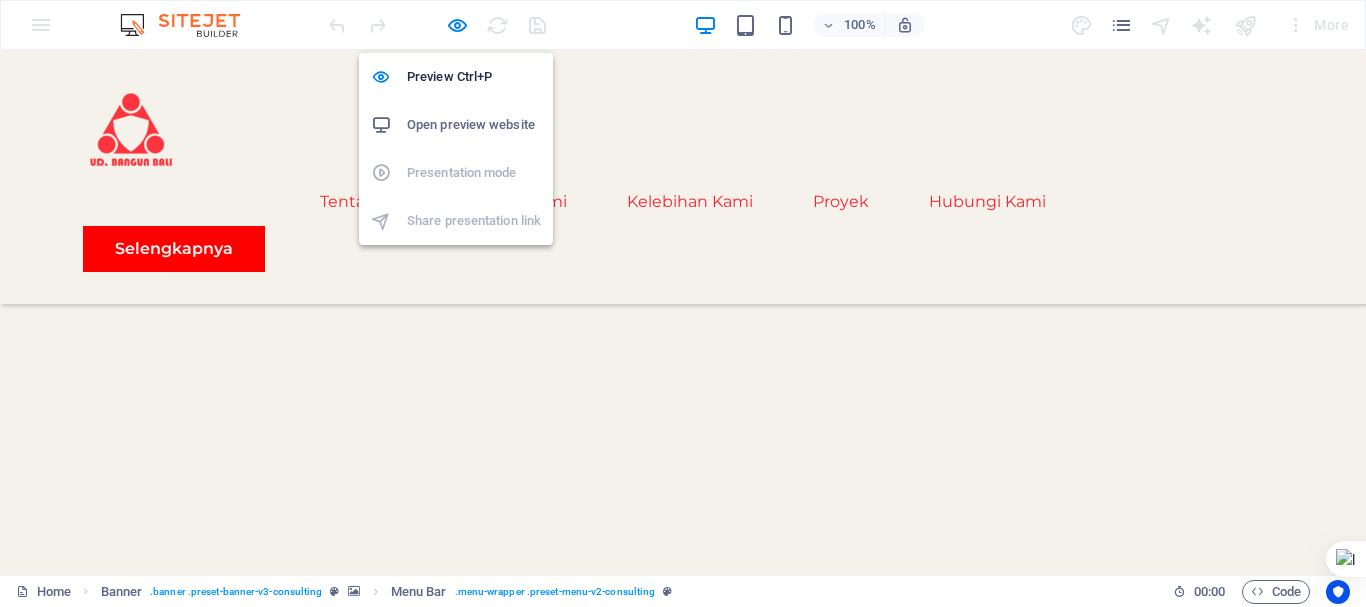 click at bounding box center [457, 25] 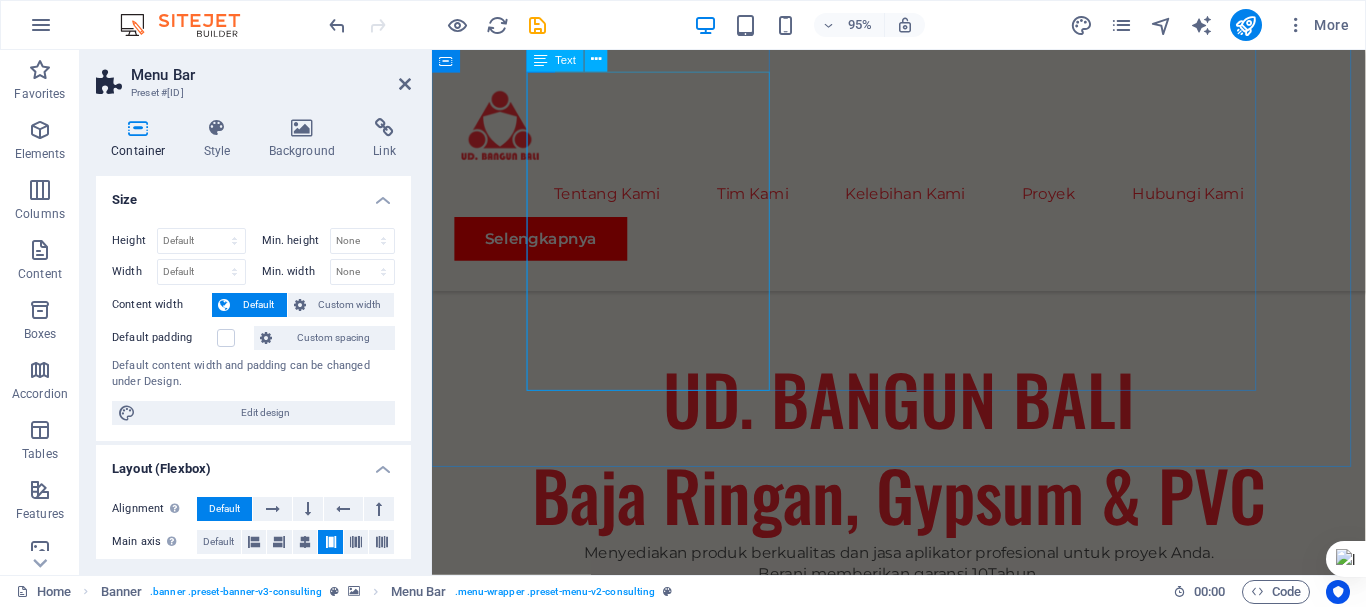 scroll, scrollTop: 1300, scrollLeft: 0, axis: vertical 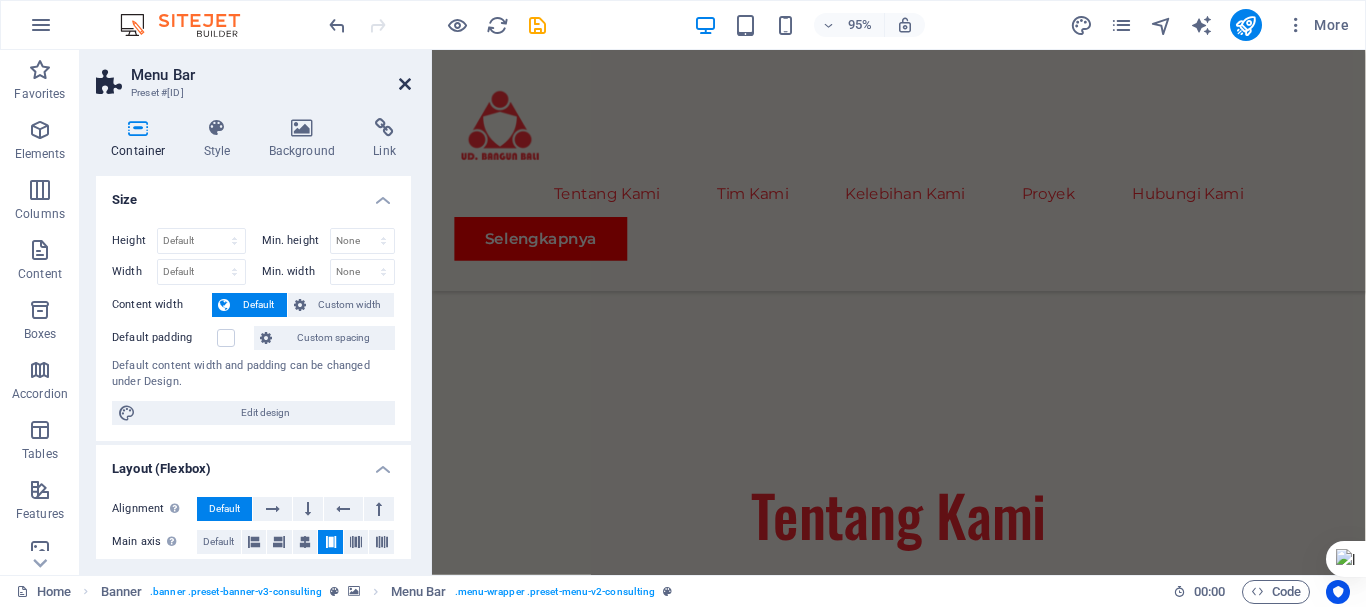 drag, startPoint x: 381, startPoint y: 75, endPoint x: 405, endPoint y: 87, distance: 26.832815 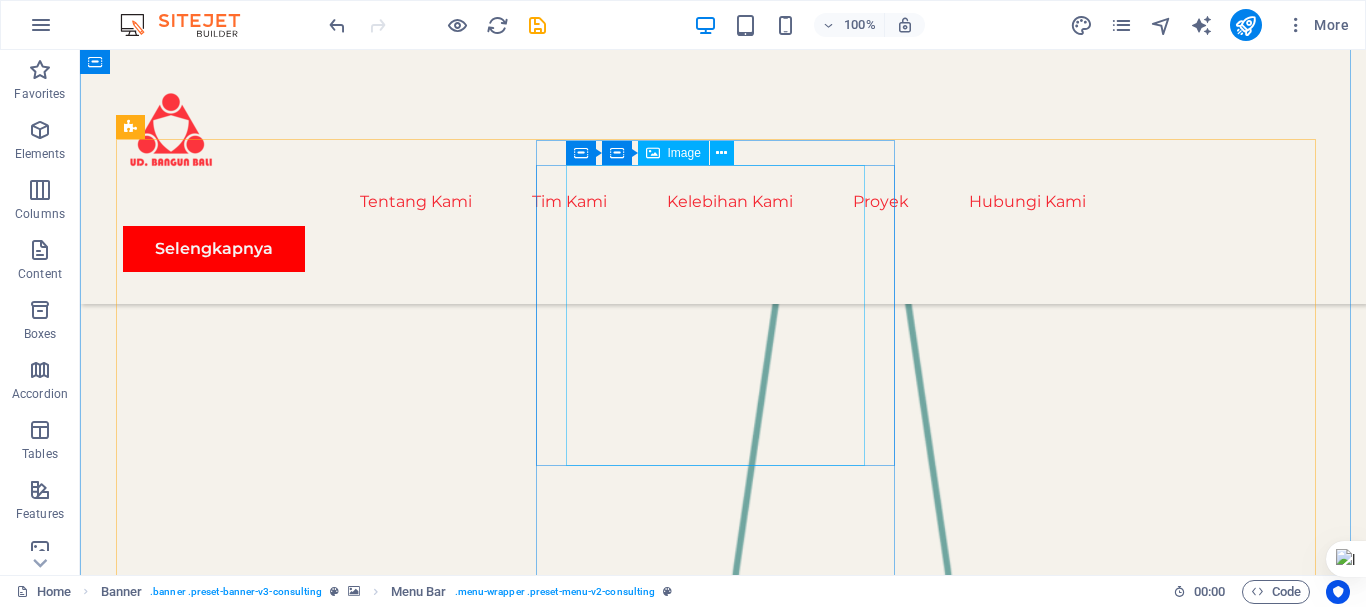 scroll, scrollTop: 2039, scrollLeft: 0, axis: vertical 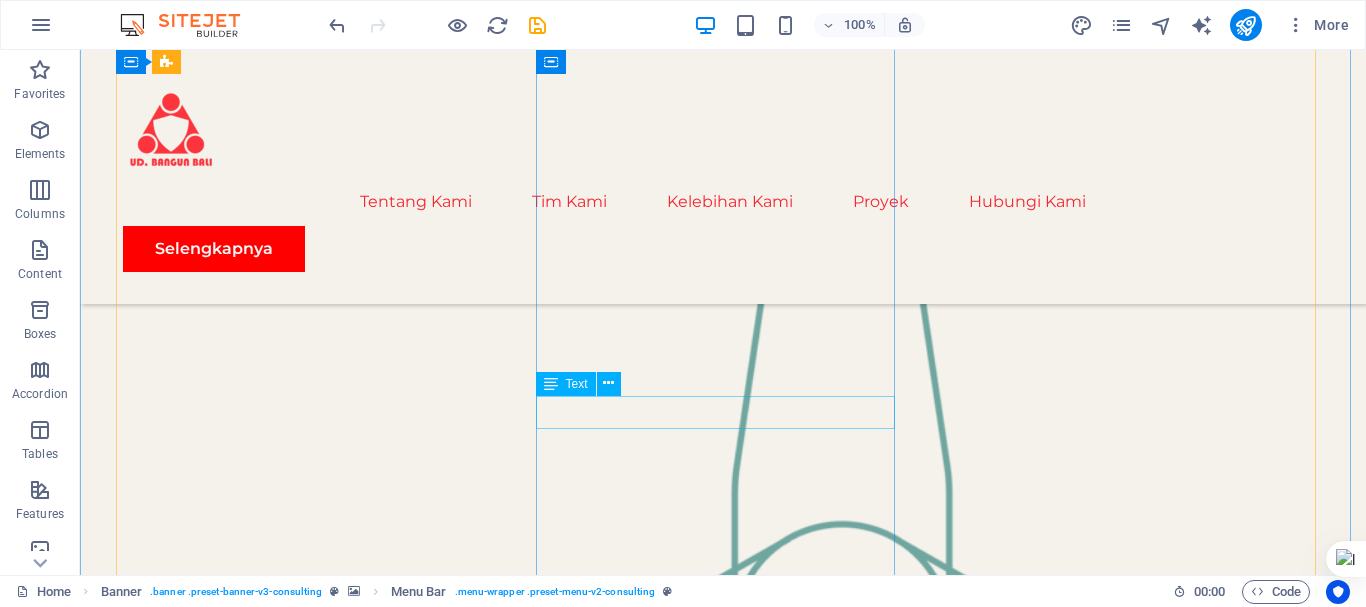 click on "Benjamin Creek" at bounding box center (303, 2941) 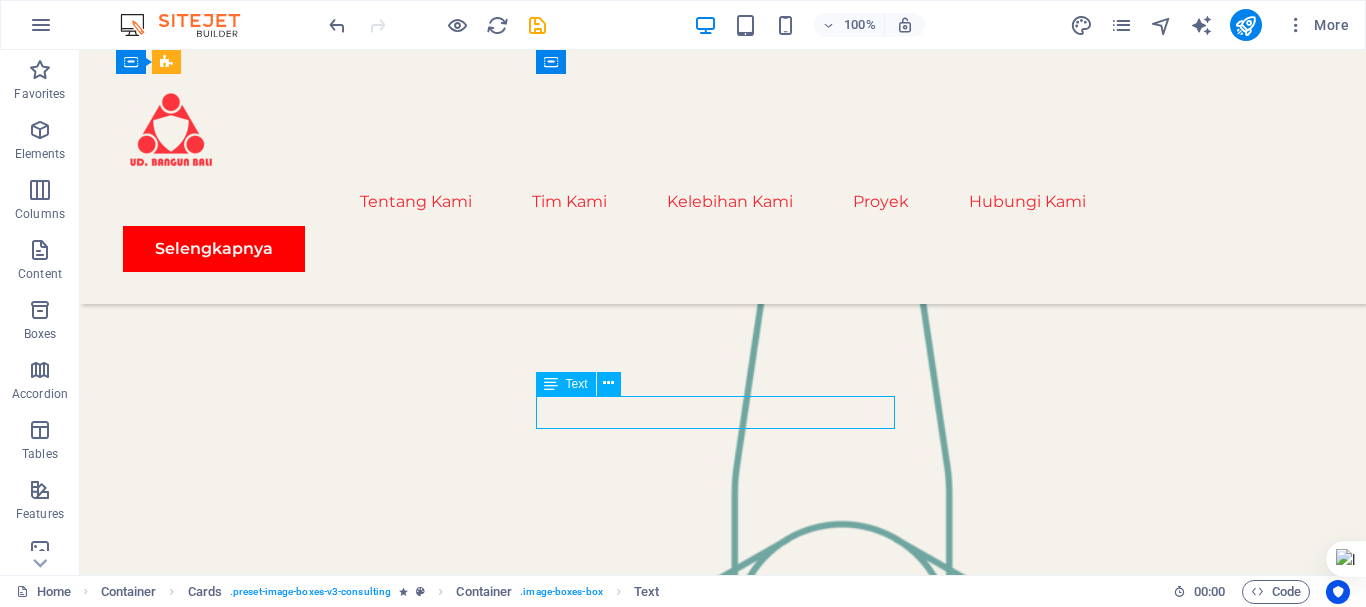 click on "Benjamin Creek" at bounding box center (303, 2941) 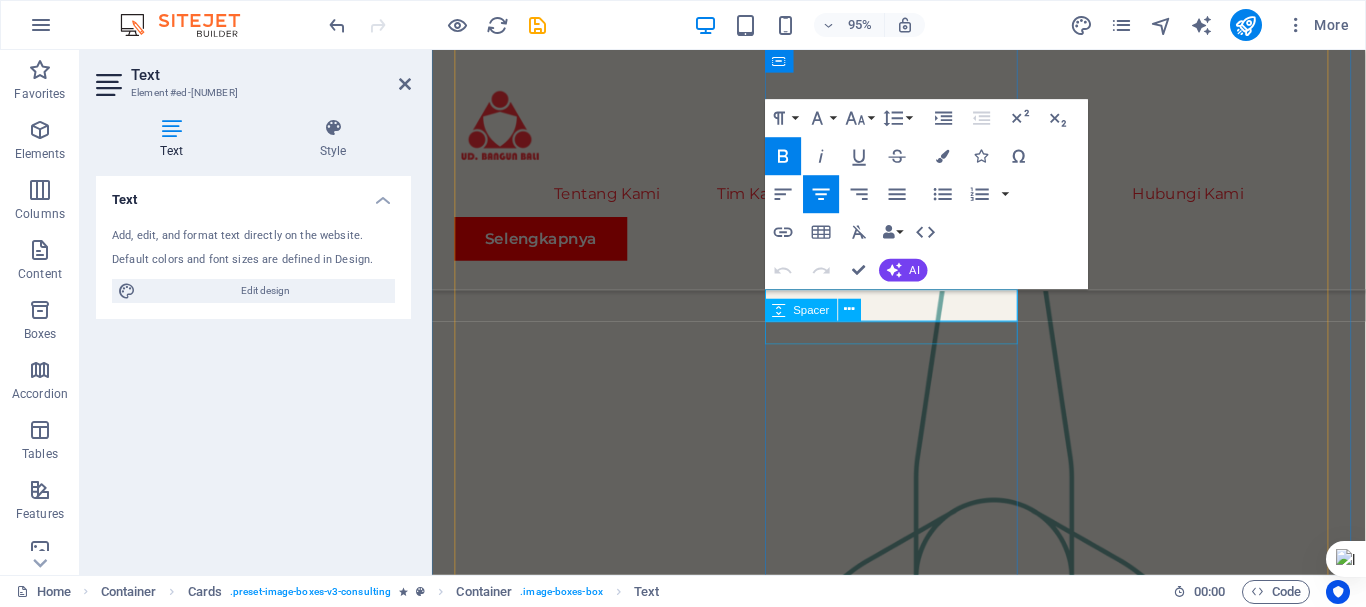 scroll, scrollTop: 2067, scrollLeft: 0, axis: vertical 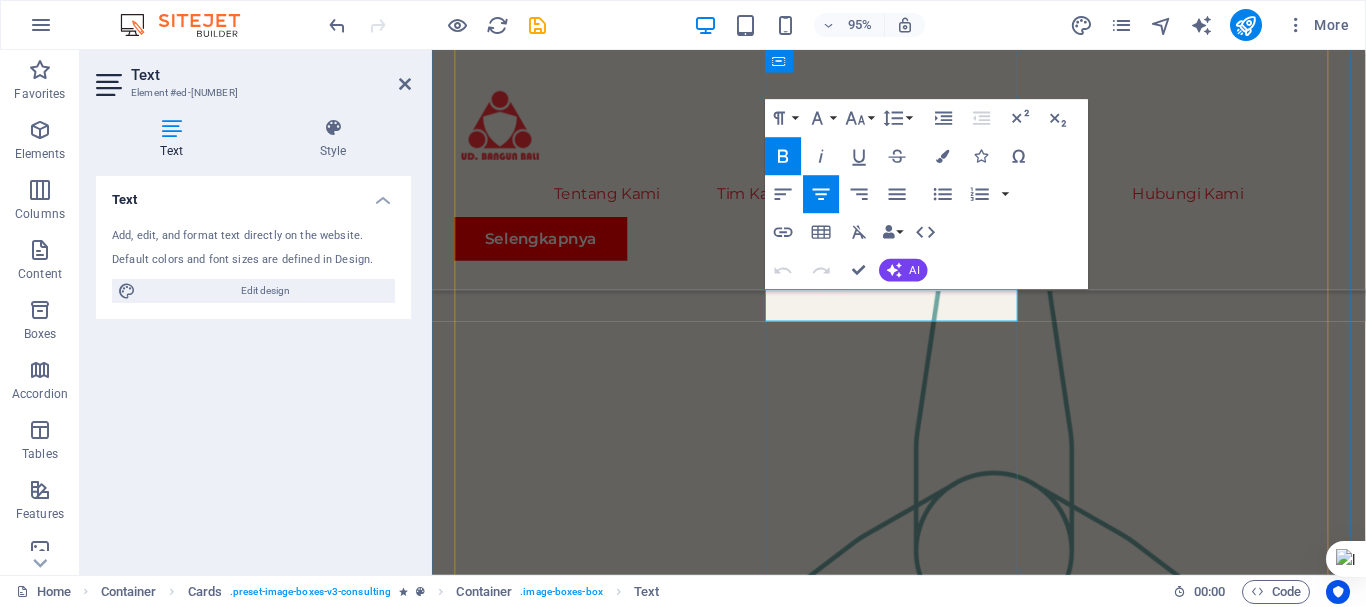 drag, startPoint x: 1016, startPoint y: 317, endPoint x: 842, endPoint y: 396, distance: 191.09422 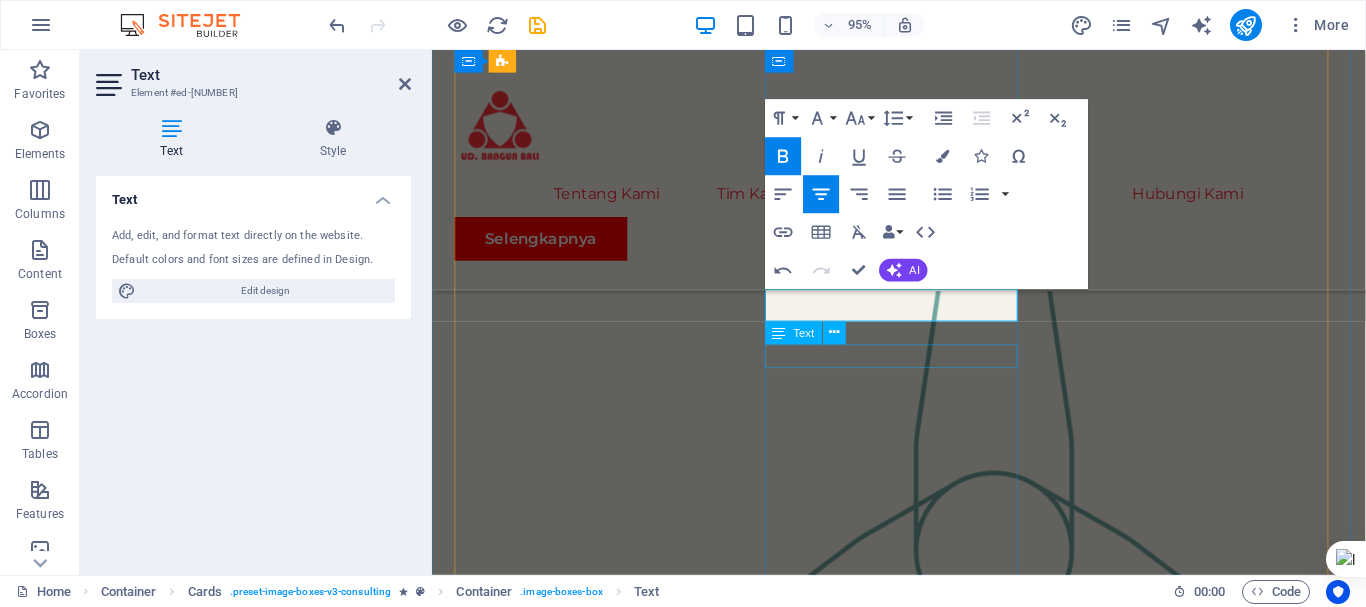 click on "Business Analyst" at bounding box center [592, 2666] 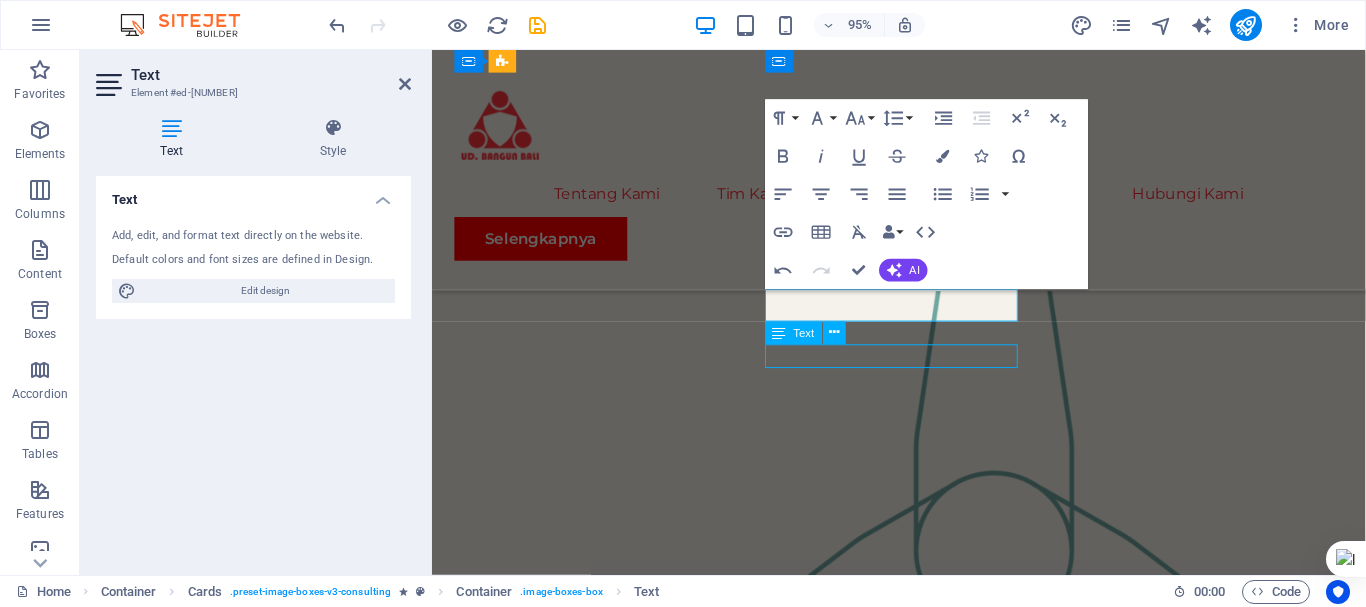click on "Business Analyst" at bounding box center [592, 2666] 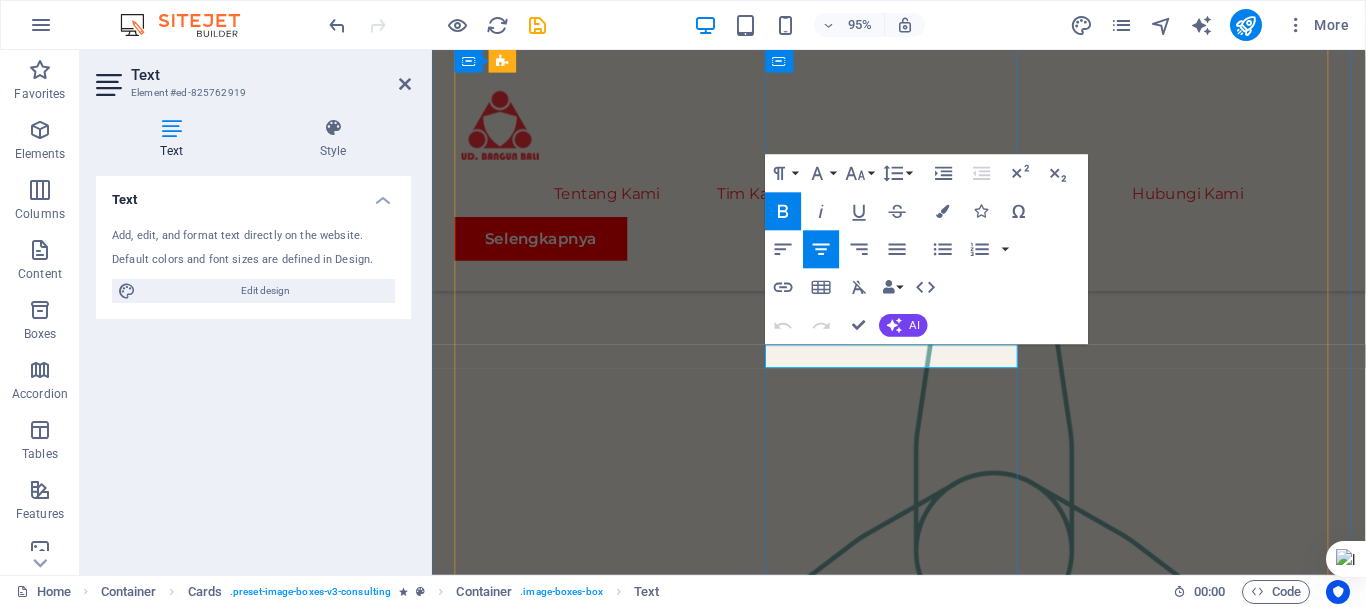 click on "Business Analyst" at bounding box center (591, 2666) 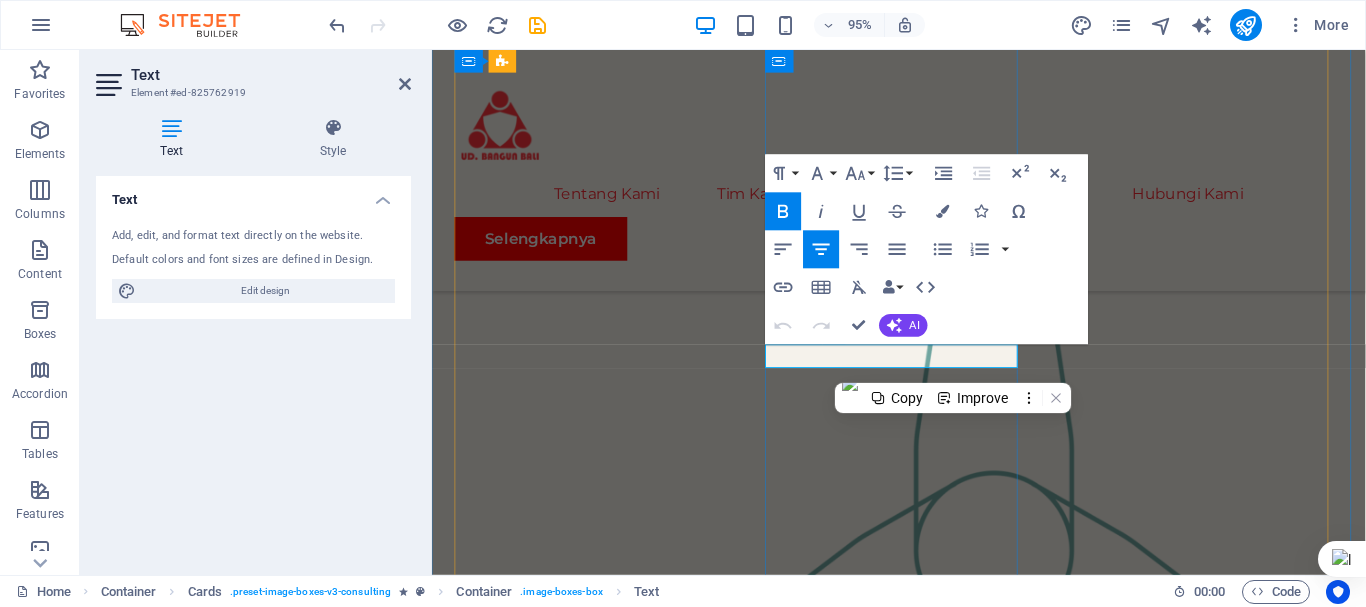click on "Business Analyst" at bounding box center (592, 2666) 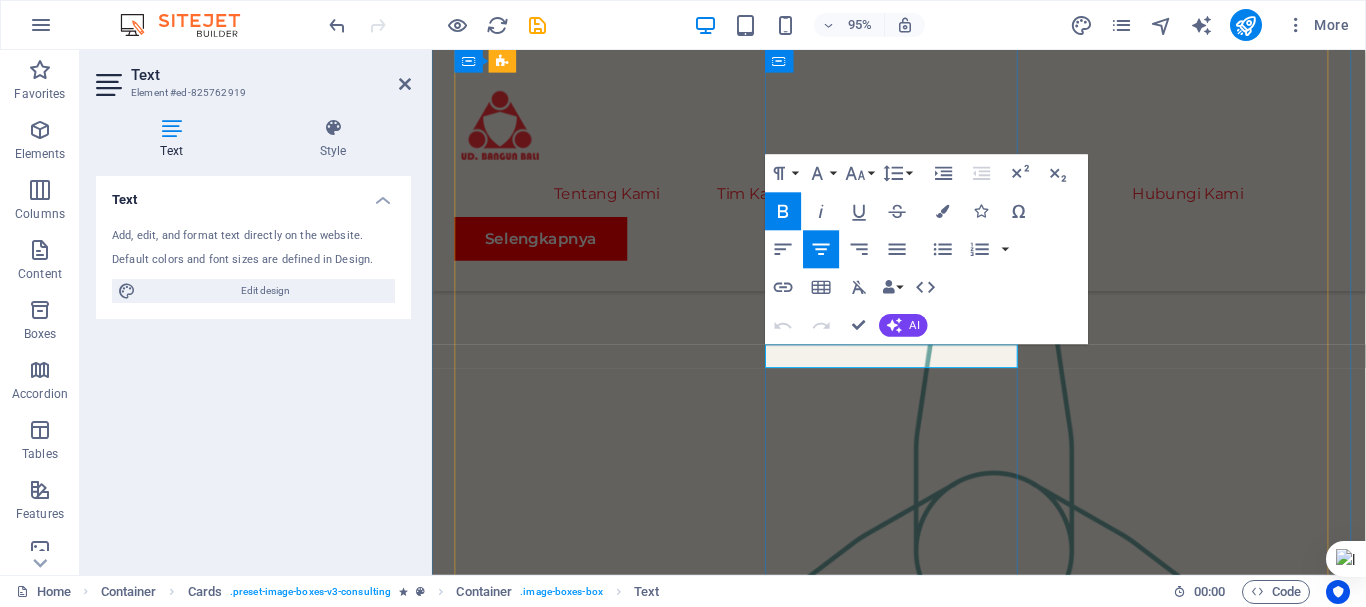 drag, startPoint x: 925, startPoint y: 375, endPoint x: 855, endPoint y: 381, distance: 70.256676 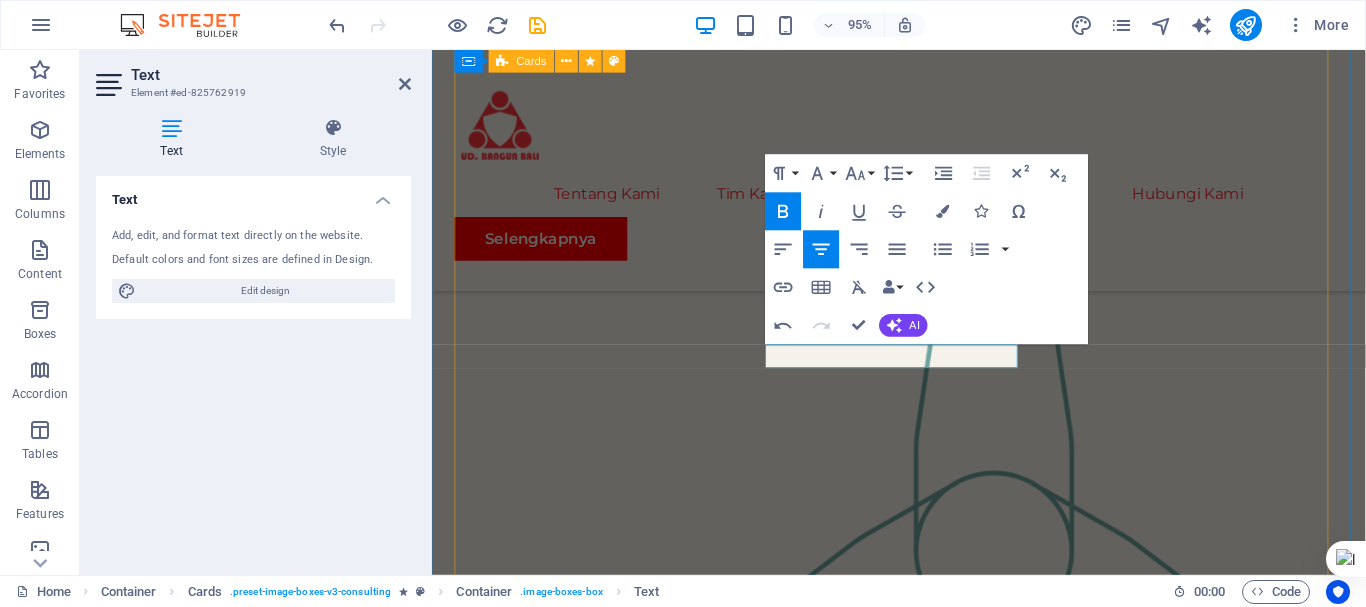 click on "[COMPANY] [TITLE] As a trusted Construction Advisor, we guide your construction project from planning to completion with precision and compliance. [FIRST] [LAST] Head office Our Business Analyst extracts insights from data, helping clients make informed decisions and optimize strategies. [FIRST] [LAST] Our Strategy Consultant crafts innovative plans and strategy to drive growth and profitability for clients world wide." at bounding box center (923, 2567) 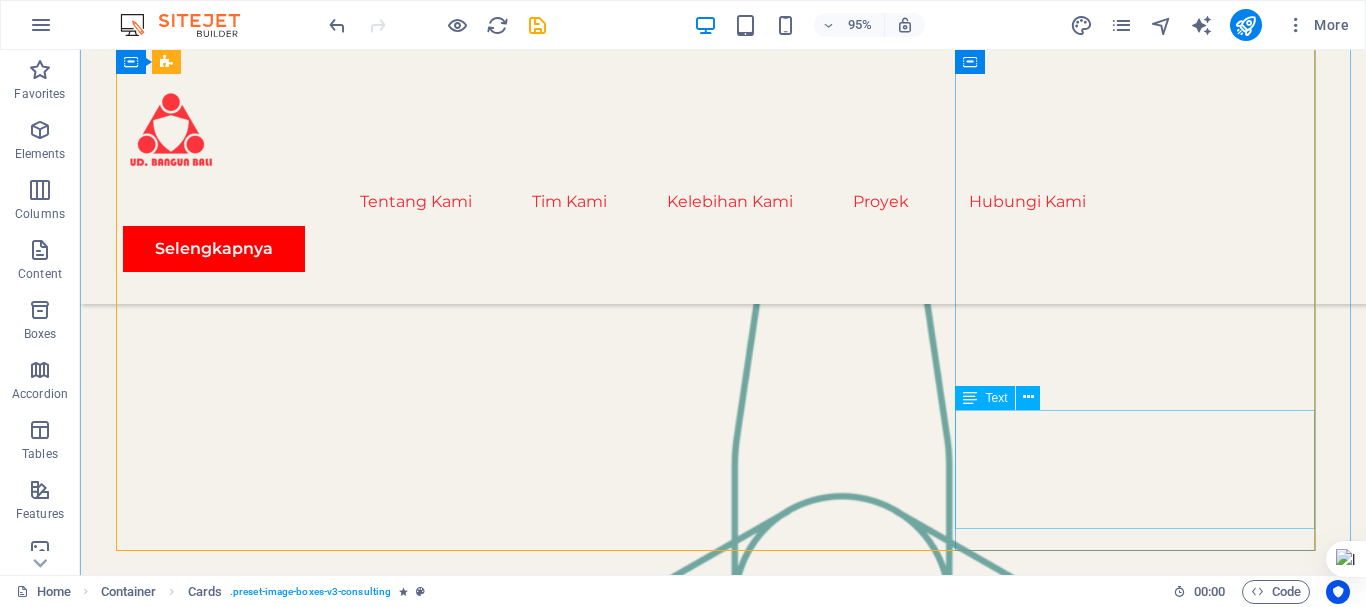 scroll, scrollTop: 2132, scrollLeft: 0, axis: vertical 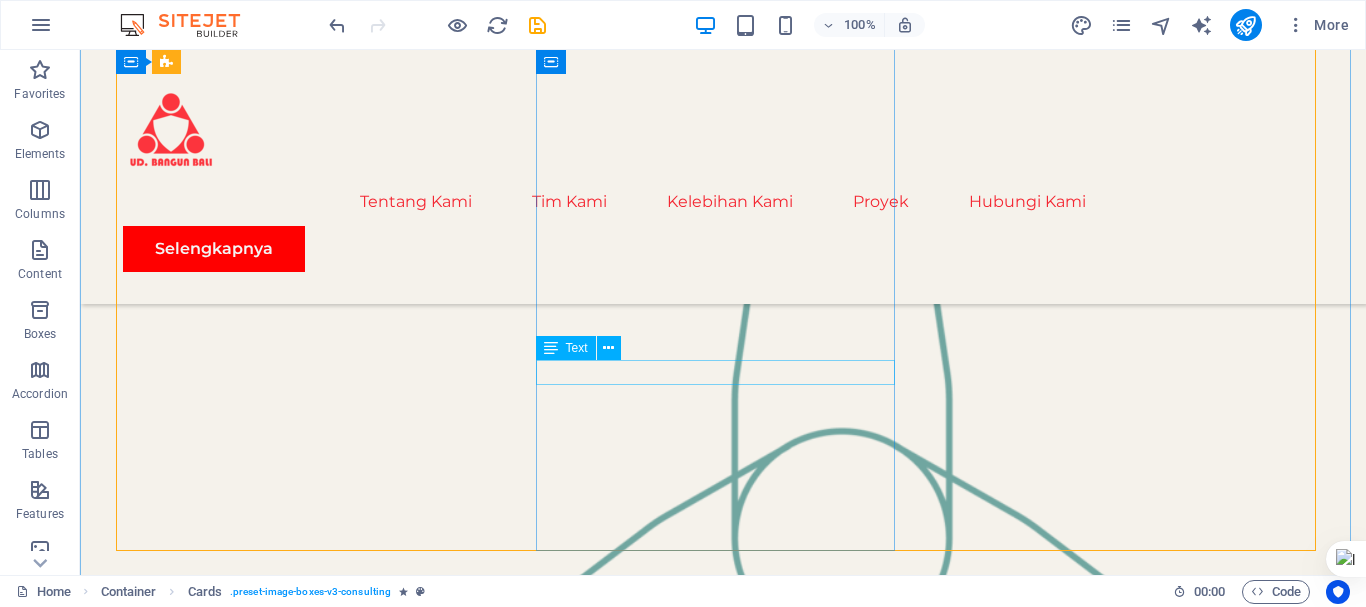click on "Head office" at bounding box center [303, 2901] 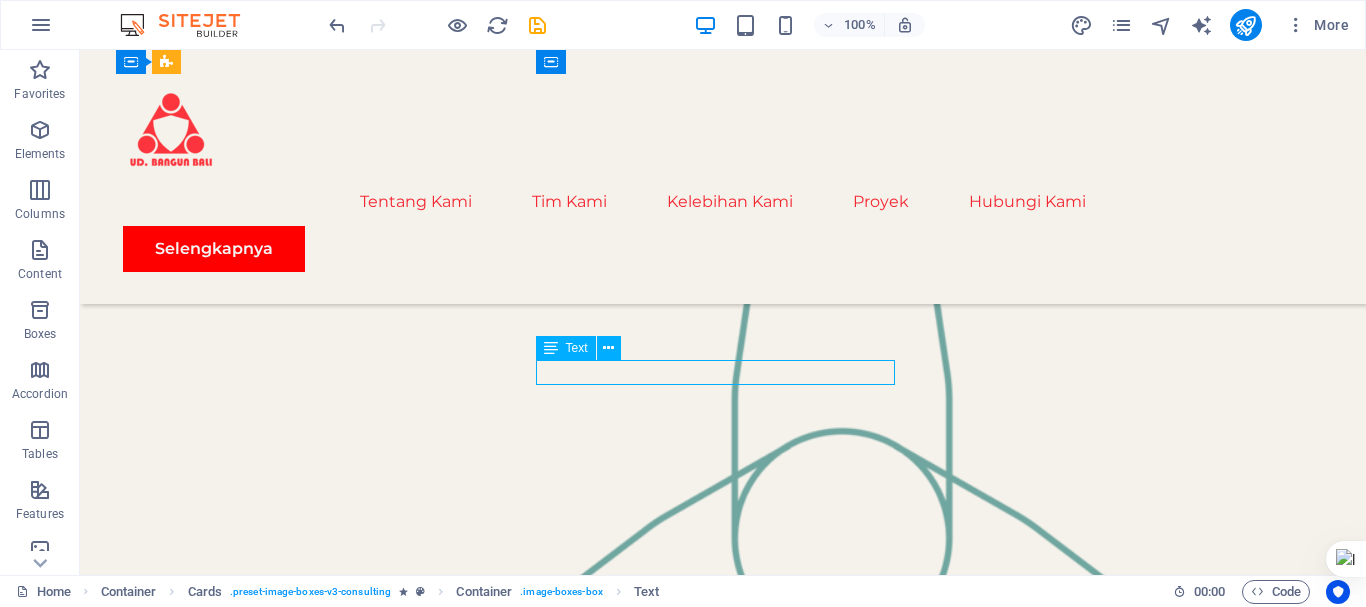 click on "Head office" at bounding box center [303, 2901] 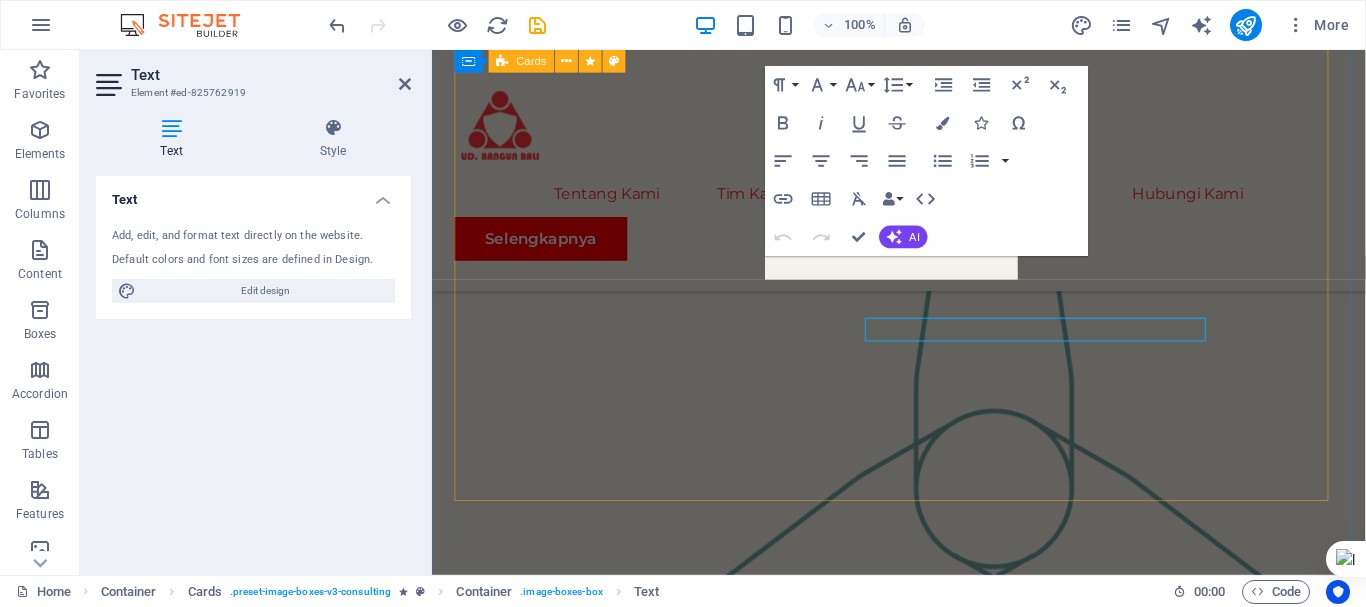 scroll, scrollTop: 2160, scrollLeft: 0, axis: vertical 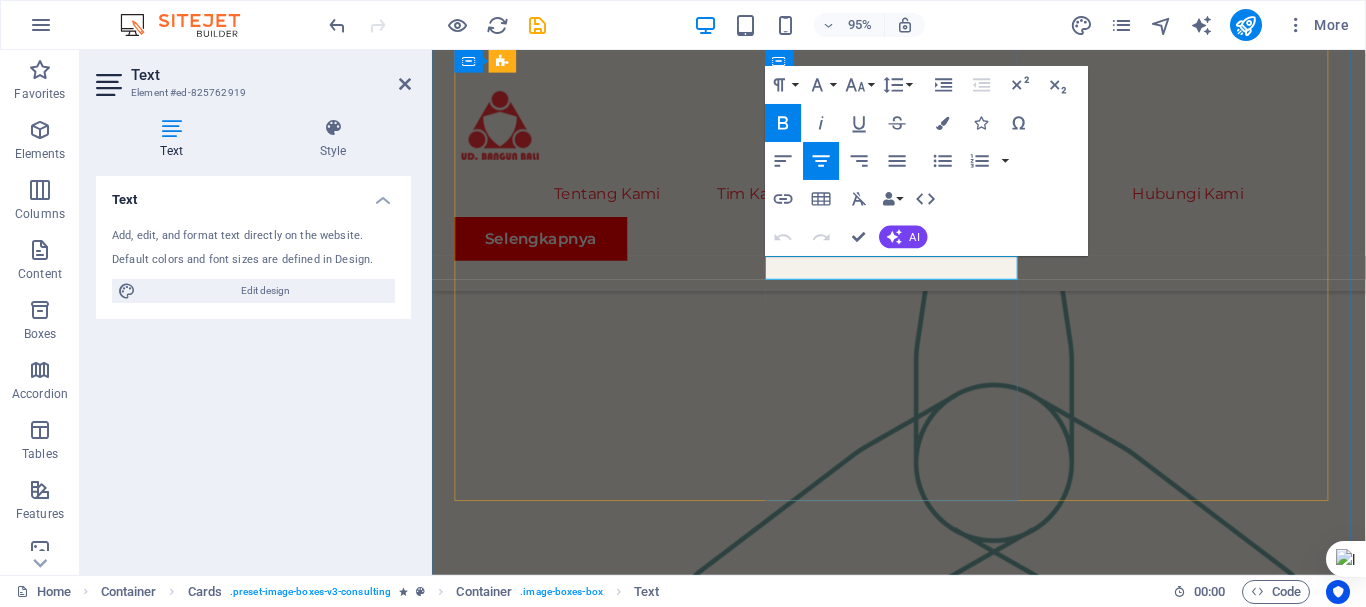 drag, startPoint x: 975, startPoint y: 271, endPoint x: 876, endPoint y: 278, distance: 99.24717 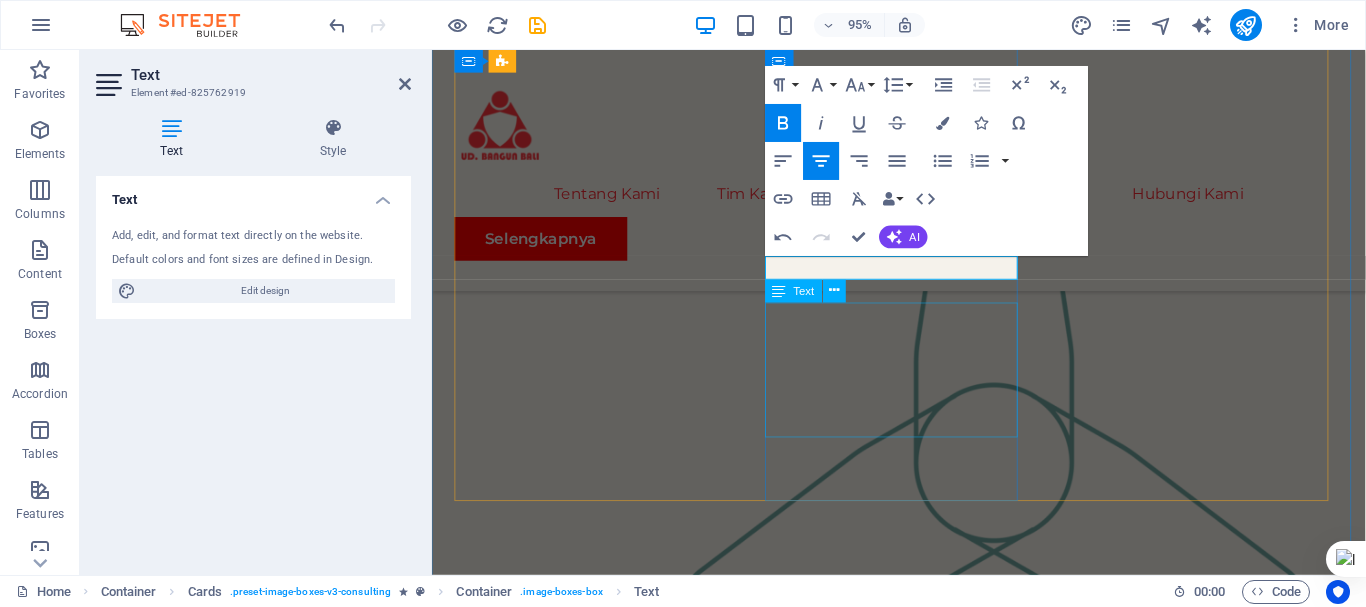 click on "Our Business Analyst extracts insights from data, helping clients make informed decisions and optimize strategies." at bounding box center [592, 2682] 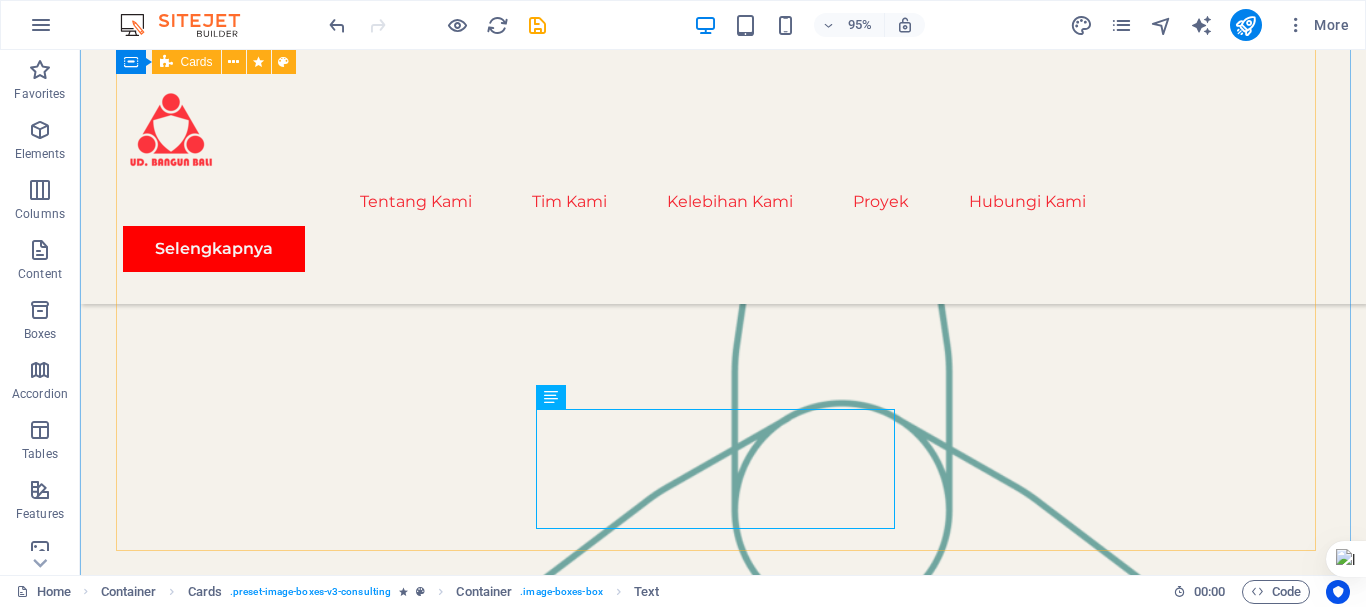 scroll, scrollTop: 2132, scrollLeft: 0, axis: vertical 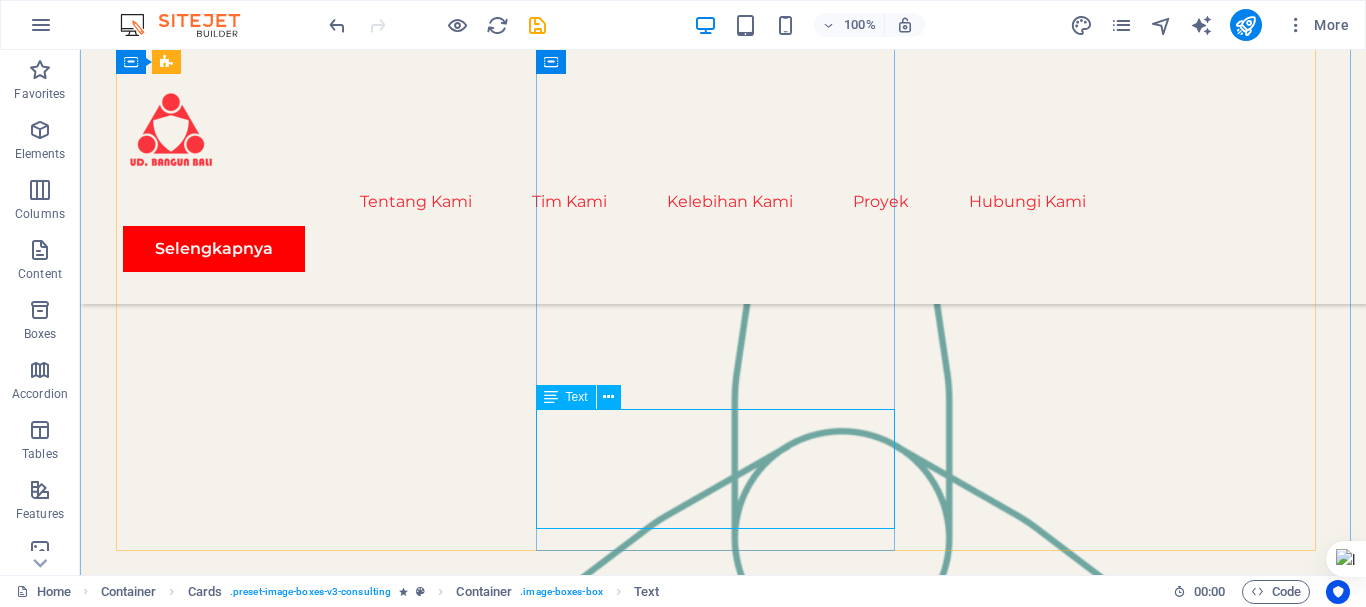 click on "Our Business Analyst extracts insights from data, helping clients make informed decisions and optimize strategies." at bounding box center [303, 2998] 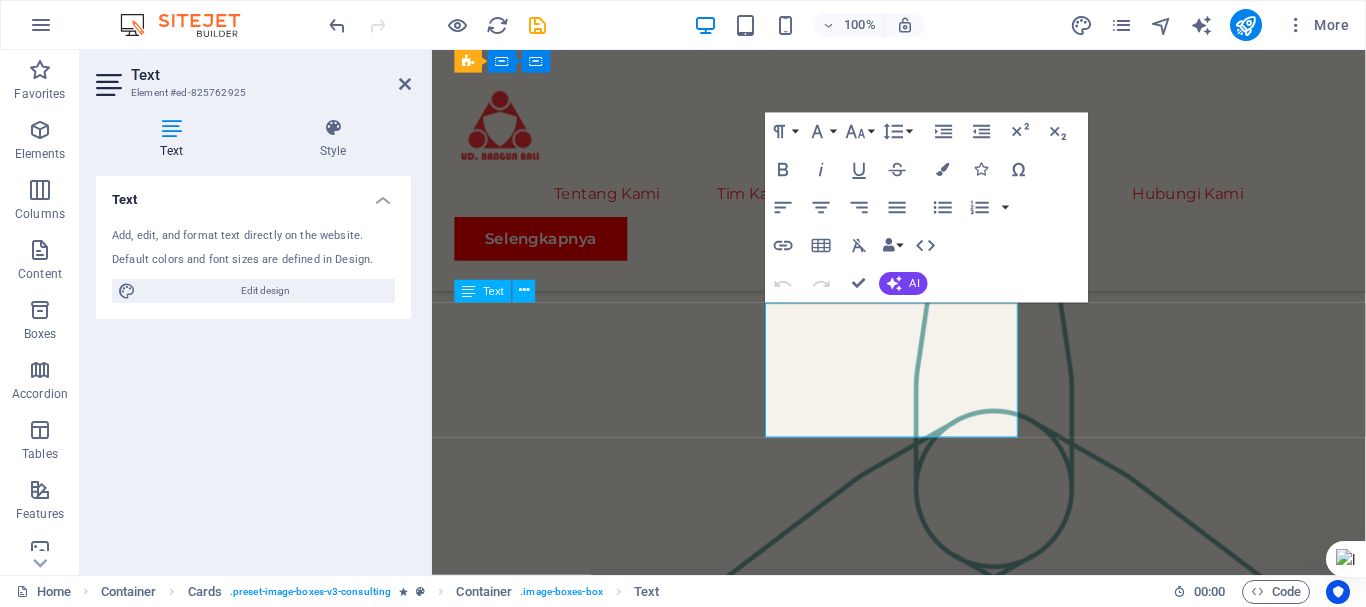 scroll, scrollTop: 2160, scrollLeft: 0, axis: vertical 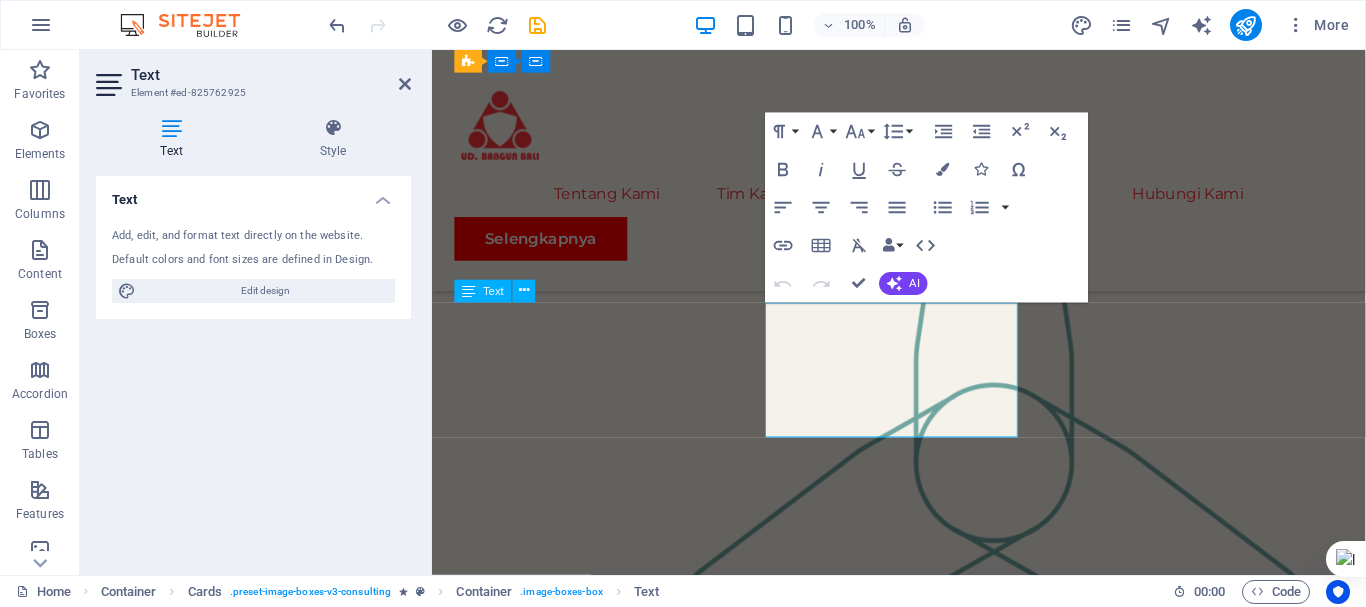 click on "Our Business Analyst extracts insights from data, helping clients make informed decisions and optimize strategies." at bounding box center [592, 2667] 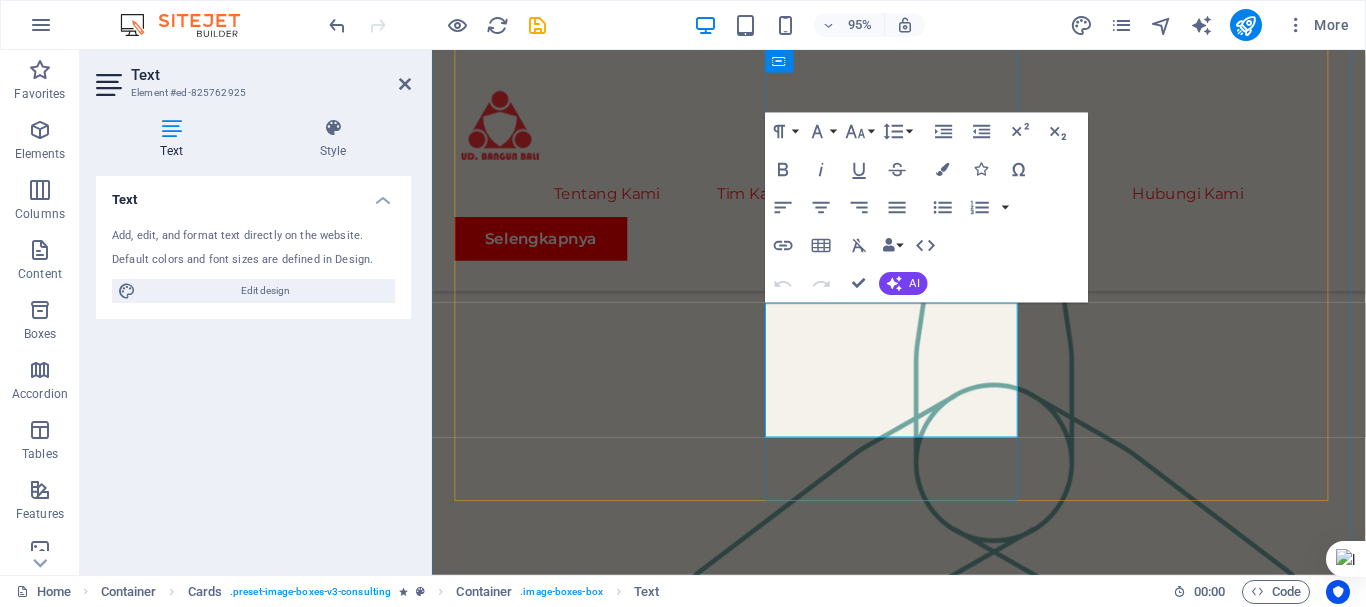 click on "Our Business Analyst extracts insights from data, helping clients make informed decisions and optimize strategies." at bounding box center (592, 2667) 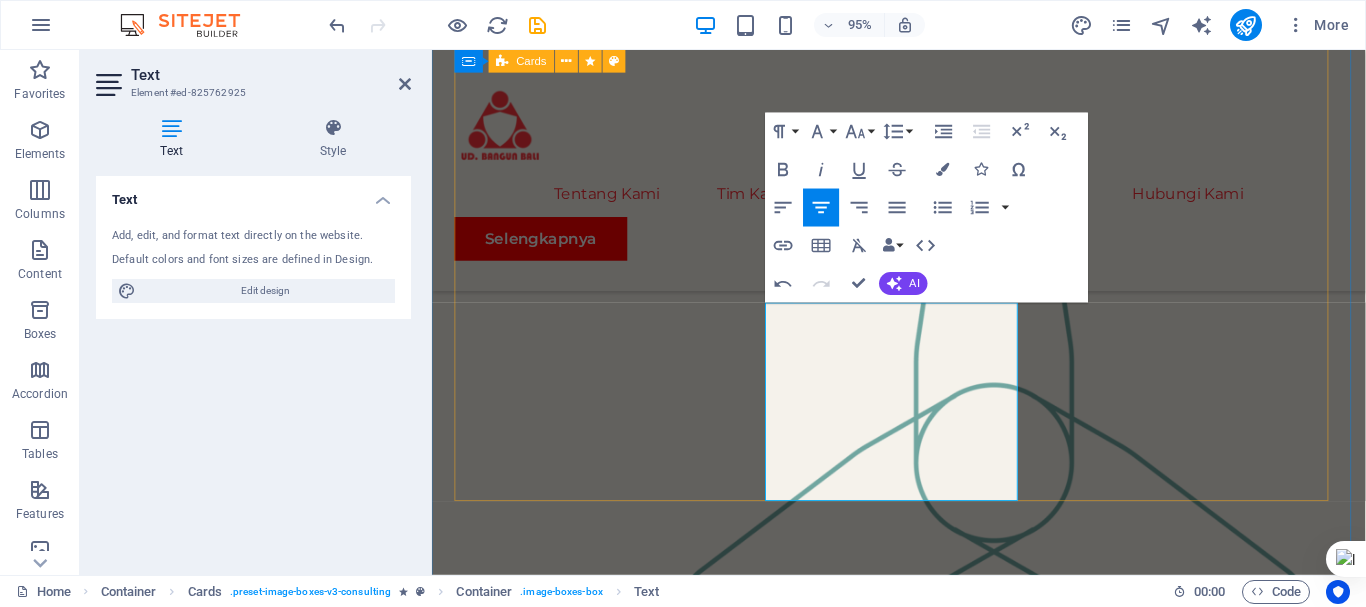 click on "[COMPANY] [TITLE] As a trusted Construction Advisor, we guide your construction project from planning to completion with precision and compliance. [FIRST] [LAST] Head office Head office Head office plays an important role in ensuring every delivery is on time and all goods meet the quality standards set. [FIRST] [LAST] Our Strategy Consultant crafts innovative plans and strategy to drive growth and profitability for clients world wide." at bounding box center [923, 2496] 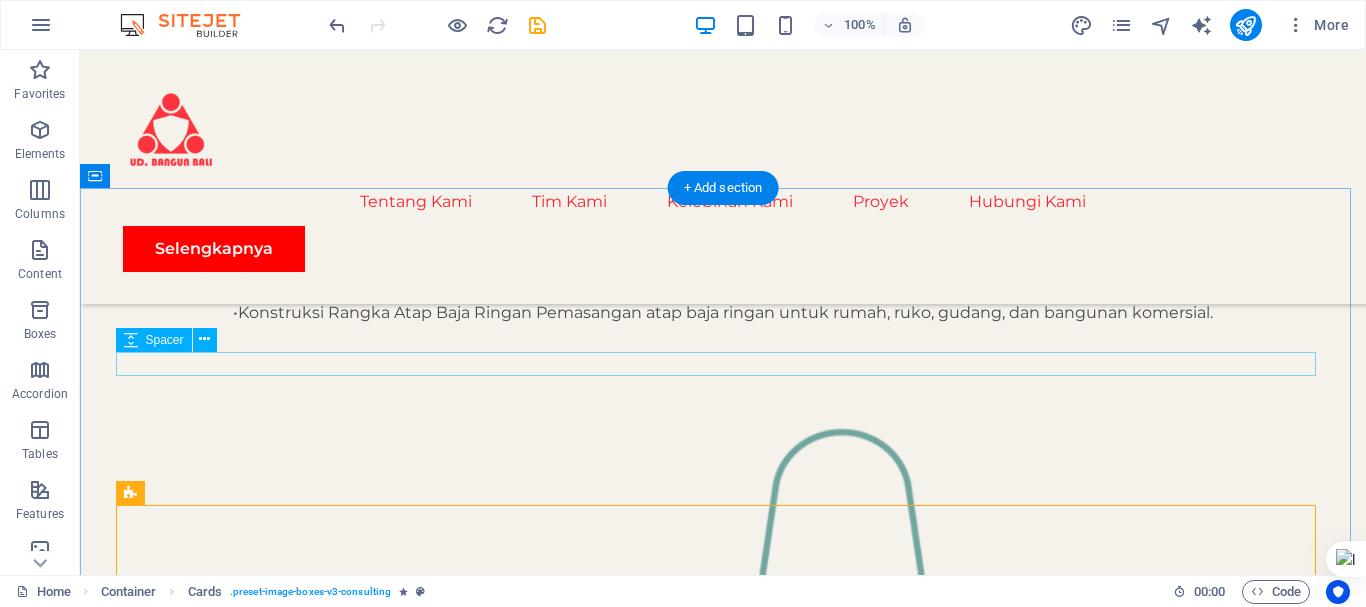 scroll, scrollTop: 1425, scrollLeft: 0, axis: vertical 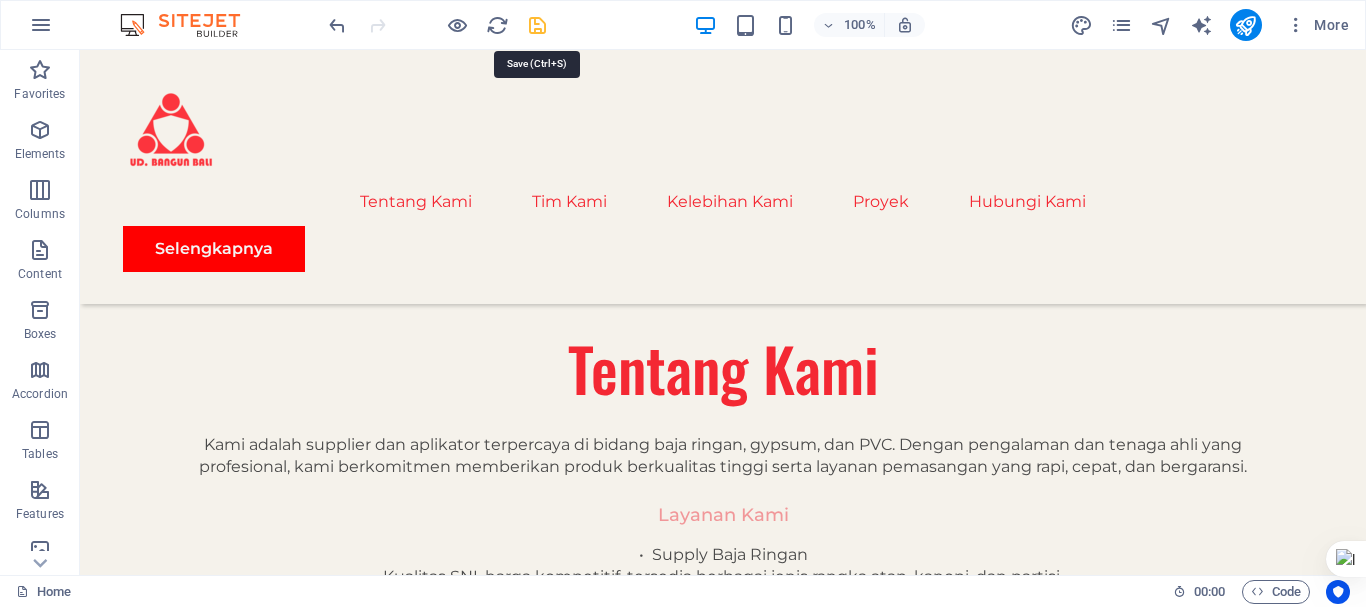 drag, startPoint x: 537, startPoint y: 20, endPoint x: 268, endPoint y: 191, distance: 318.75067 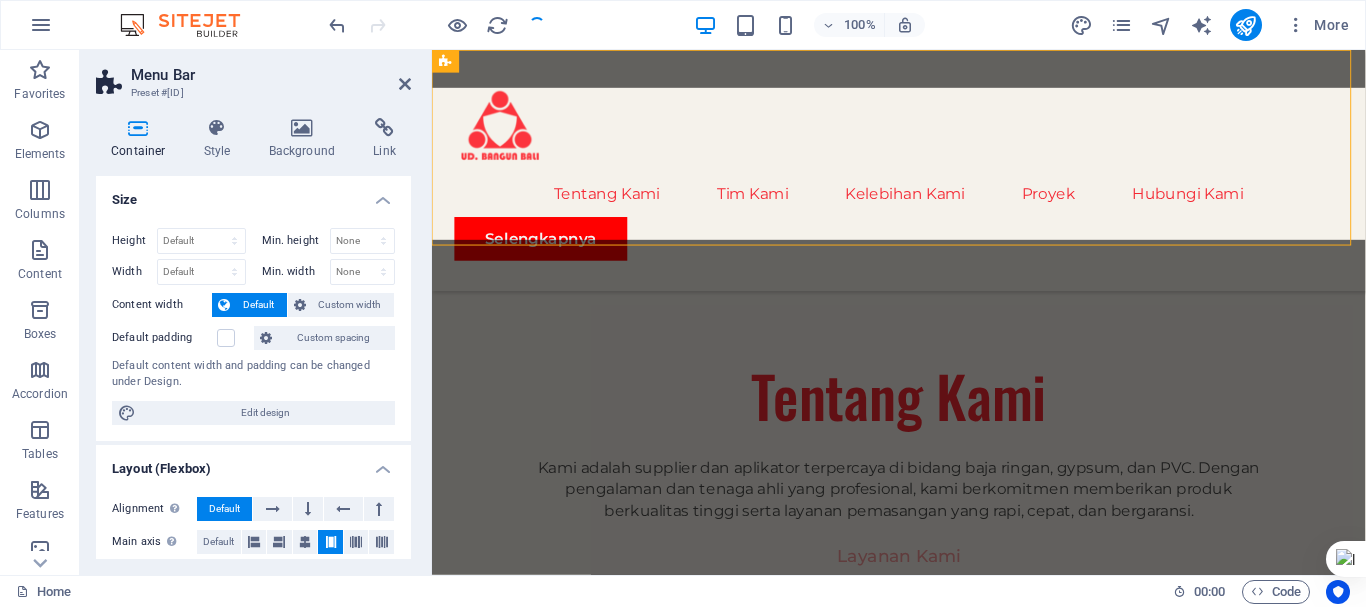 scroll, scrollTop: 1385, scrollLeft: 0, axis: vertical 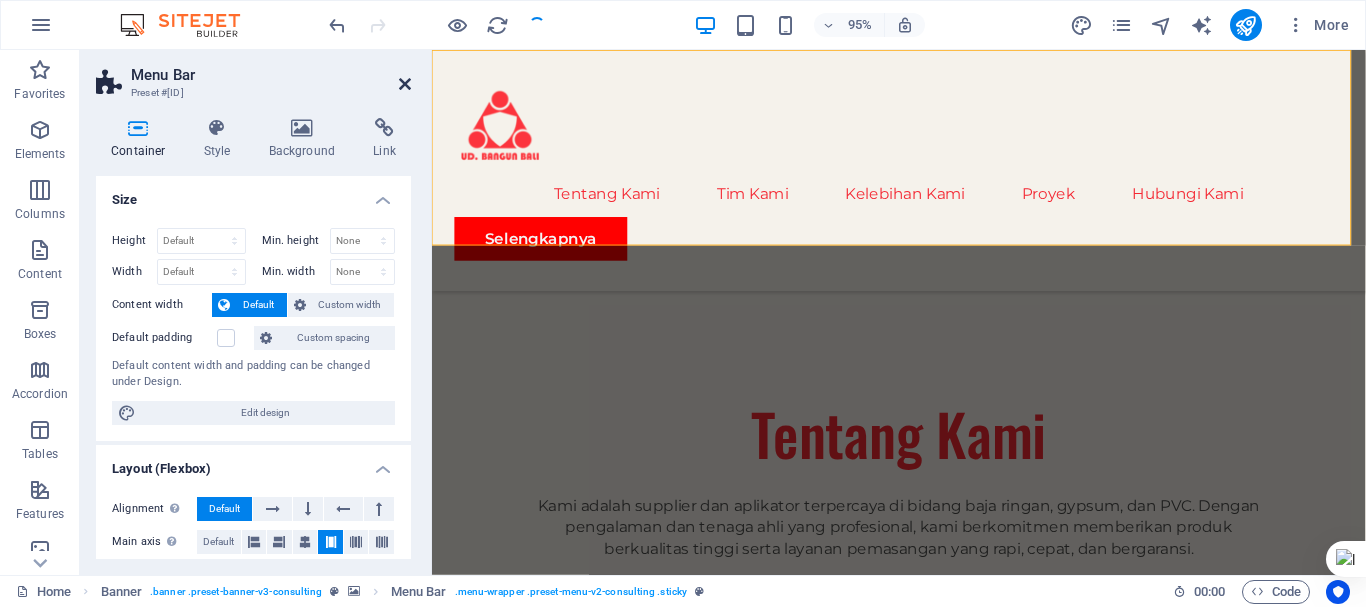click at bounding box center (405, 84) 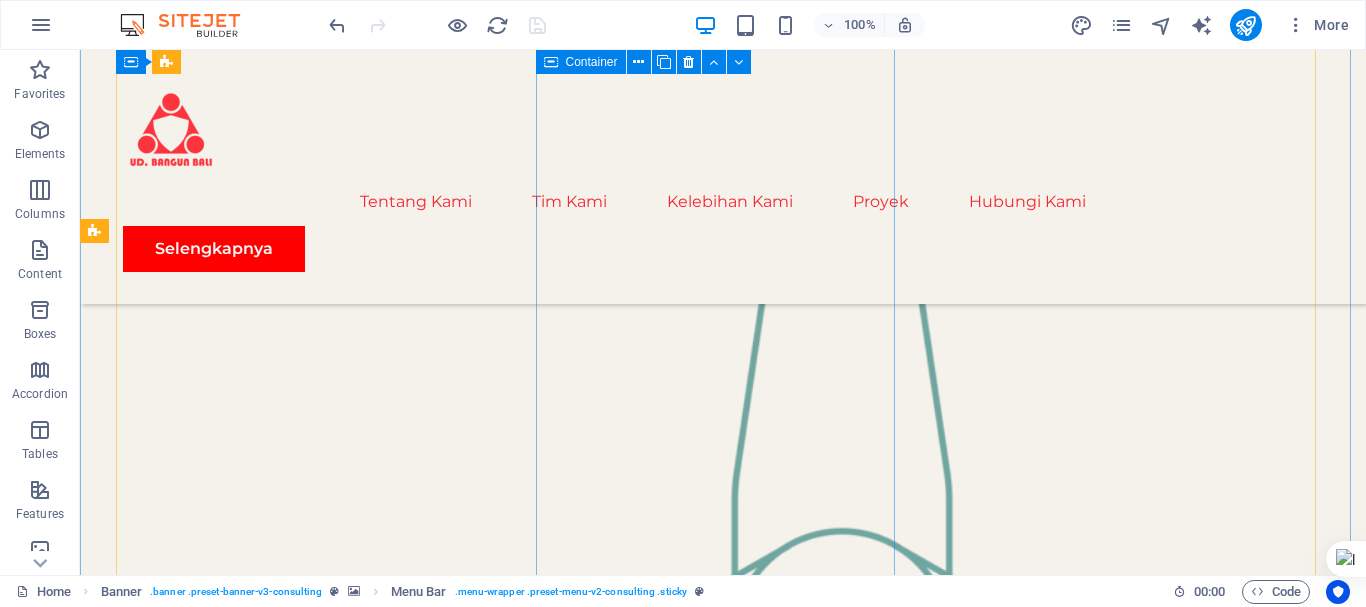 scroll, scrollTop: 2025, scrollLeft: 0, axis: vertical 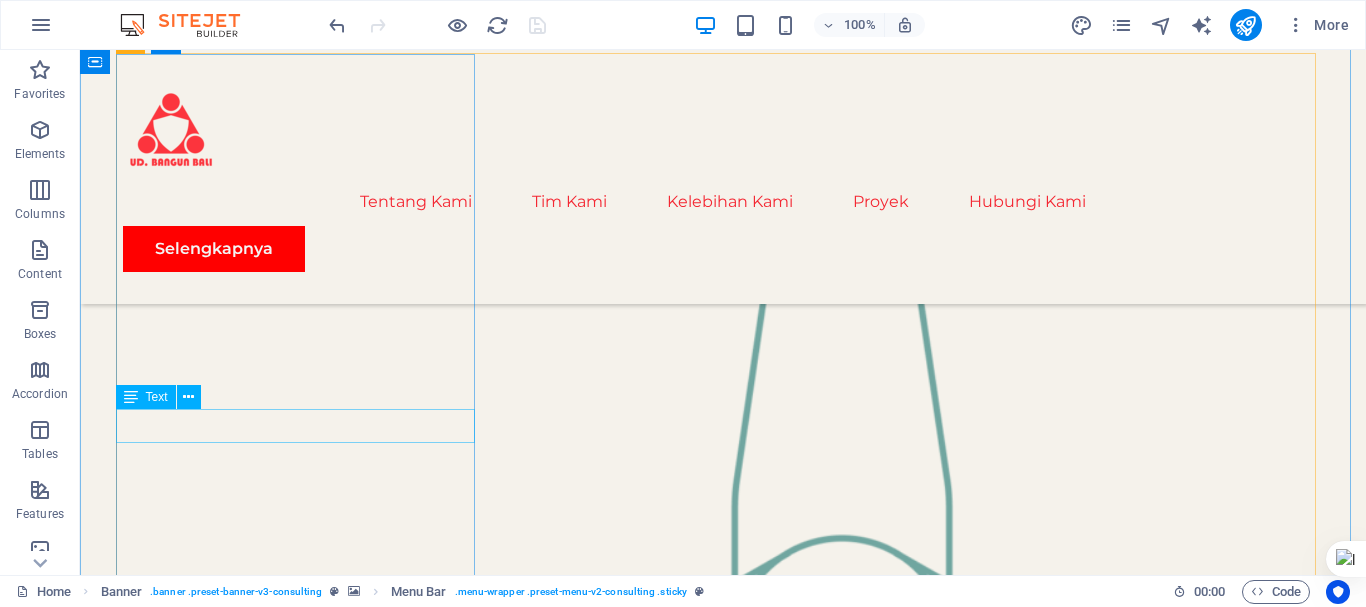 click on "Gus Mona" at bounding box center [303, 2346] 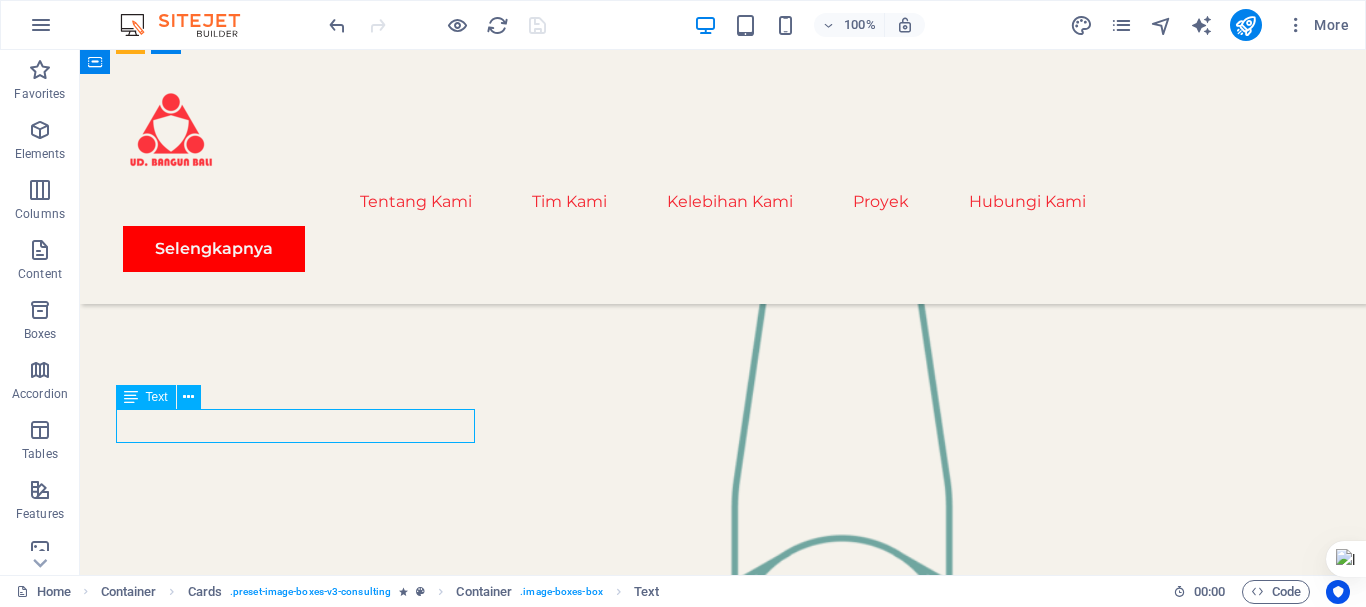 click on "Gus Mona" at bounding box center (303, 2346) 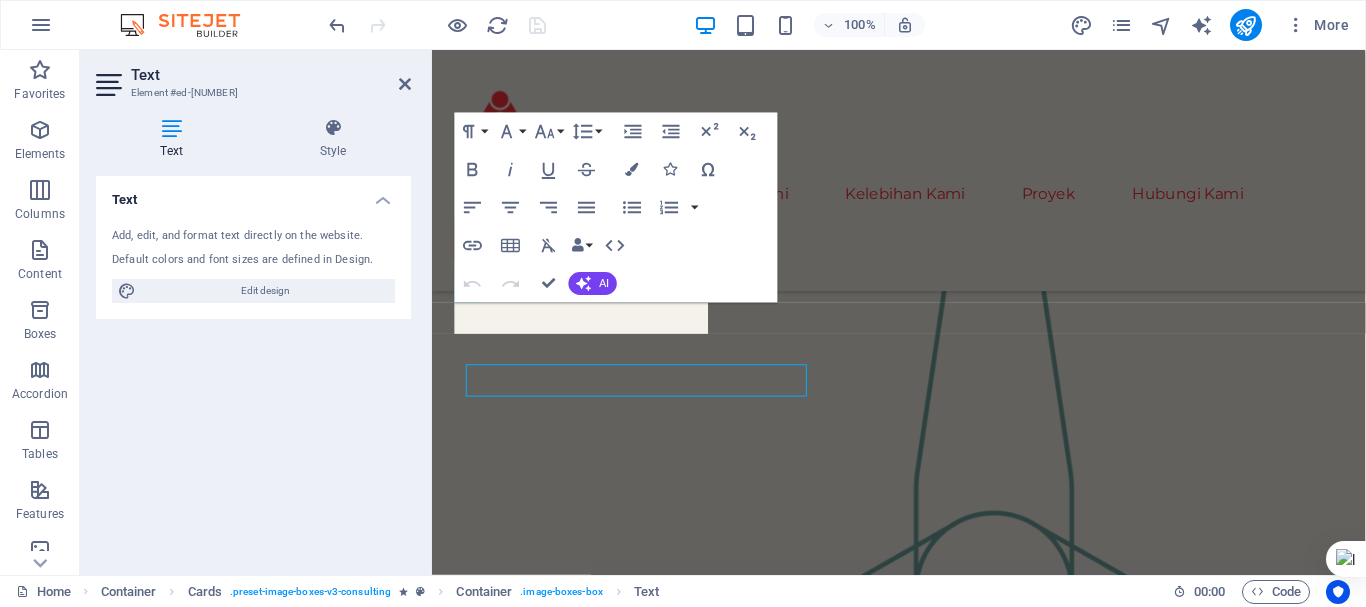 scroll, scrollTop: 2053, scrollLeft: 0, axis: vertical 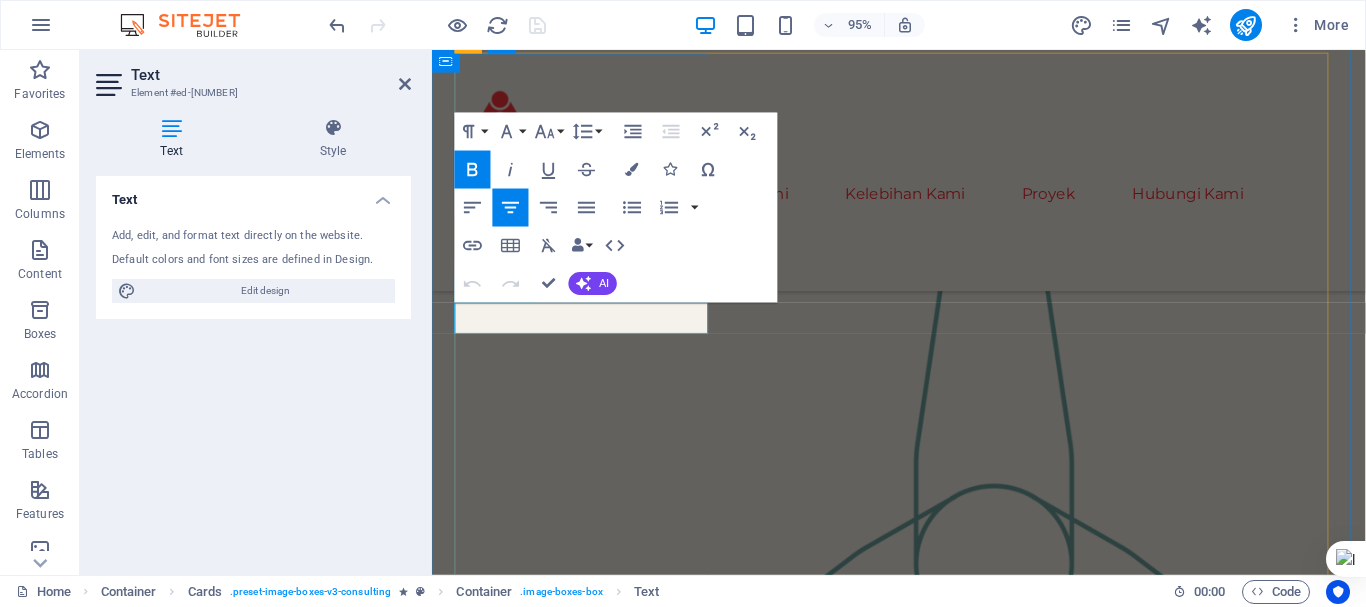 drag, startPoint x: 655, startPoint y: 340, endPoint x: 581, endPoint y: 336, distance: 74.10803 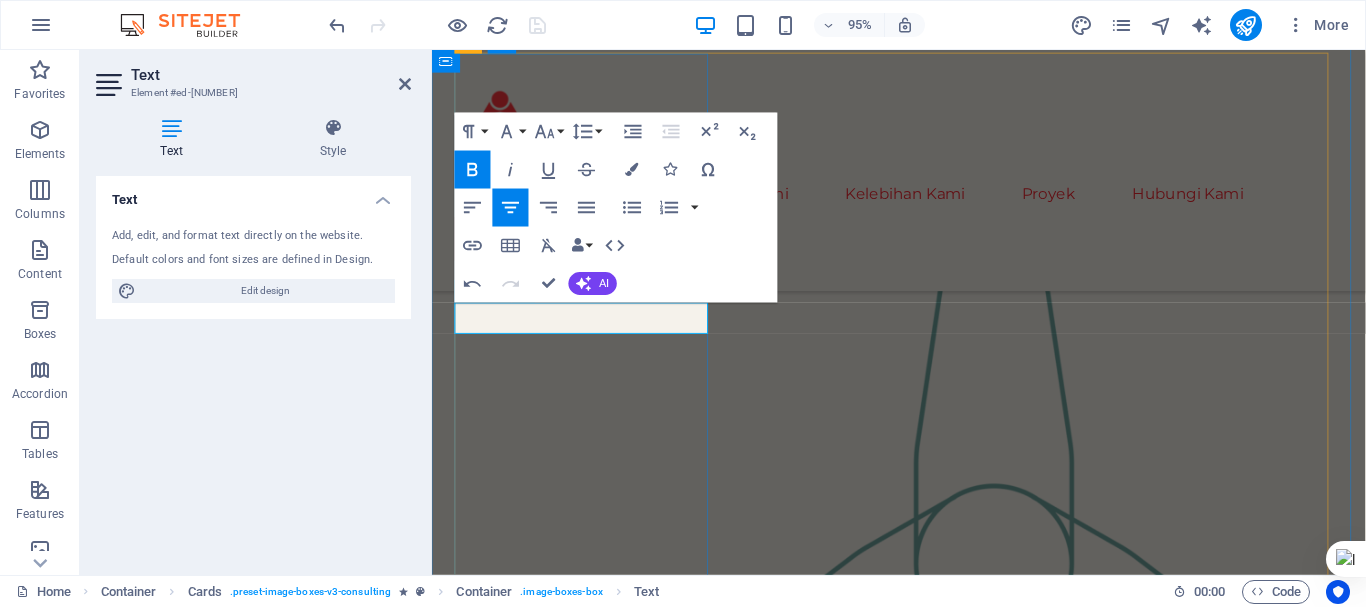 click on "GusSub" at bounding box center (592, 2039) 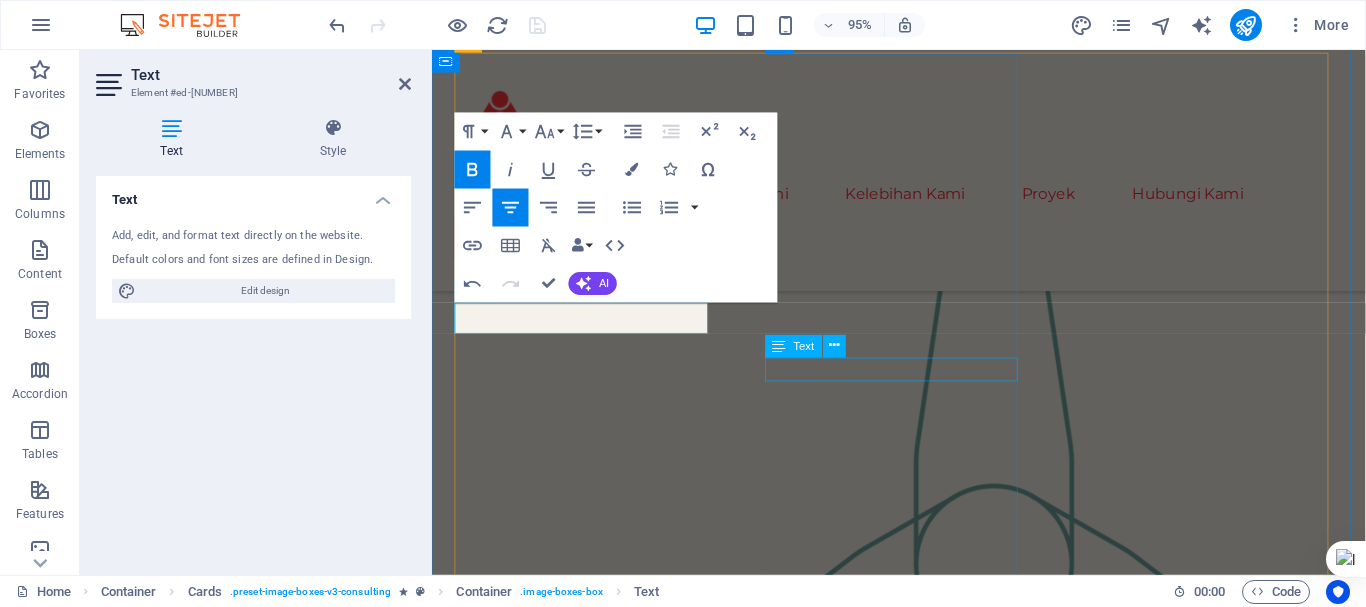 click on "Strategy Consultant" at bounding box center [592, 3246] 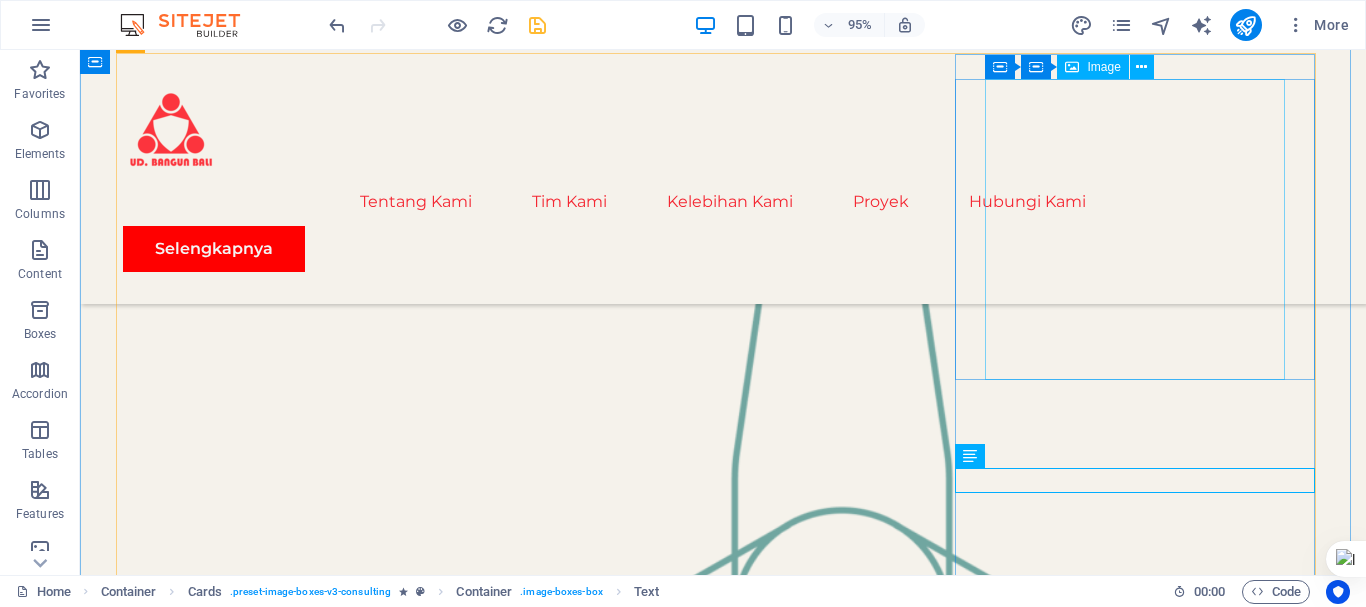 scroll, scrollTop: 2025, scrollLeft: 0, axis: vertical 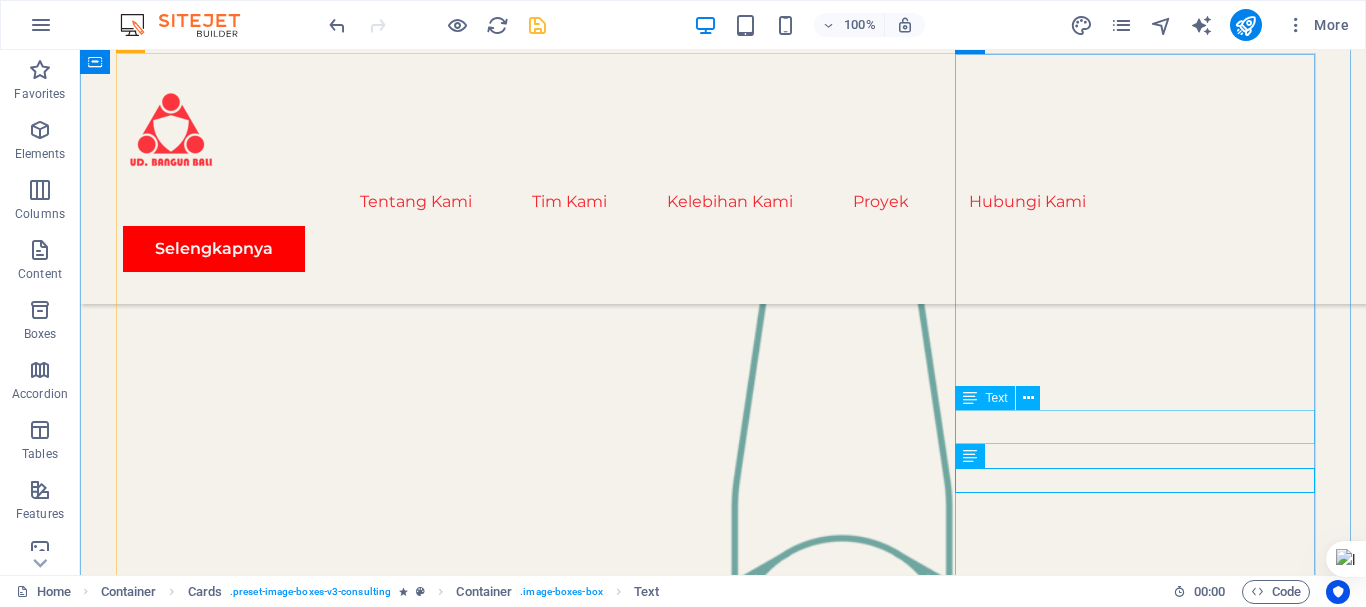 click on "Margaret Smith" at bounding box center [303, 3565] 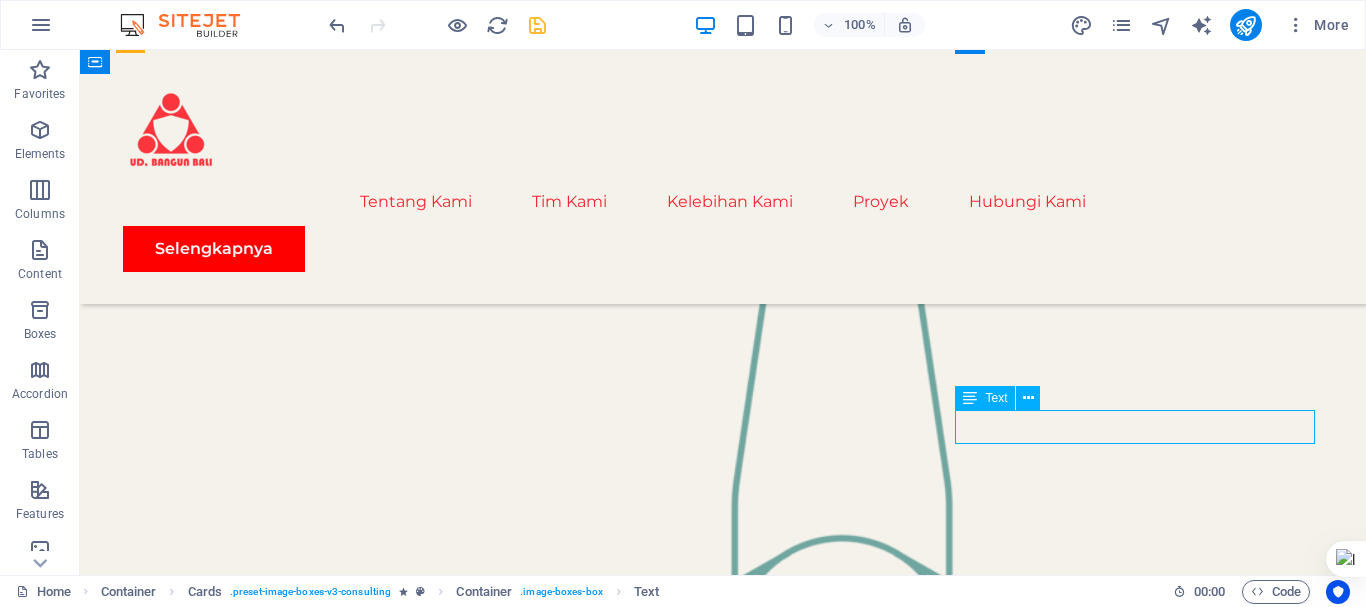 click on "Margaret Smith" at bounding box center [303, 3565] 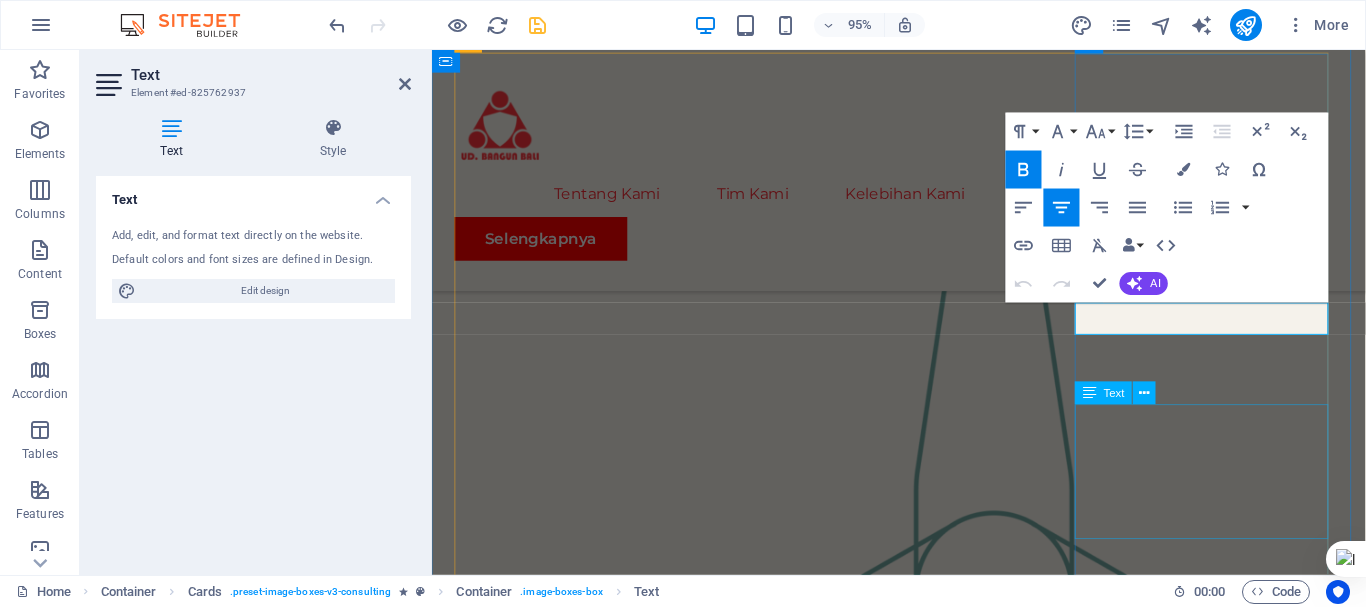 scroll, scrollTop: 2053, scrollLeft: 0, axis: vertical 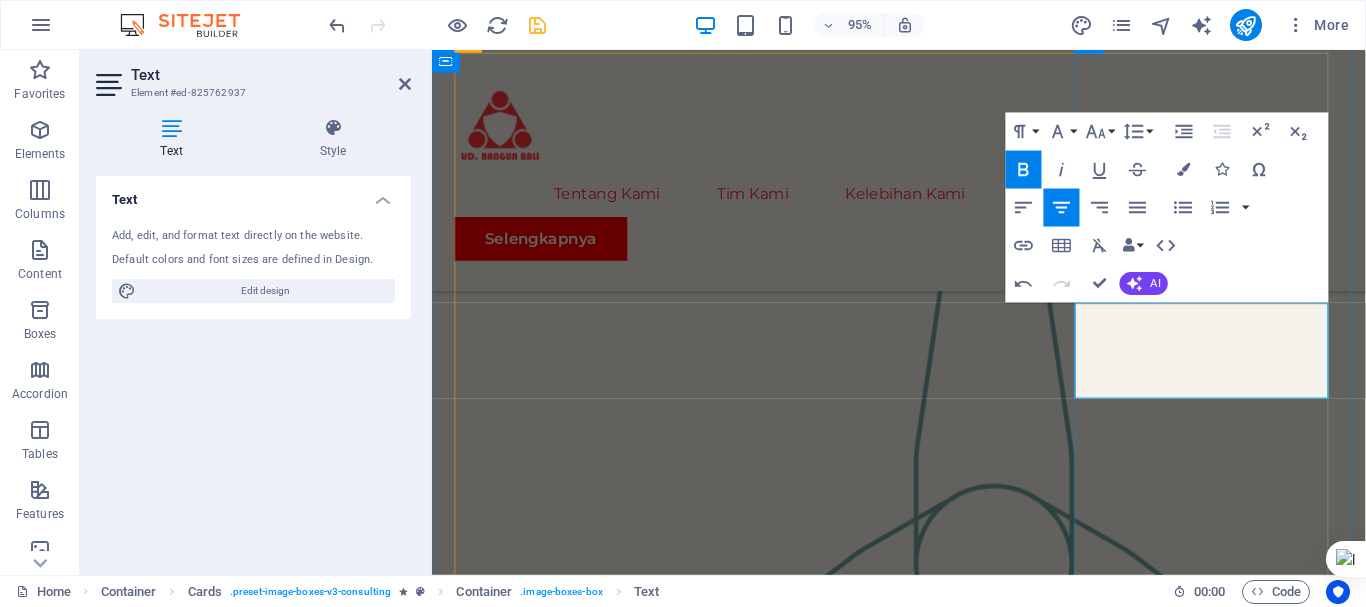 drag, startPoint x: 1224, startPoint y: 365, endPoint x: 1286, endPoint y: 404, distance: 73.24616 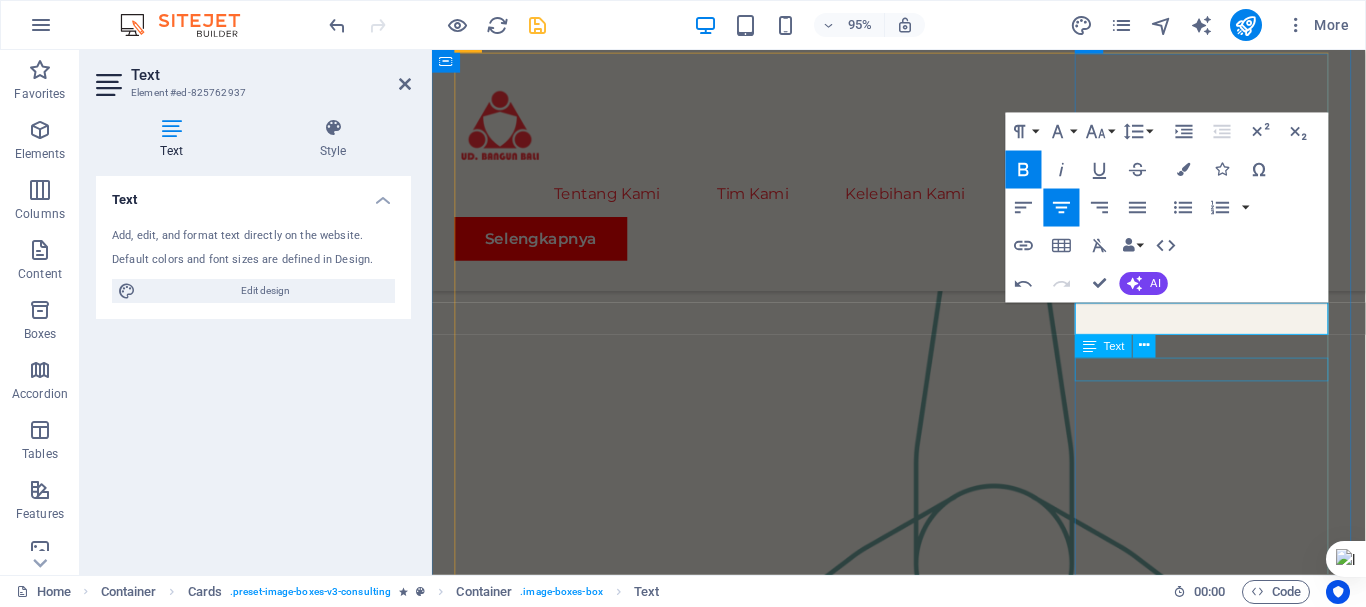 click on "Strategy Consultant" at bounding box center [592, 3246] 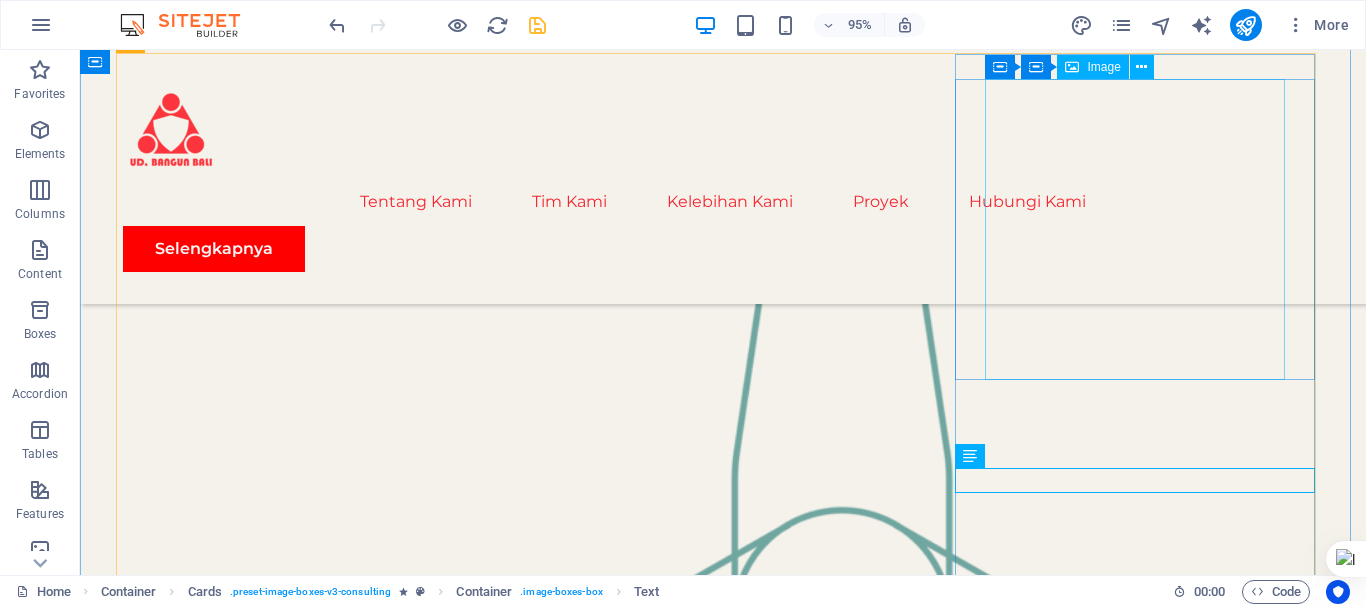 scroll, scrollTop: 2025, scrollLeft: 0, axis: vertical 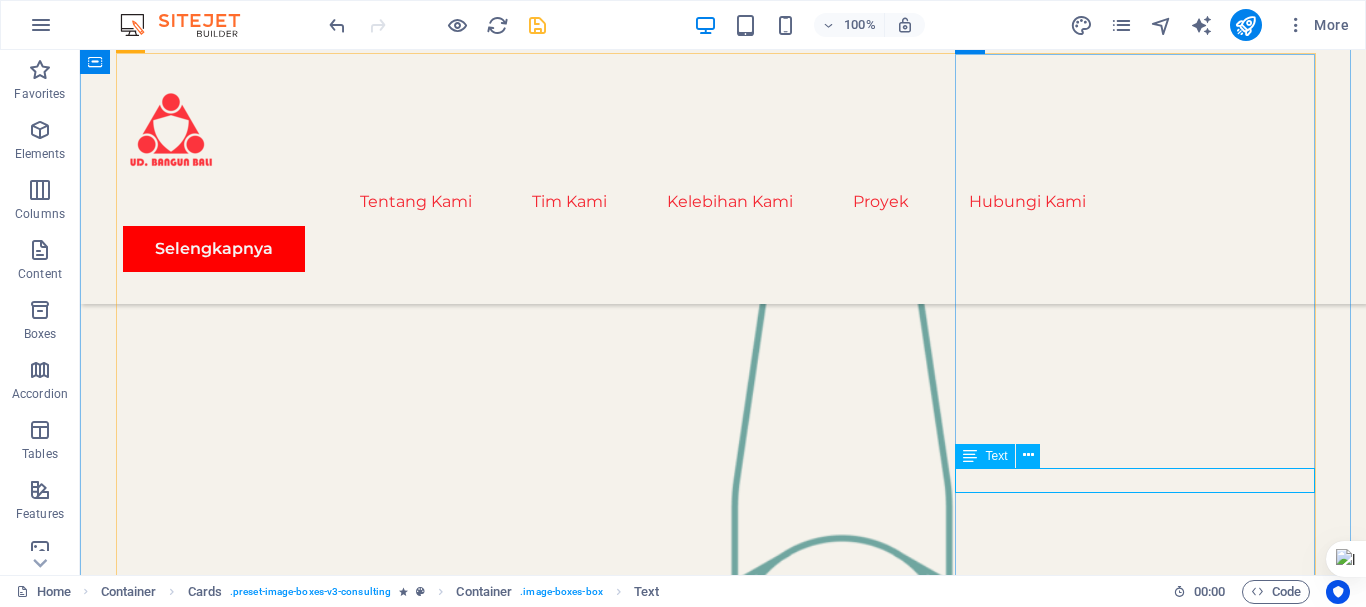 click on "Strategy Consultant" at bounding box center (303, 3617) 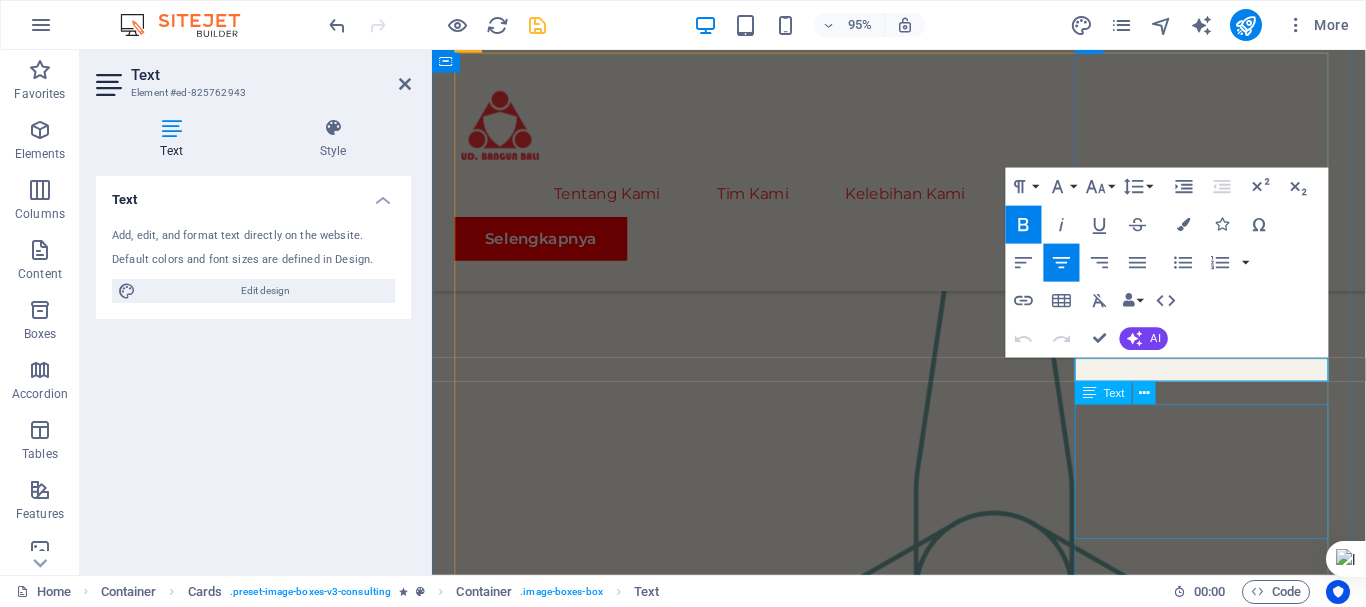 scroll, scrollTop: 2053, scrollLeft: 0, axis: vertical 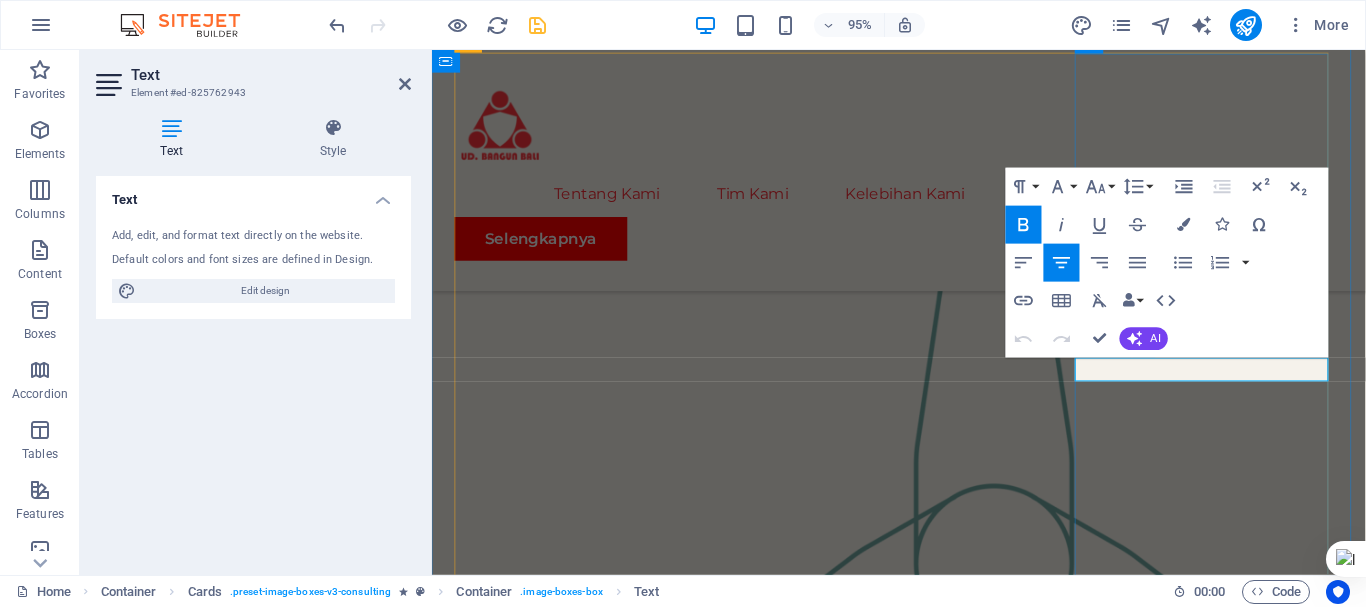 drag, startPoint x: 1342, startPoint y: 385, endPoint x: 1160, endPoint y: 384, distance: 182.00275 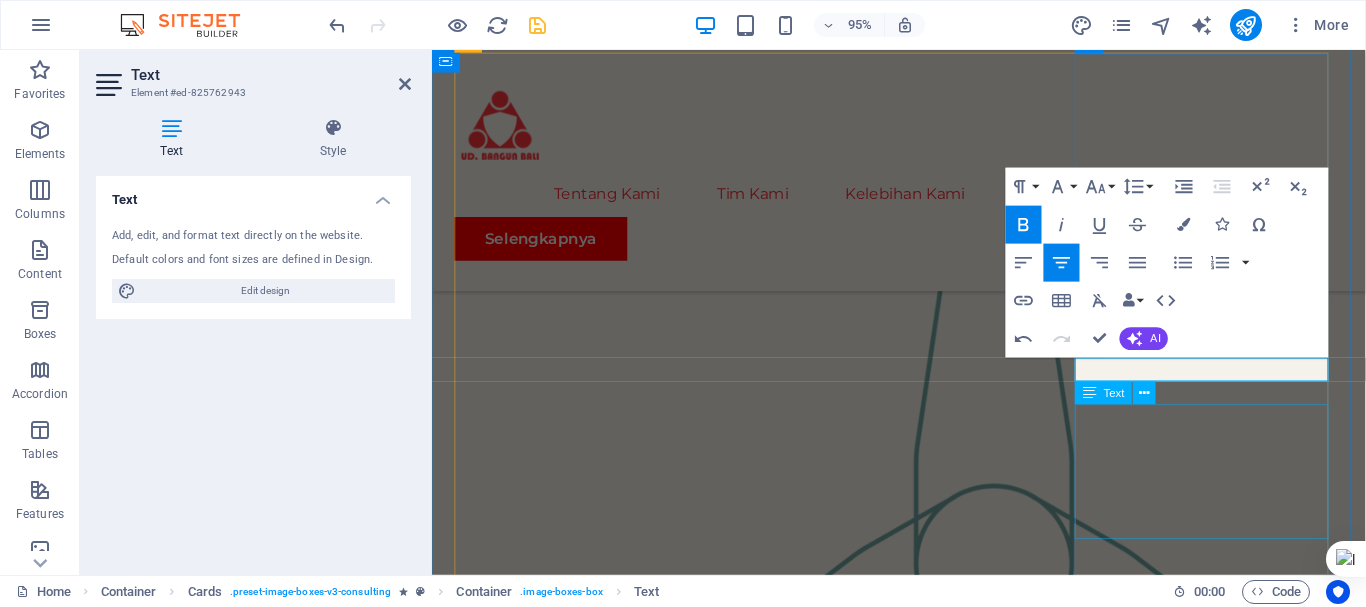 click on "Our Strategy Consultant crafts innovative plans and strategy to drive growth and profitability for clients world wide." at bounding box center (592, 3354) 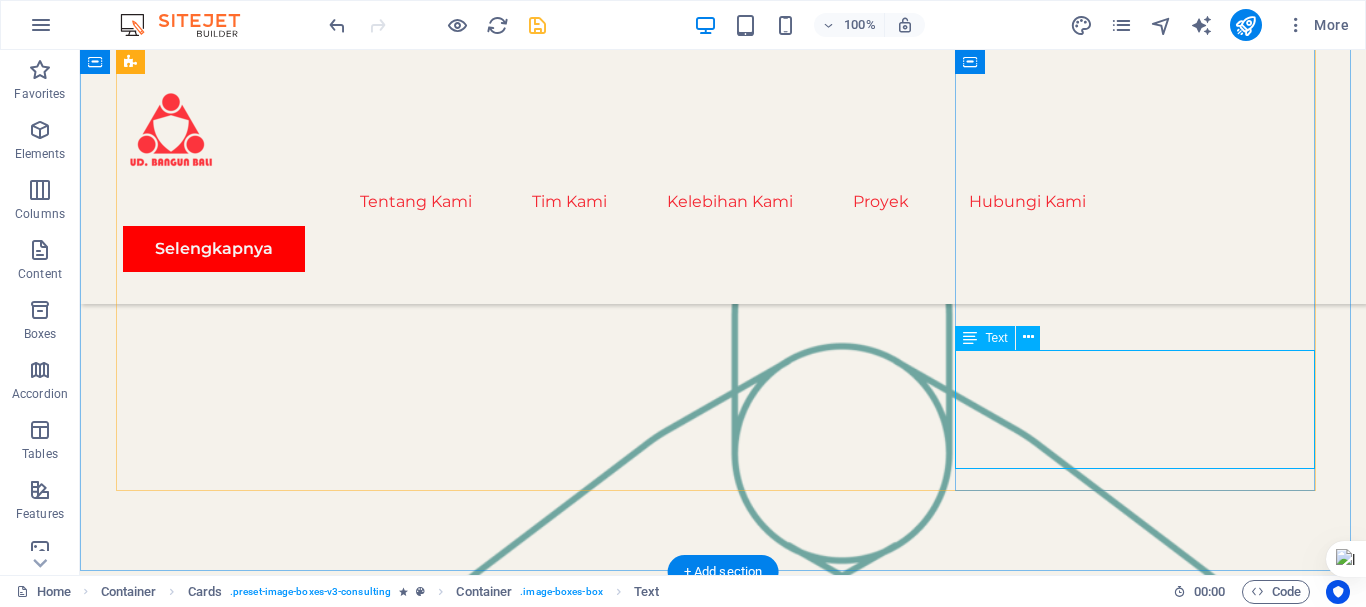 scroll, scrollTop: 2125, scrollLeft: 0, axis: vertical 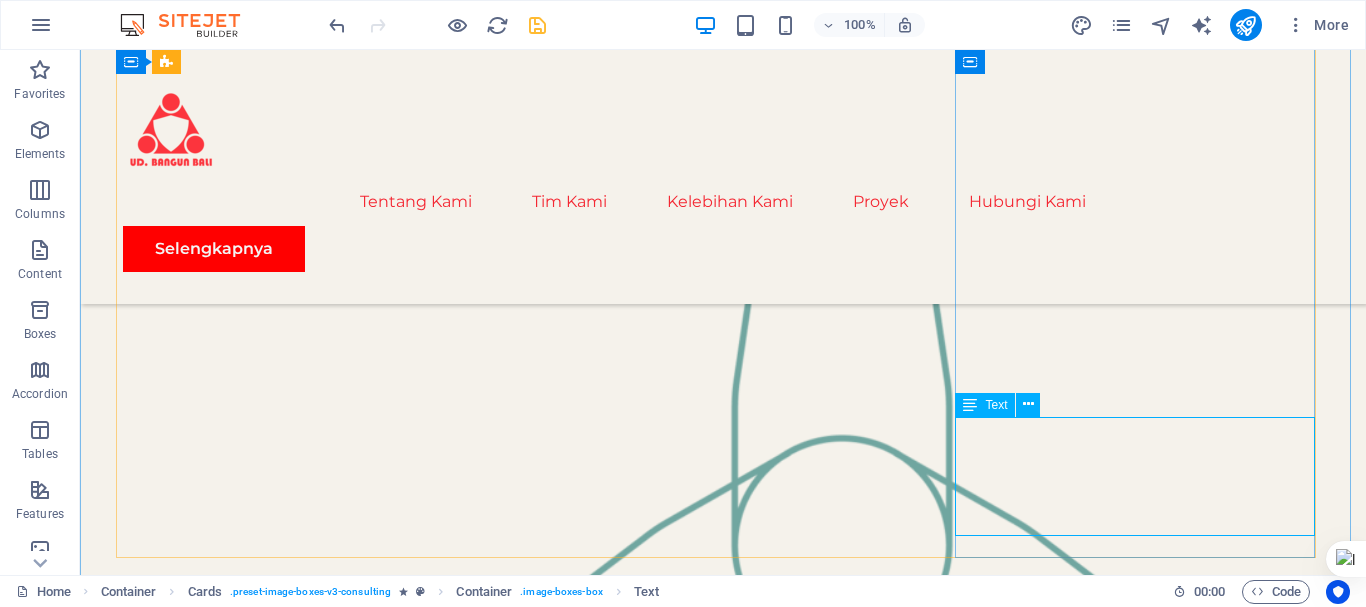 click on "Our Strategy Consultant crafts innovative plans and strategy to drive growth and profitability for clients world wide." at bounding box center (303, 3614) 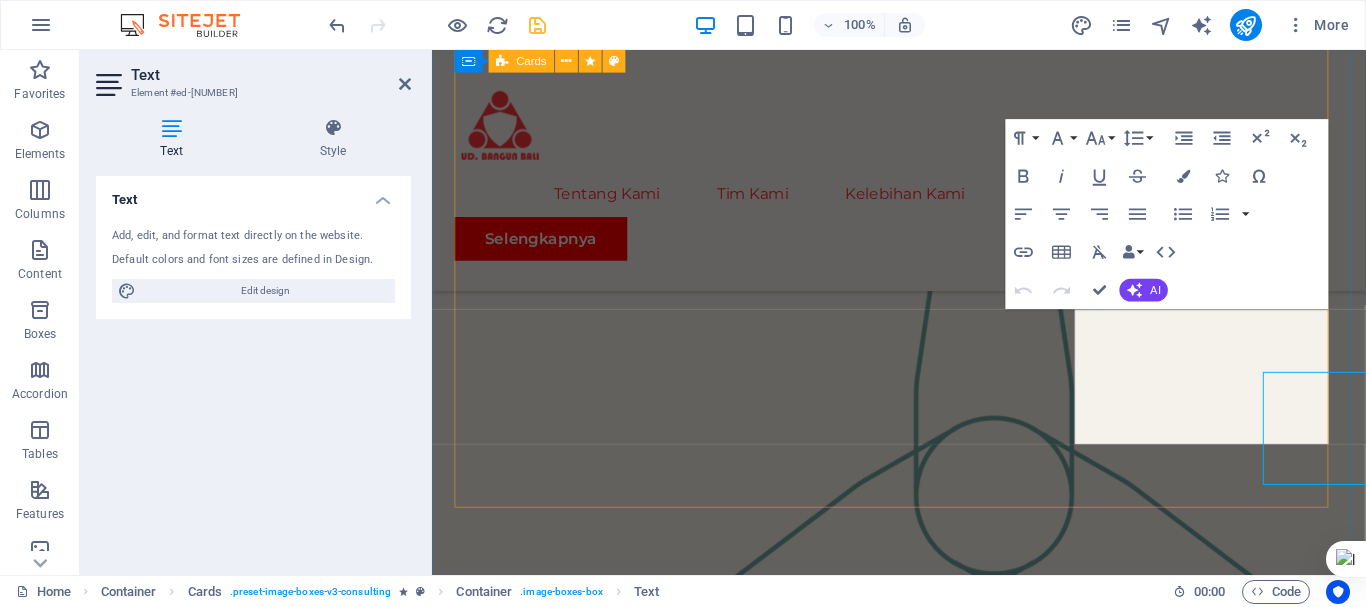 scroll, scrollTop: 2153, scrollLeft: 0, axis: vertical 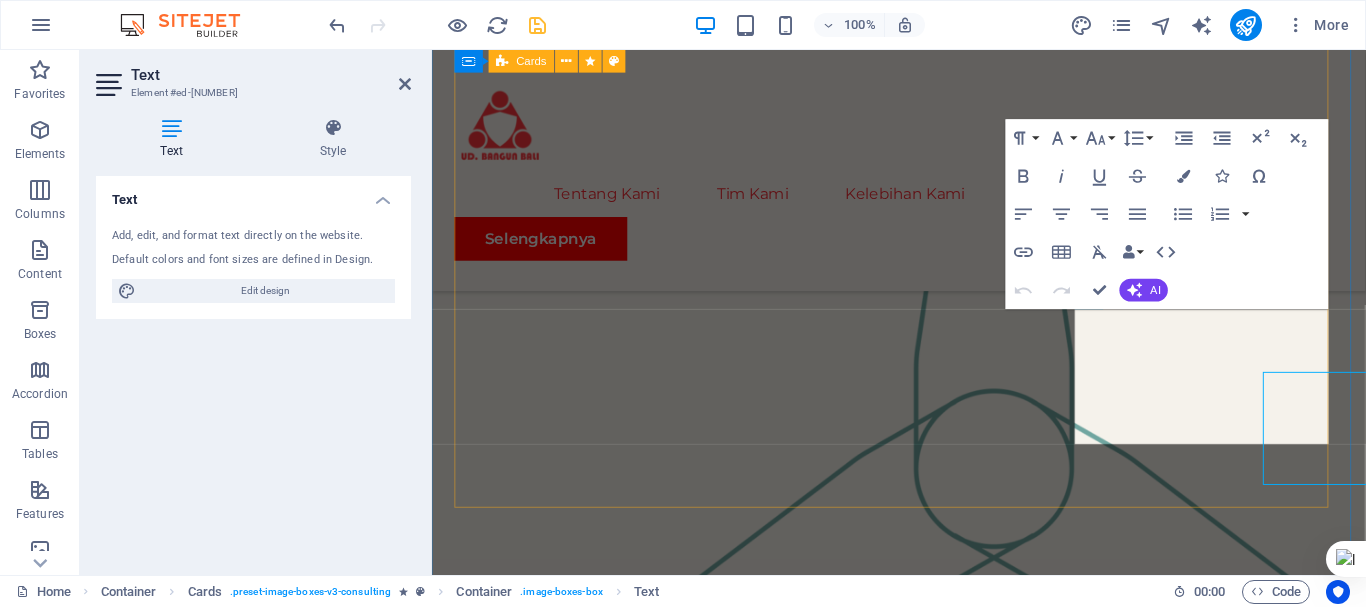 click on "Our Strategy Consultant crafts innovative plans and strategy to drive growth and profitability for clients world wide." at bounding box center [592, 3239] 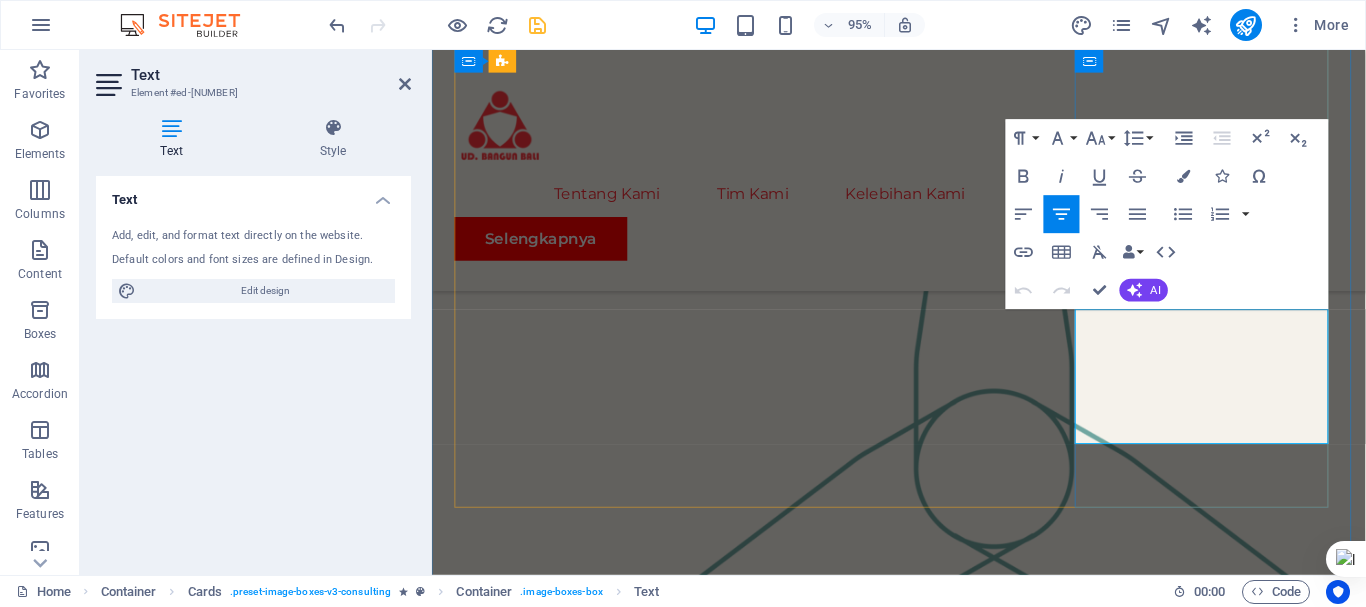 click on "Our Strategy Consultant crafts innovative plans and strategy to drive growth and profitability for clients world wide." at bounding box center (592, 3239) 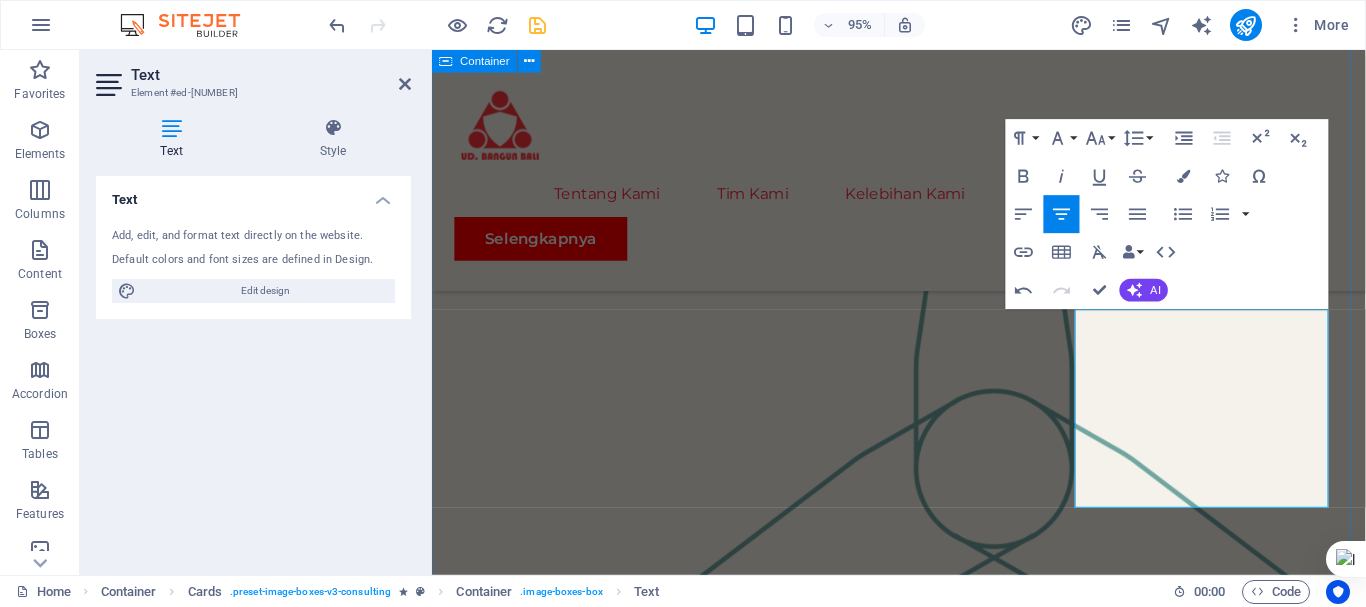 drag, startPoint x: 1209, startPoint y: 577, endPoint x: 1516, endPoint y: 532, distance: 310.28052 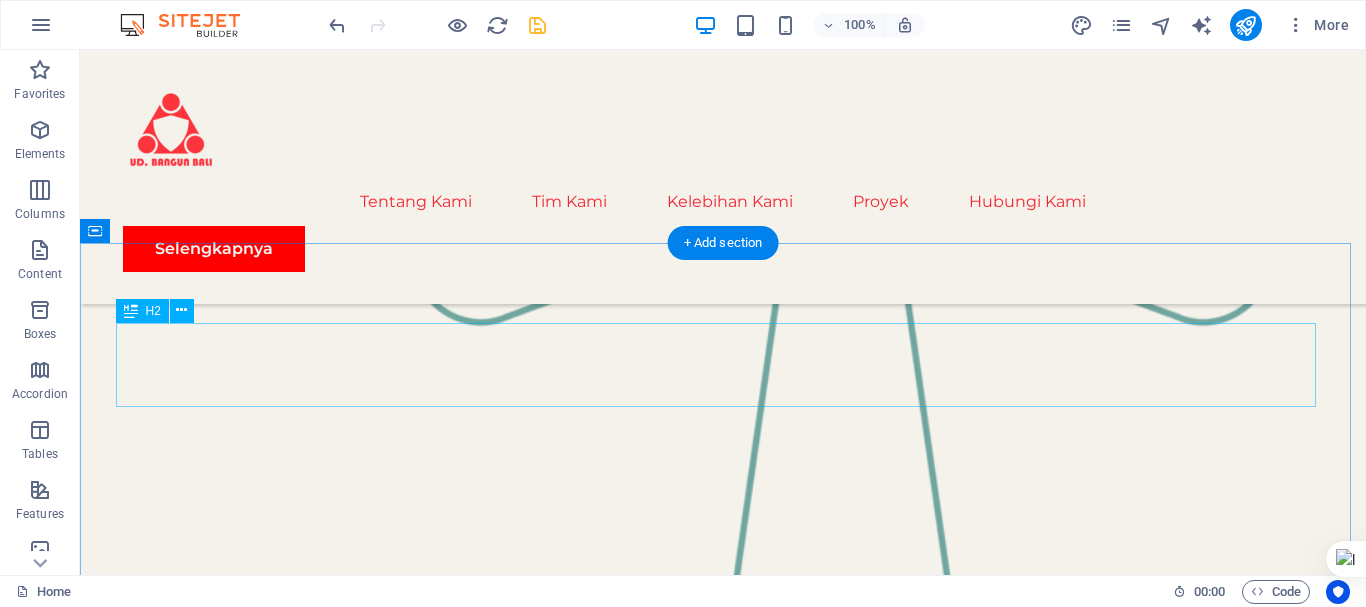 scroll, scrollTop: 2619, scrollLeft: 0, axis: vertical 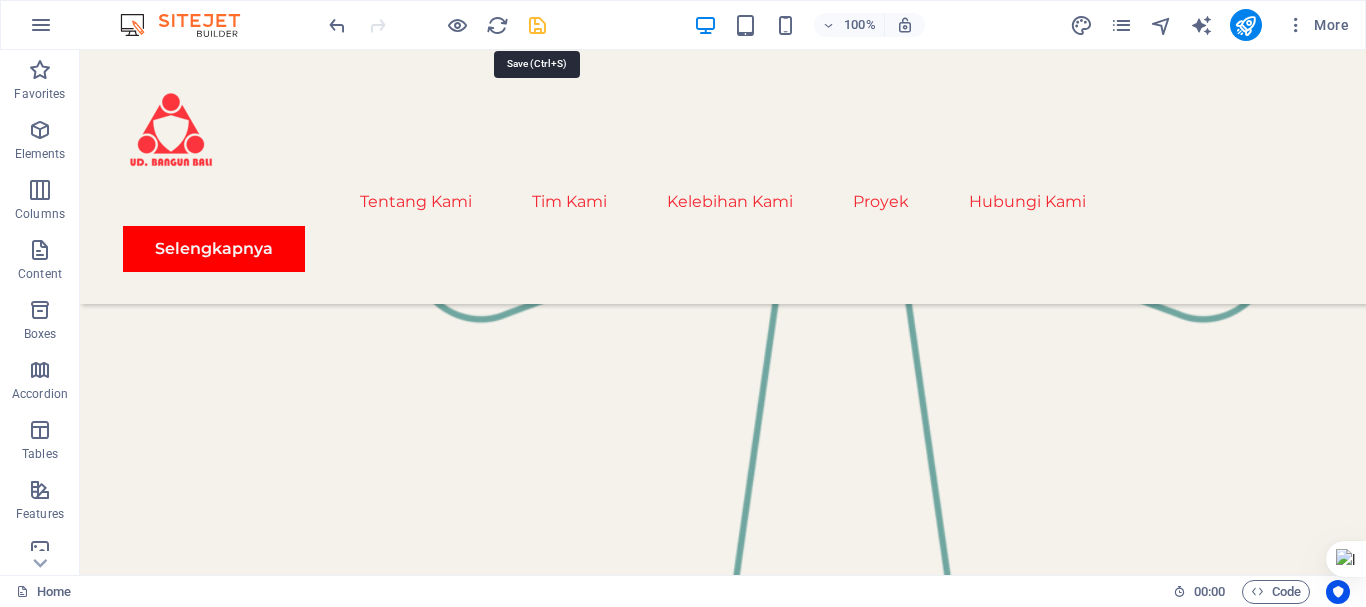 drag, startPoint x: 544, startPoint y: 32, endPoint x: 438, endPoint y: 122, distance: 139.05394 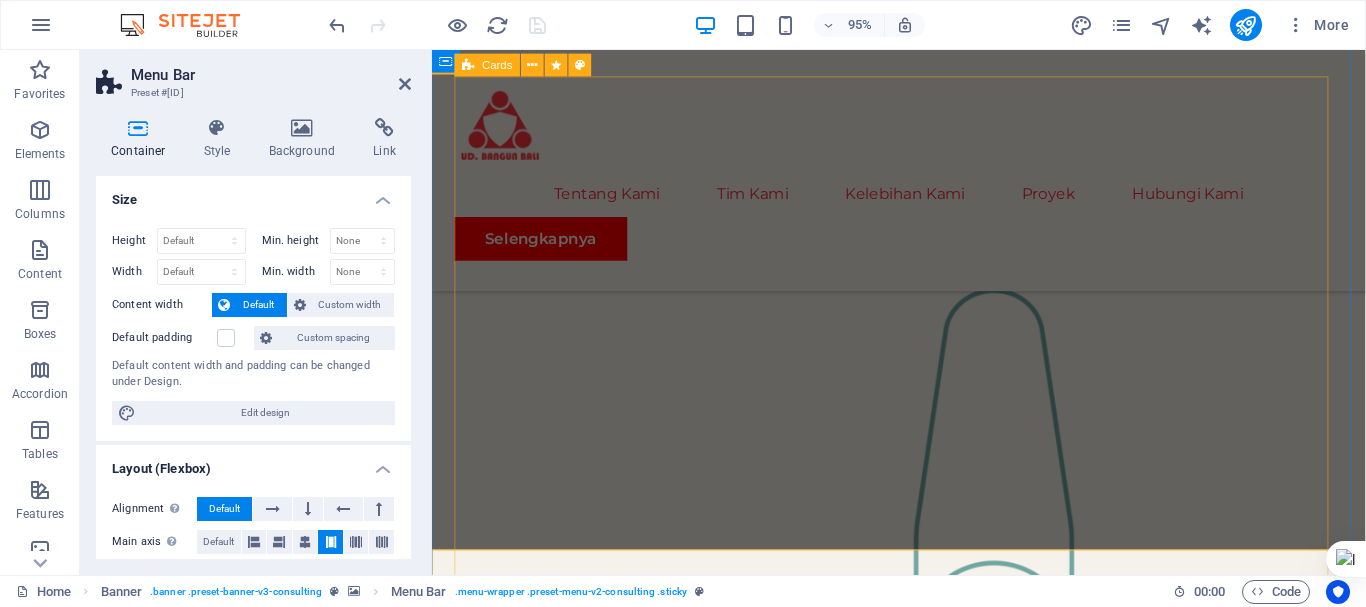 scroll, scrollTop: 1954, scrollLeft: 0, axis: vertical 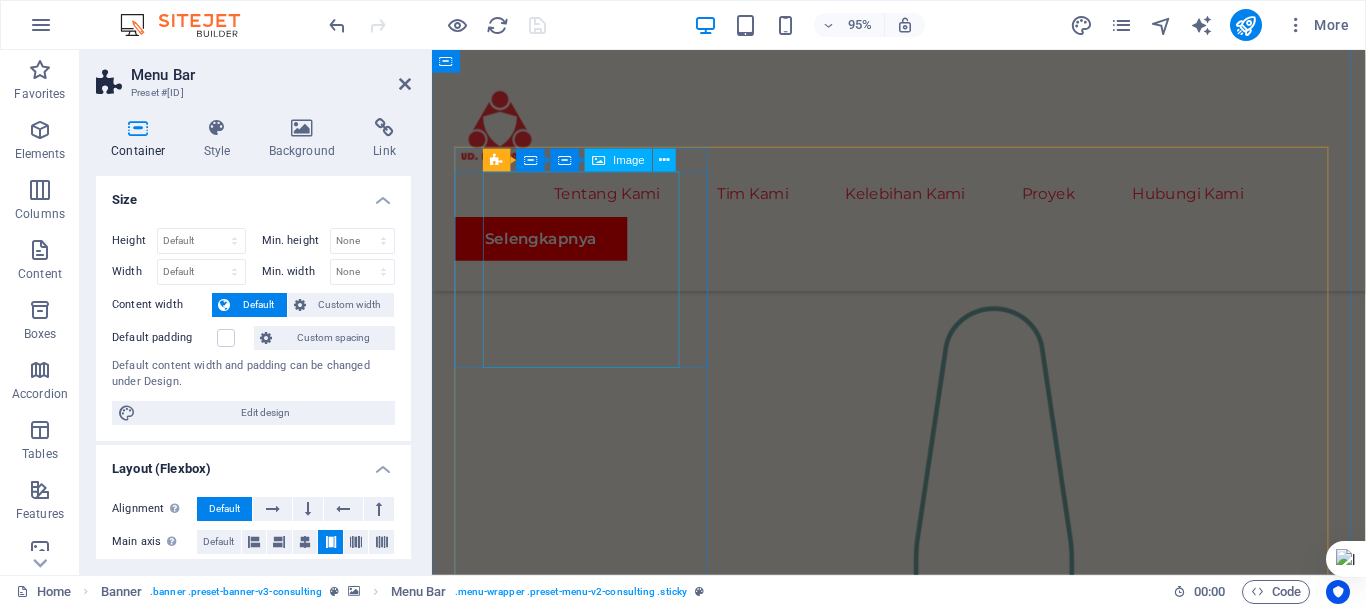 click at bounding box center [592, 1987] 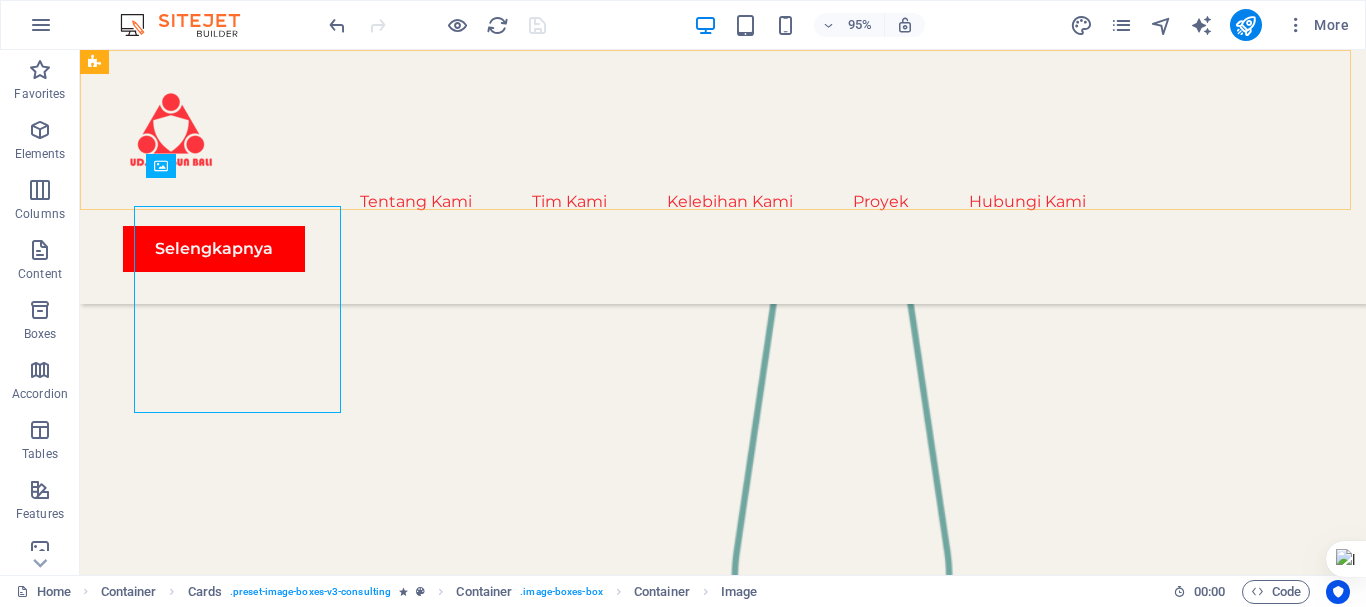 drag, startPoint x: 606, startPoint y: 158, endPoint x: 645, endPoint y: 158, distance: 39 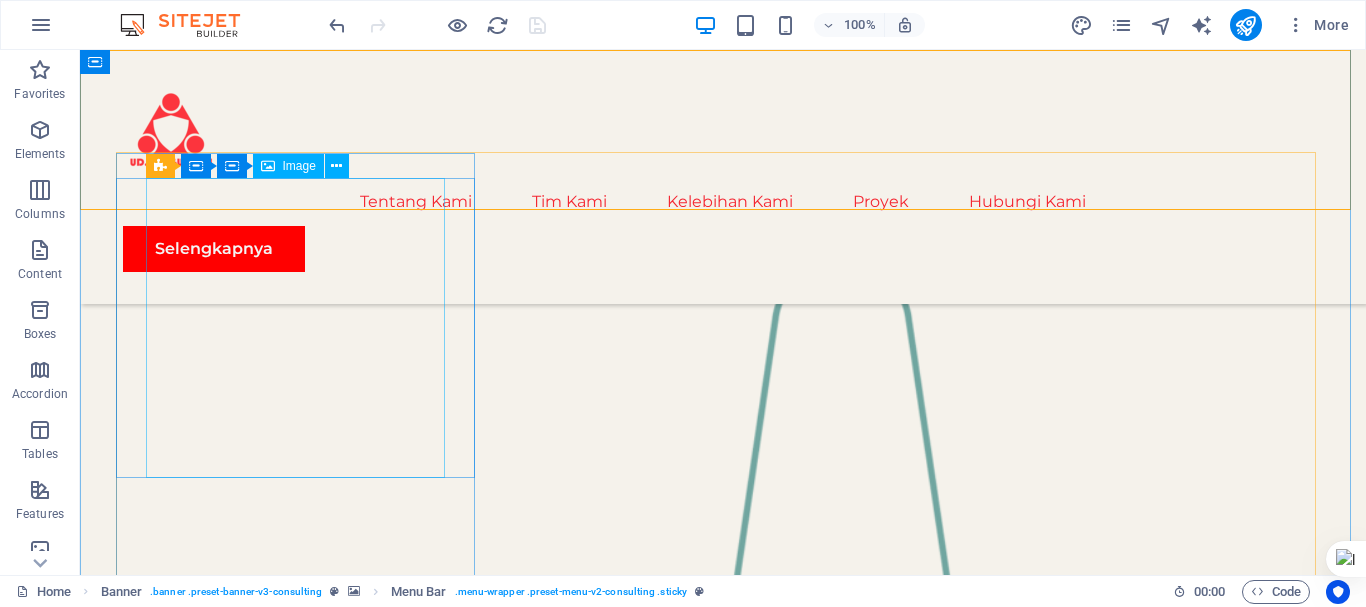 click at bounding box center (303, 2248) 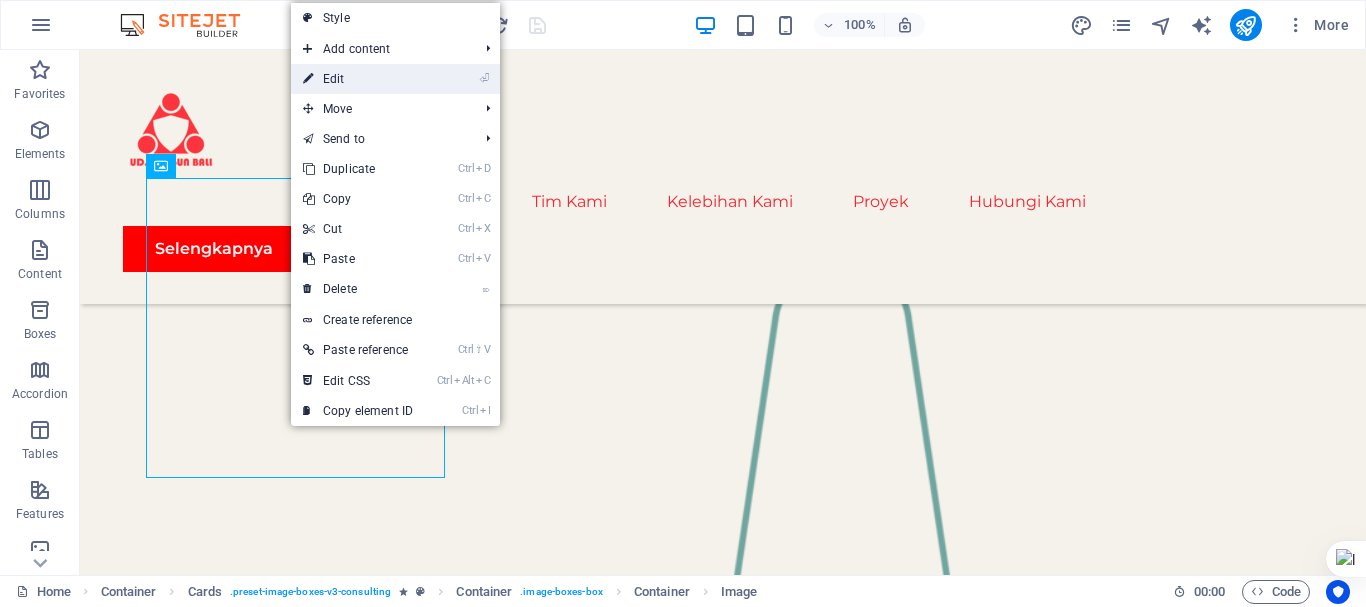click on "⏎  Edit" at bounding box center [358, 79] 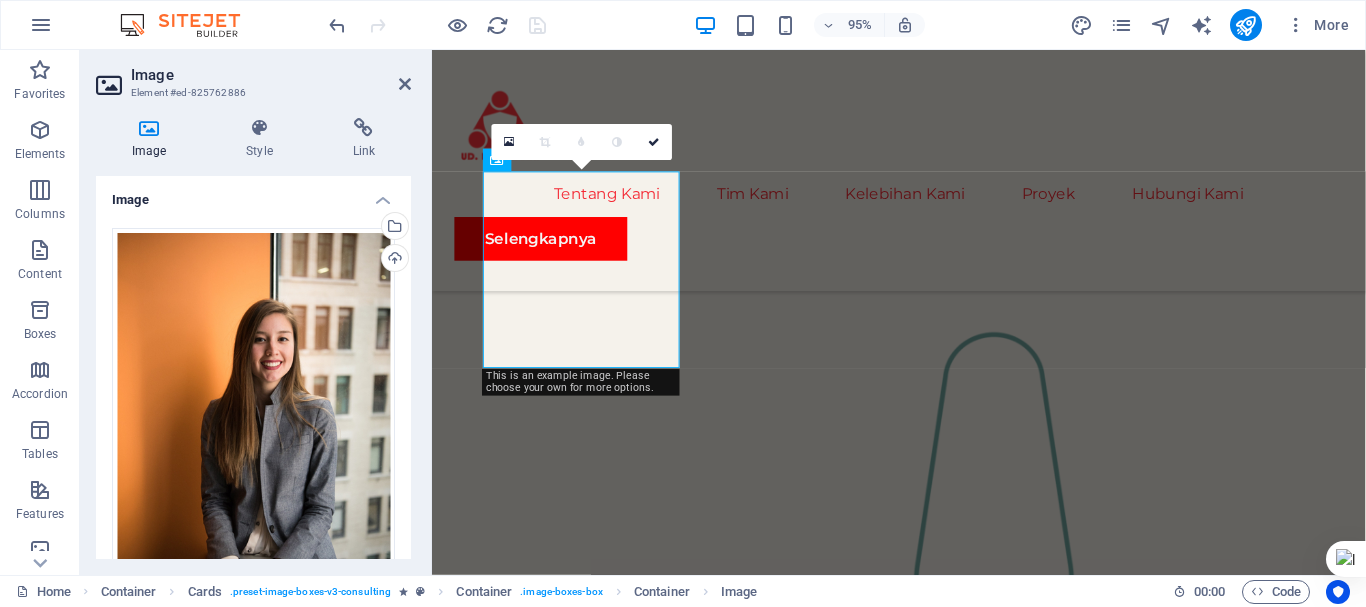scroll, scrollTop: 1954, scrollLeft: 0, axis: vertical 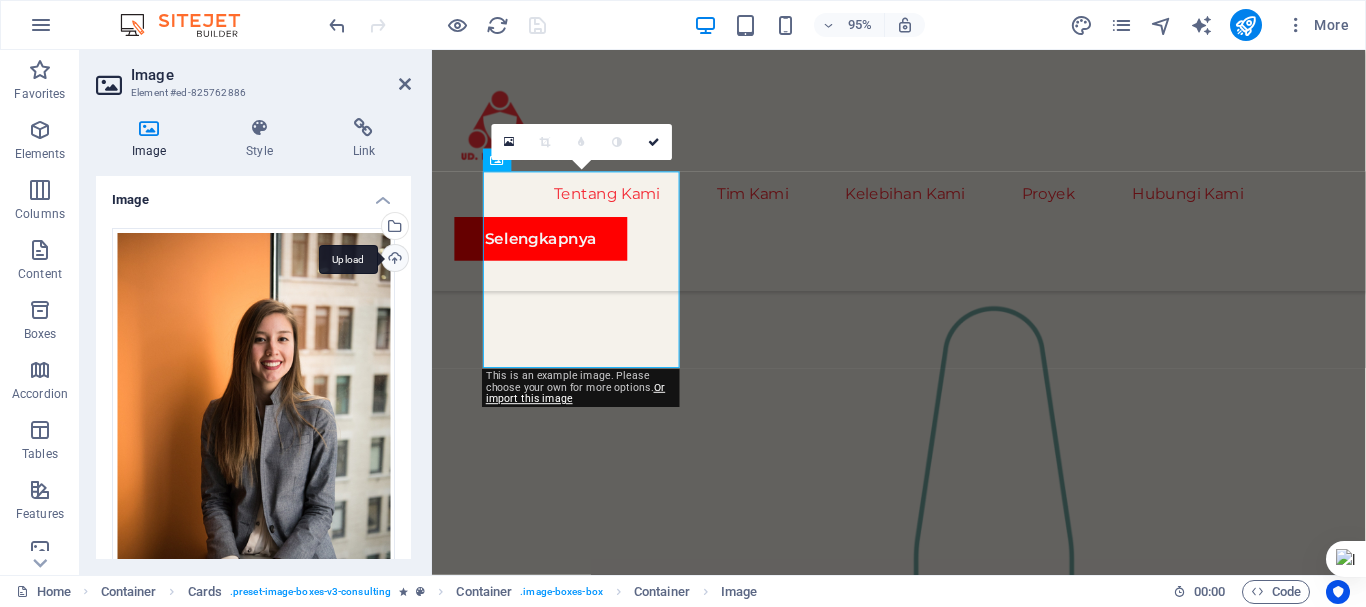 click on "Upload" at bounding box center [393, 260] 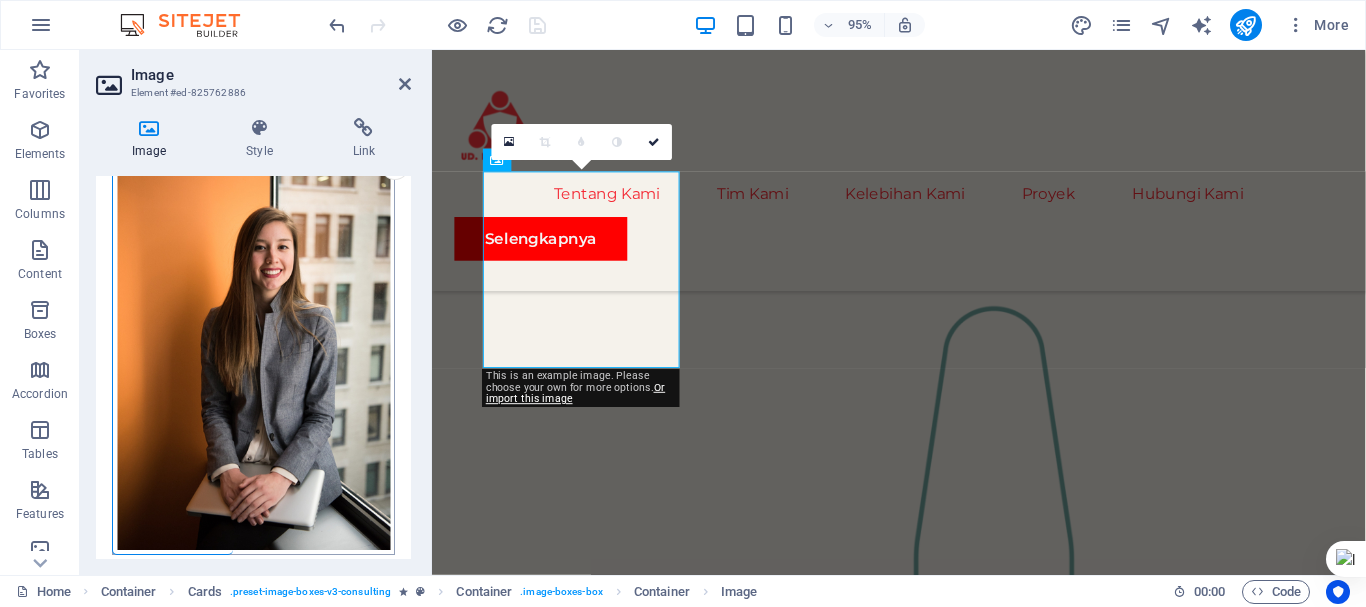 scroll, scrollTop: 0, scrollLeft: 0, axis: both 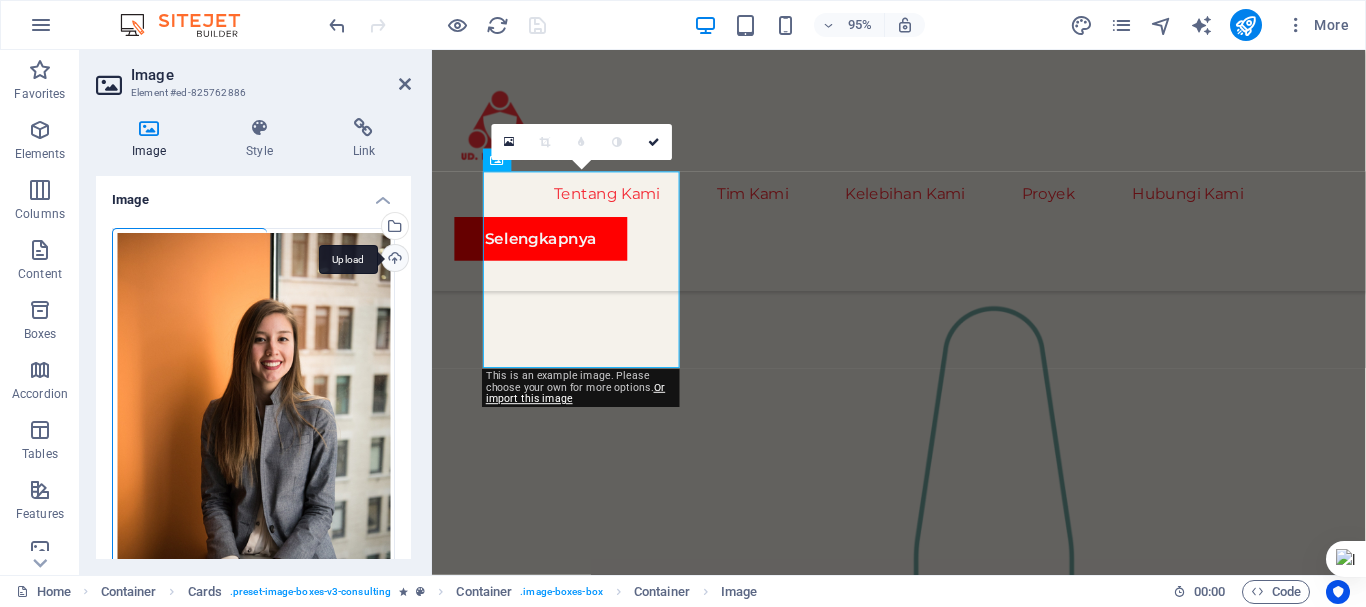 click on "Upload" at bounding box center [393, 260] 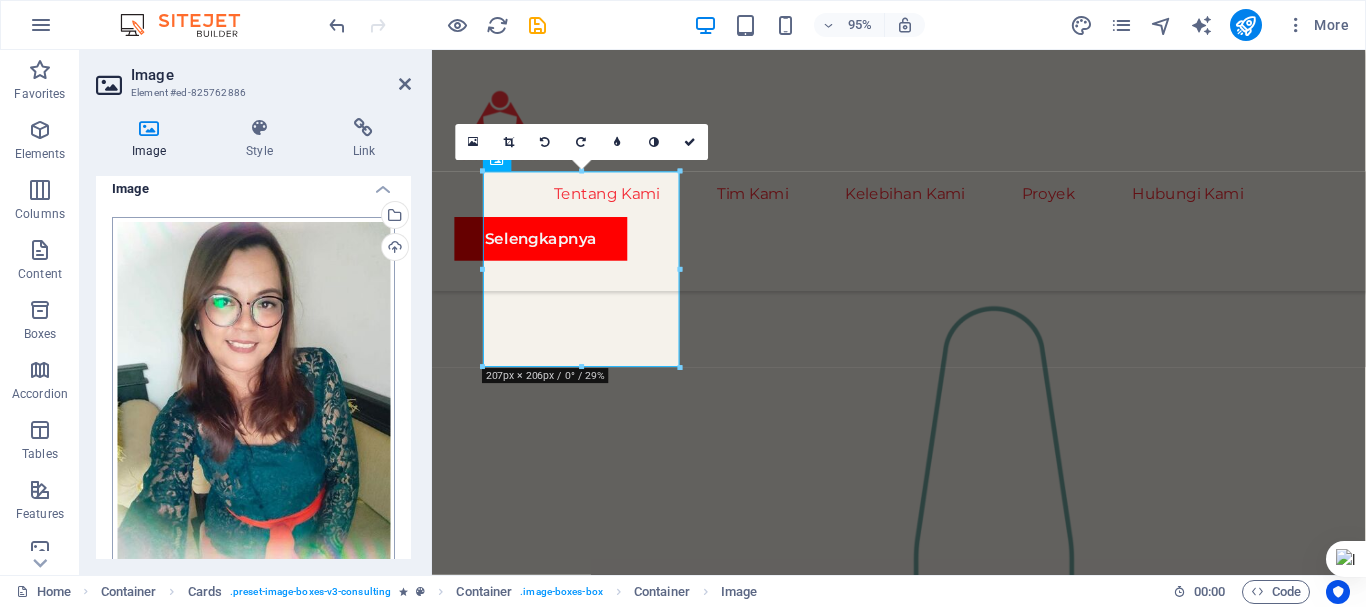 scroll, scrollTop: 0, scrollLeft: 0, axis: both 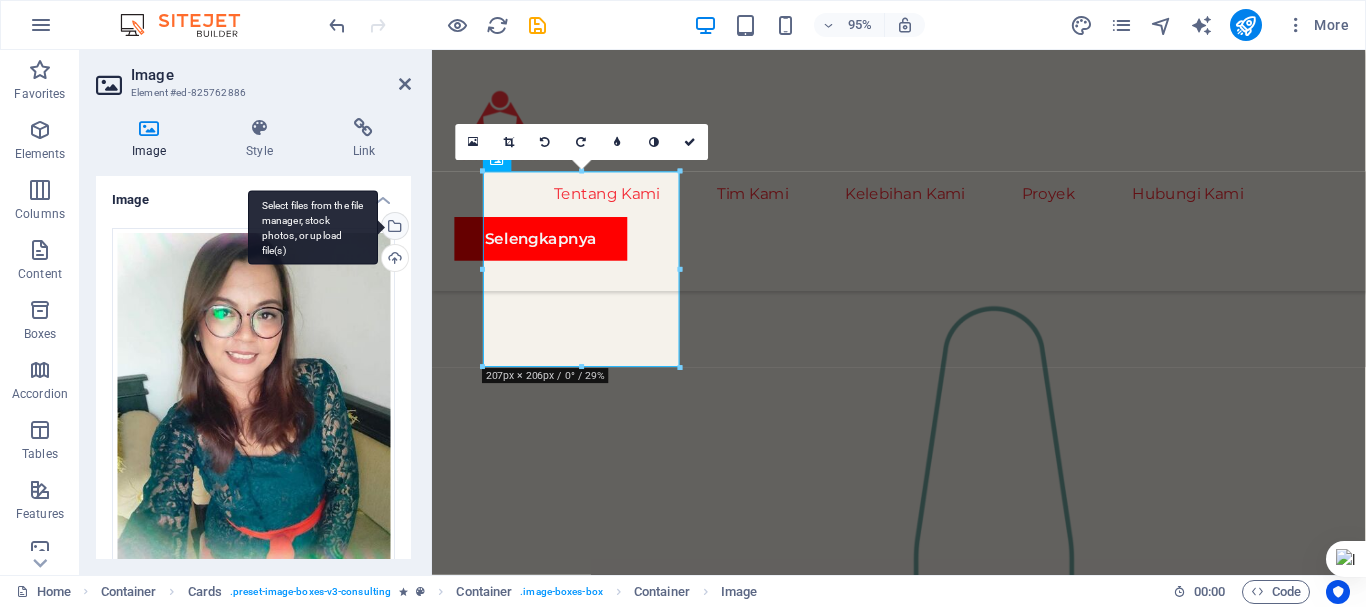 click on "Select files from the file manager, stock photos, or upload file(s)" at bounding box center (393, 228) 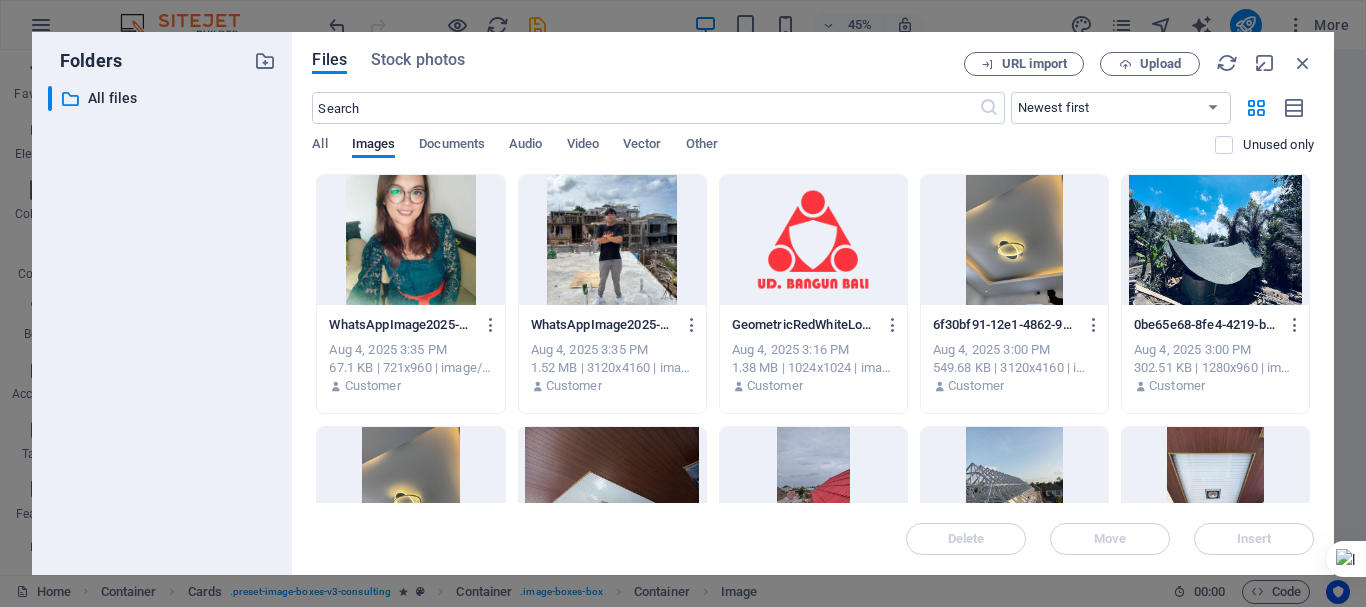 click at bounding box center (612, 240) 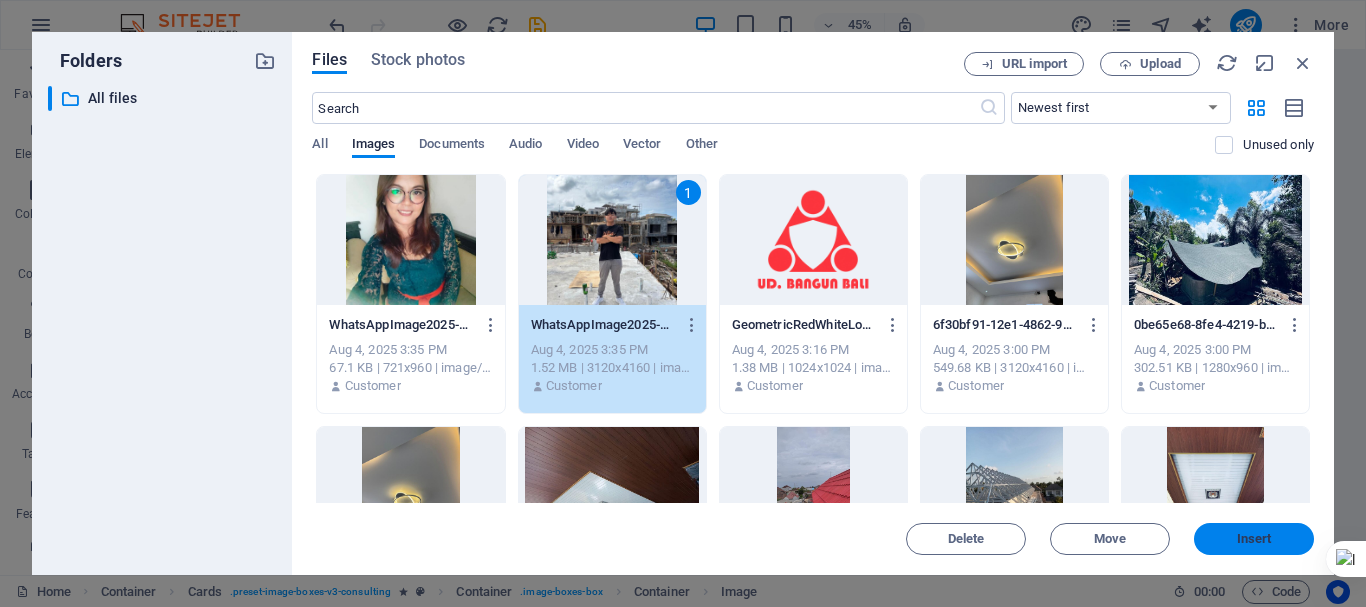 drag, startPoint x: 1244, startPoint y: 535, endPoint x: 853, endPoint y: 509, distance: 391.8635 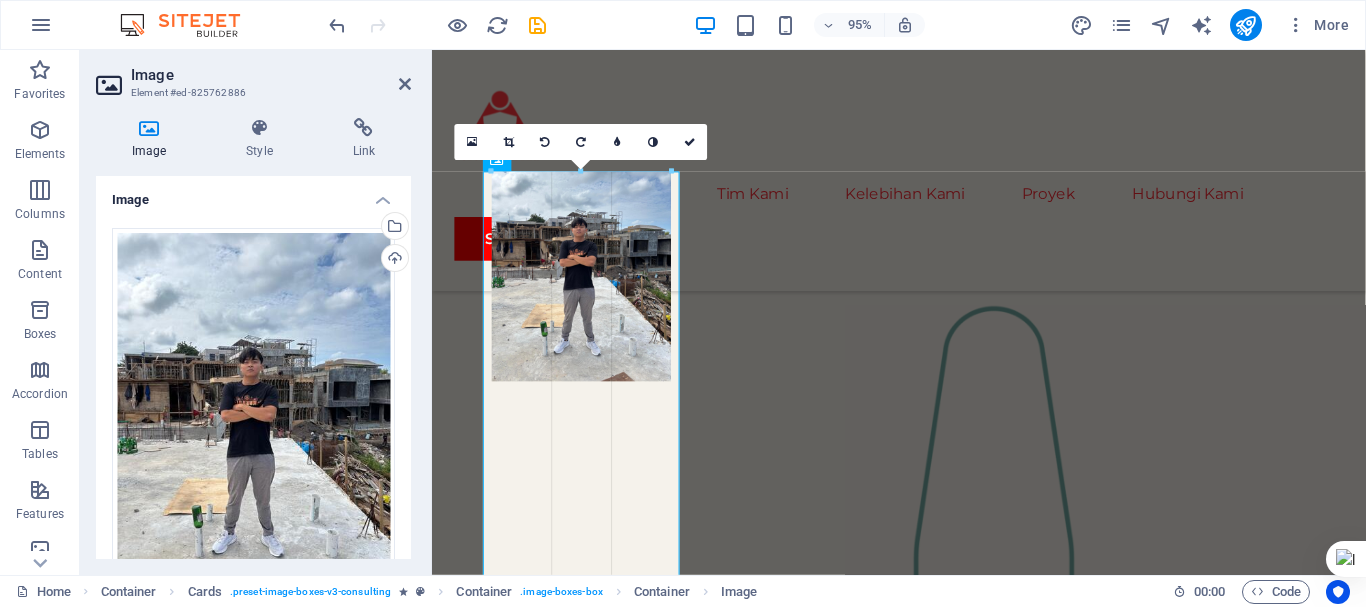 drag, startPoint x: 681, startPoint y: 370, endPoint x: 153, endPoint y: 268, distance: 537.762 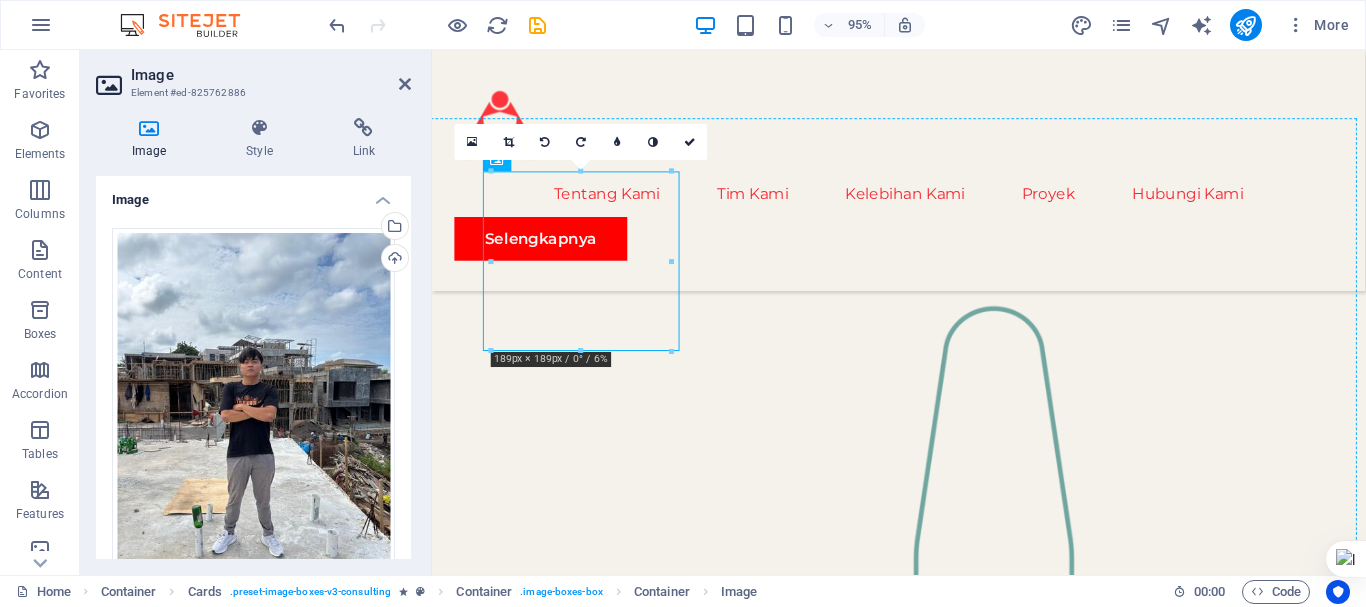 drag, startPoint x: 585, startPoint y: 301, endPoint x: 583, endPoint y: 387, distance: 86.023254 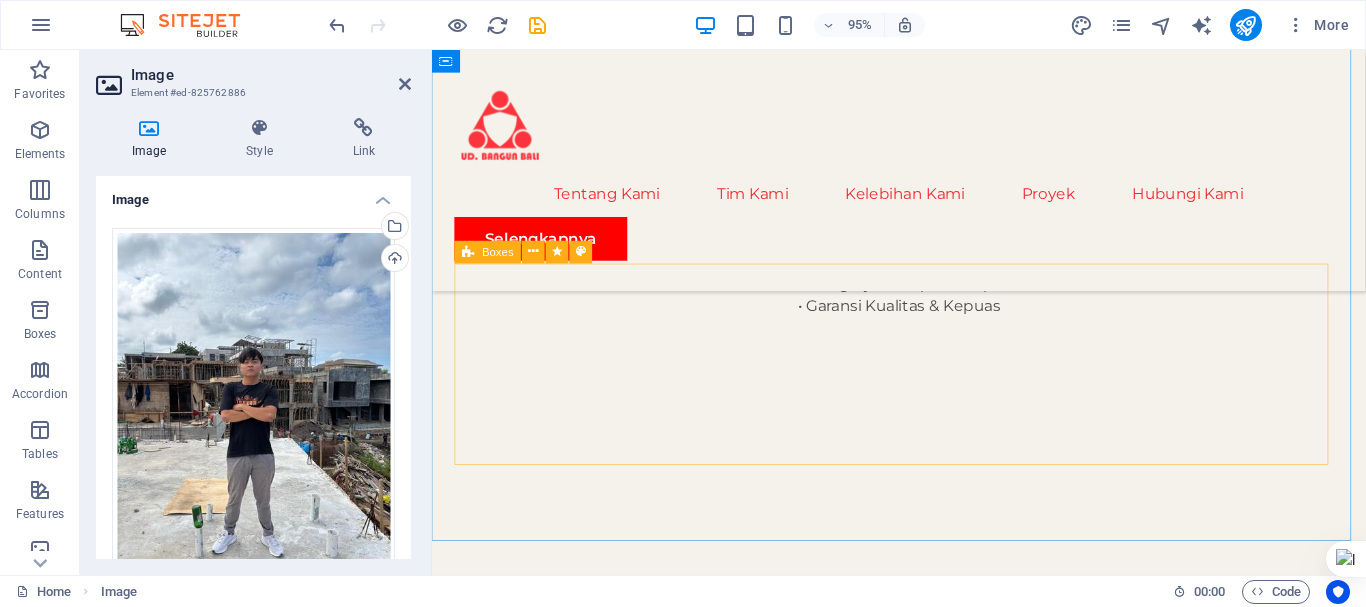 scroll, scrollTop: 2933, scrollLeft: 0, axis: vertical 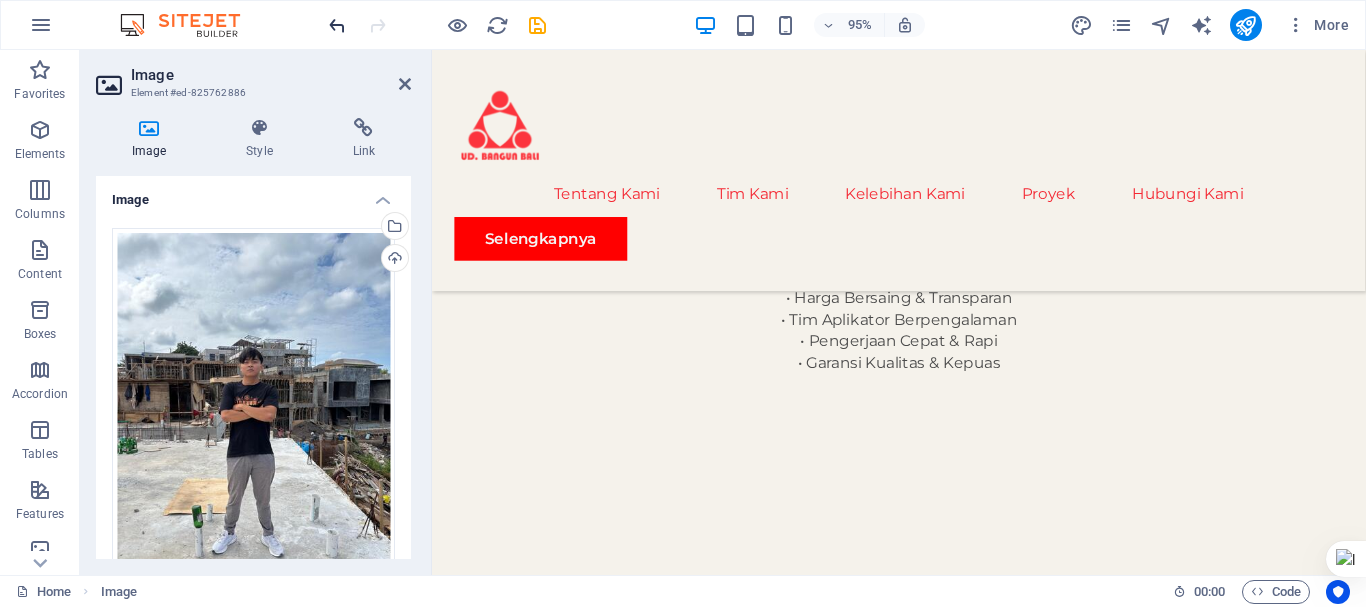 click at bounding box center (337, 25) 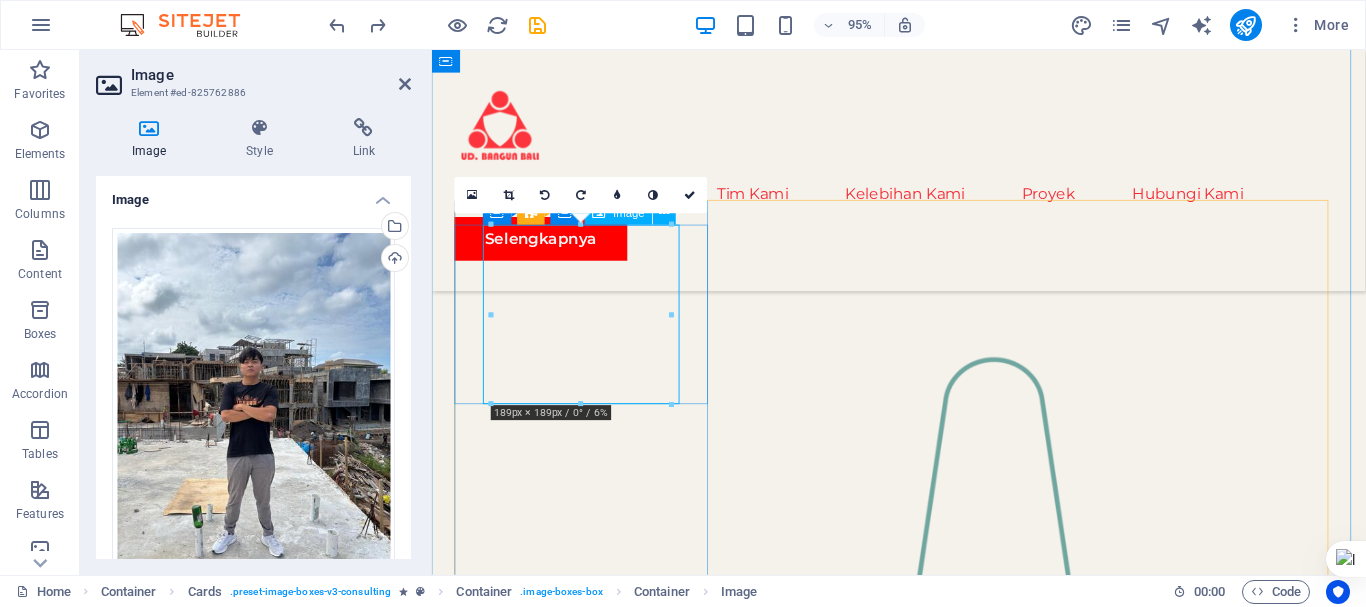 scroll, scrollTop: 1800, scrollLeft: 0, axis: vertical 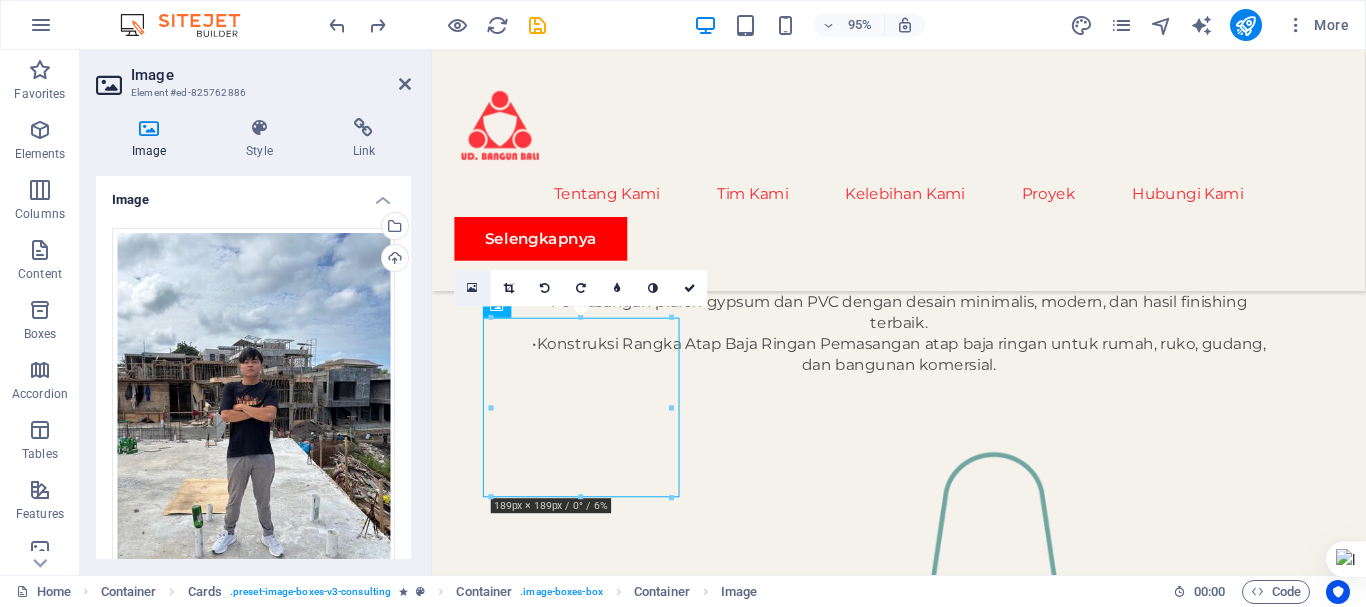 click at bounding box center (473, 288) 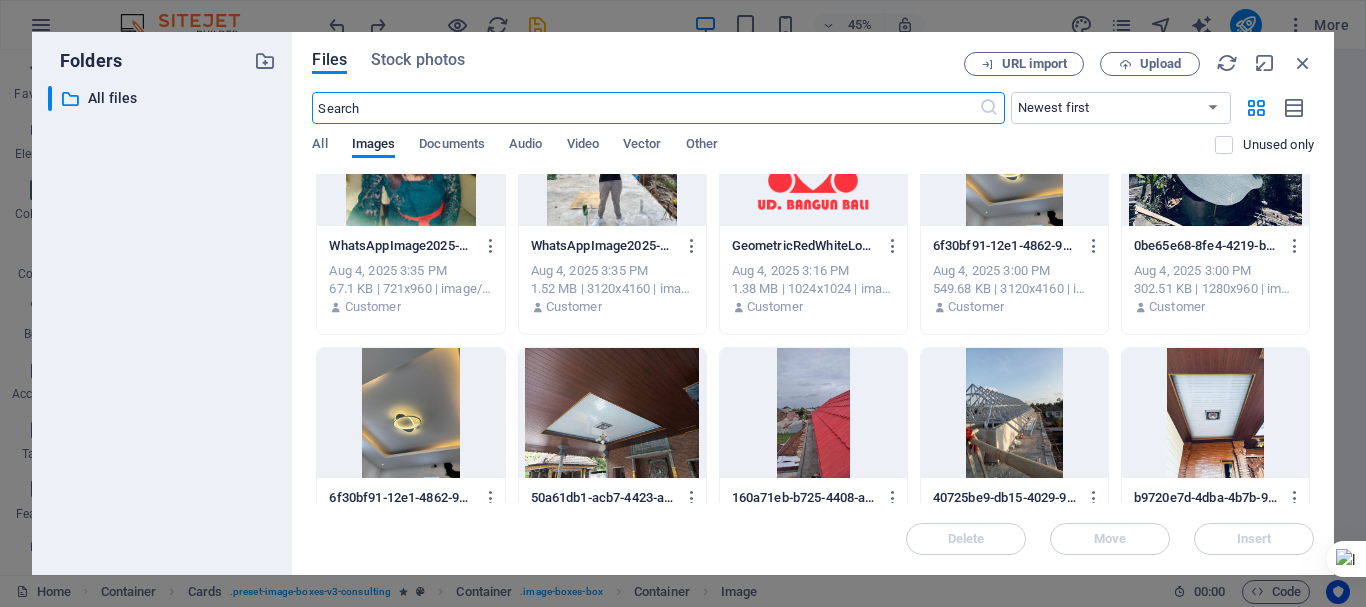 scroll, scrollTop: 0, scrollLeft: 0, axis: both 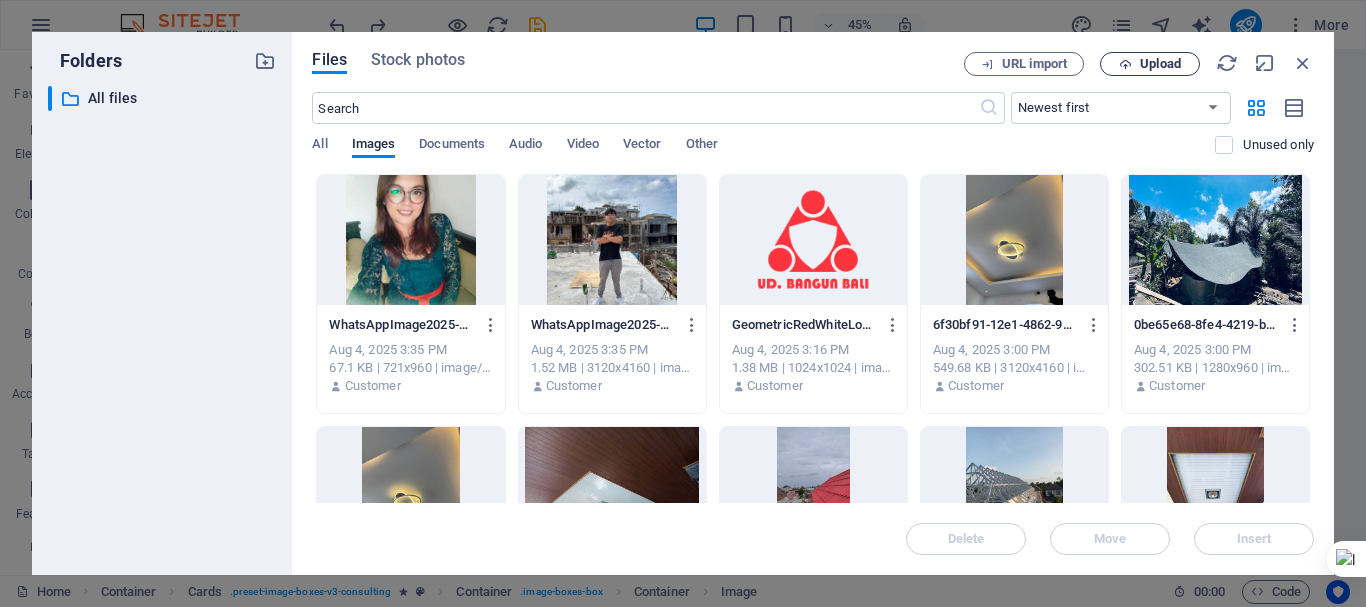 click at bounding box center (1125, 64) 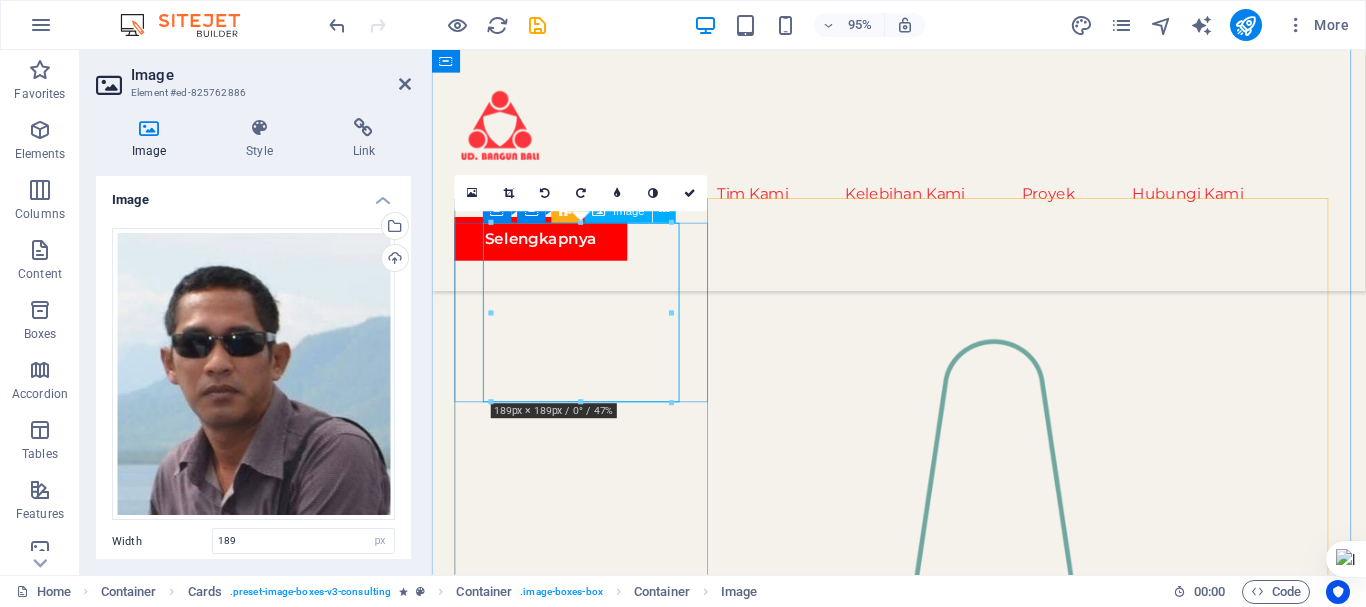 scroll, scrollTop: 1900, scrollLeft: 0, axis: vertical 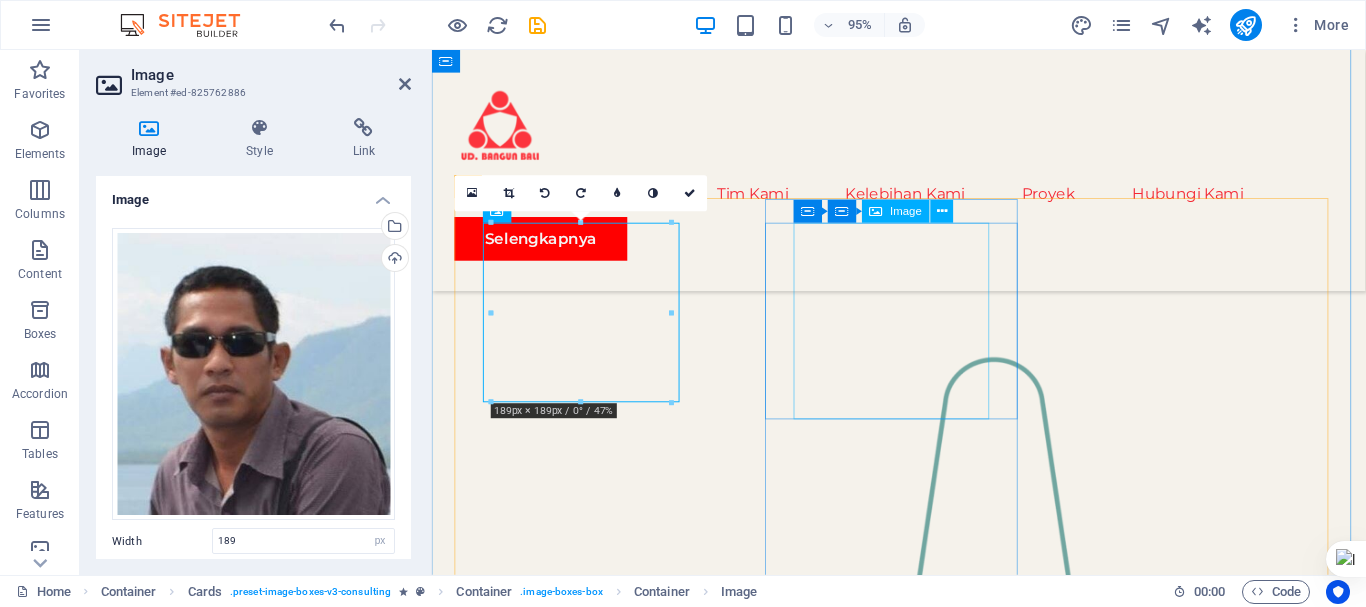 click at bounding box center (592, 2605) 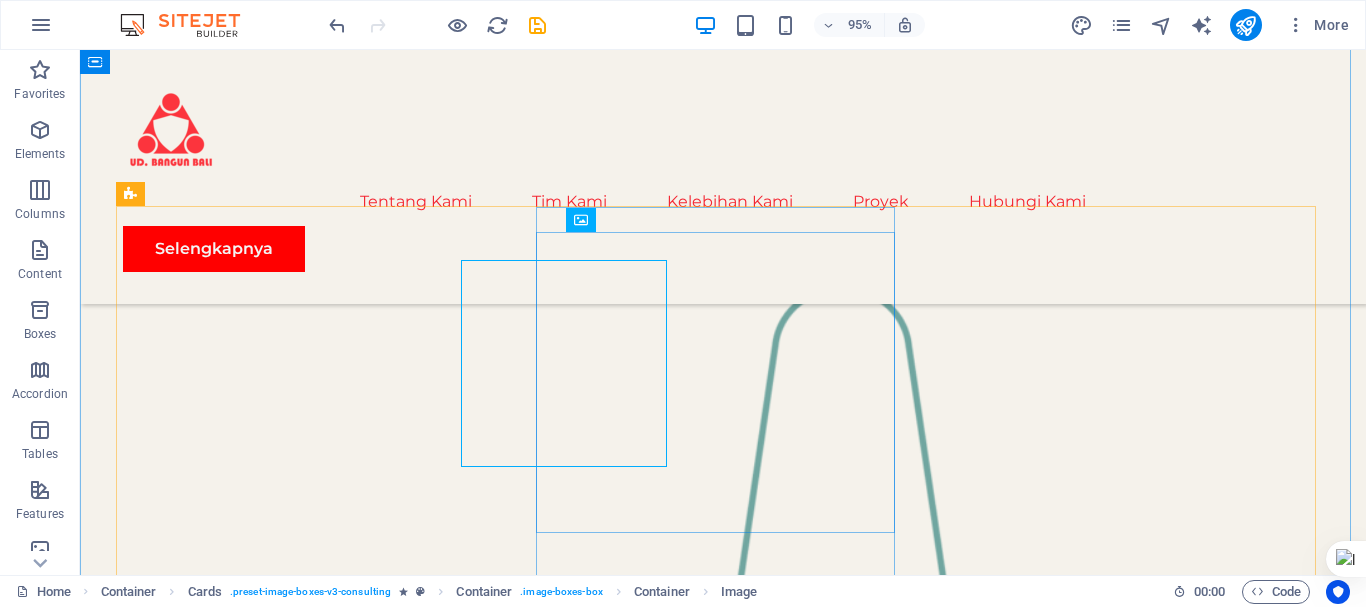 scroll, scrollTop: 1872, scrollLeft: 0, axis: vertical 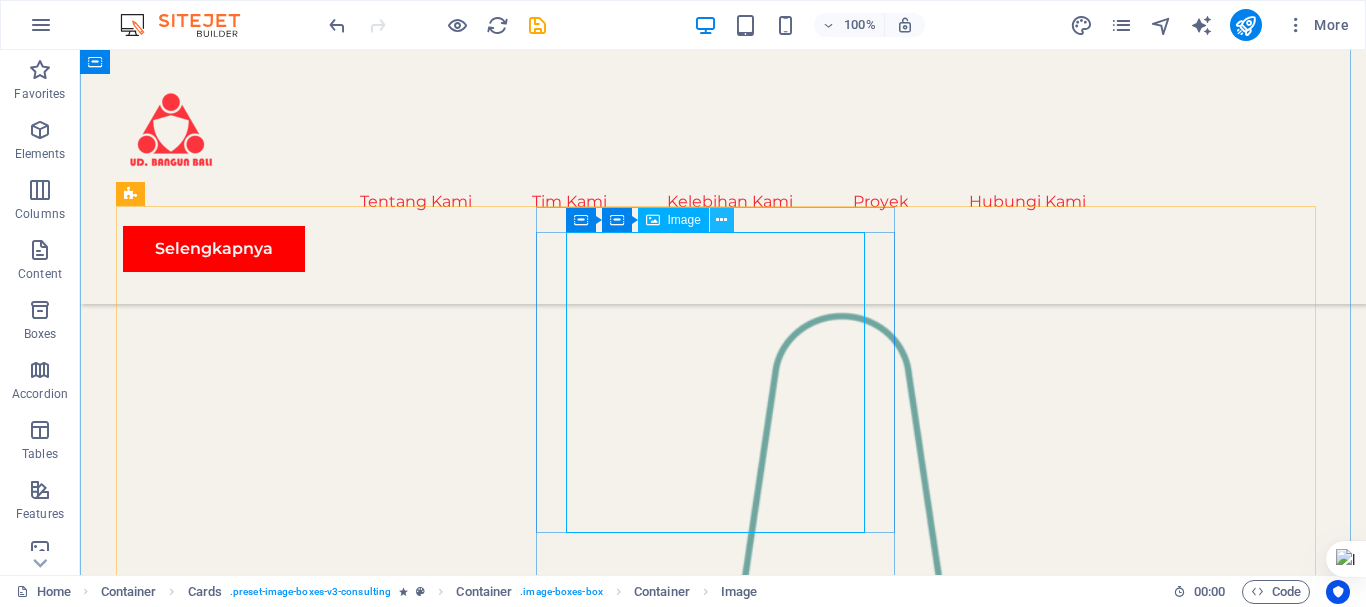 click at bounding box center [722, 220] 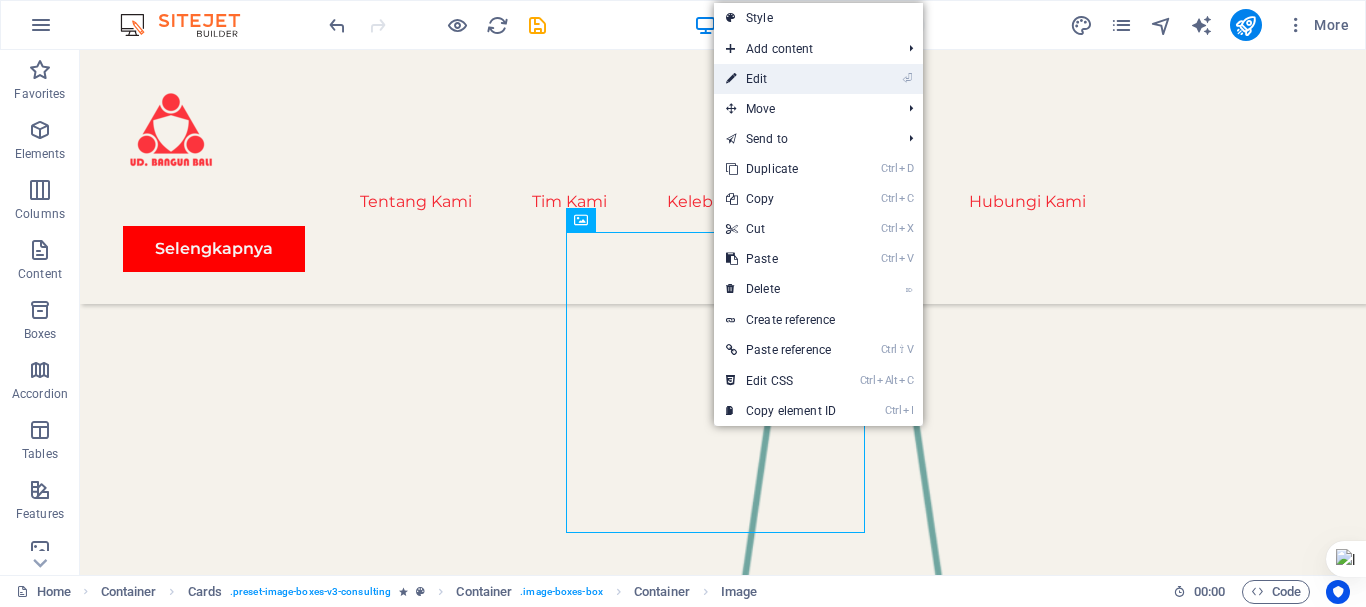 drag, startPoint x: 767, startPoint y: 85, endPoint x: 351, endPoint y: 45, distance: 417.91864 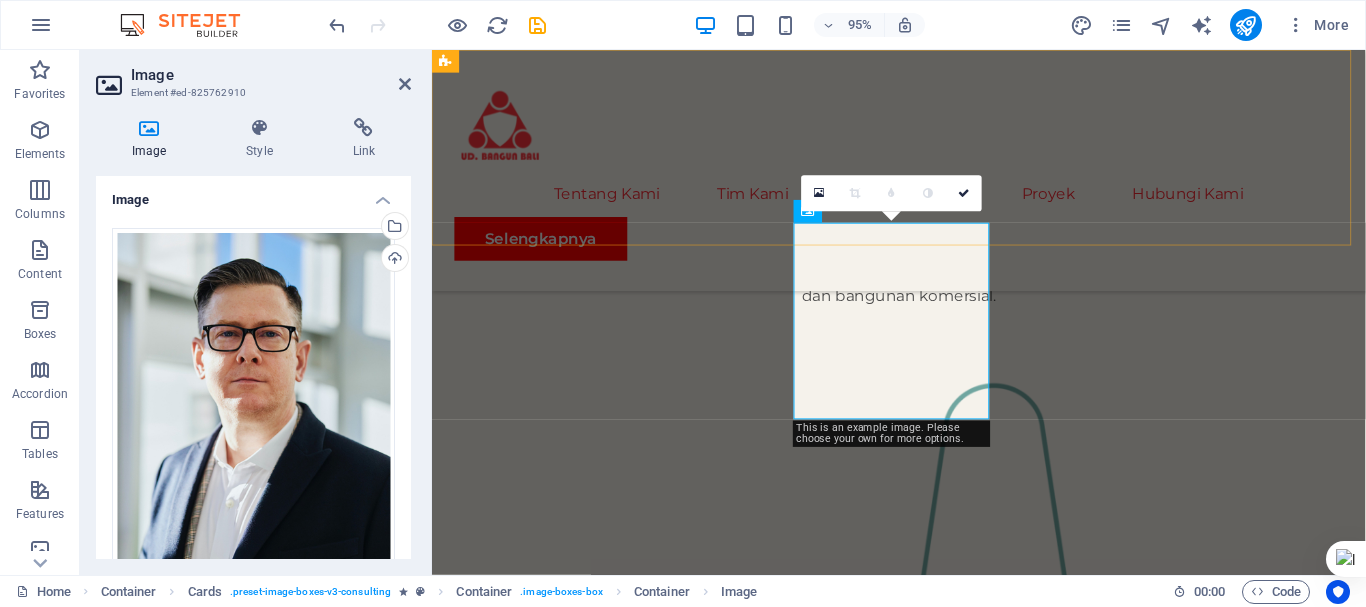 scroll, scrollTop: 1900, scrollLeft: 0, axis: vertical 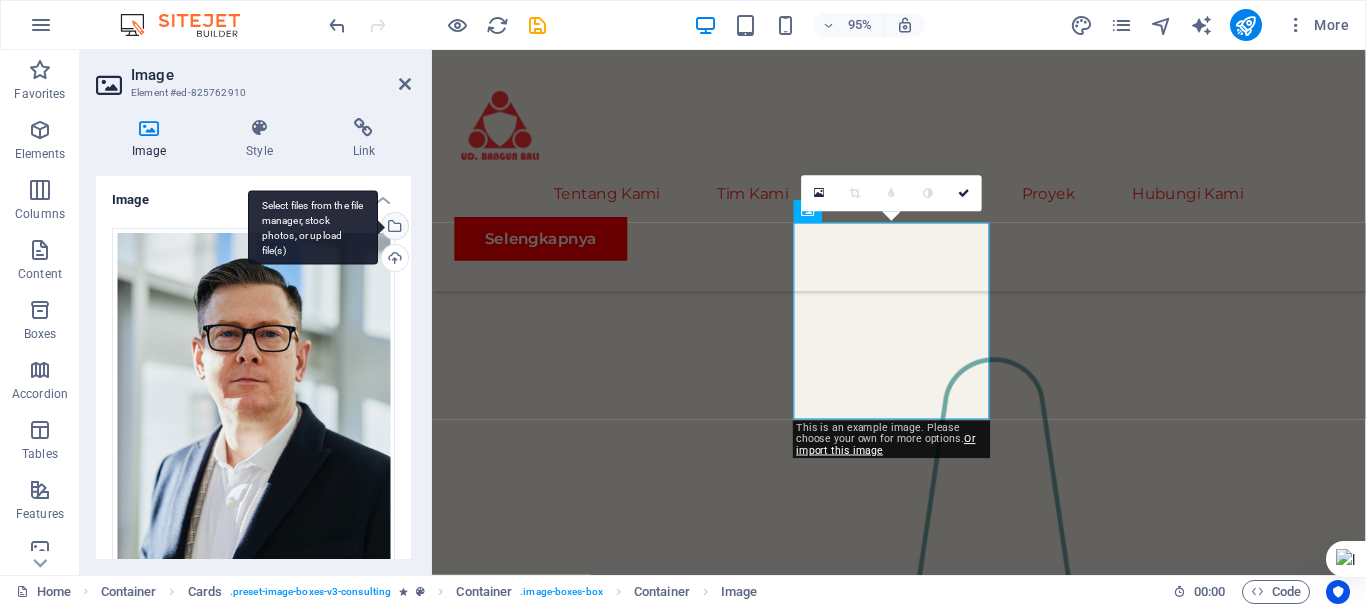 click on "Select files from the file manager, stock photos, or upload file(s)" at bounding box center (393, 228) 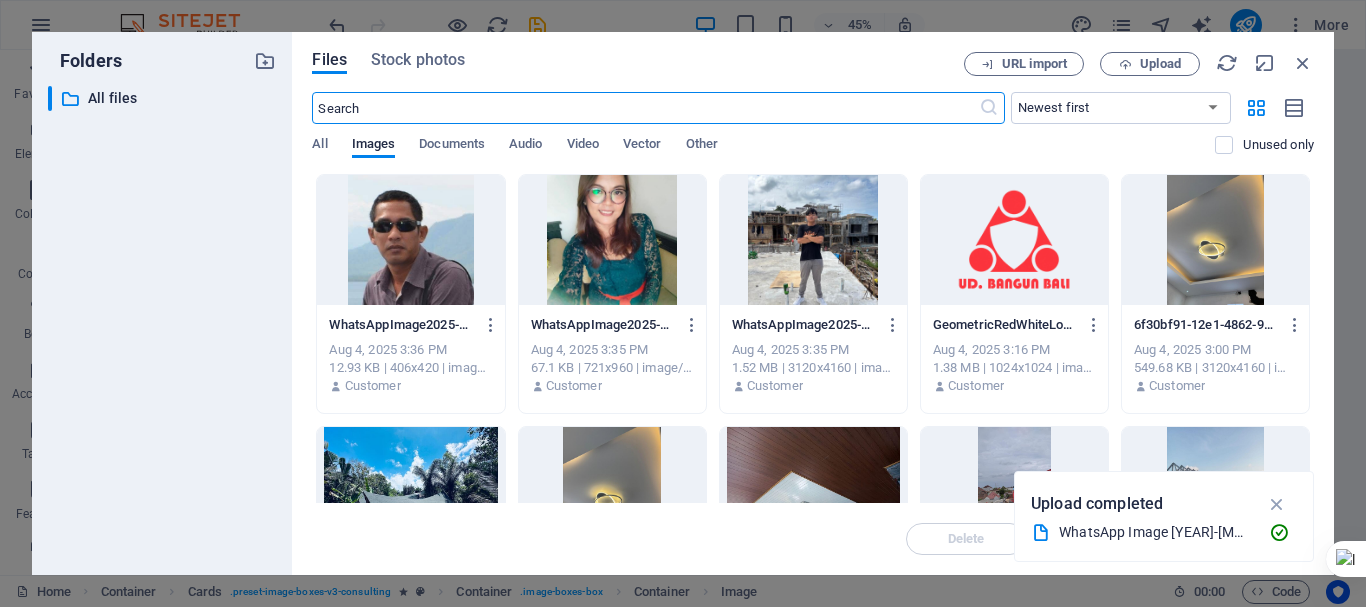 click at bounding box center (612, 240) 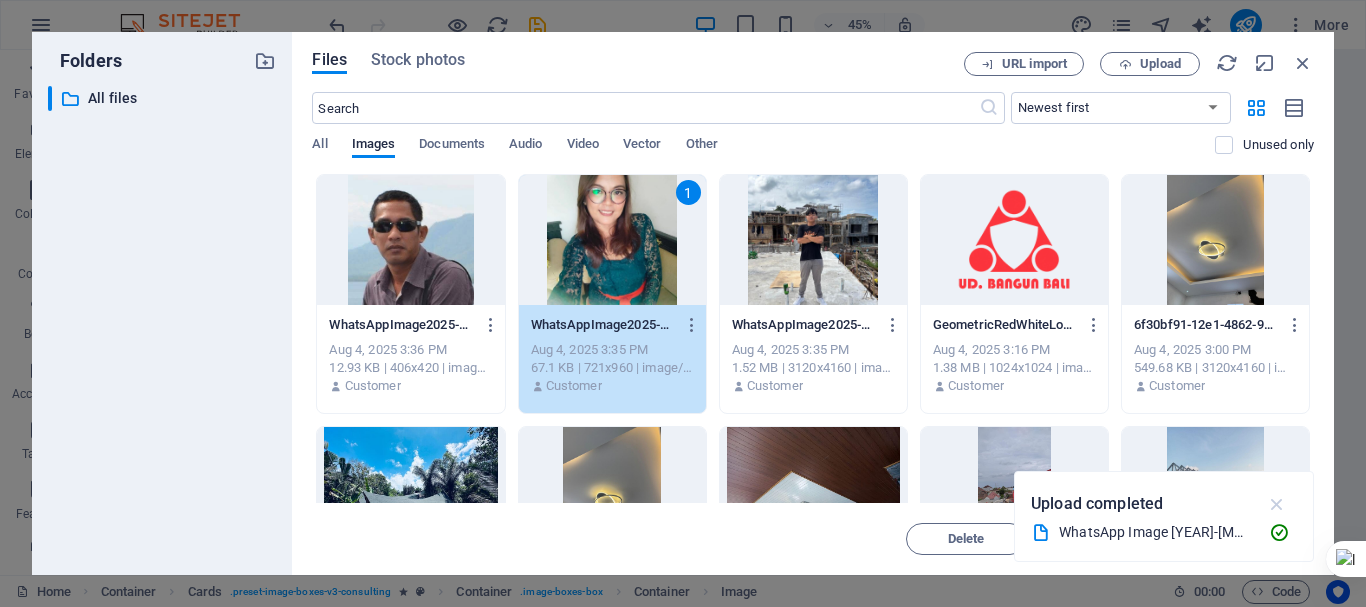 click at bounding box center [1277, 504] 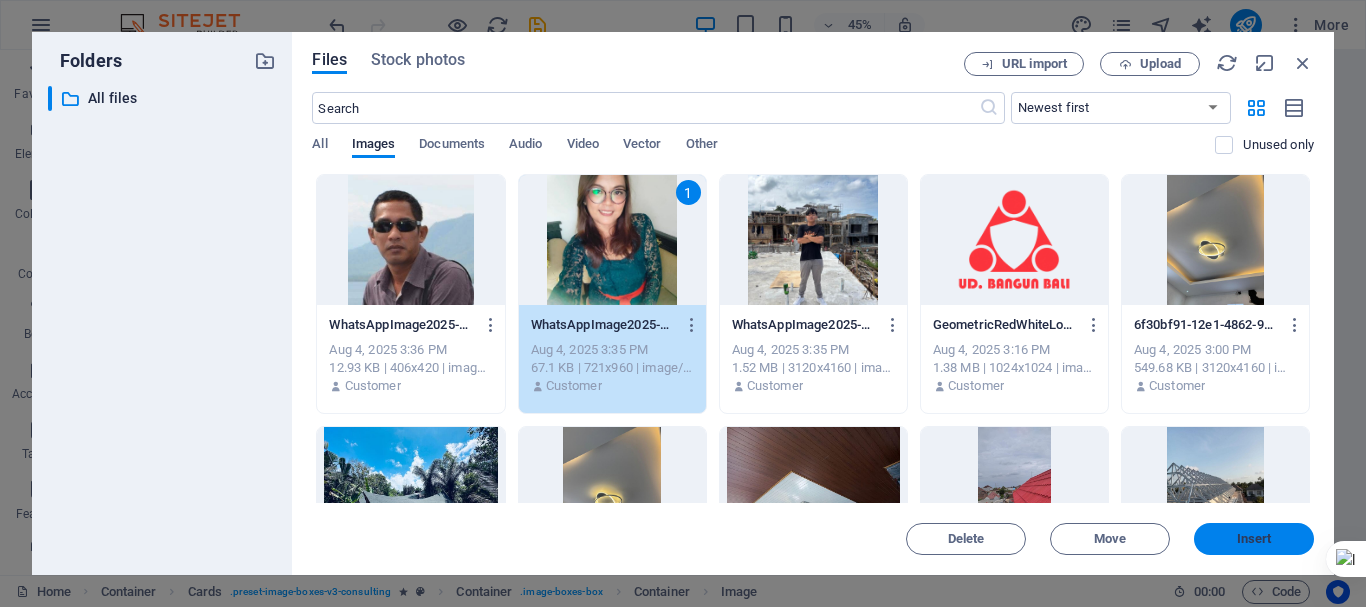 click on "Insert" at bounding box center (1254, 539) 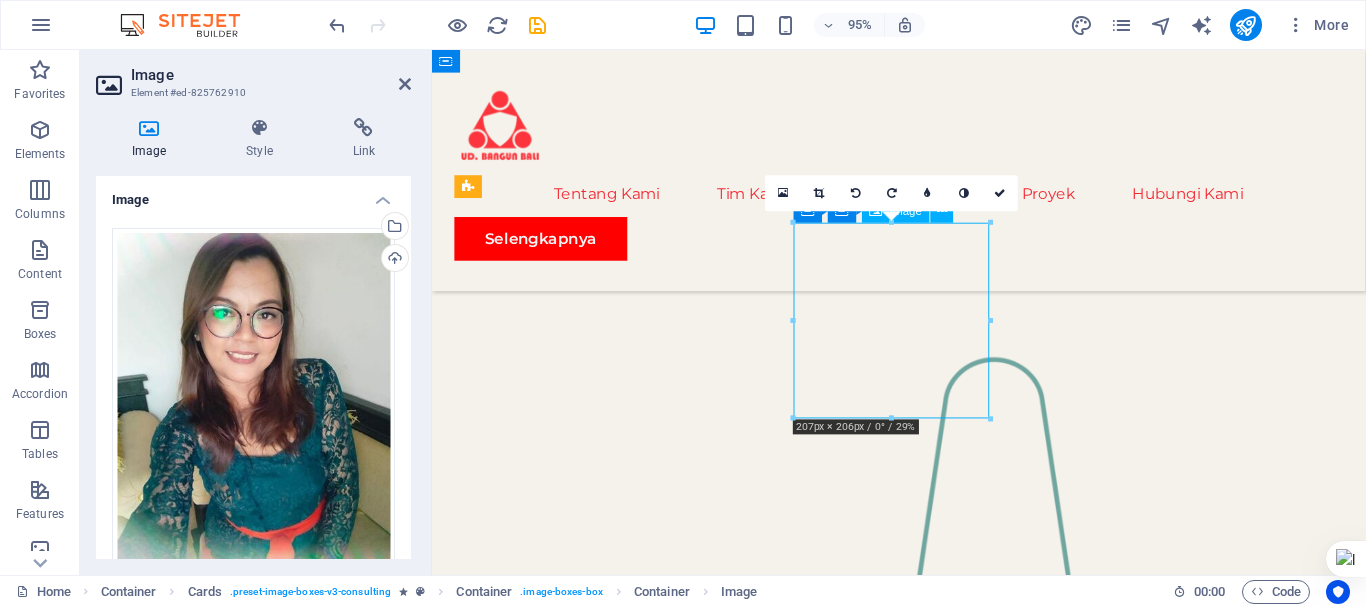 drag, startPoint x: 993, startPoint y: 385, endPoint x: 997, endPoint y: 422, distance: 37.215588 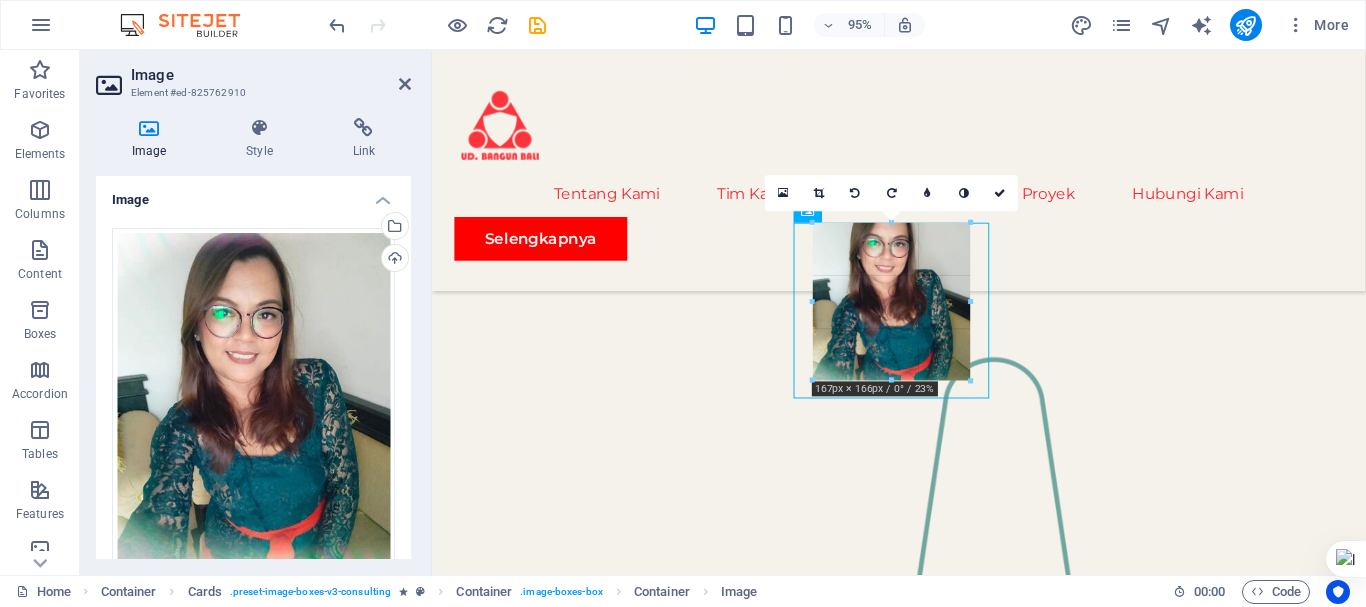 drag, startPoint x: 987, startPoint y: 417, endPoint x: 534, endPoint y: 343, distance: 459.00436 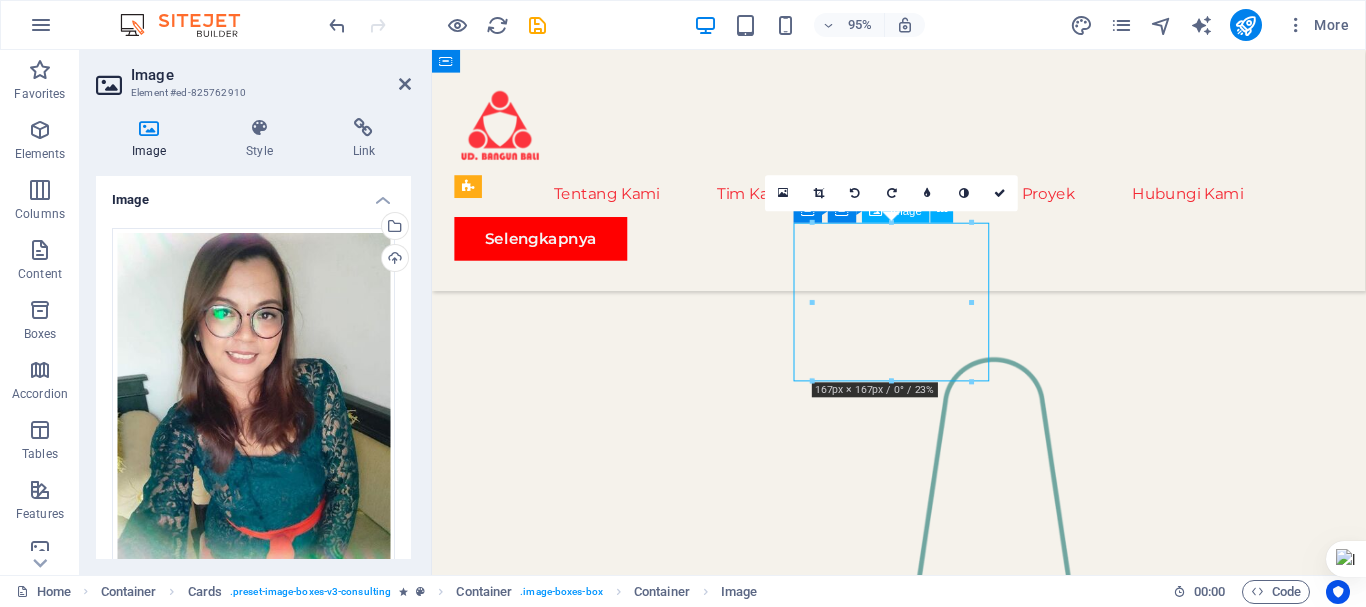 drag, startPoint x: 955, startPoint y: 327, endPoint x: 951, endPoint y: 367, distance: 40.1995 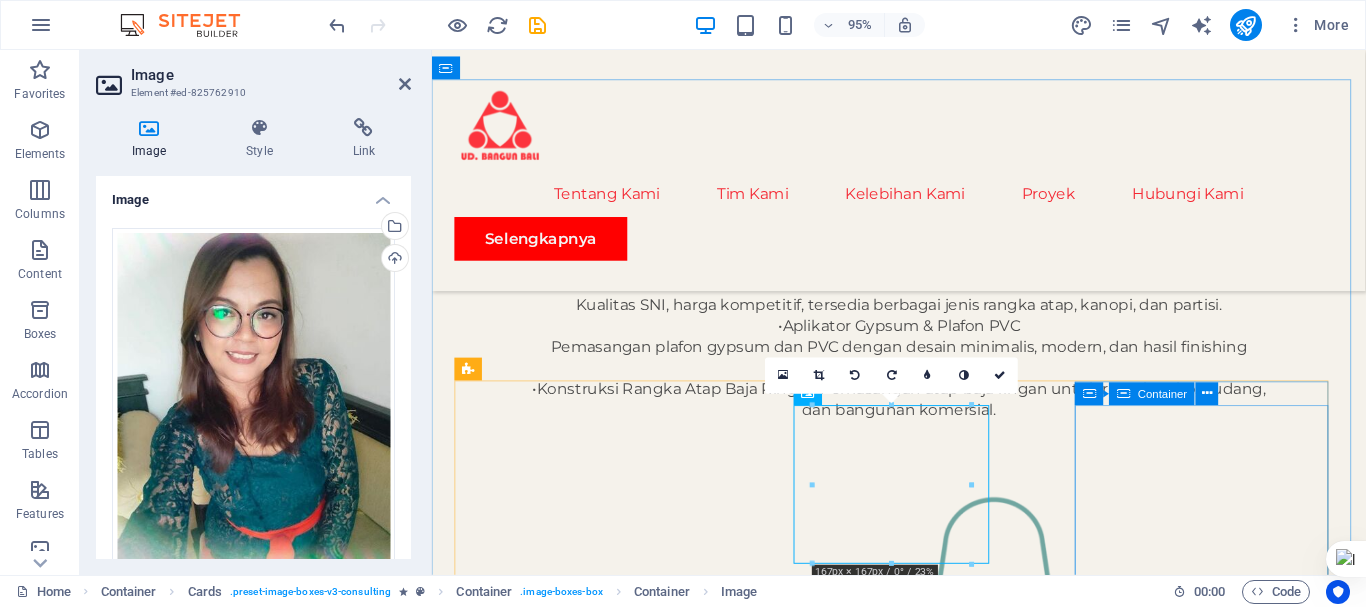 scroll, scrollTop: 1900, scrollLeft: 0, axis: vertical 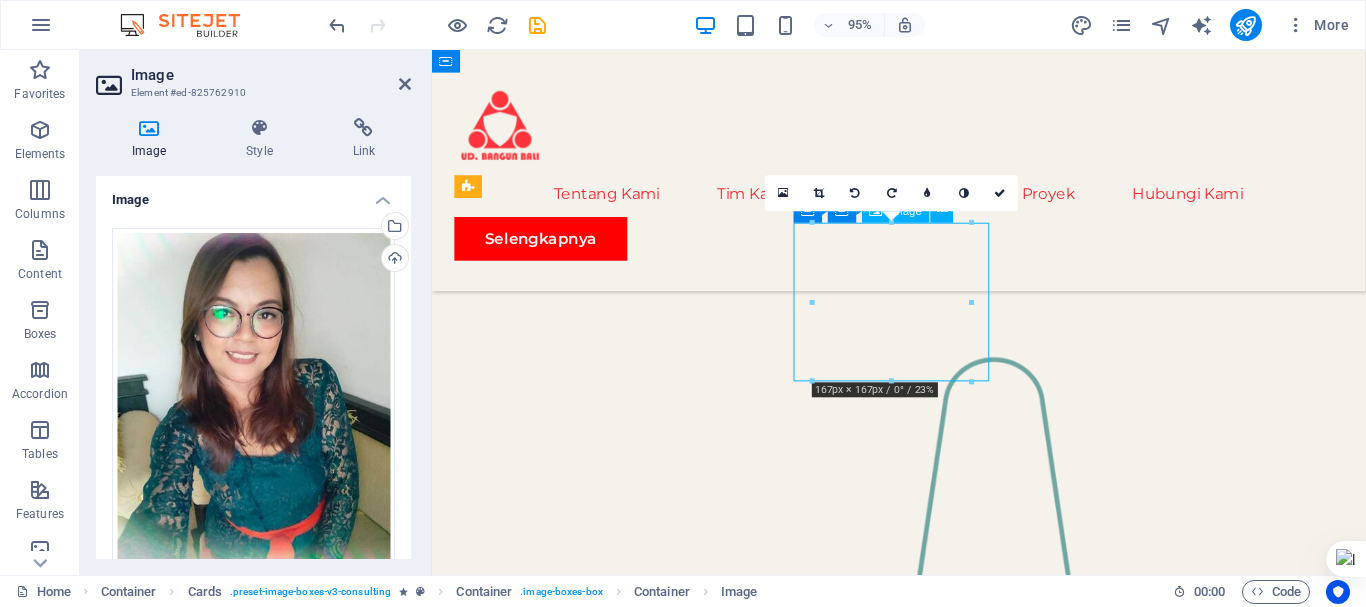 drag, startPoint x: 948, startPoint y: 338, endPoint x: 951, endPoint y: 374, distance: 36.124783 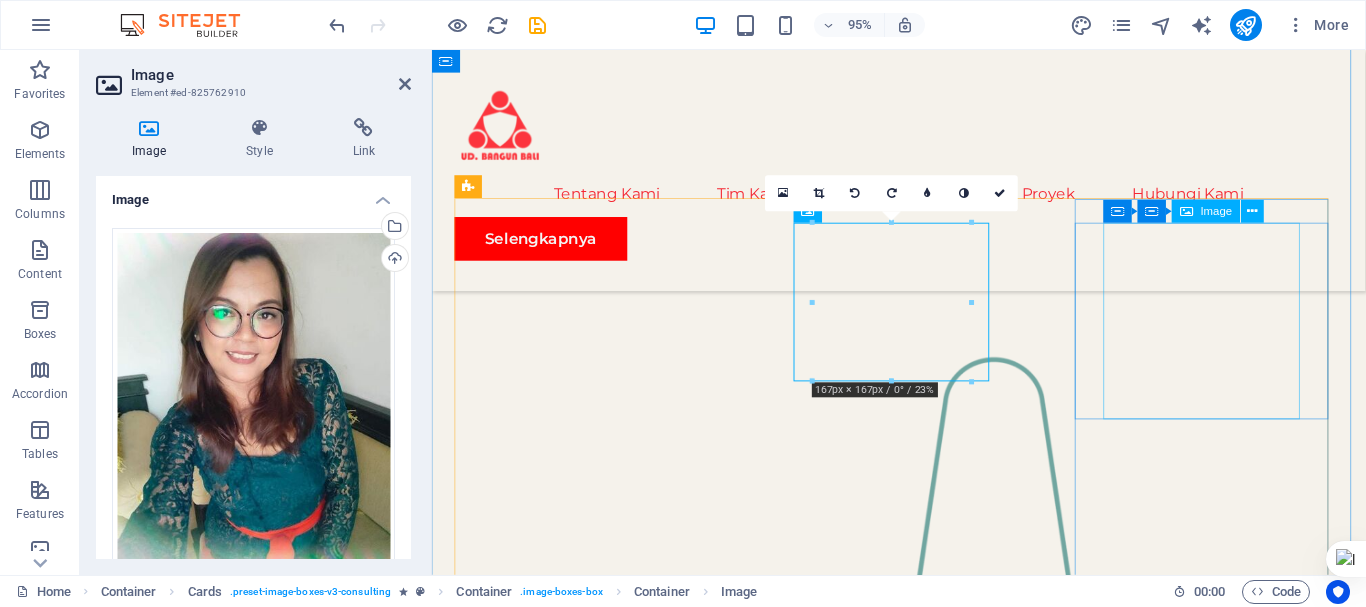 click at bounding box center [592, 3126] 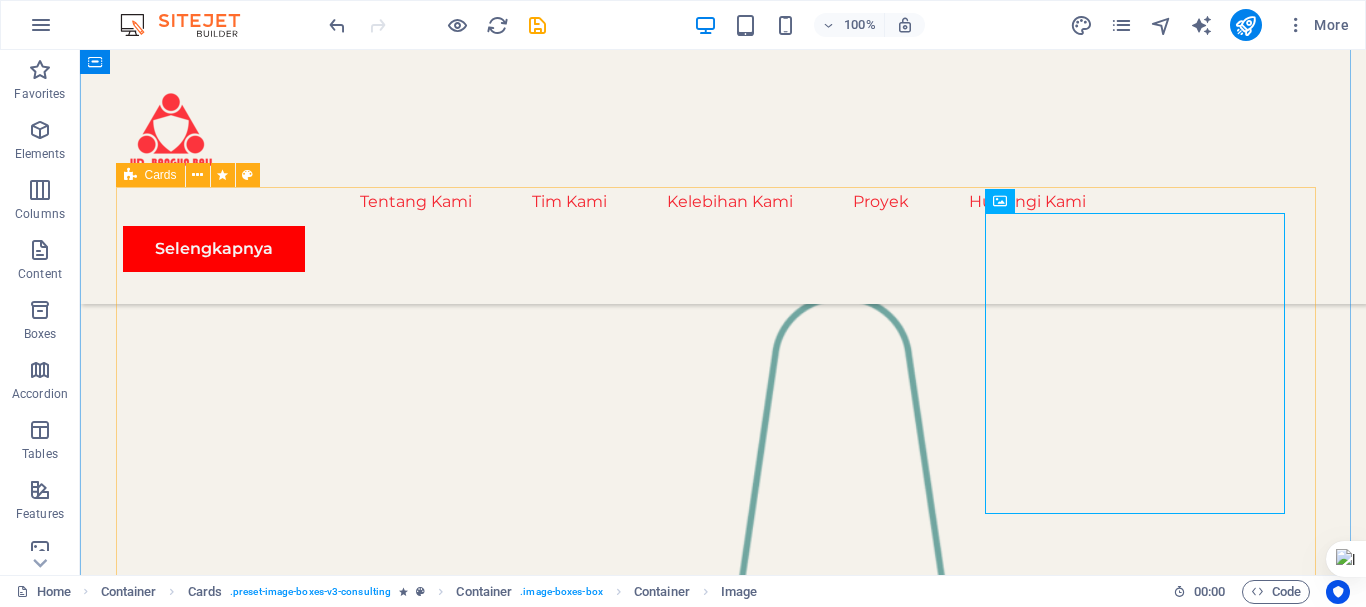 scroll, scrollTop: 1872, scrollLeft: 0, axis: vertical 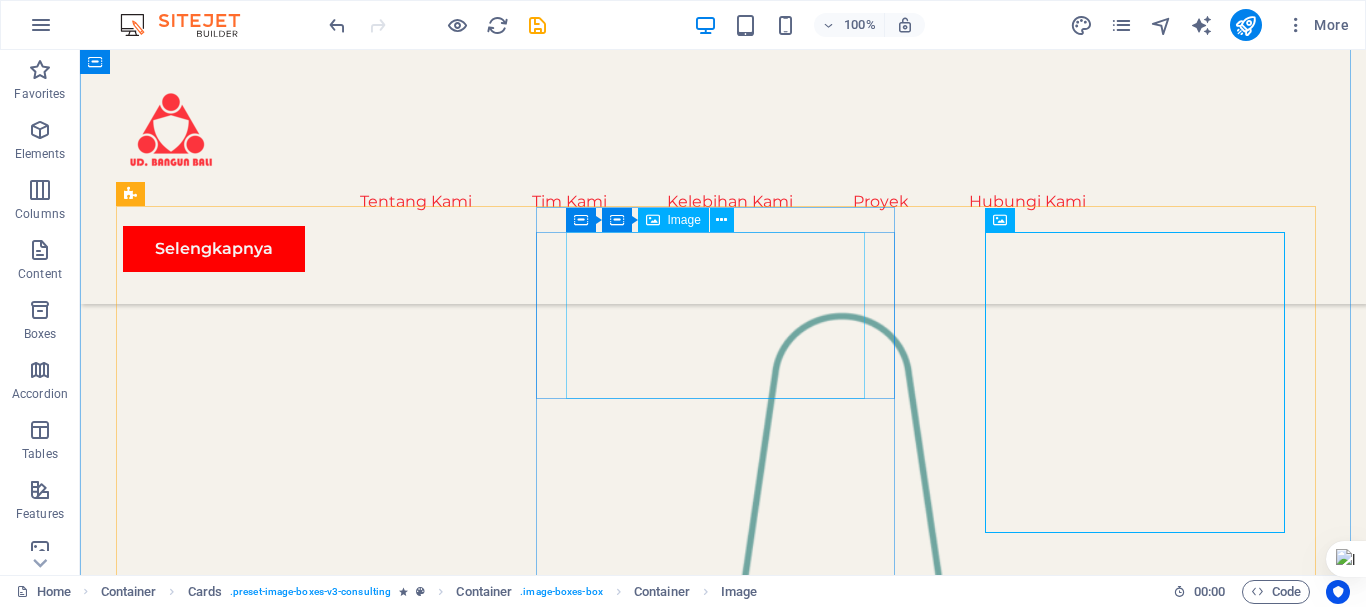 click at bounding box center (303, 2733) 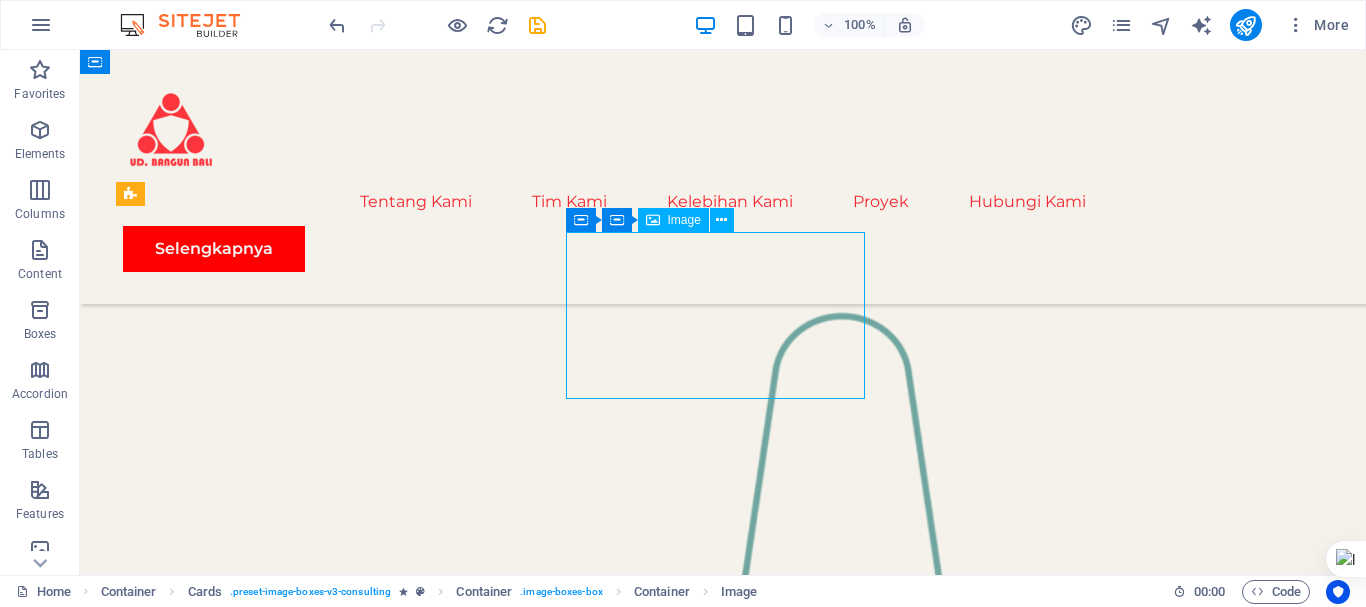 click at bounding box center (303, 2733) 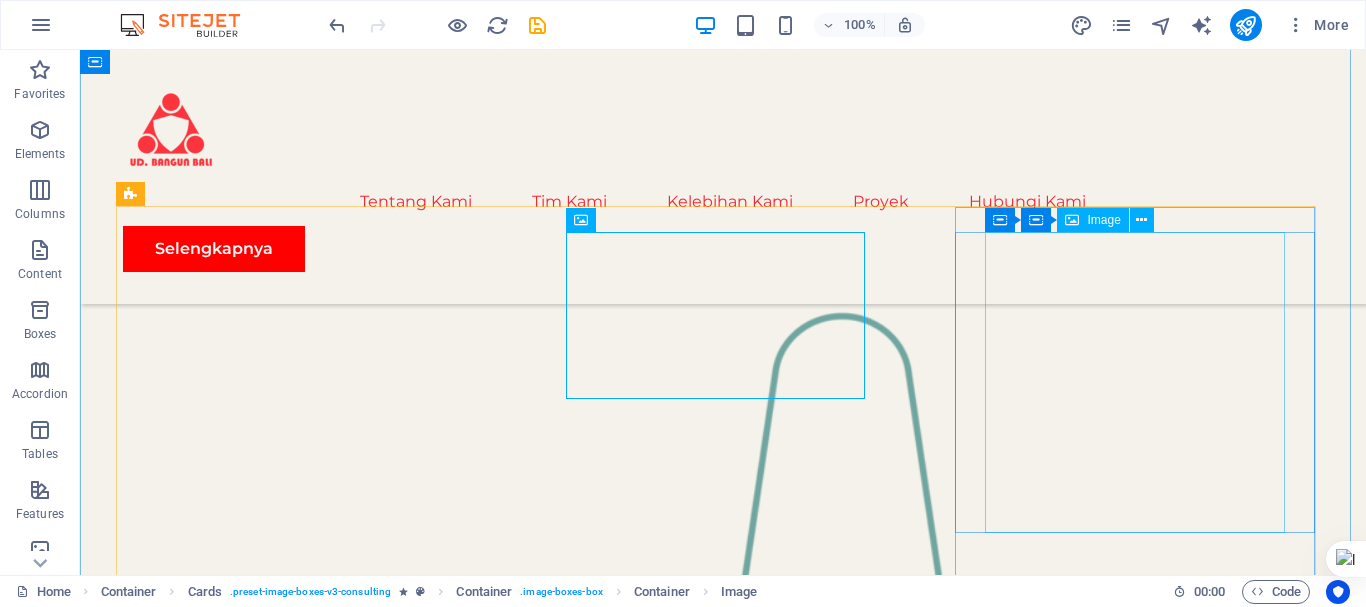 click at bounding box center (303, 3276) 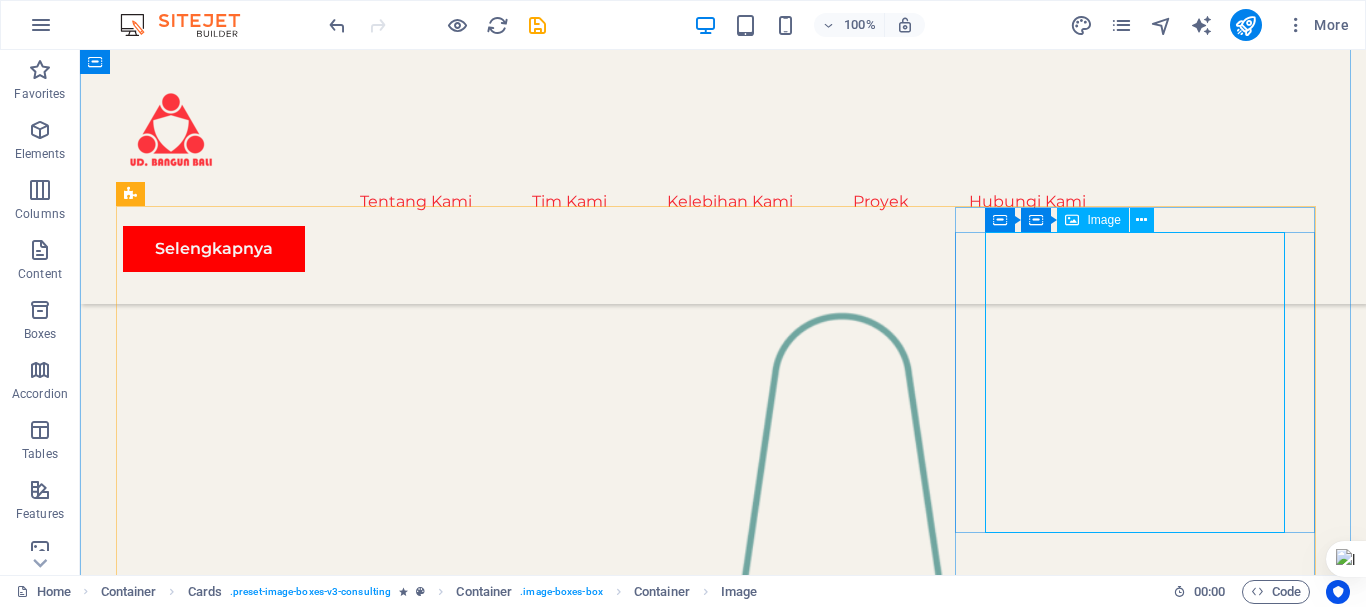 click on "Image" at bounding box center [1103, 220] 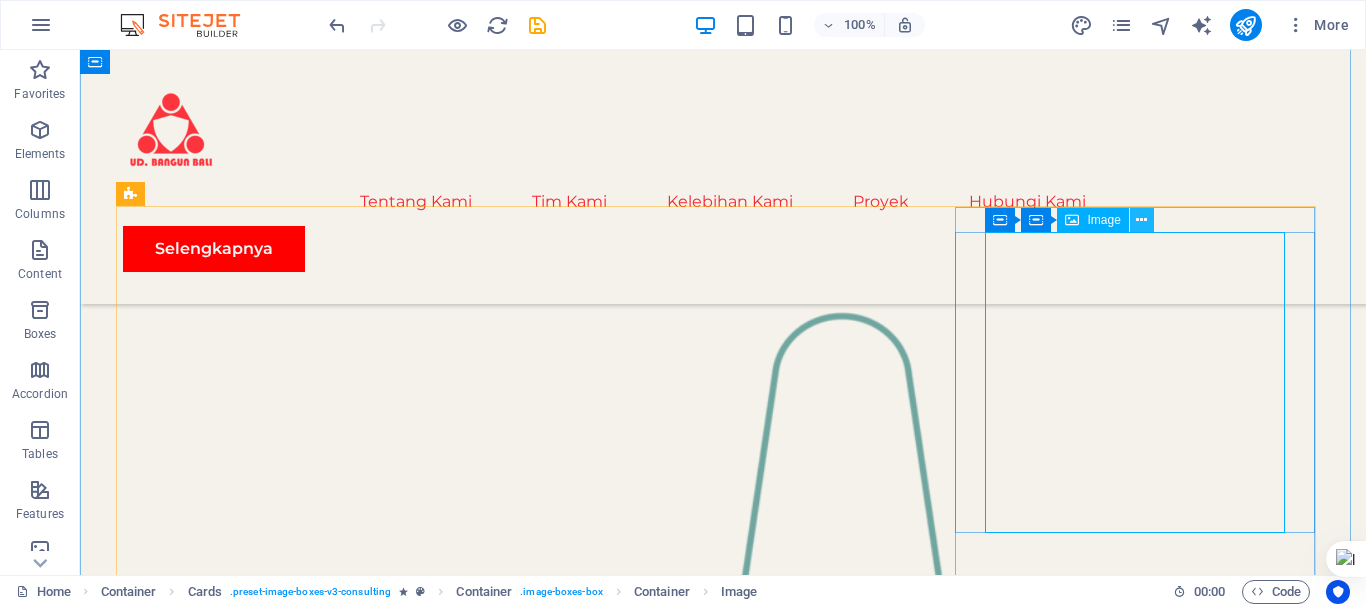 click at bounding box center (1142, 220) 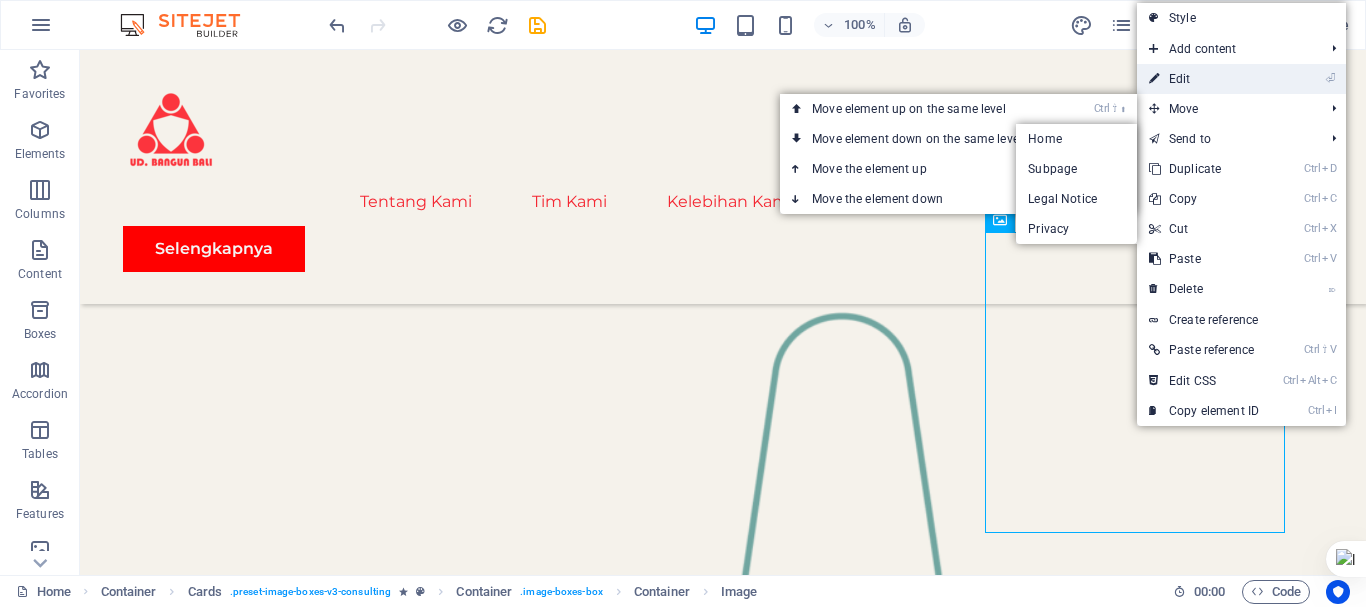 click on "⏎  Edit" at bounding box center [1204, 79] 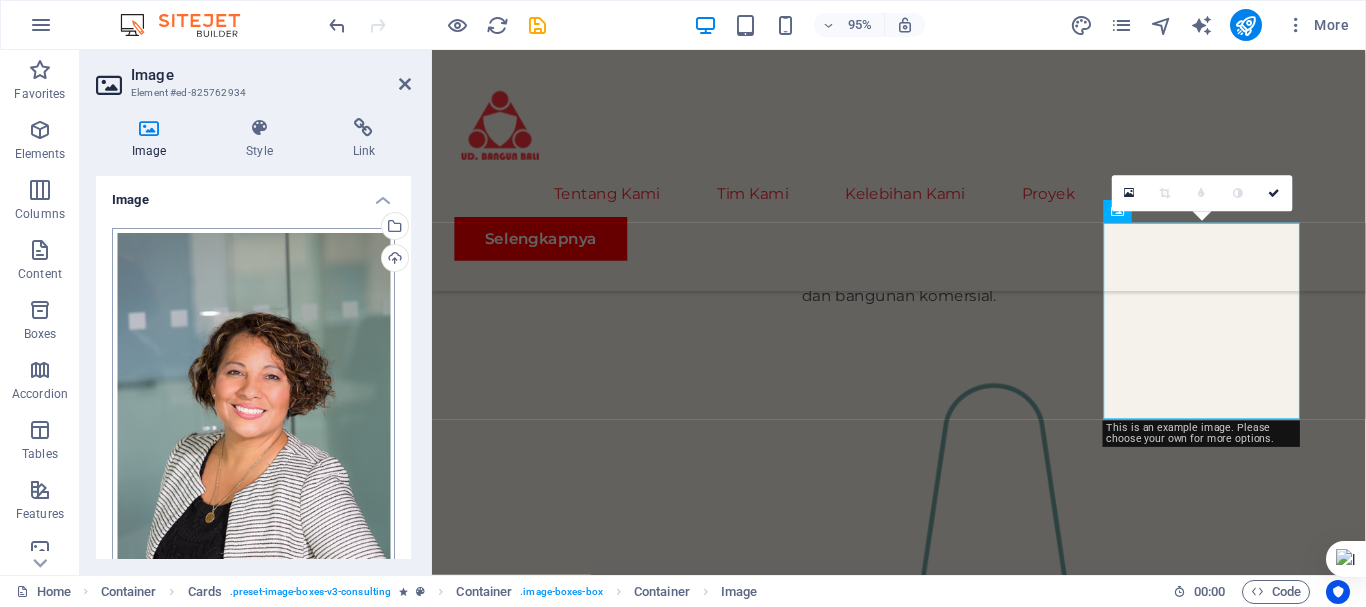 scroll, scrollTop: 1900, scrollLeft: 0, axis: vertical 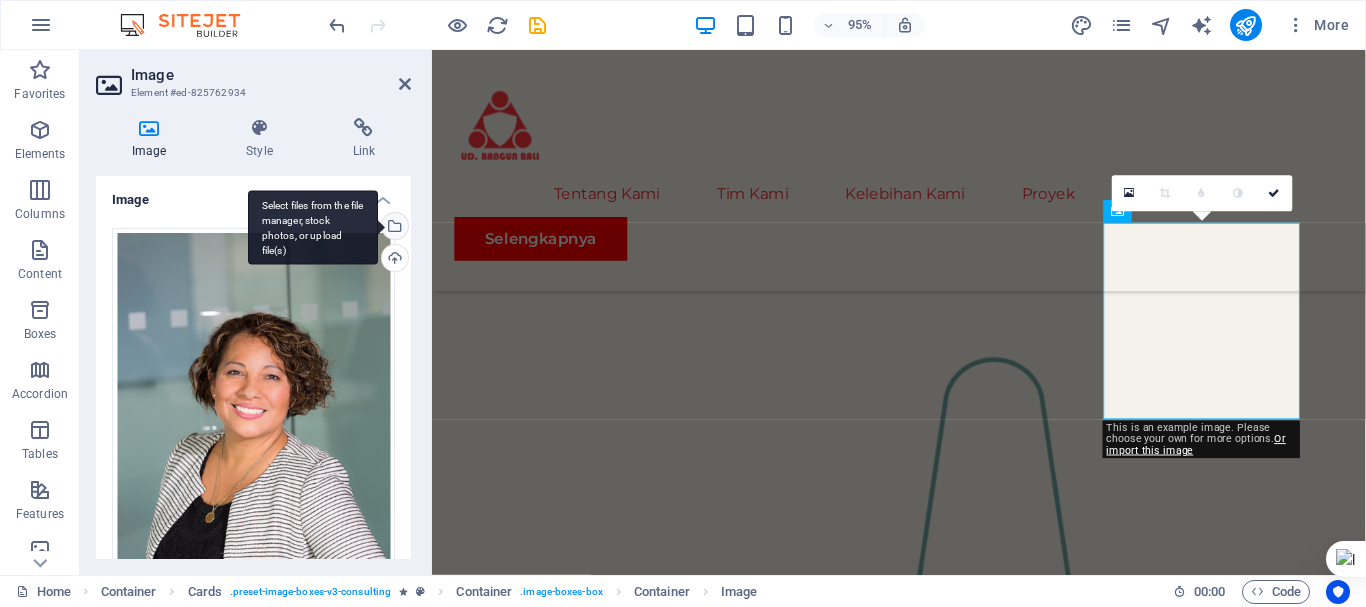 click on "Select files from the file manager, stock photos, or upload file(s)" at bounding box center (393, 228) 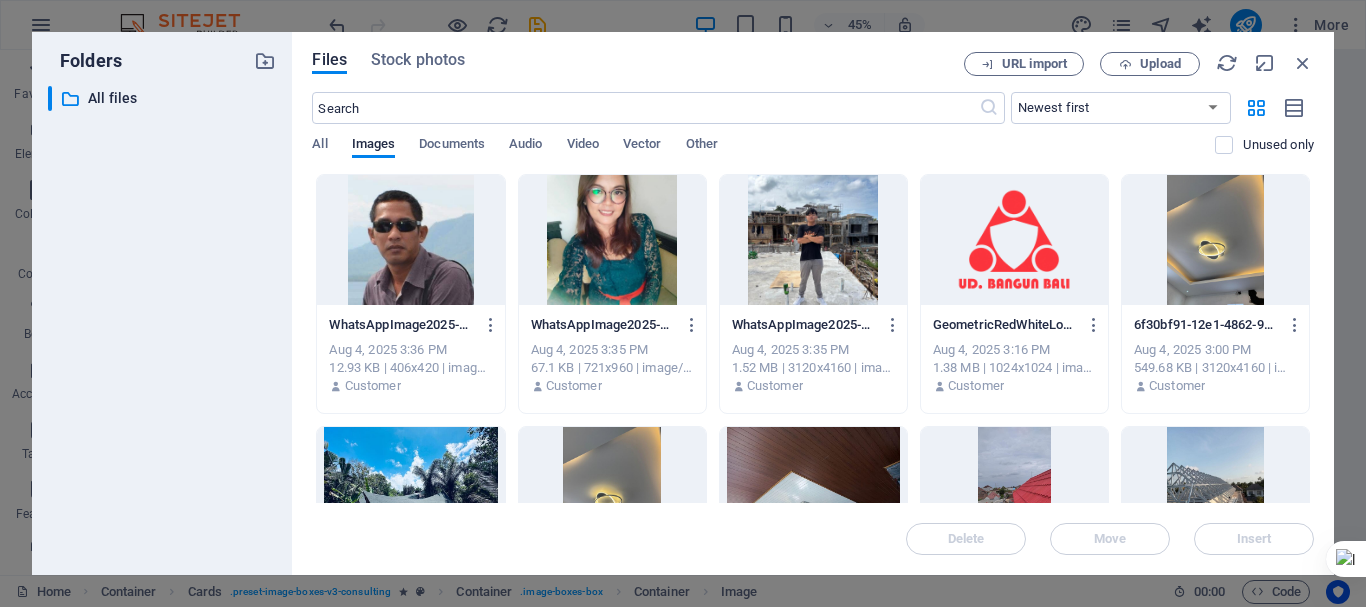 click at bounding box center (813, 240) 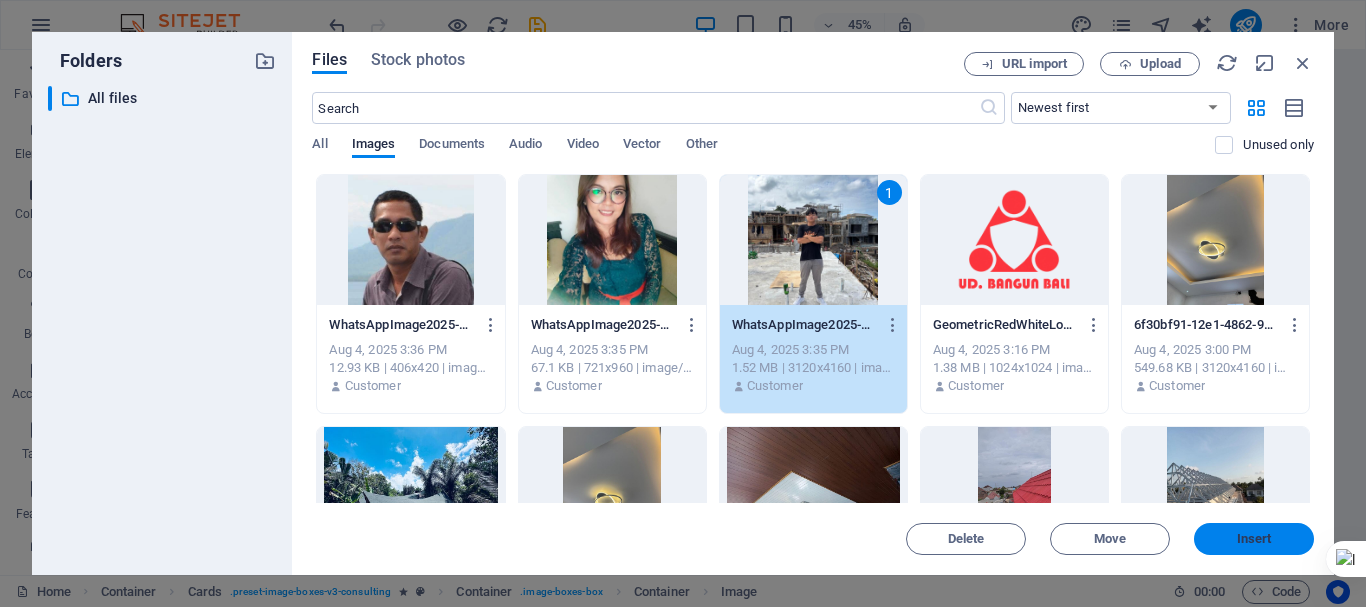 drag, startPoint x: 1264, startPoint y: 533, endPoint x: 874, endPoint y: 508, distance: 390.80045 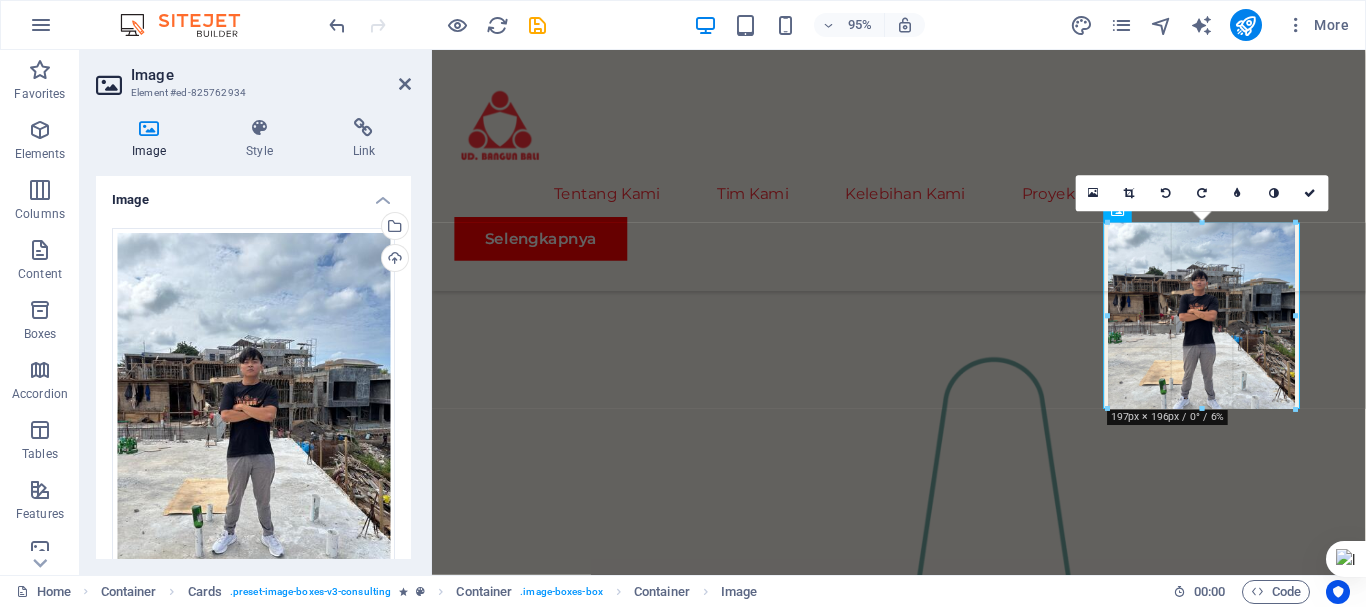 drag, startPoint x: 1249, startPoint y: 381, endPoint x: 1294, endPoint y: 408, distance: 52.478565 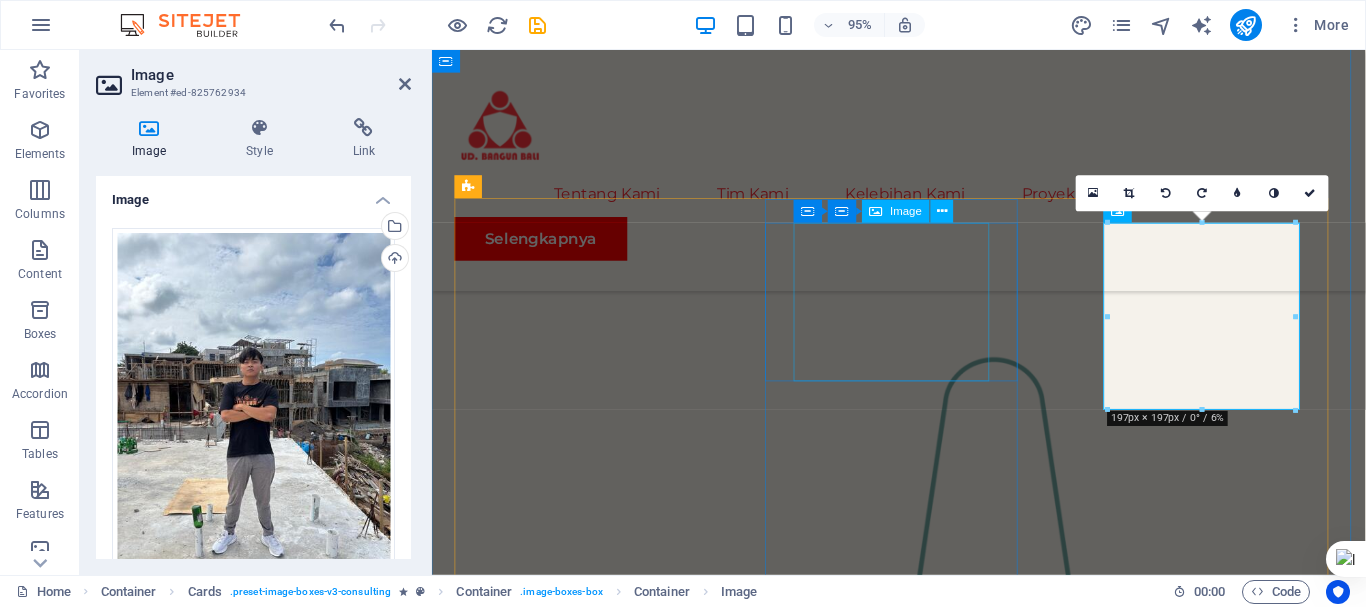 click at bounding box center [592, 2582] 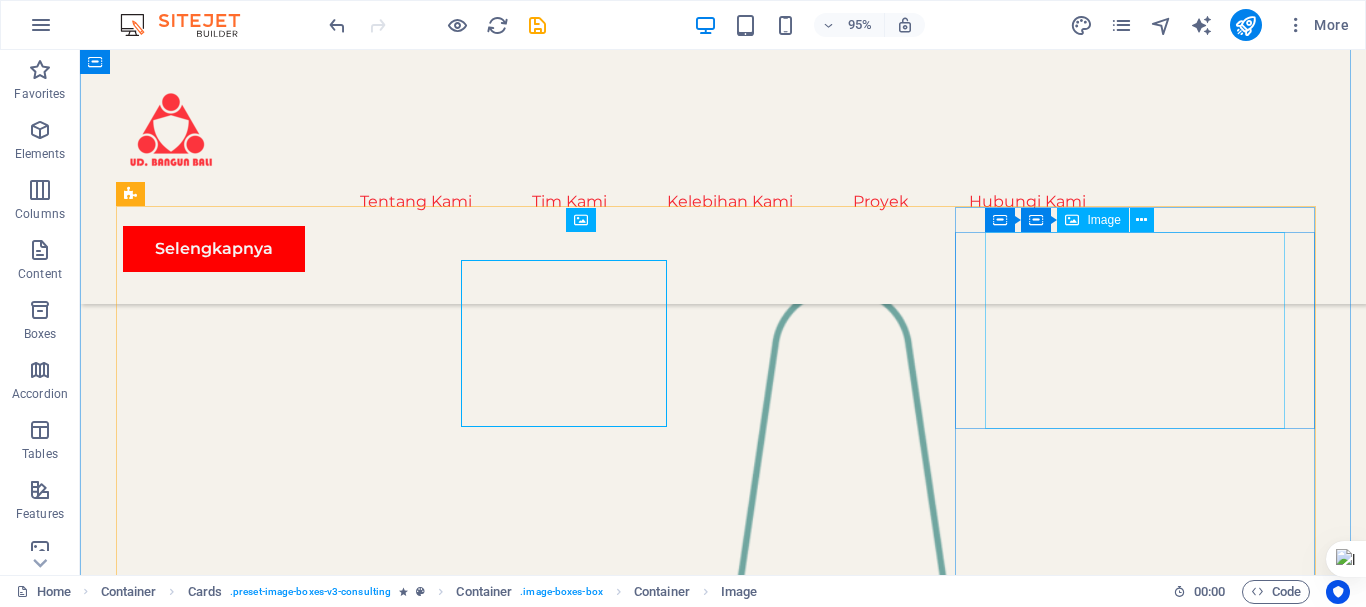 scroll, scrollTop: 1872, scrollLeft: 0, axis: vertical 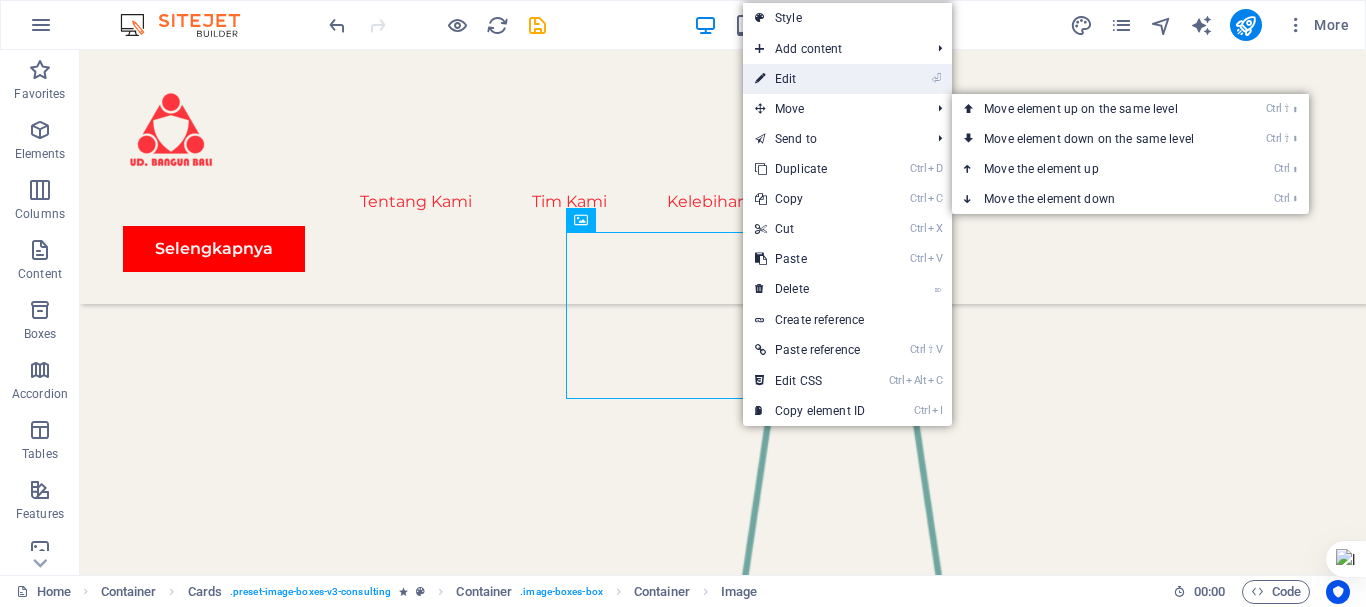 drag, startPoint x: 819, startPoint y: 80, endPoint x: 417, endPoint y: 58, distance: 402.60153 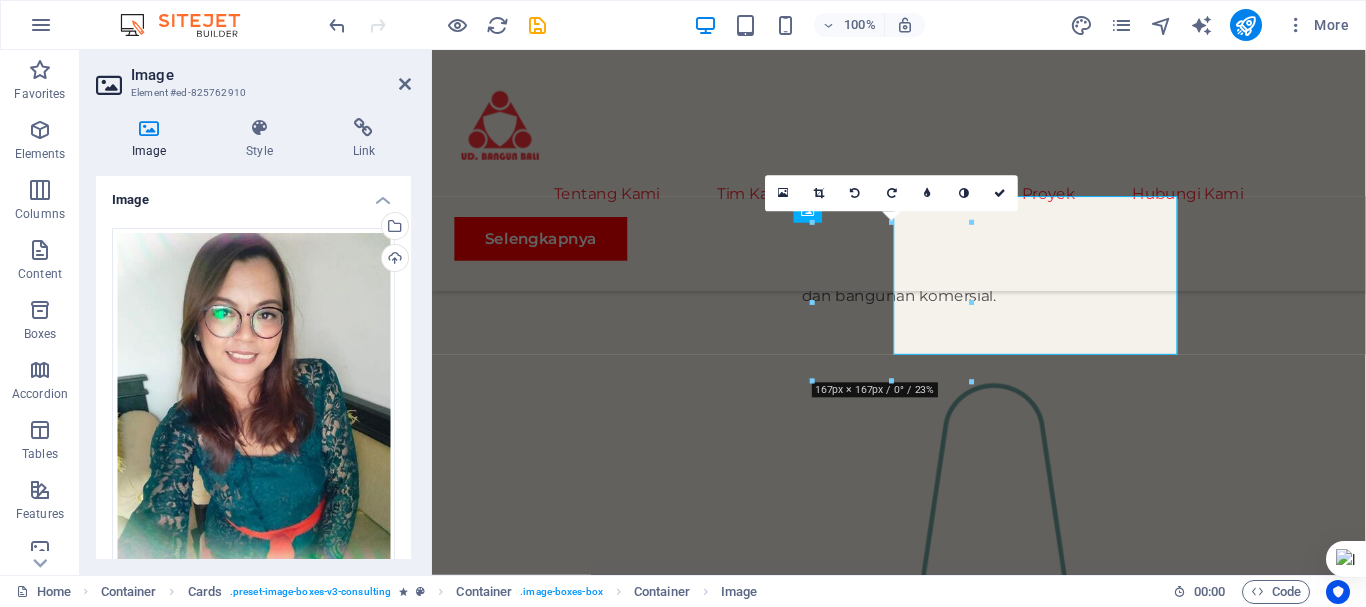 scroll, scrollTop: 1900, scrollLeft: 0, axis: vertical 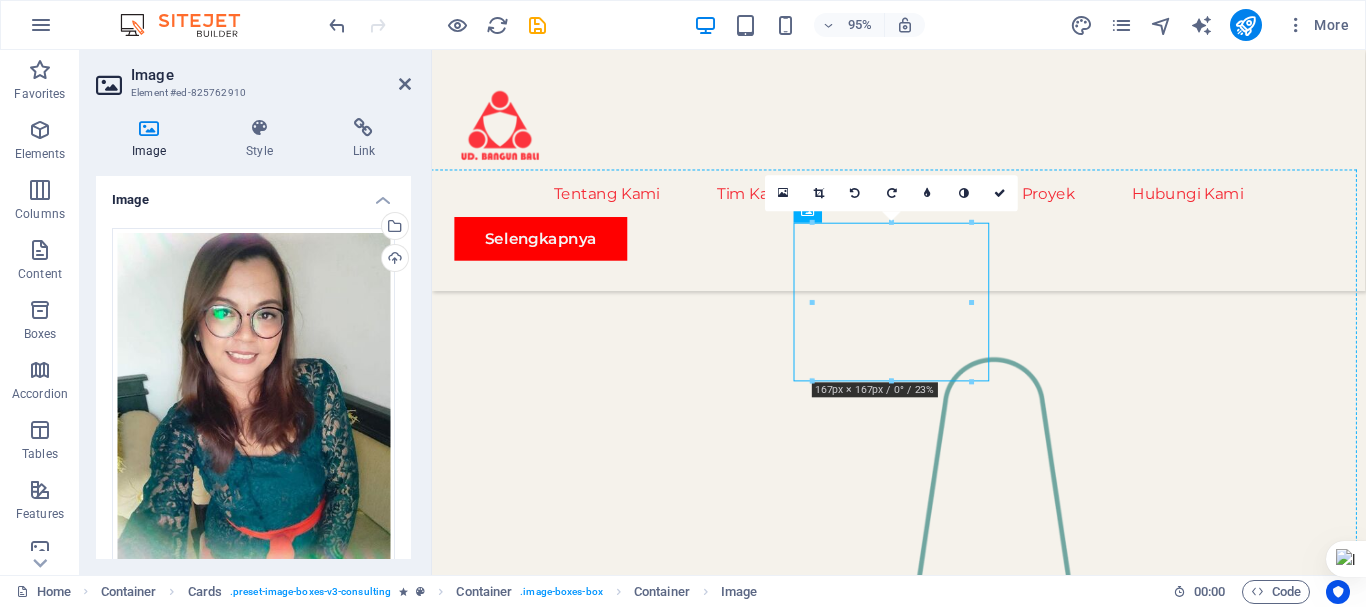 drag, startPoint x: 1016, startPoint y: 391, endPoint x: 1014, endPoint y: 407, distance: 16.124516 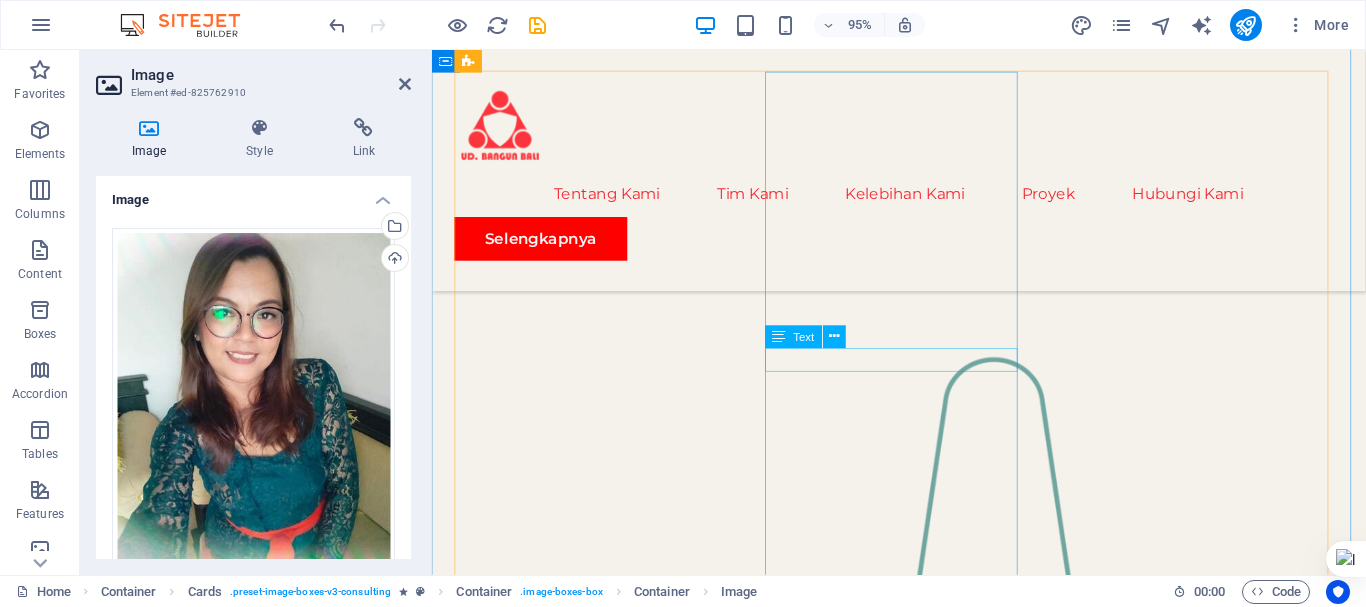 scroll, scrollTop: 2512, scrollLeft: 0, axis: vertical 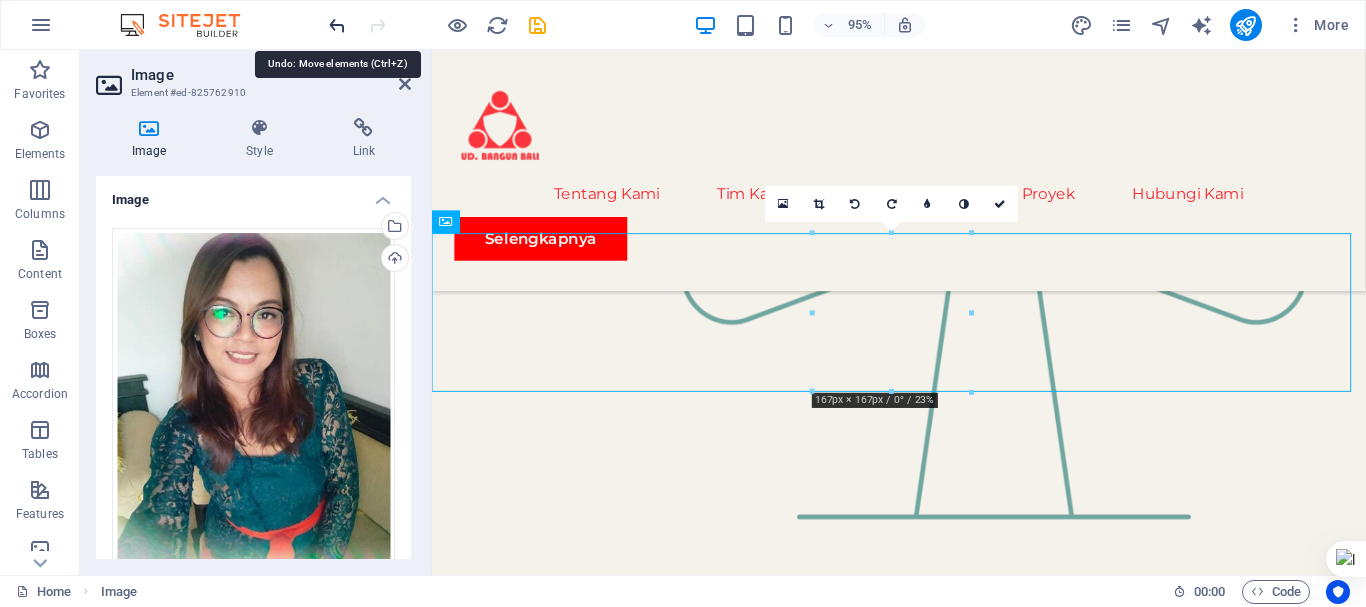 click at bounding box center (337, 25) 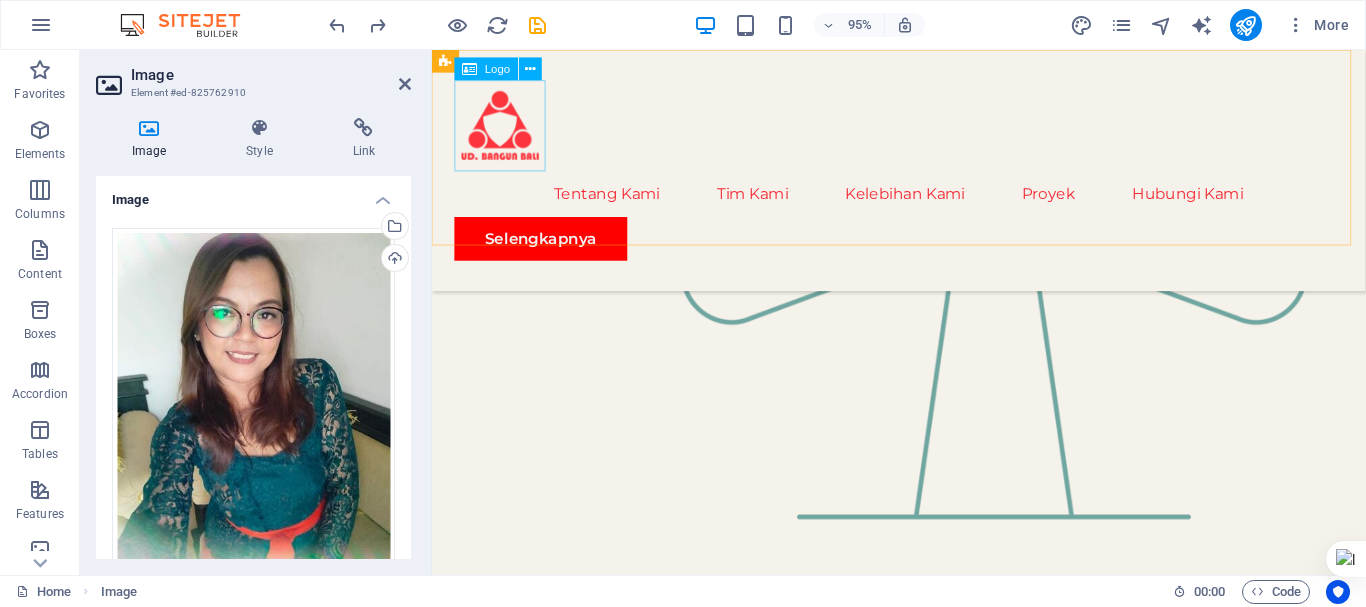 scroll, scrollTop: 1889, scrollLeft: 0, axis: vertical 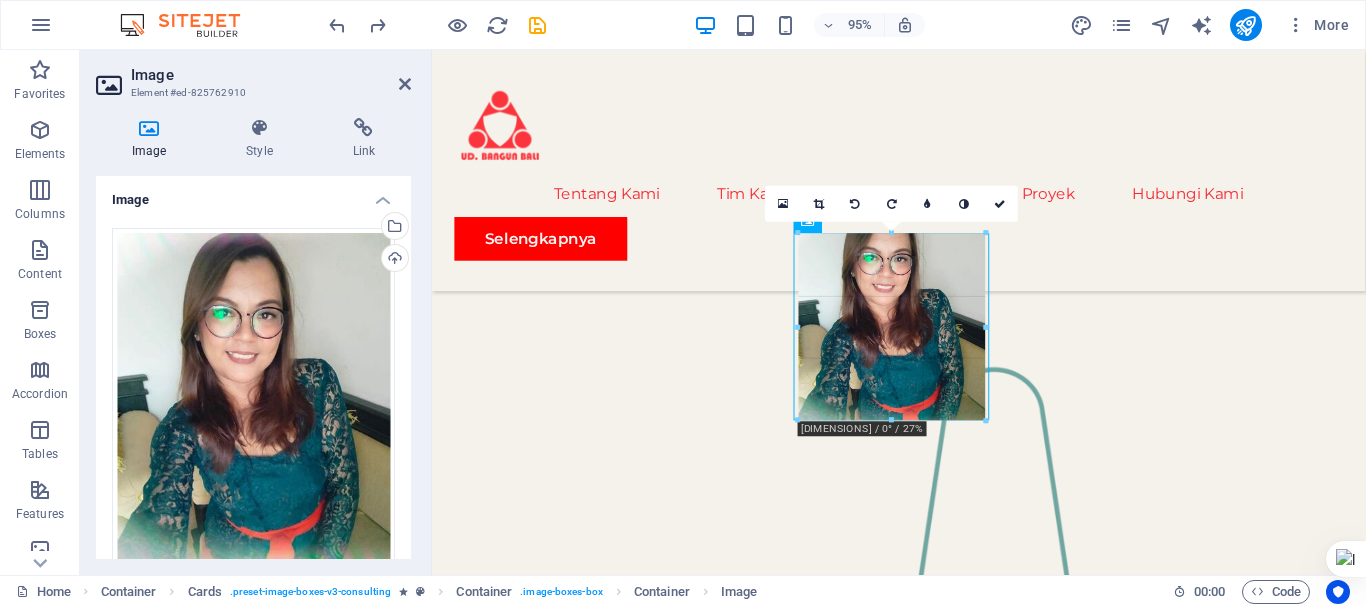 drag, startPoint x: 971, startPoint y: 395, endPoint x: 996, endPoint y: 426, distance: 39.824615 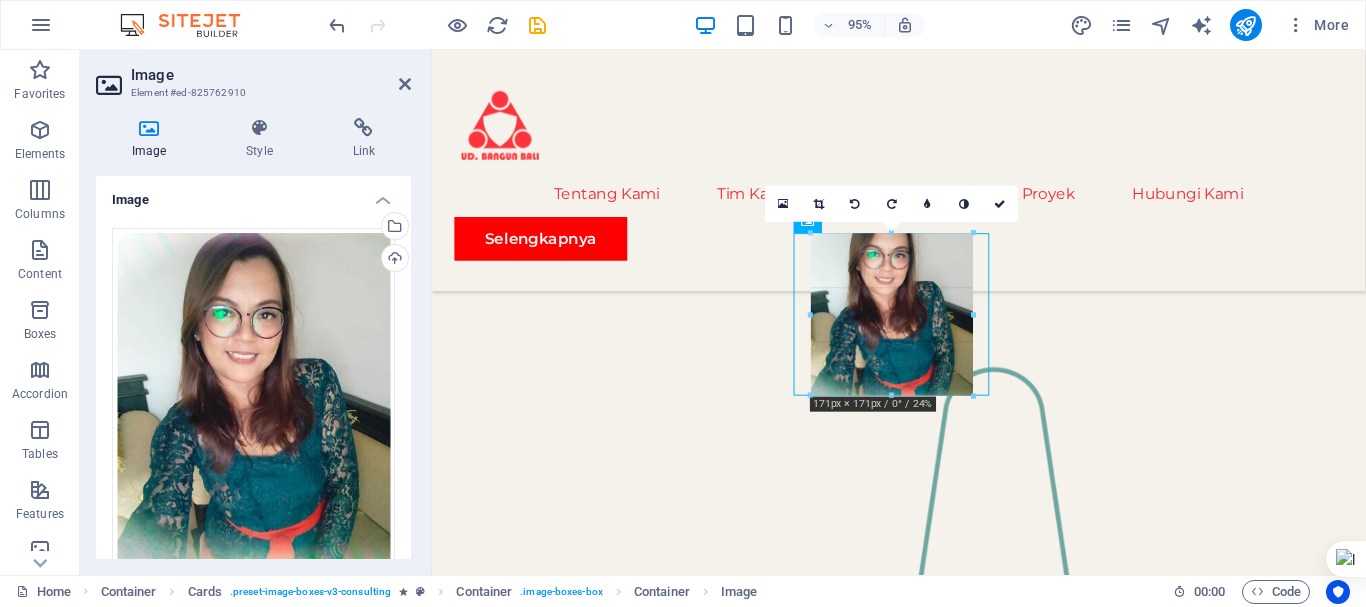 drag, startPoint x: 989, startPoint y: 421, endPoint x: 949, endPoint y: 394, distance: 48.259712 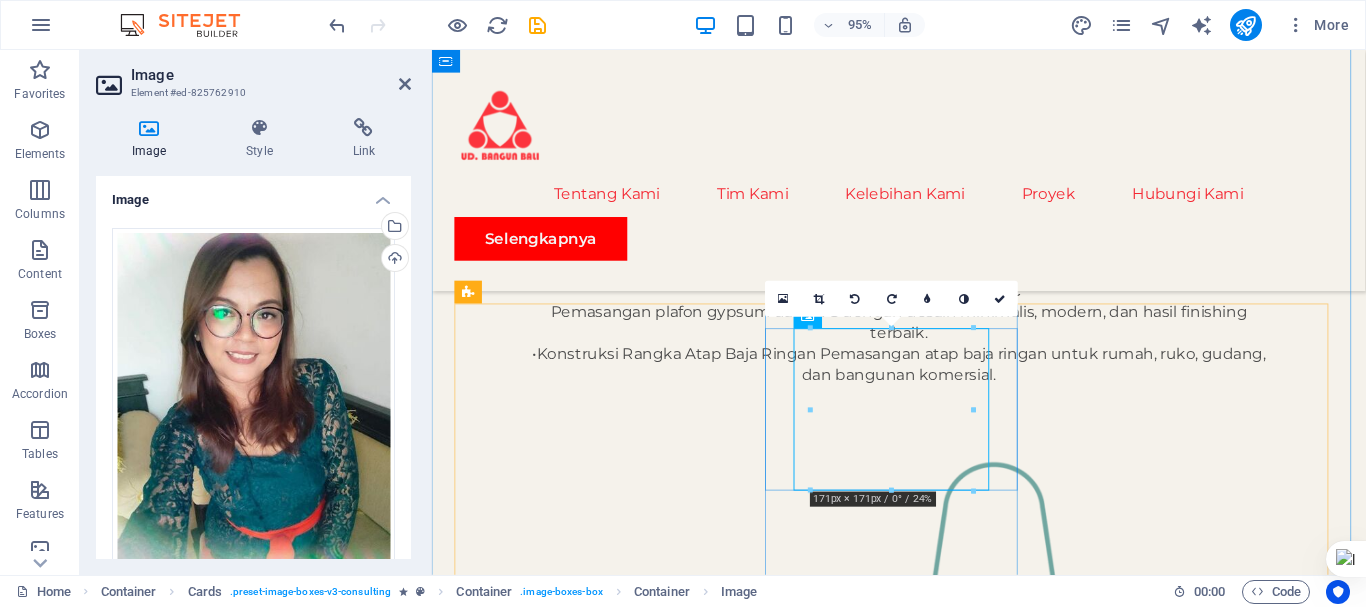 scroll, scrollTop: 1889, scrollLeft: 0, axis: vertical 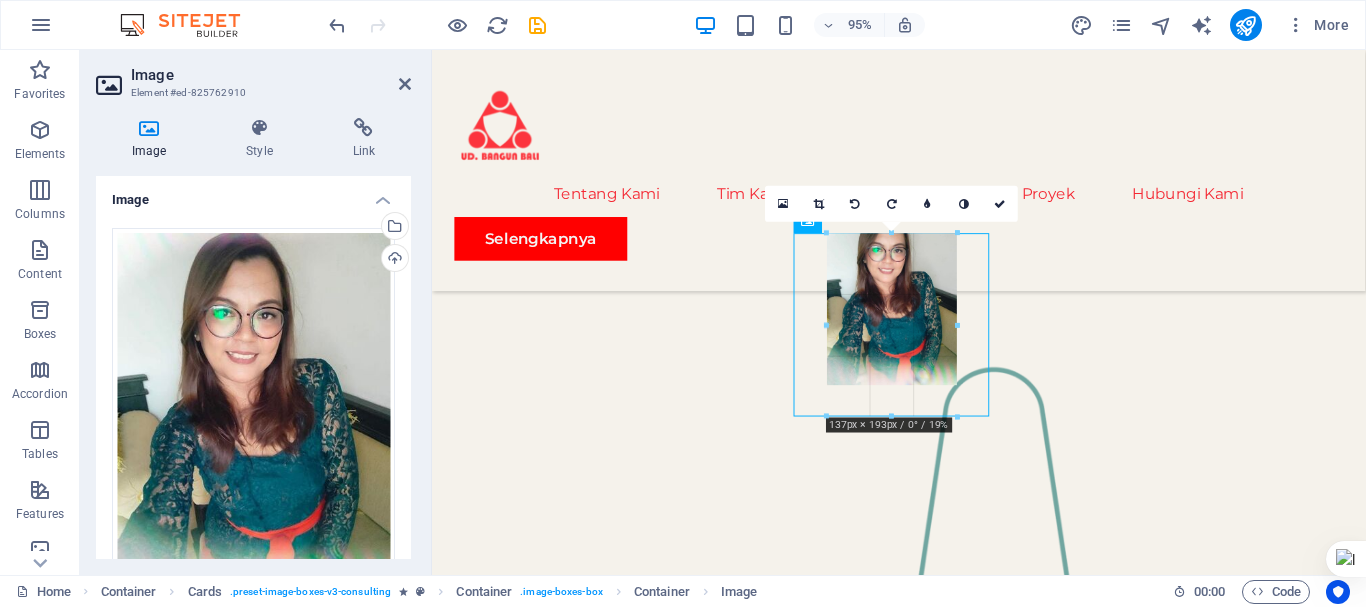drag, startPoint x: 577, startPoint y: 362, endPoint x: 940, endPoint y: 411, distance: 366.29224 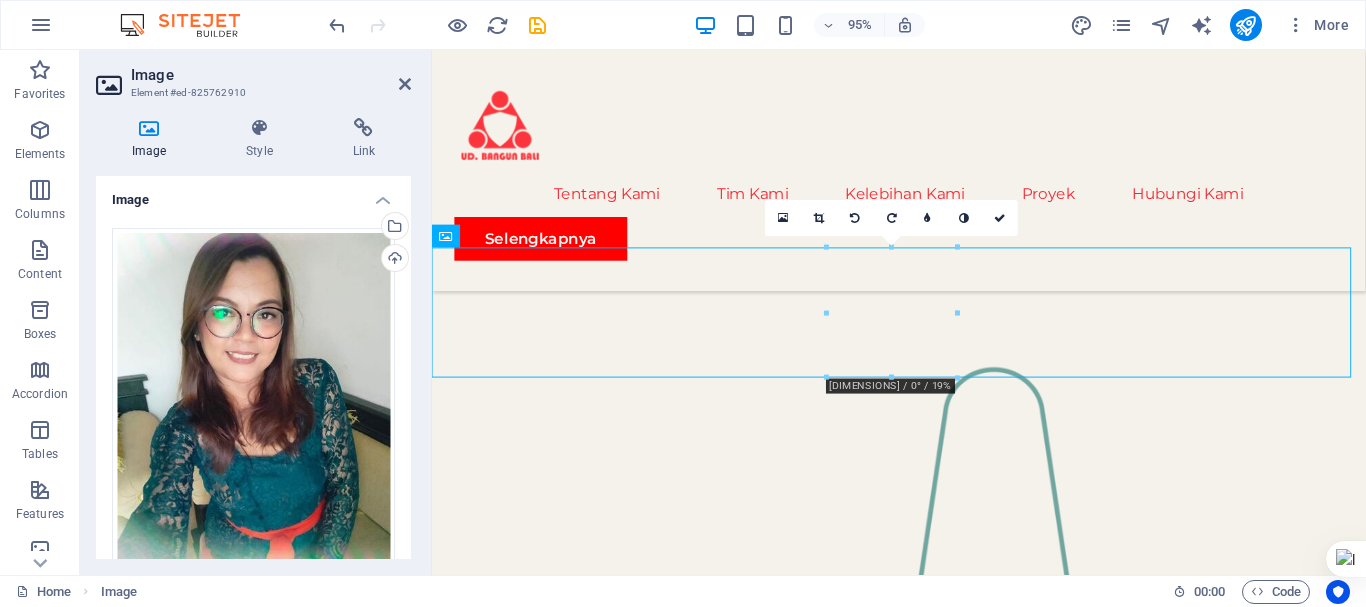 scroll, scrollTop: 2497, scrollLeft: 0, axis: vertical 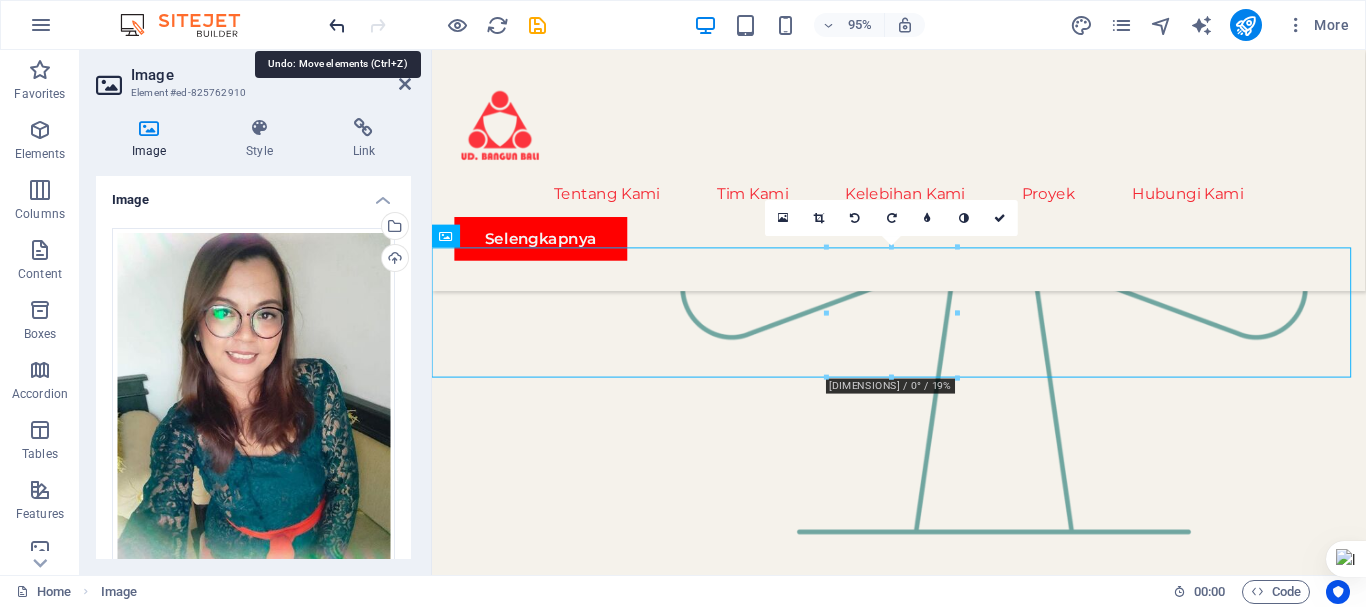 click at bounding box center (337, 25) 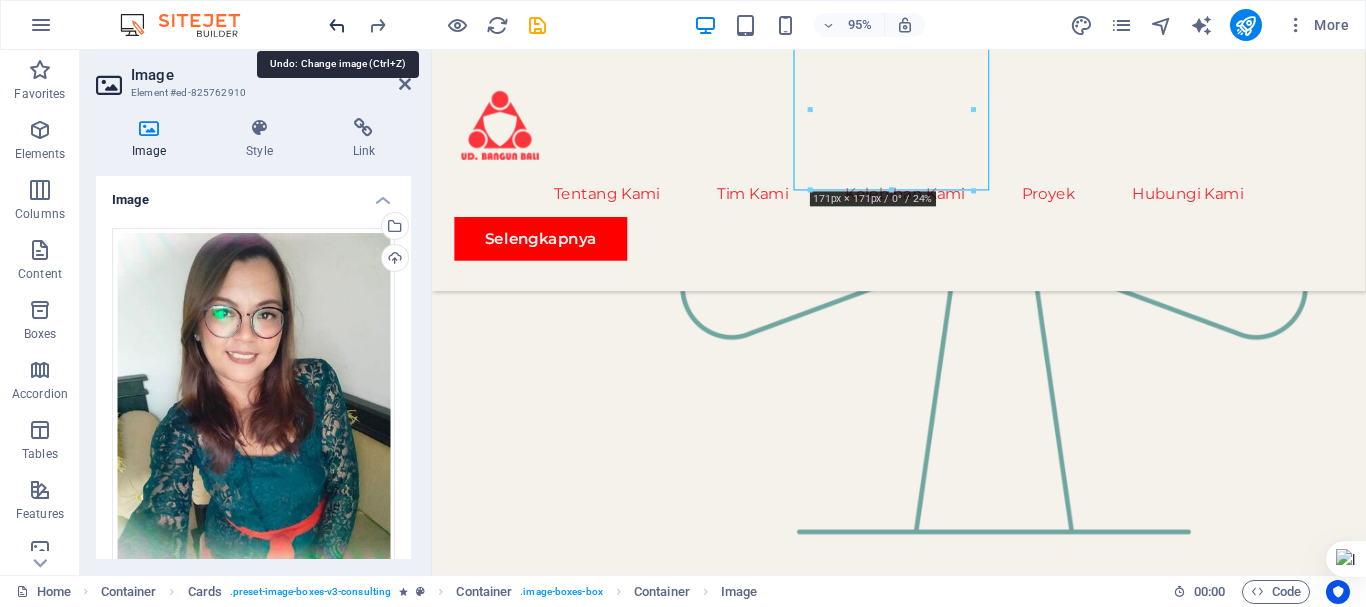click at bounding box center (337, 25) 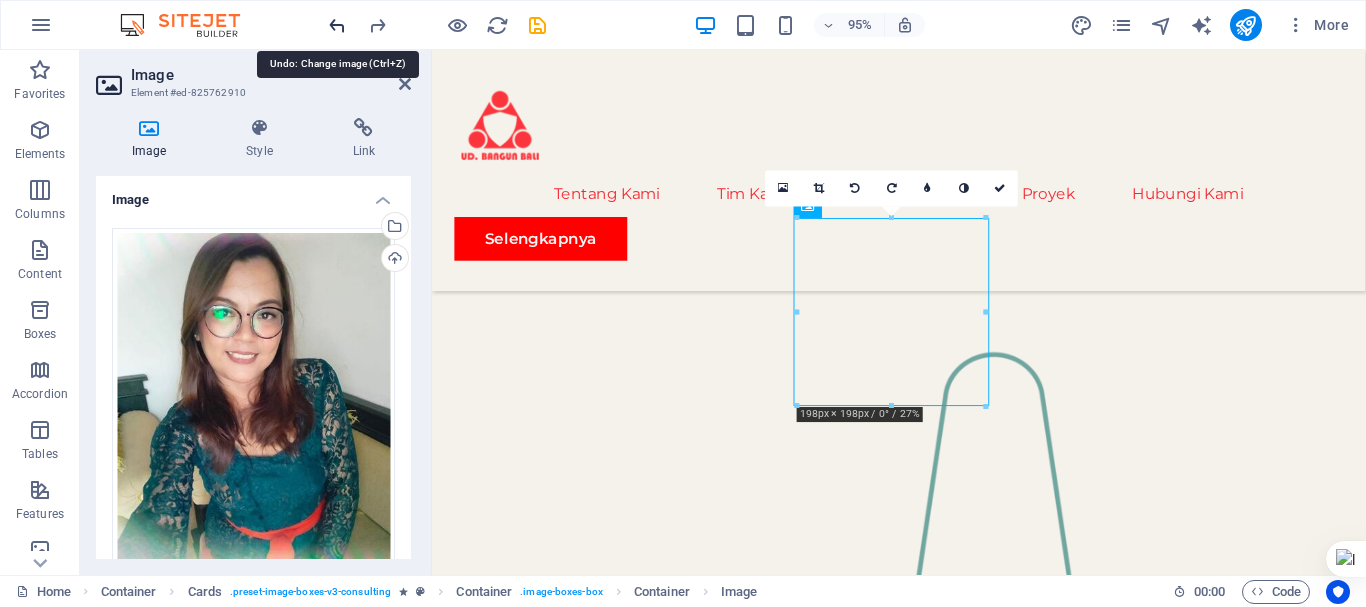 click at bounding box center [337, 25] 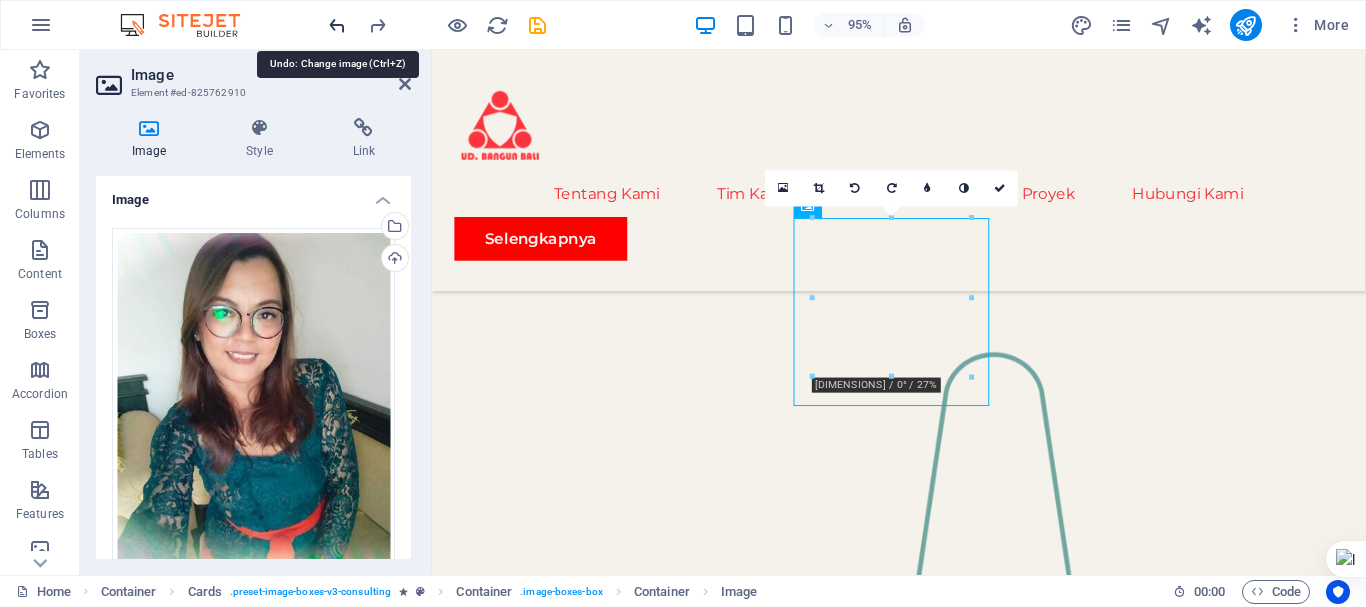 click at bounding box center (337, 25) 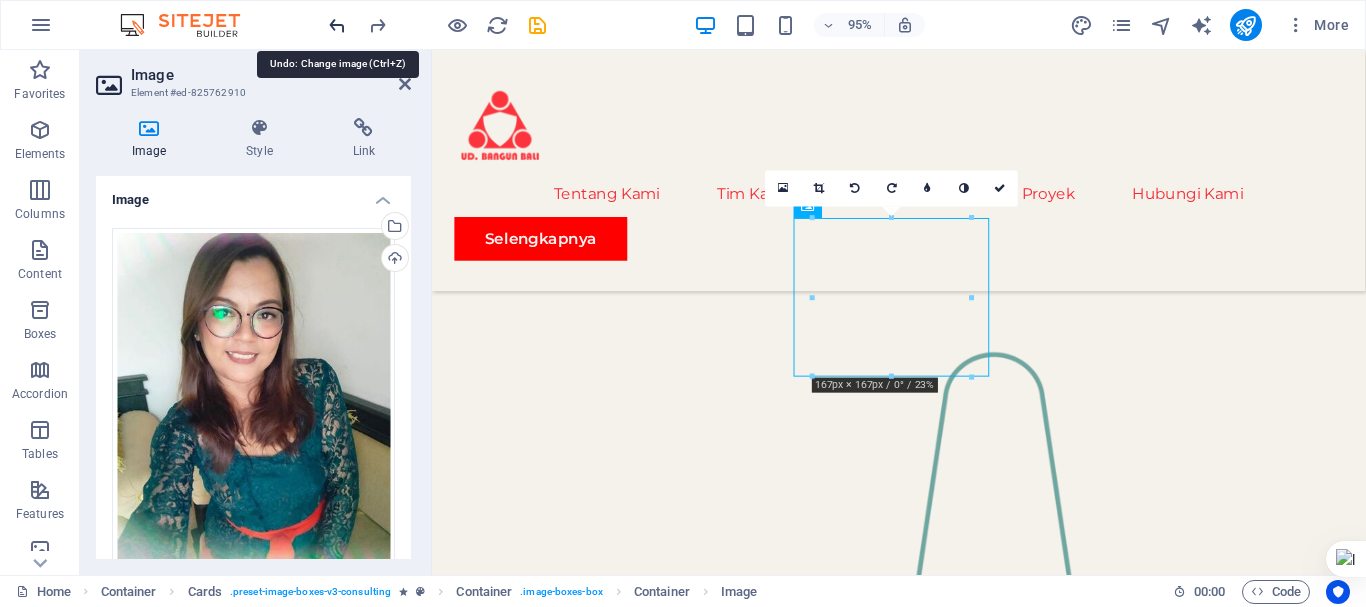 click at bounding box center [337, 25] 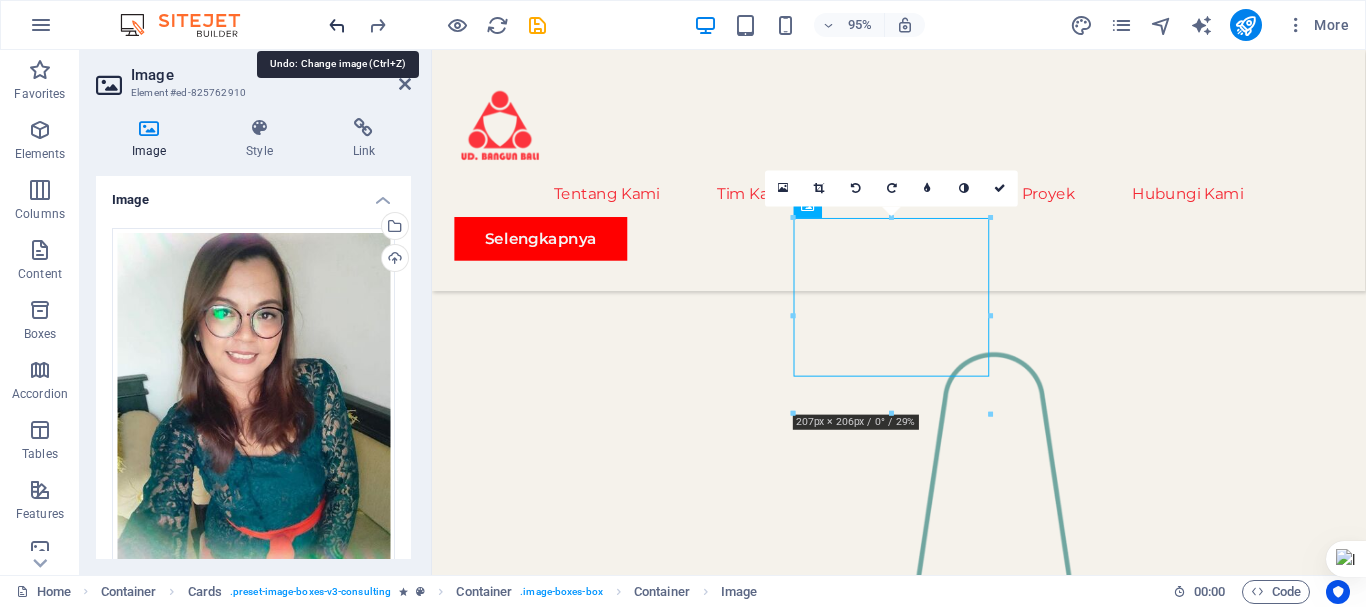 click at bounding box center (337, 25) 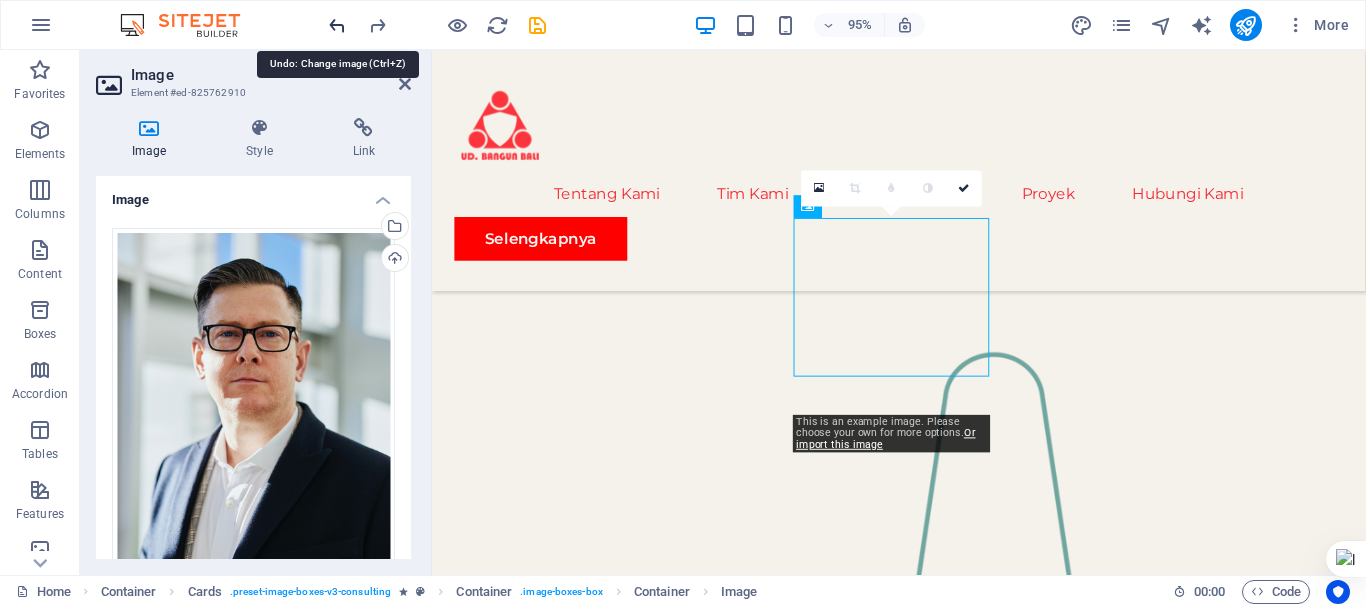 click at bounding box center [337, 25] 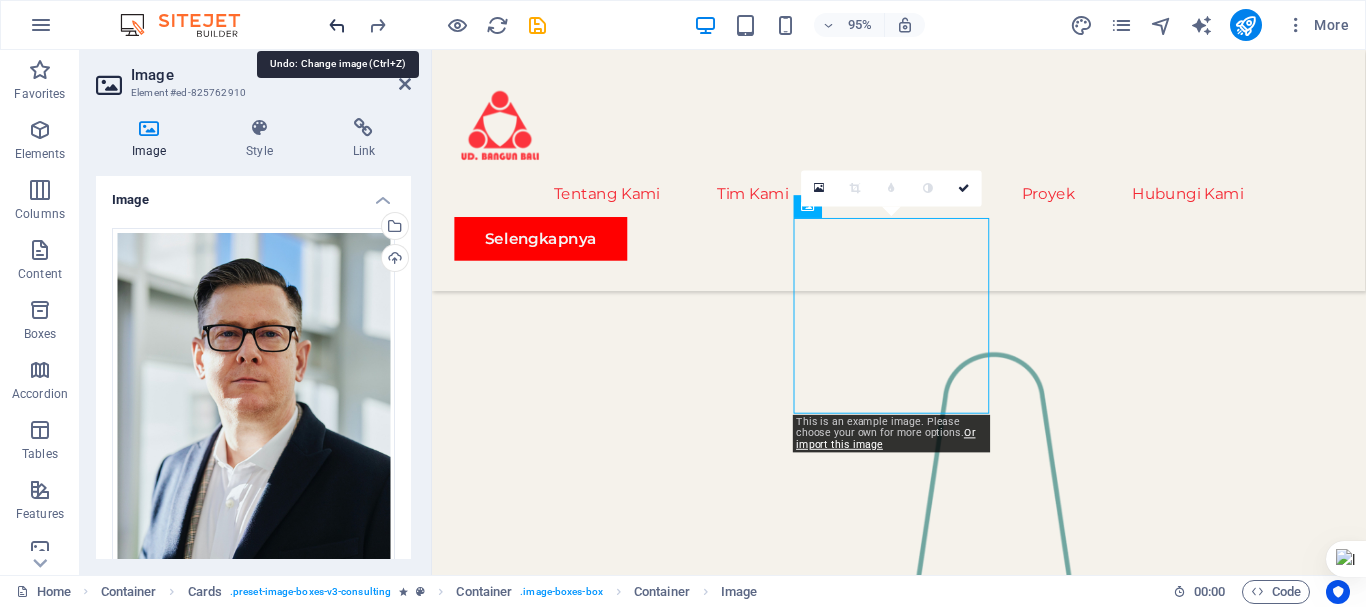click at bounding box center (337, 25) 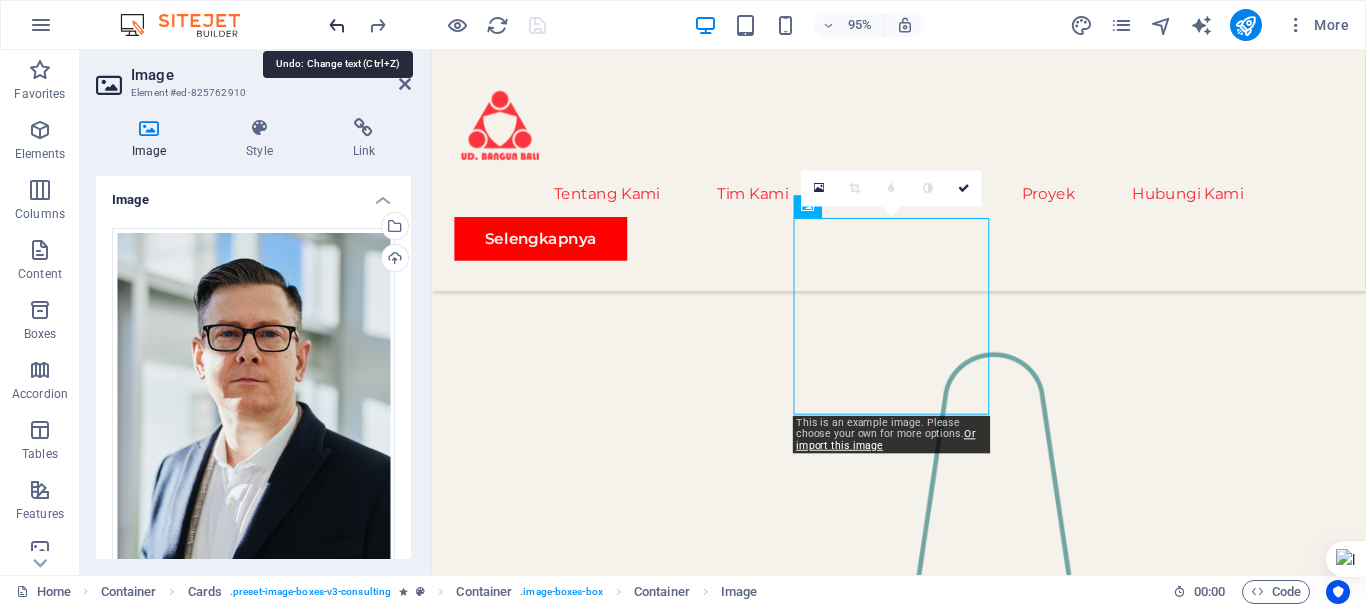 click at bounding box center [337, 25] 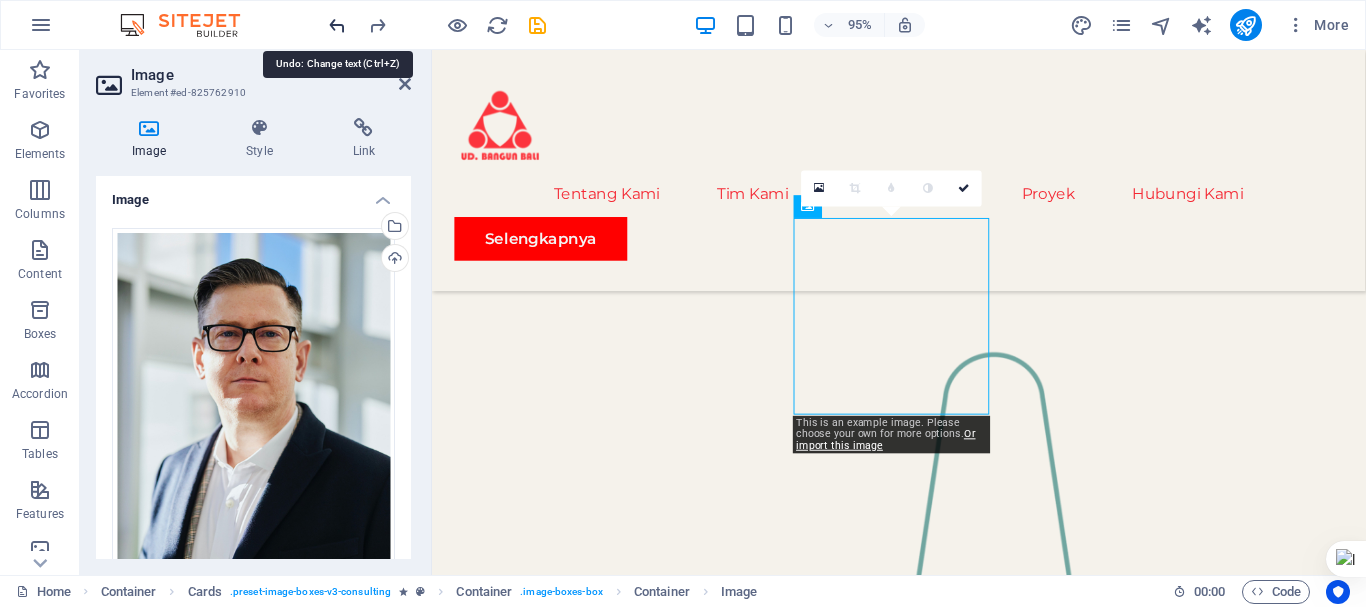 click at bounding box center [337, 25] 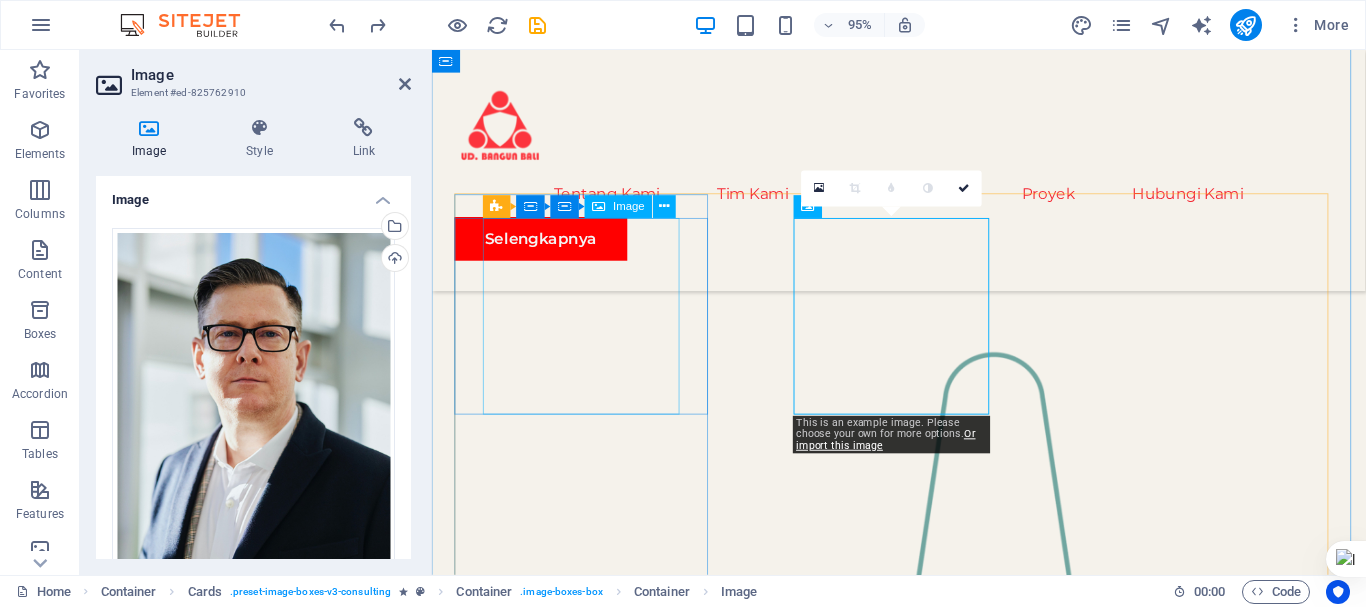 click at bounding box center (592, 2035) 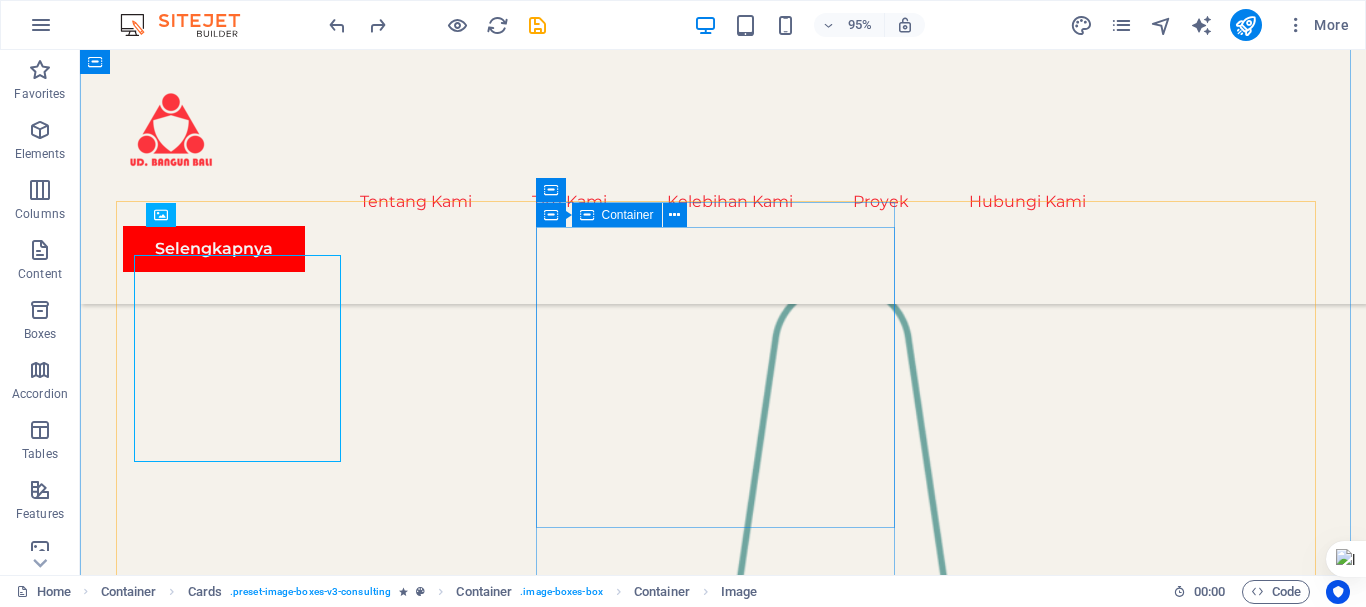 scroll, scrollTop: 1877, scrollLeft: 0, axis: vertical 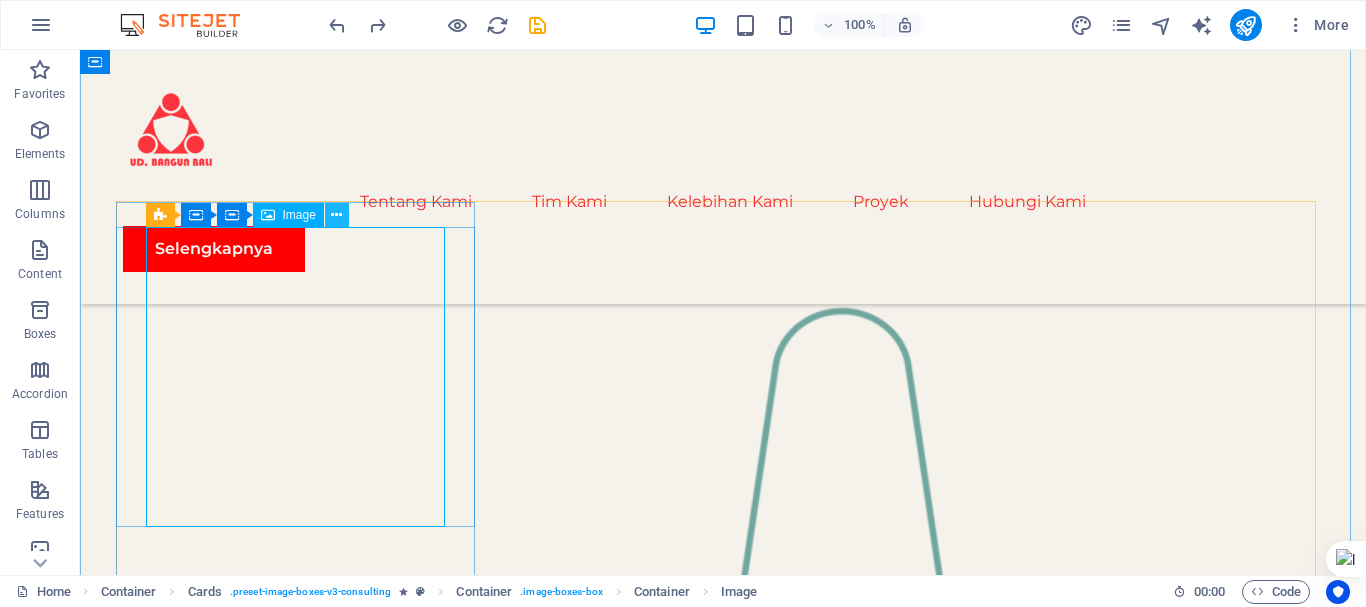 click at bounding box center (336, 215) 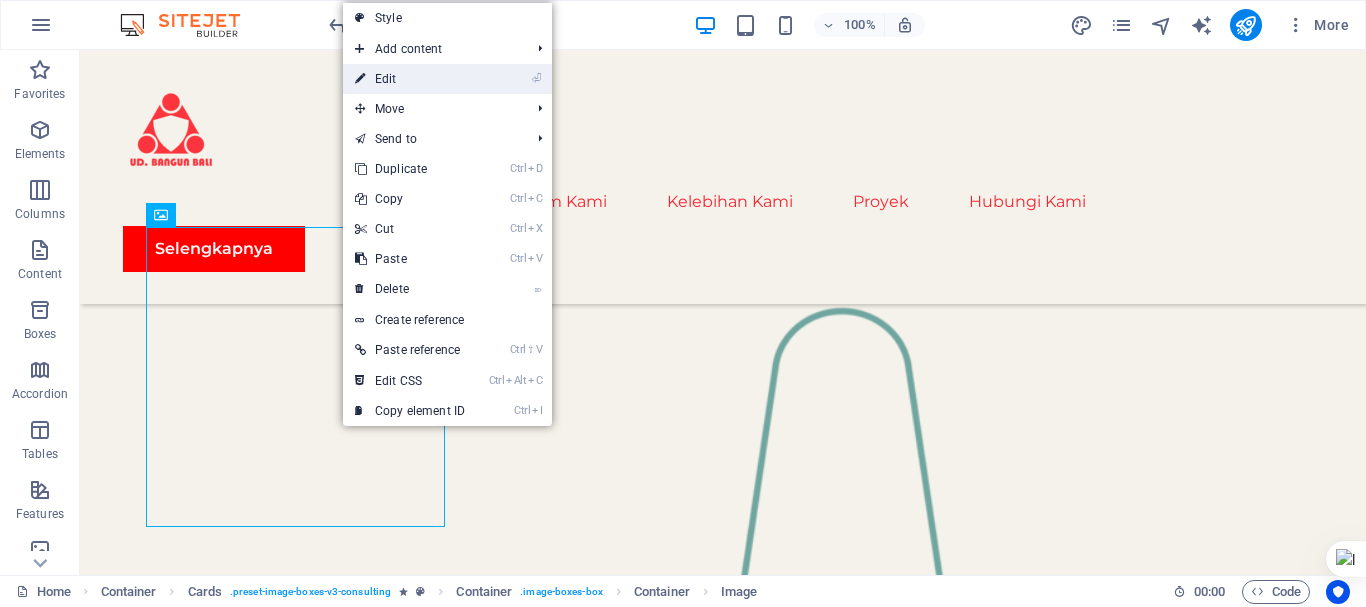 click on "⏎  Edit" at bounding box center [410, 79] 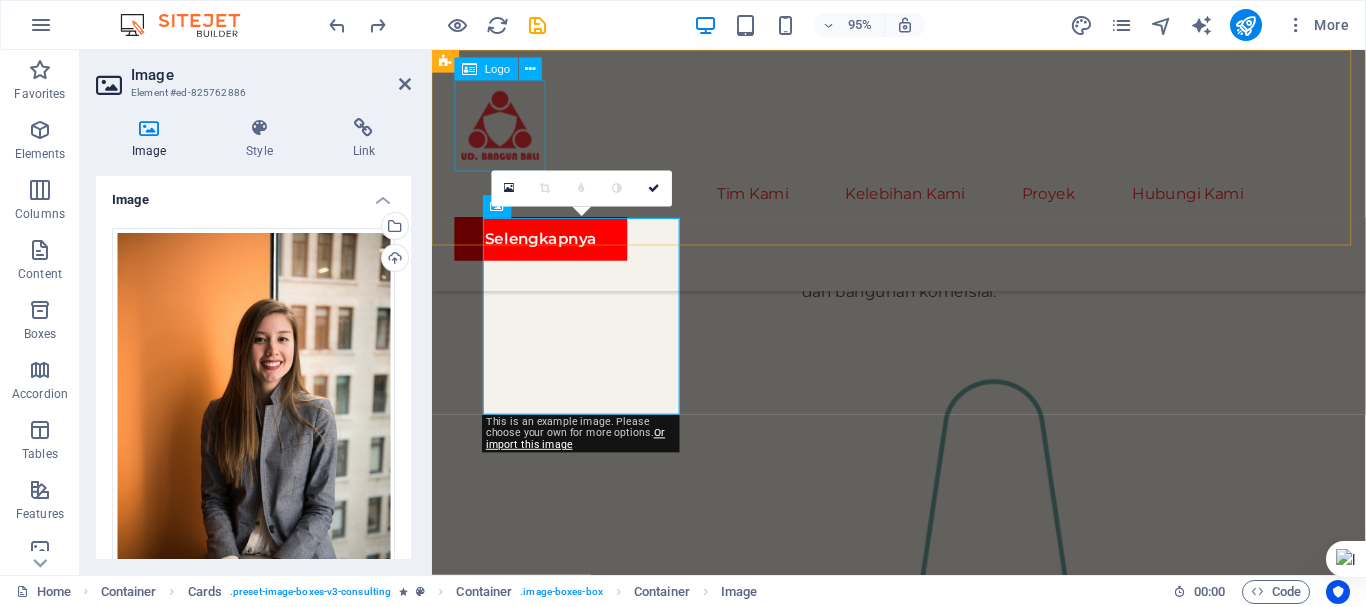 scroll, scrollTop: 1905, scrollLeft: 0, axis: vertical 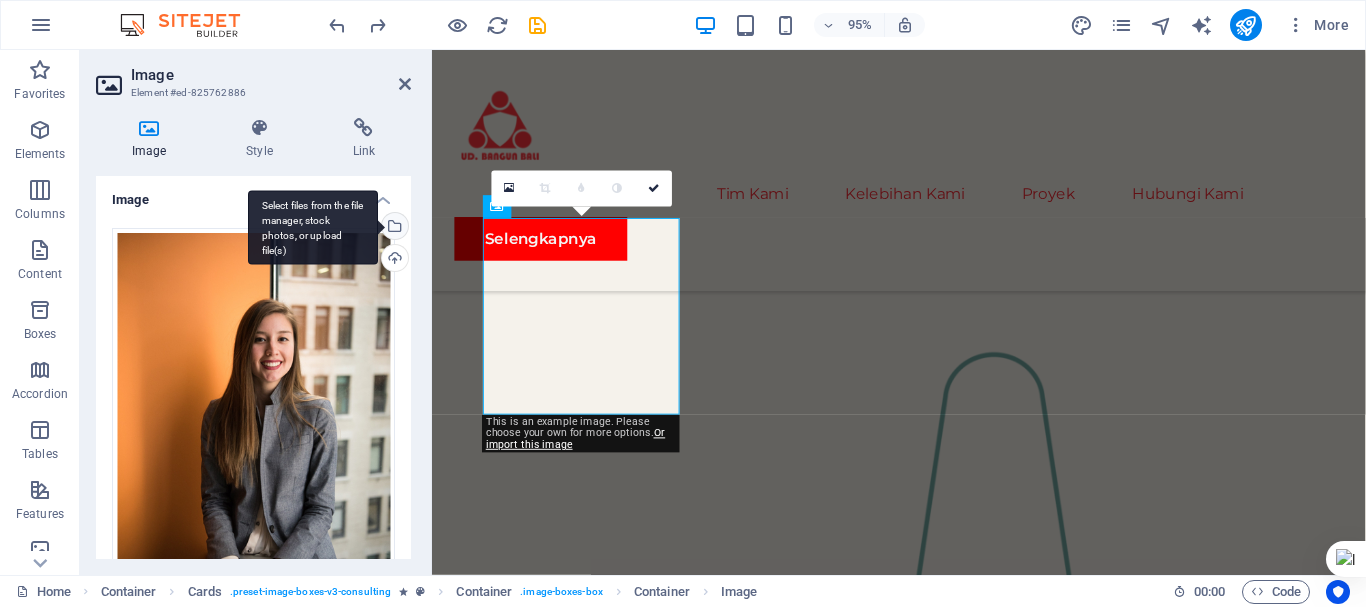 click on "Select files from the file manager, stock photos, or upload file(s)" at bounding box center [393, 228] 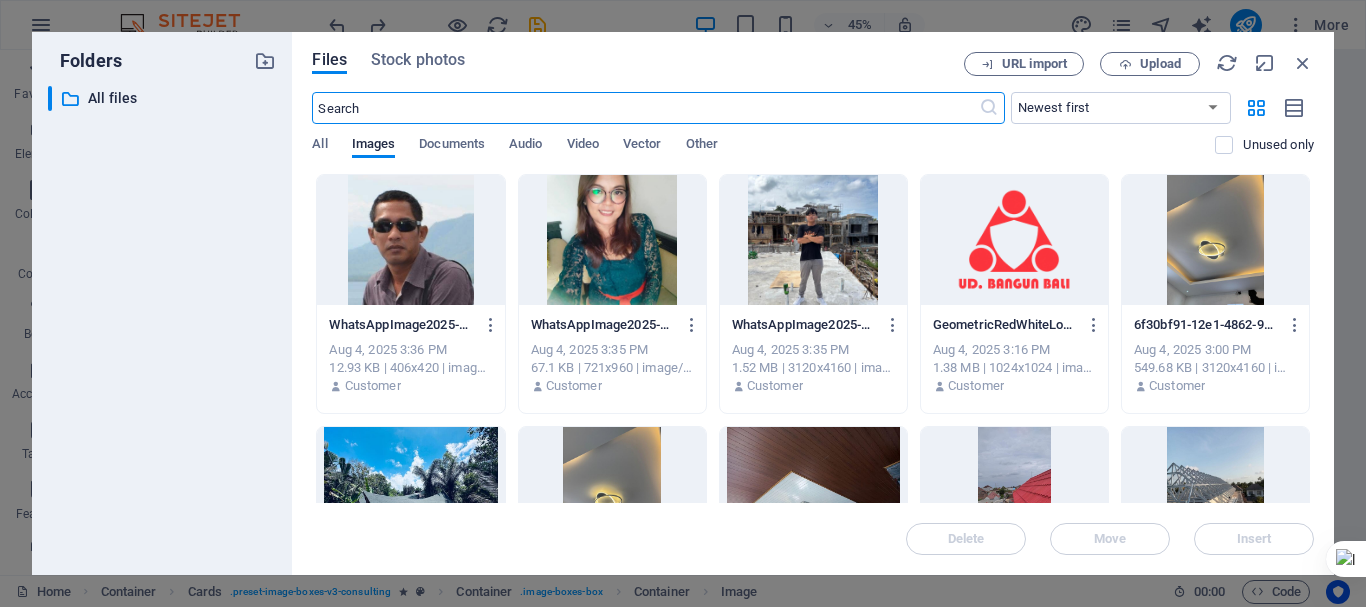 click at bounding box center (410, 240) 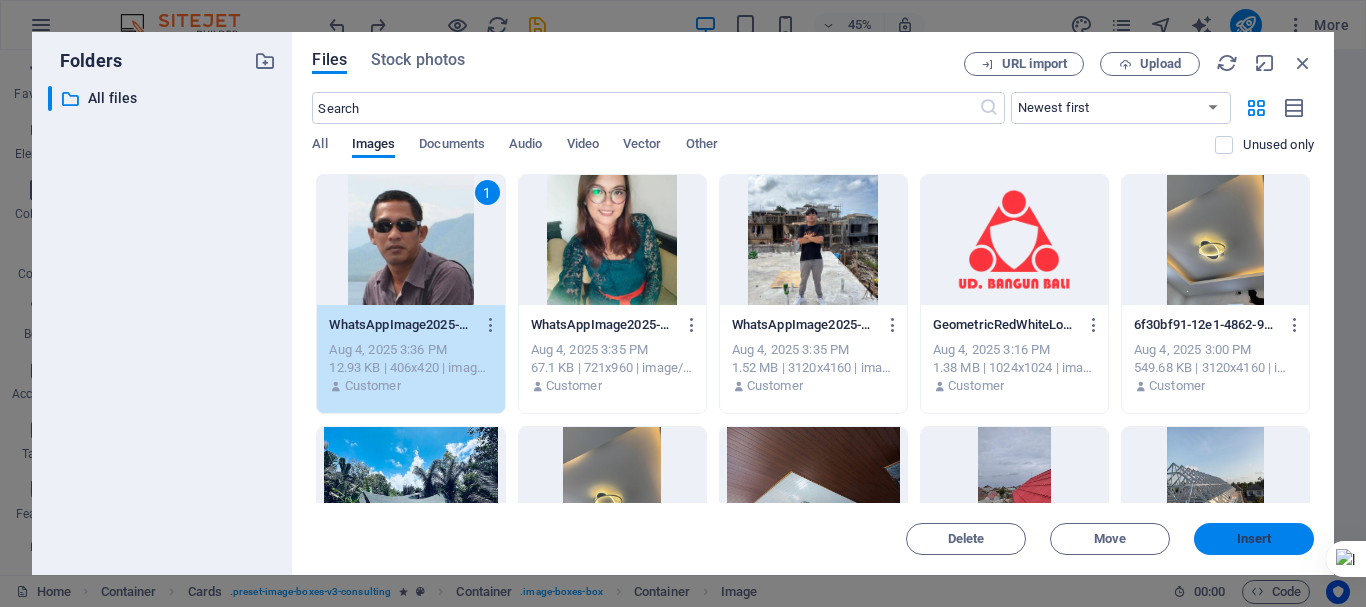 drag, startPoint x: 1254, startPoint y: 538, endPoint x: 855, endPoint y: 492, distance: 401.64288 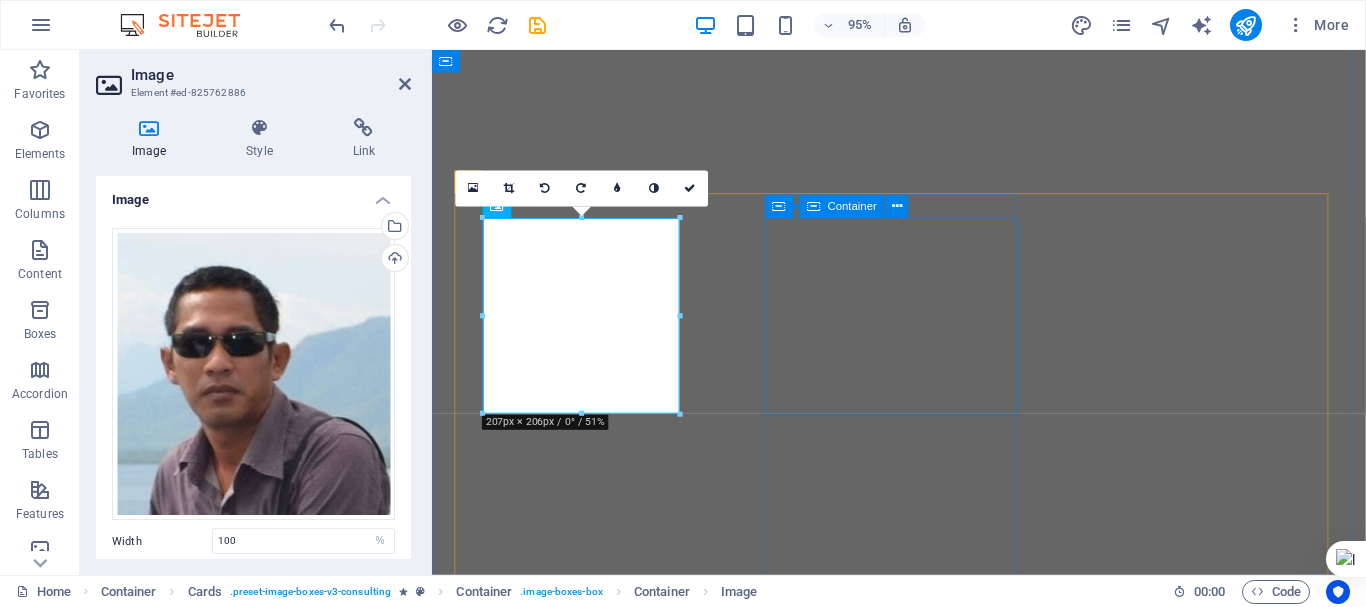 select on "%" 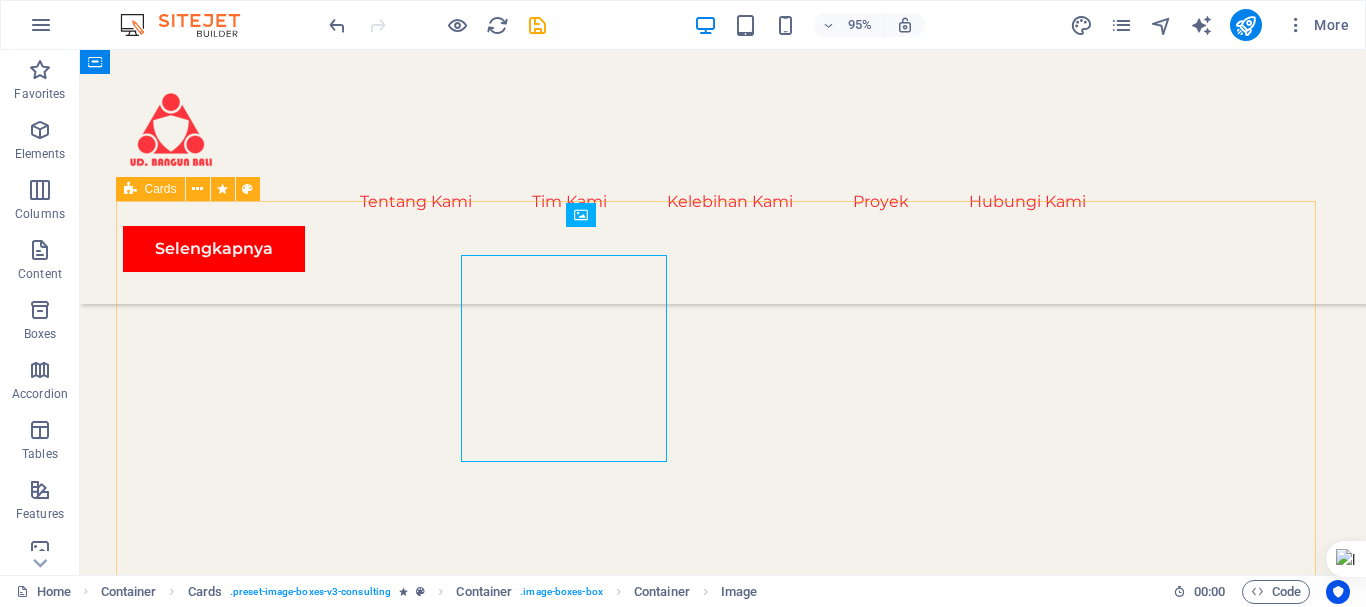 scroll, scrollTop: 1877, scrollLeft: 0, axis: vertical 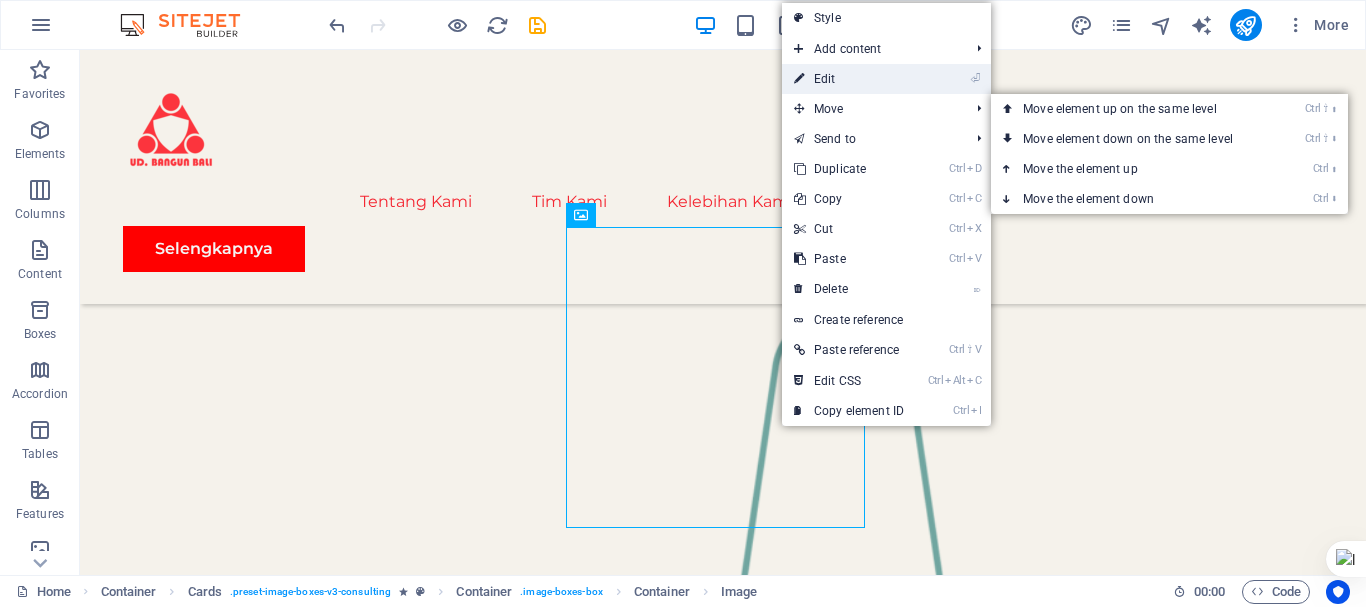 drag, startPoint x: 834, startPoint y: 78, endPoint x: 453, endPoint y: 74, distance: 381.021 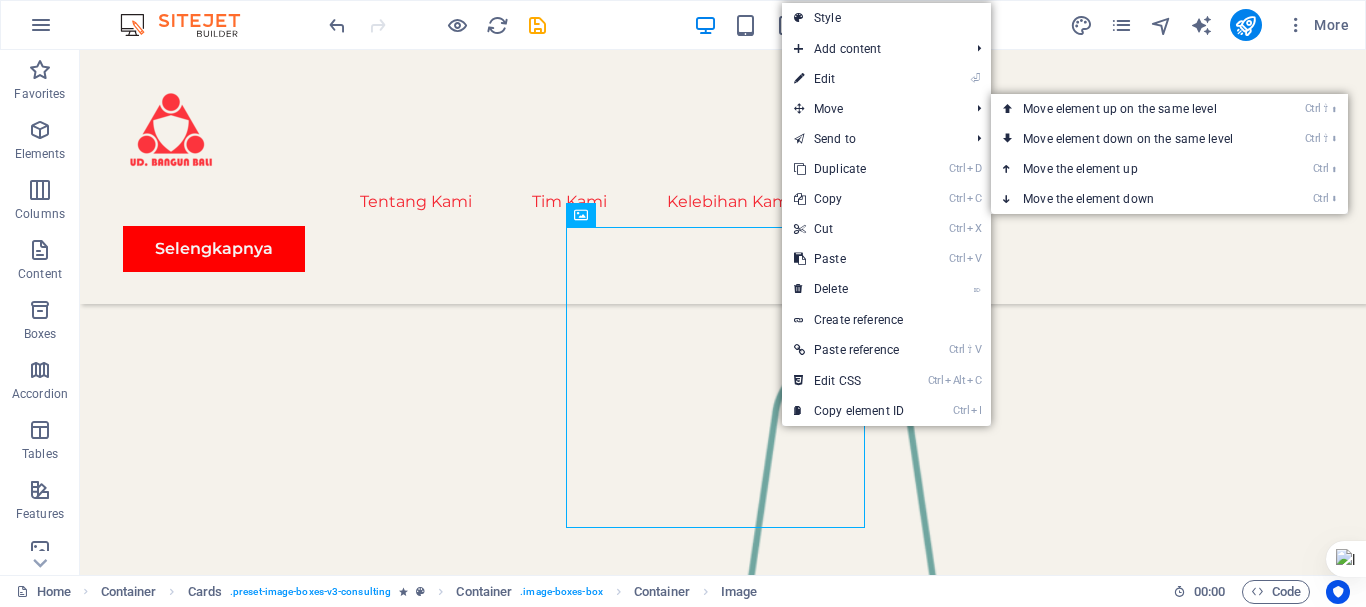 select on "%" 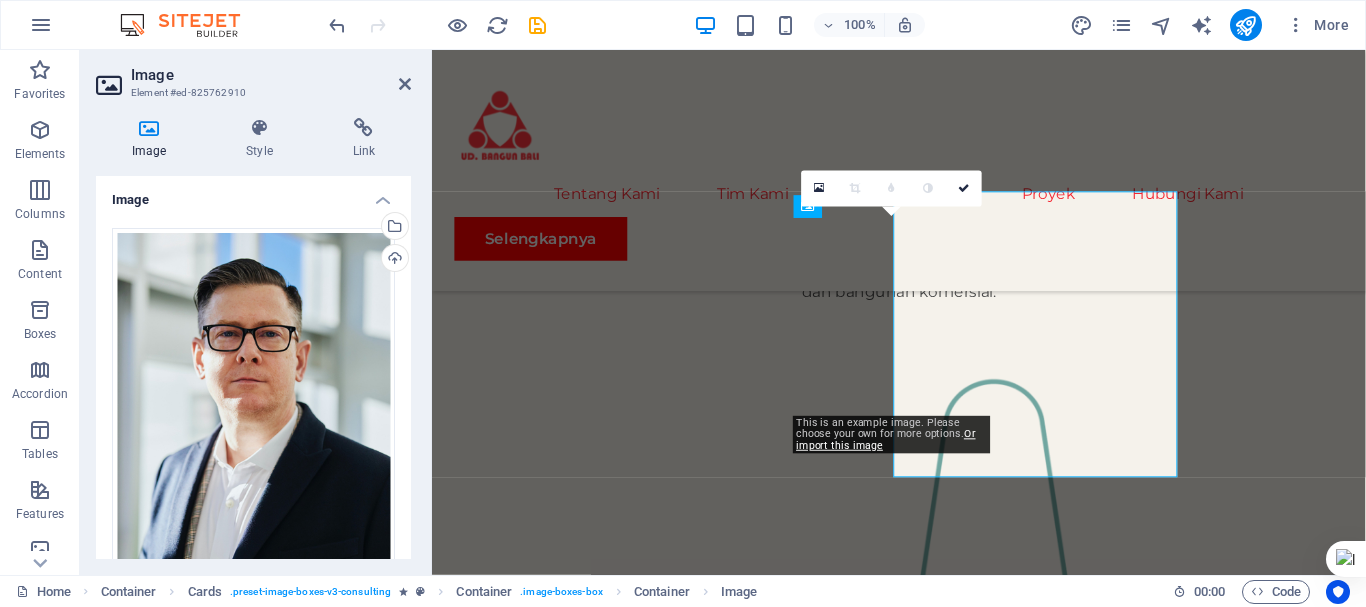 scroll, scrollTop: 1905, scrollLeft: 0, axis: vertical 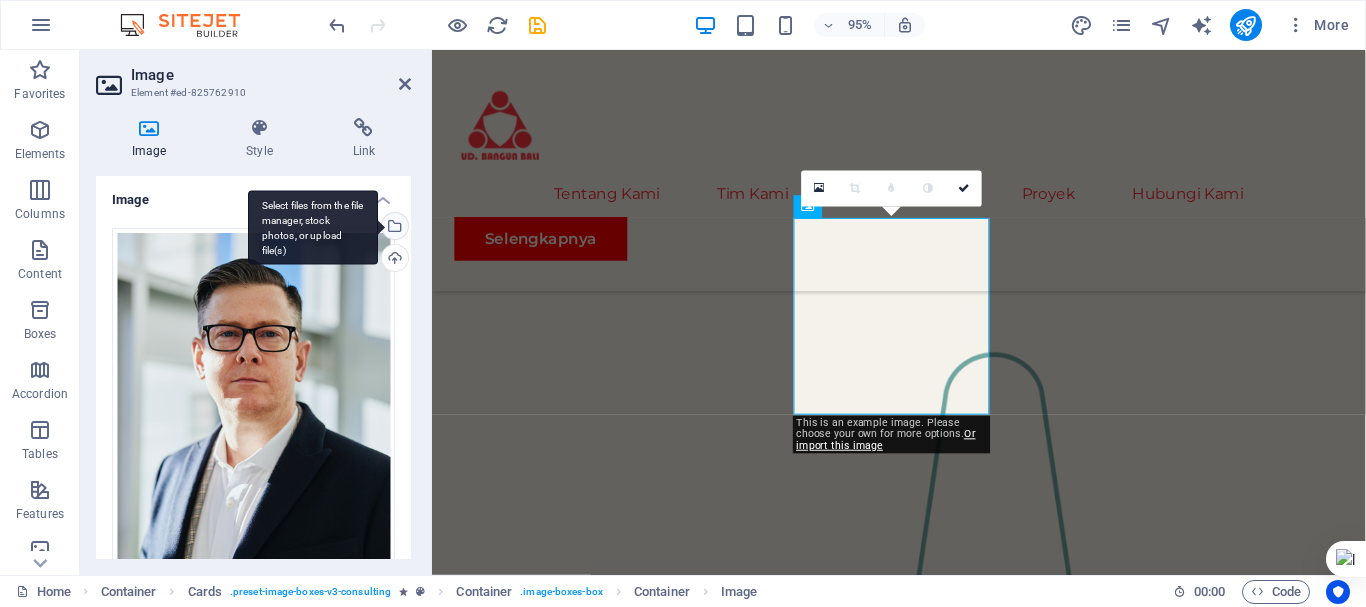 click on "Select files from the file manager, stock photos, or upload file(s)" at bounding box center (393, 228) 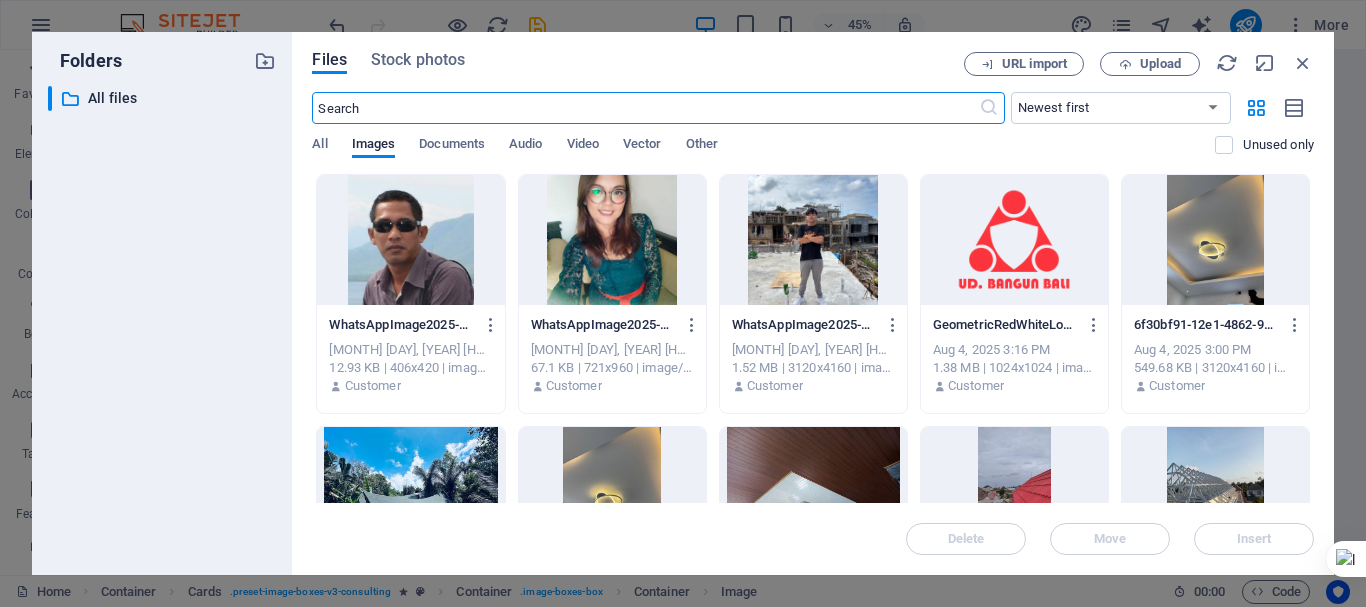 click at bounding box center [612, 240] 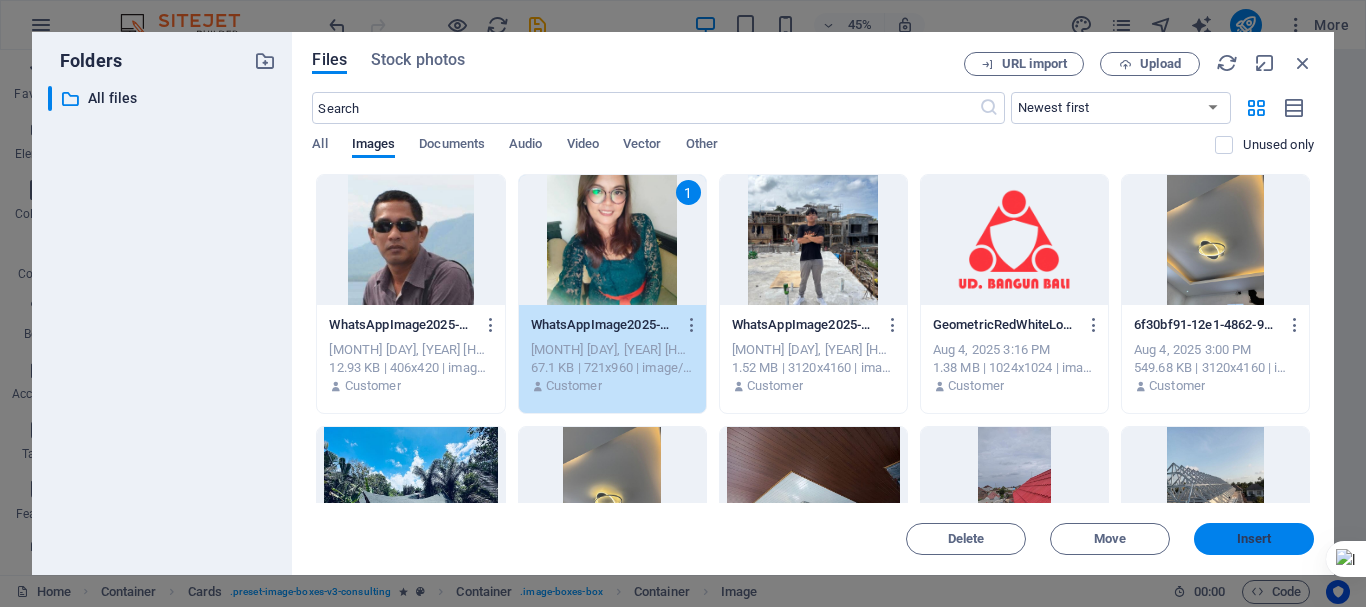 drag, startPoint x: 1262, startPoint y: 534, endPoint x: 794, endPoint y: 491, distance: 469.97128 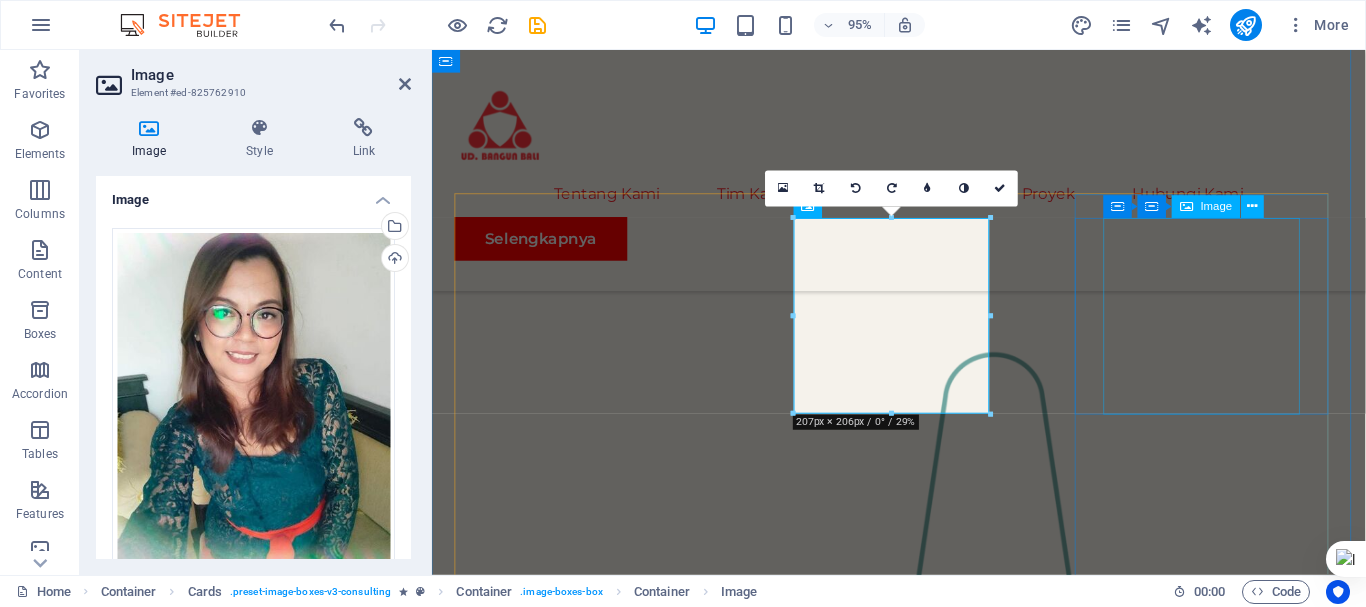 click at bounding box center (592, 3187) 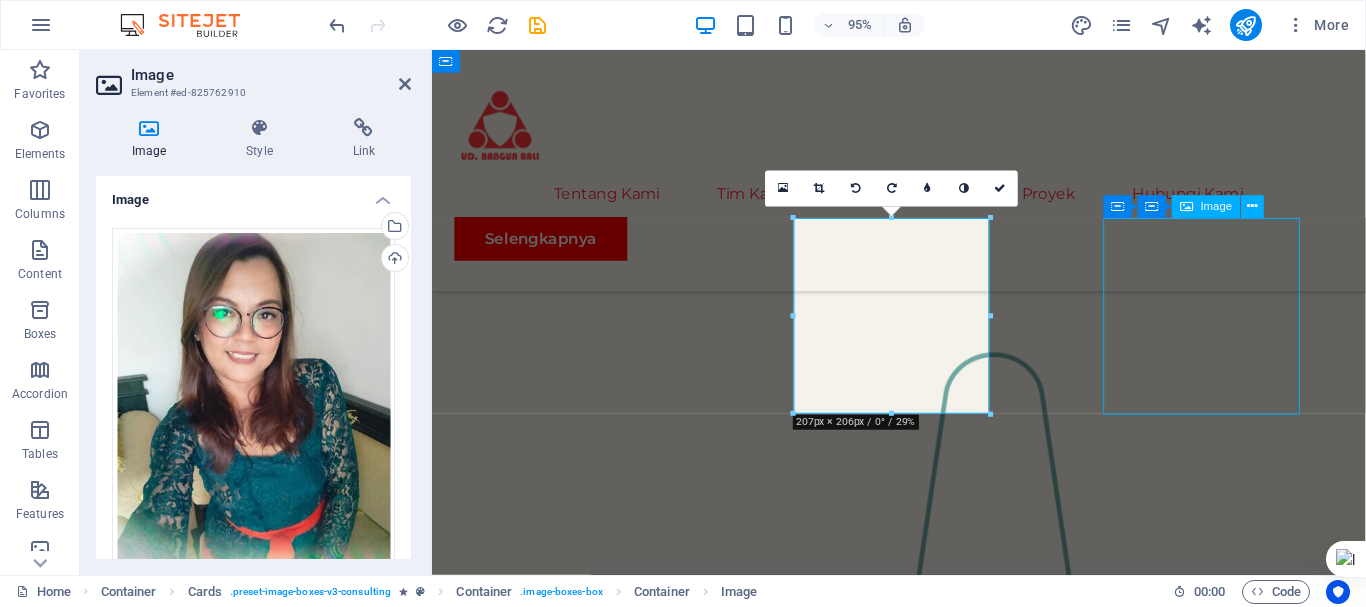scroll, scrollTop: 1877, scrollLeft: 0, axis: vertical 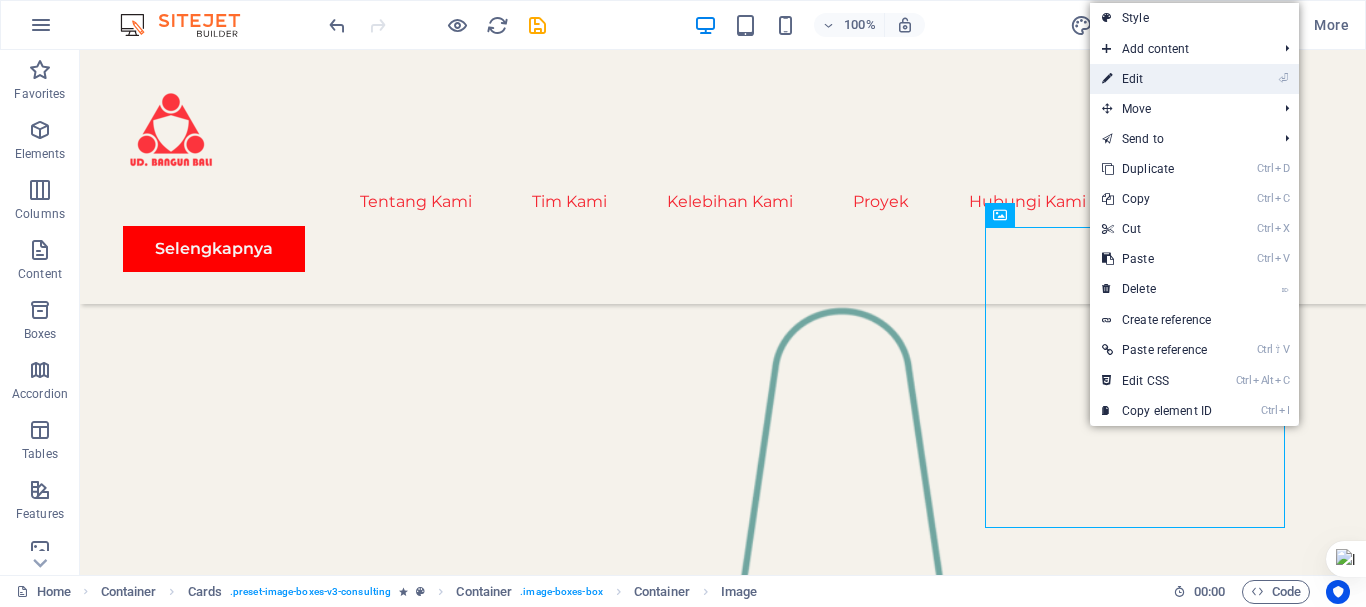 click on "⏎  Edit" at bounding box center (1157, 79) 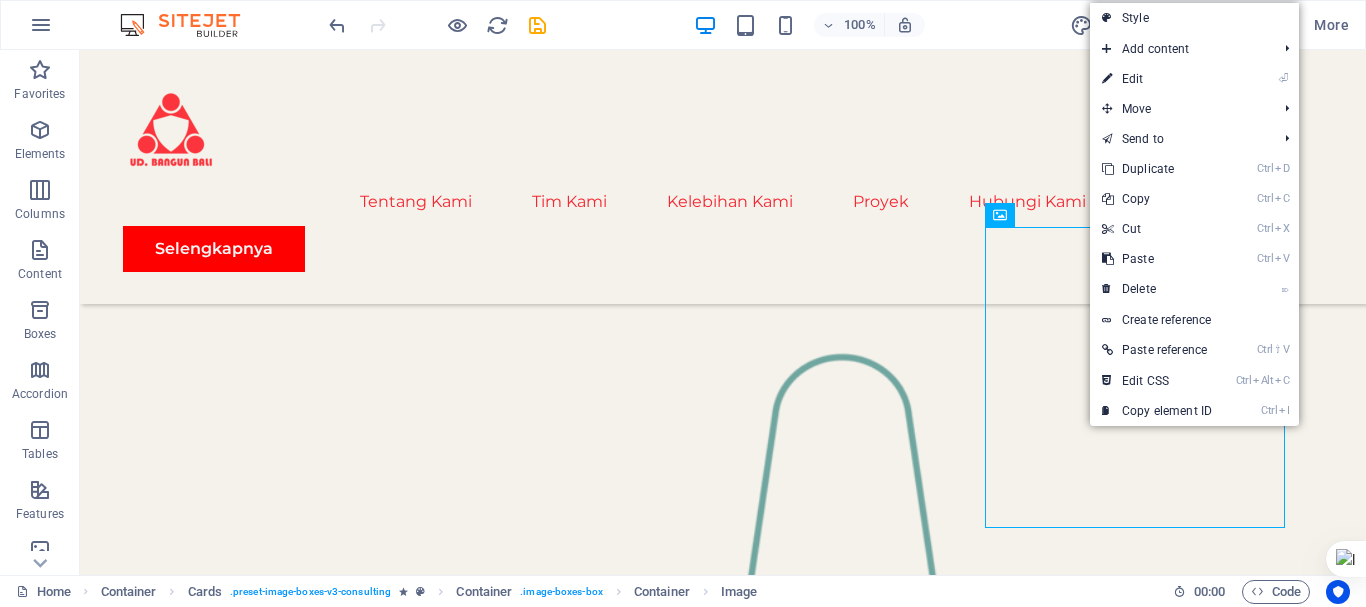 select on "%" 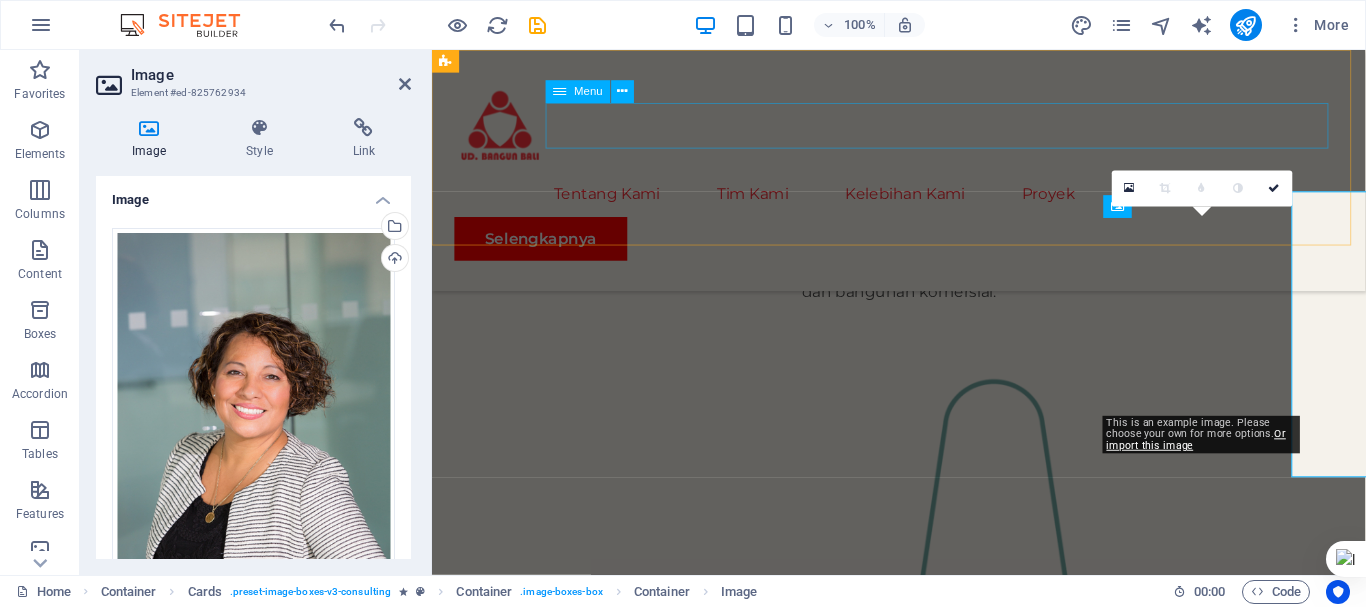 scroll, scrollTop: 1905, scrollLeft: 0, axis: vertical 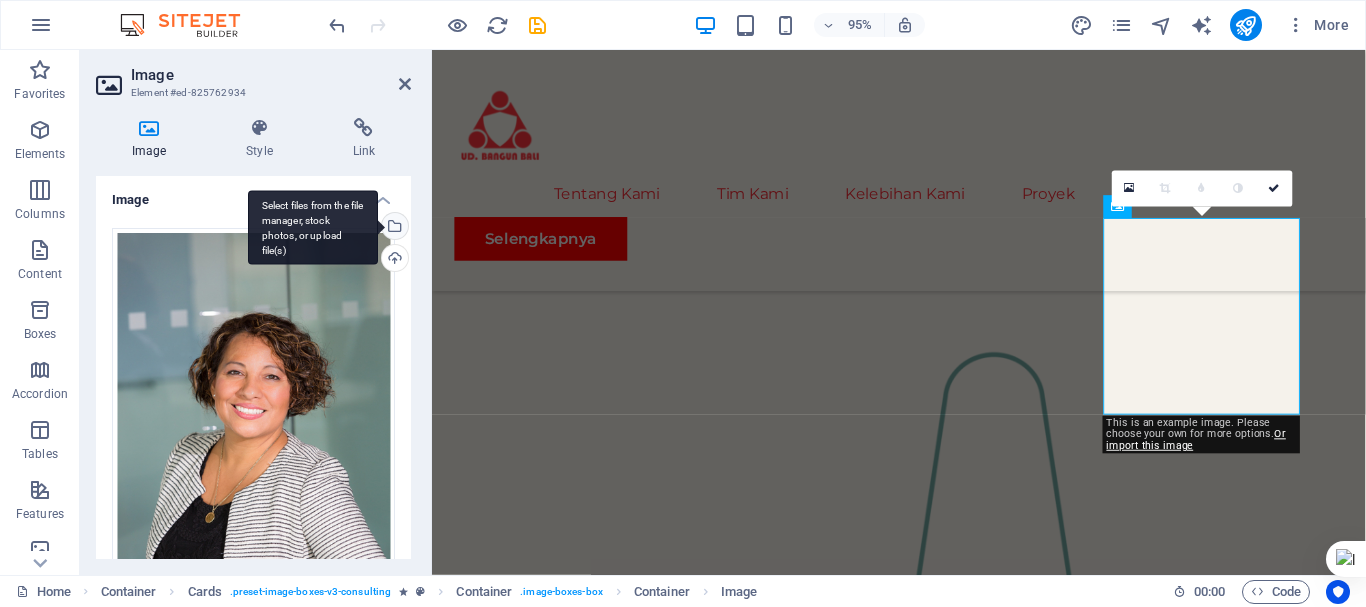 click on "Select files from the file manager, stock photos, or upload file(s)" at bounding box center [393, 228] 